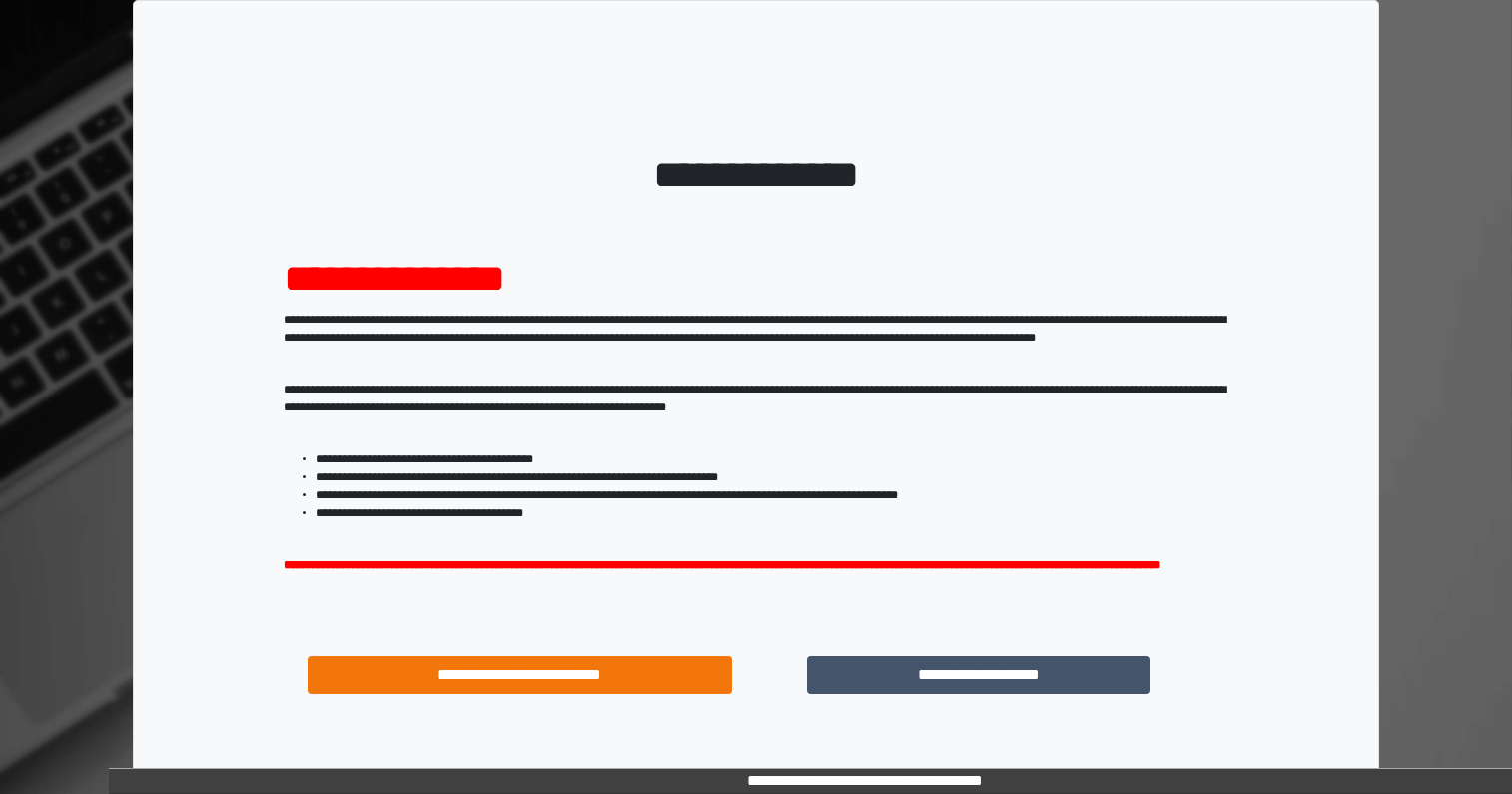 scroll, scrollTop: 0, scrollLeft: 0, axis: both 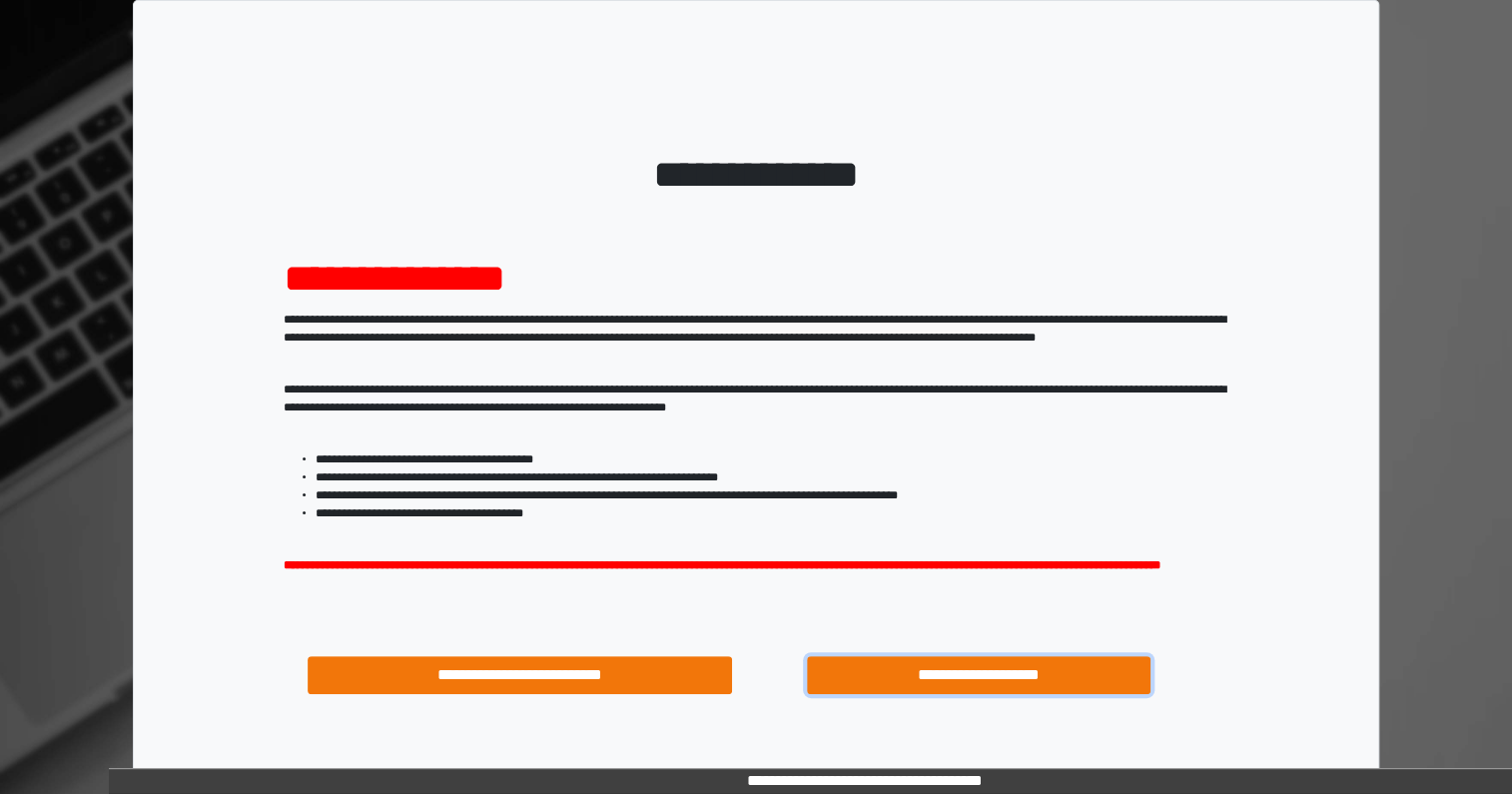 click on "**********" at bounding box center [979, 675] 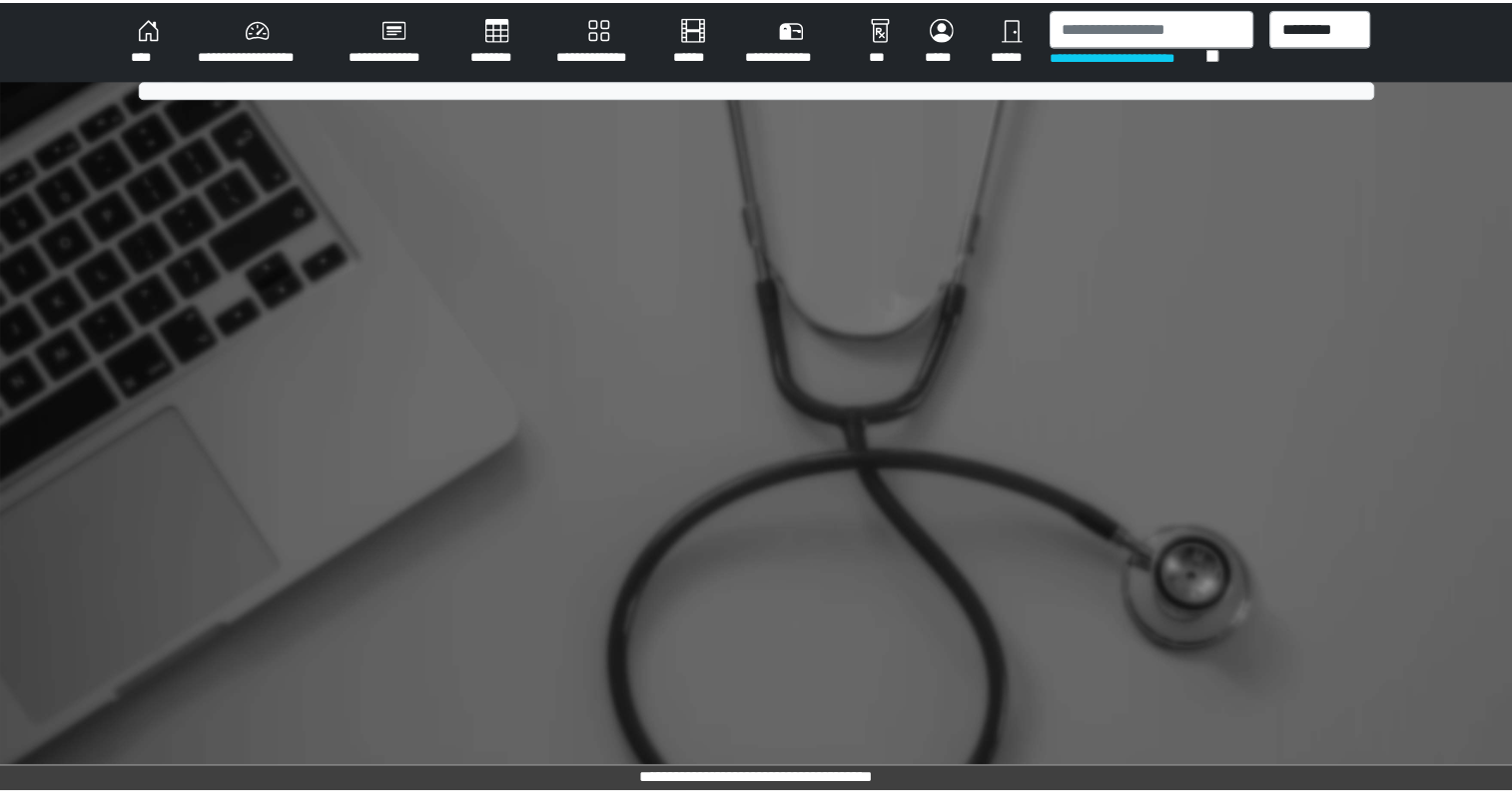scroll, scrollTop: 0, scrollLeft: 0, axis: both 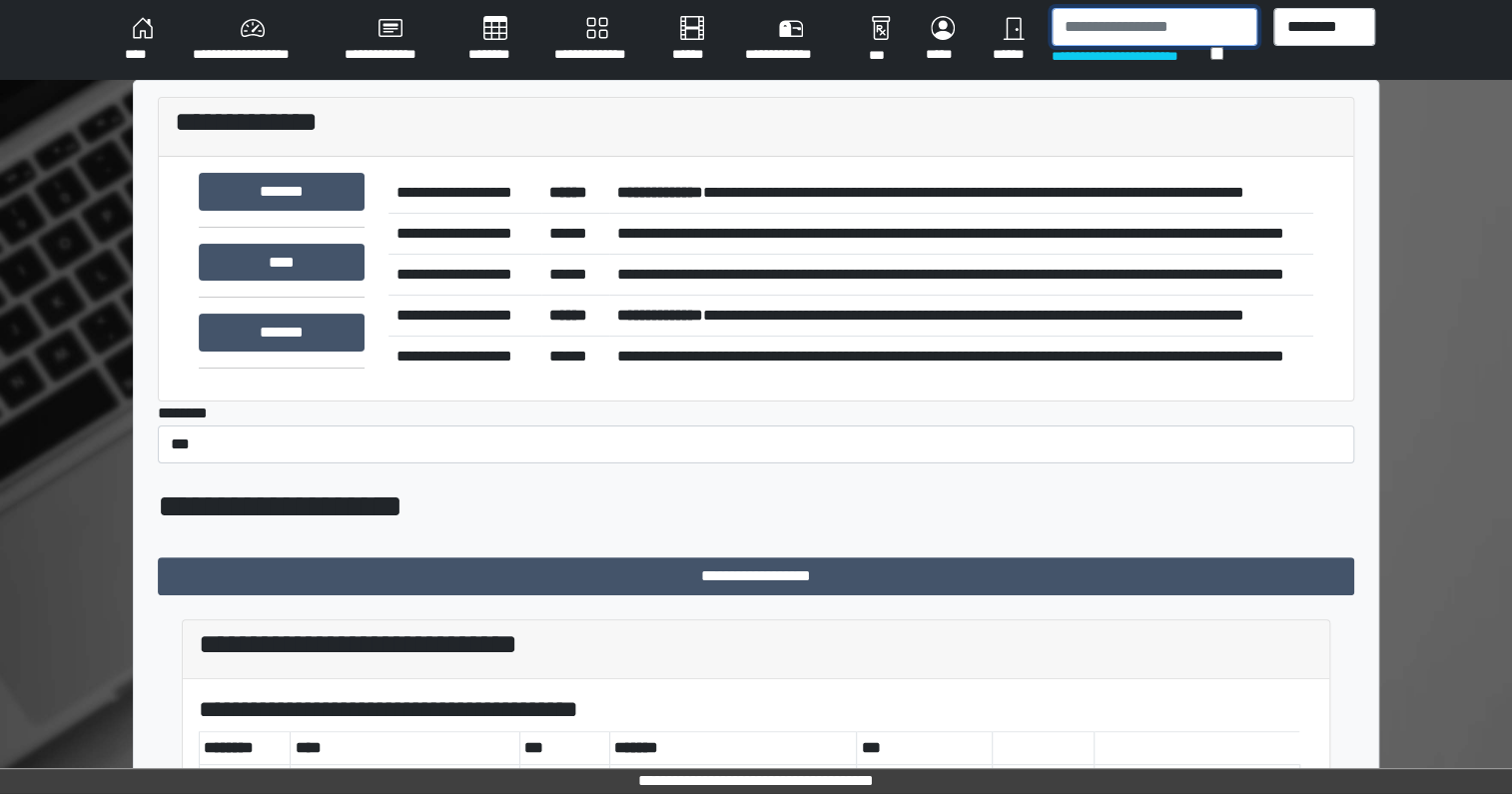 click at bounding box center (1154, 27) 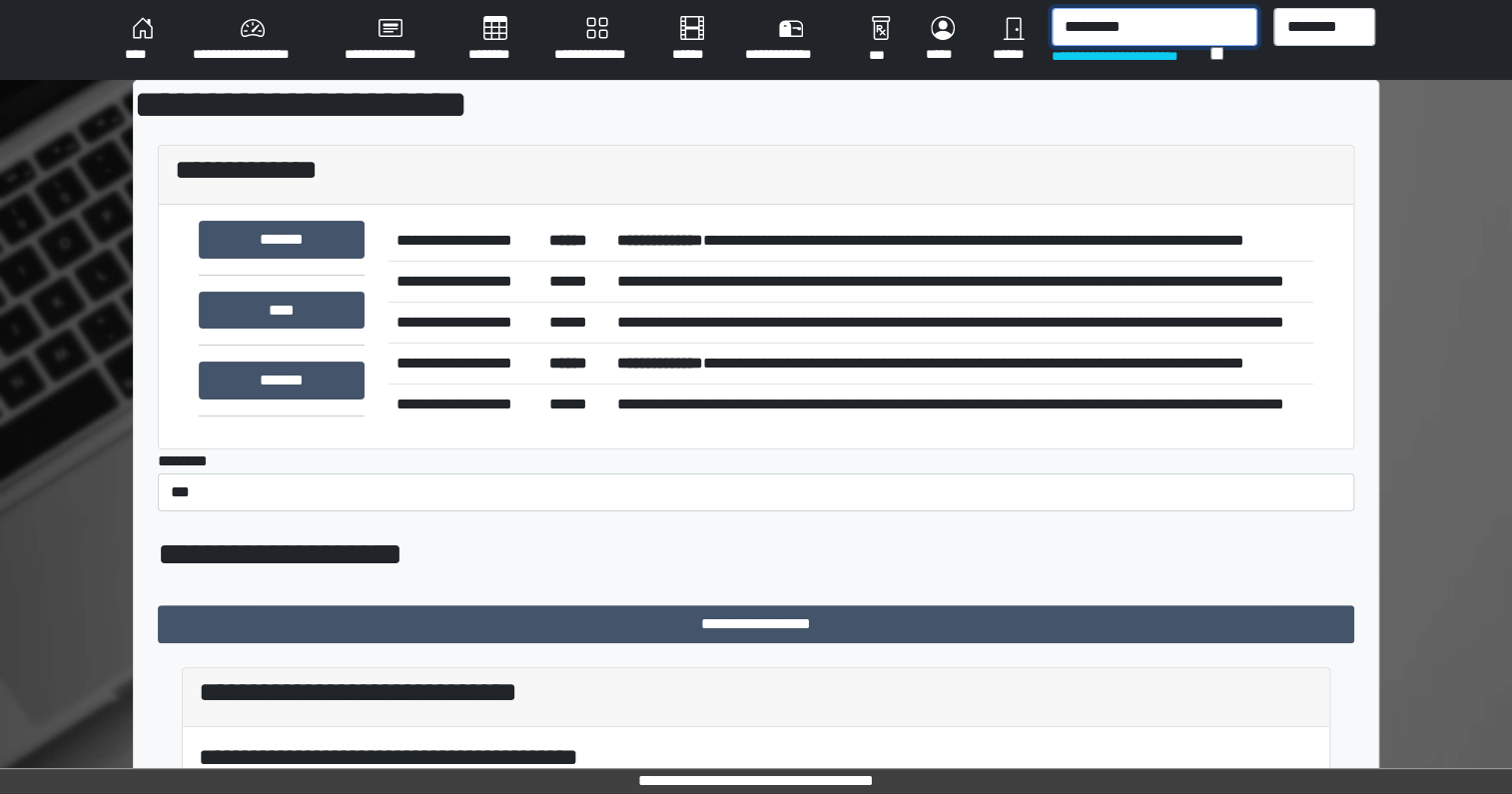 drag, startPoint x: 1035, startPoint y: 13, endPoint x: 994, endPoint y: 13, distance: 41 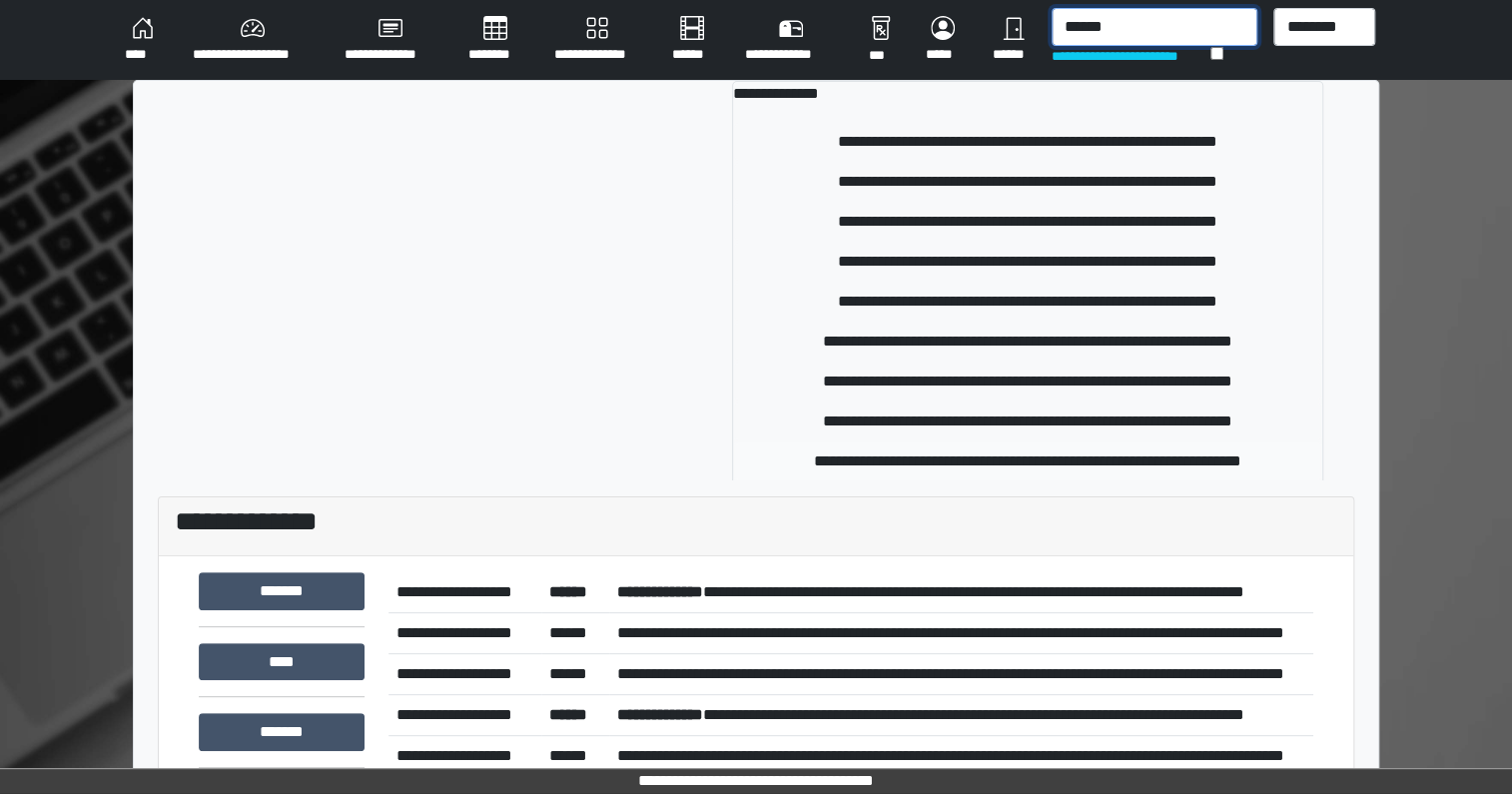 type on "******" 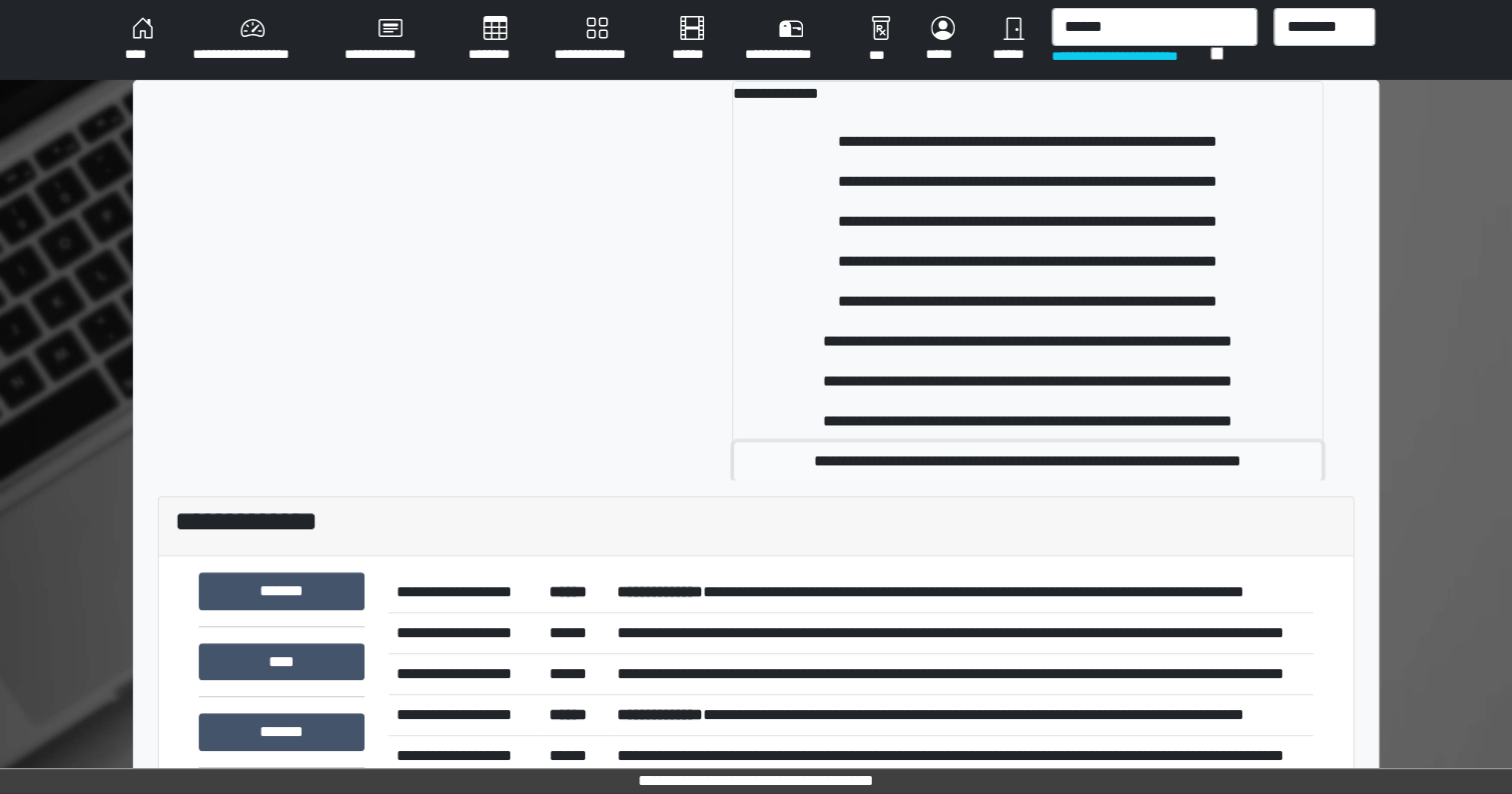 click on "**********" at bounding box center (1028, 461) 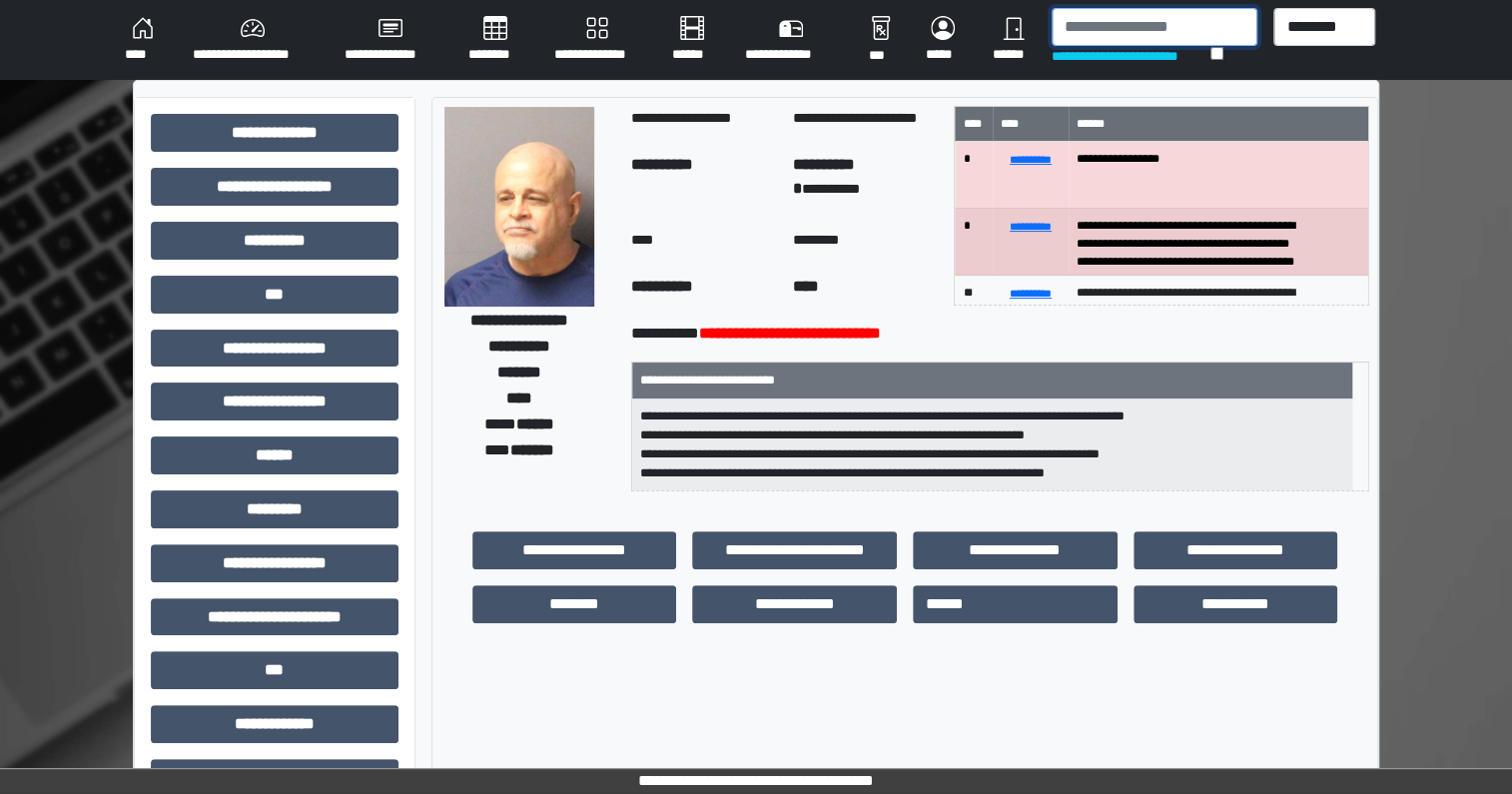 click at bounding box center [1154, 27] 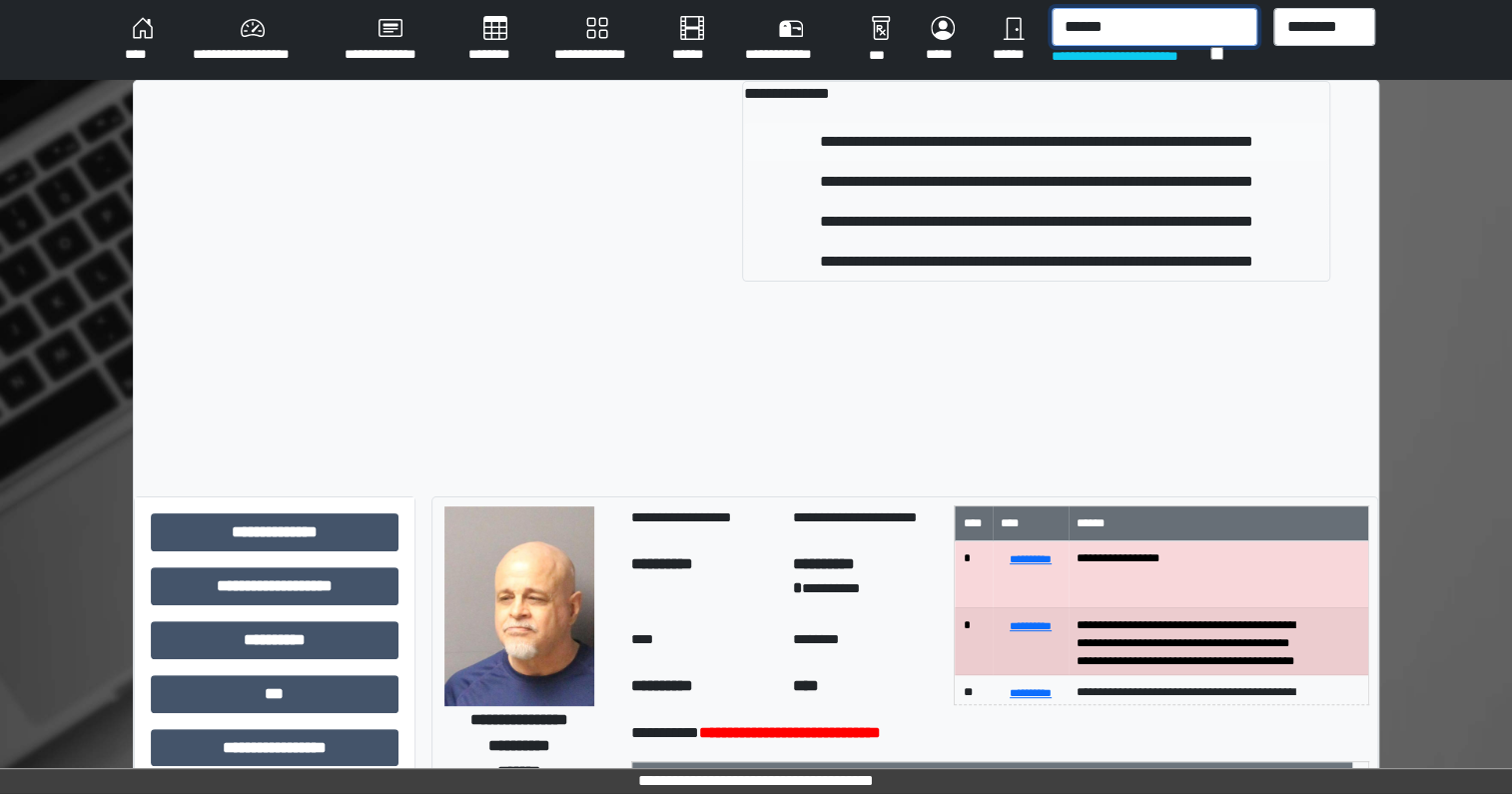 type on "******" 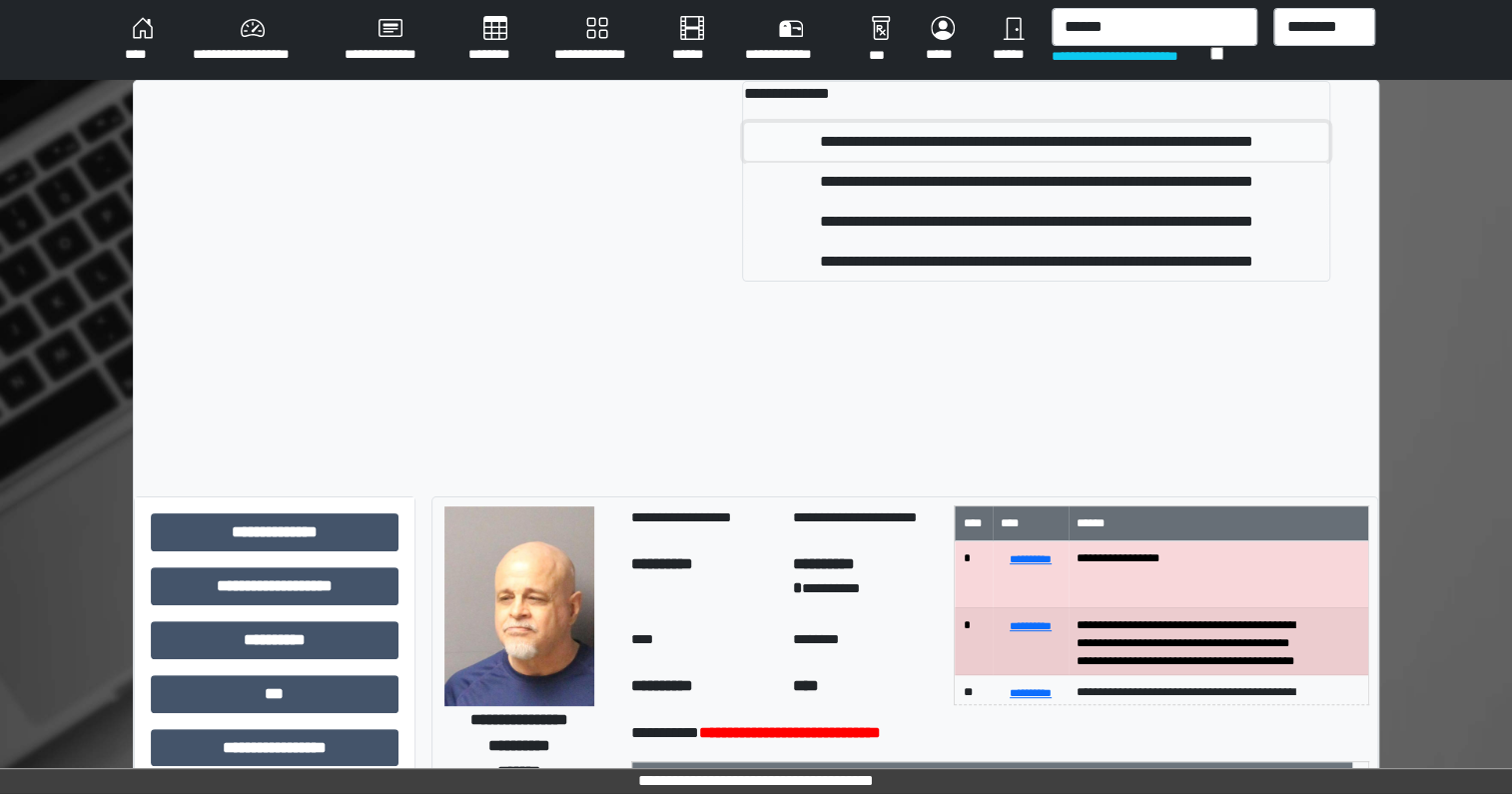 click on "**********" at bounding box center (1036, 142) 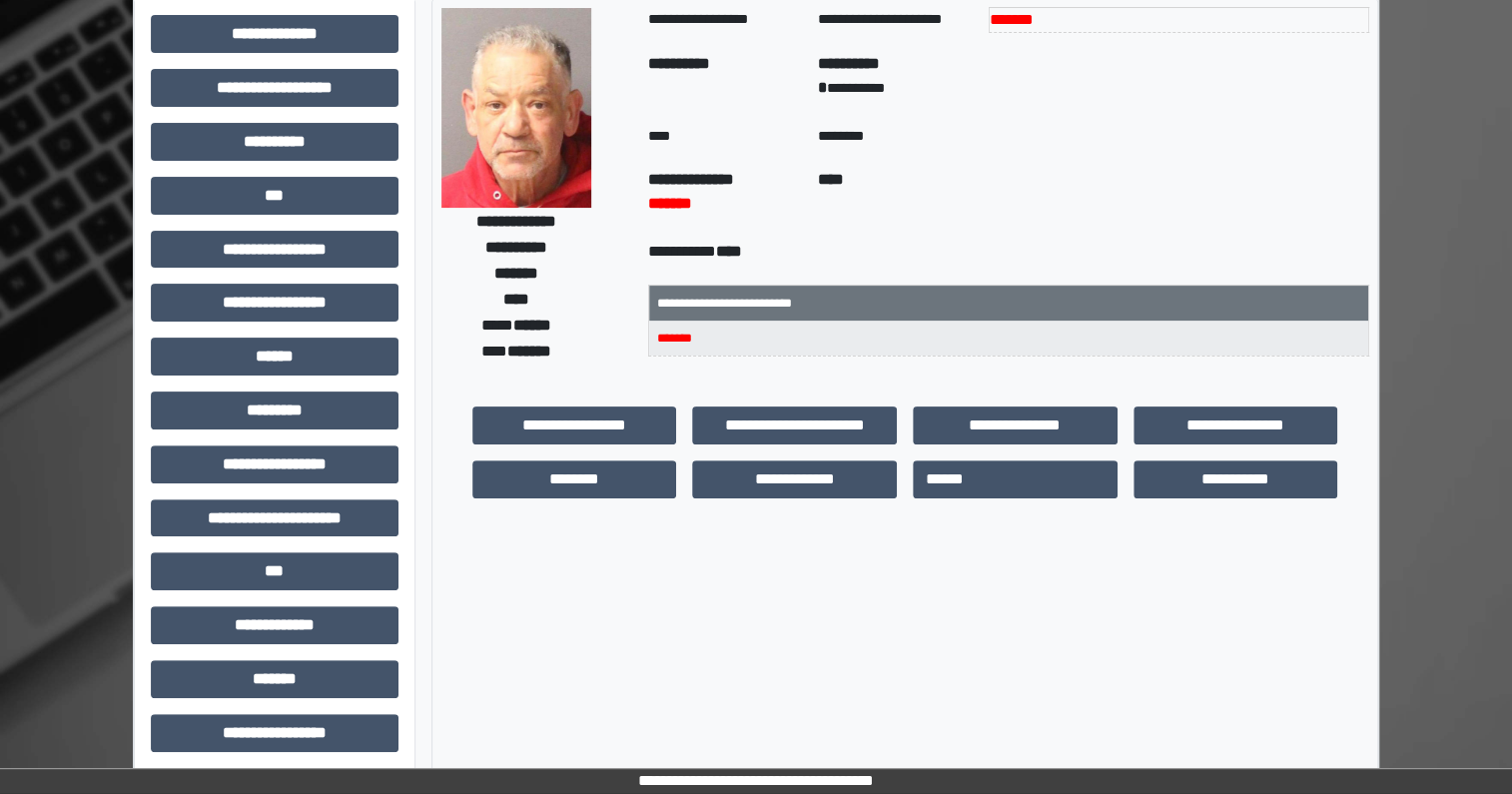 scroll, scrollTop: 0, scrollLeft: 0, axis: both 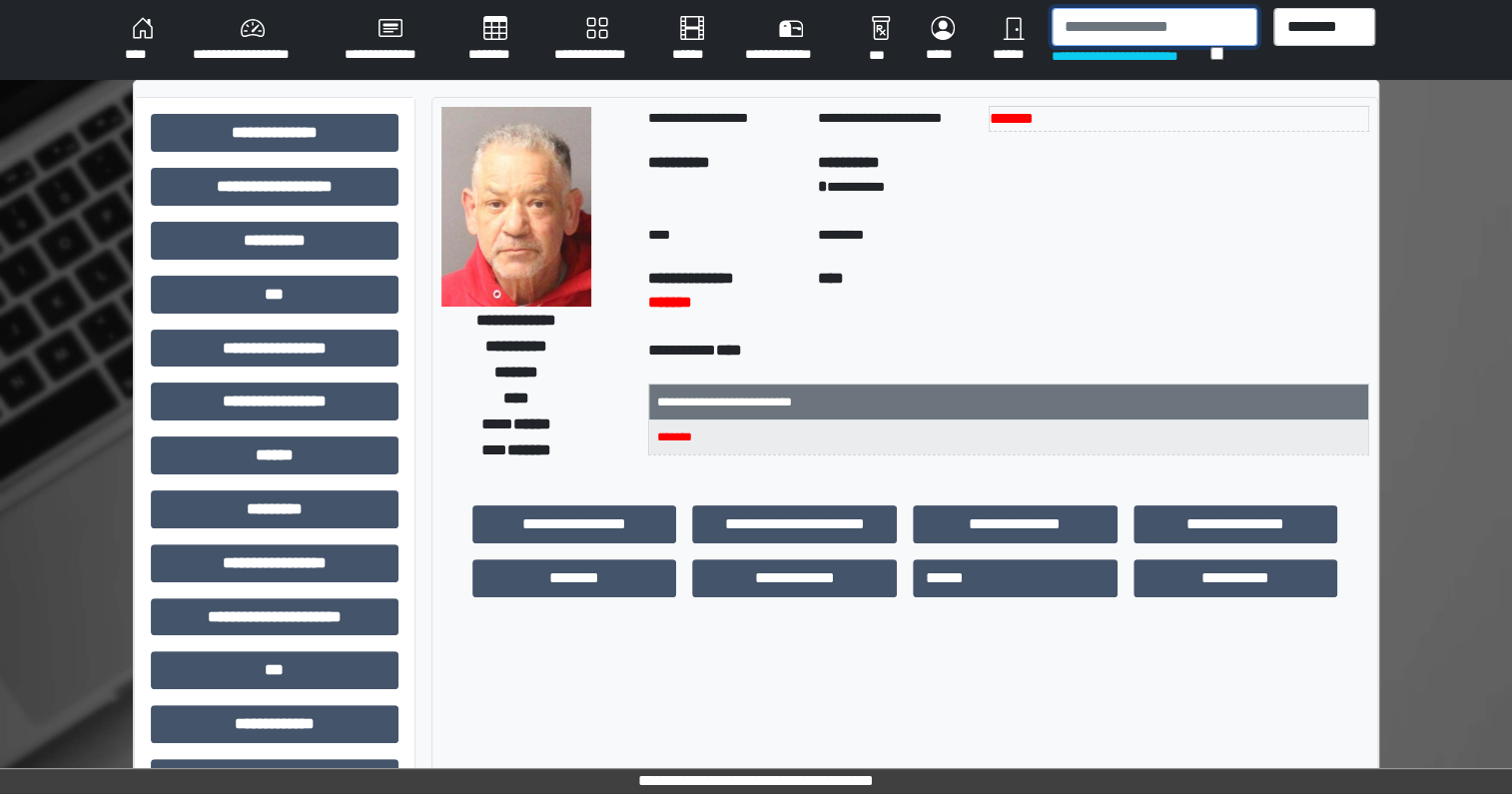 click at bounding box center (1154, 27) 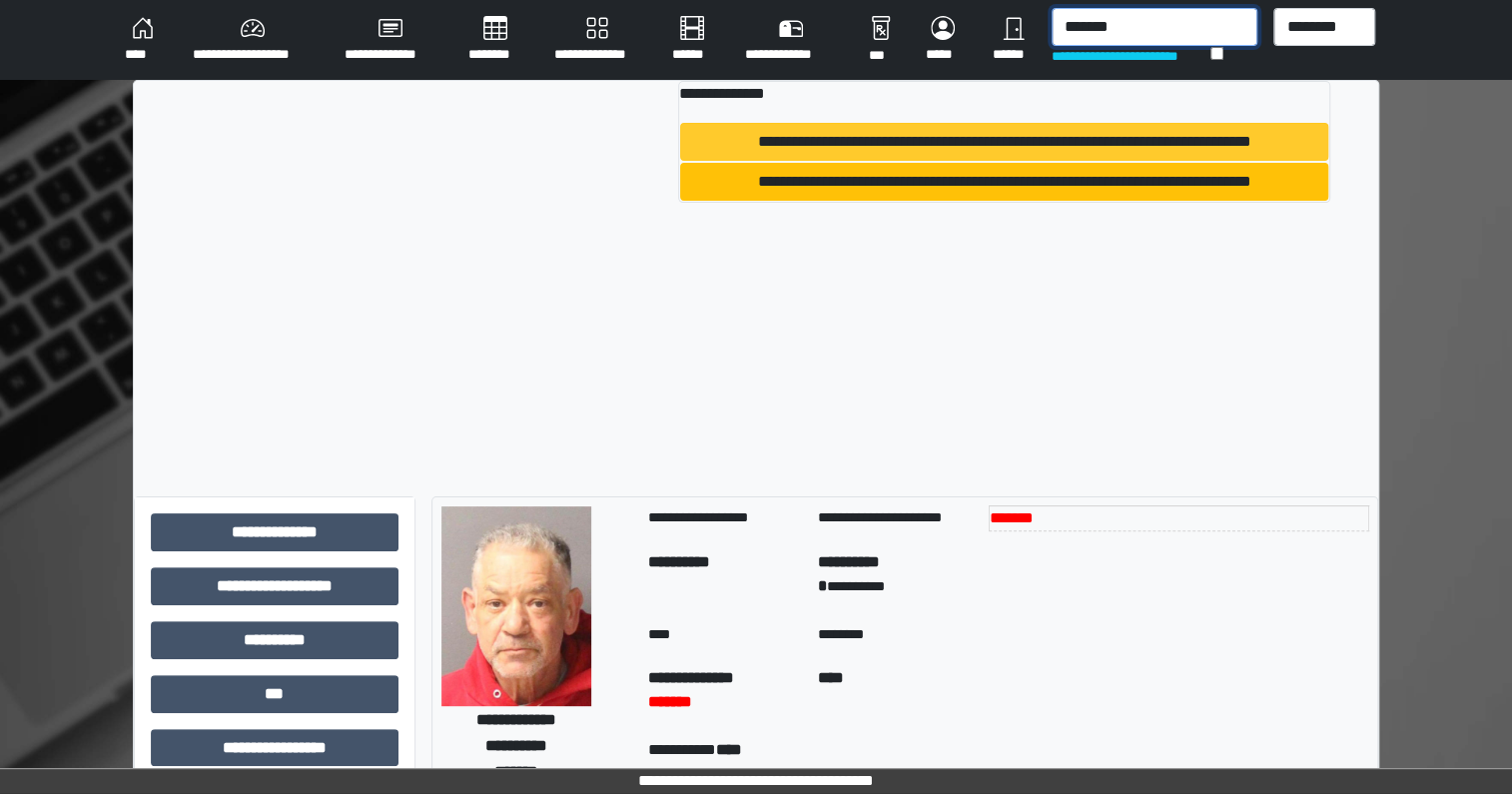 type on "*******" 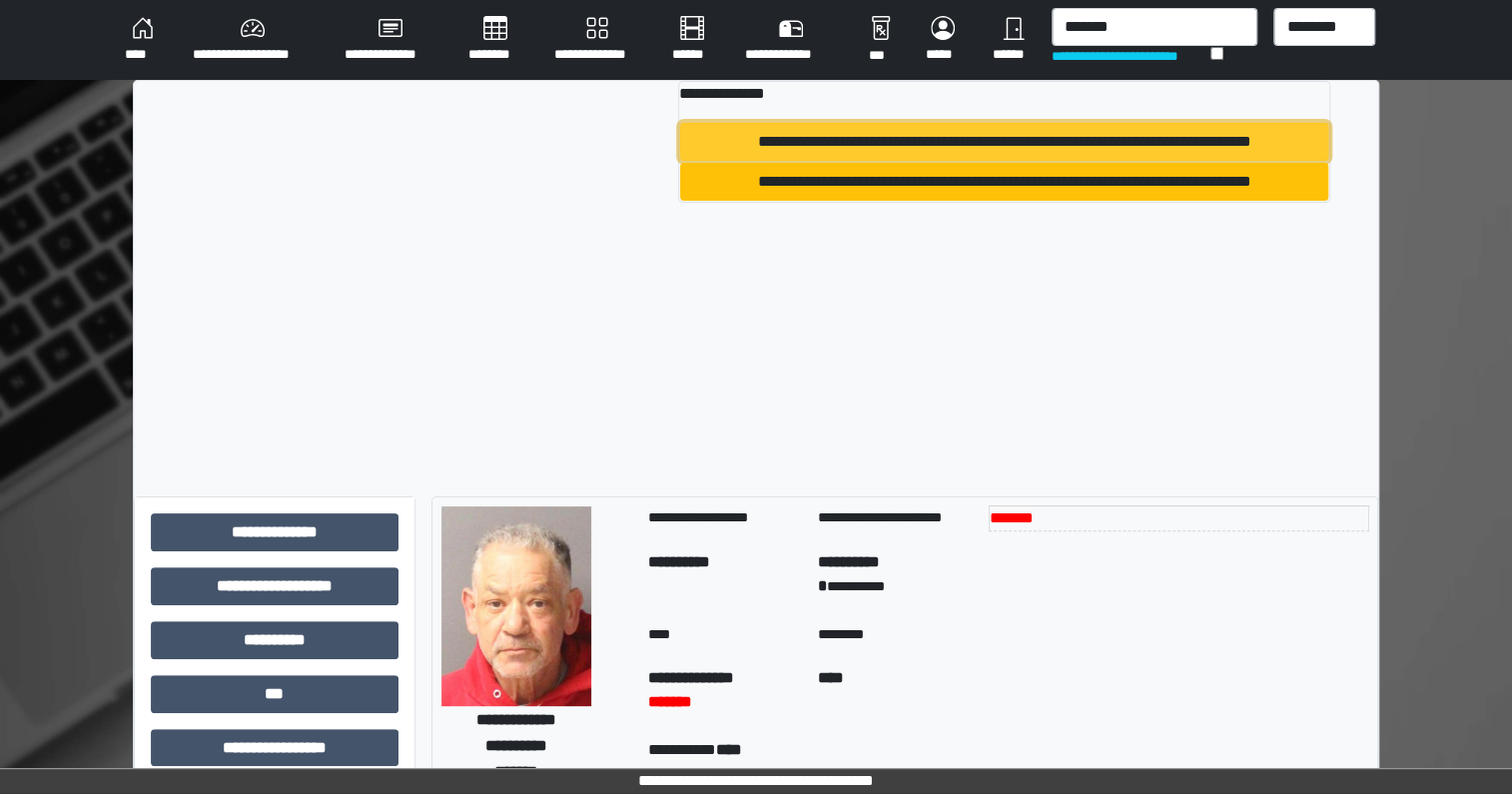 click on "**********" at bounding box center (1004, 142) 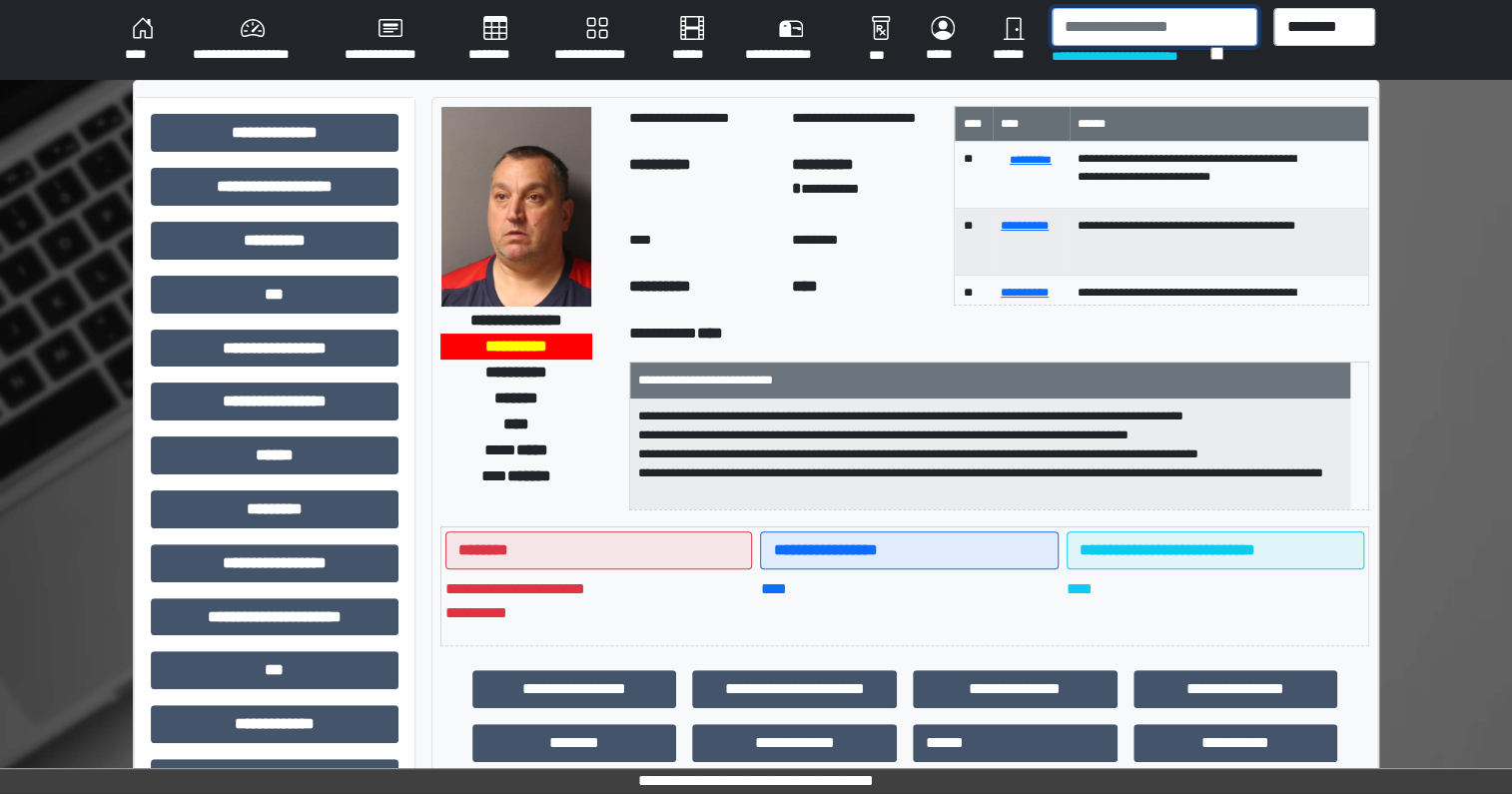 click at bounding box center (1154, 27) 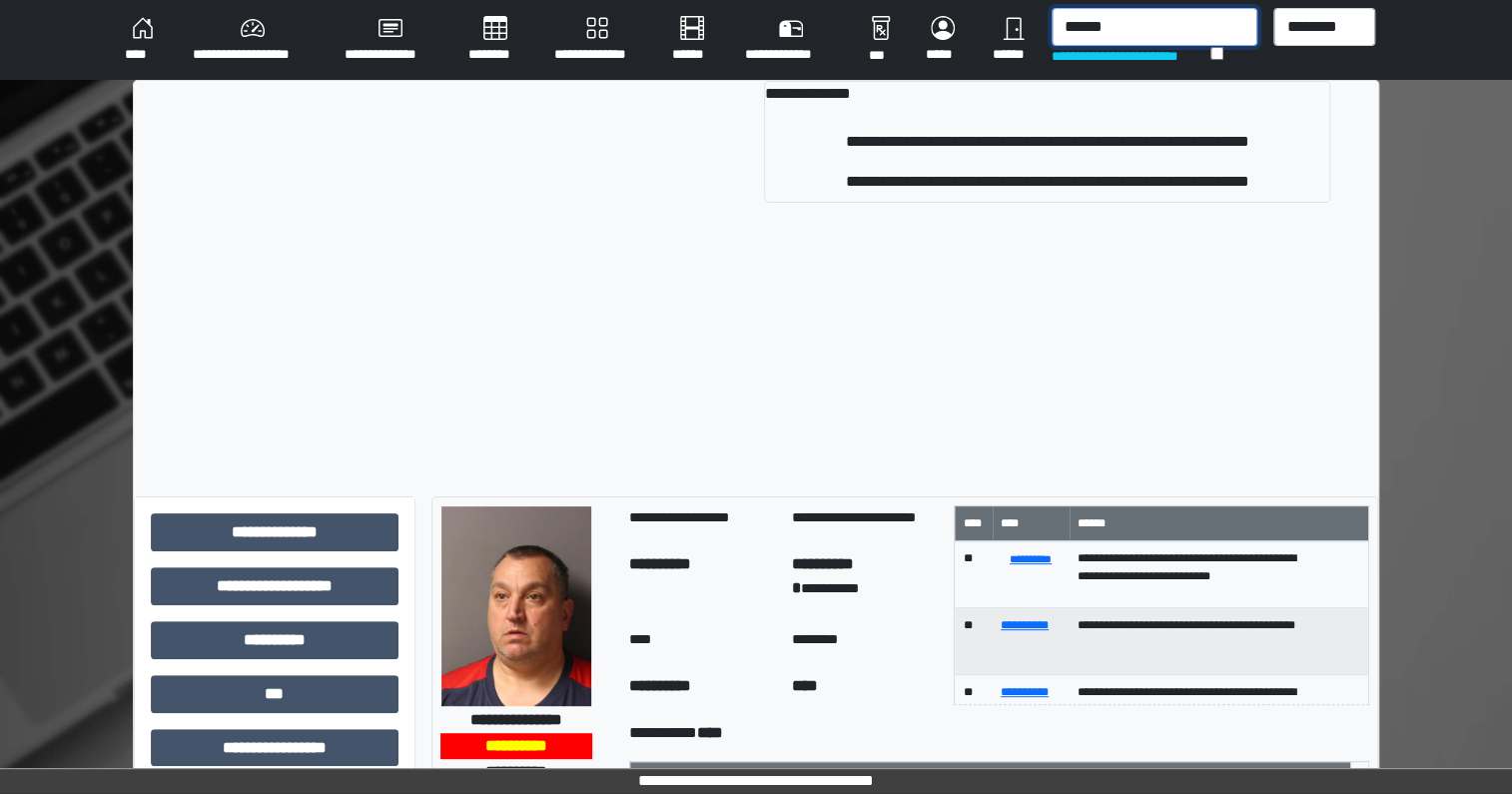 type on "******" 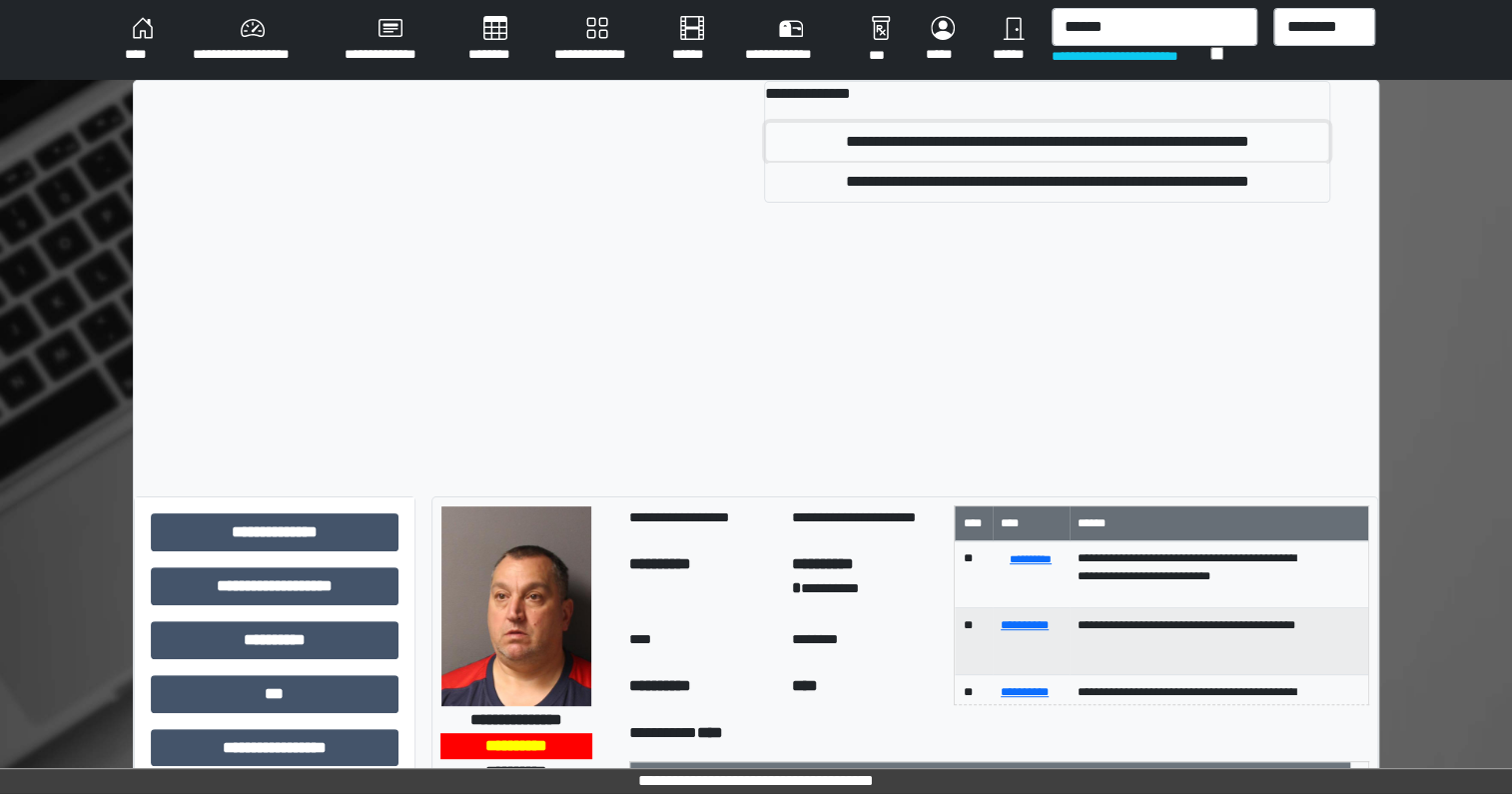 click on "**********" at bounding box center [1047, 142] 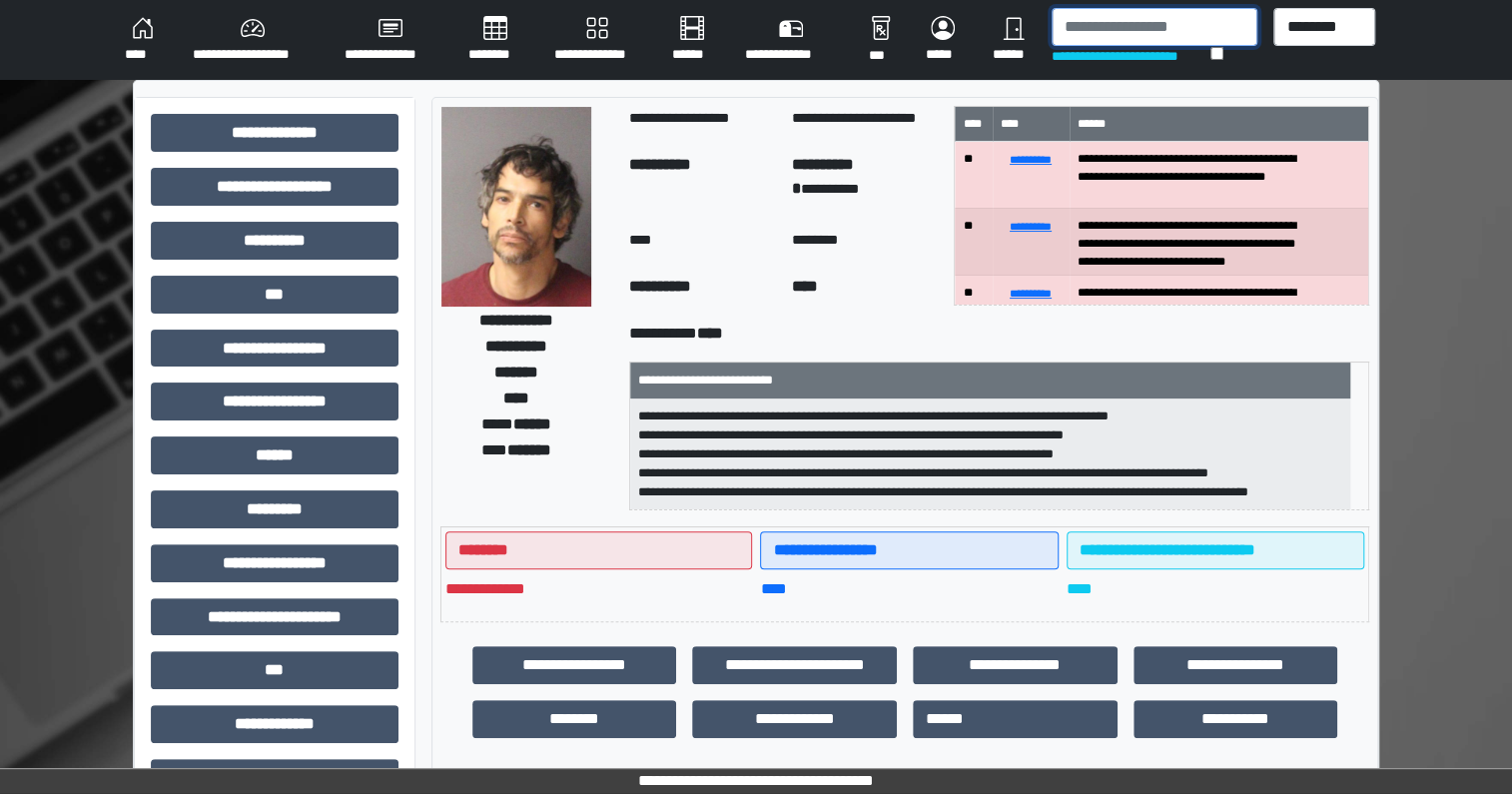 click at bounding box center (1154, 27) 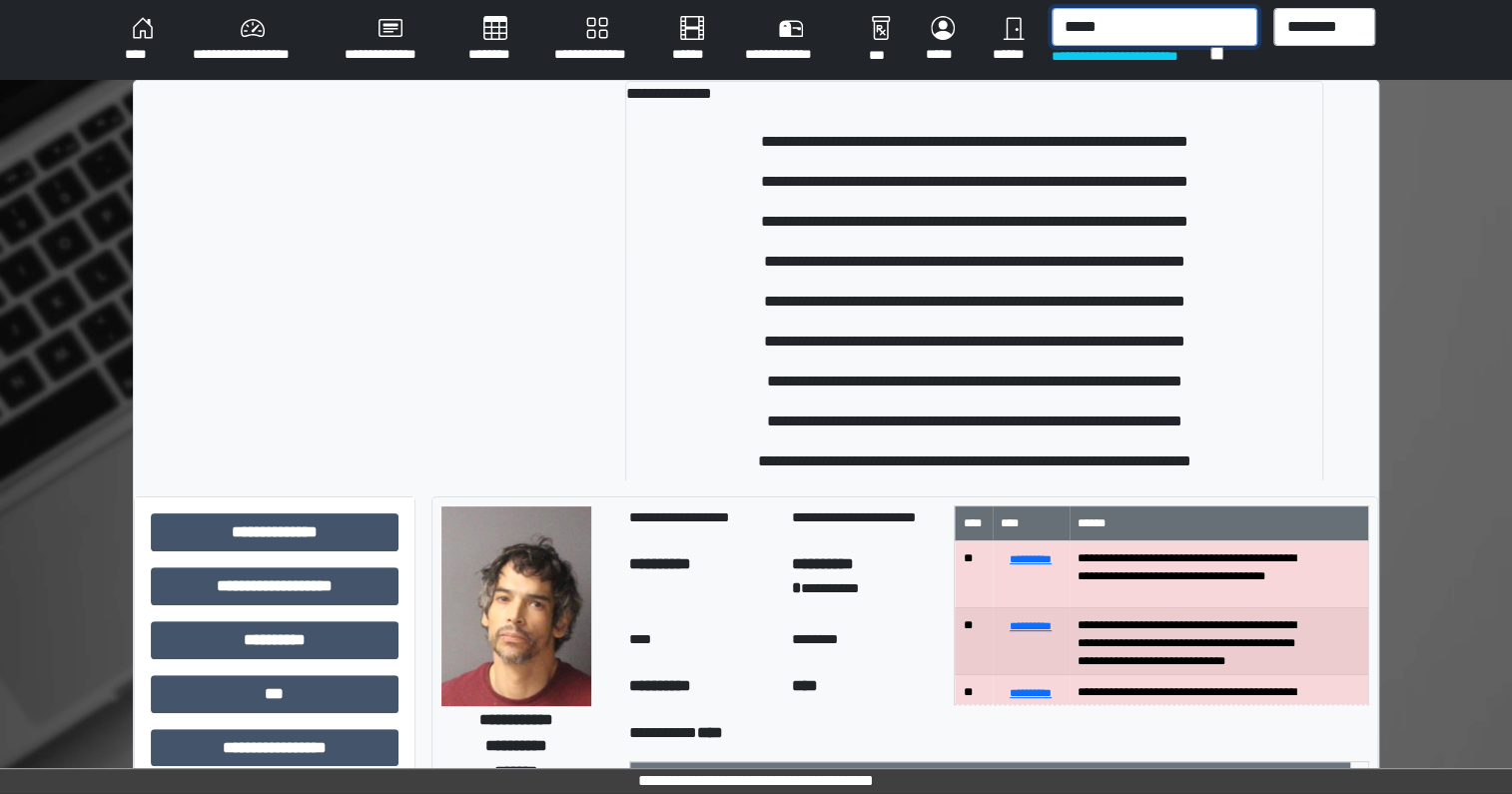 type on "******" 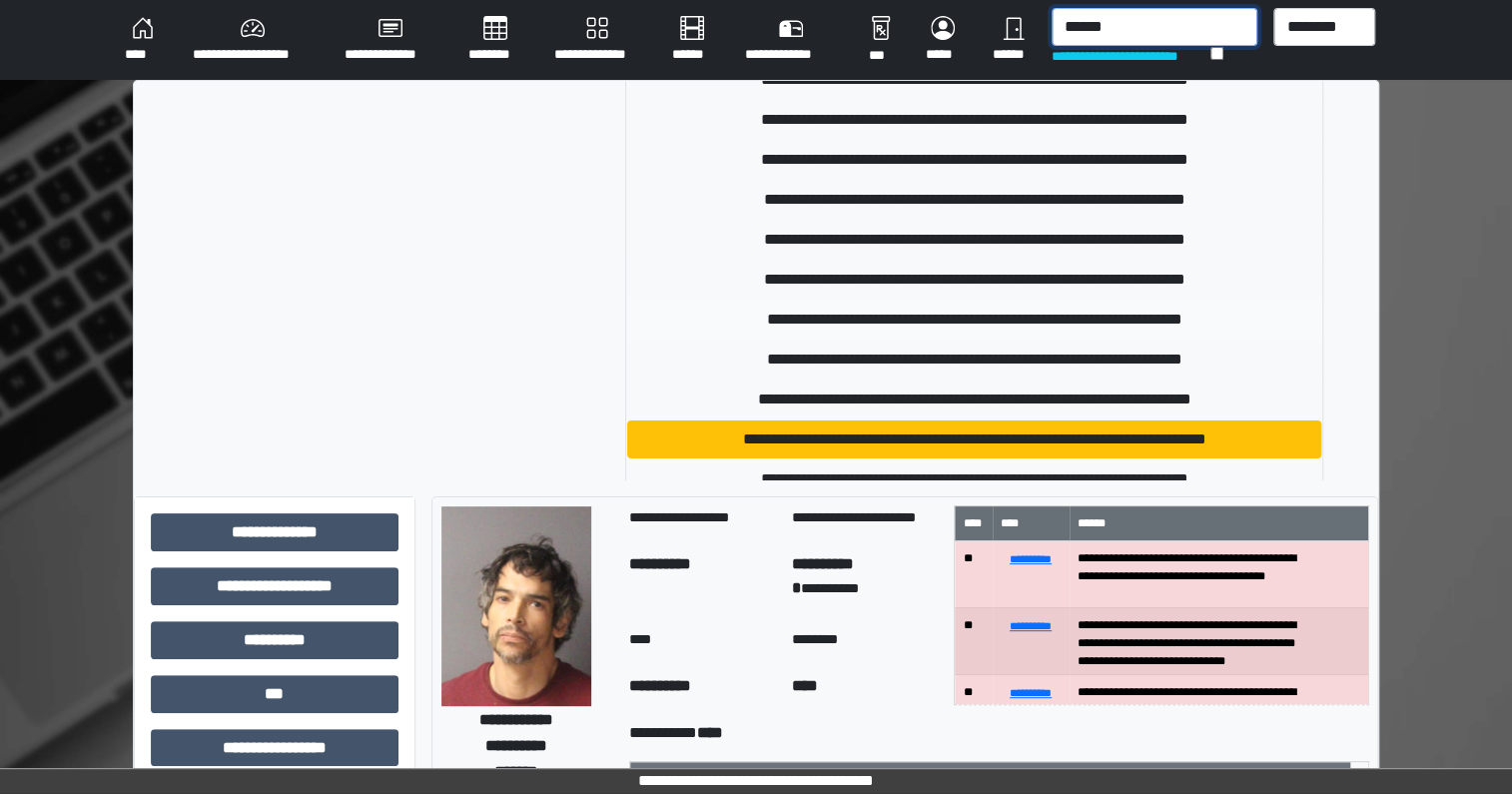 scroll, scrollTop: 90, scrollLeft: 0, axis: vertical 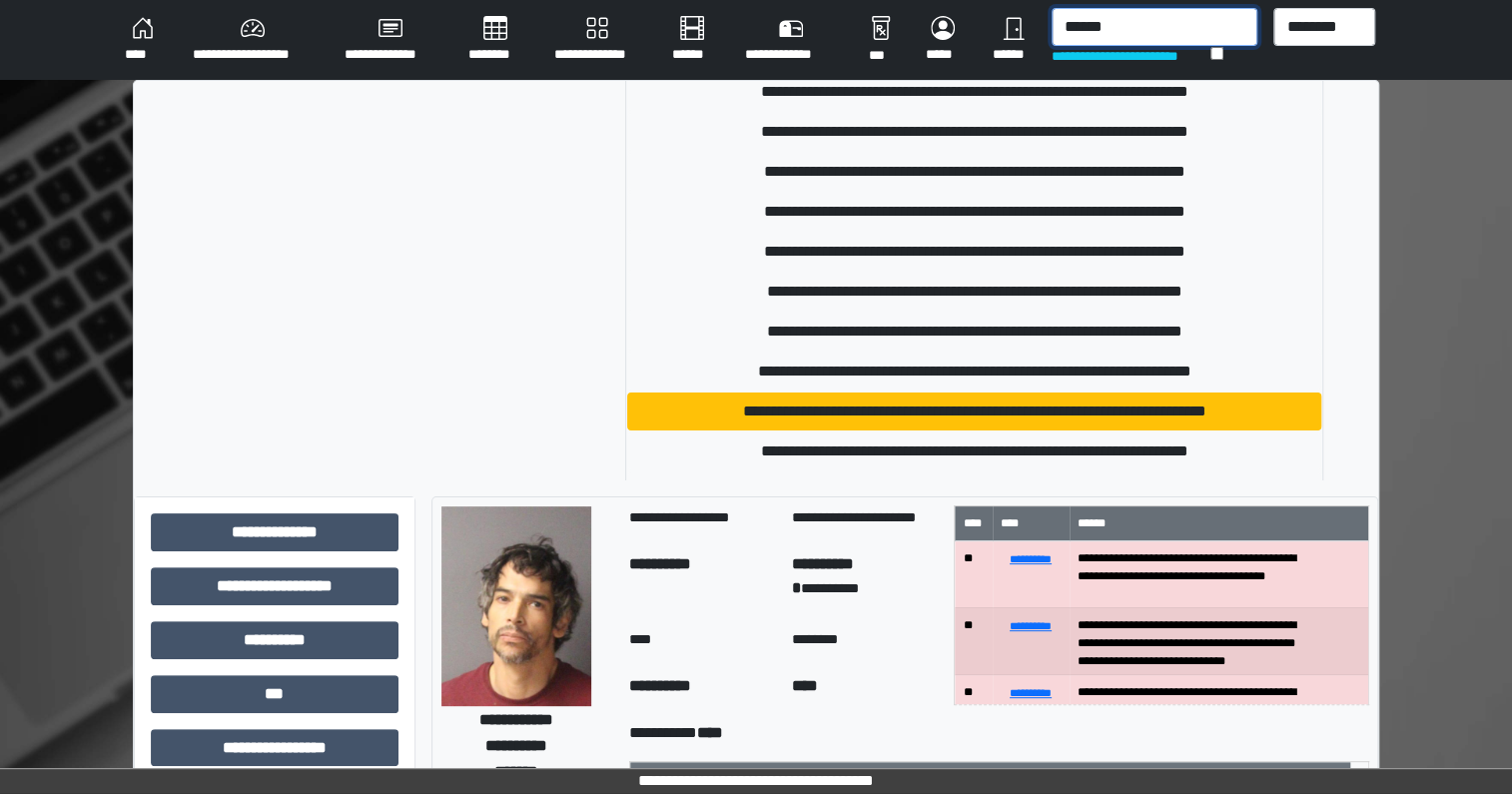 drag, startPoint x: 1136, startPoint y: 33, endPoint x: 1026, endPoint y: 29, distance: 110.0727 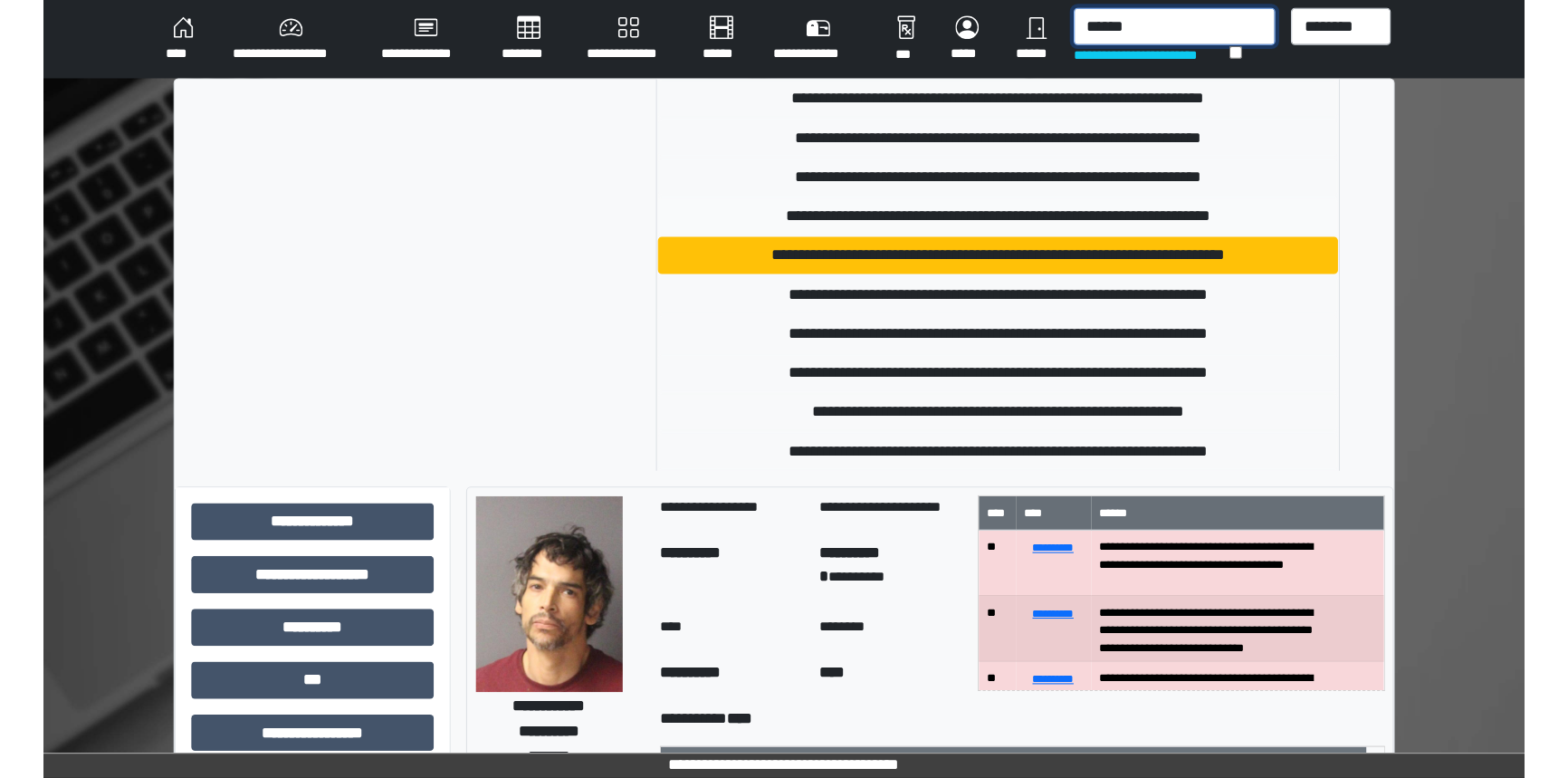 scroll, scrollTop: 246, scrollLeft: 0, axis: vertical 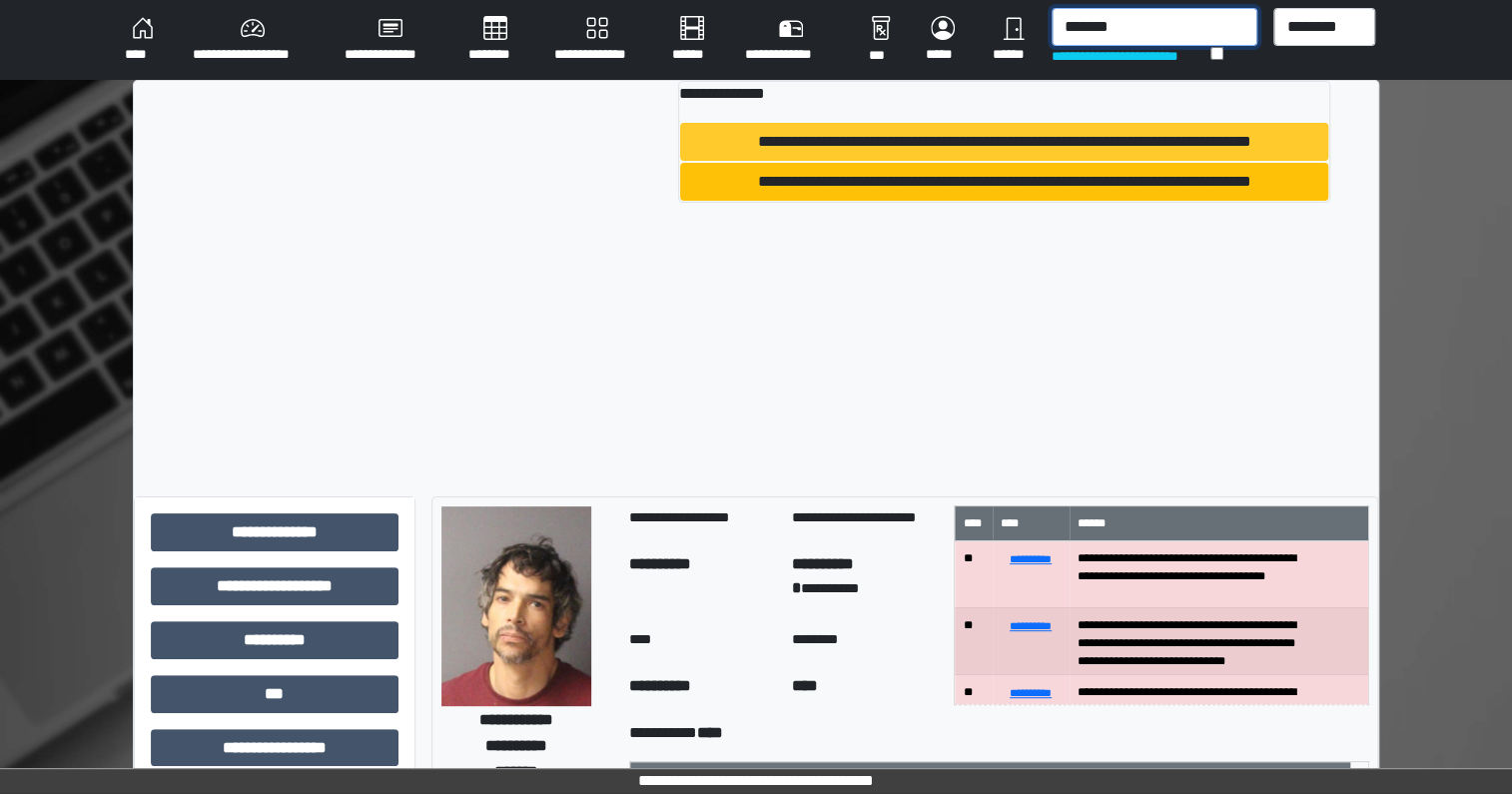 type on "*******" 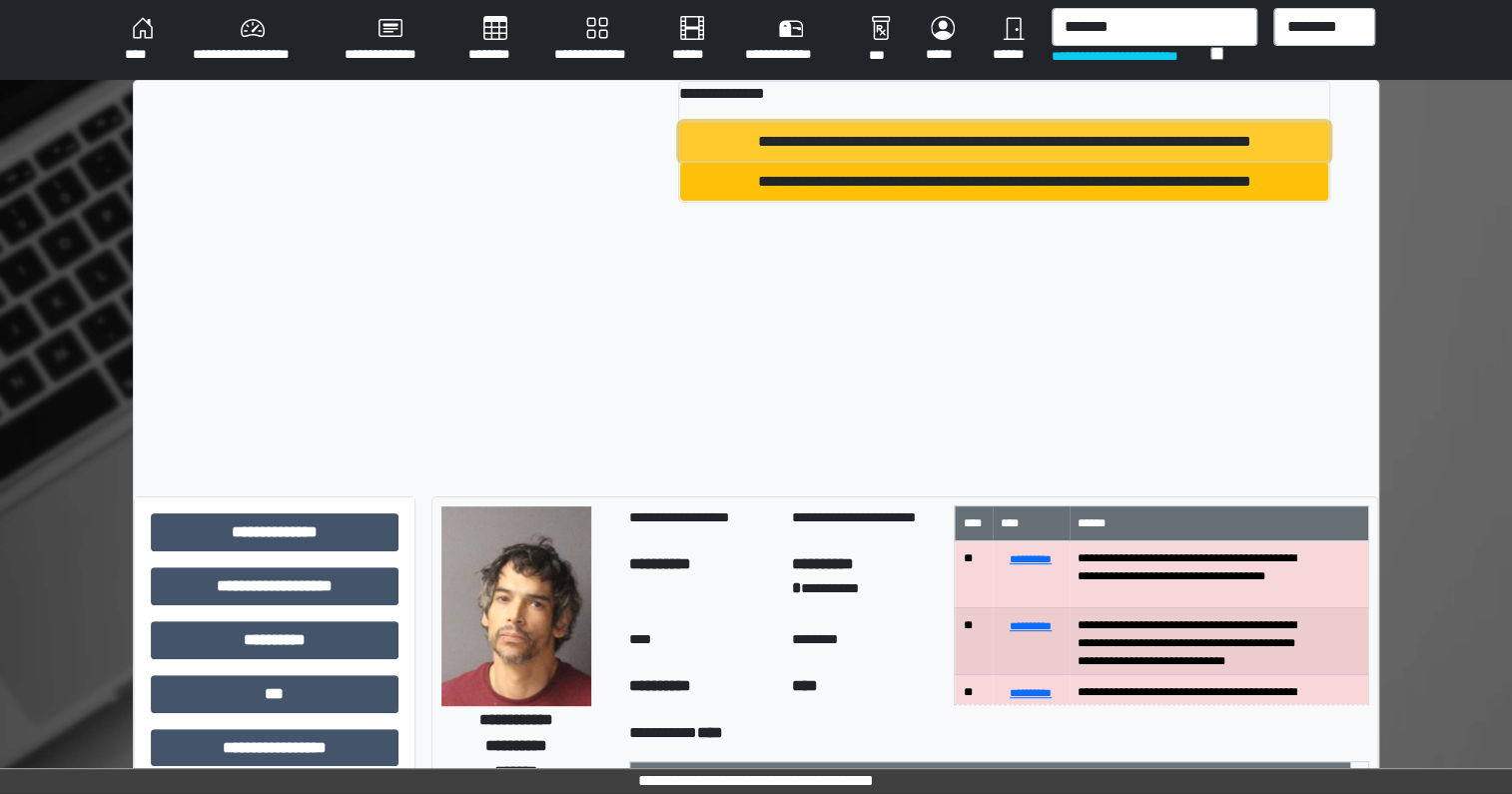 click on "**********" at bounding box center [1004, 142] 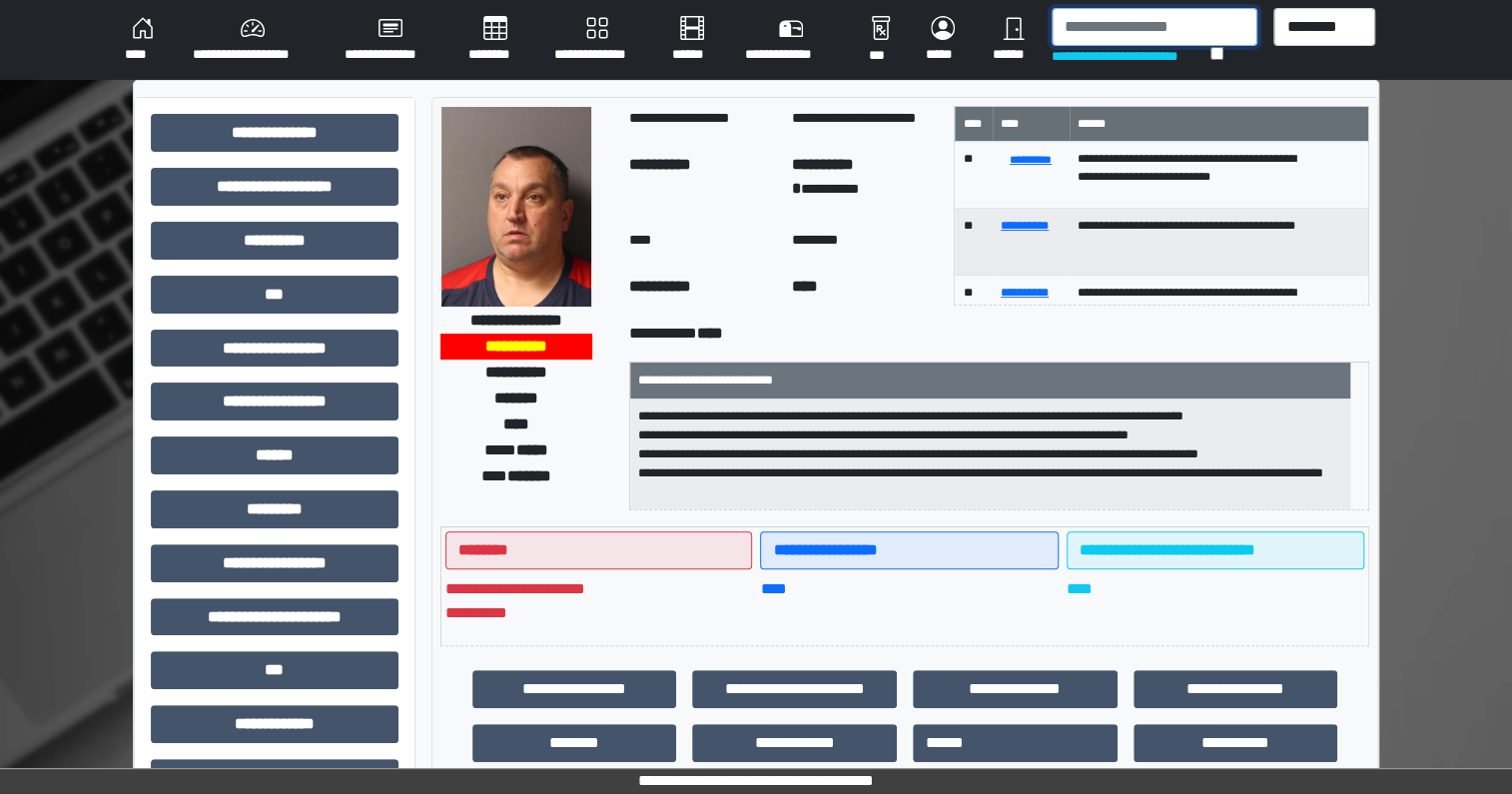 click at bounding box center (1154, 27) 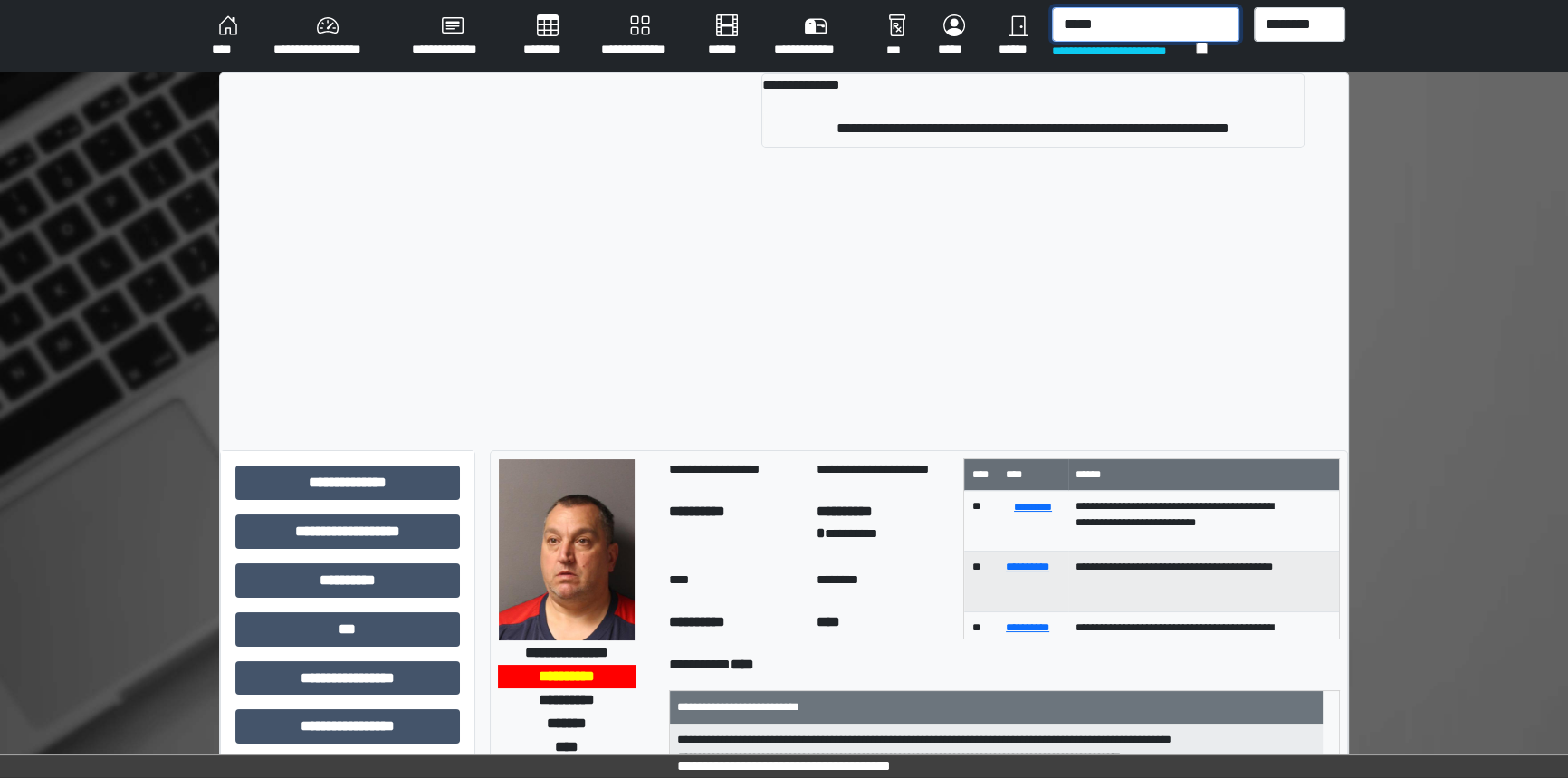 click on "*****" at bounding box center [1145, 24] 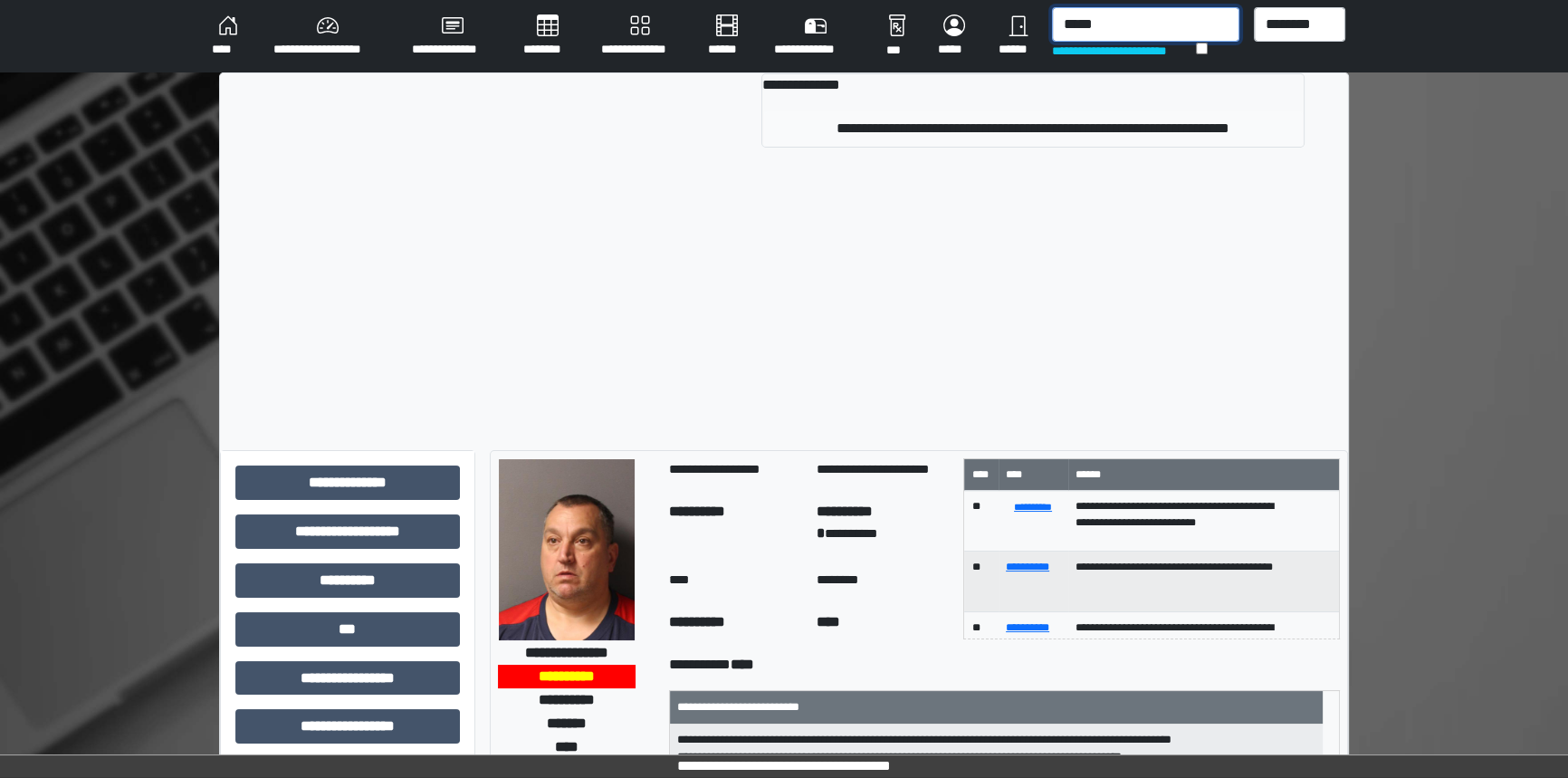 type on "*****" 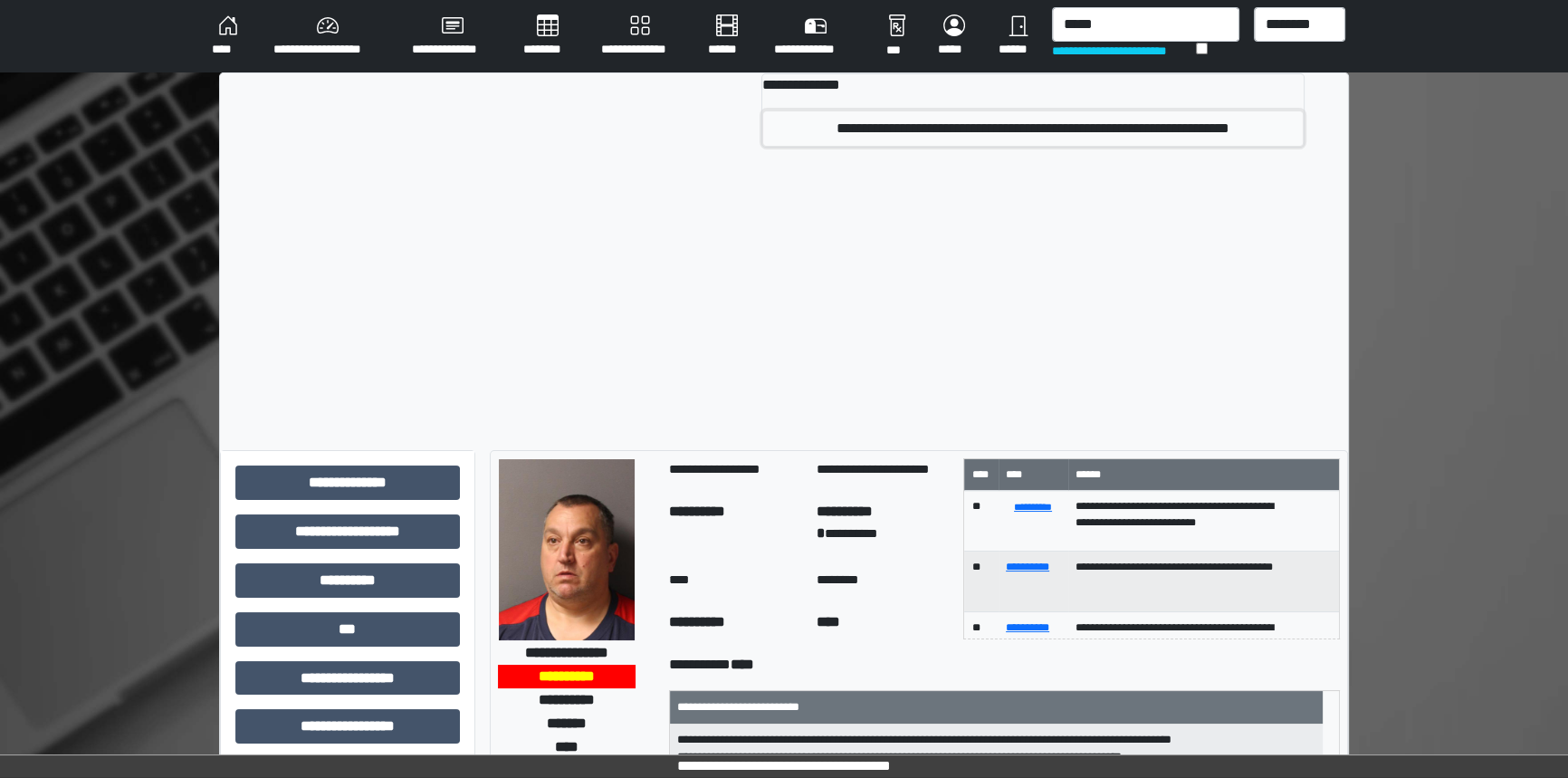 click on "**********" at bounding box center (1033, 129) 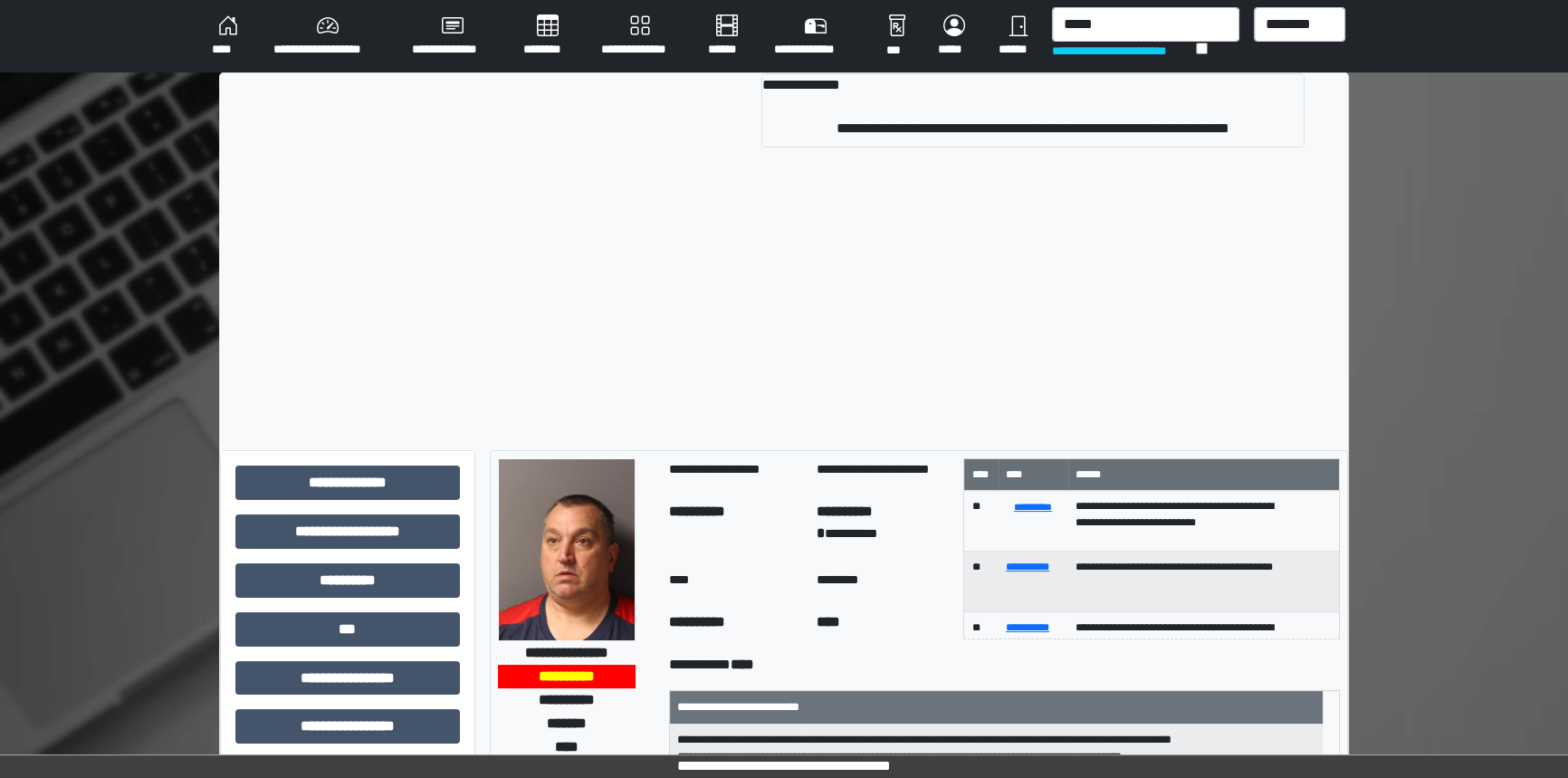 type 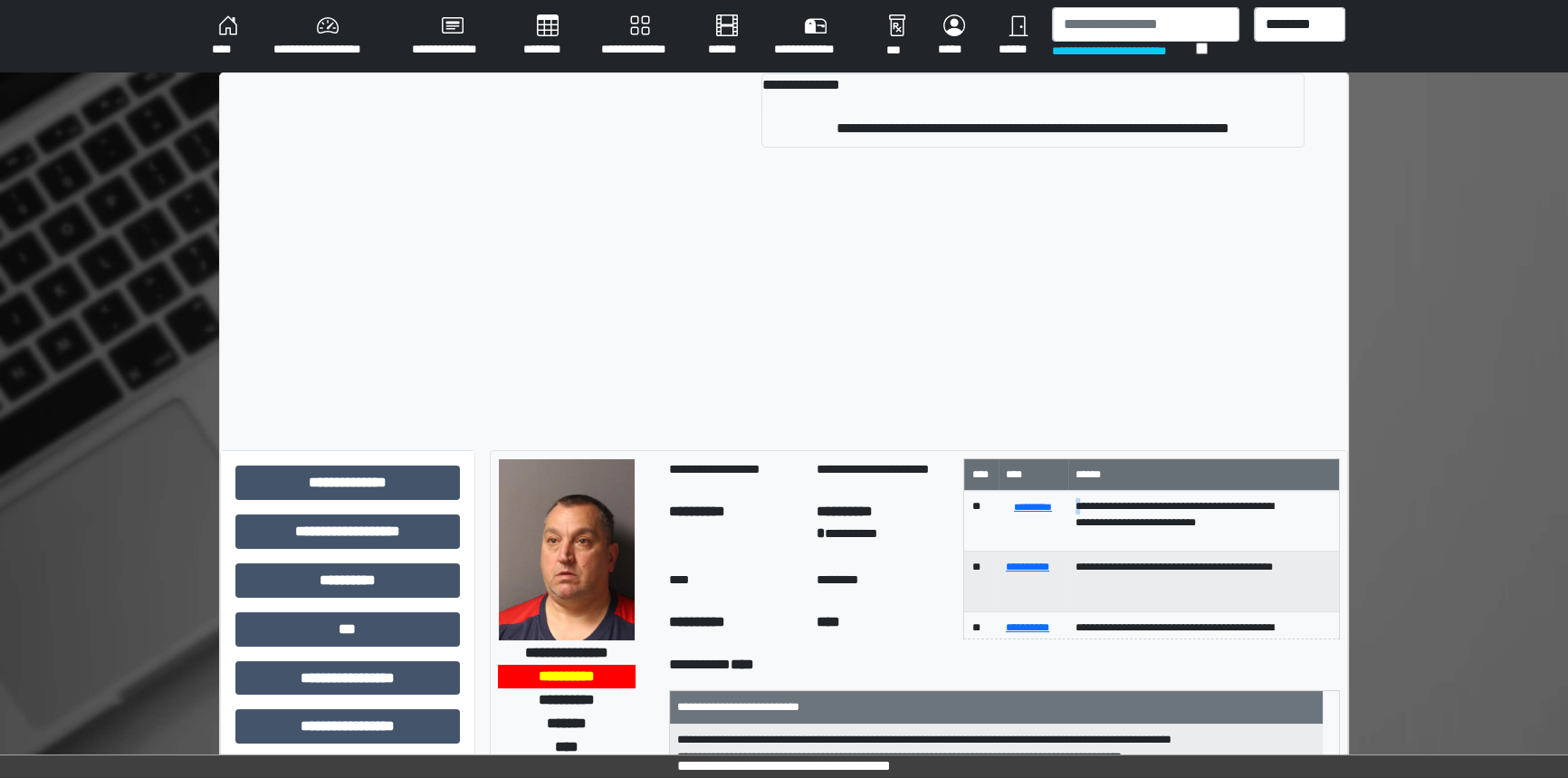 click on "**********" at bounding box center [1033, 521] 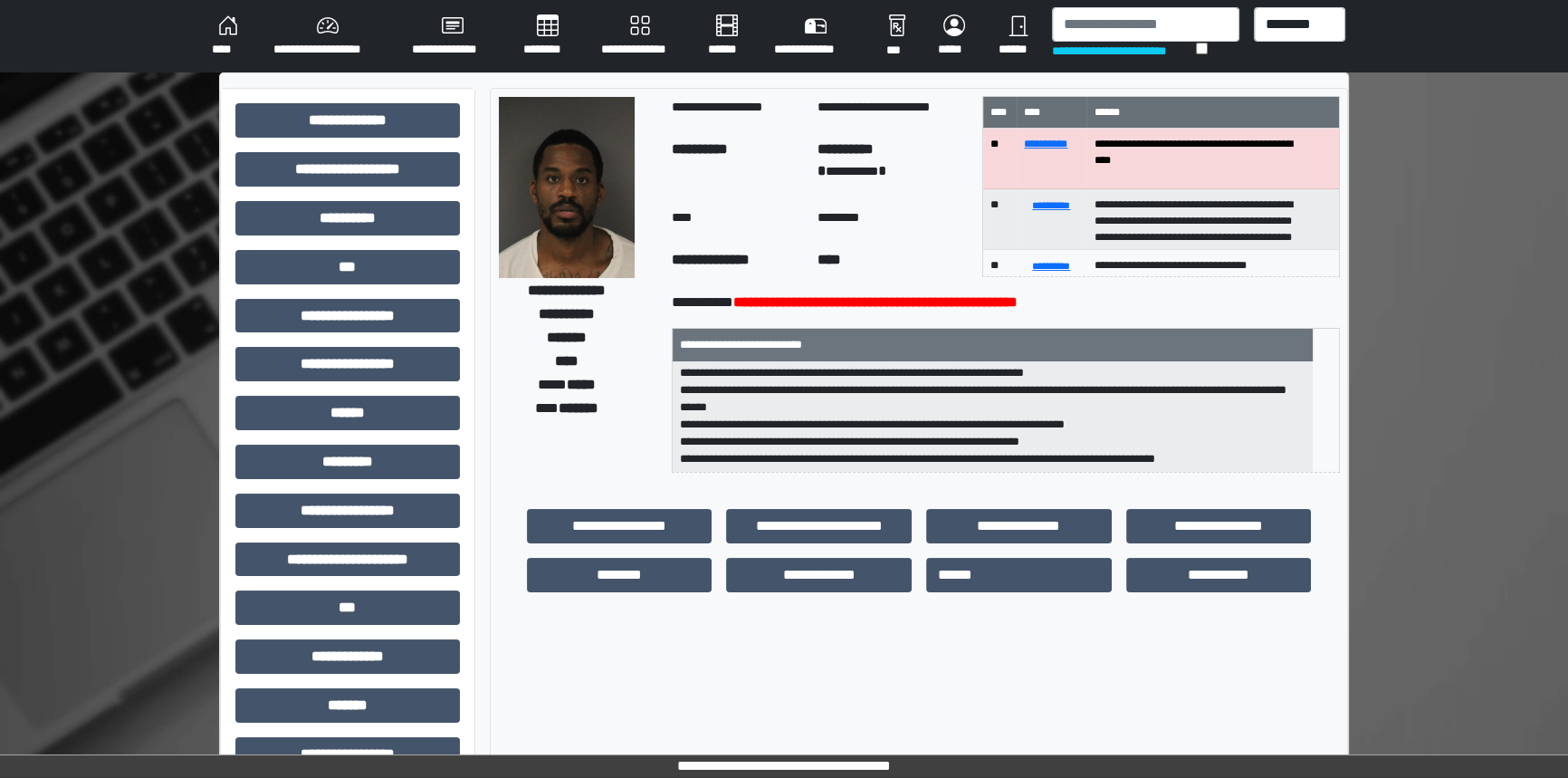 scroll, scrollTop: 0, scrollLeft: 0, axis: both 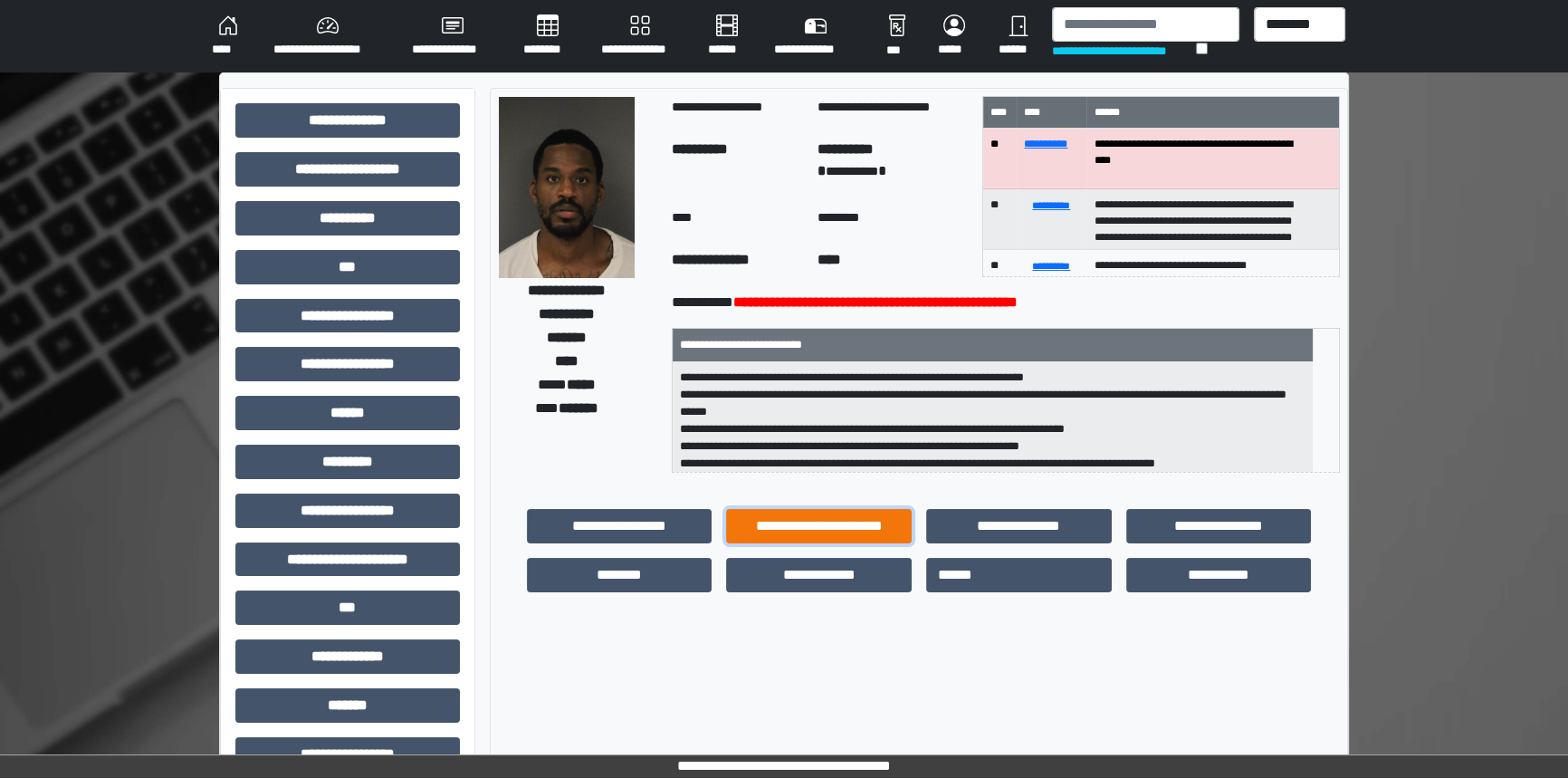 click on "**********" at bounding box center (818, 526) 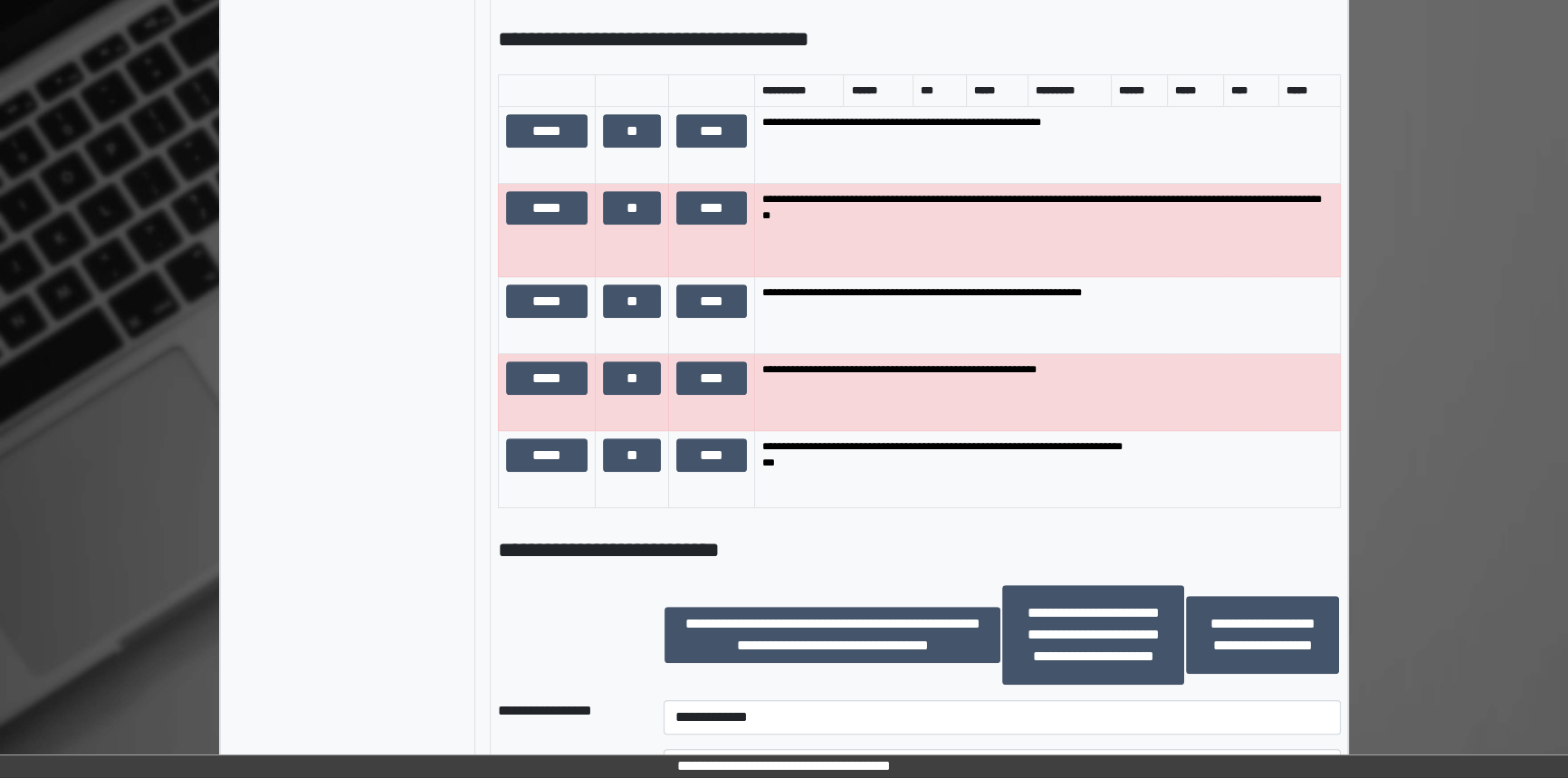 scroll, scrollTop: 1152, scrollLeft: 0, axis: vertical 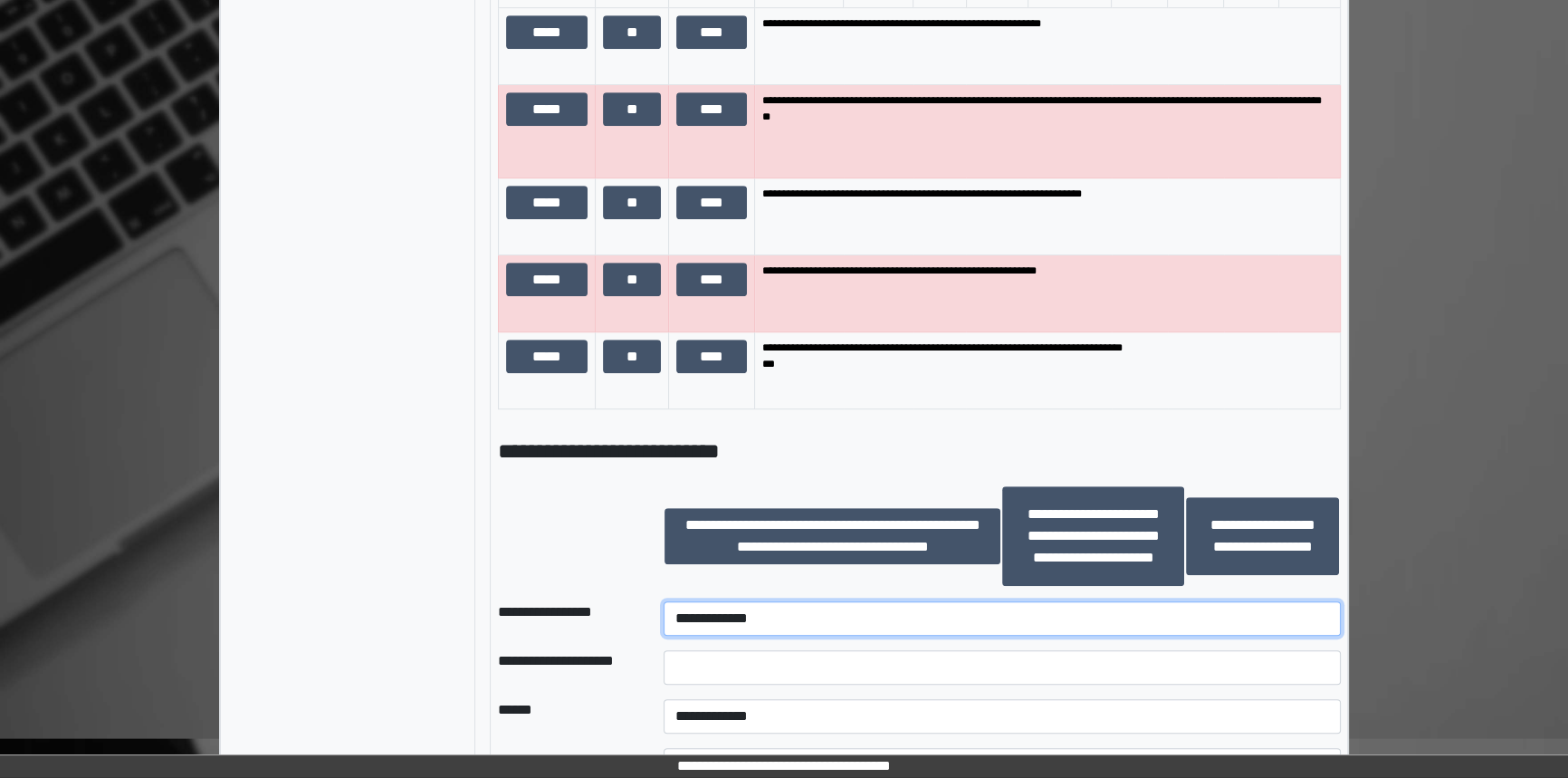 click on "**********" at bounding box center (1002, 619) 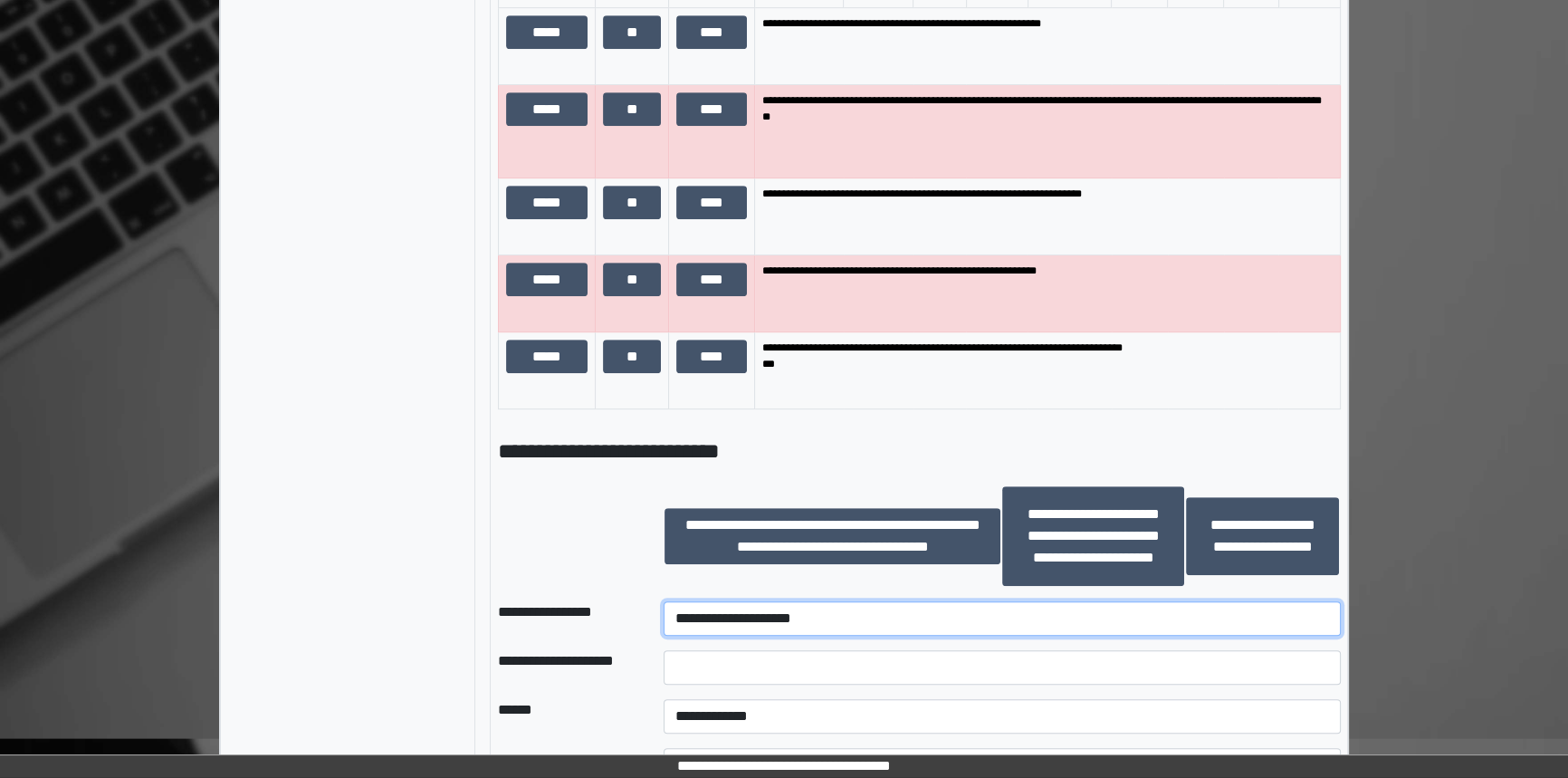 scroll, scrollTop: 1234, scrollLeft: 0, axis: vertical 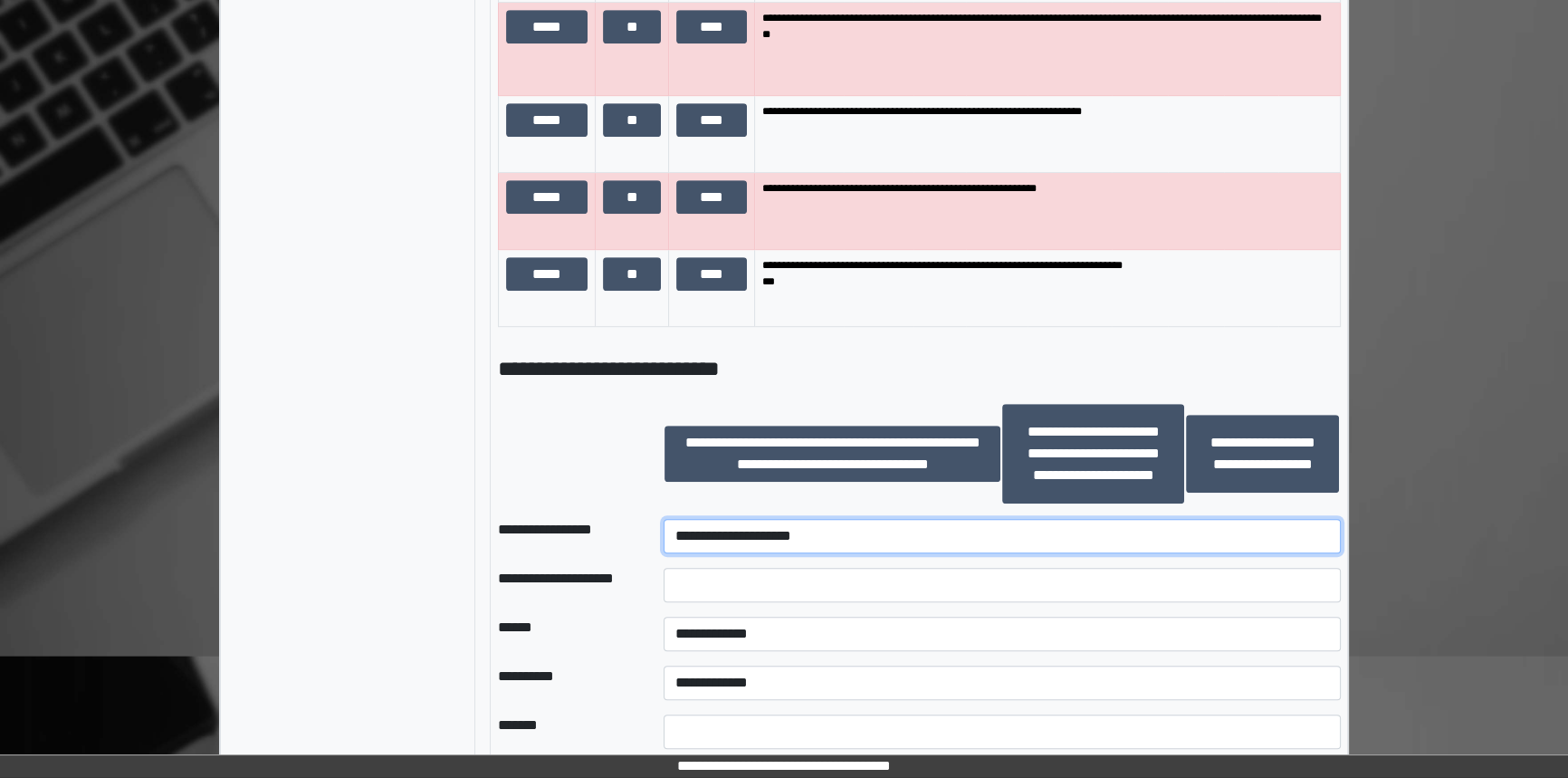 click on "**********" at bounding box center [1002, 536] 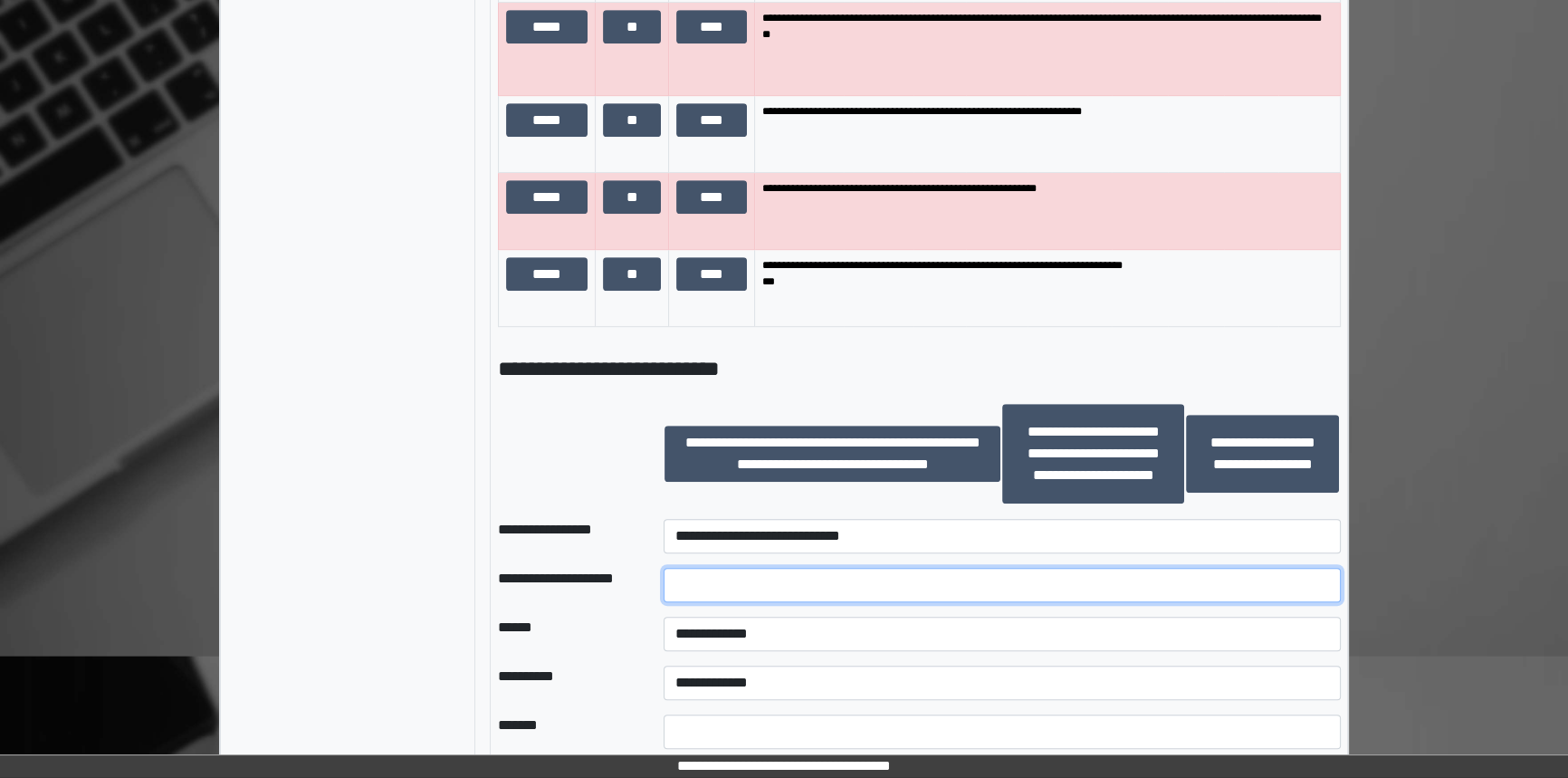 click at bounding box center (1002, 585) 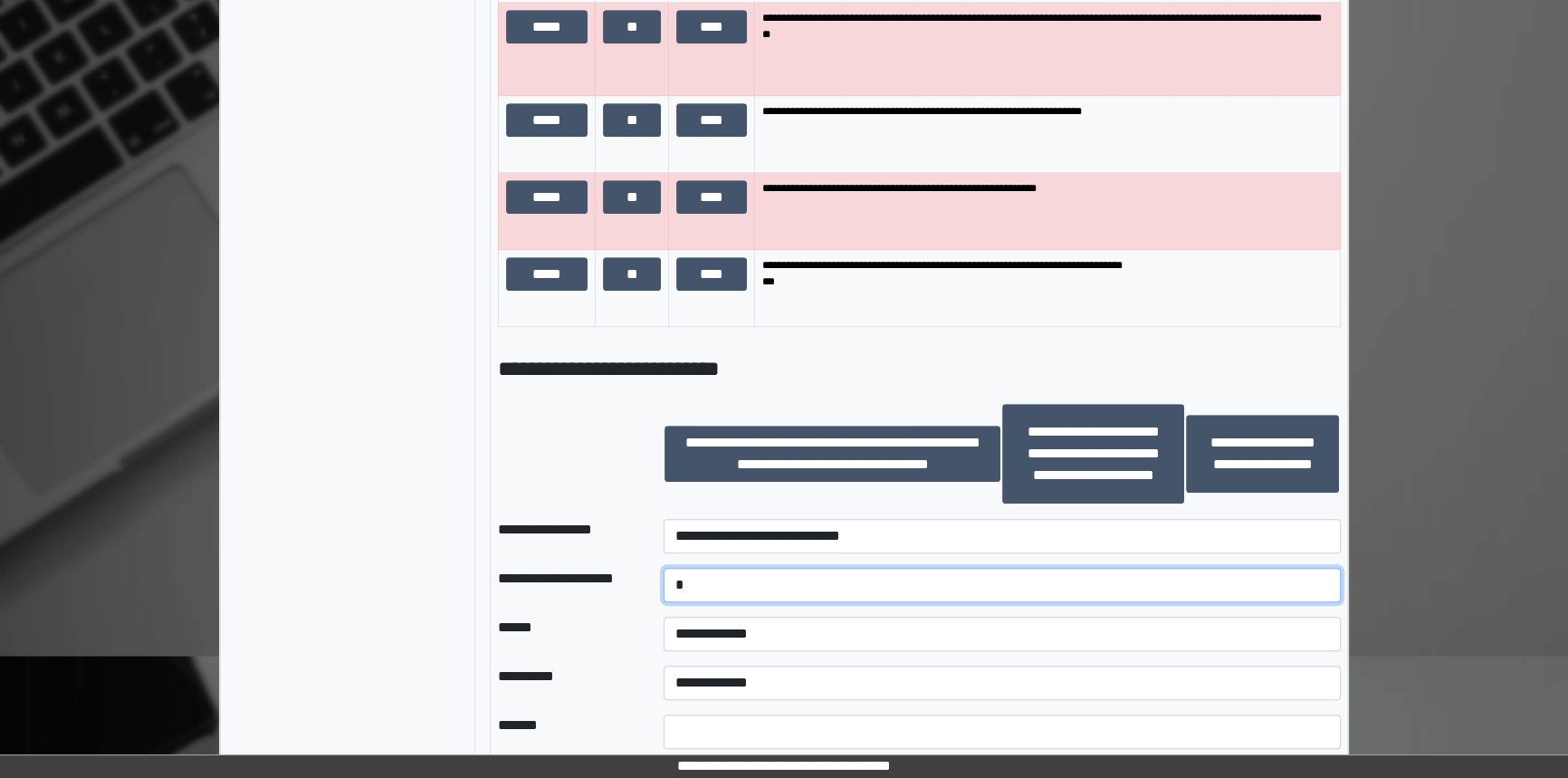 scroll, scrollTop: 1317, scrollLeft: 0, axis: vertical 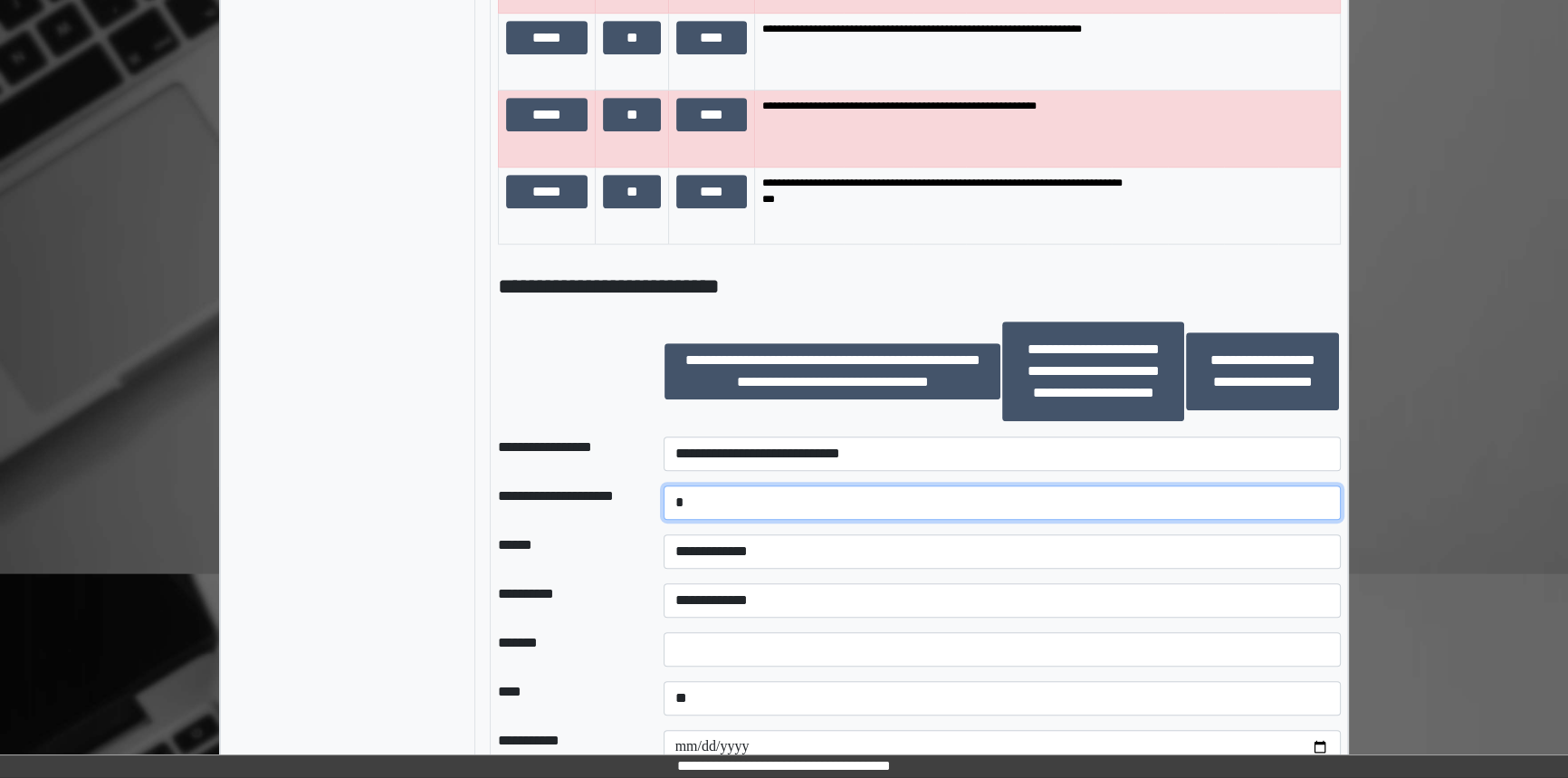 type on "*" 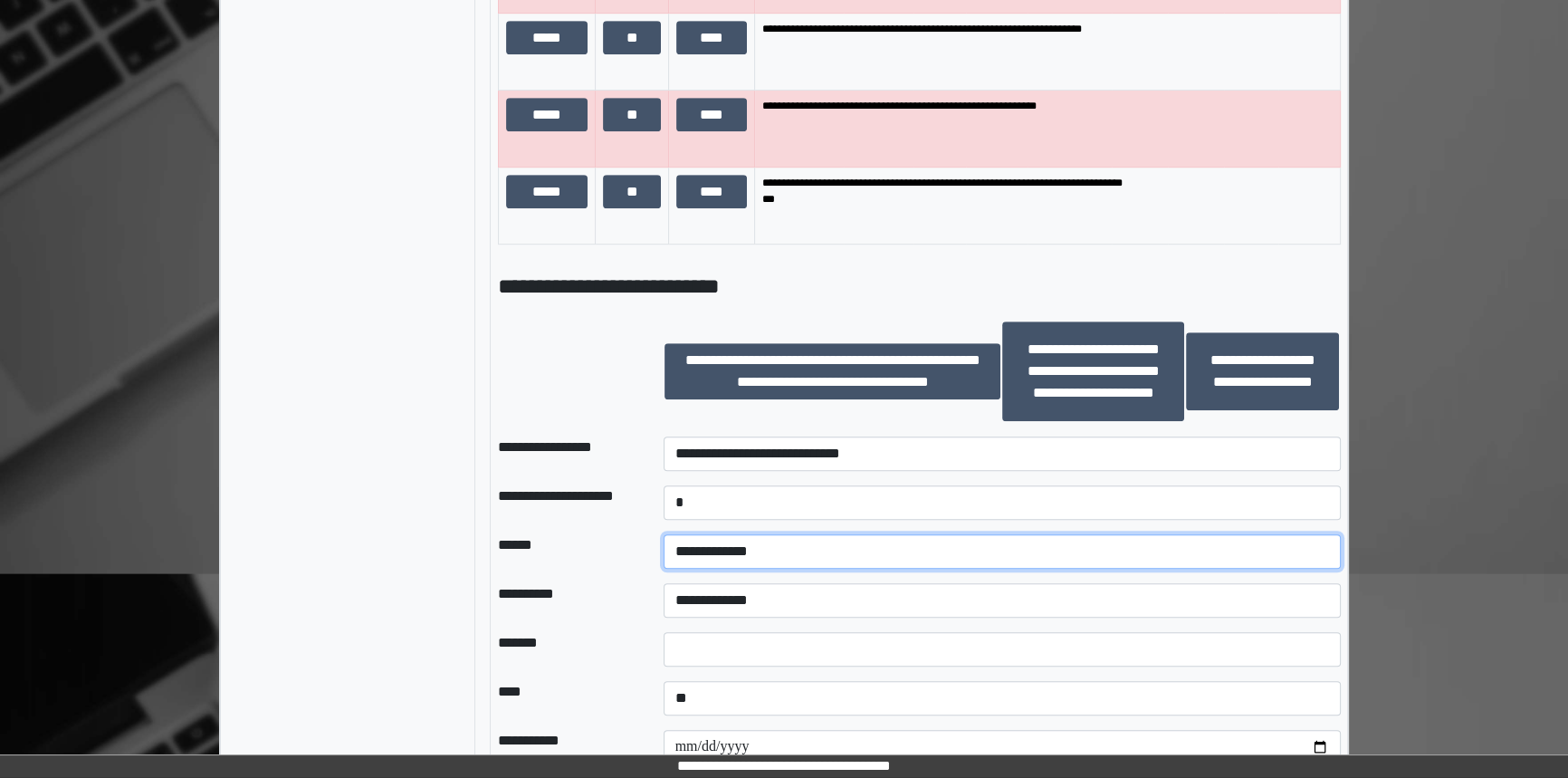 click on "**********" at bounding box center [1002, 552] 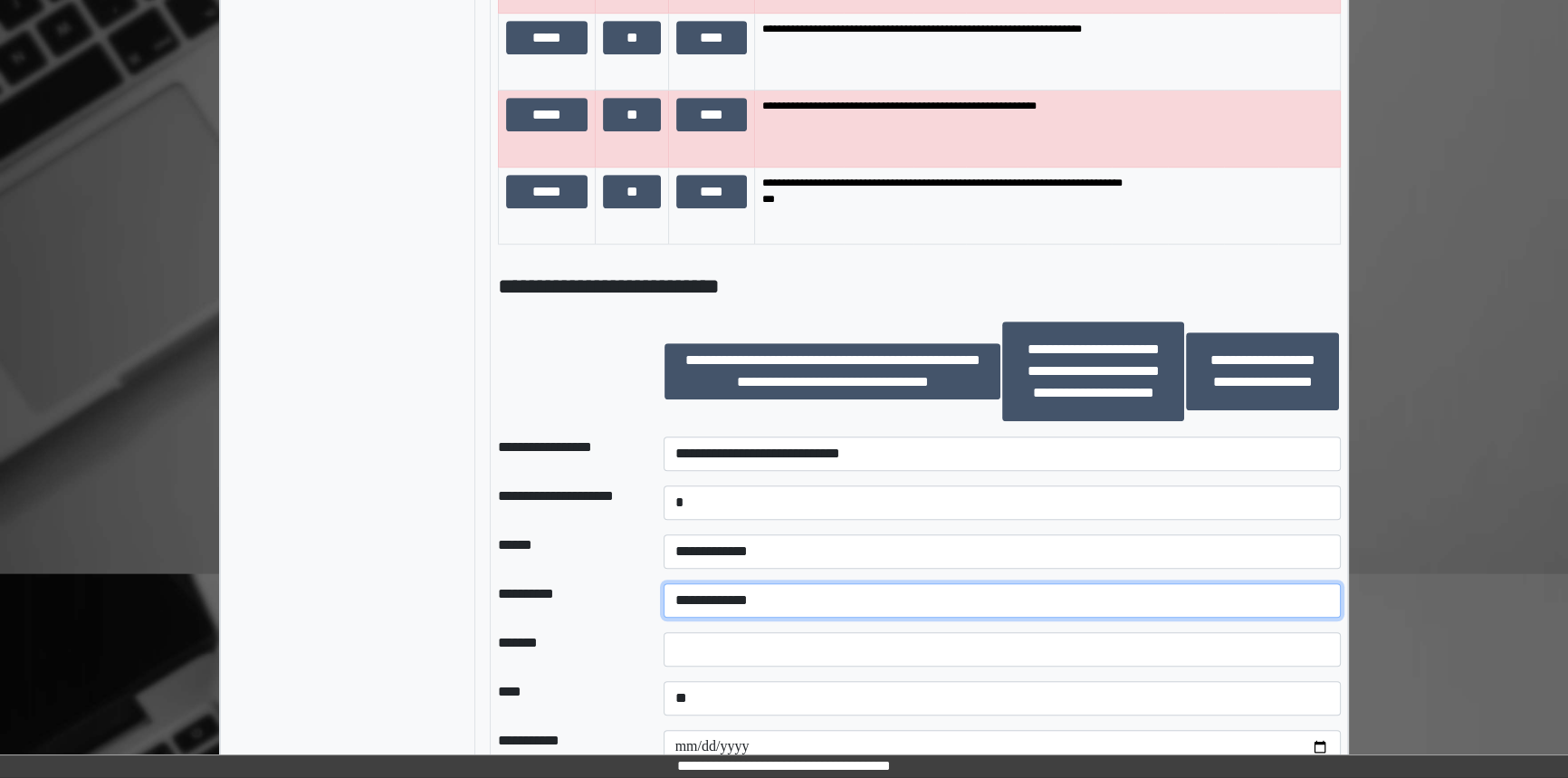 click on "**********" at bounding box center (1002, 600) 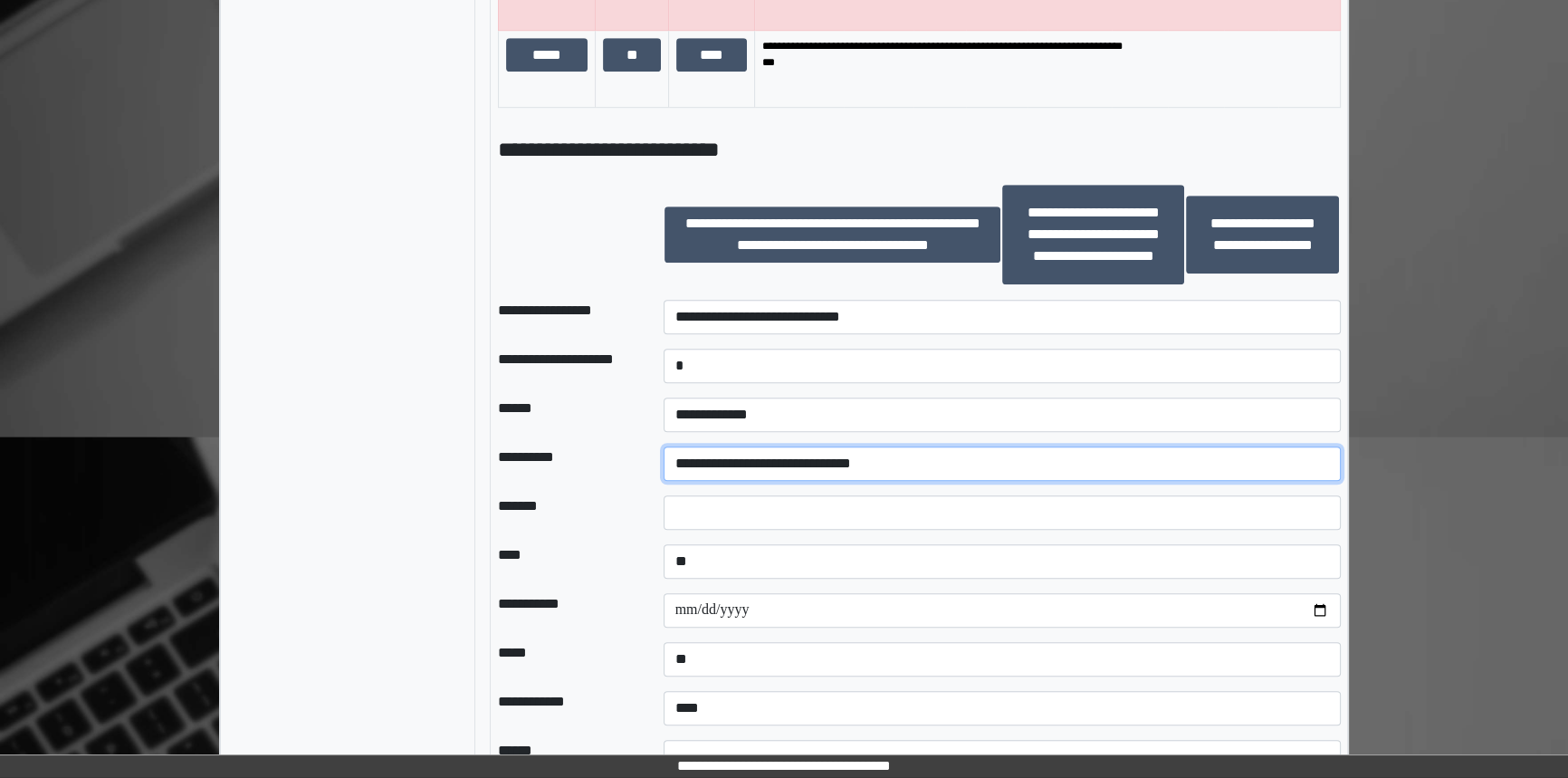 scroll, scrollTop: 1482, scrollLeft: 0, axis: vertical 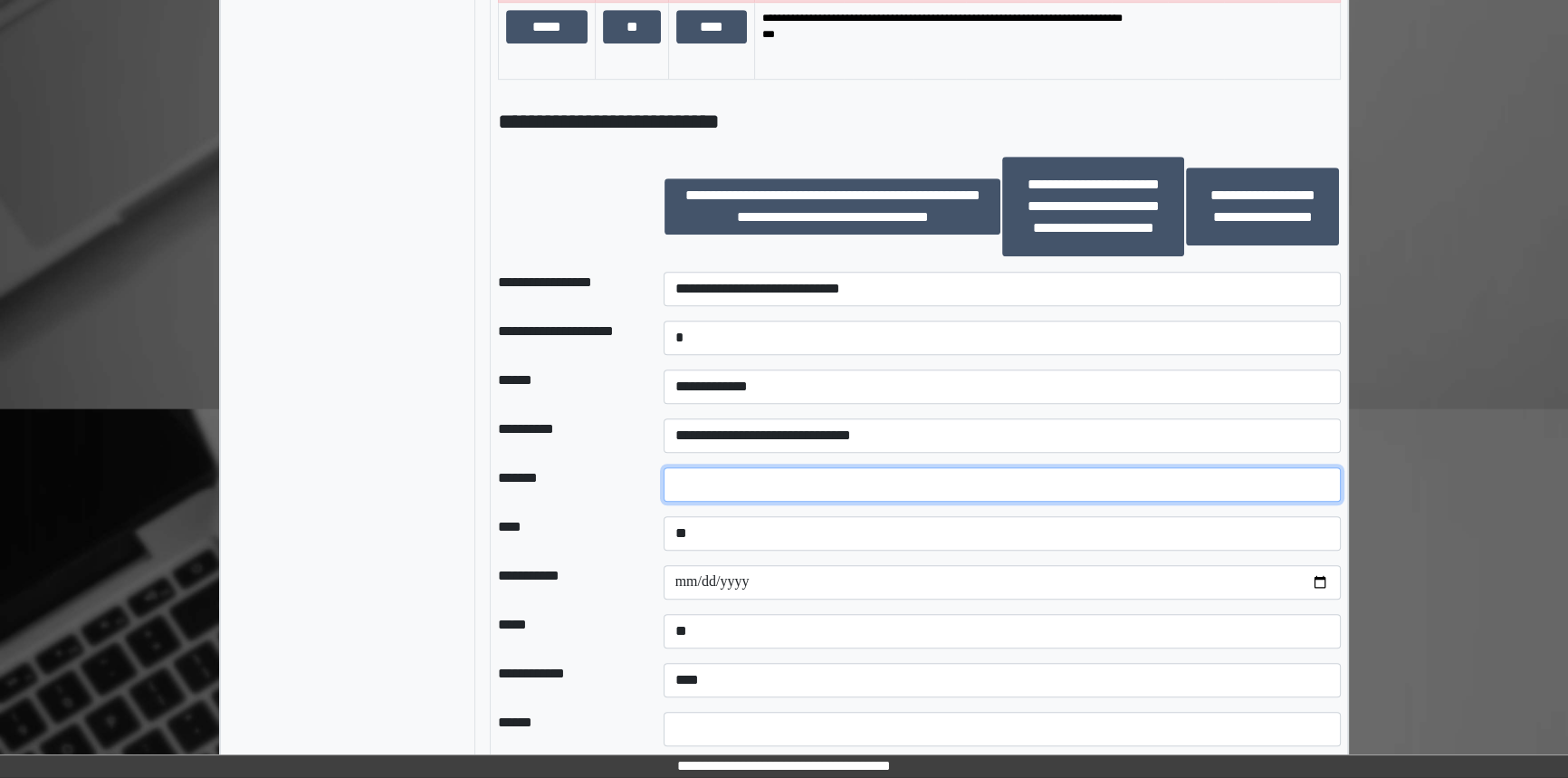 click at bounding box center [1002, 485] 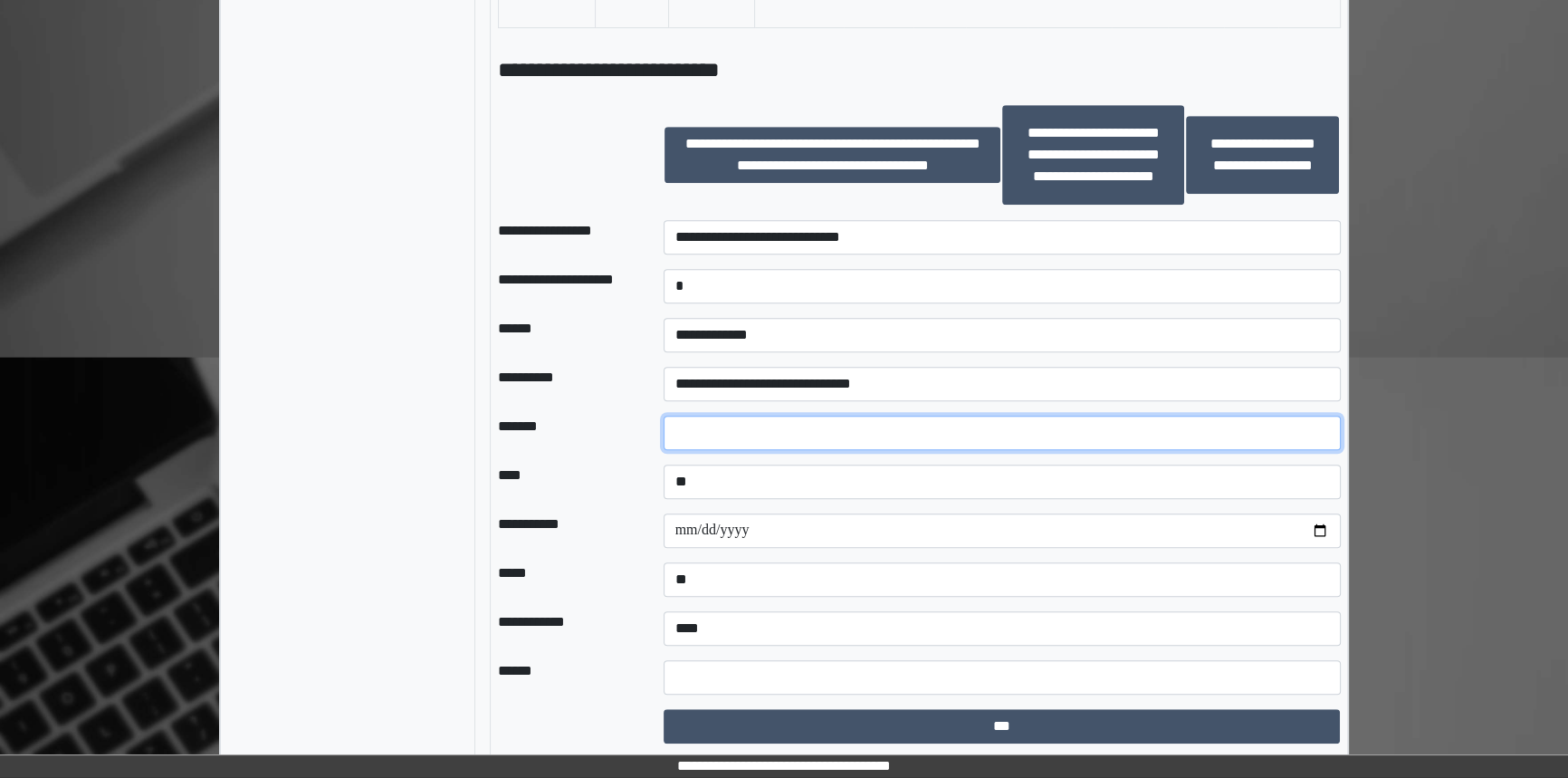 type on "**" 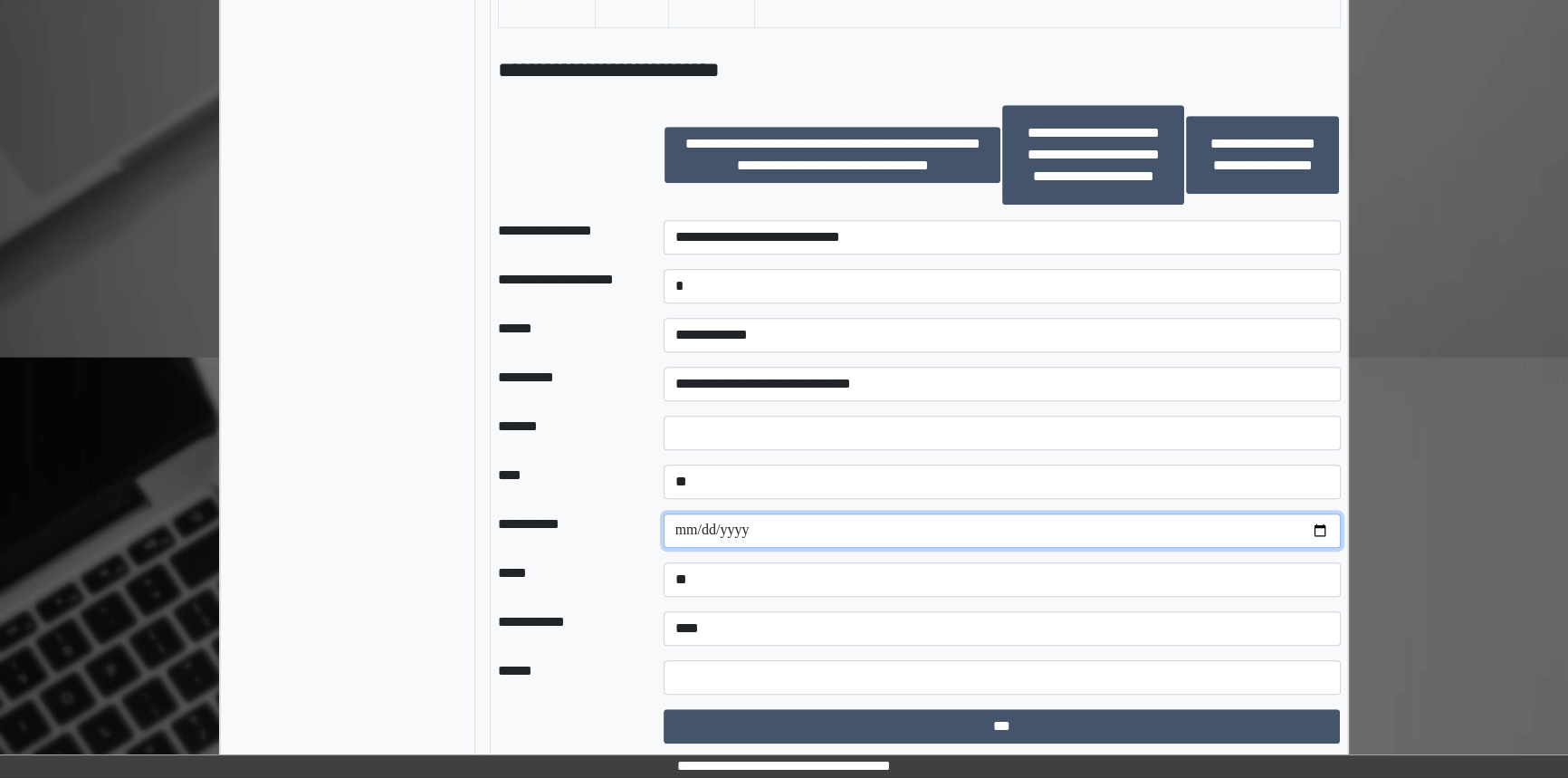 click at bounding box center (1002, 531) 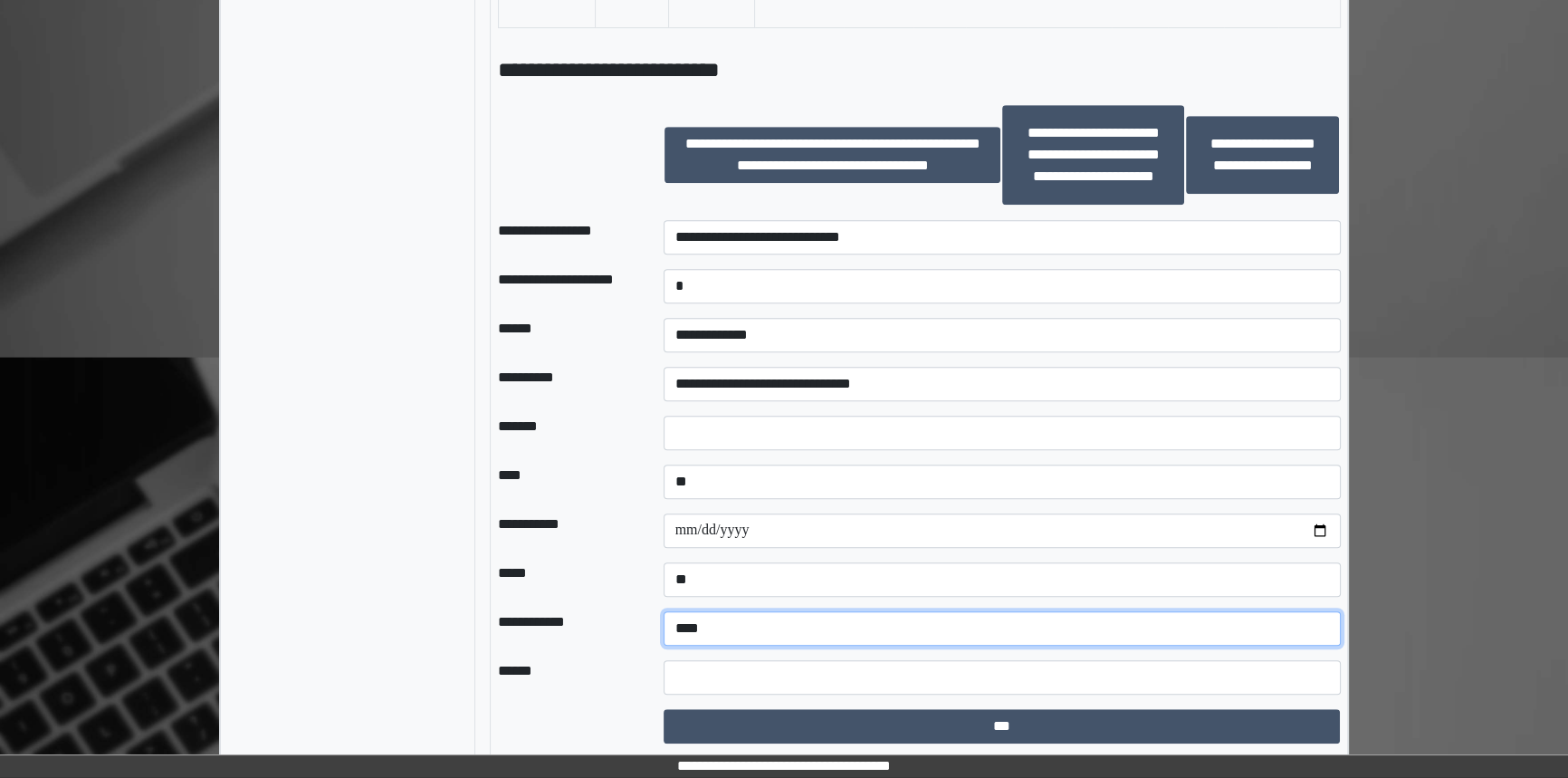 click on "**********" at bounding box center [1002, 629] 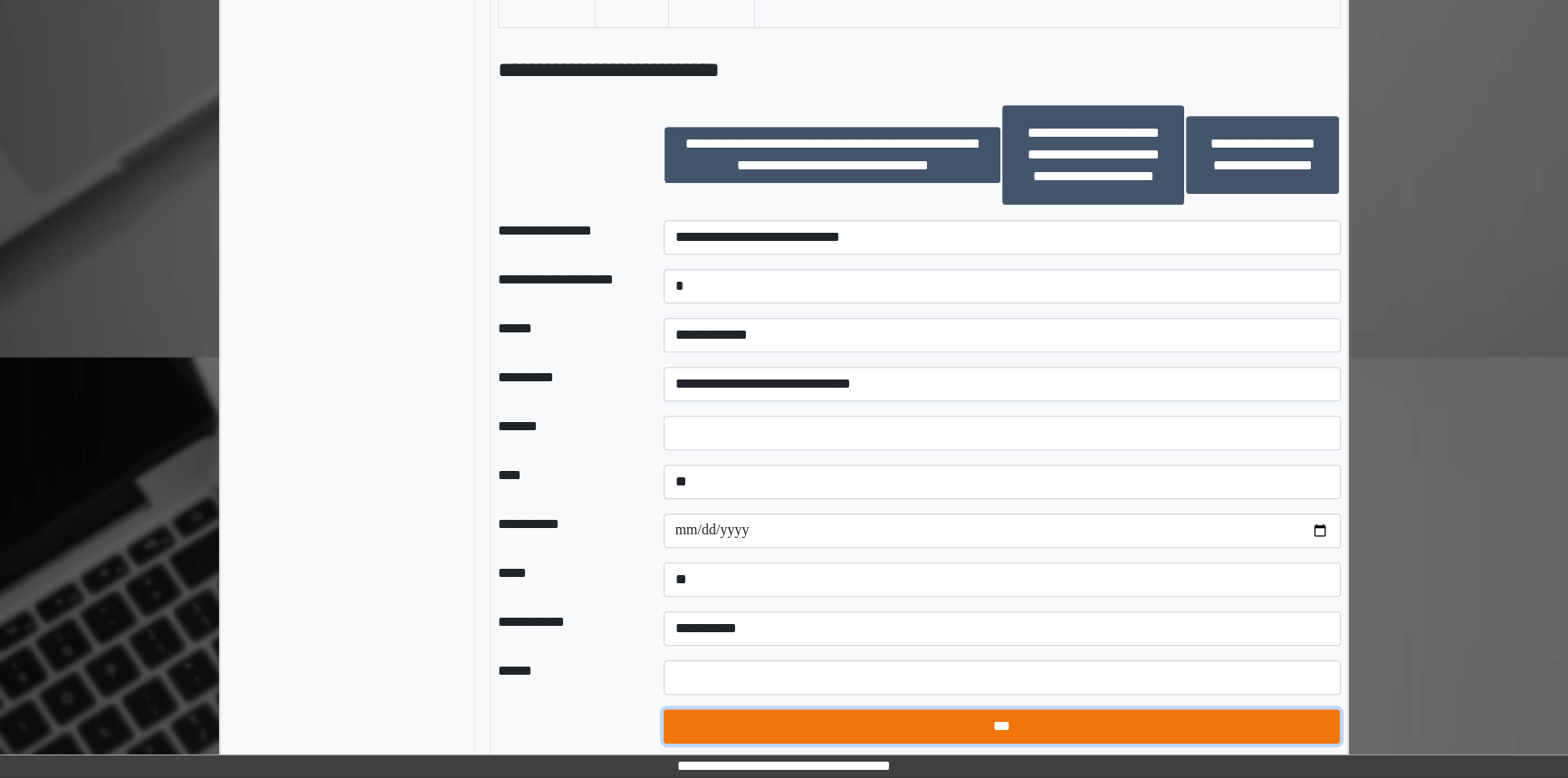 click on "***" at bounding box center [1002, 726] 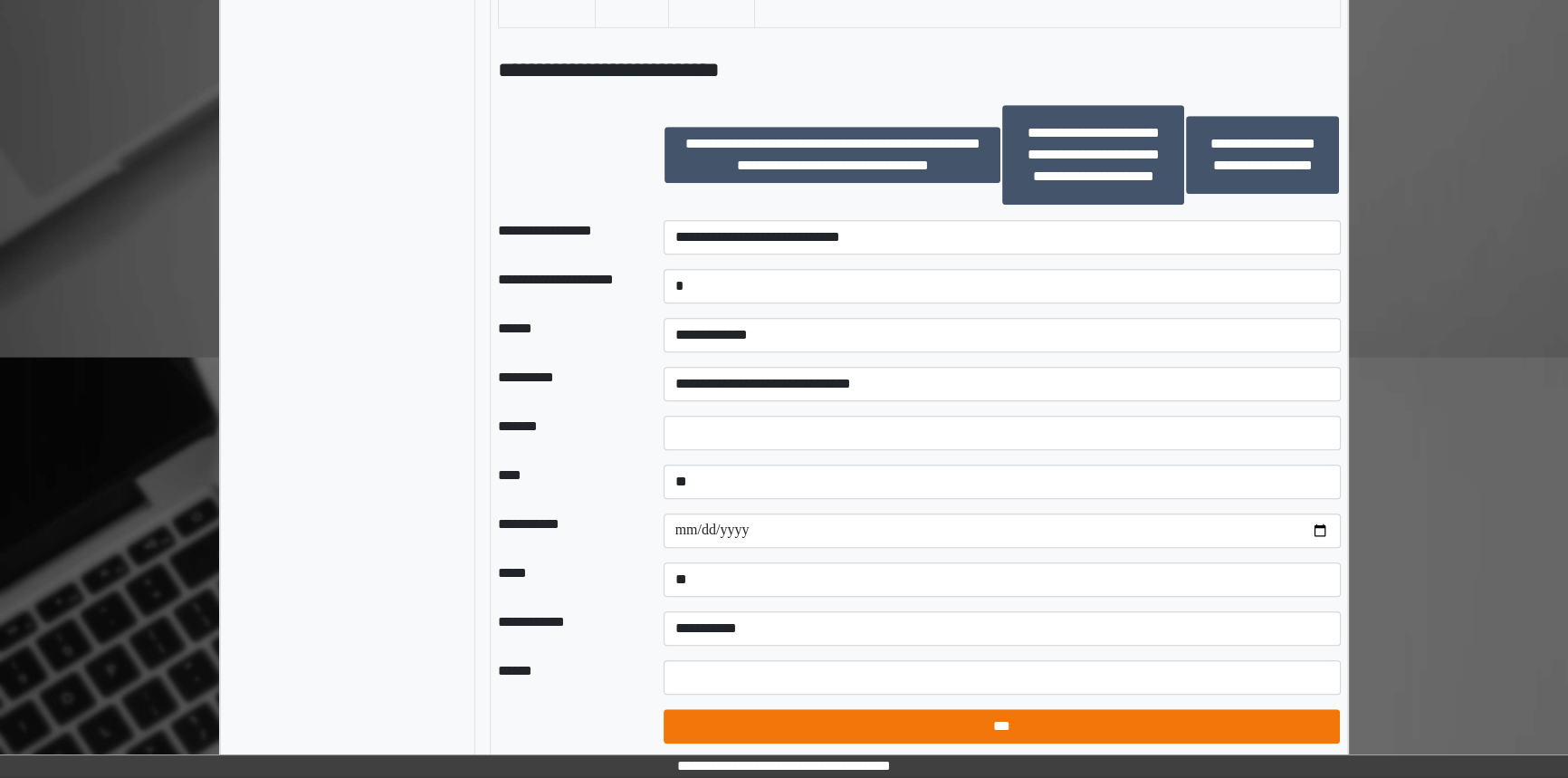 select on "*" 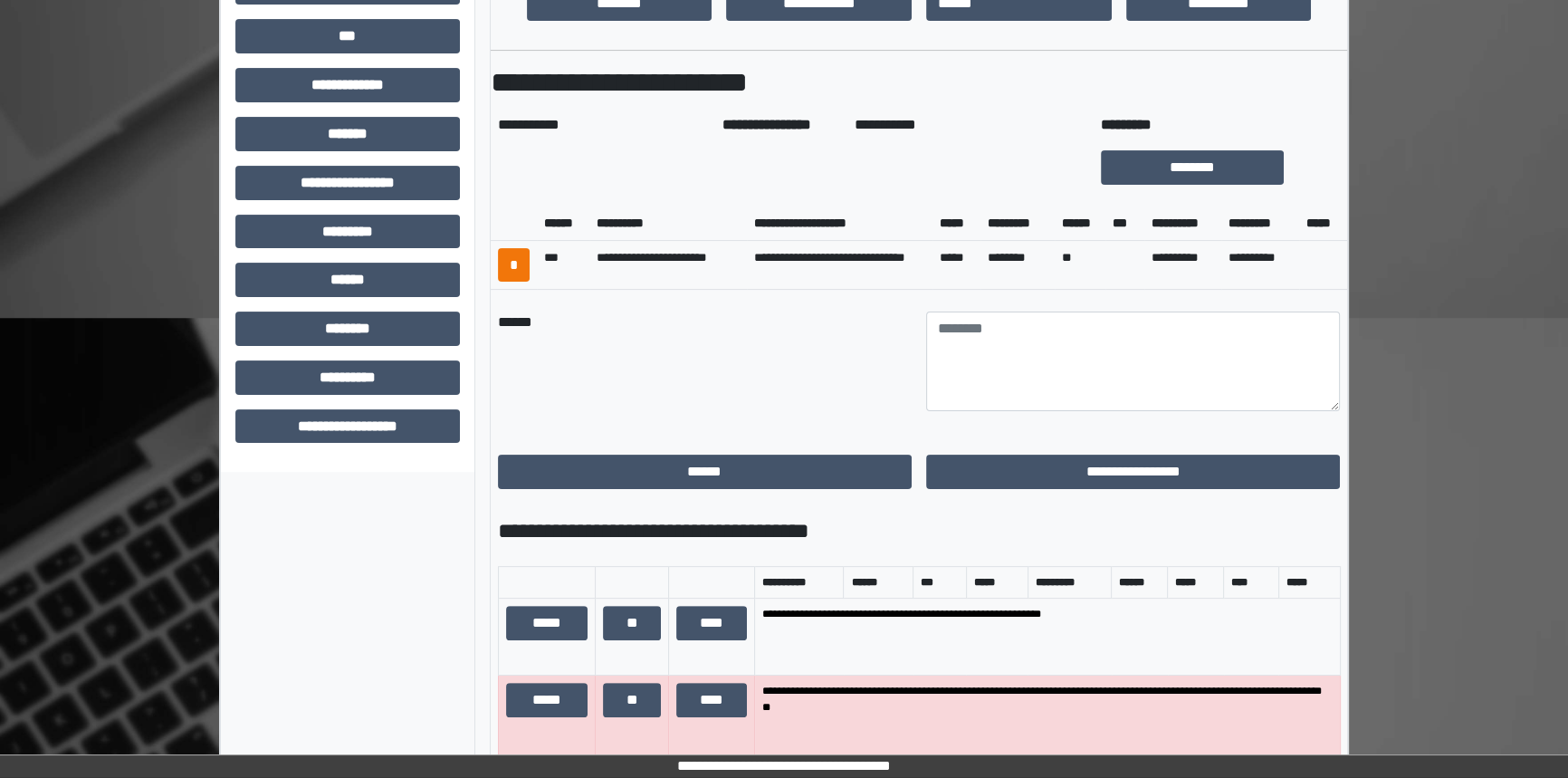 scroll, scrollTop: 545, scrollLeft: 0, axis: vertical 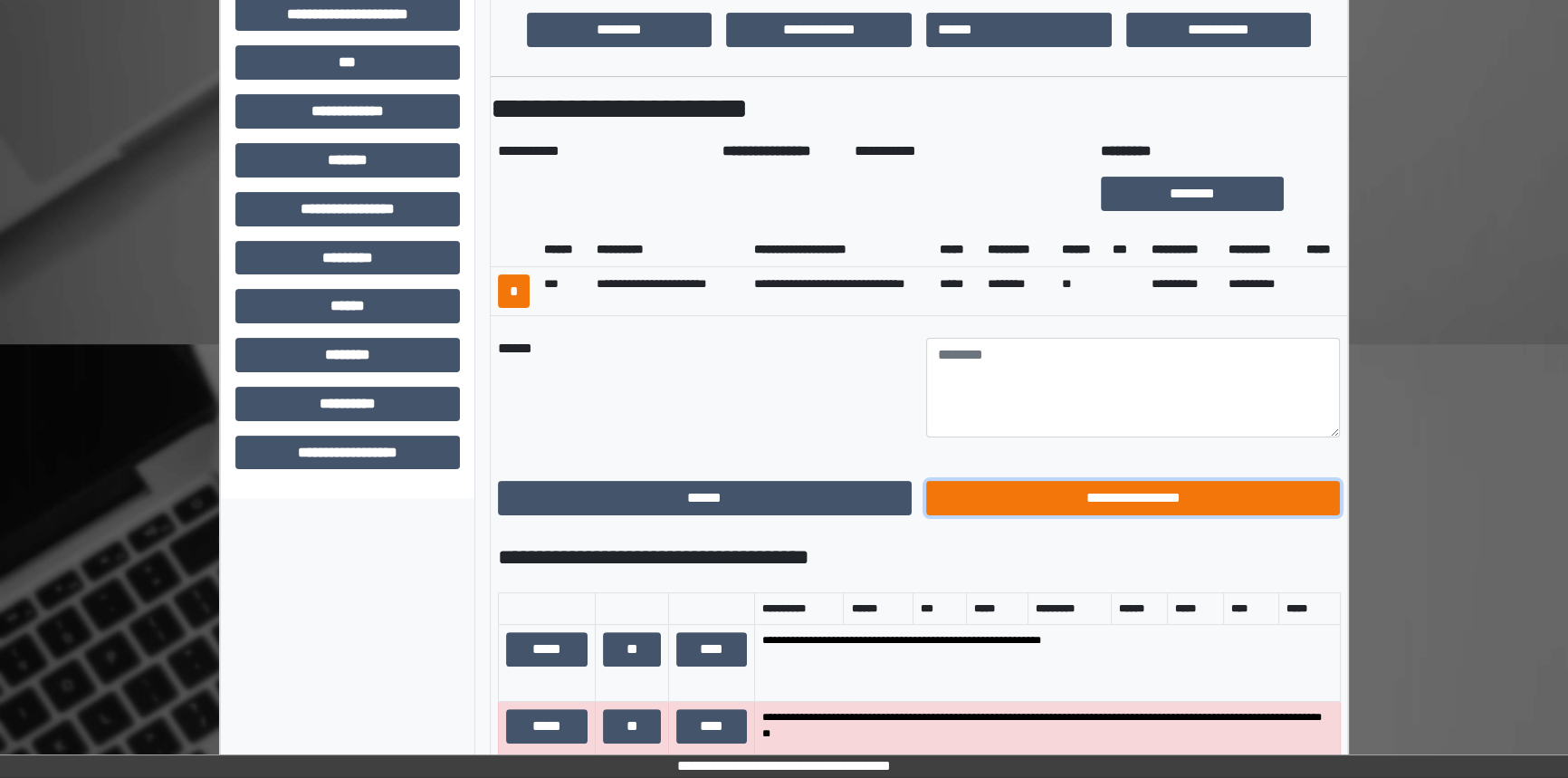 click on "**********" at bounding box center [1133, 498] 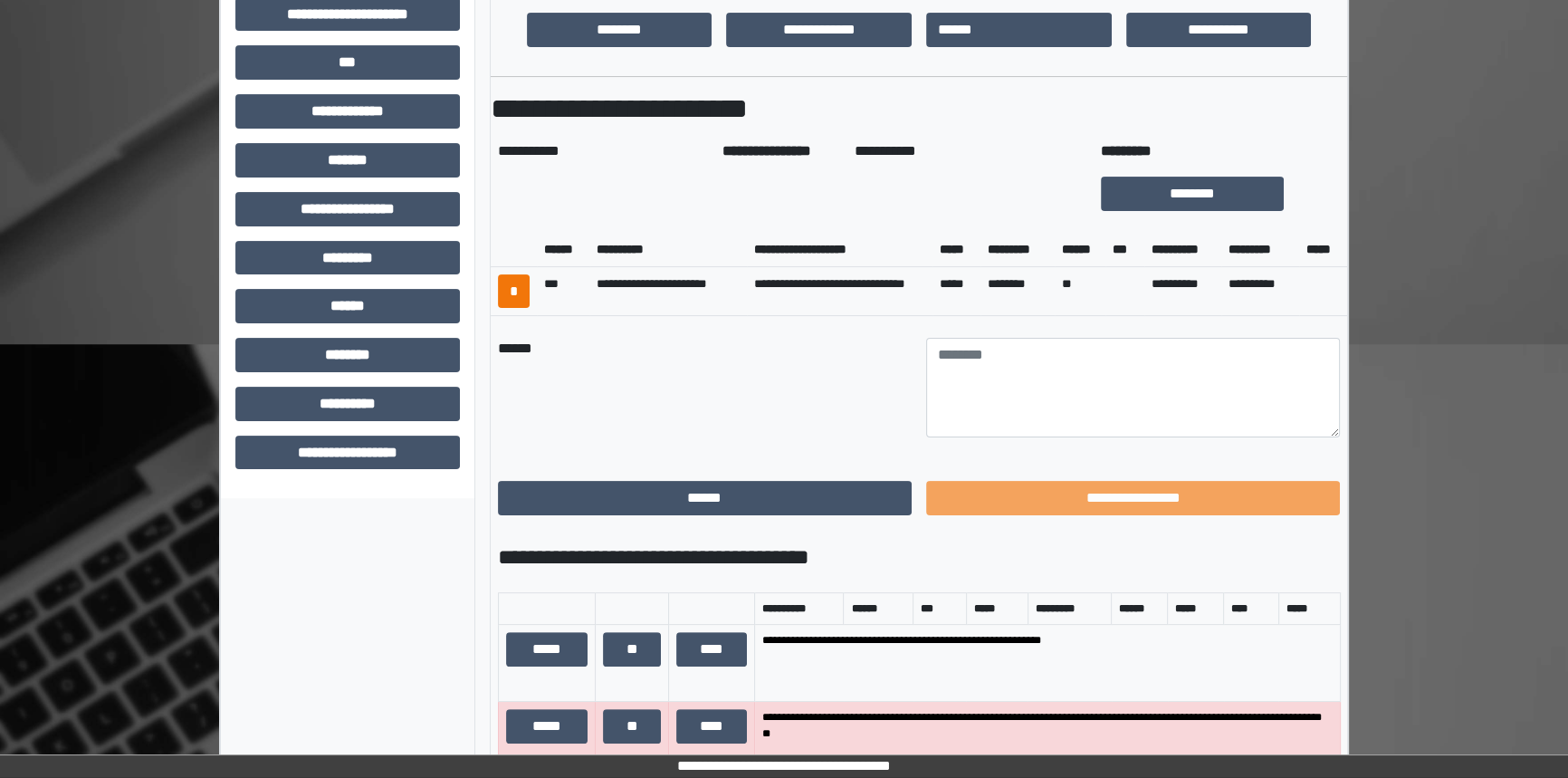 scroll, scrollTop: 281, scrollLeft: 0, axis: vertical 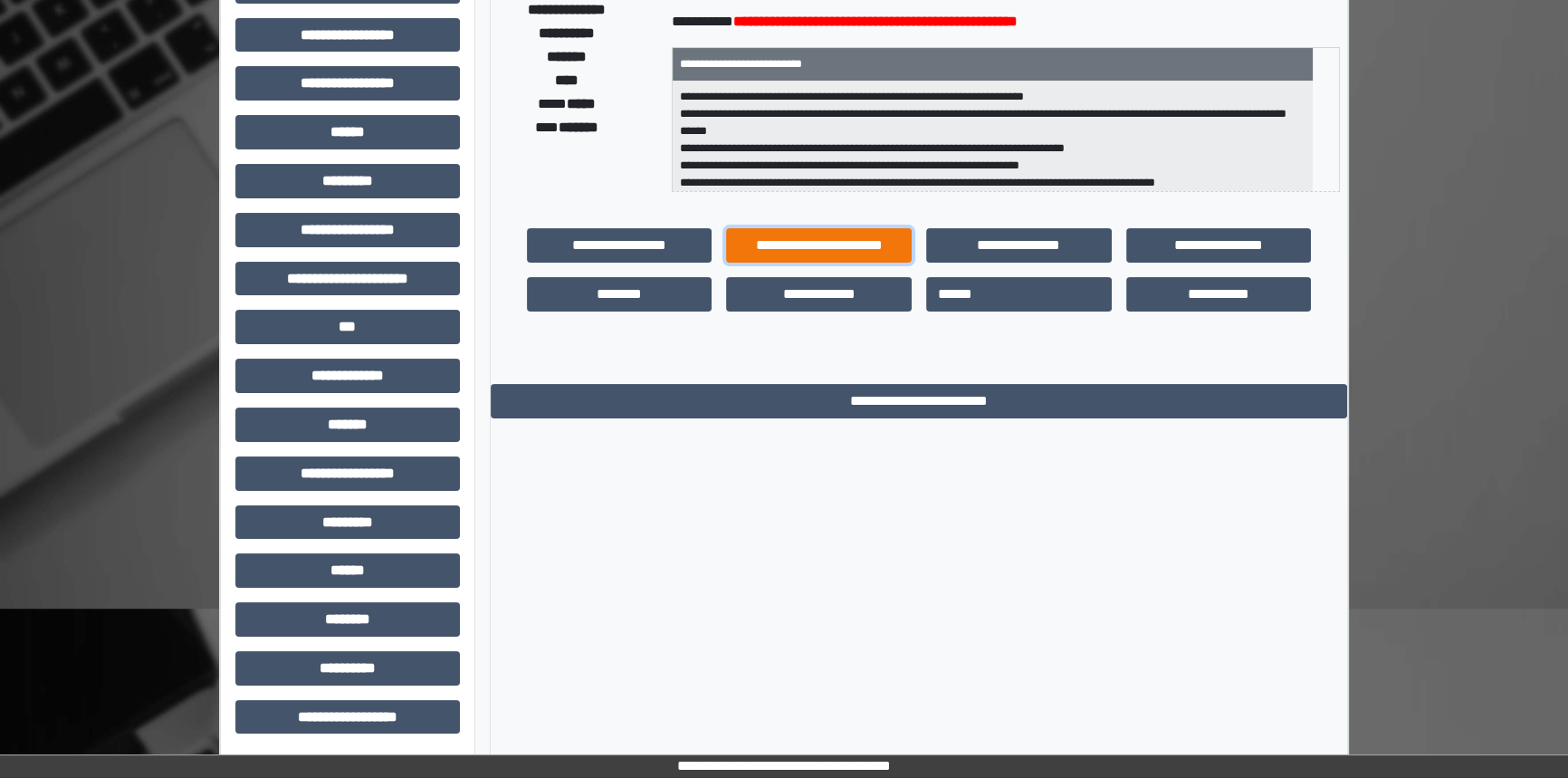 click on "**********" at bounding box center [818, 245] 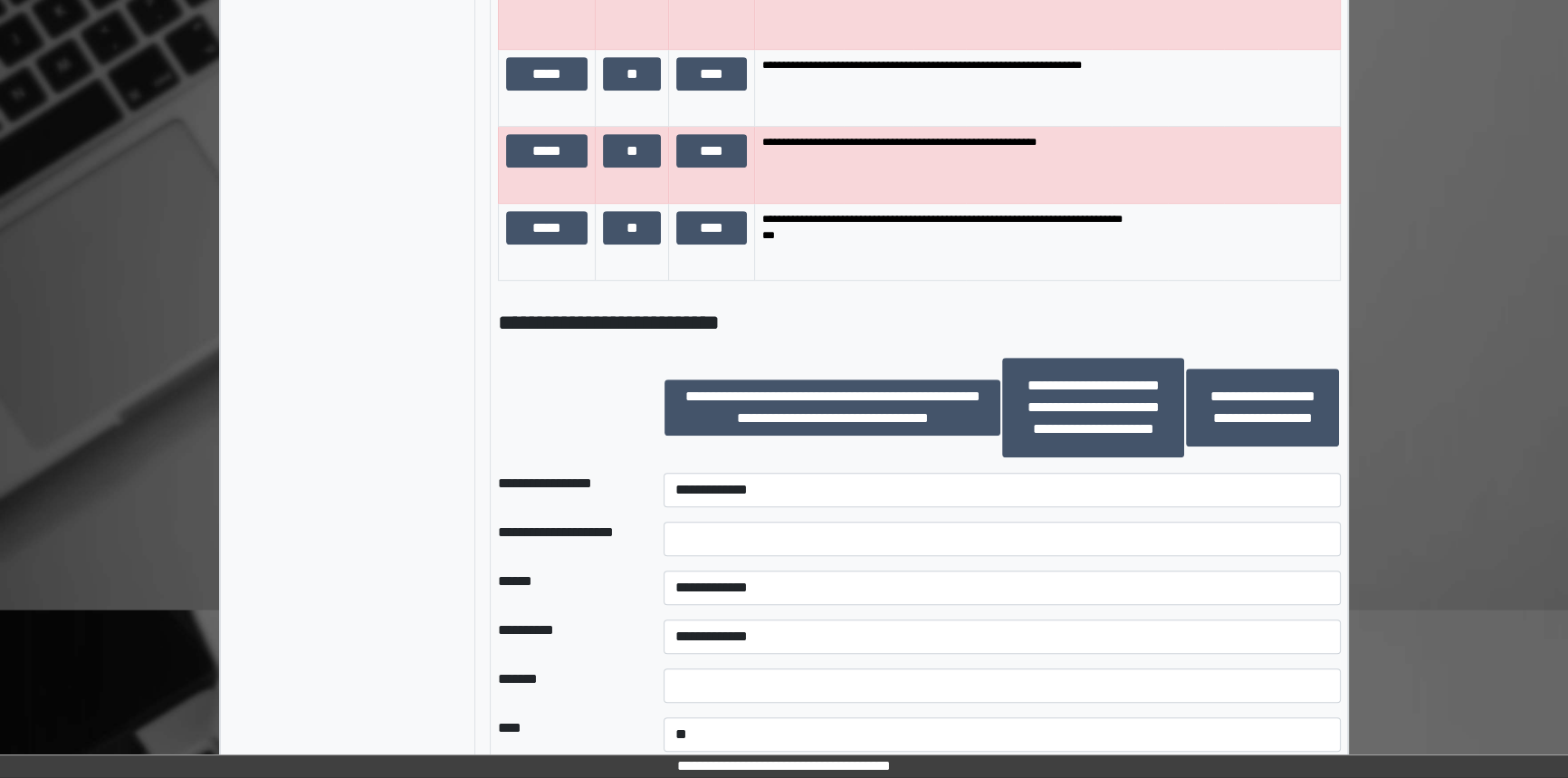scroll, scrollTop: 1269, scrollLeft: 0, axis: vertical 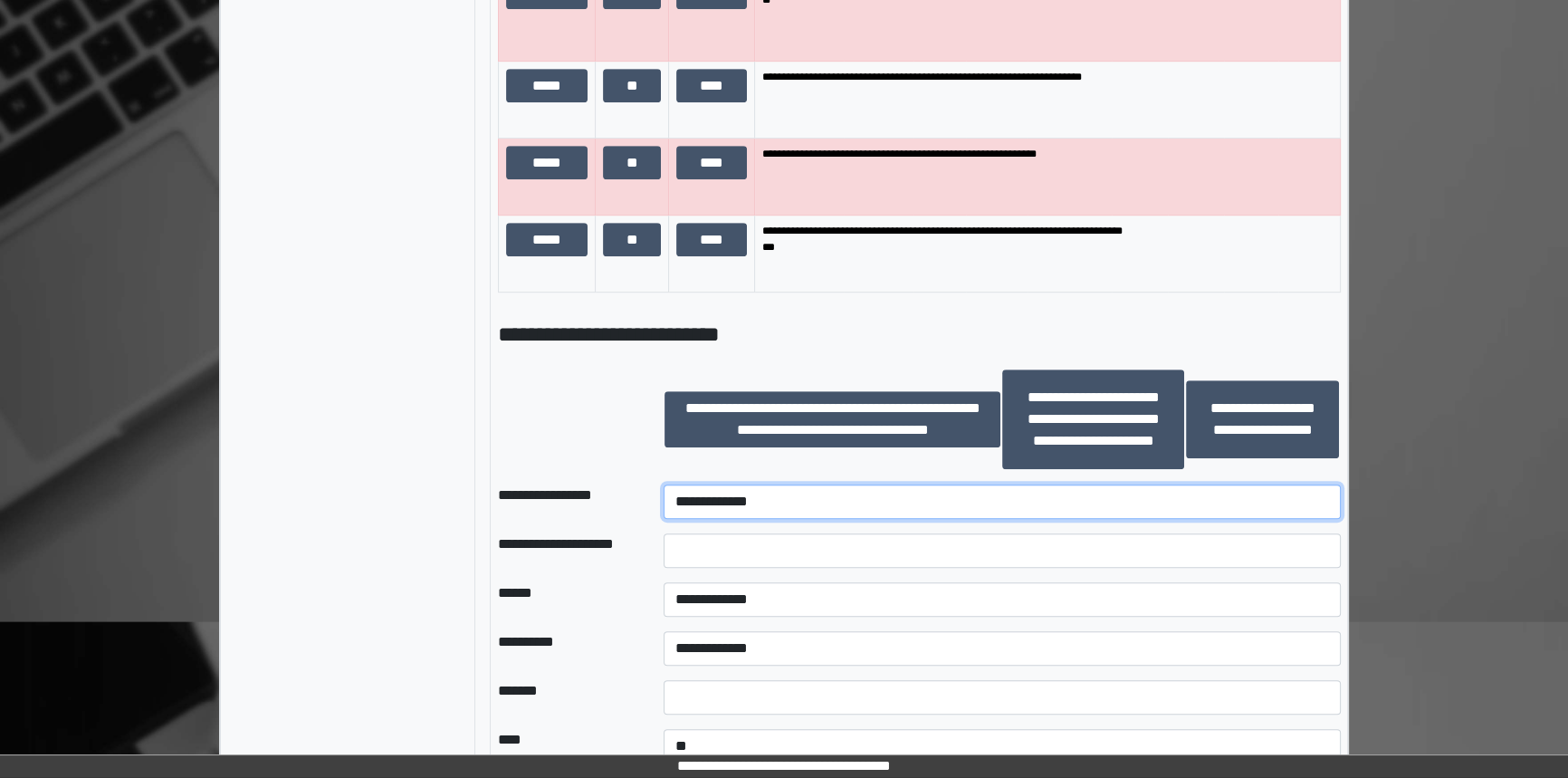 click on "**********" at bounding box center (1002, 502) 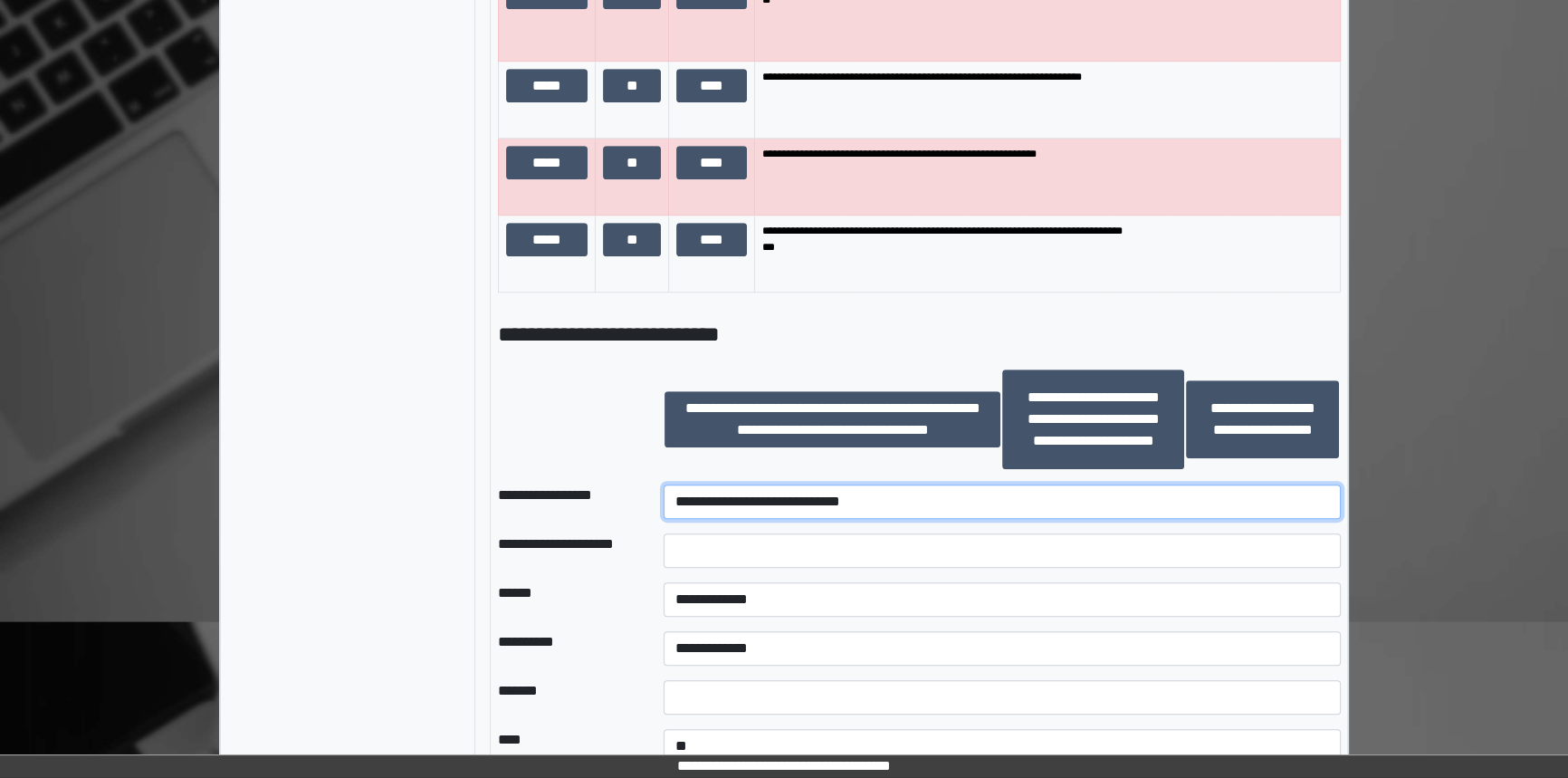 click on "**********" at bounding box center (1002, 502) 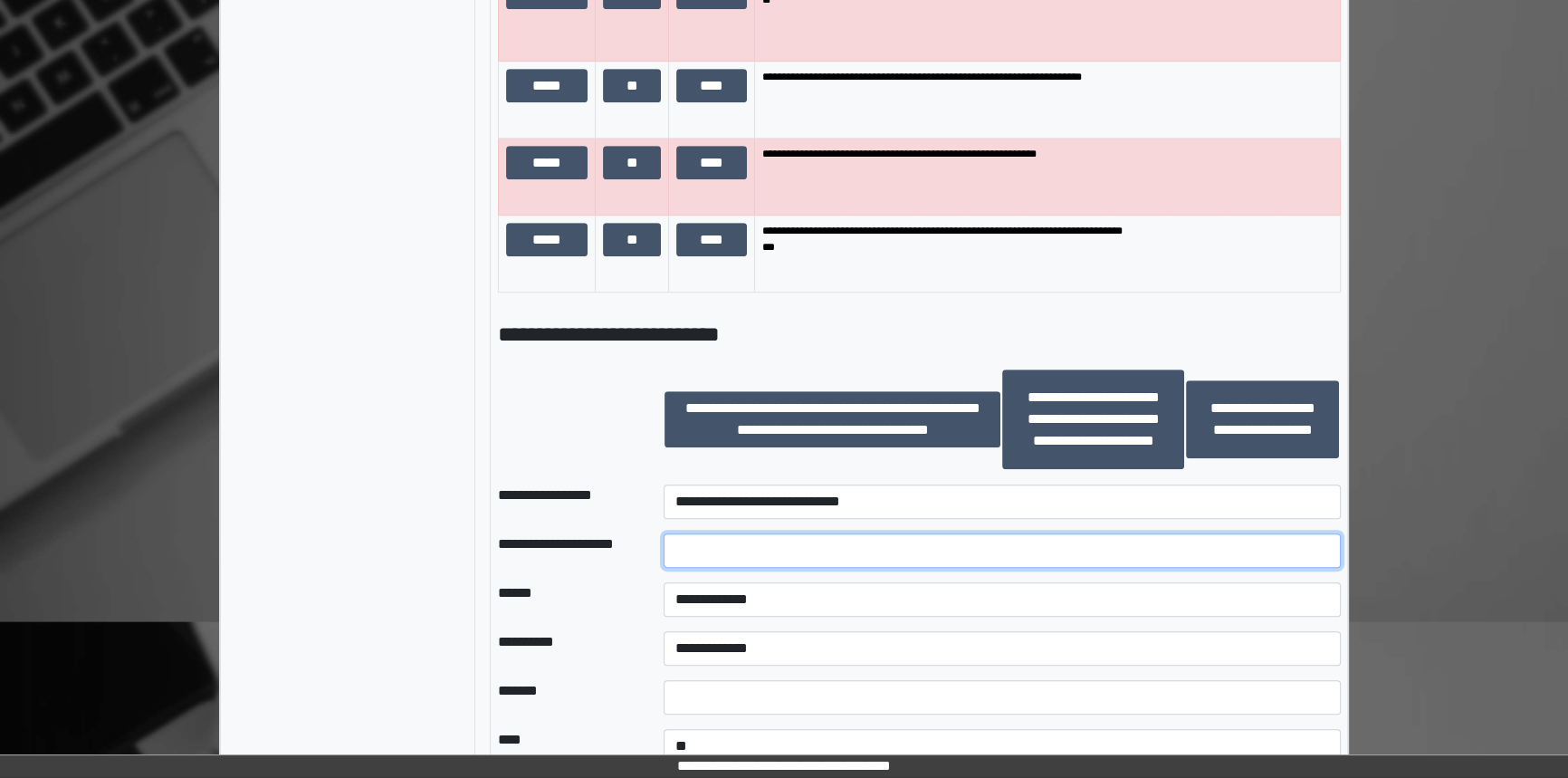 click at bounding box center [1002, 551] 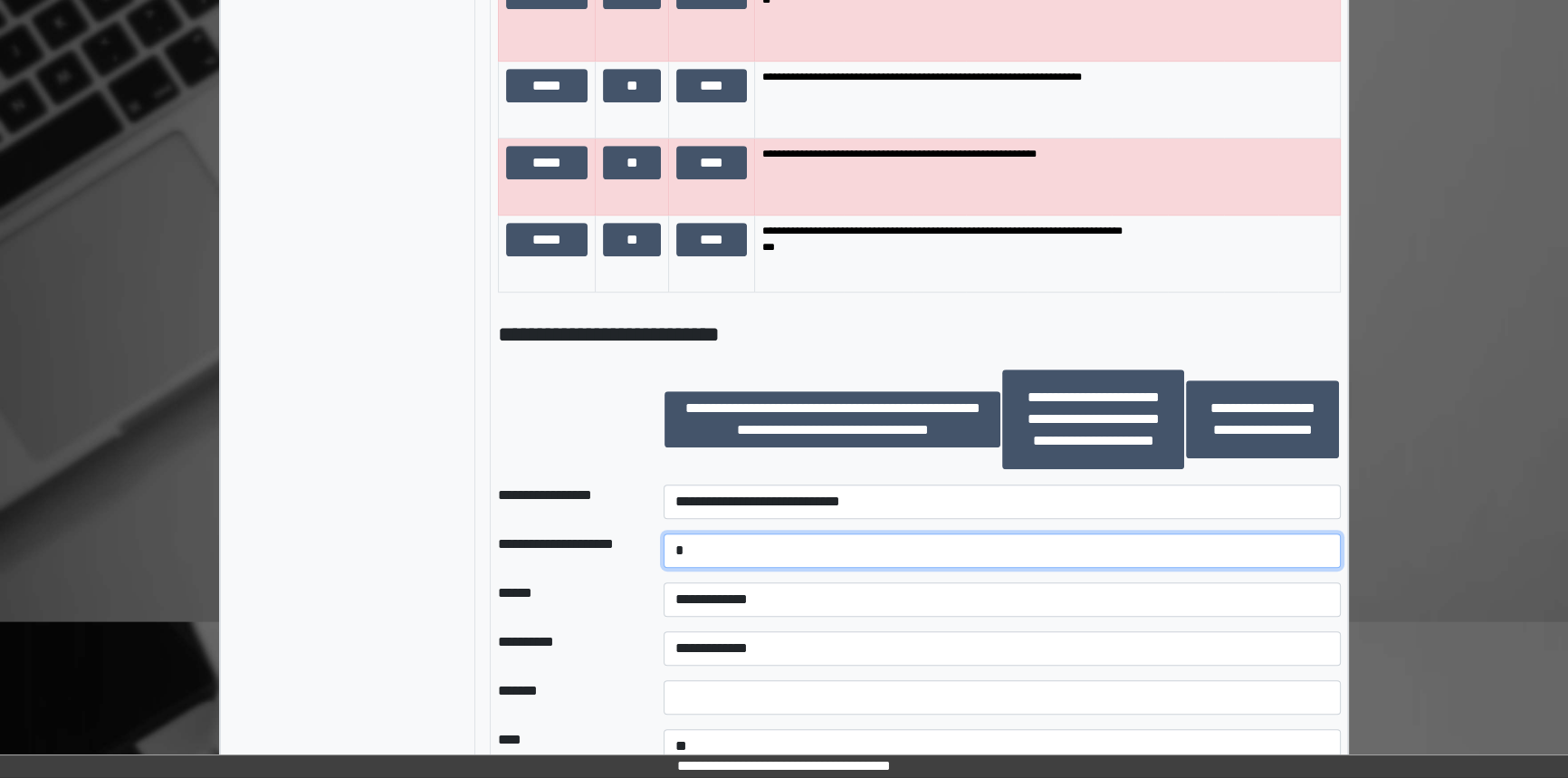 type on "*" 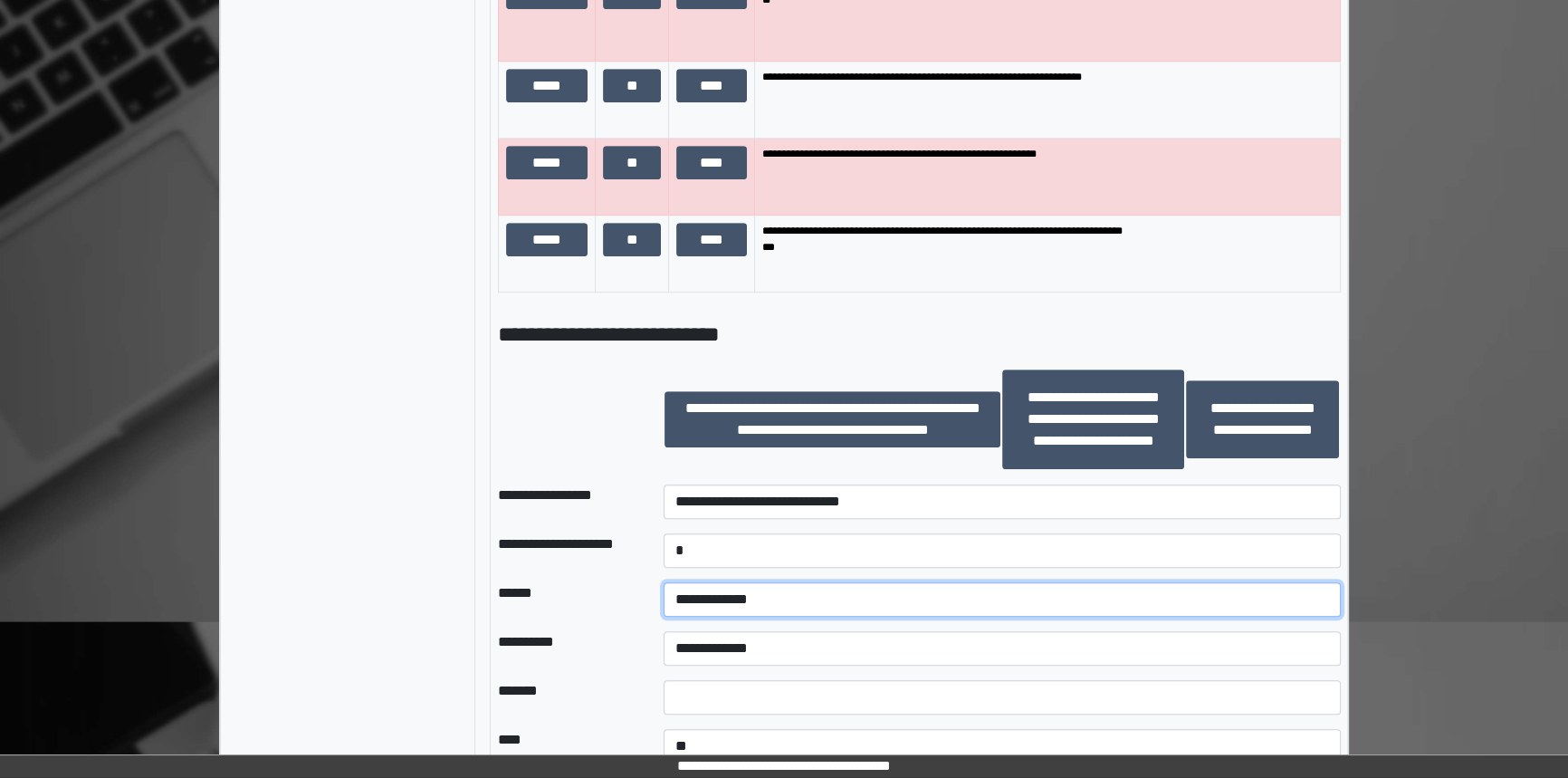 click on "**********" at bounding box center [1002, 600] 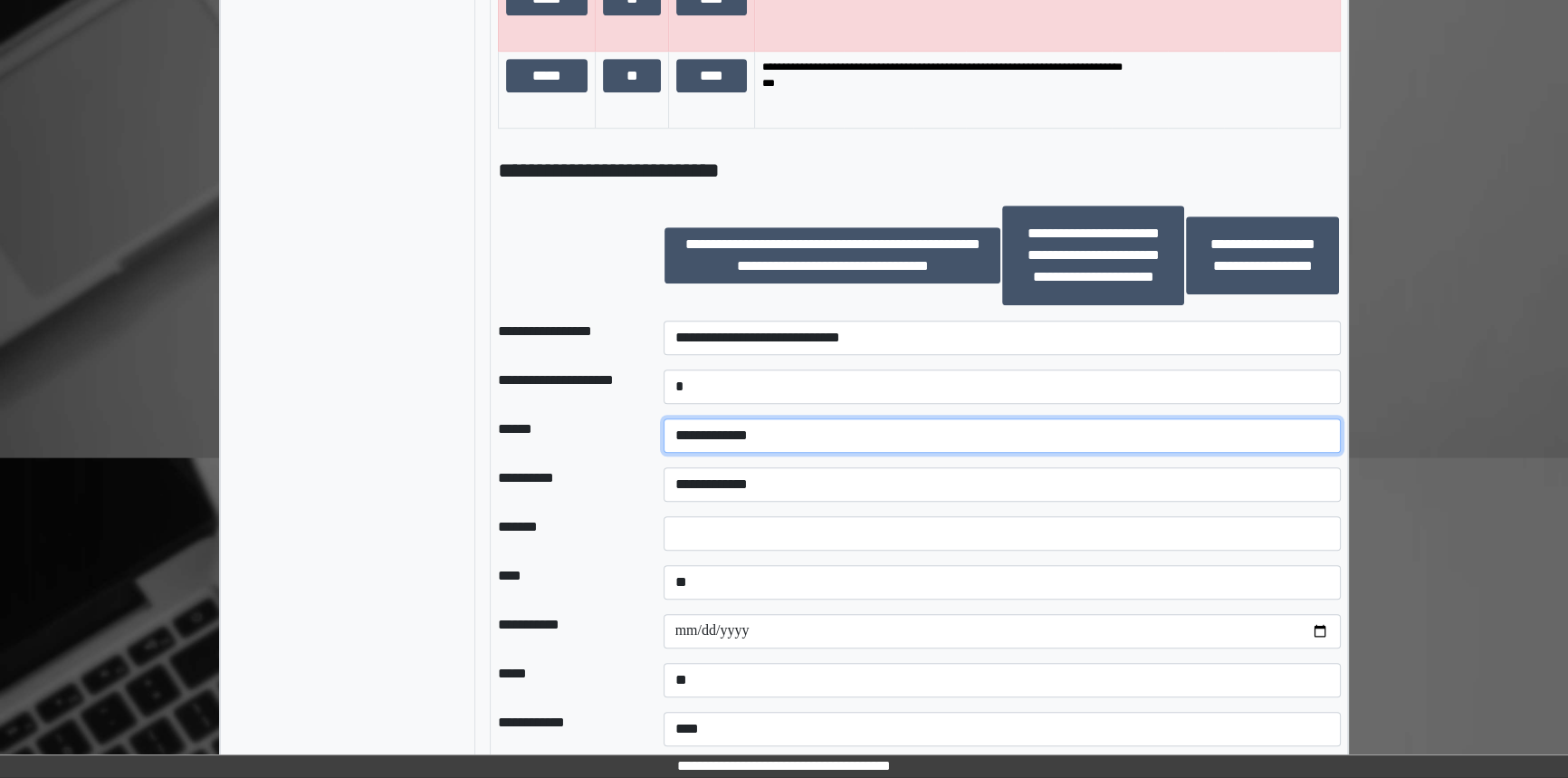 scroll, scrollTop: 1434, scrollLeft: 0, axis: vertical 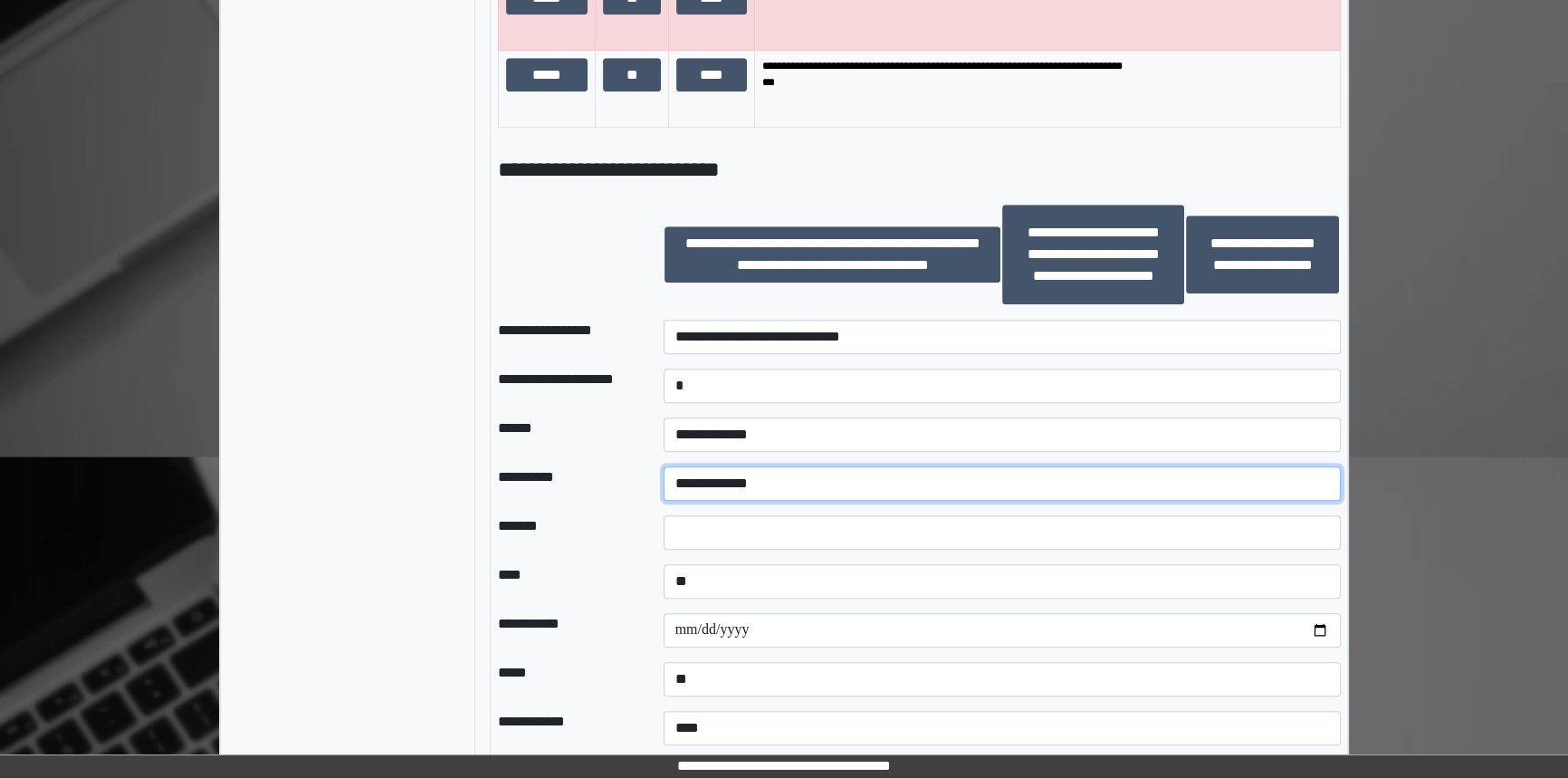 click on "**********" at bounding box center (1002, 484) 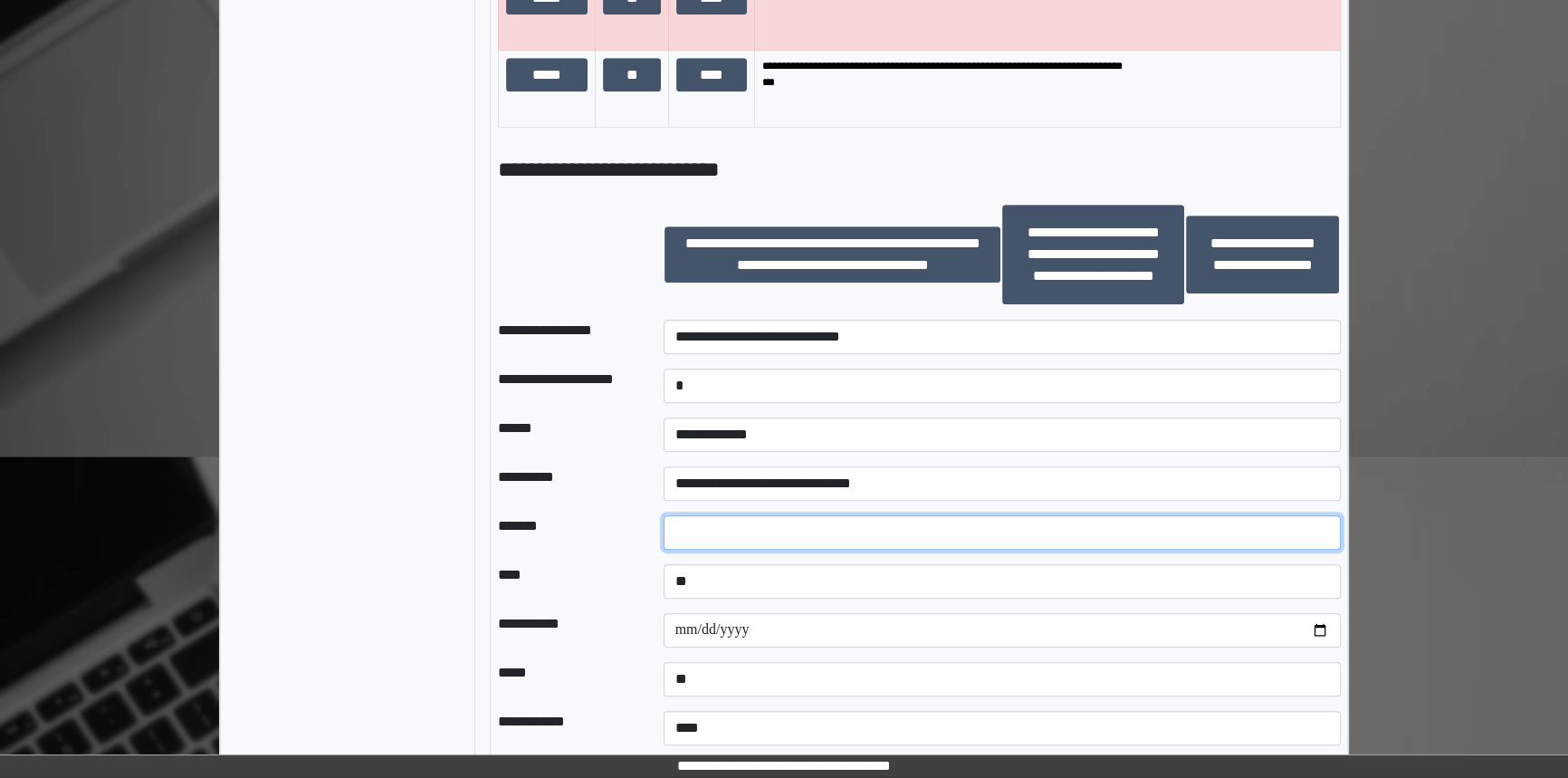 click at bounding box center [1002, 533] 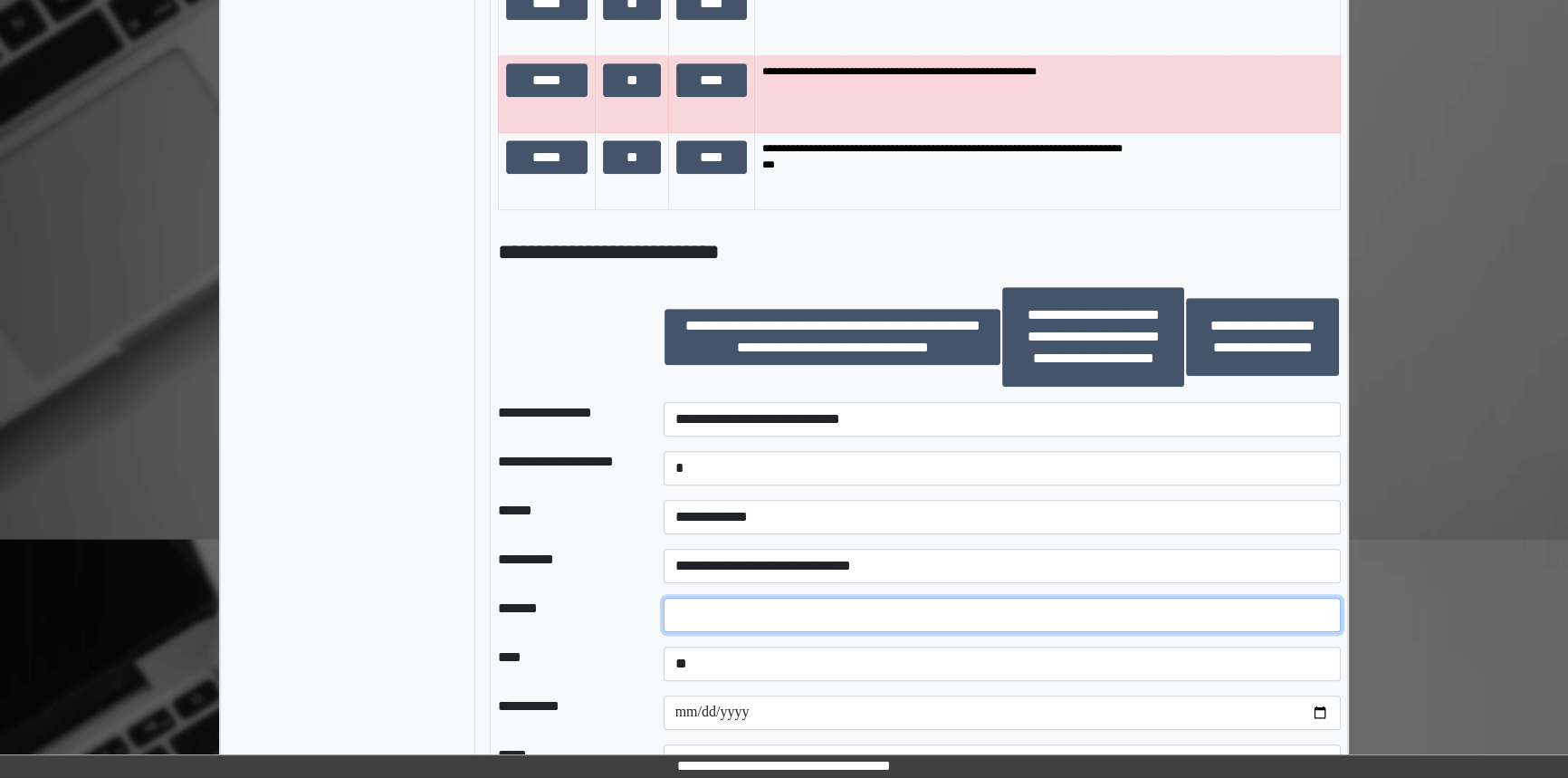 scroll, scrollTop: 1434, scrollLeft: 0, axis: vertical 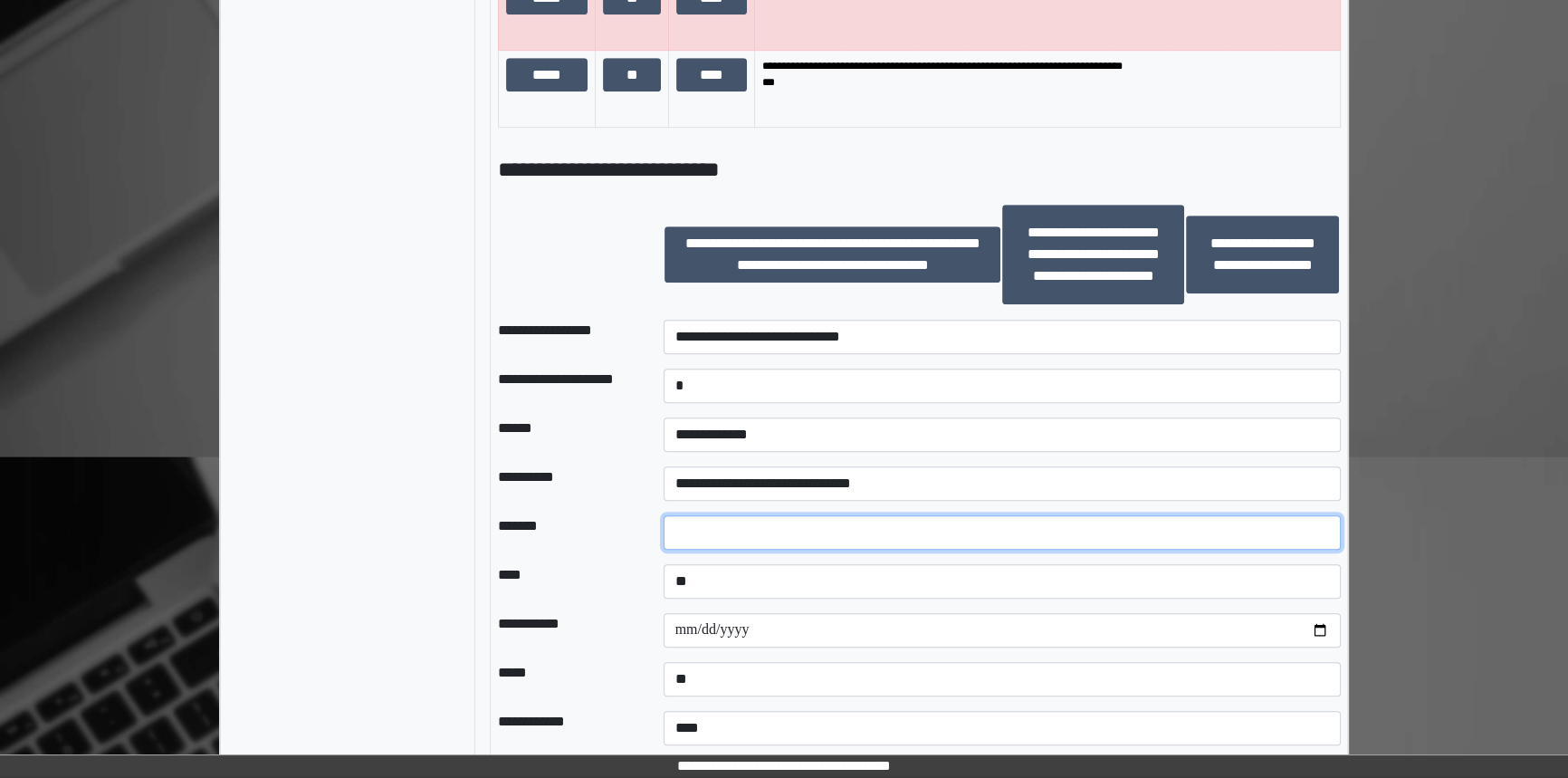 type on "**" 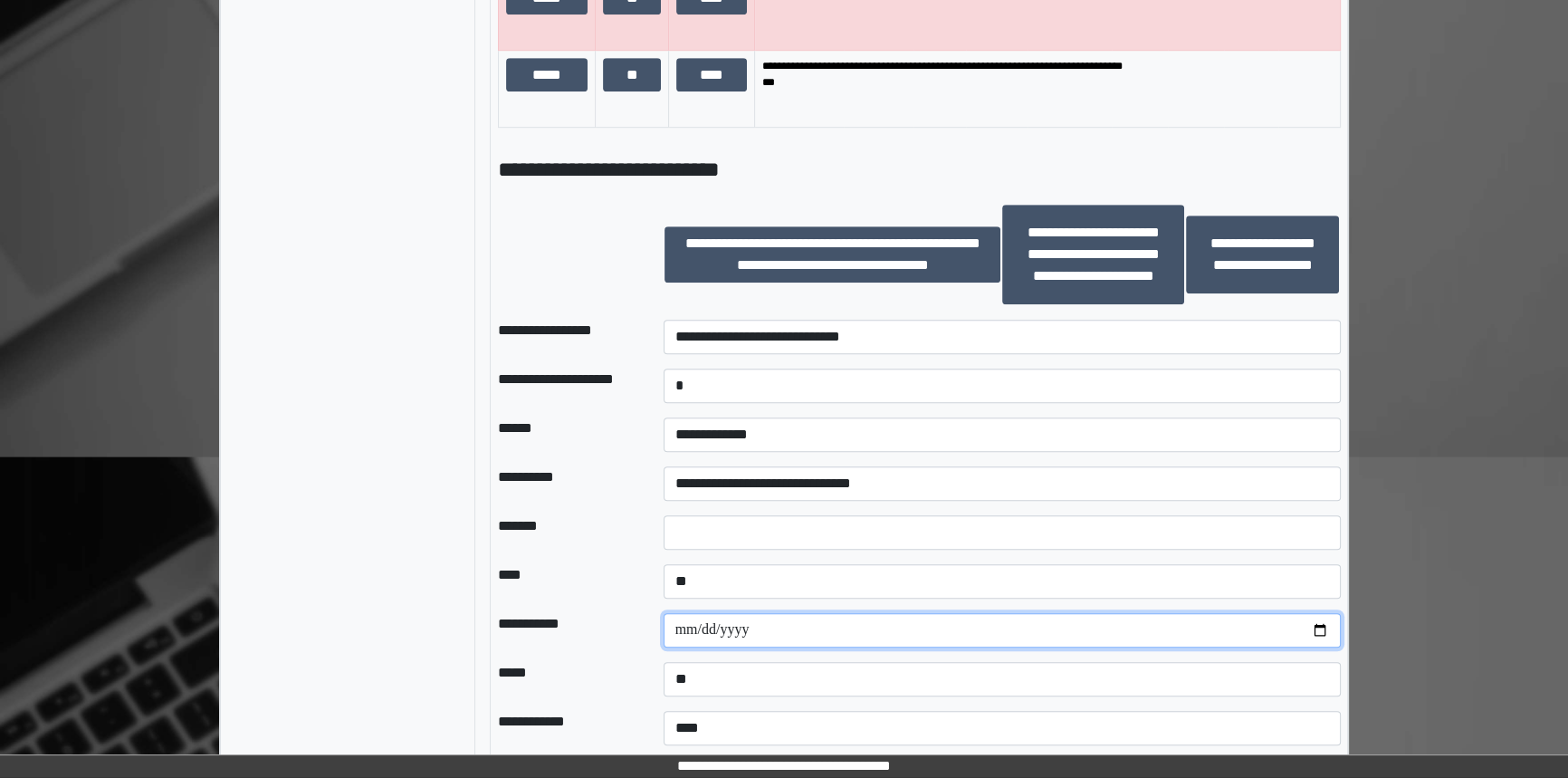 click at bounding box center (1002, 630) 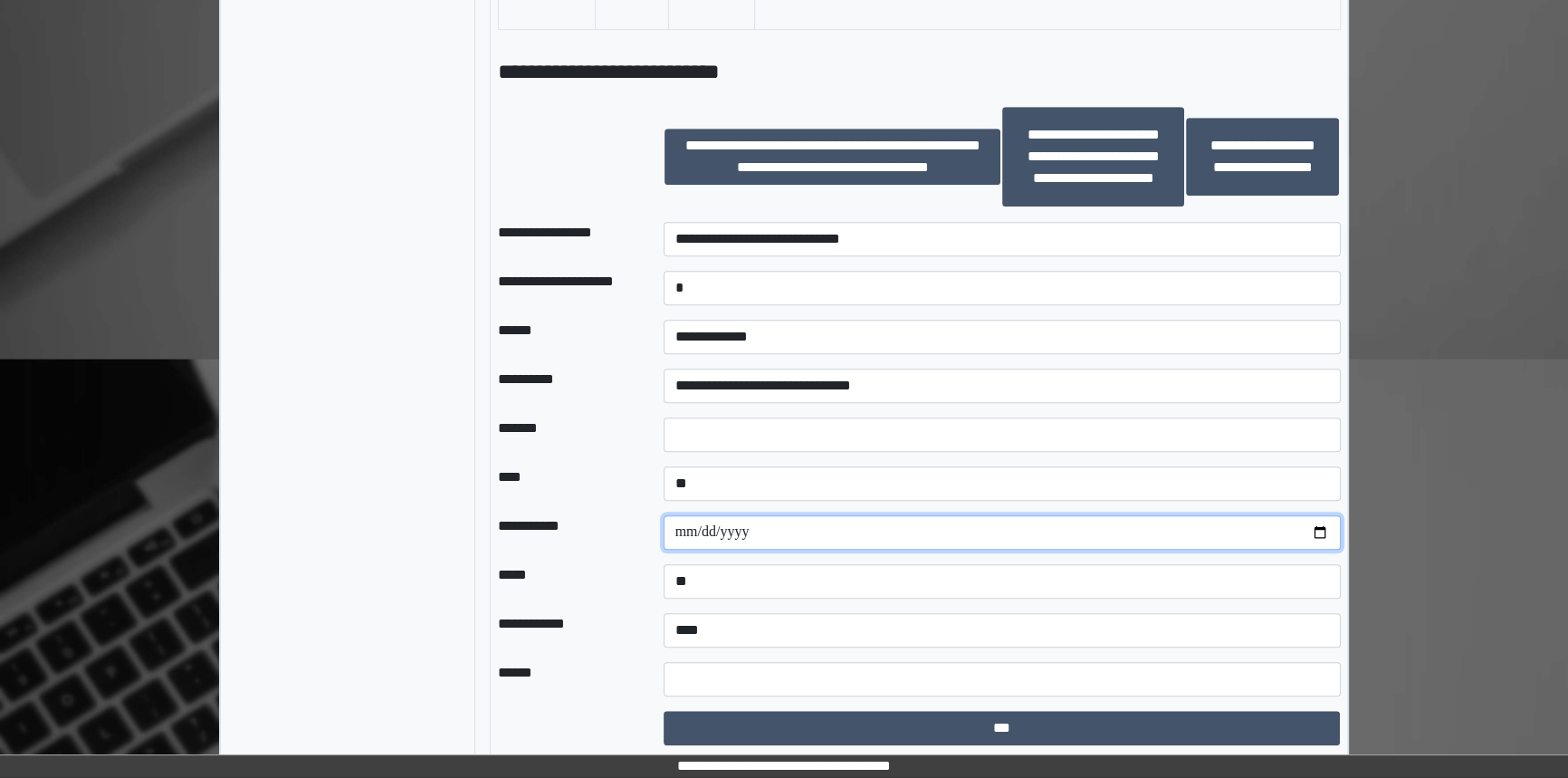 scroll, scrollTop: 1533, scrollLeft: 0, axis: vertical 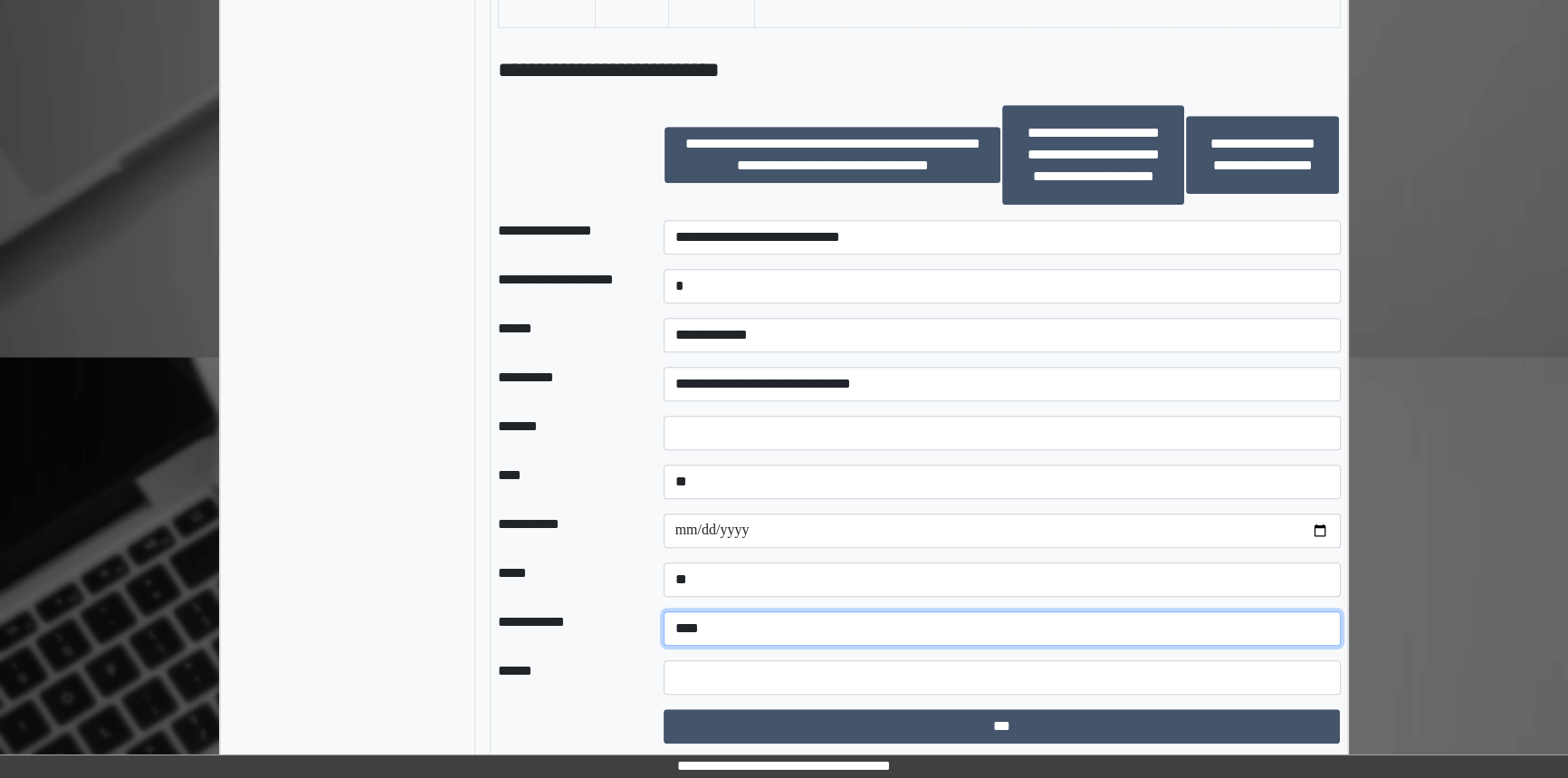 click on "**********" at bounding box center (1002, 629) 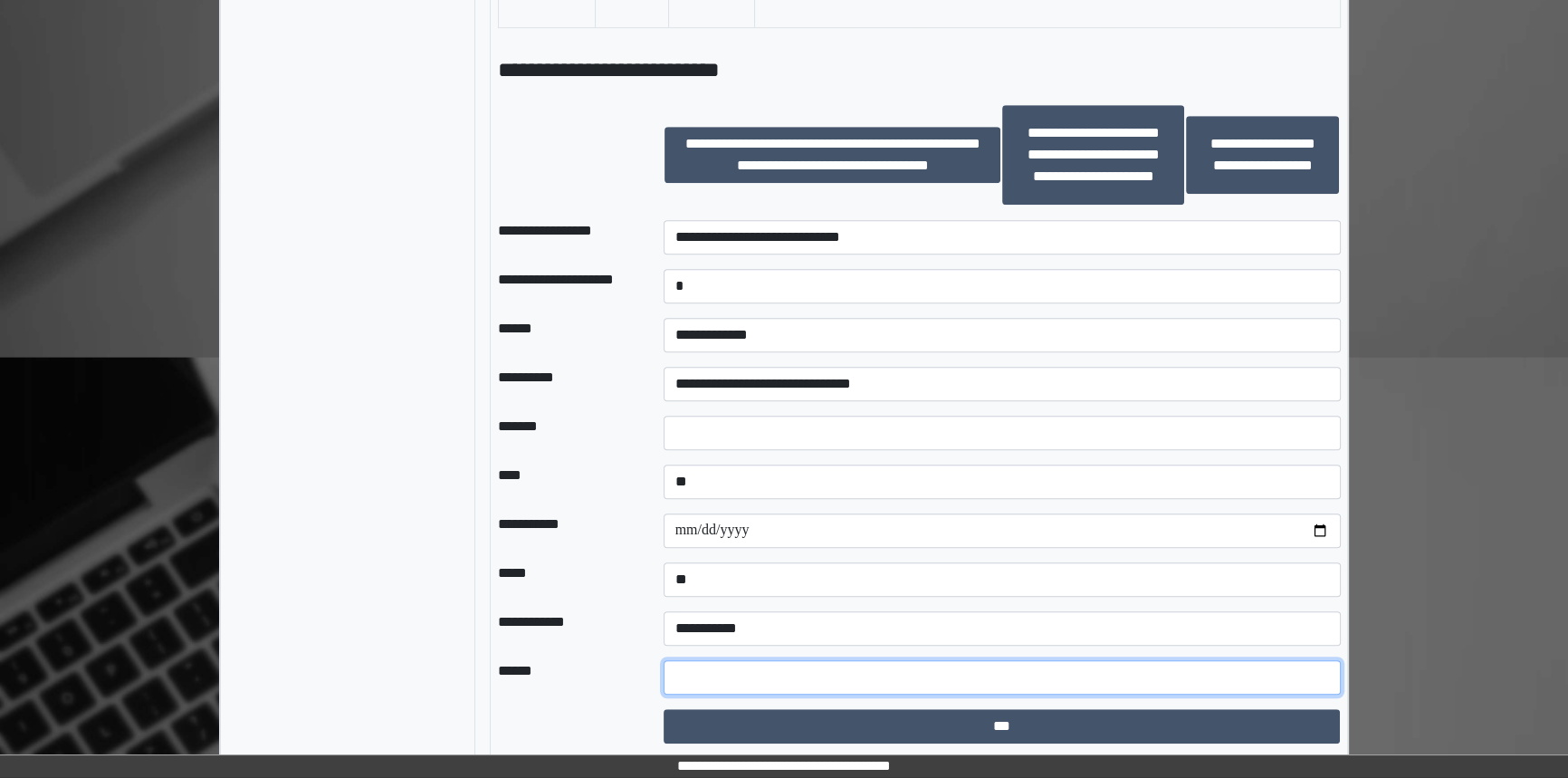 click at bounding box center [1002, 677] 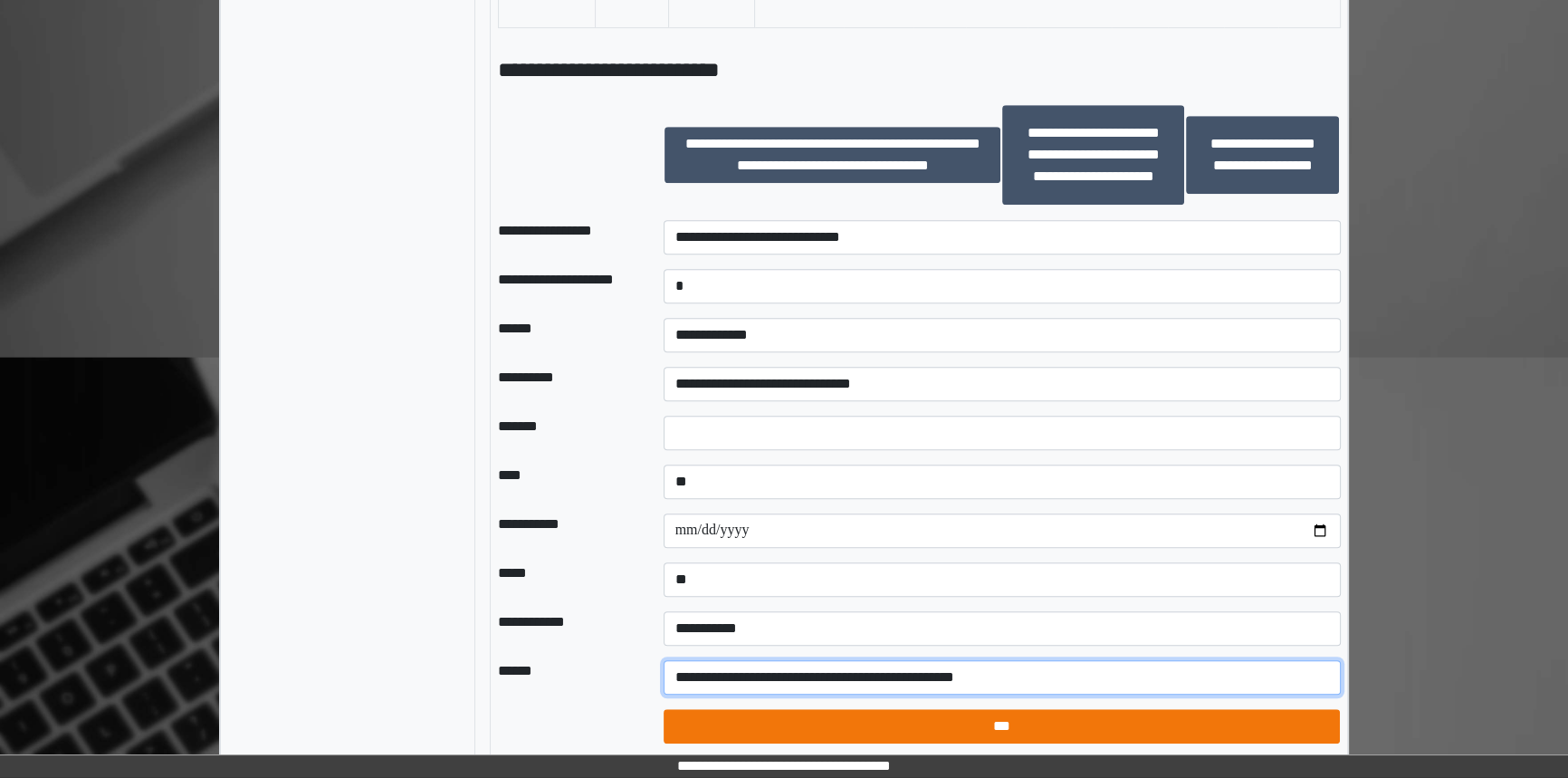 type on "**********" 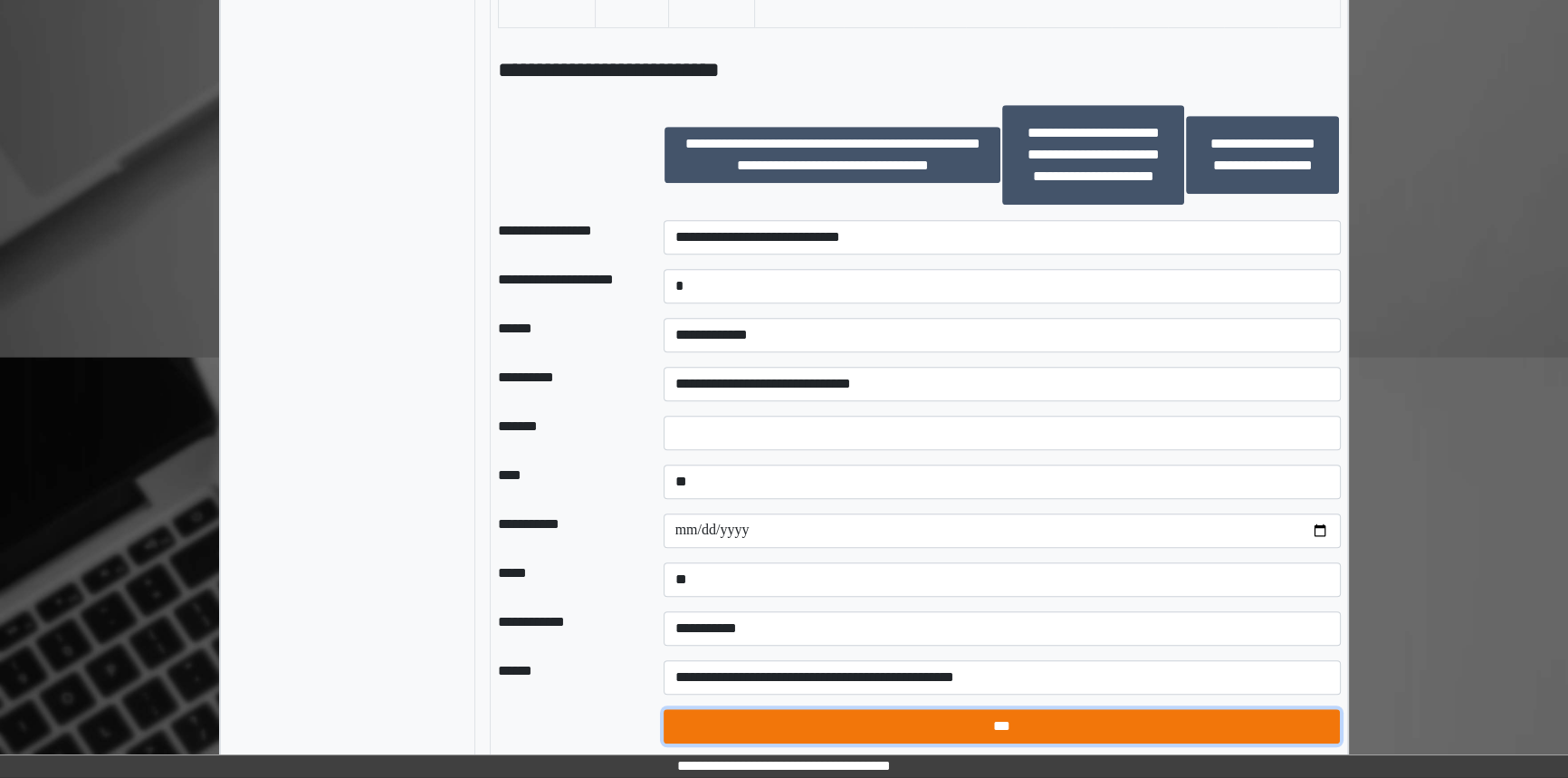 click on "***" at bounding box center (1002, 726) 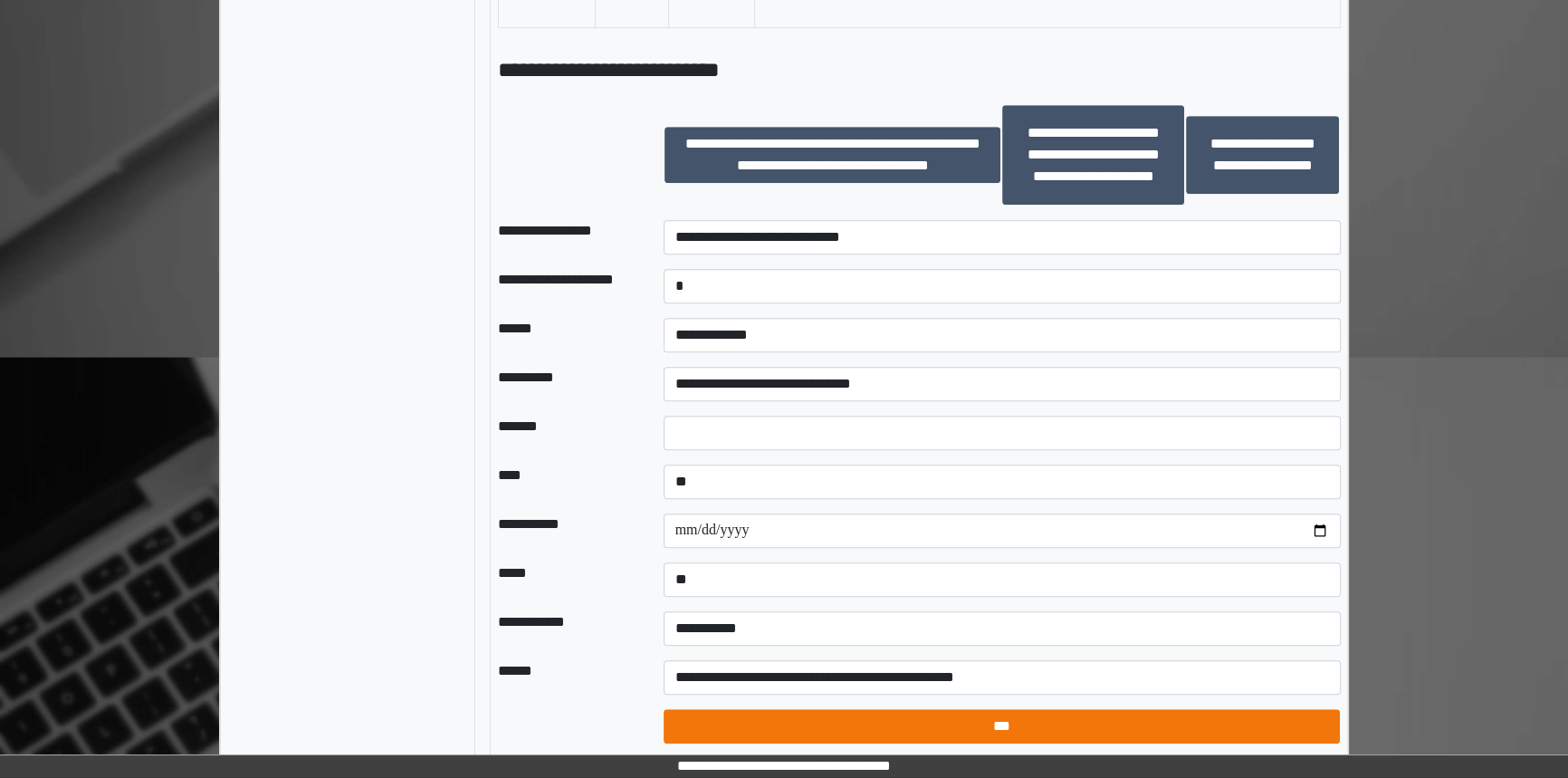 select on "*" 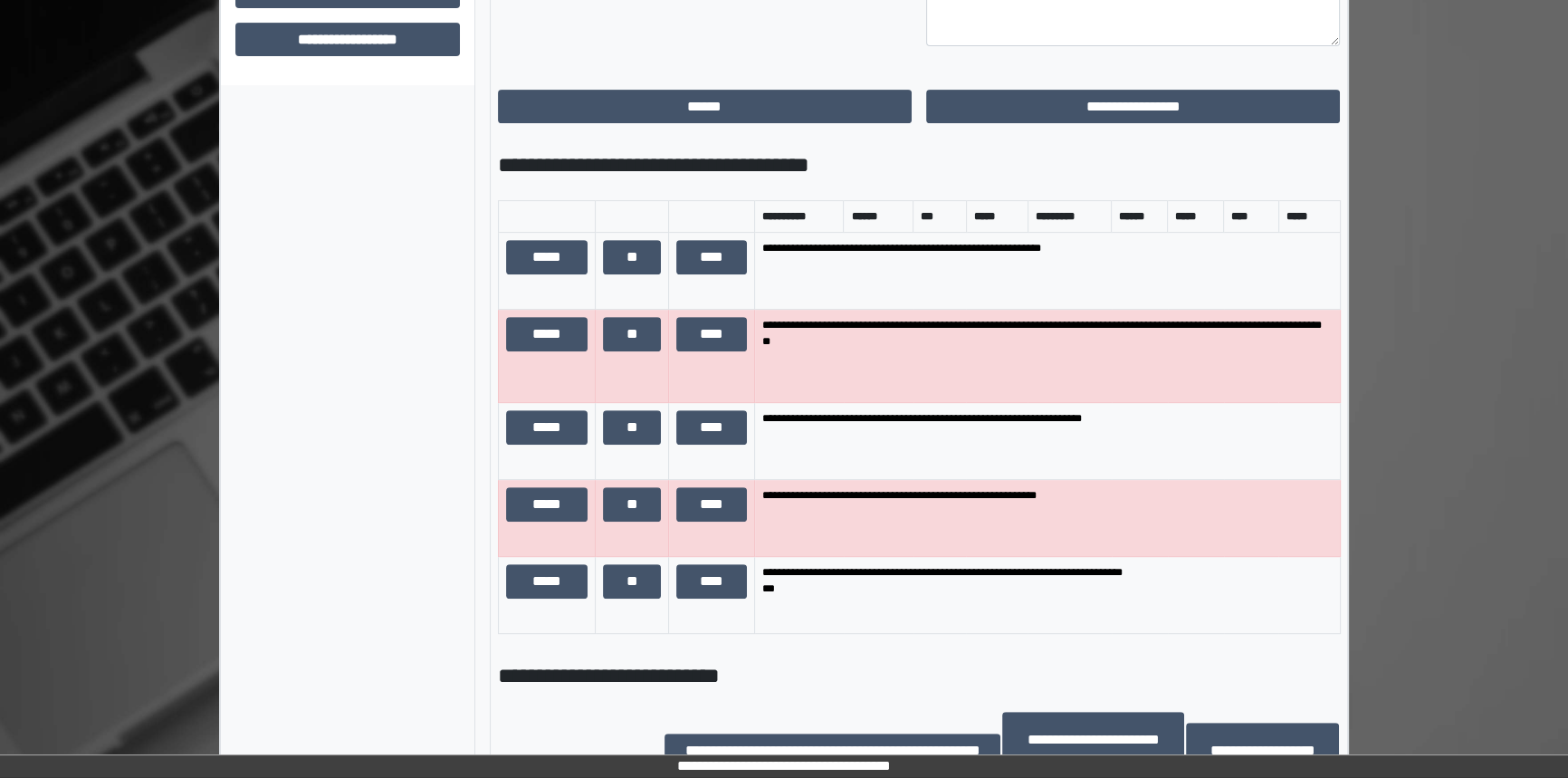 scroll, scrollTop: 957, scrollLeft: 0, axis: vertical 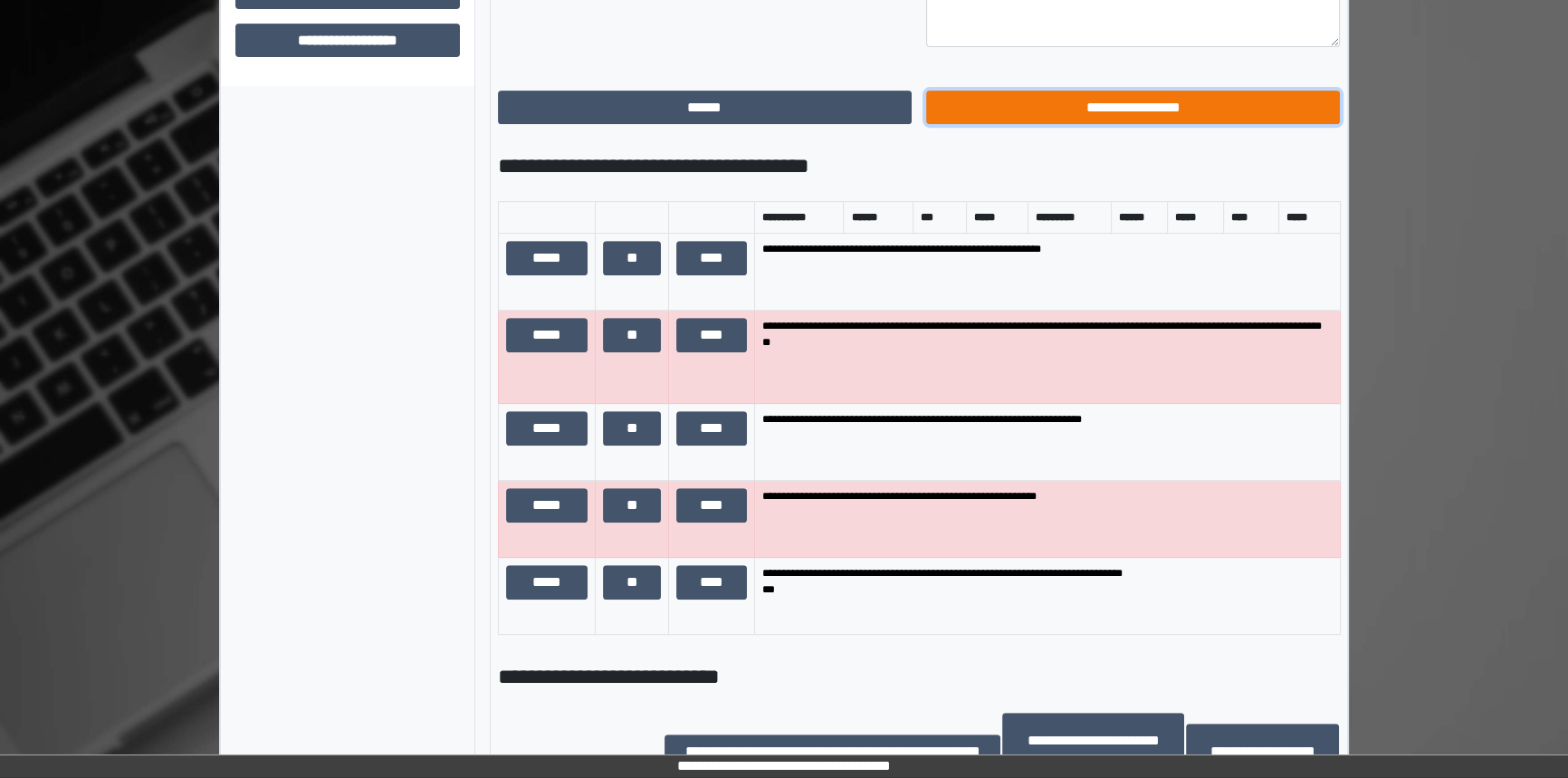 click on "**********" at bounding box center (1133, 108) 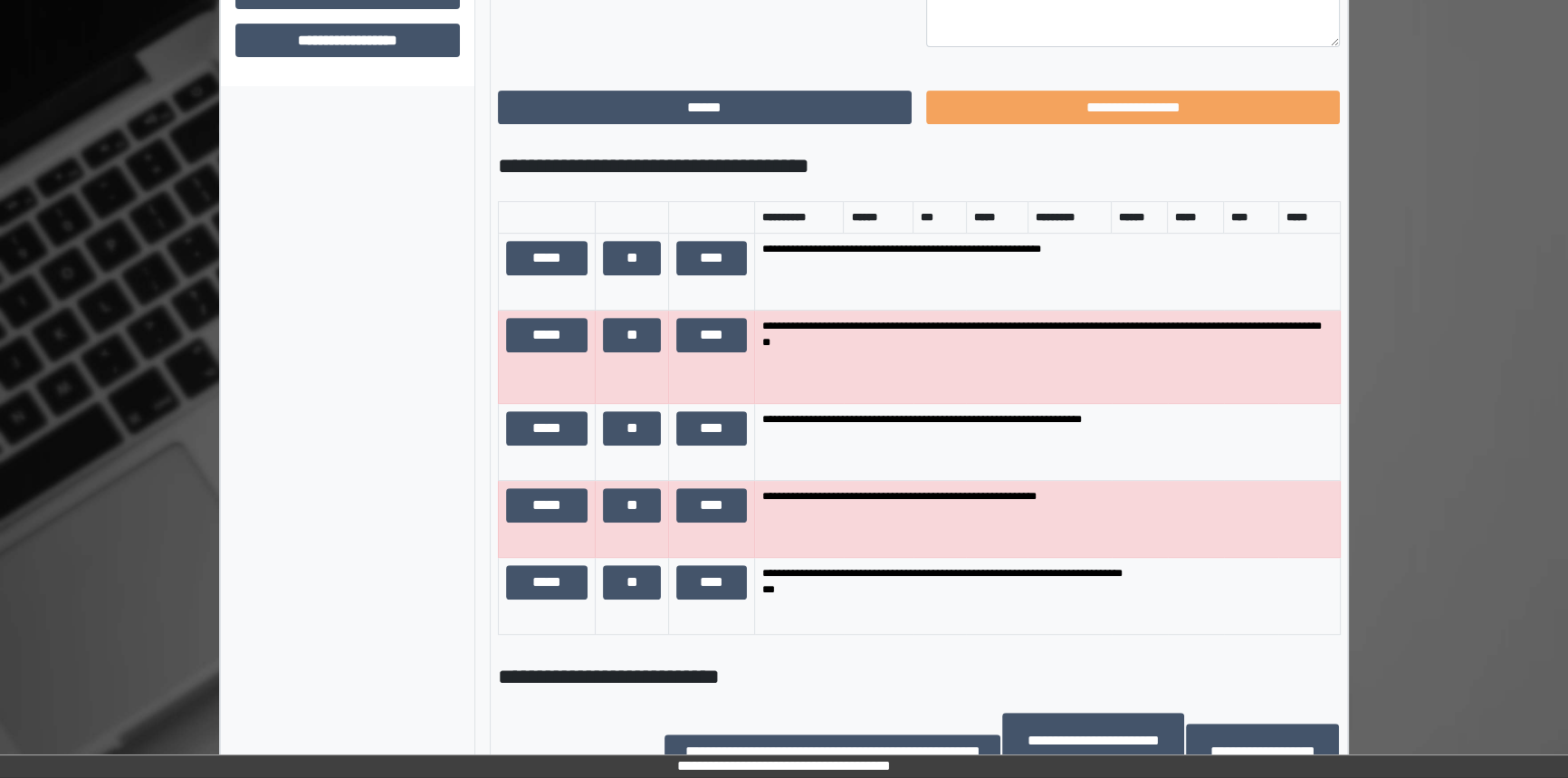 scroll, scrollTop: 281, scrollLeft: 0, axis: vertical 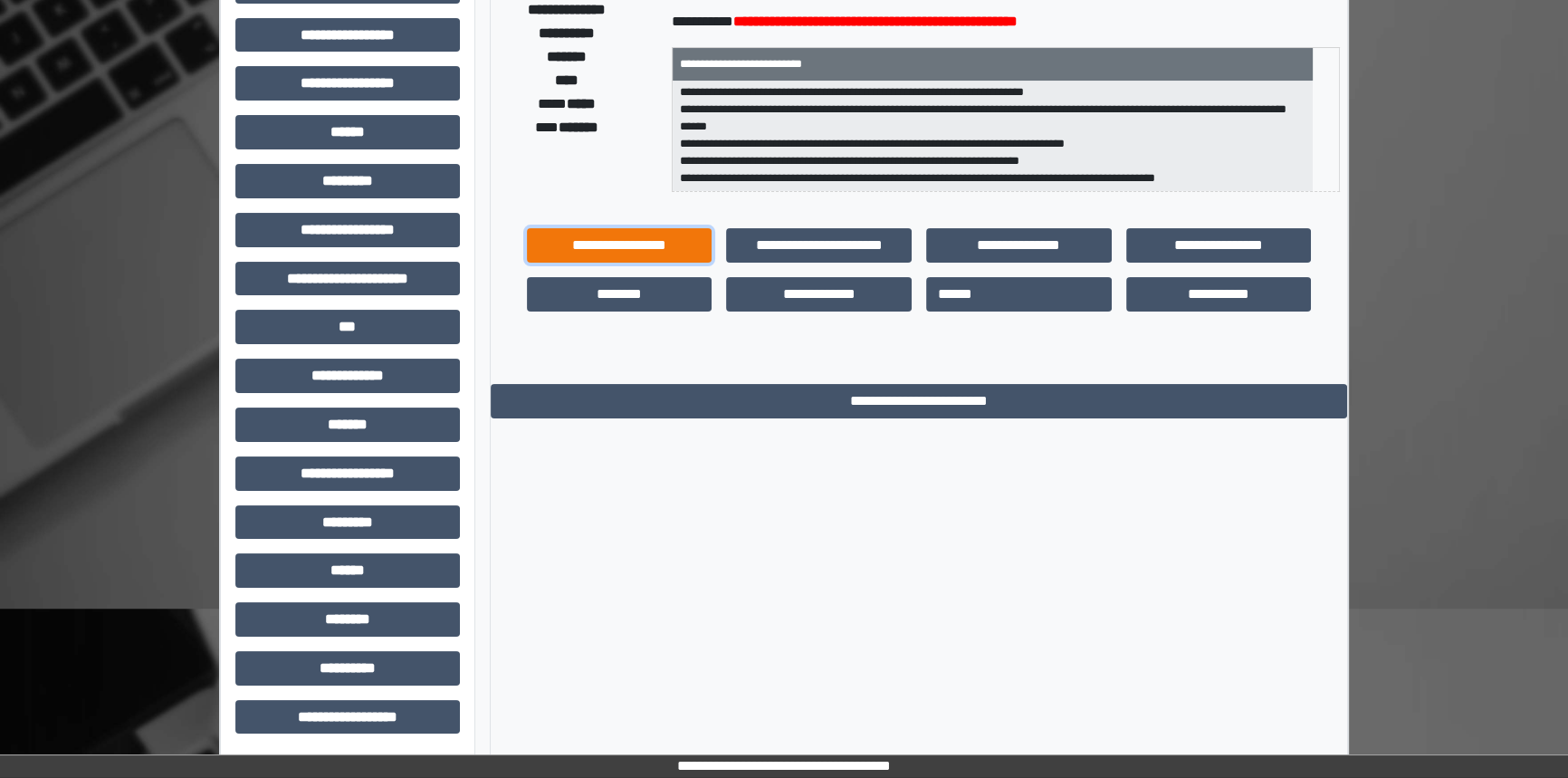 click on "**********" at bounding box center [619, 245] 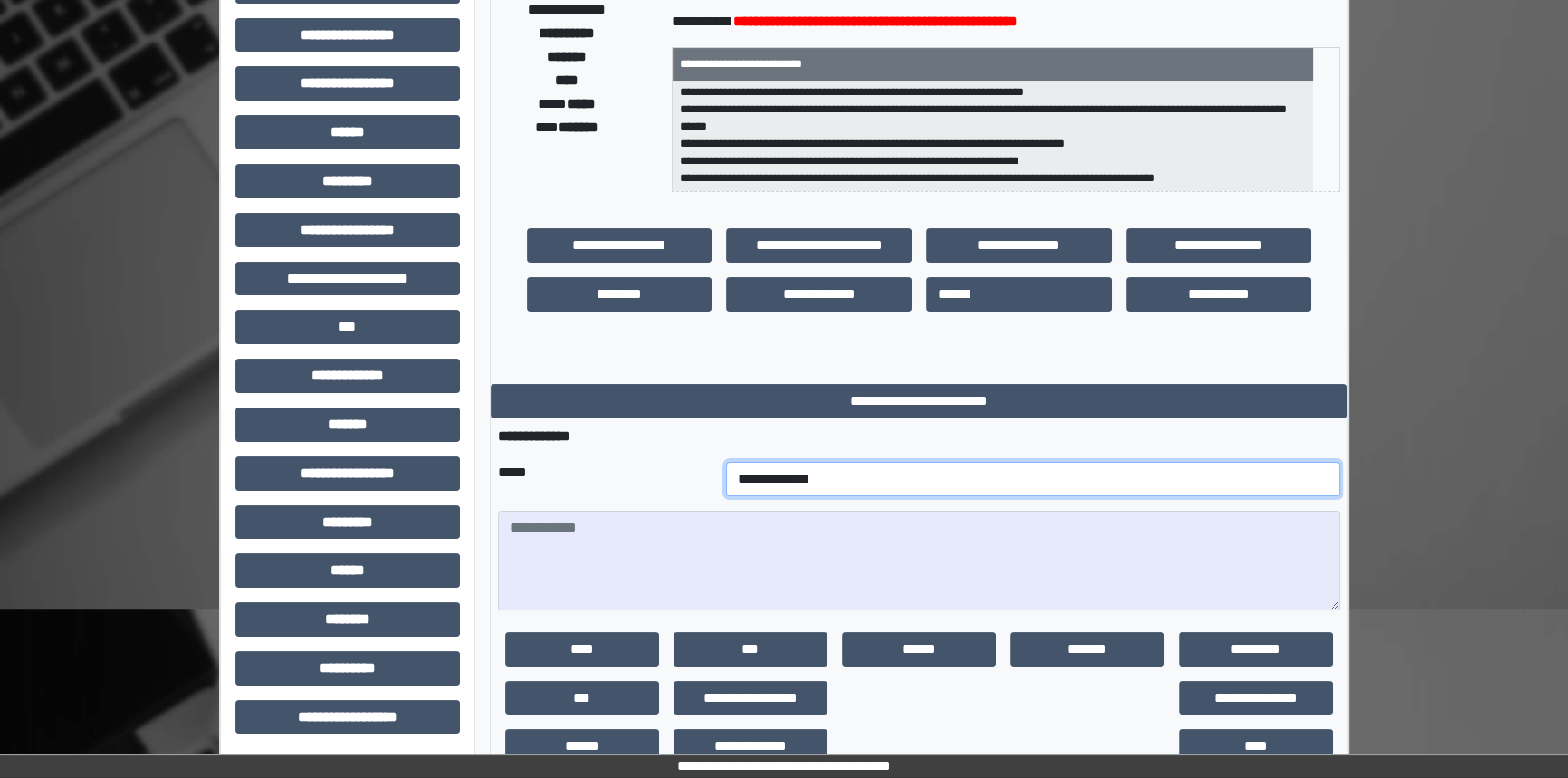 click on "**********" at bounding box center [1033, 479] 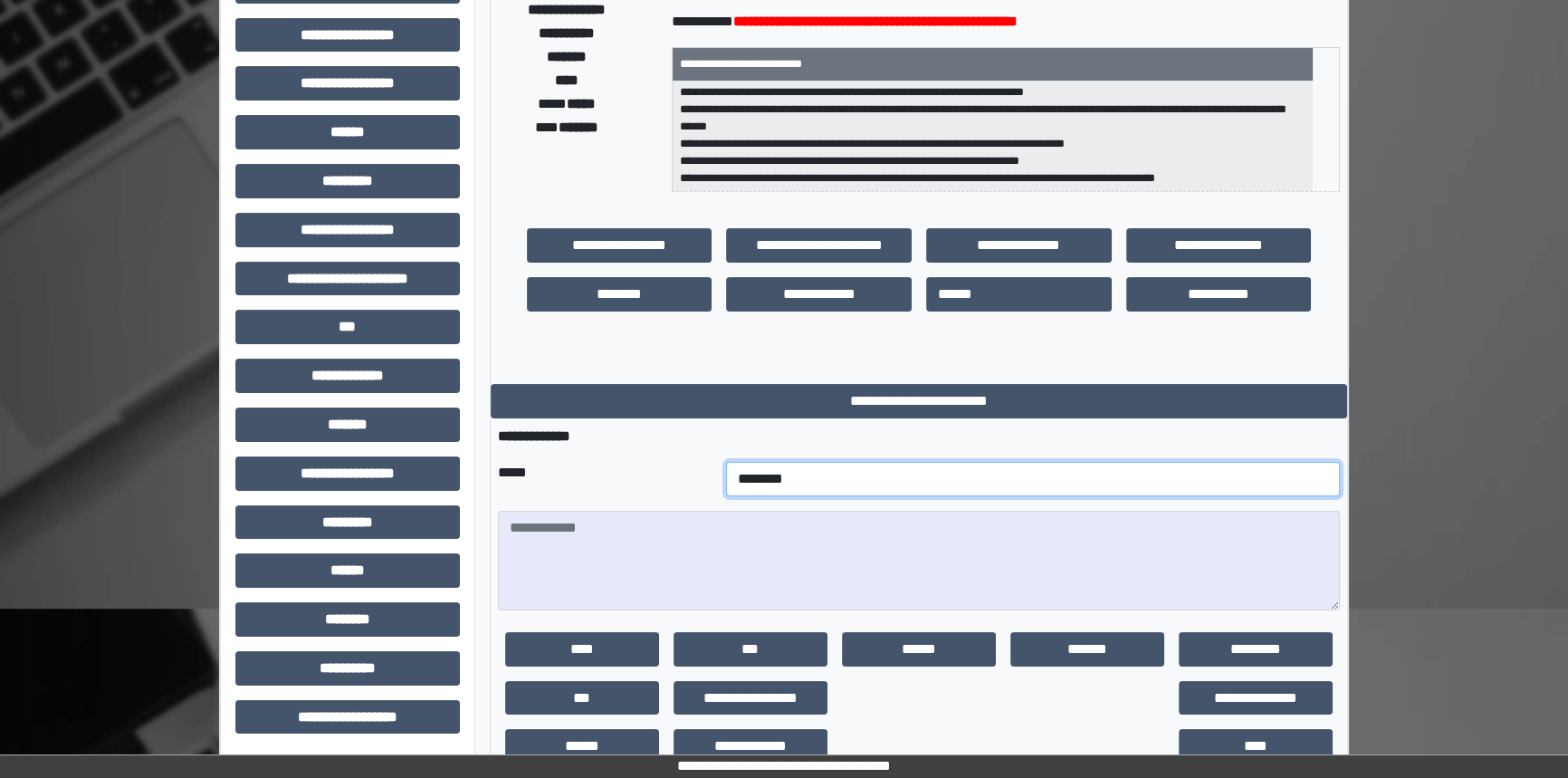 click on "**********" at bounding box center (1033, 479) 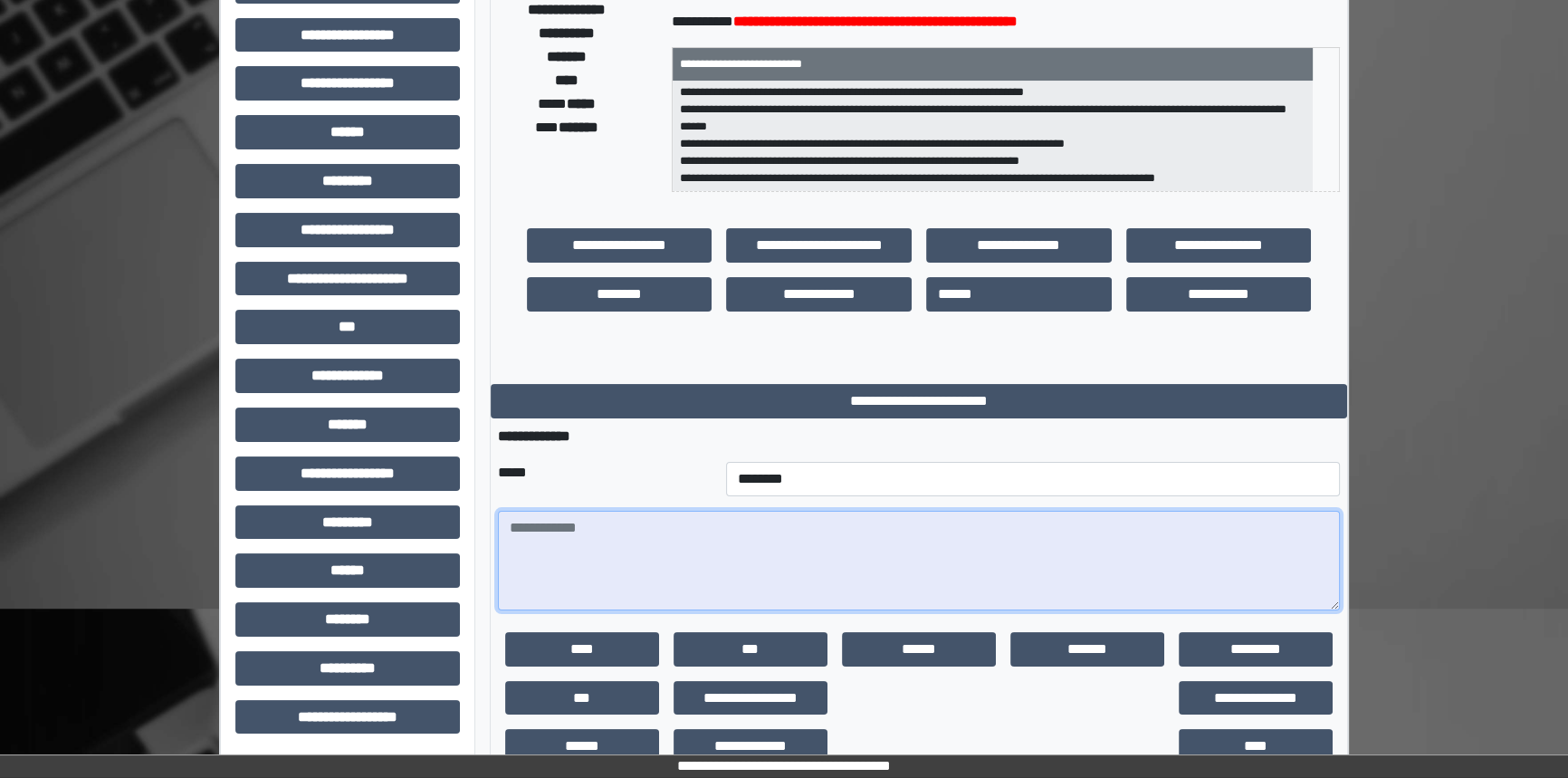 click at bounding box center (919, 561) 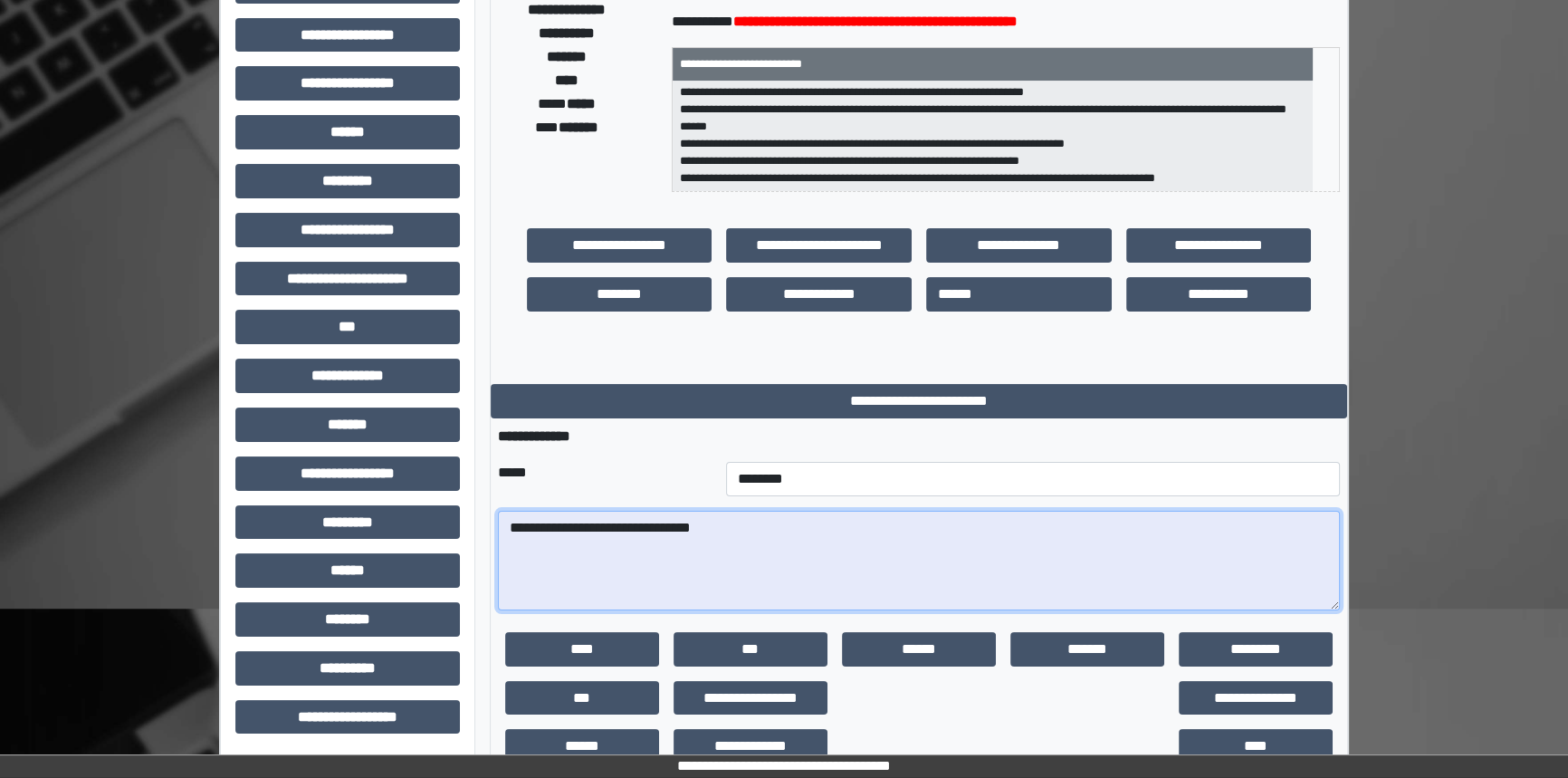 click on "**********" at bounding box center [919, 561] 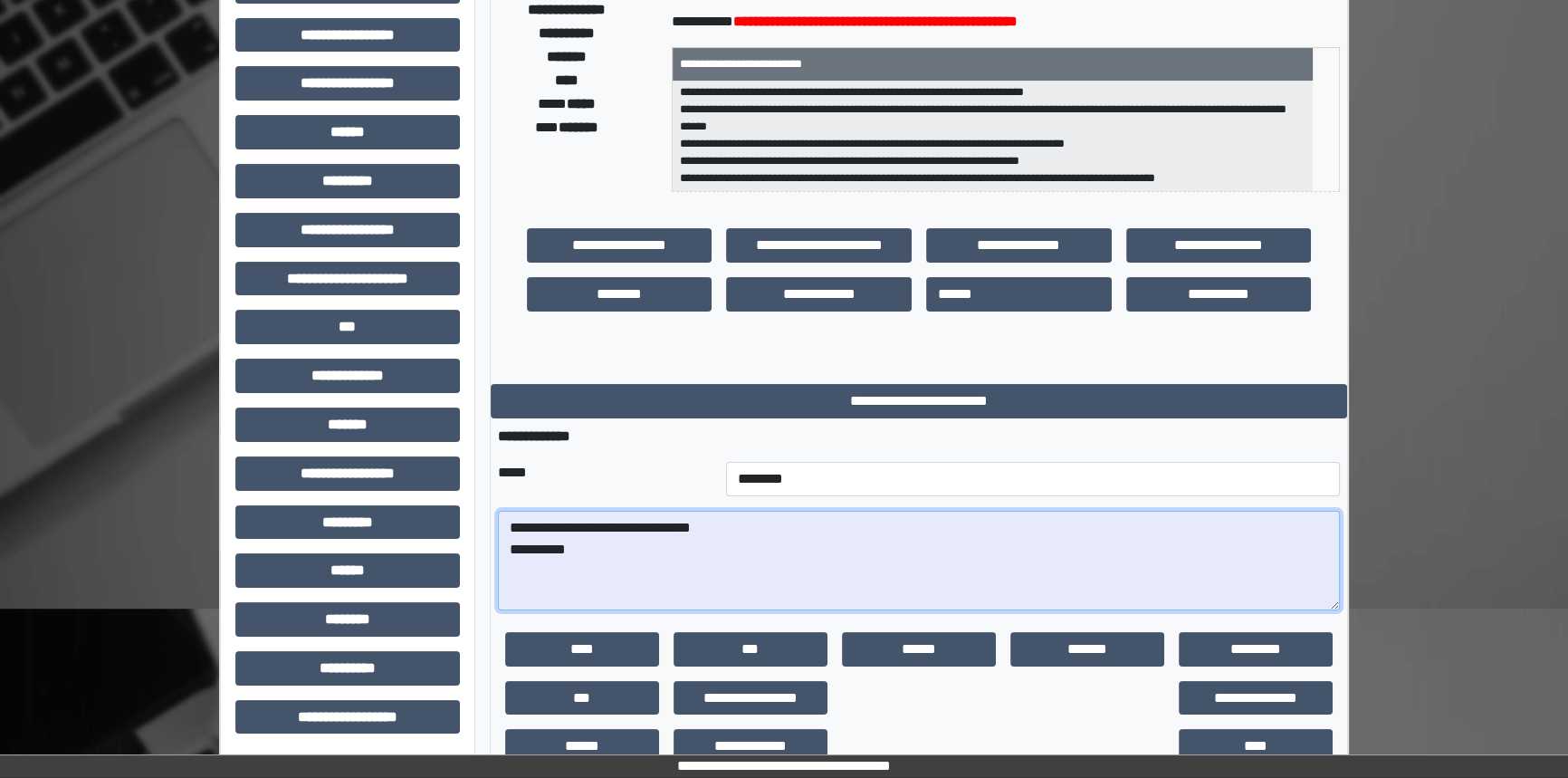 click on "**********" at bounding box center (919, 561) 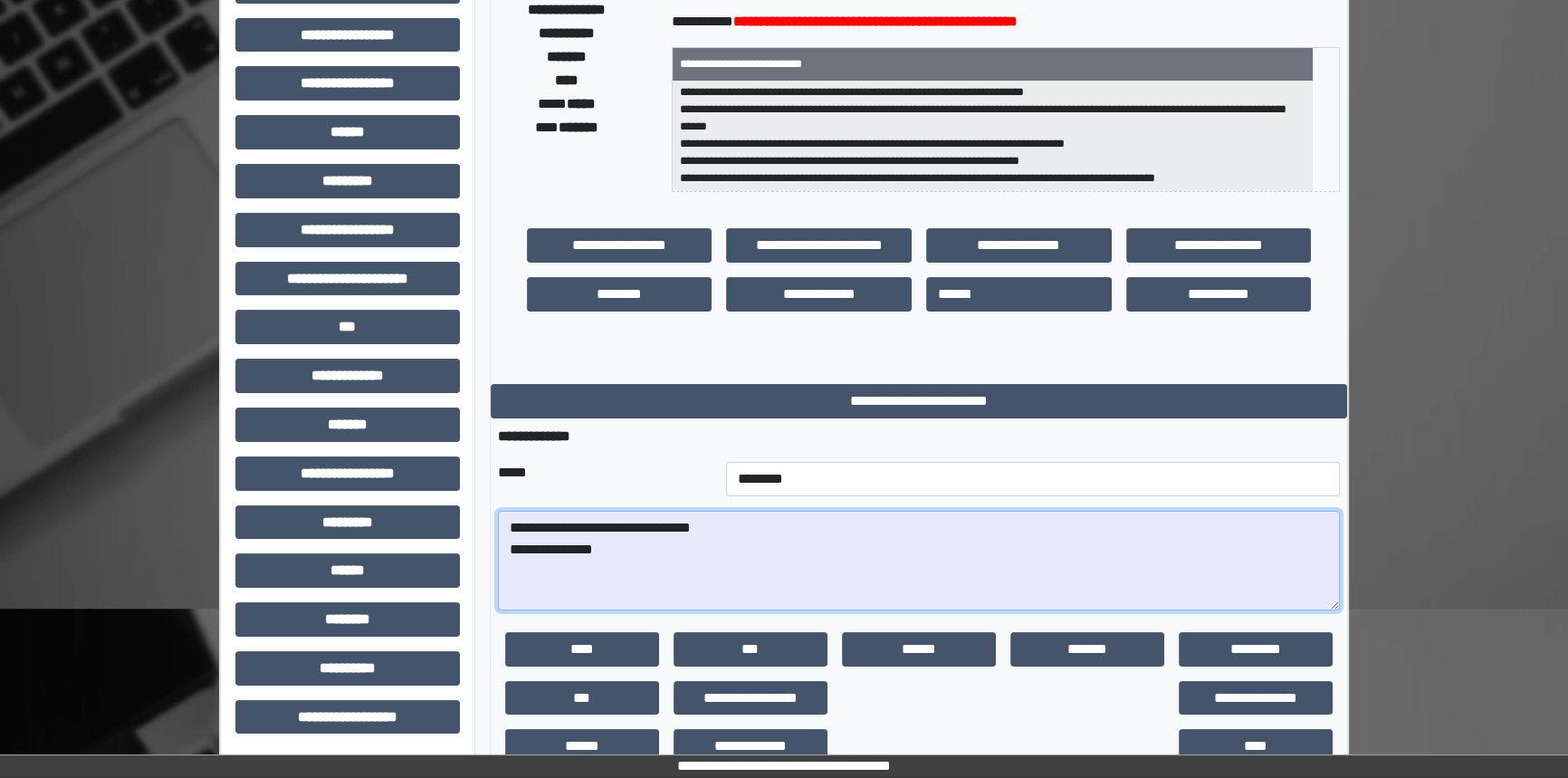 click on "**********" at bounding box center (919, 561) 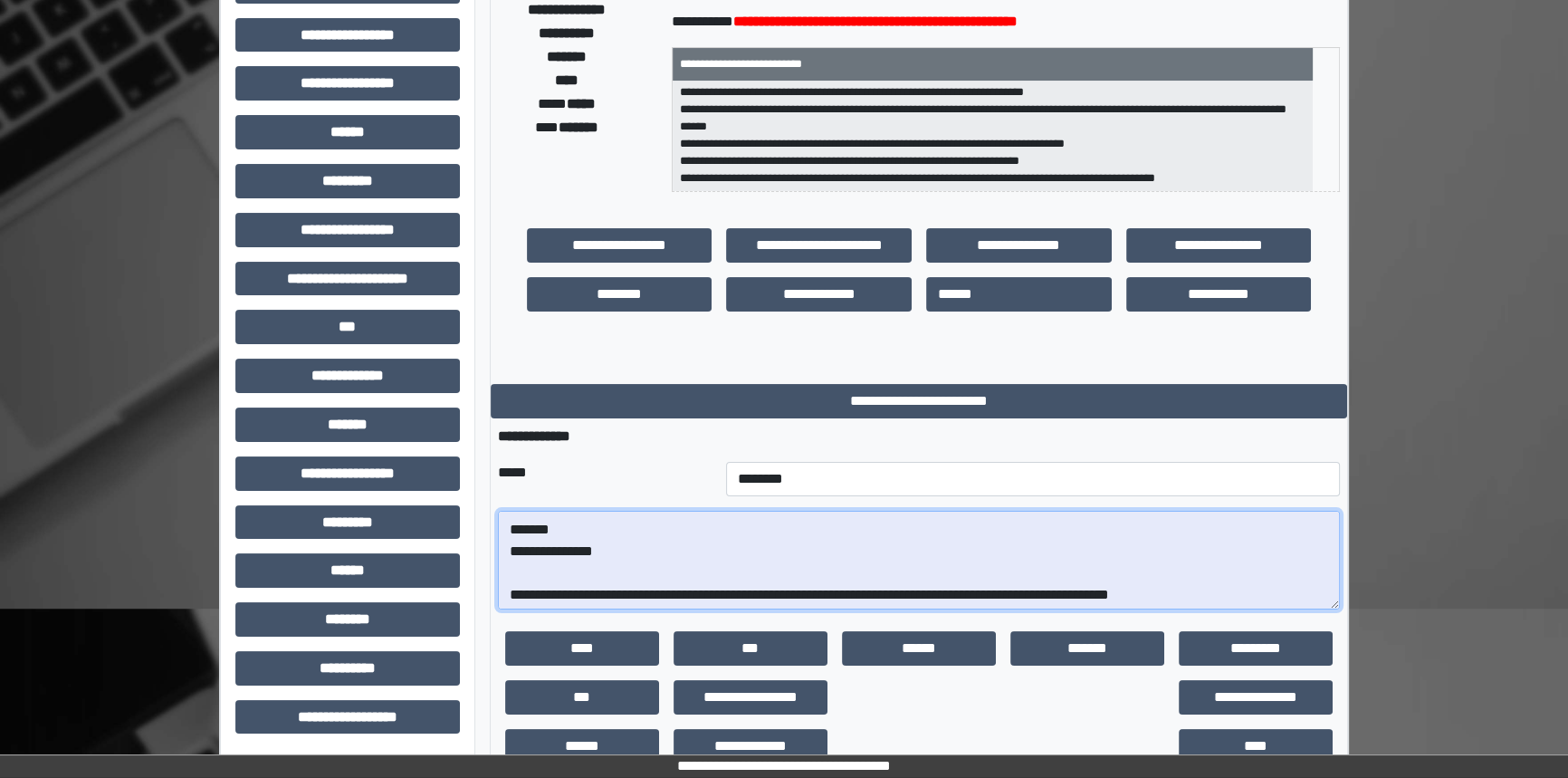 scroll, scrollTop: 195, scrollLeft: 0, axis: vertical 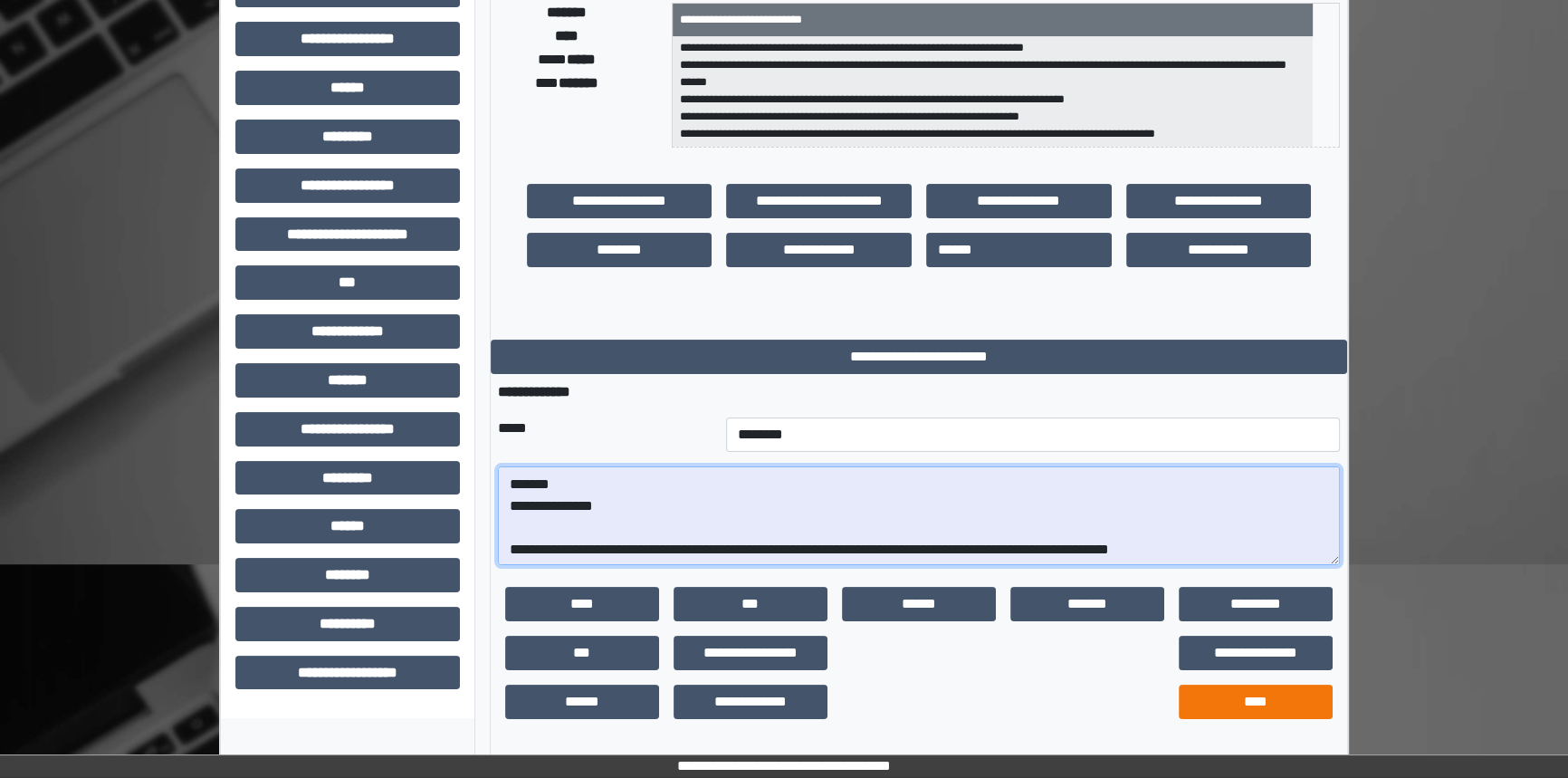 type on "**********" 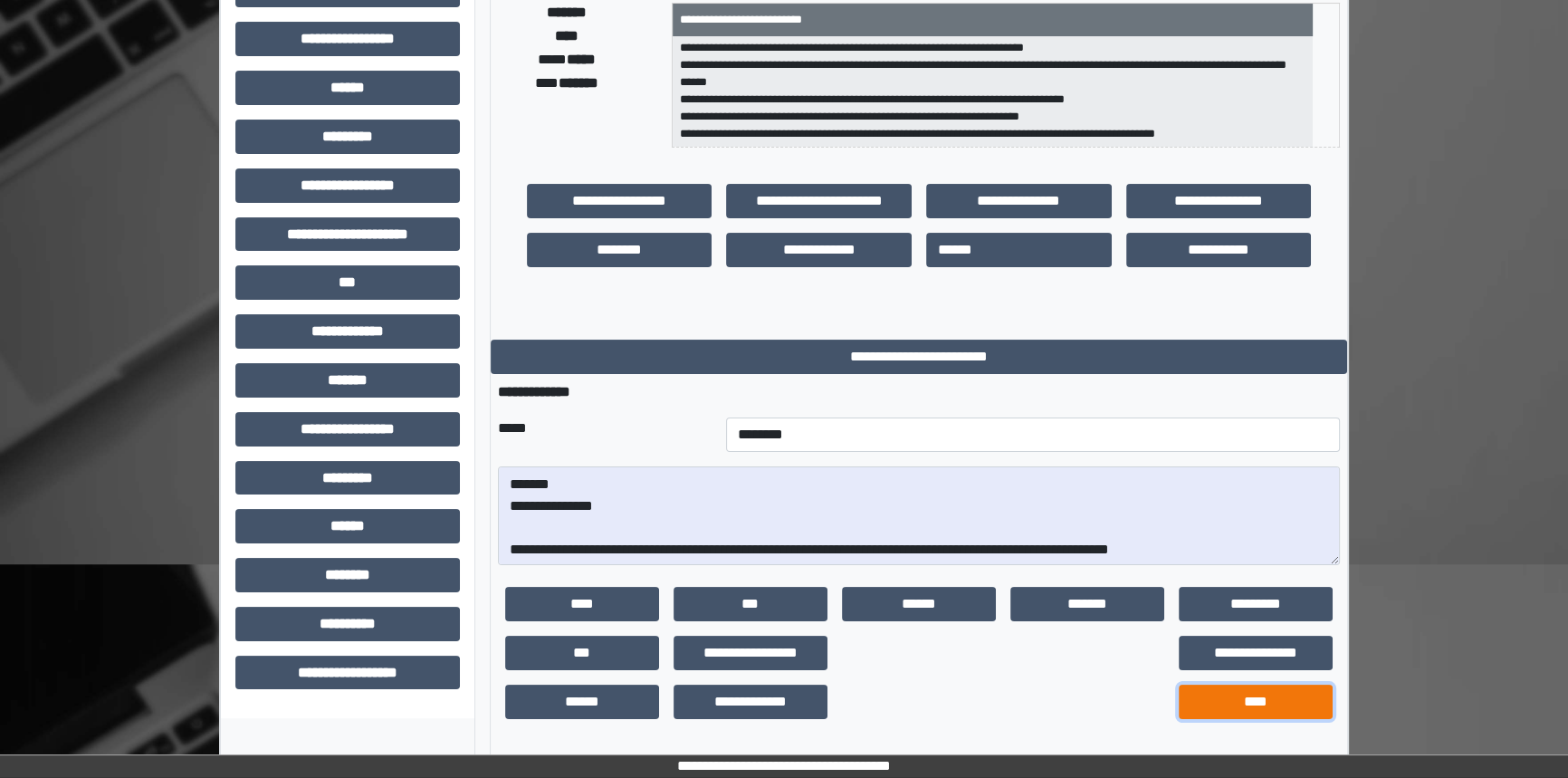 click on "****" at bounding box center (1256, 702) 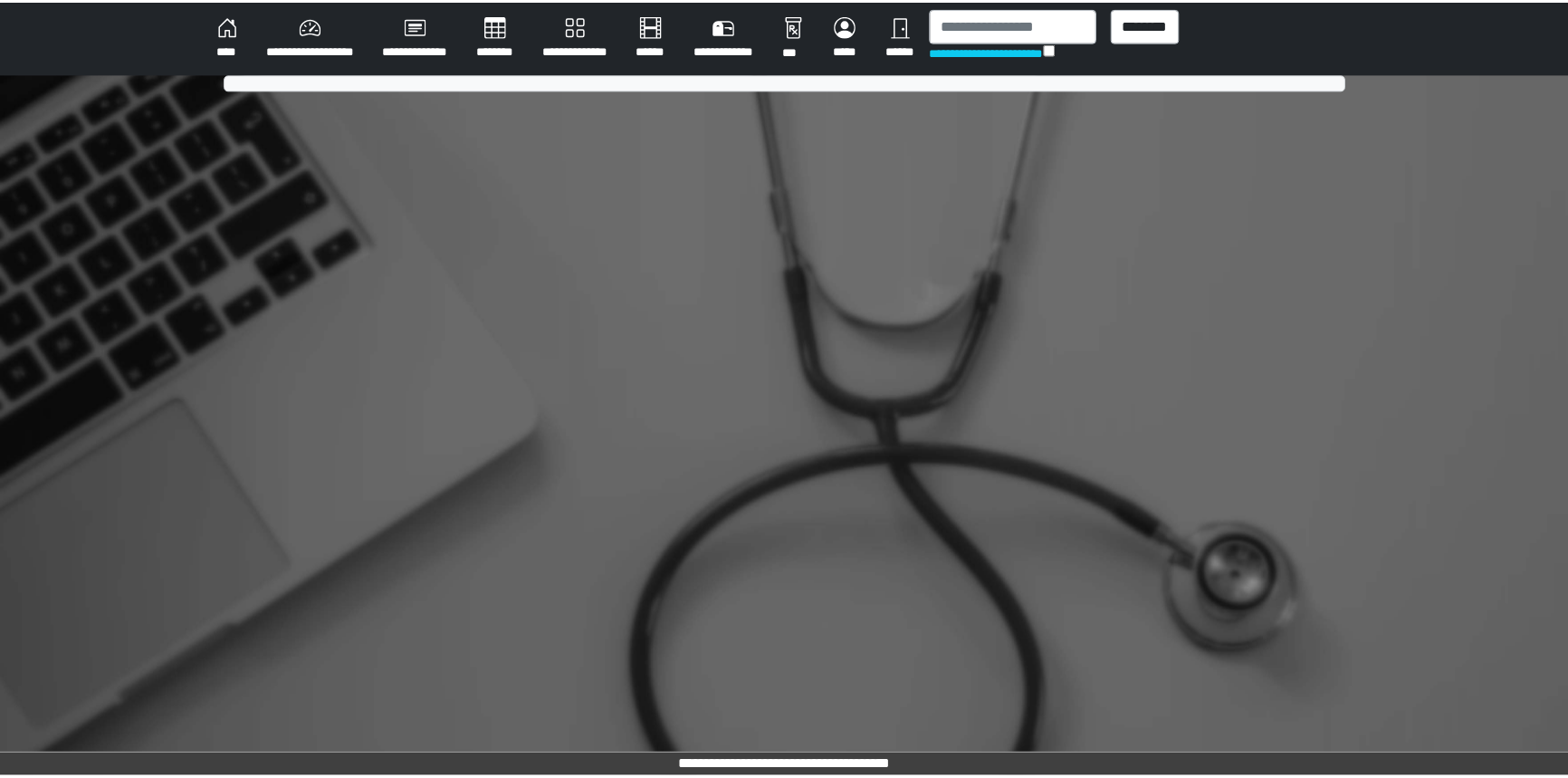 scroll, scrollTop: 0, scrollLeft: 0, axis: both 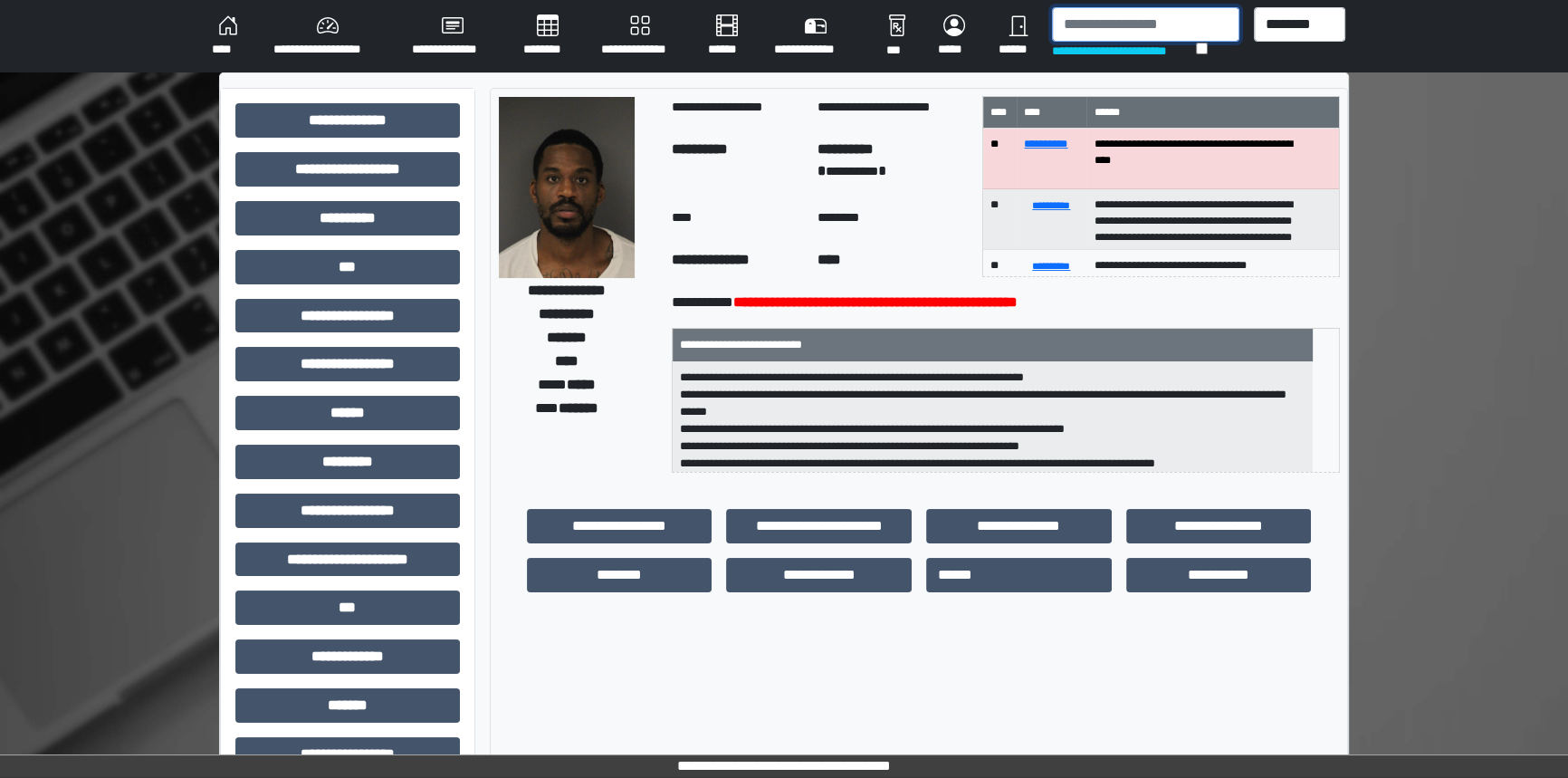 click at bounding box center (1145, 24) 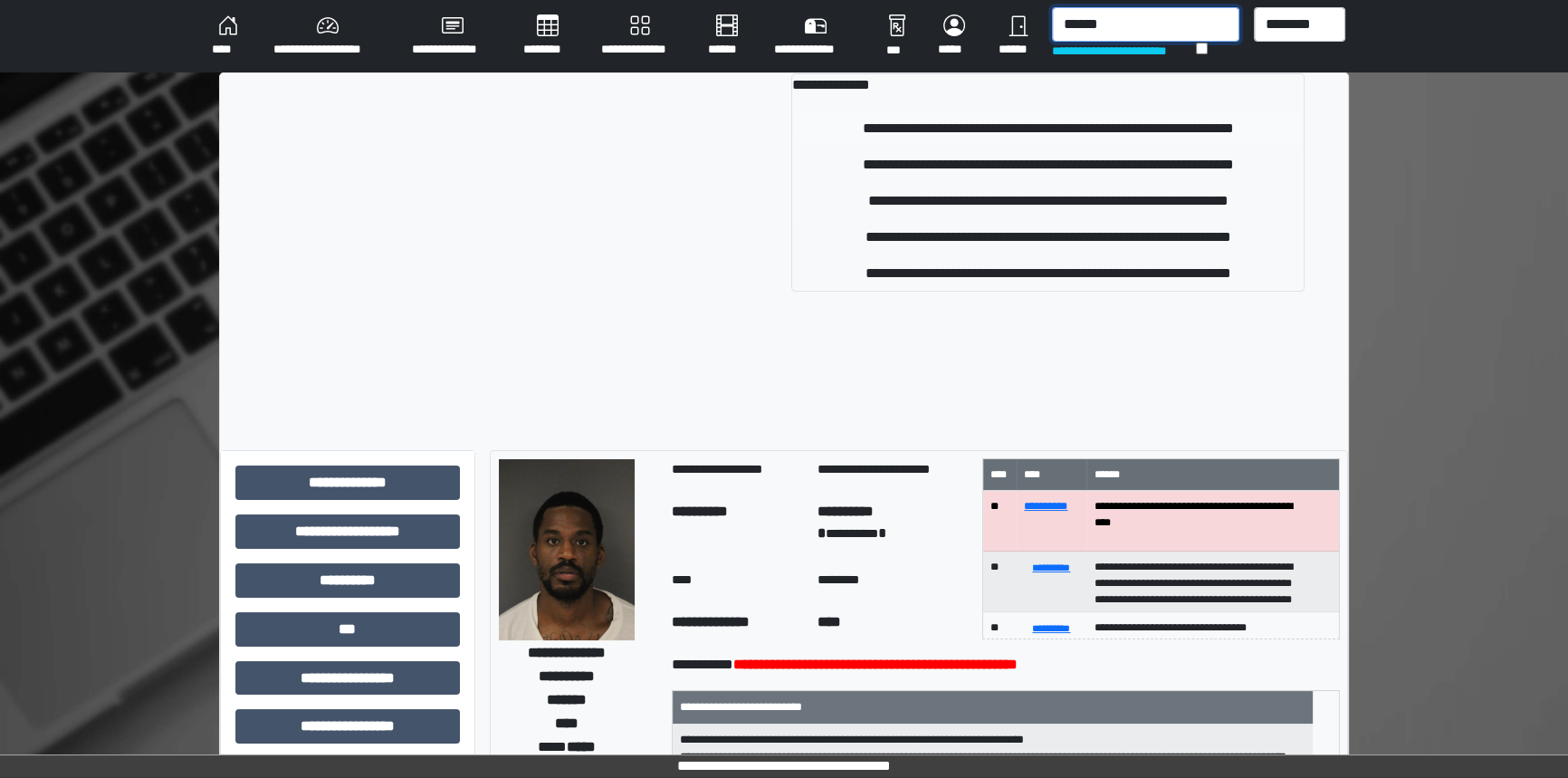 type on "******" 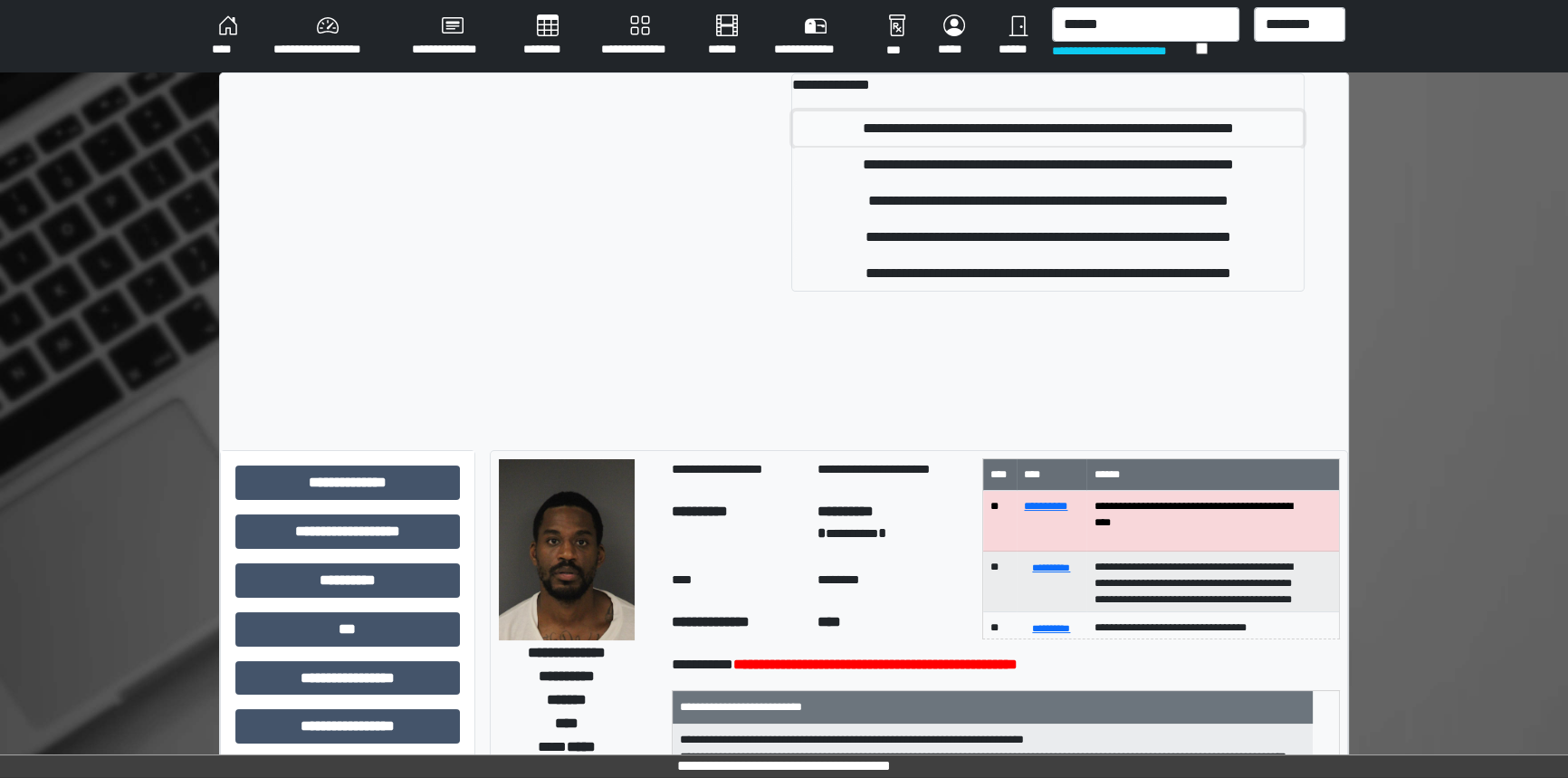 click on "**********" at bounding box center (1047, 129) 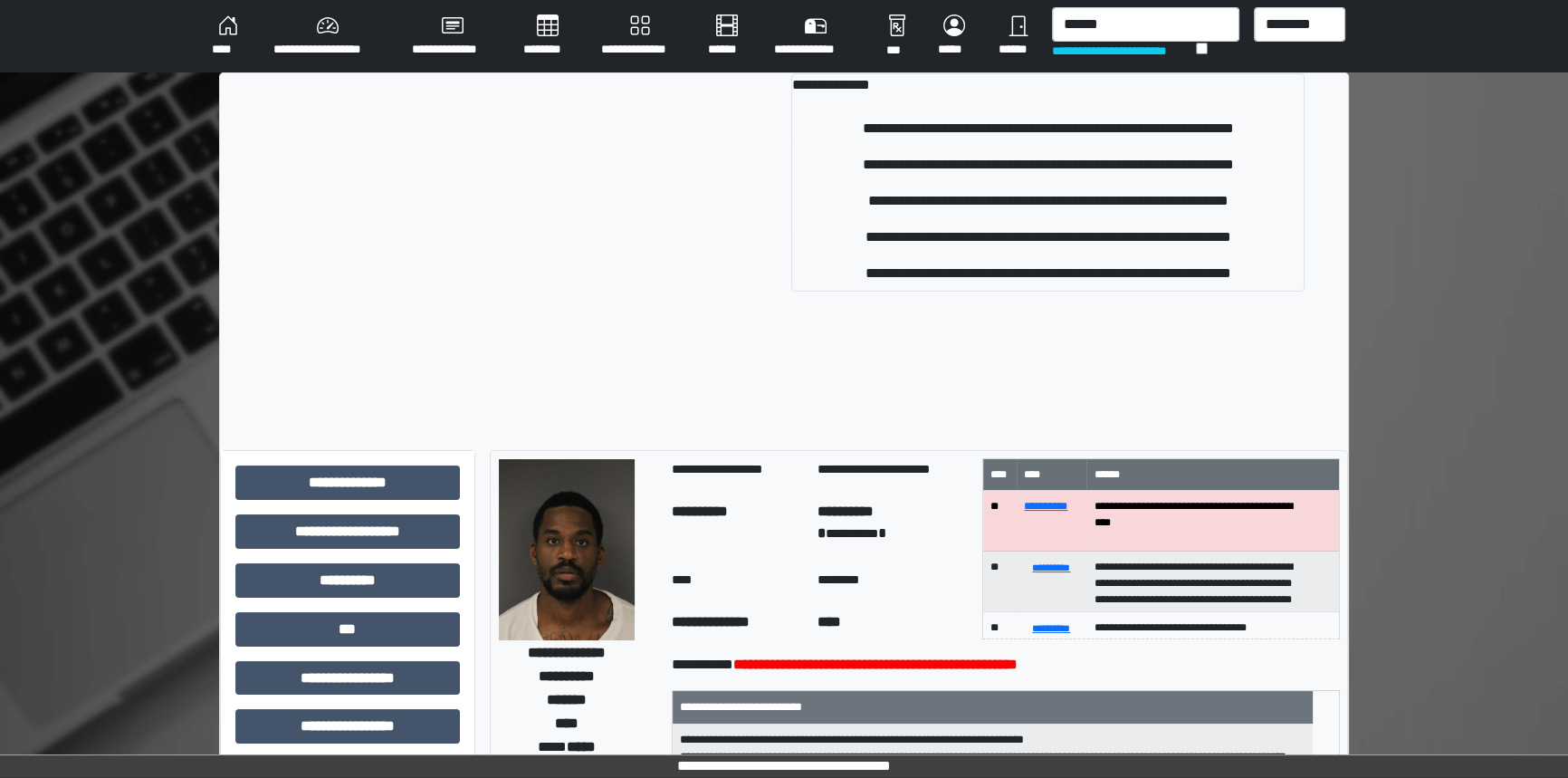 type 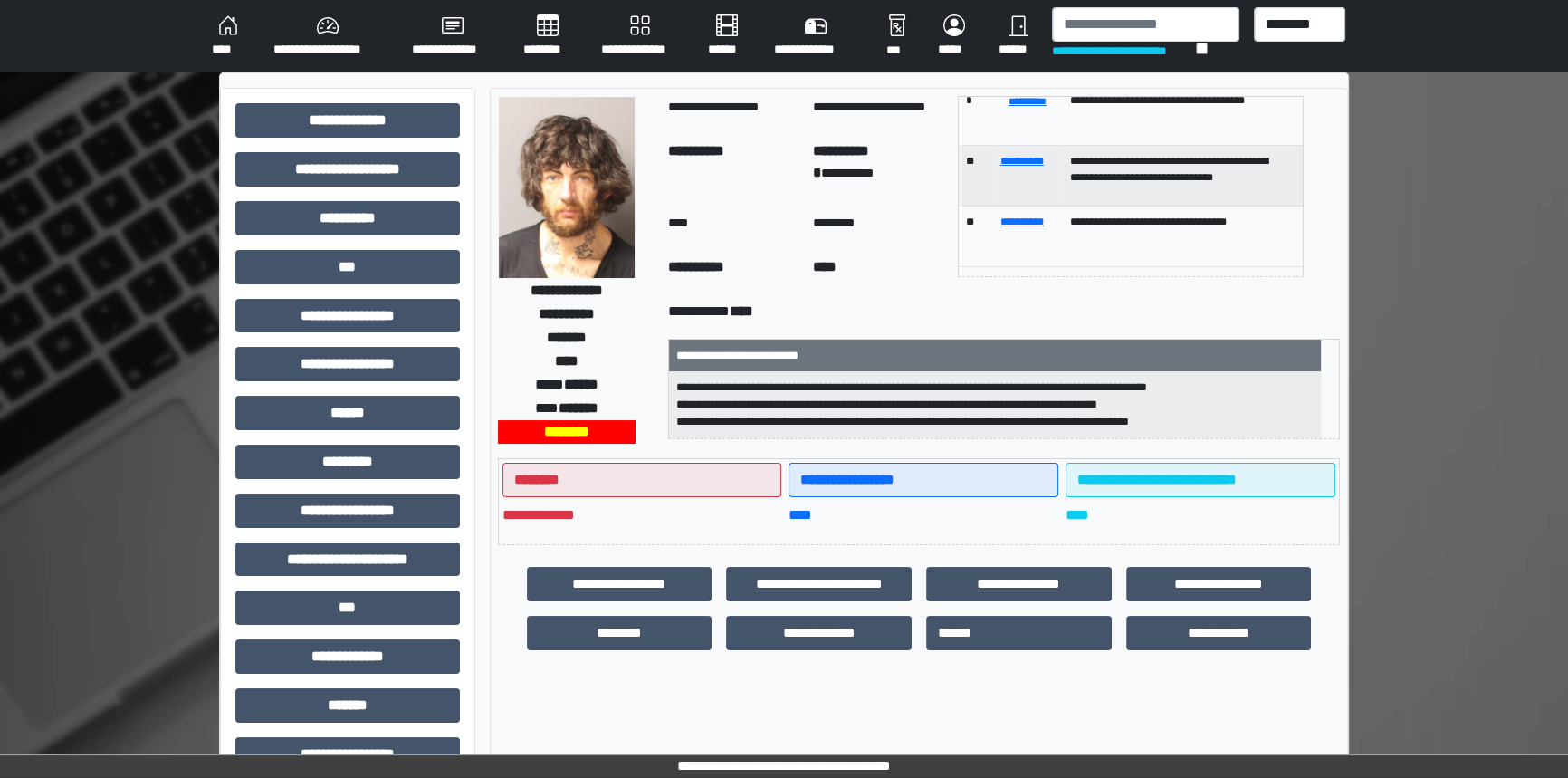 scroll, scrollTop: 169, scrollLeft: 0, axis: vertical 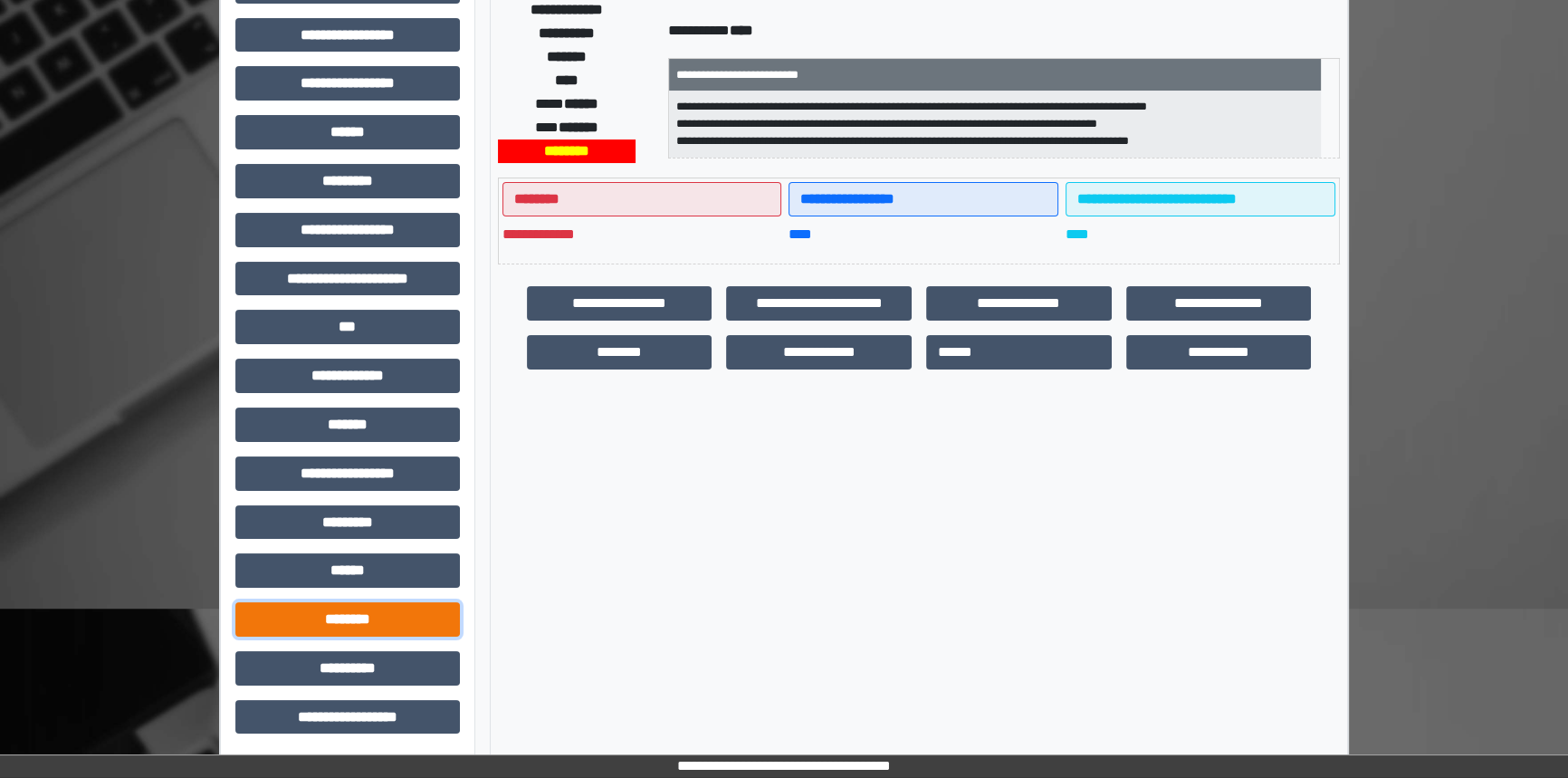 click on "********" at bounding box center (348, 620) 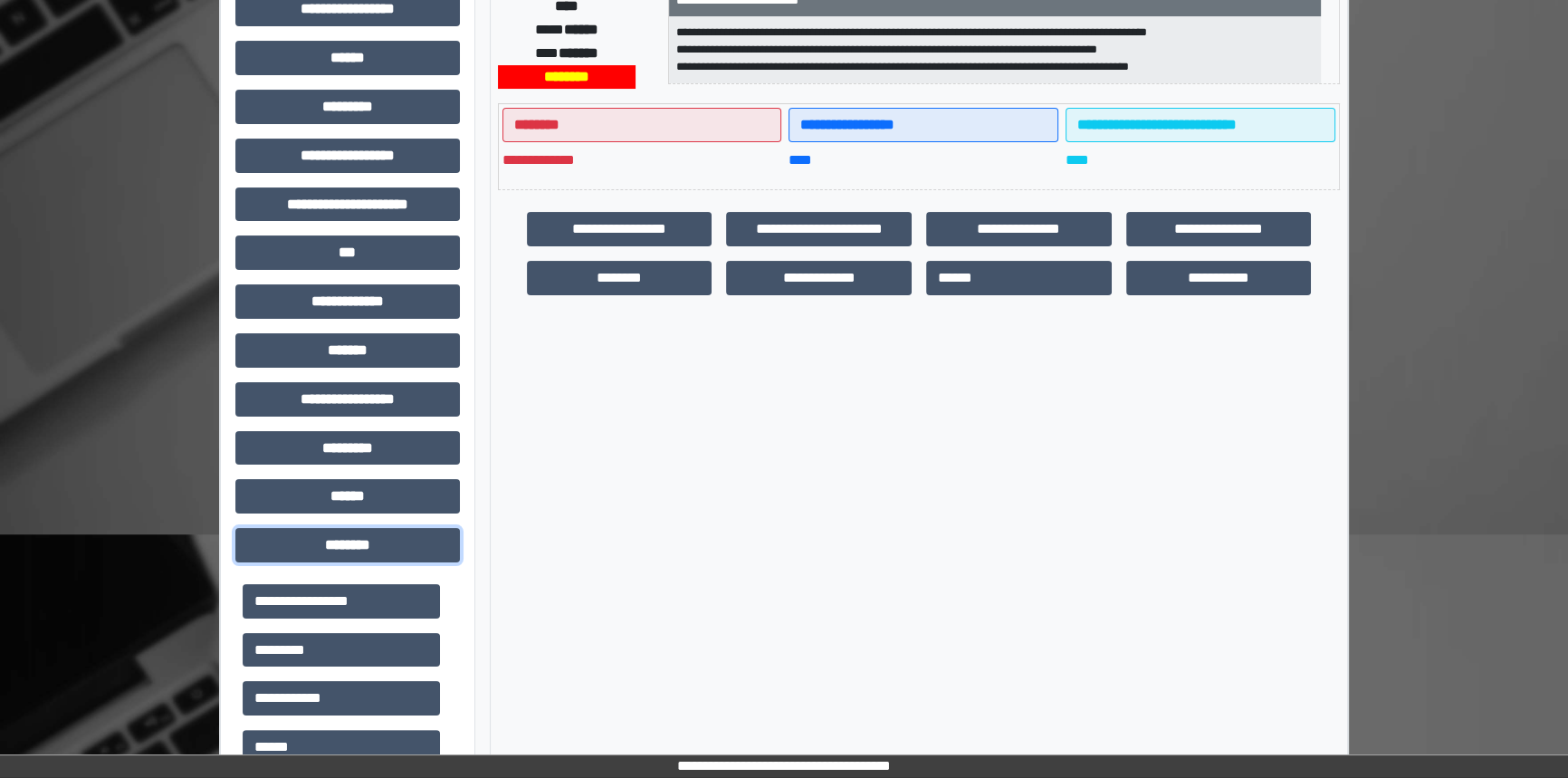 scroll, scrollTop: 446, scrollLeft: 0, axis: vertical 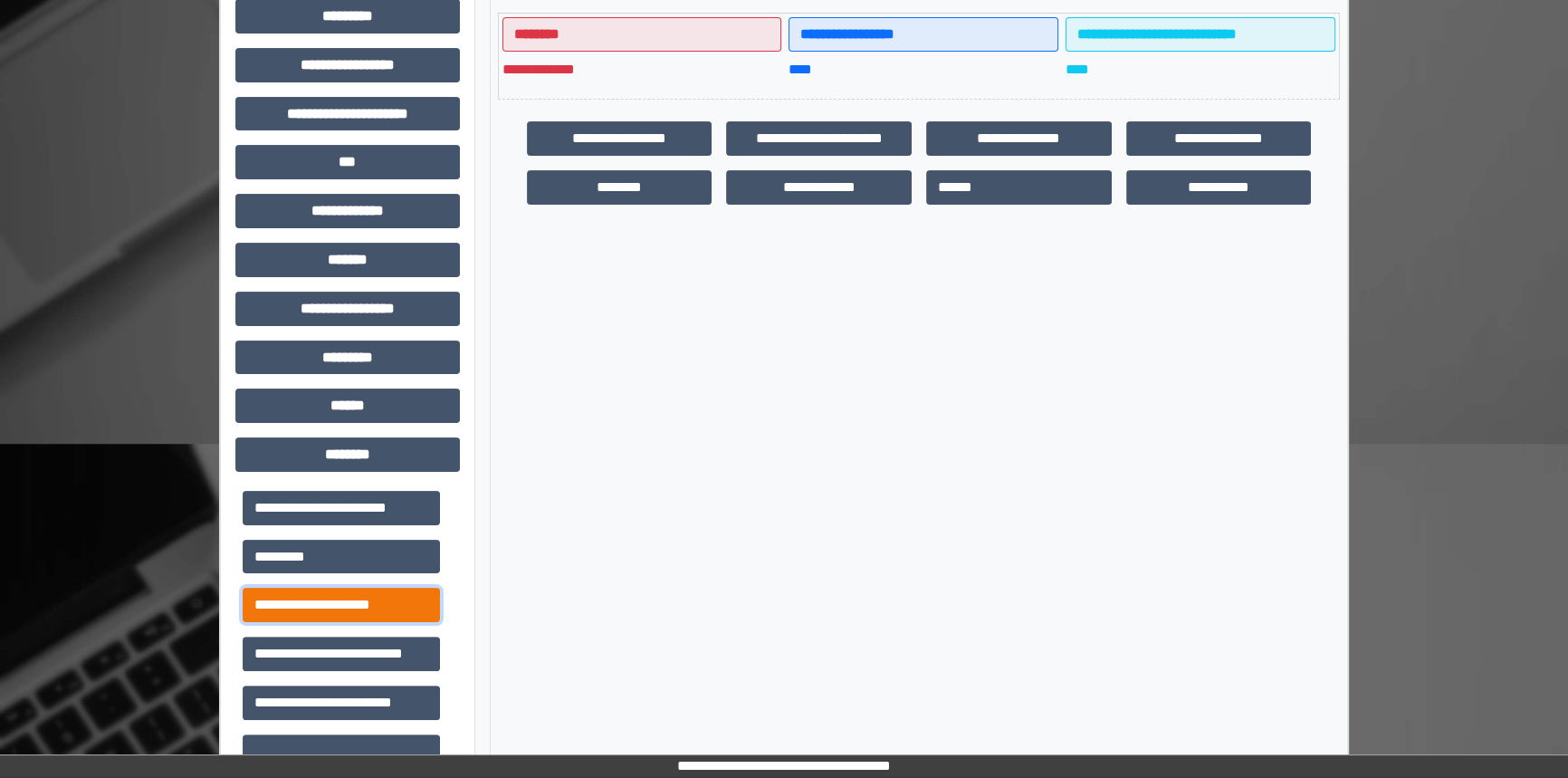 click on "**********" at bounding box center [341, 605] 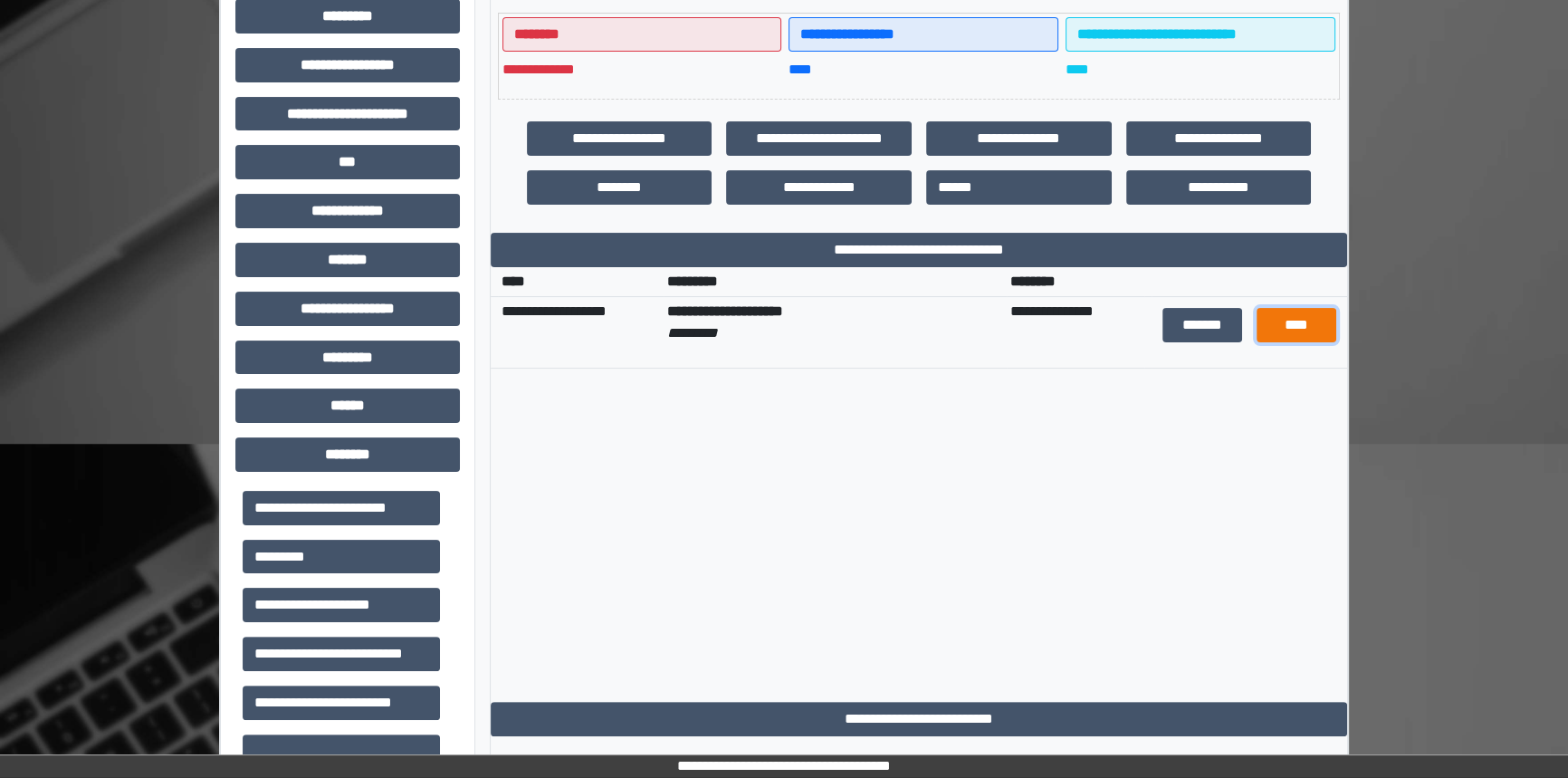 click on "****" at bounding box center [1296, 325] 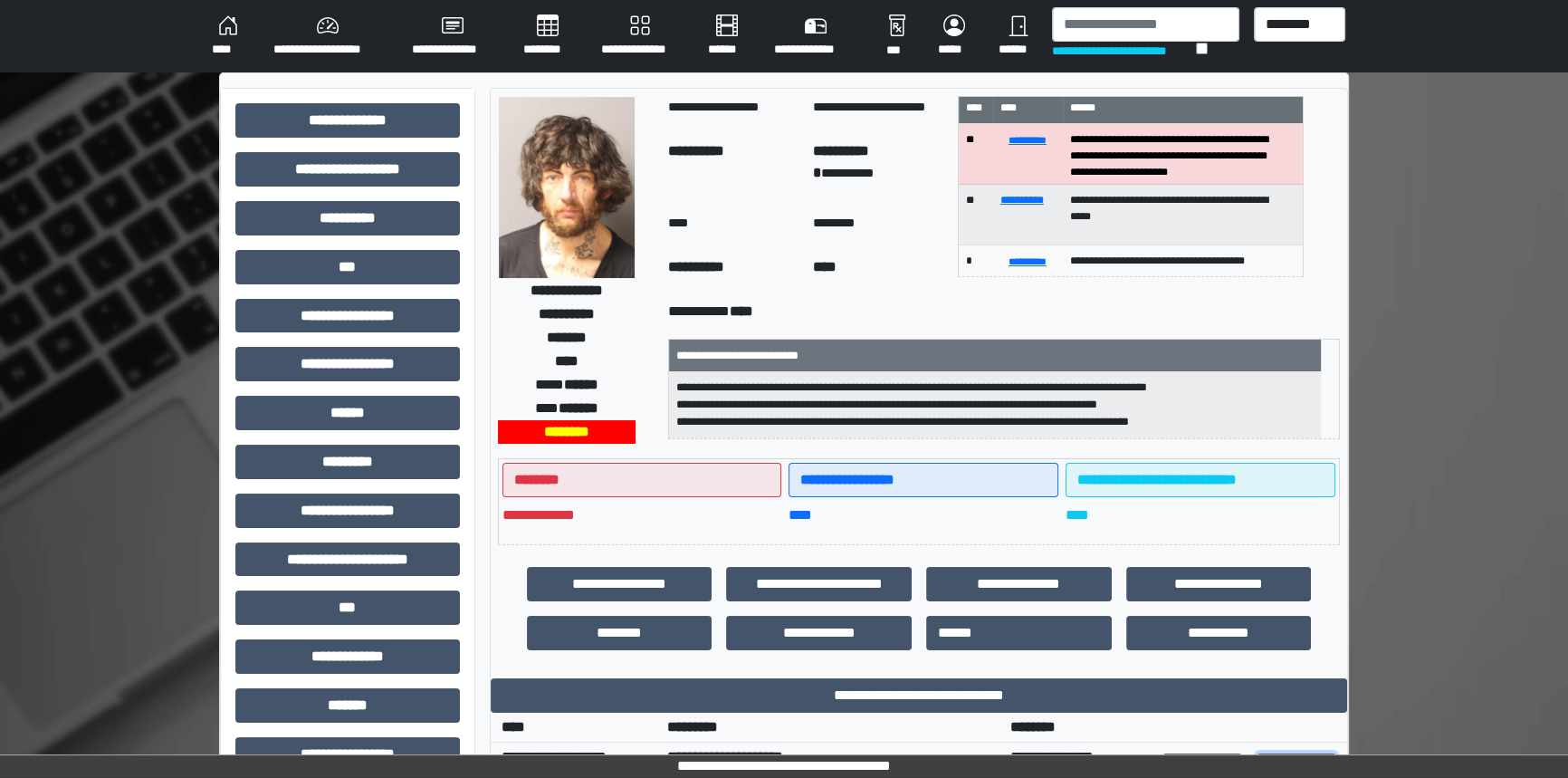 scroll, scrollTop: 0, scrollLeft: 0, axis: both 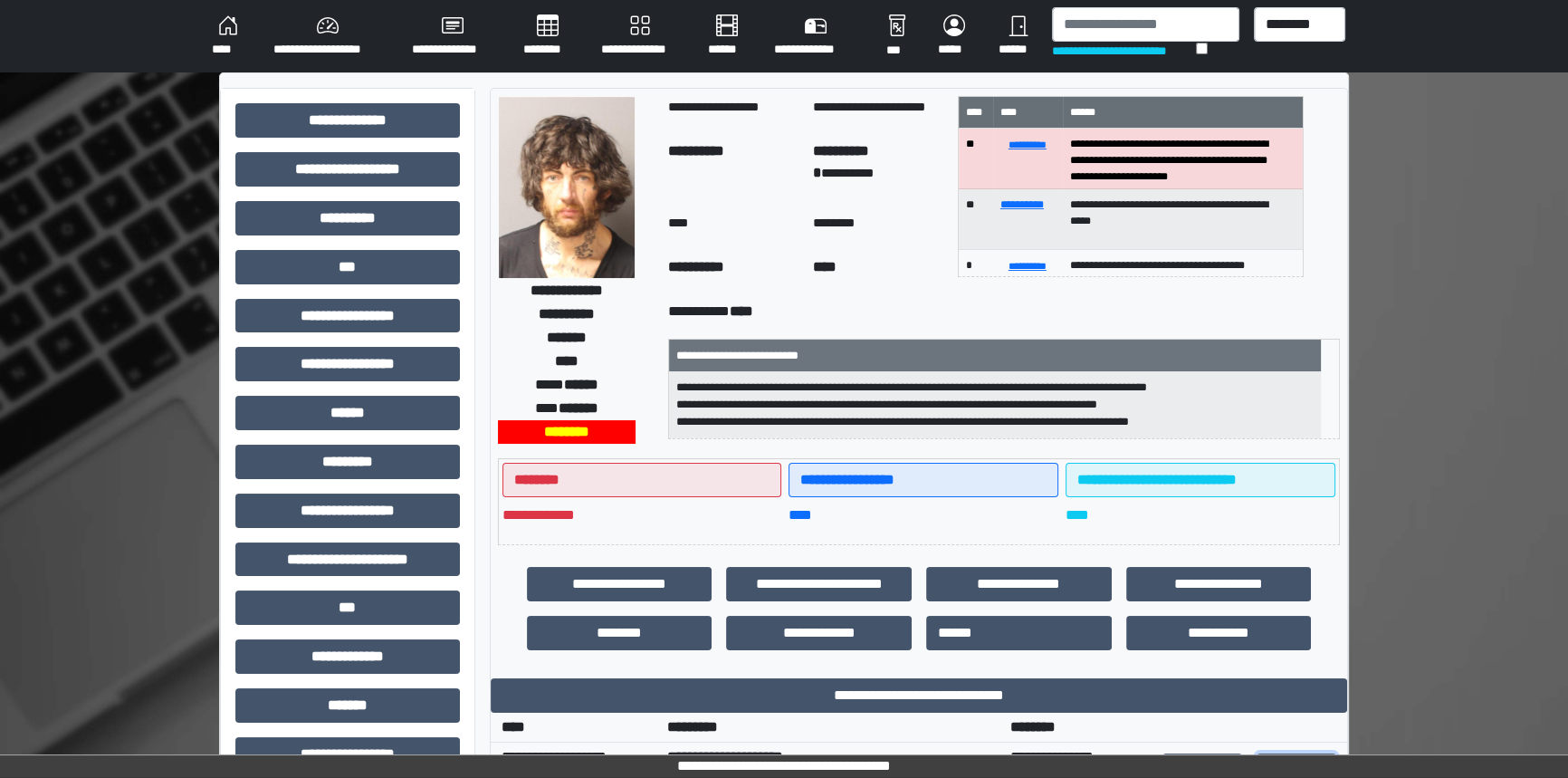 type 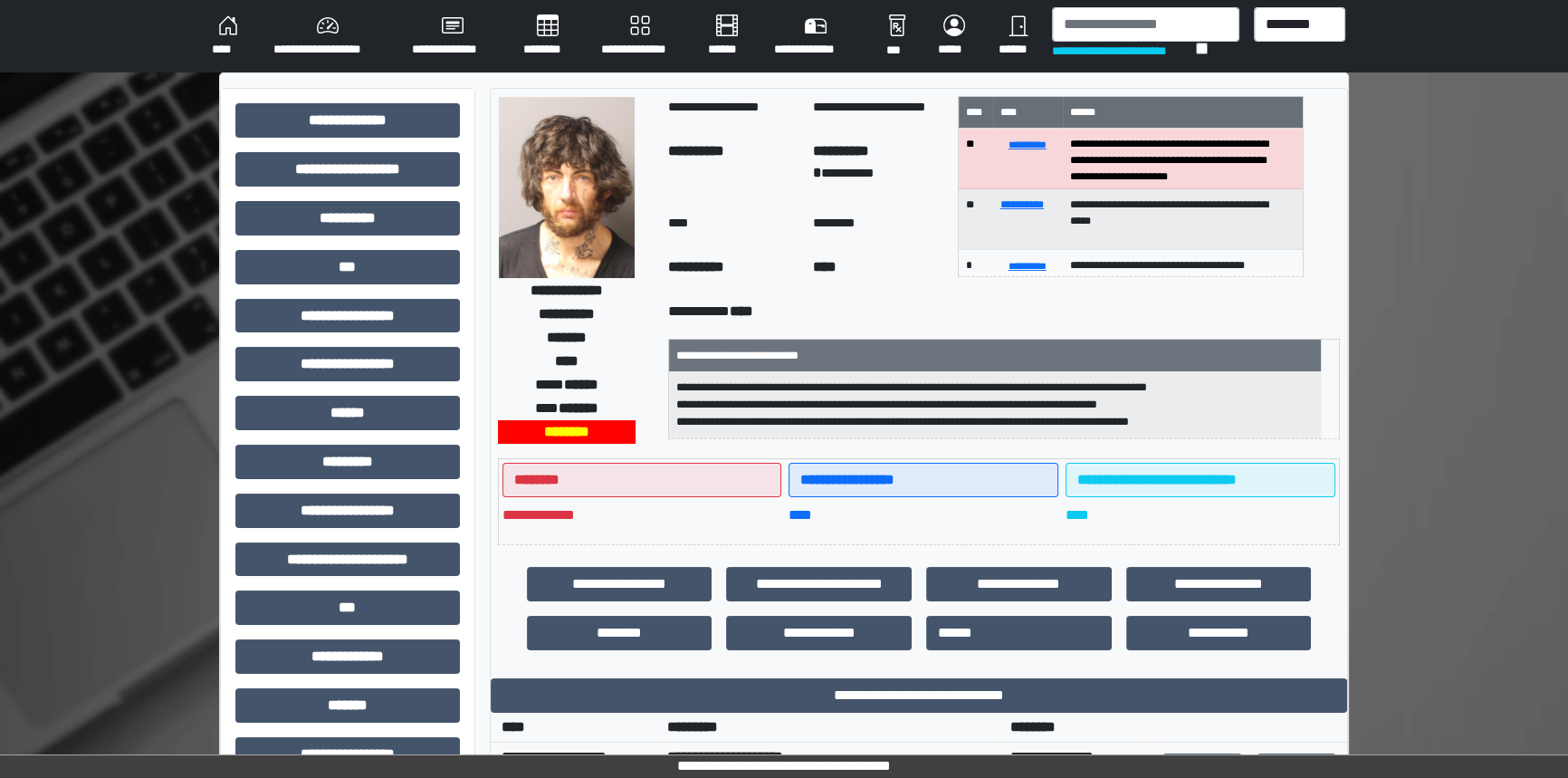 click on "**********" at bounding box center (784, 783) 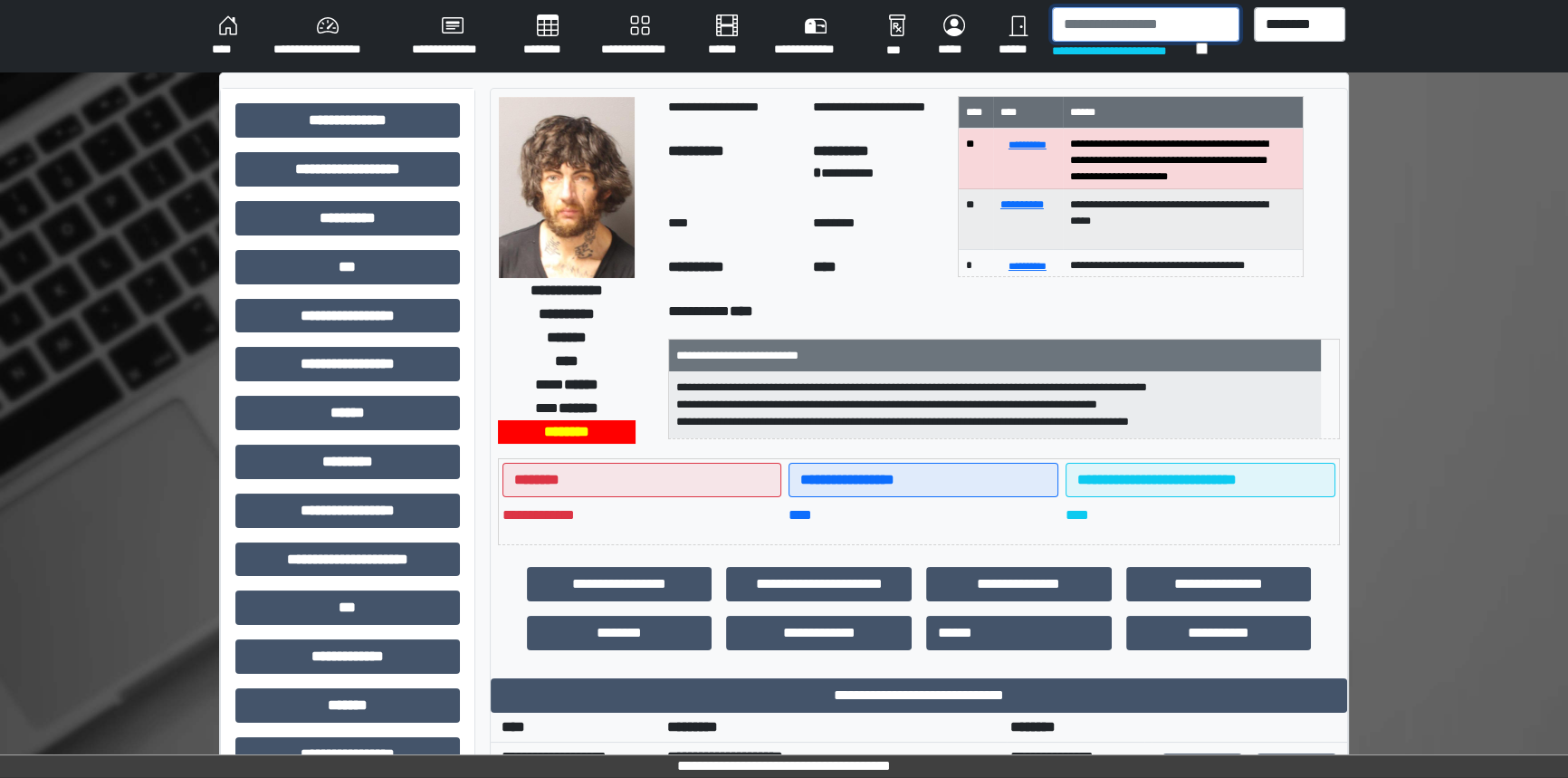 click at bounding box center (1145, 24) 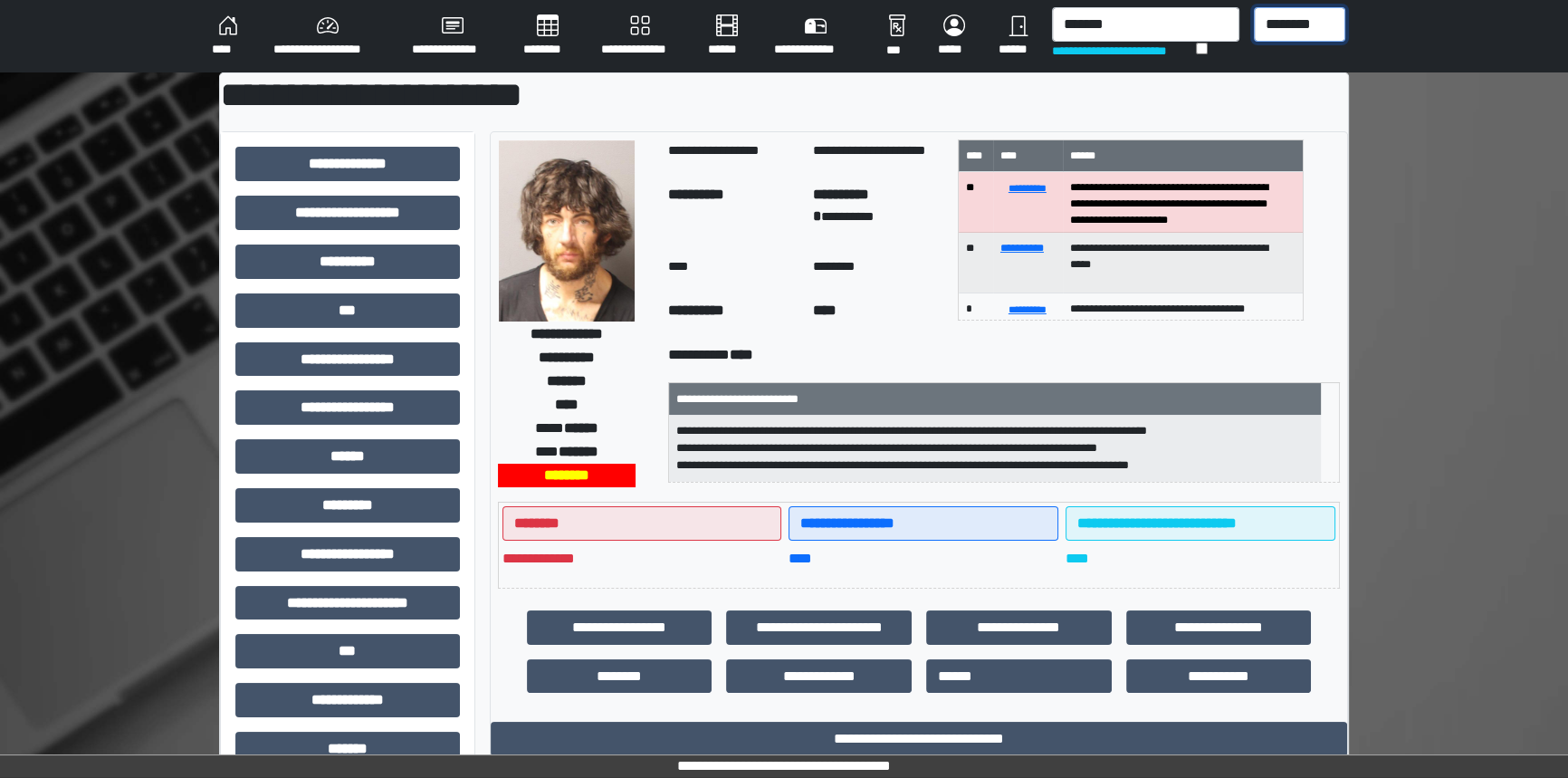 click on "******** *** ******** *** ******** ***** ***" at bounding box center (1299, 24) 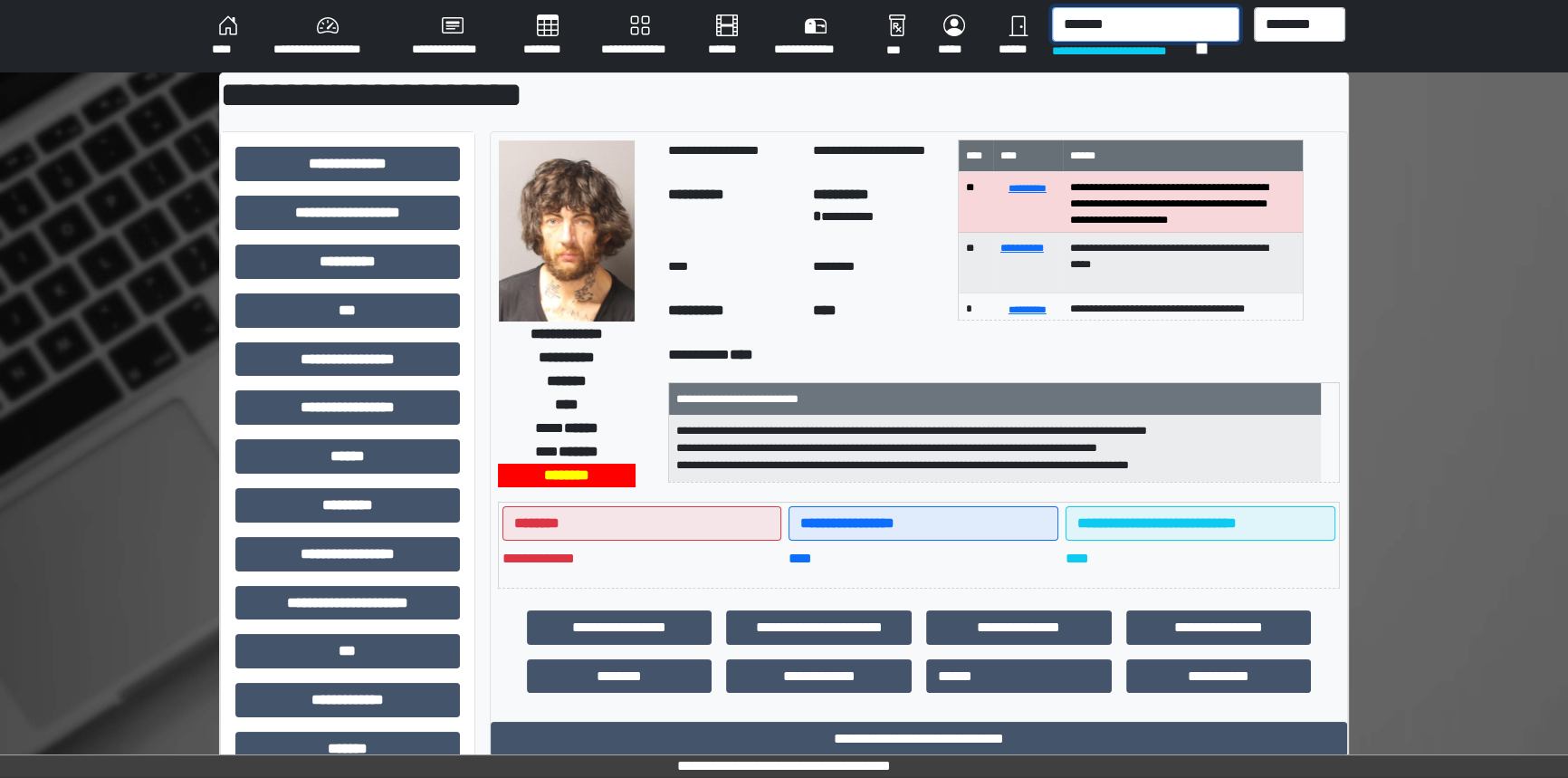 drag, startPoint x: 1112, startPoint y: 23, endPoint x: 1025, endPoint y: 14, distance: 87.464278 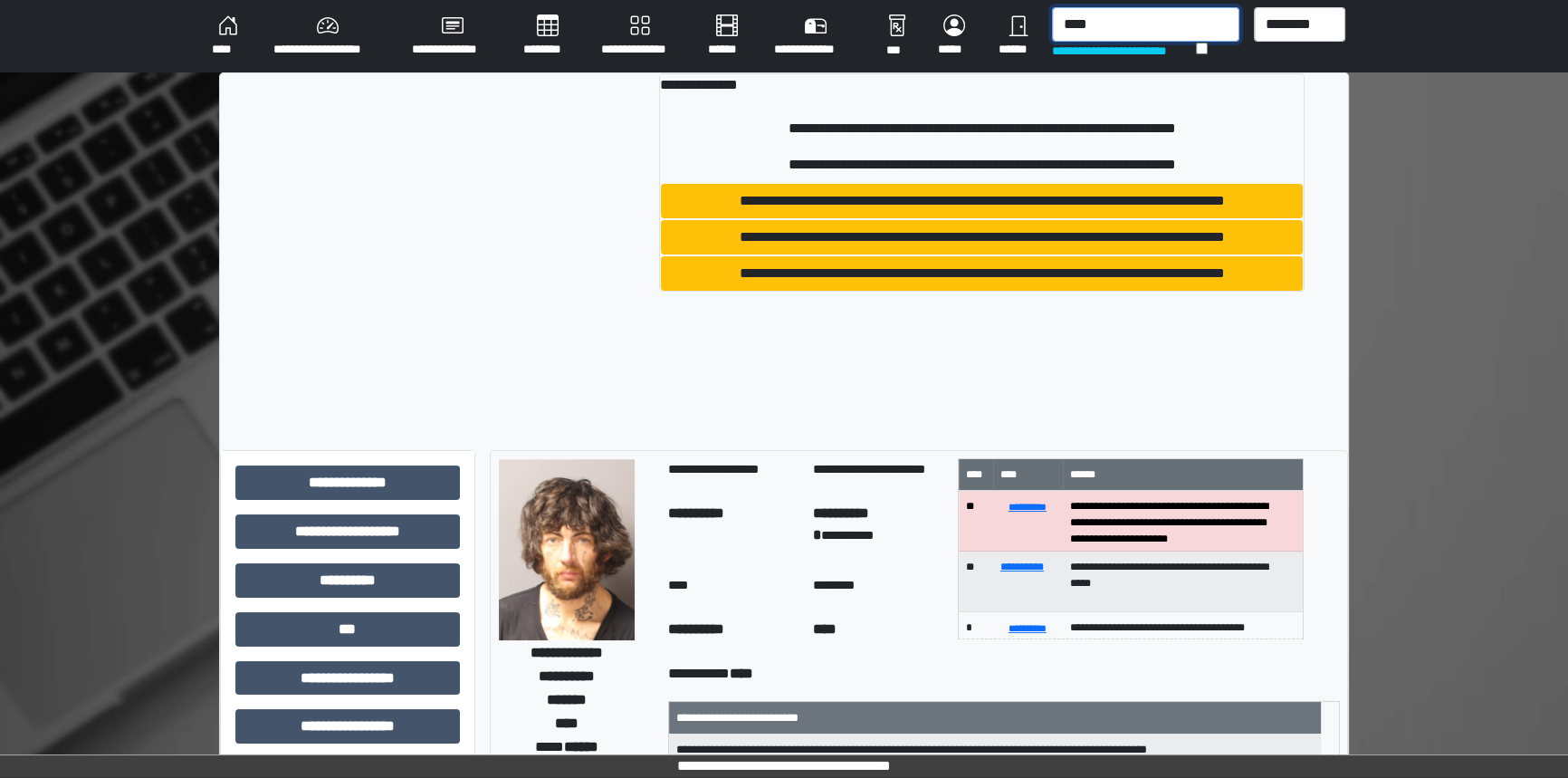 type on "****" 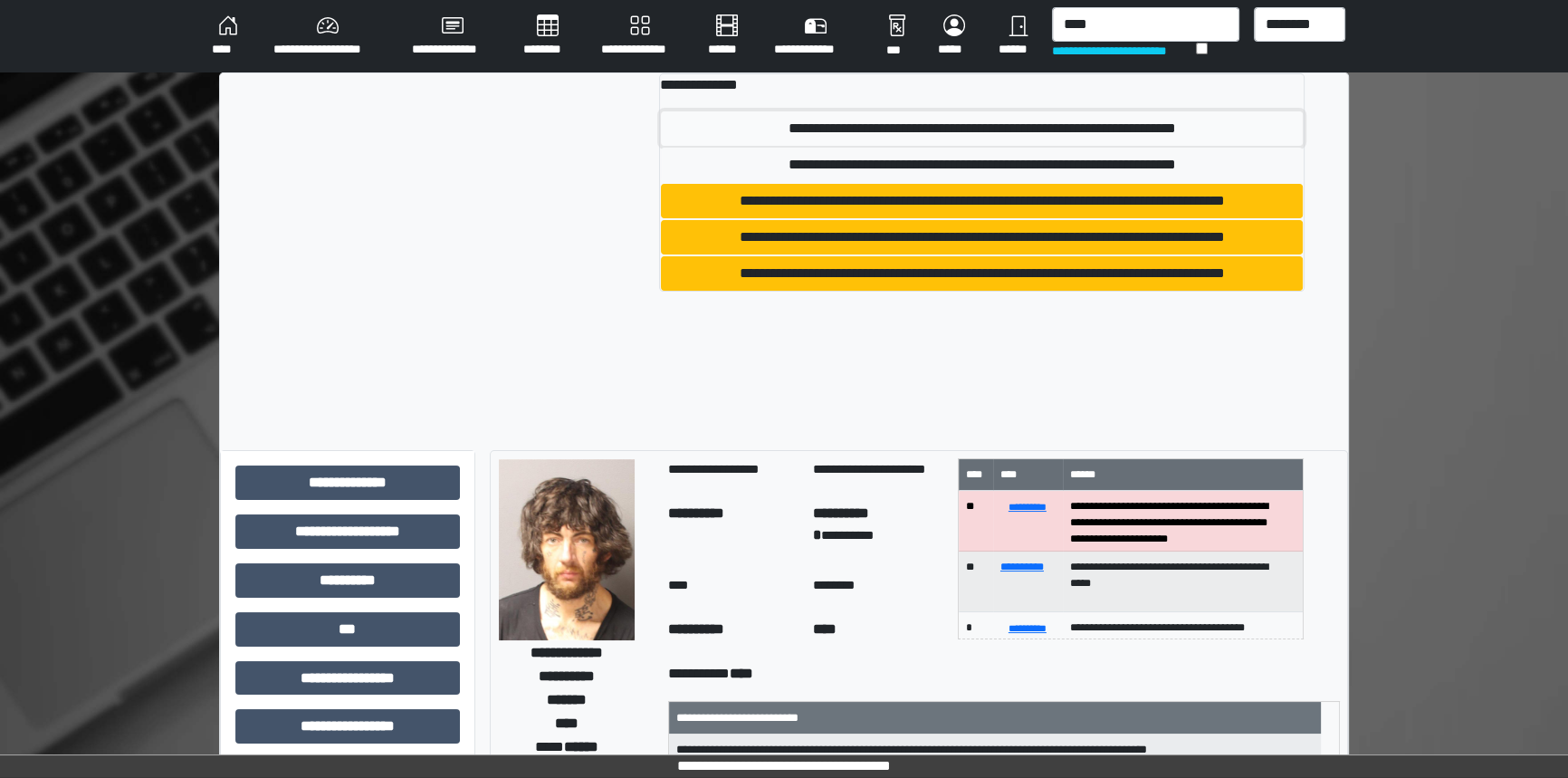 click on "**********" at bounding box center (981, 129) 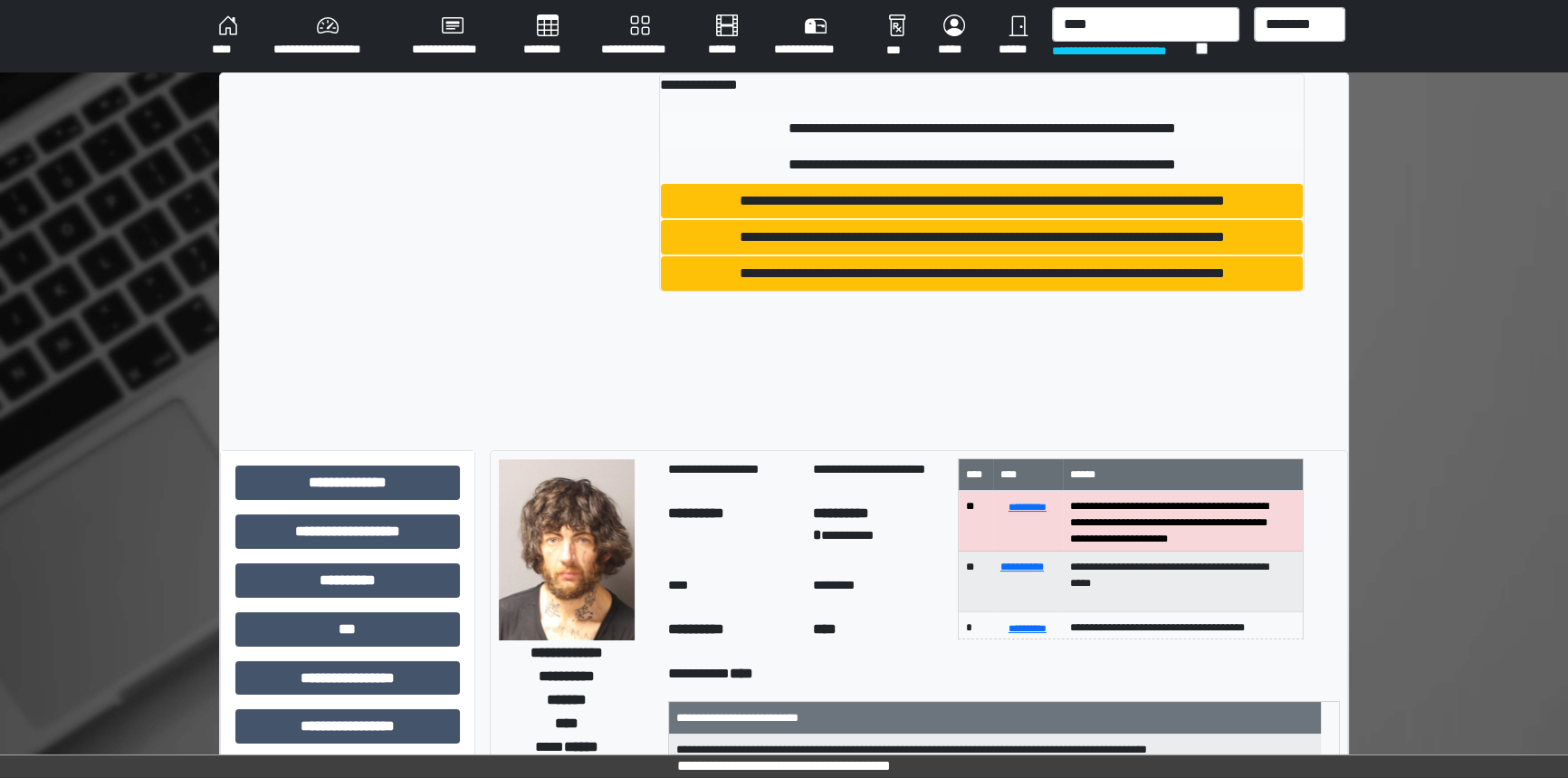 type 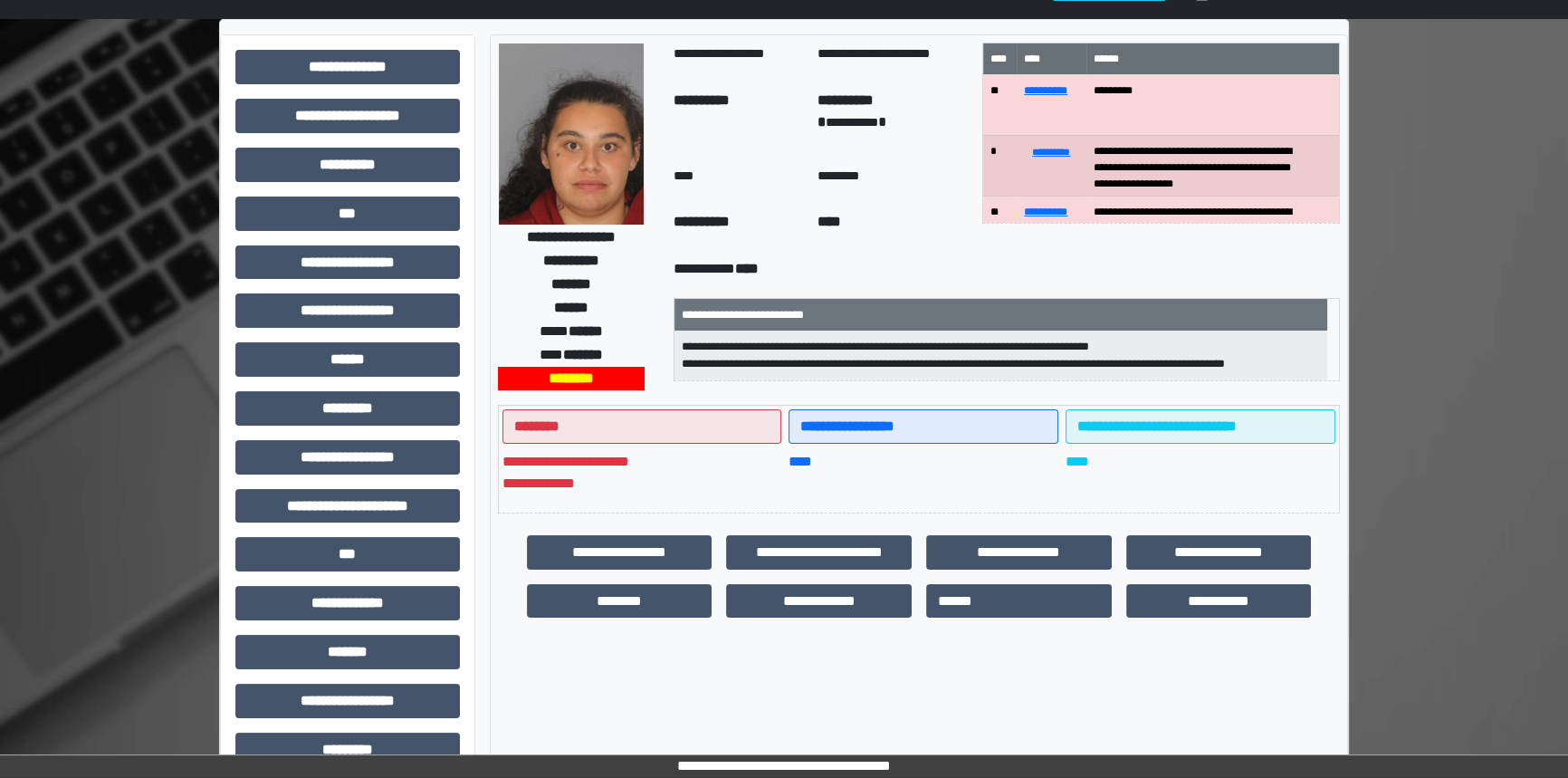 scroll, scrollTop: 82, scrollLeft: 0, axis: vertical 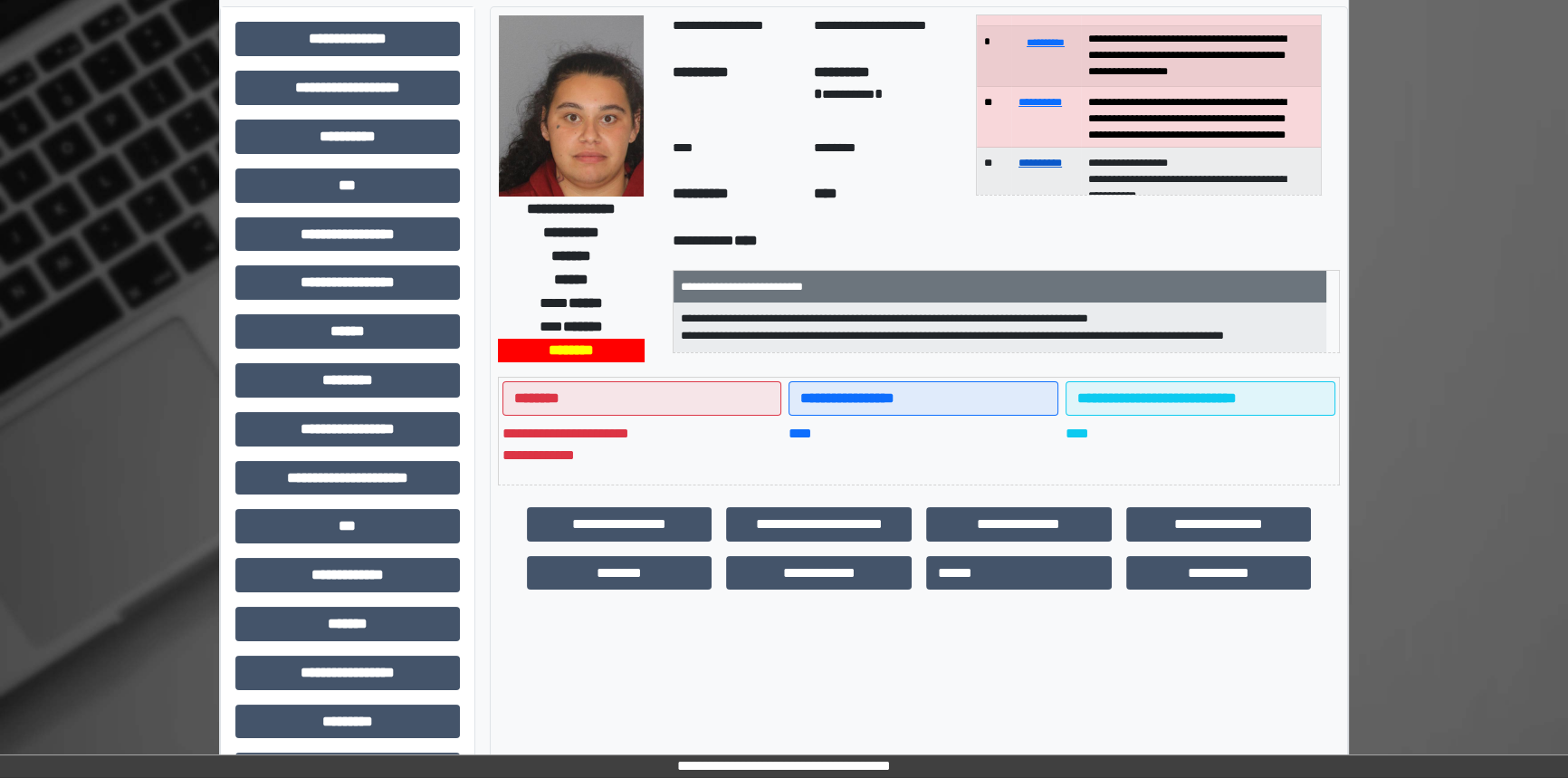 click on "**********" at bounding box center [1040, 163] 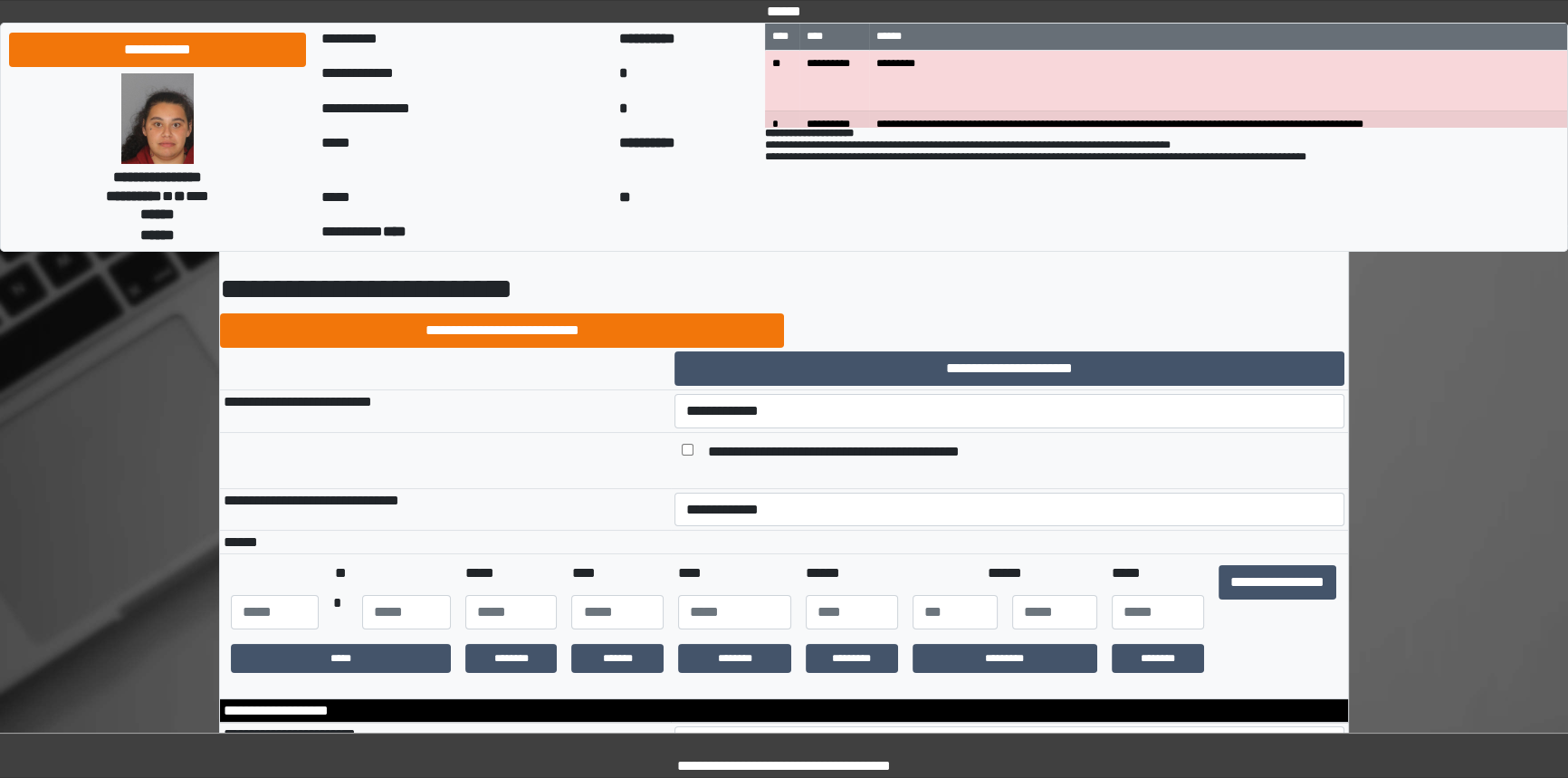 scroll, scrollTop: 164, scrollLeft: 0, axis: vertical 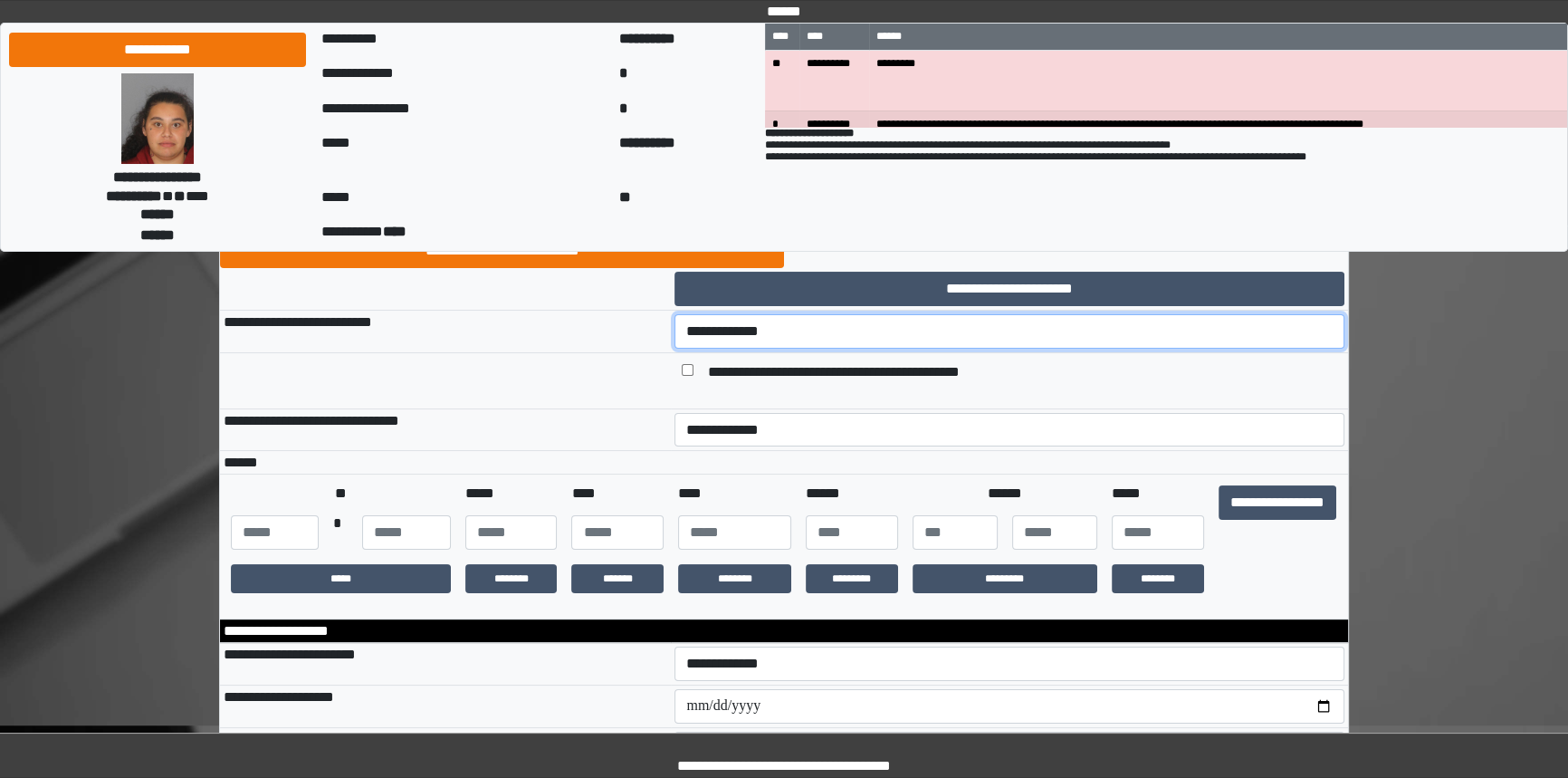 click on "**********" at bounding box center (1009, 331) 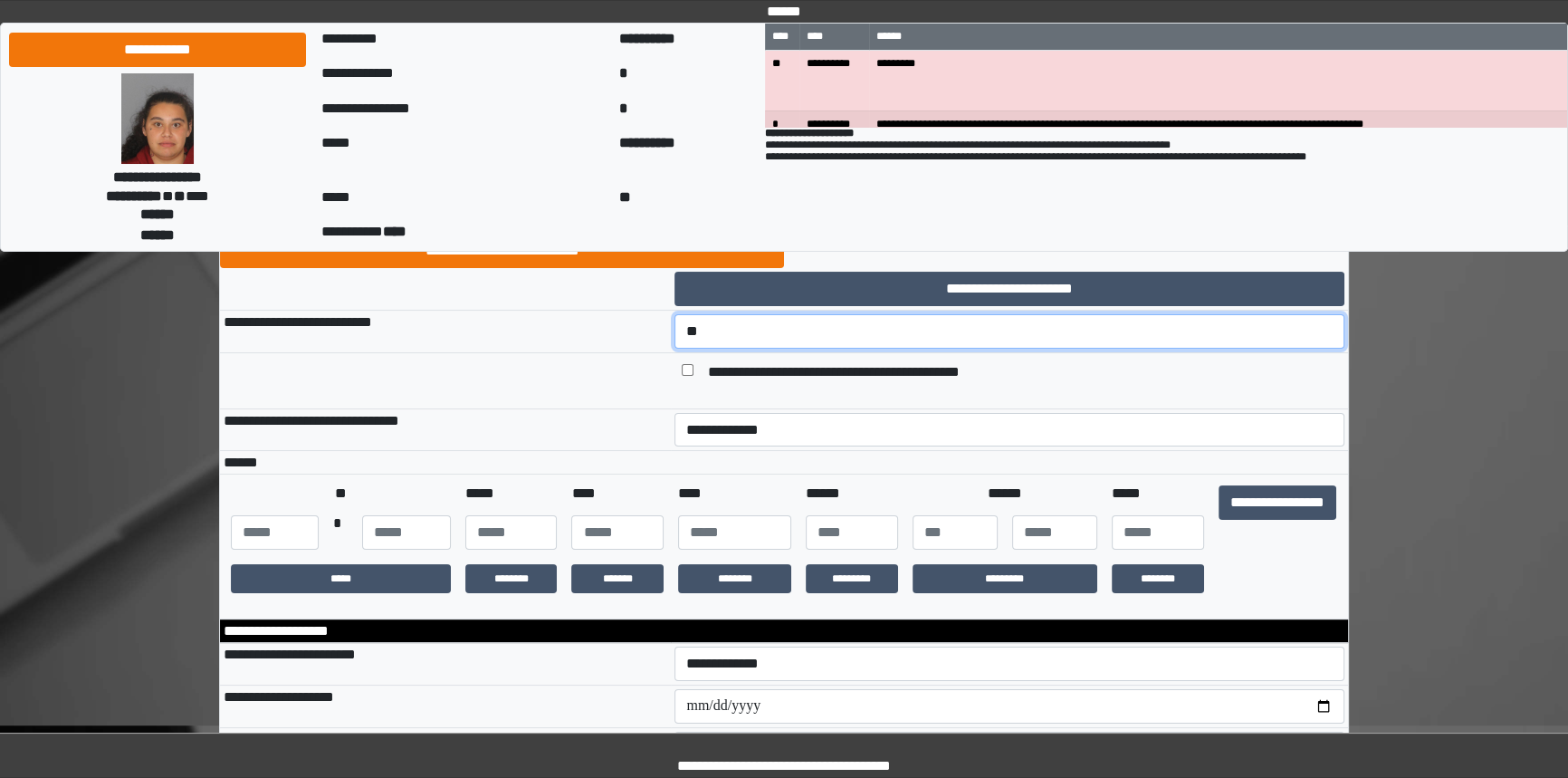 click on "**********" at bounding box center [1009, 331] 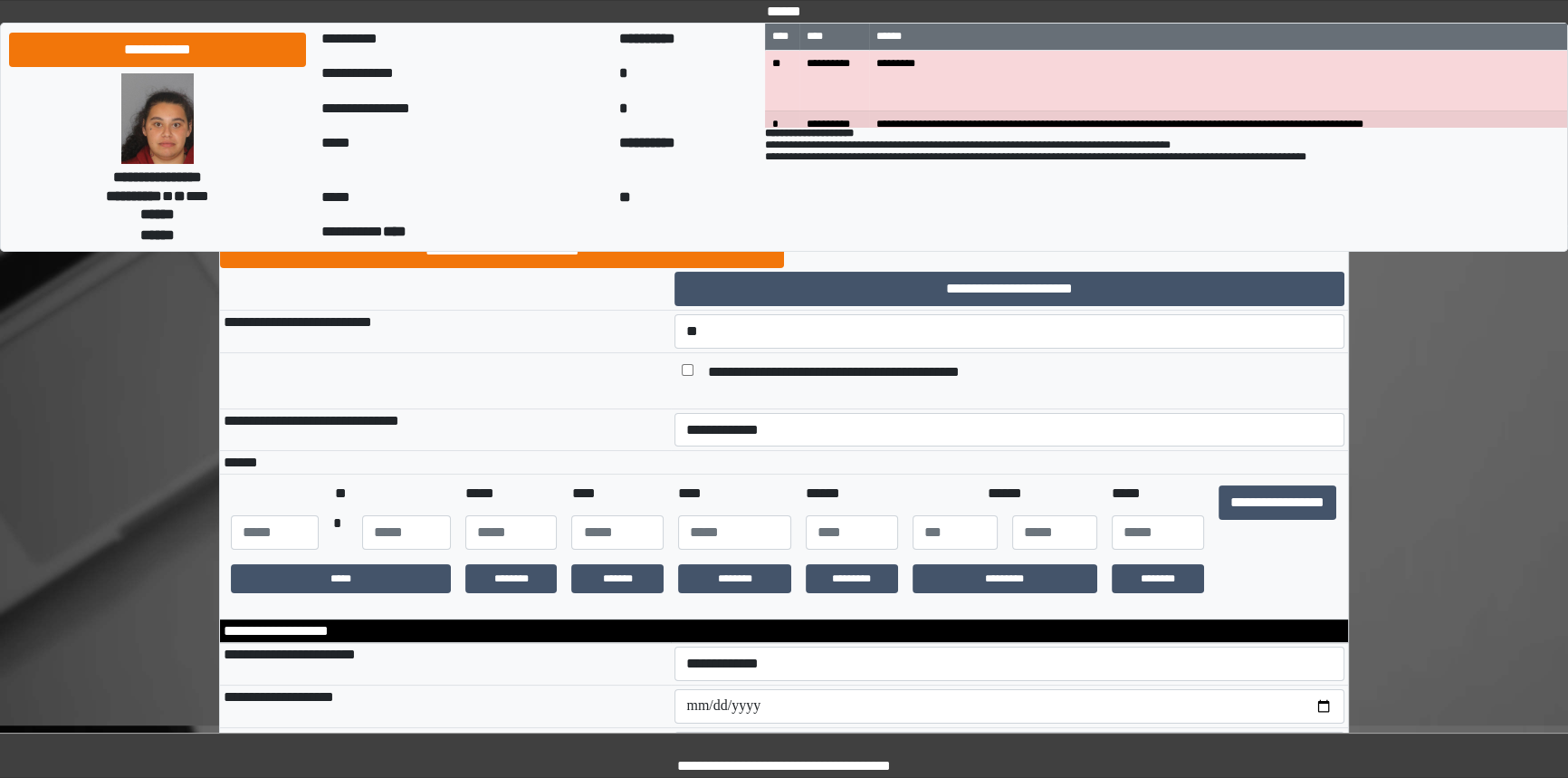 click at bounding box center (687, 373) 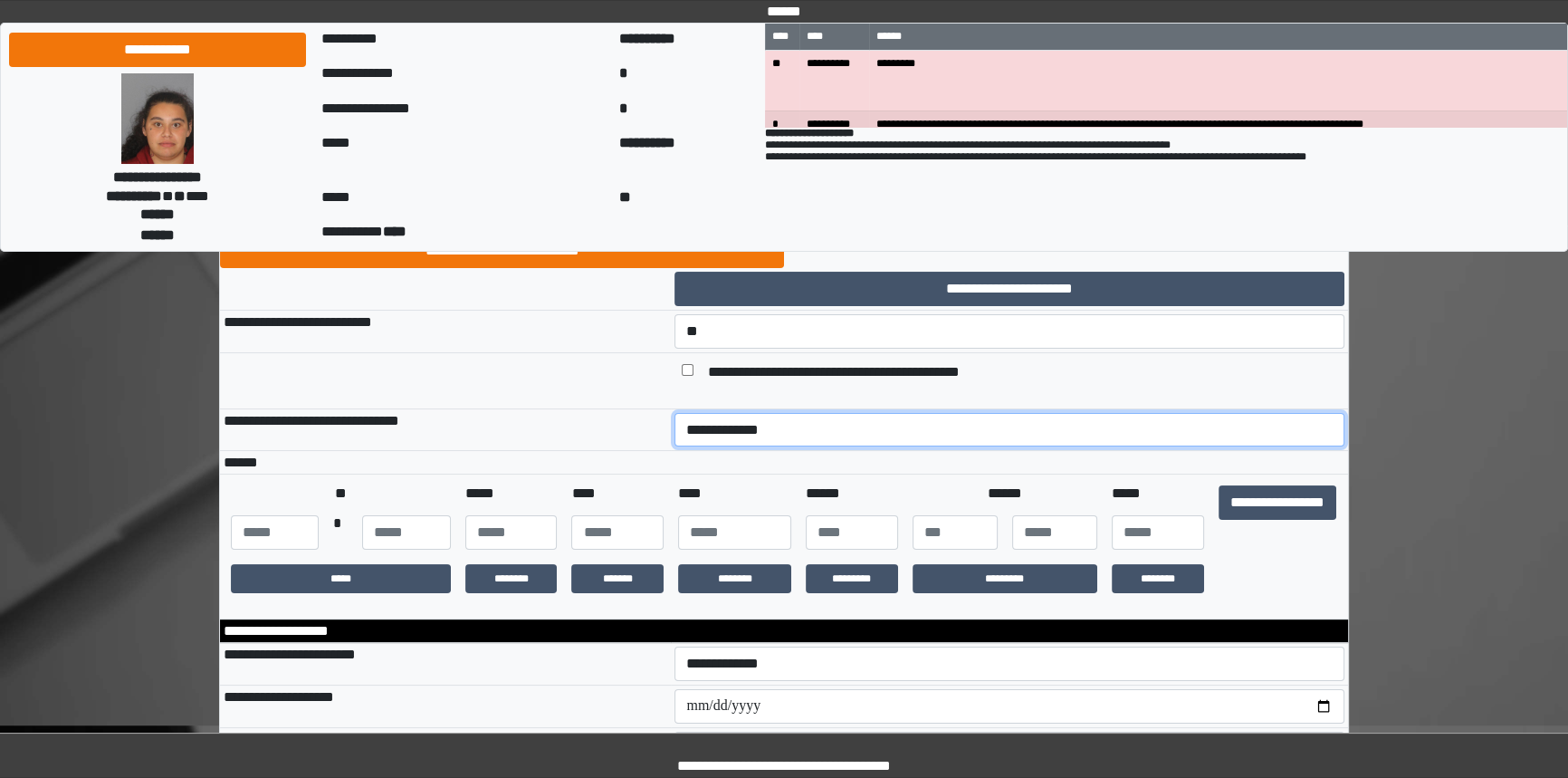 click on "**********" at bounding box center (1009, 430) 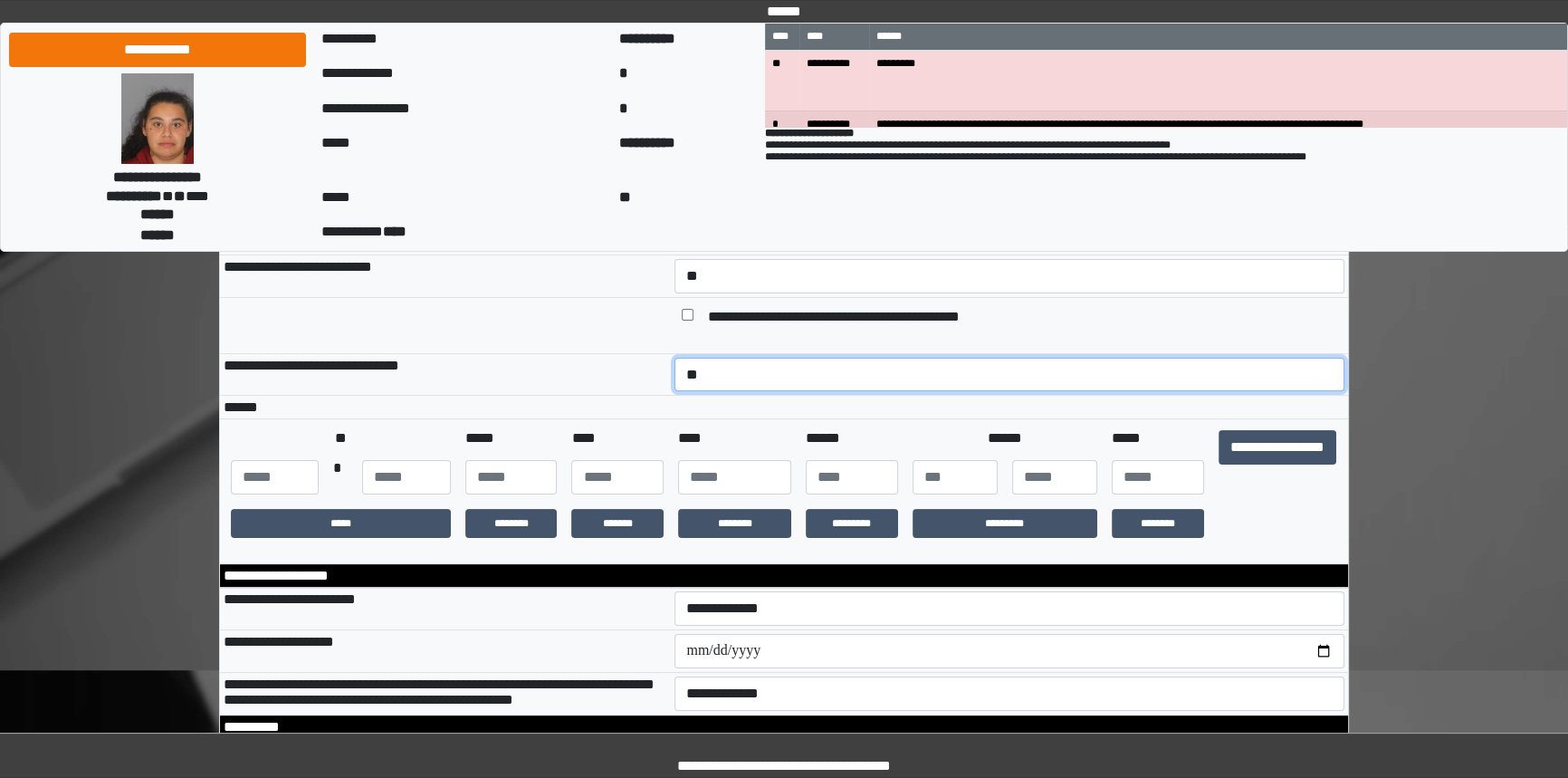 scroll, scrollTop: 411, scrollLeft: 0, axis: vertical 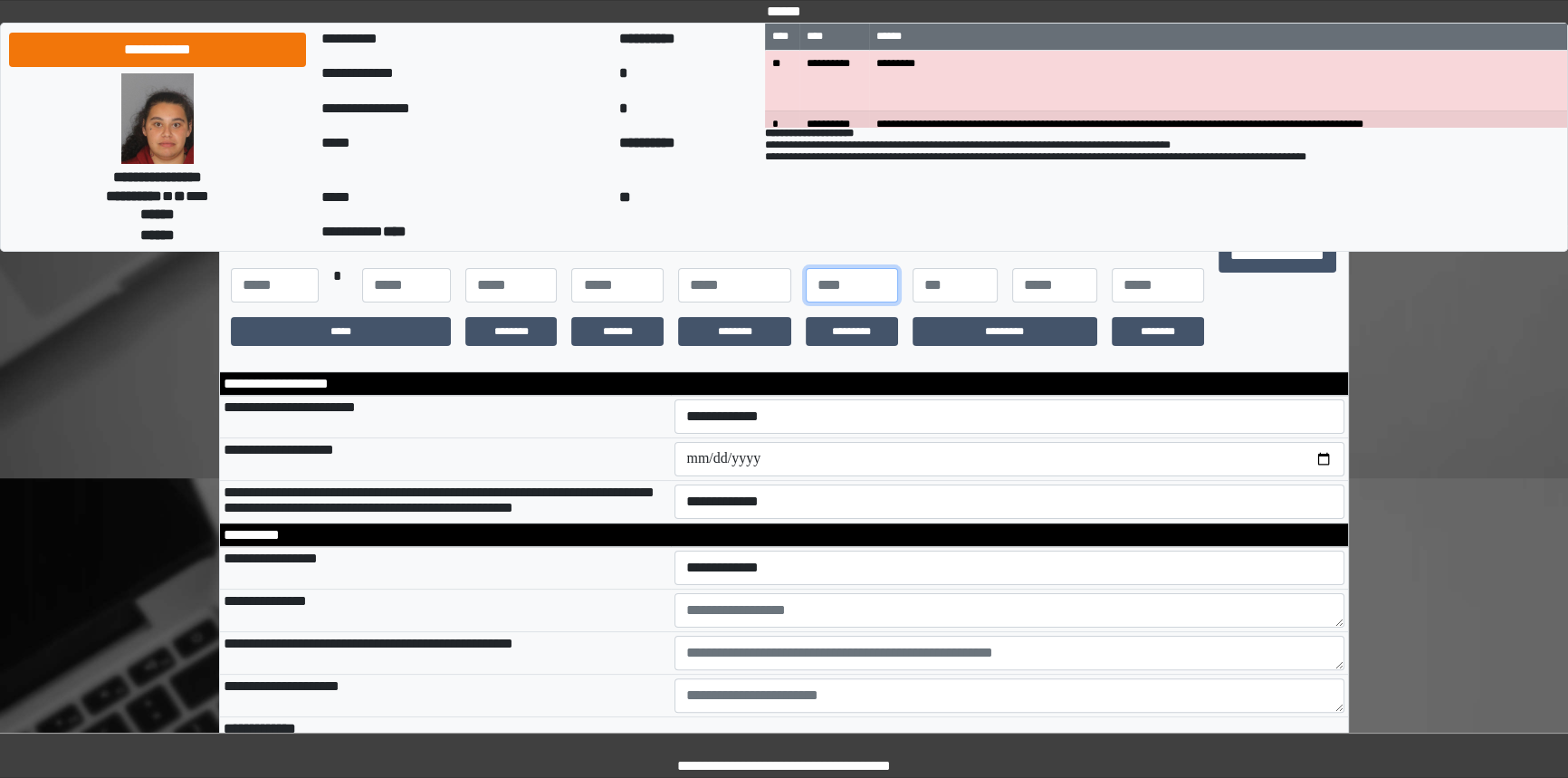 click at bounding box center [852, 285] 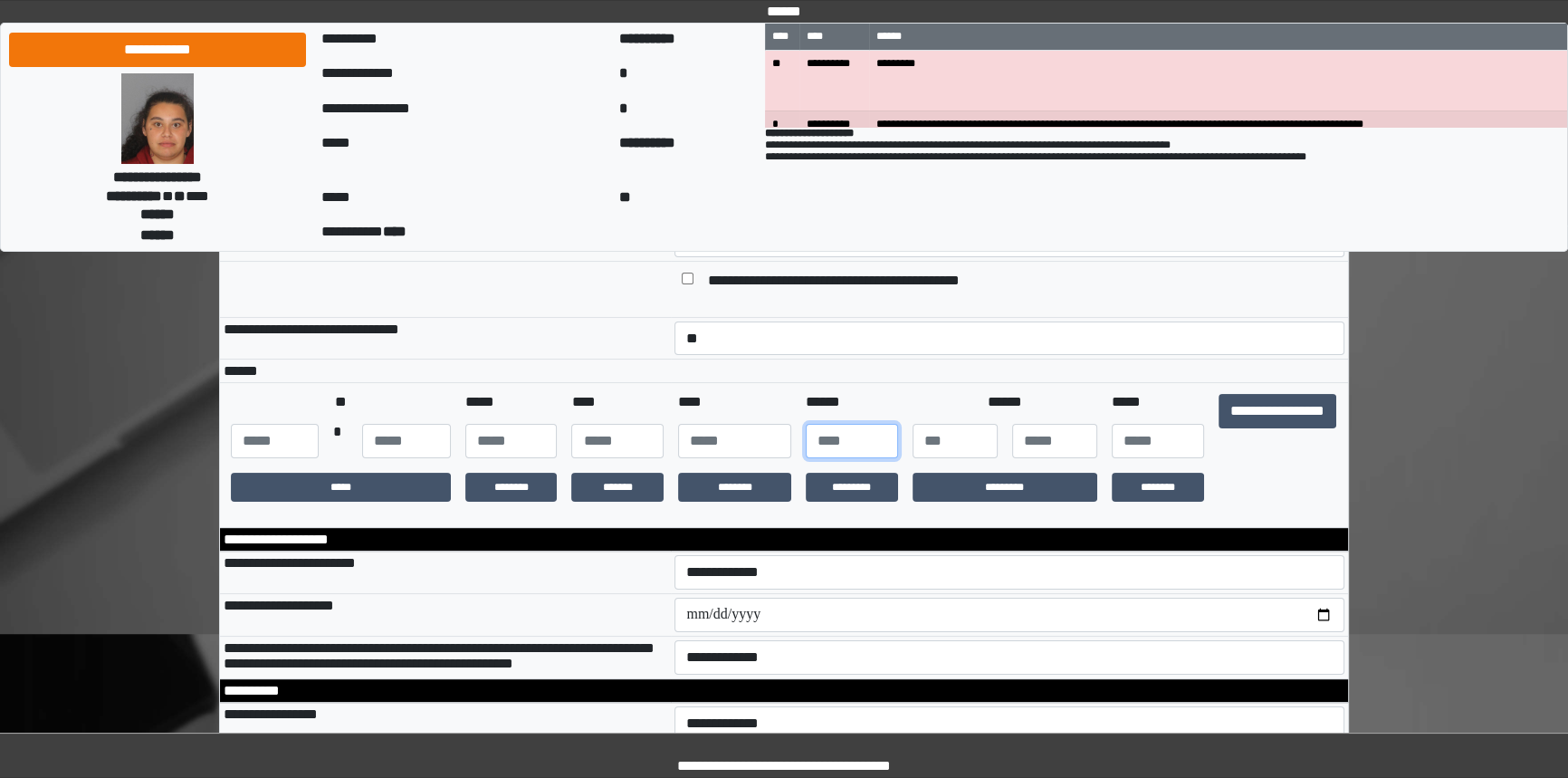 scroll, scrollTop: 246, scrollLeft: 0, axis: vertical 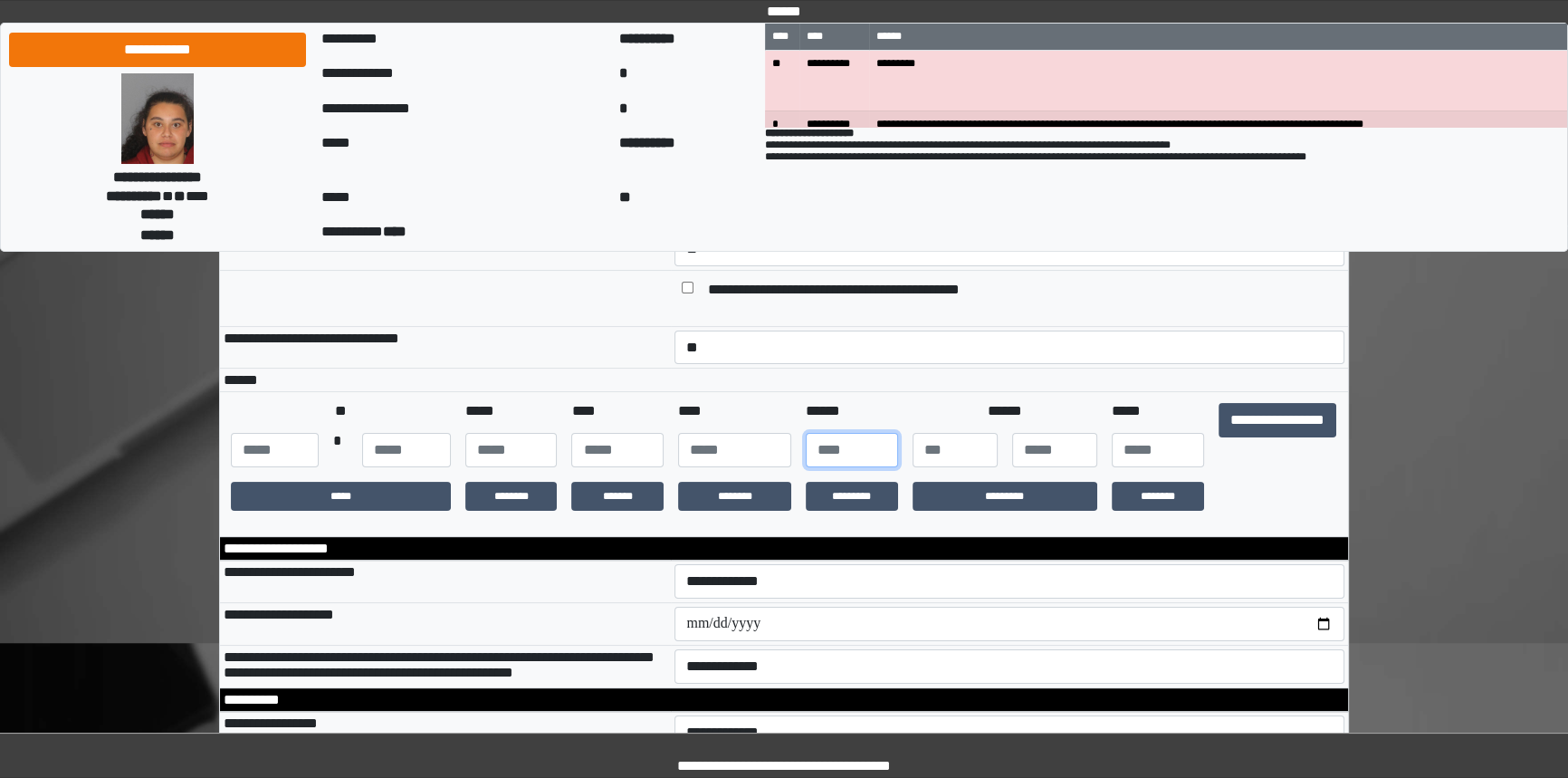type on "***" 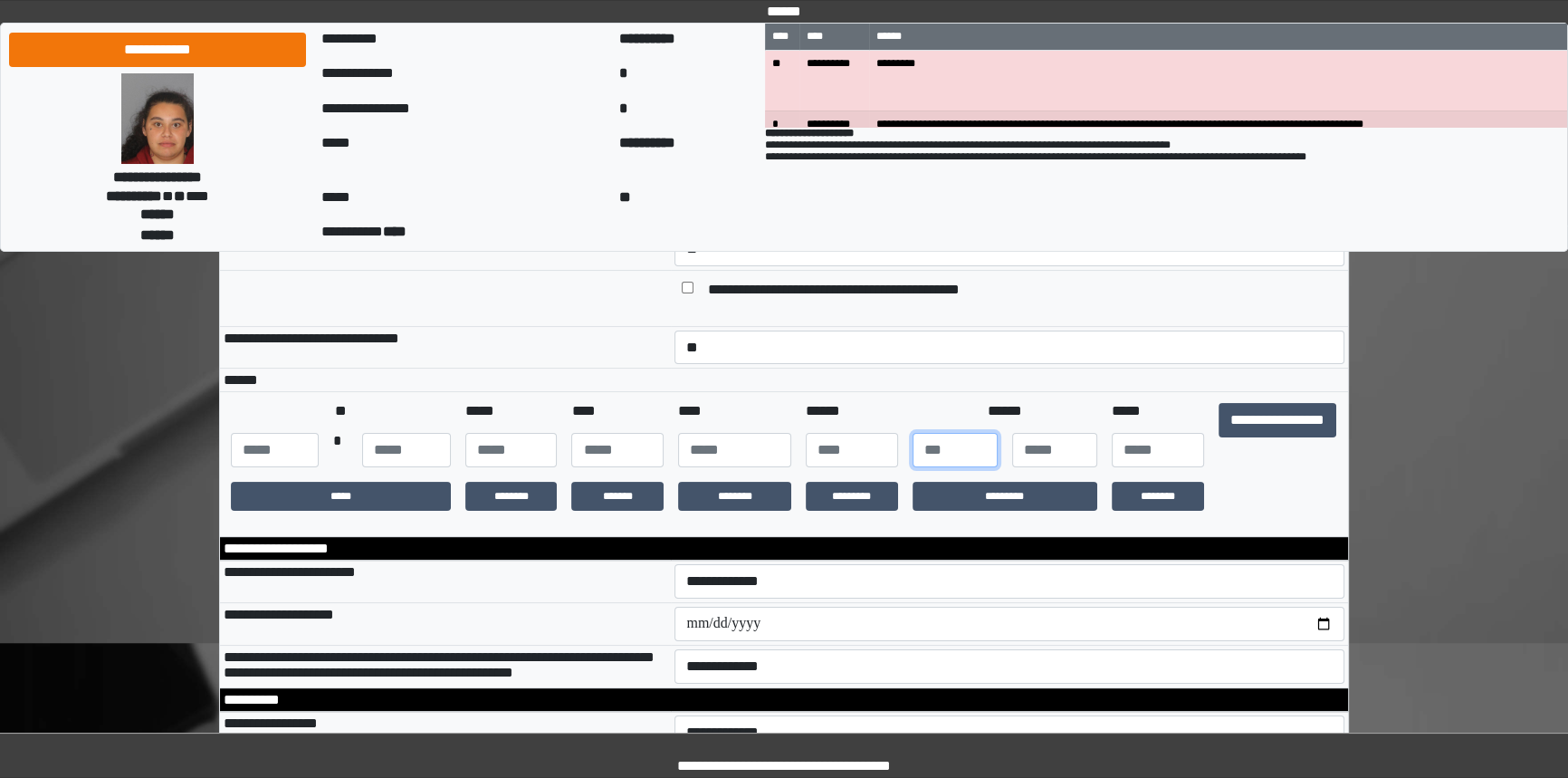 click at bounding box center [955, 450] 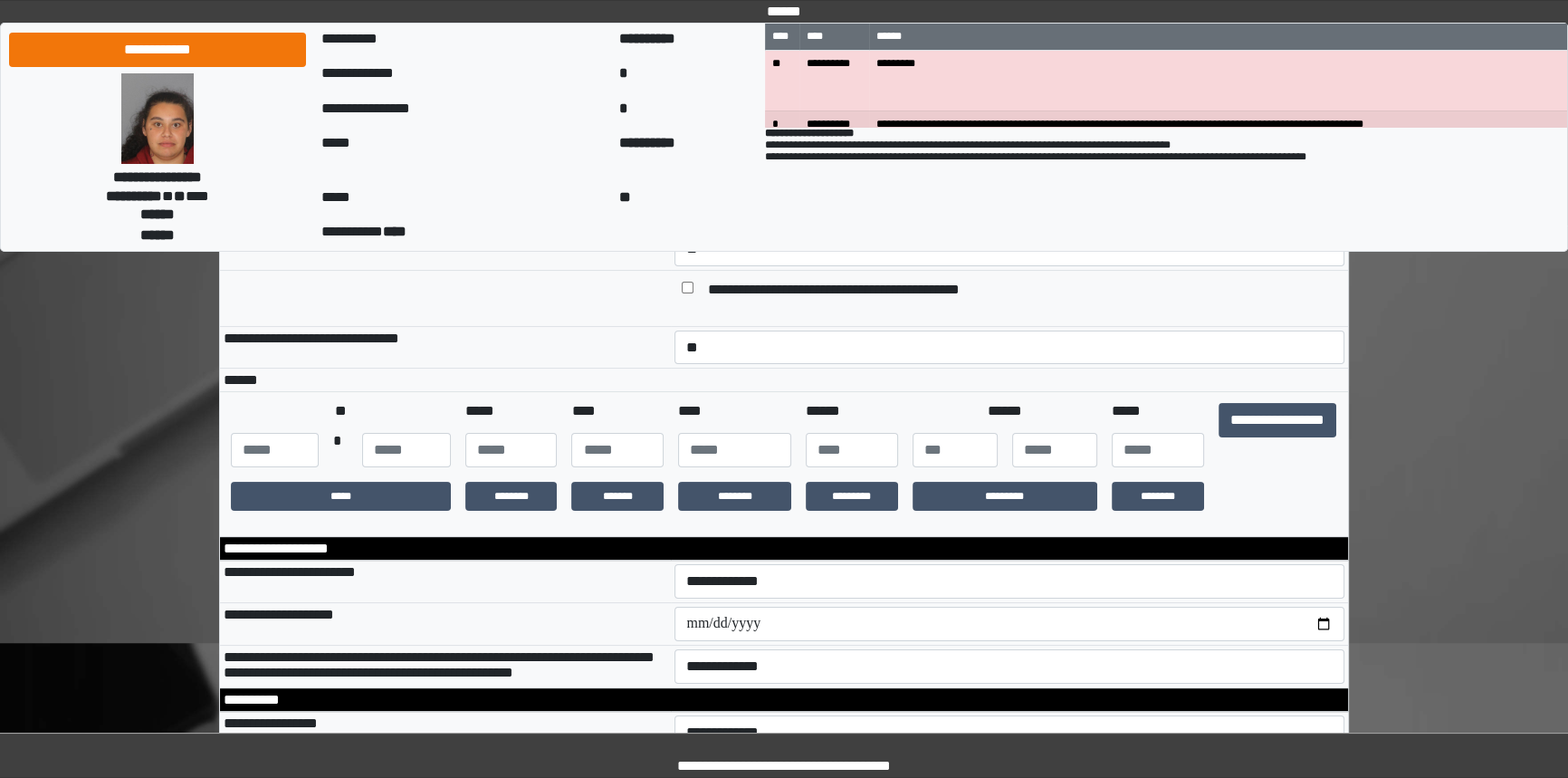 click at bounding box center (1055, 450) 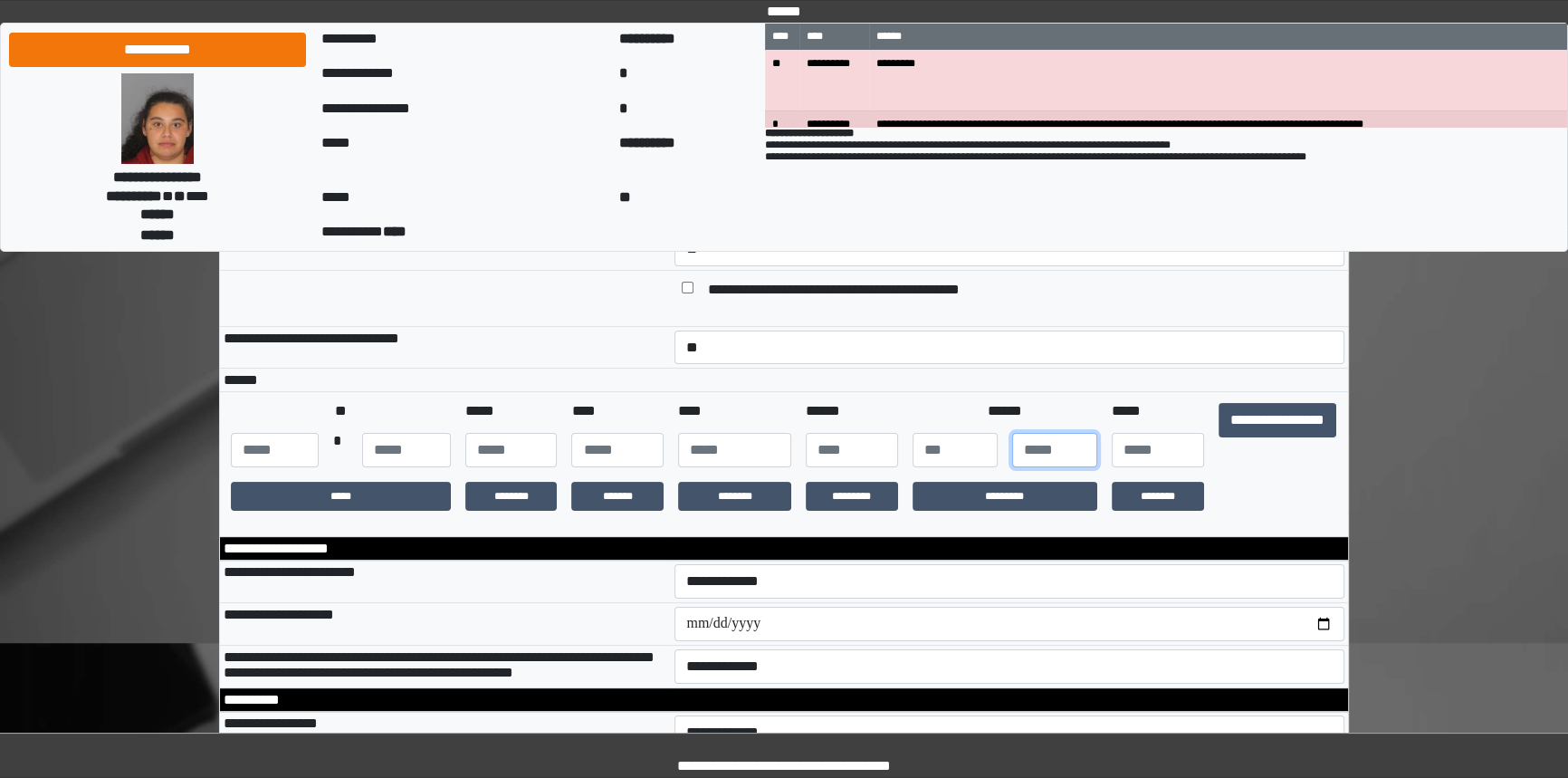 click at bounding box center (1055, 450) 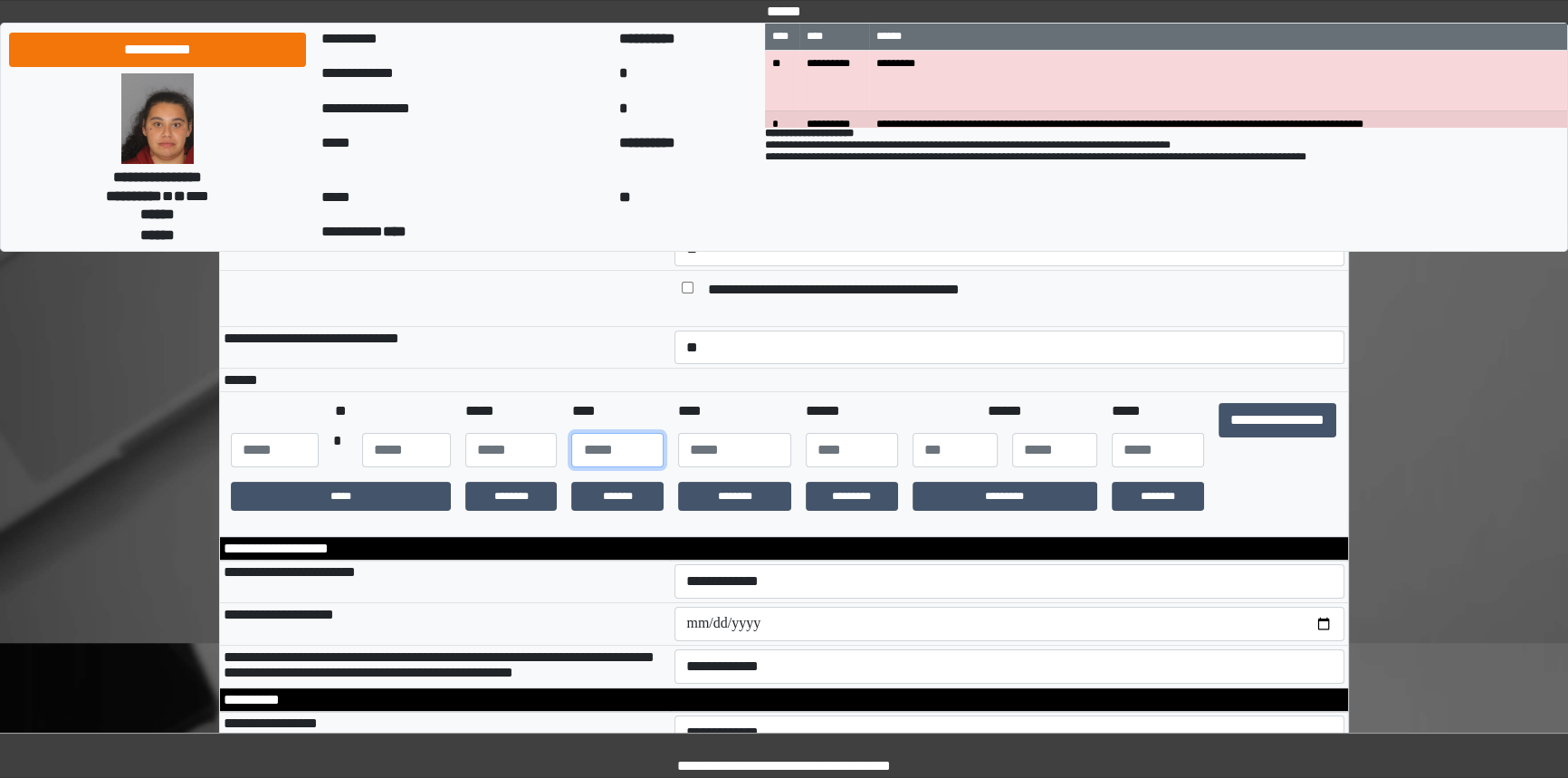 click at bounding box center (617, 450) 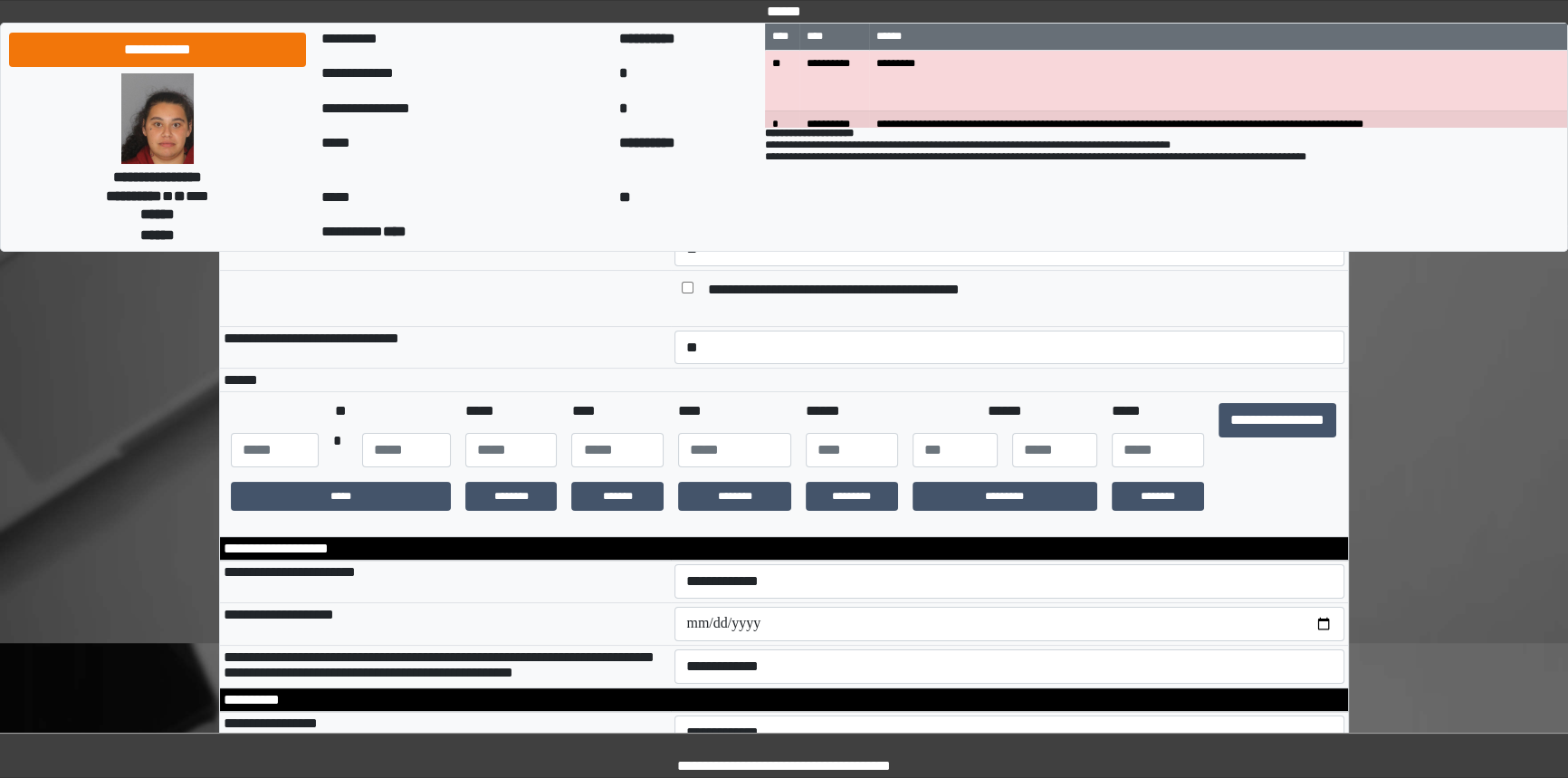 click on "**********" at bounding box center (445, 347) 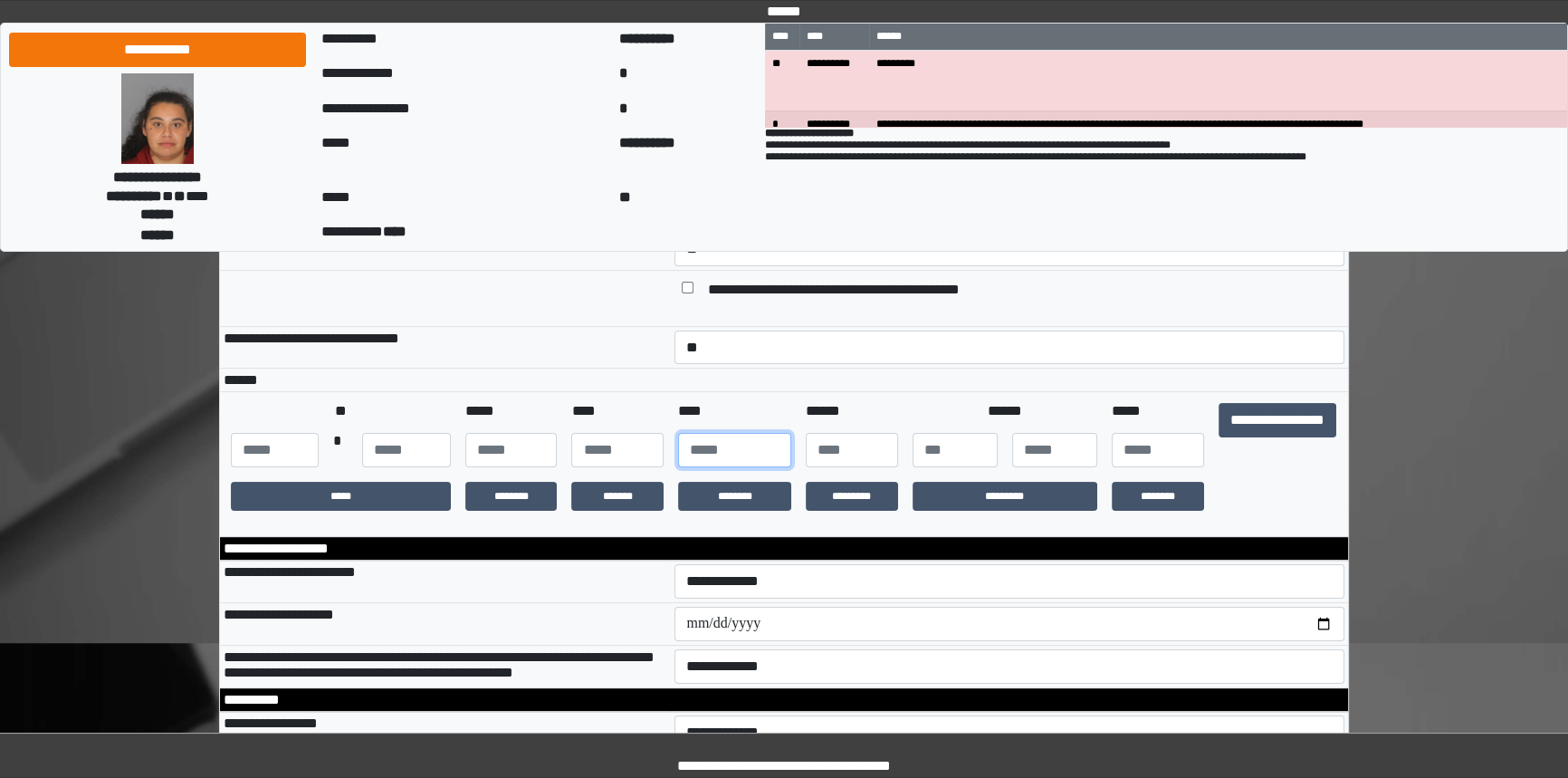 click at bounding box center (734, 450) 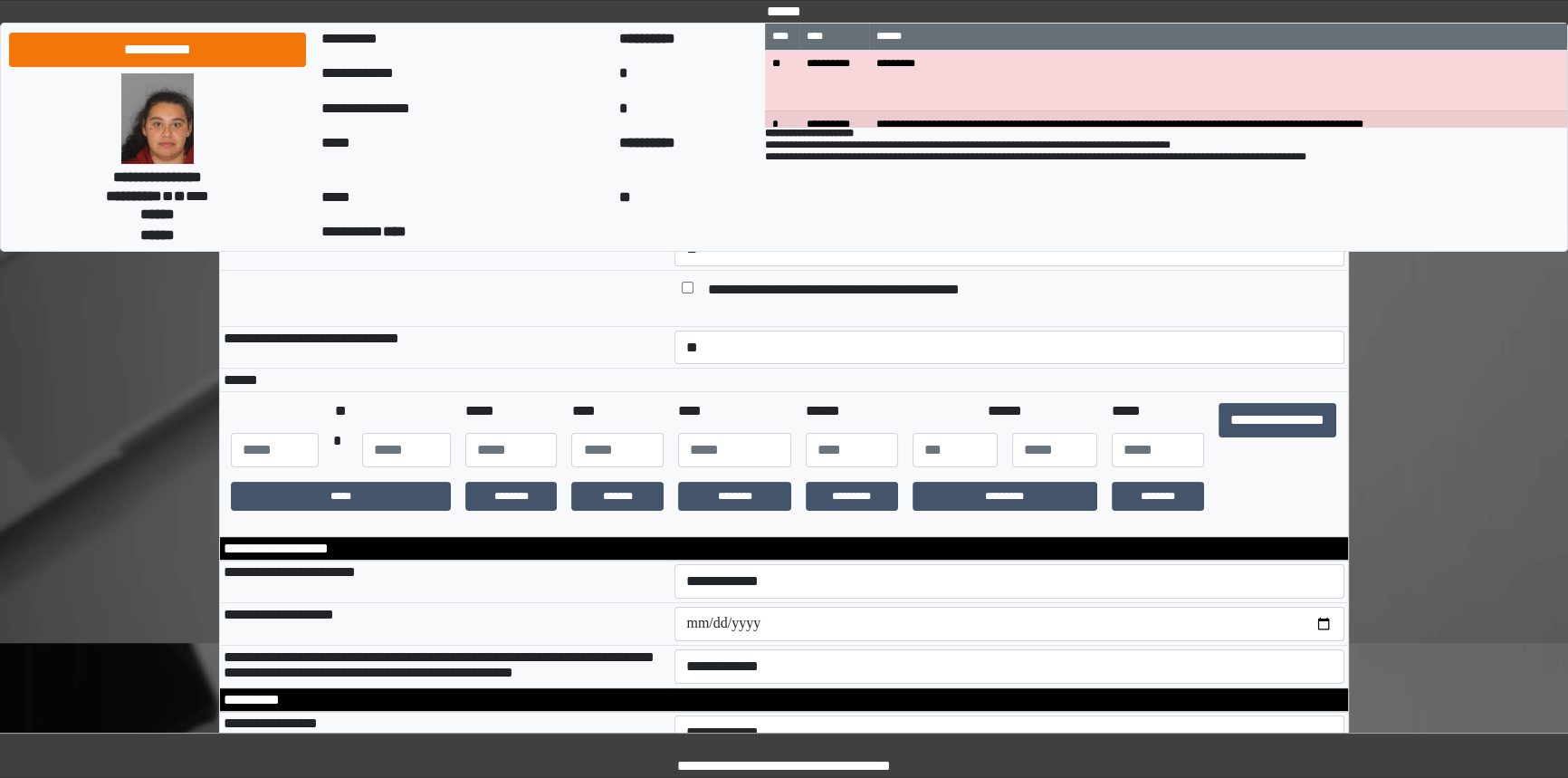 click on "**********" at bounding box center (784, 465) 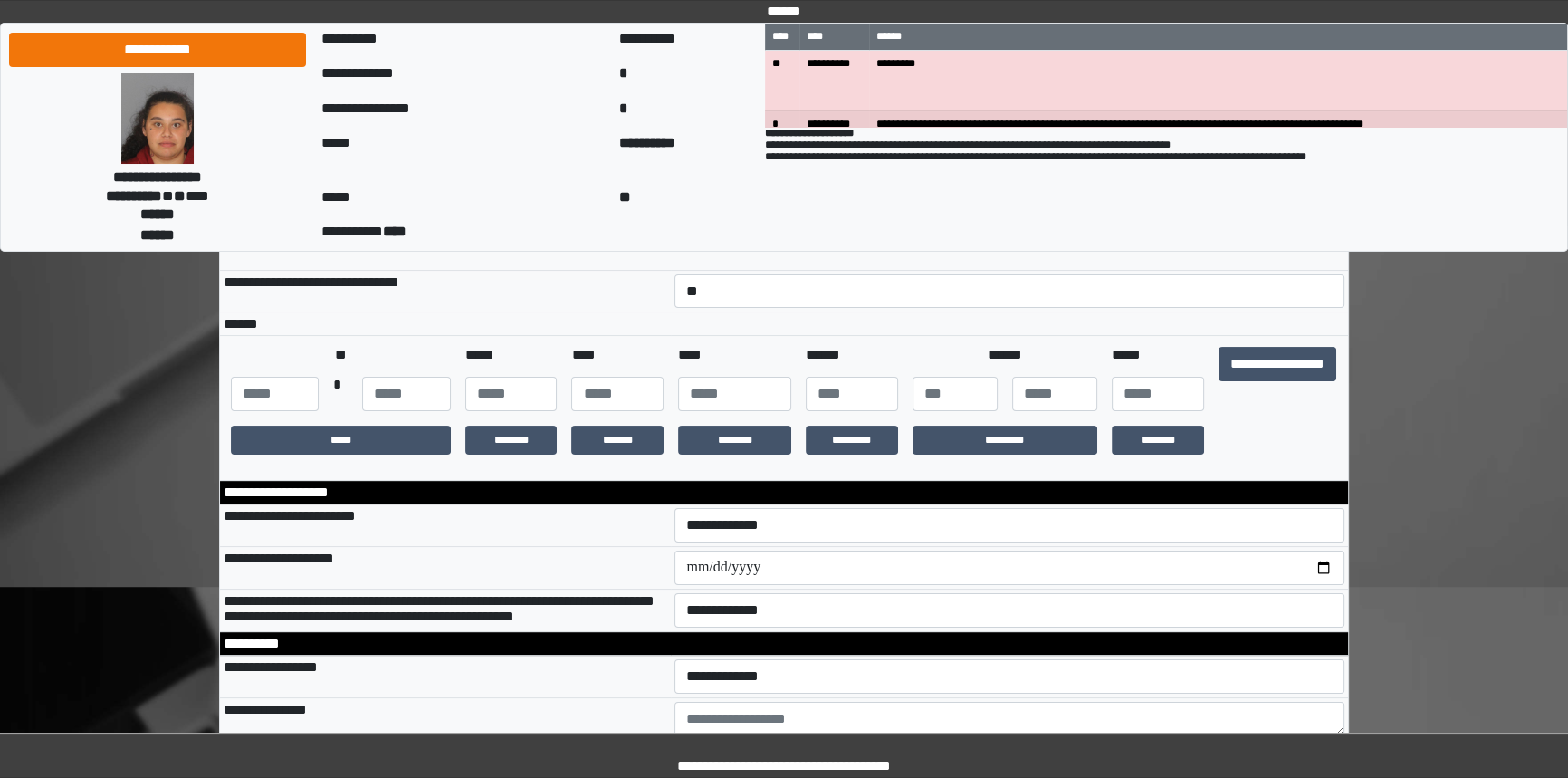 scroll, scrollTop: 329, scrollLeft: 0, axis: vertical 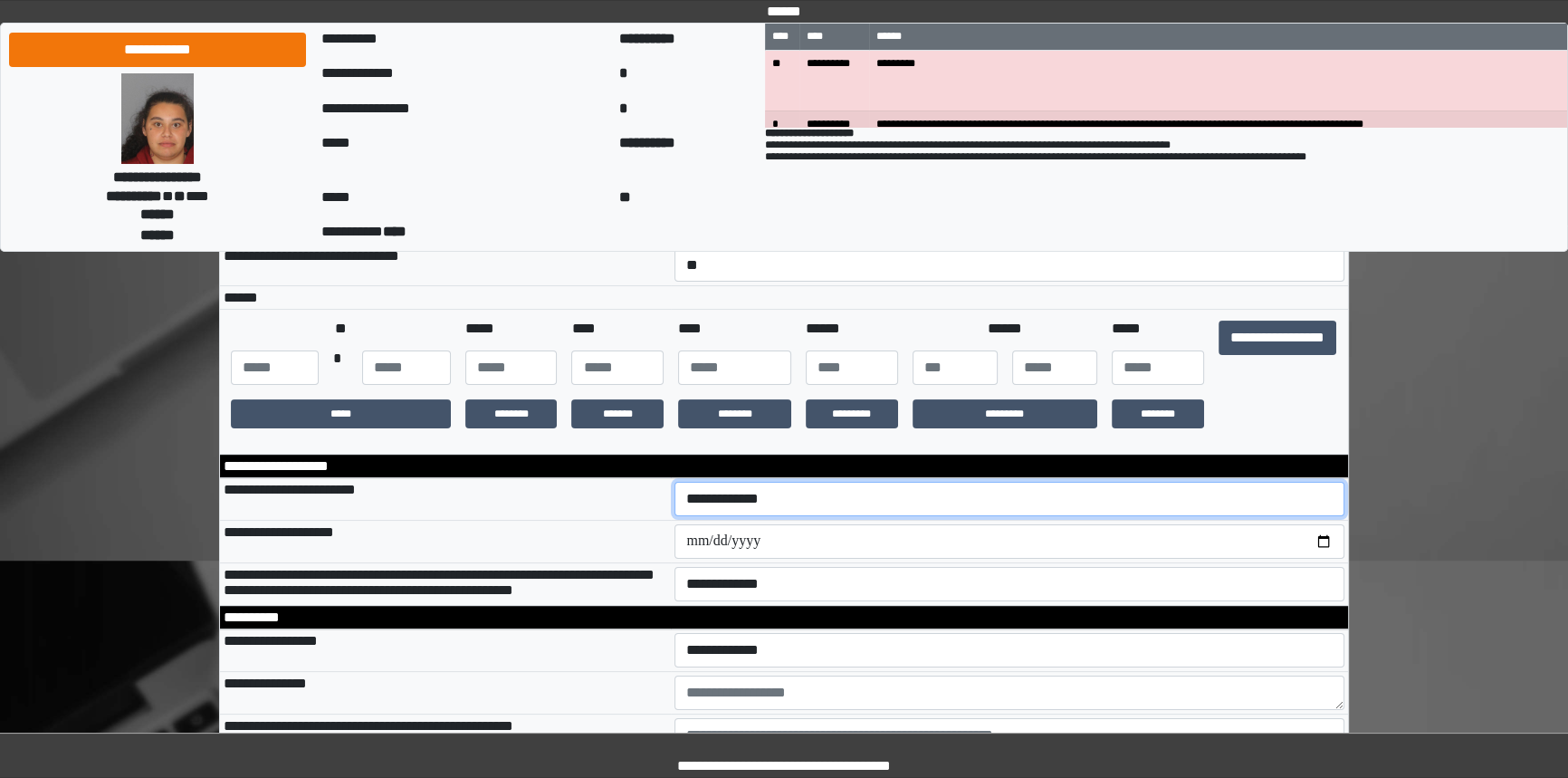 click on "**********" at bounding box center [1009, 499] 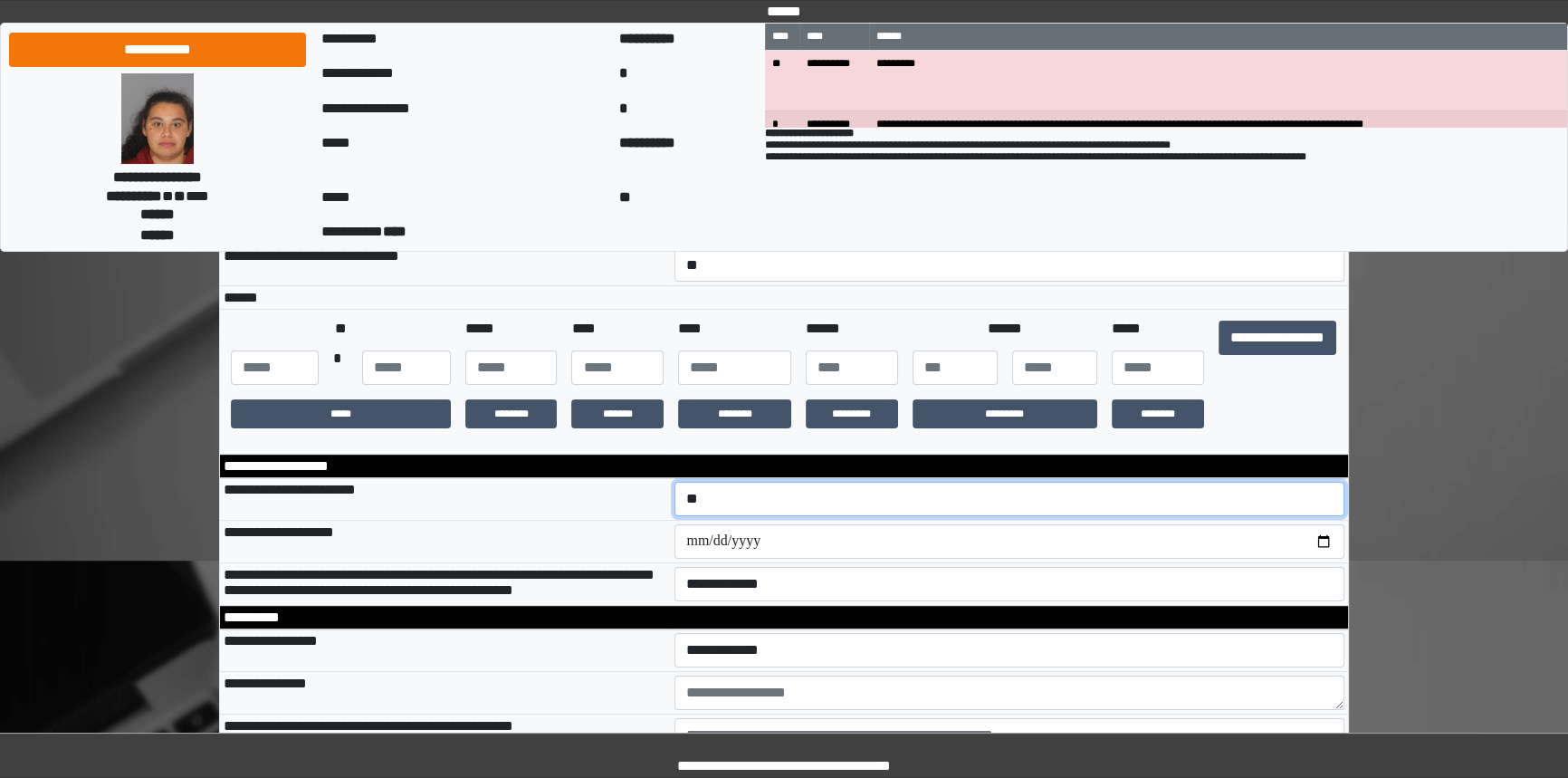 click on "**********" at bounding box center (1009, 499) 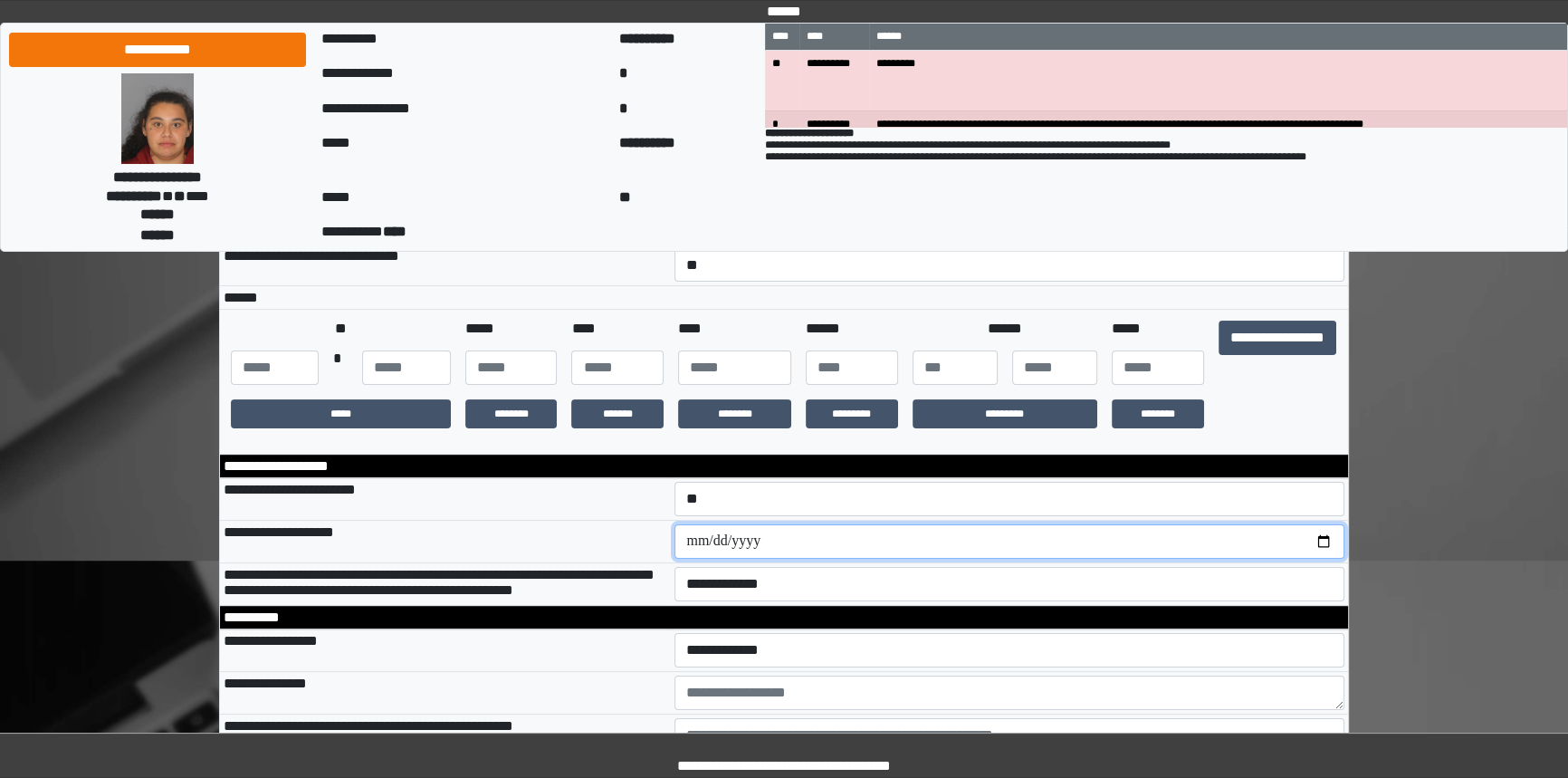 click at bounding box center (1009, 542) 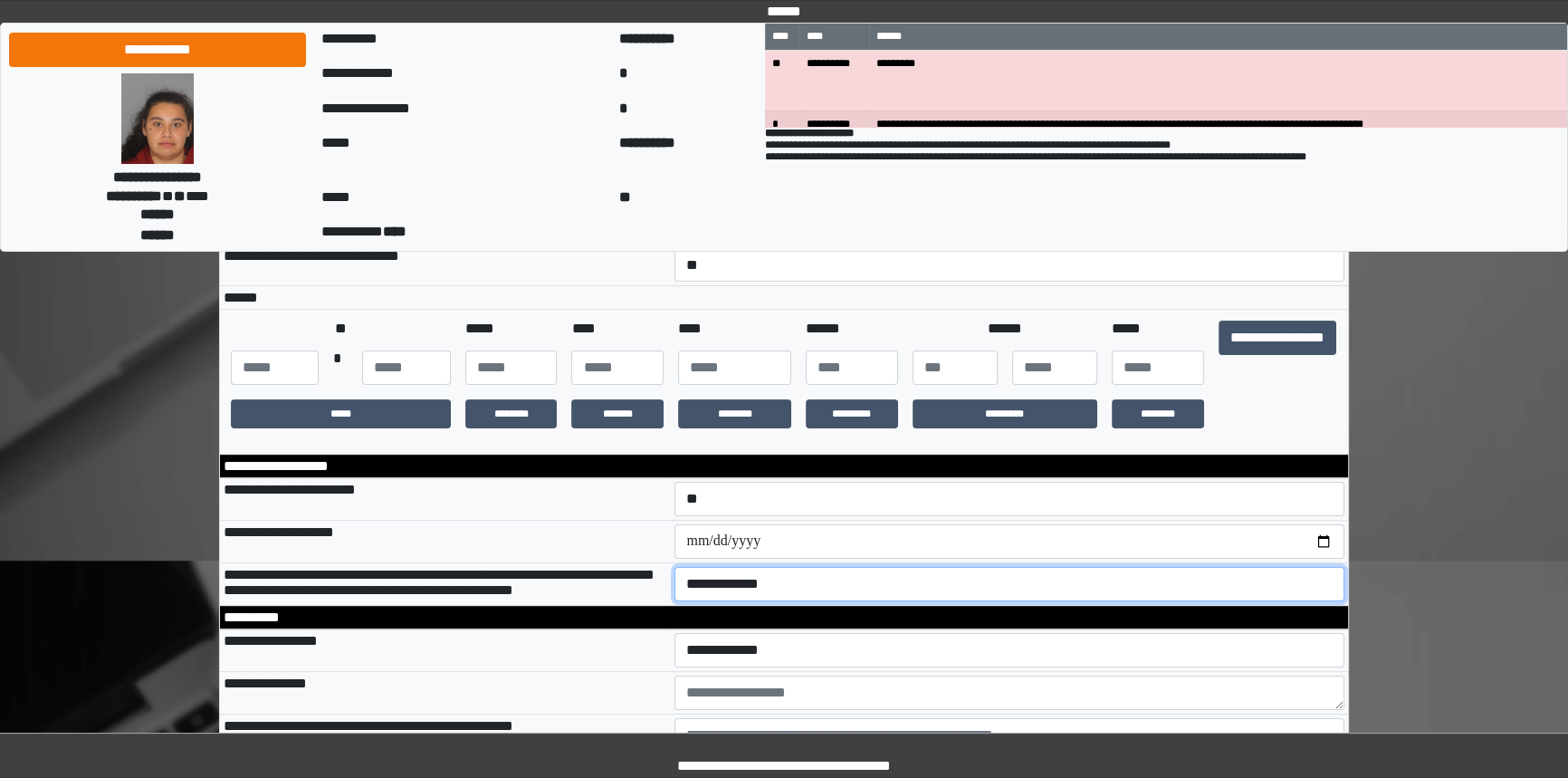 click on "**********" at bounding box center [1009, 584] 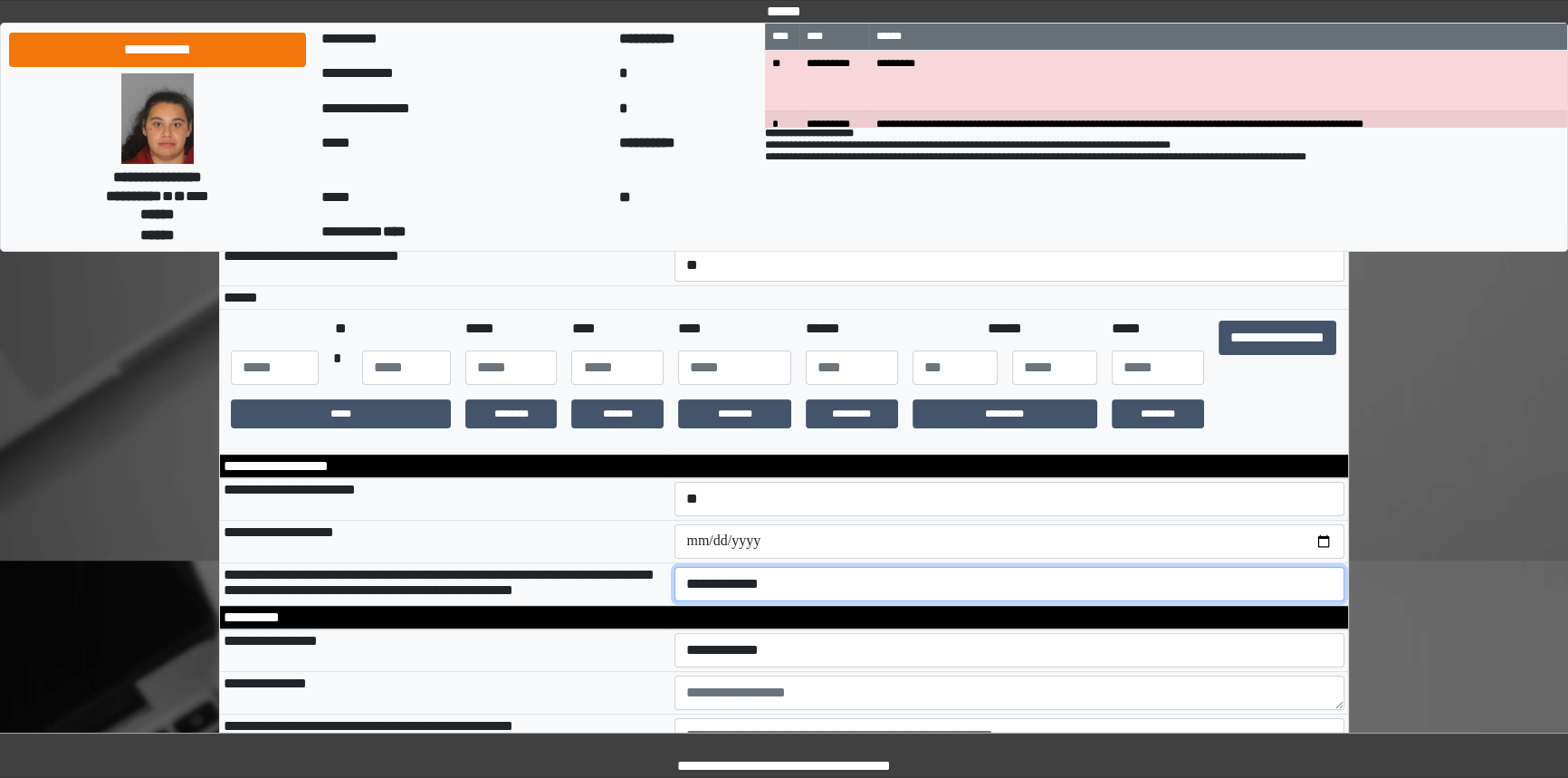 select on "*" 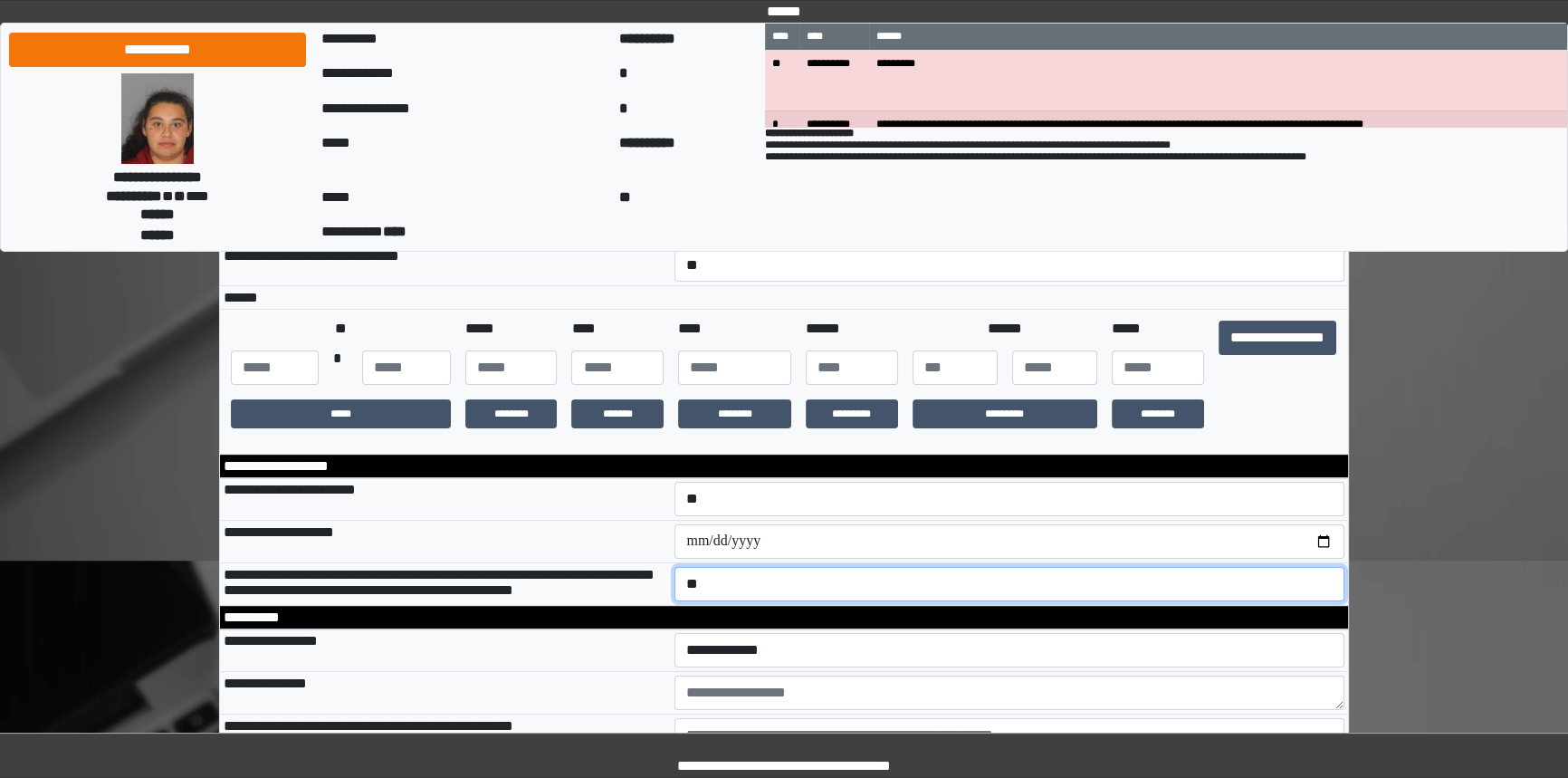 click on "**********" at bounding box center [1009, 584] 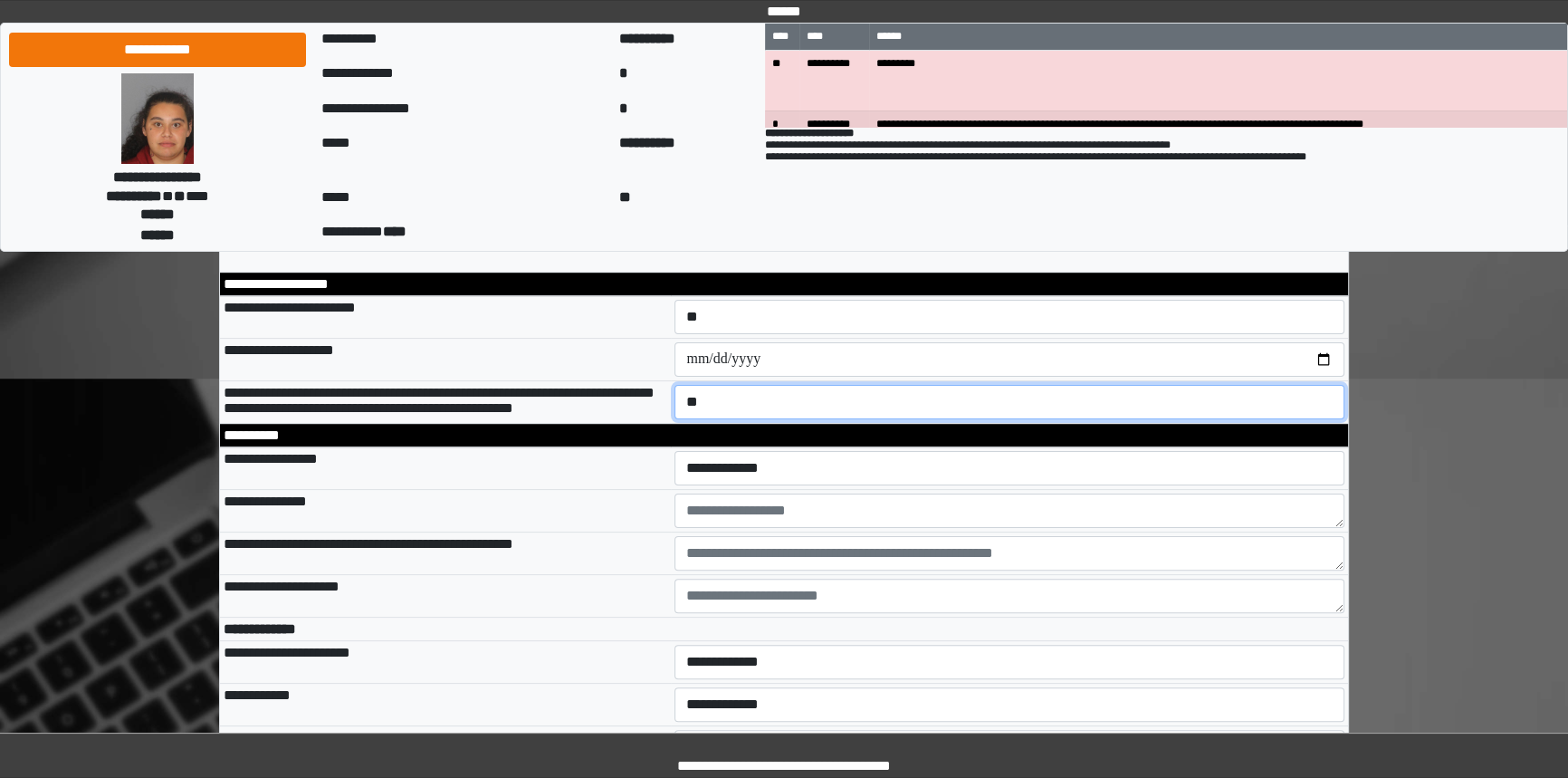 scroll, scrollTop: 576, scrollLeft: 0, axis: vertical 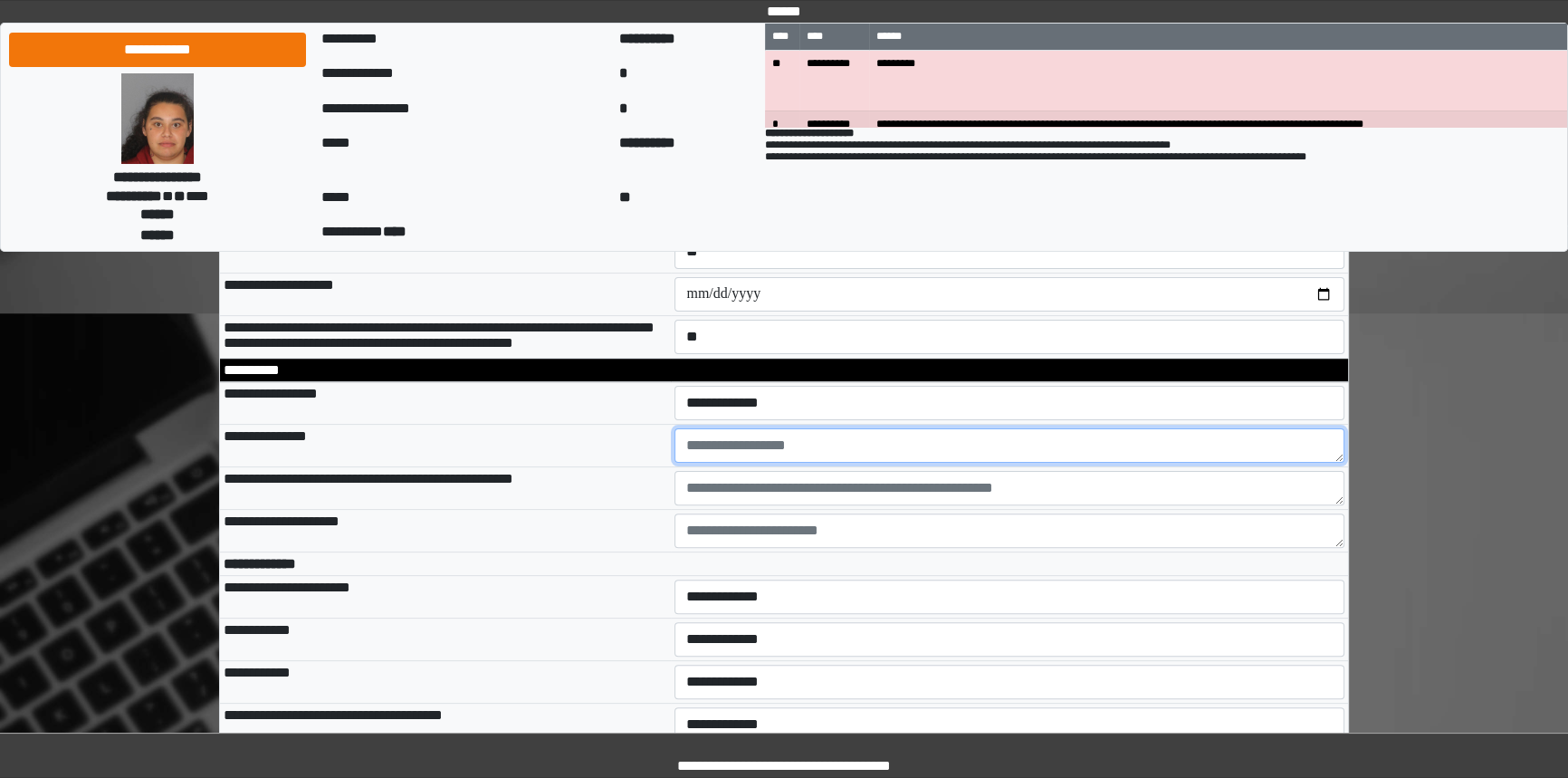 click at bounding box center [1009, 446] 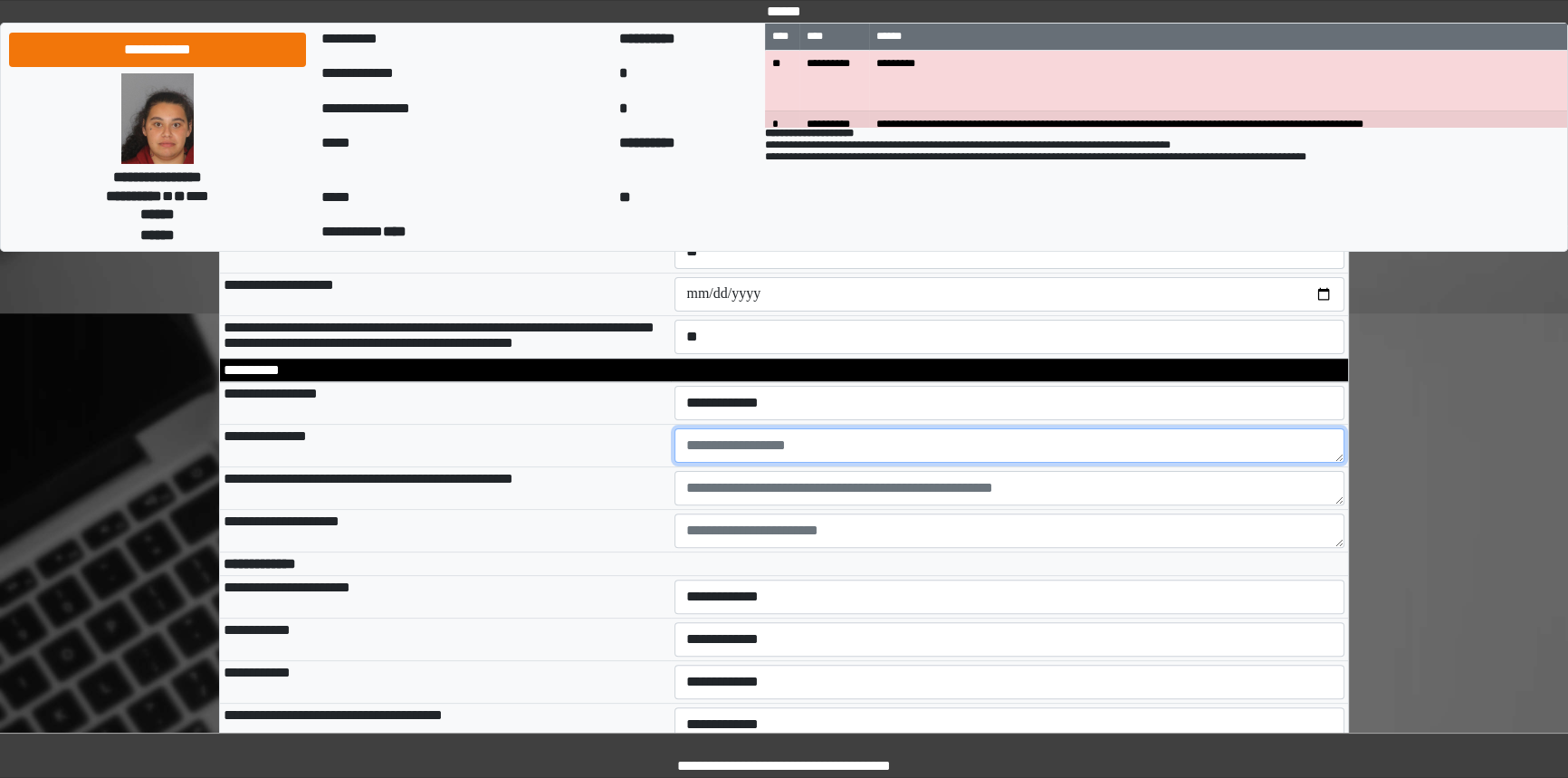 click at bounding box center (1009, 446) 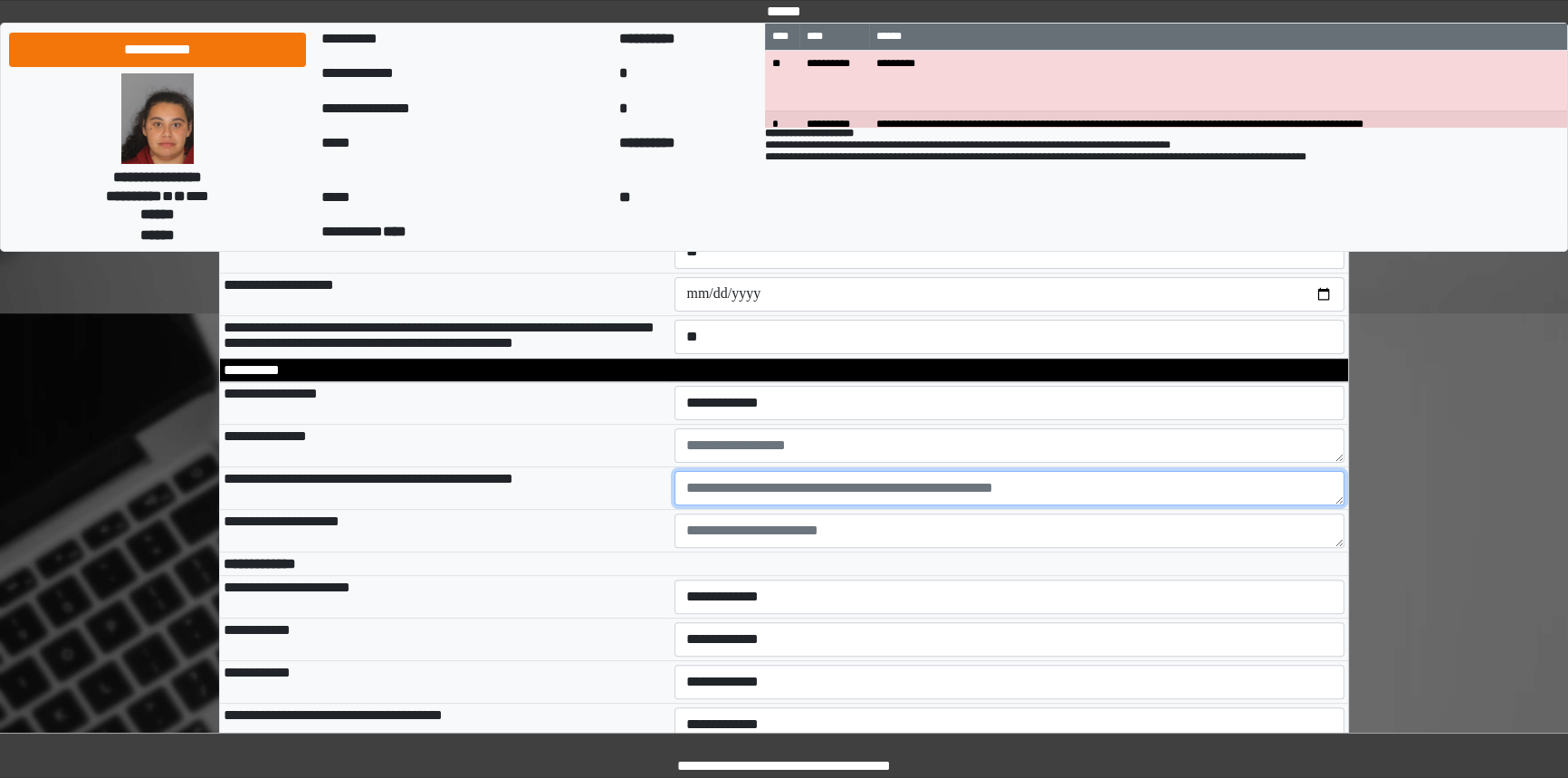 click at bounding box center (1009, 488) 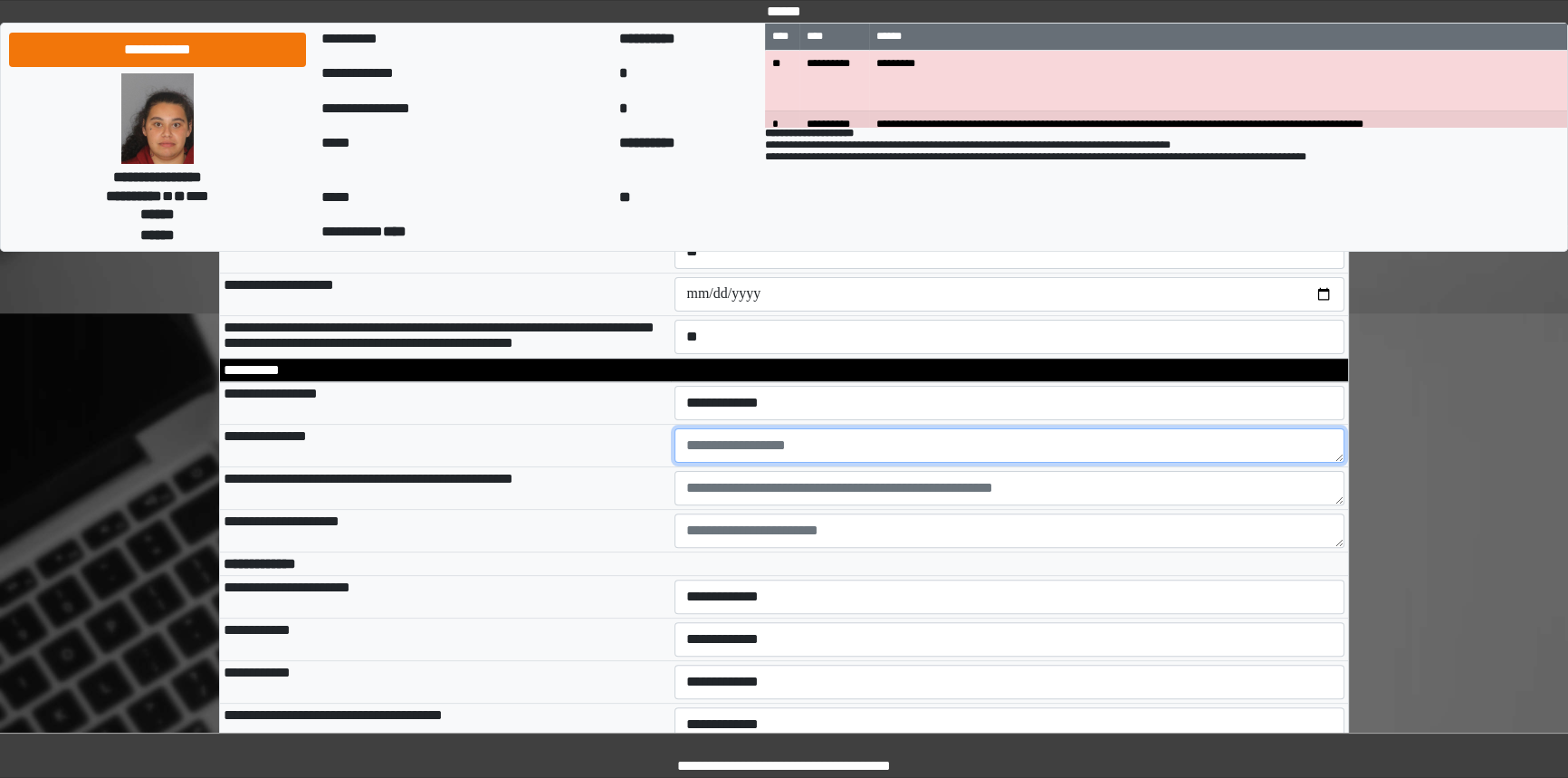 click at bounding box center [1009, 446] 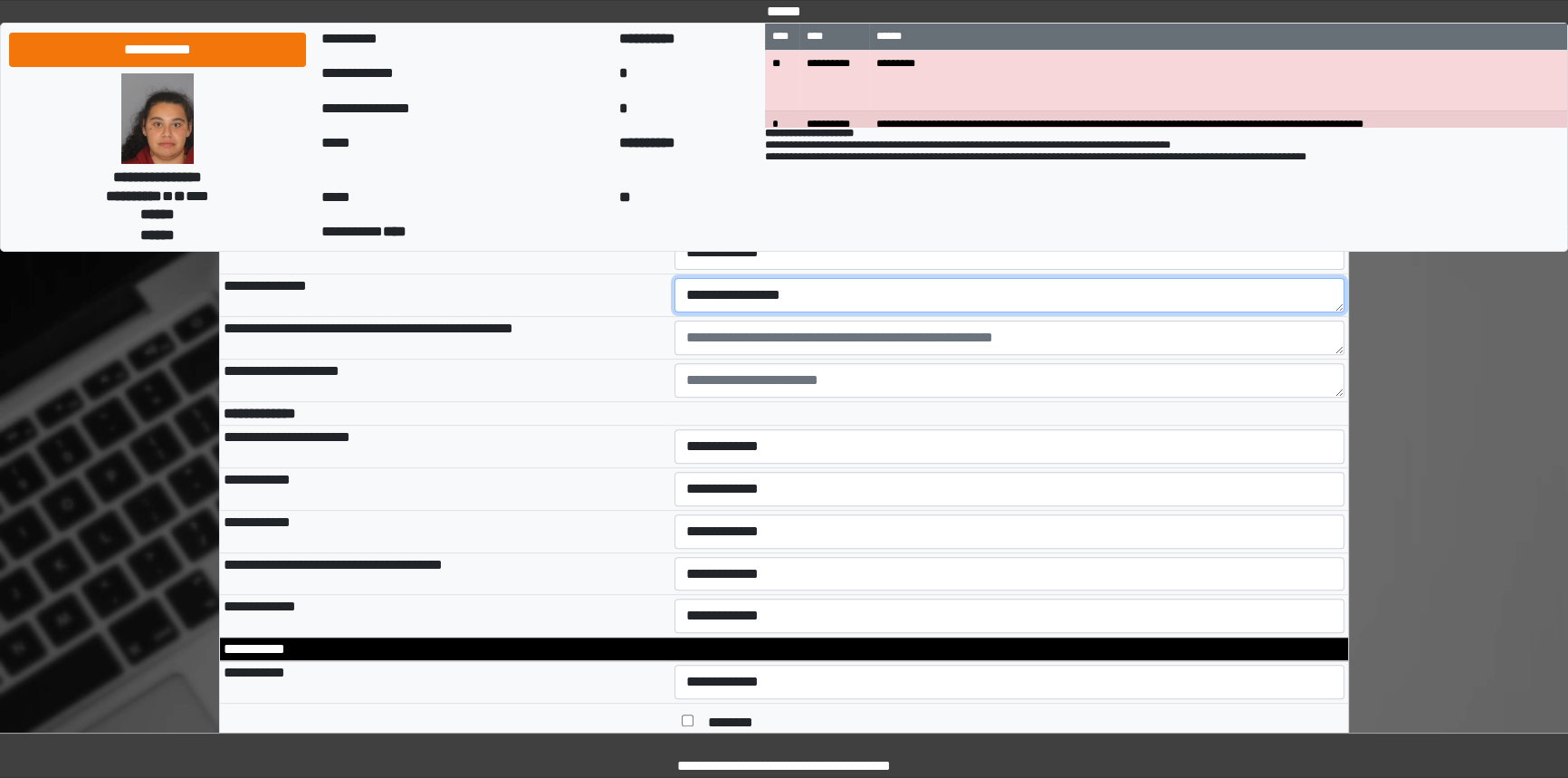 scroll, scrollTop: 741, scrollLeft: 0, axis: vertical 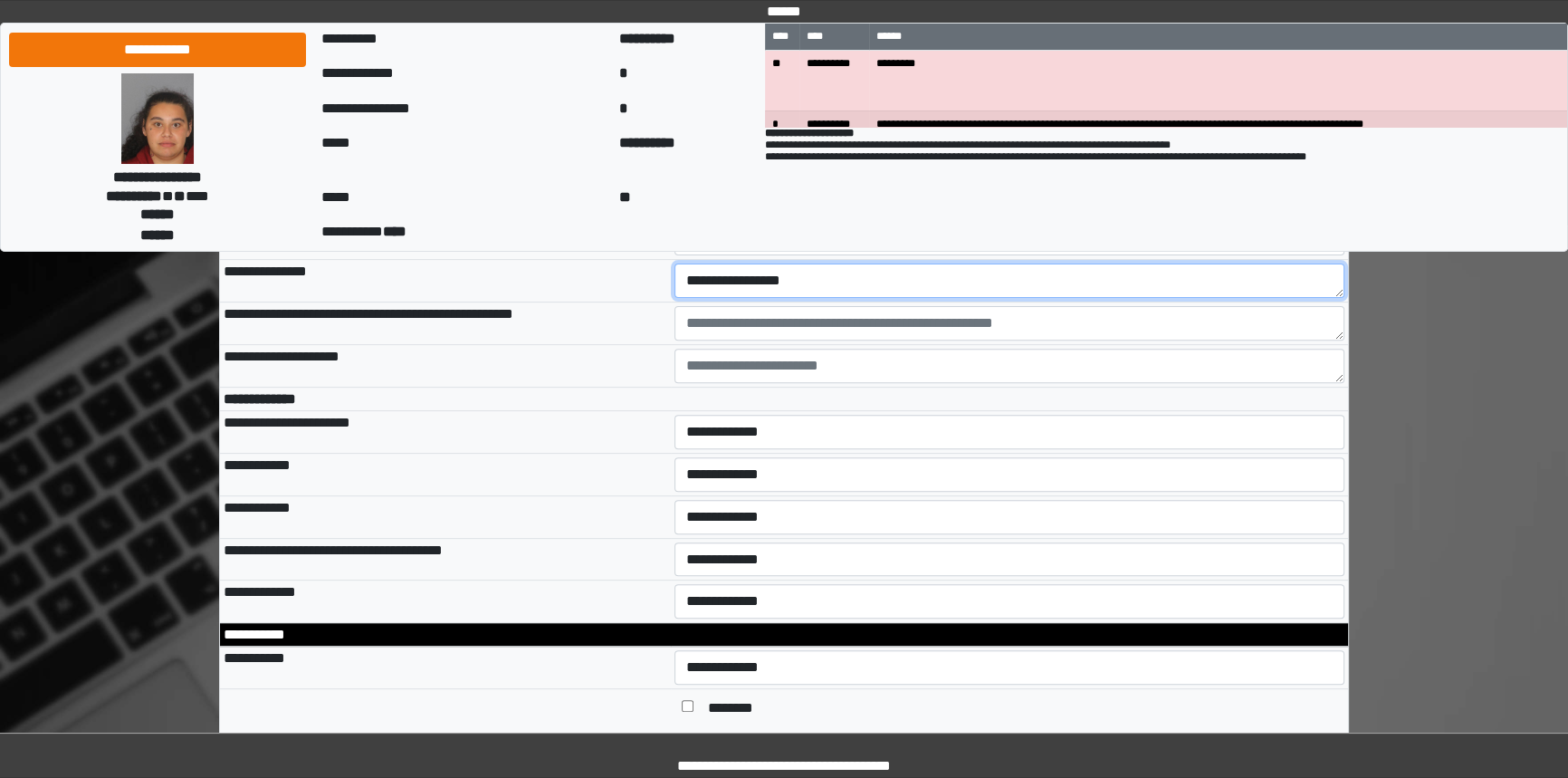 type on "**********" 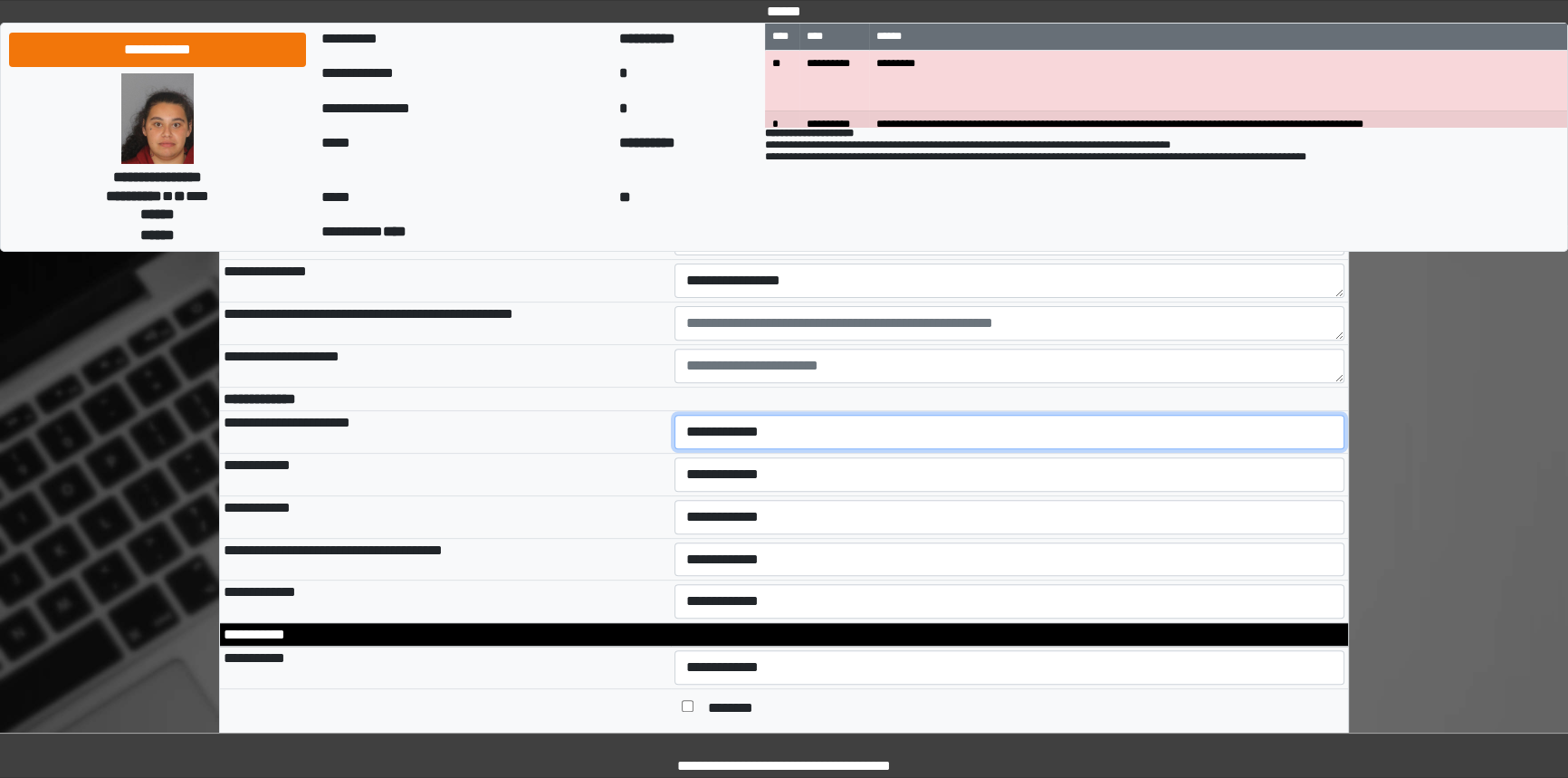 click on "**********" at bounding box center (1009, 432) 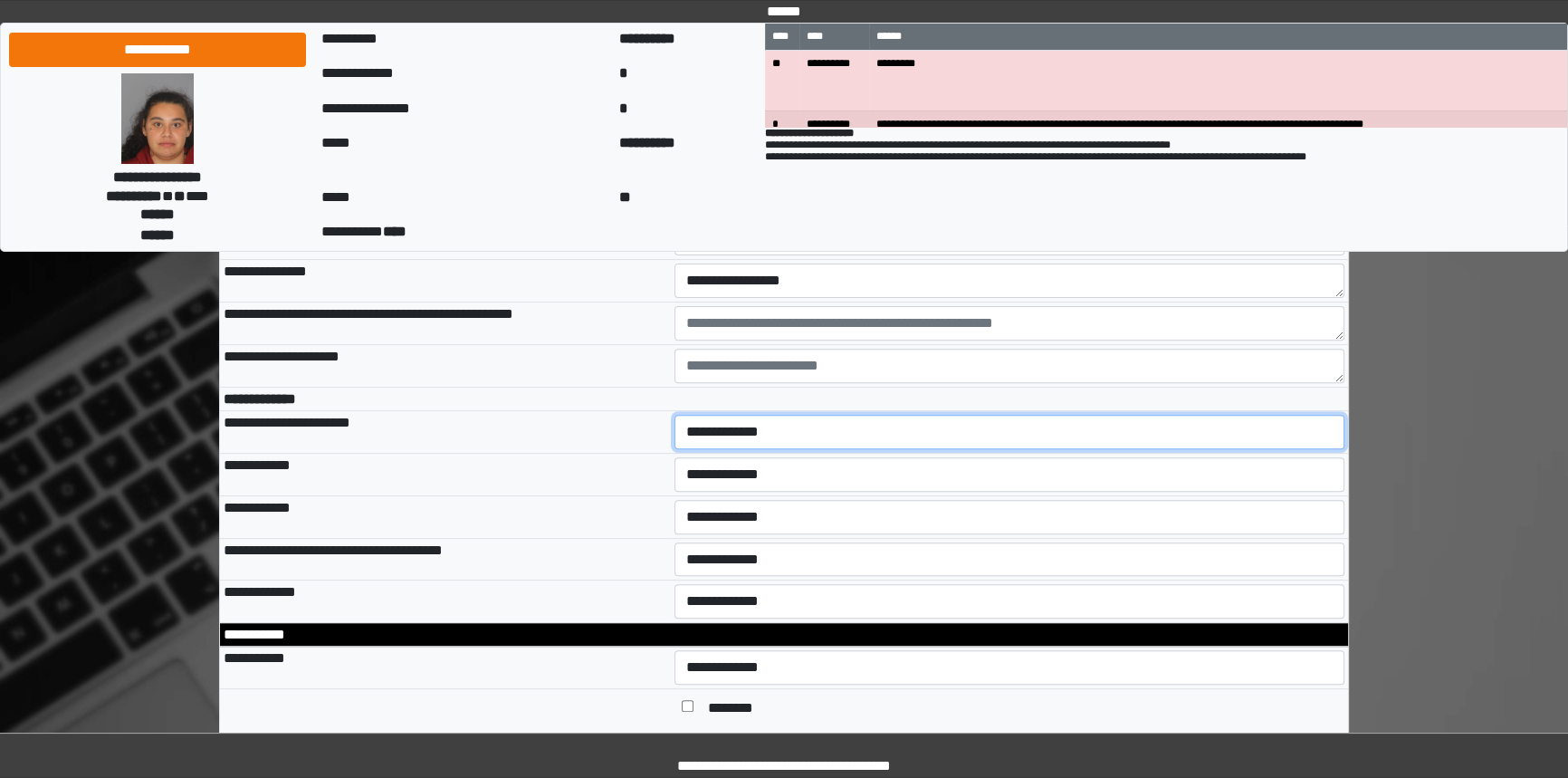 select on "*" 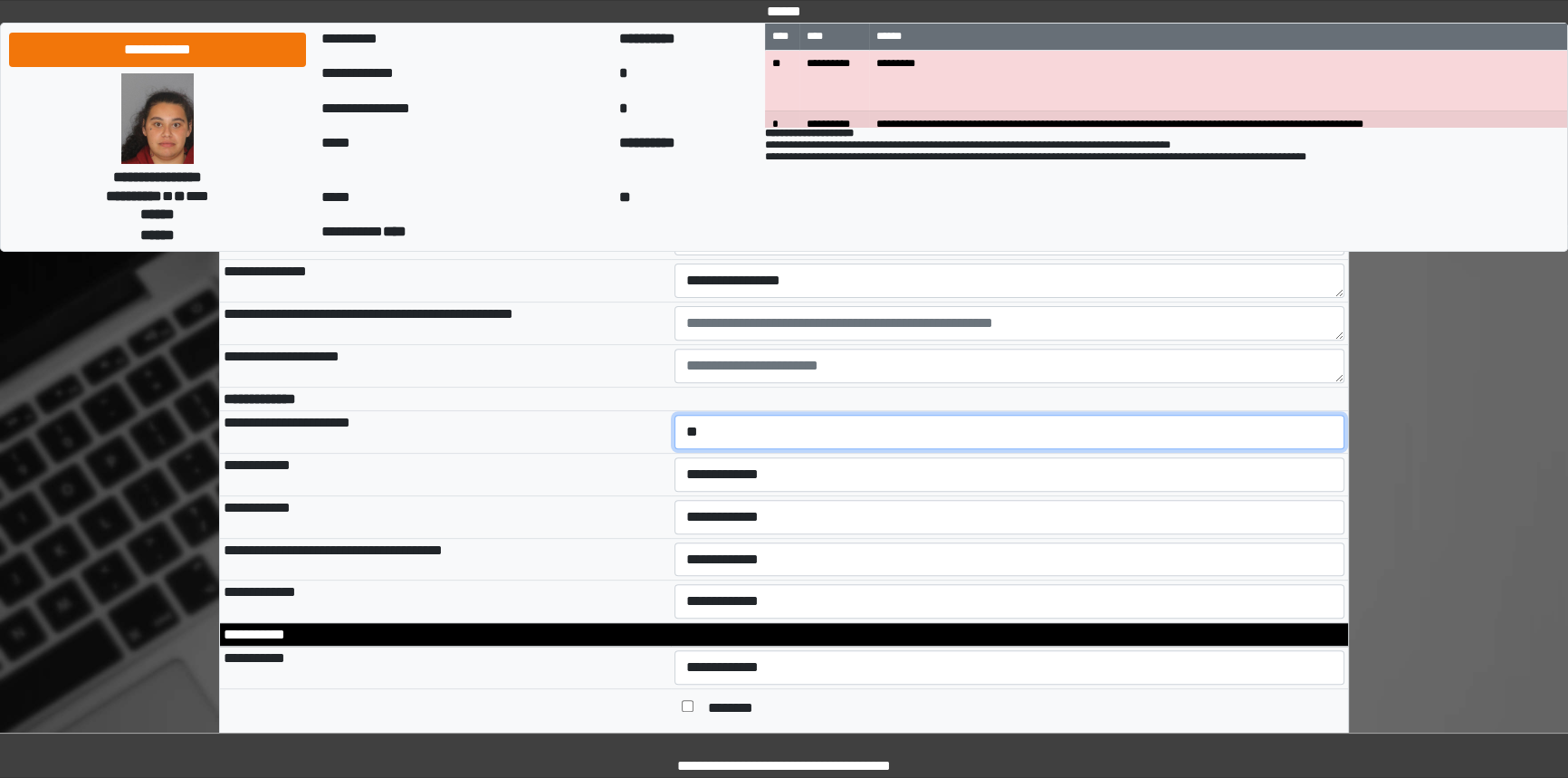 click on "**********" at bounding box center (1009, 432) 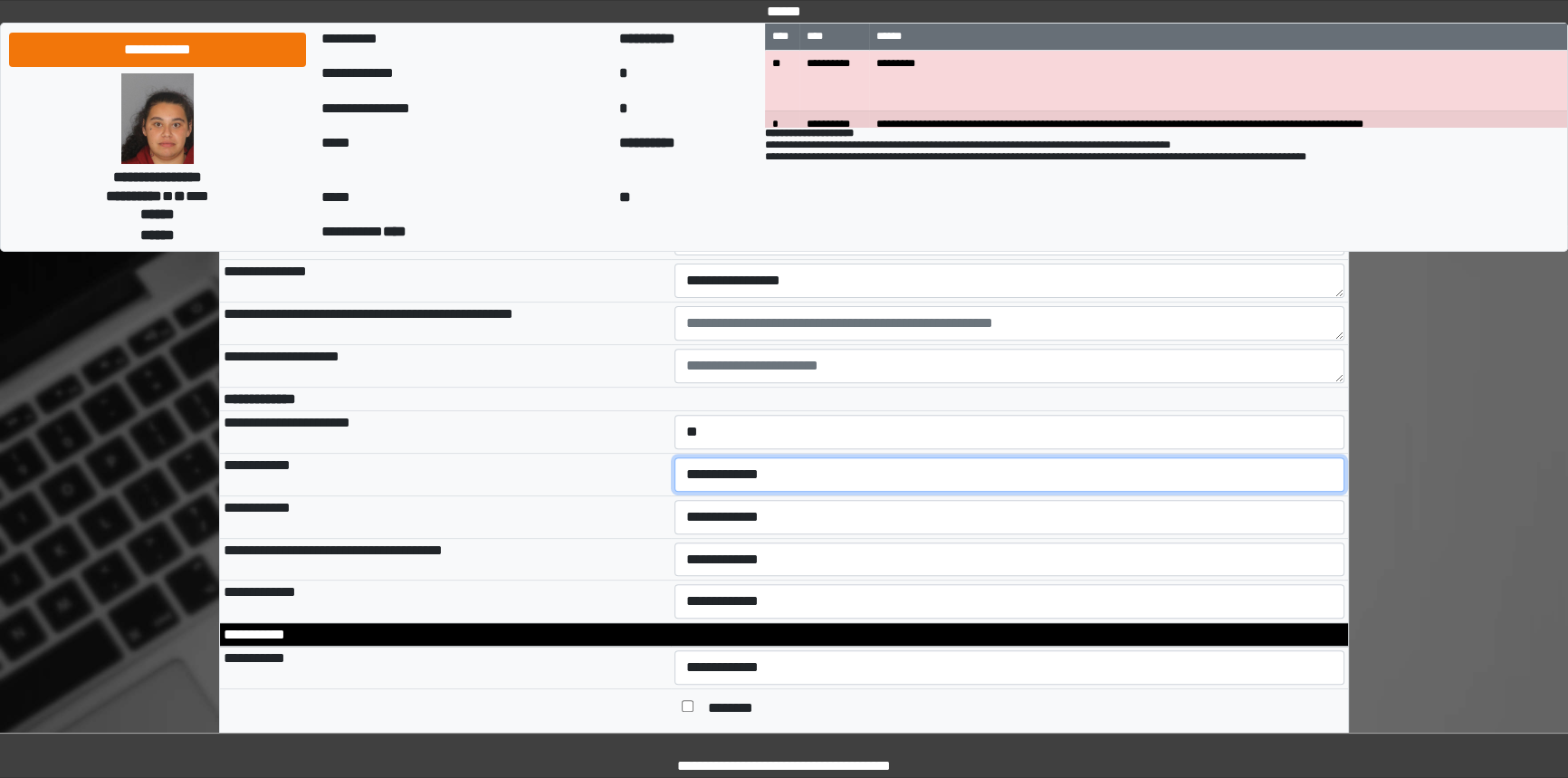 click on "**********" at bounding box center (1009, 475) 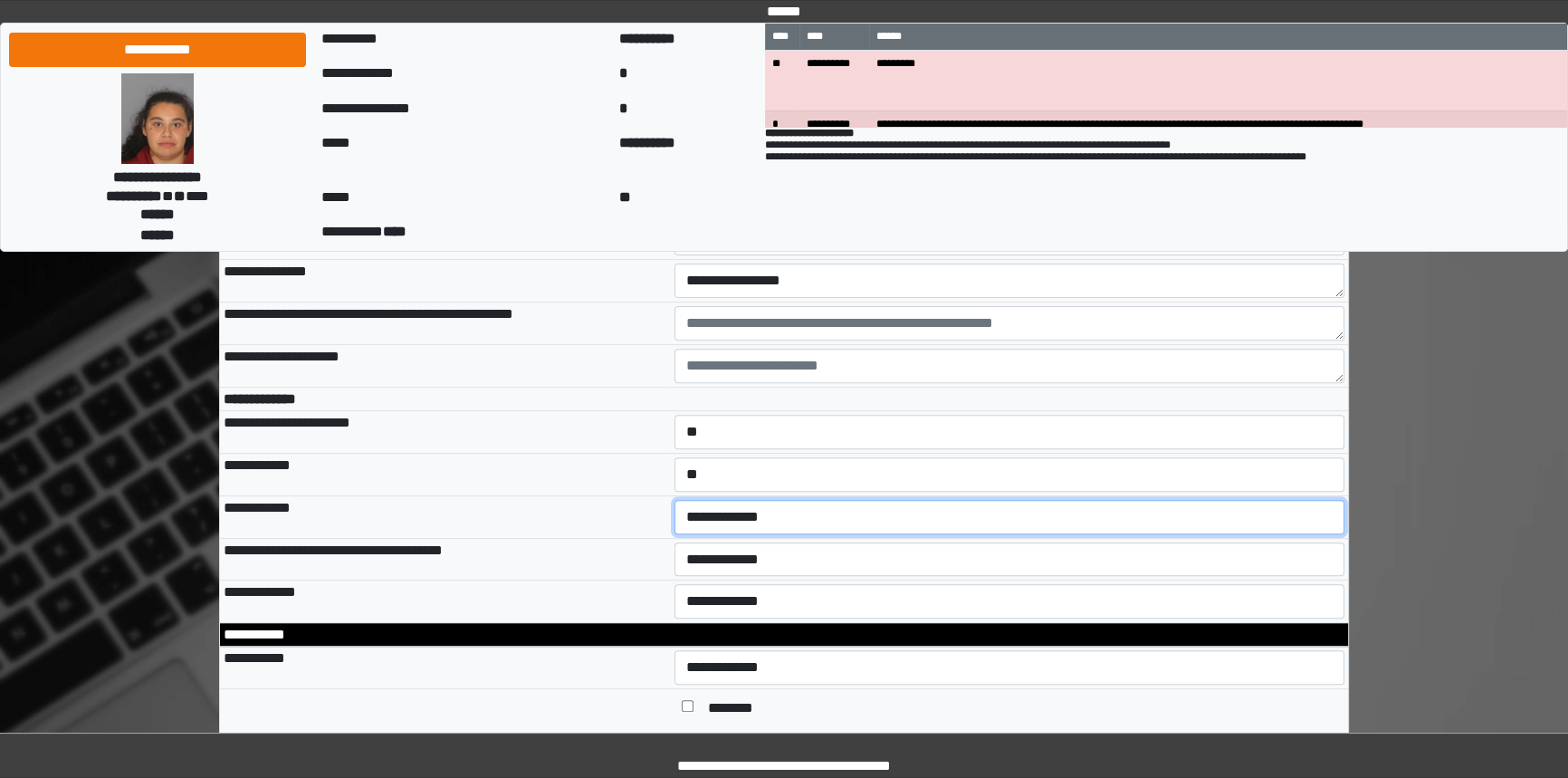 click on "**********" at bounding box center [1009, 517] 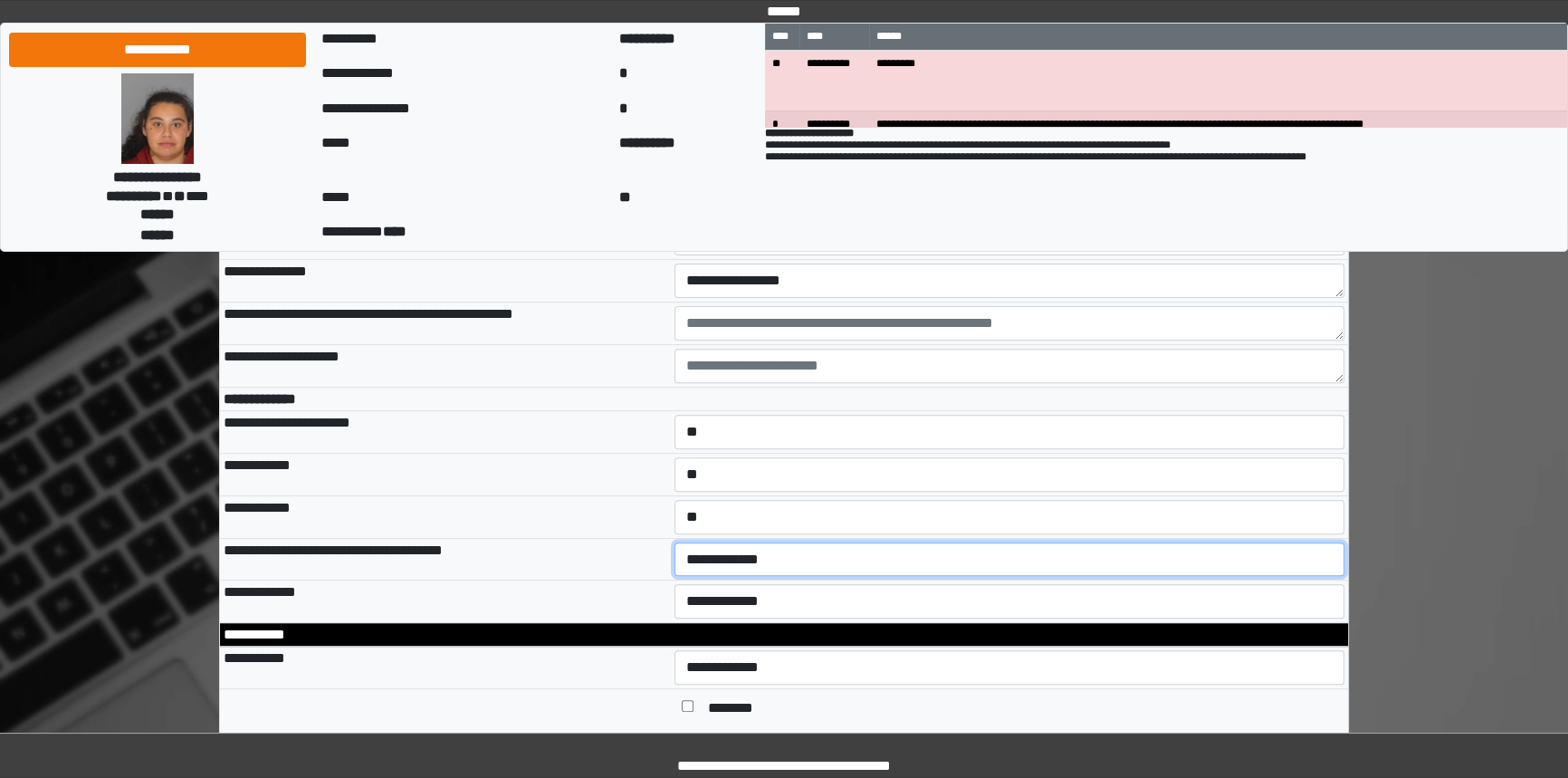 click on "**********" at bounding box center [1009, 560] 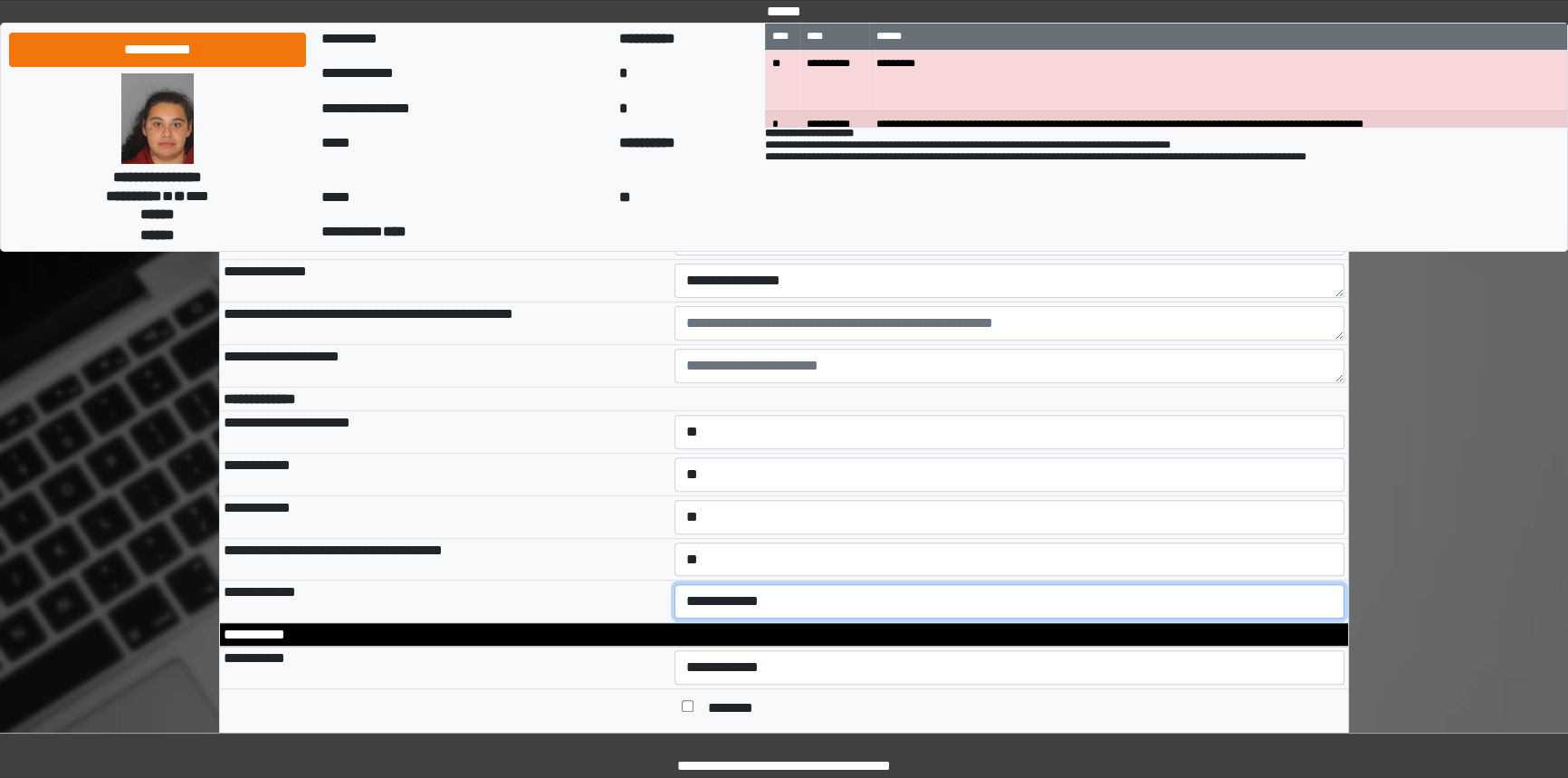 click on "**********" at bounding box center (1009, 601) 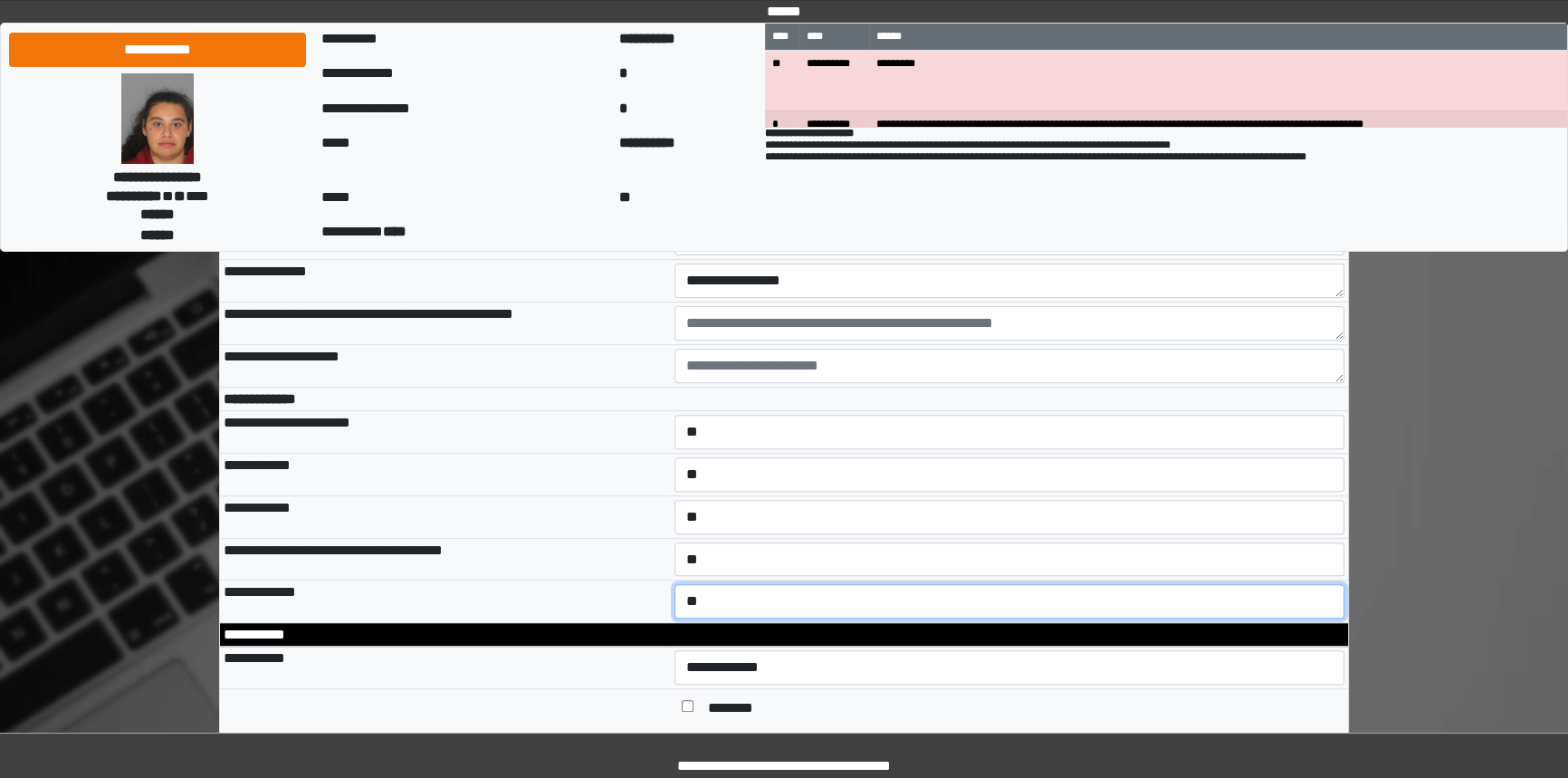 click on "**********" at bounding box center [1009, 601] 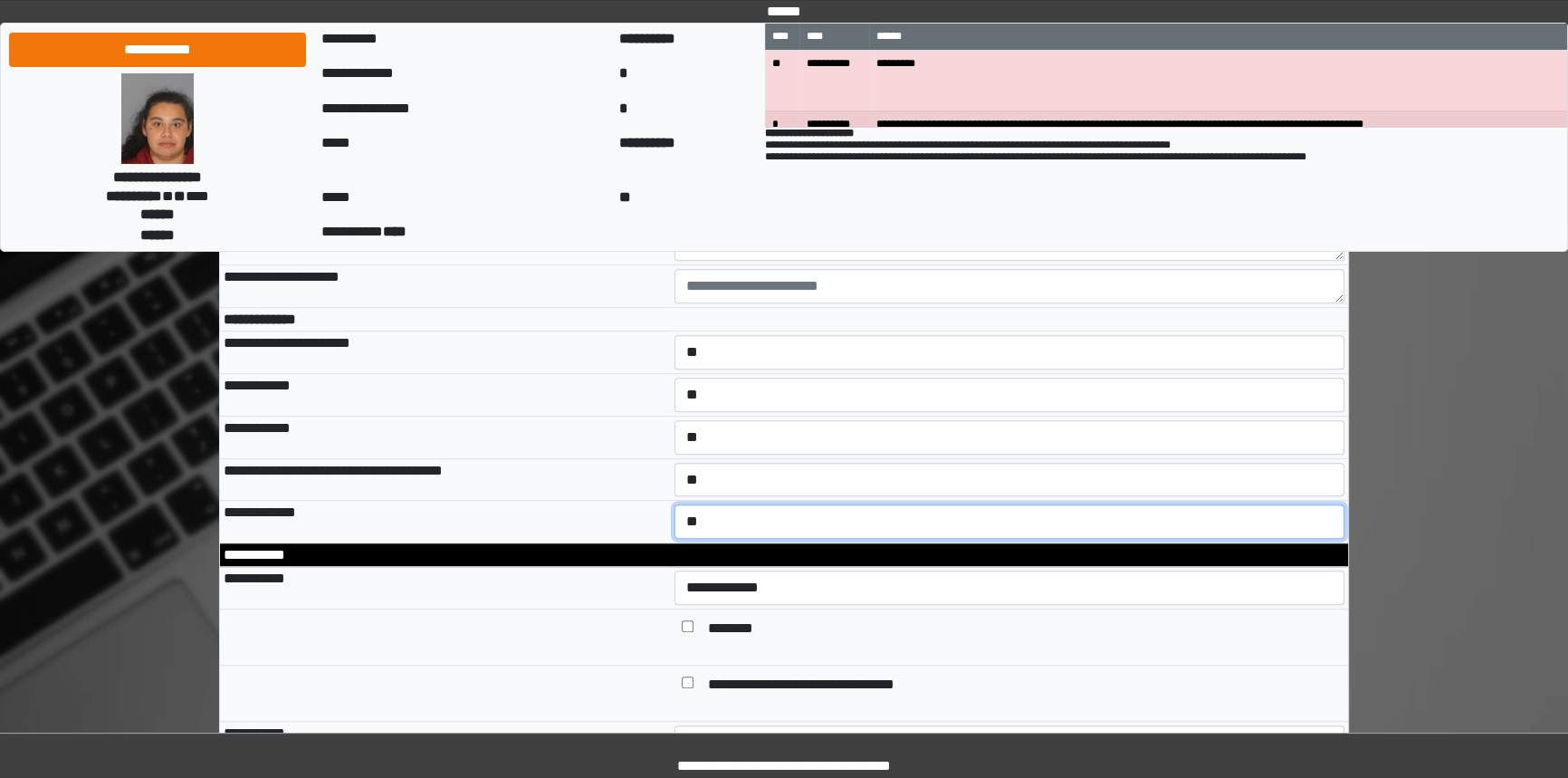 scroll, scrollTop: 987, scrollLeft: 0, axis: vertical 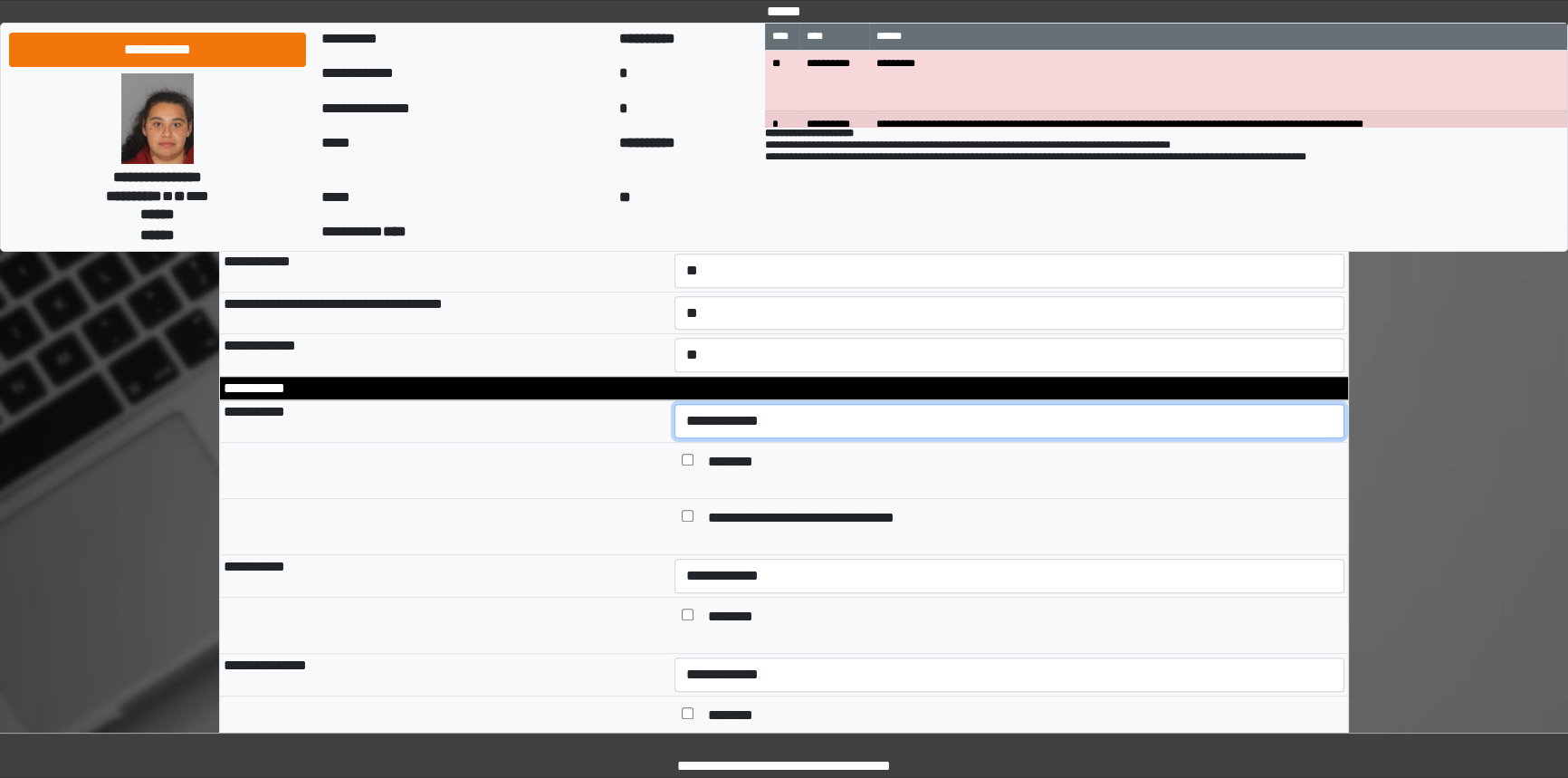 click on "**********" at bounding box center [1009, 421] 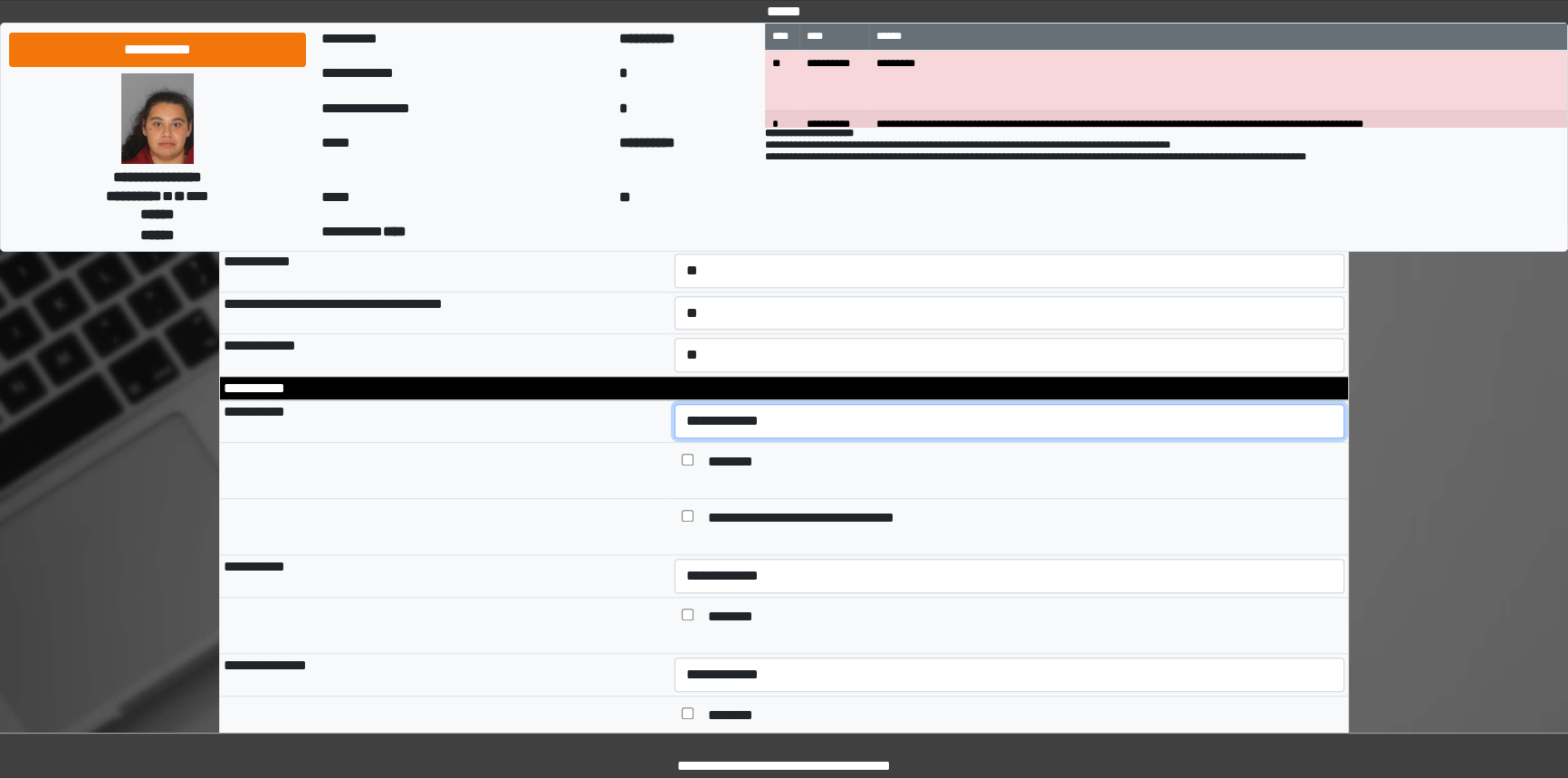 select on "***" 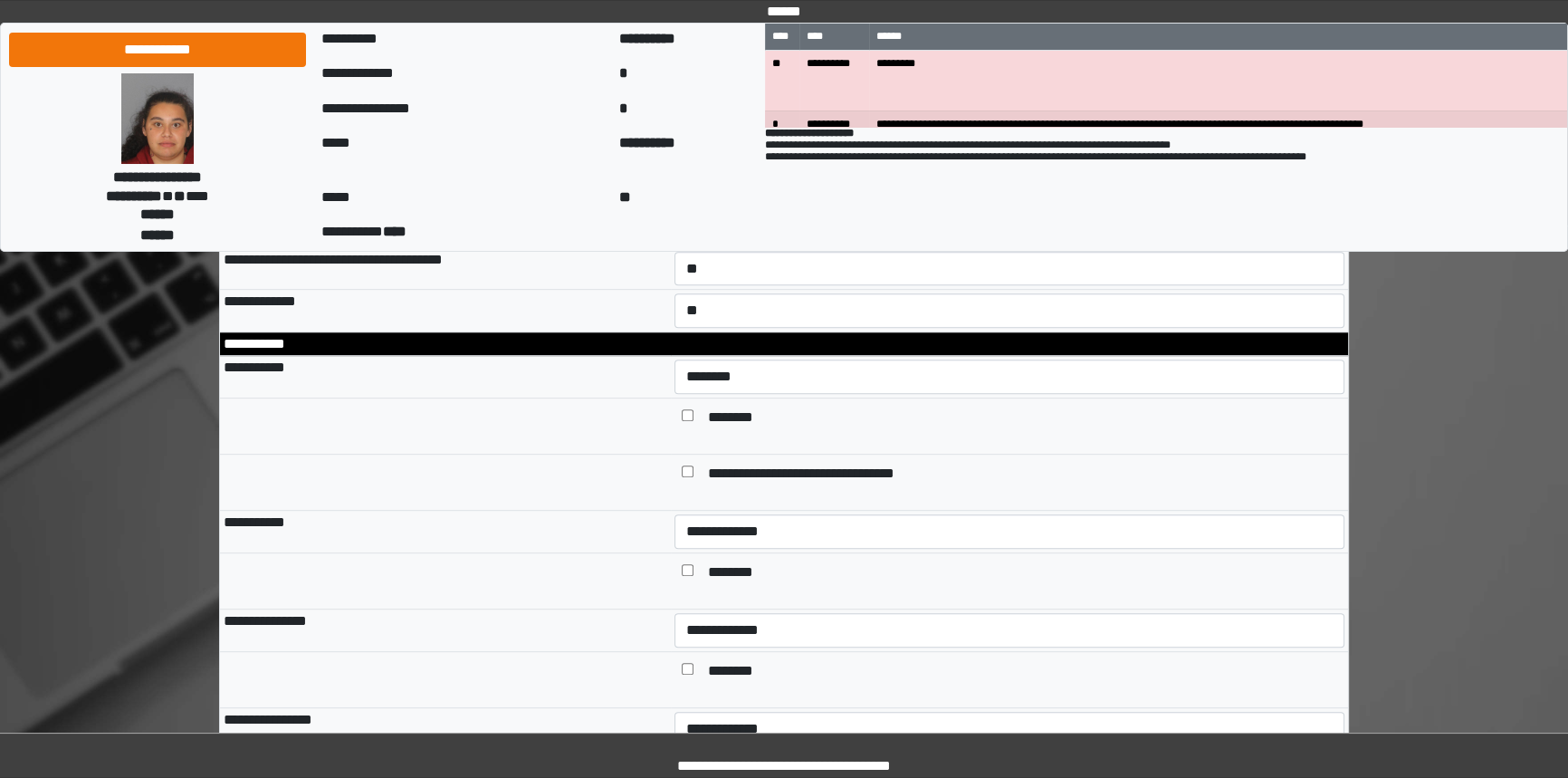 scroll, scrollTop: 1070, scrollLeft: 0, axis: vertical 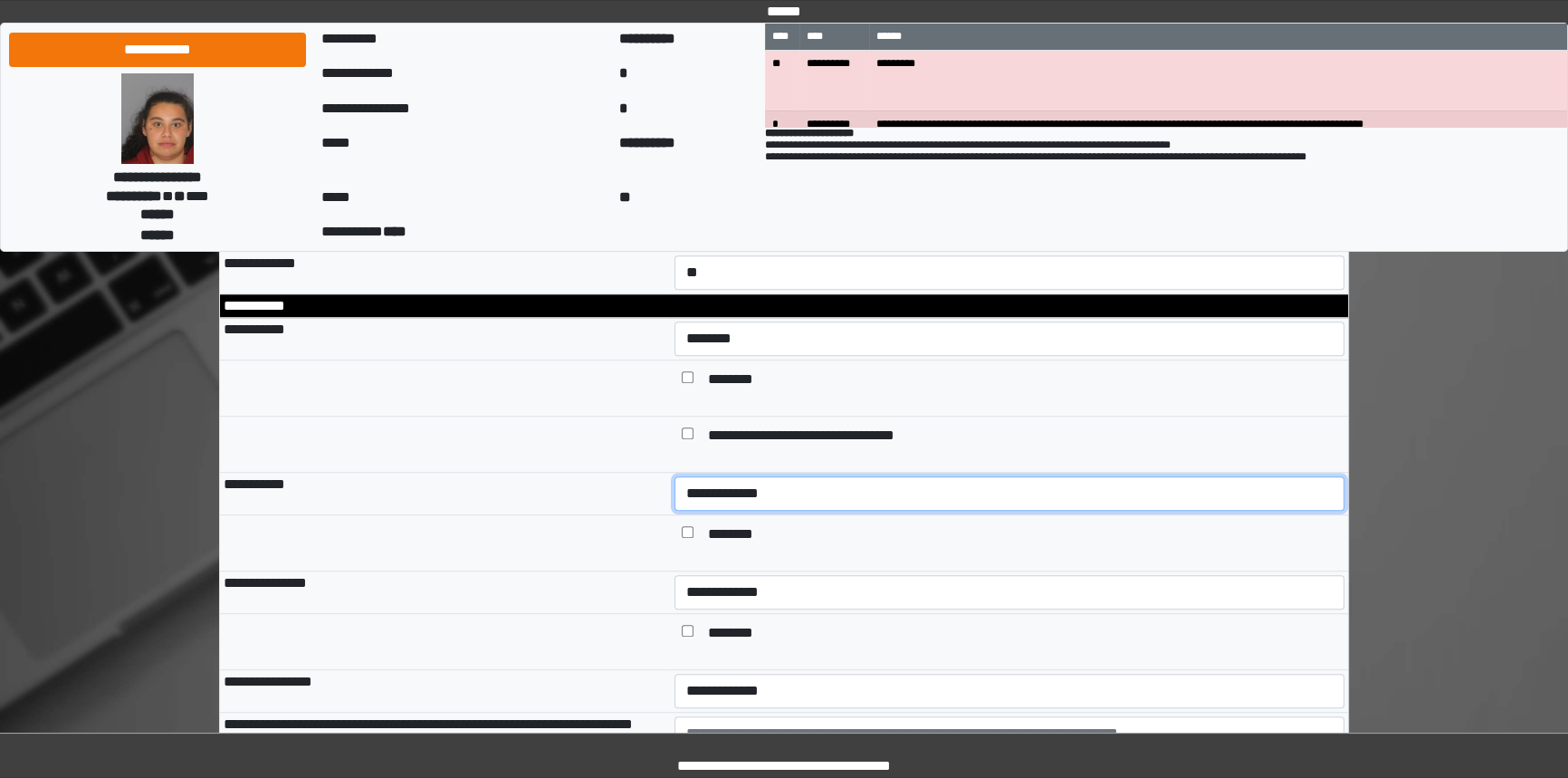 click on "**********" at bounding box center (1009, 494) 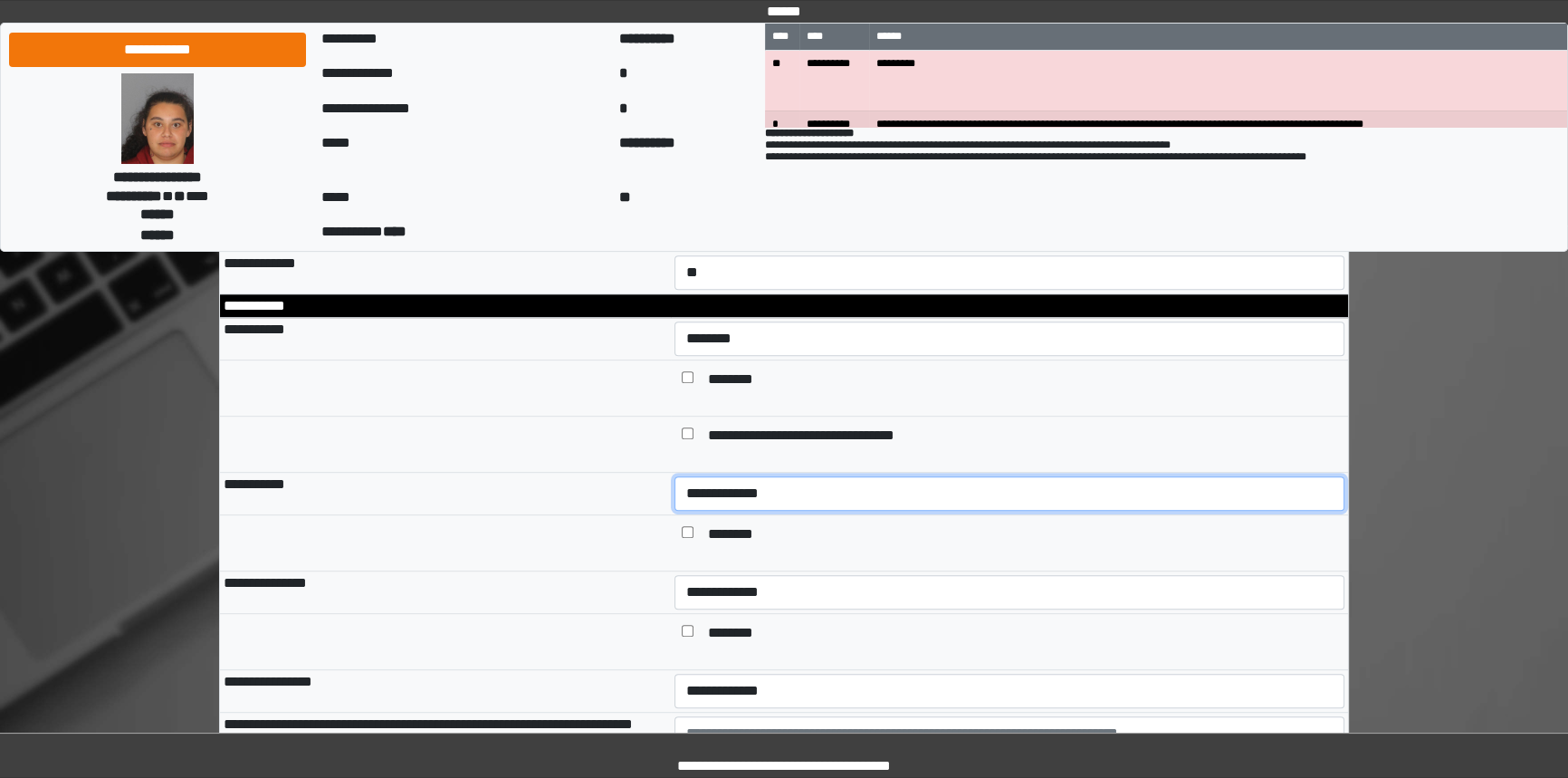 select on "***" 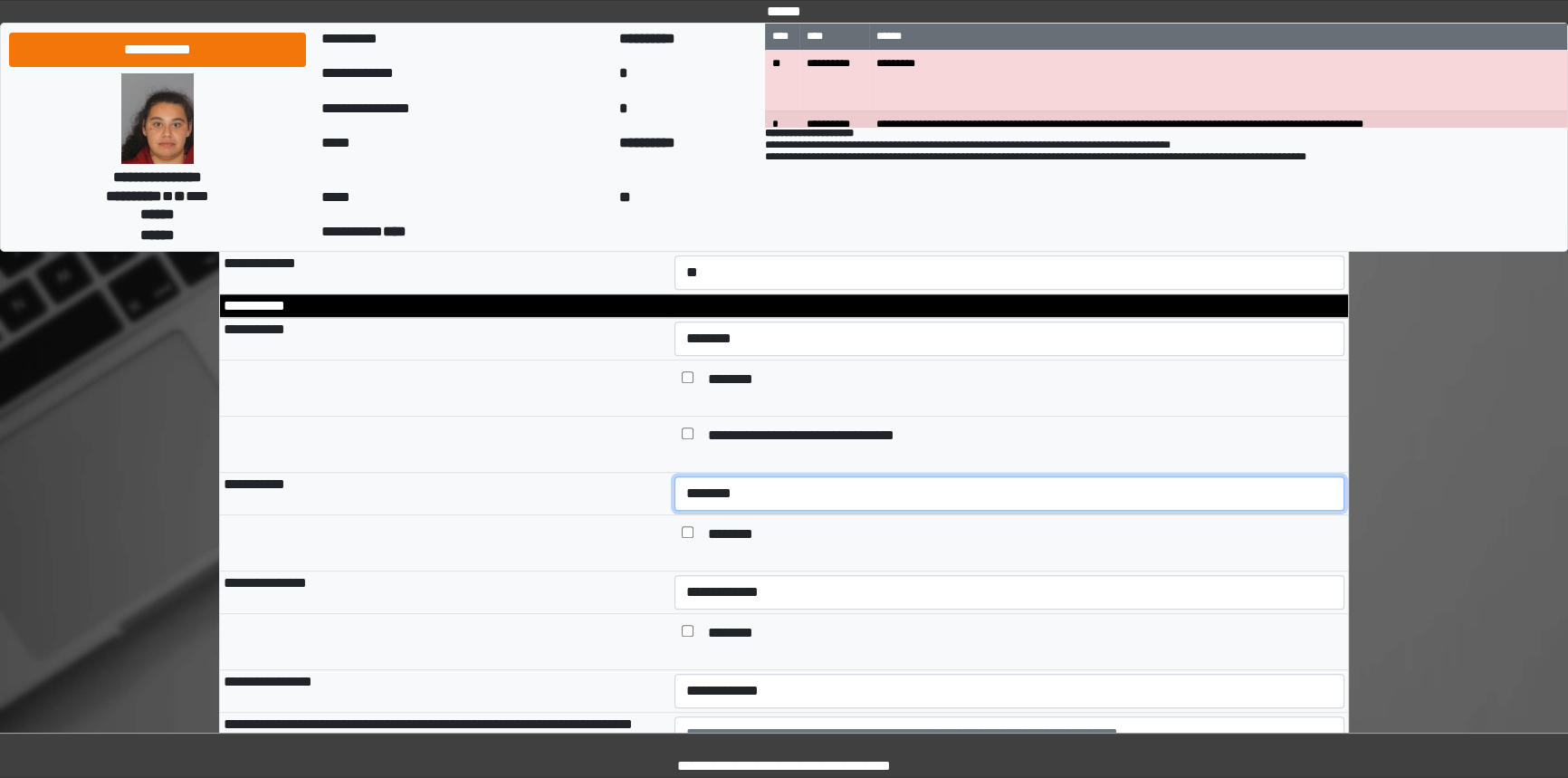 click on "**********" at bounding box center (1009, 494) 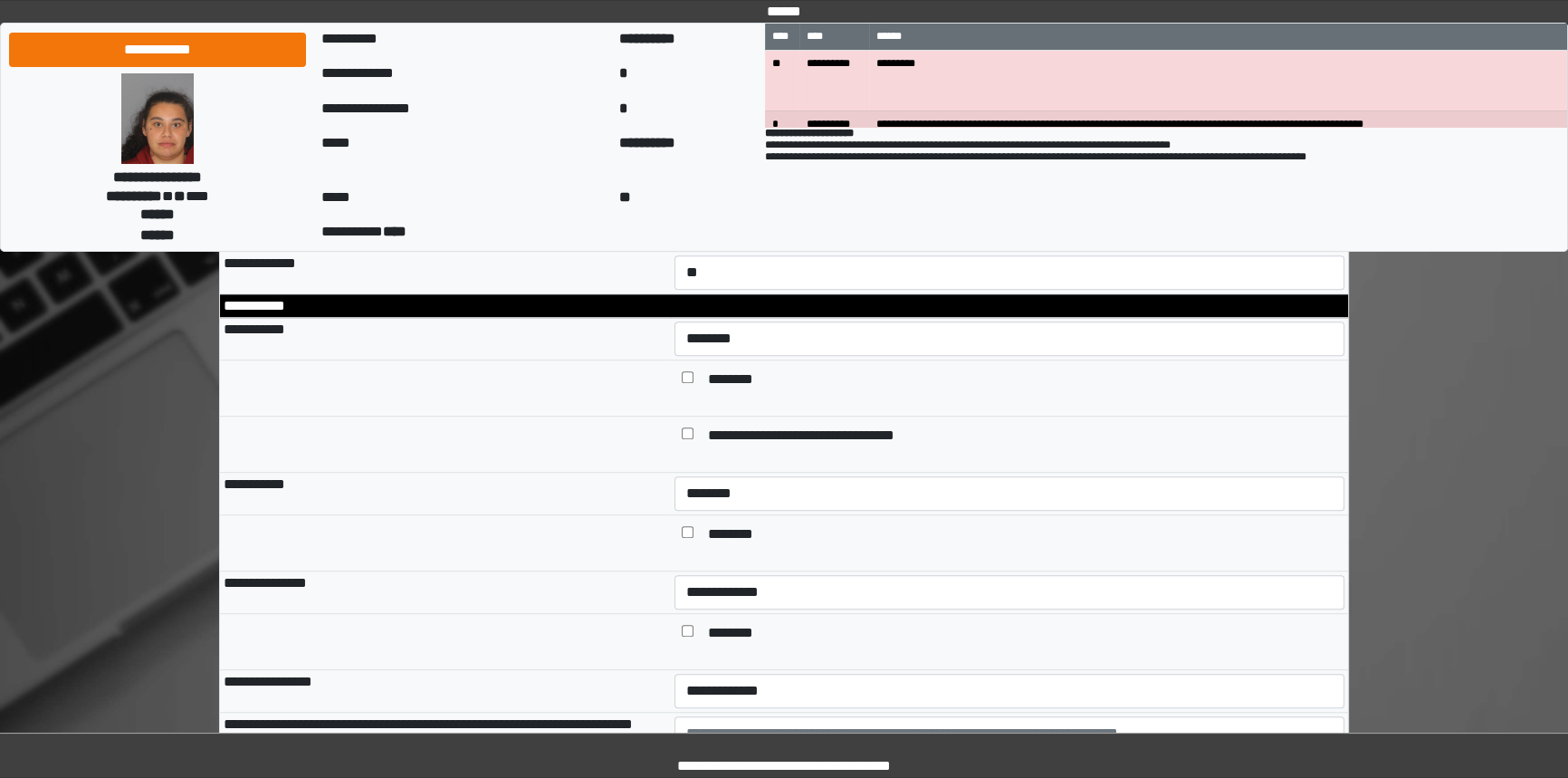 click on "********" at bounding box center (1022, 634) 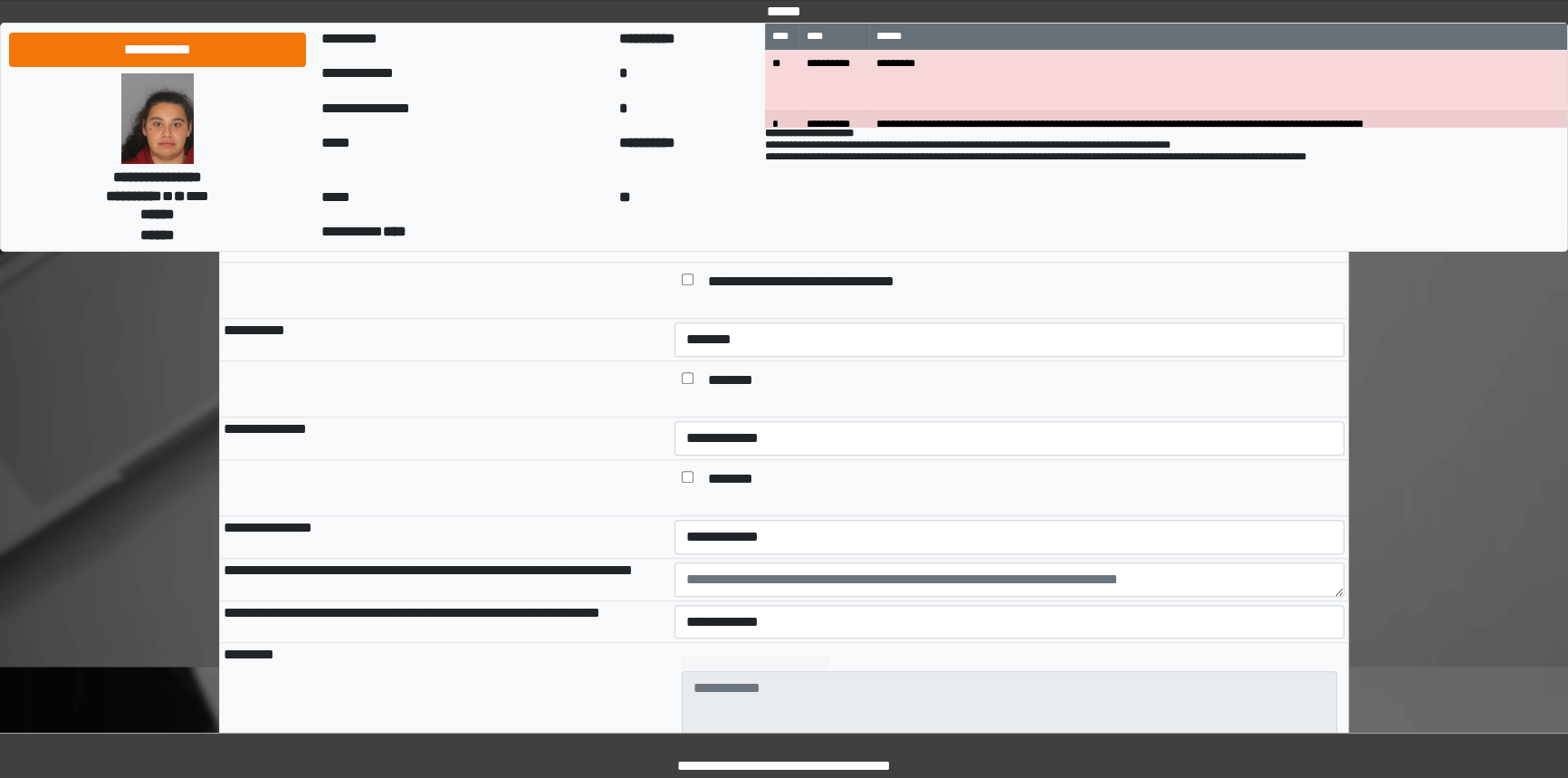 scroll, scrollTop: 1234, scrollLeft: 0, axis: vertical 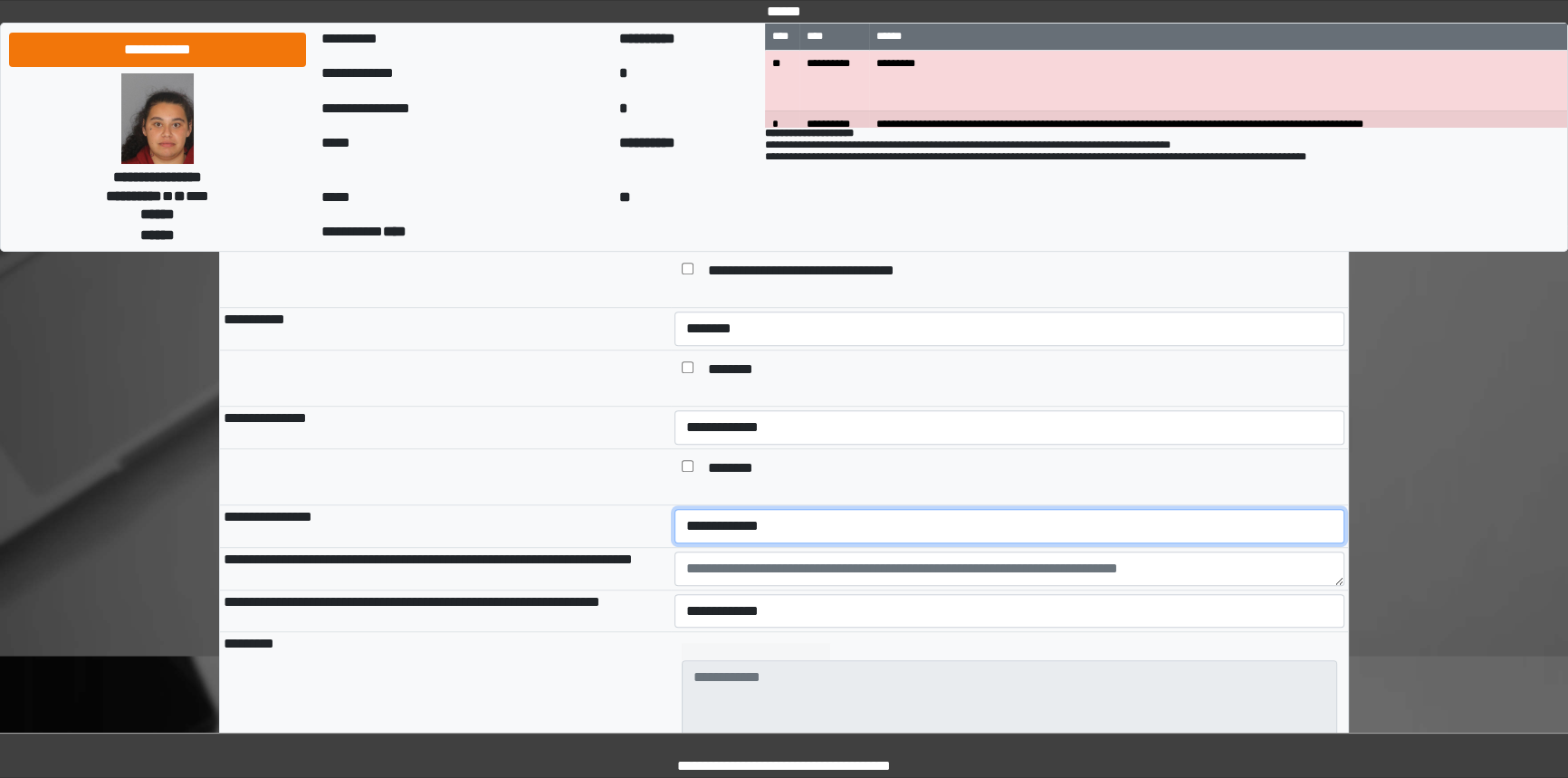 click on "**********" at bounding box center (1009, 526) 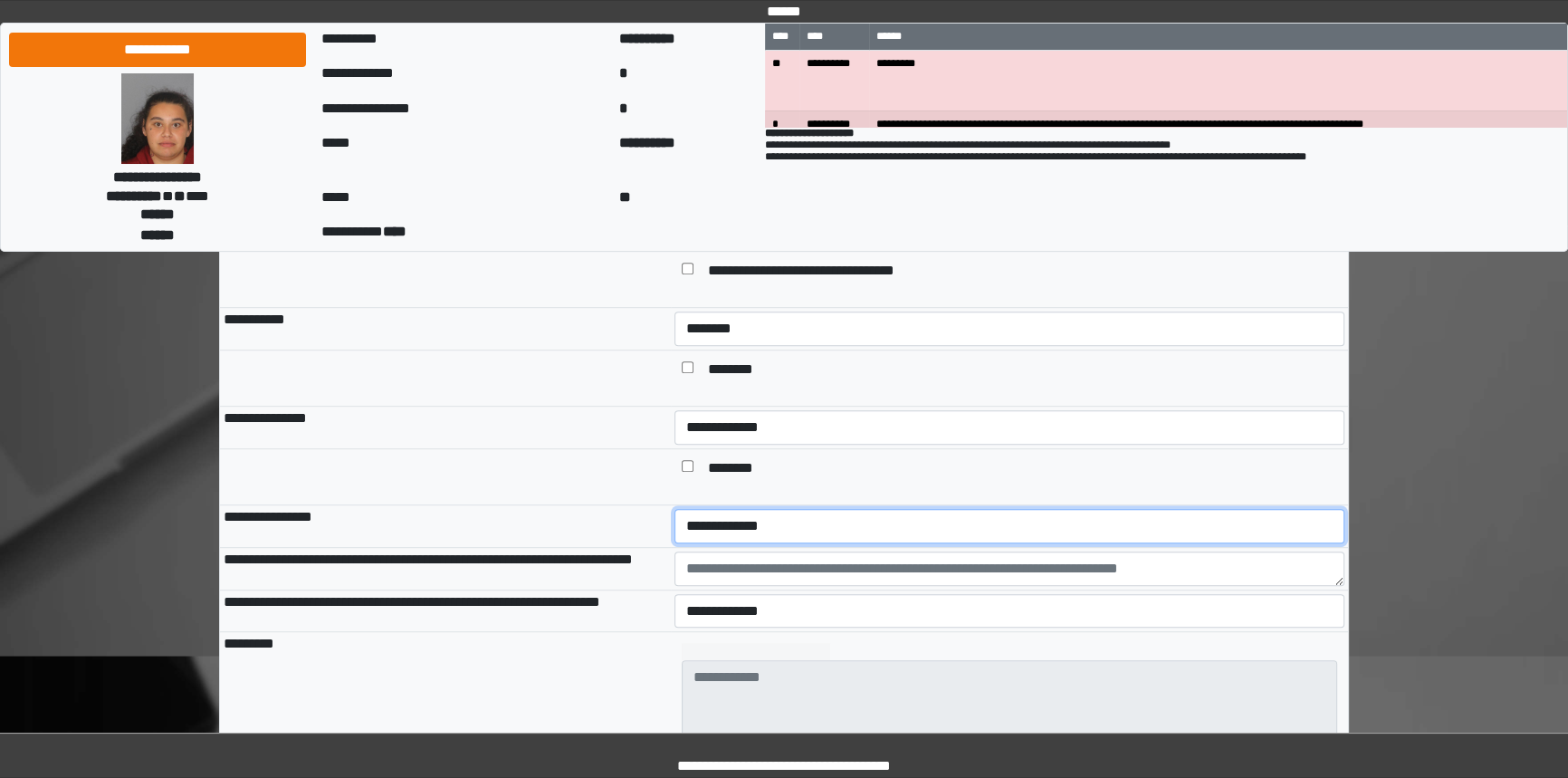 select on "*" 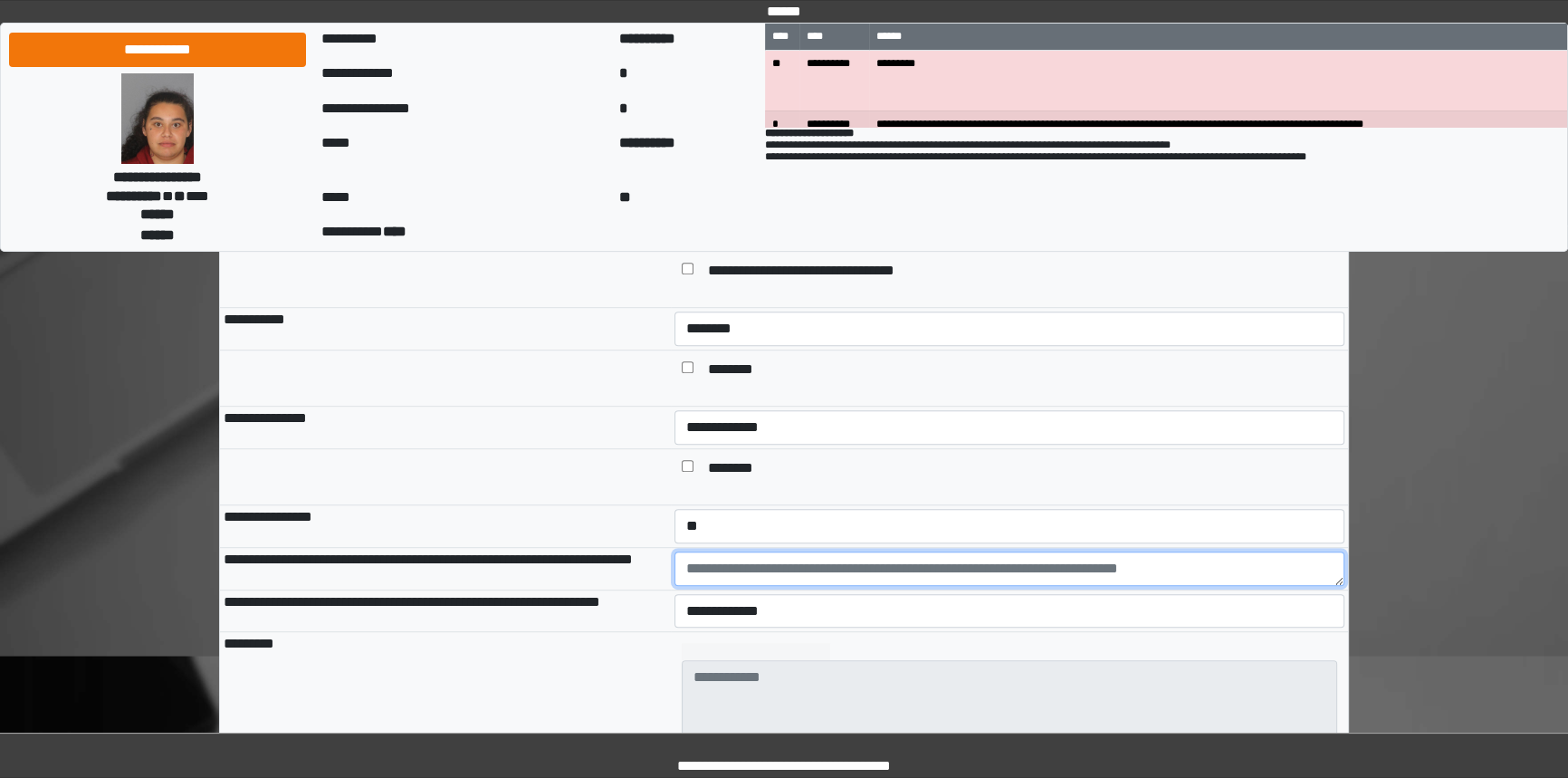 click at bounding box center [1009, 569] 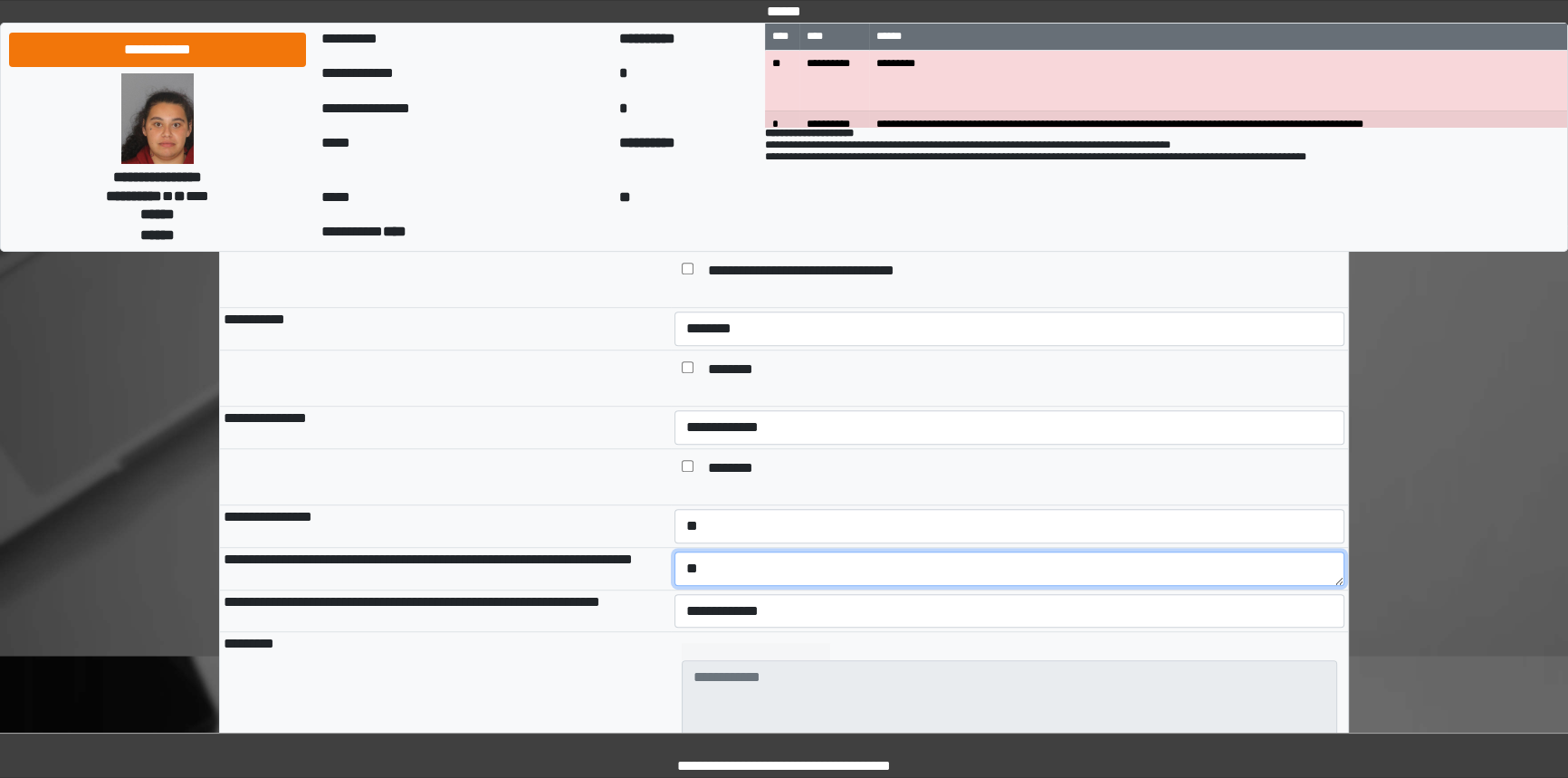 type on "*" 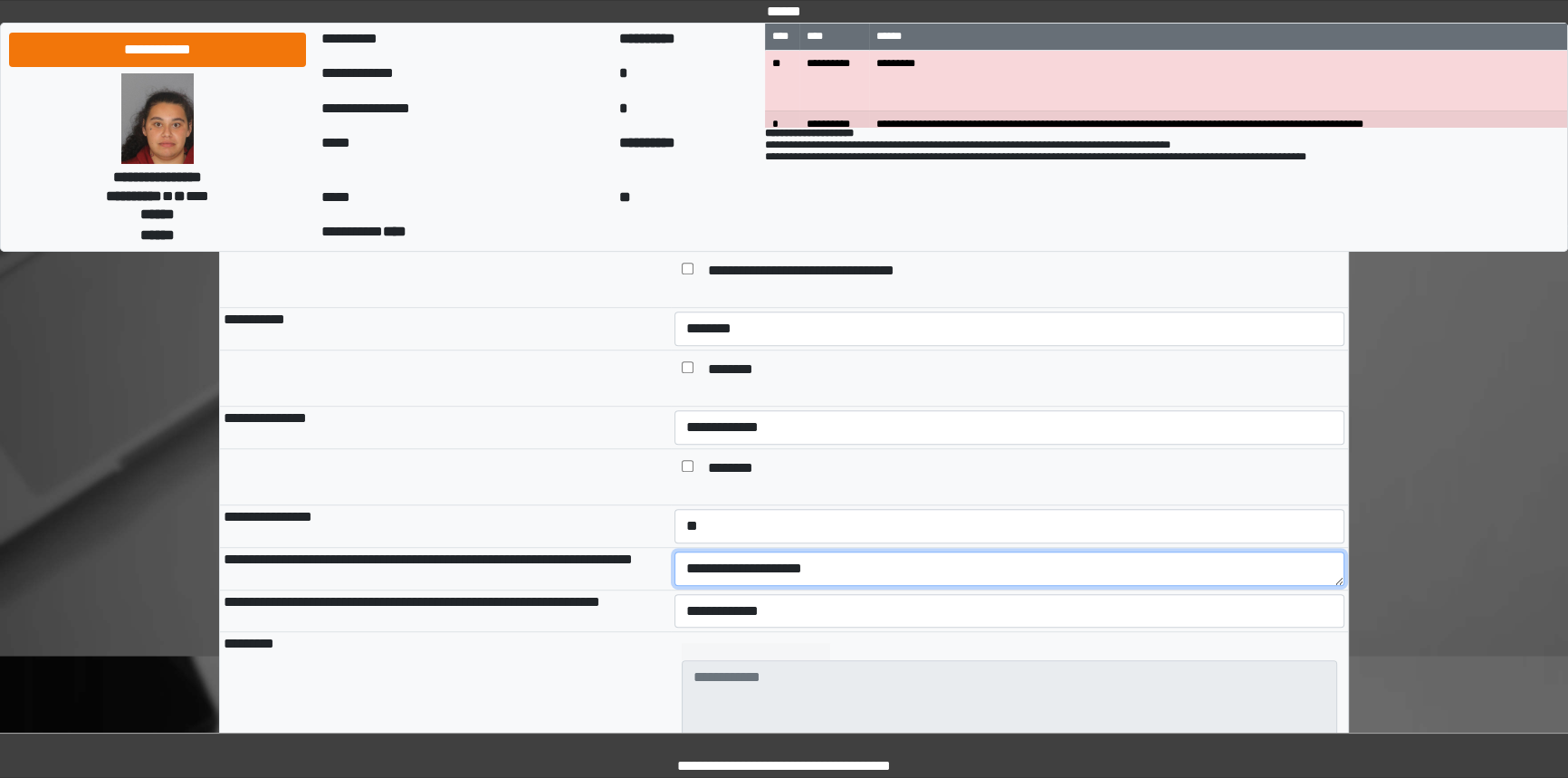 scroll, scrollTop: 1317, scrollLeft: 0, axis: vertical 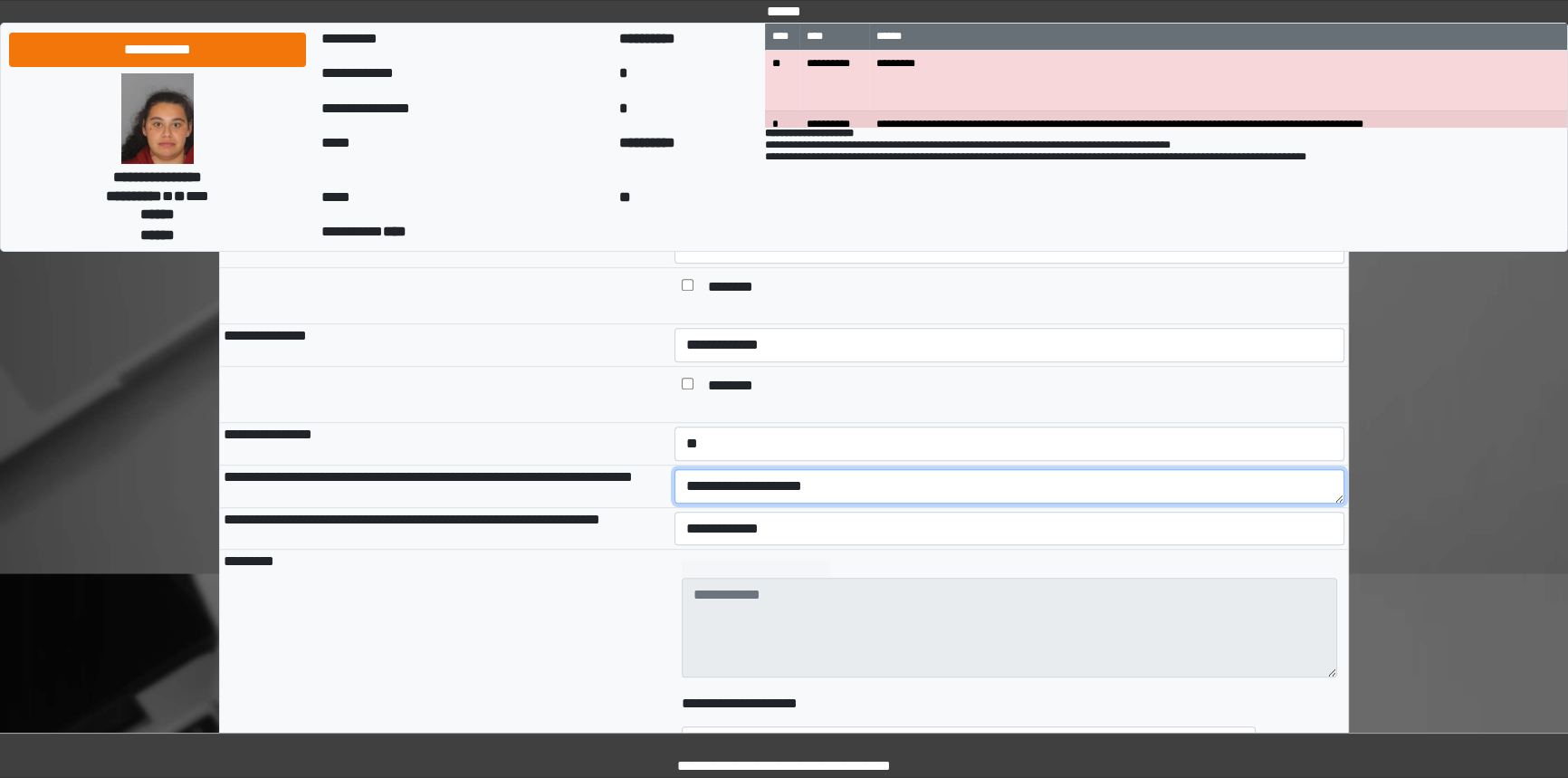 type on "**********" 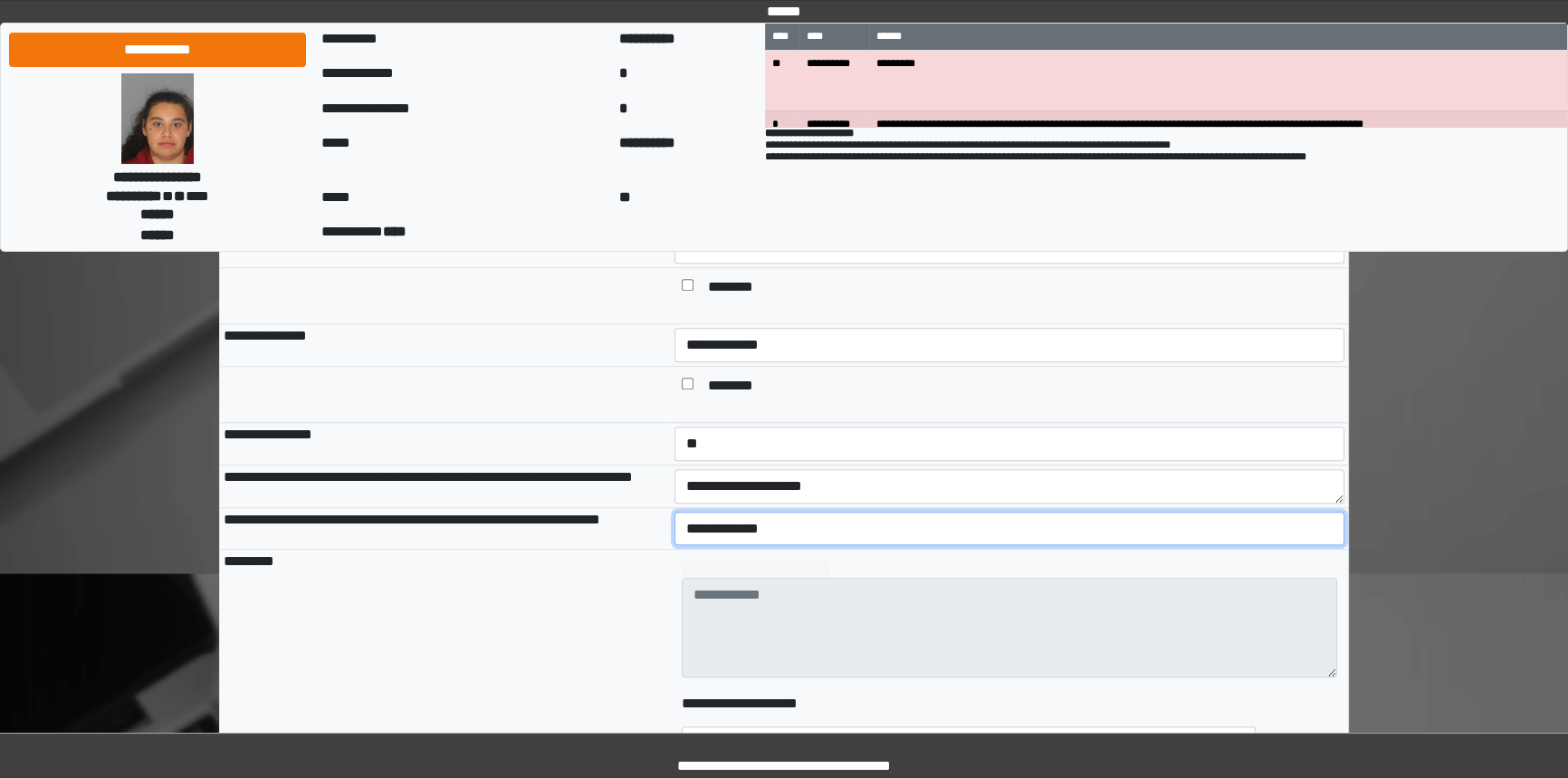 click on "**********" at bounding box center [1009, 529] 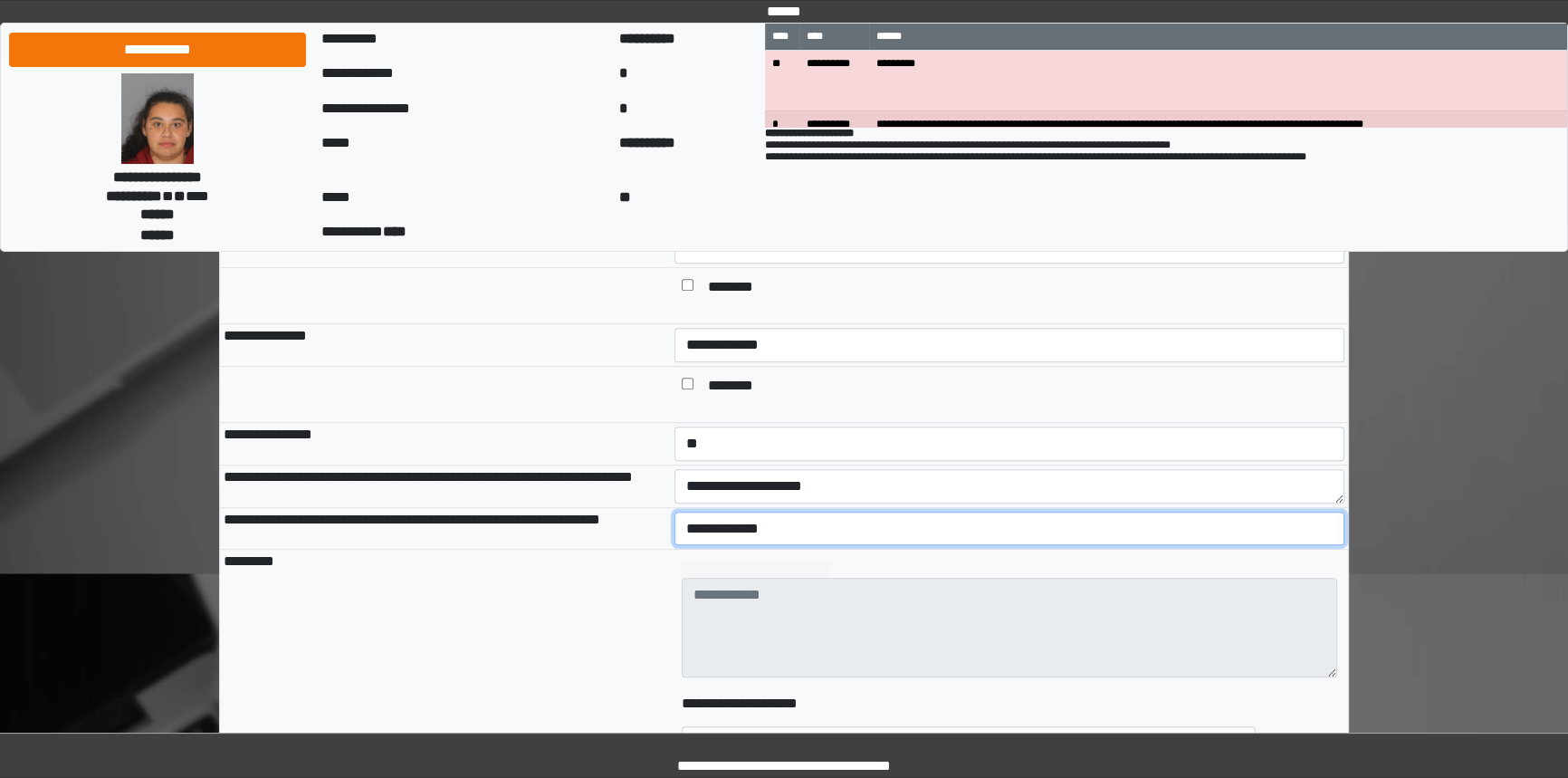 select on "*" 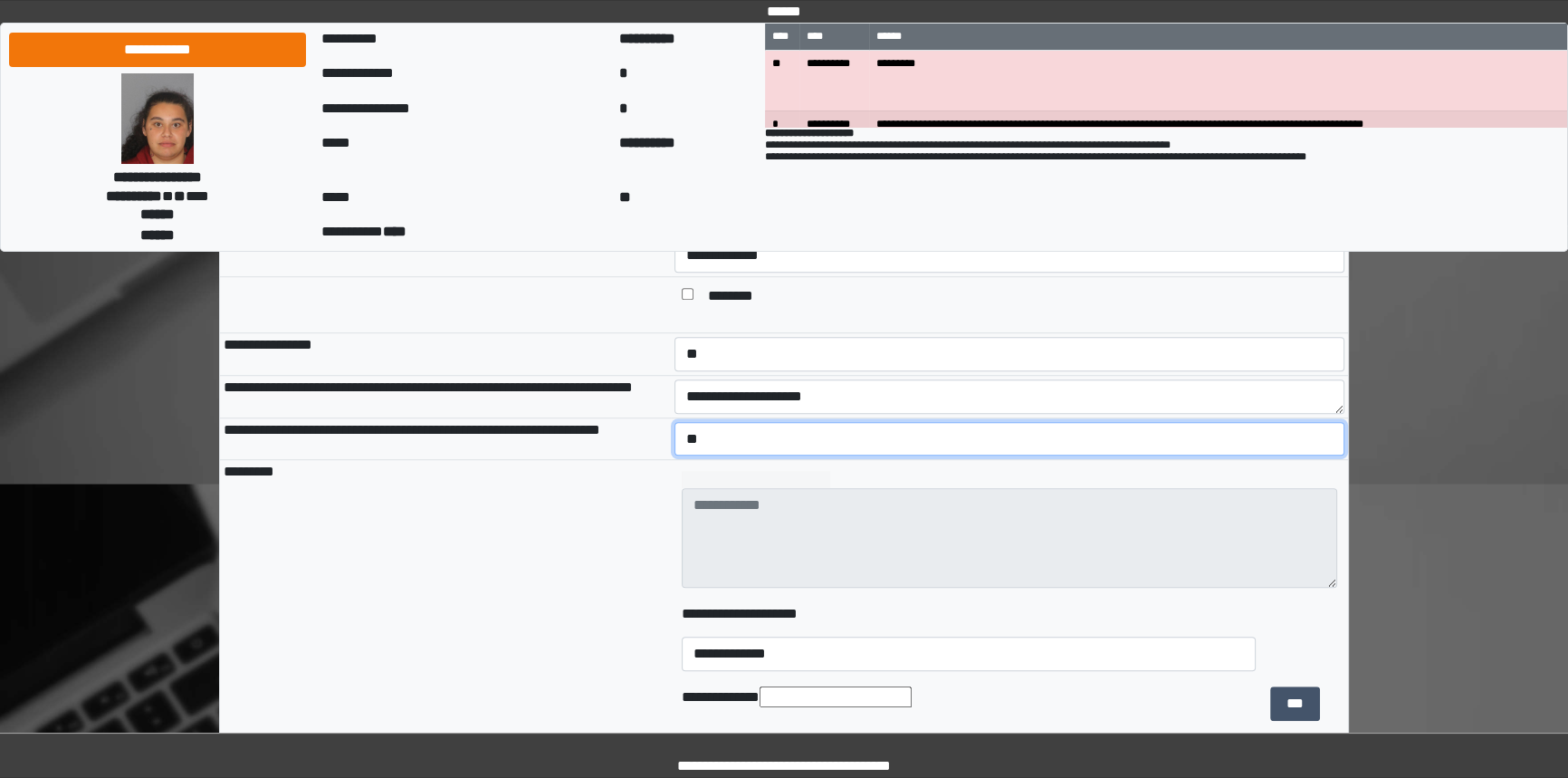 scroll, scrollTop: 1564, scrollLeft: 0, axis: vertical 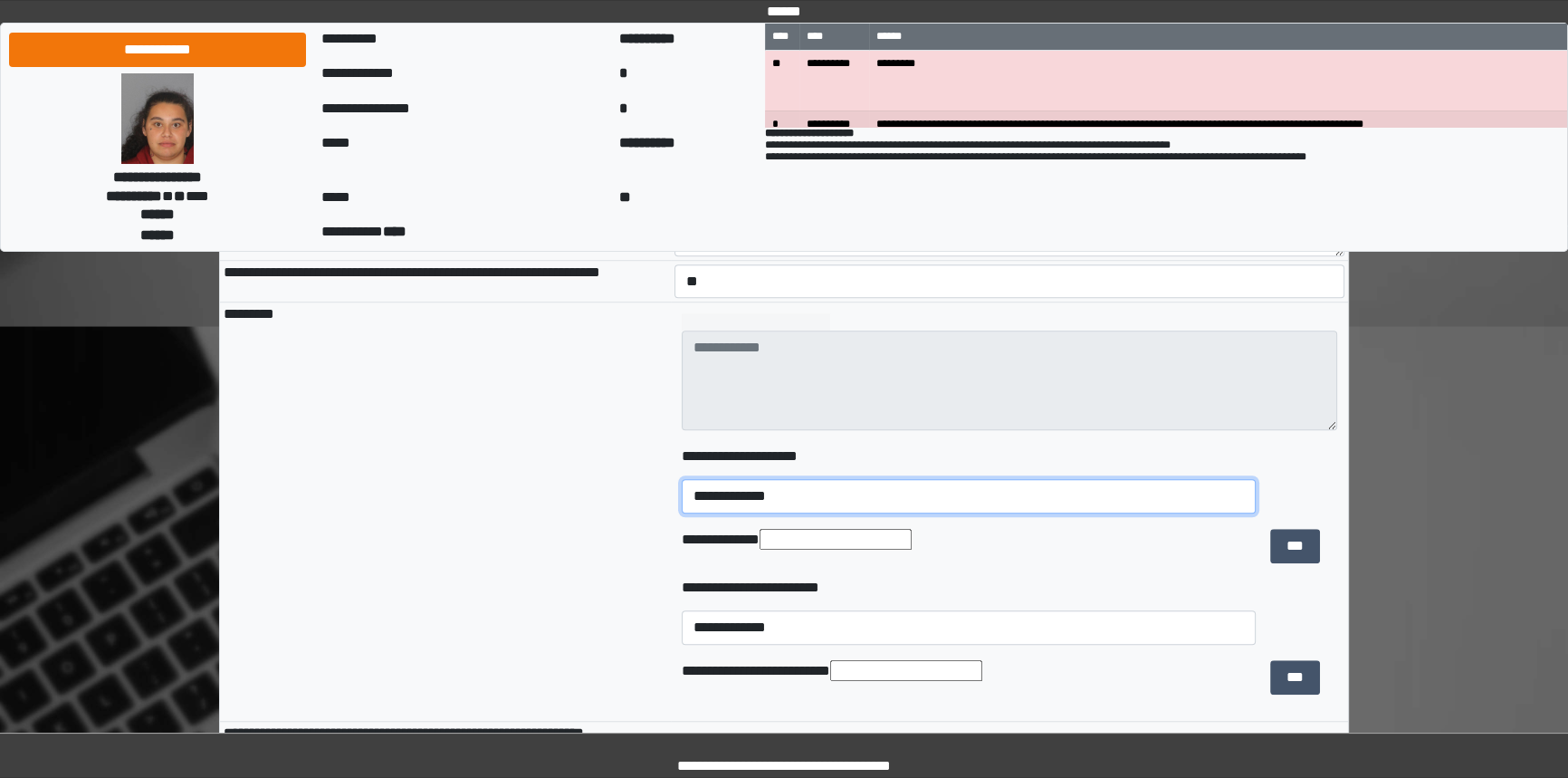 click on "**********" at bounding box center [968, 496] 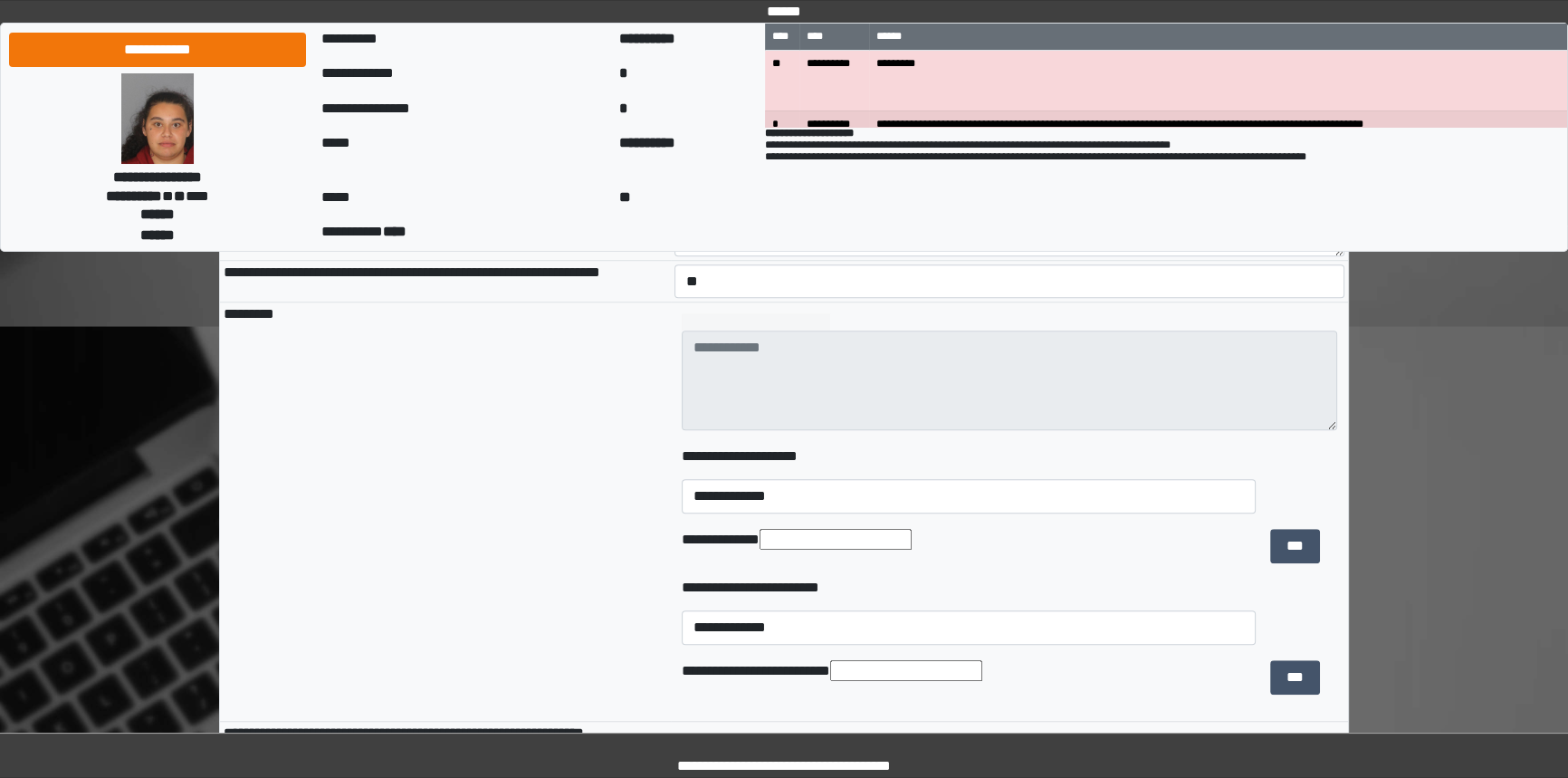 click on "*********" at bounding box center [445, 512] 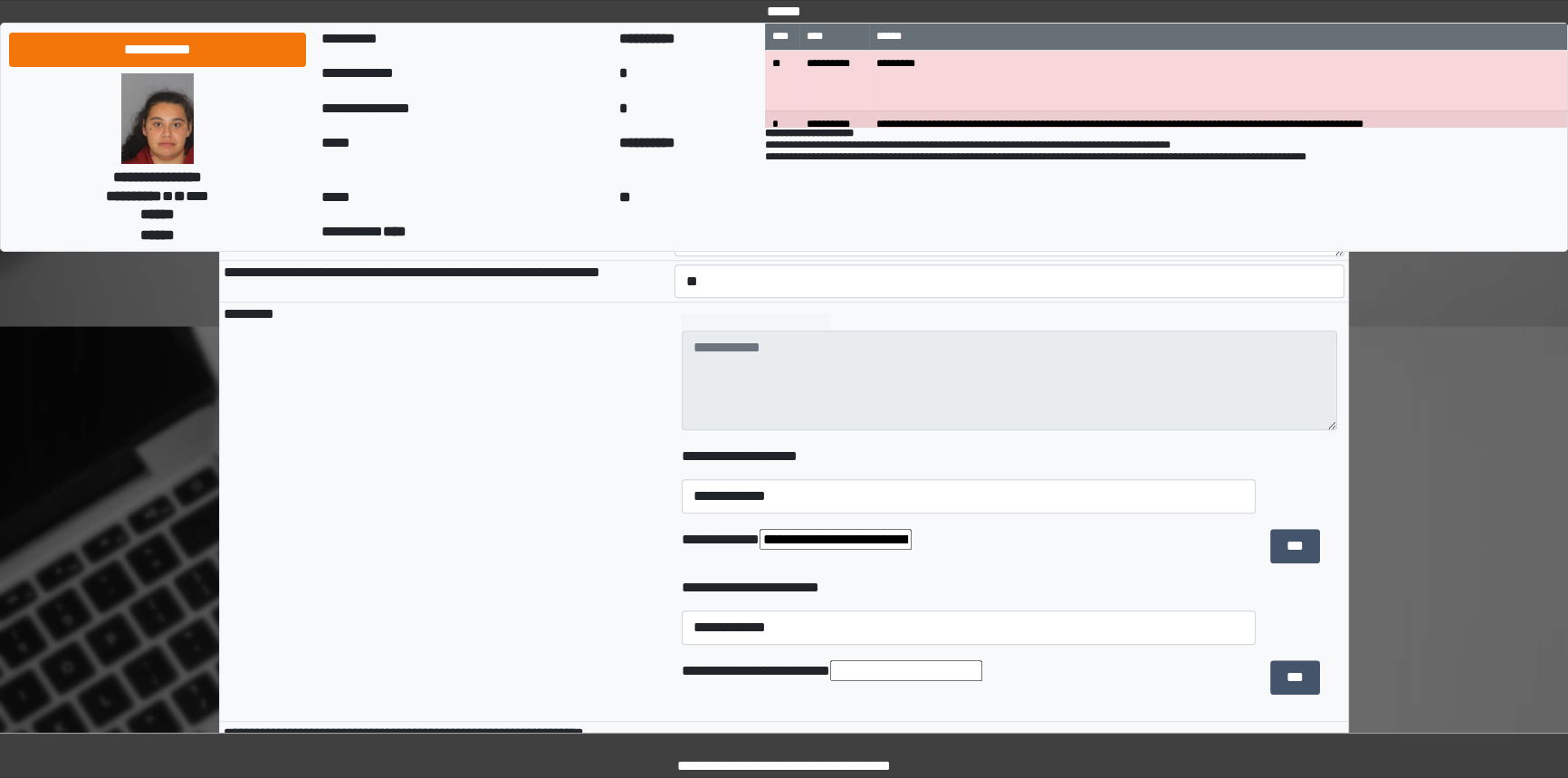 click on "**********" at bounding box center (836, 539) 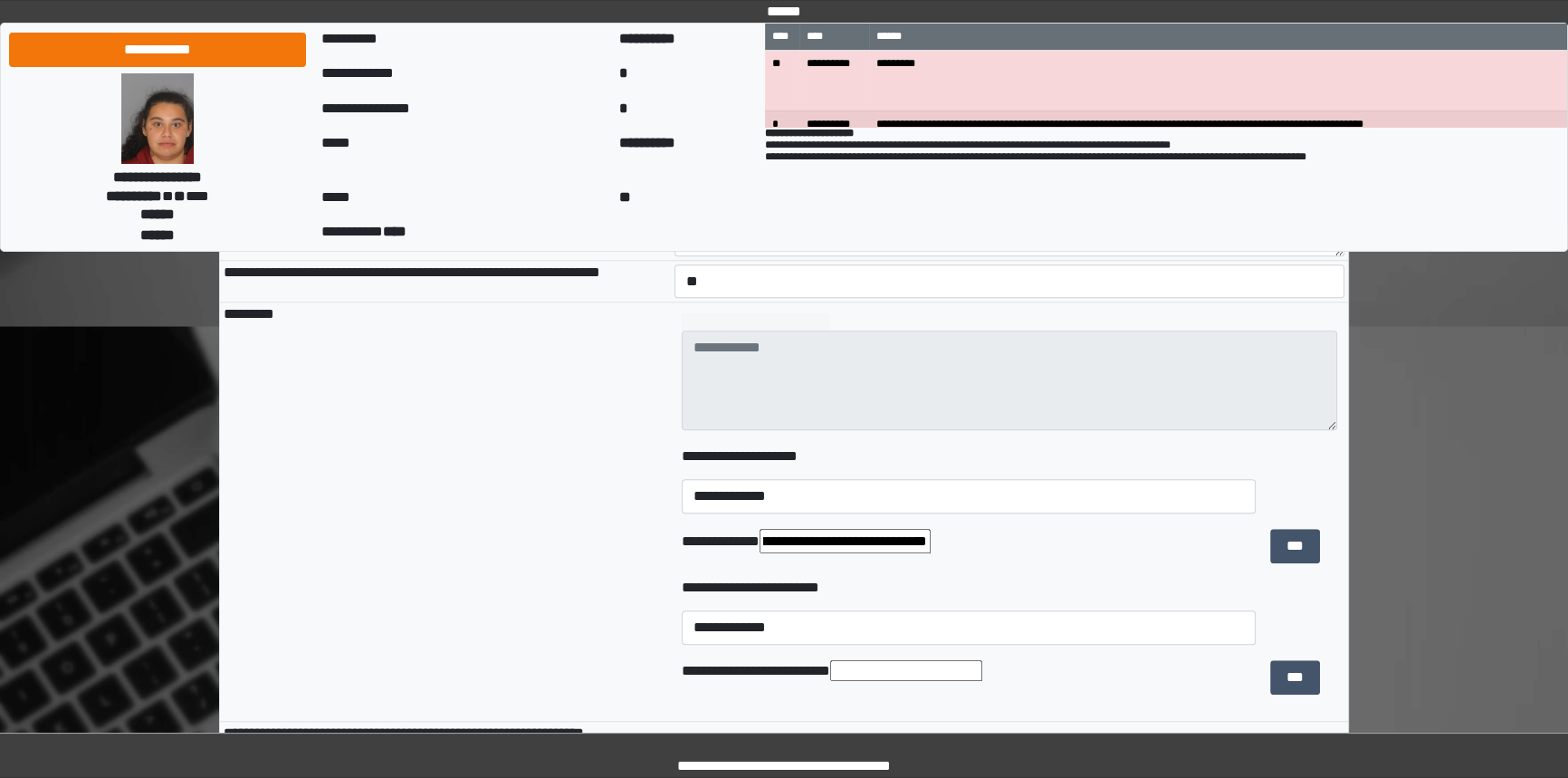 drag, startPoint x: 777, startPoint y: 575, endPoint x: 990, endPoint y: 575, distance: 213 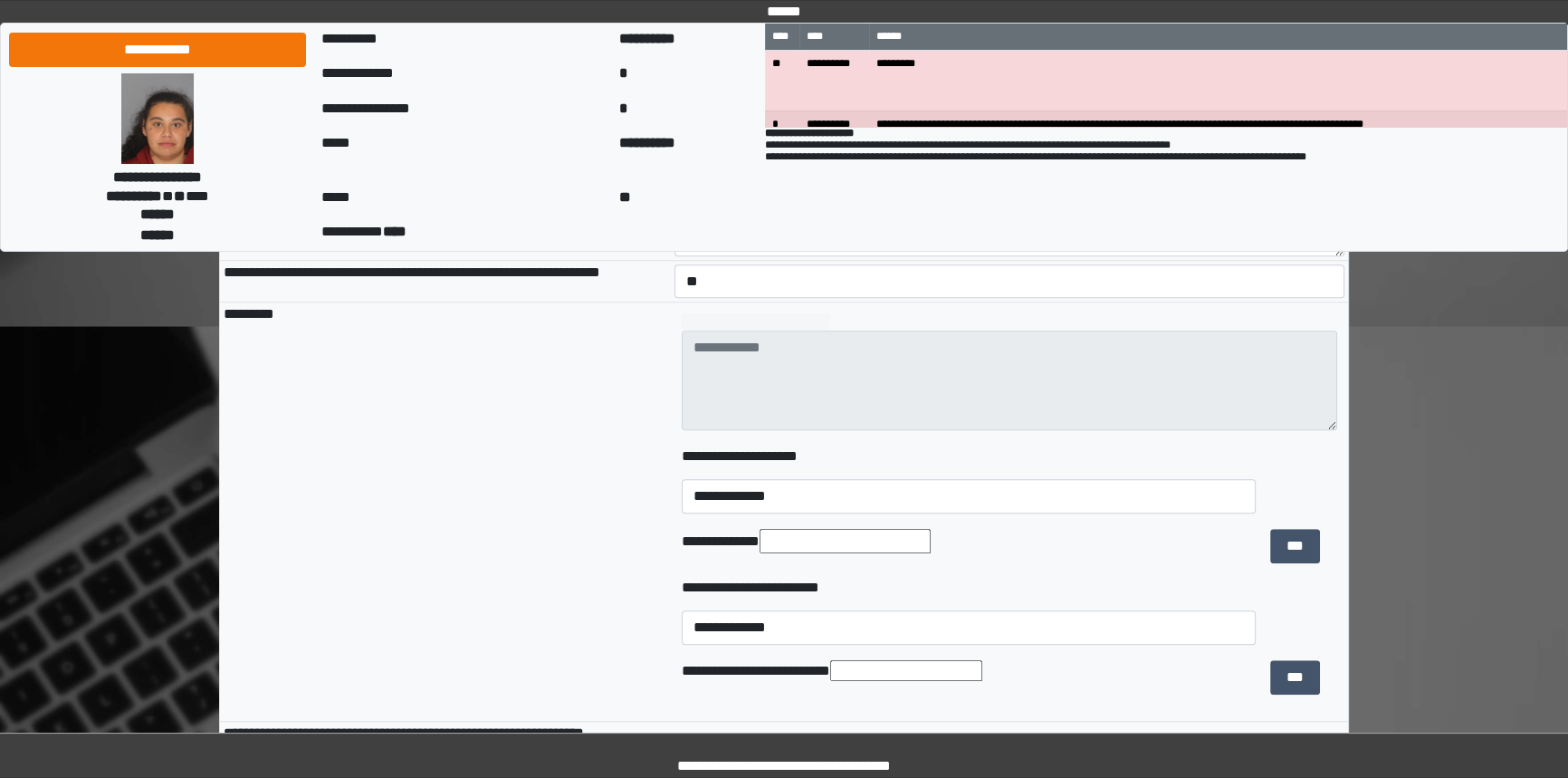 scroll, scrollTop: 0, scrollLeft: 0, axis: both 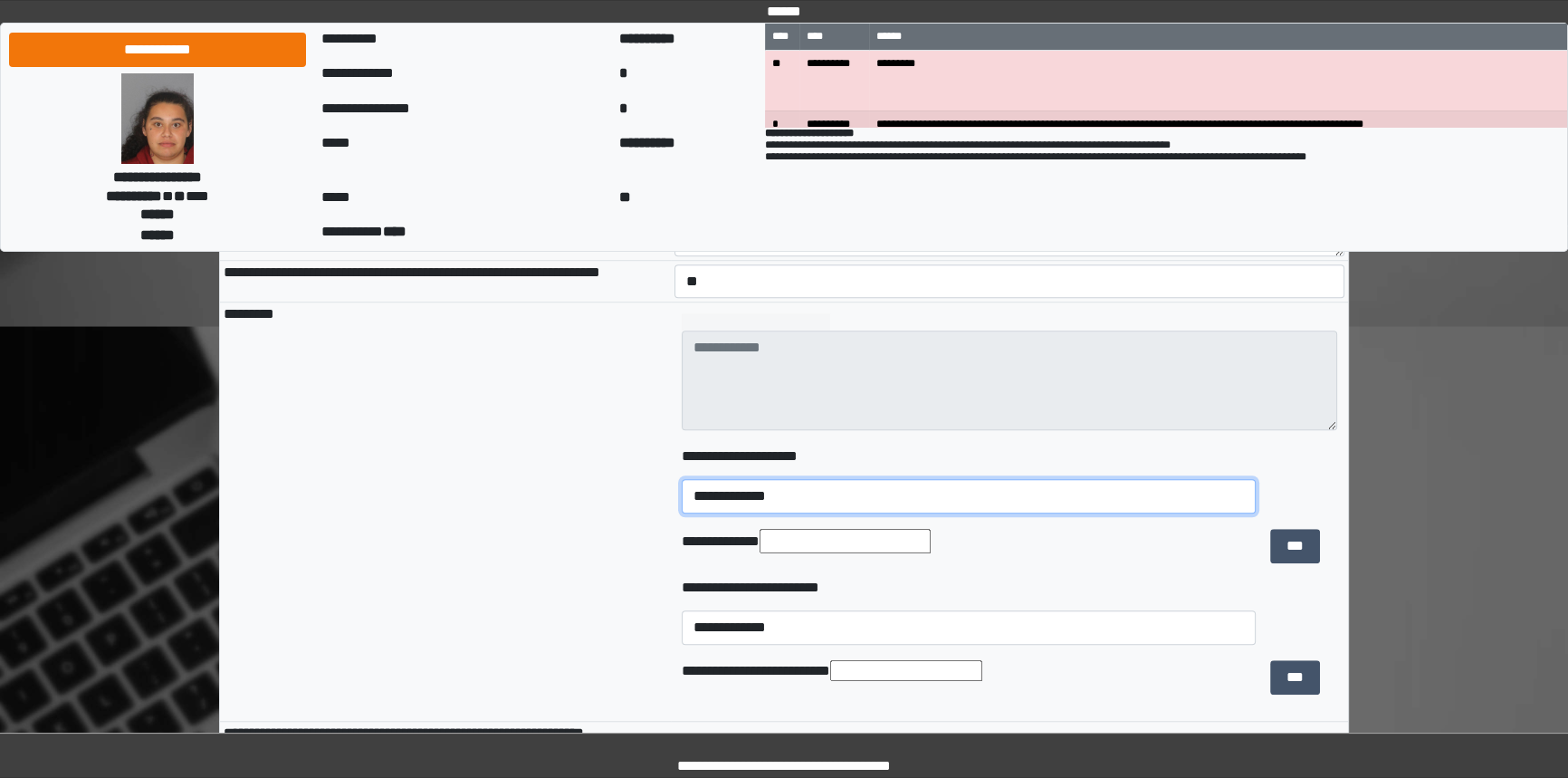 click on "**********" at bounding box center [968, 496] 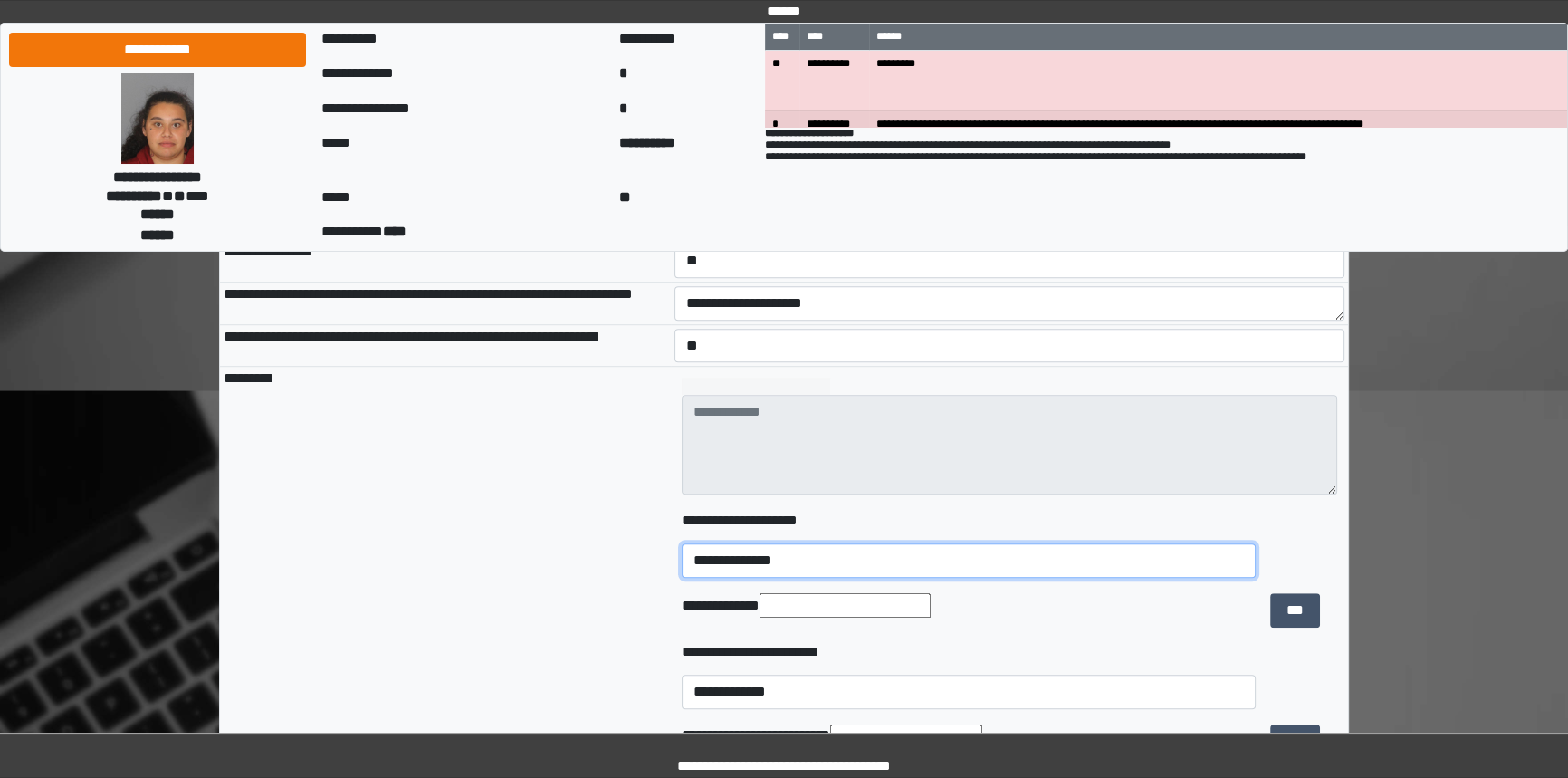 scroll, scrollTop: 1482, scrollLeft: 0, axis: vertical 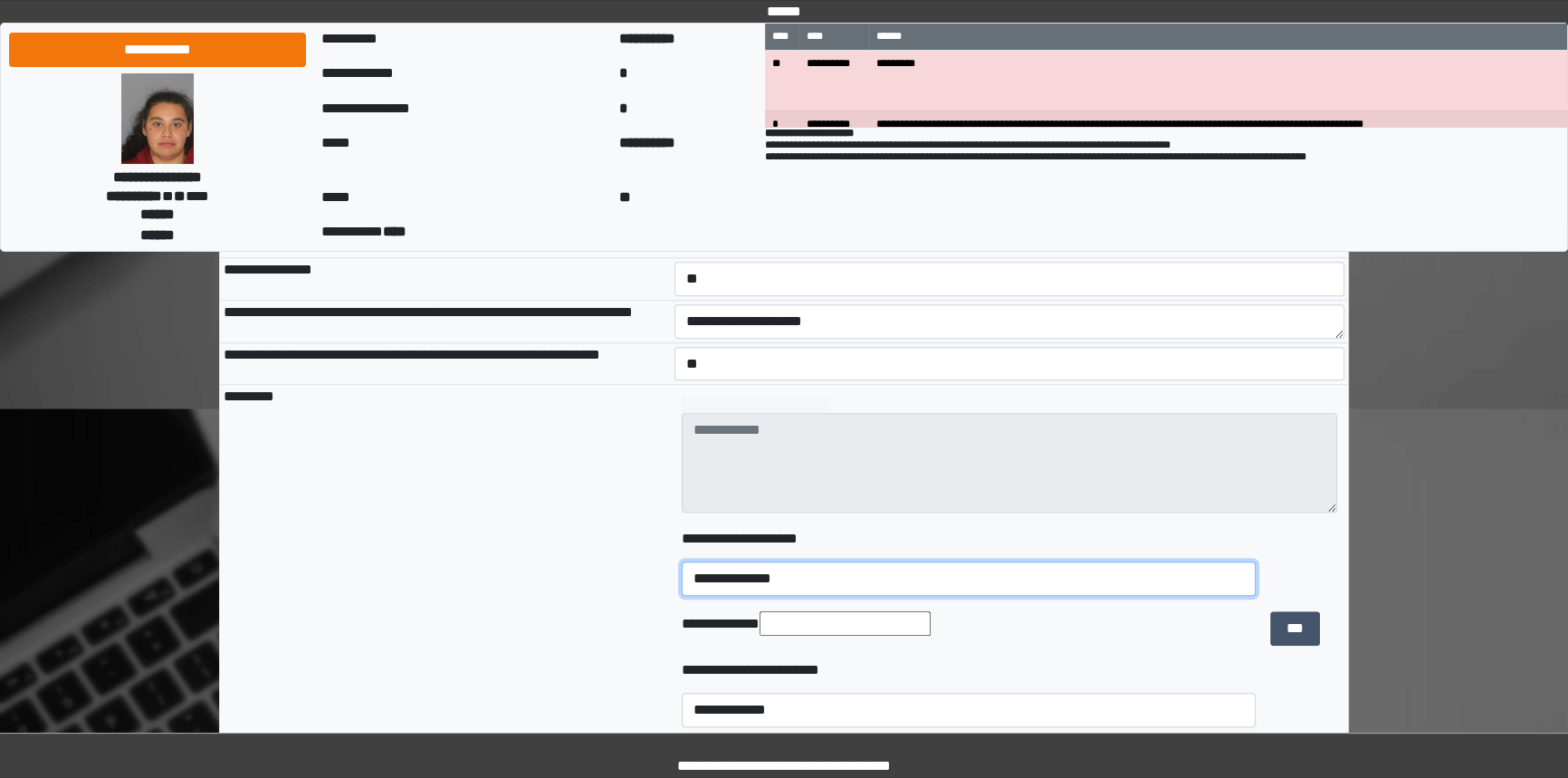 click on "**********" at bounding box center [968, 579] 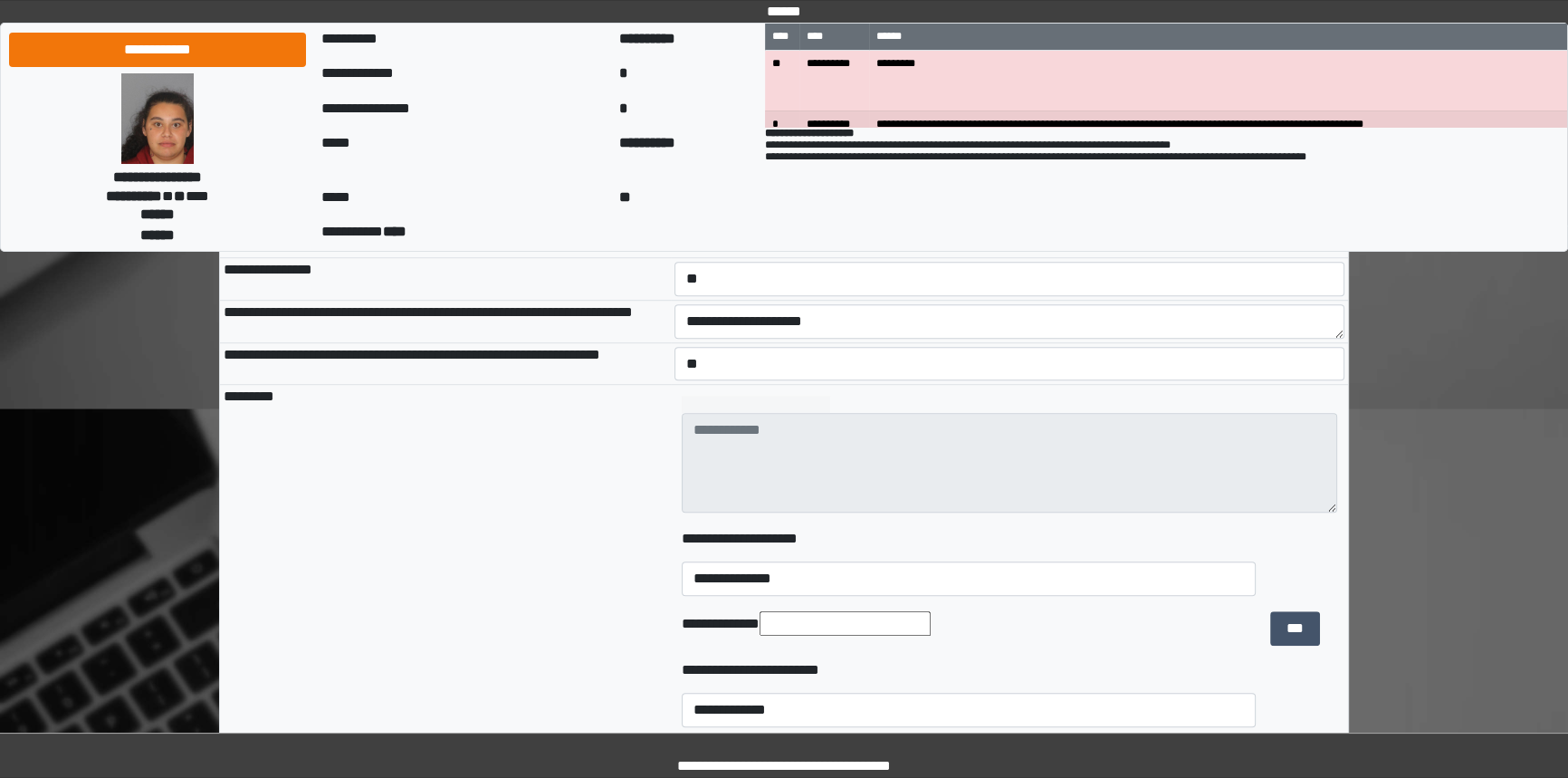 click on "*********" at bounding box center (445, 594) 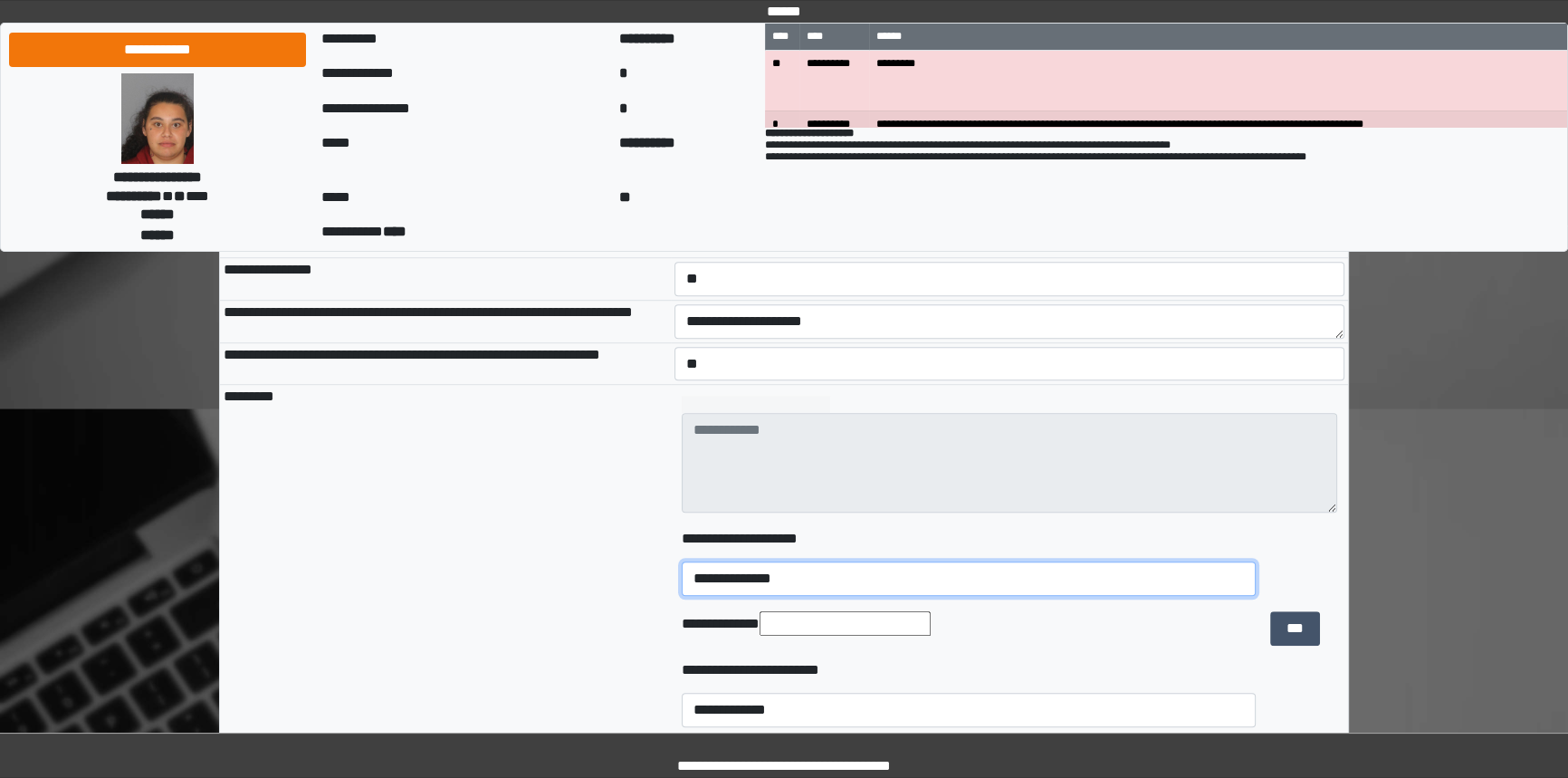 drag, startPoint x: 774, startPoint y: 602, endPoint x: 670, endPoint y: 610, distance: 104.30724 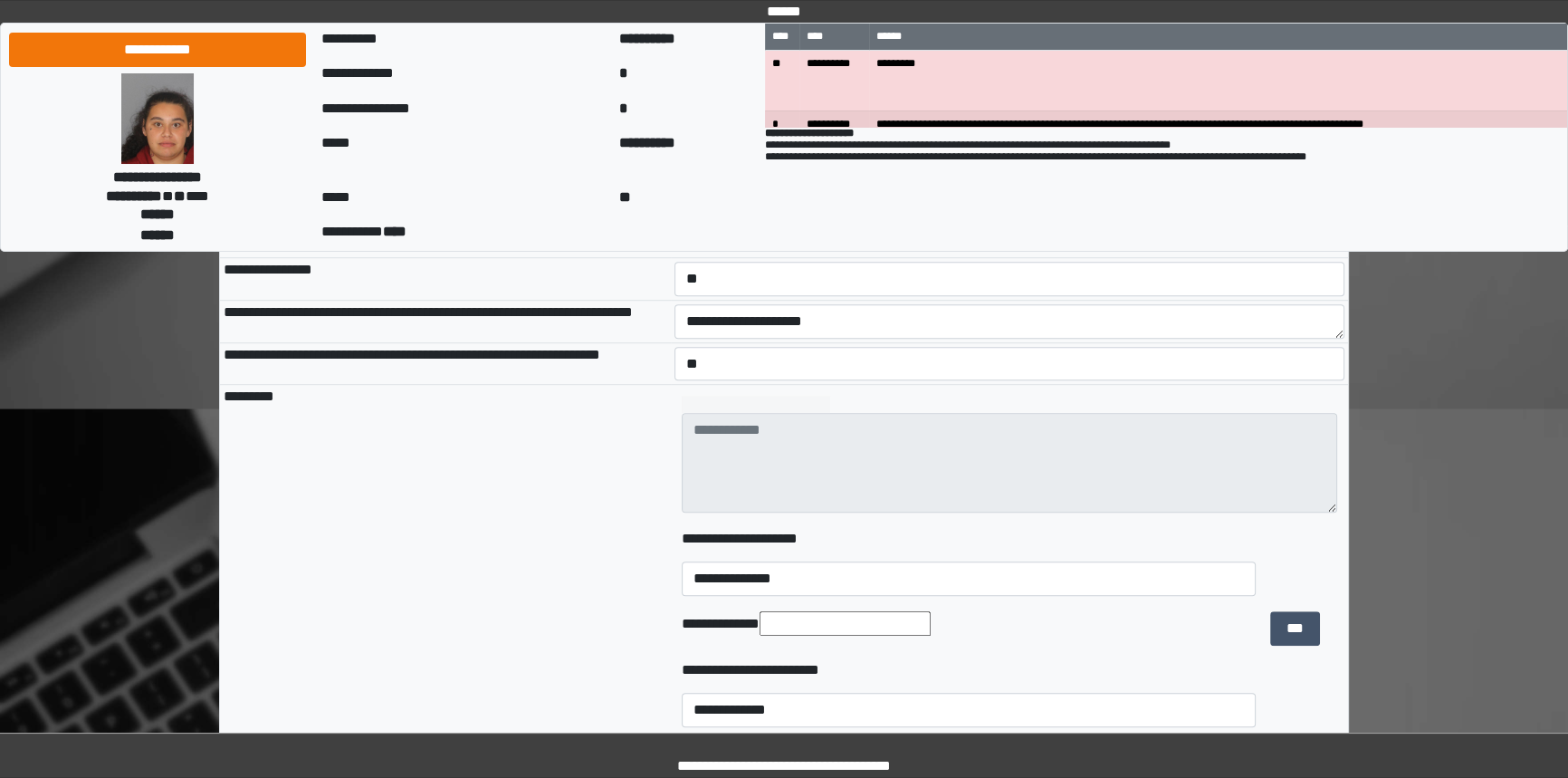 click on "**********" at bounding box center (968, 629) 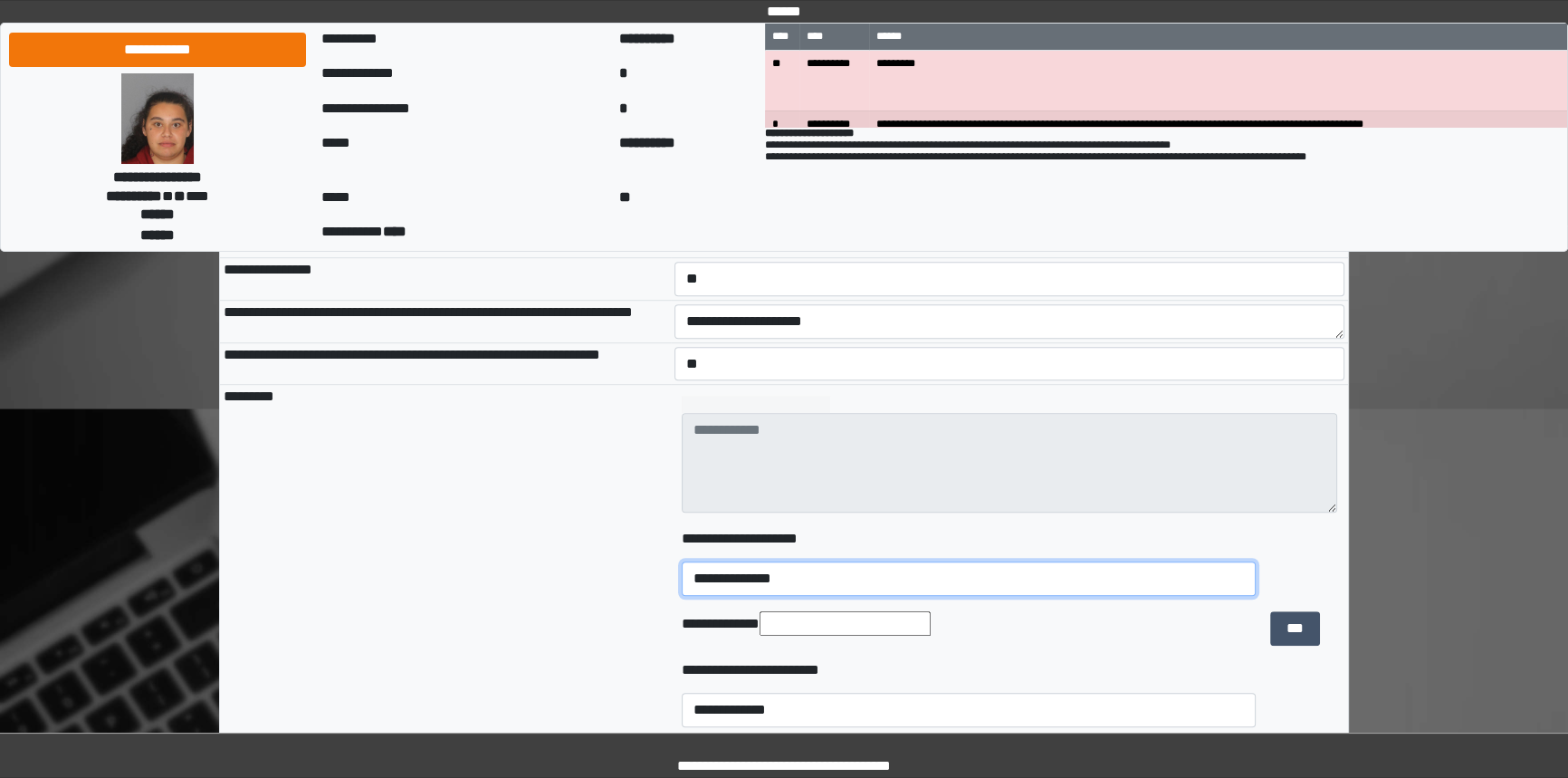 click on "**********" at bounding box center (968, 579) 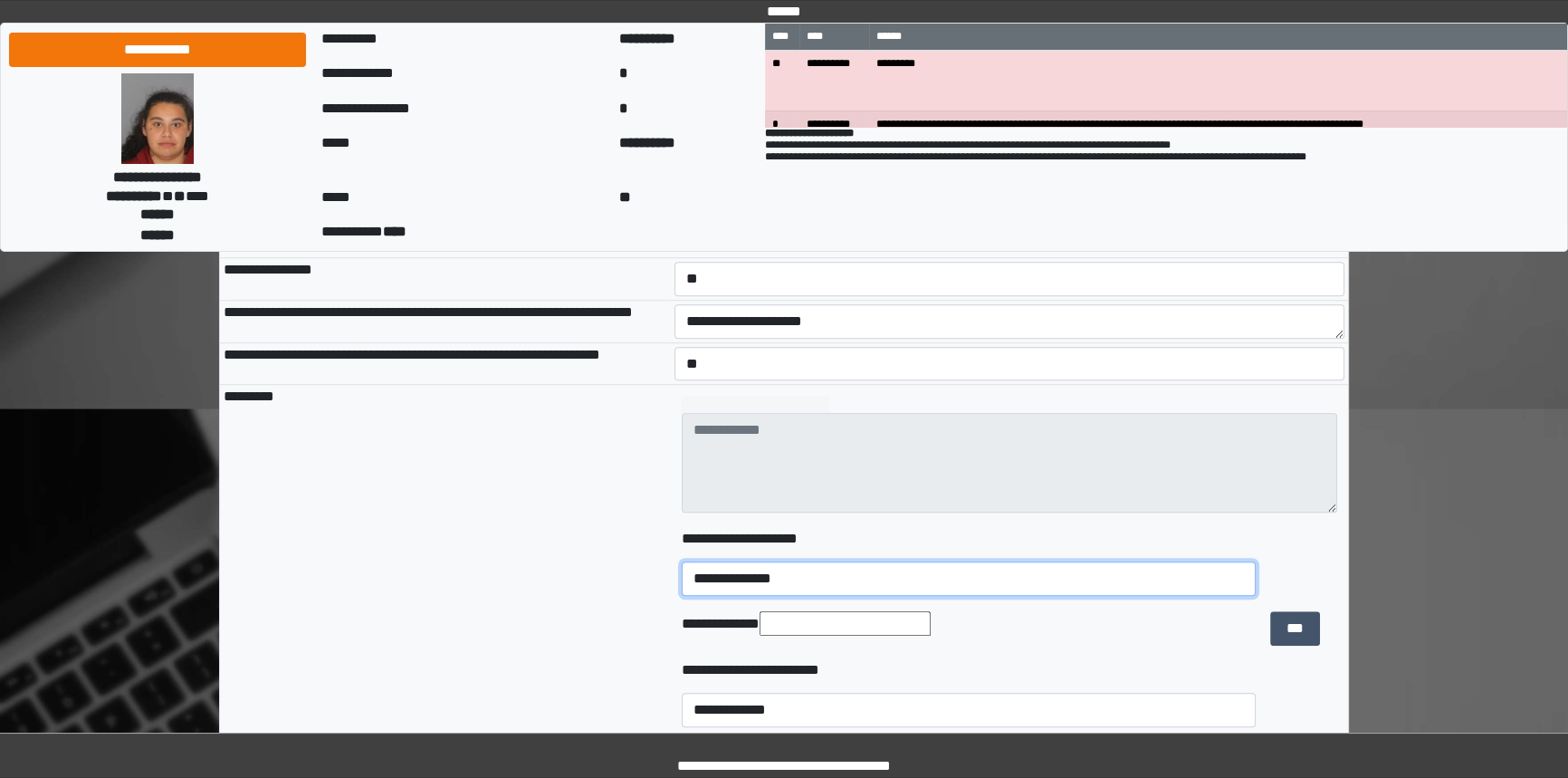 drag, startPoint x: 800, startPoint y: 597, endPoint x: 732, endPoint y: 594, distance: 68.066144 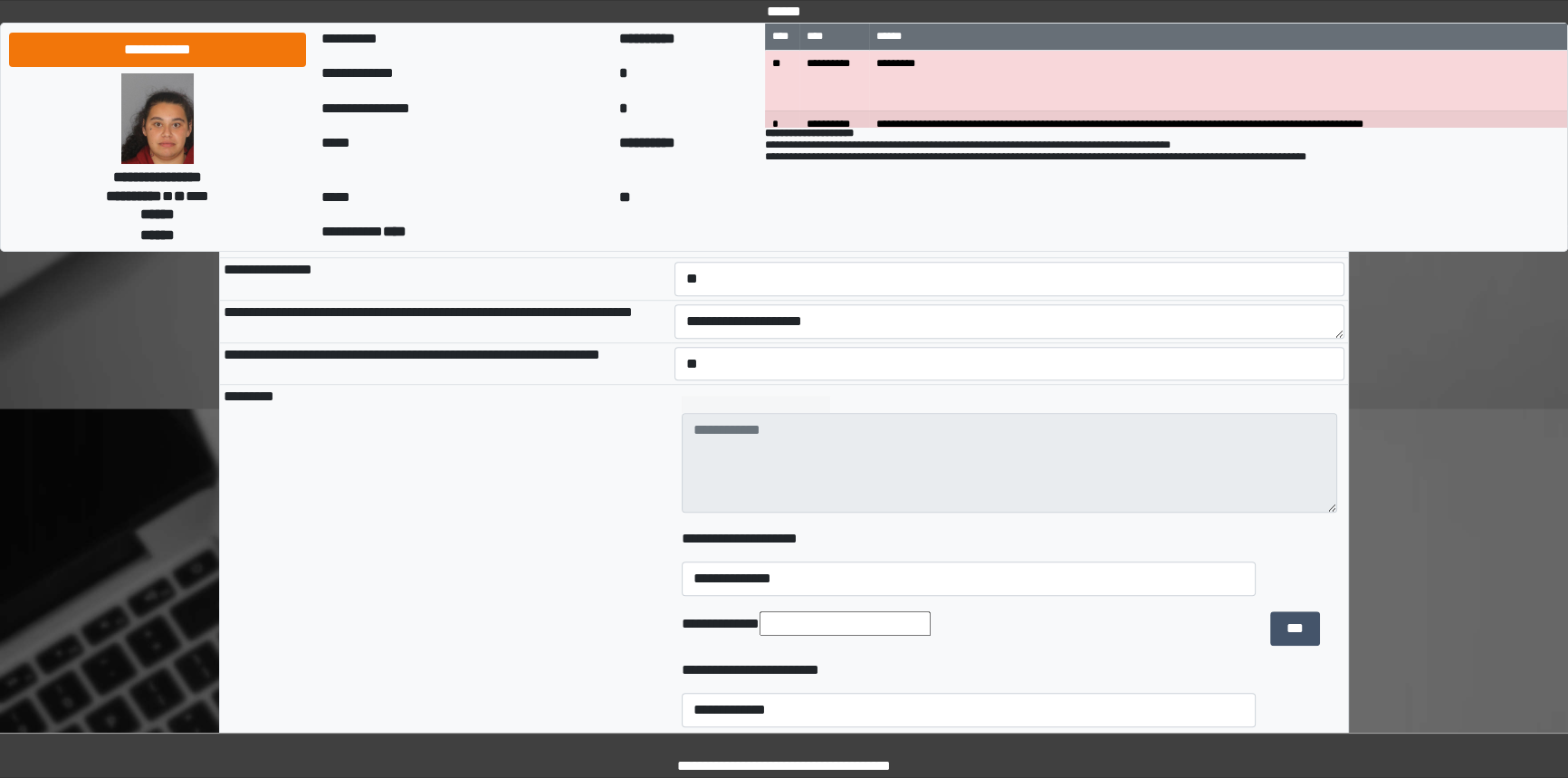 click on "**********" at bounding box center [968, 579] 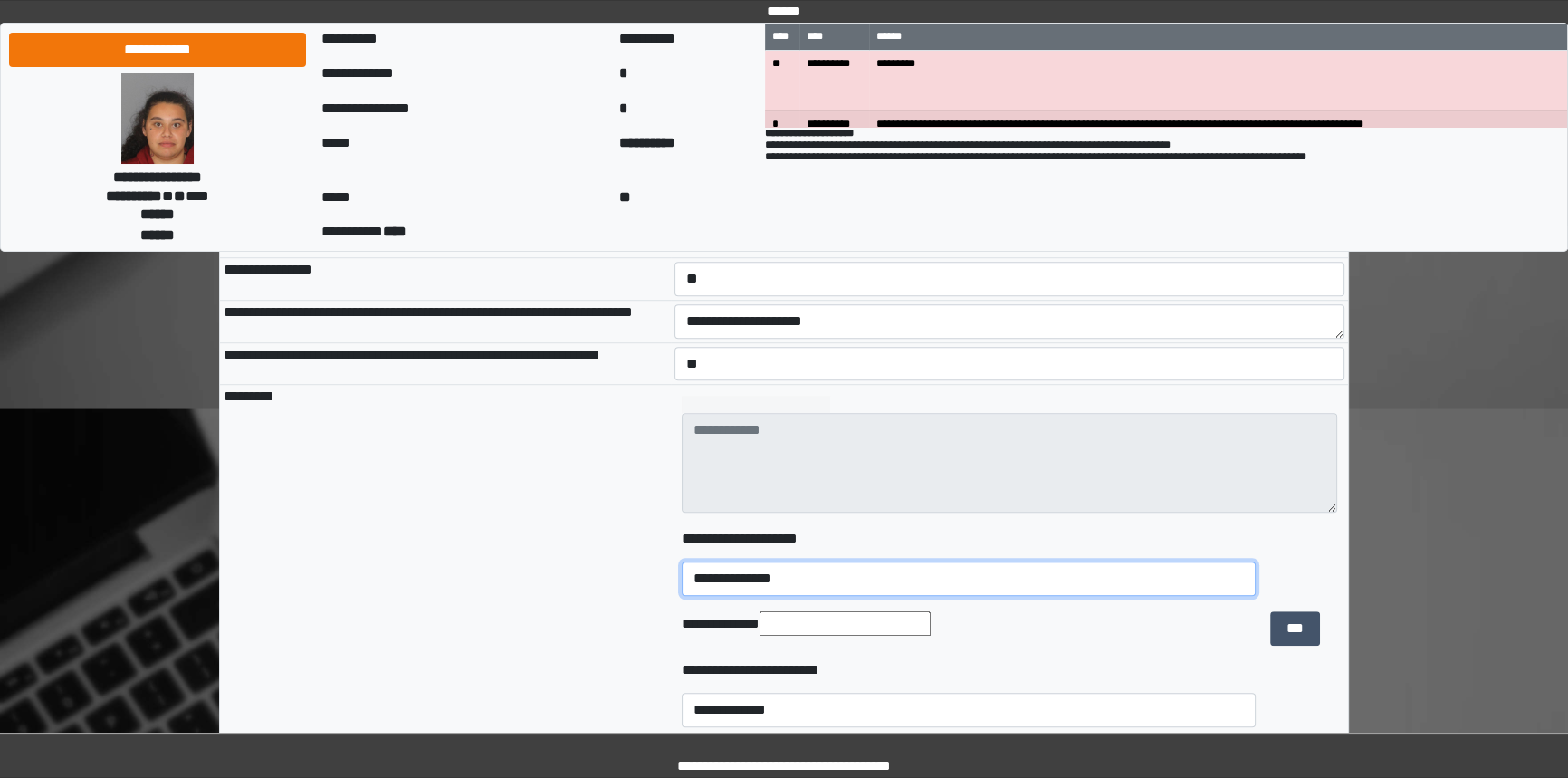 click on "**********" at bounding box center (968, 579) 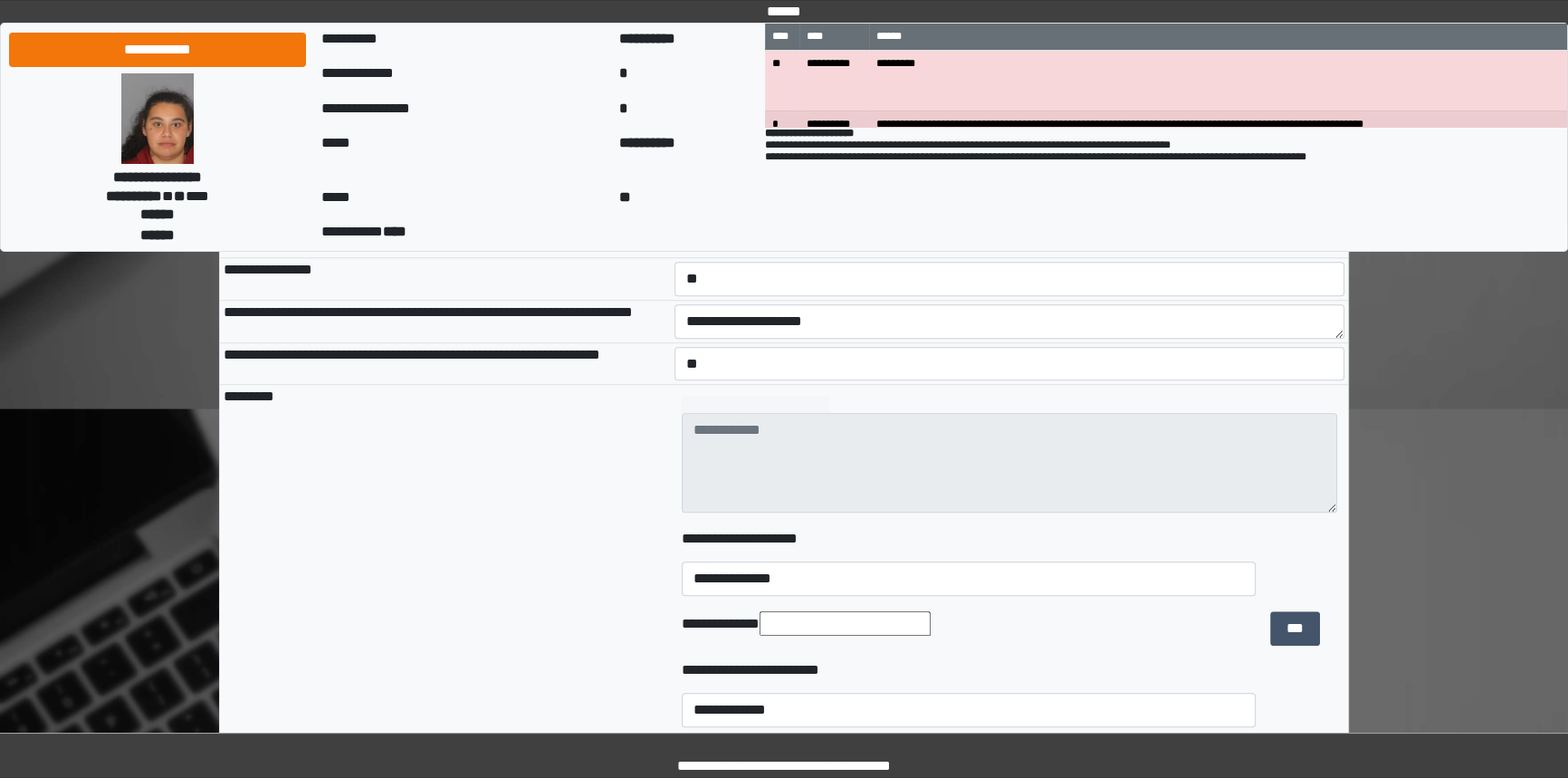 click at bounding box center (845, 623) 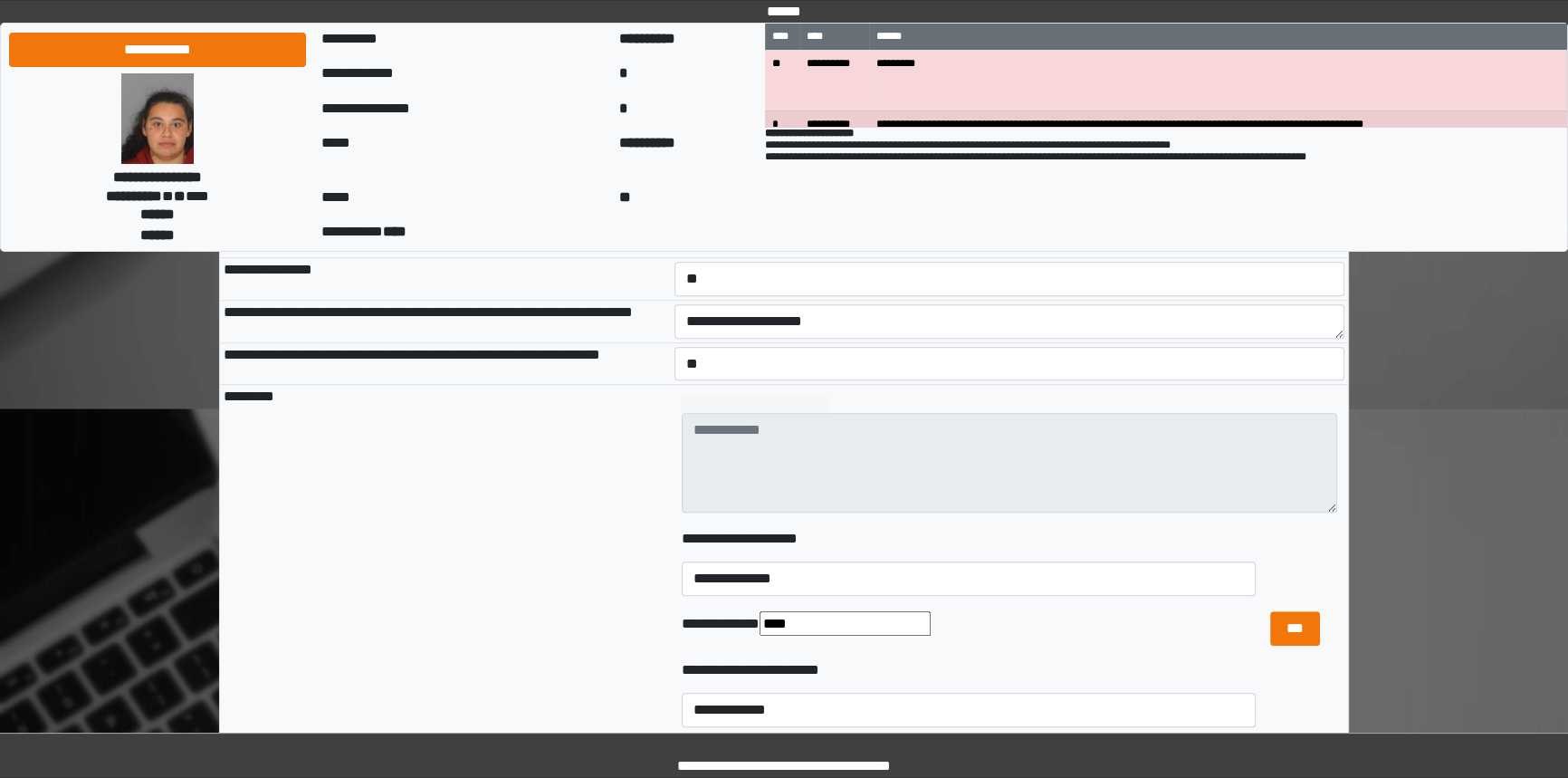 type on "****" 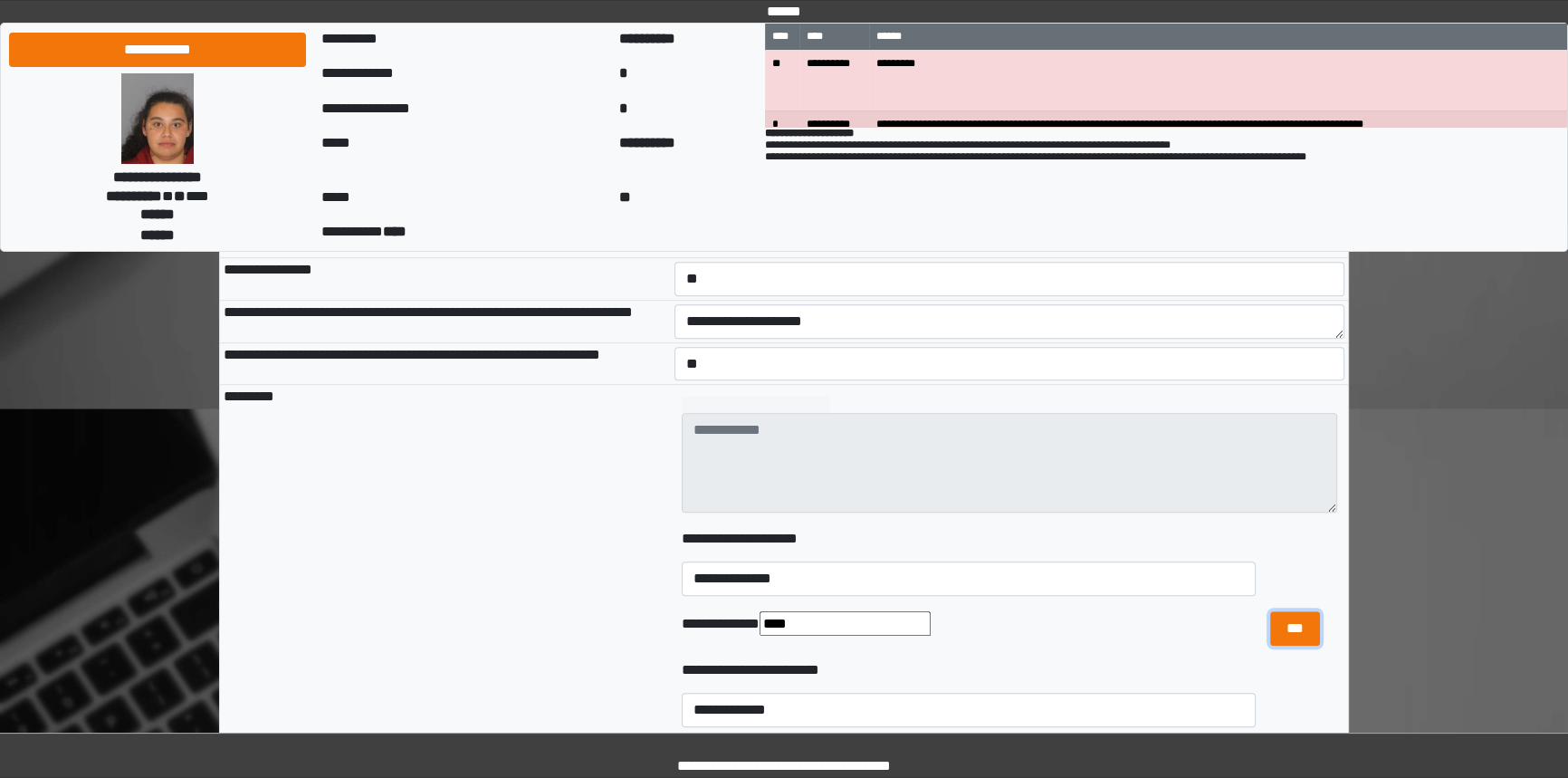 click on "***" at bounding box center (1295, 629) 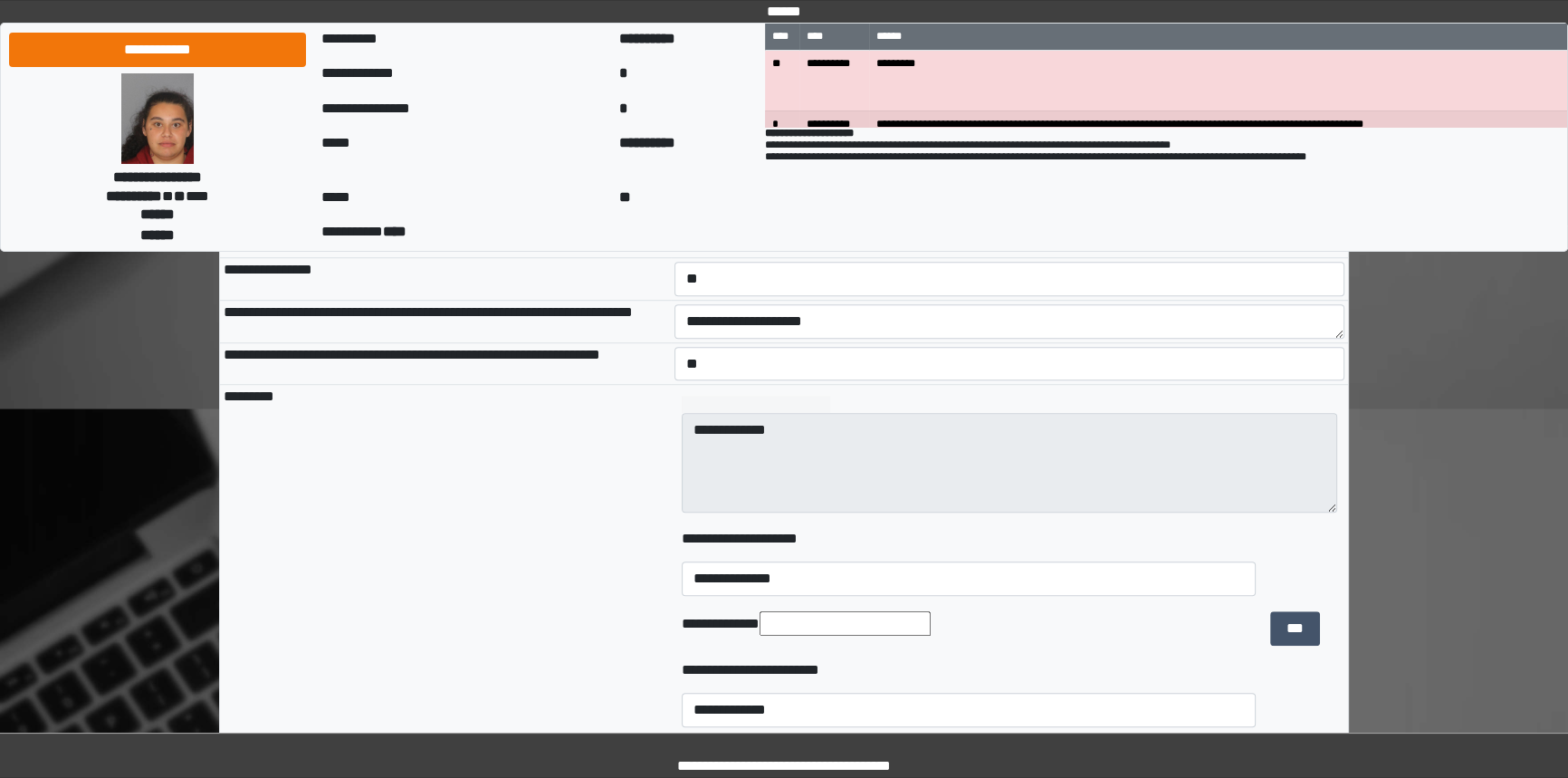 click at bounding box center (845, 623) 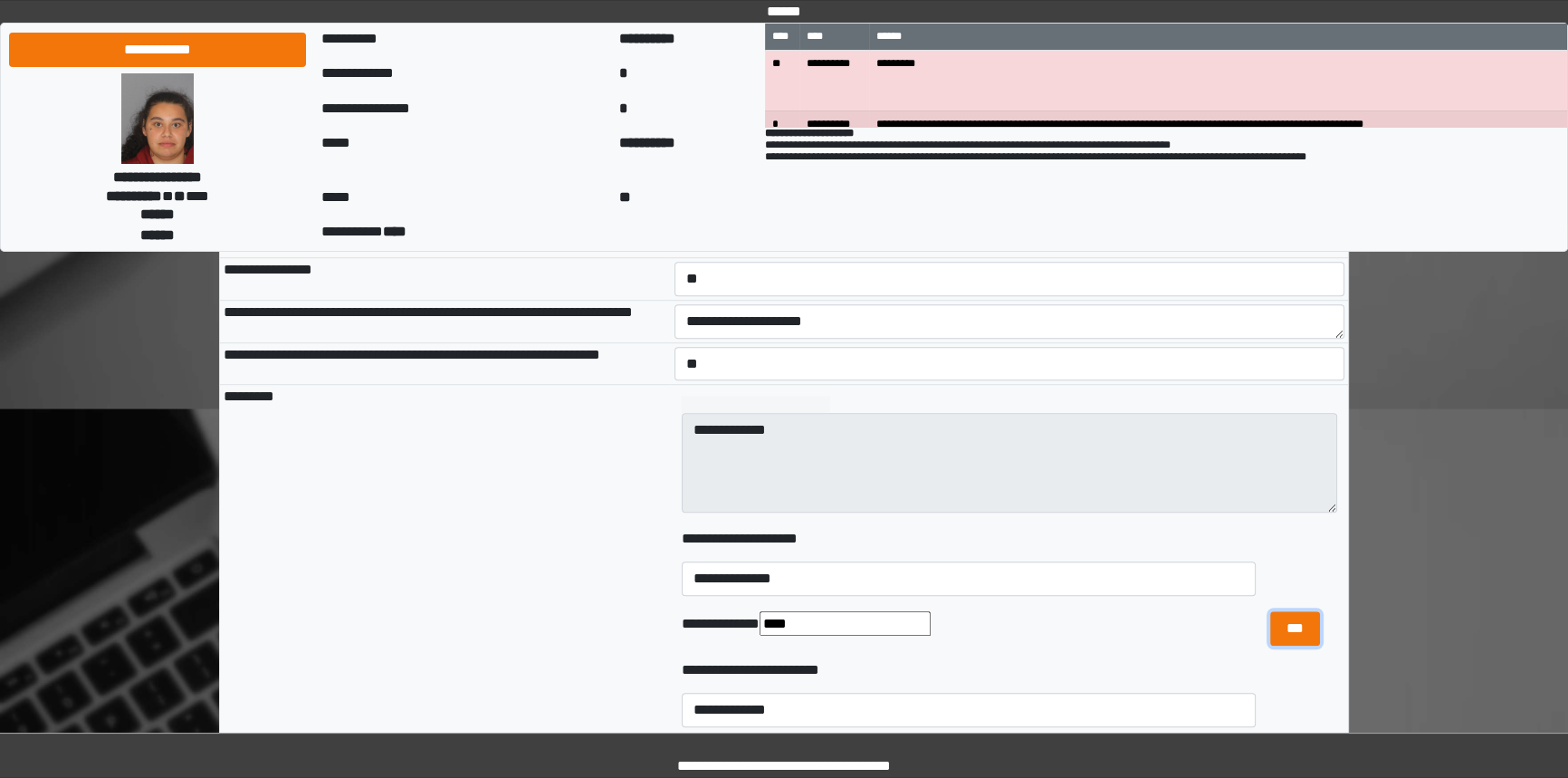 click on "***" at bounding box center (1295, 629) 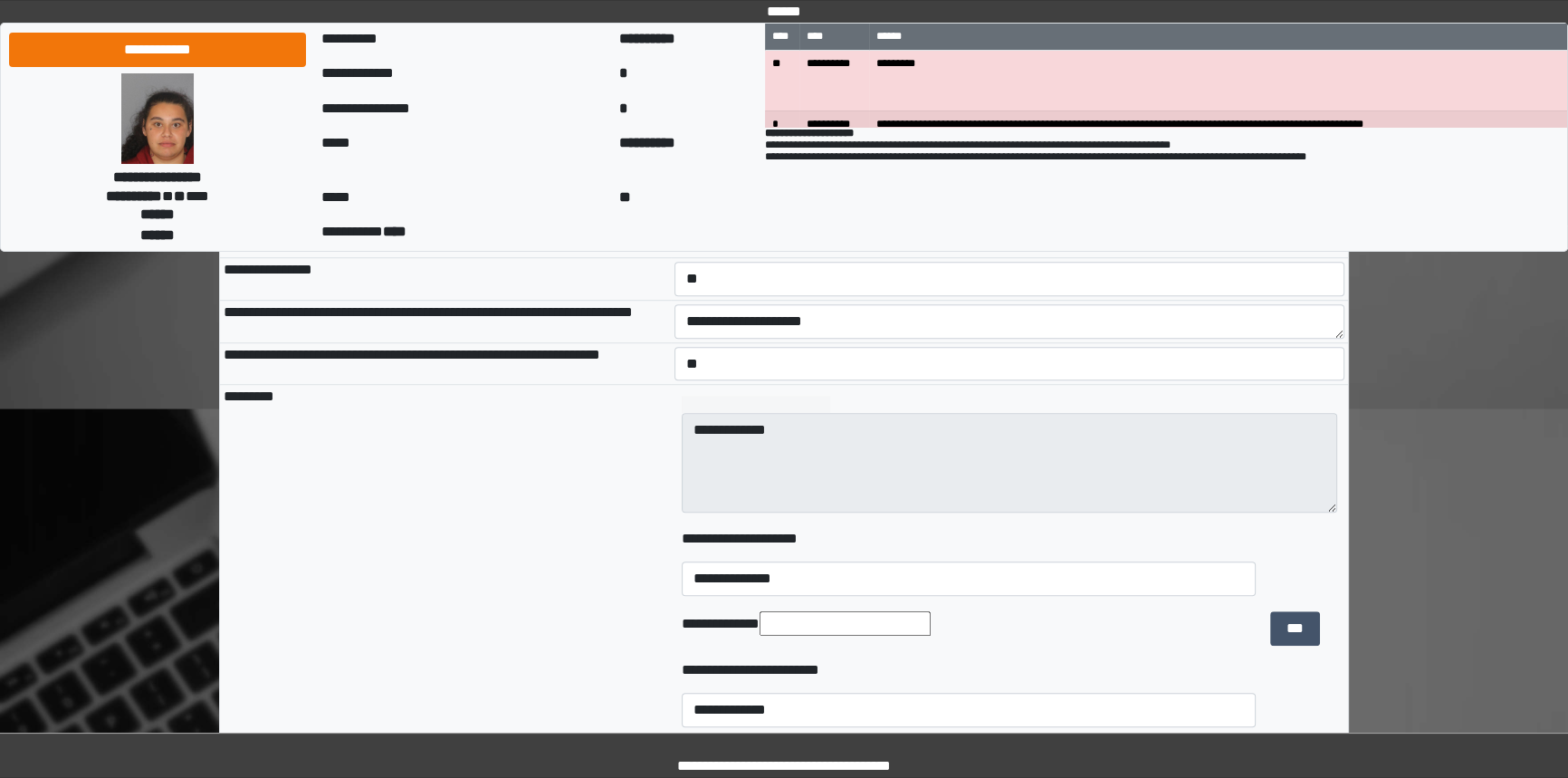 scroll, scrollTop: 1647, scrollLeft: 0, axis: vertical 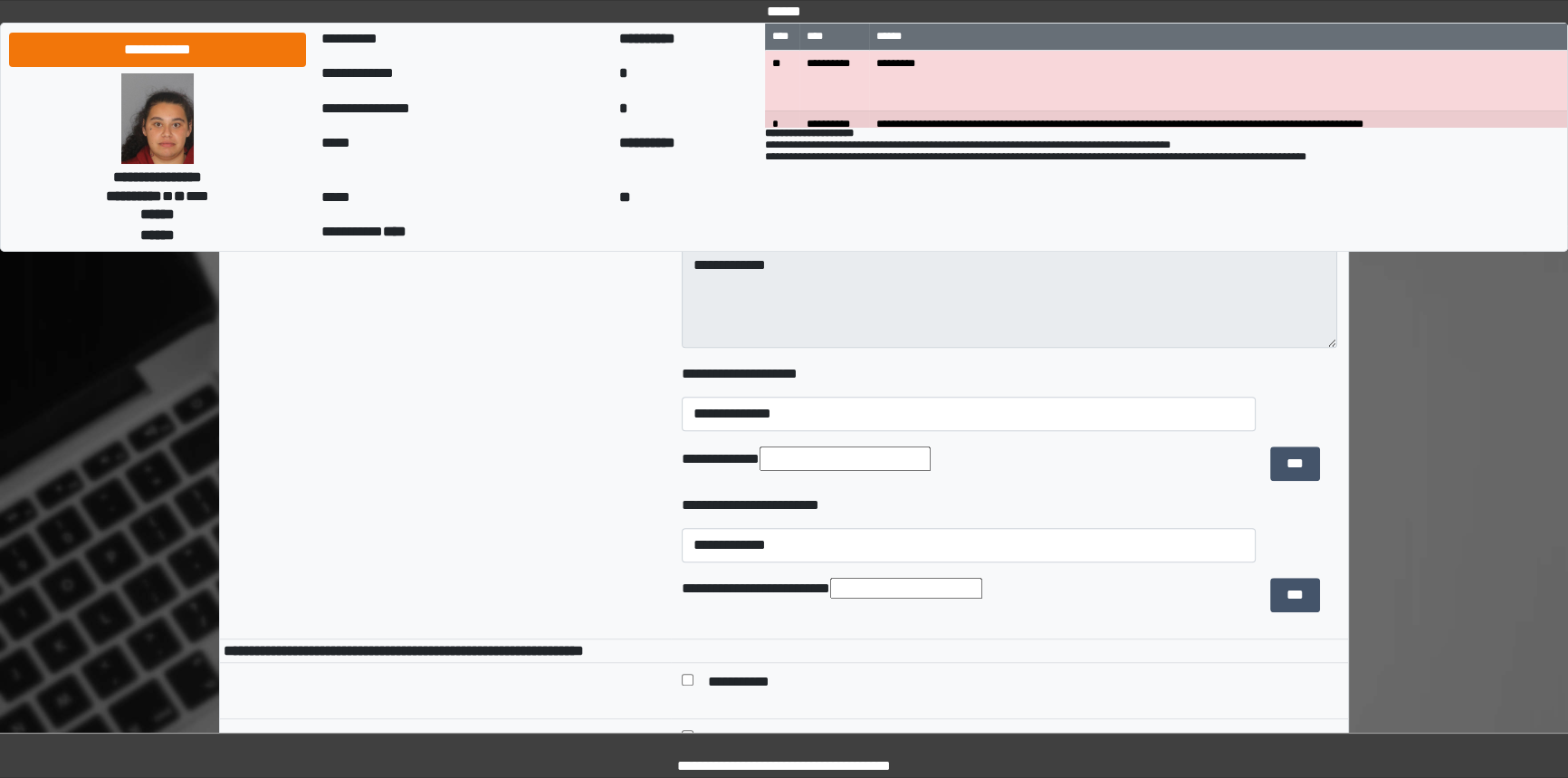 click at bounding box center [906, 588] 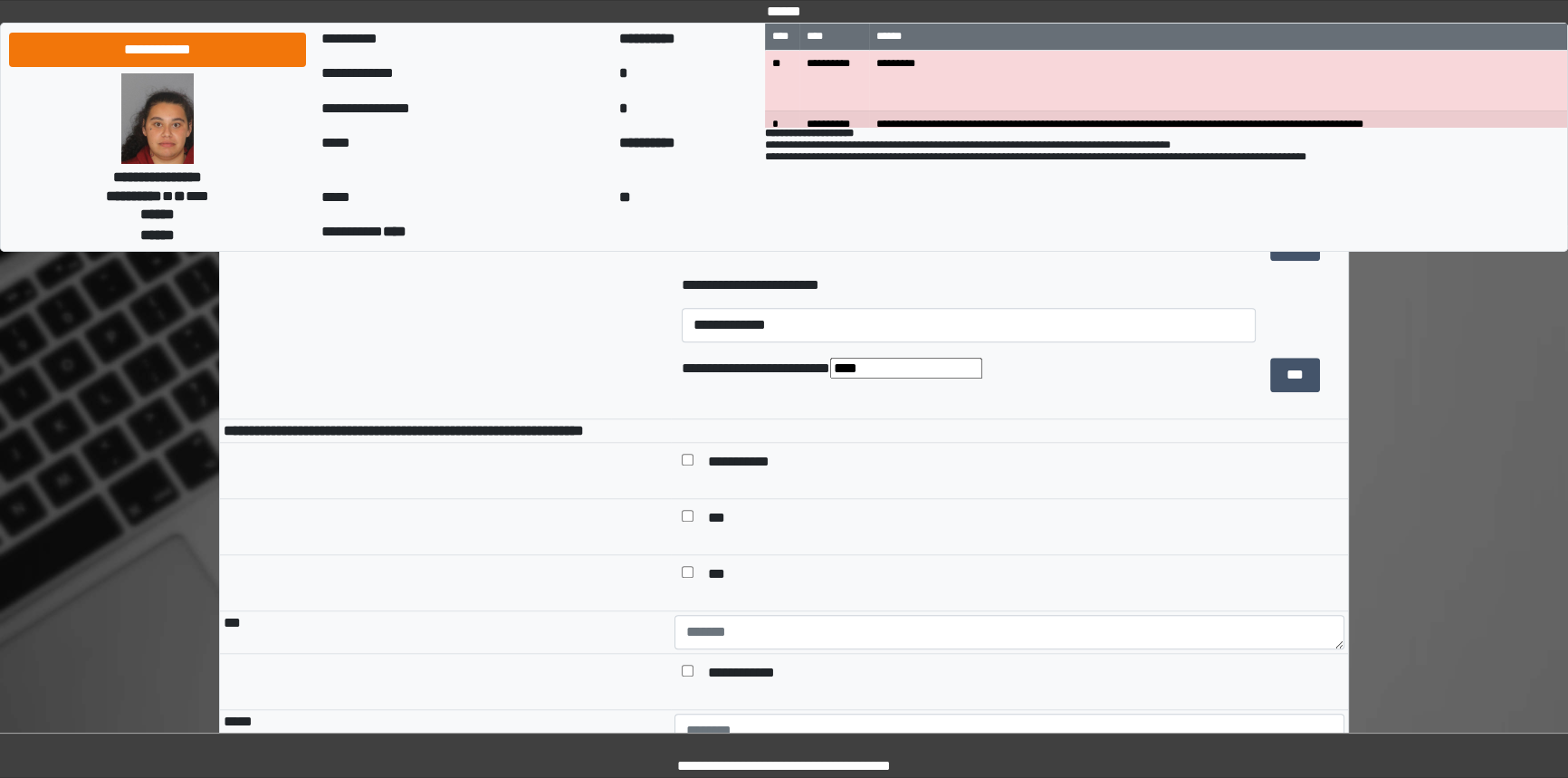 scroll, scrollTop: 1893, scrollLeft: 0, axis: vertical 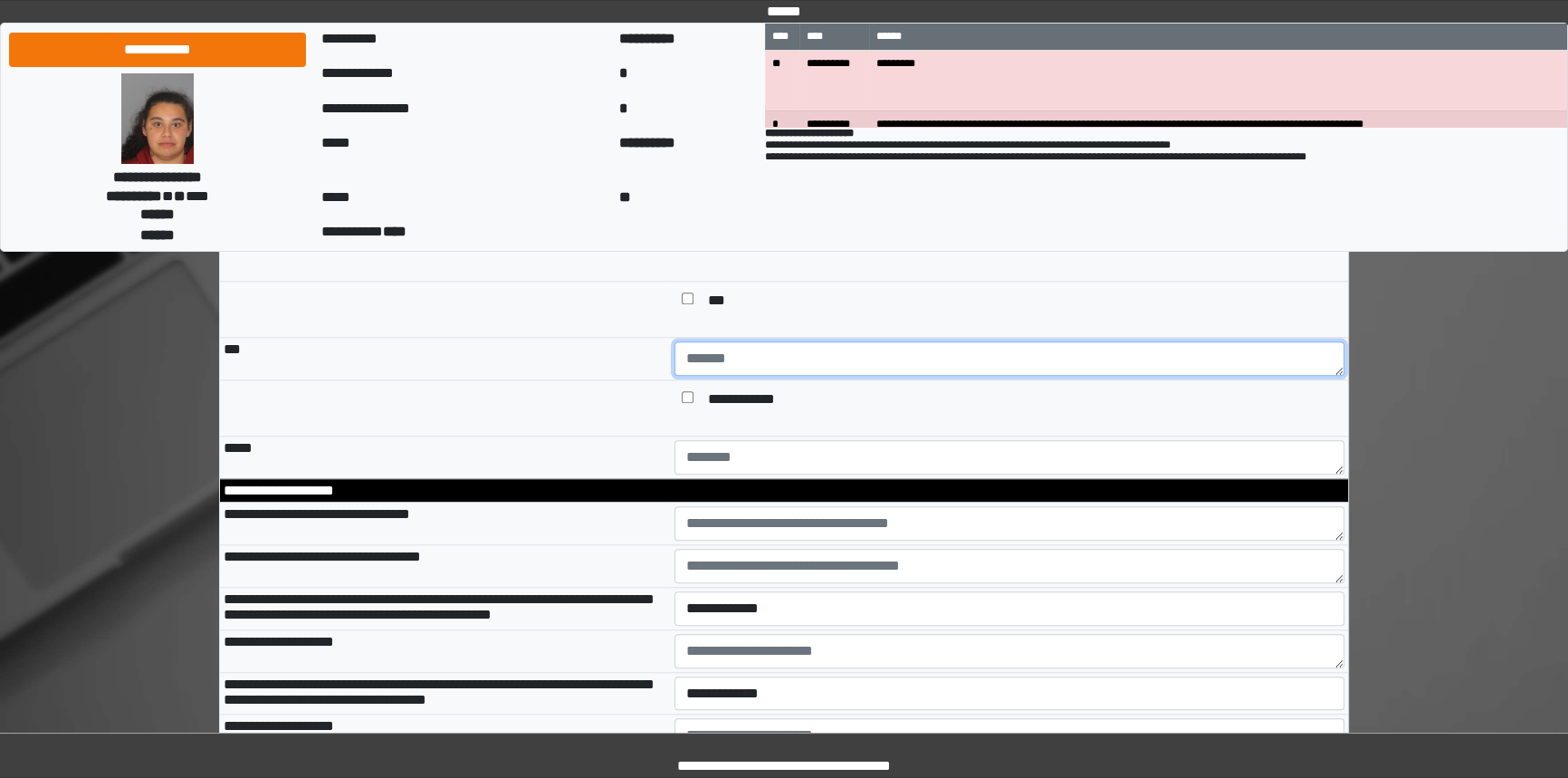click at bounding box center (1009, 359) 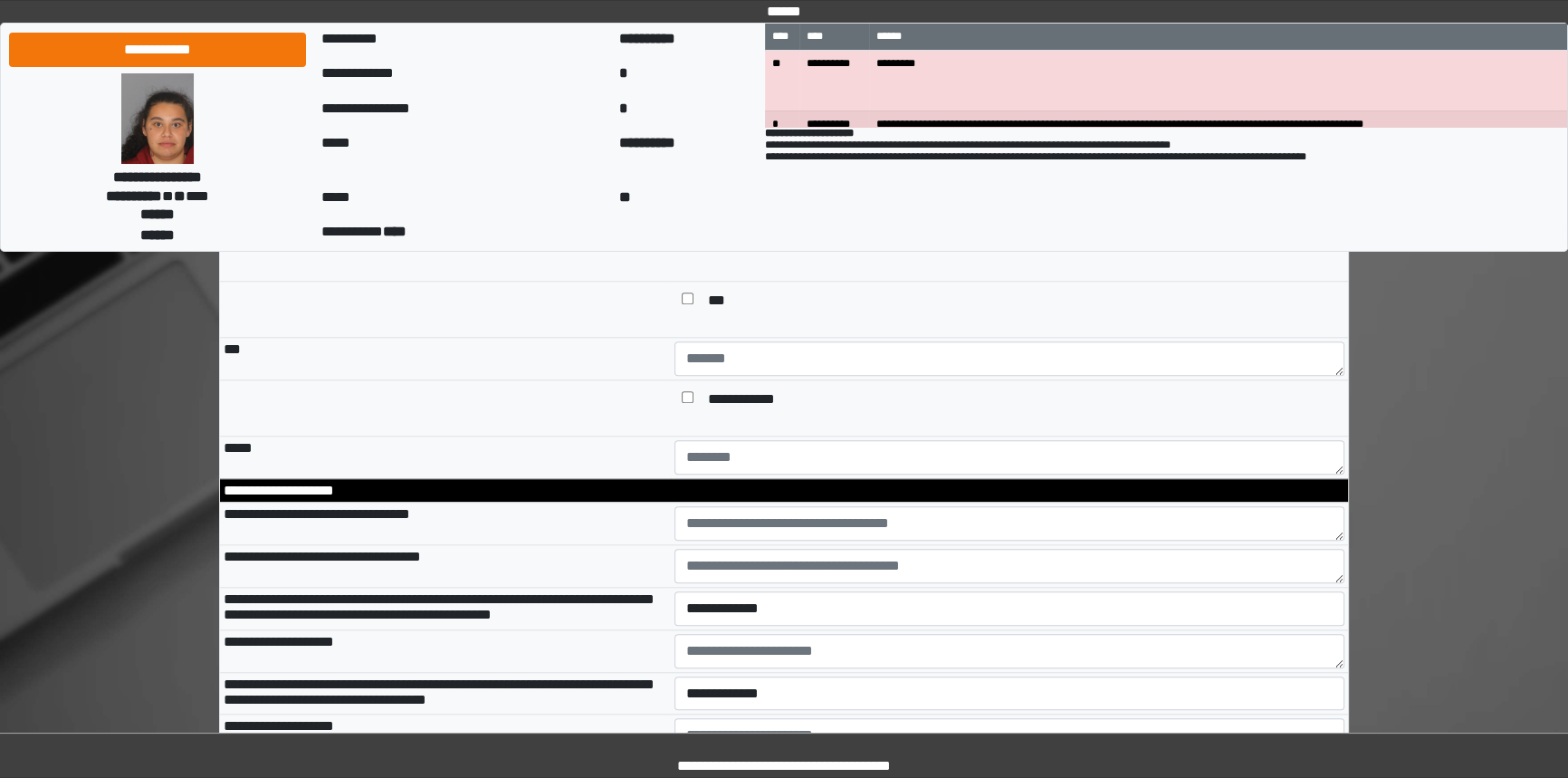 click on "***" at bounding box center (445, 358) 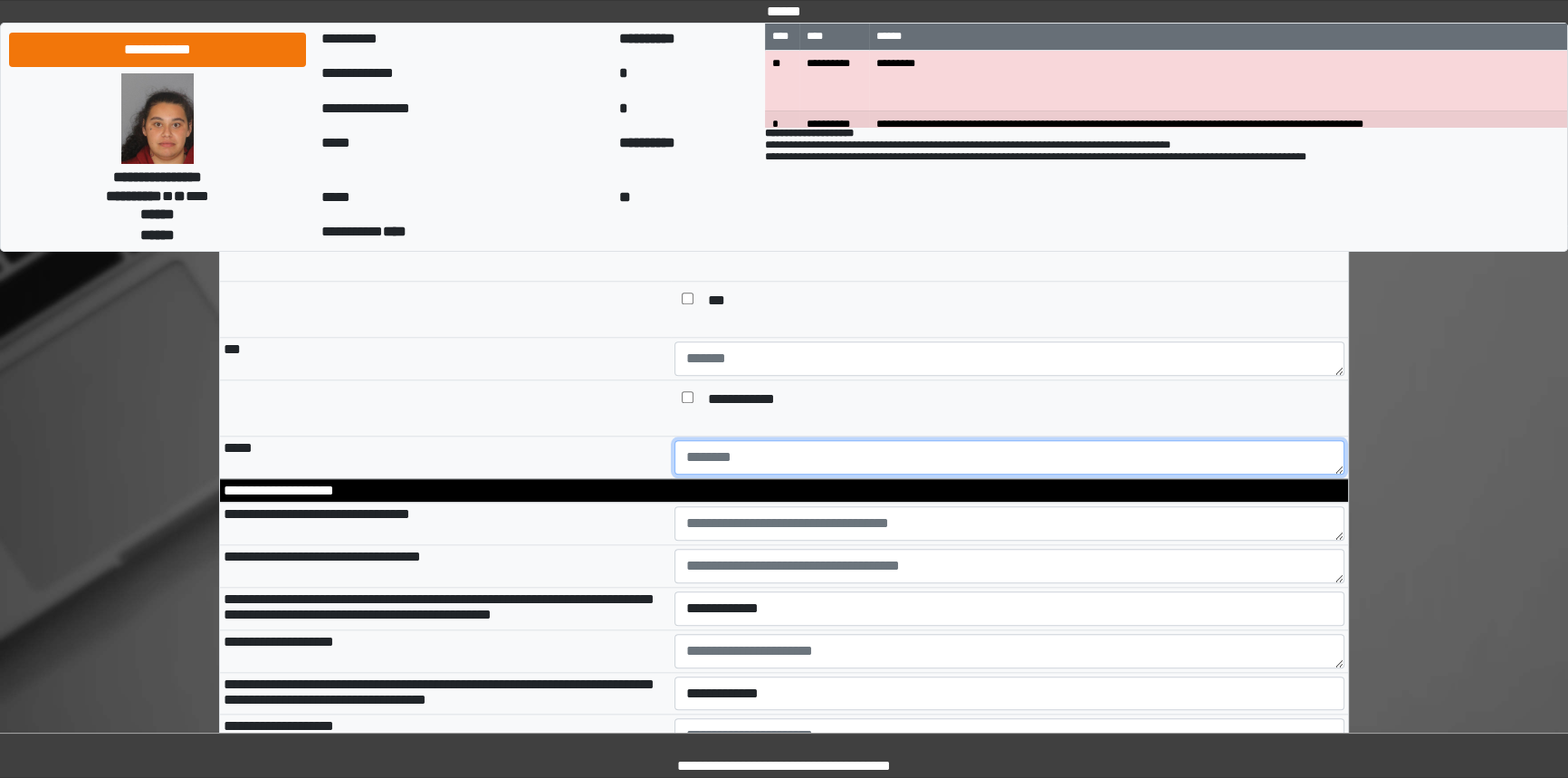 click at bounding box center [1009, 457] 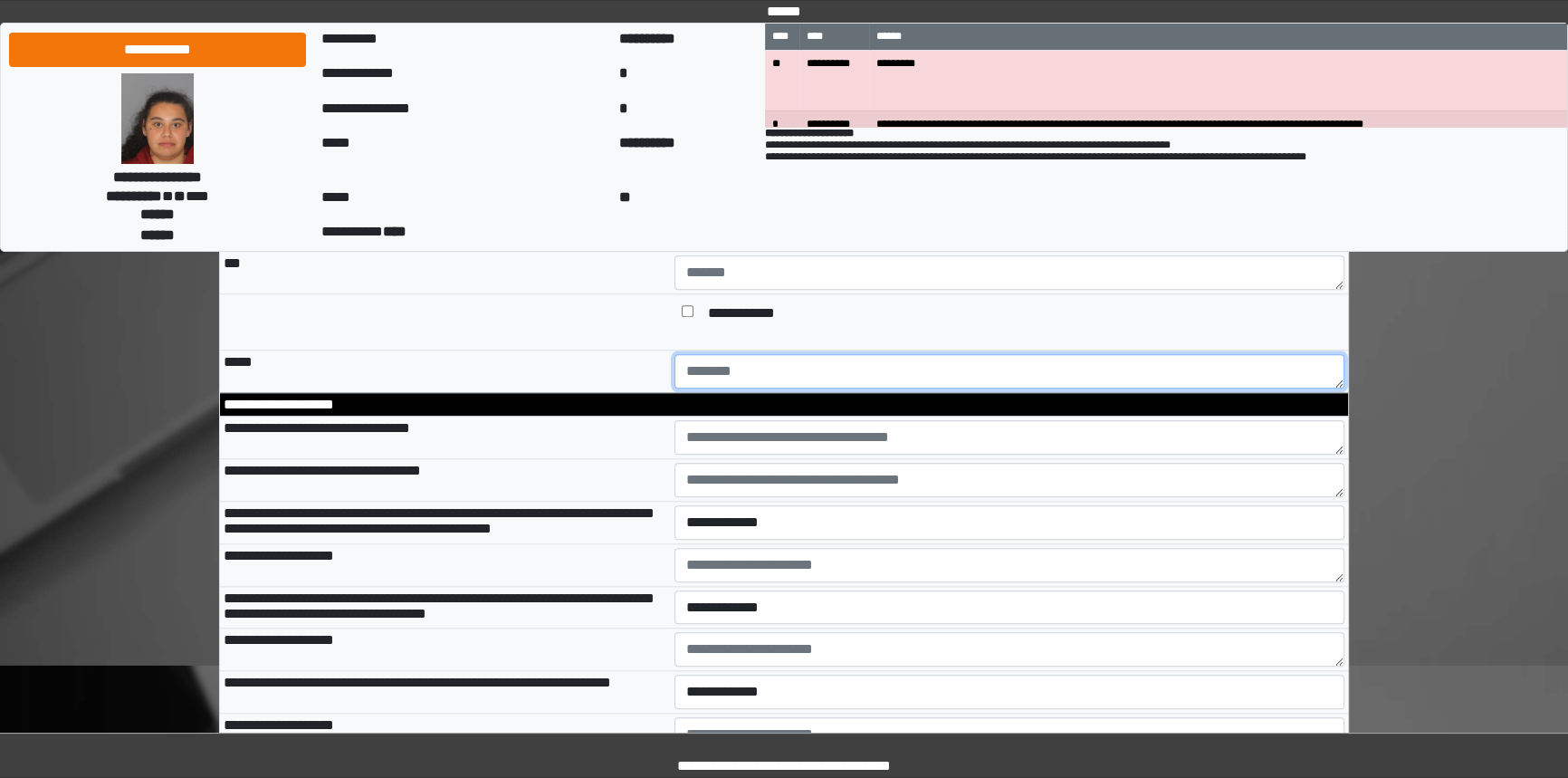 scroll, scrollTop: 2305, scrollLeft: 0, axis: vertical 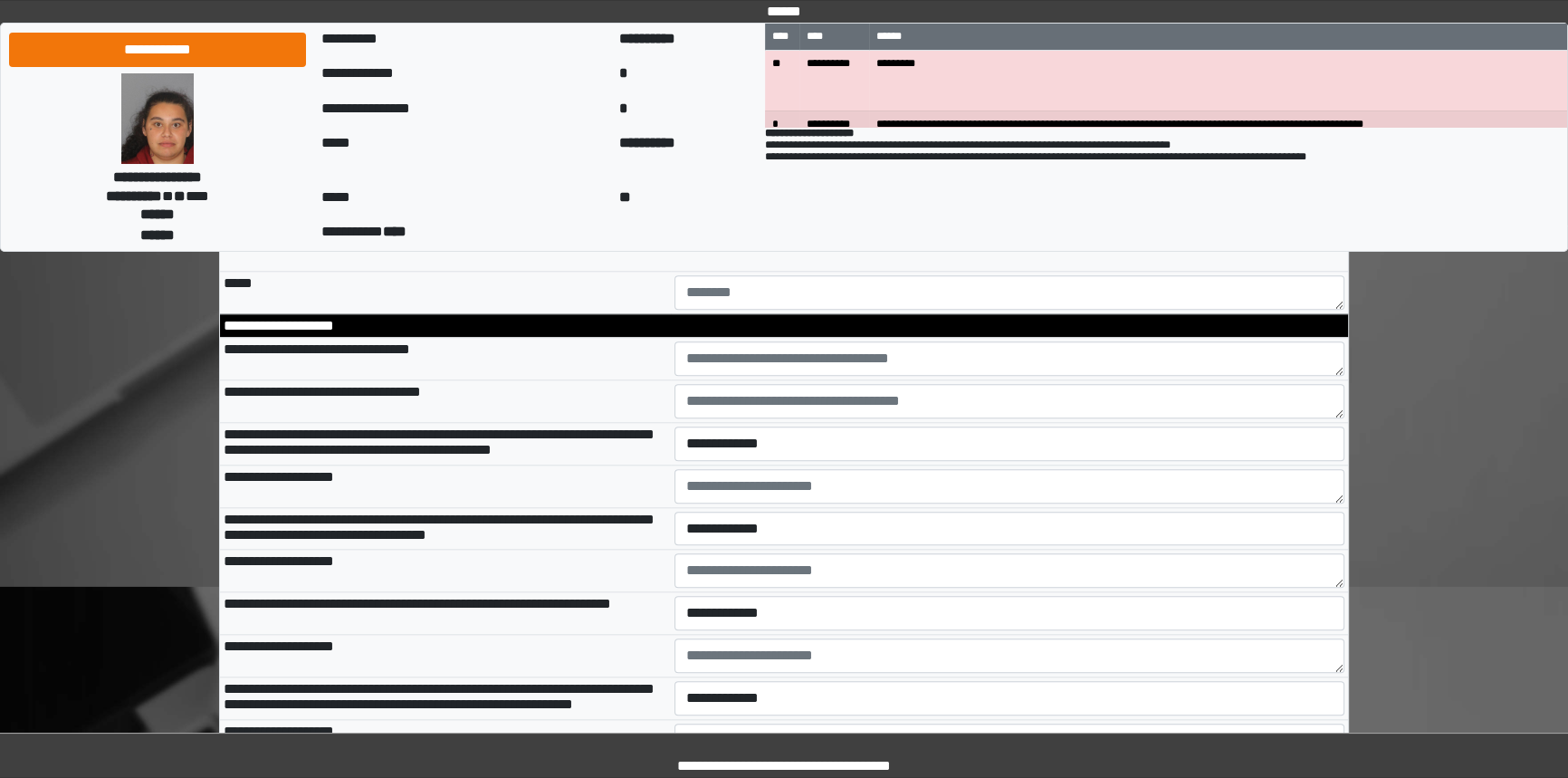 click at bounding box center (1009, 400) 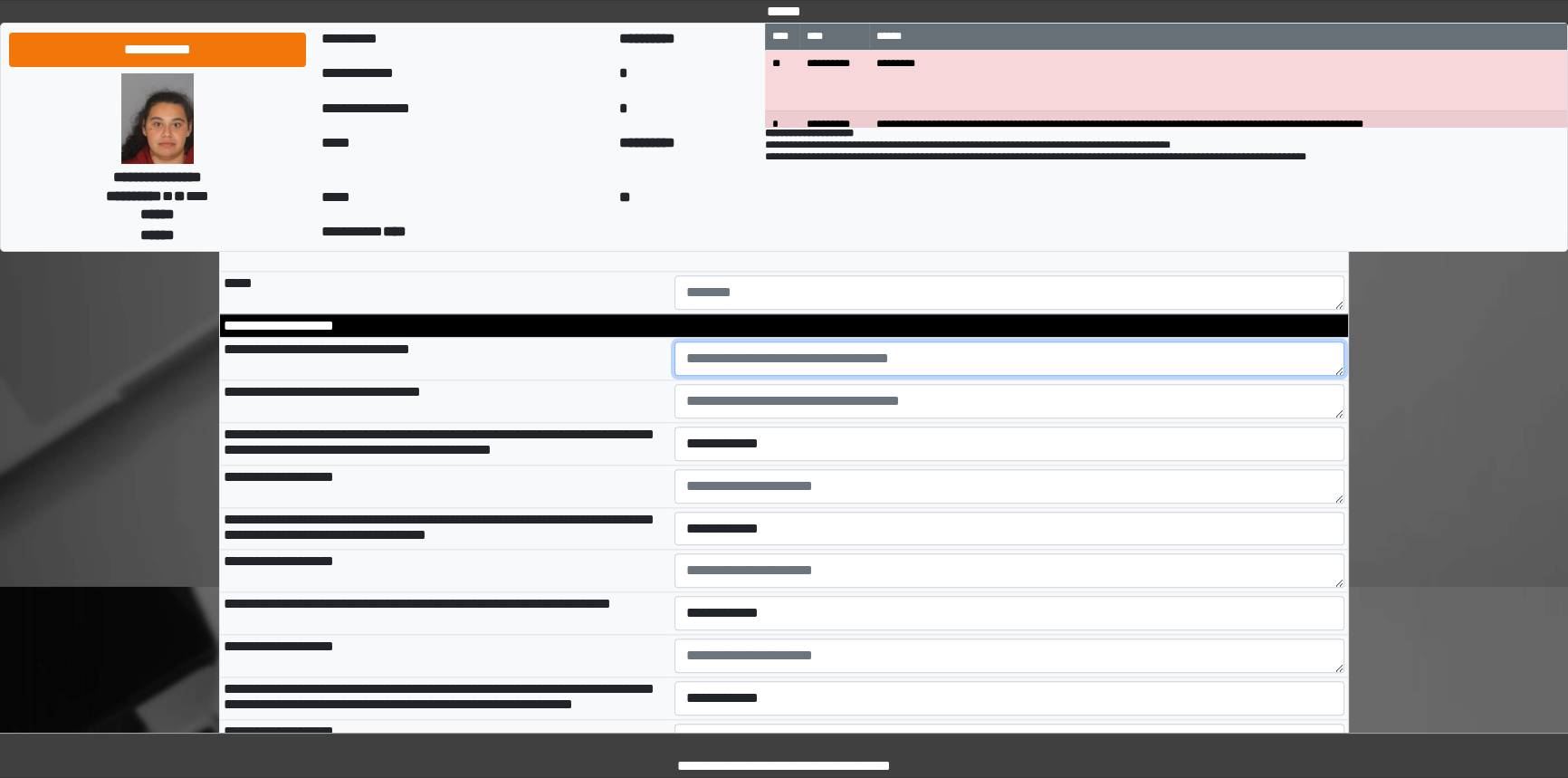 click at bounding box center [1009, 359] 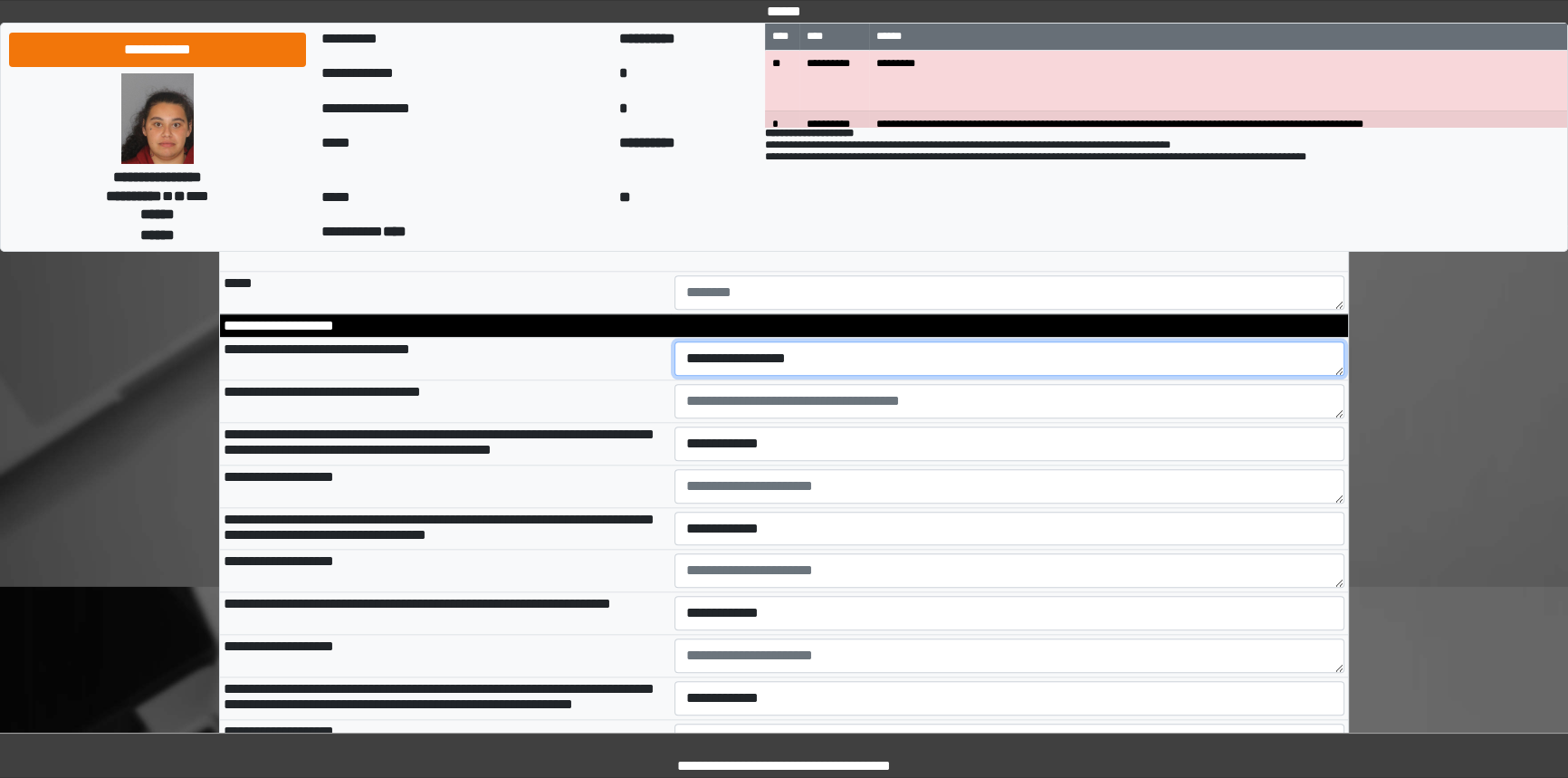 scroll, scrollTop: 14, scrollLeft: 0, axis: vertical 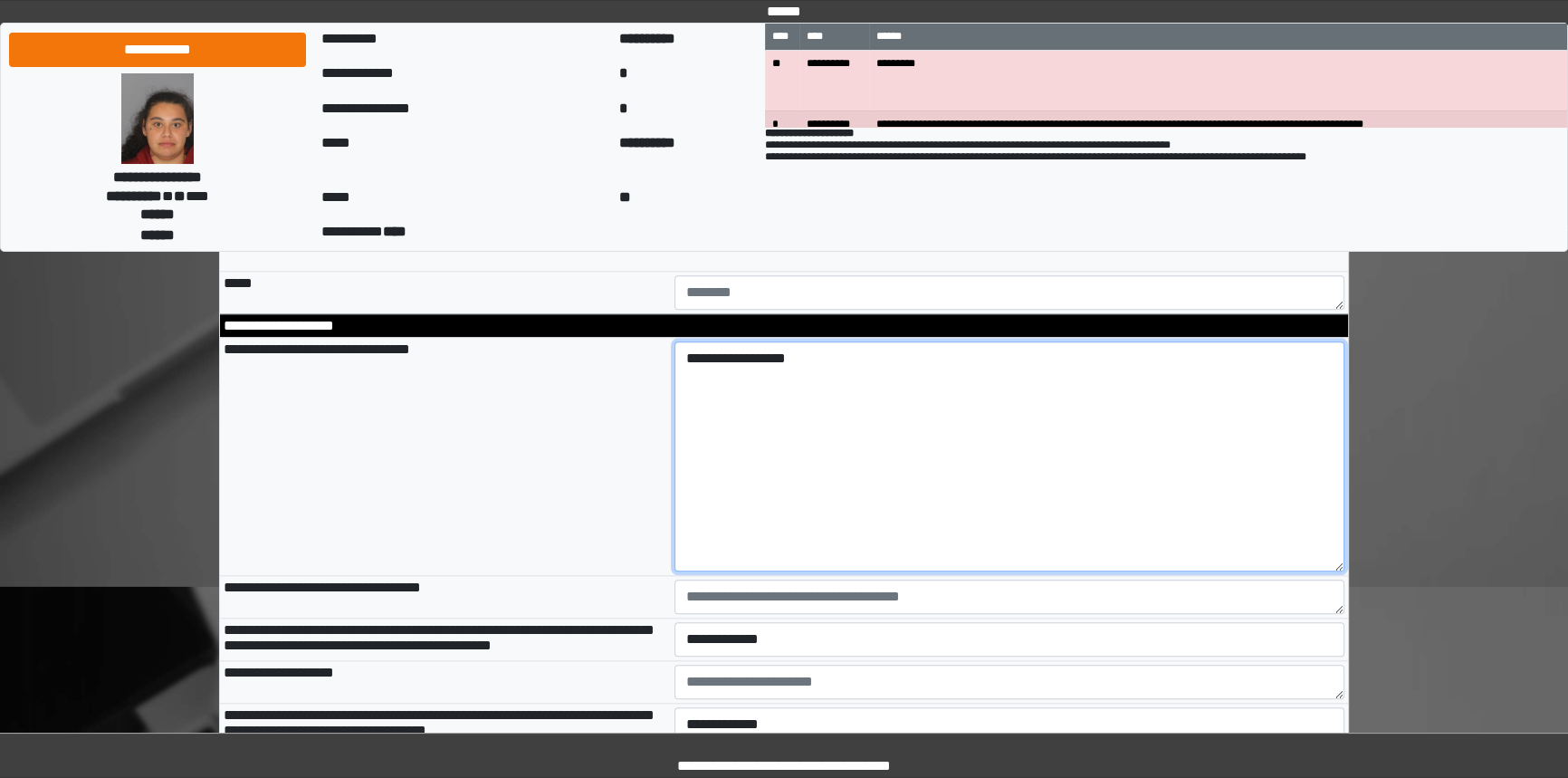 drag, startPoint x: 1341, startPoint y: 413, endPoint x: 1302, endPoint y: 638, distance: 228.35499 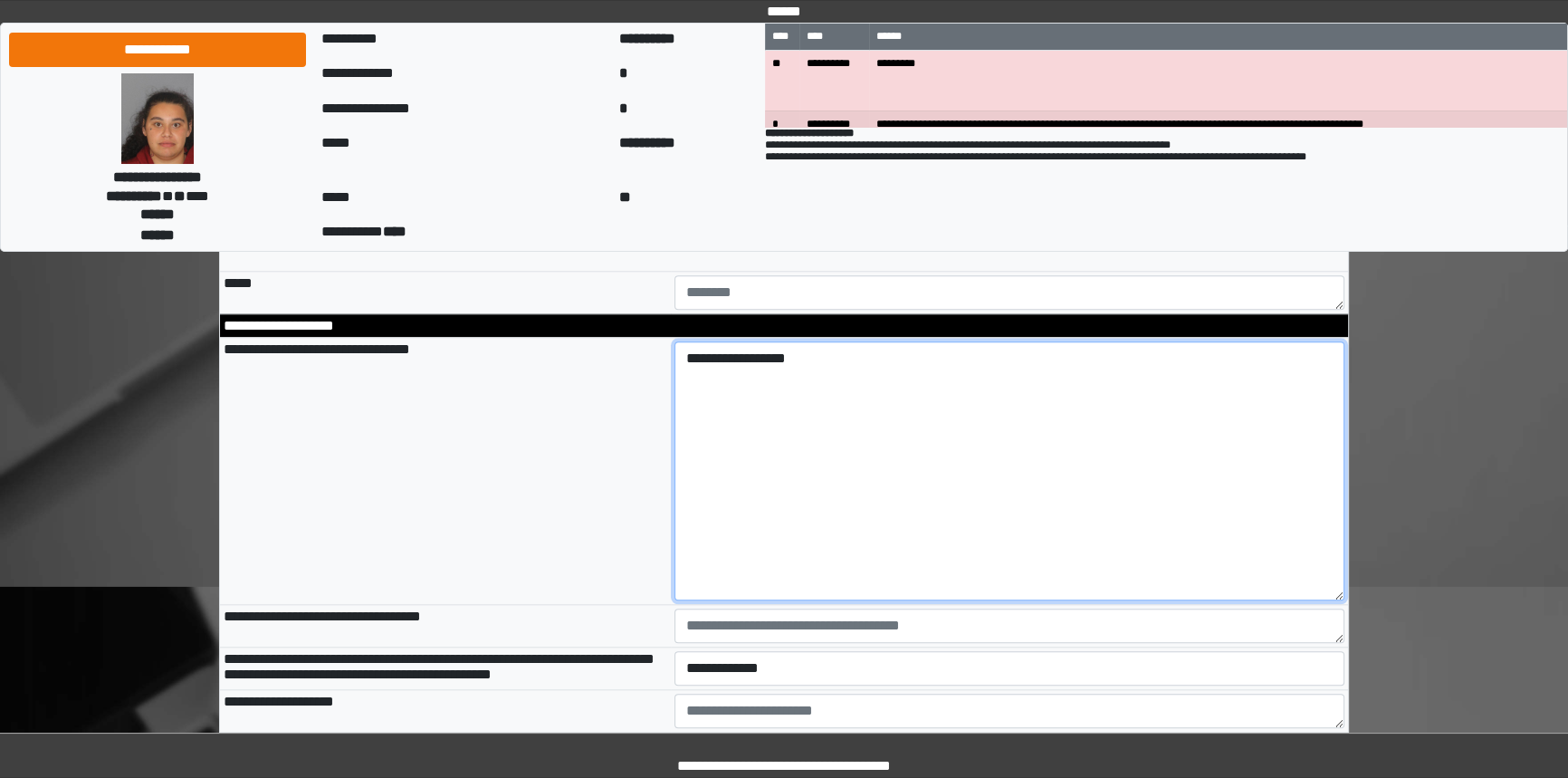 click on "**********" at bounding box center [1009, 471] 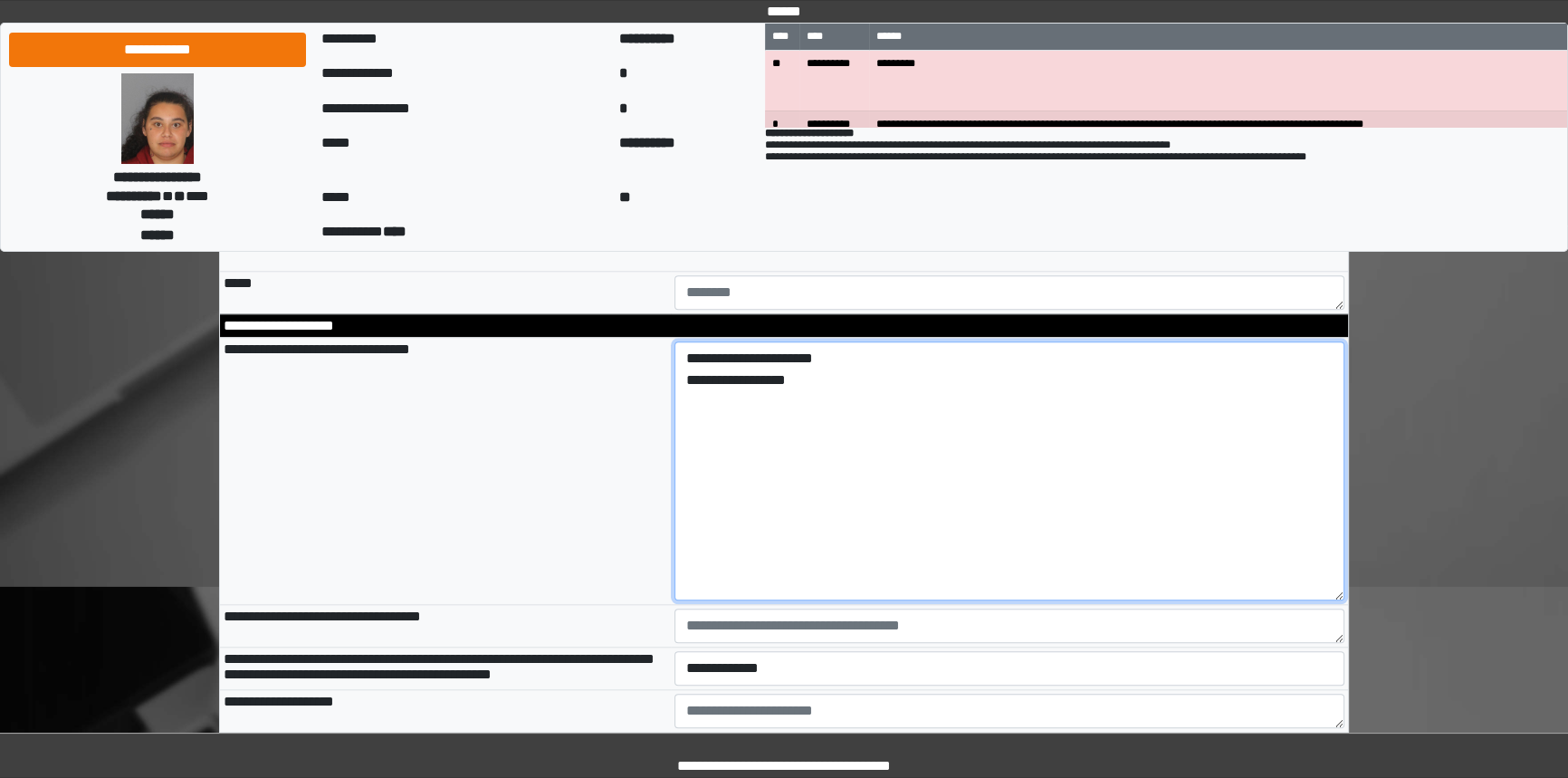 click on "**********" at bounding box center (1009, 471) 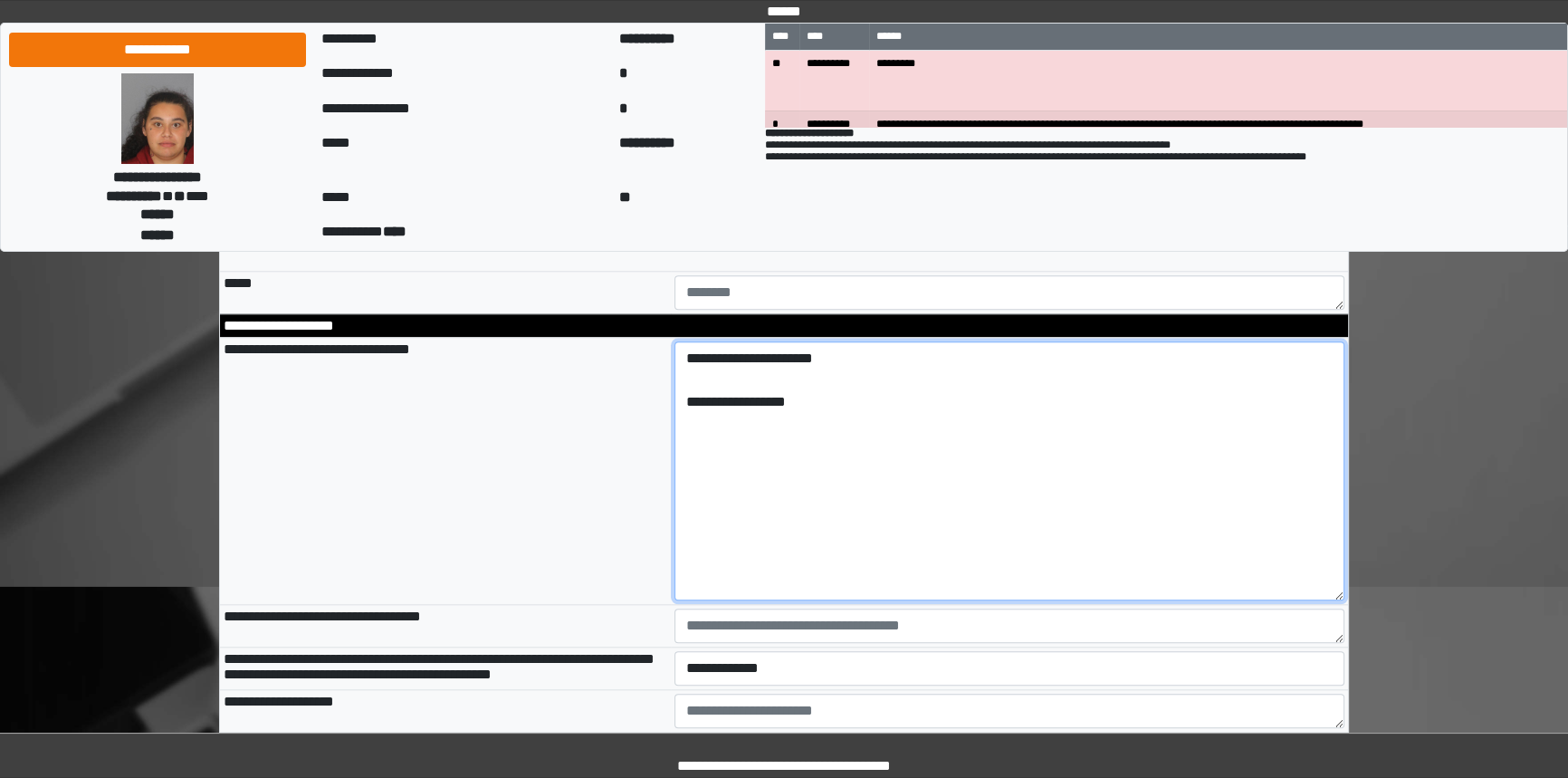 click on "**********" at bounding box center [1009, 471] 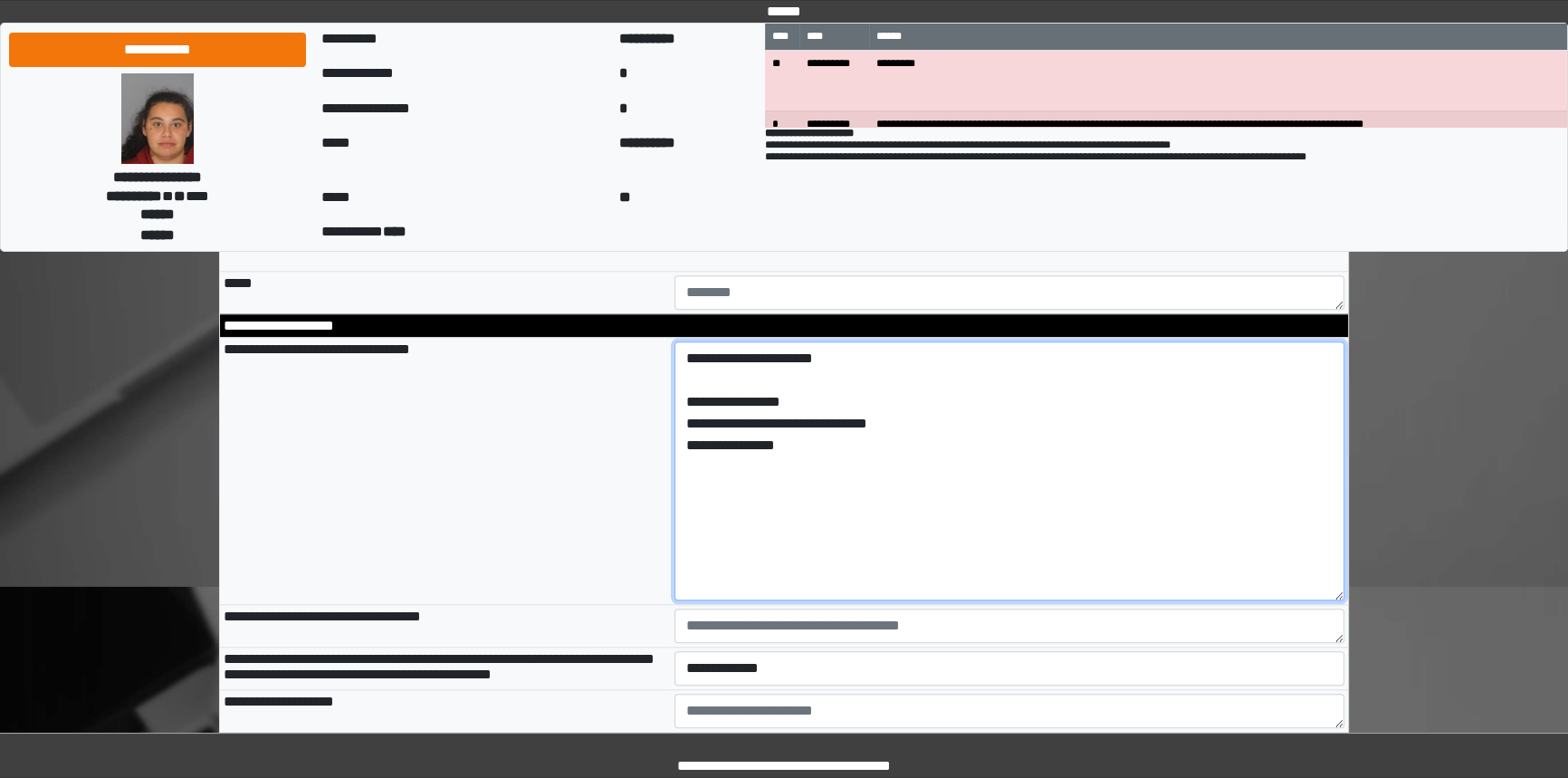 click on "**********" at bounding box center [1009, 471] 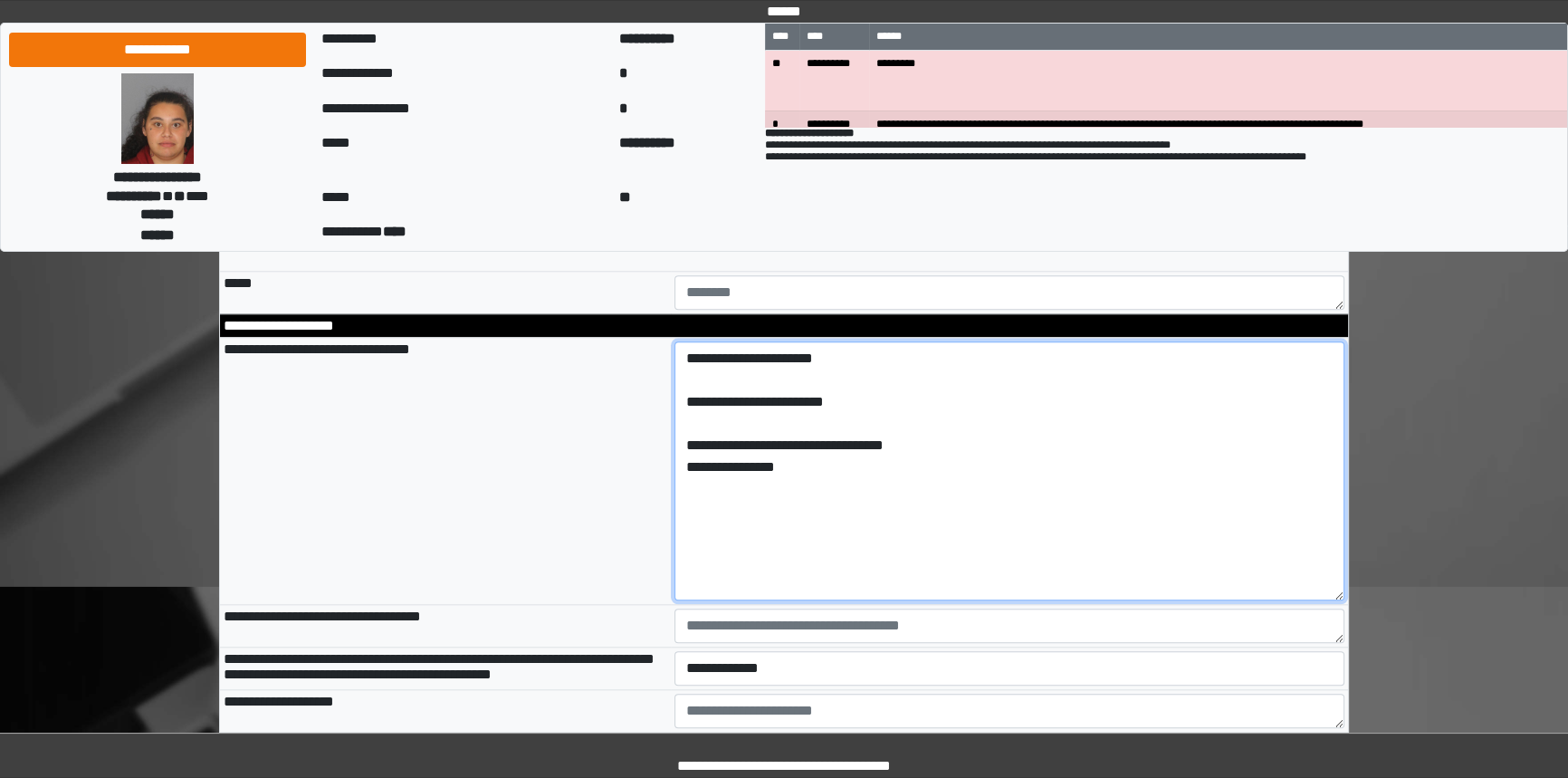 click on "**********" at bounding box center [1009, 471] 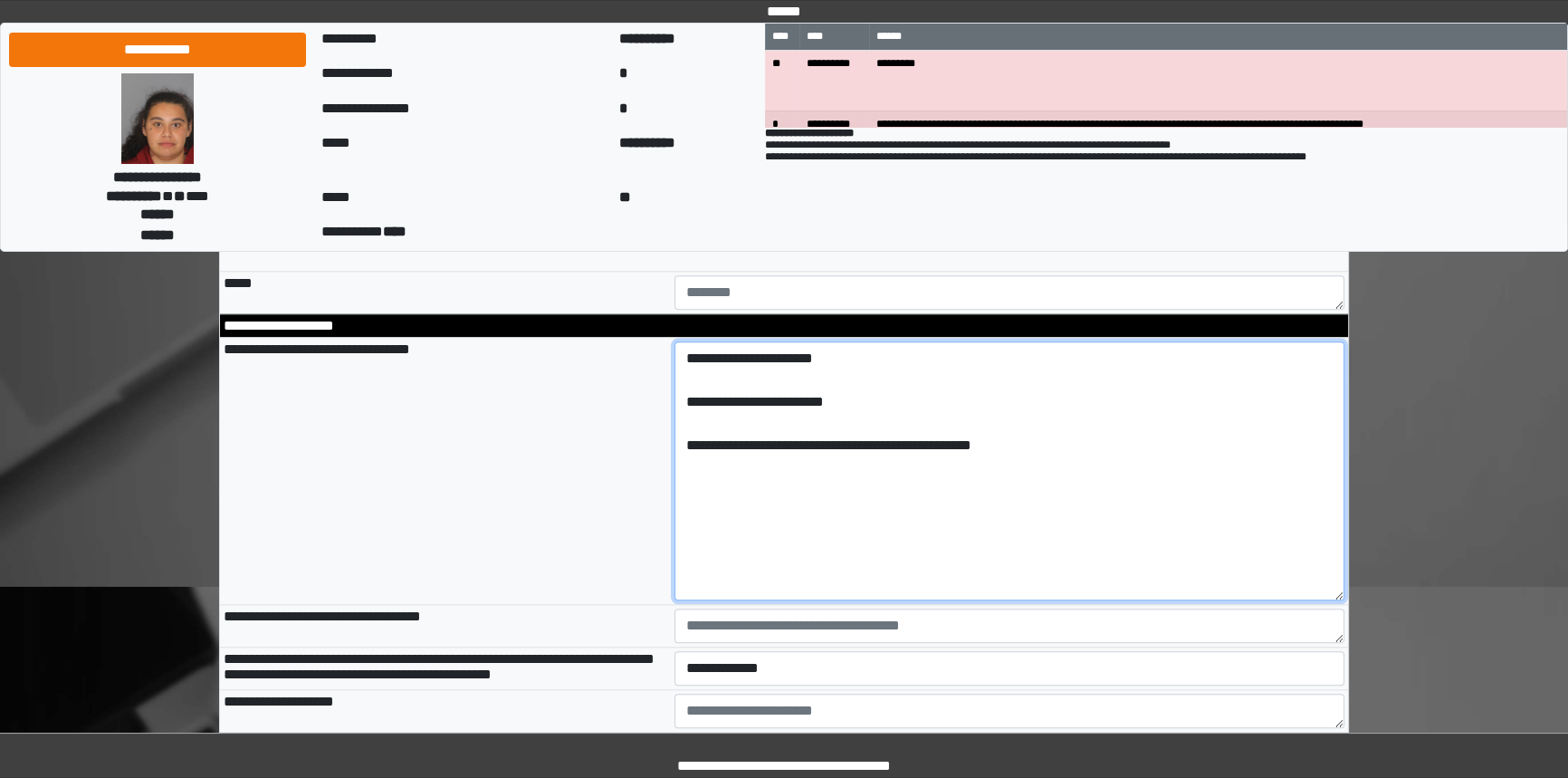 click on "**********" at bounding box center (1009, 471) 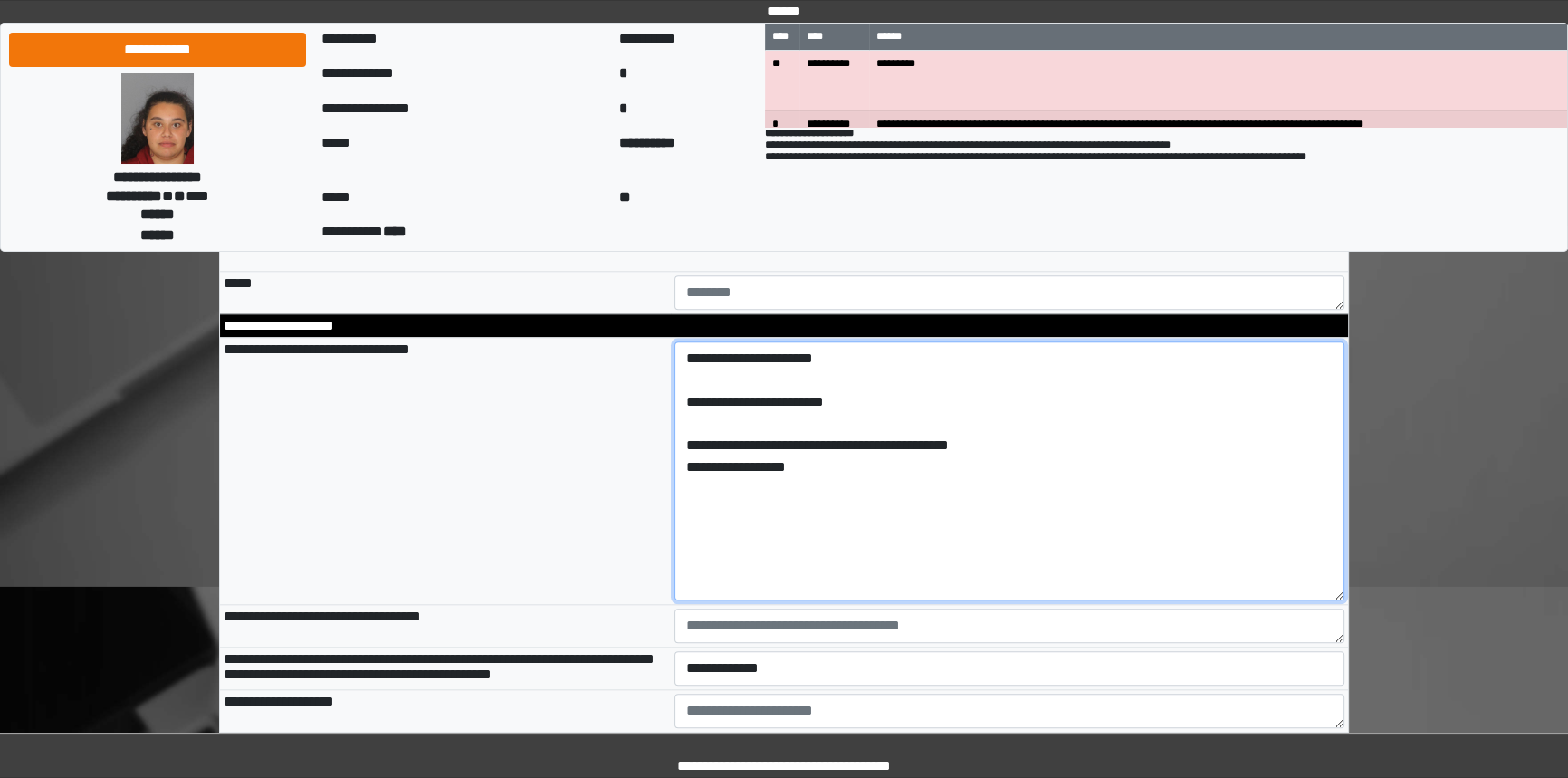 click on "**********" at bounding box center (1009, 471) 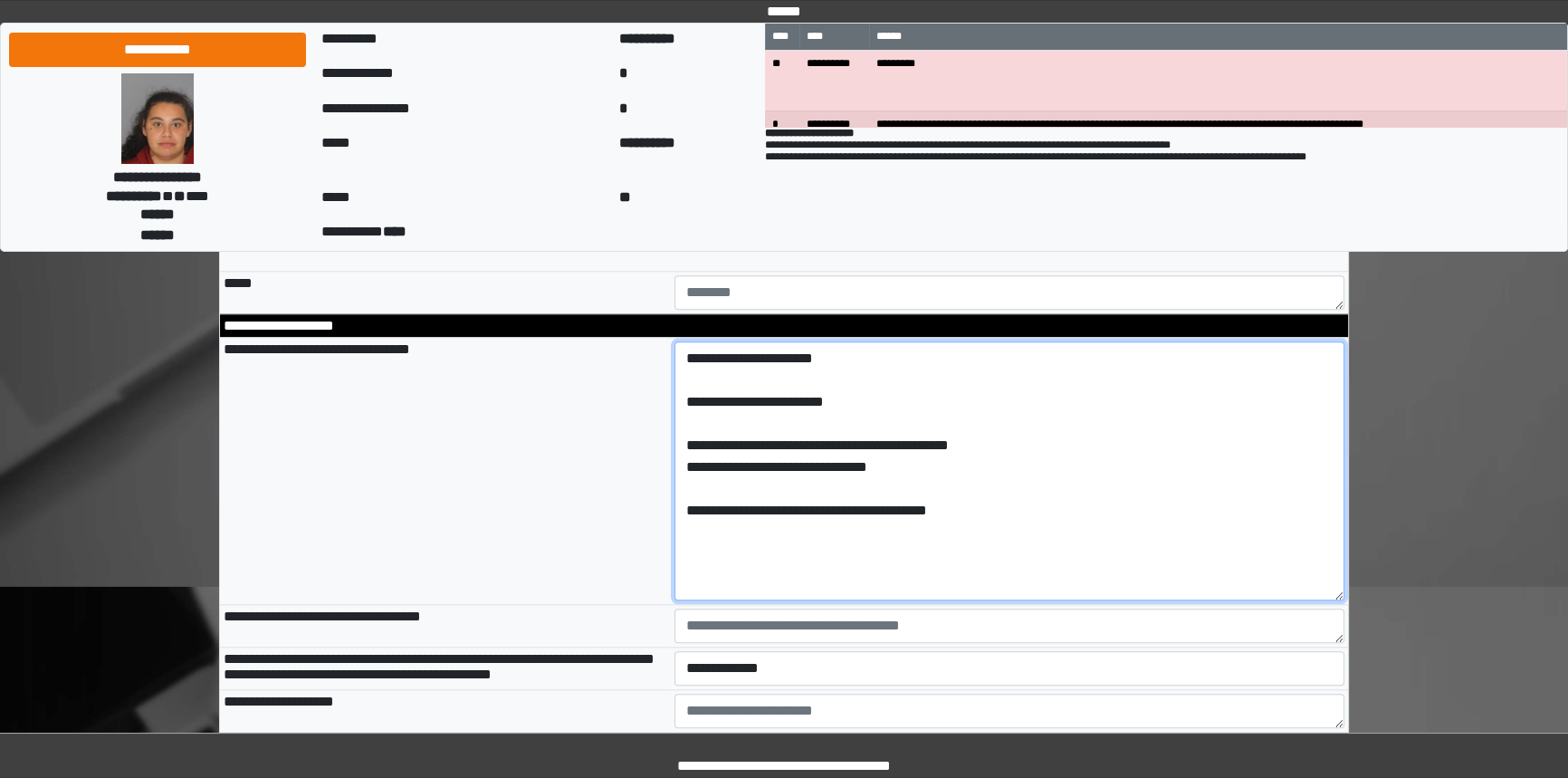 click on "**********" at bounding box center [1009, 471] 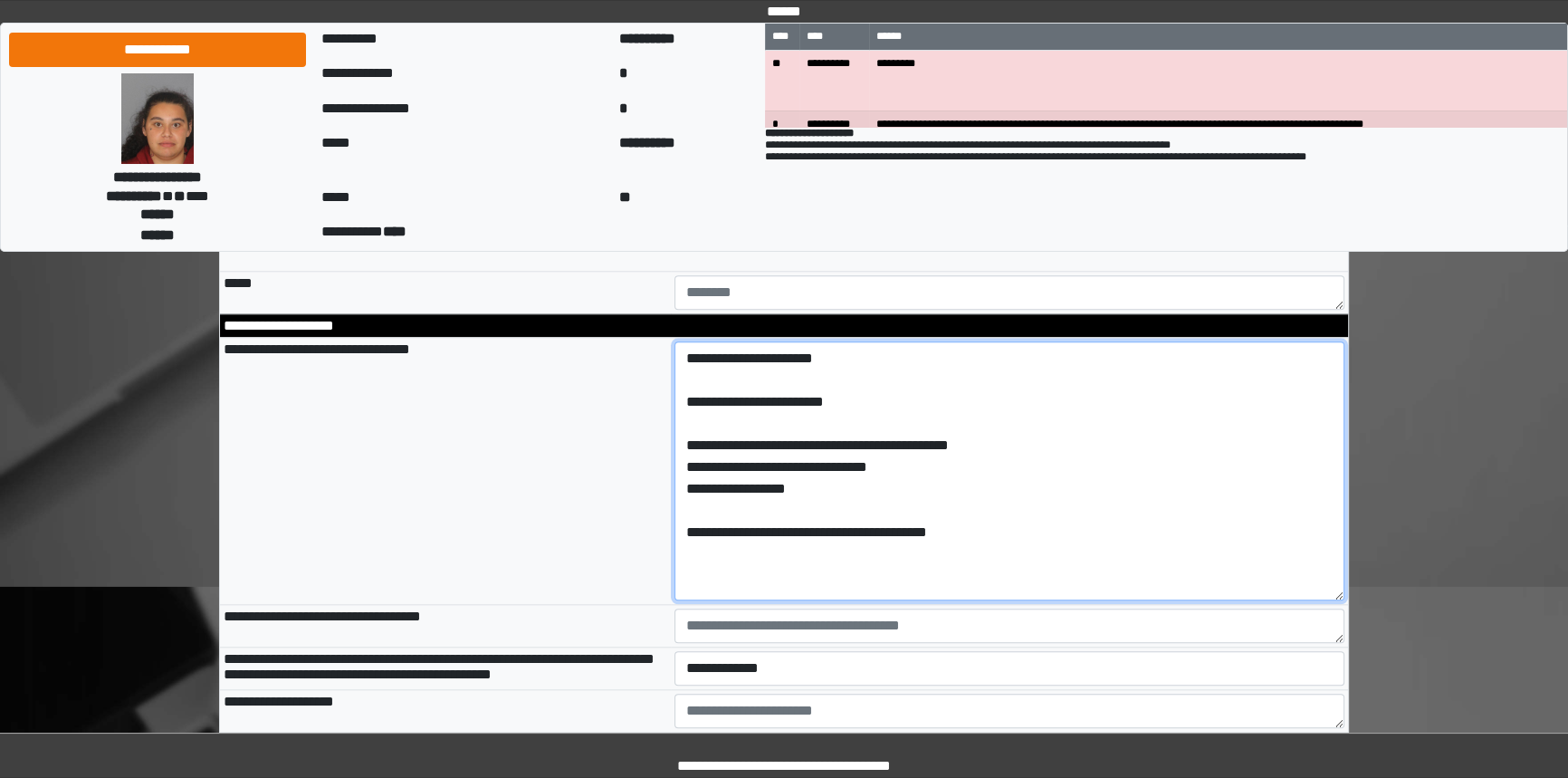 scroll, scrollTop: 35, scrollLeft: 0, axis: vertical 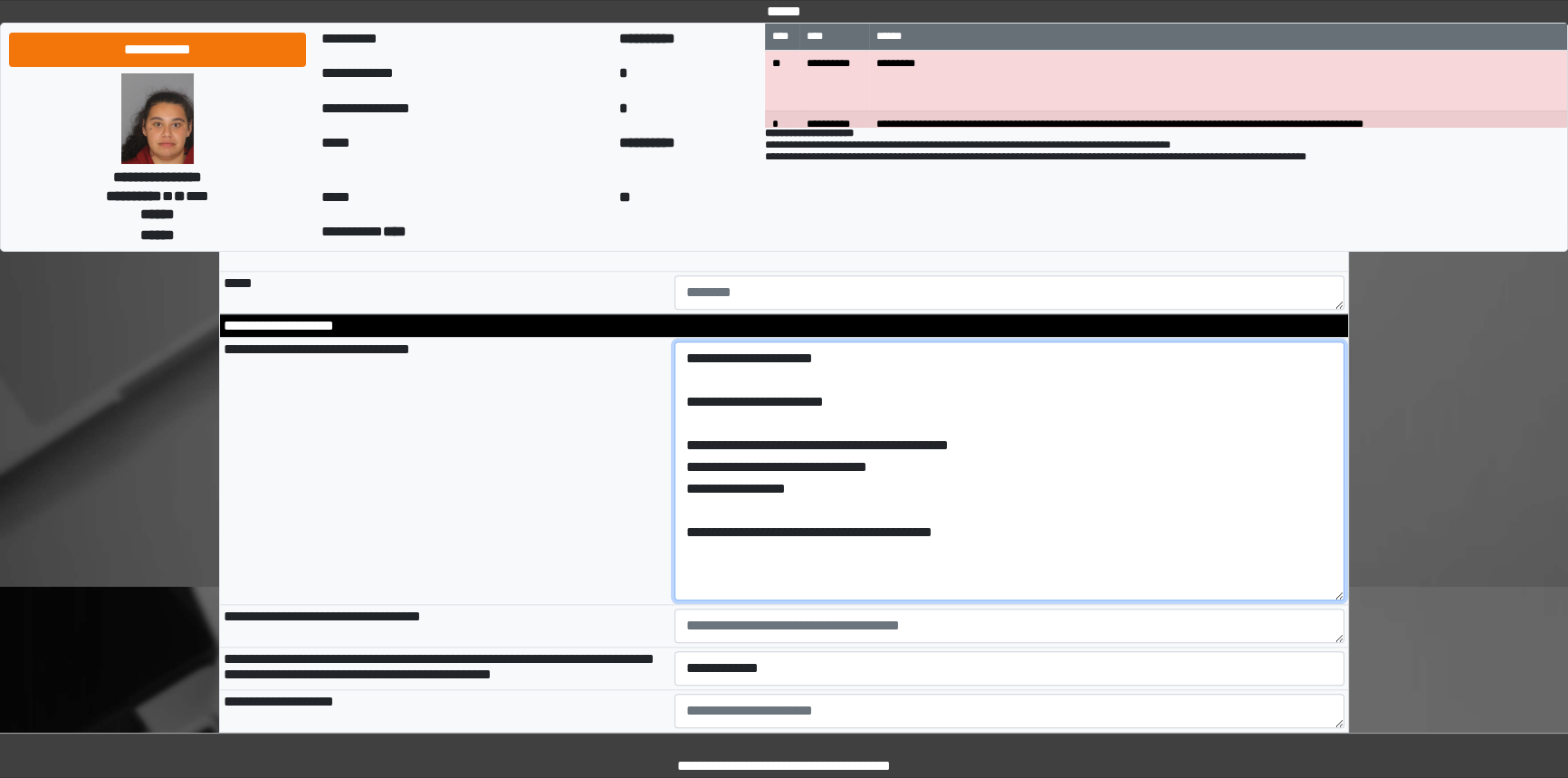 drag, startPoint x: 999, startPoint y: 460, endPoint x: 1008, endPoint y: 452, distance: 12.041595 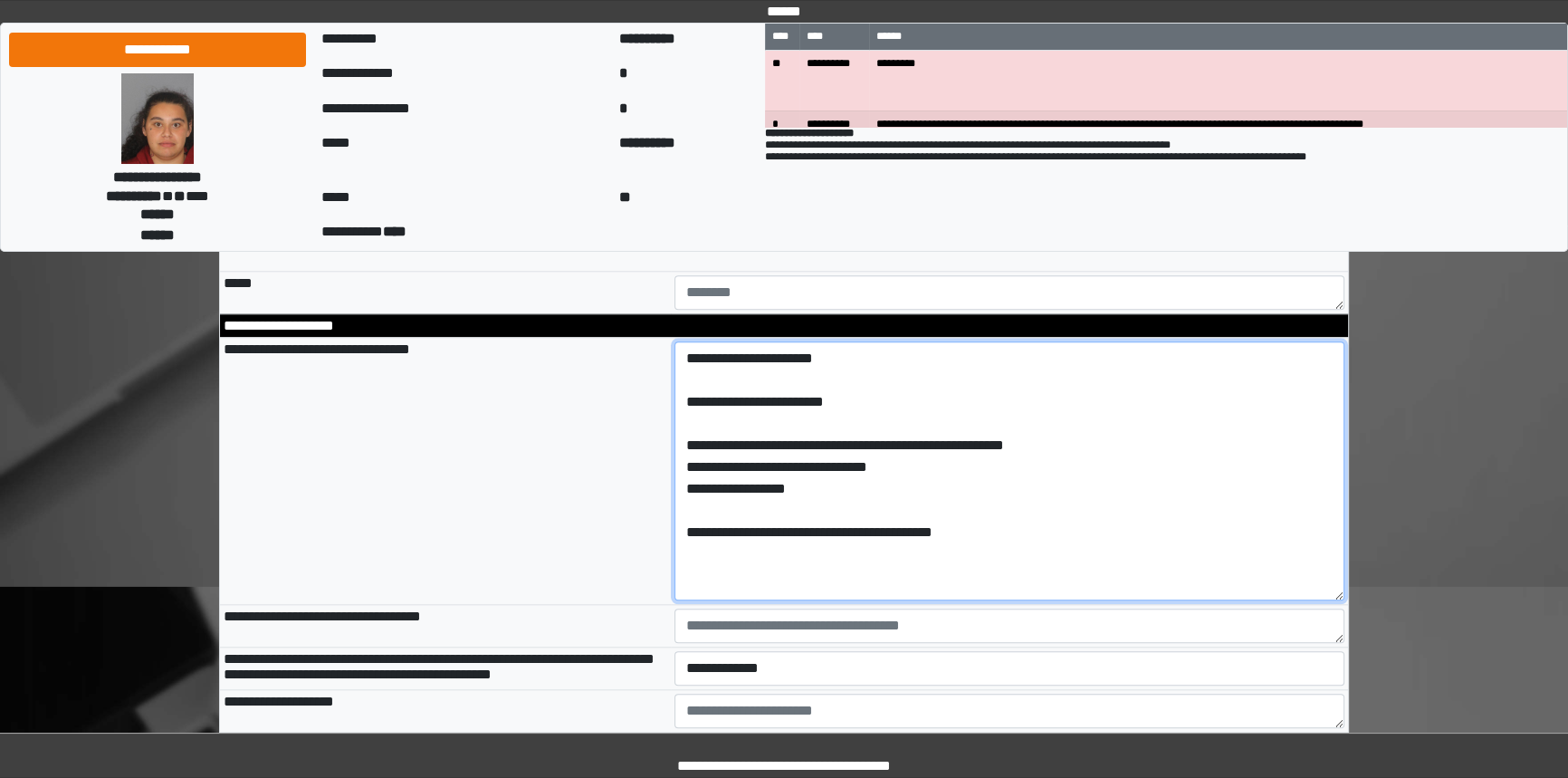 click on "**********" at bounding box center (1009, 471) 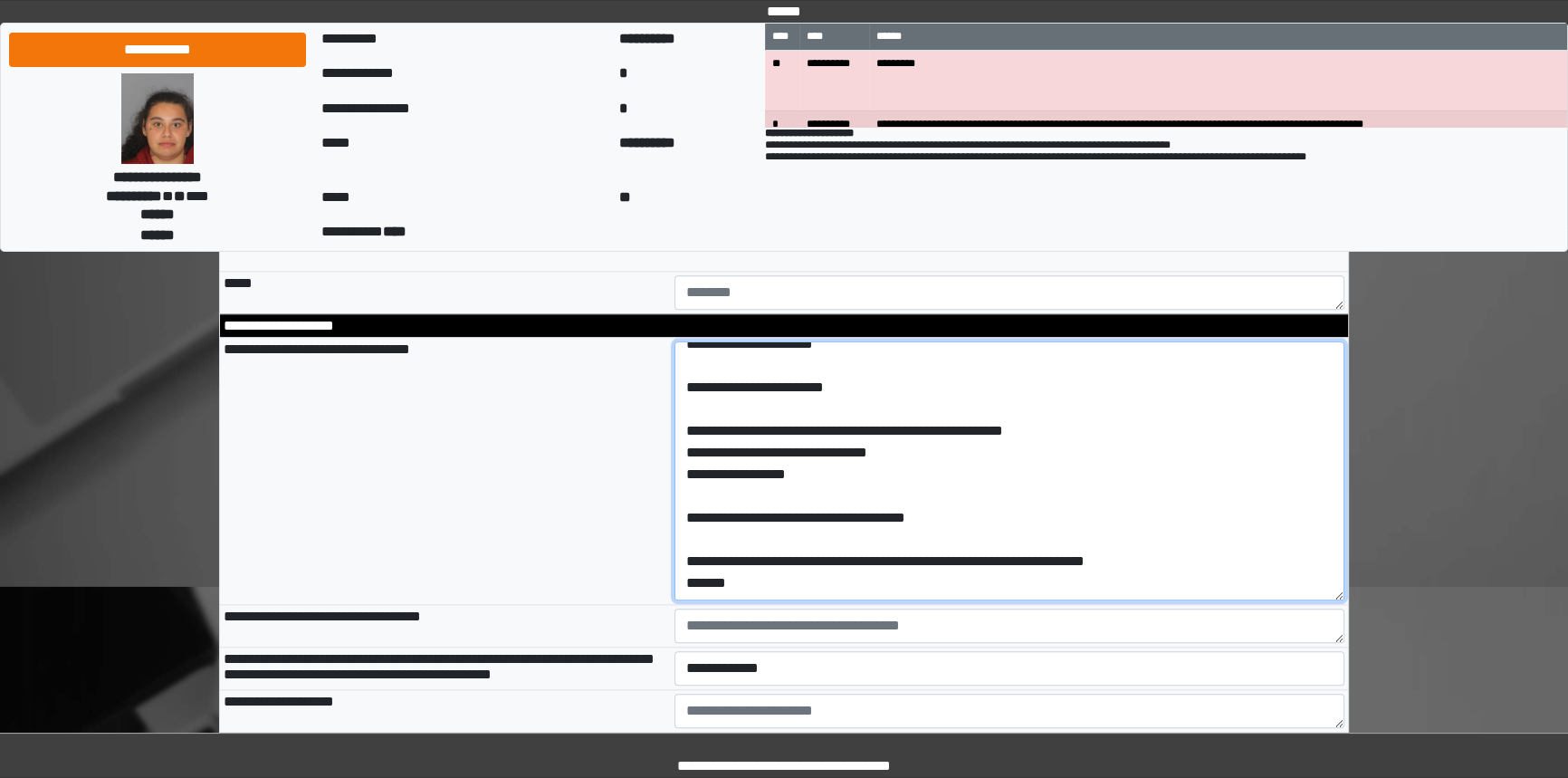 scroll, scrollTop: 100, scrollLeft: 0, axis: vertical 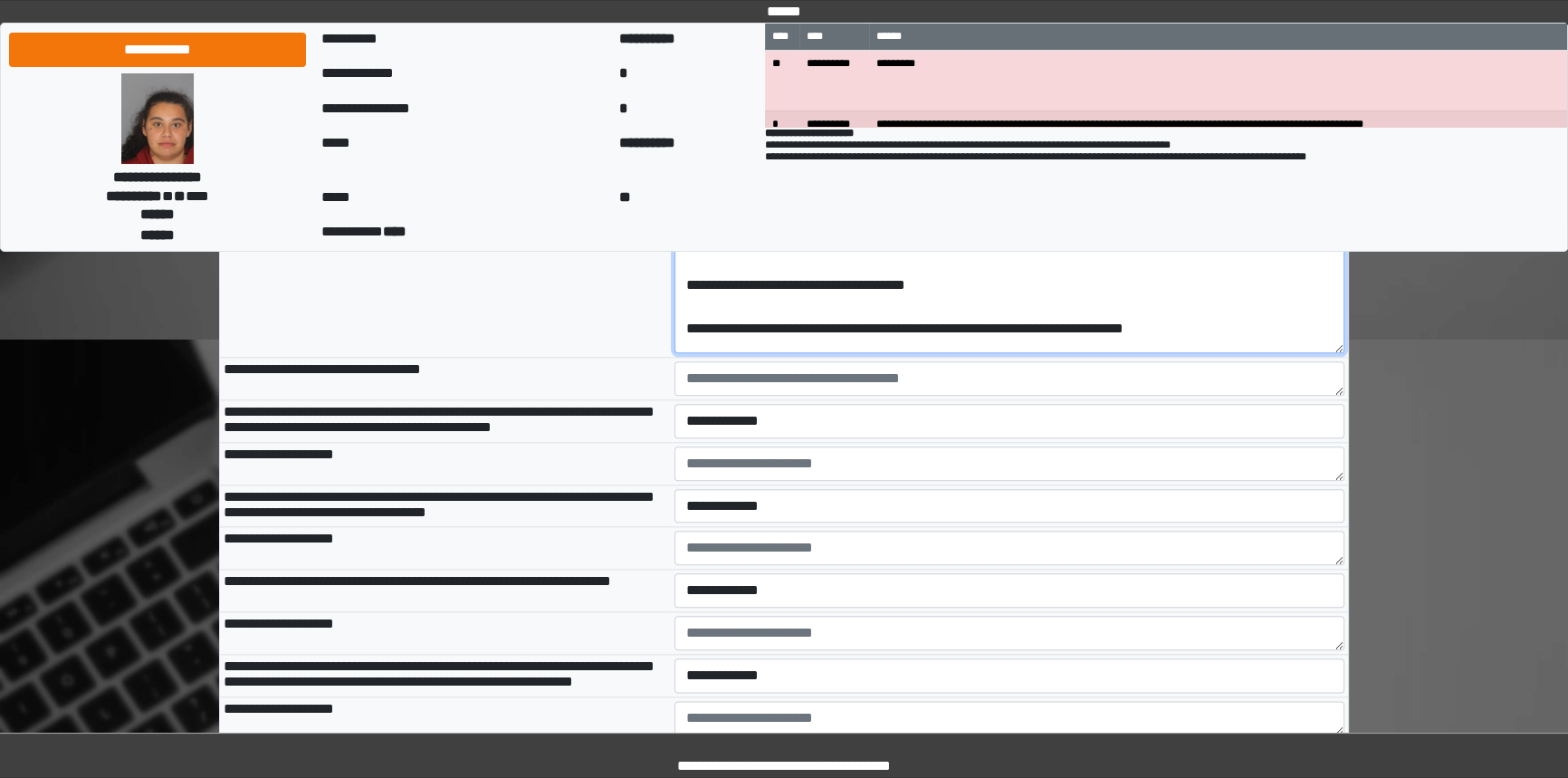 type on "**********" 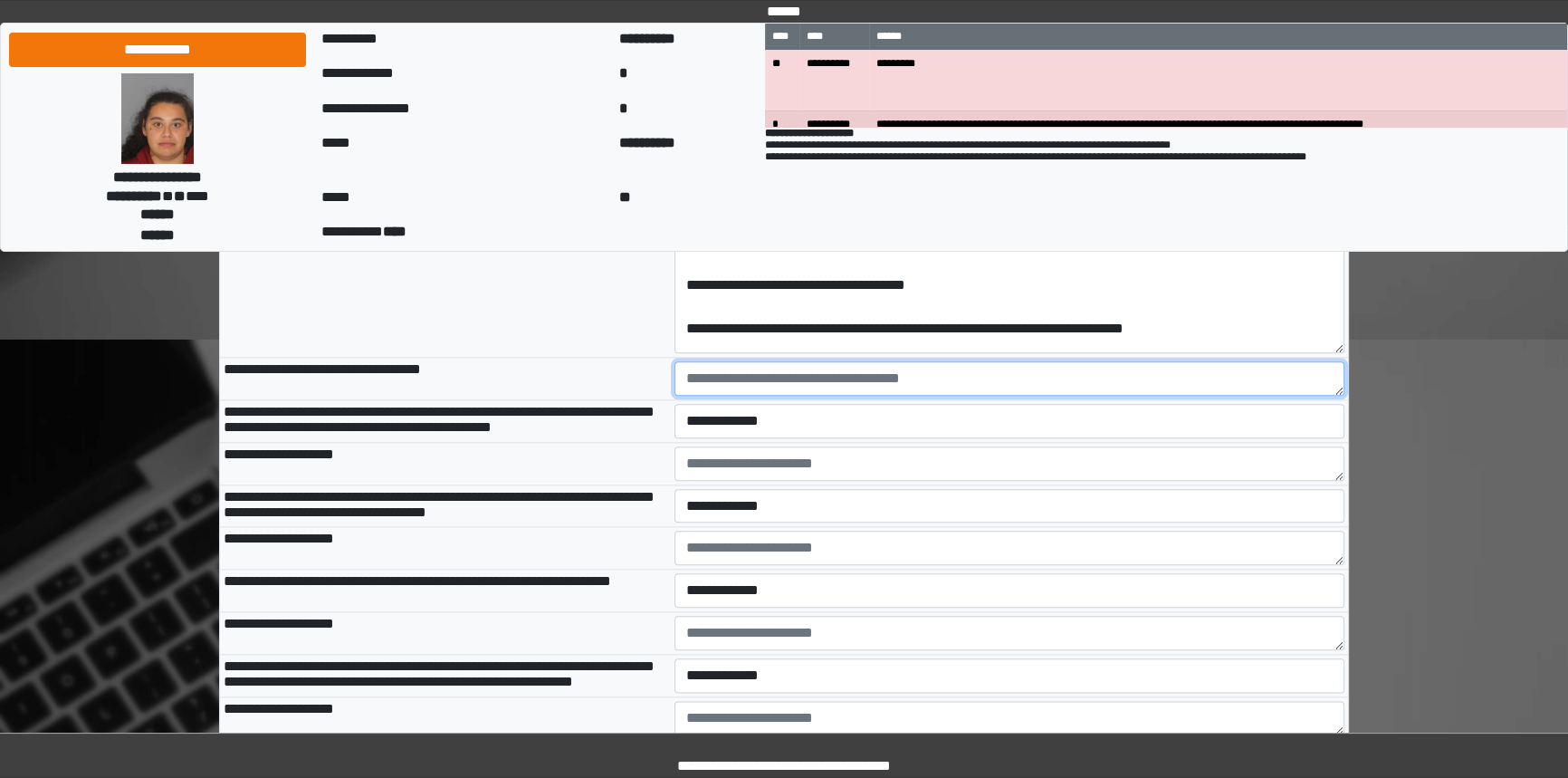 click at bounding box center (1009, 379) 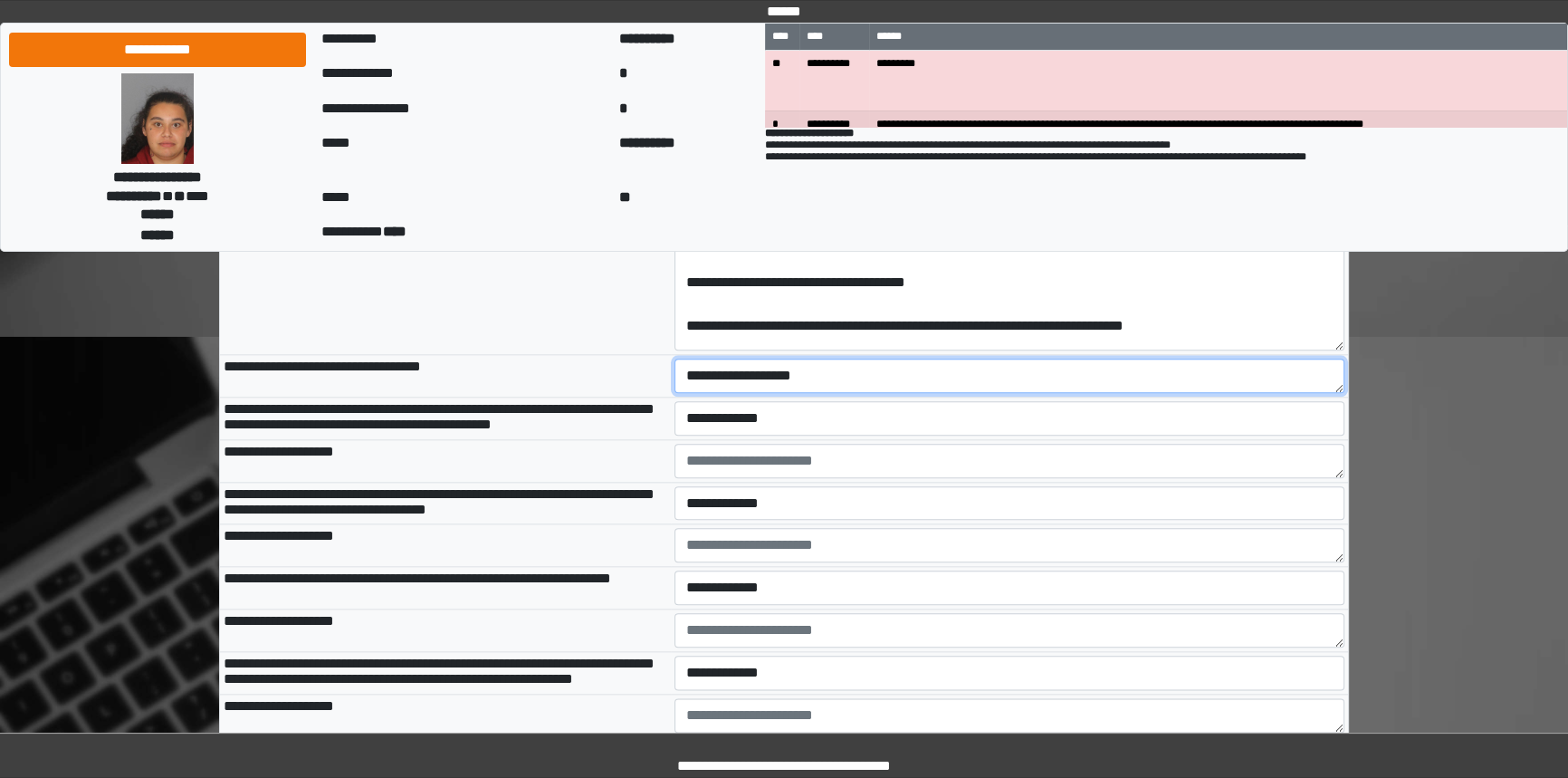 scroll, scrollTop: 2635, scrollLeft: 0, axis: vertical 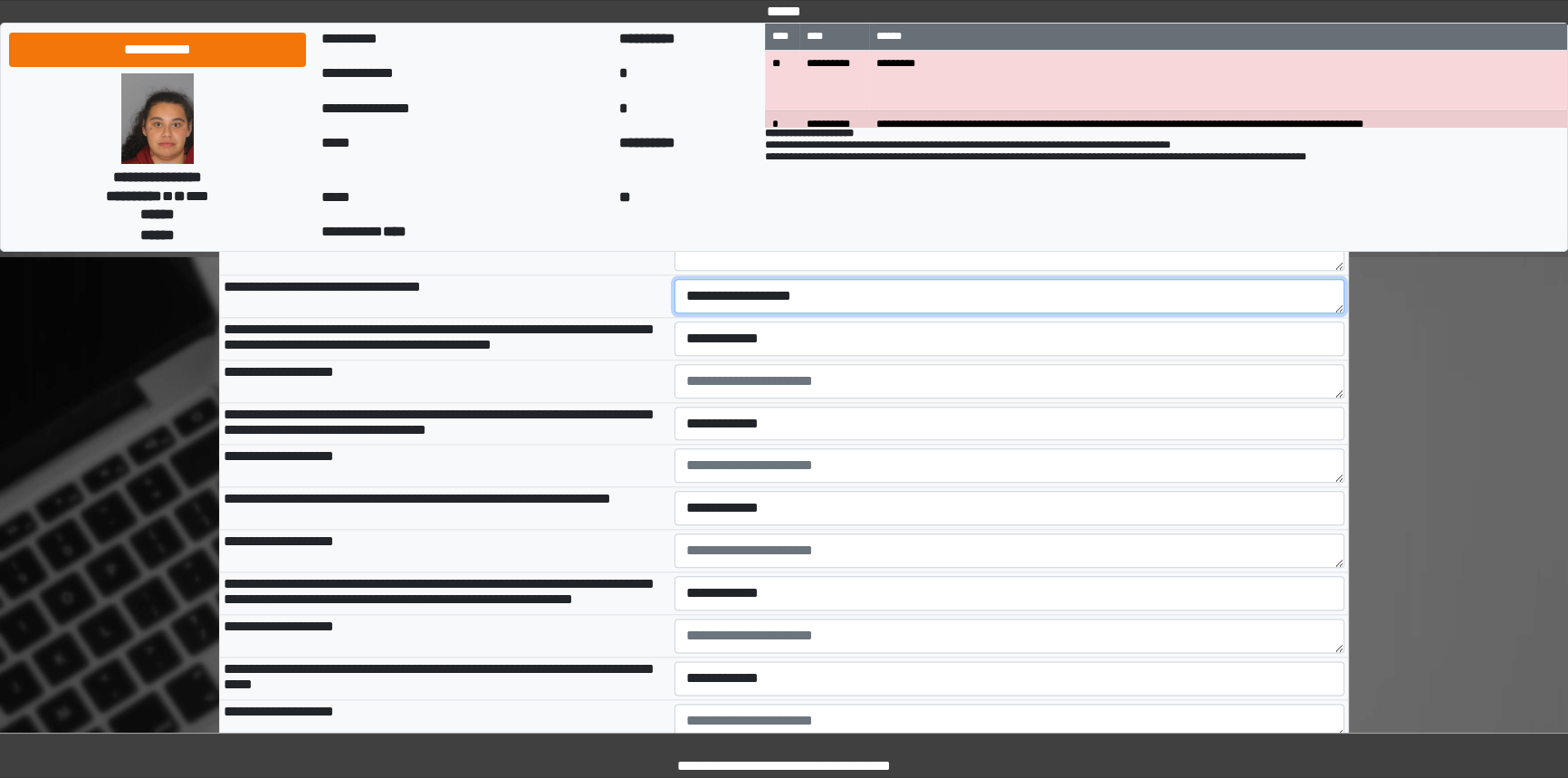 type on "**********" 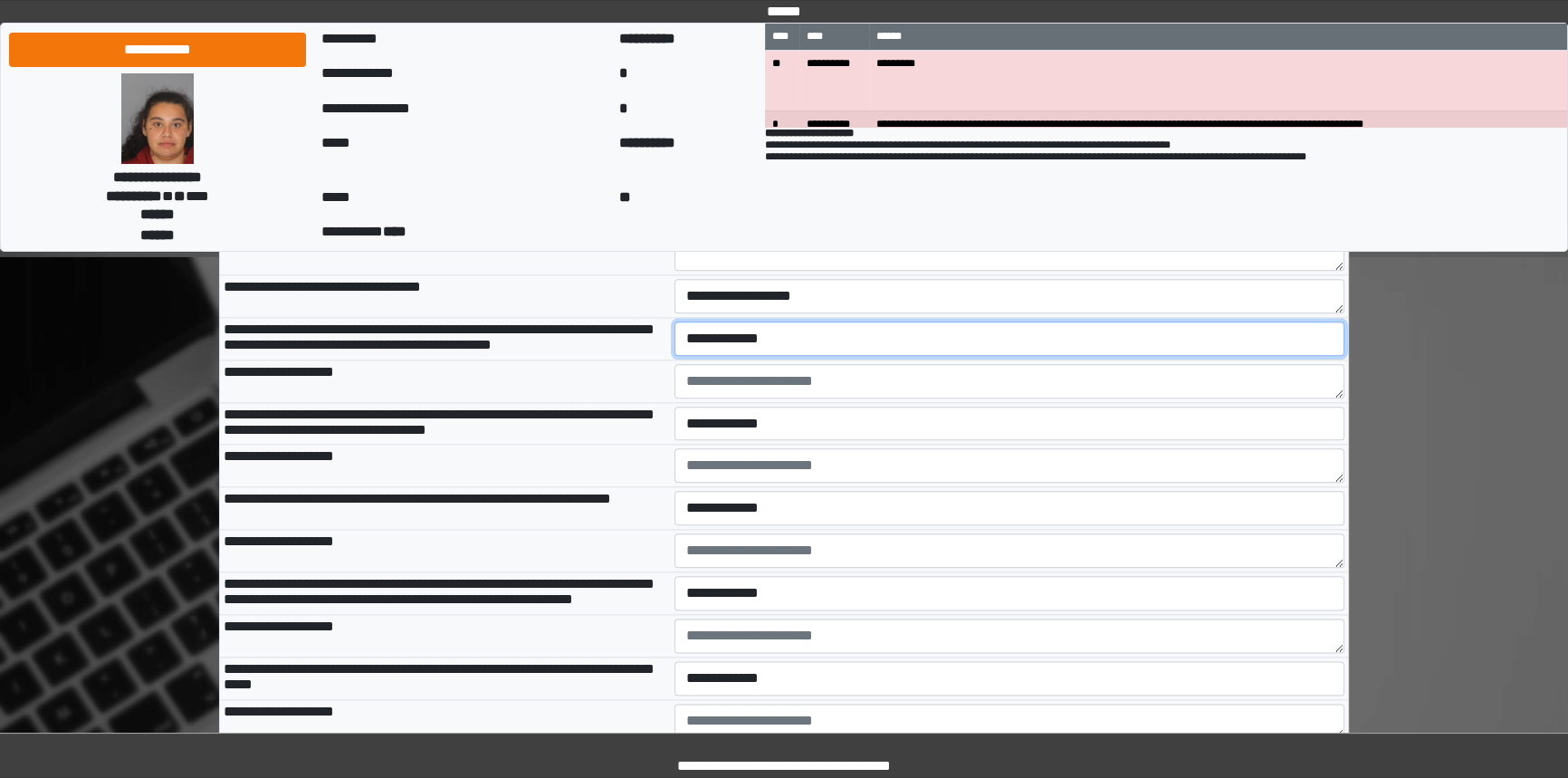 drag, startPoint x: 1343, startPoint y: 398, endPoint x: 1336, endPoint y: 432, distance: 34.71311 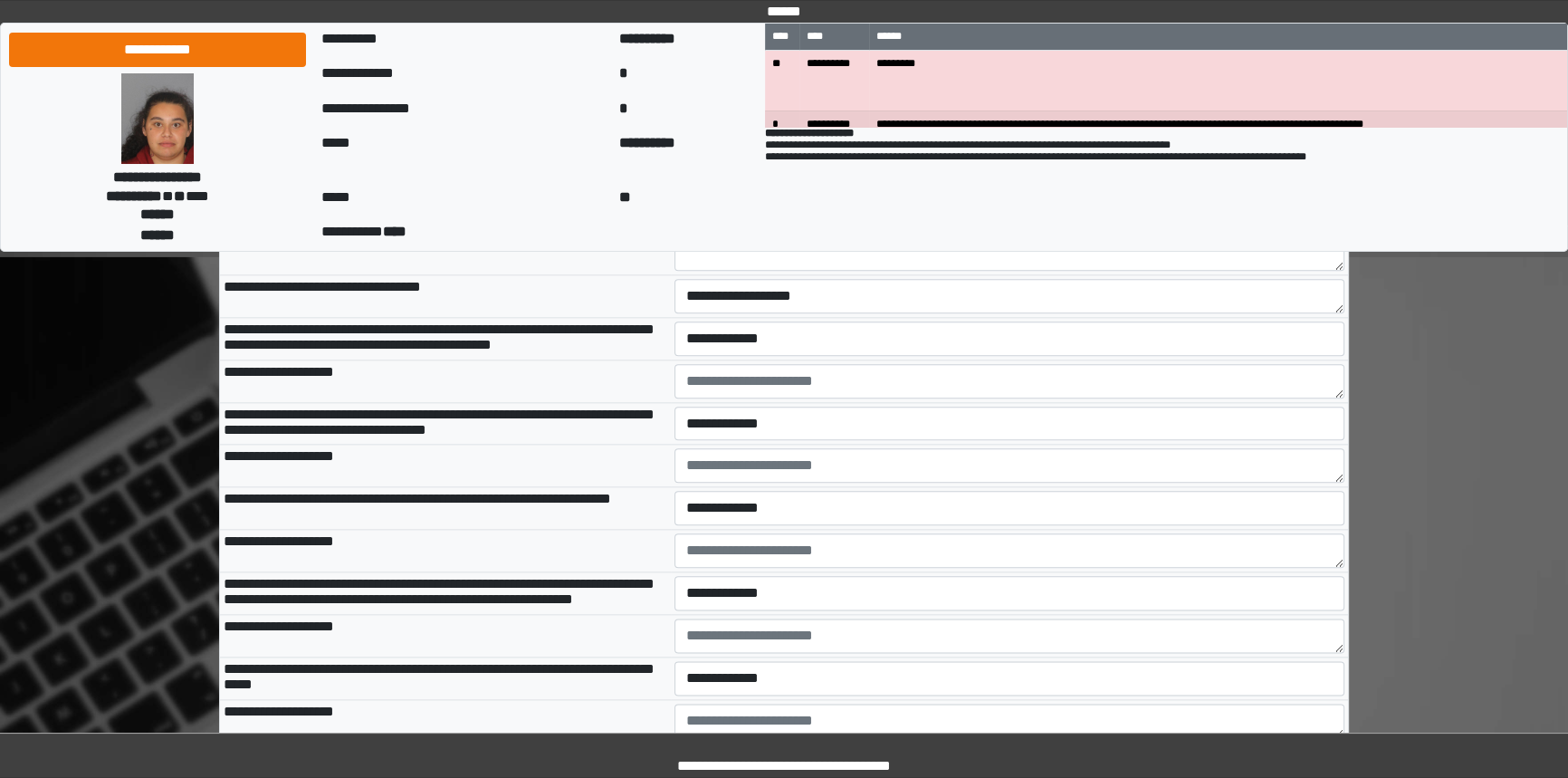 click on "**********" at bounding box center [784, 2176] 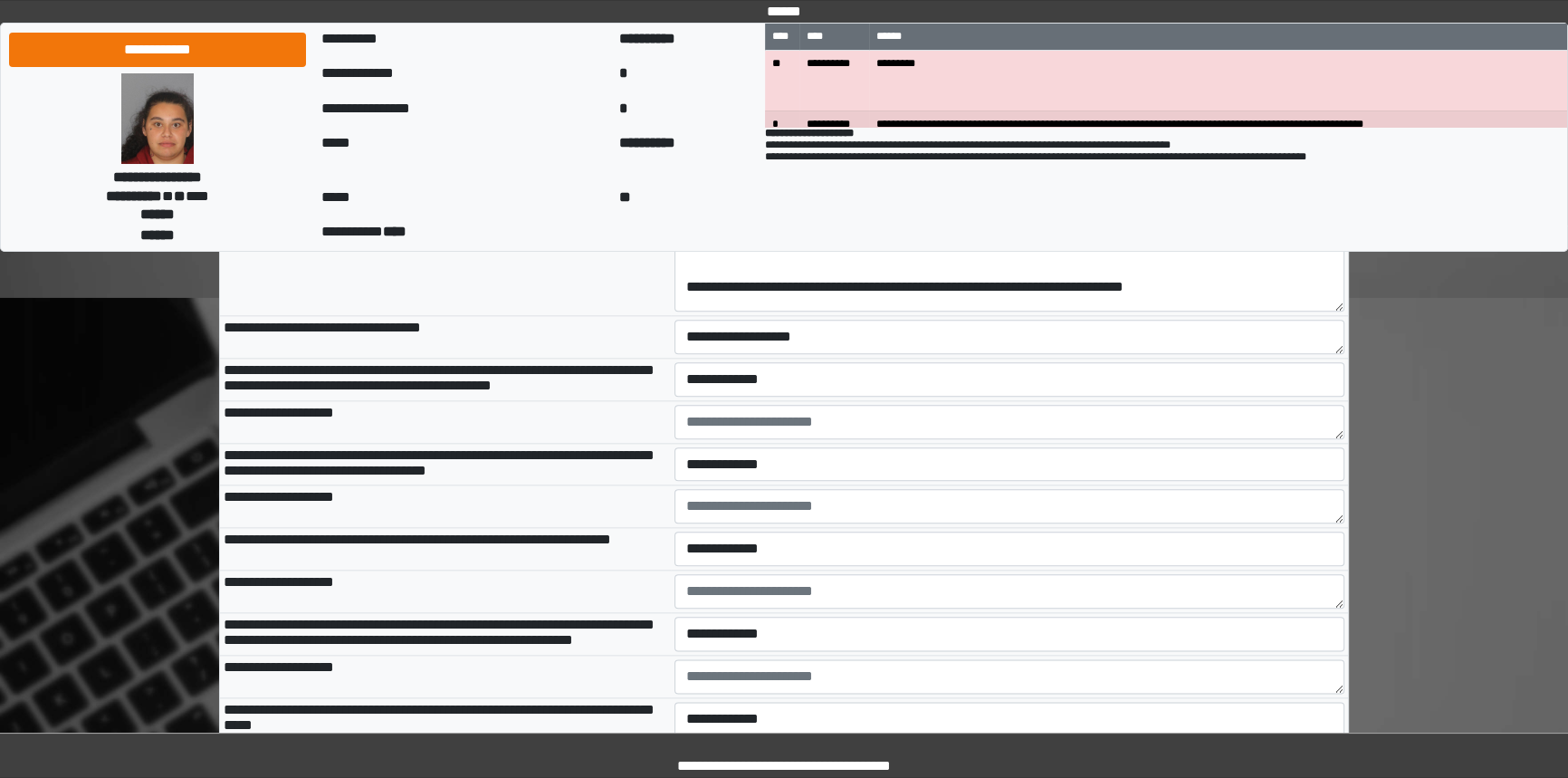 scroll, scrollTop: 2635, scrollLeft: 0, axis: vertical 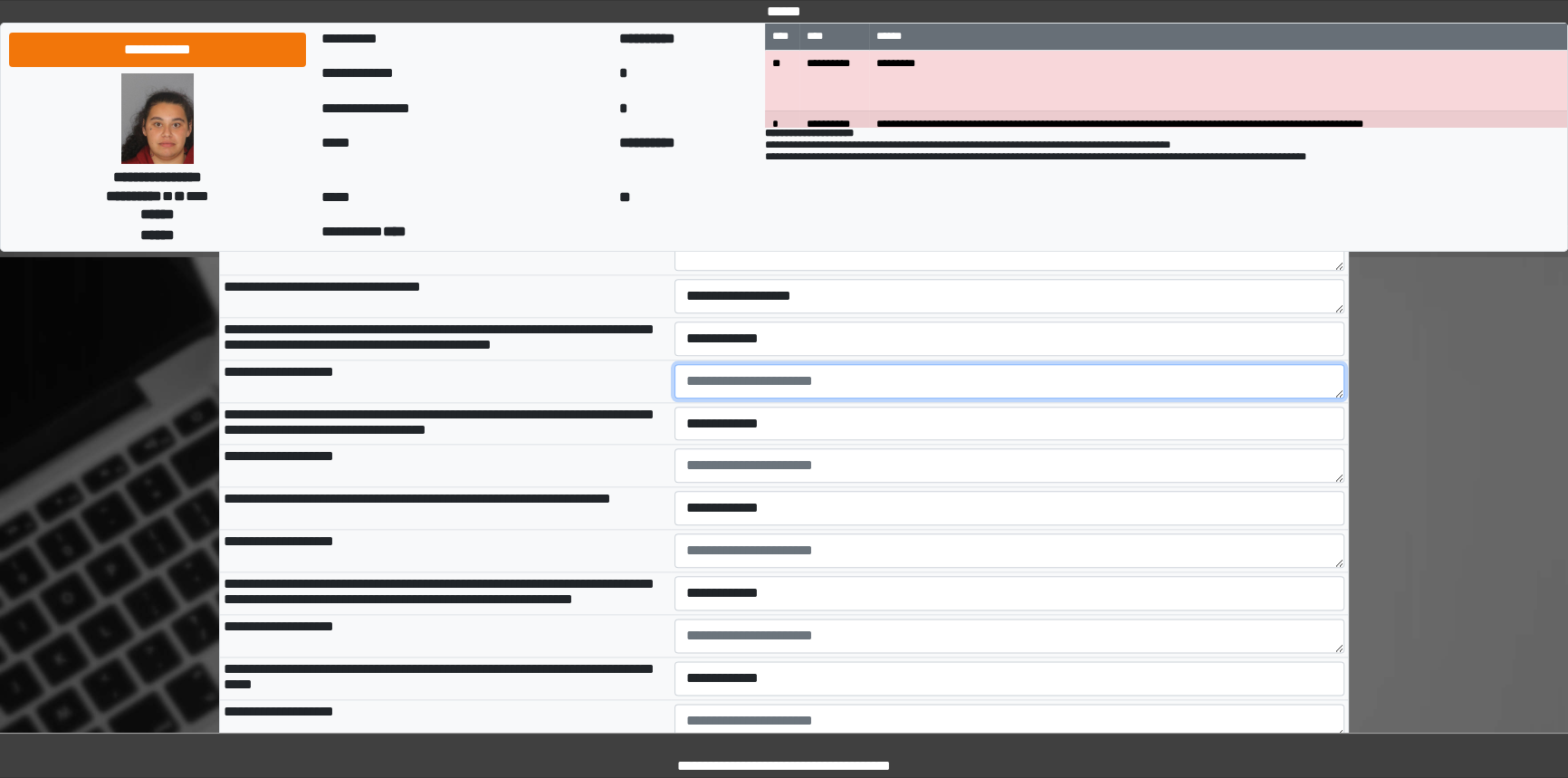 click at bounding box center (1009, 381) 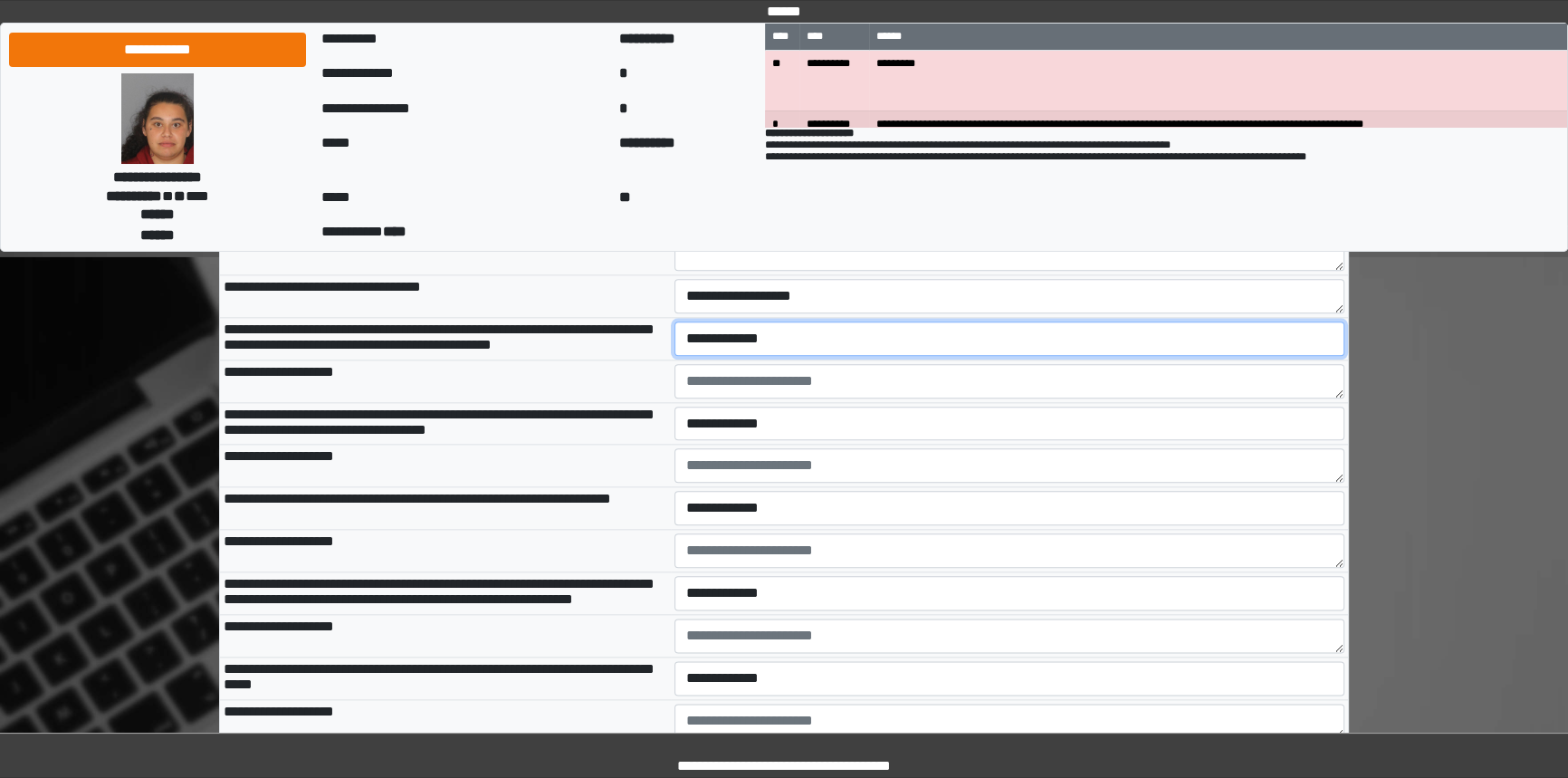 click on "**********" at bounding box center (1009, 339) 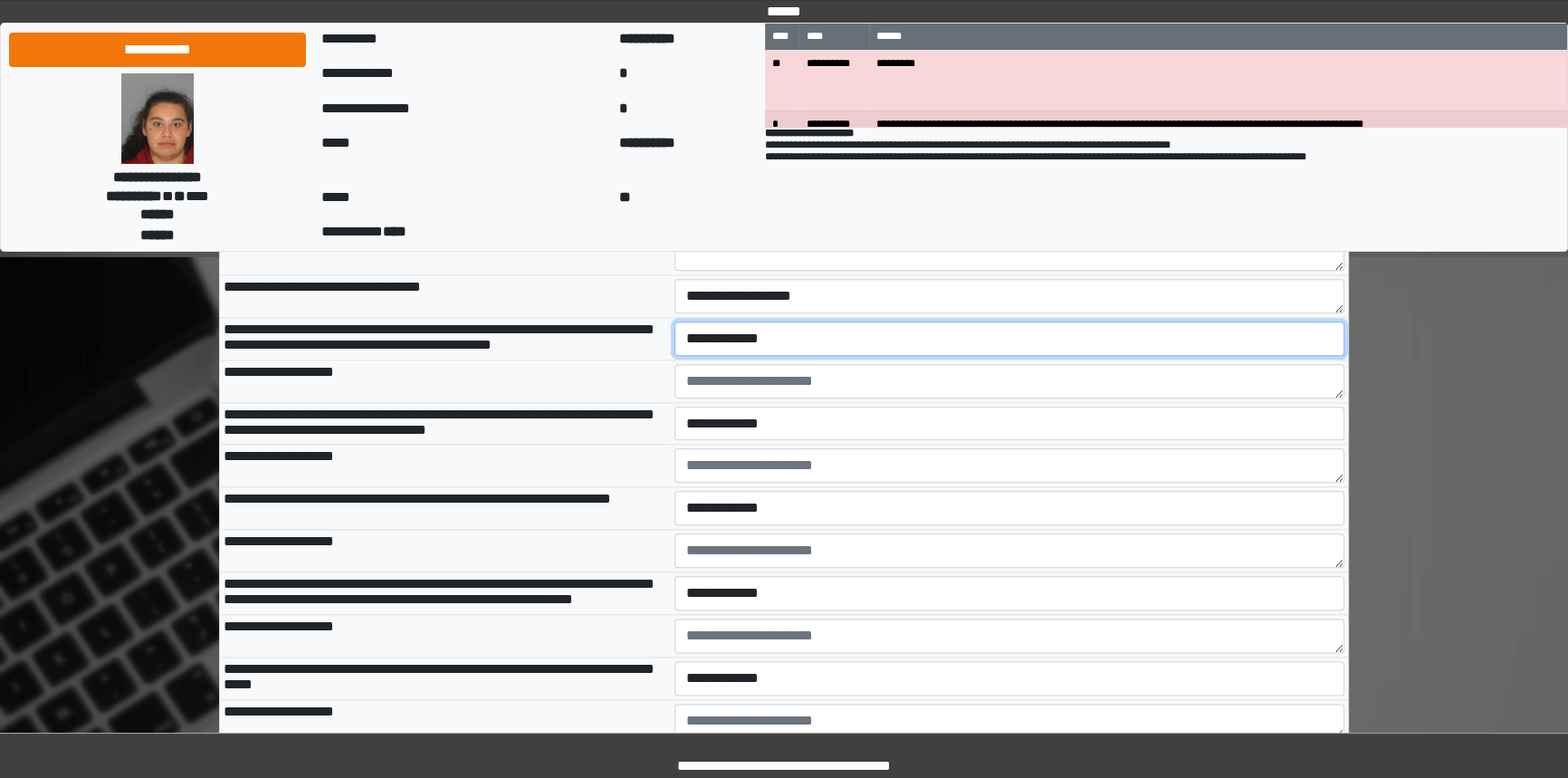 select on "*" 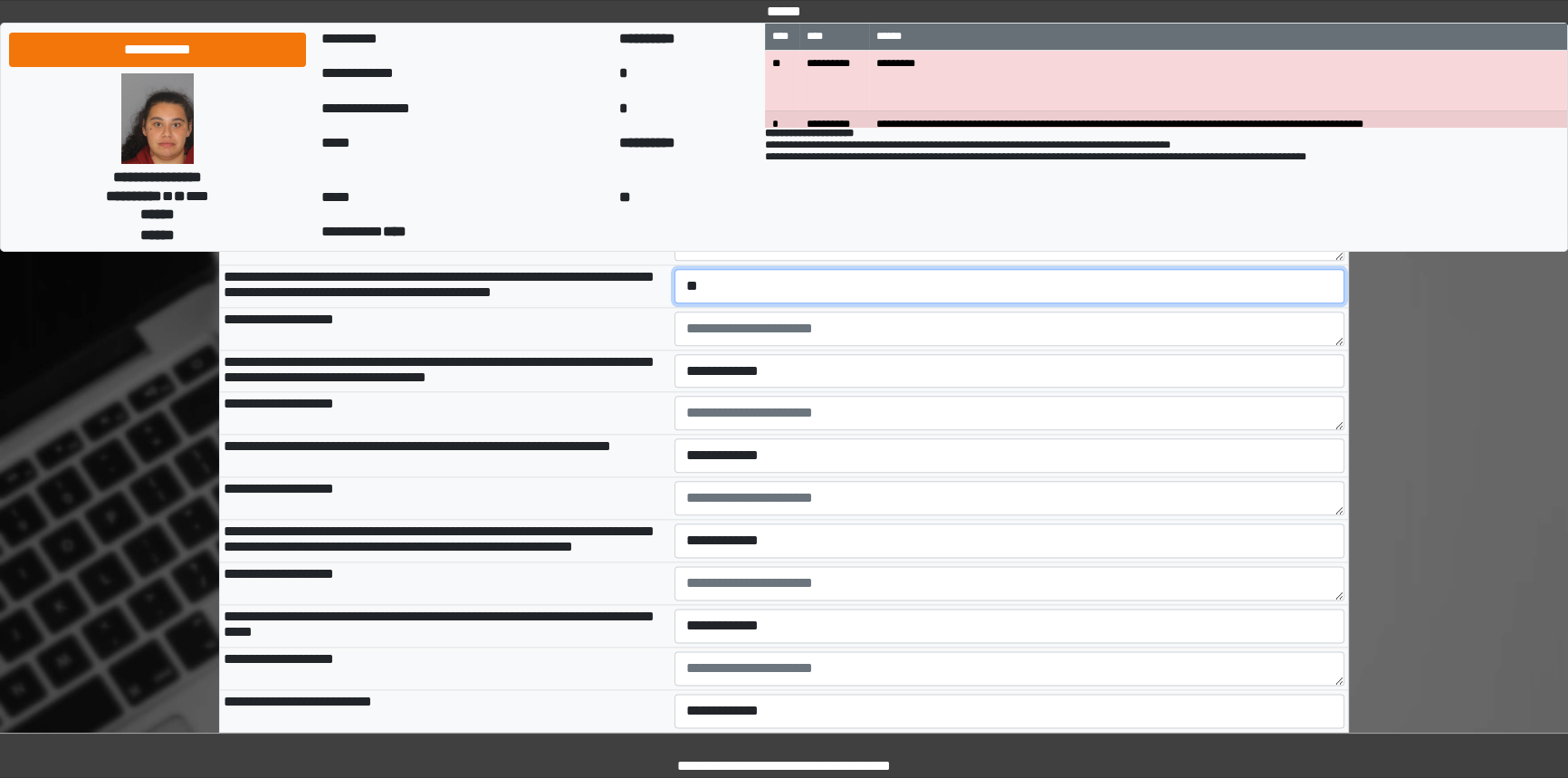 scroll, scrollTop: 2717, scrollLeft: 0, axis: vertical 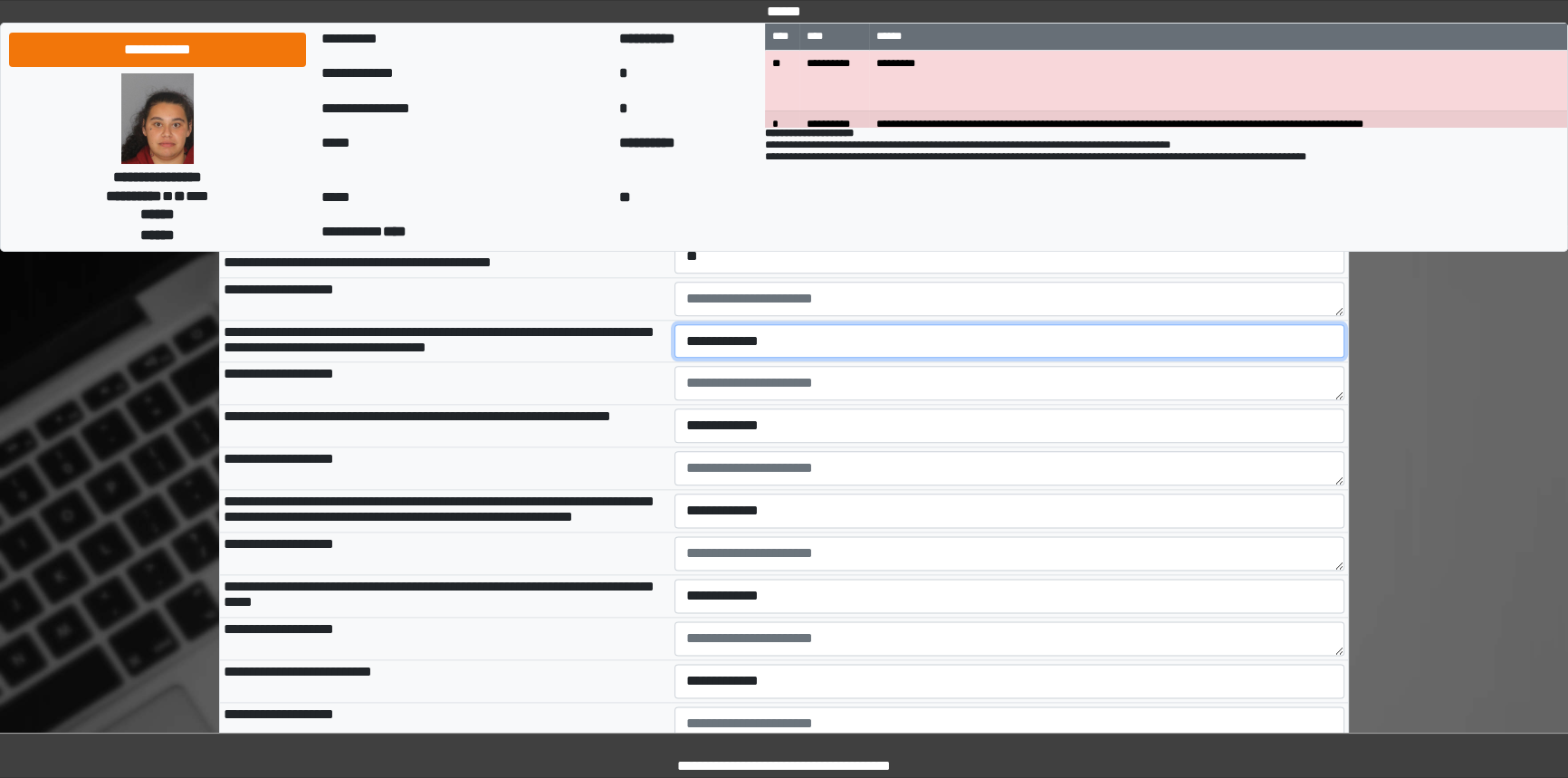 click on "**********" at bounding box center [1009, 341] 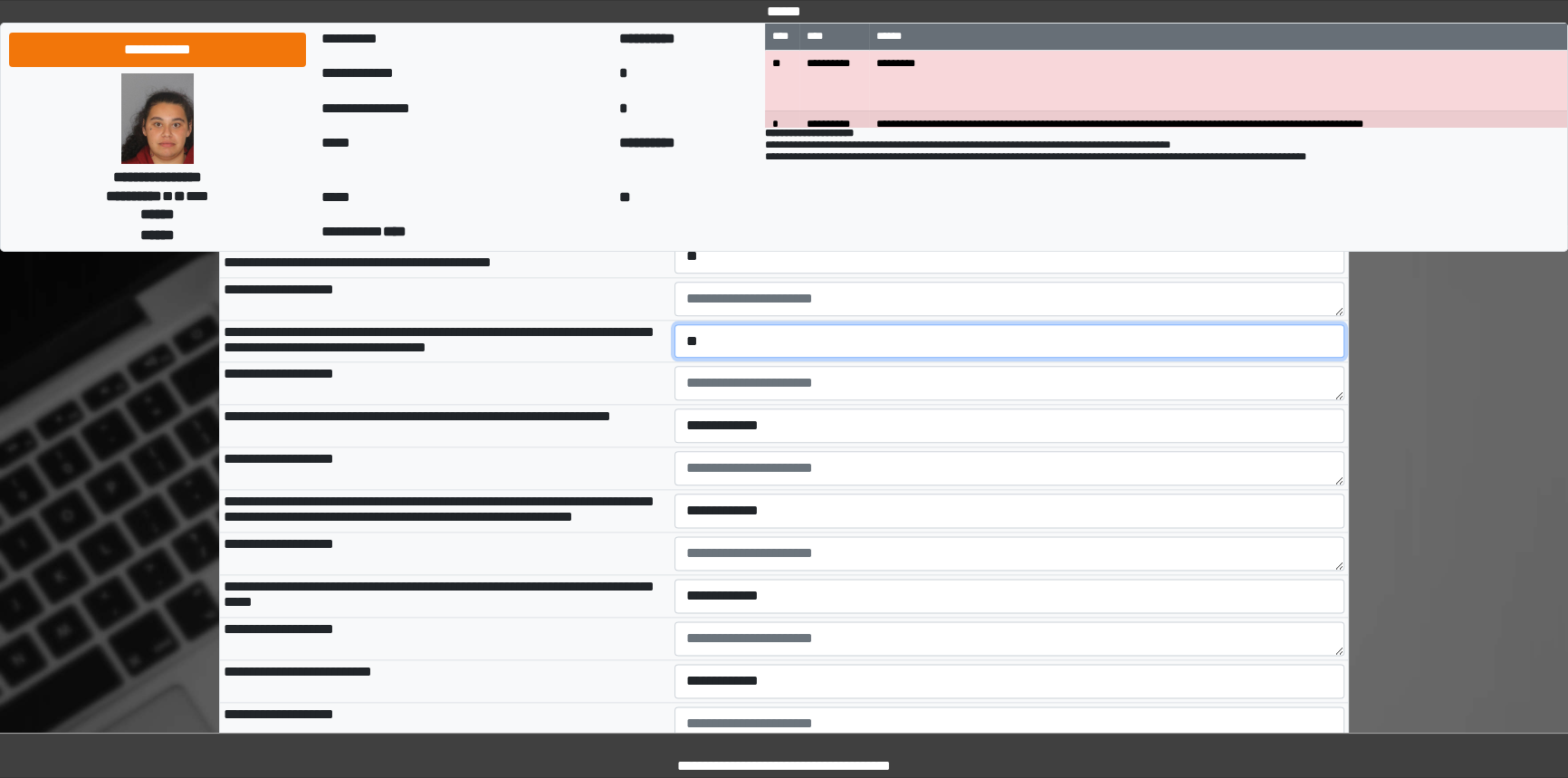 scroll, scrollTop: 2799, scrollLeft: 0, axis: vertical 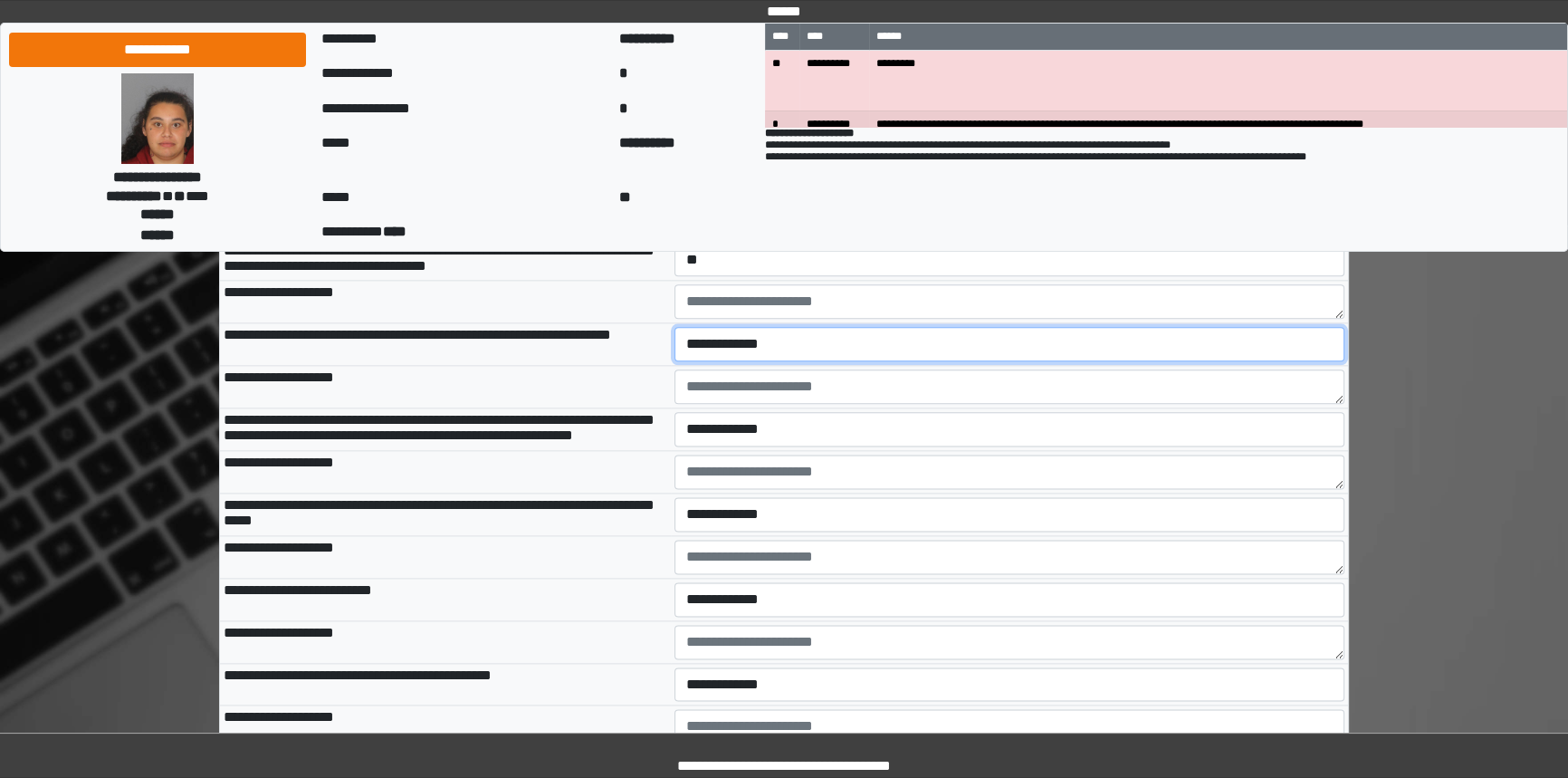 click on "**********" at bounding box center (1009, 344) 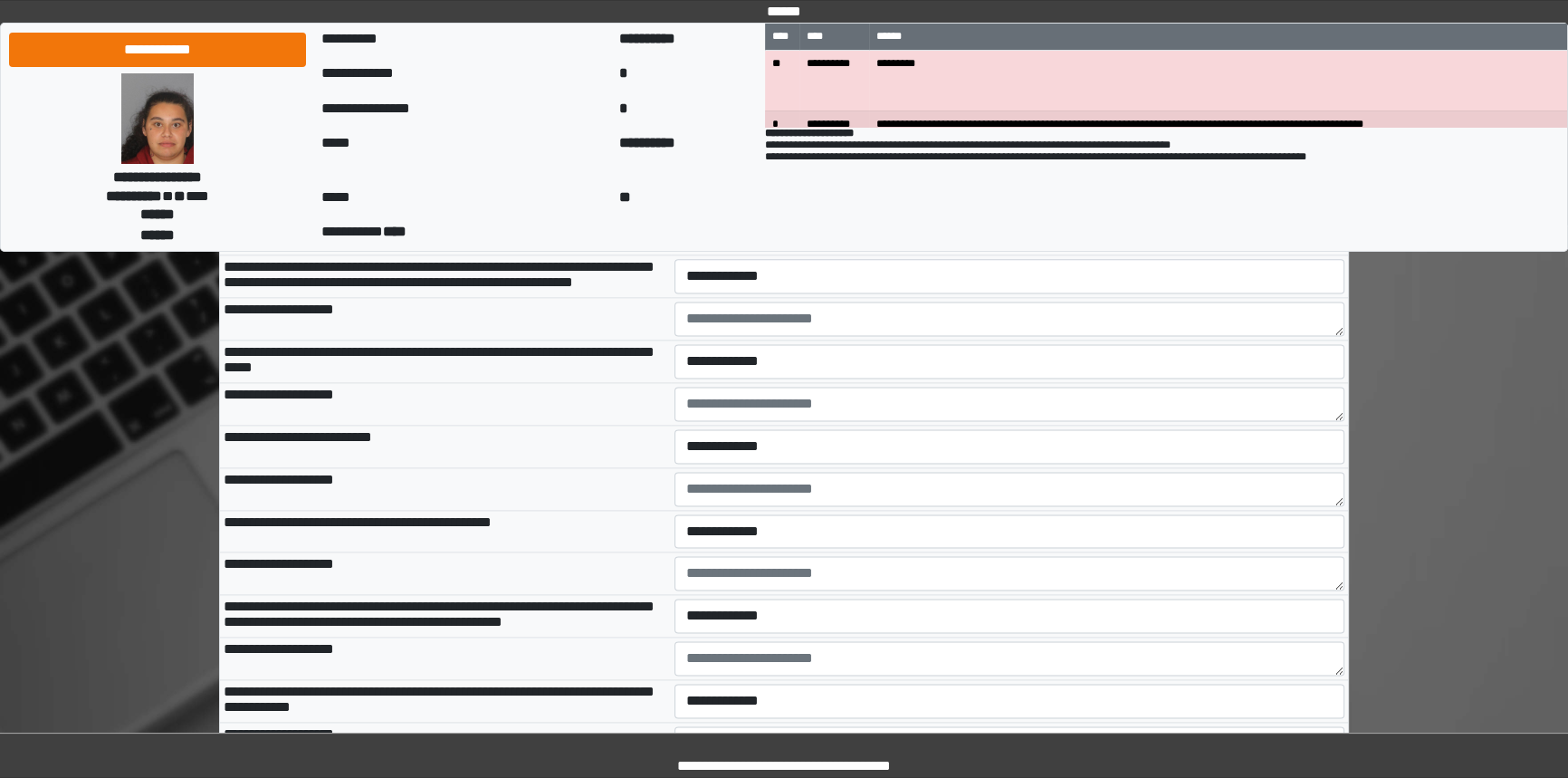 scroll, scrollTop: 2963, scrollLeft: 0, axis: vertical 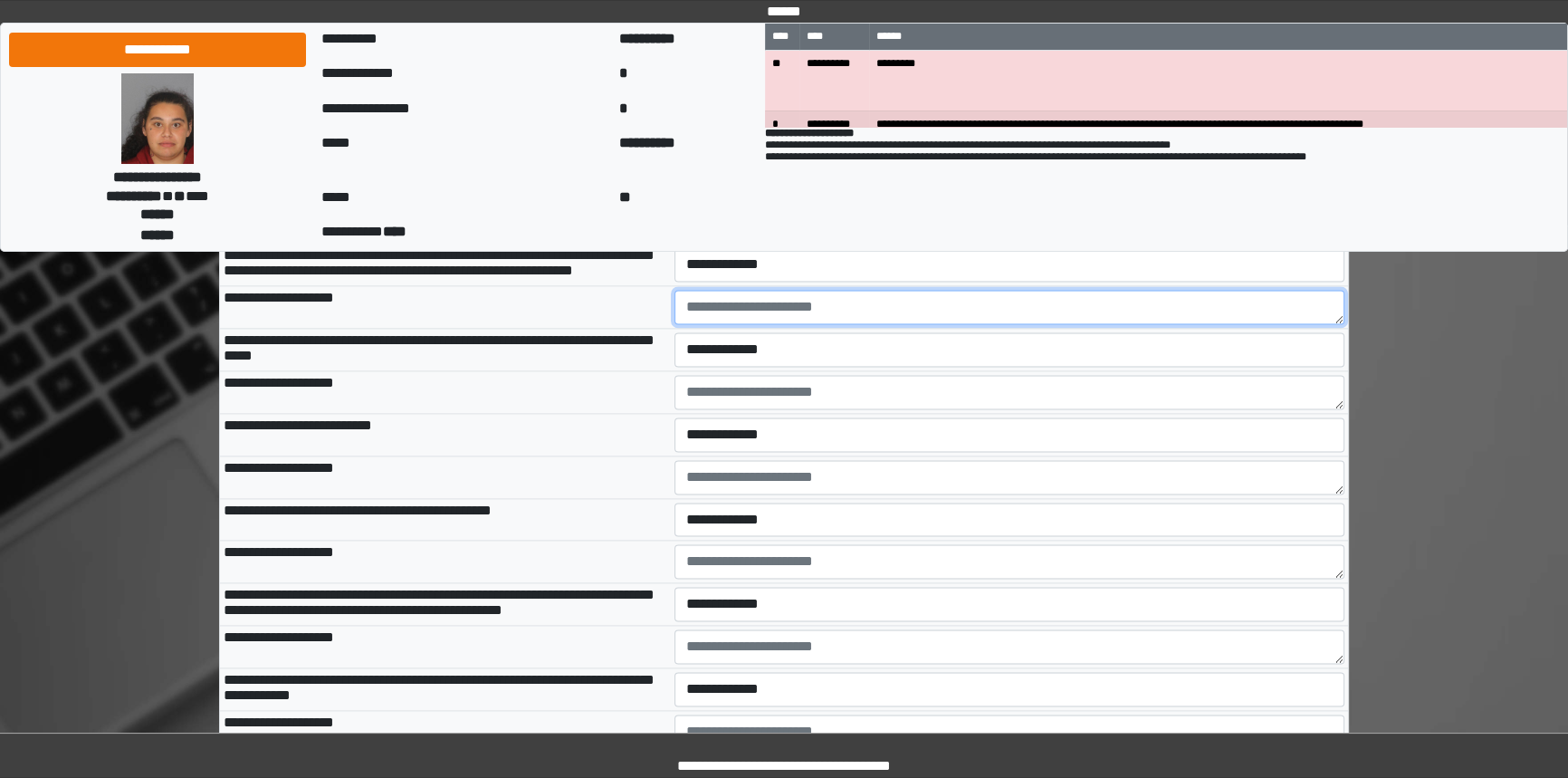 click at bounding box center (1009, 307) 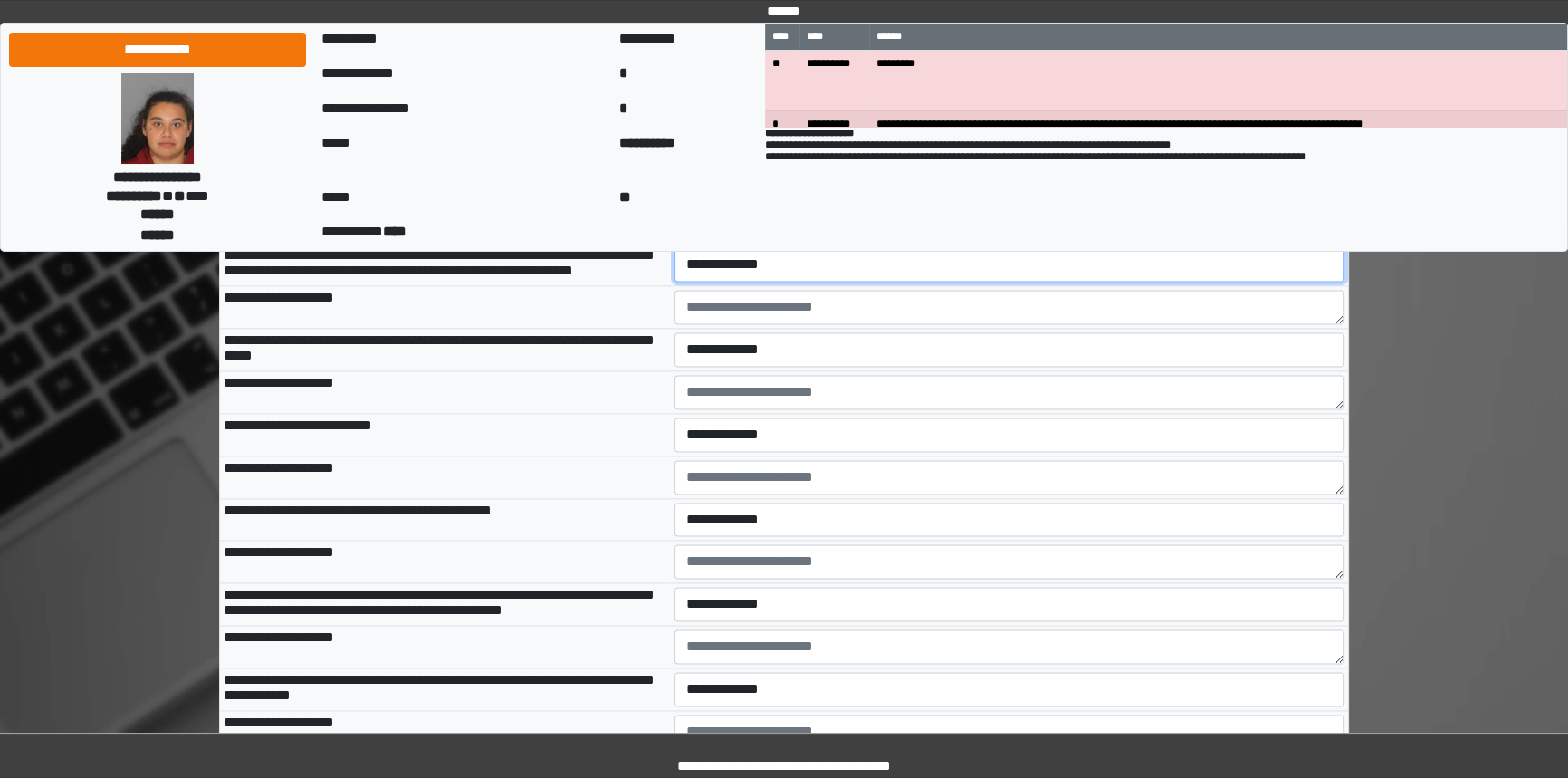 click on "**********" at bounding box center (1009, 264) 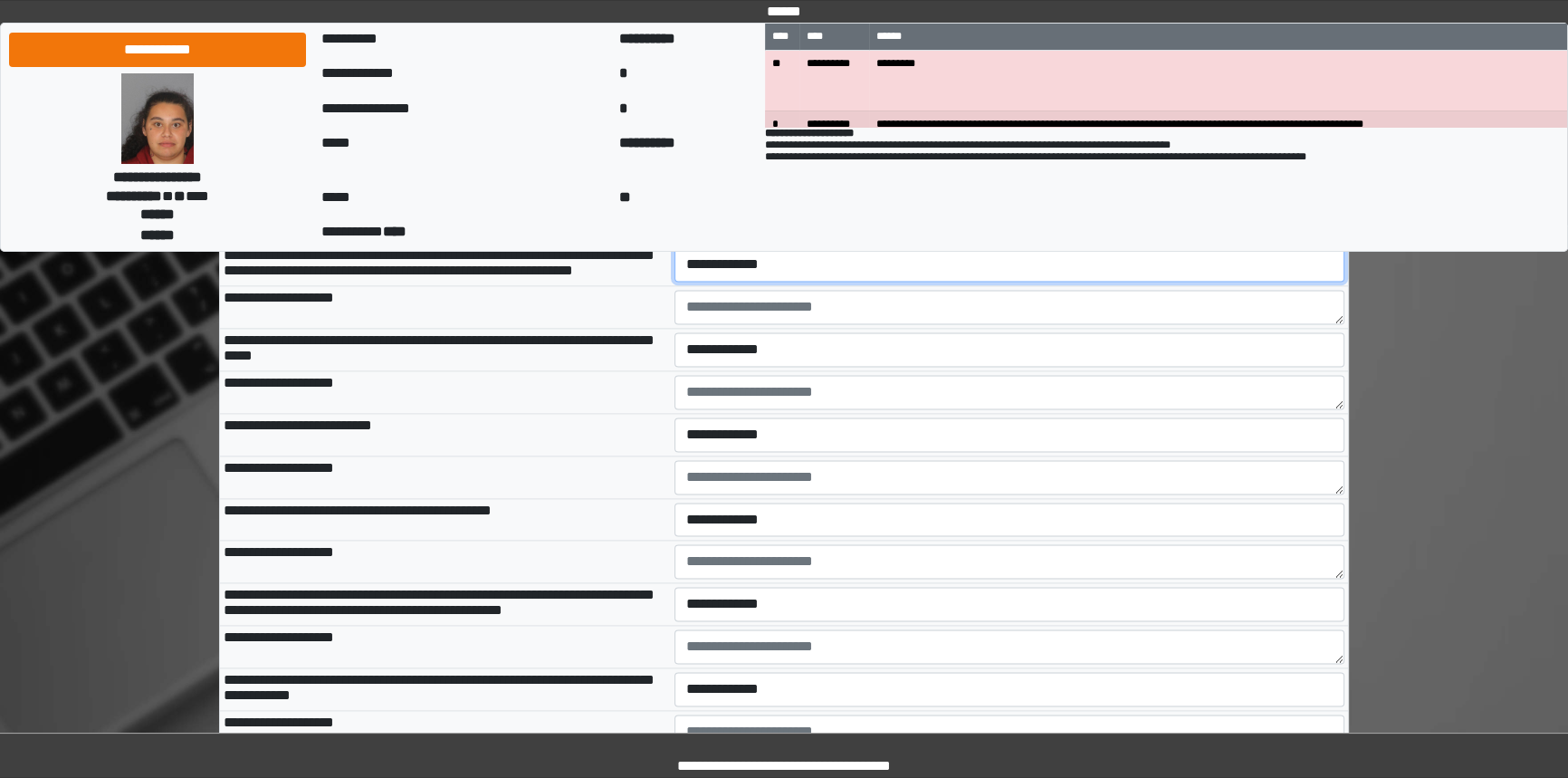 select on "*" 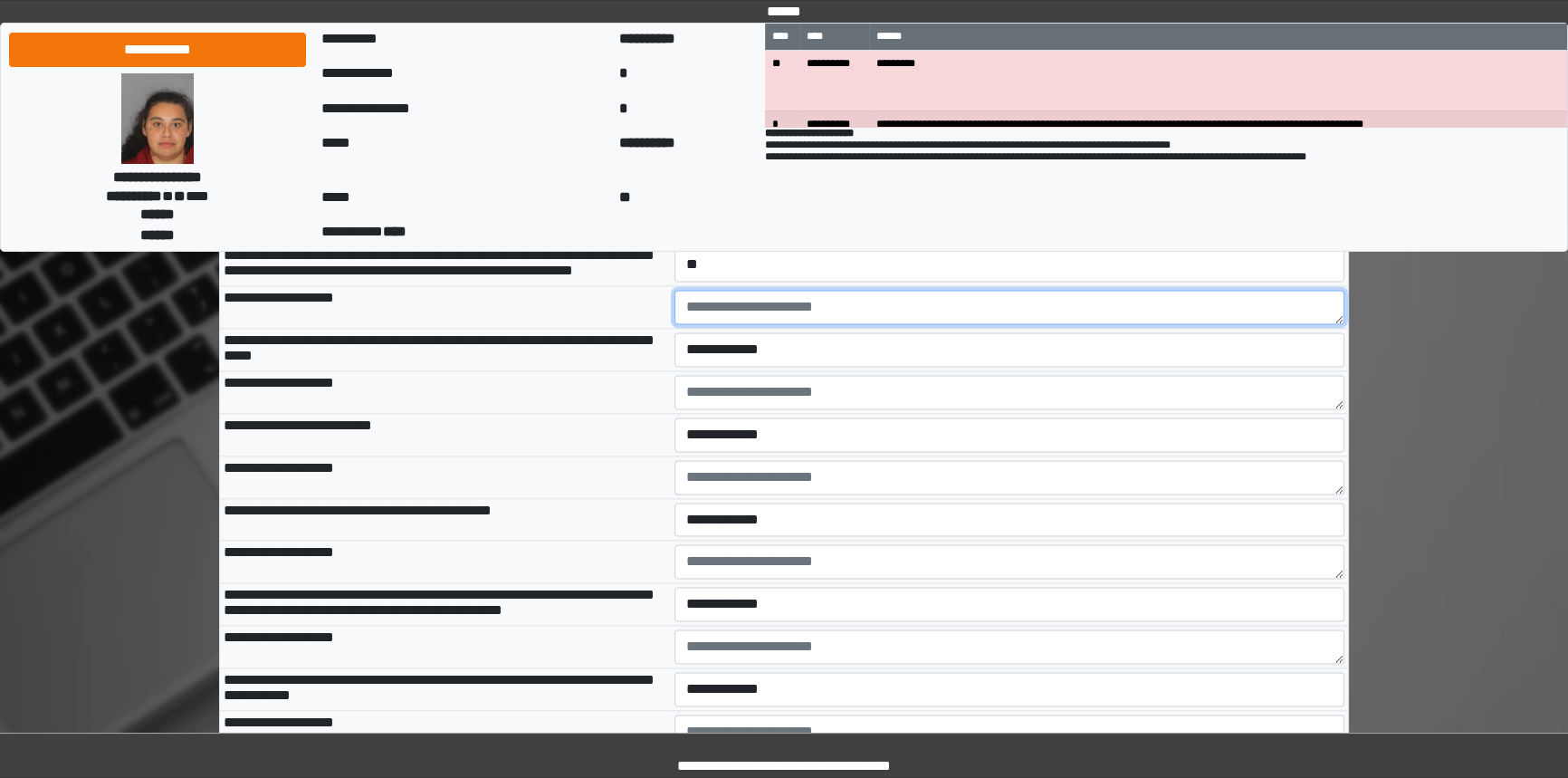 click at bounding box center [1009, 307] 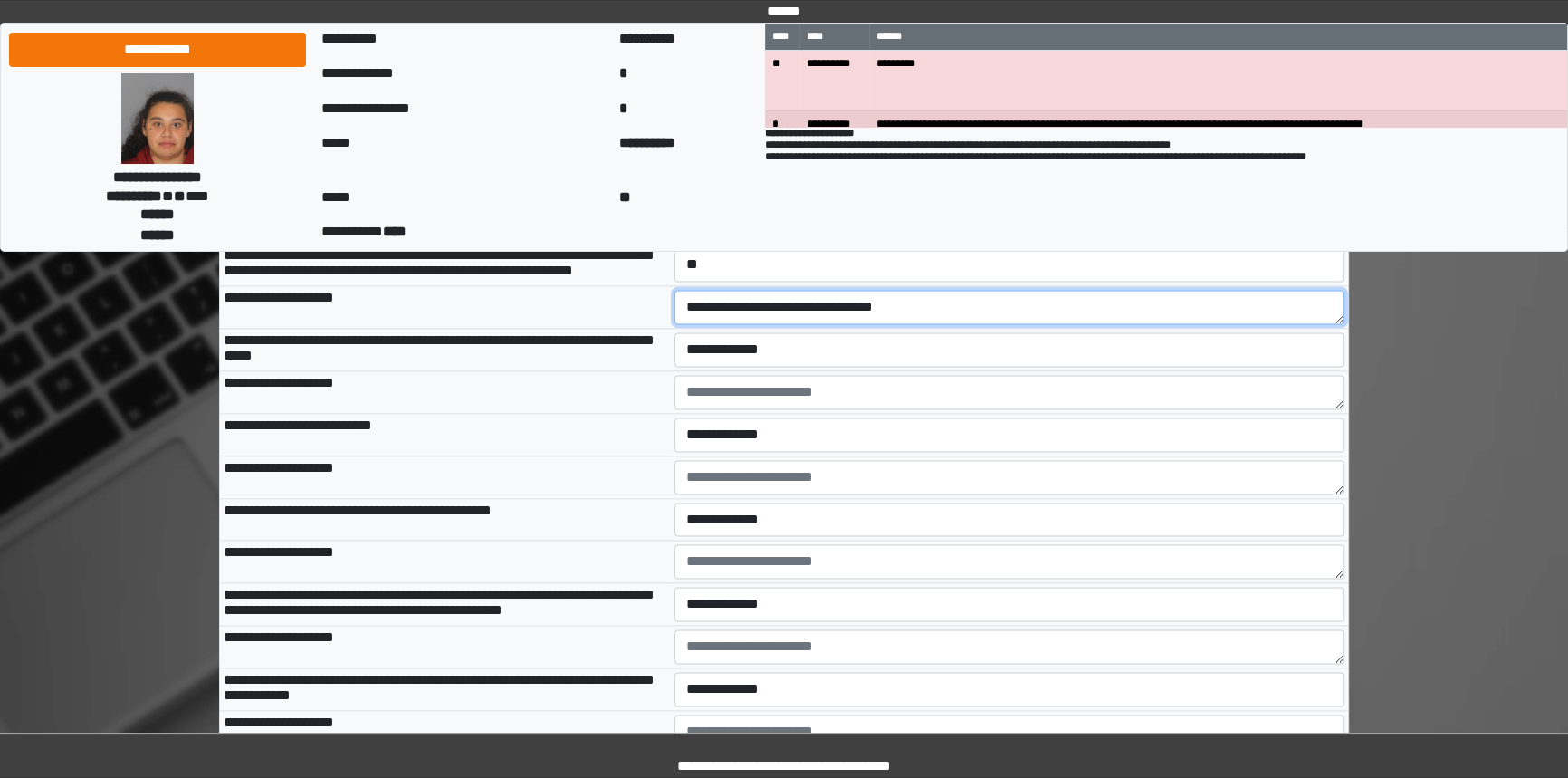 drag, startPoint x: 902, startPoint y: 392, endPoint x: 677, endPoint y: 387, distance: 225.05555 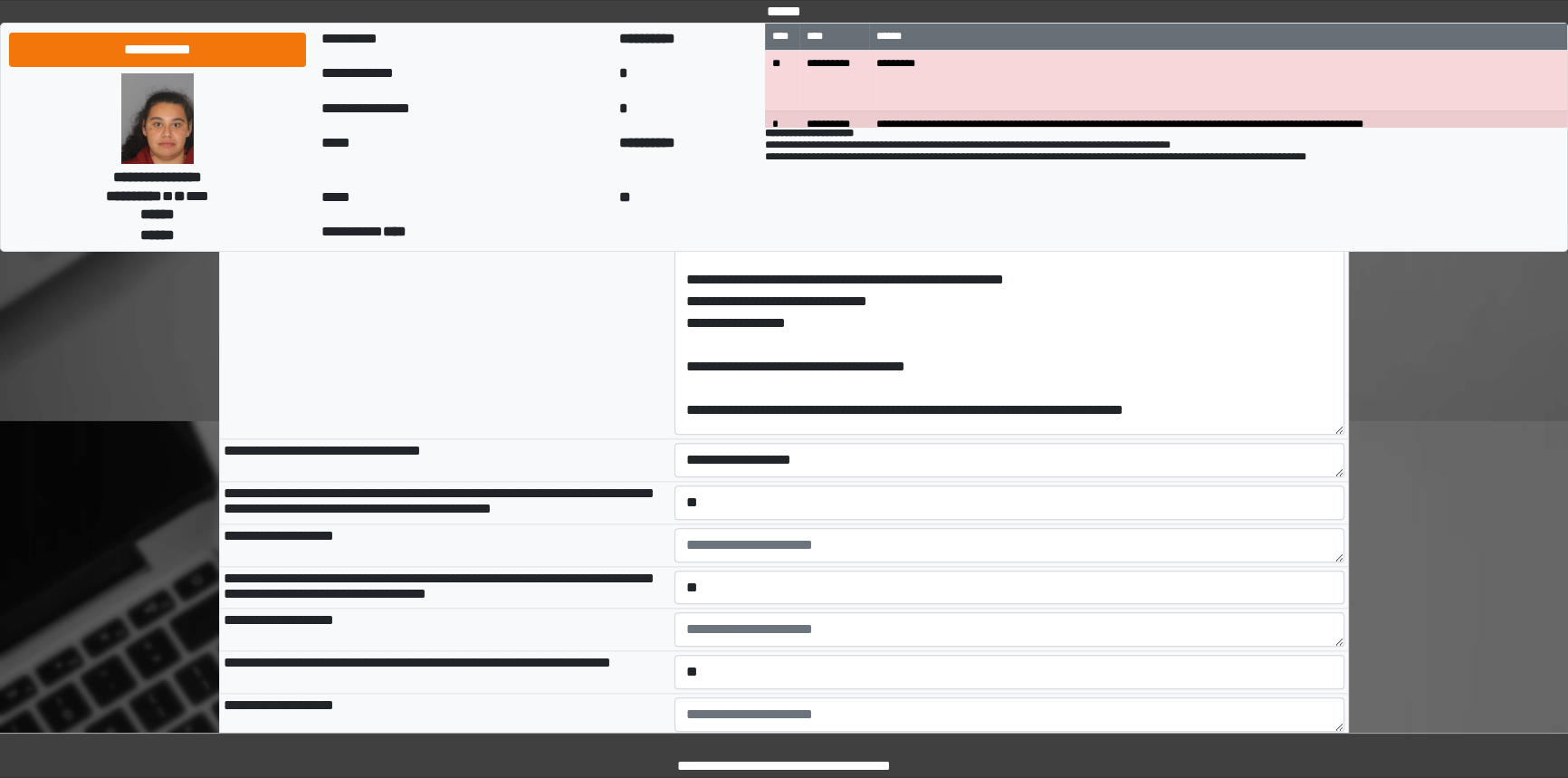 scroll, scrollTop: 2305, scrollLeft: 0, axis: vertical 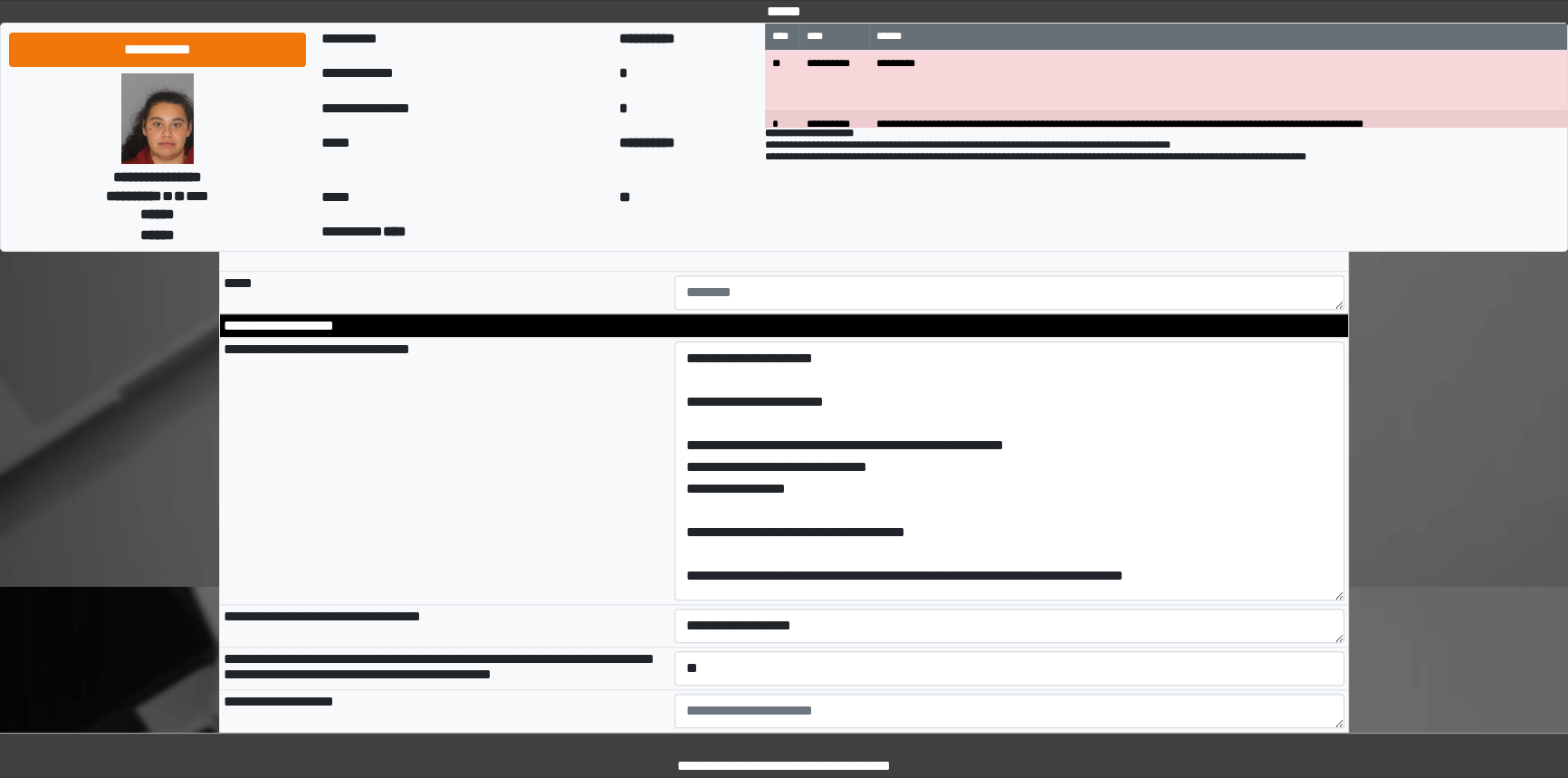 type on "**********" 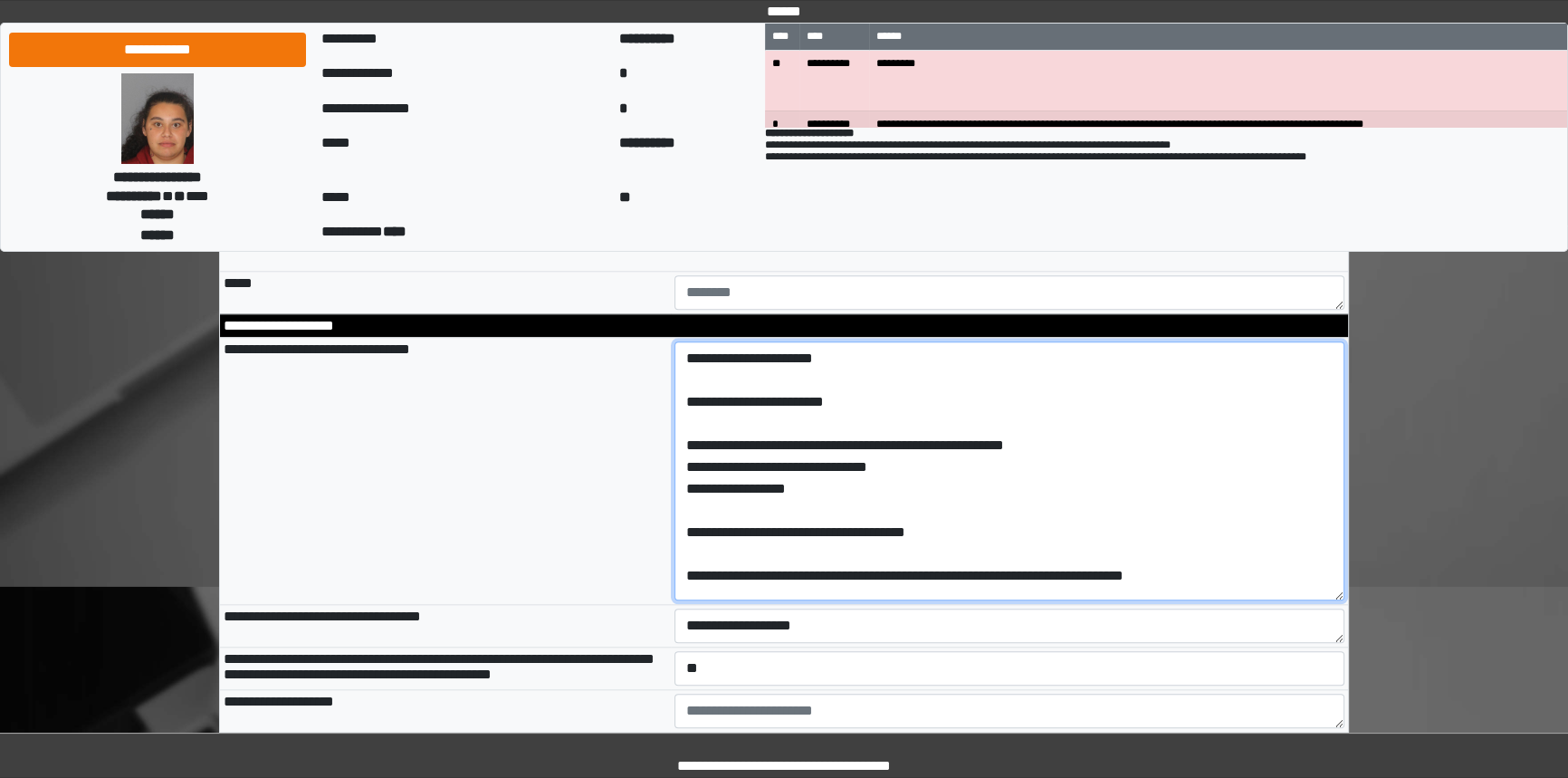 click on "**********" at bounding box center (1009, 471) 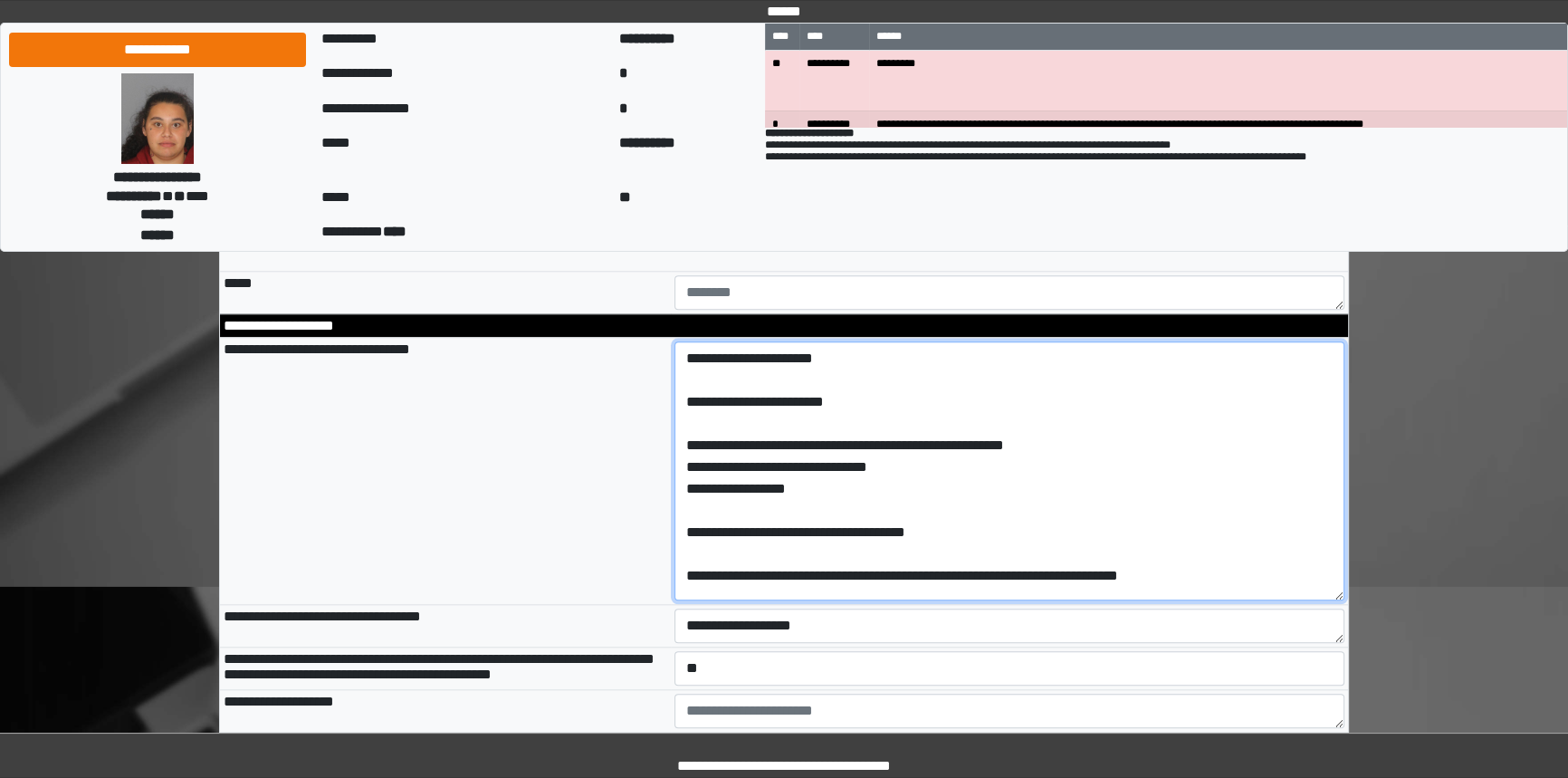 scroll, scrollTop: 122, scrollLeft: 0, axis: vertical 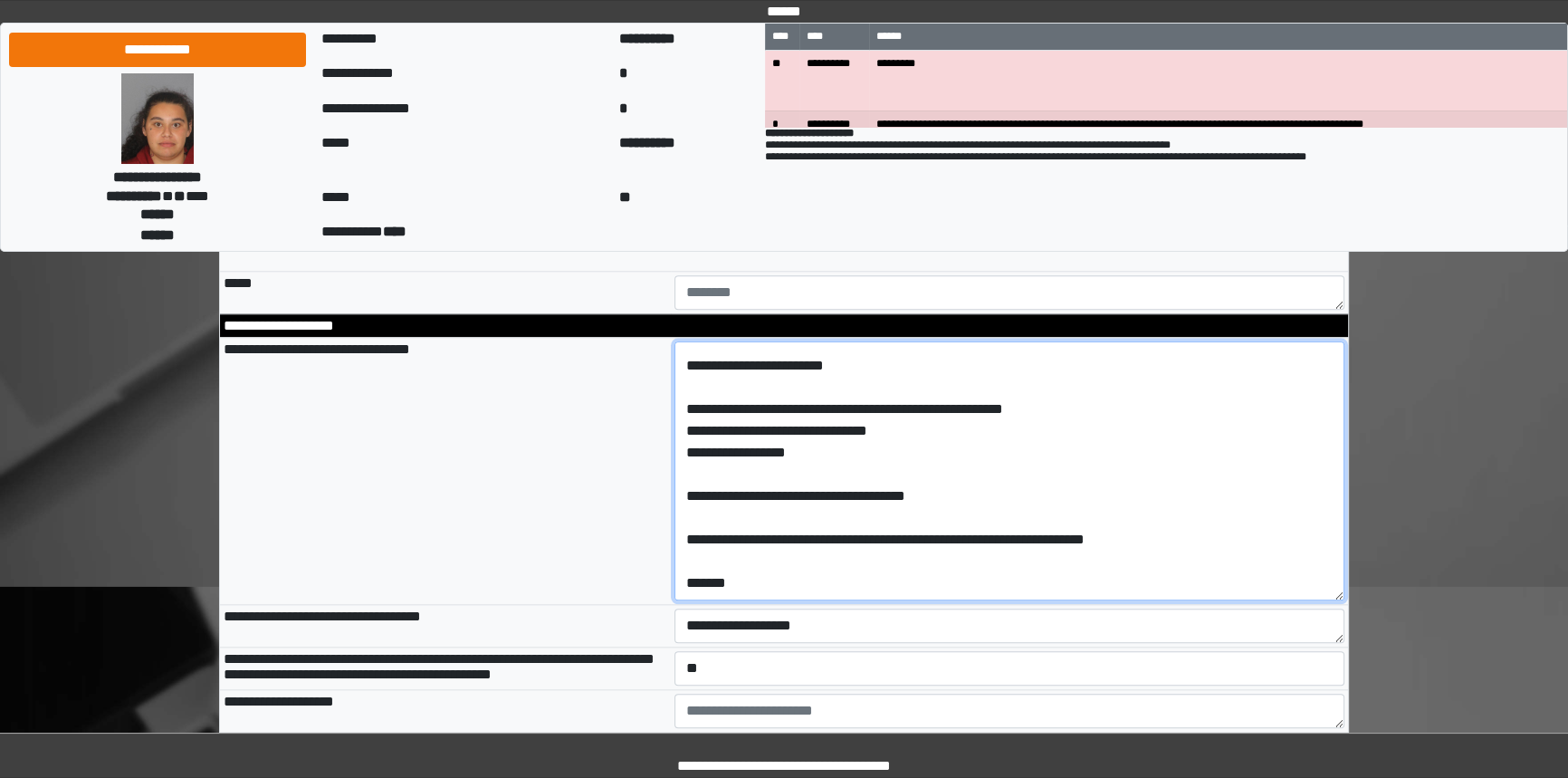 paste on "**********" 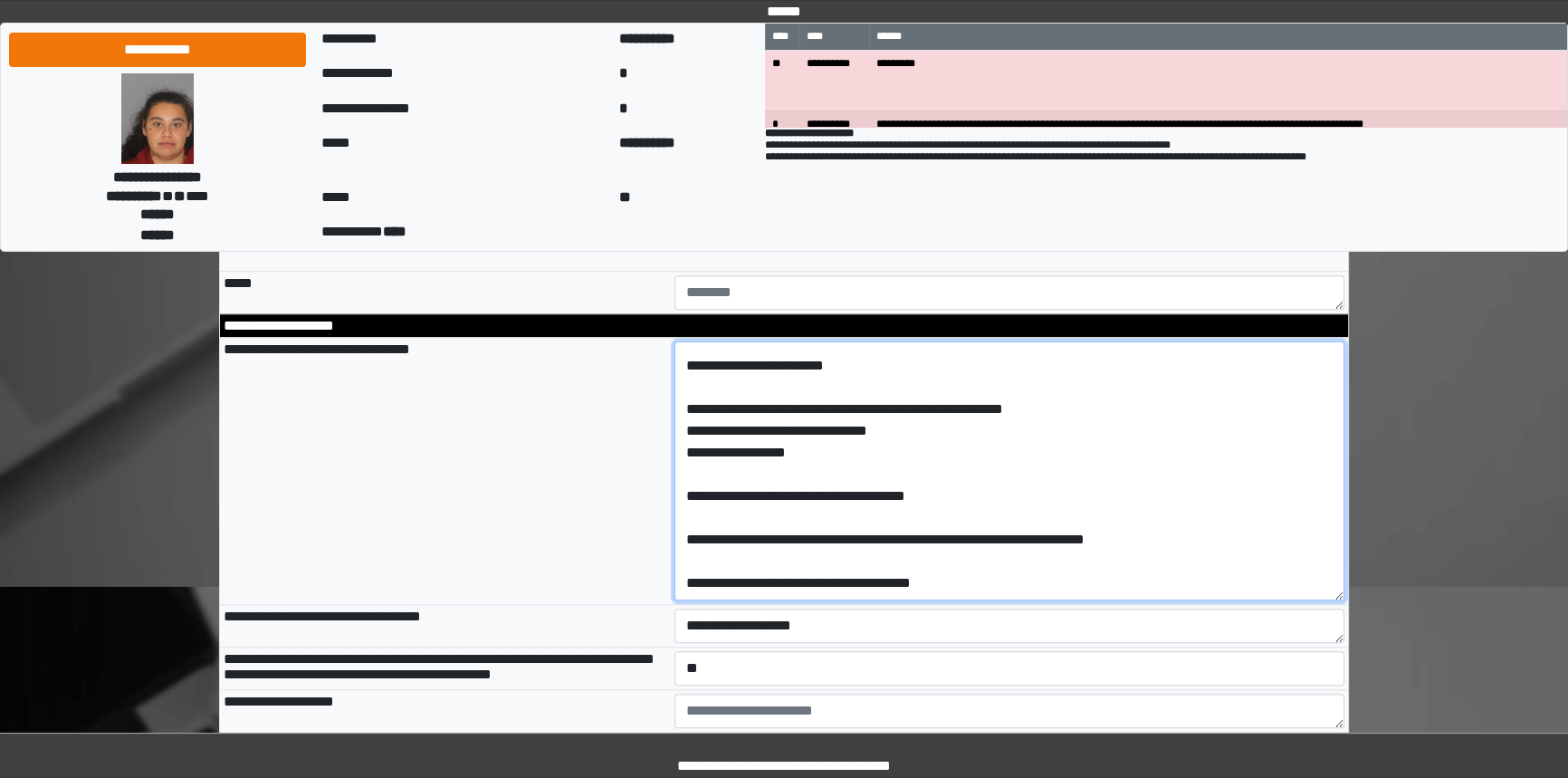 click on "**********" at bounding box center (1009, 471) 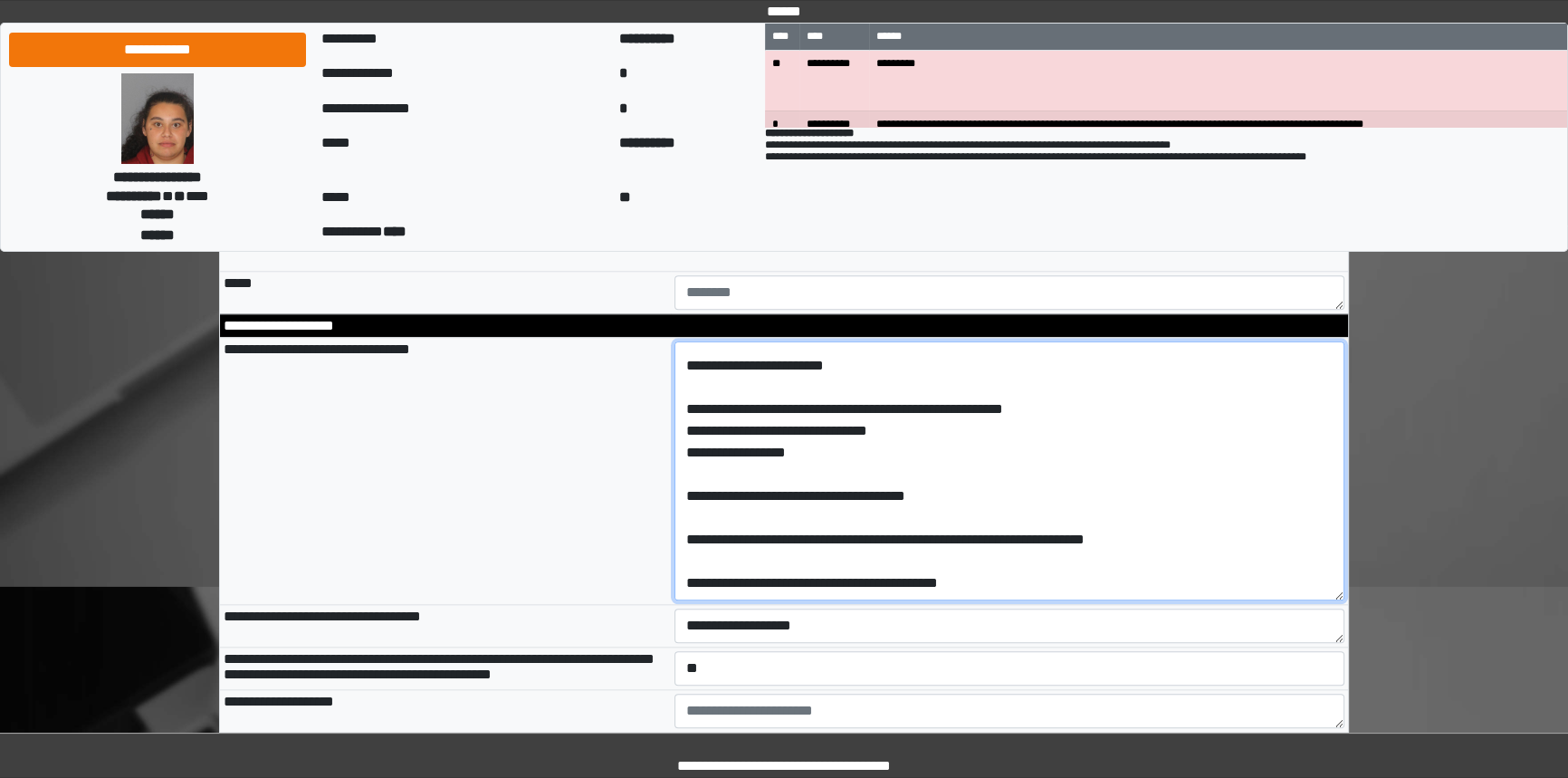 click on "**********" at bounding box center [1009, 471] 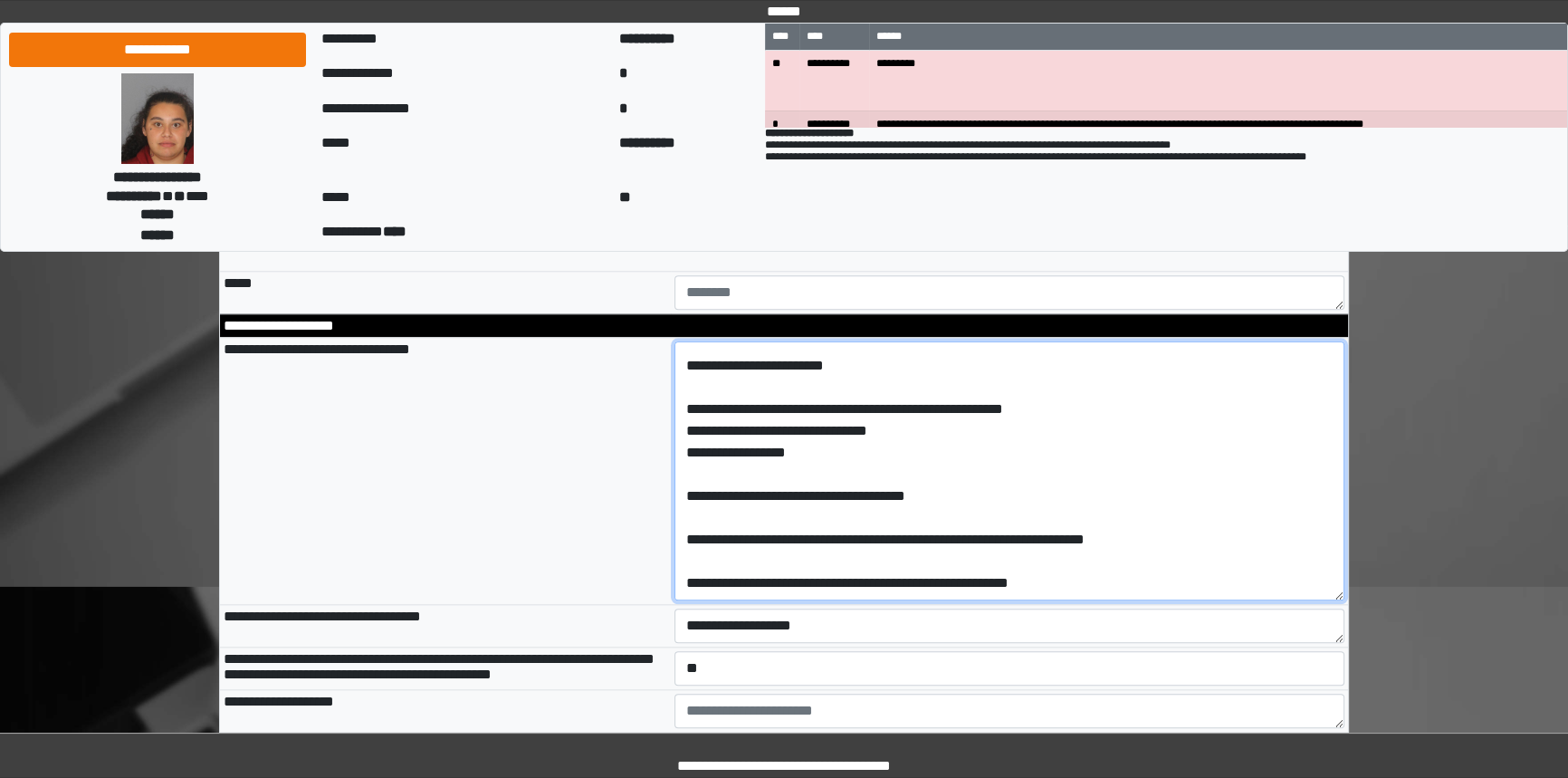 drag, startPoint x: 774, startPoint y: 546, endPoint x: 954, endPoint y: 537, distance: 180.2249 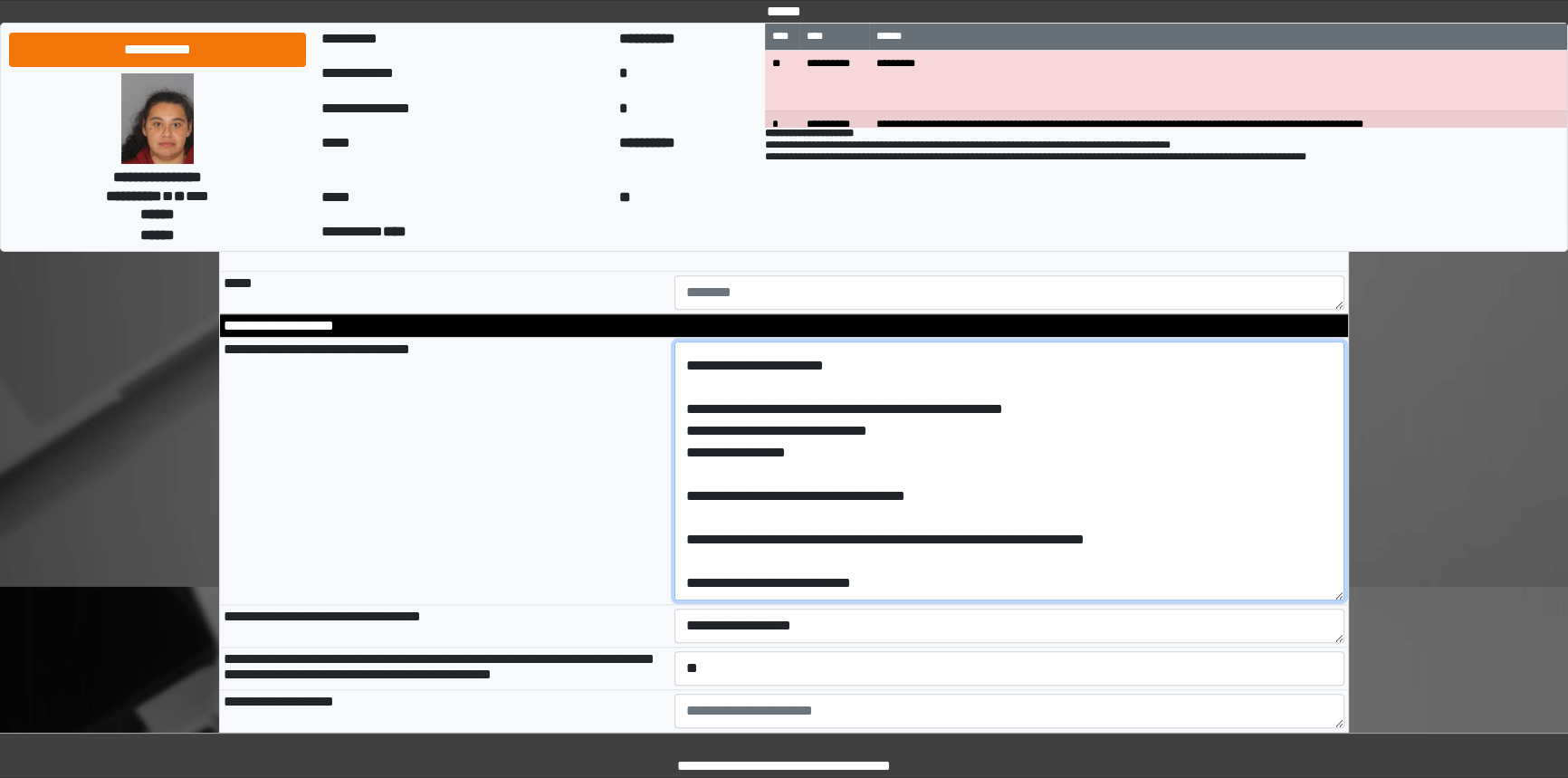 click on "**********" at bounding box center (1009, 471) 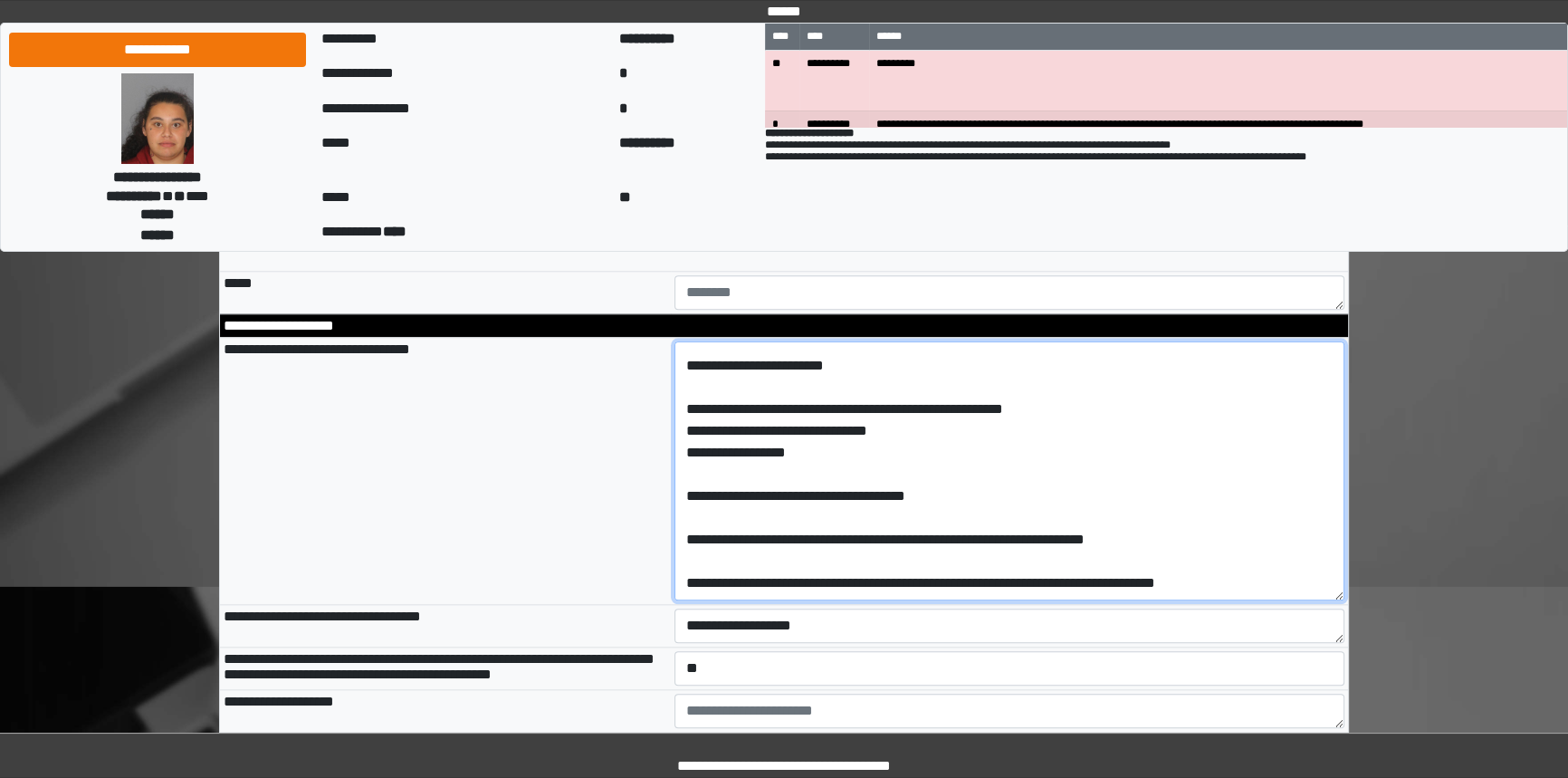 click on "**********" at bounding box center [1009, 471] 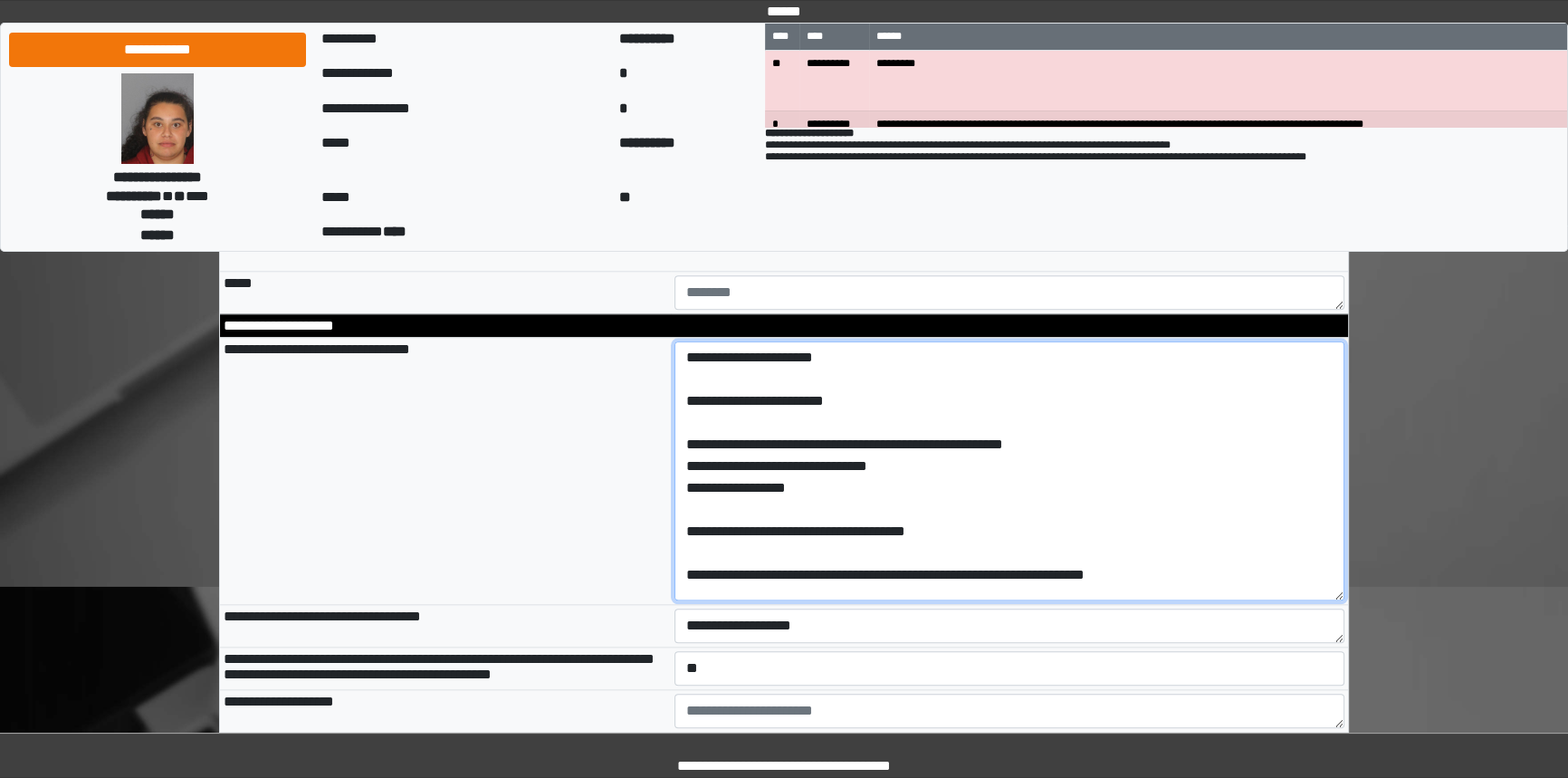 scroll, scrollTop: 0, scrollLeft: 0, axis: both 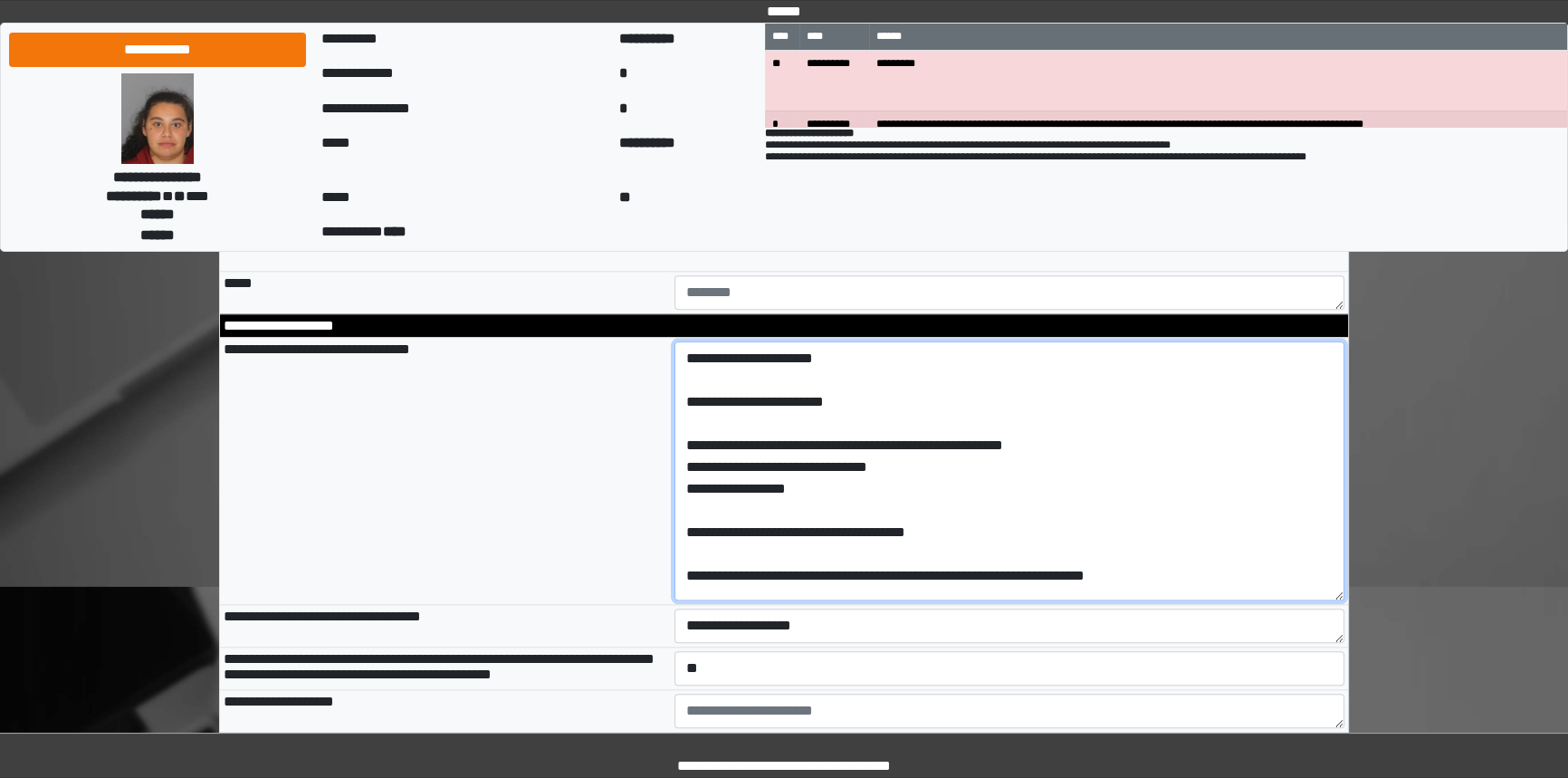 click on "**********" at bounding box center (1009, 471) 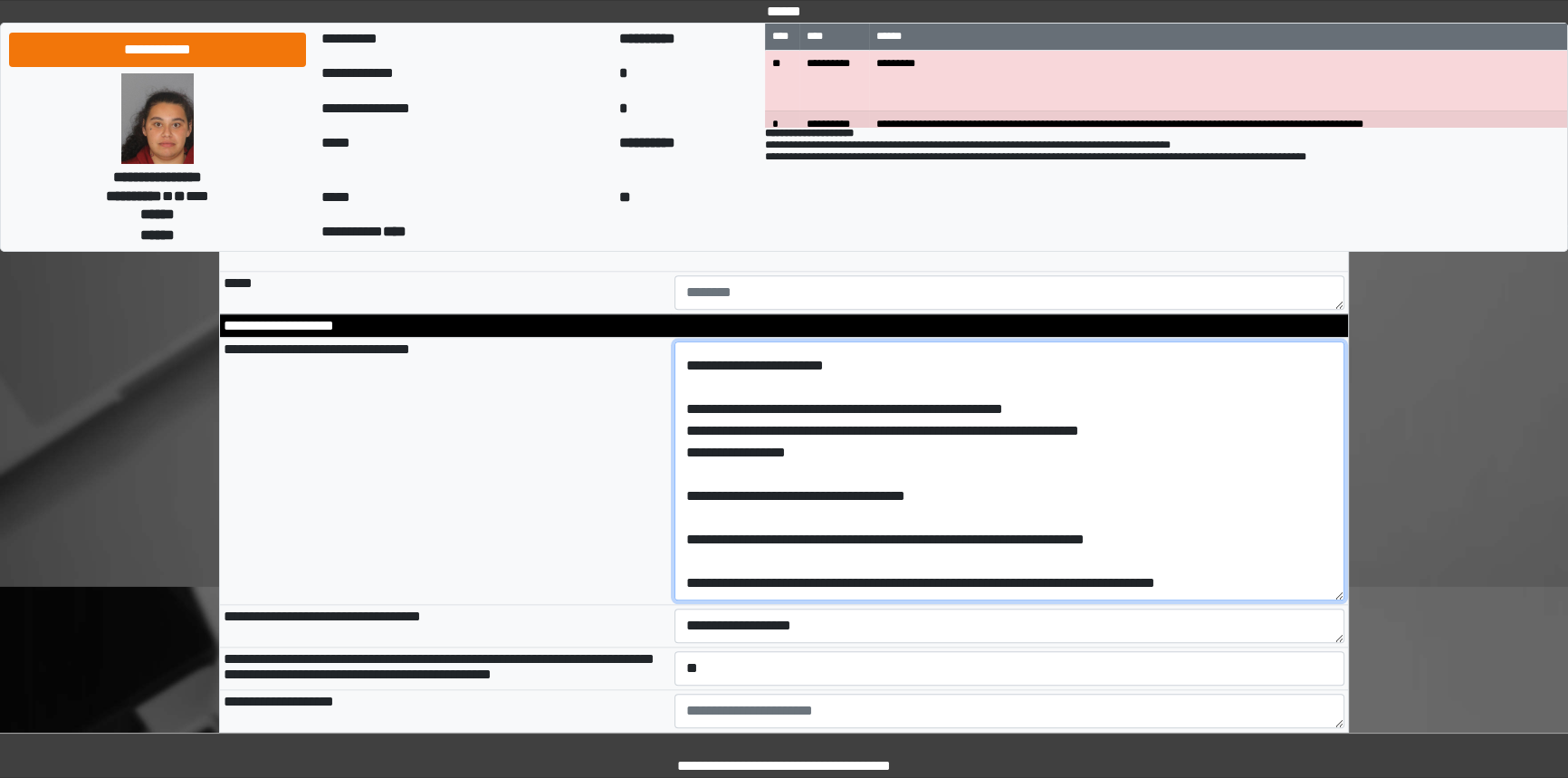 scroll, scrollTop: 122, scrollLeft: 0, axis: vertical 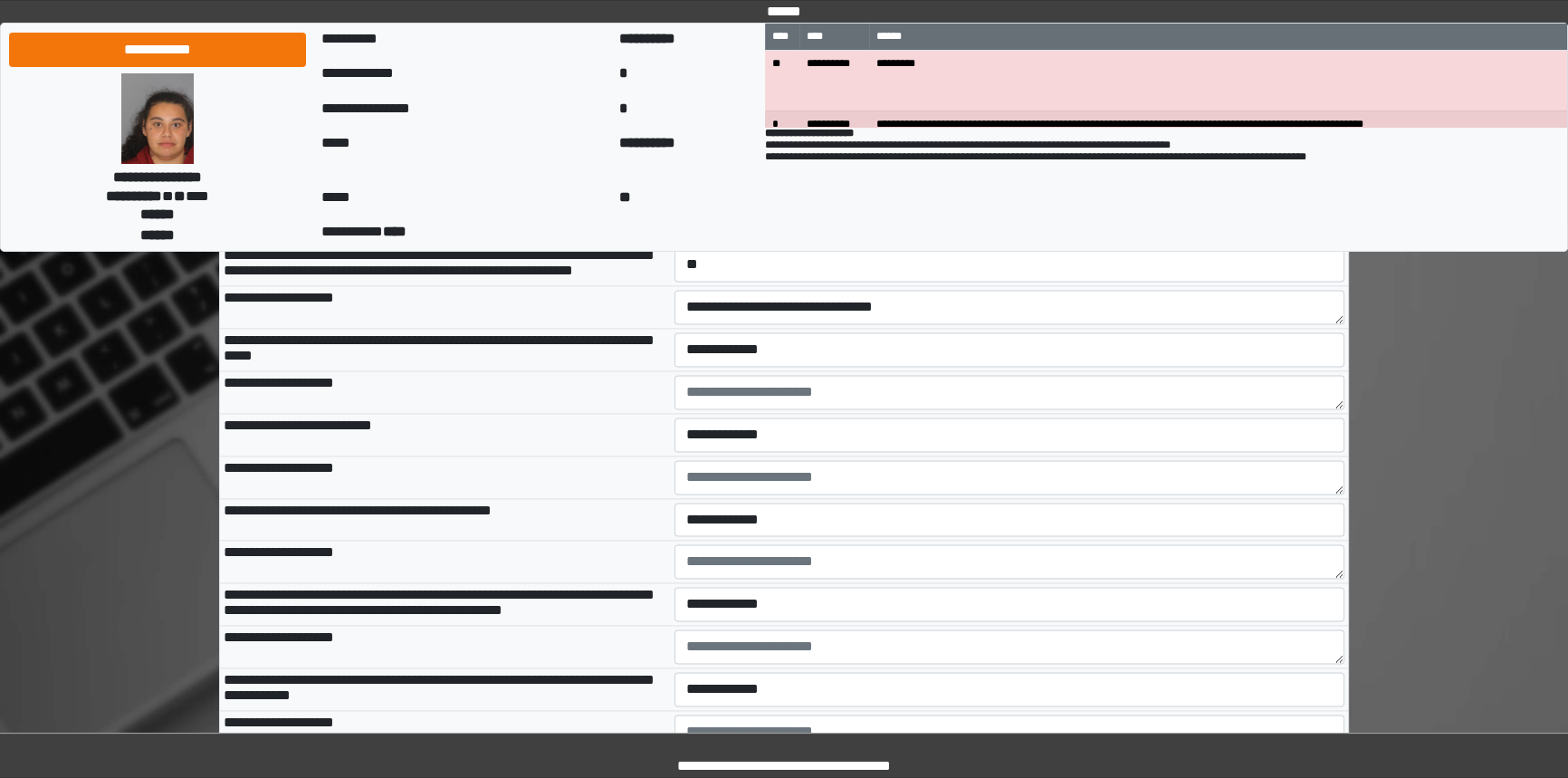 type on "**********" 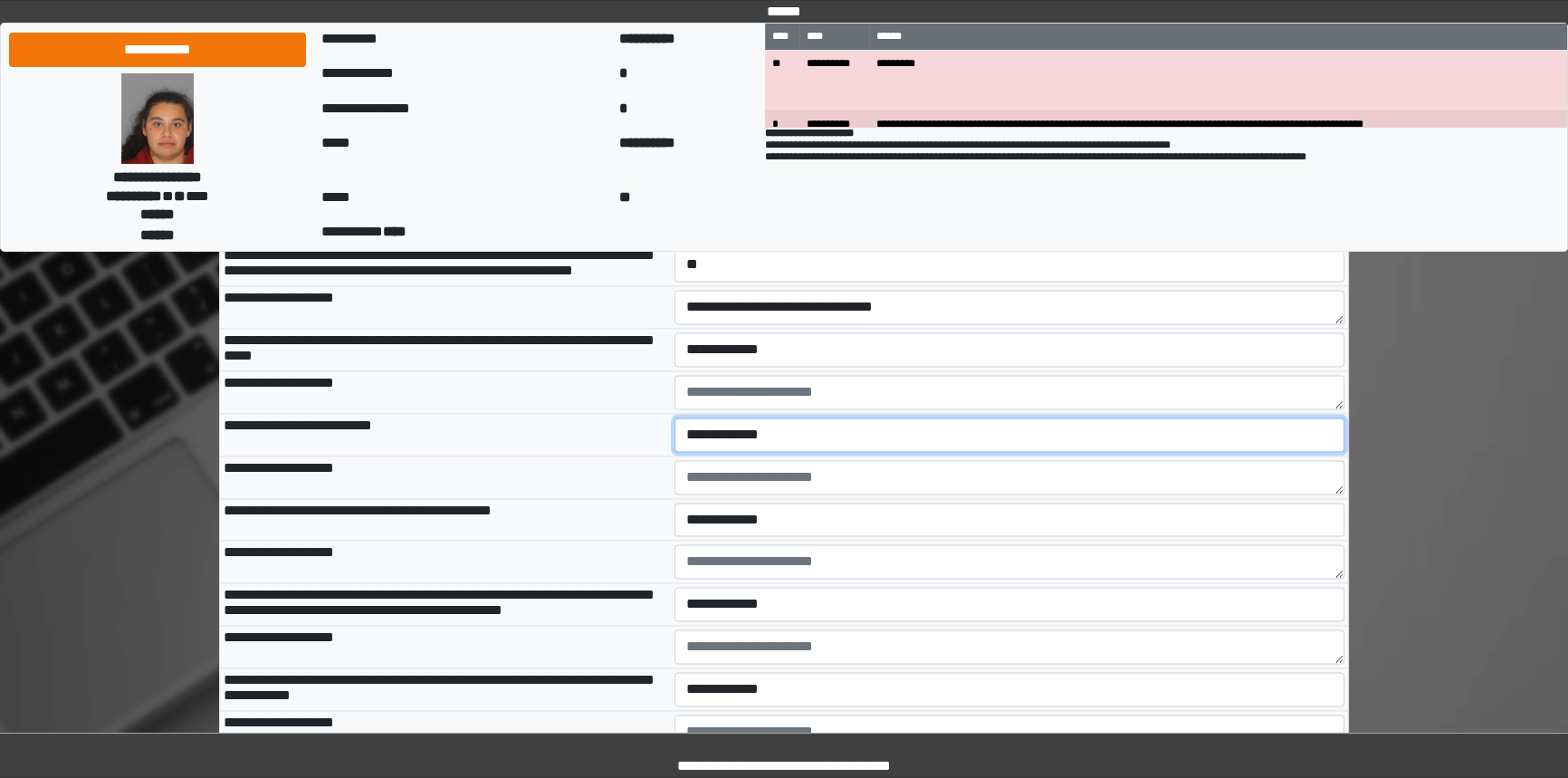 click on "**********" at bounding box center [1009, 435] 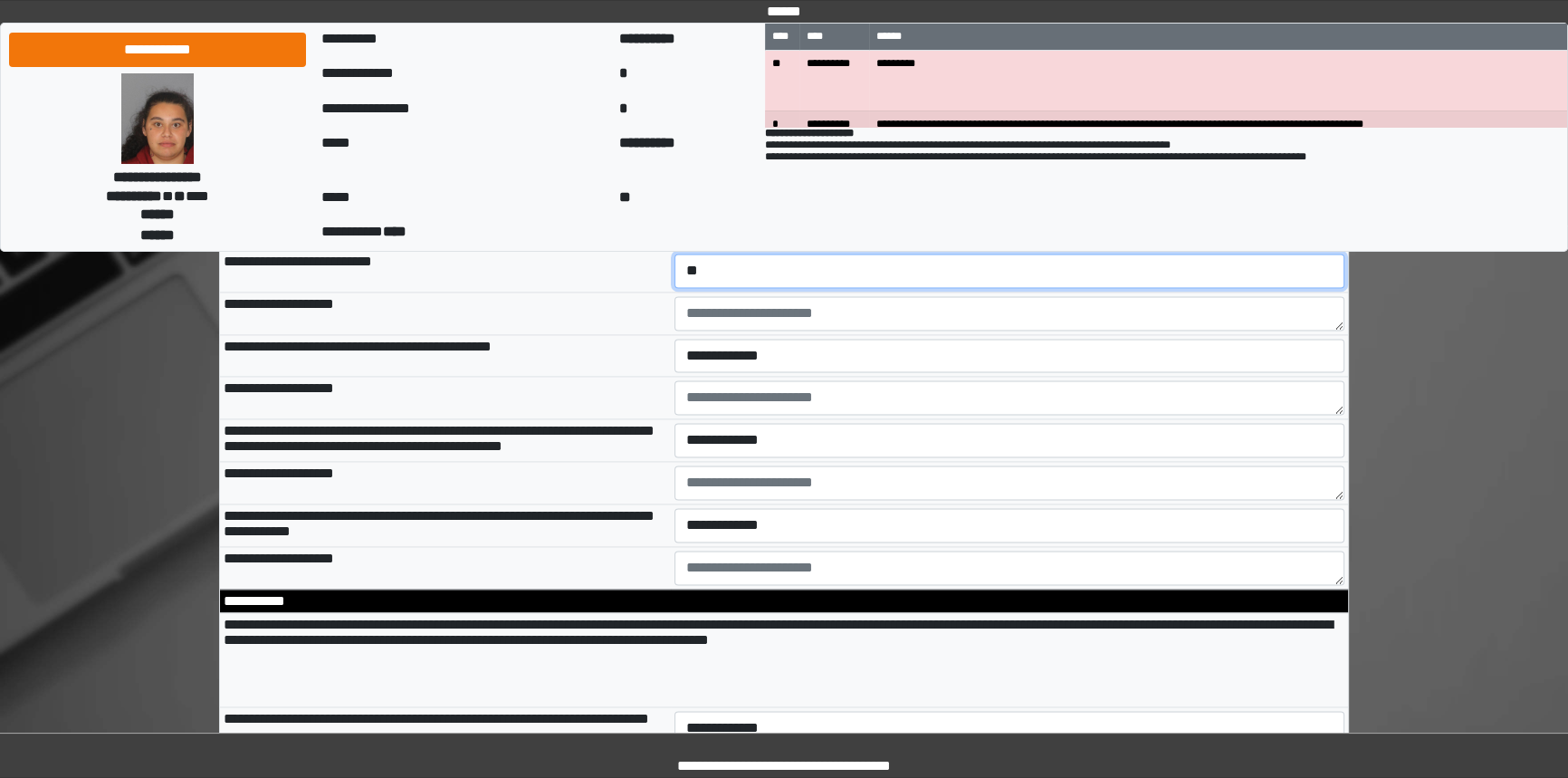 scroll, scrollTop: 3128, scrollLeft: 0, axis: vertical 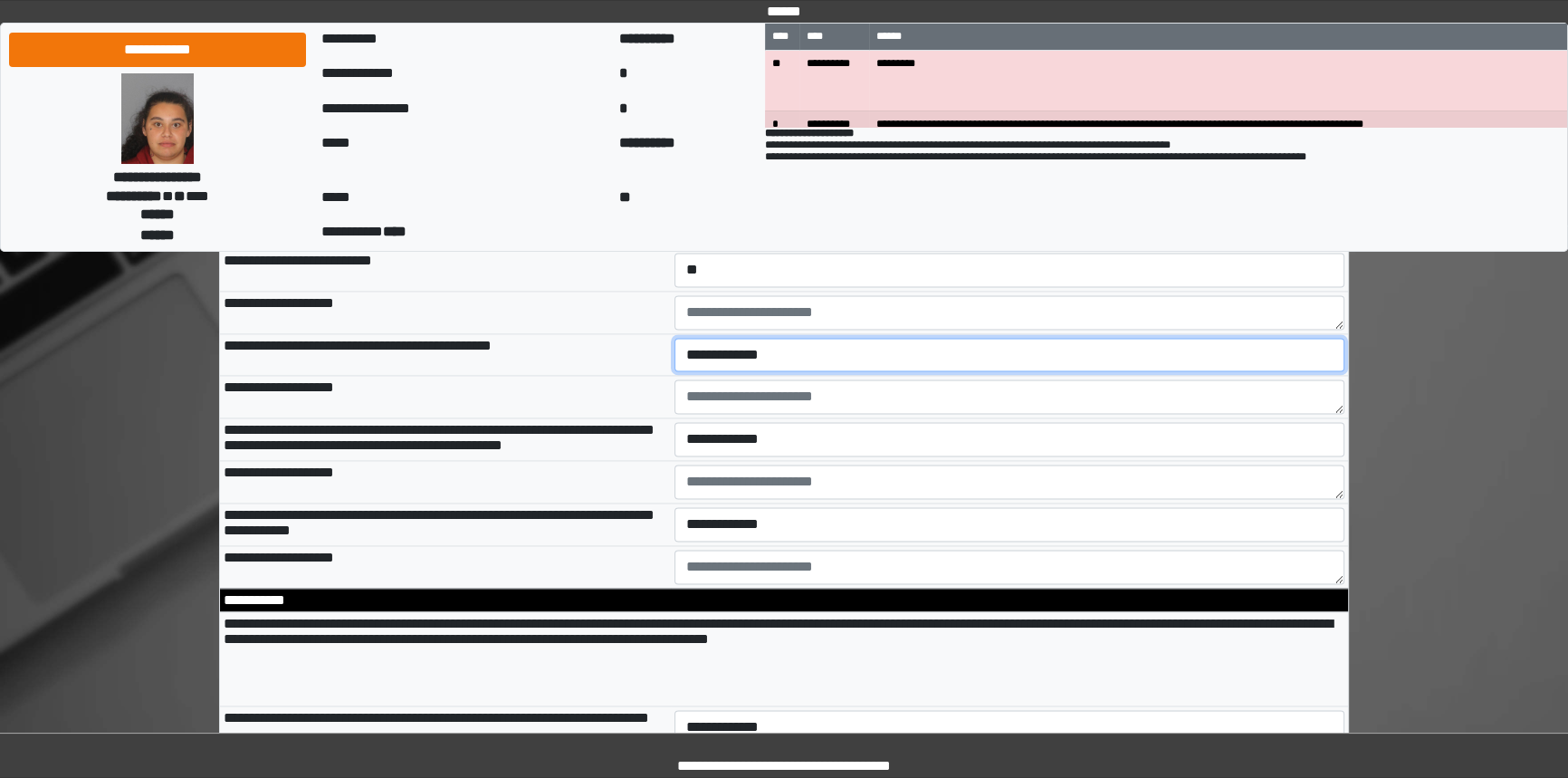 click on "**********" at bounding box center [1009, 355] 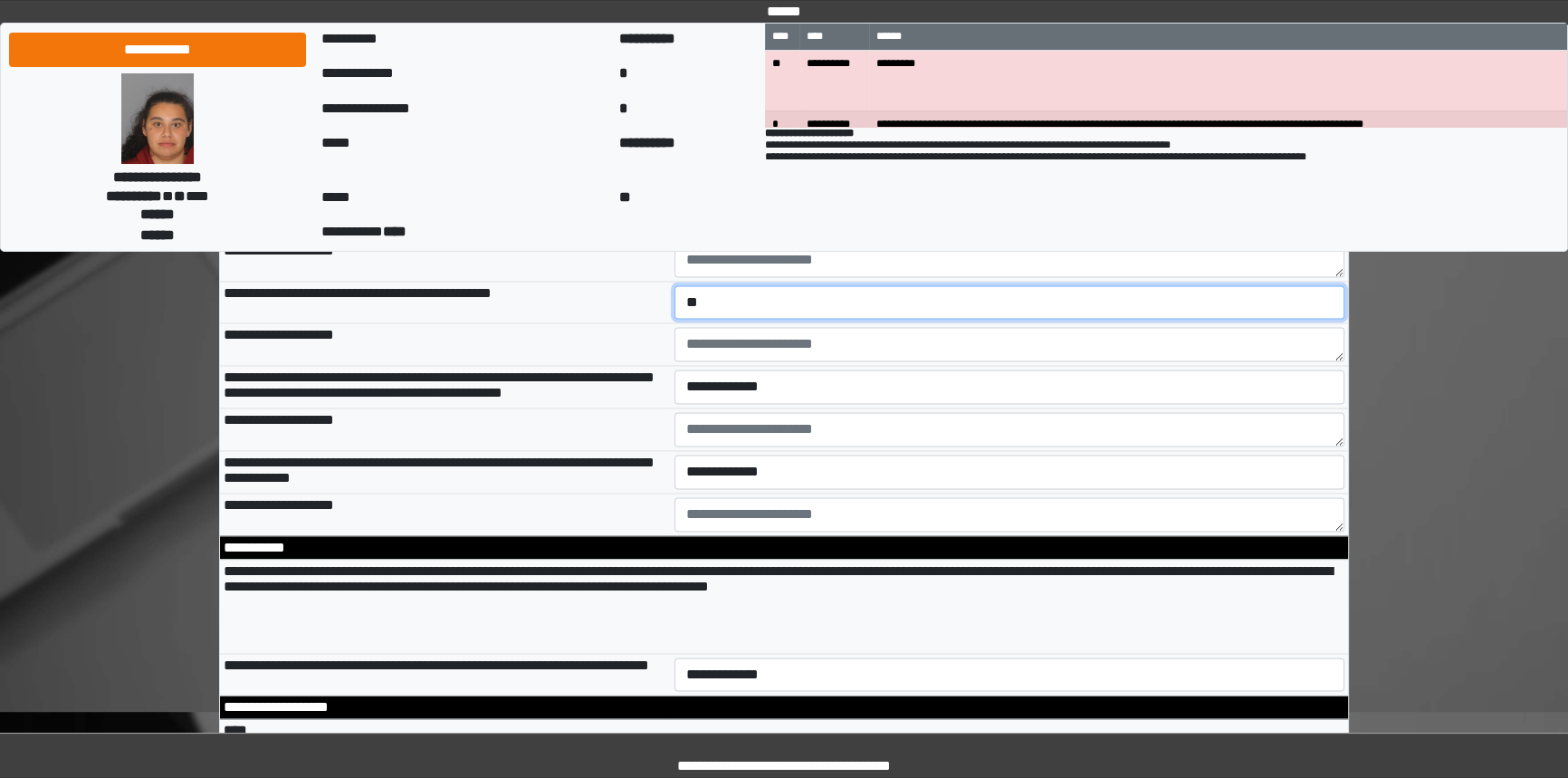 scroll, scrollTop: 3211, scrollLeft: 0, axis: vertical 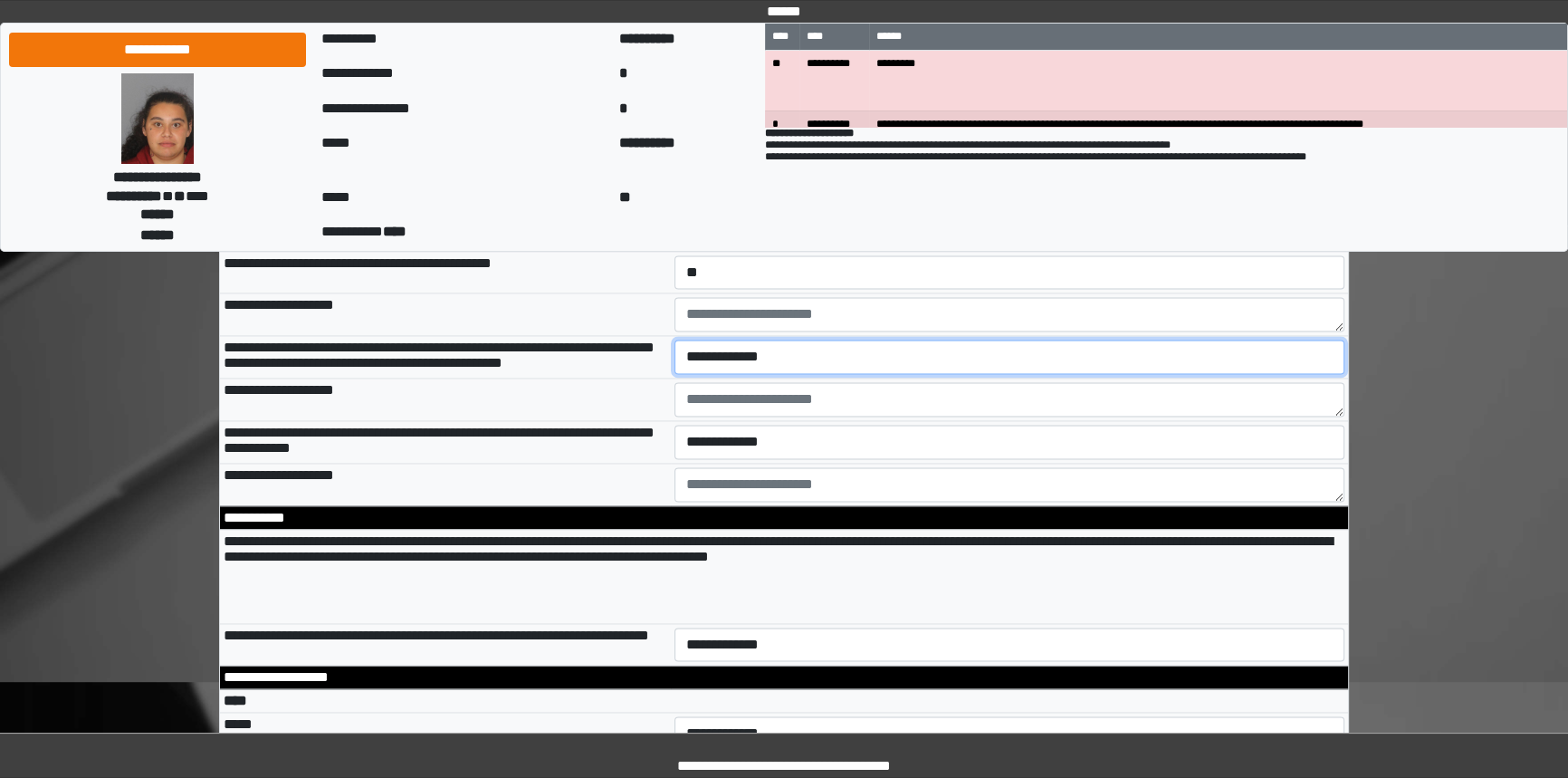 click on "**********" at bounding box center [1009, 357] 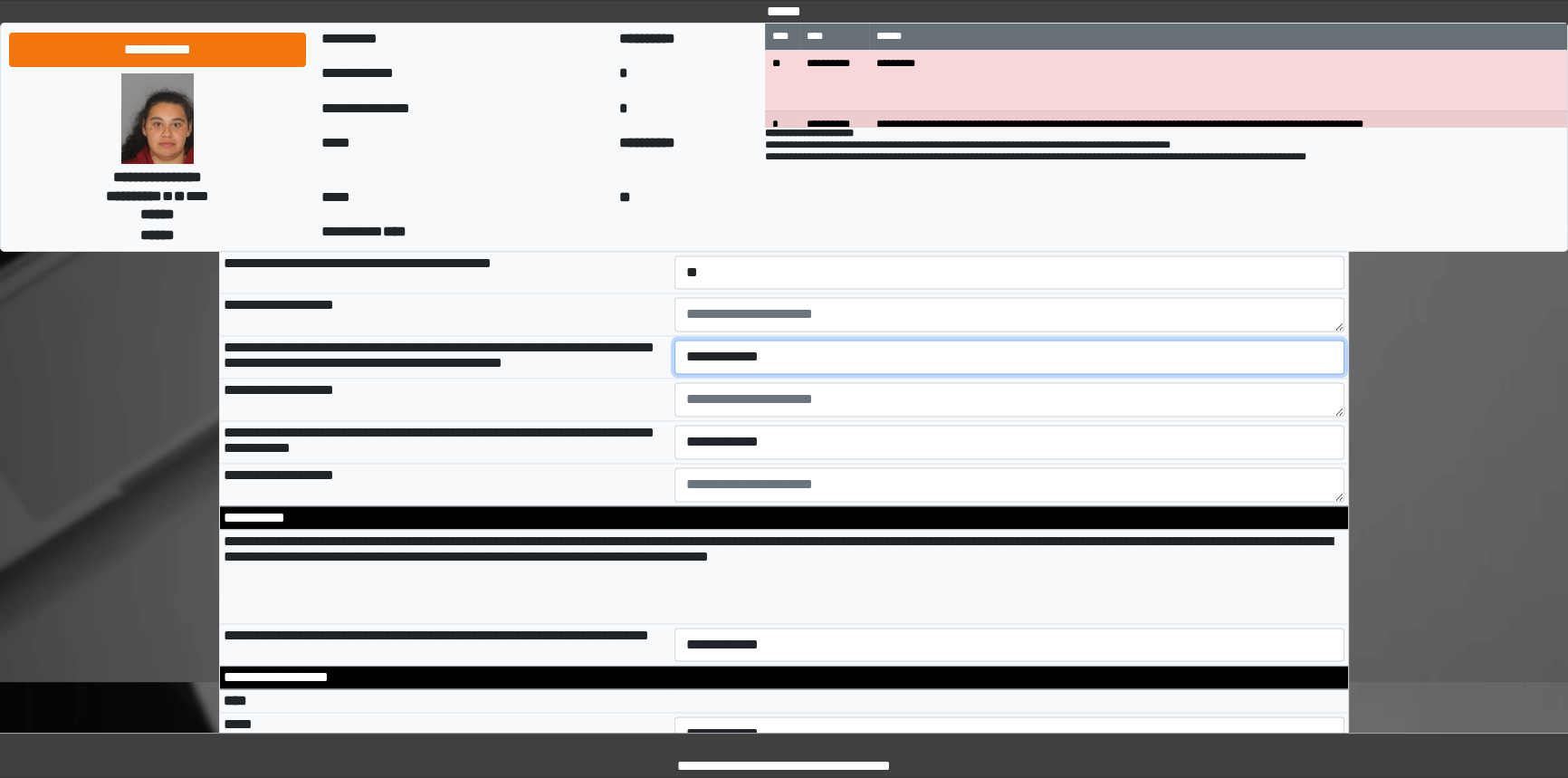 select on "*" 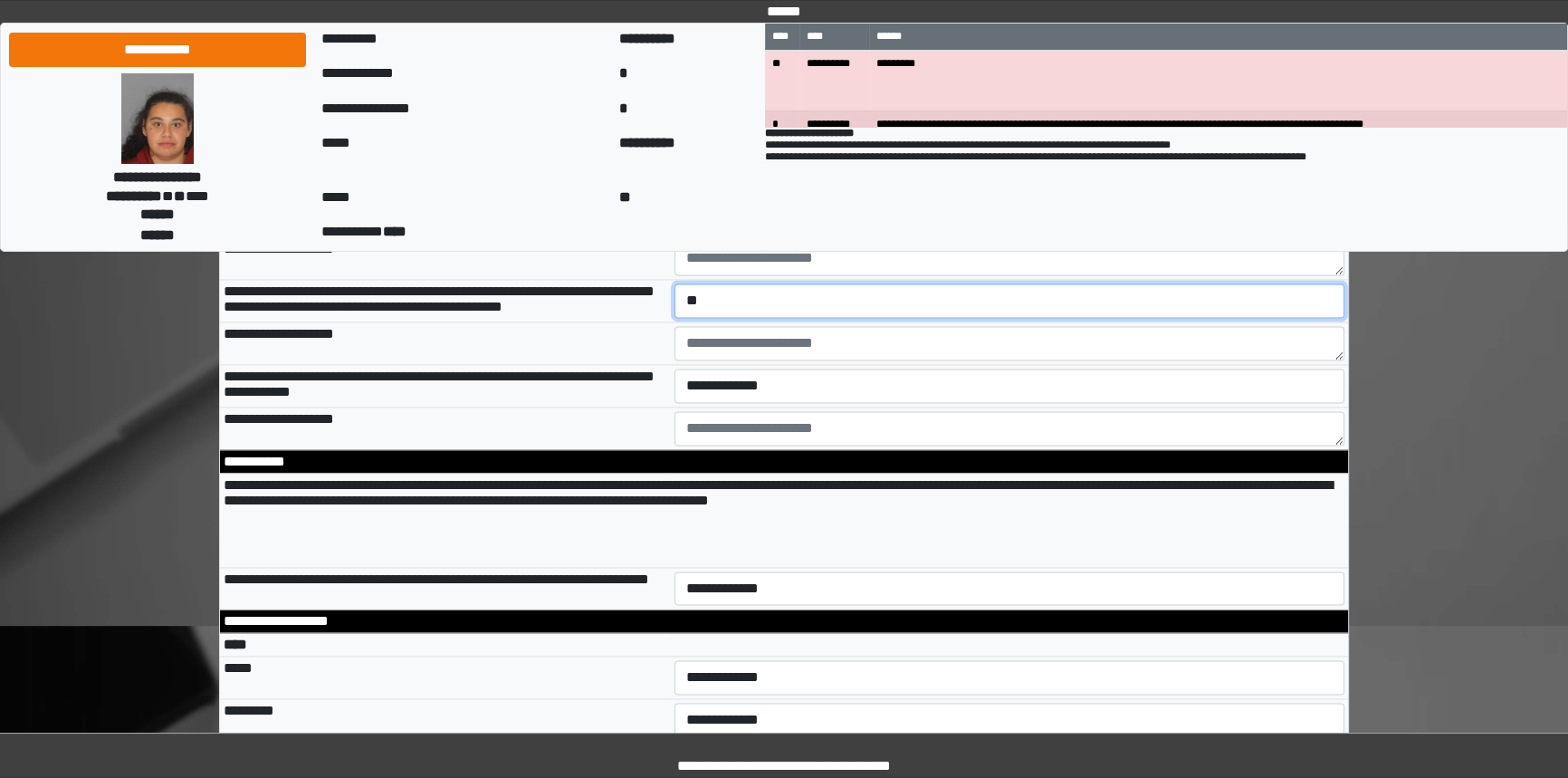 scroll, scrollTop: 3293, scrollLeft: 0, axis: vertical 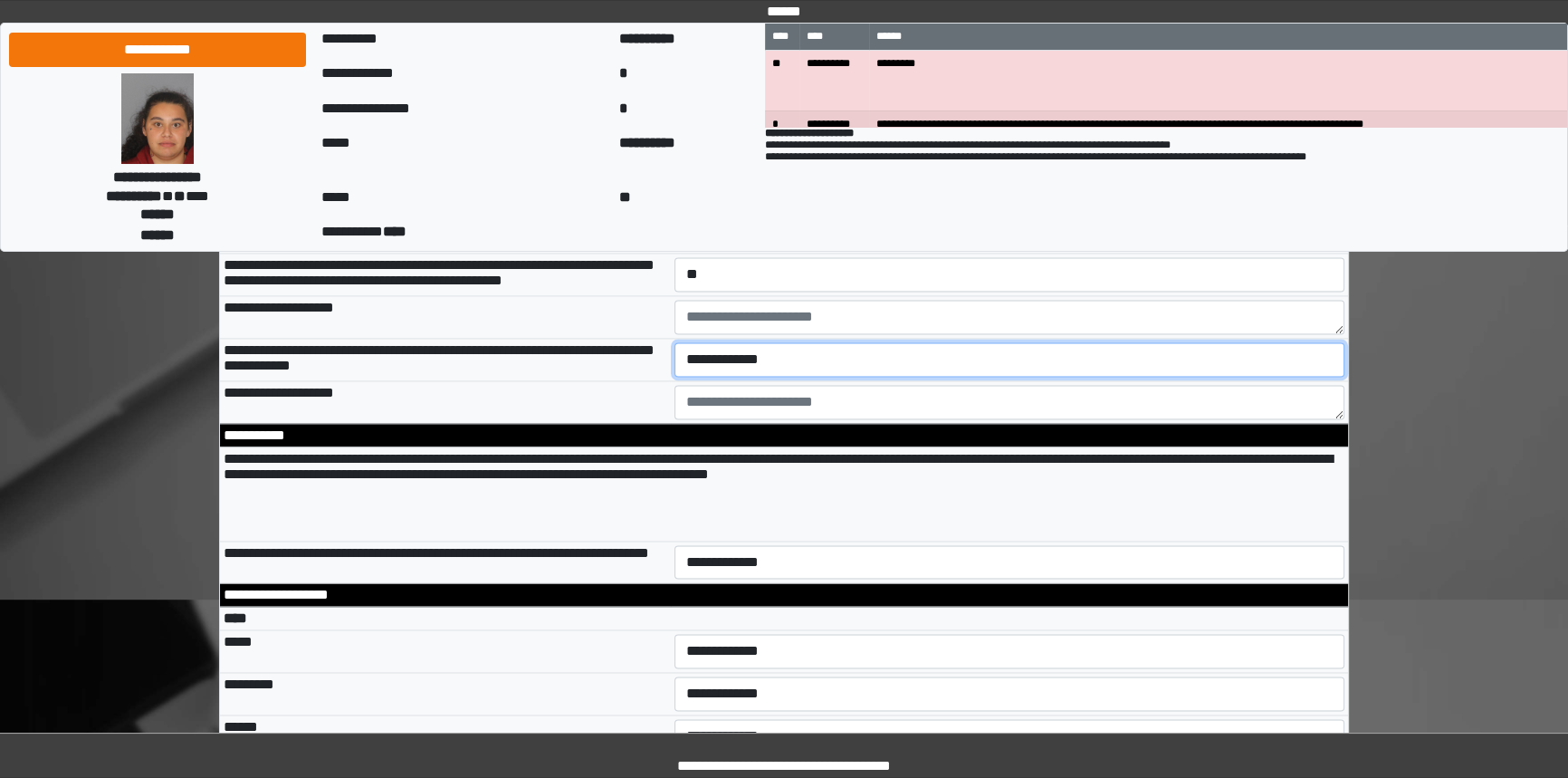 click on "**********" at bounding box center (1009, 360) 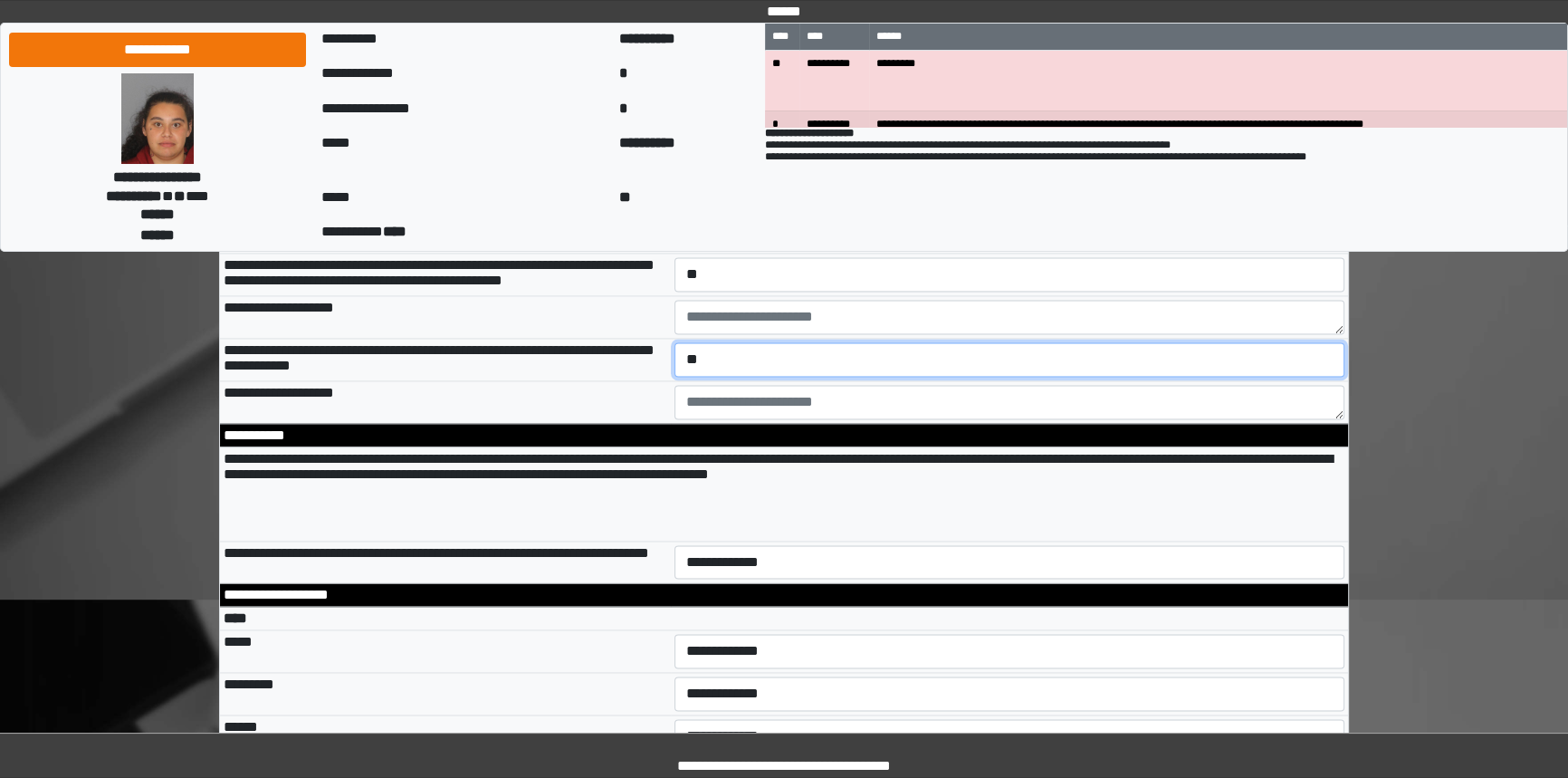 click on "**********" at bounding box center [1009, 360] 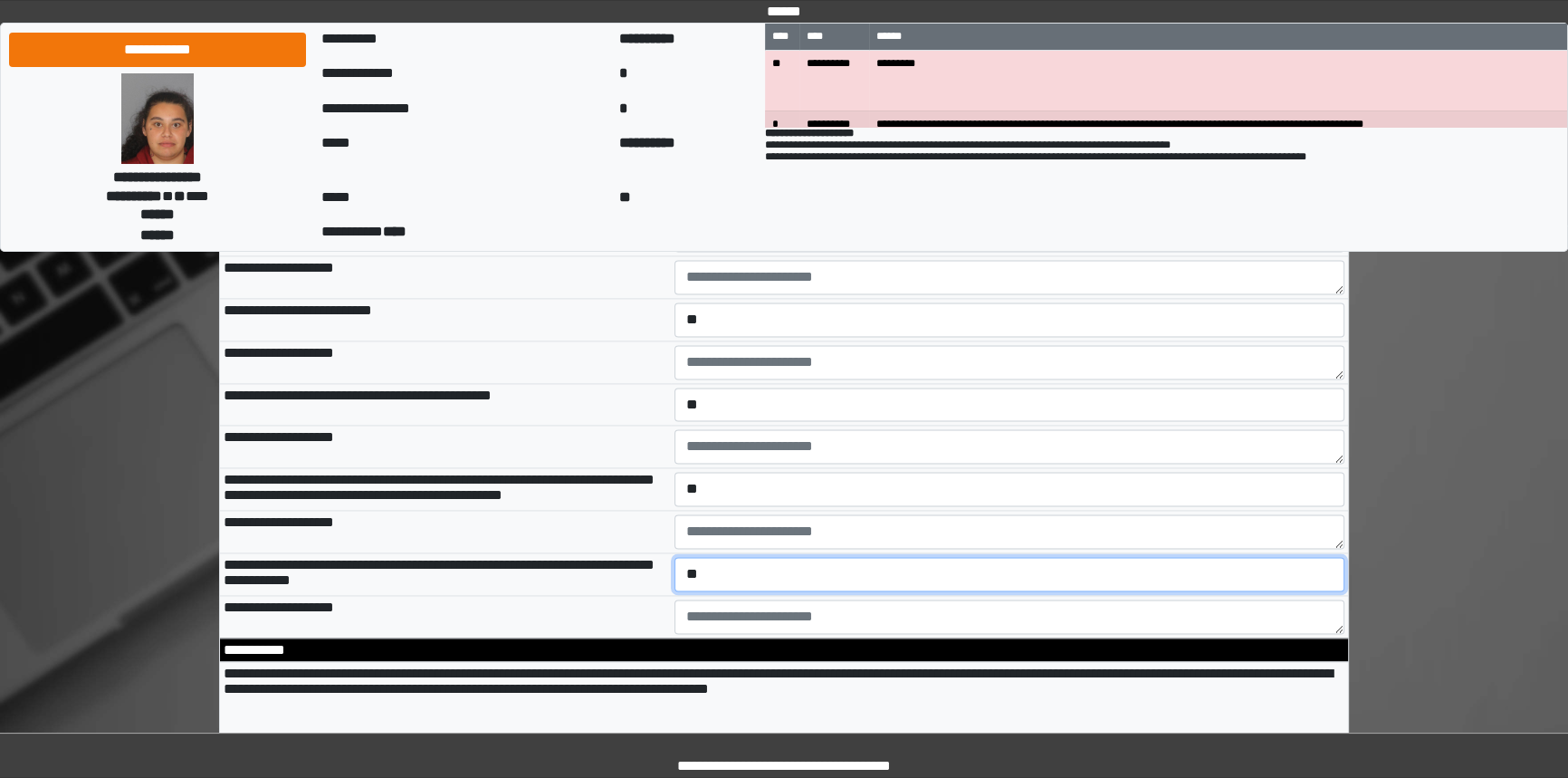 scroll, scrollTop: 2881, scrollLeft: 0, axis: vertical 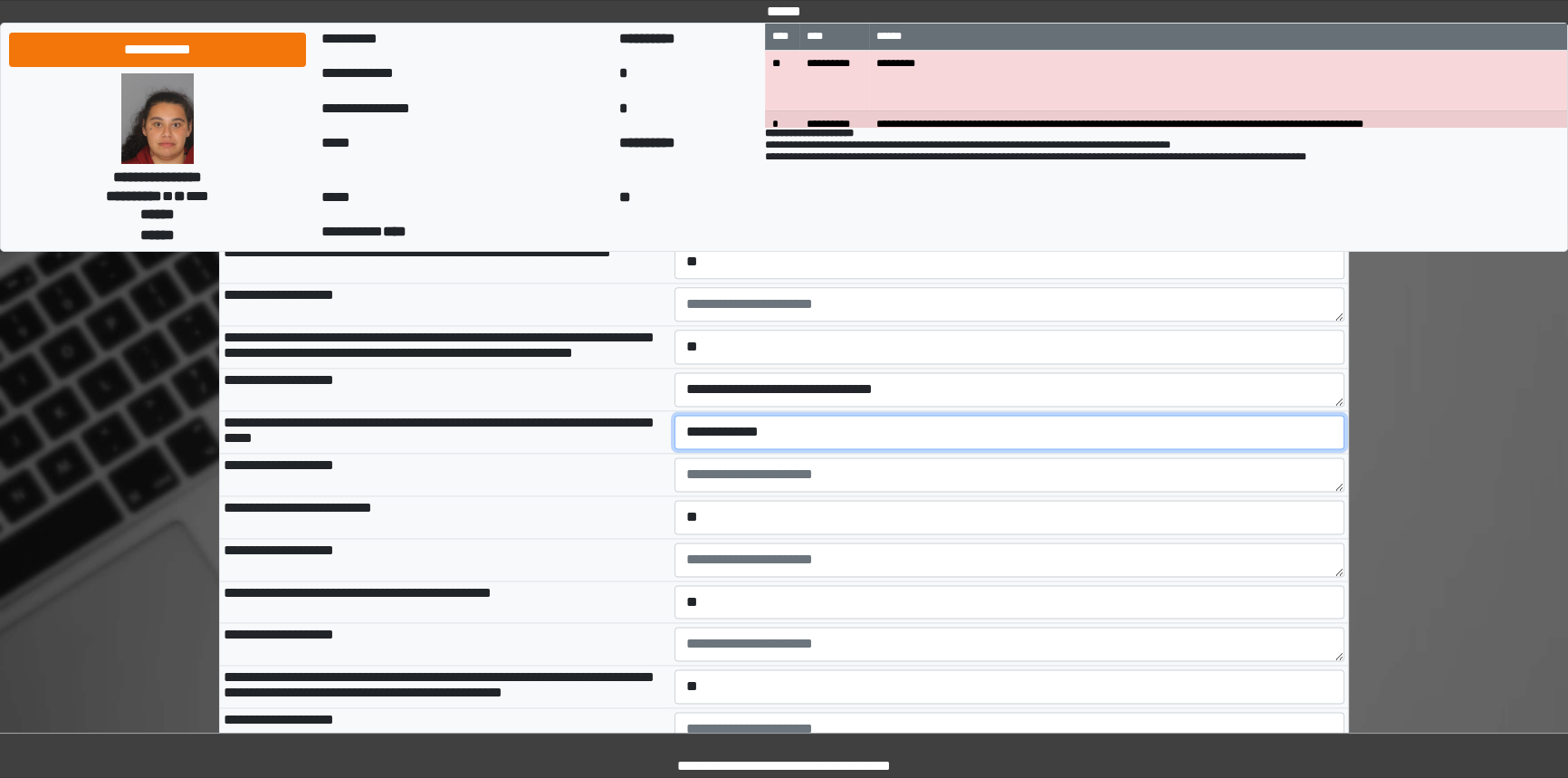 click on "**********" at bounding box center (1009, 432) 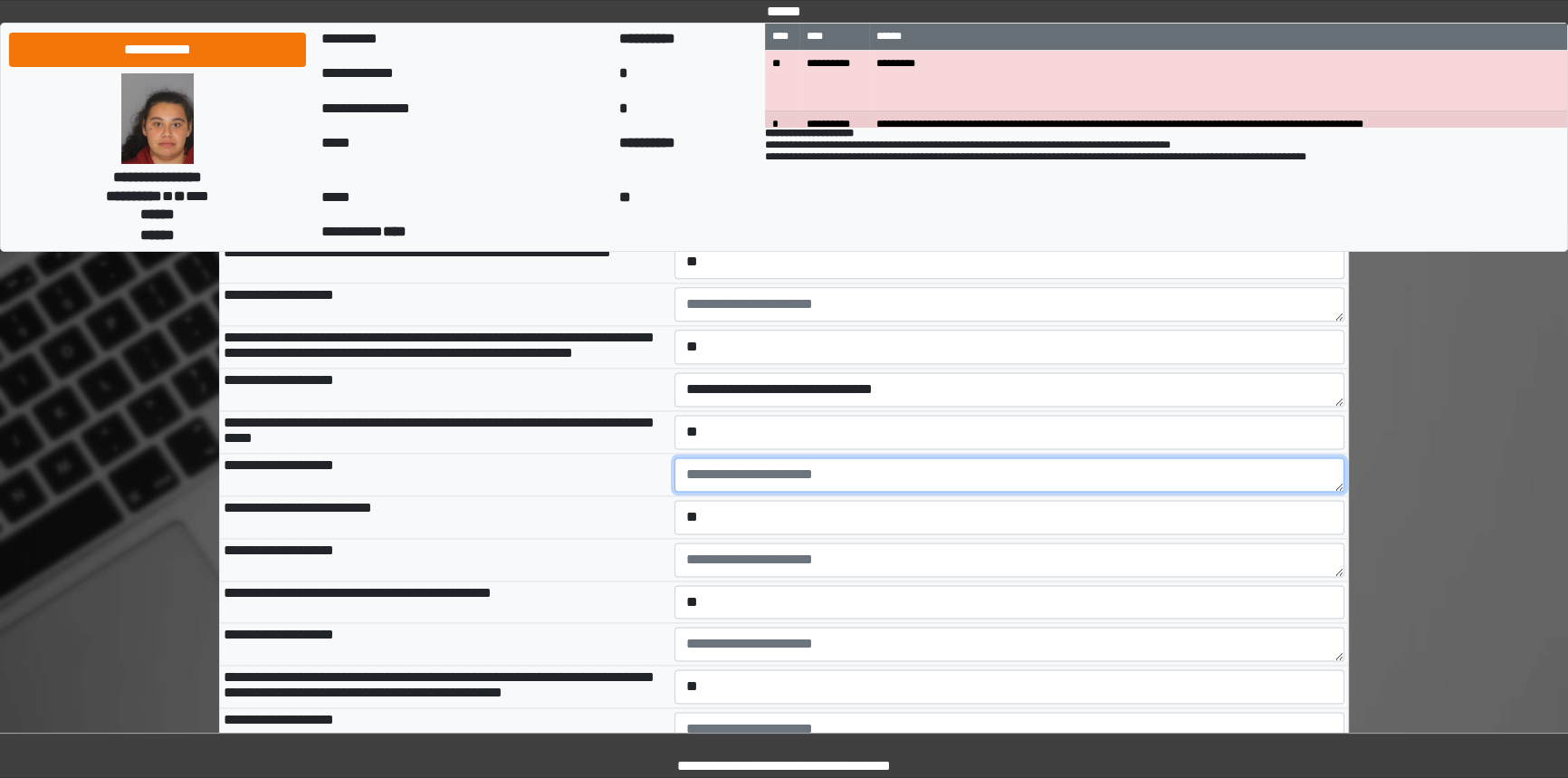click at bounding box center (1009, 475) 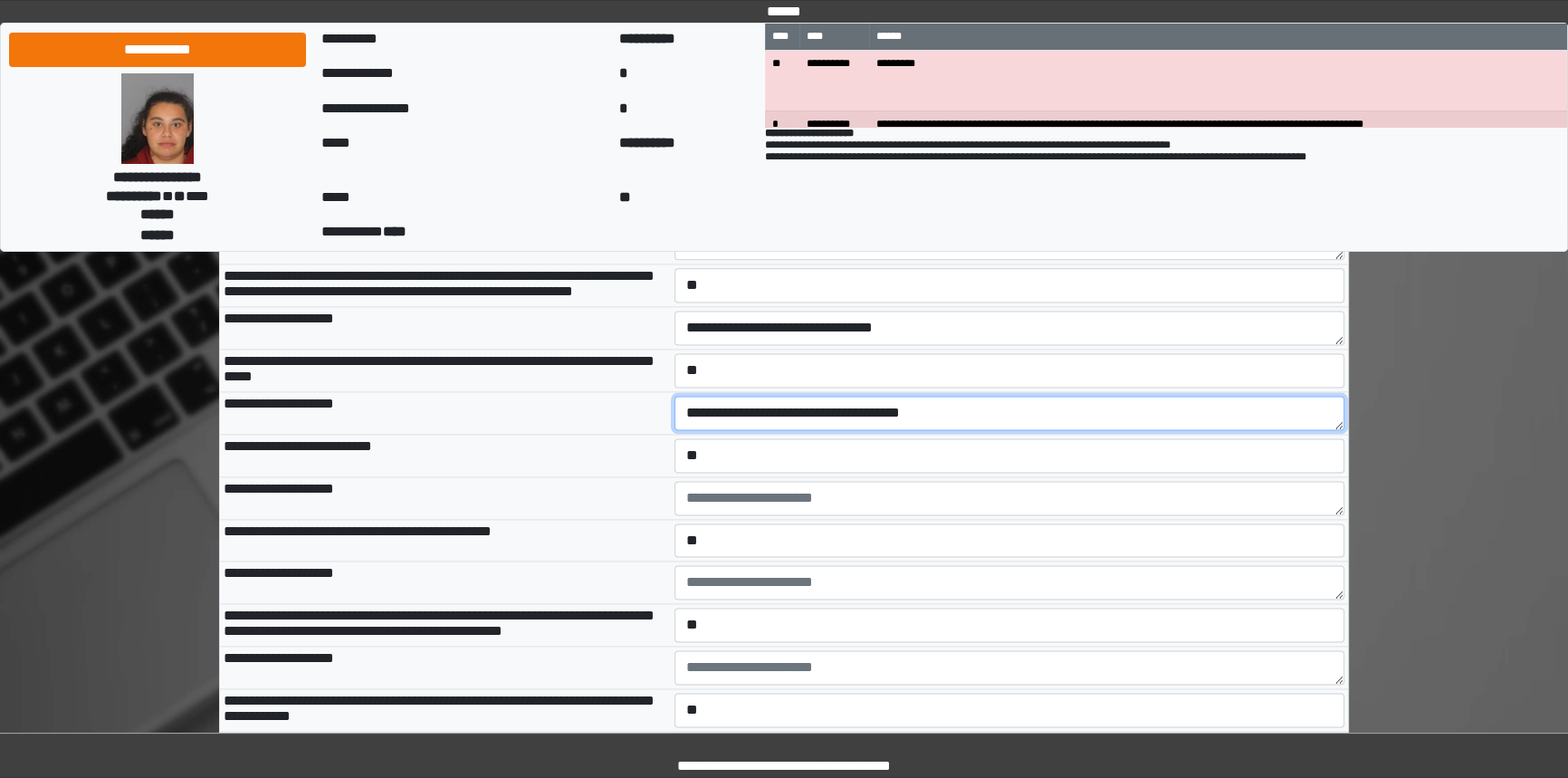 scroll, scrollTop: 2963, scrollLeft: 0, axis: vertical 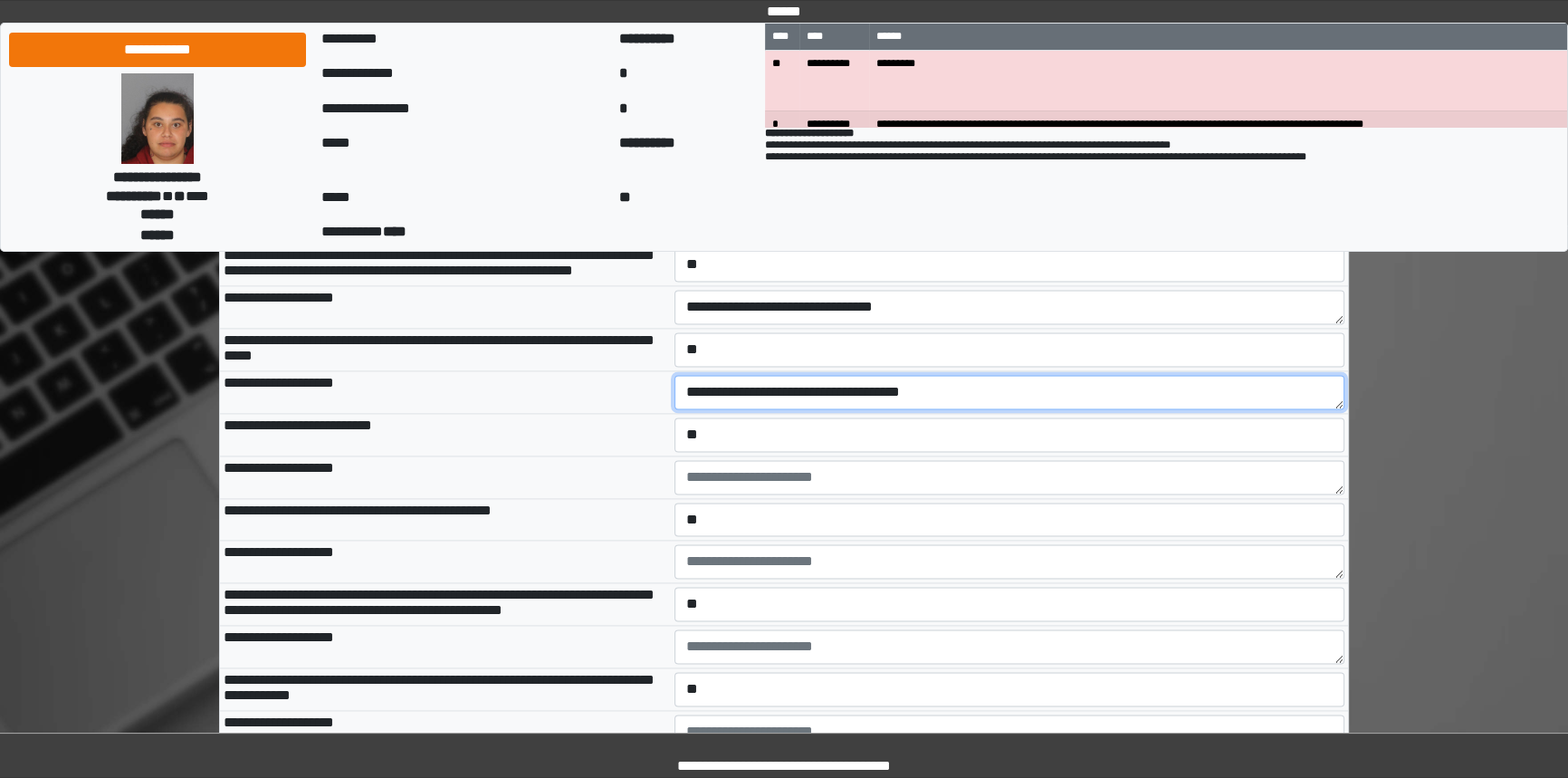 drag, startPoint x: 684, startPoint y: 476, endPoint x: 829, endPoint y: 480, distance: 145.05516 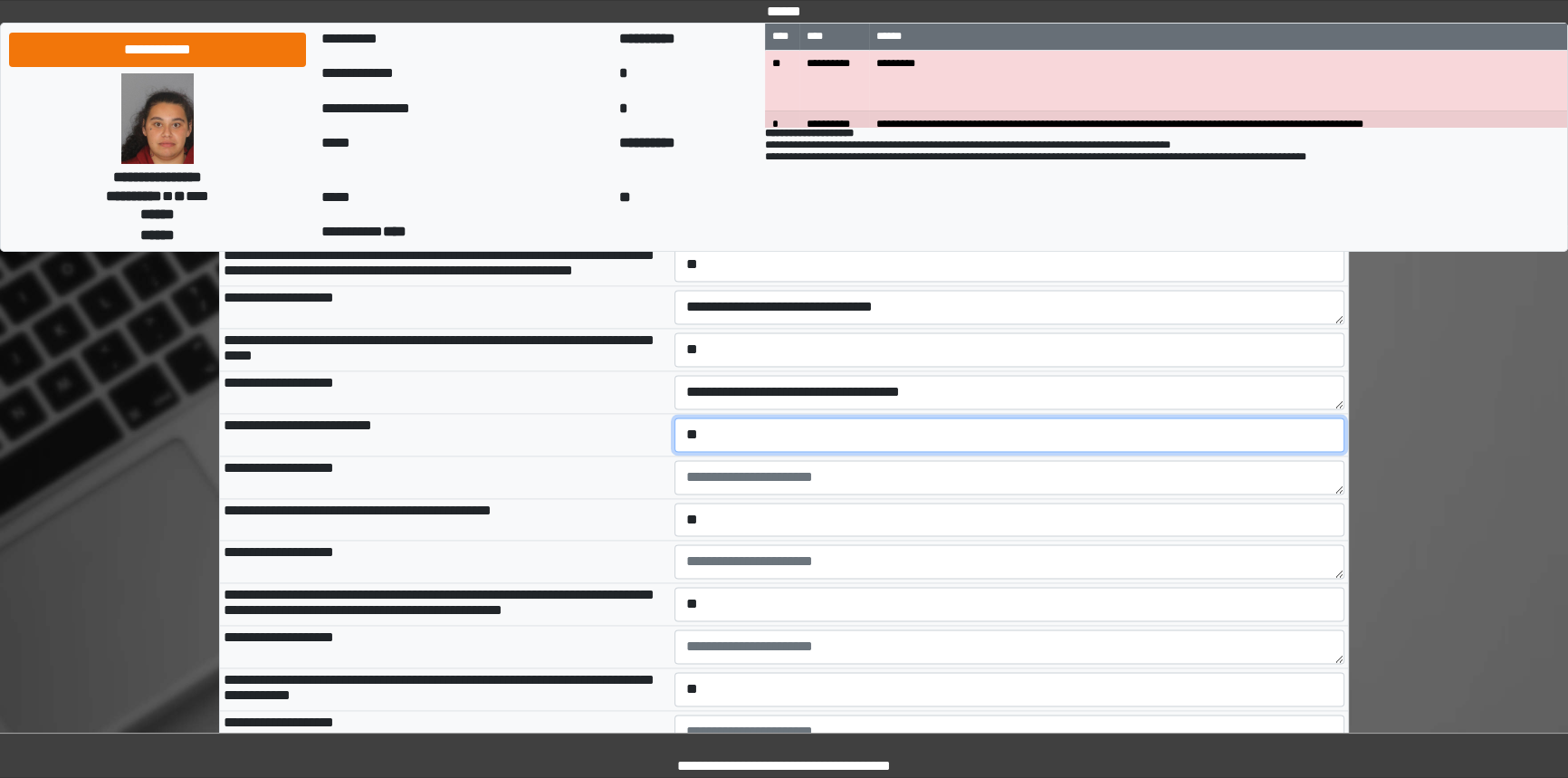 drag, startPoint x: 1324, startPoint y: 518, endPoint x: 1579, endPoint y: 517, distance: 255.00196 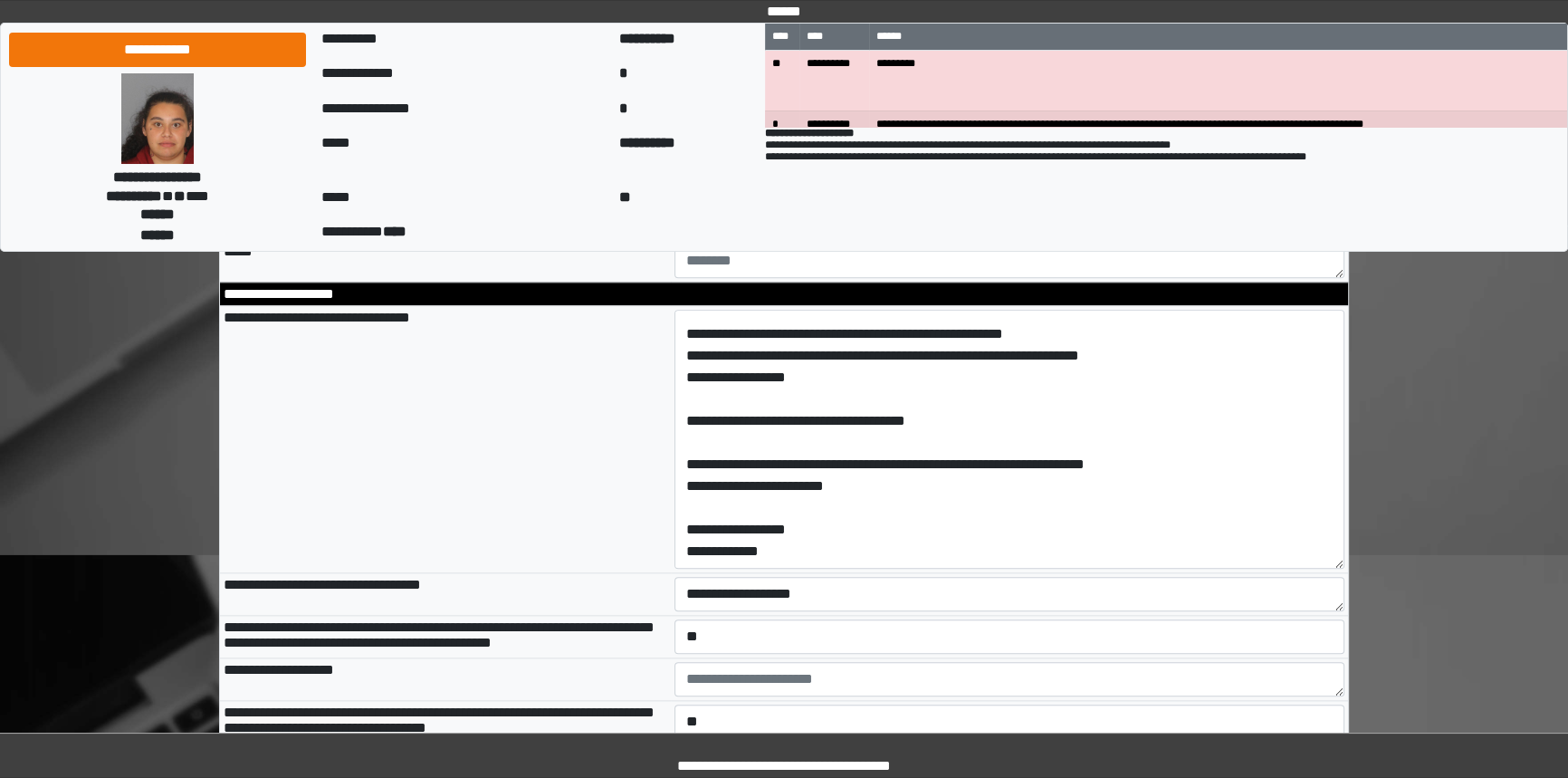 scroll, scrollTop: 2305, scrollLeft: 0, axis: vertical 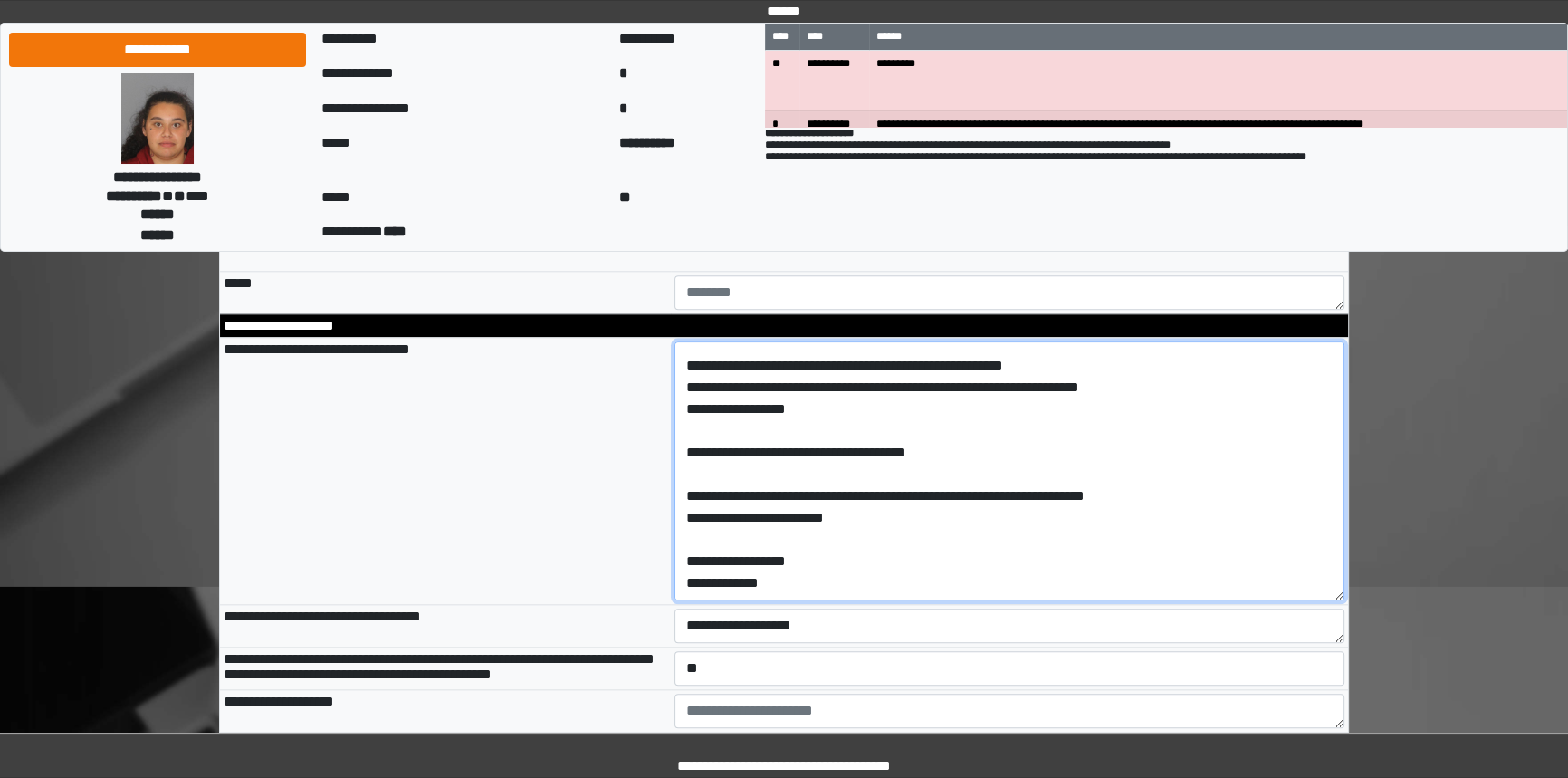click on "**********" at bounding box center [1009, 471] 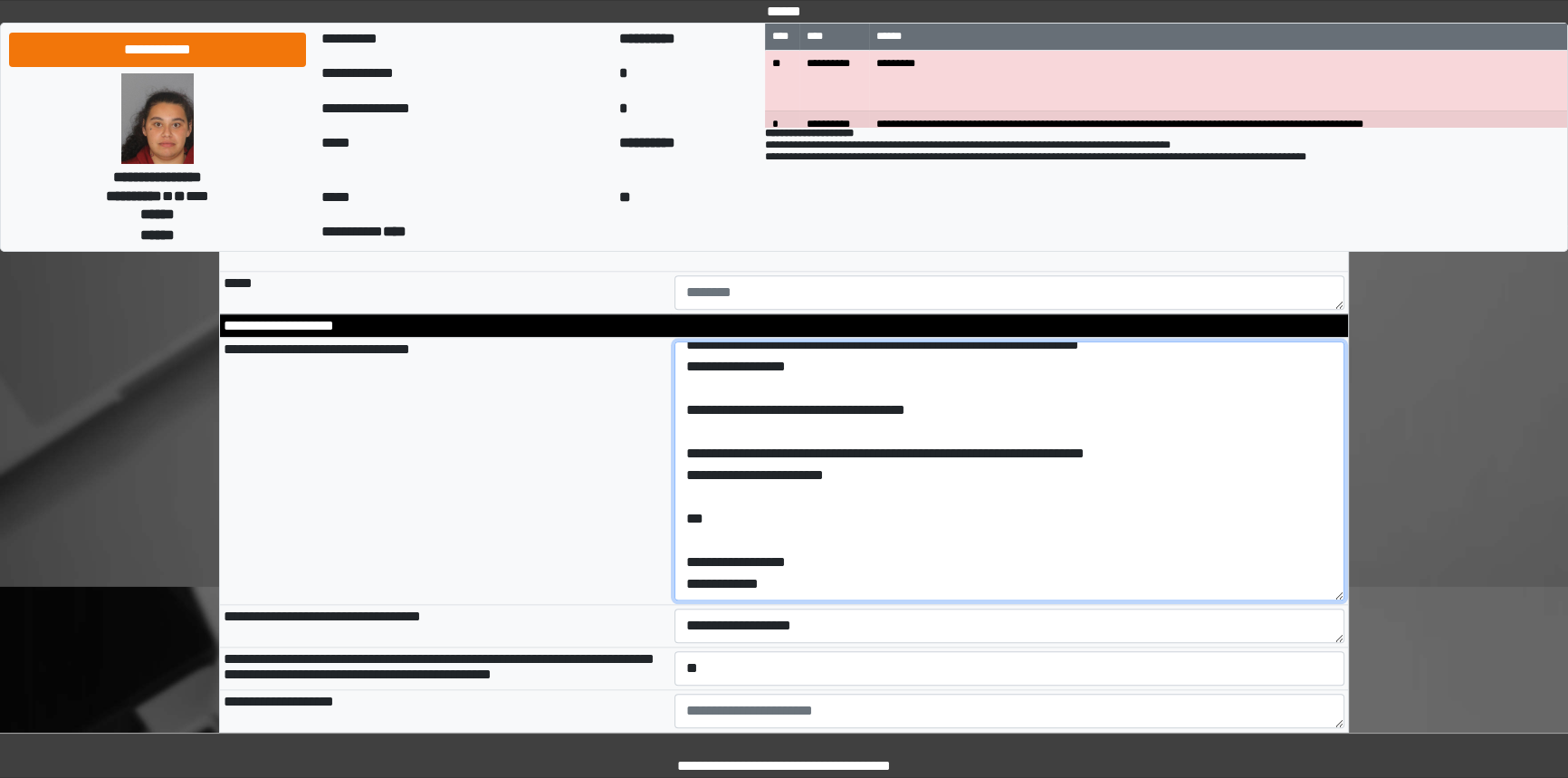 drag, startPoint x: 724, startPoint y: 505, endPoint x: 721, endPoint y: 559, distance: 54.083269 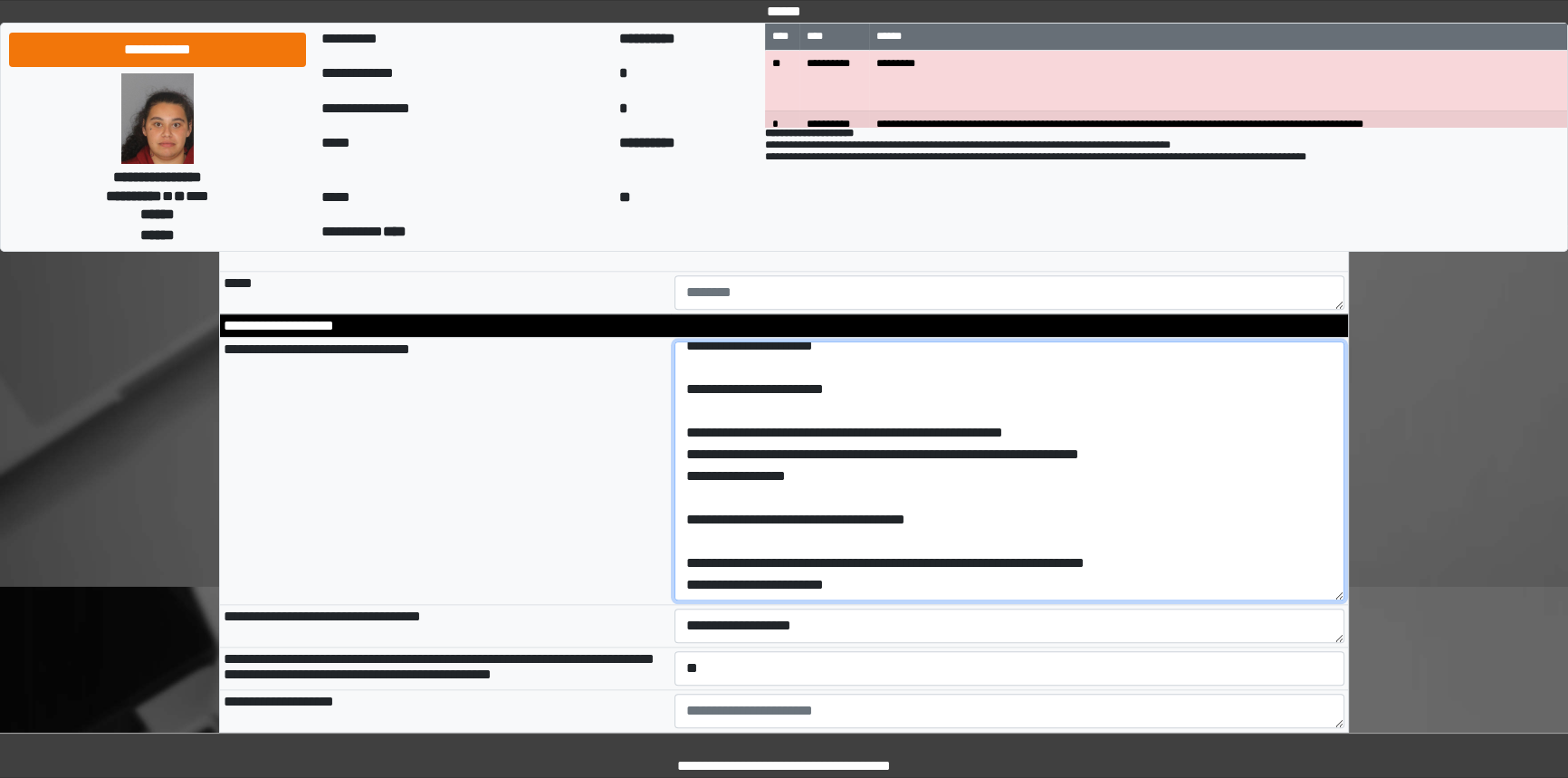 scroll, scrollTop: 0, scrollLeft: 0, axis: both 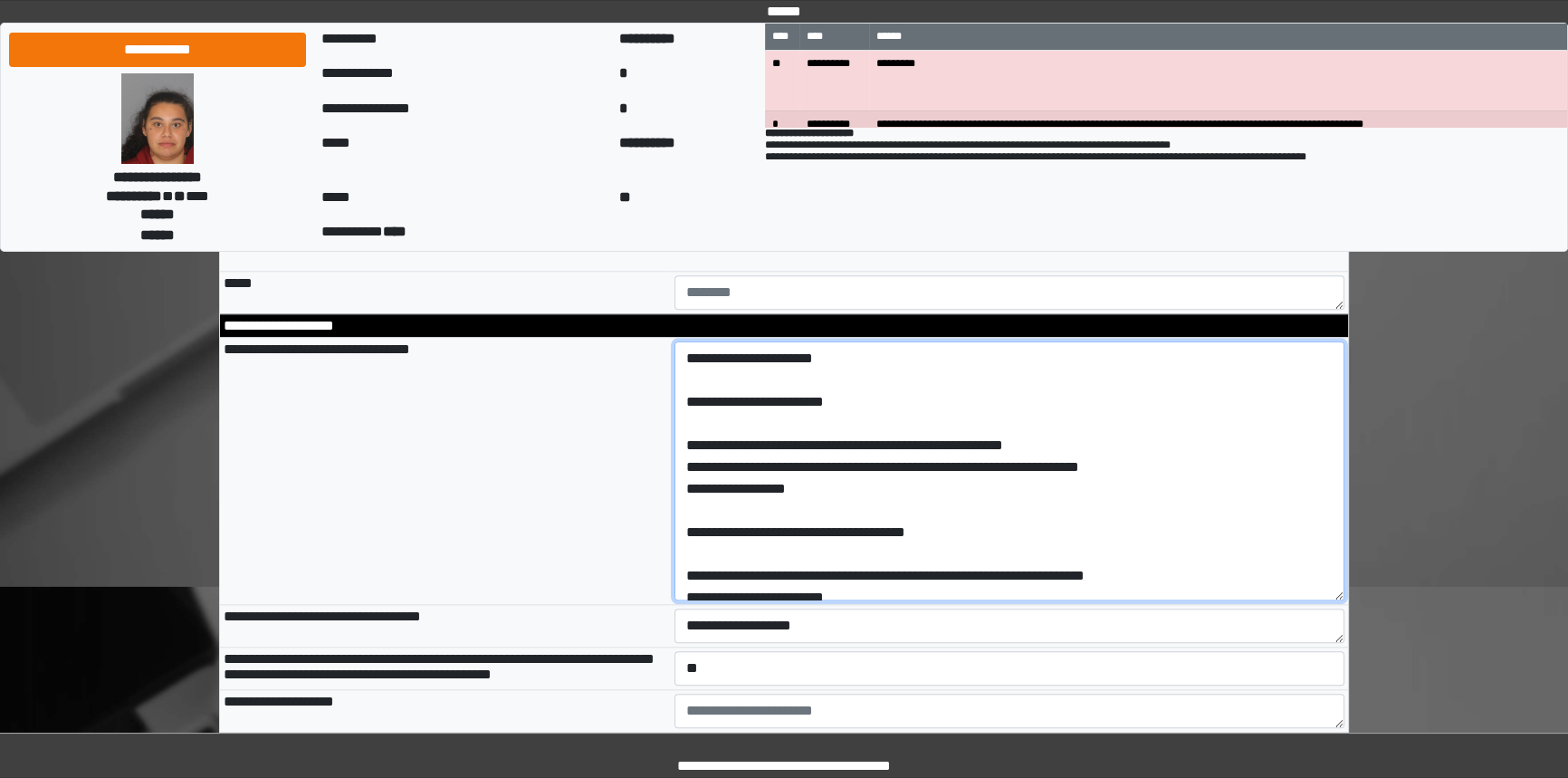 click on "**********" at bounding box center (1009, 471) 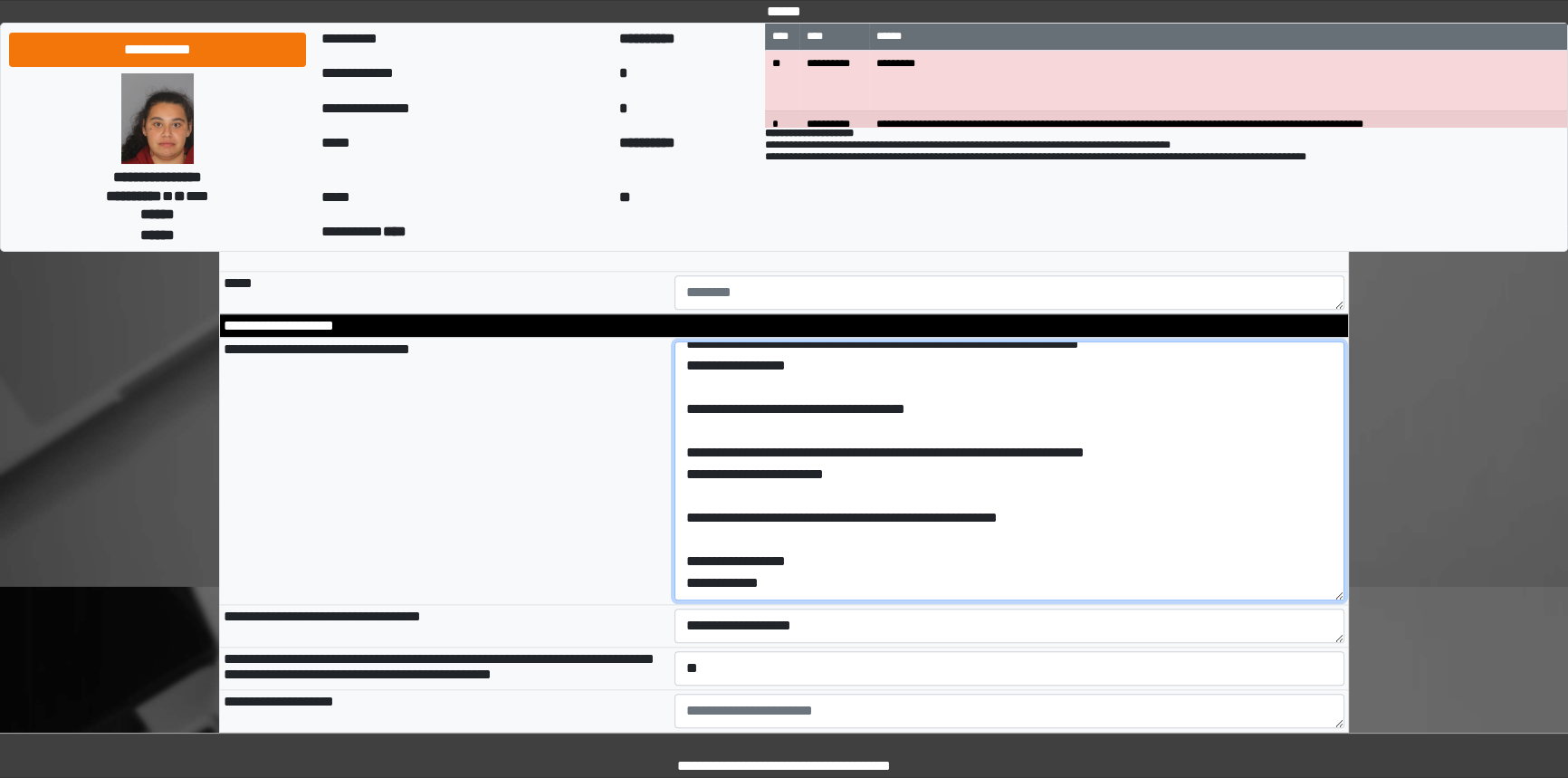 scroll, scrollTop: 208, scrollLeft: 0, axis: vertical 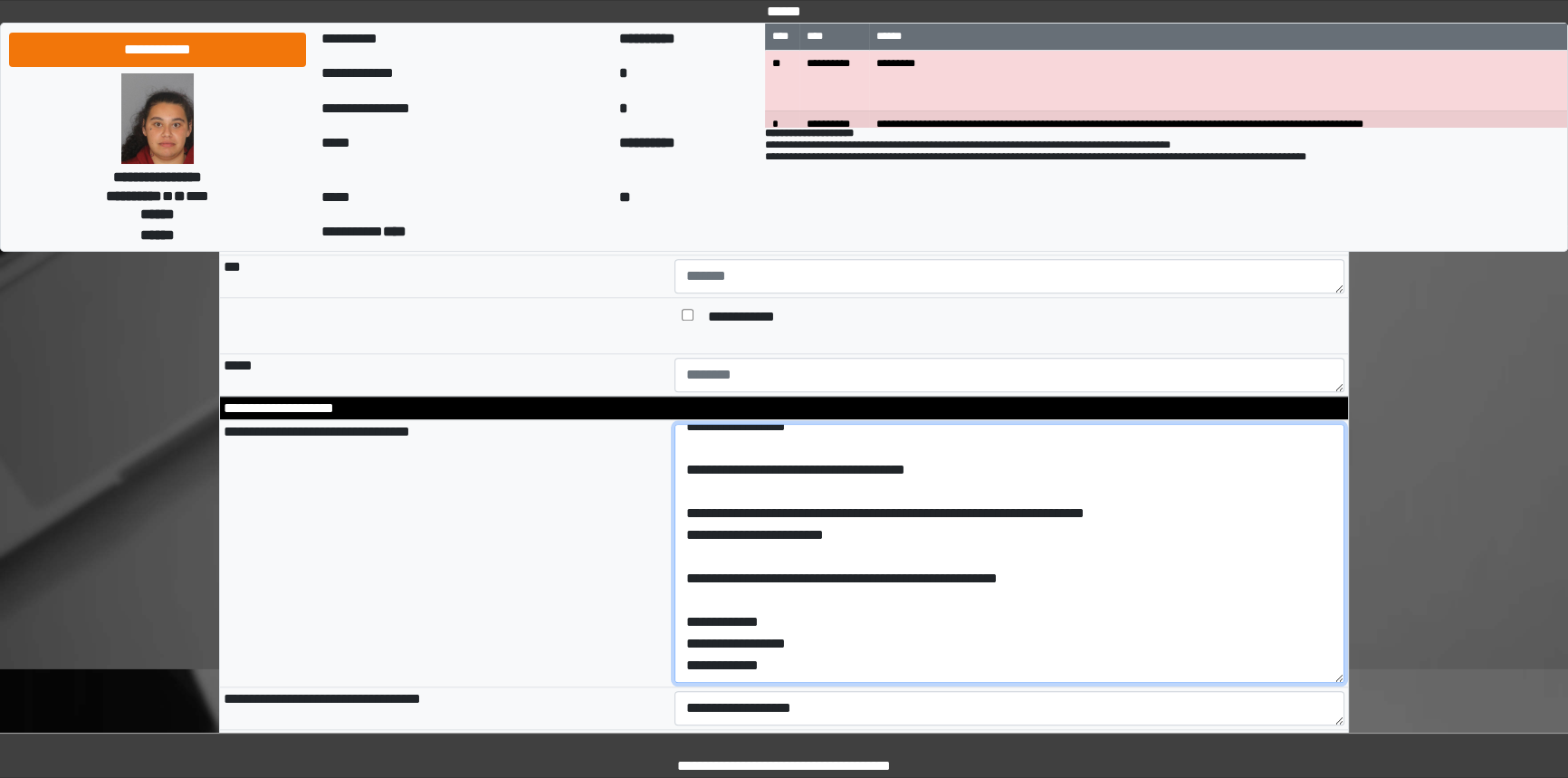 drag, startPoint x: 676, startPoint y: 681, endPoint x: 684, endPoint y: 670, distance: 13.601471 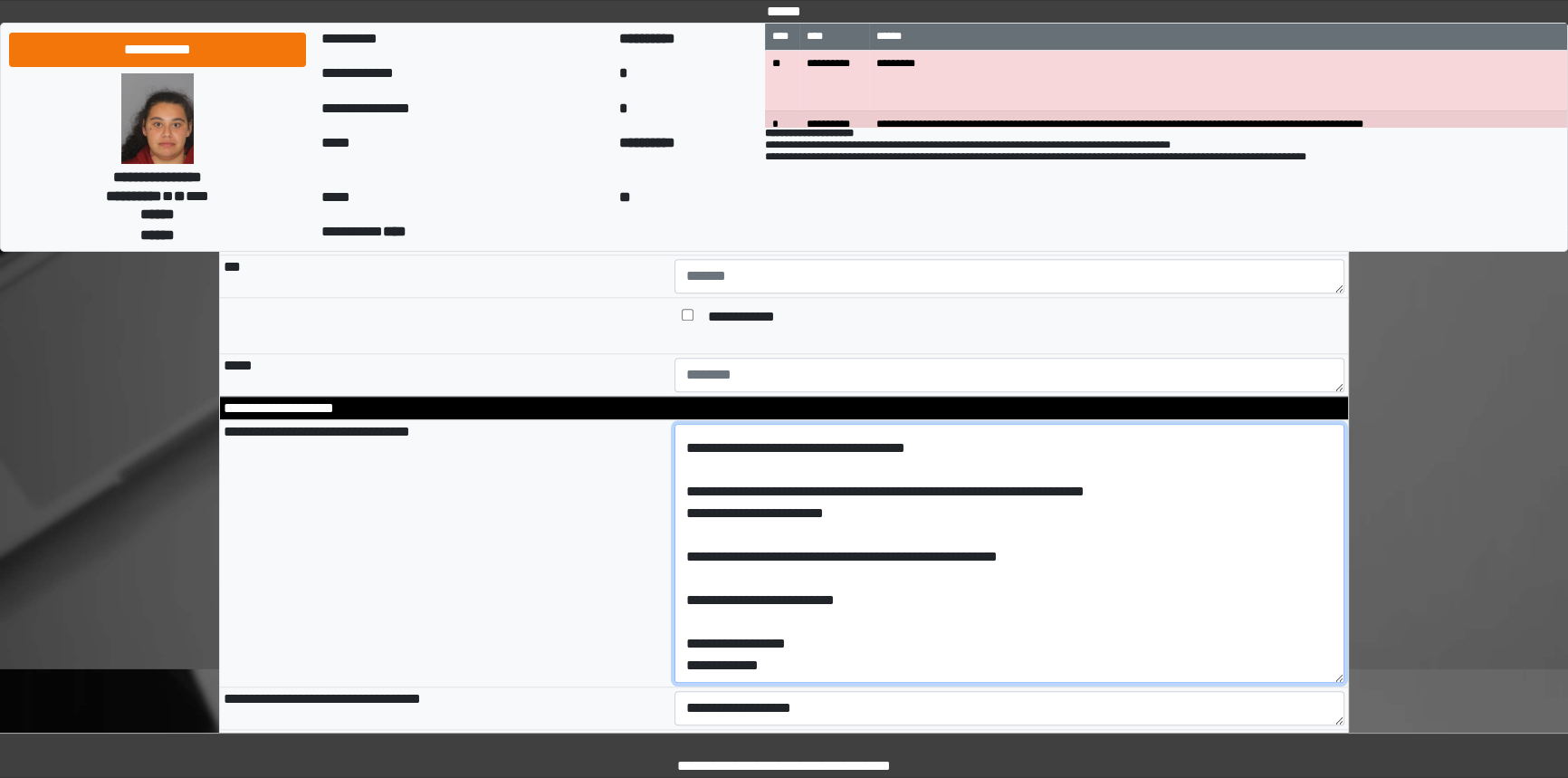 scroll, scrollTop: 253, scrollLeft: 0, axis: vertical 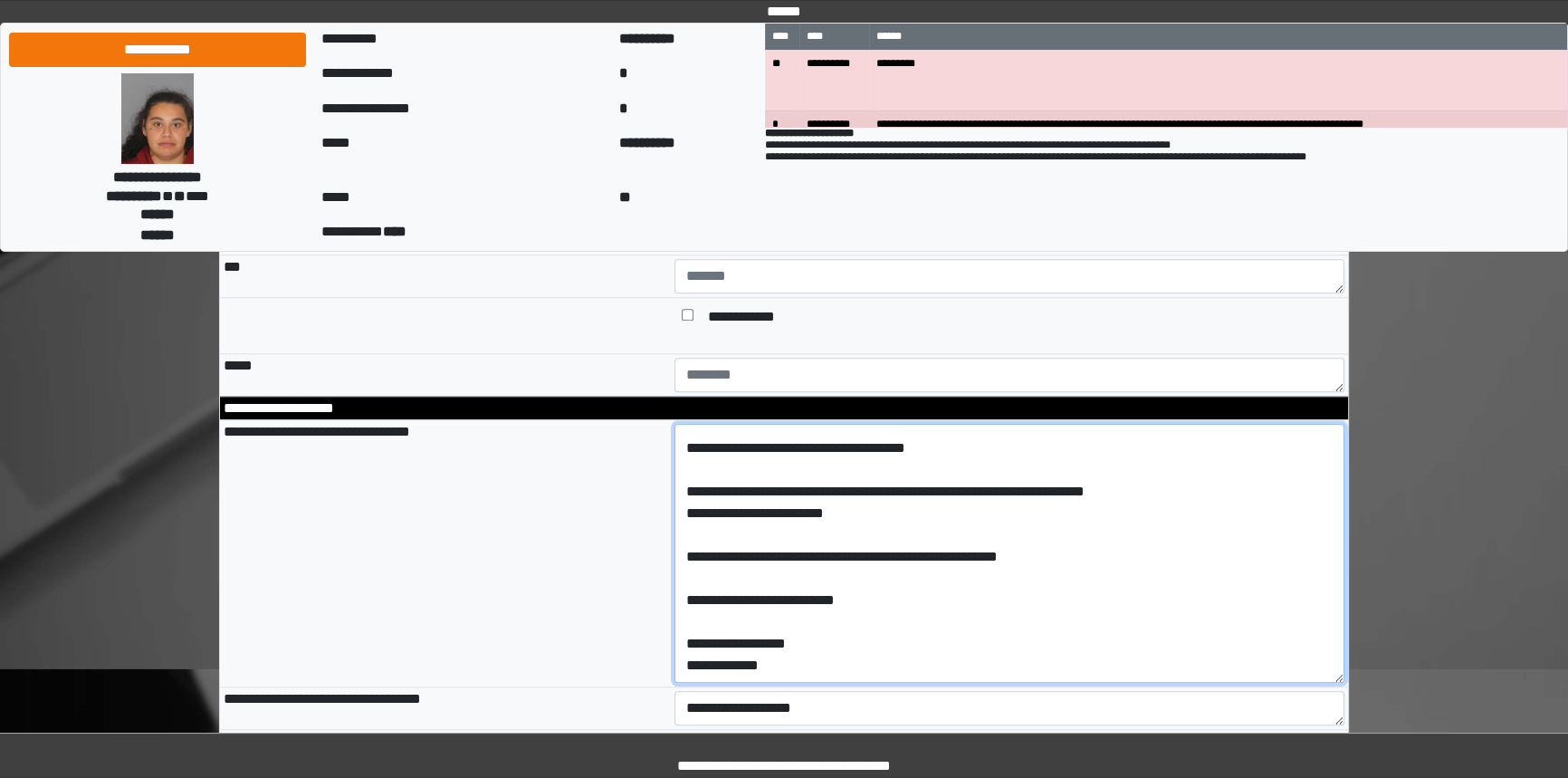 click on "**********" at bounding box center (1009, 553) 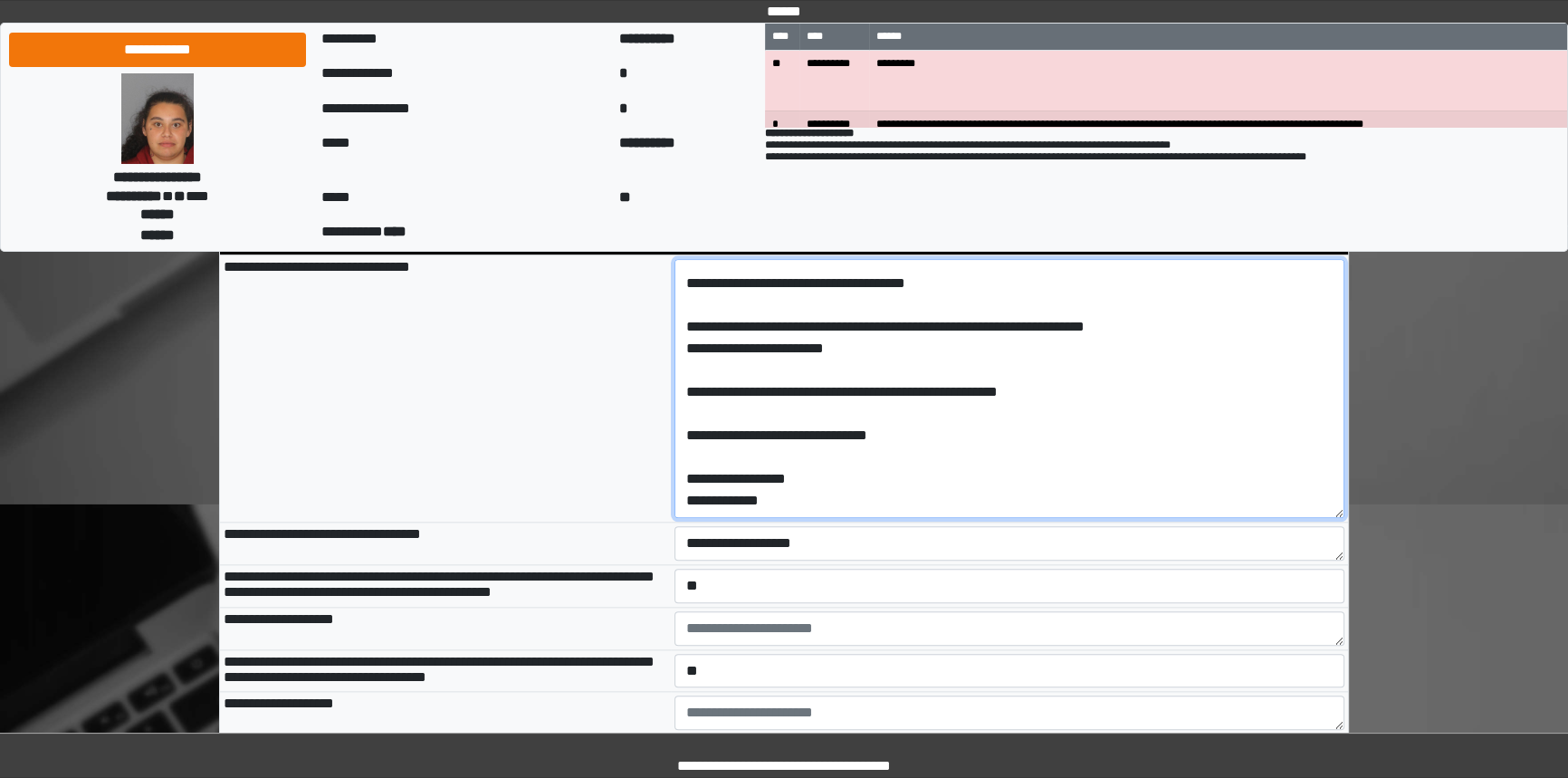 type on "**********" 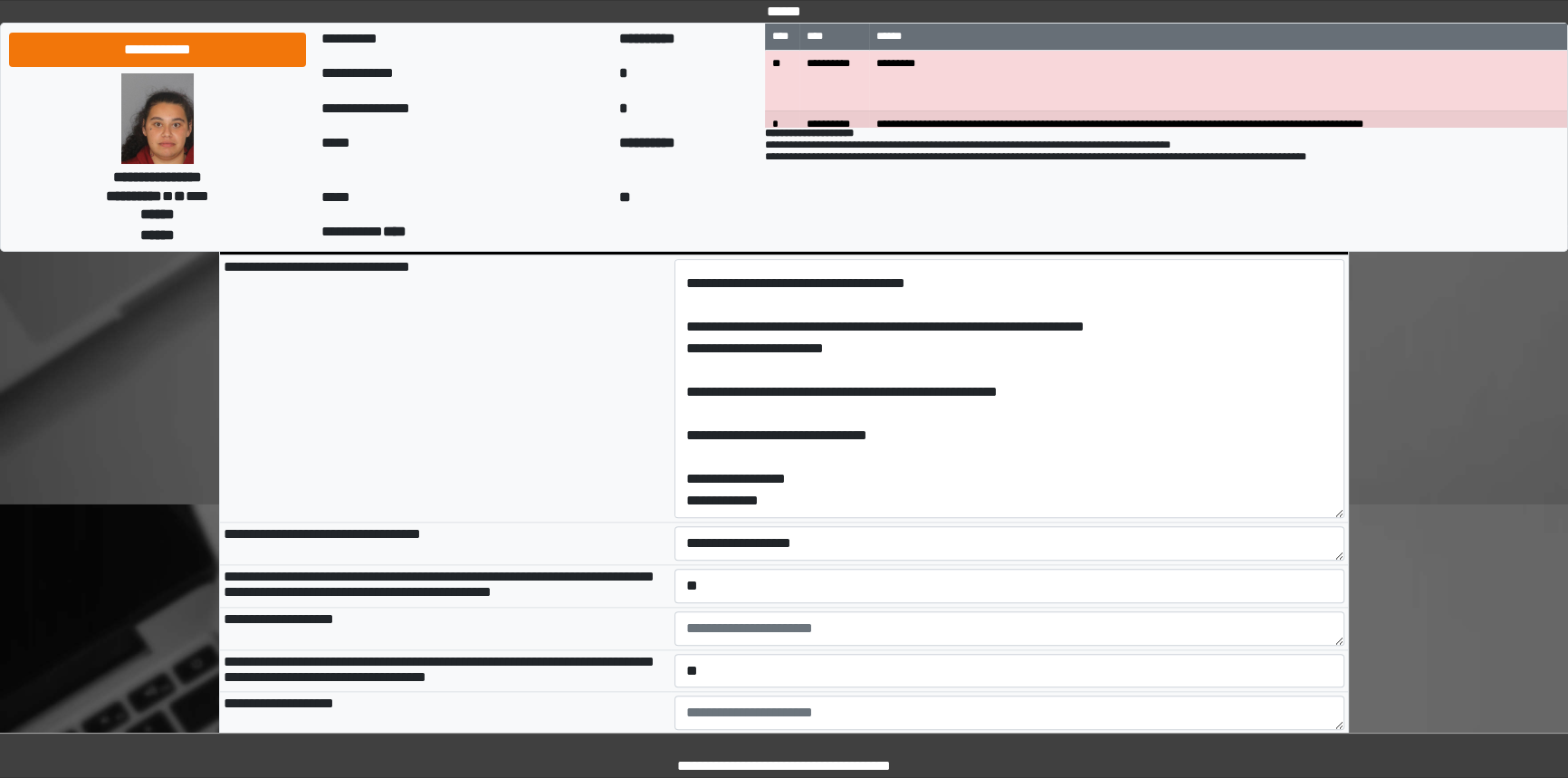 click on "**********" at bounding box center [445, 388] 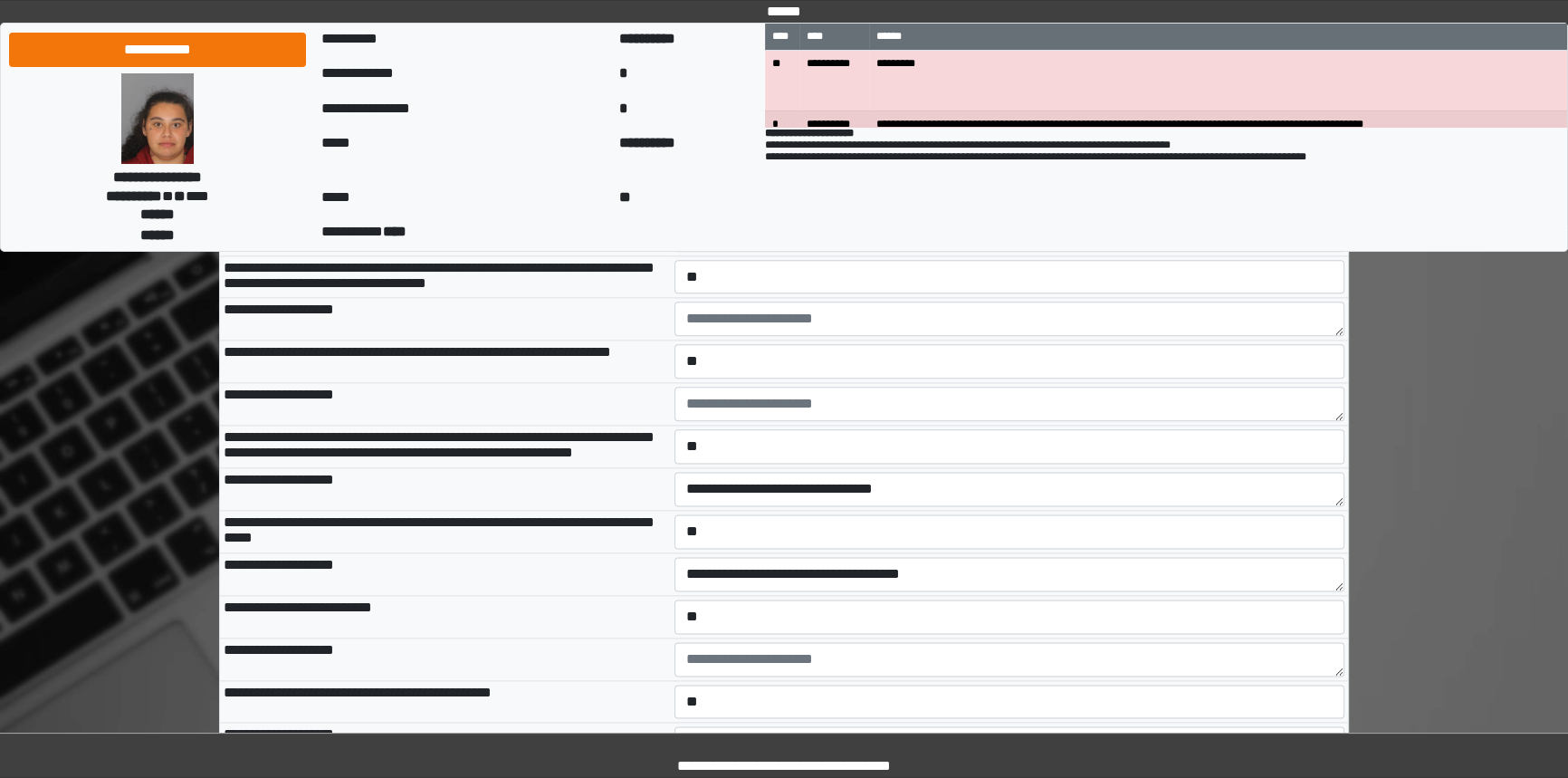 scroll, scrollTop: 2799, scrollLeft: 0, axis: vertical 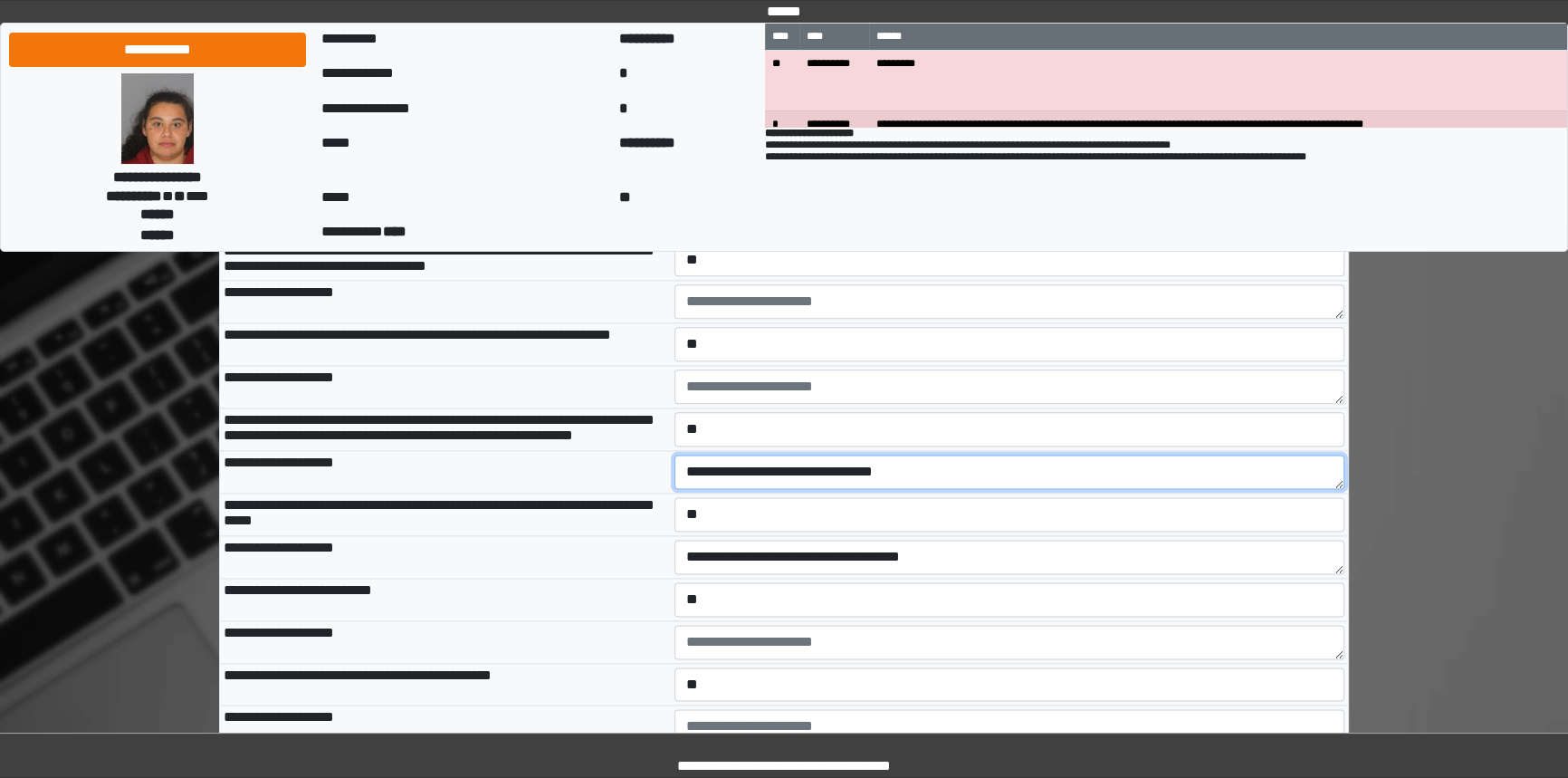 click on "**********" at bounding box center [1009, 472] 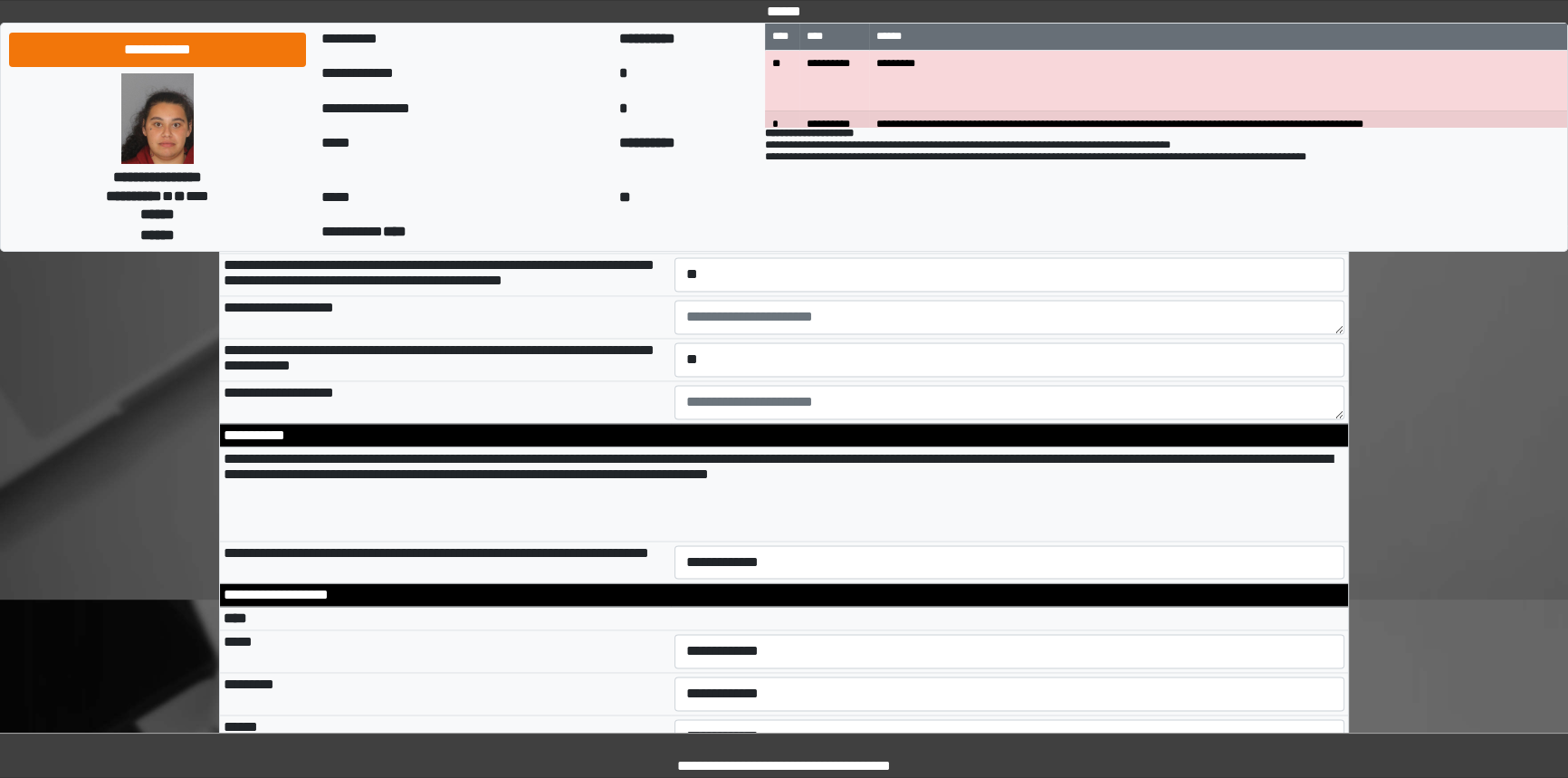 scroll, scrollTop: 3376, scrollLeft: 0, axis: vertical 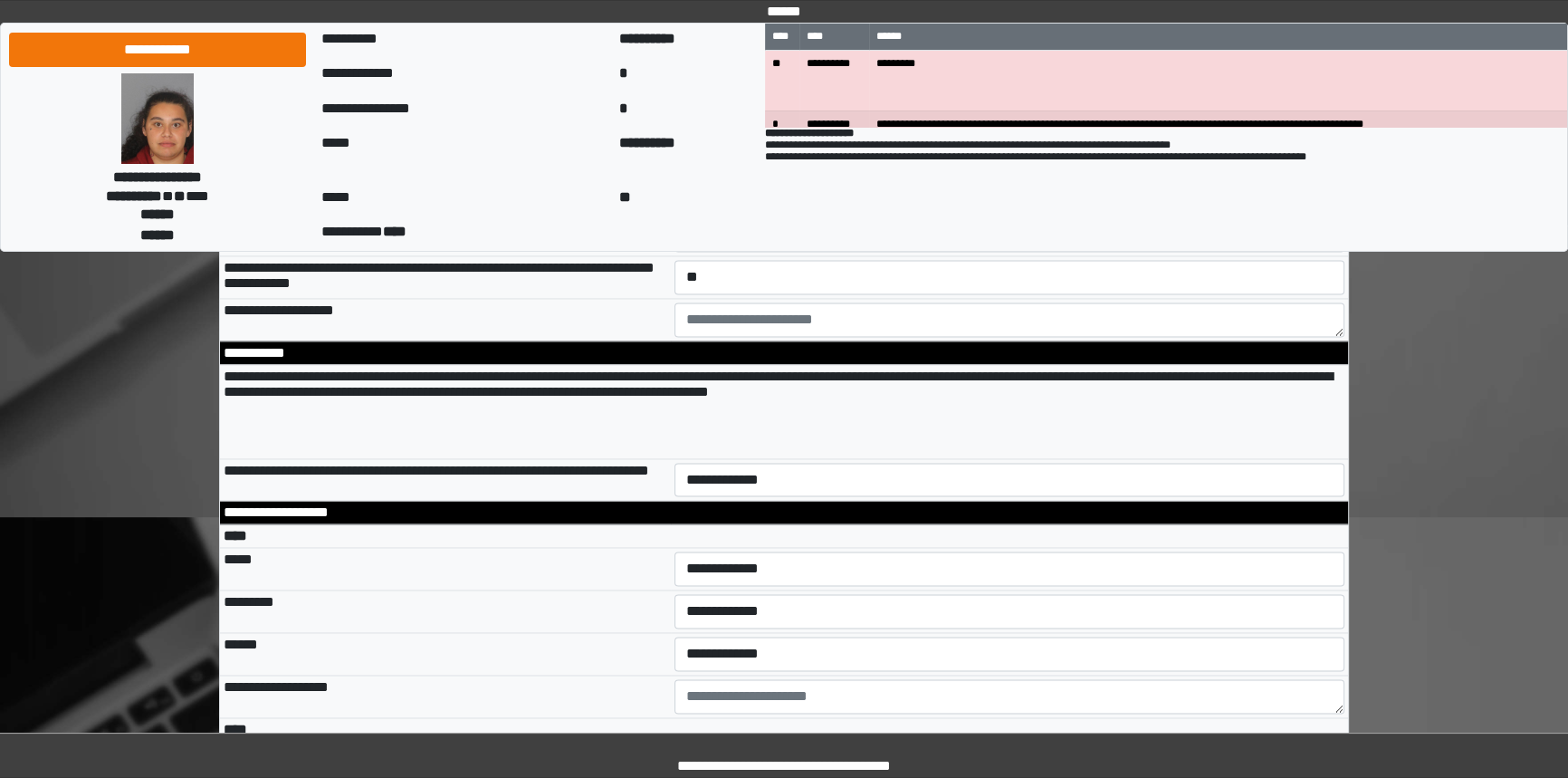 type on "**********" 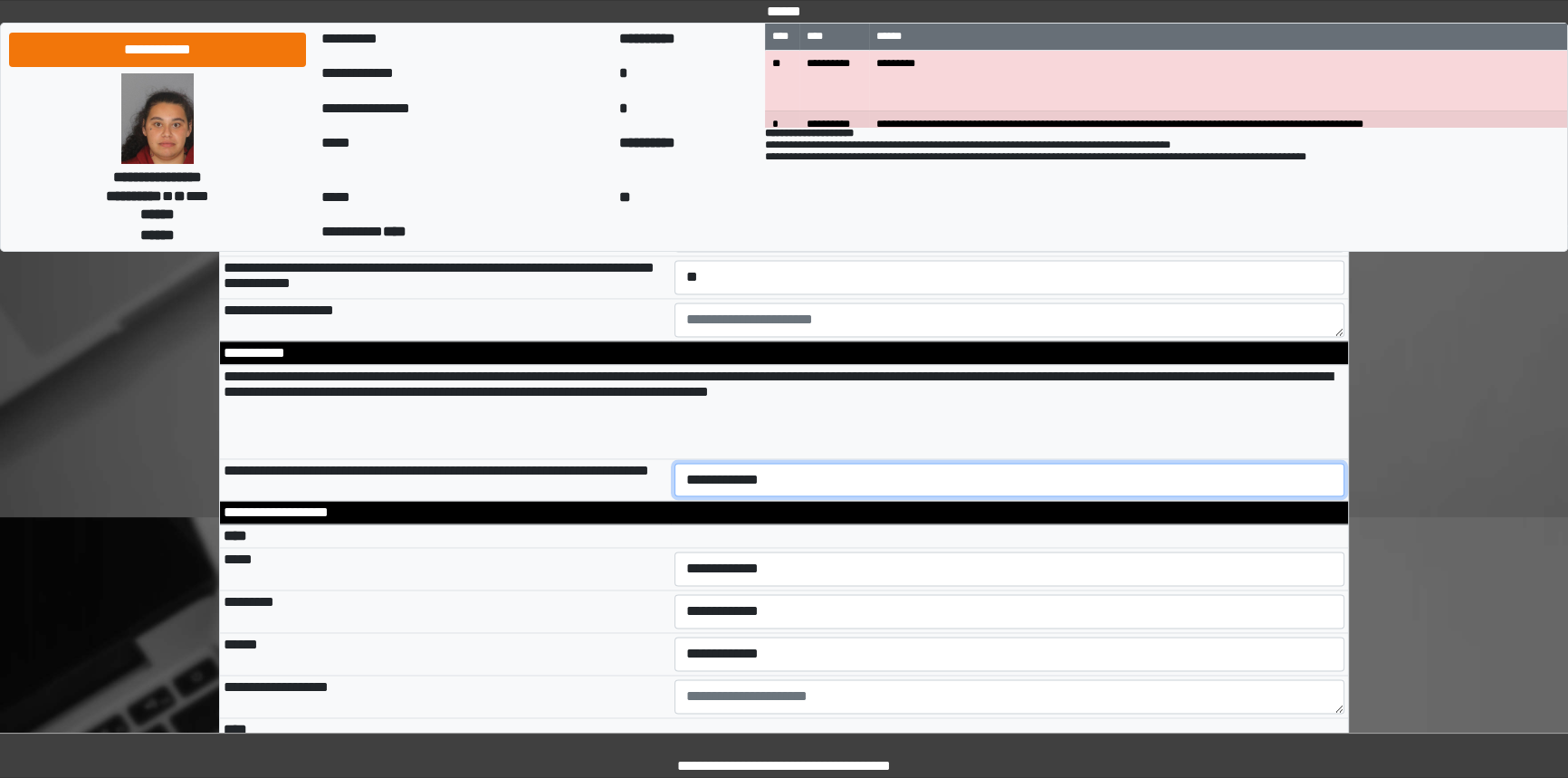click on "**********" at bounding box center (1009, 480) 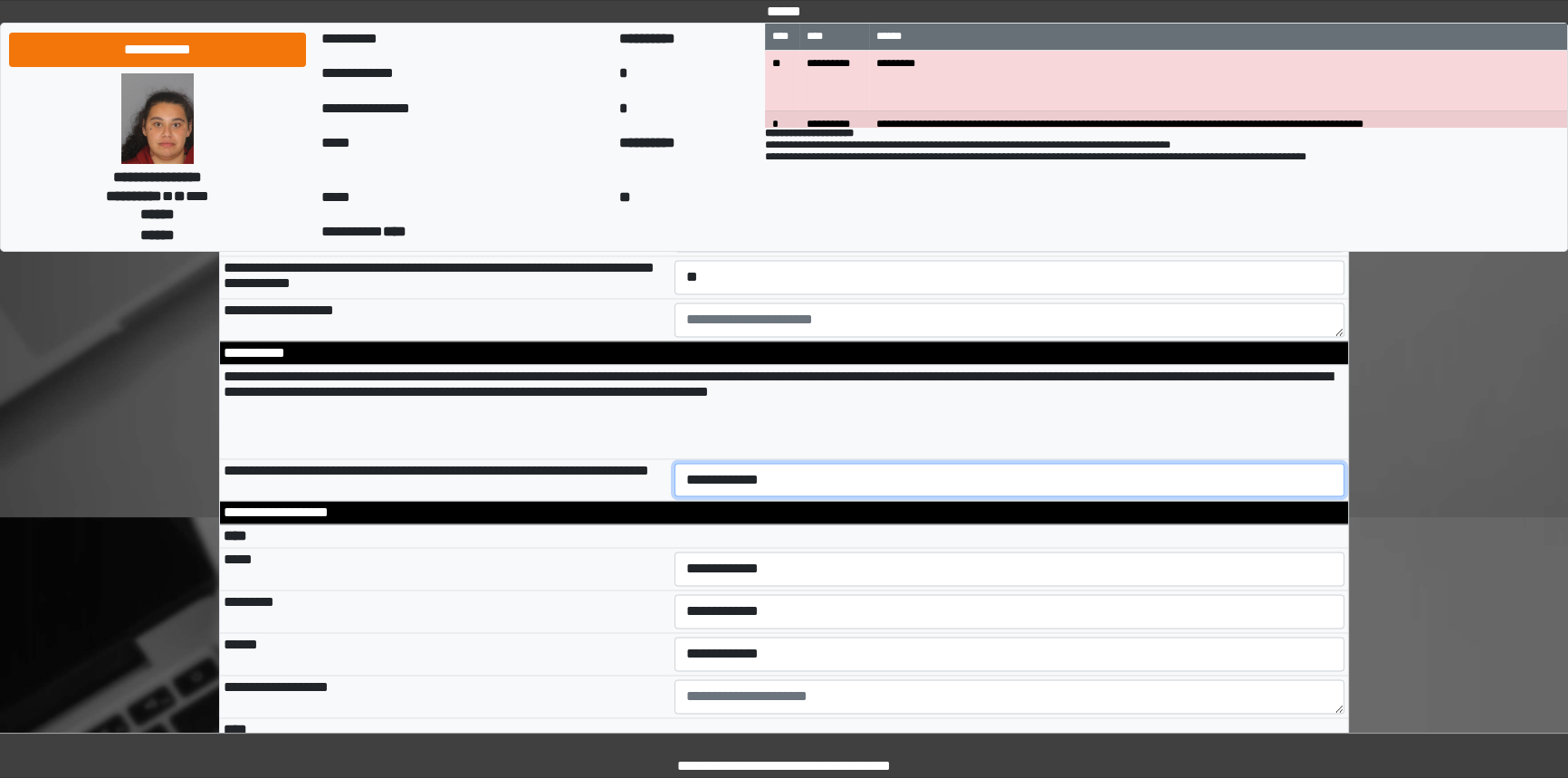 select on "*" 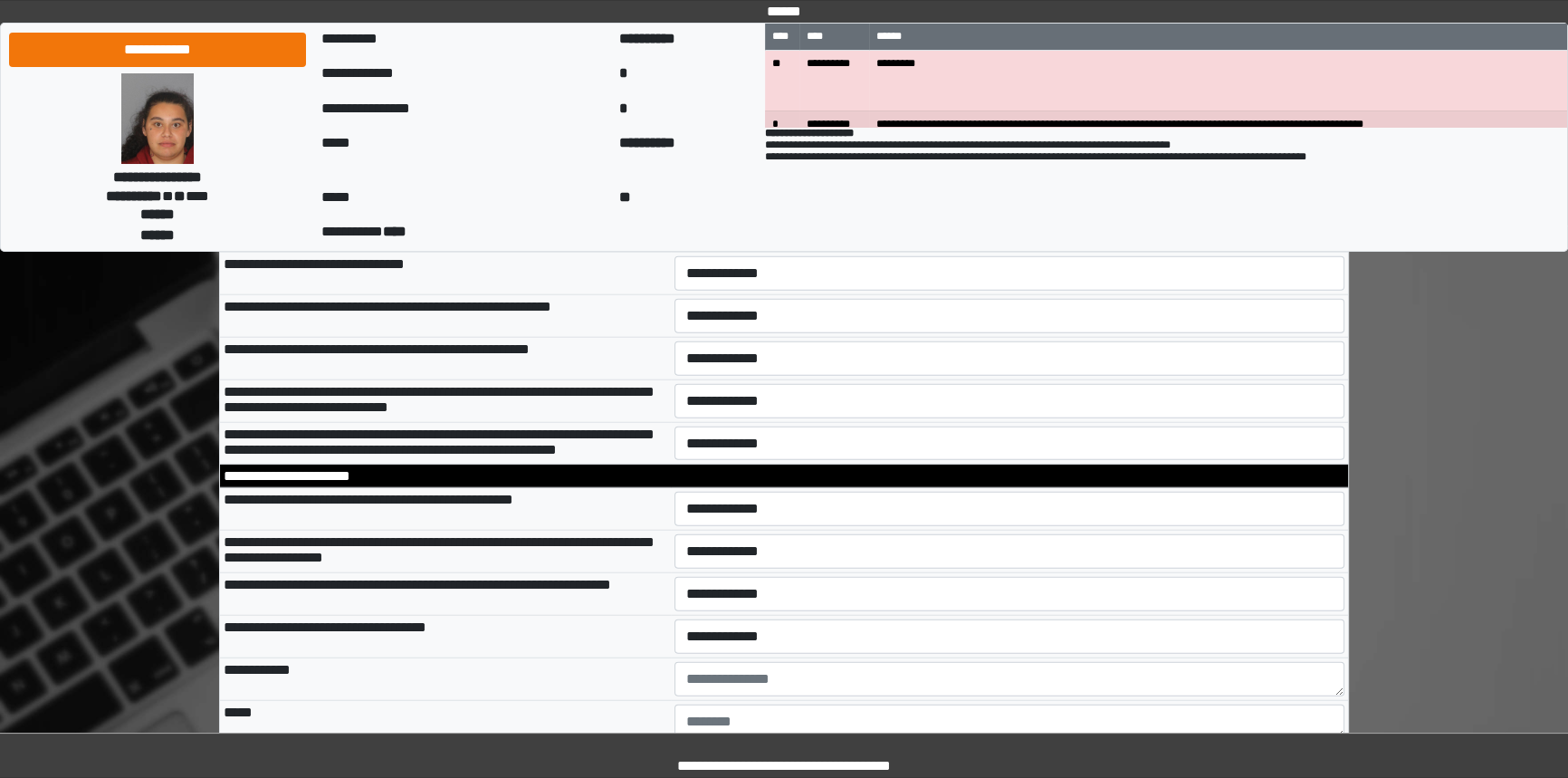 scroll, scrollTop: 5516, scrollLeft: 0, axis: vertical 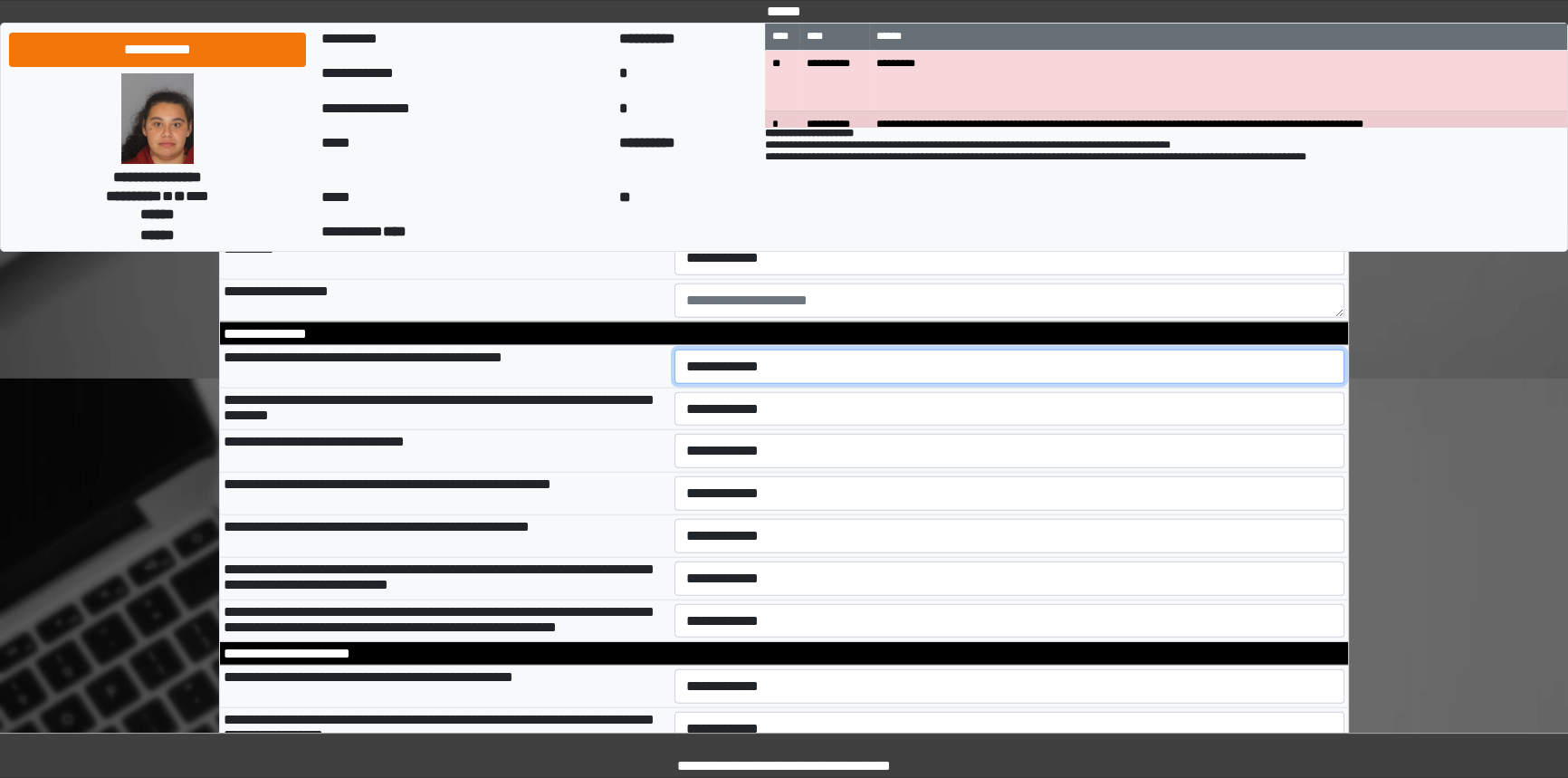 click on "**********" at bounding box center [1009, 367] 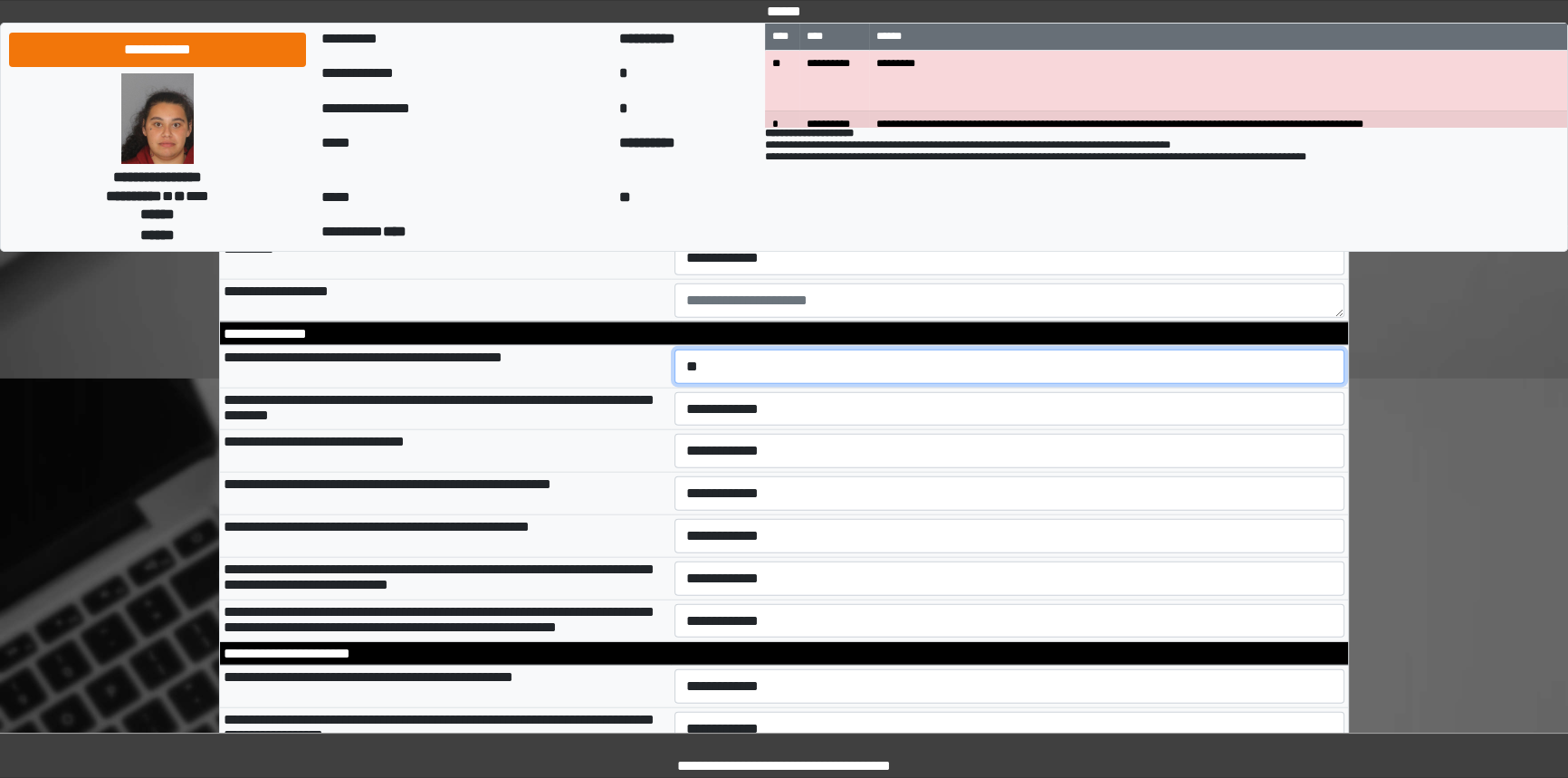 click on "**********" at bounding box center [1009, 367] 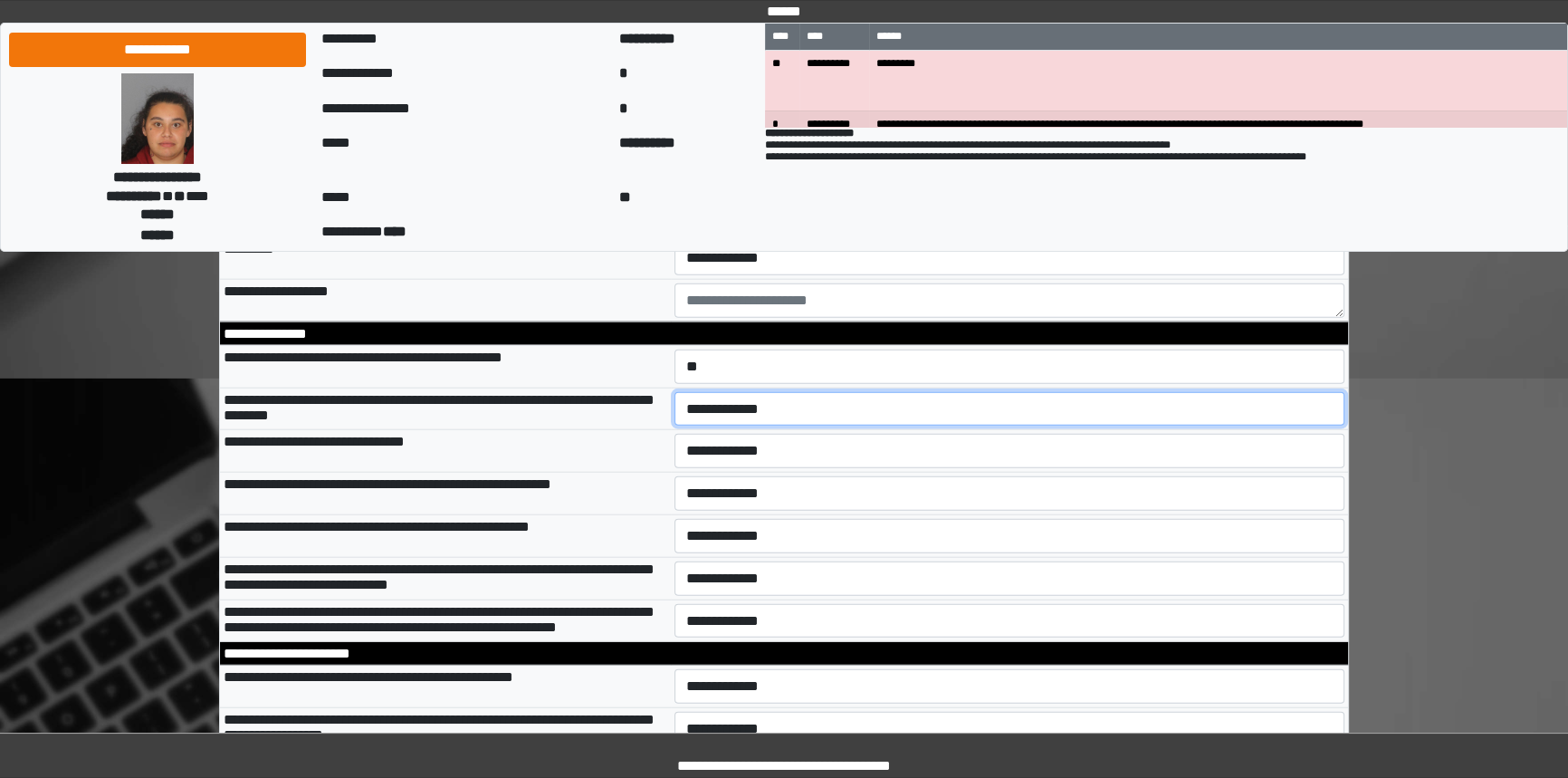 click on "**********" at bounding box center (1009, 409) 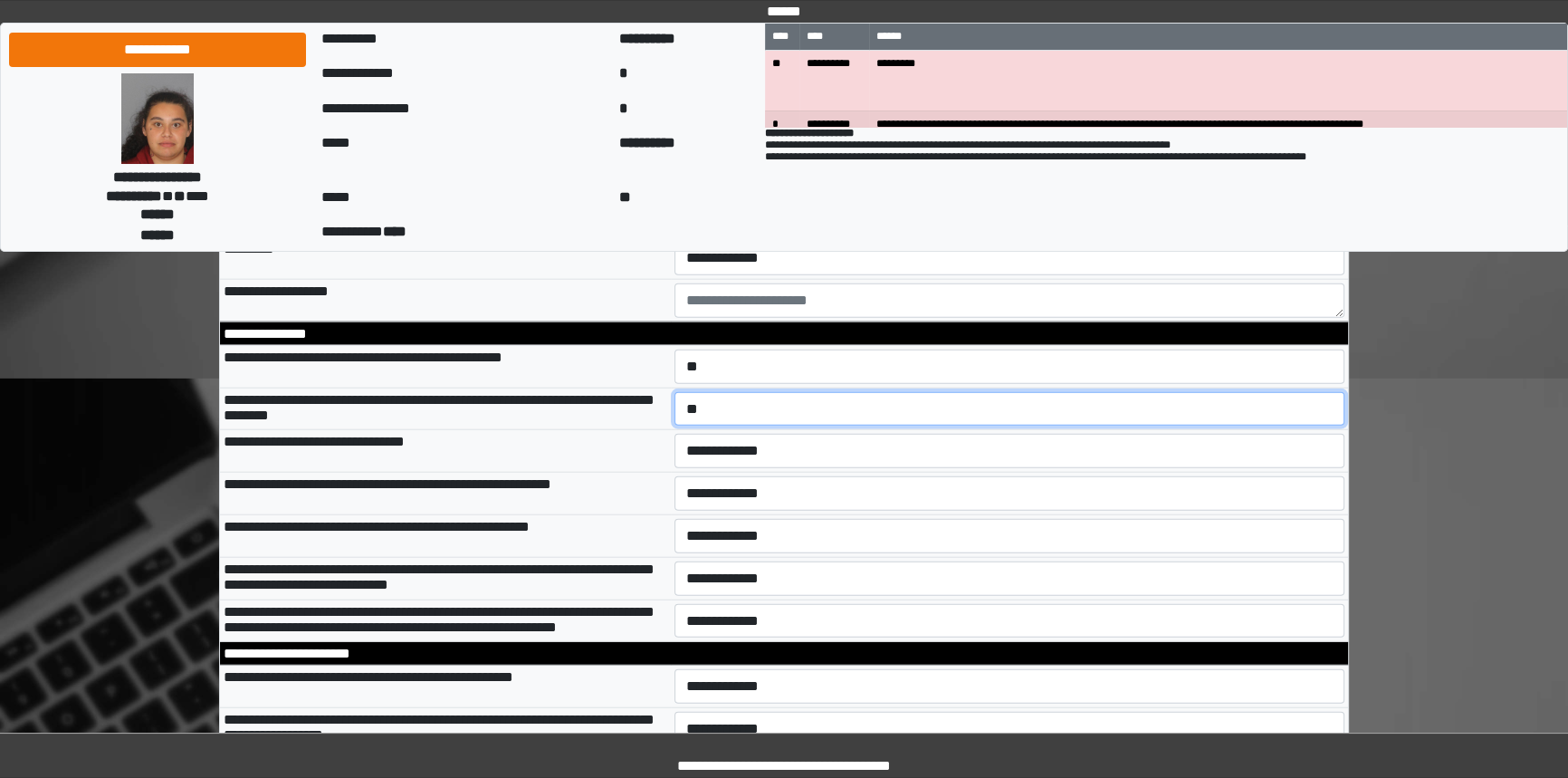 click on "**********" at bounding box center [1009, 409] 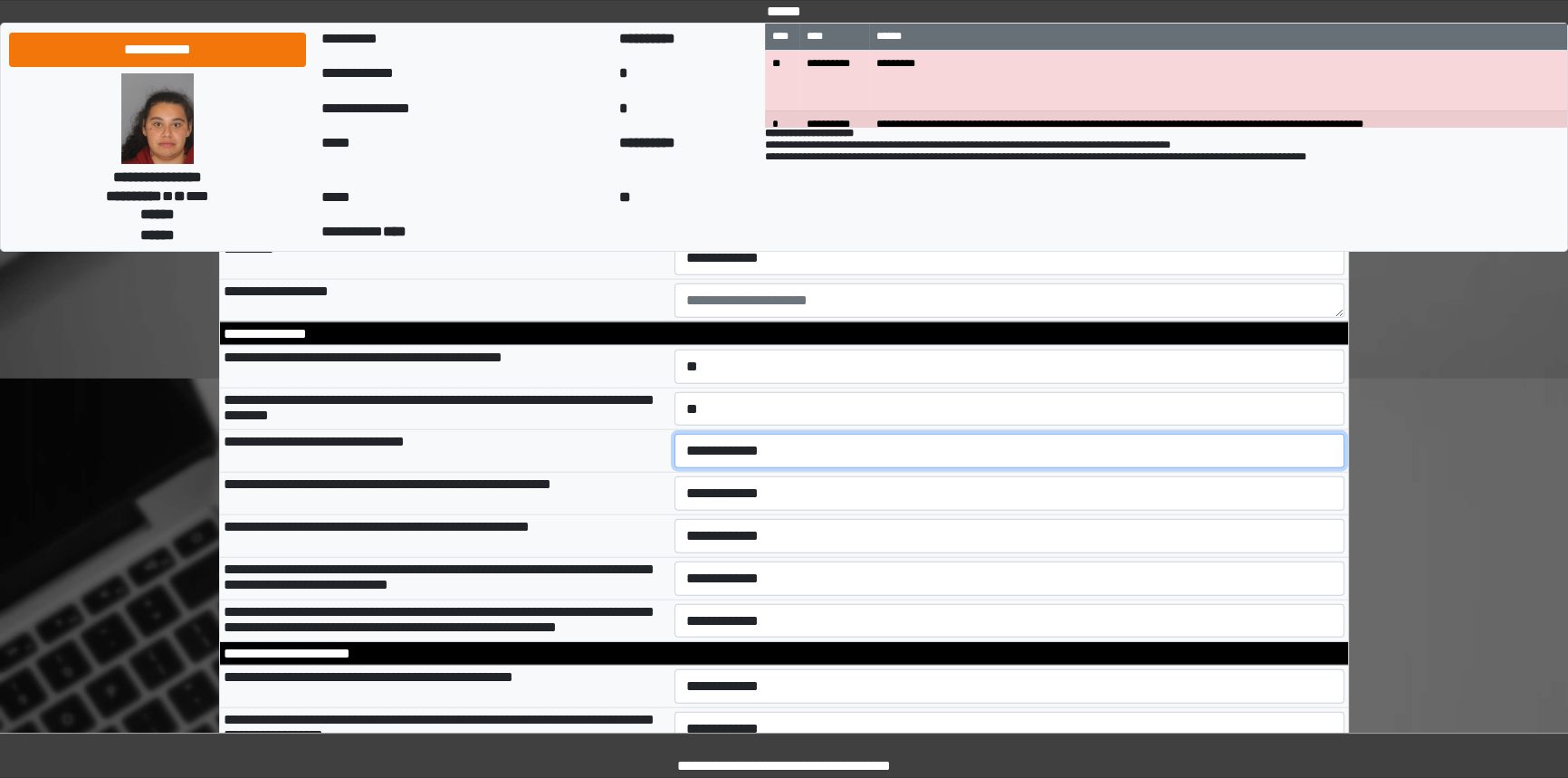 click on "**********" at bounding box center (1009, 451) 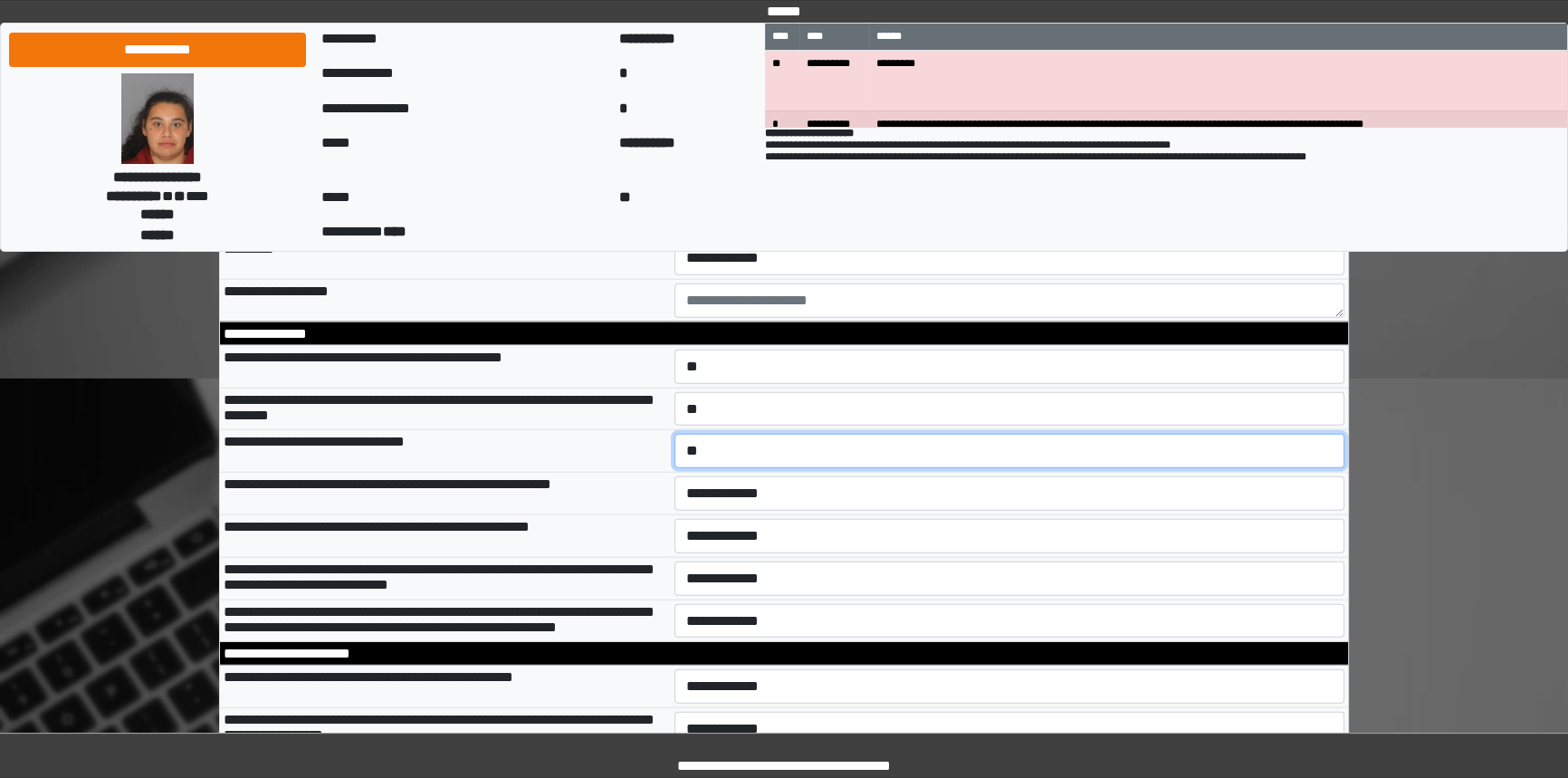 click on "**********" at bounding box center (1009, 451) 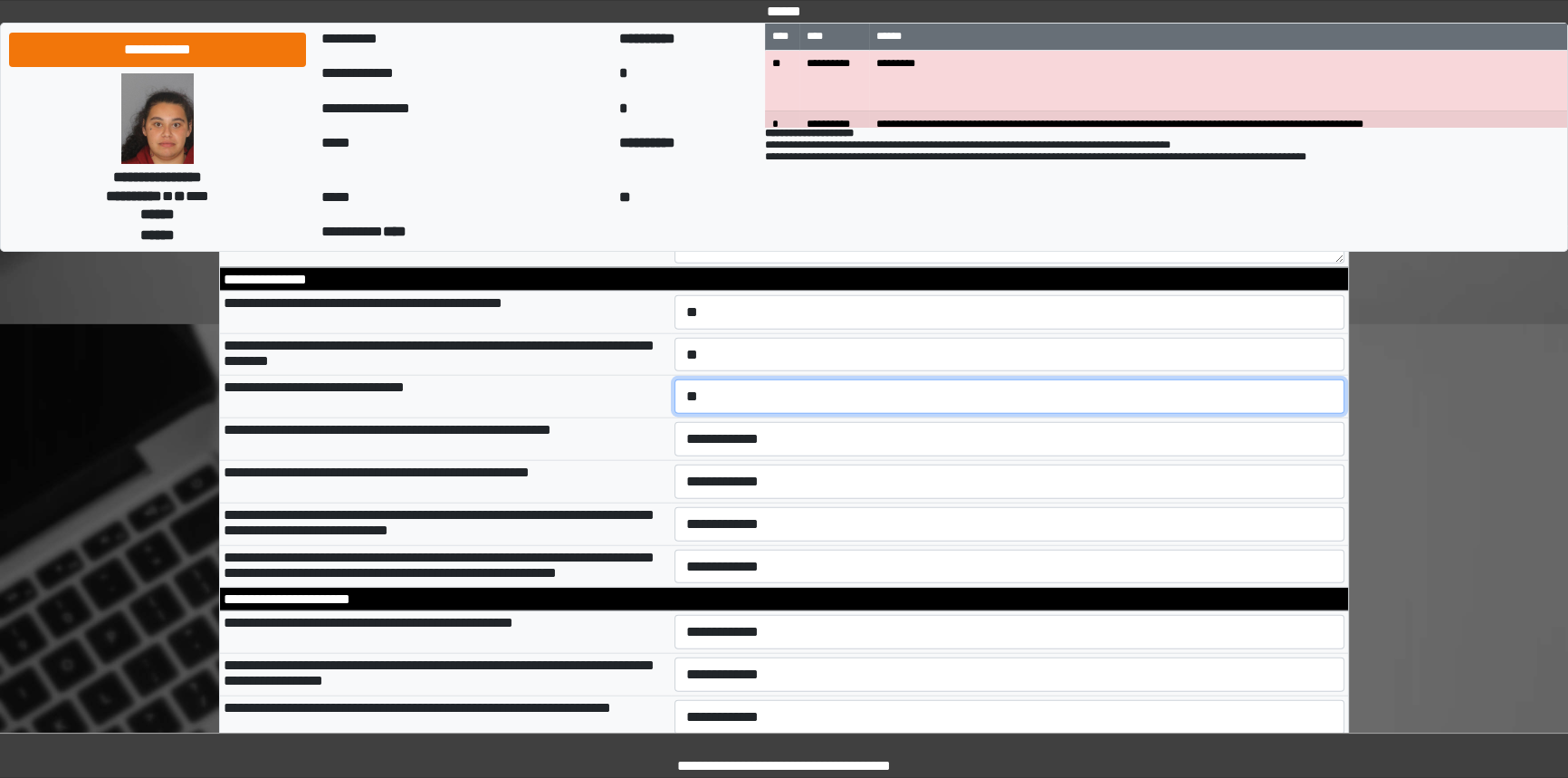 scroll, scrollTop: 5598, scrollLeft: 0, axis: vertical 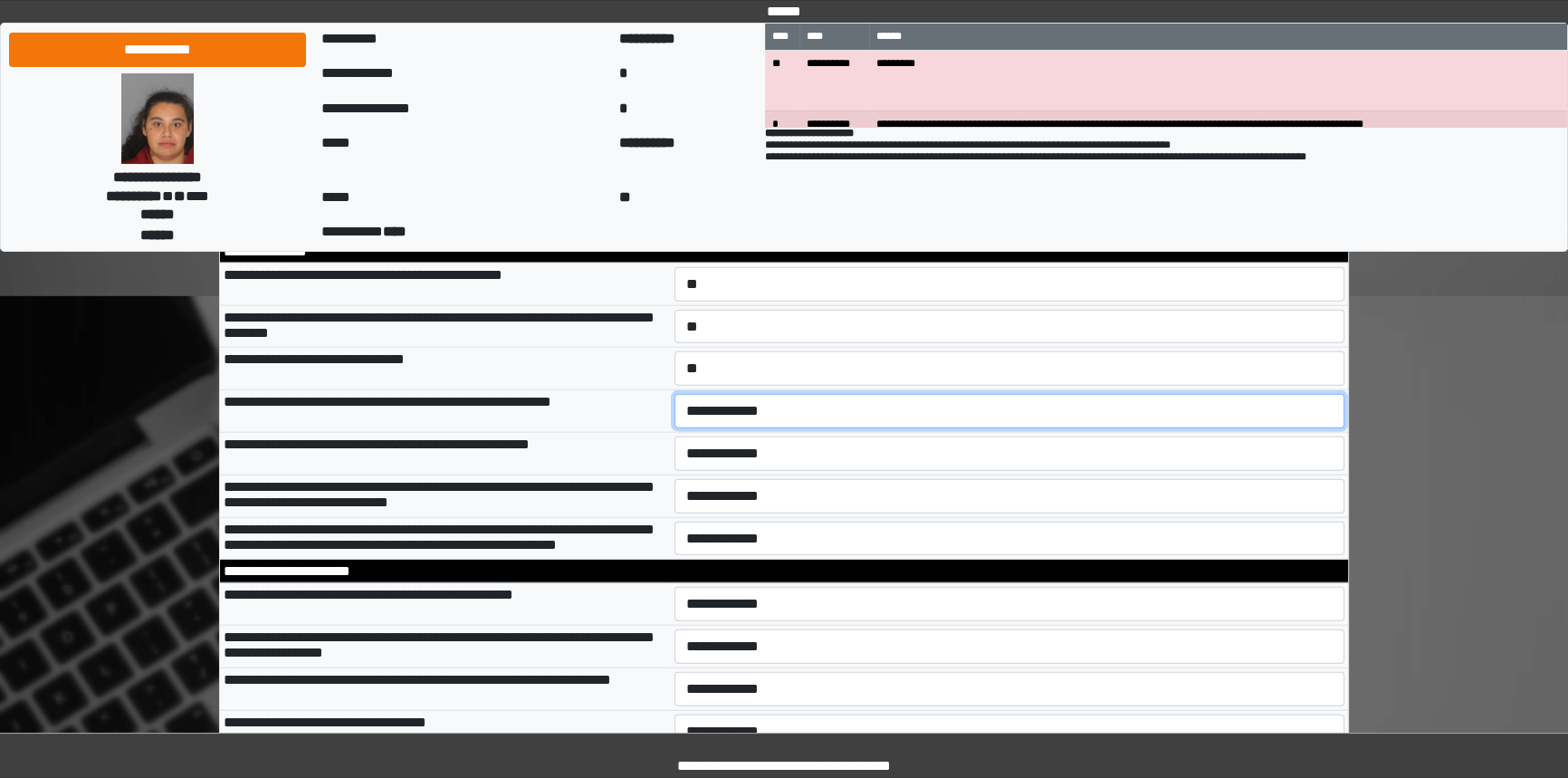 click on "**********" at bounding box center [1009, 411] 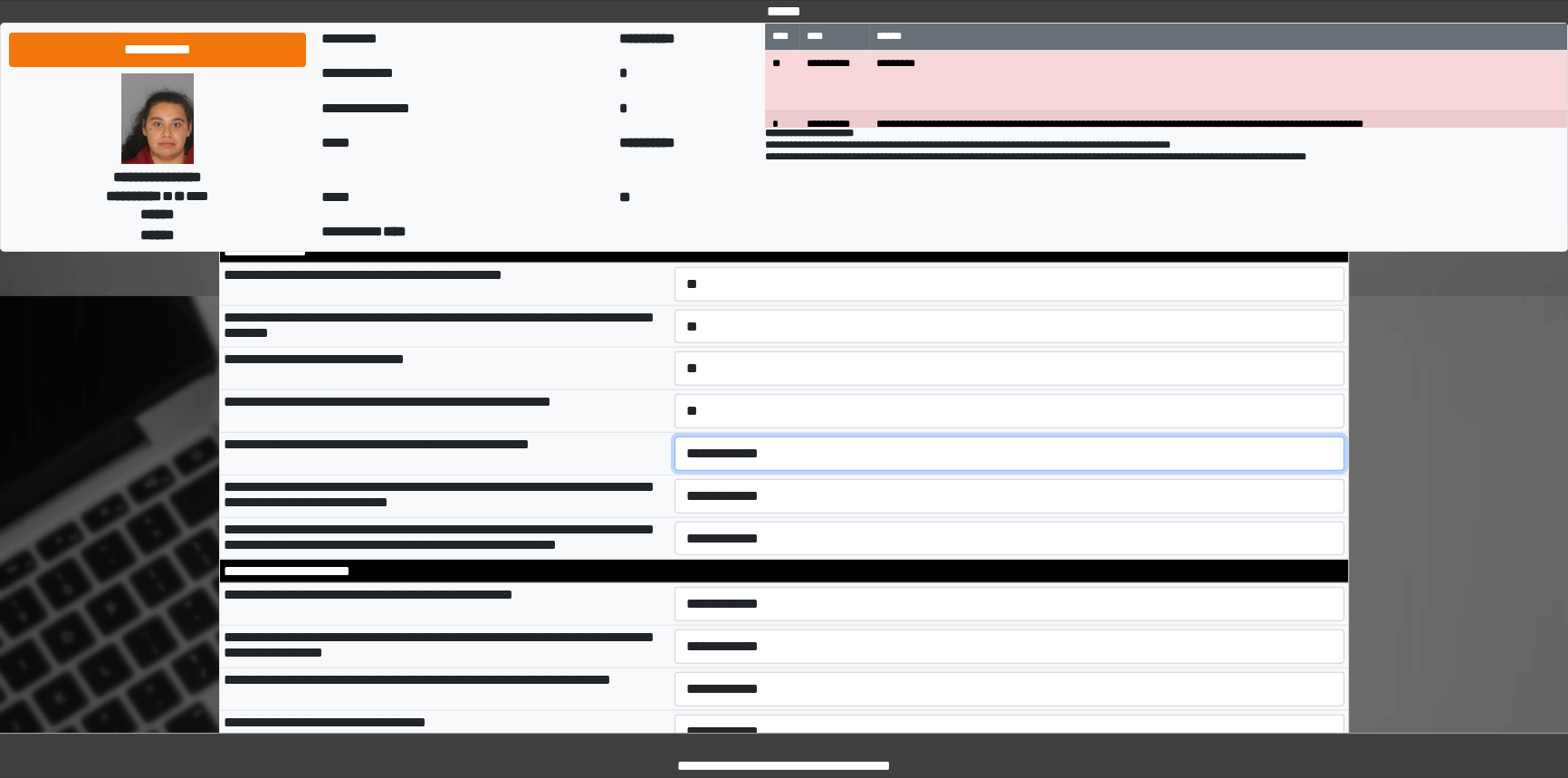 click on "**********" at bounding box center (1009, 454) 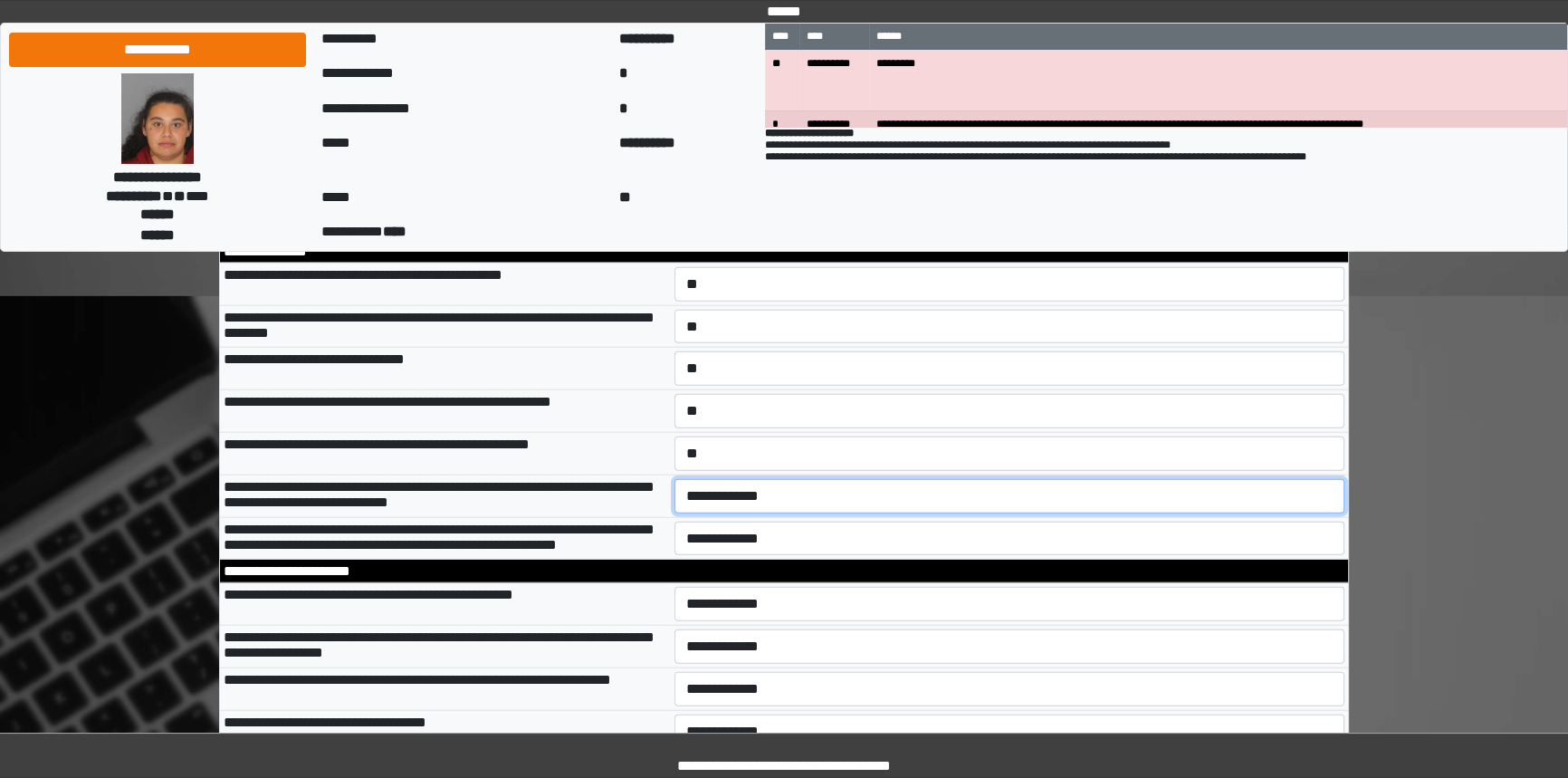 drag, startPoint x: 749, startPoint y: 629, endPoint x: 718, endPoint y: 619, distance: 32.572995 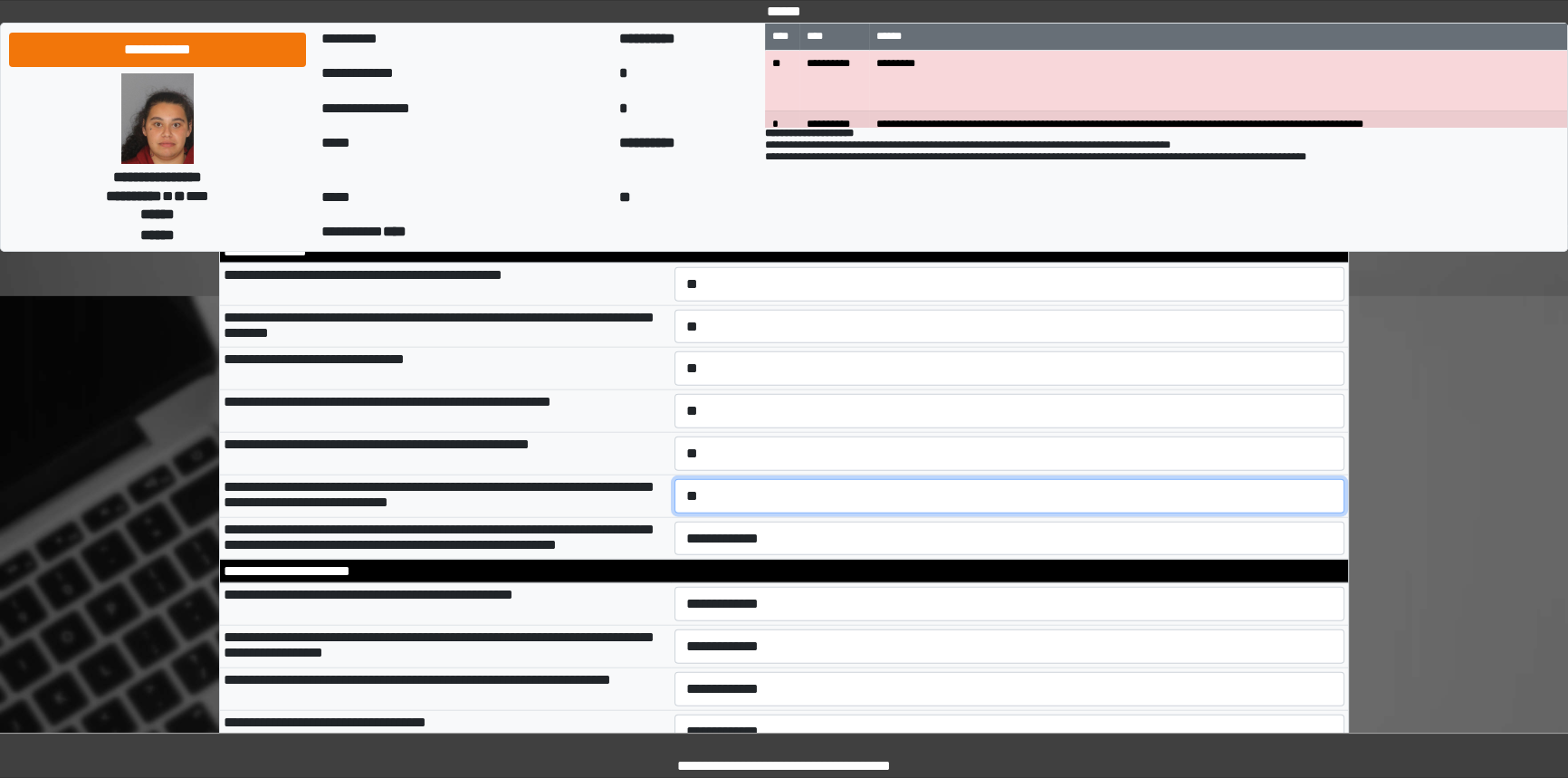 click on "**********" at bounding box center [1009, 496] 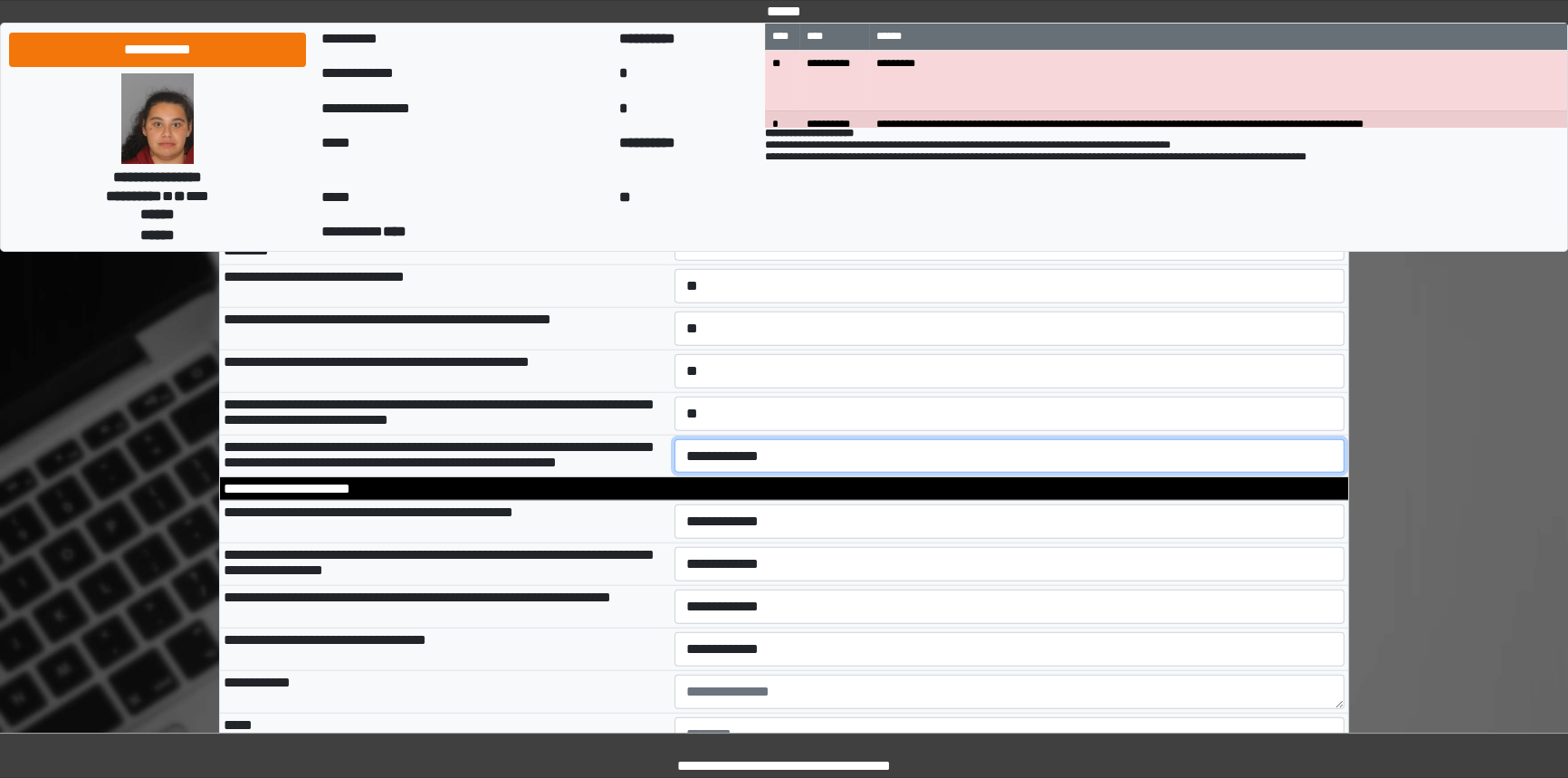 click on "**********" at bounding box center [1009, 456] 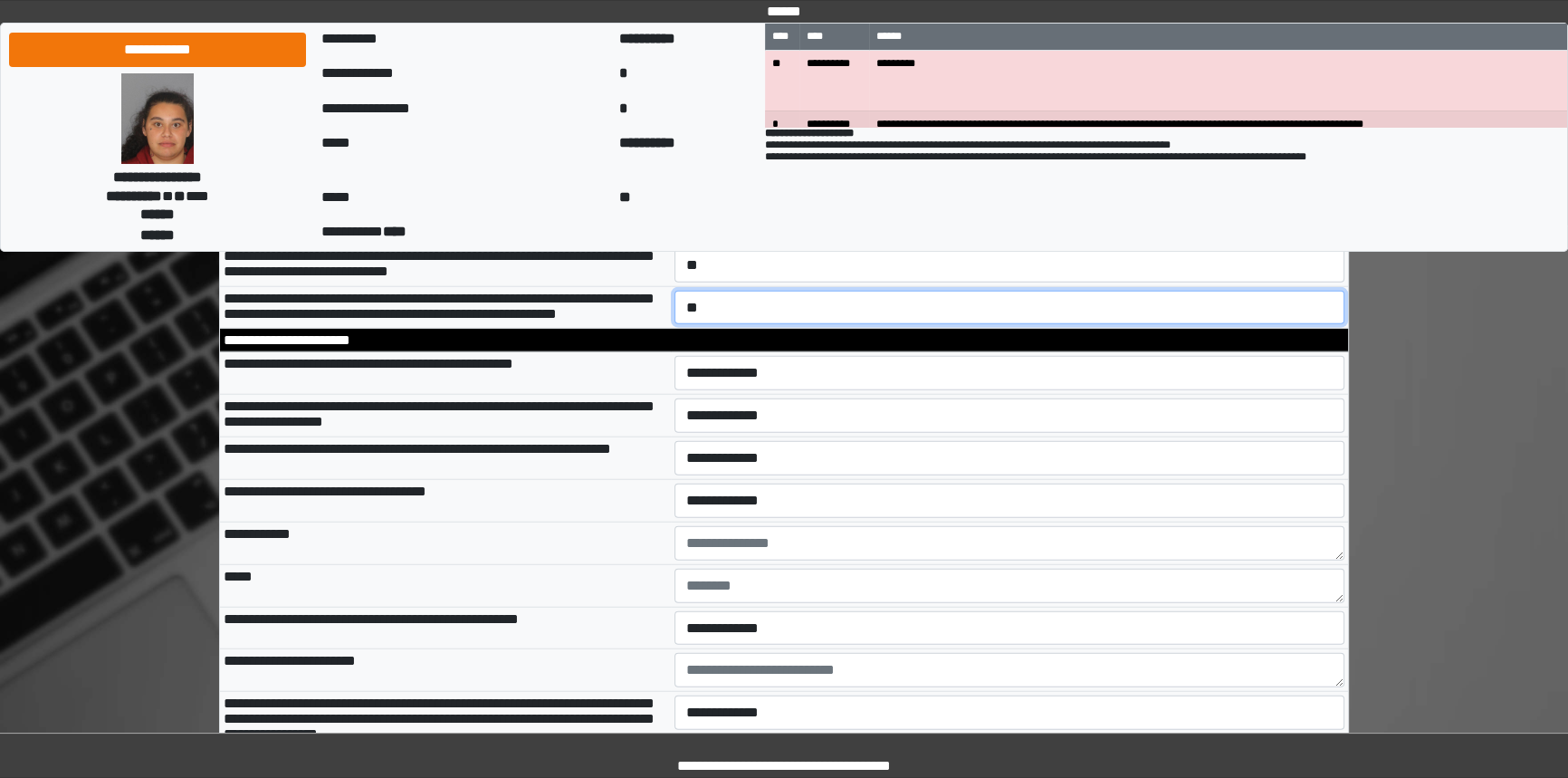 scroll, scrollTop: 5928, scrollLeft: 0, axis: vertical 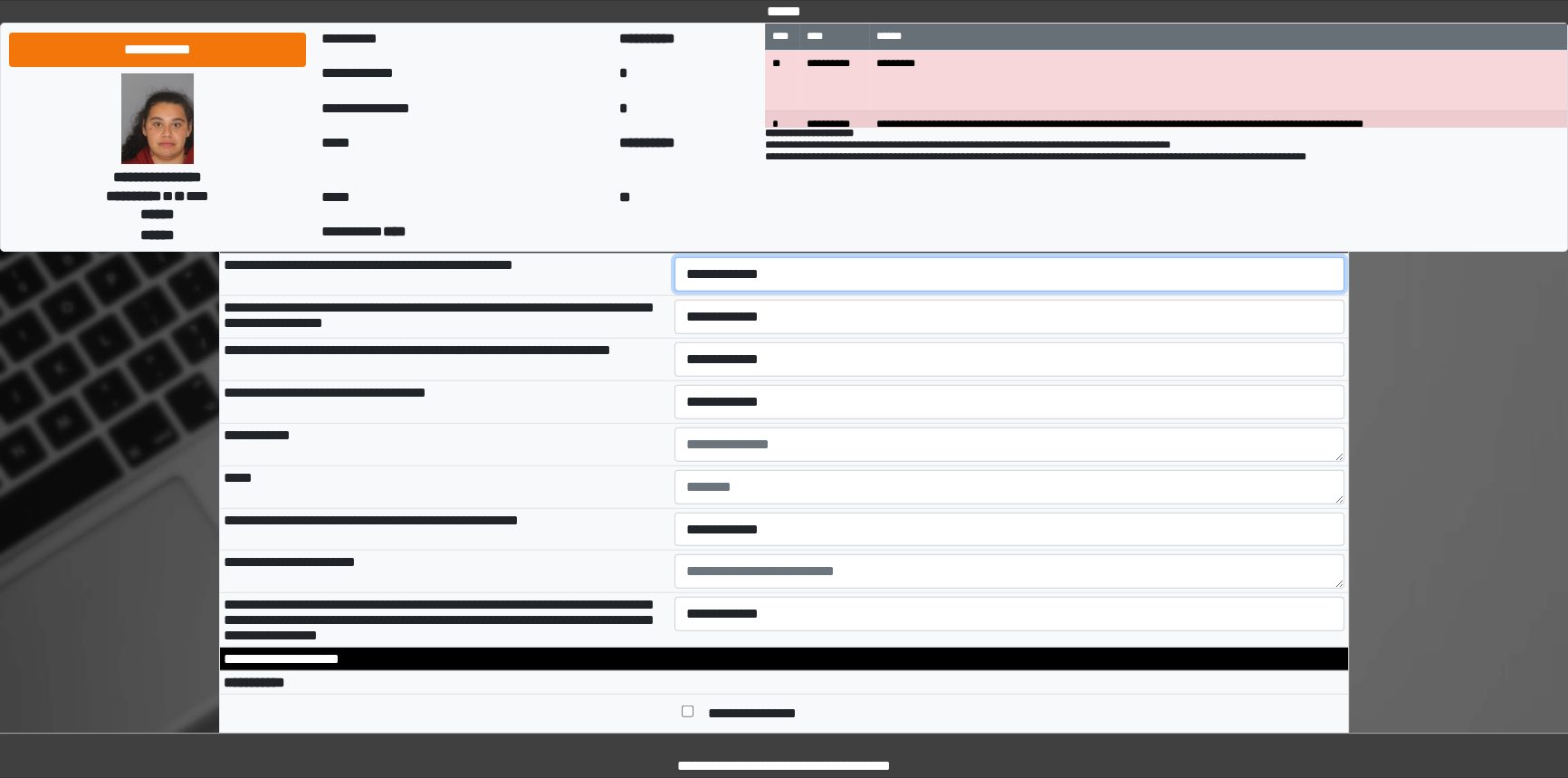 click on "**********" at bounding box center [1009, 274] 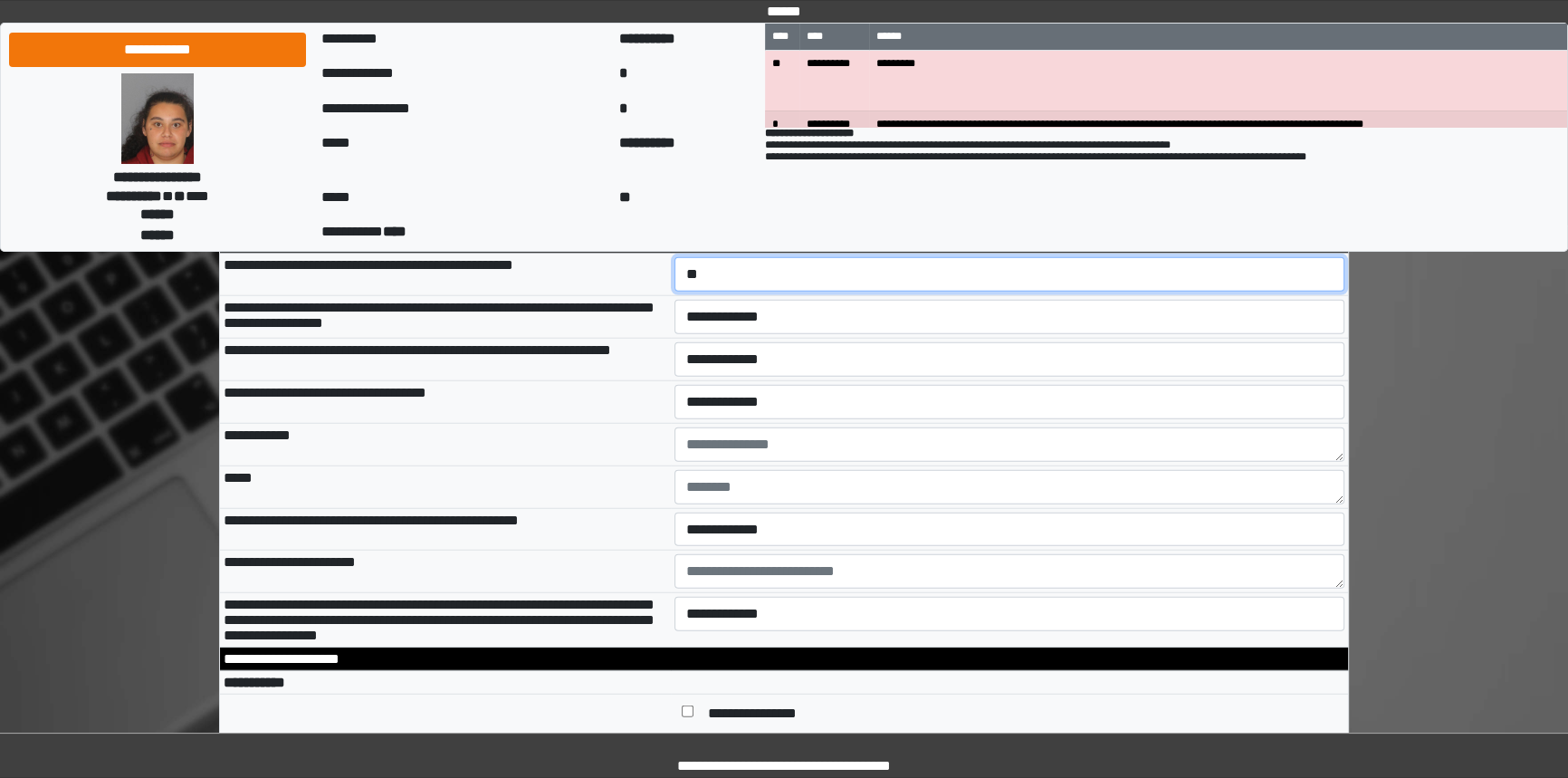 click on "**********" at bounding box center (1009, 274) 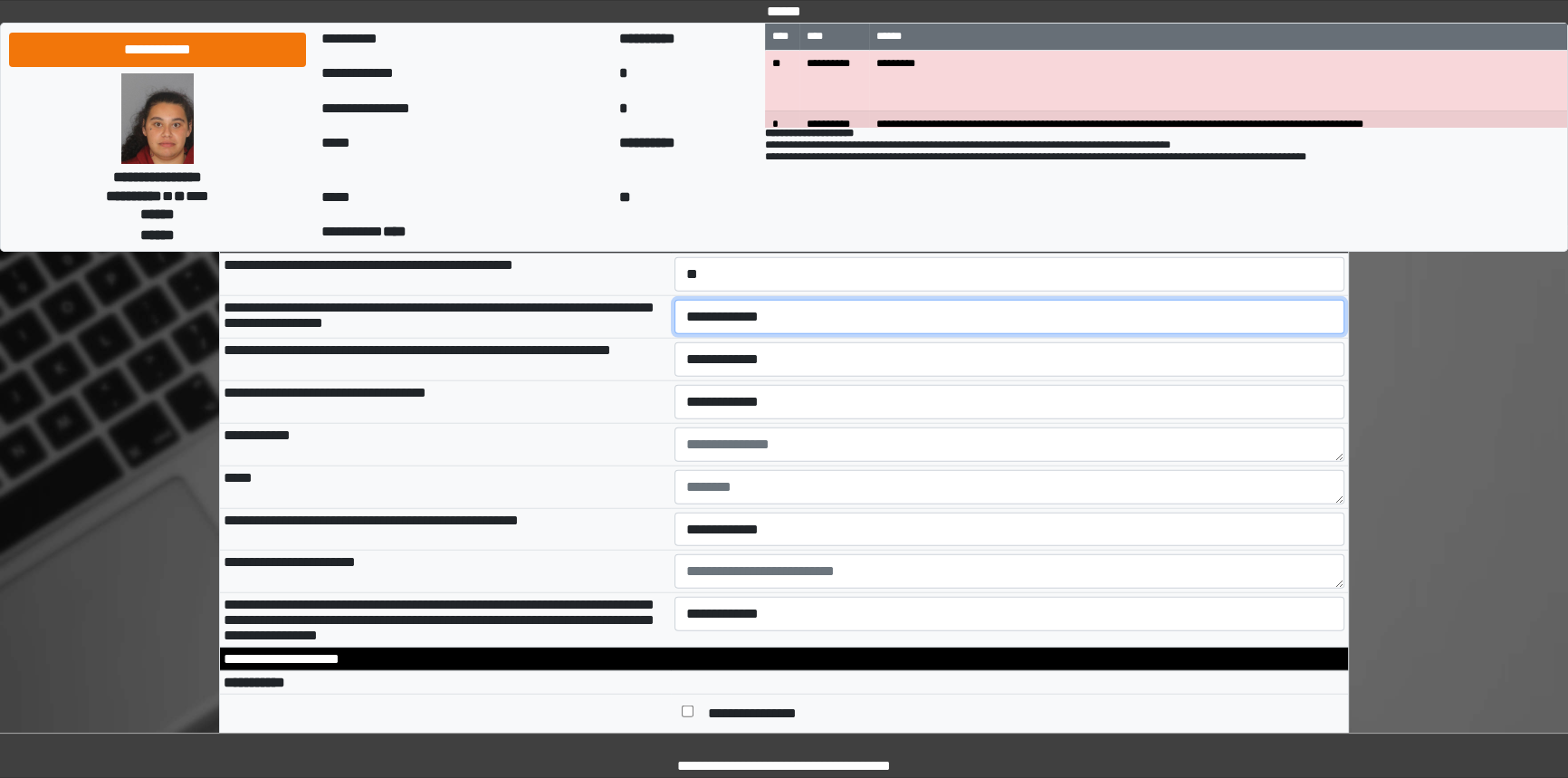 click on "**********" at bounding box center [1009, 317] 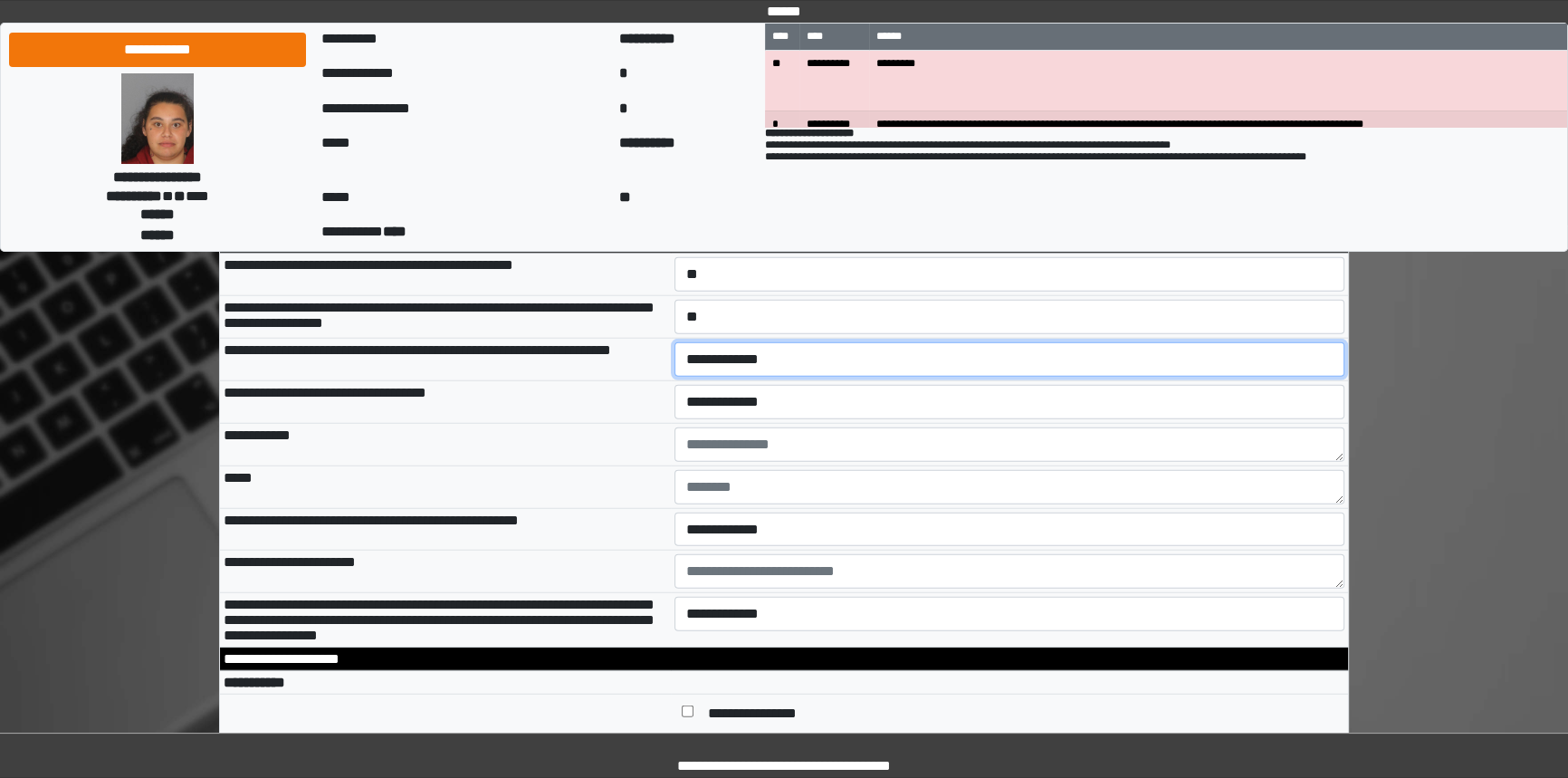 click on "**********" at bounding box center (1009, 360) 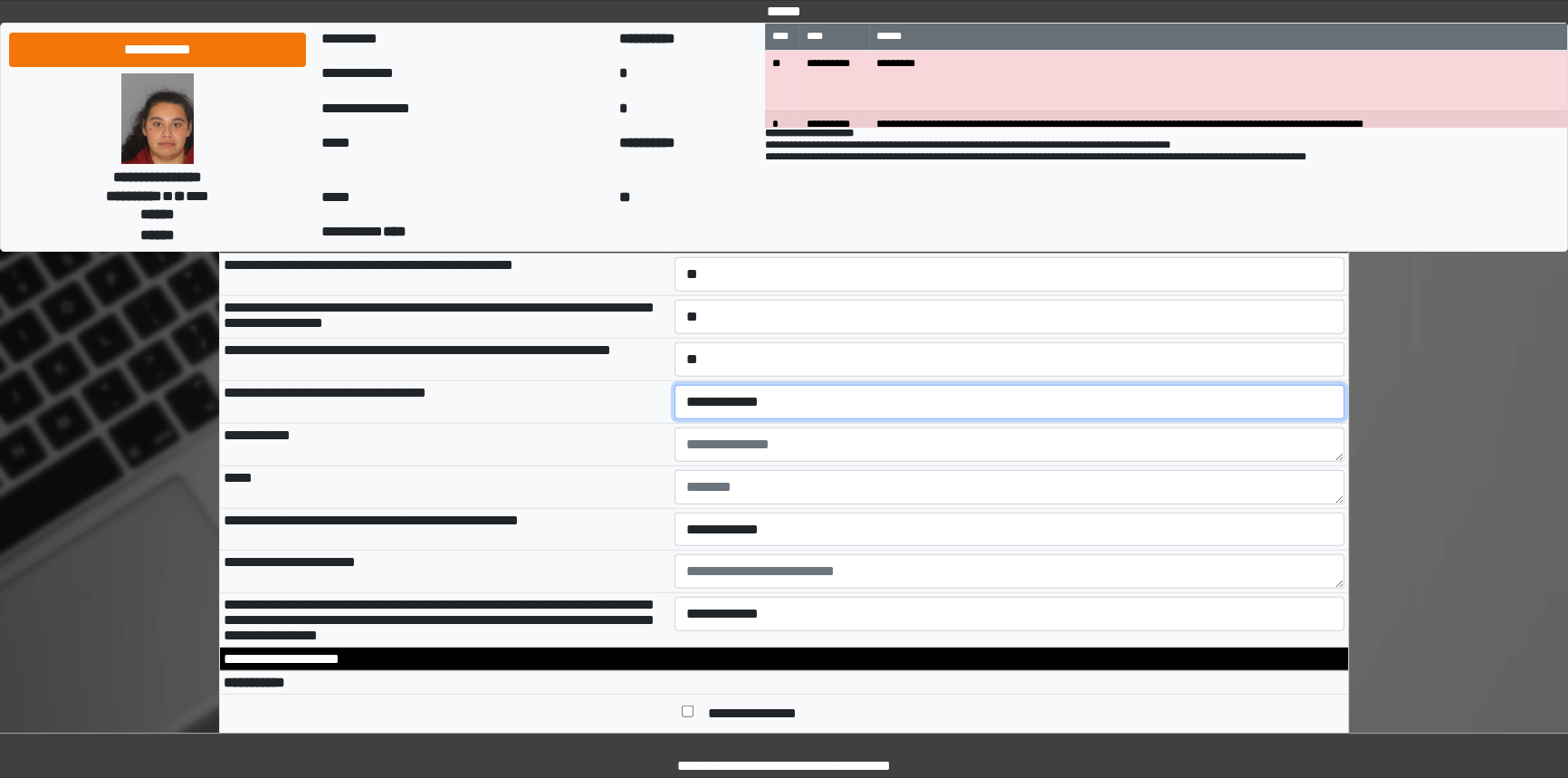 click on "**********" at bounding box center [1009, 402] 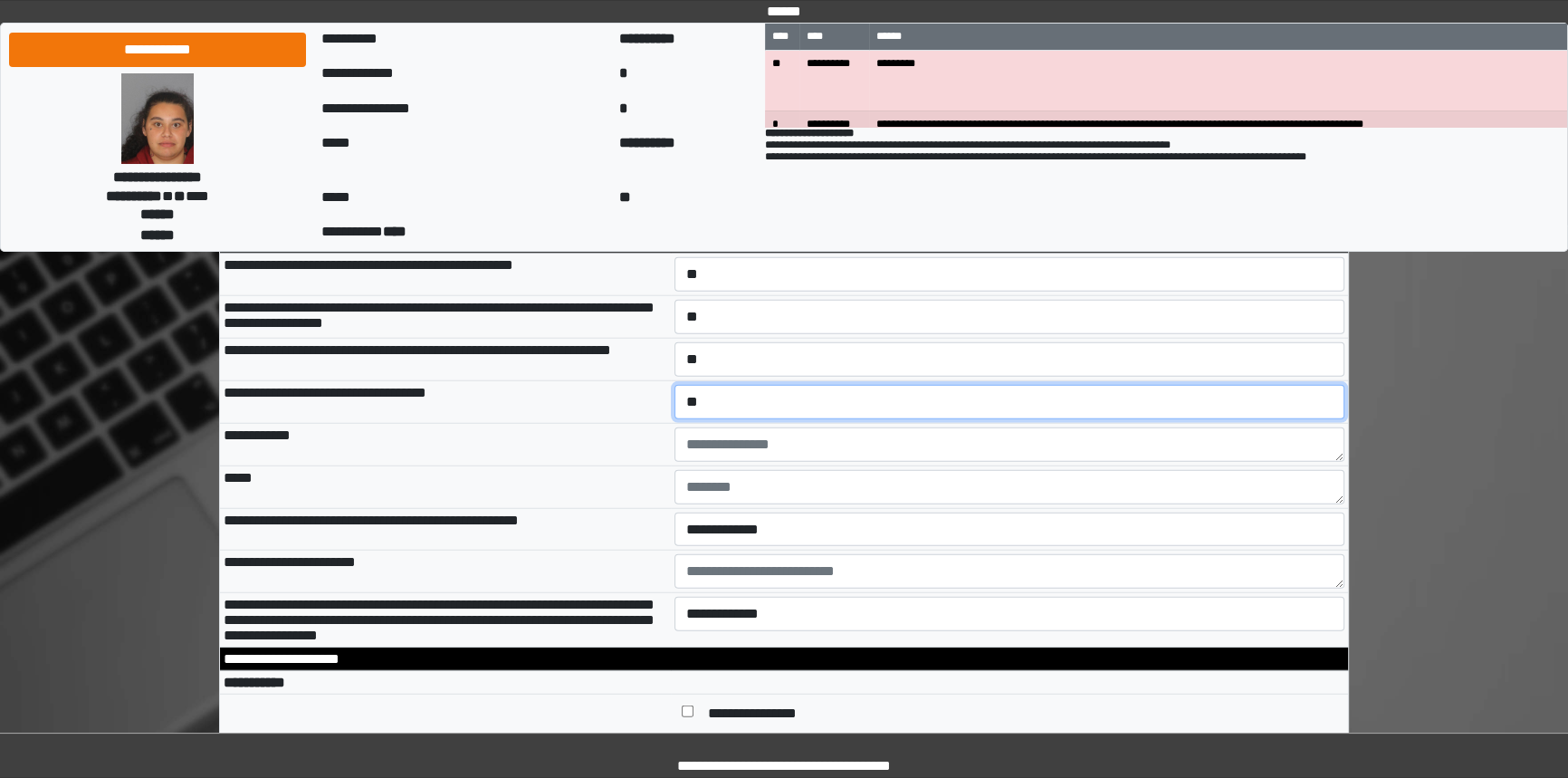 click on "**********" at bounding box center (1009, 402) 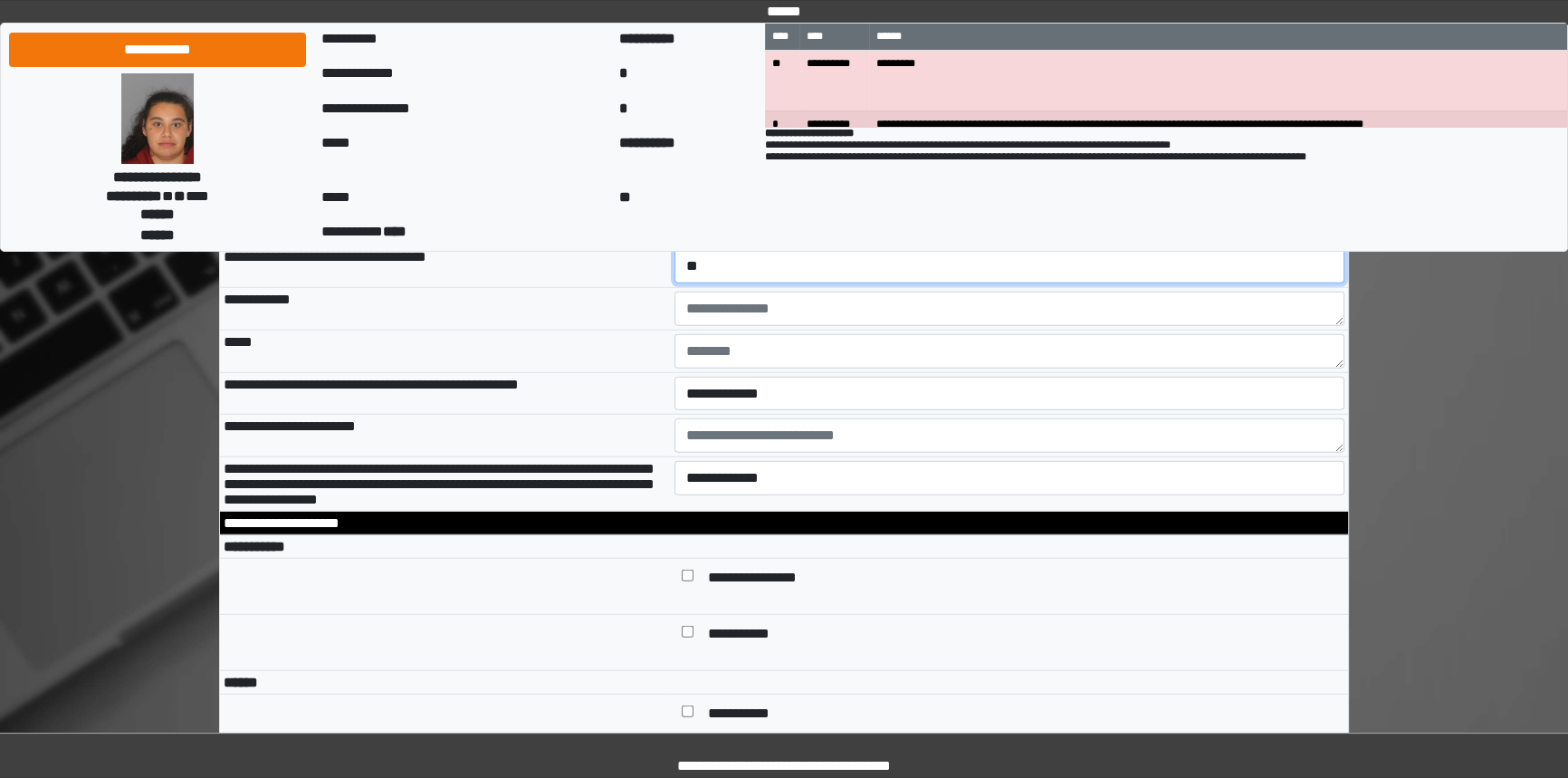 scroll, scrollTop: 6093, scrollLeft: 0, axis: vertical 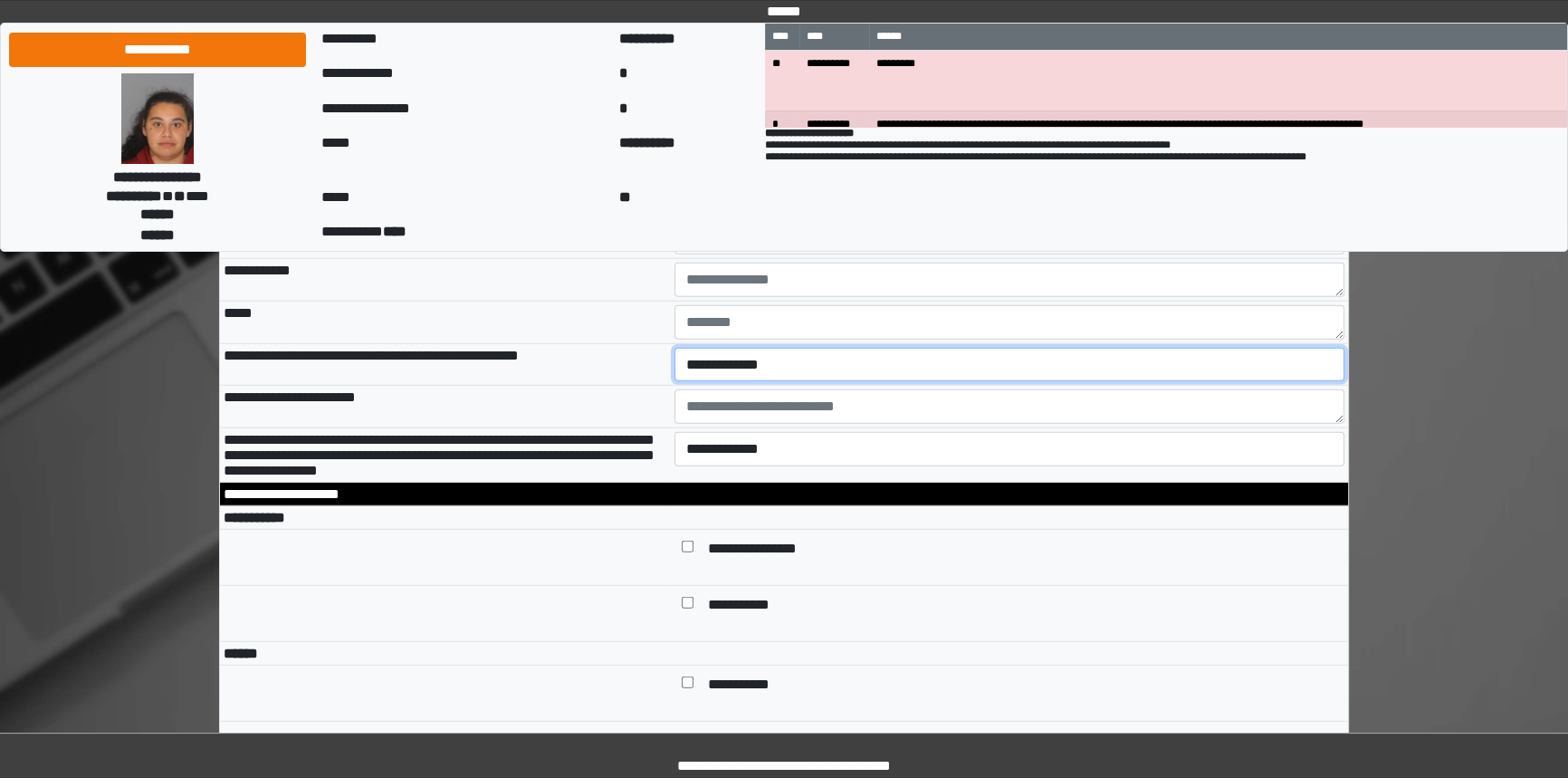 click on "**********" at bounding box center [1009, 365] 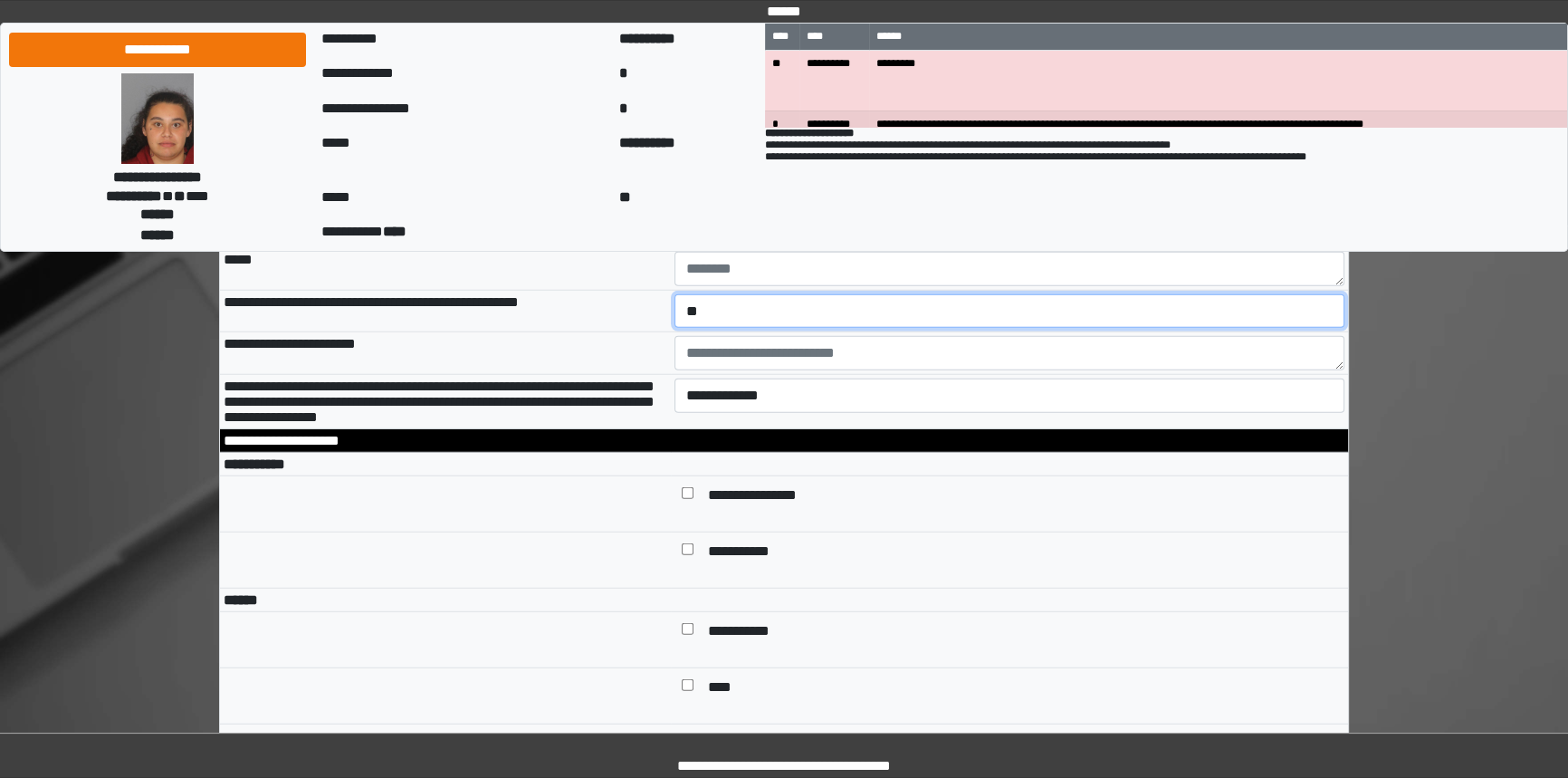 scroll, scrollTop: 6175, scrollLeft: 0, axis: vertical 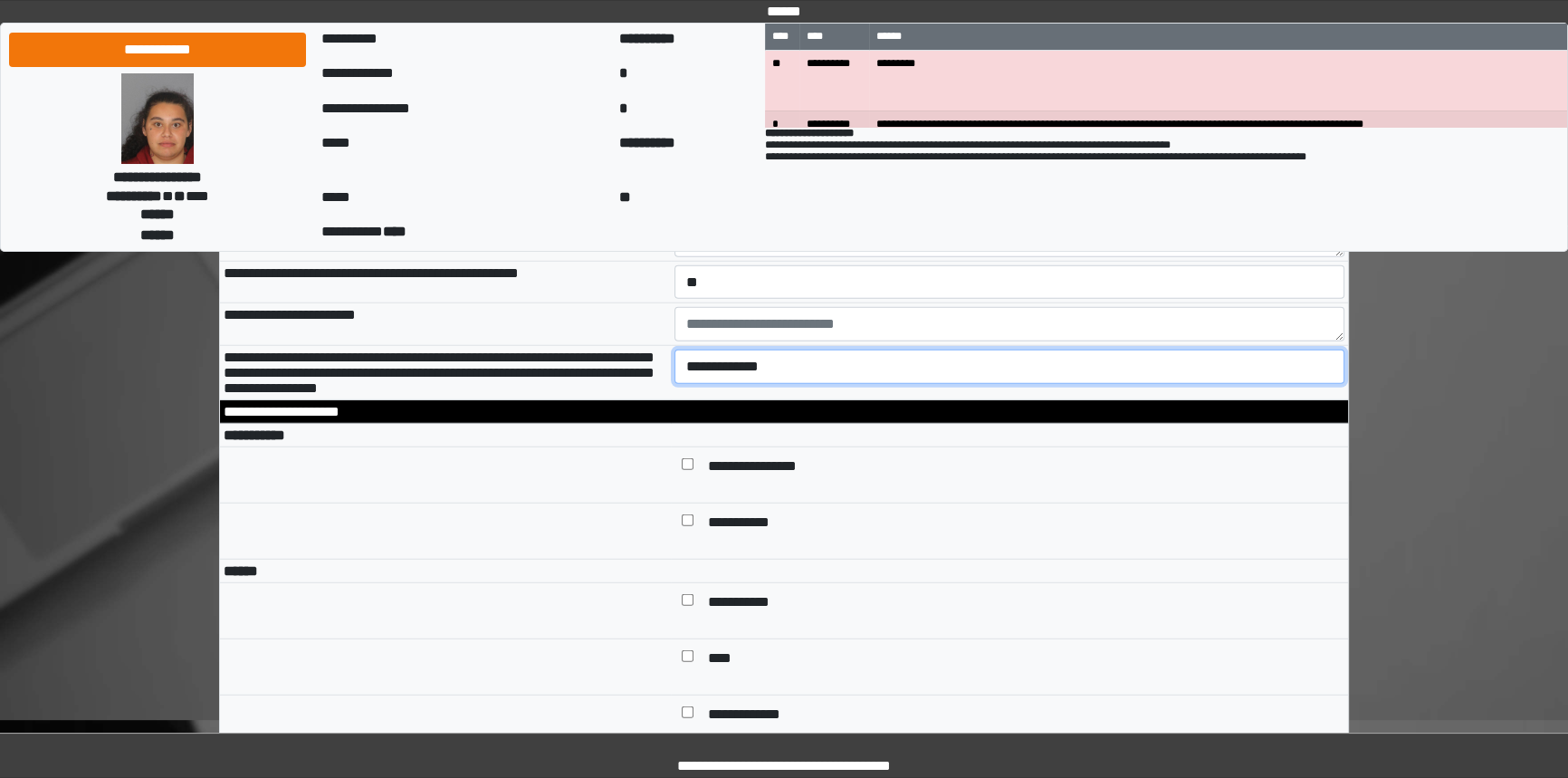 click on "**********" at bounding box center (1009, 367) 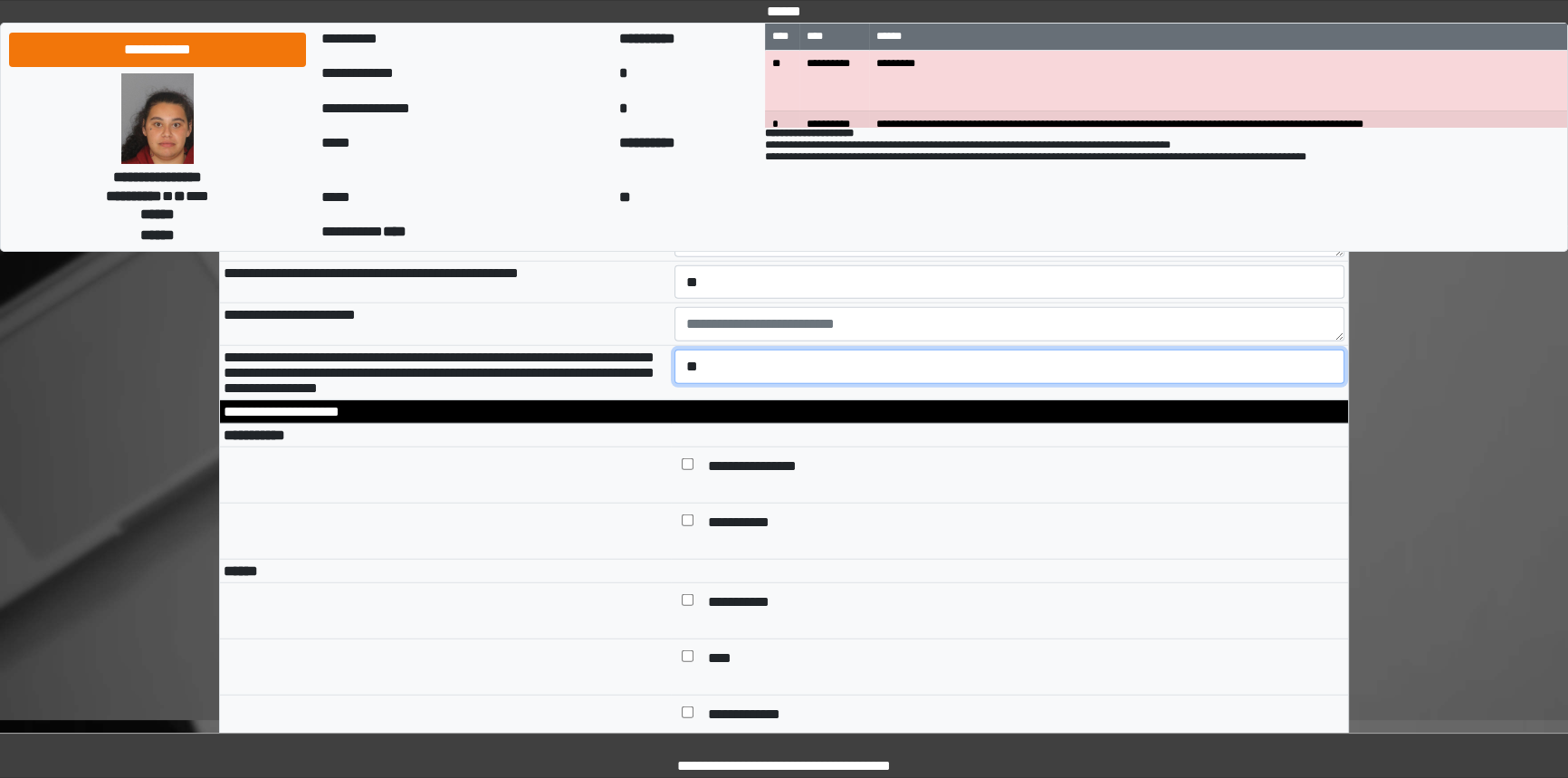 click on "**********" at bounding box center (1009, 367) 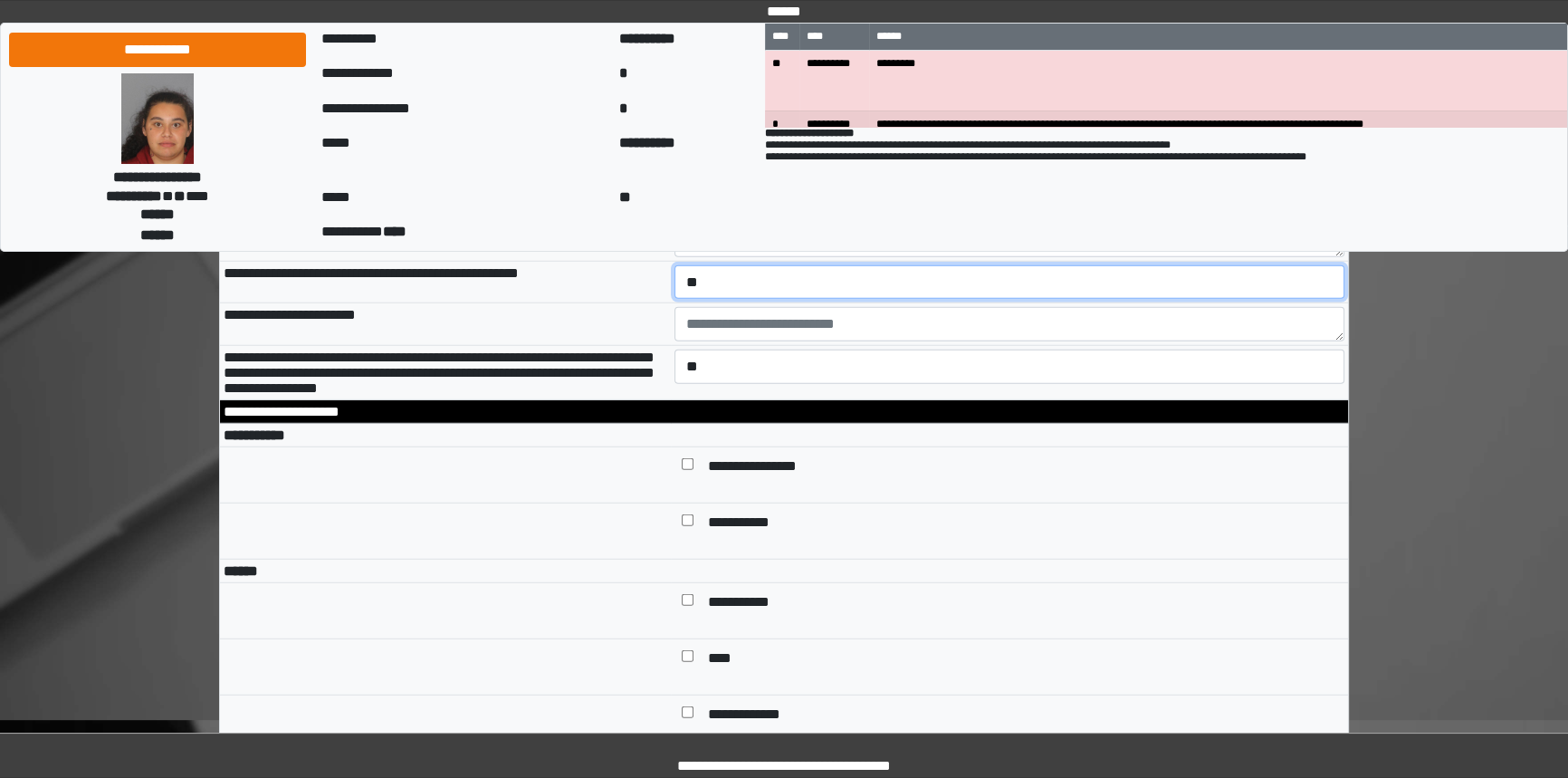 click on "**********" at bounding box center [1009, 283] 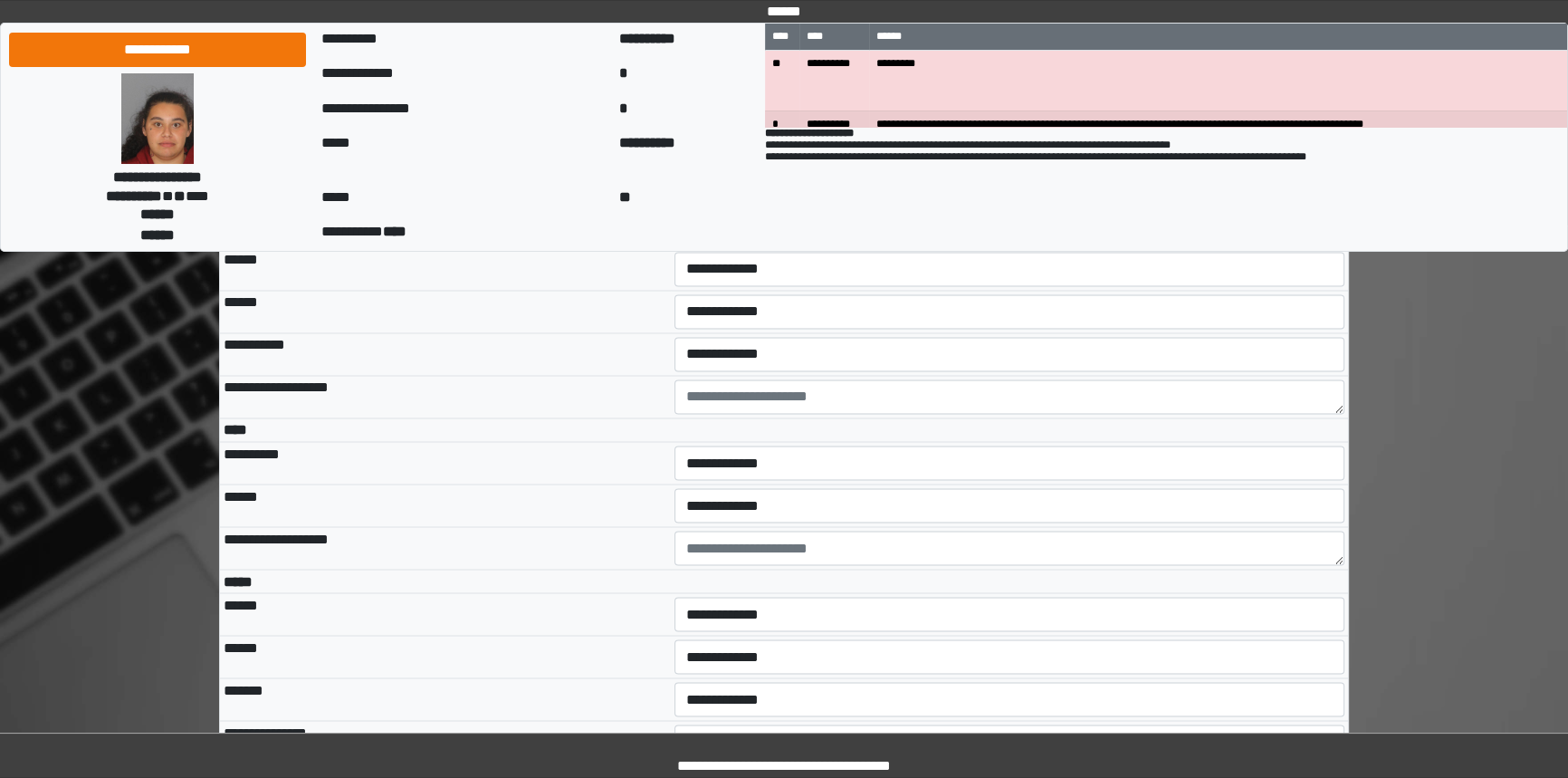 scroll, scrollTop: 3458, scrollLeft: 0, axis: vertical 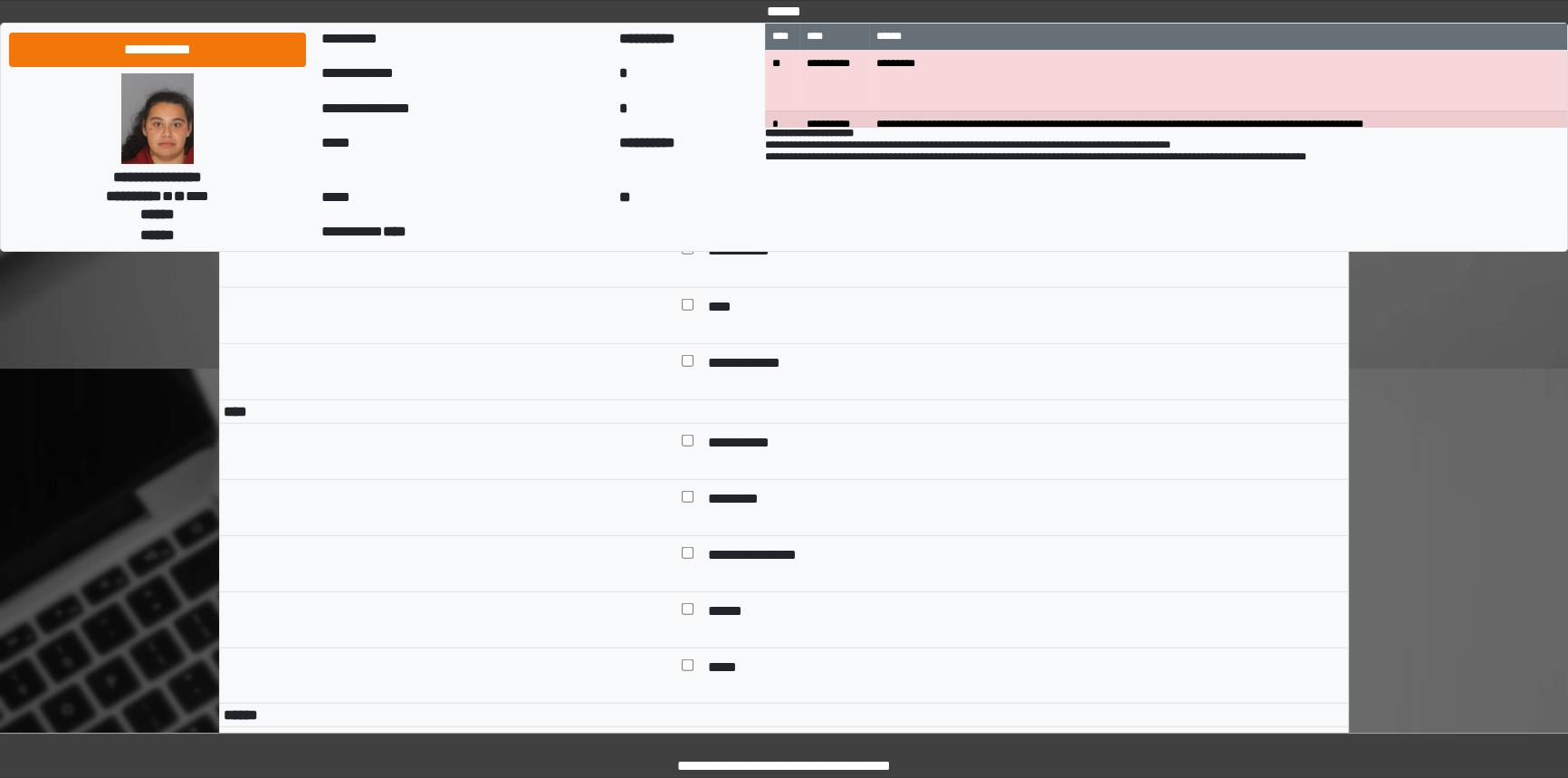 click at bounding box center (687, 252) 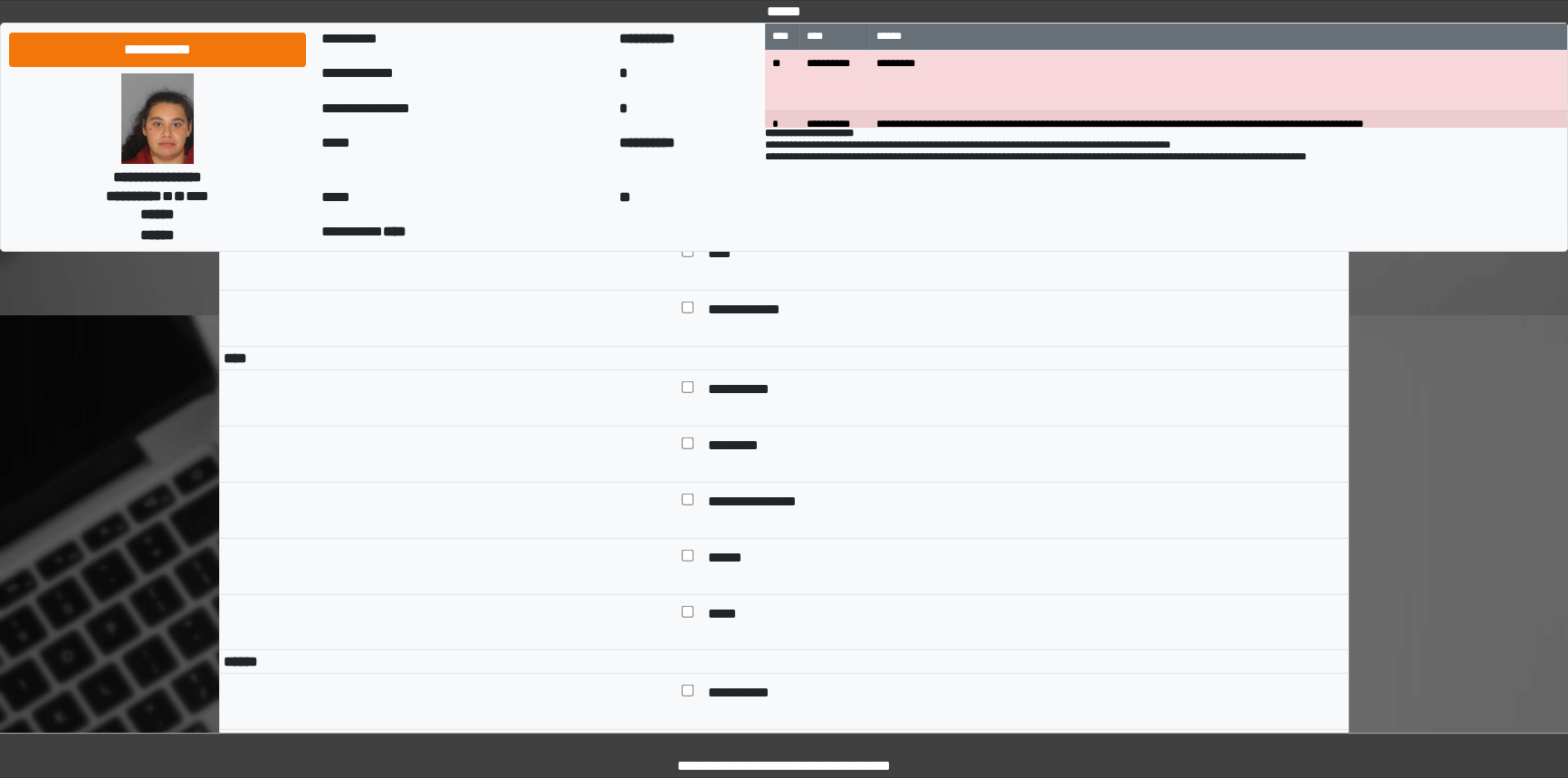 scroll, scrollTop: 6609, scrollLeft: 0, axis: vertical 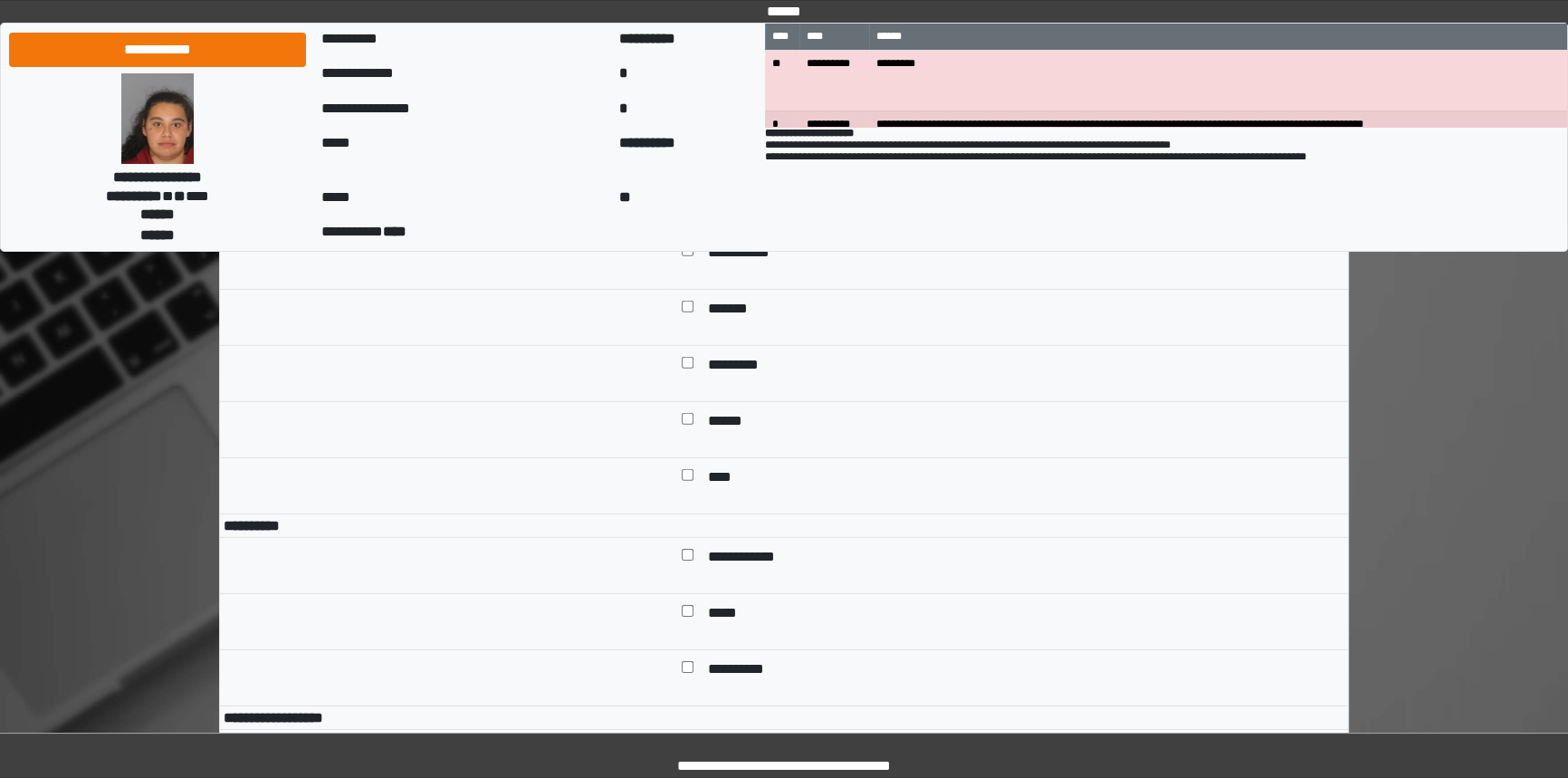 click at bounding box center (687, 254) 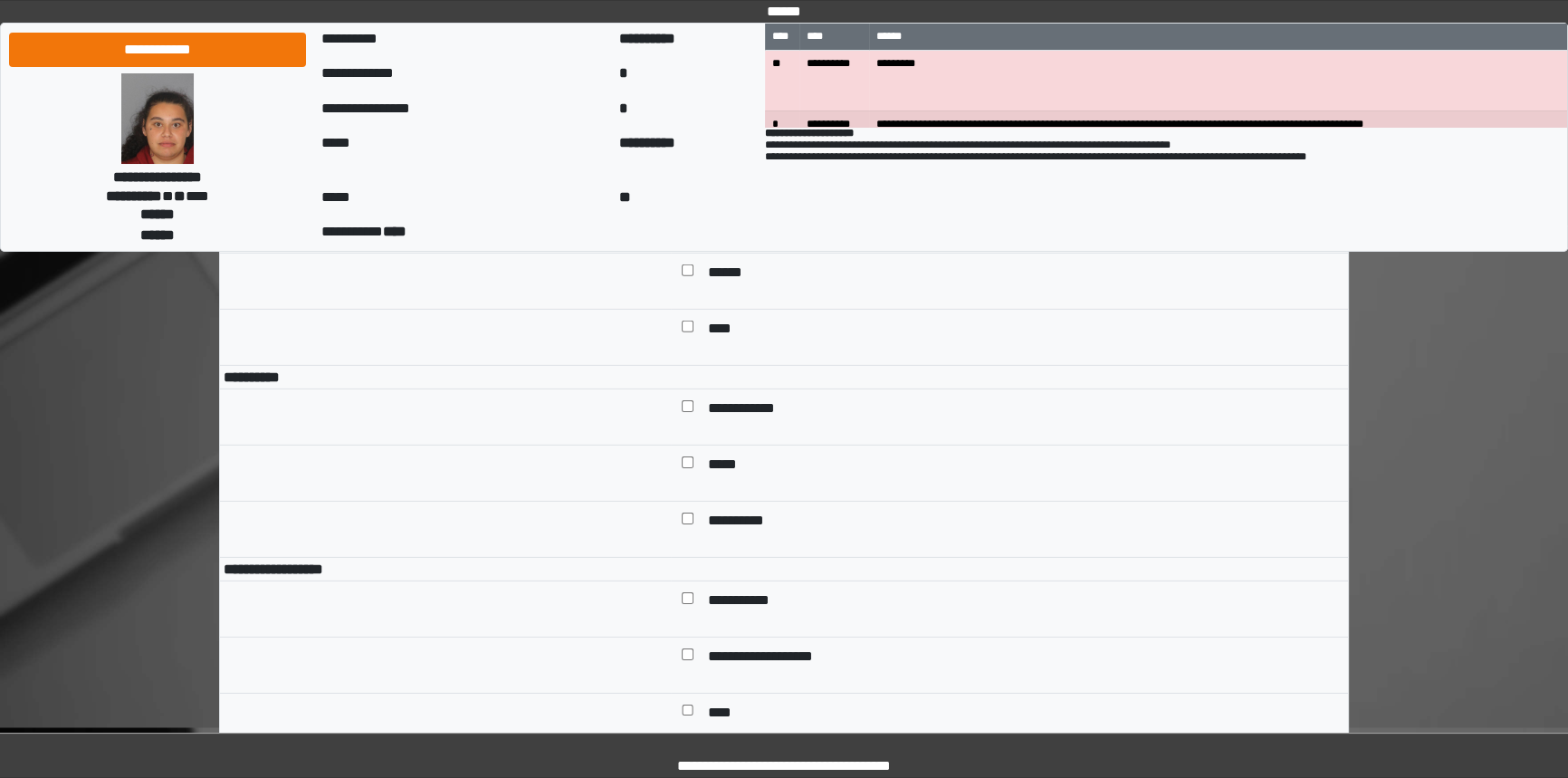 scroll, scrollTop: 7267, scrollLeft: 0, axis: vertical 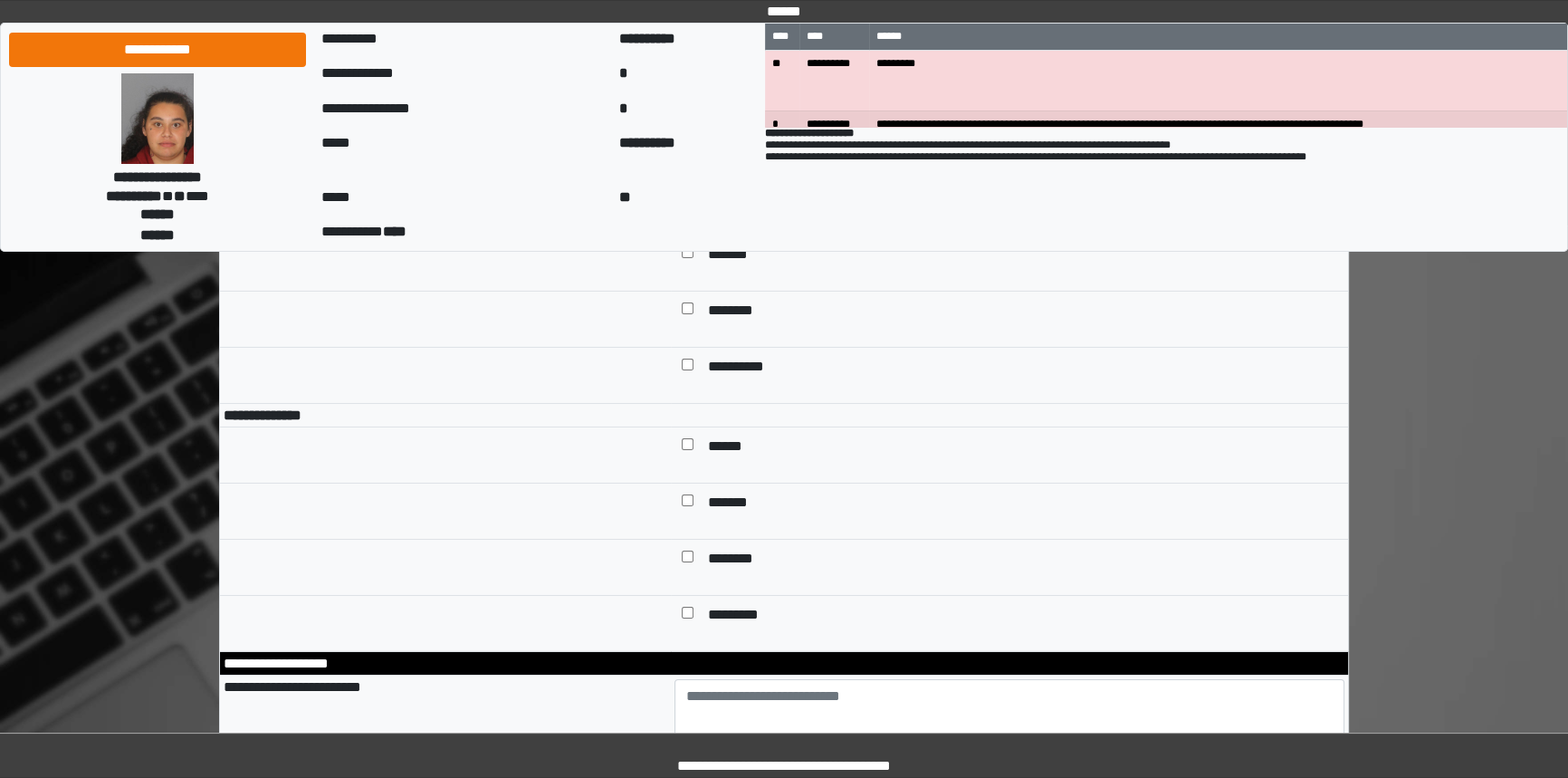 click at bounding box center (687, 255) 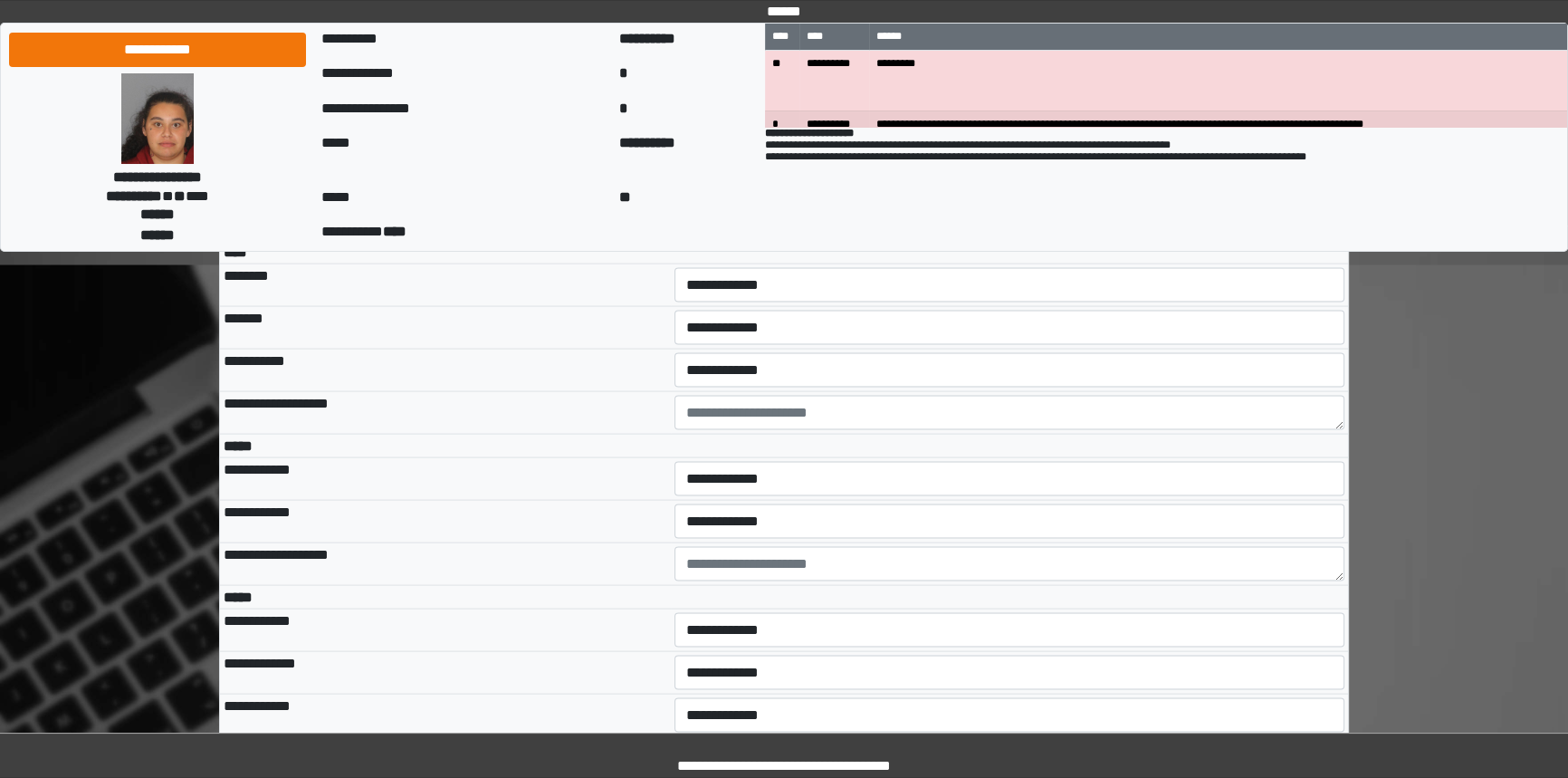 scroll, scrollTop: 4385, scrollLeft: 0, axis: vertical 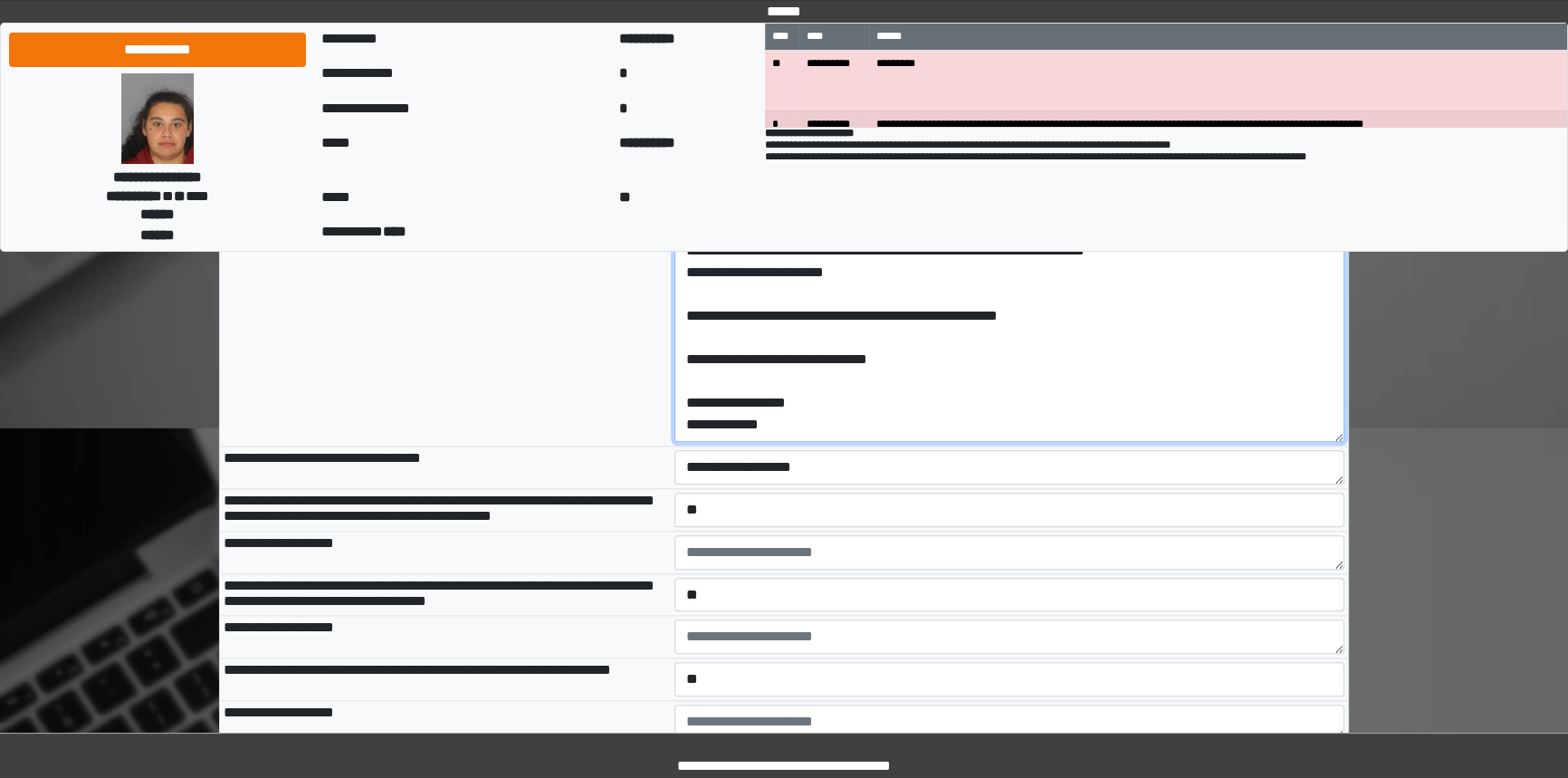 click on "**********" at bounding box center (1009, 312) 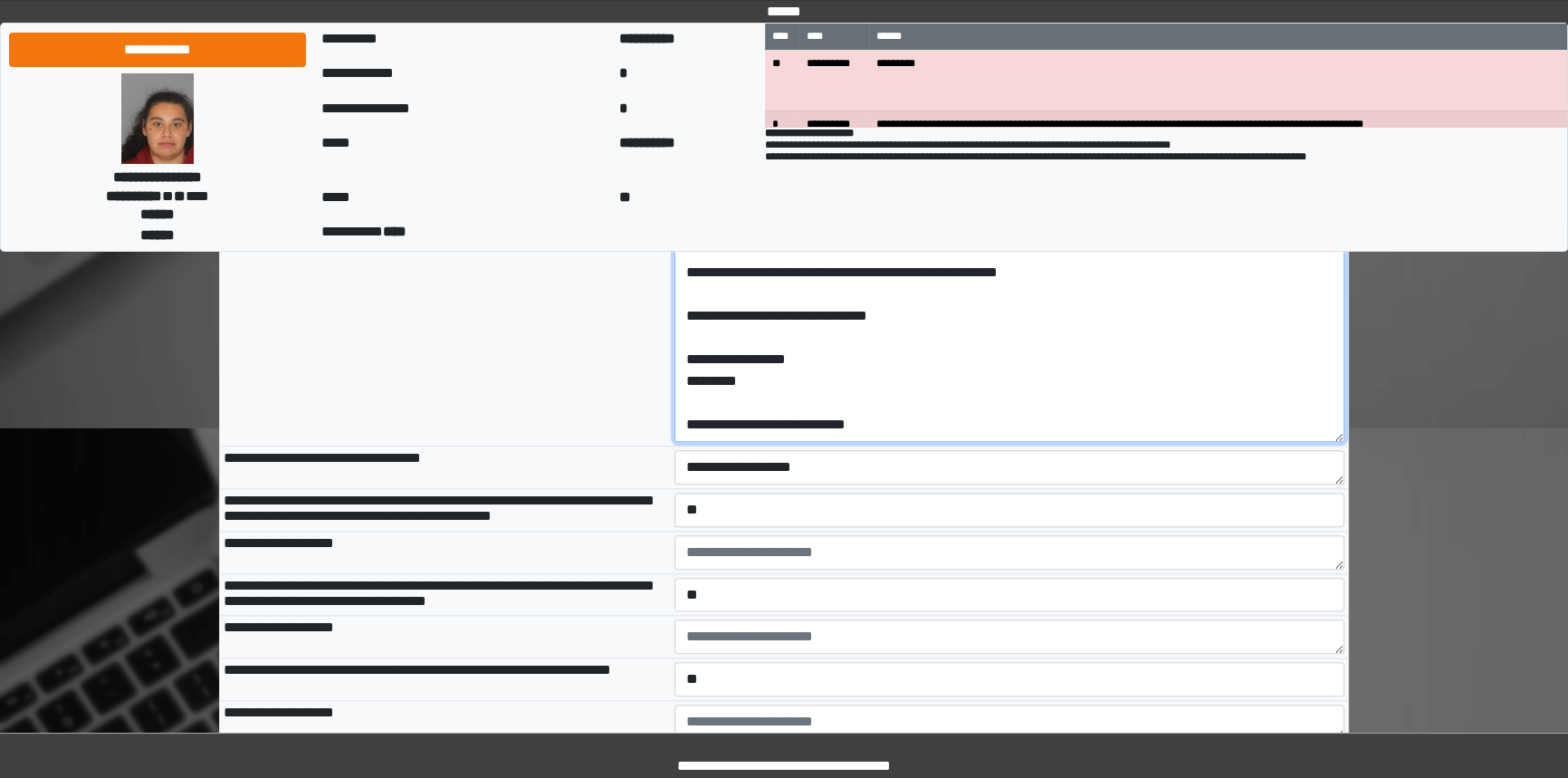 click on "**********" at bounding box center (1009, 312) 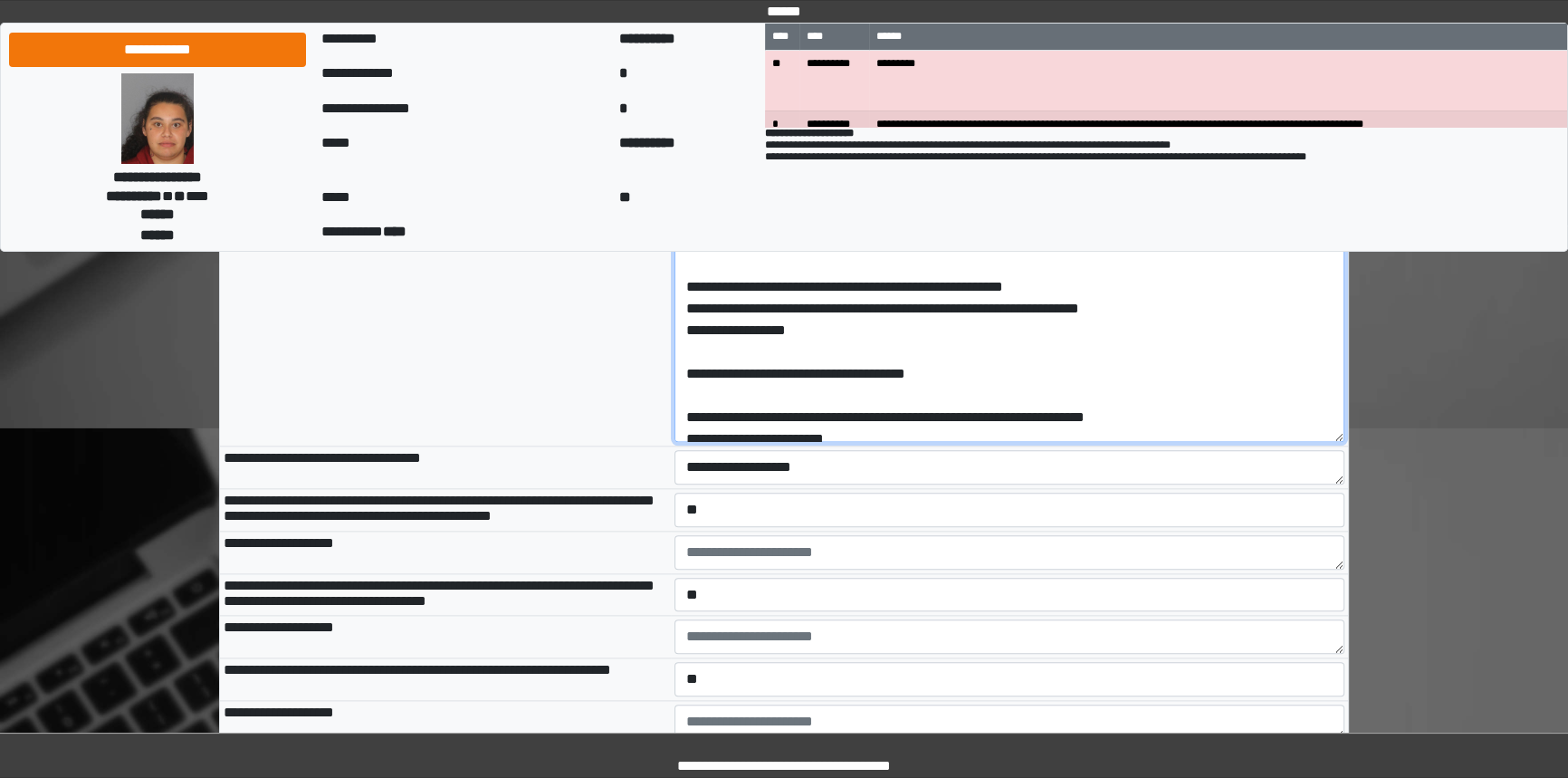scroll, scrollTop: 0, scrollLeft: 0, axis: both 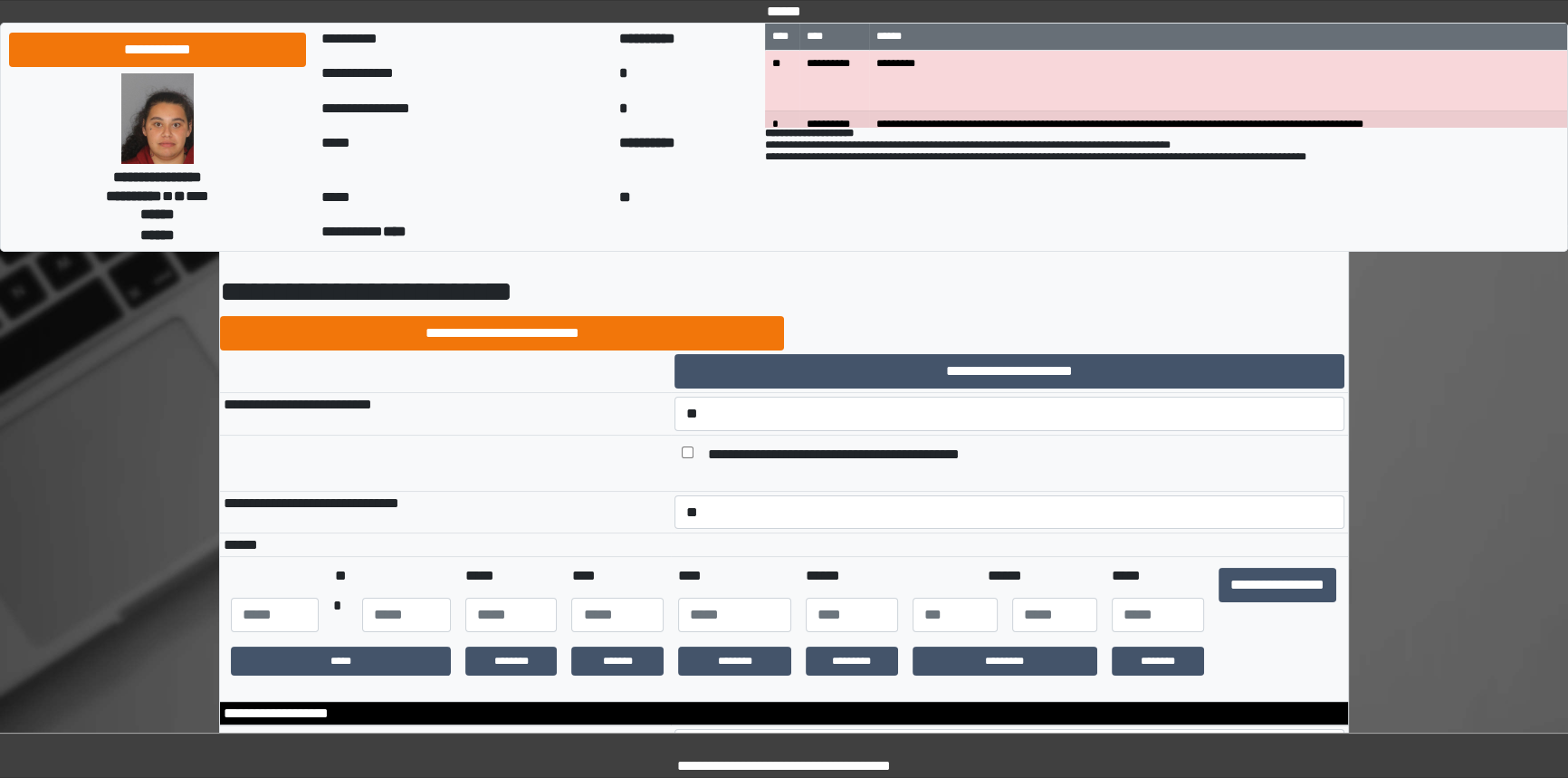 type on "**********" 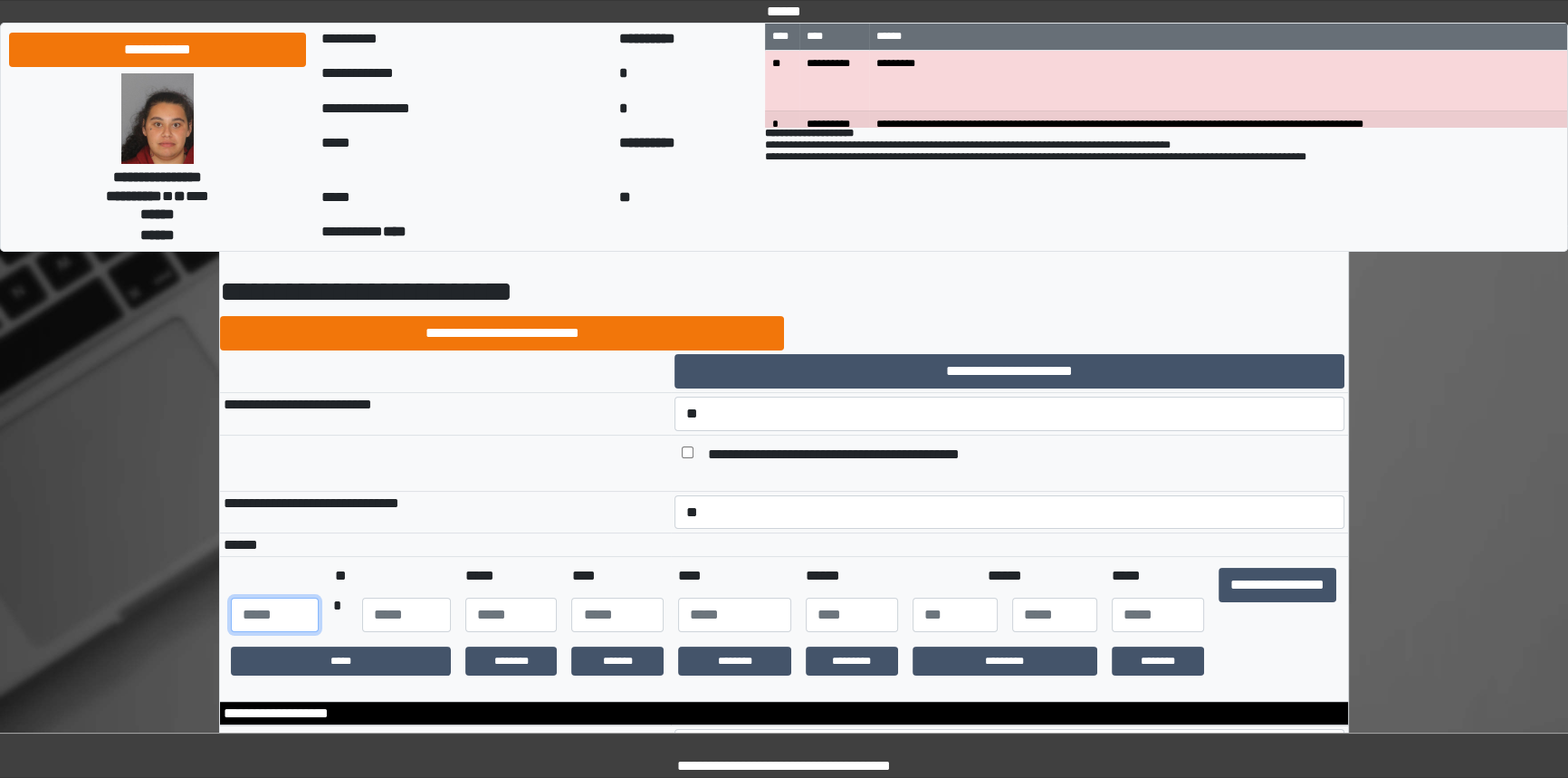 click at bounding box center [274, 615] 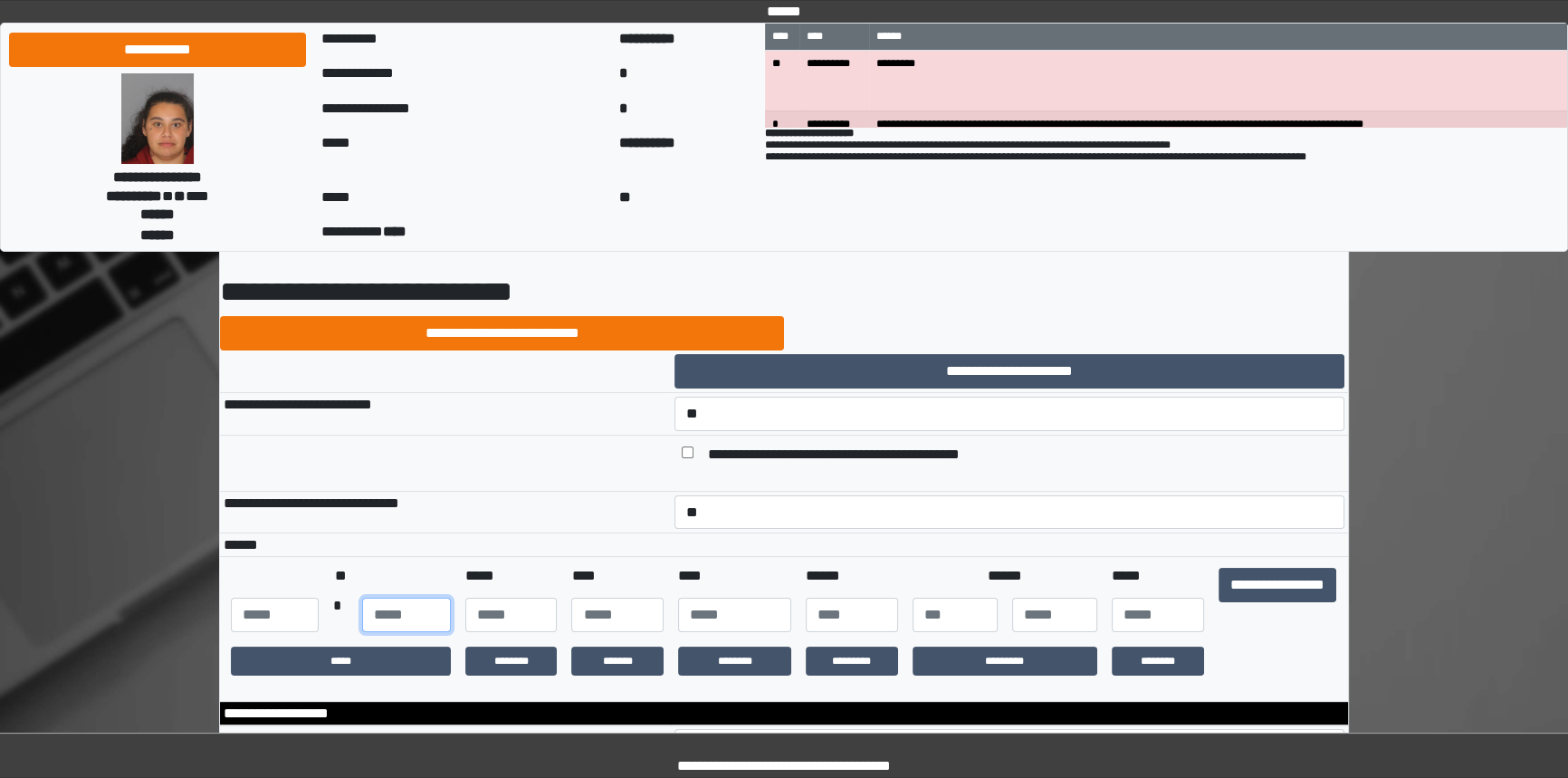 click at bounding box center [406, 615] 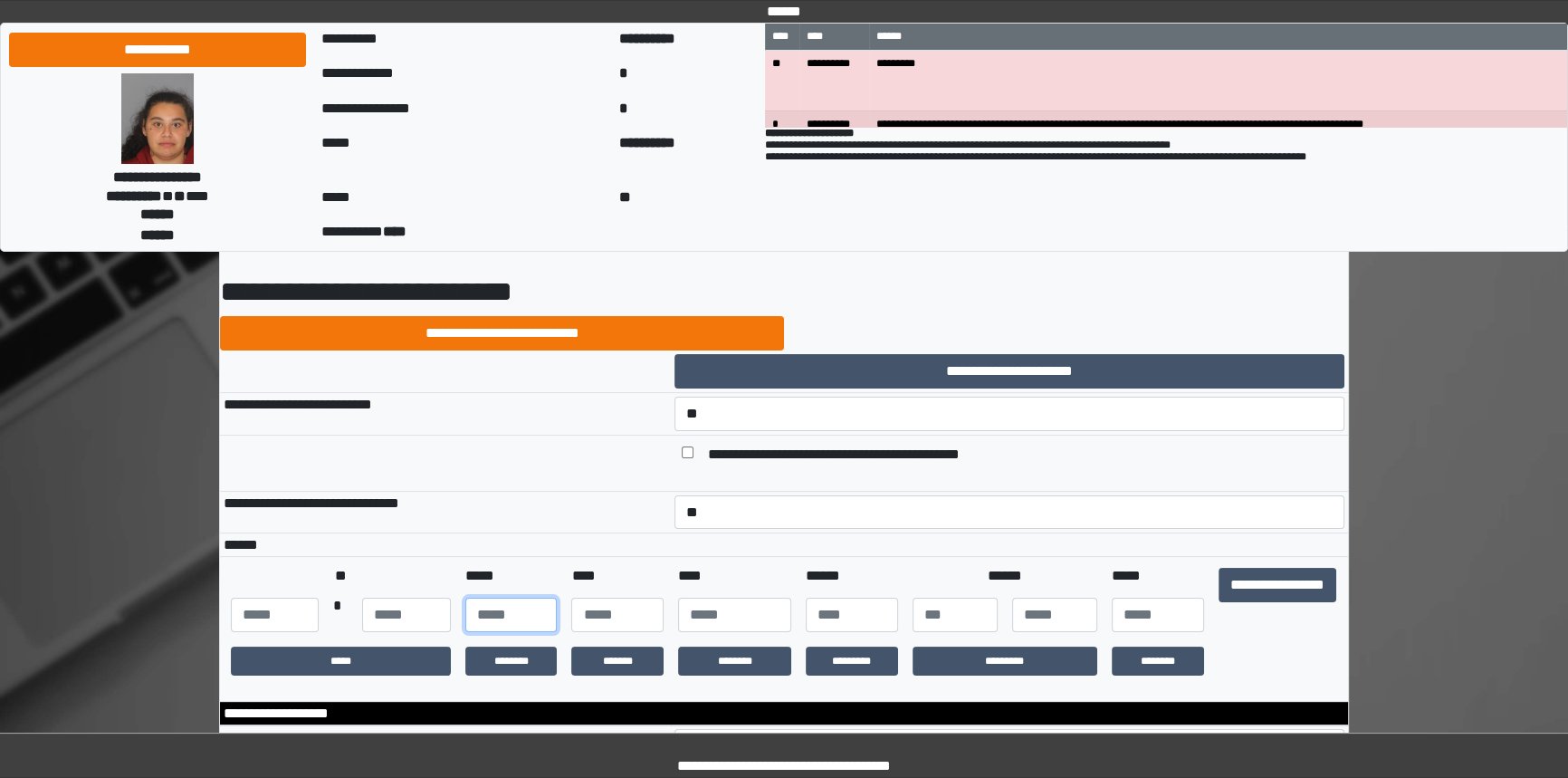click at bounding box center (512, 615) 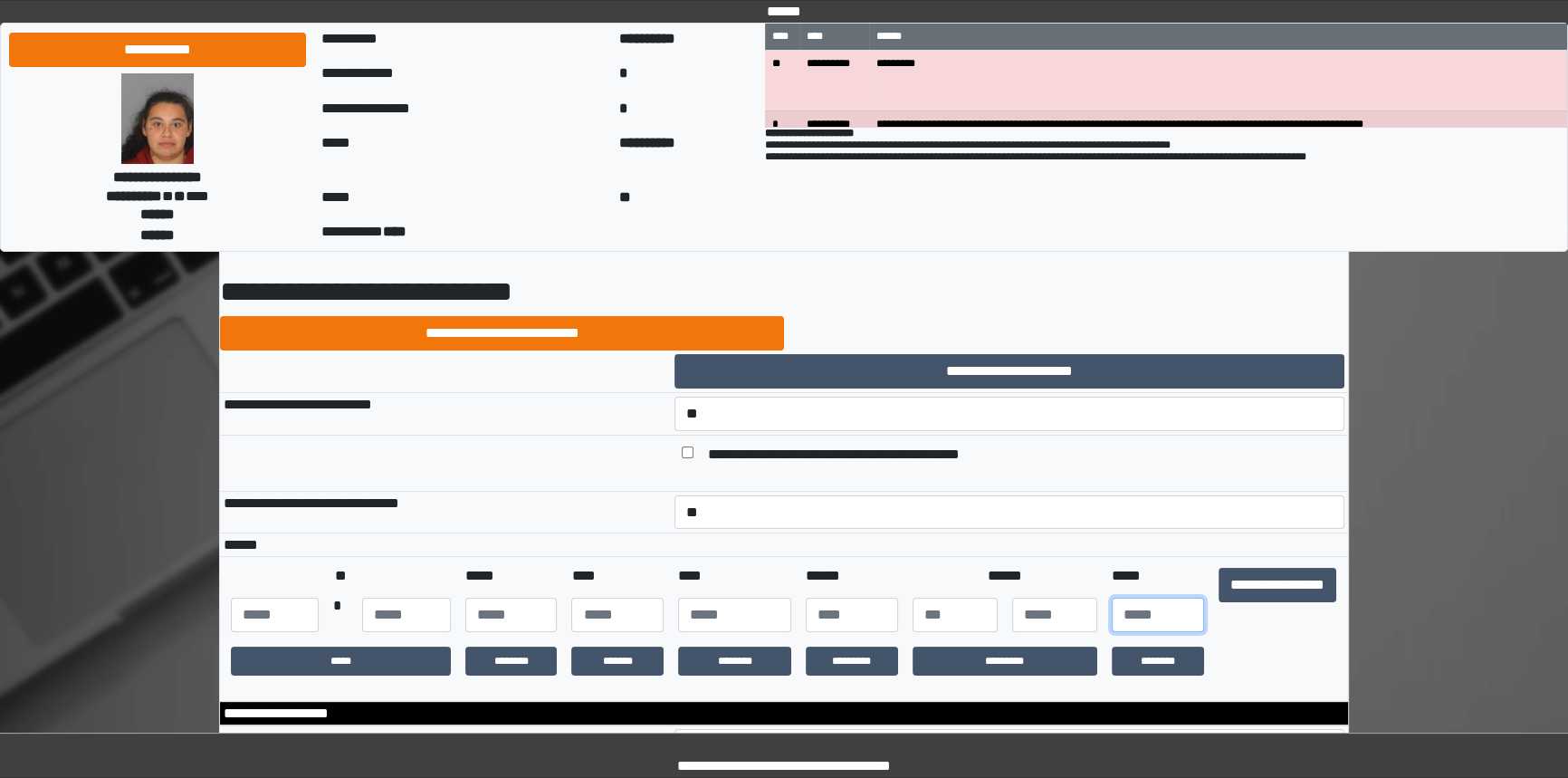 click at bounding box center [1158, 615] 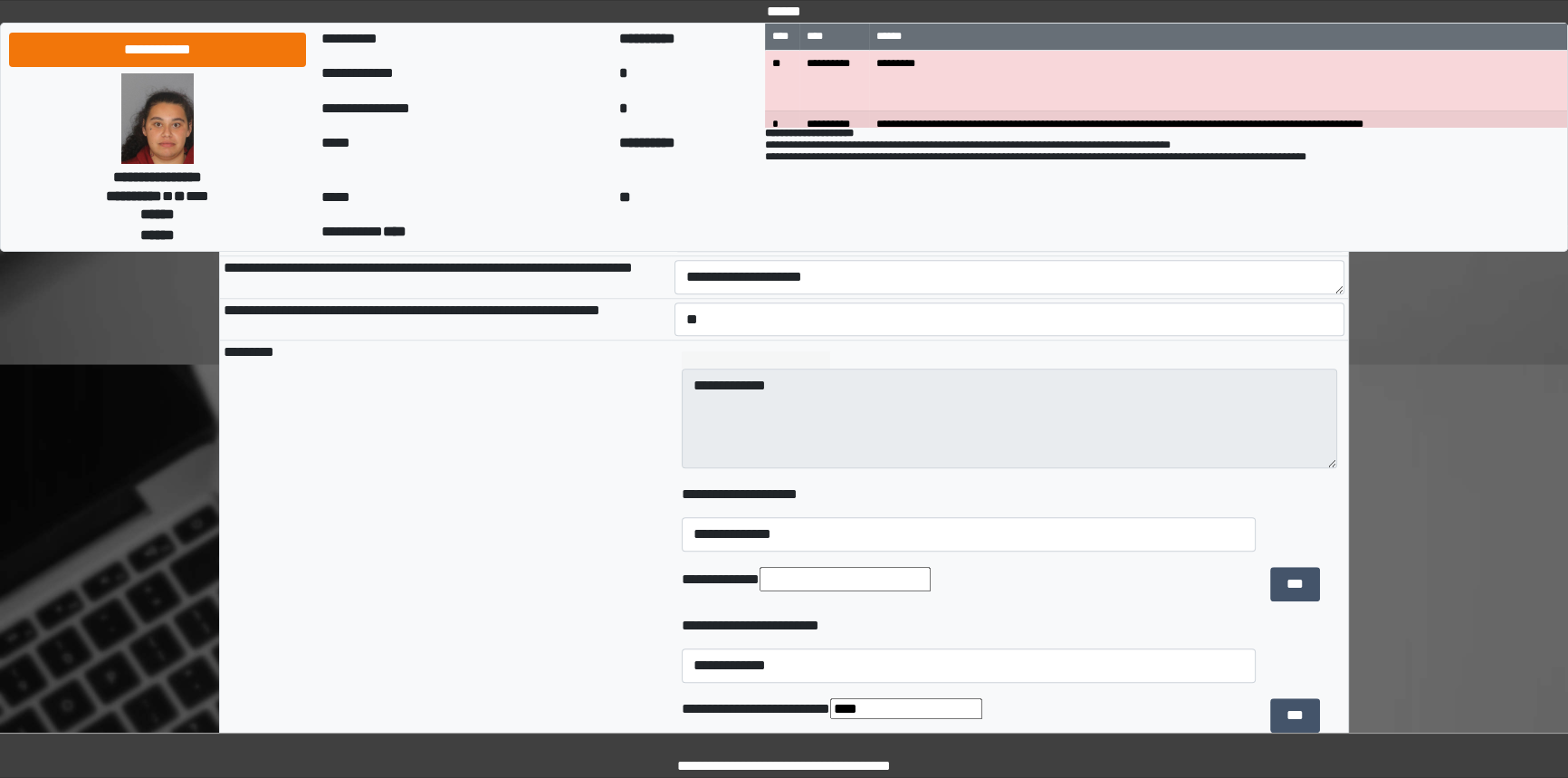 scroll, scrollTop: 1564, scrollLeft: 0, axis: vertical 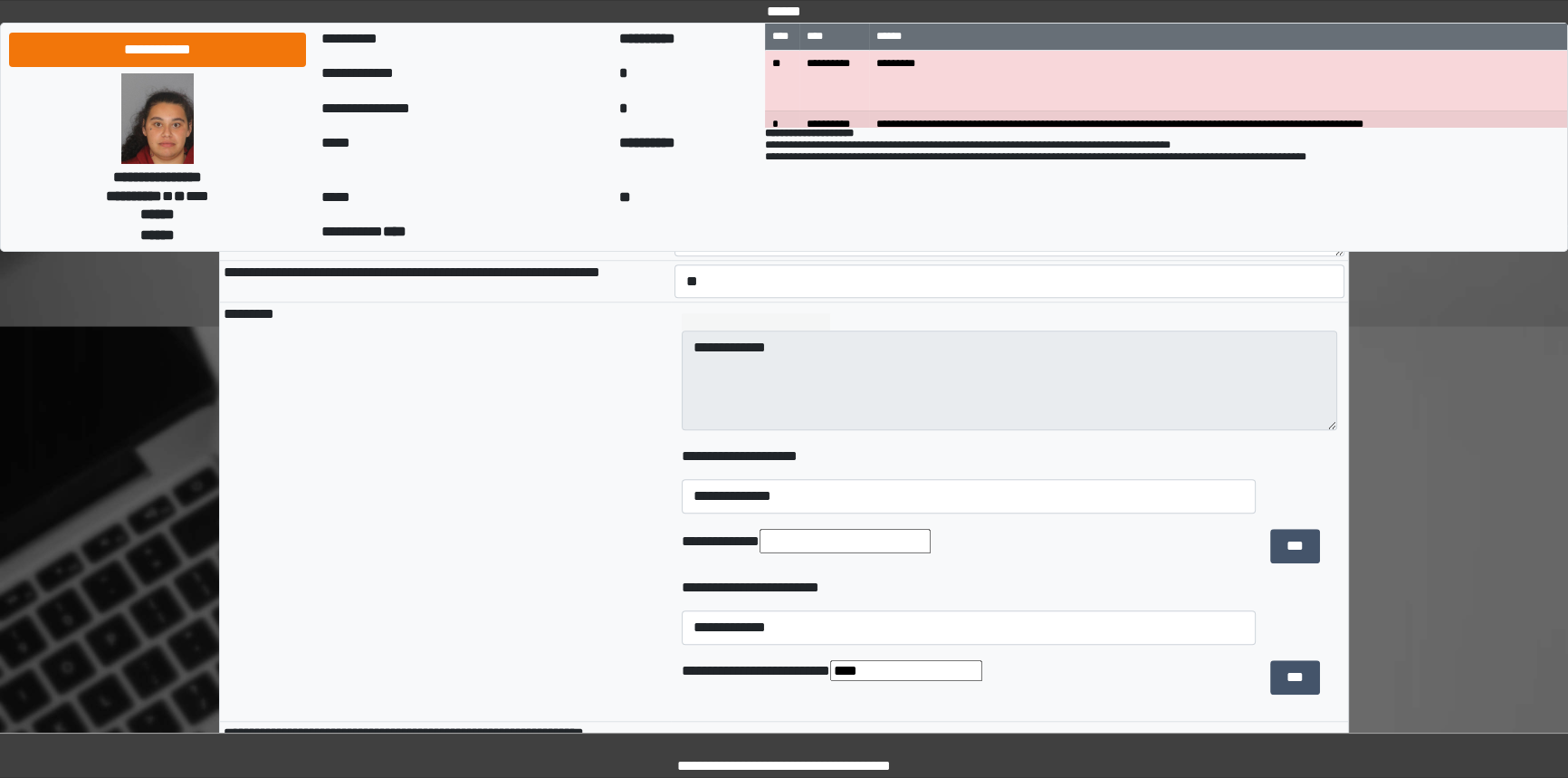 type on "**" 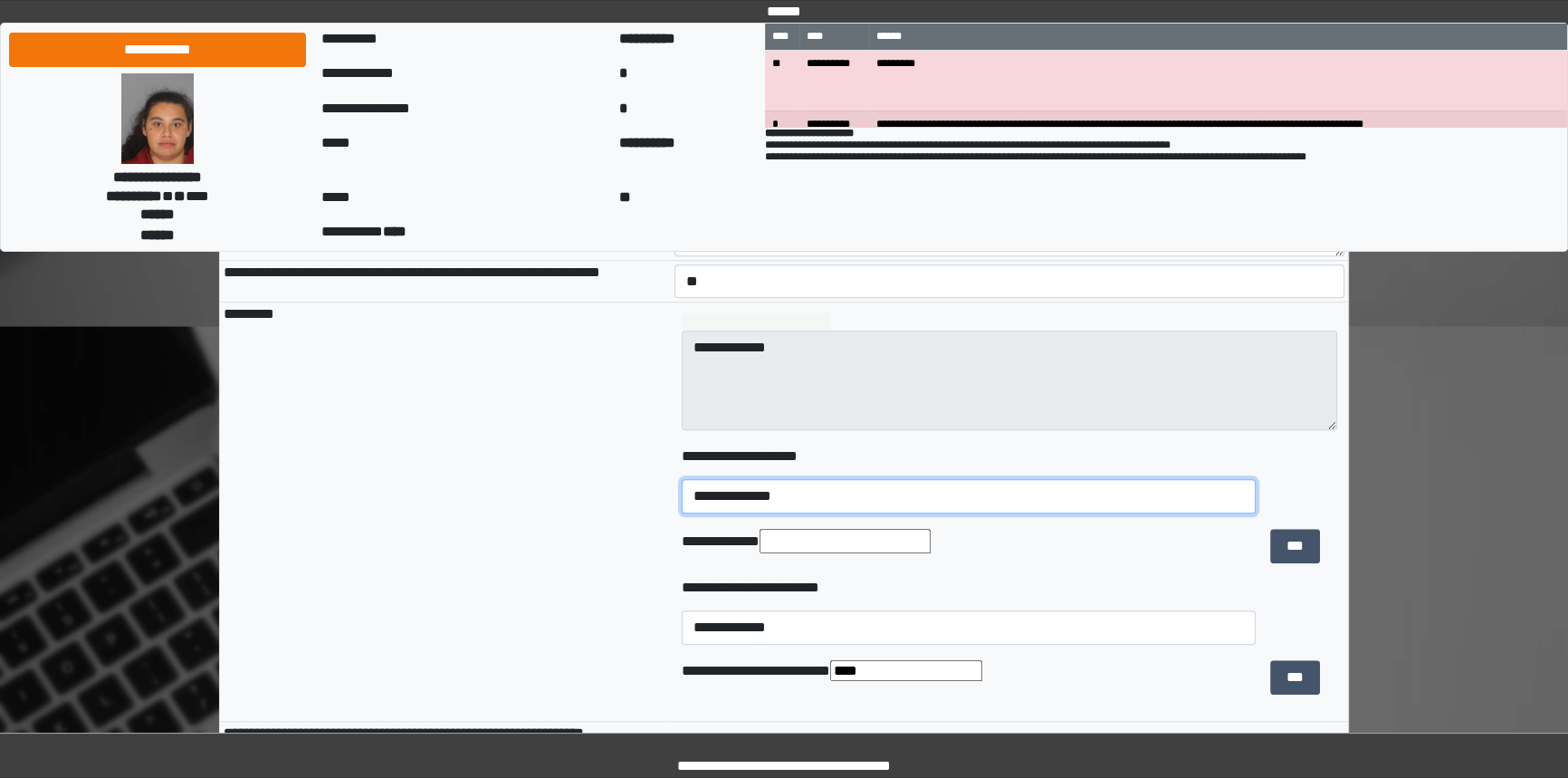 click on "**********" at bounding box center [968, 496] 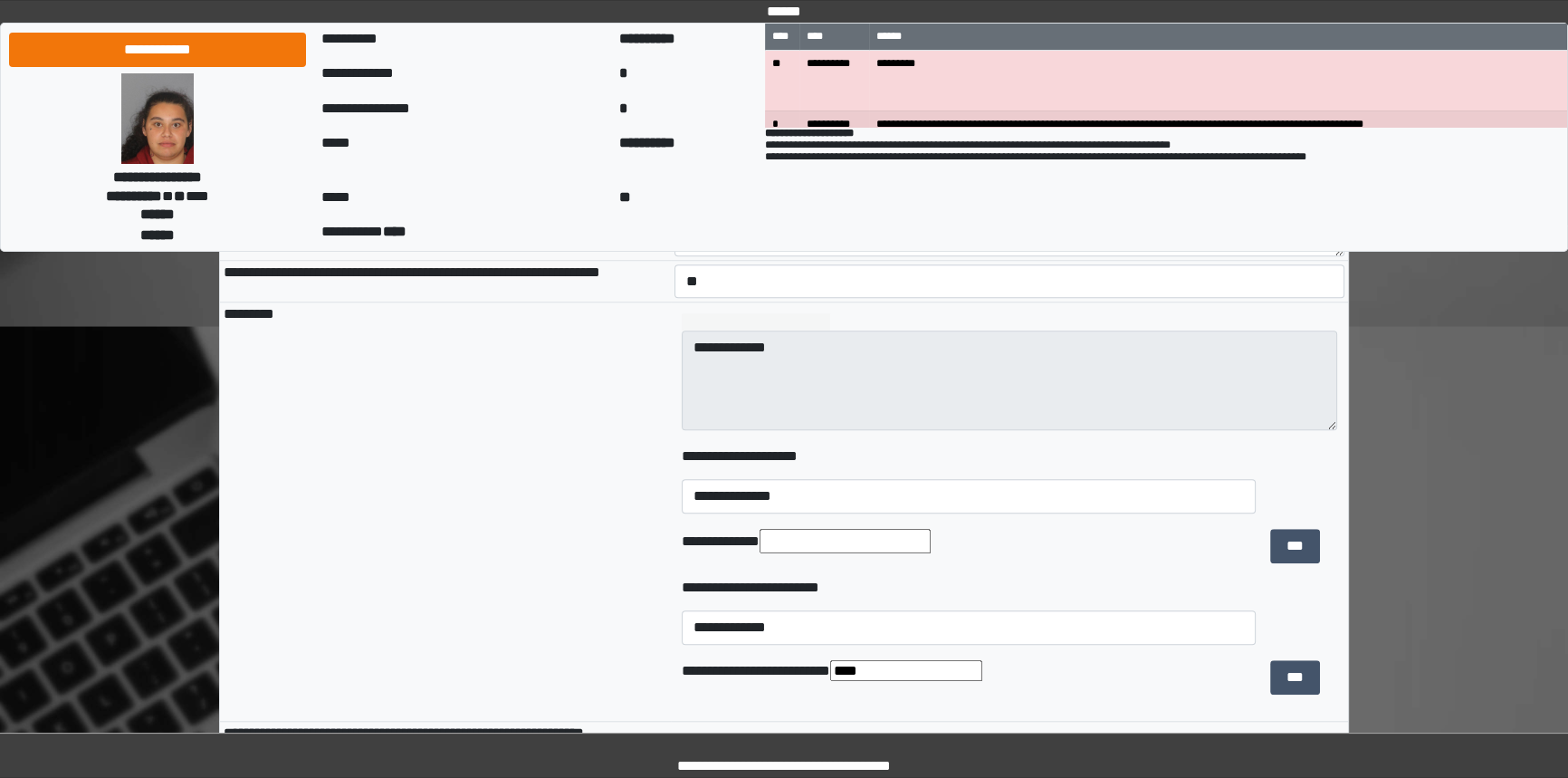 click on "*********" at bounding box center (445, 512) 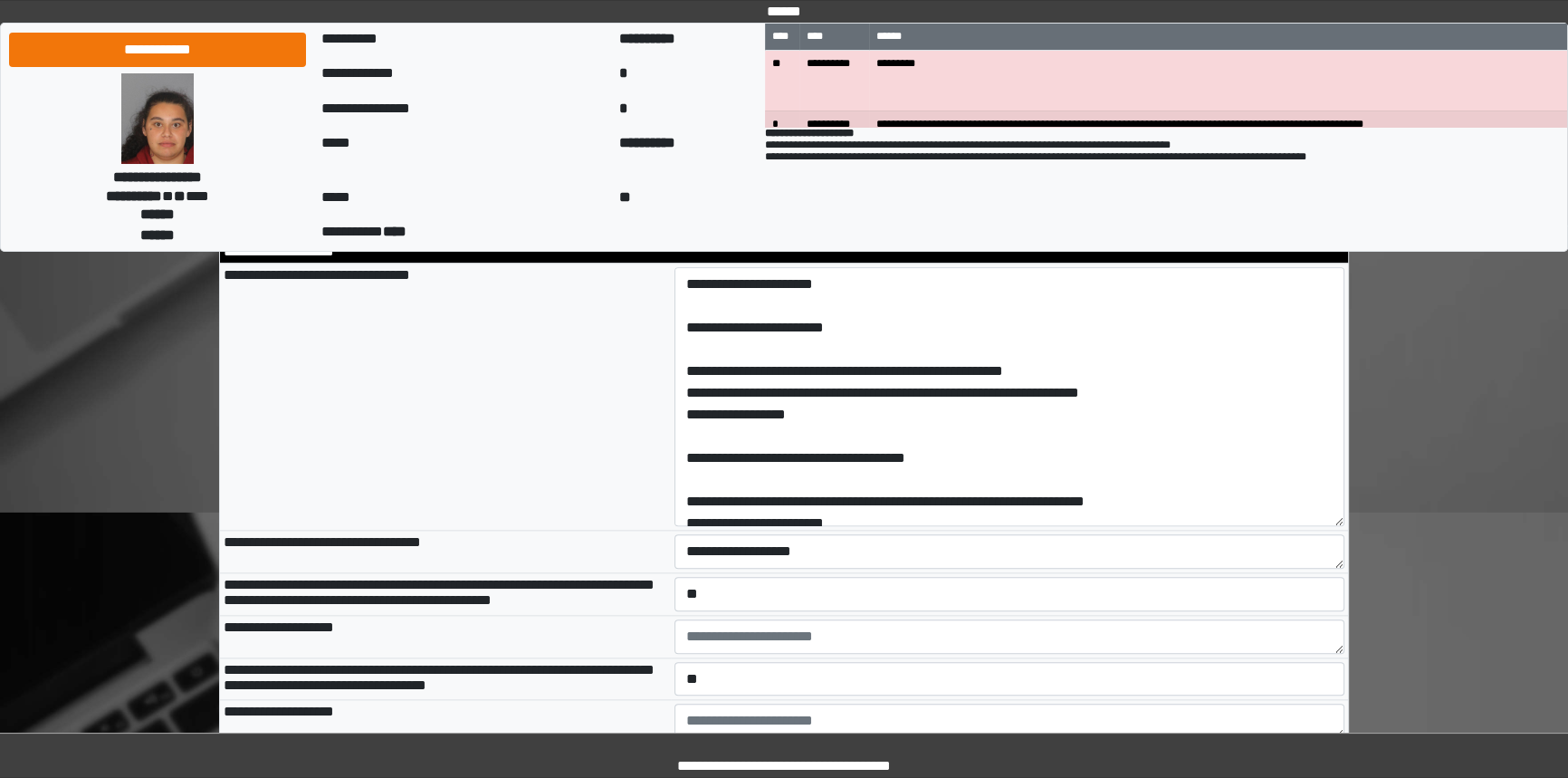 scroll, scrollTop: 2387, scrollLeft: 0, axis: vertical 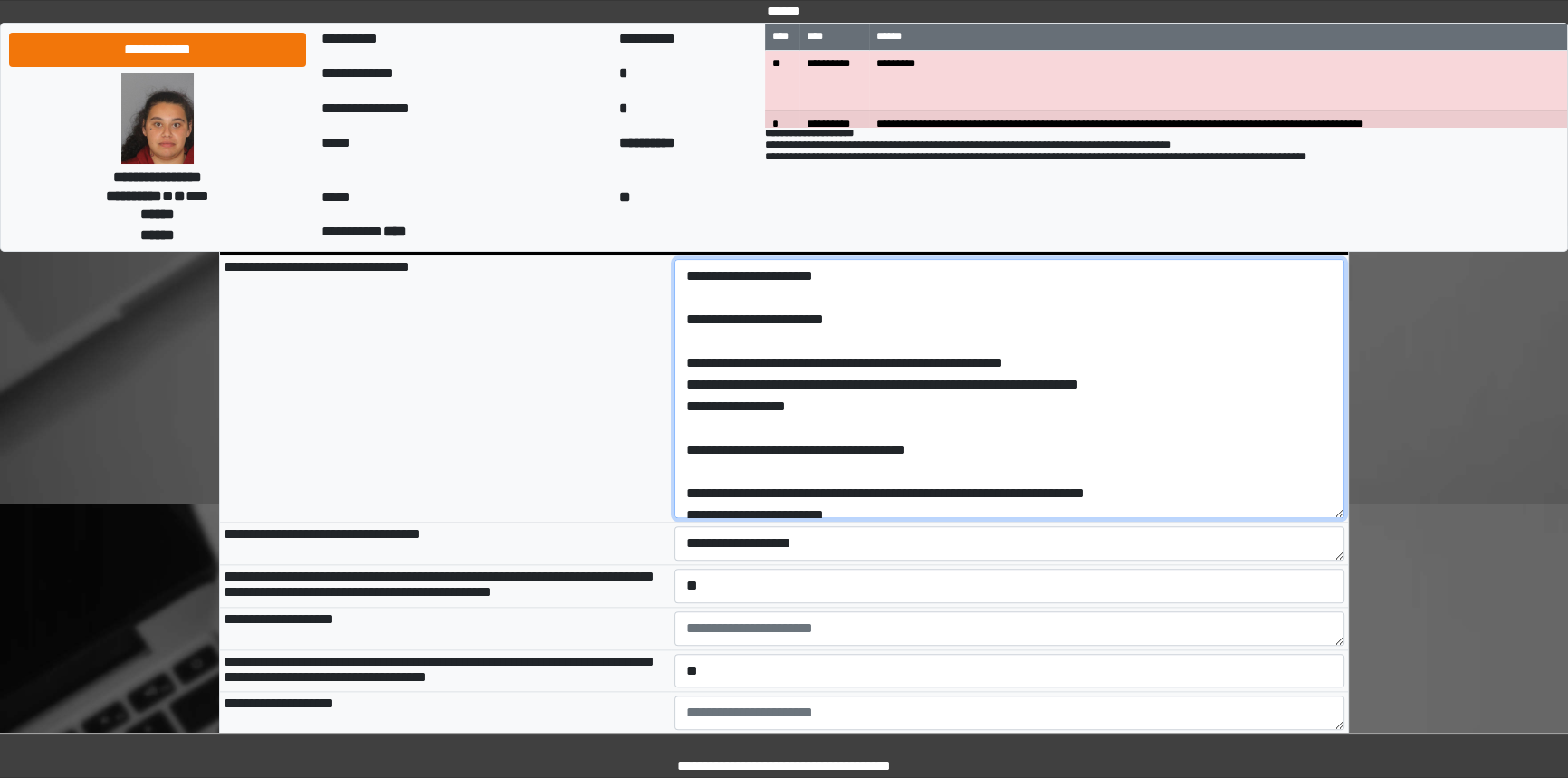 click on "**********" at bounding box center (1009, 389) 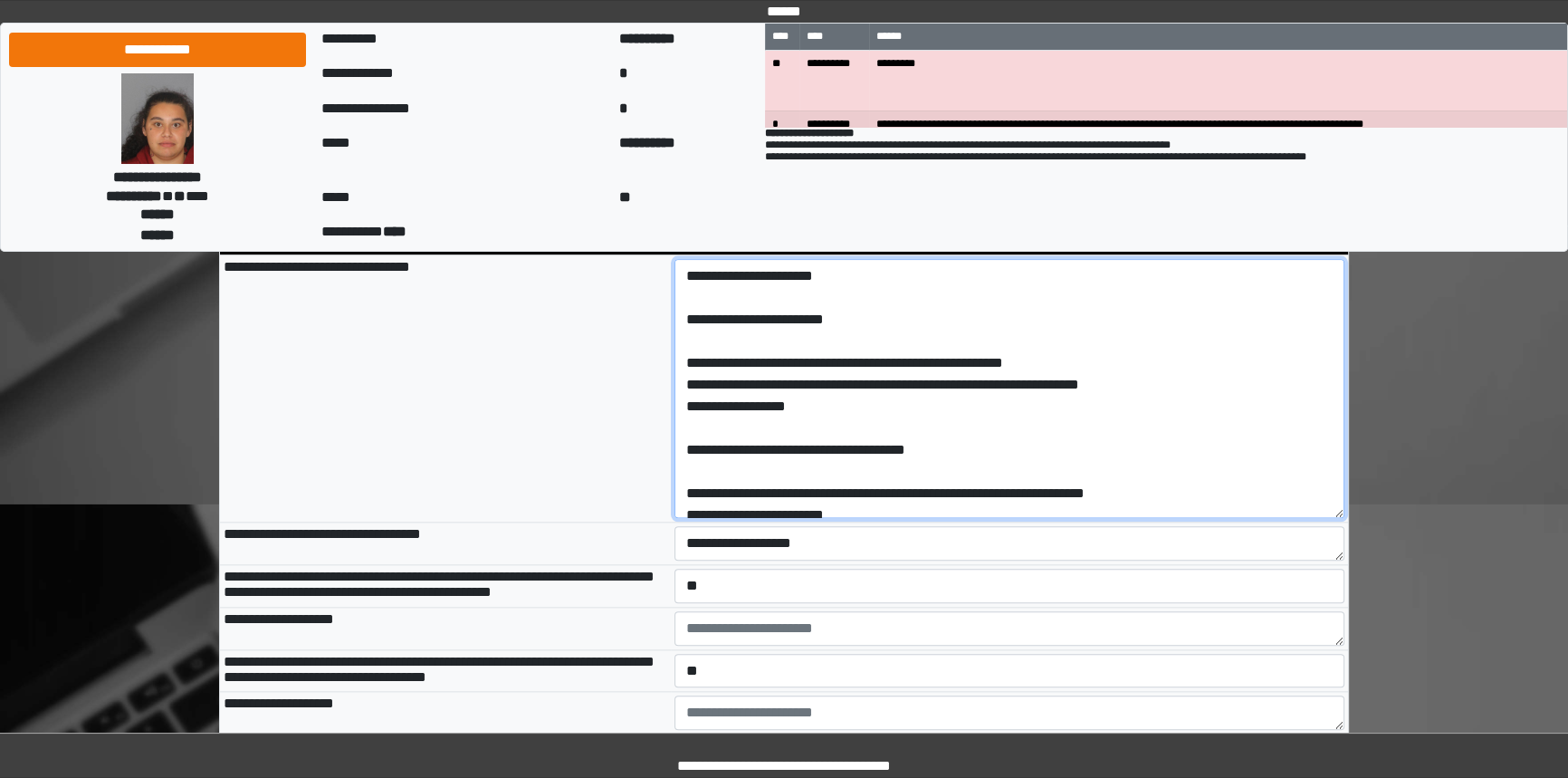 click on "**********" at bounding box center (1009, 389) 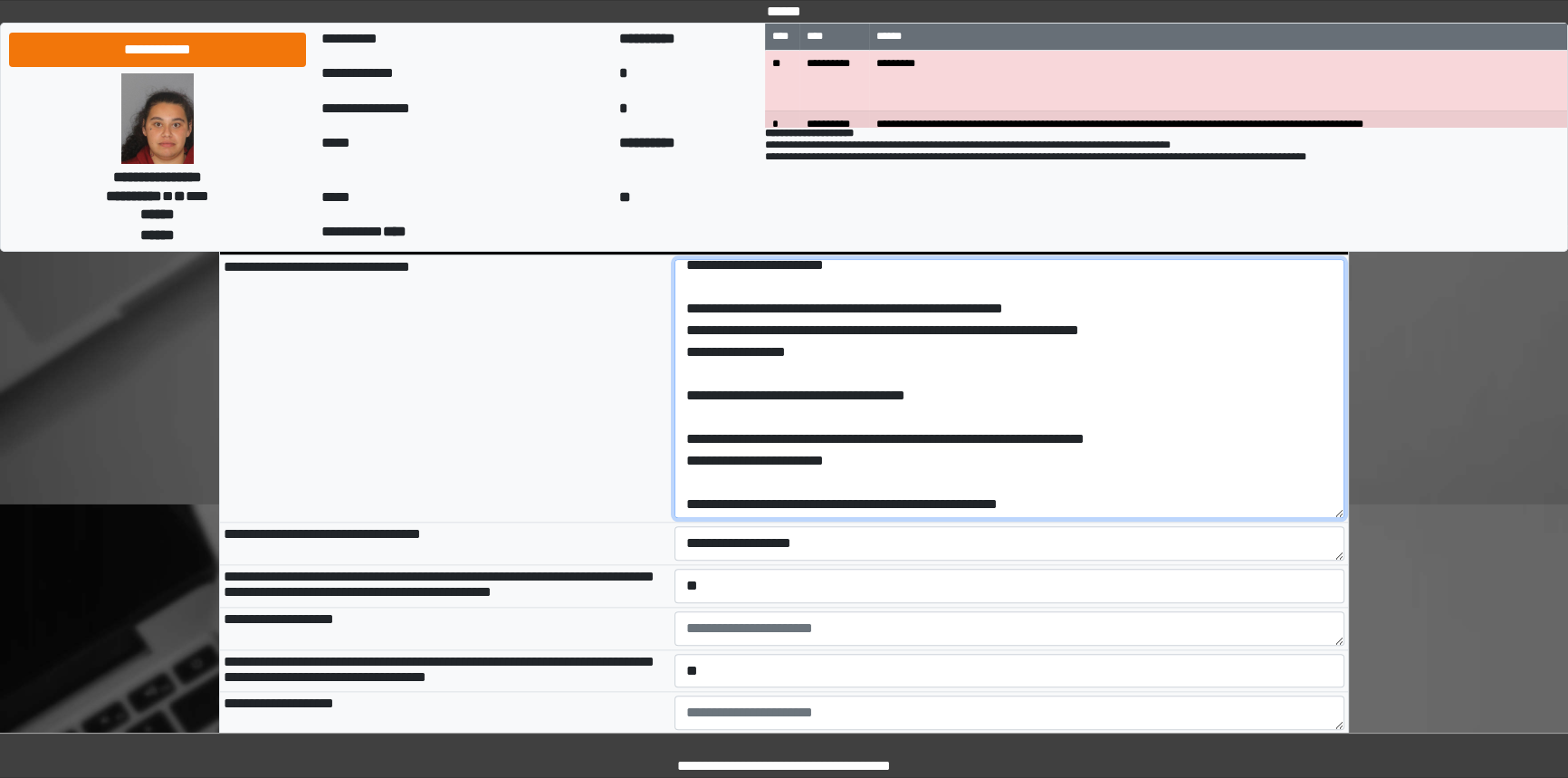 scroll, scrollTop: 82, scrollLeft: 0, axis: vertical 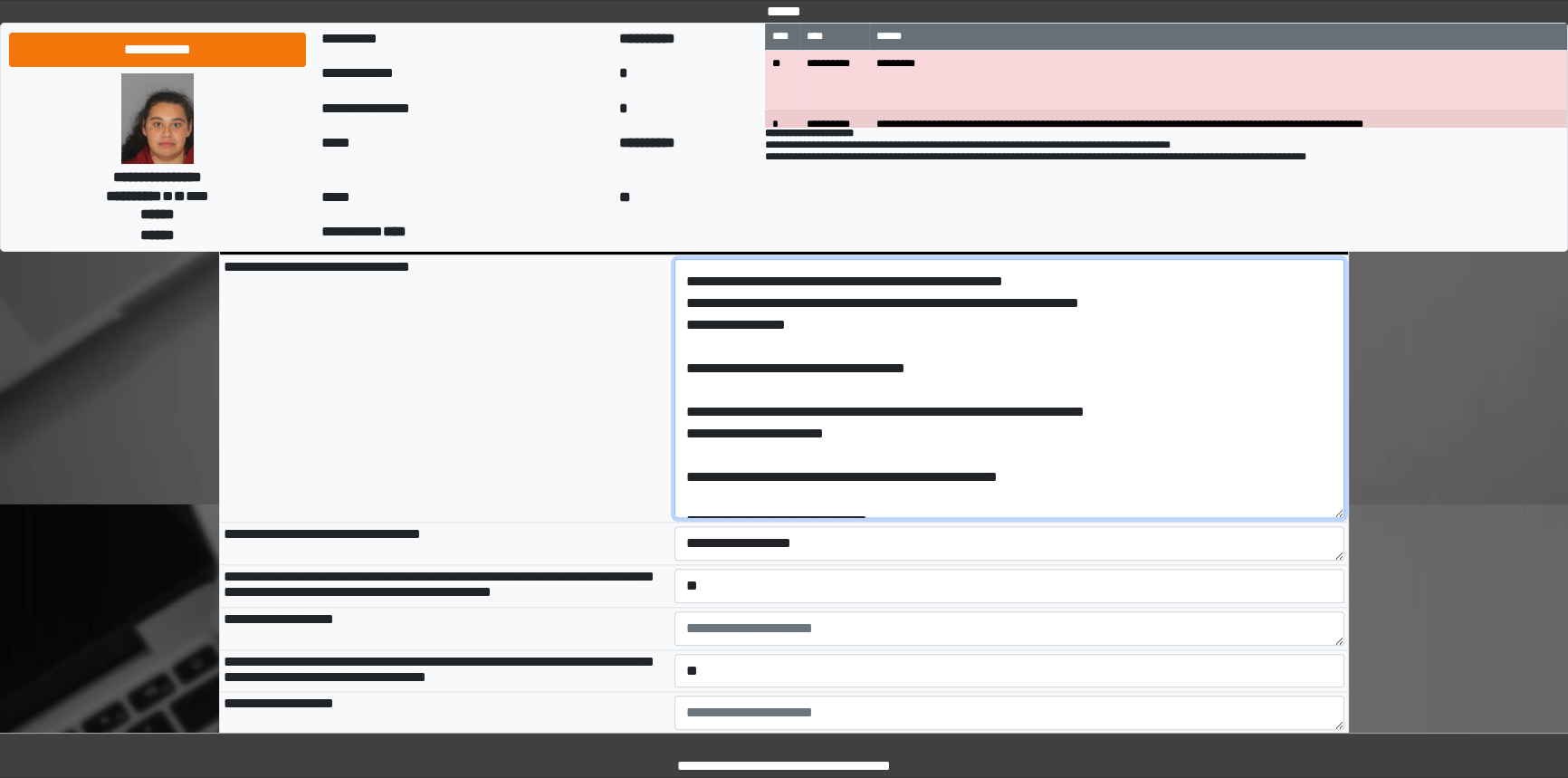 click on "**********" at bounding box center (1009, 389) 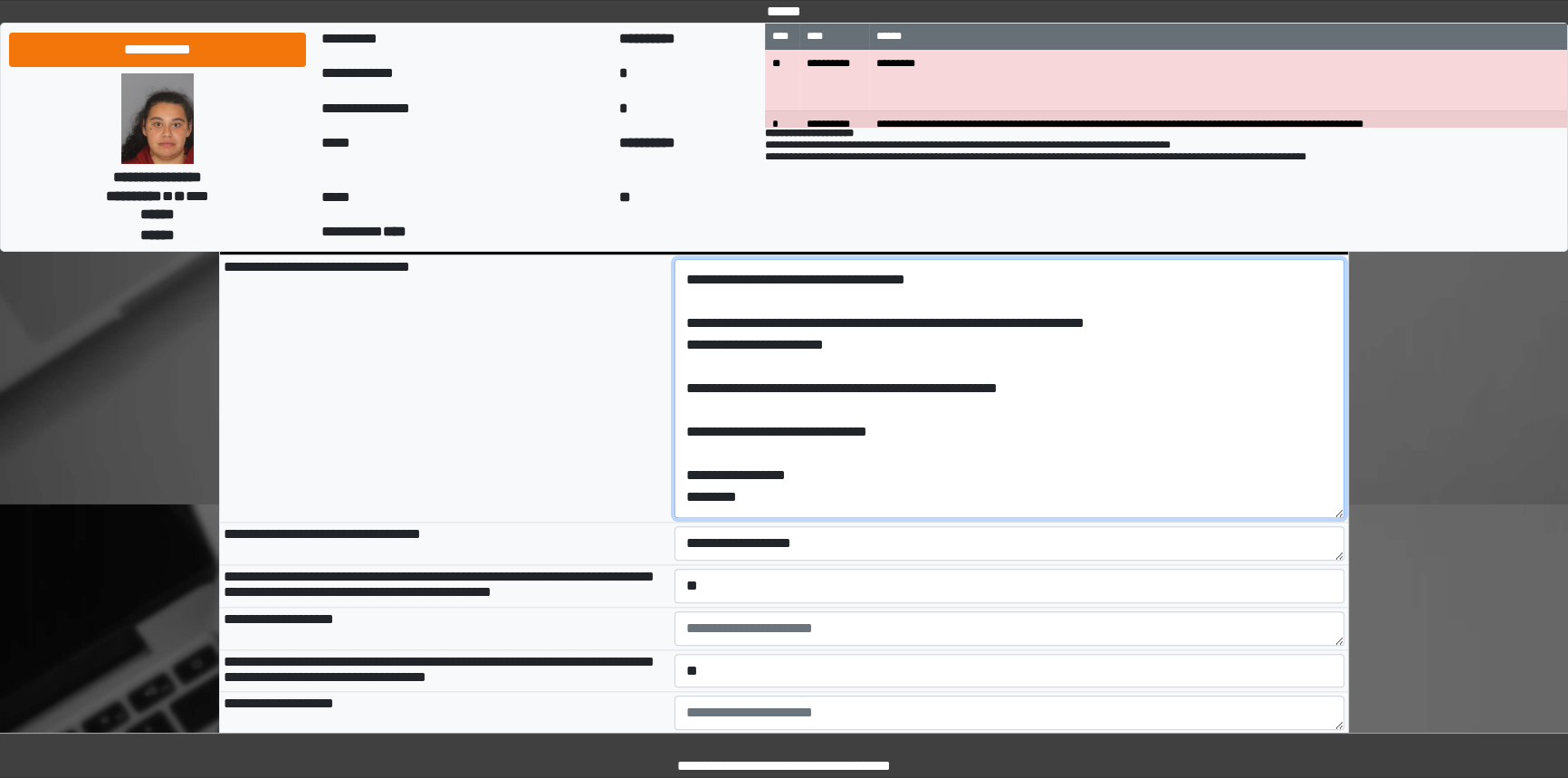 scroll, scrollTop: 253, scrollLeft: 0, axis: vertical 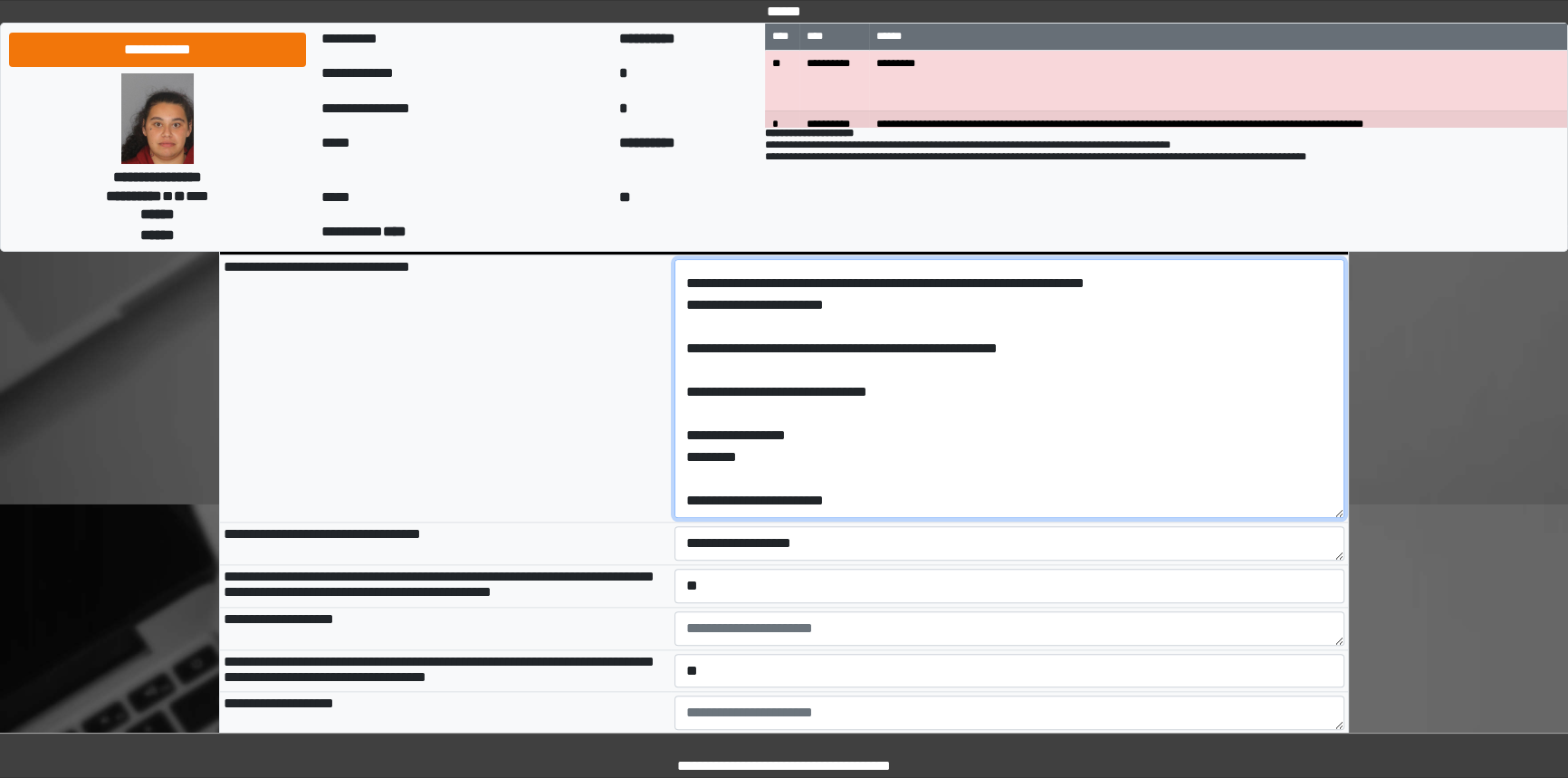 click on "**********" at bounding box center (1009, 389) 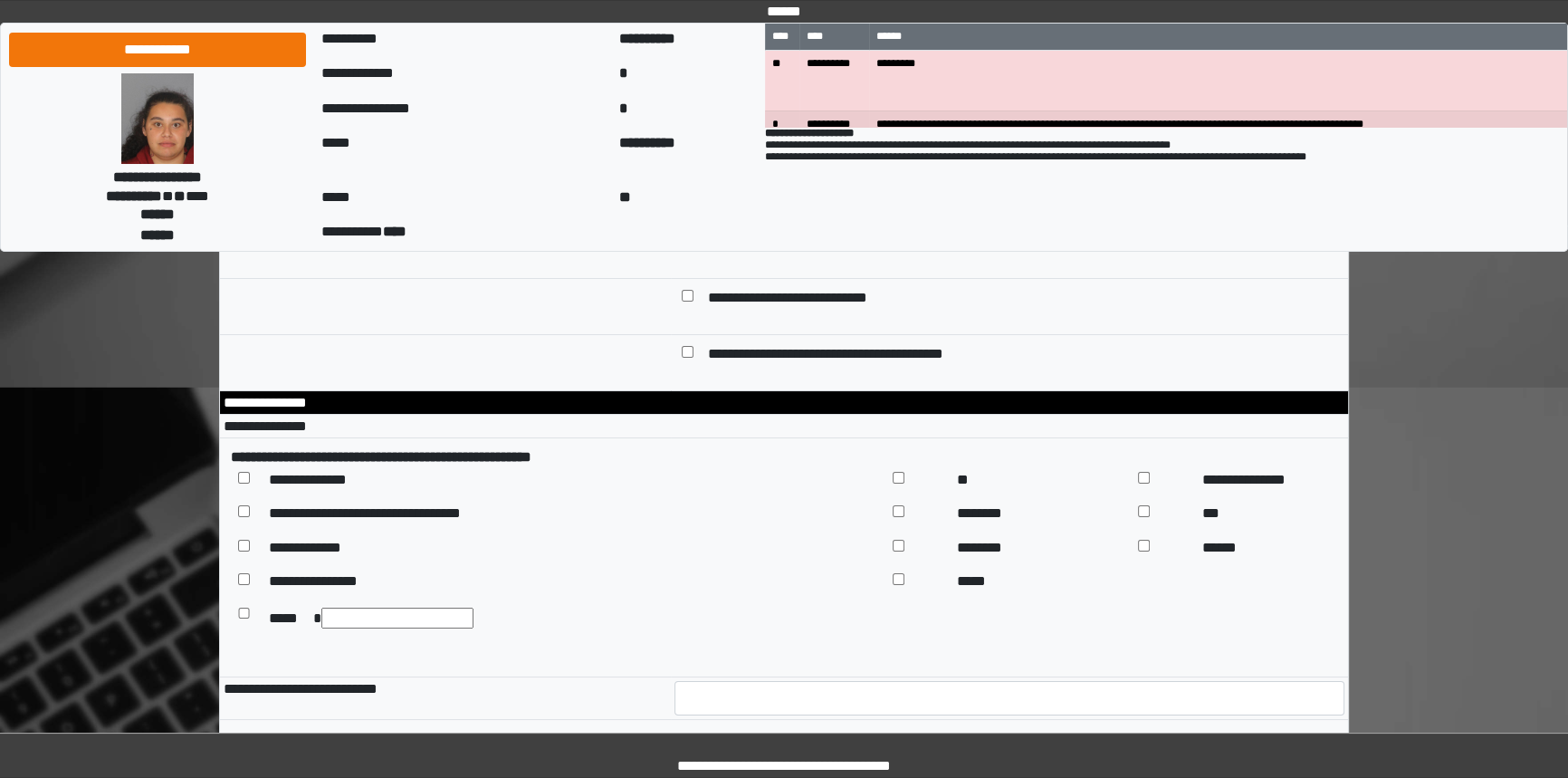 scroll, scrollTop: 8425, scrollLeft: 0, axis: vertical 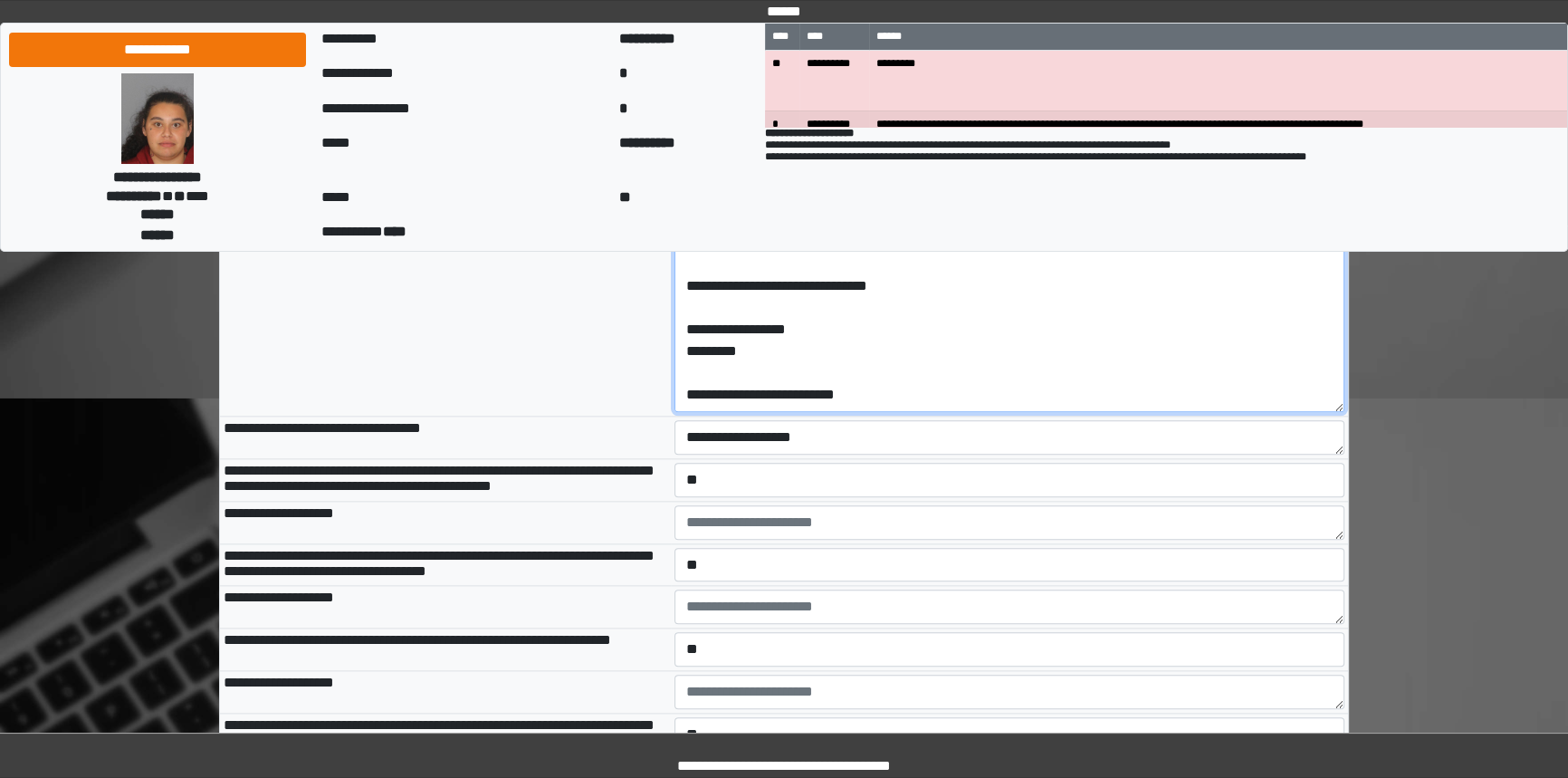 type on "**********" 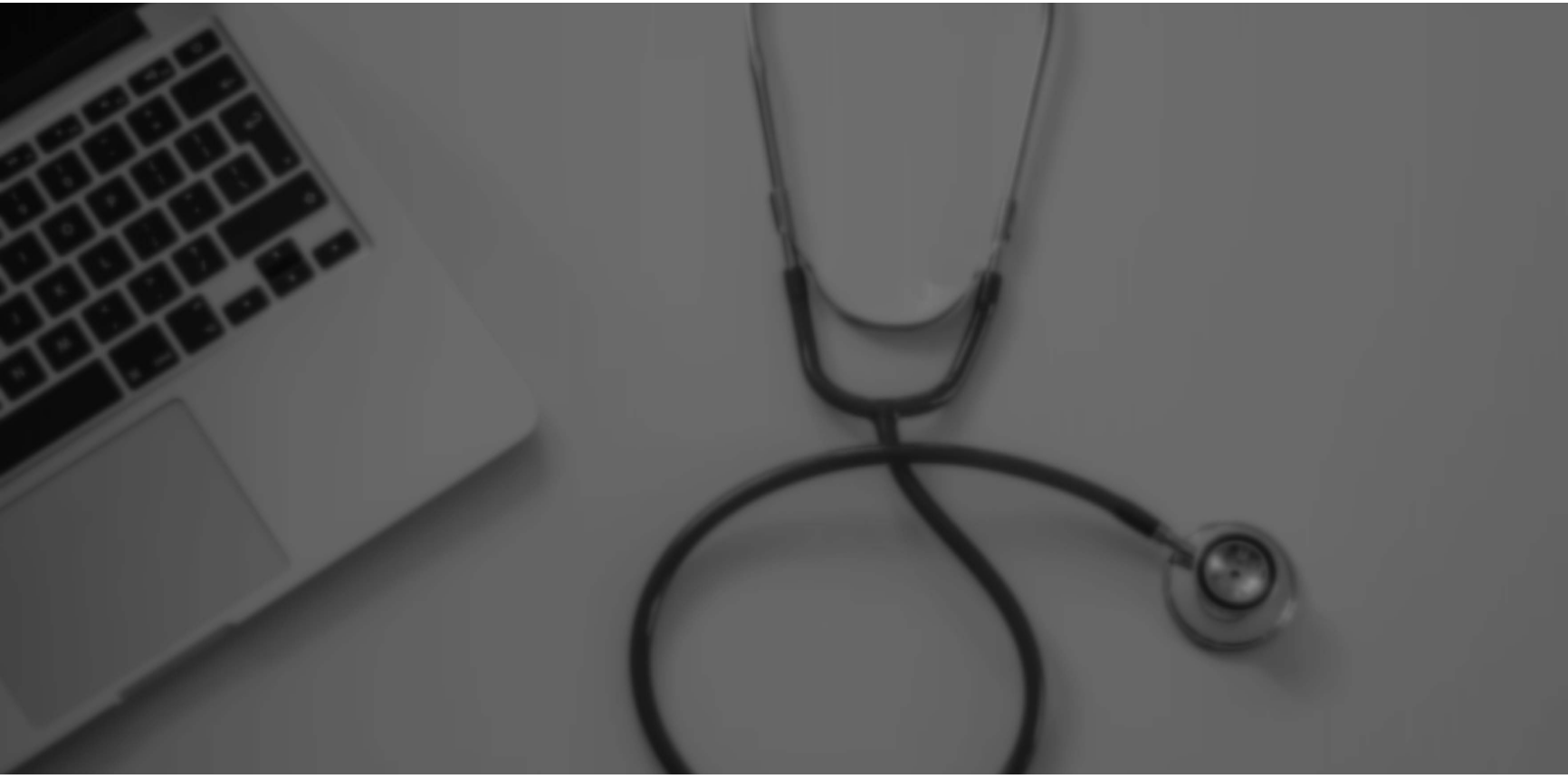 scroll, scrollTop: 0, scrollLeft: 0, axis: both 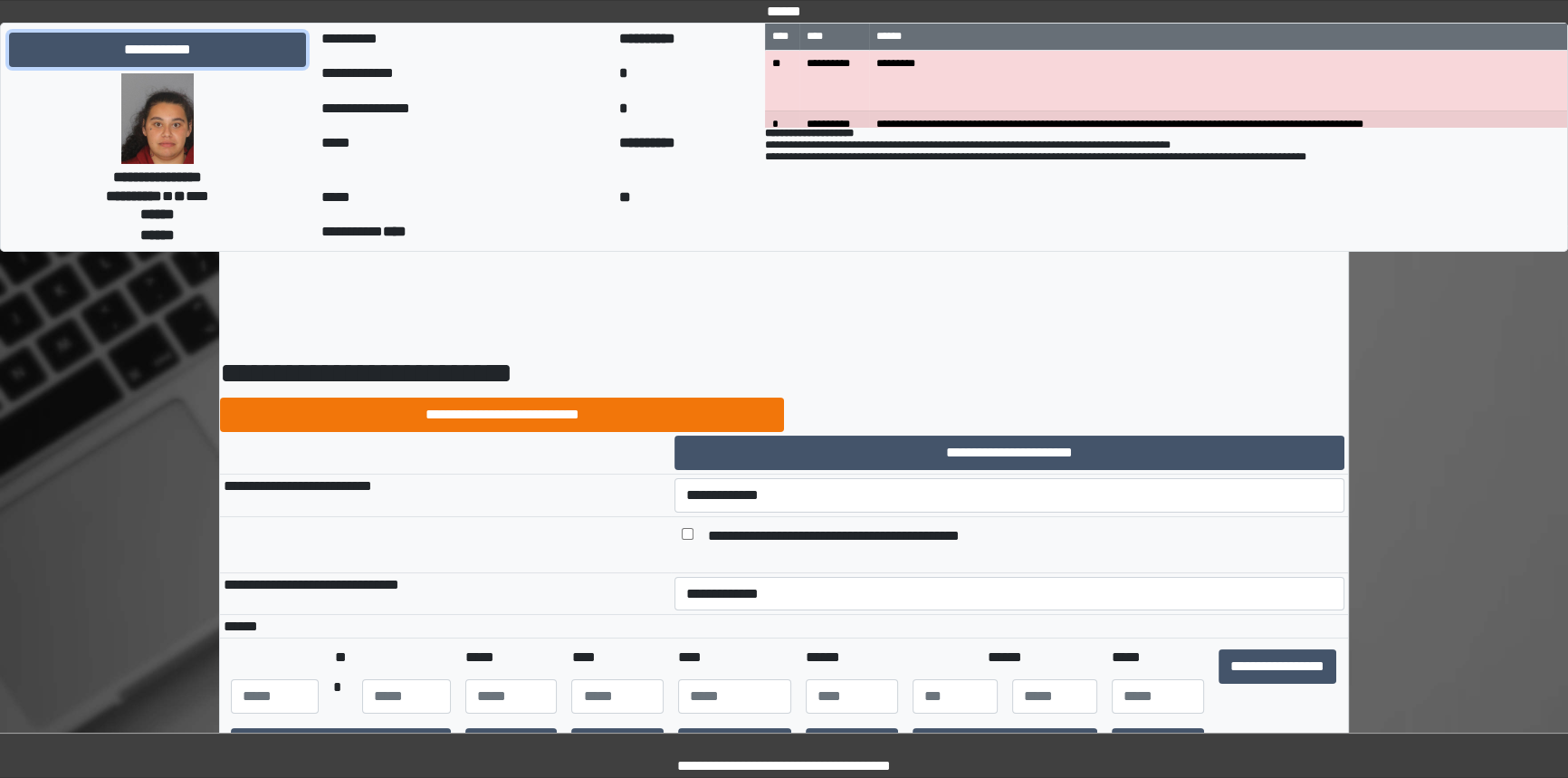 click on "**********" at bounding box center (158, 50) 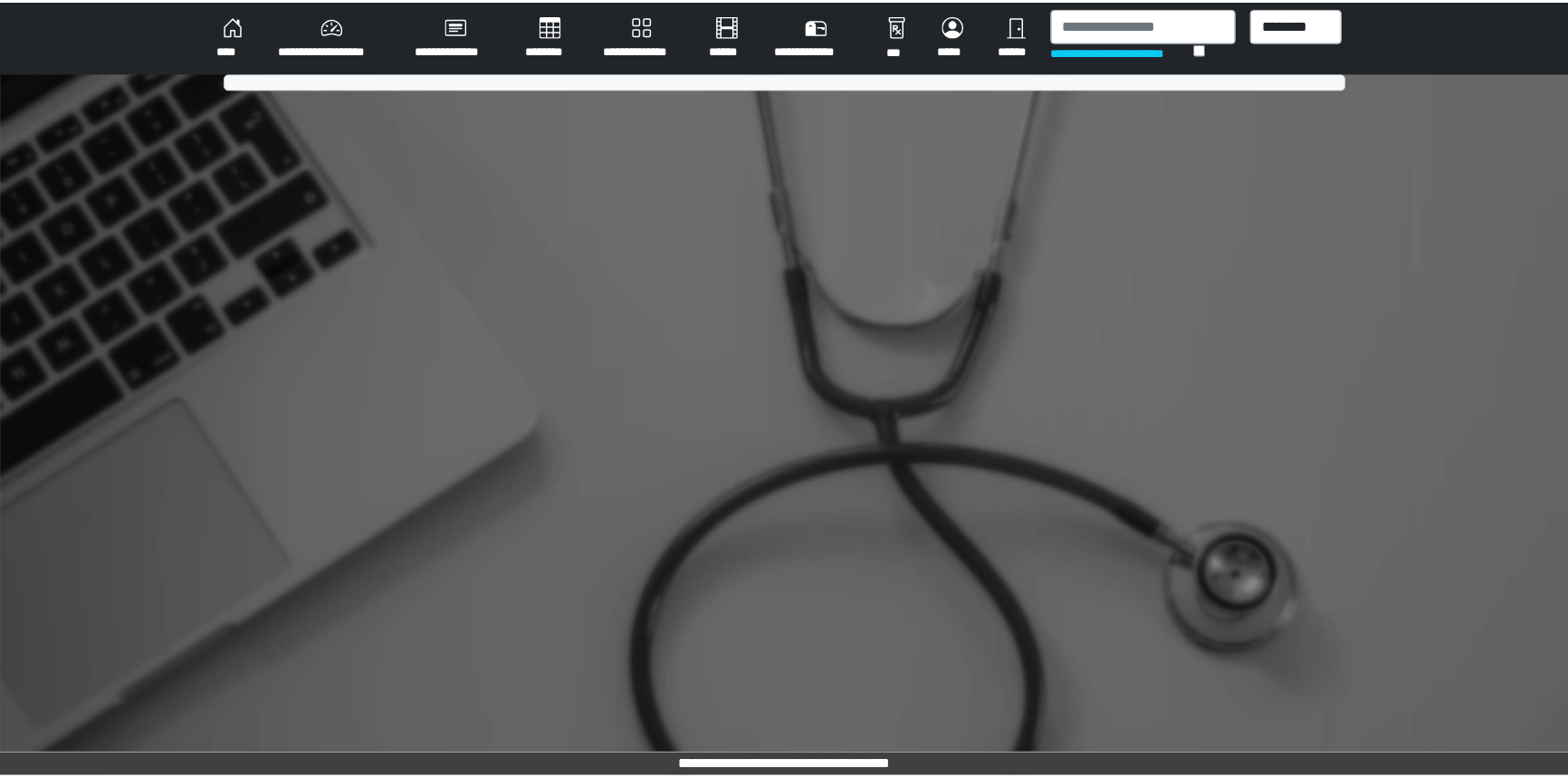 scroll, scrollTop: 0, scrollLeft: 0, axis: both 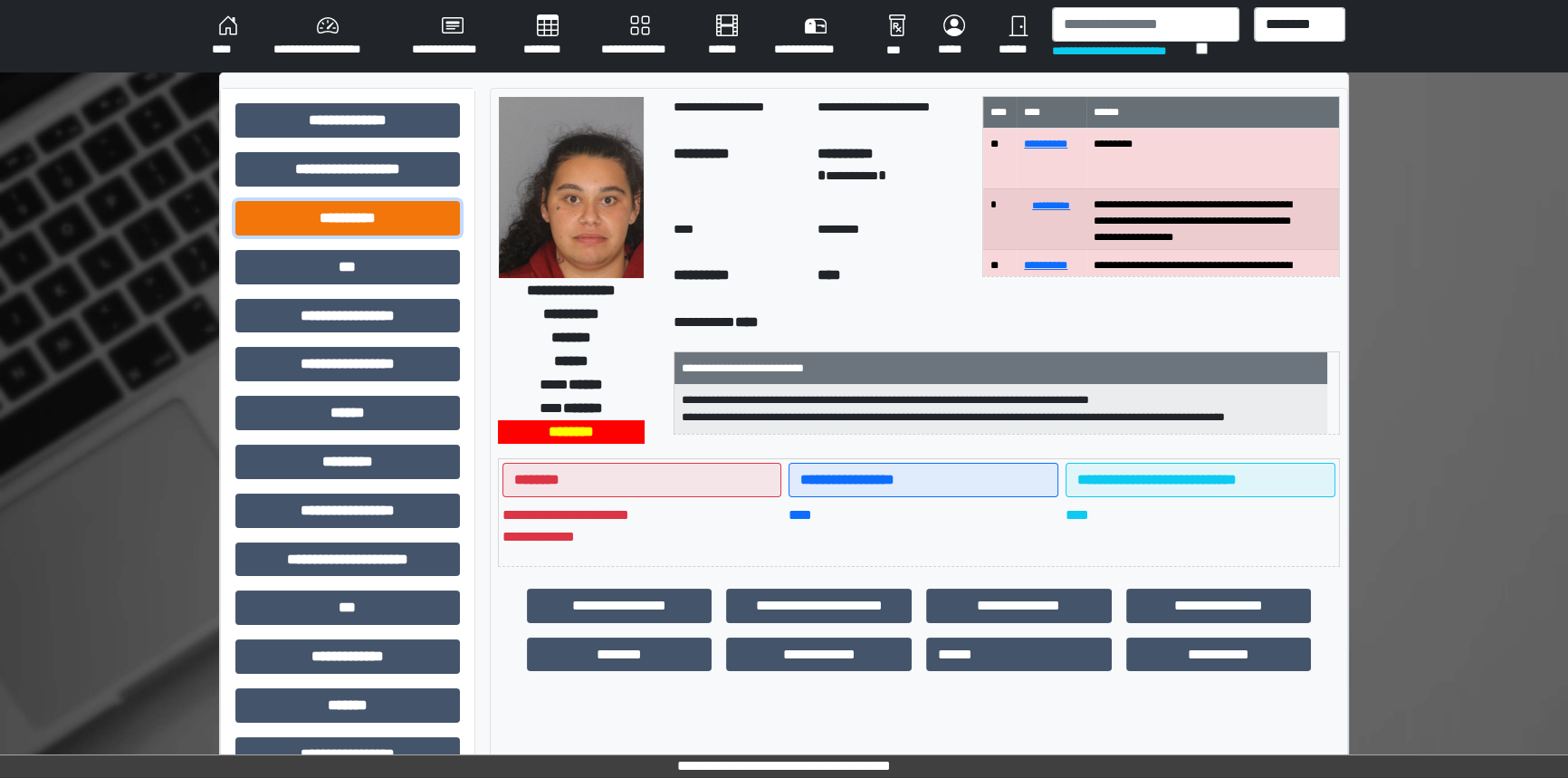 click on "**********" at bounding box center [348, 218] 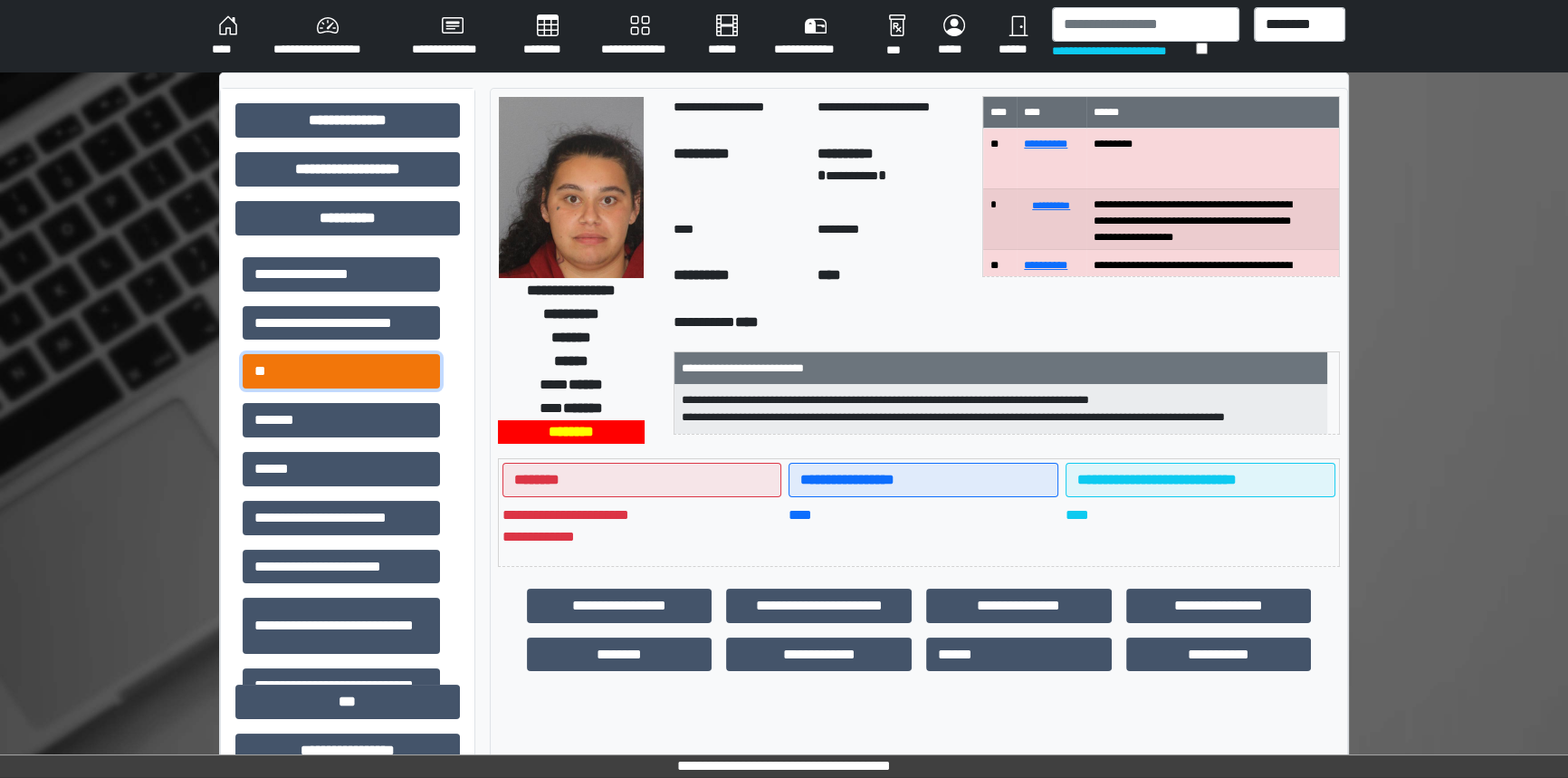 click on "**" at bounding box center [341, 371] 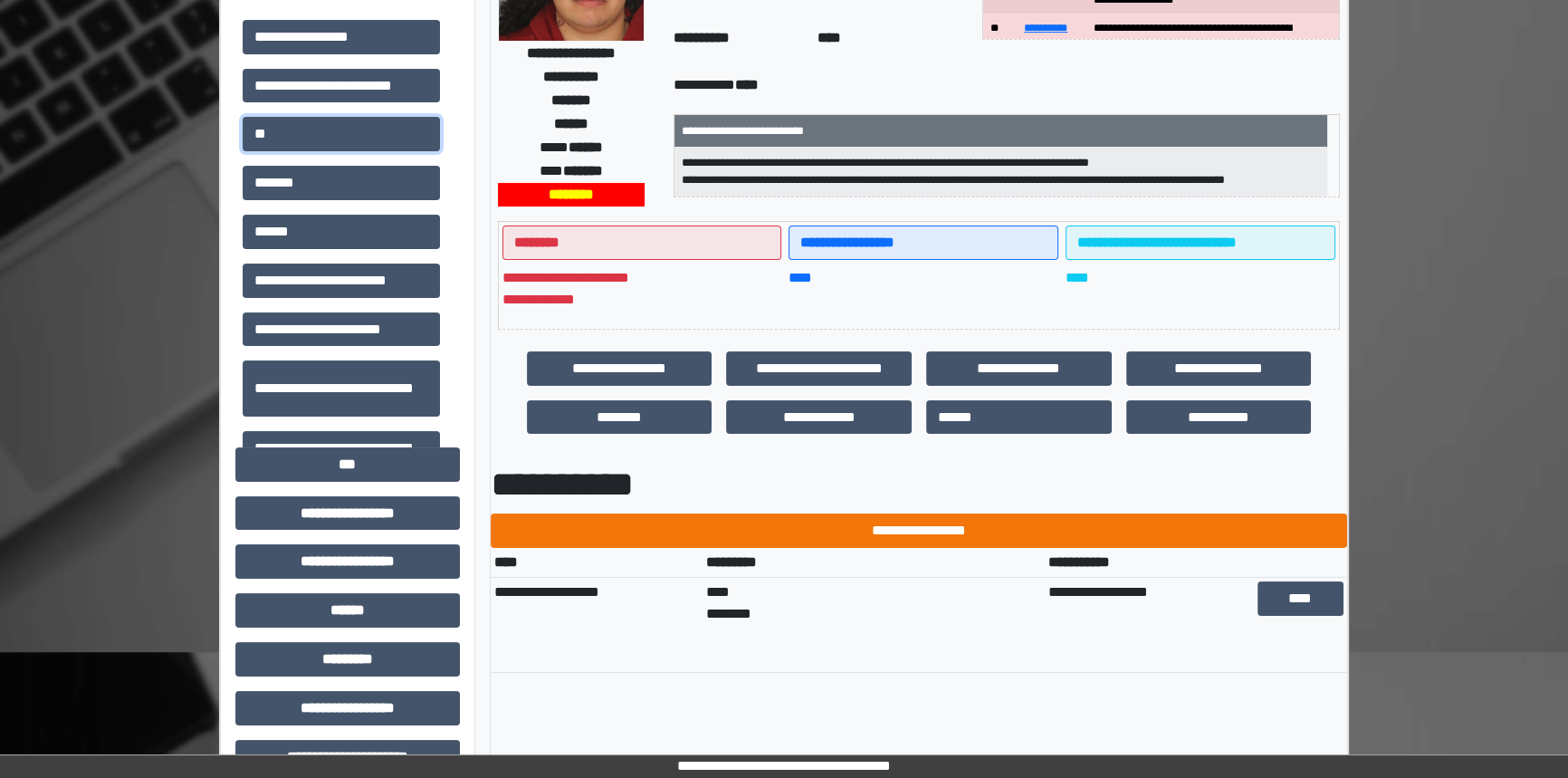scroll, scrollTop: 246, scrollLeft: 0, axis: vertical 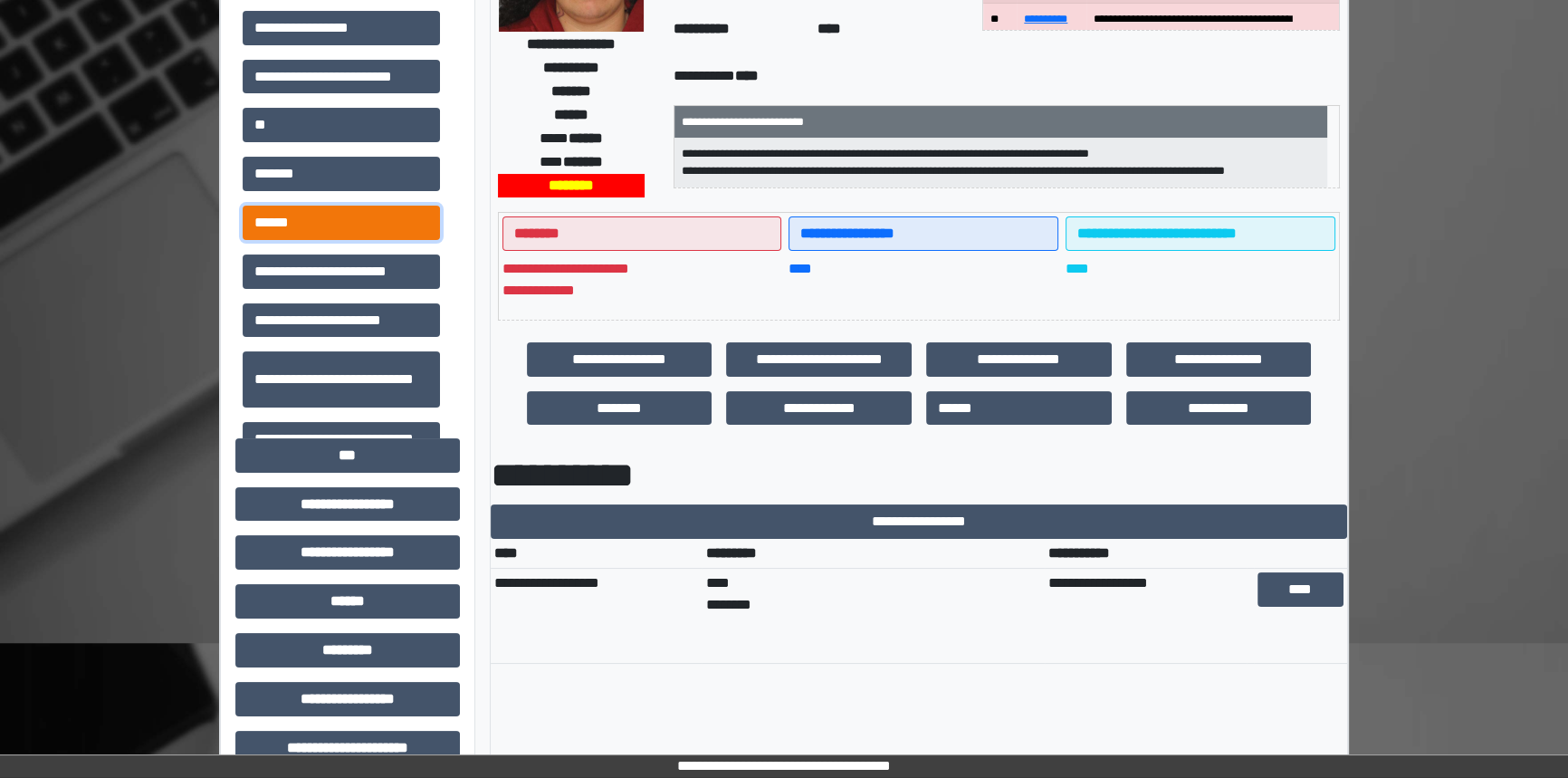 click on "******" at bounding box center (341, 223) 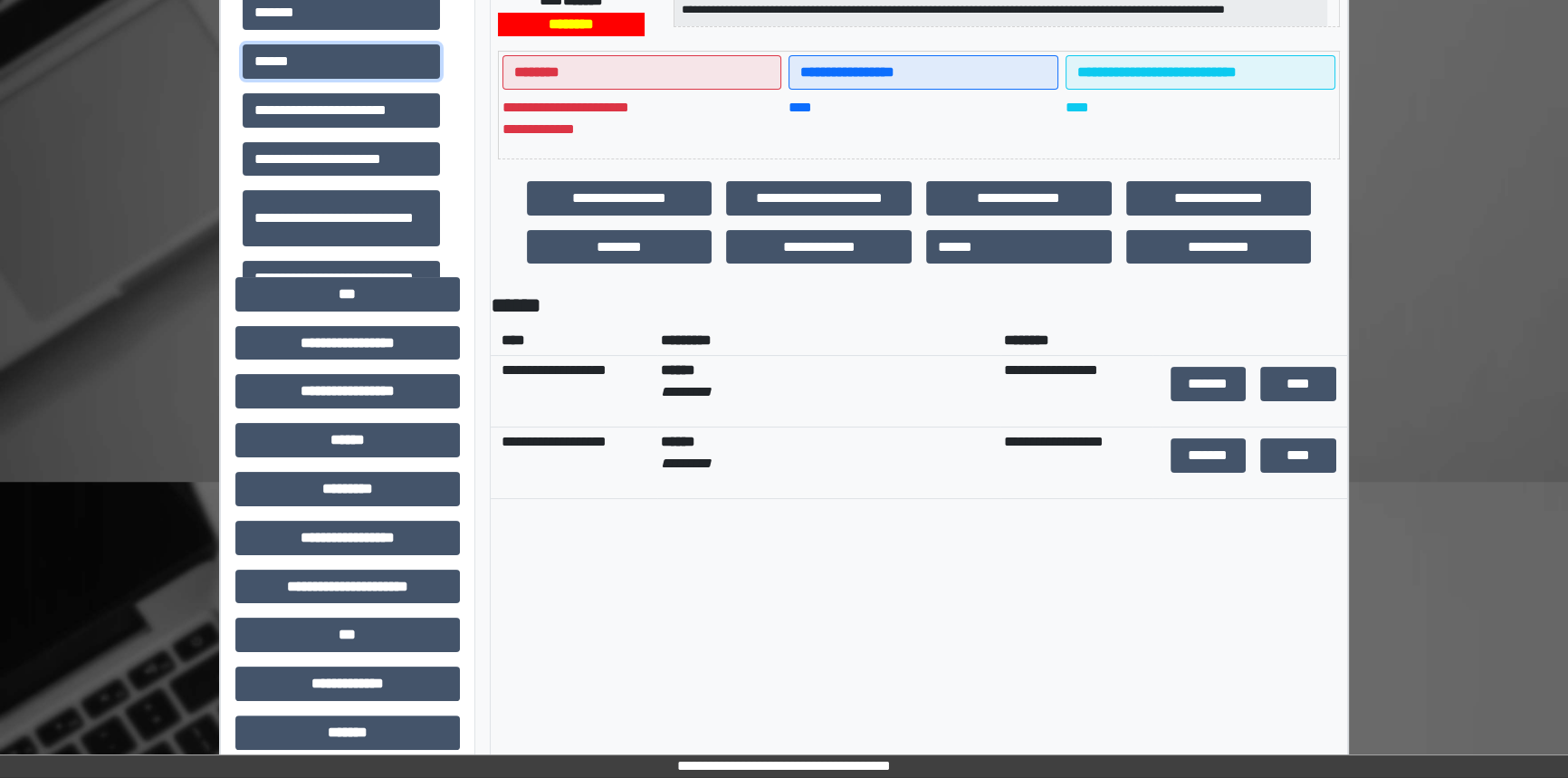 scroll, scrollTop: 411, scrollLeft: 0, axis: vertical 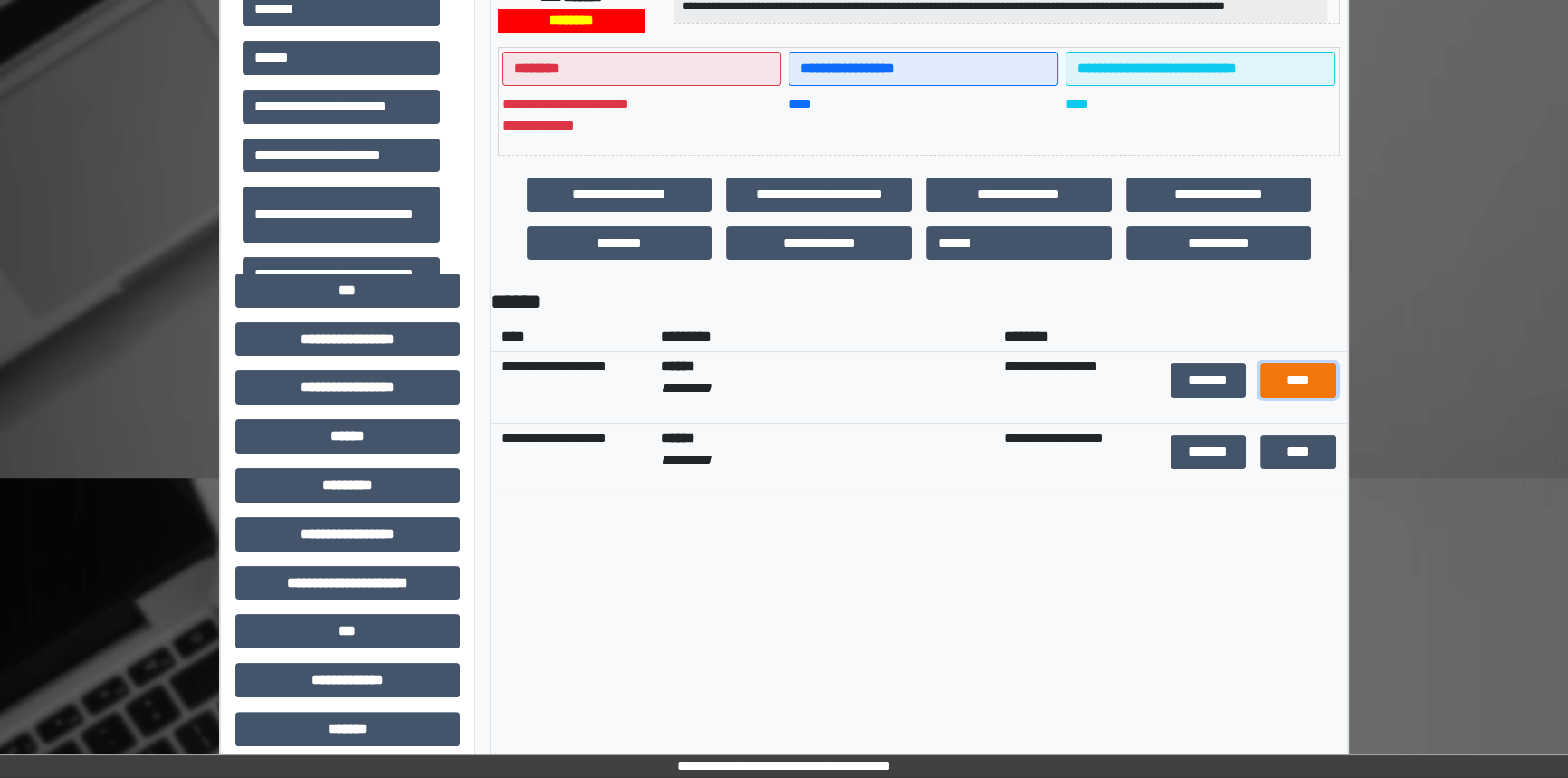 click on "****" at bounding box center [1297, 380] 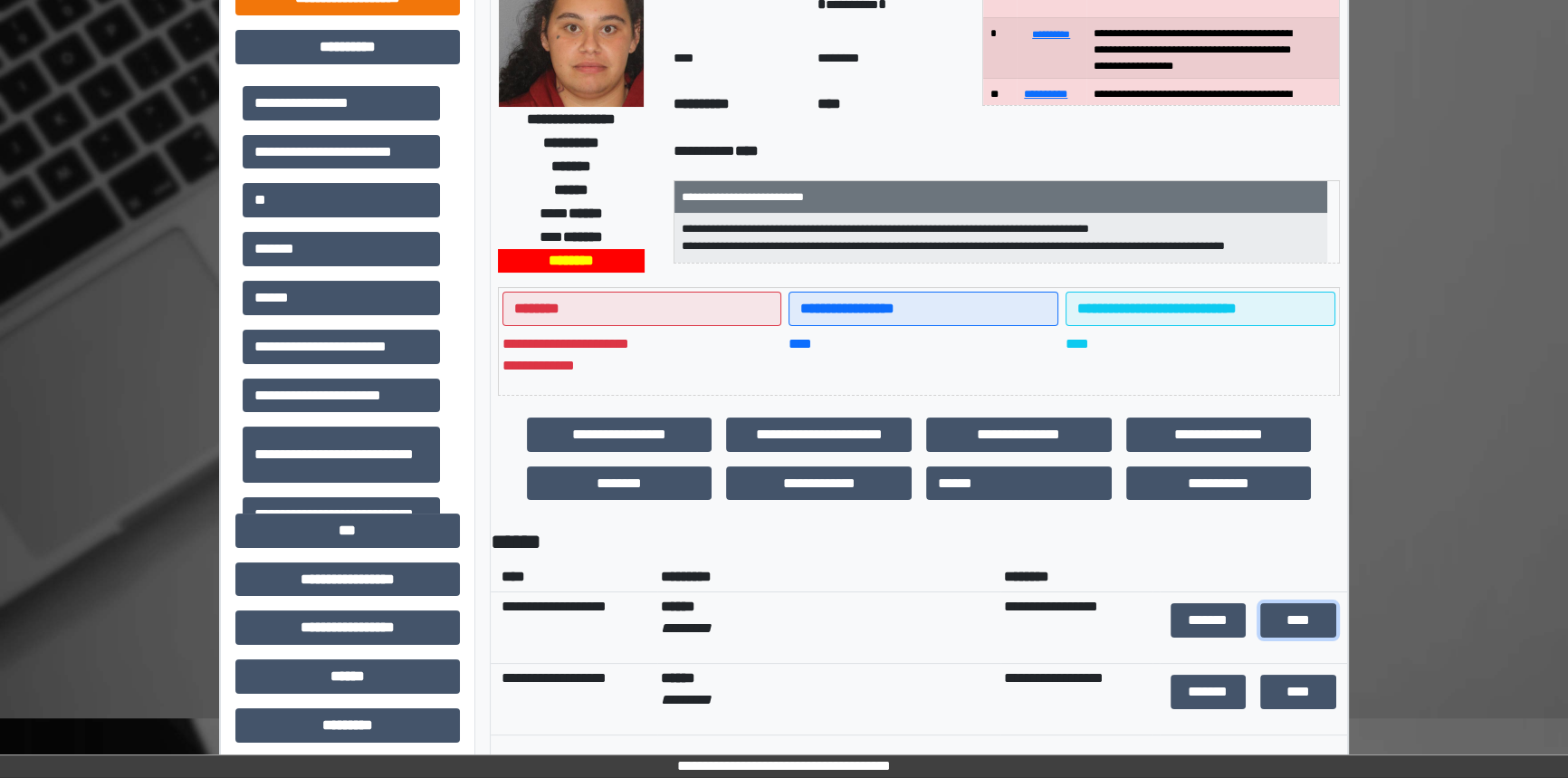 scroll, scrollTop: 164, scrollLeft: 0, axis: vertical 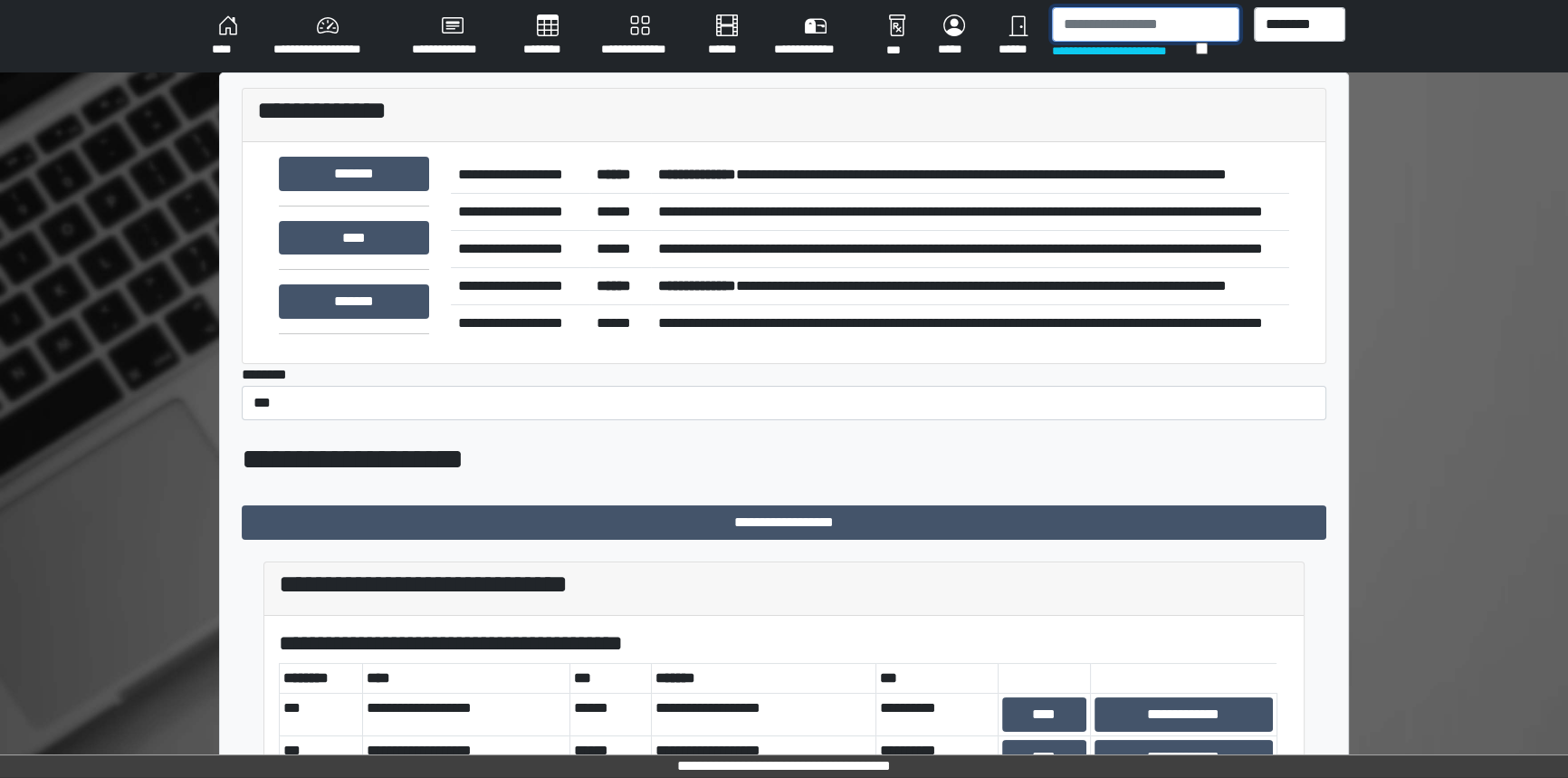 drag, startPoint x: 1132, startPoint y: 29, endPoint x: 1168, endPoint y: 25, distance: 36.2215 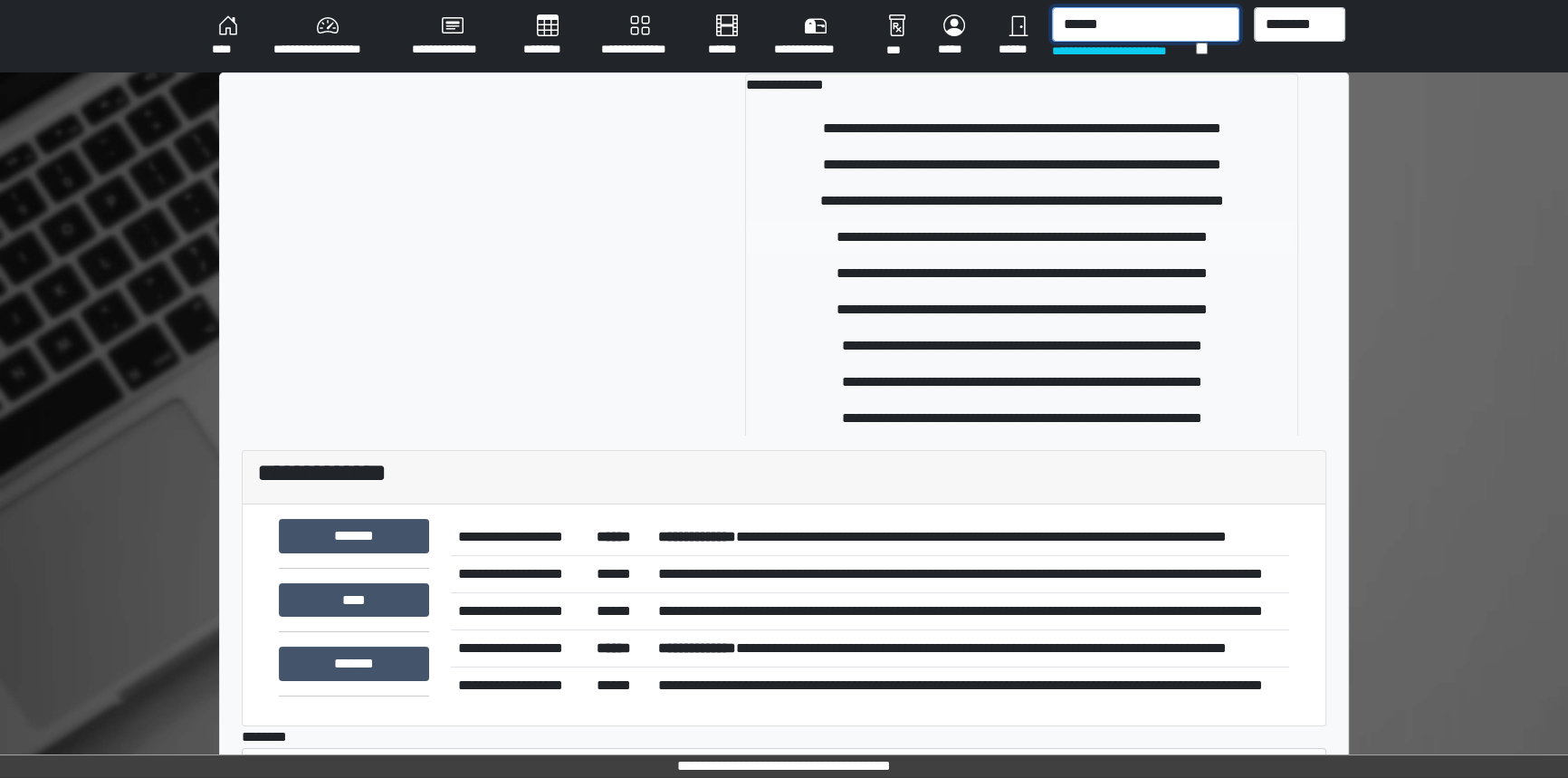 type on "******" 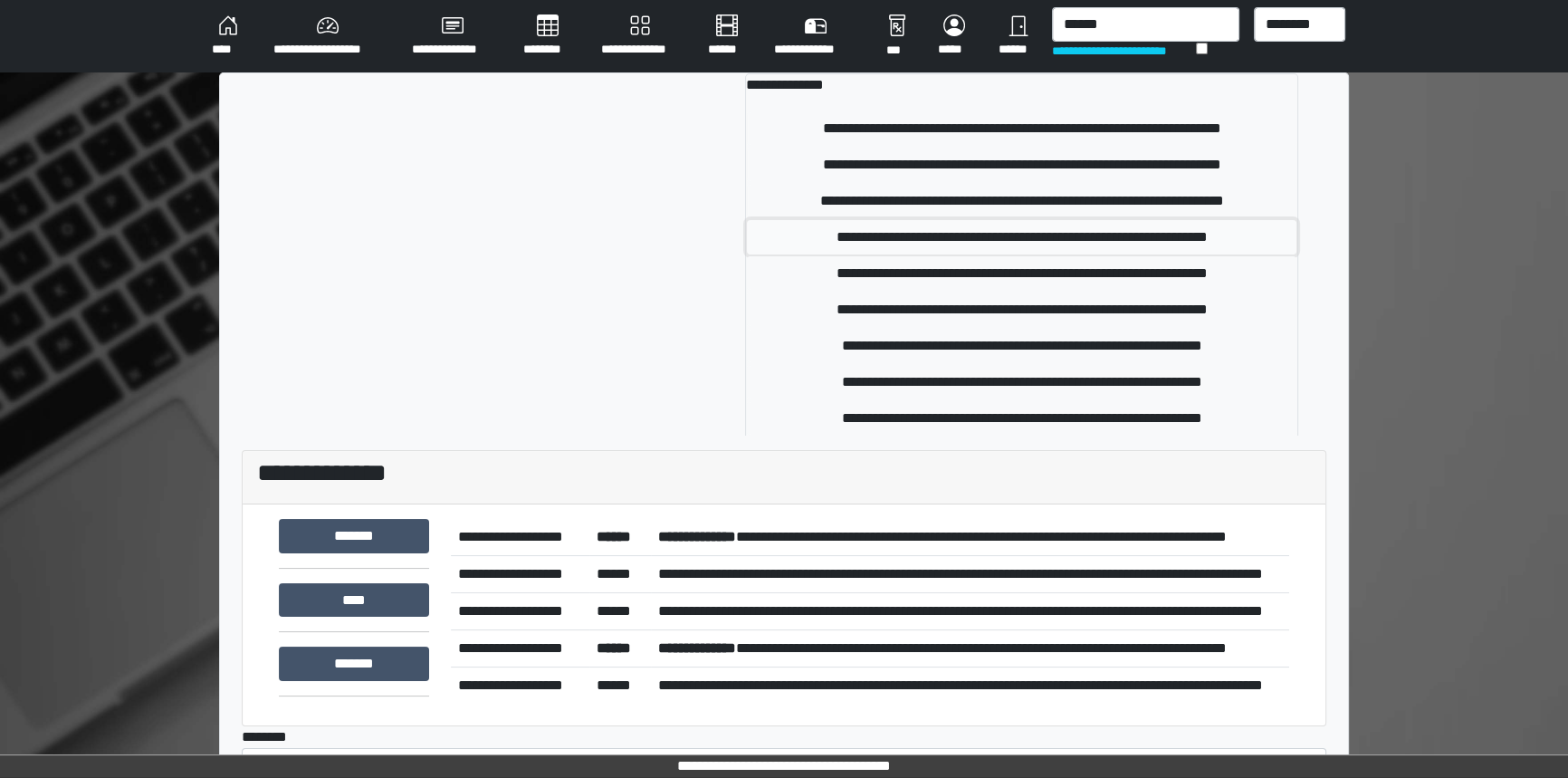 click on "**********" at bounding box center (1022, 237) 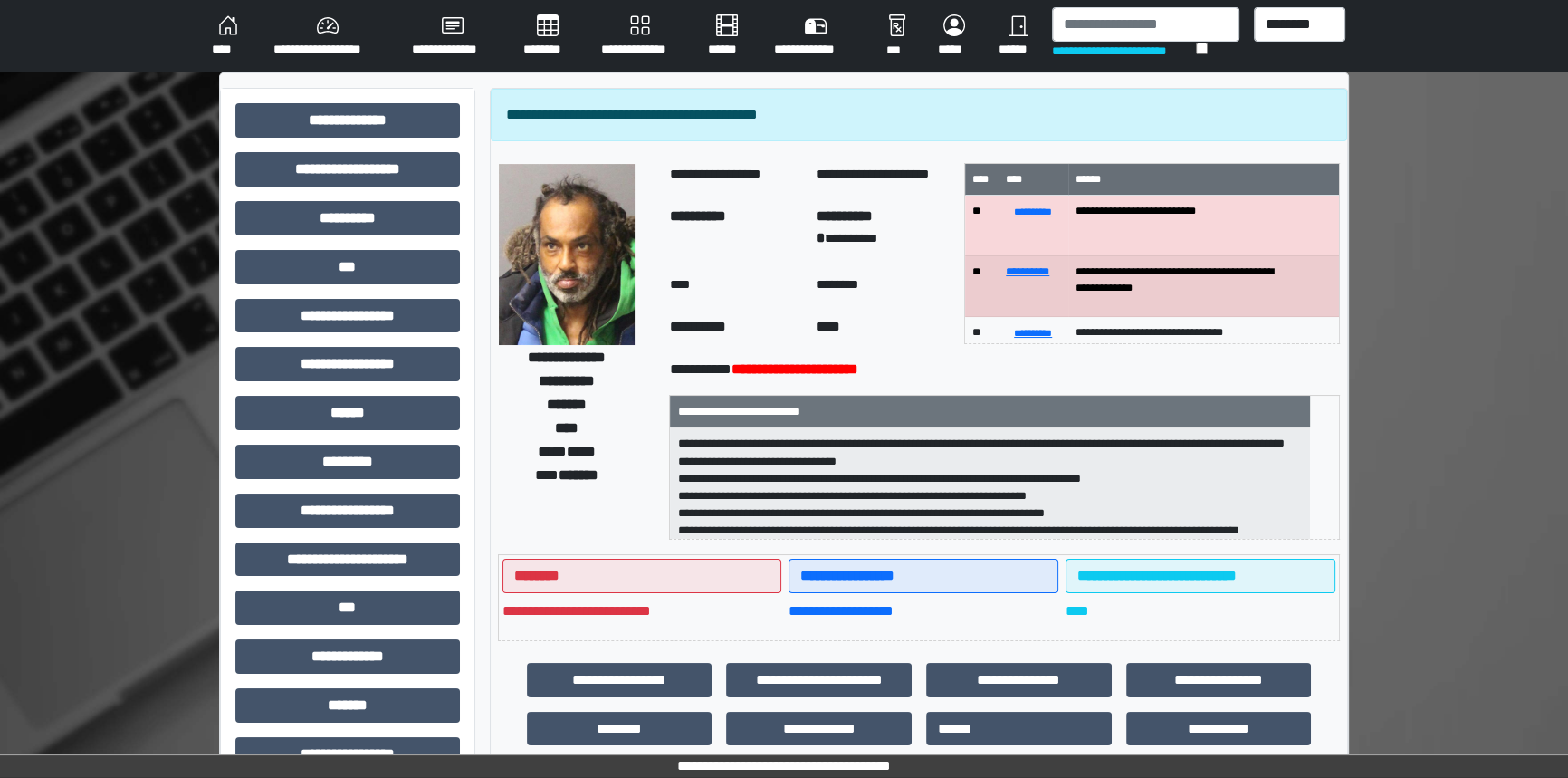scroll, scrollTop: 82, scrollLeft: 0, axis: vertical 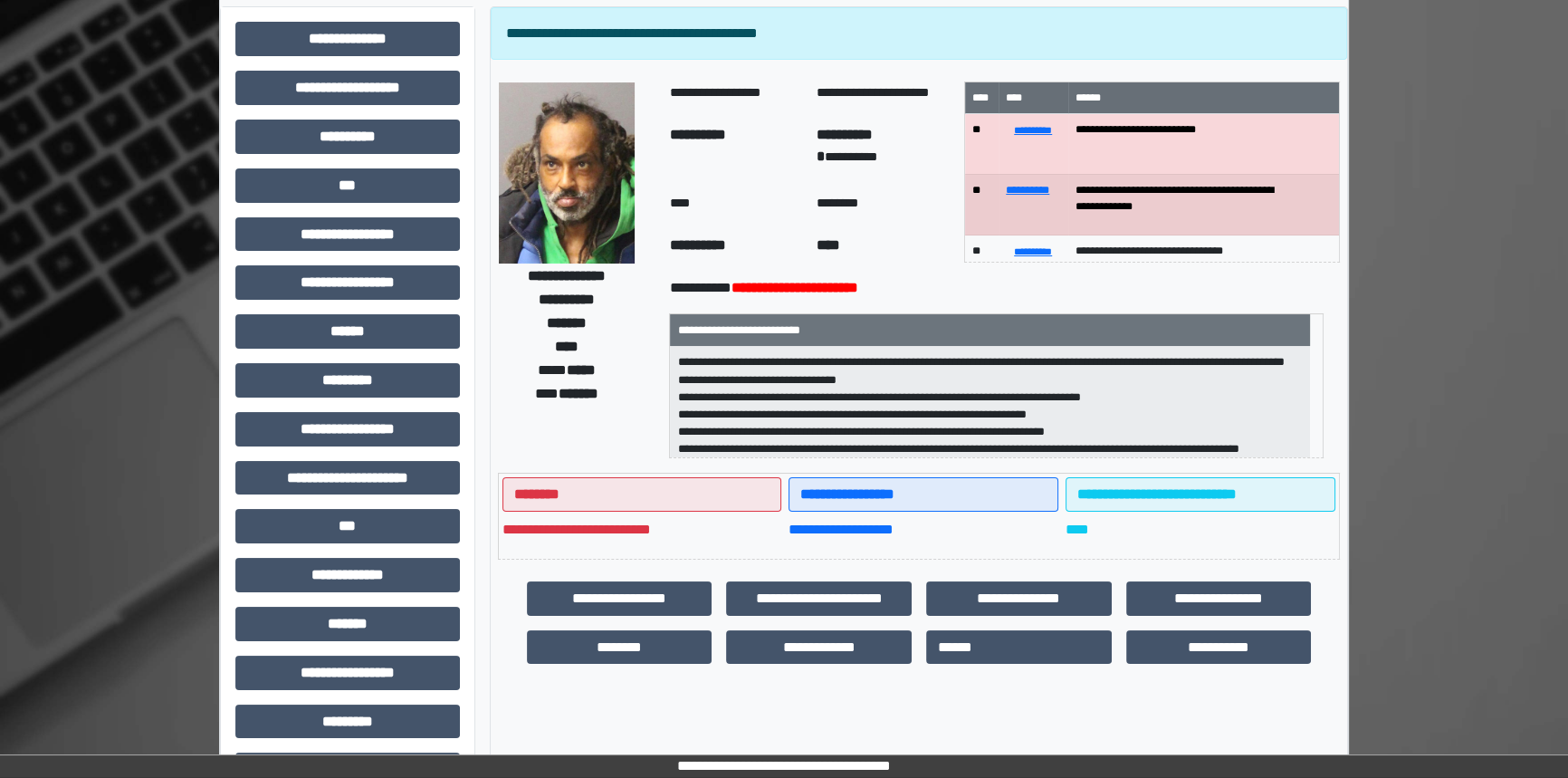click on "**********" at bounding box center (577, 270) 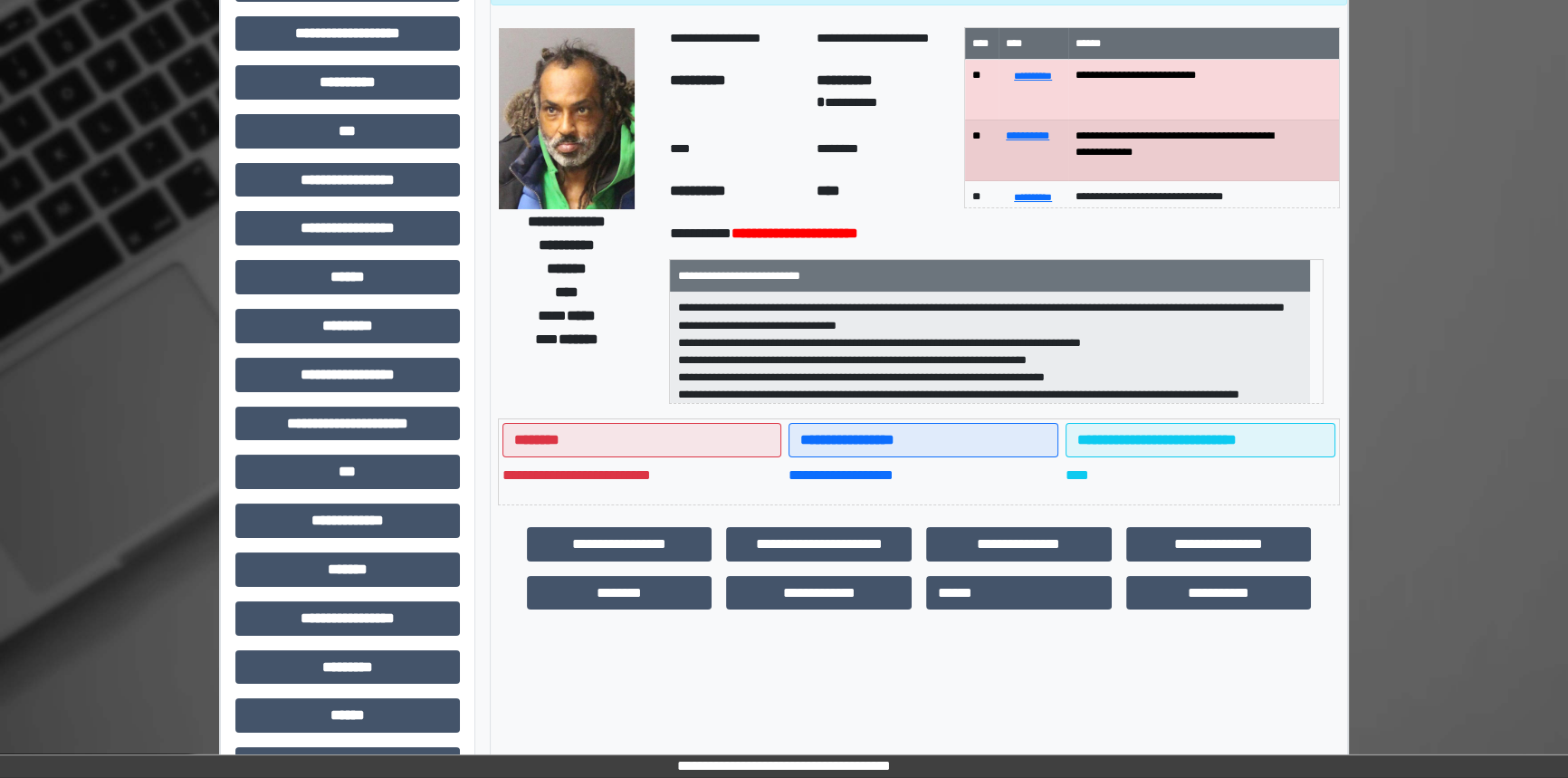 scroll, scrollTop: 164, scrollLeft: 0, axis: vertical 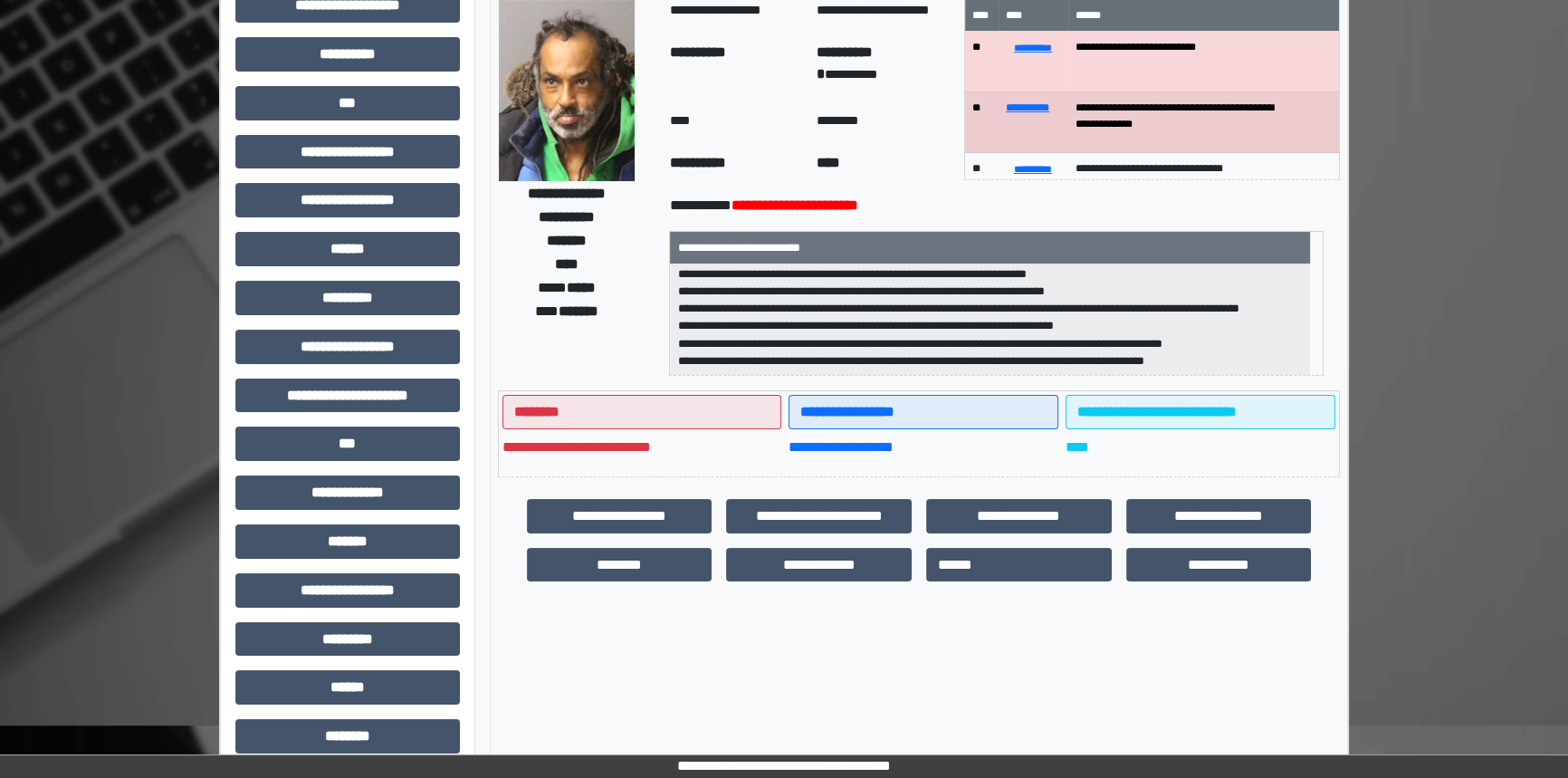 click on "*** *******" at bounding box center (567, 312) 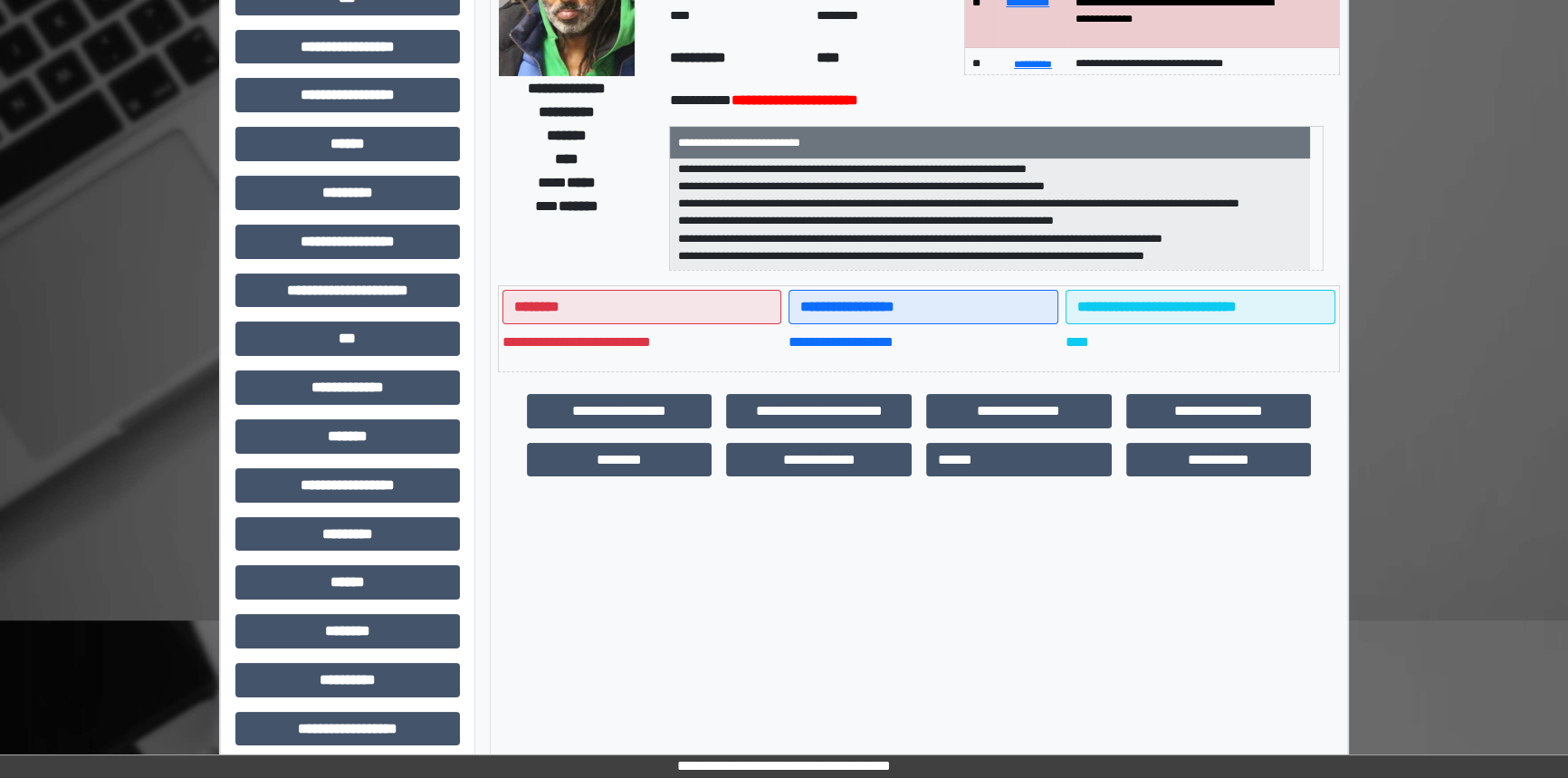 scroll, scrollTop: 281, scrollLeft: 0, axis: vertical 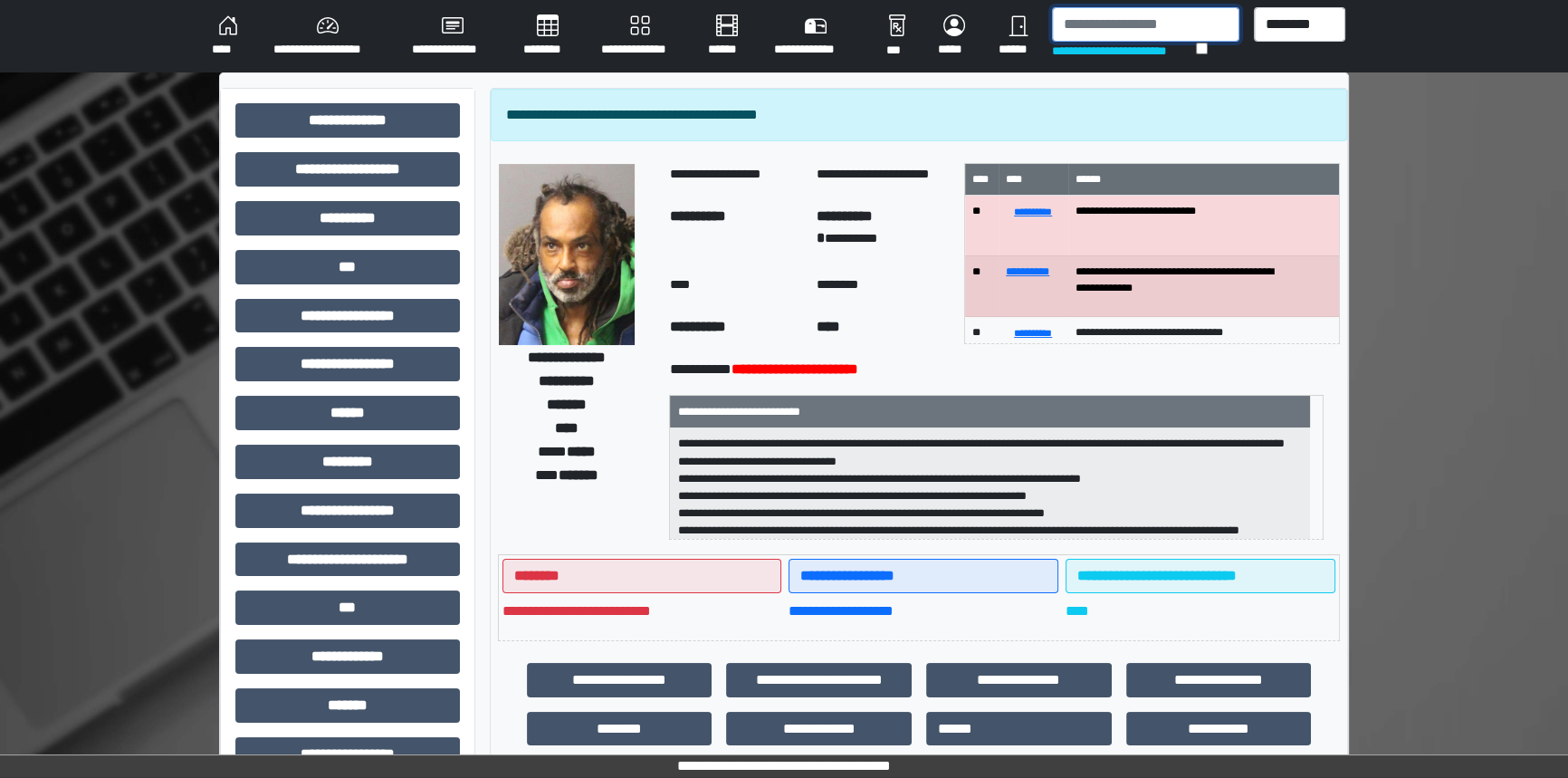 click at bounding box center (1145, 24) 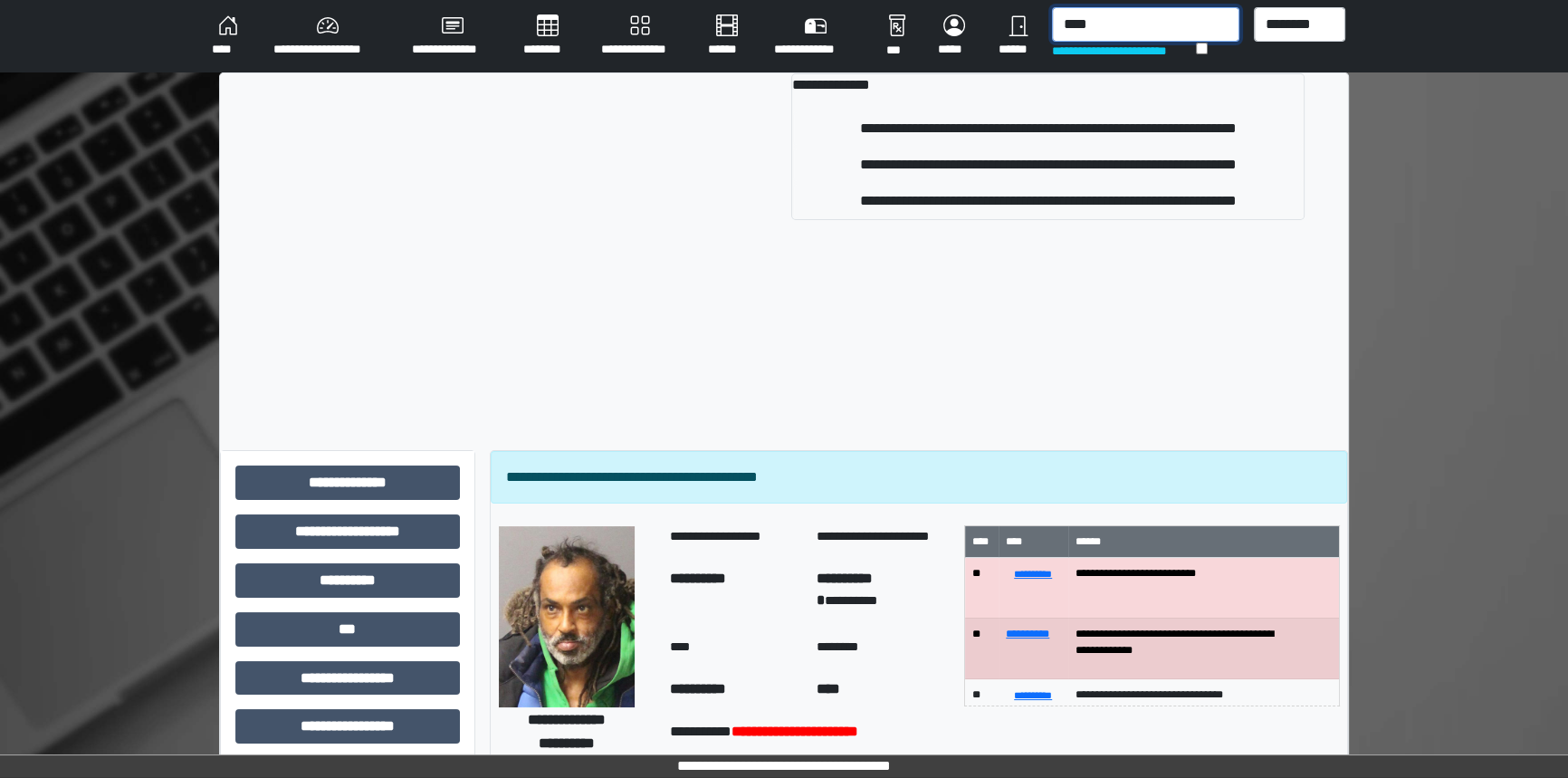 type on "****" 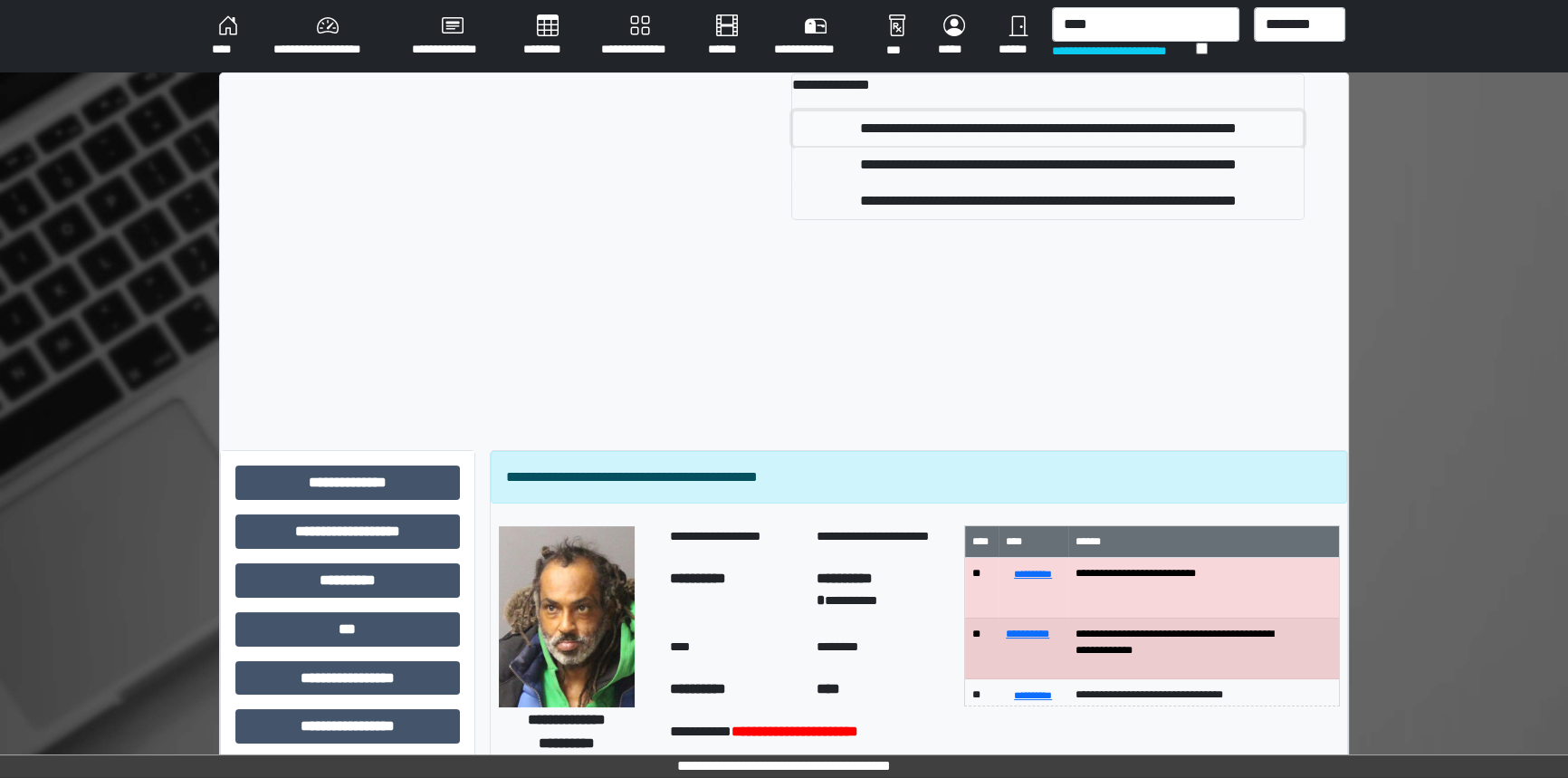 click on "**********" at bounding box center (1047, 129) 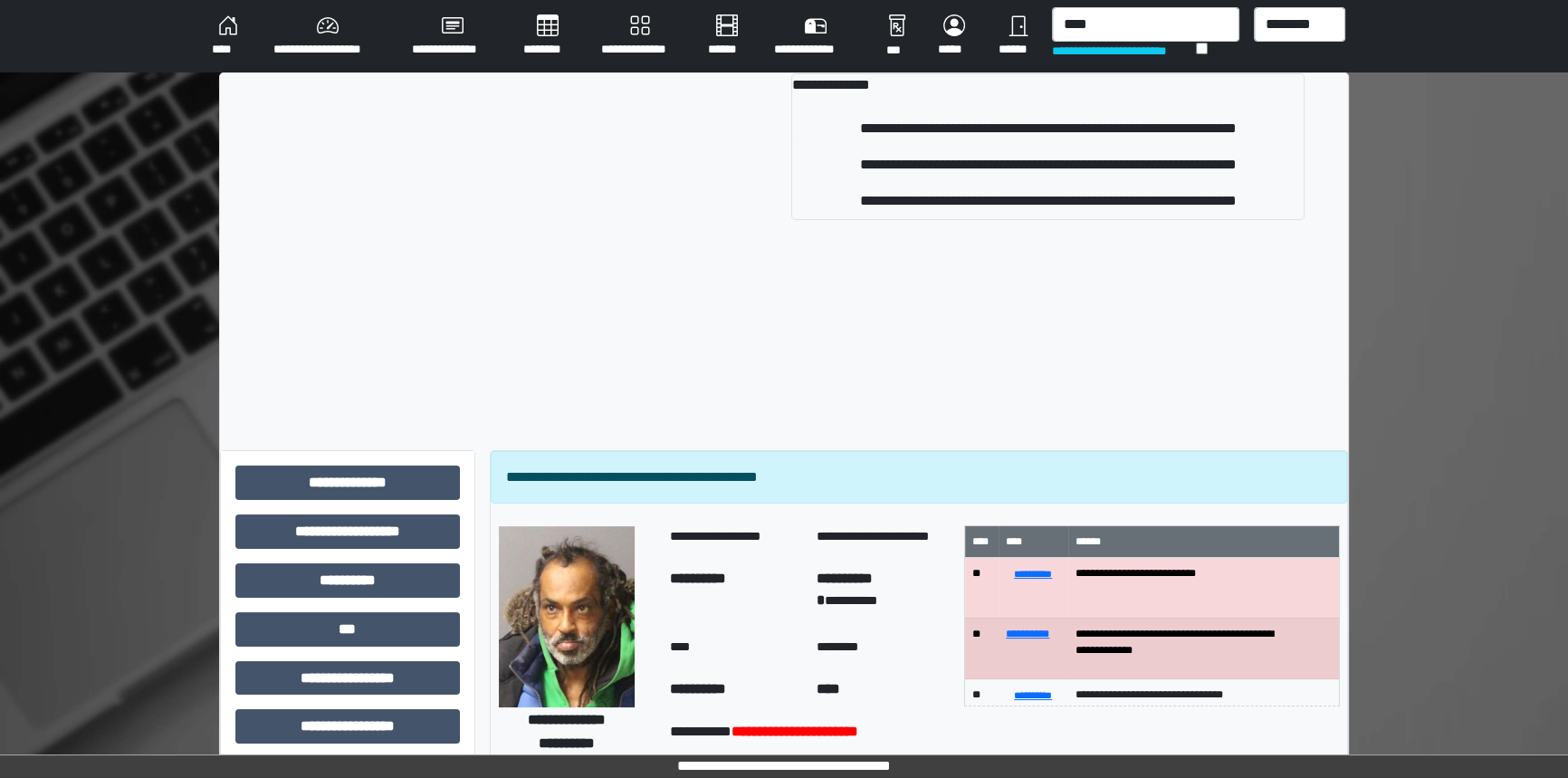type 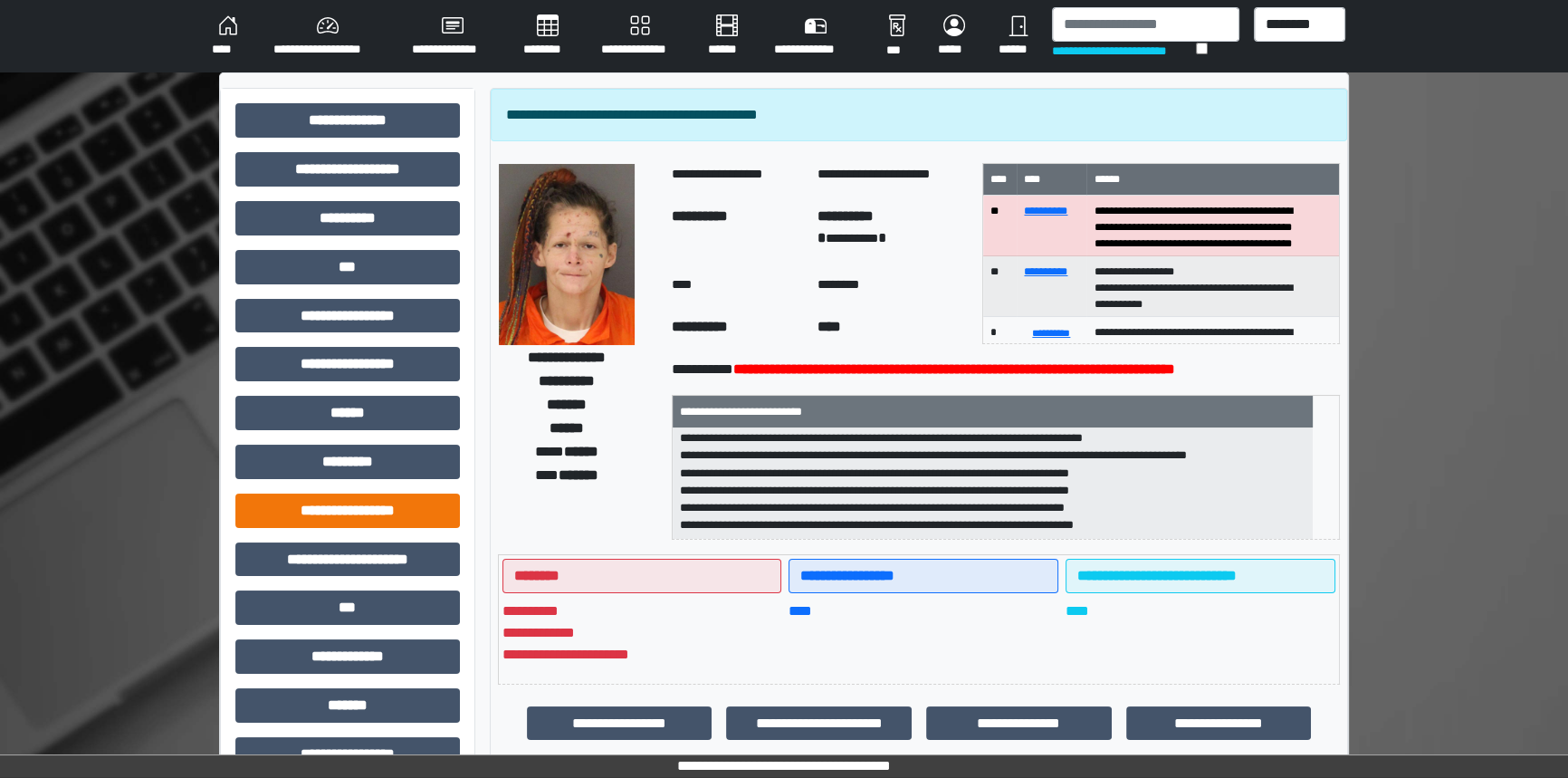scroll, scrollTop: 248, scrollLeft: 0, axis: vertical 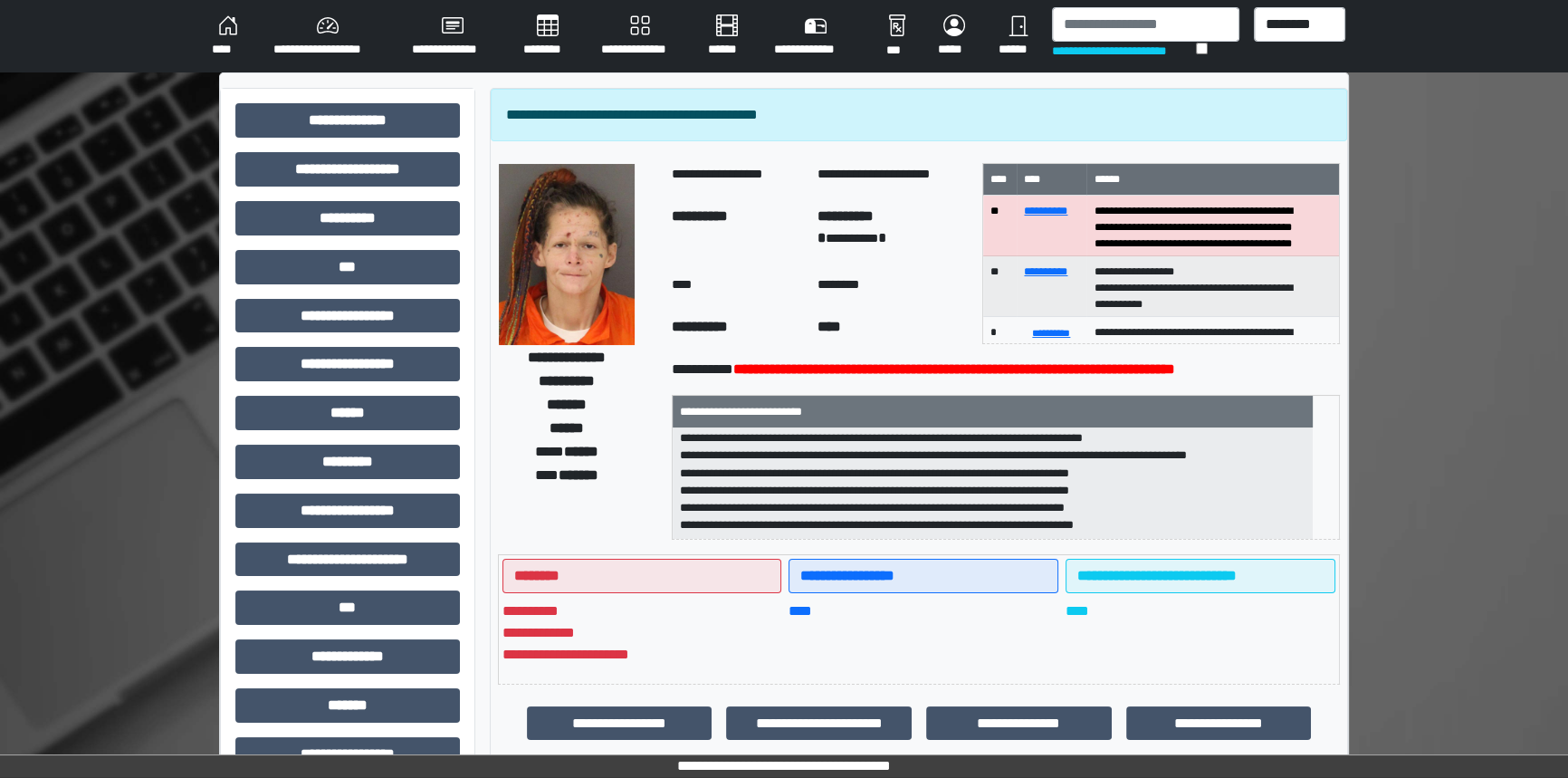click on "**********" at bounding box center (578, 351) 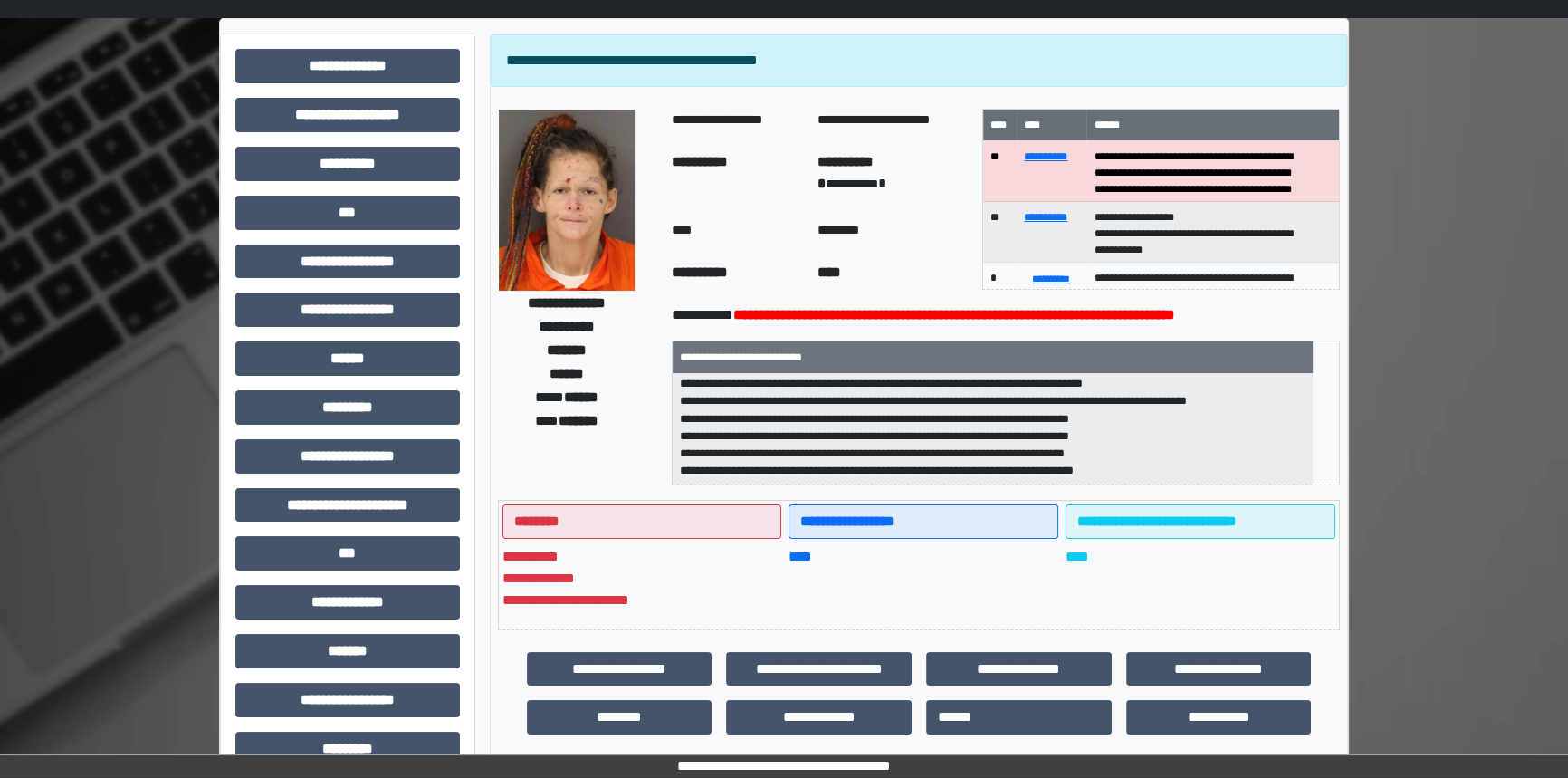 scroll, scrollTop: 82, scrollLeft: 0, axis: vertical 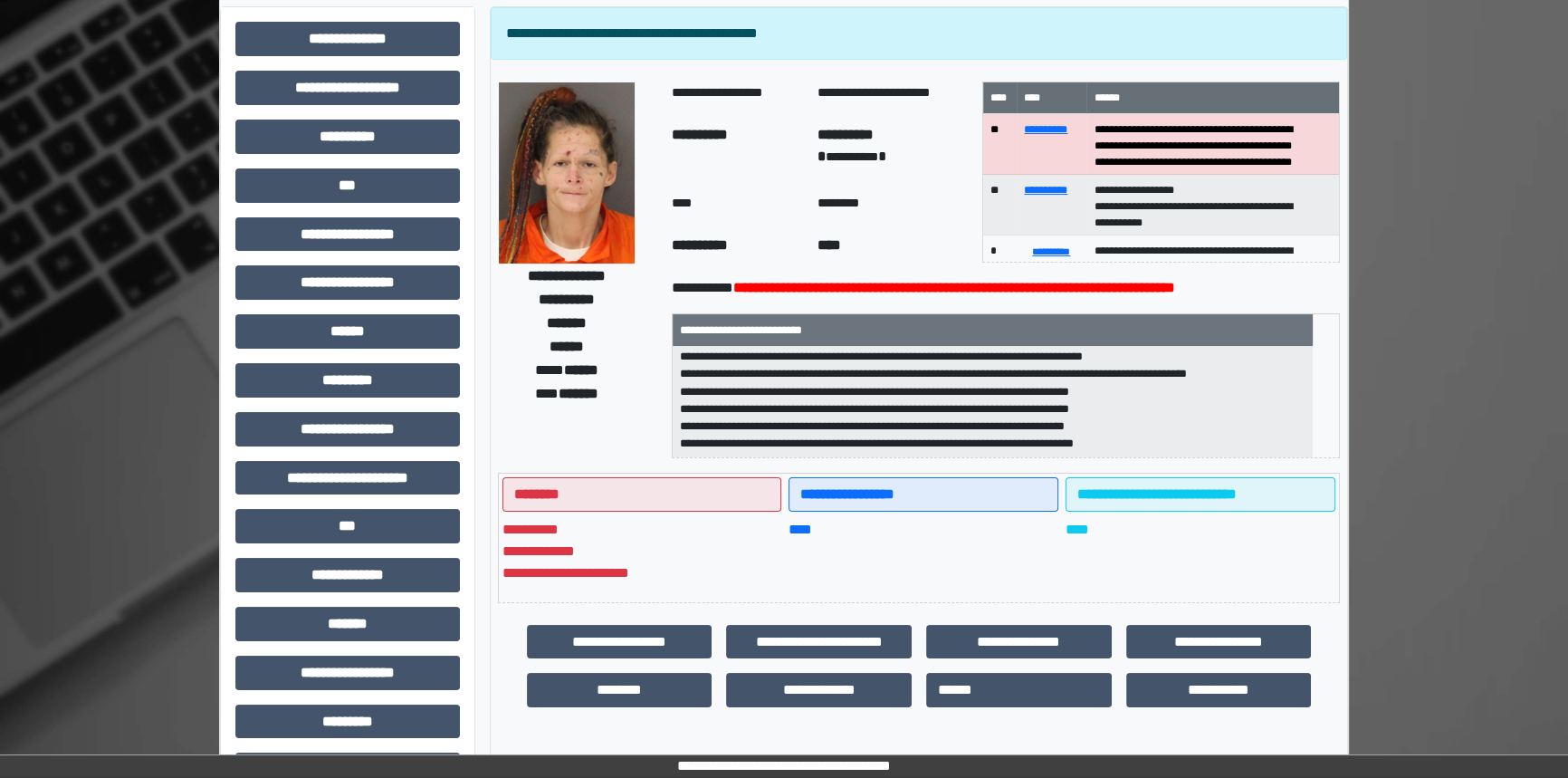 click on "**********" at bounding box center (578, 270) 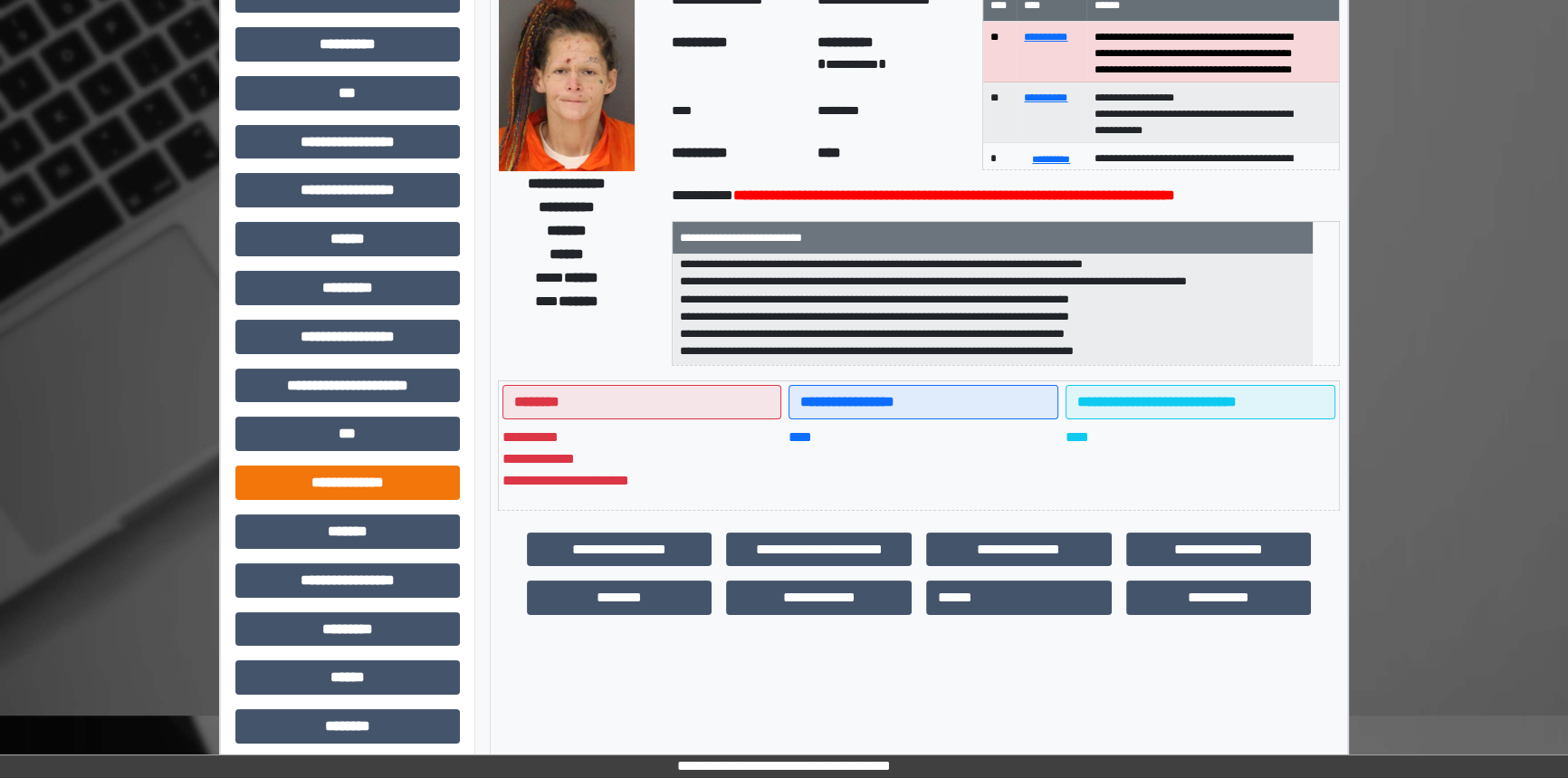 scroll, scrollTop: 34, scrollLeft: 0, axis: vertical 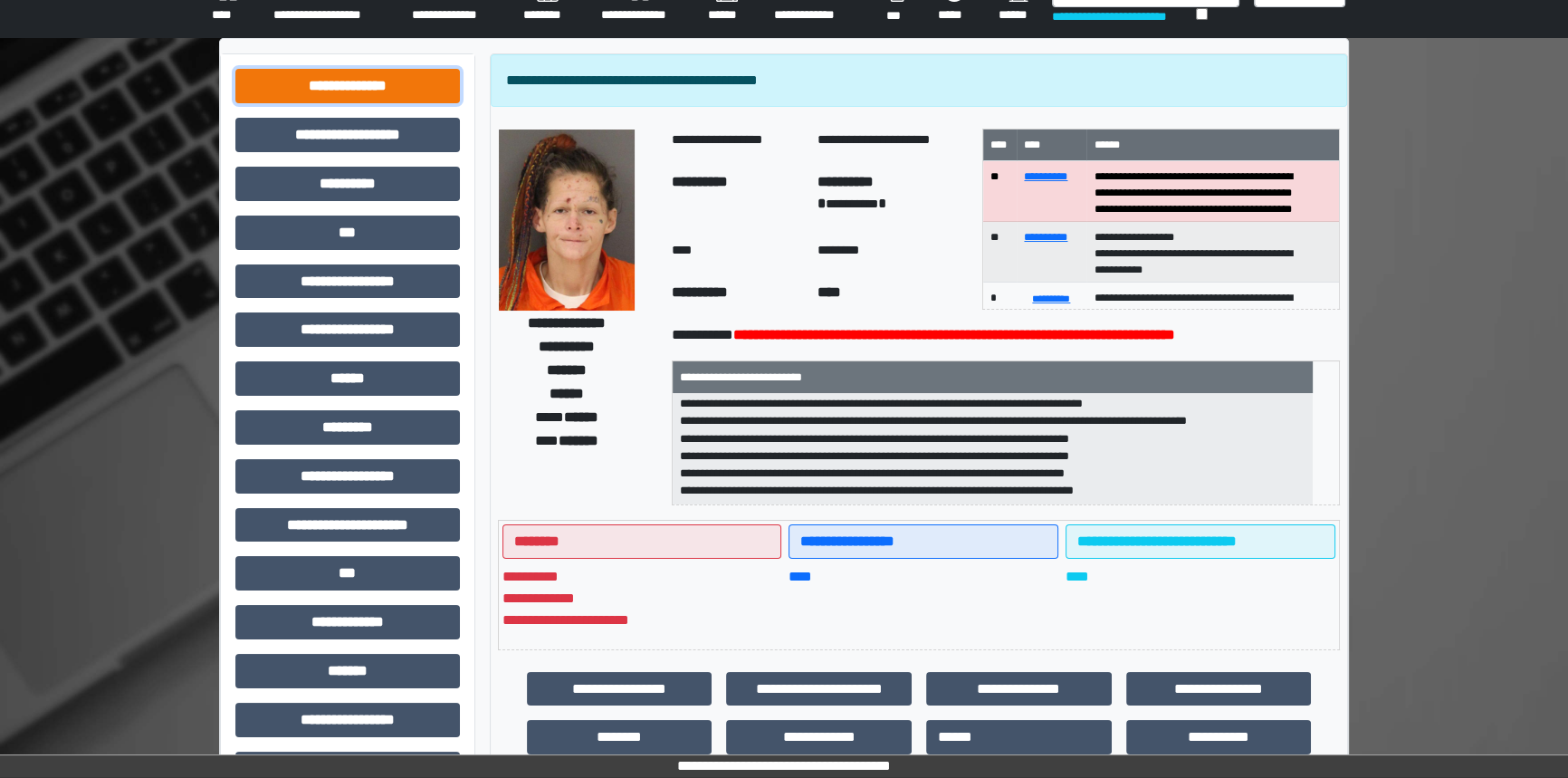click on "**********" at bounding box center (348, 86) 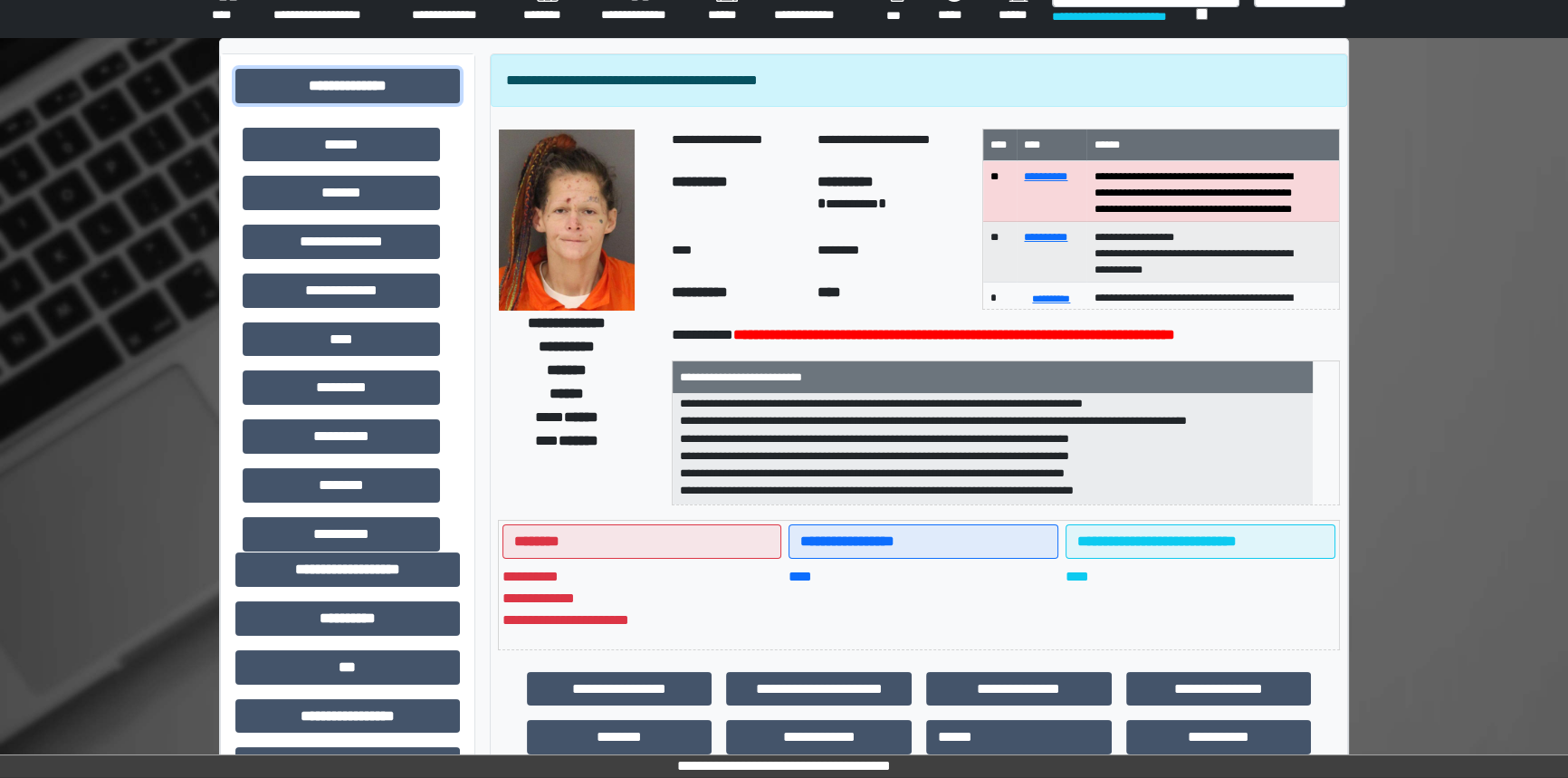 scroll, scrollTop: 411, scrollLeft: 0, axis: vertical 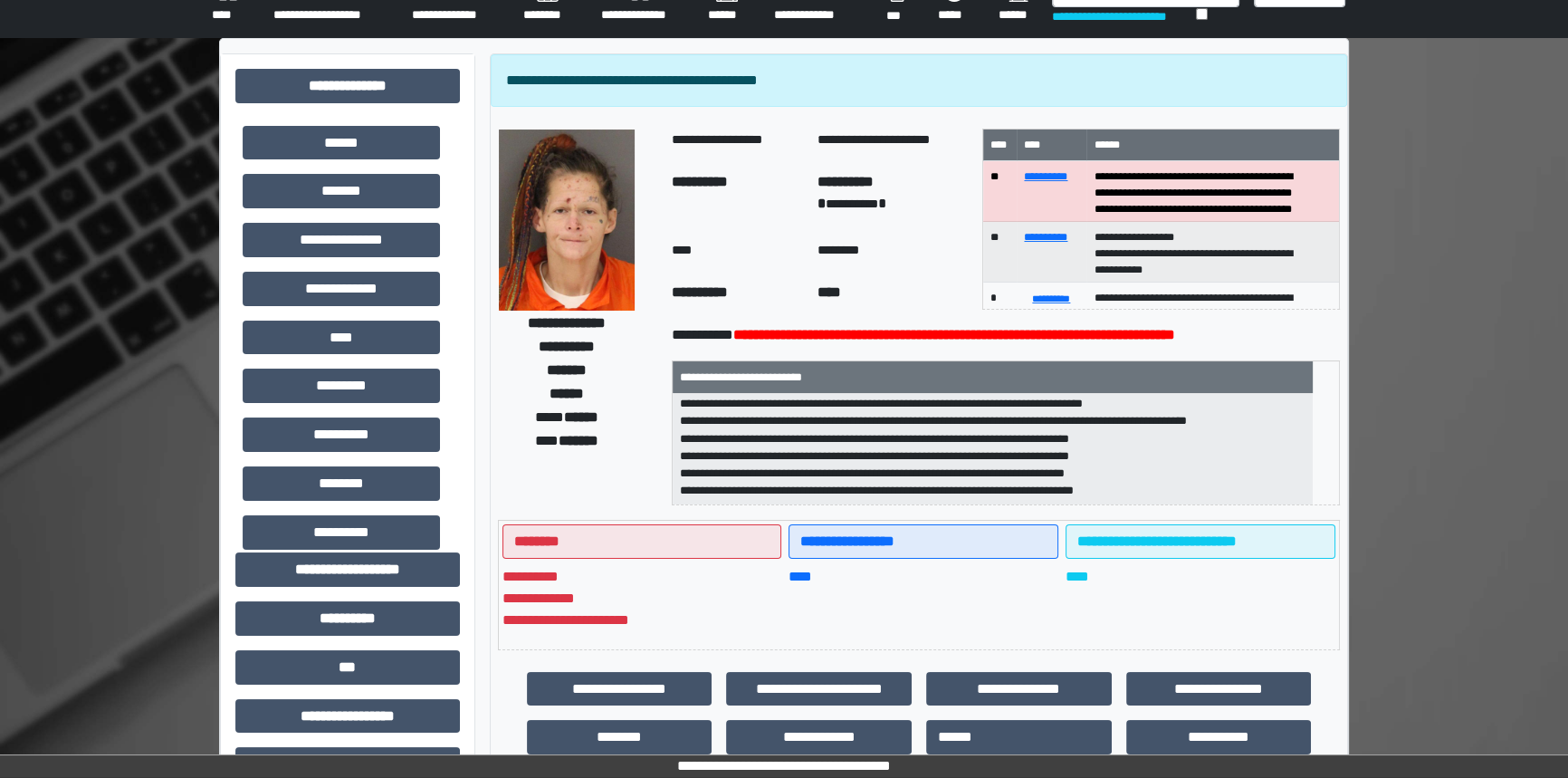 click on "**********" at bounding box center (578, 317) 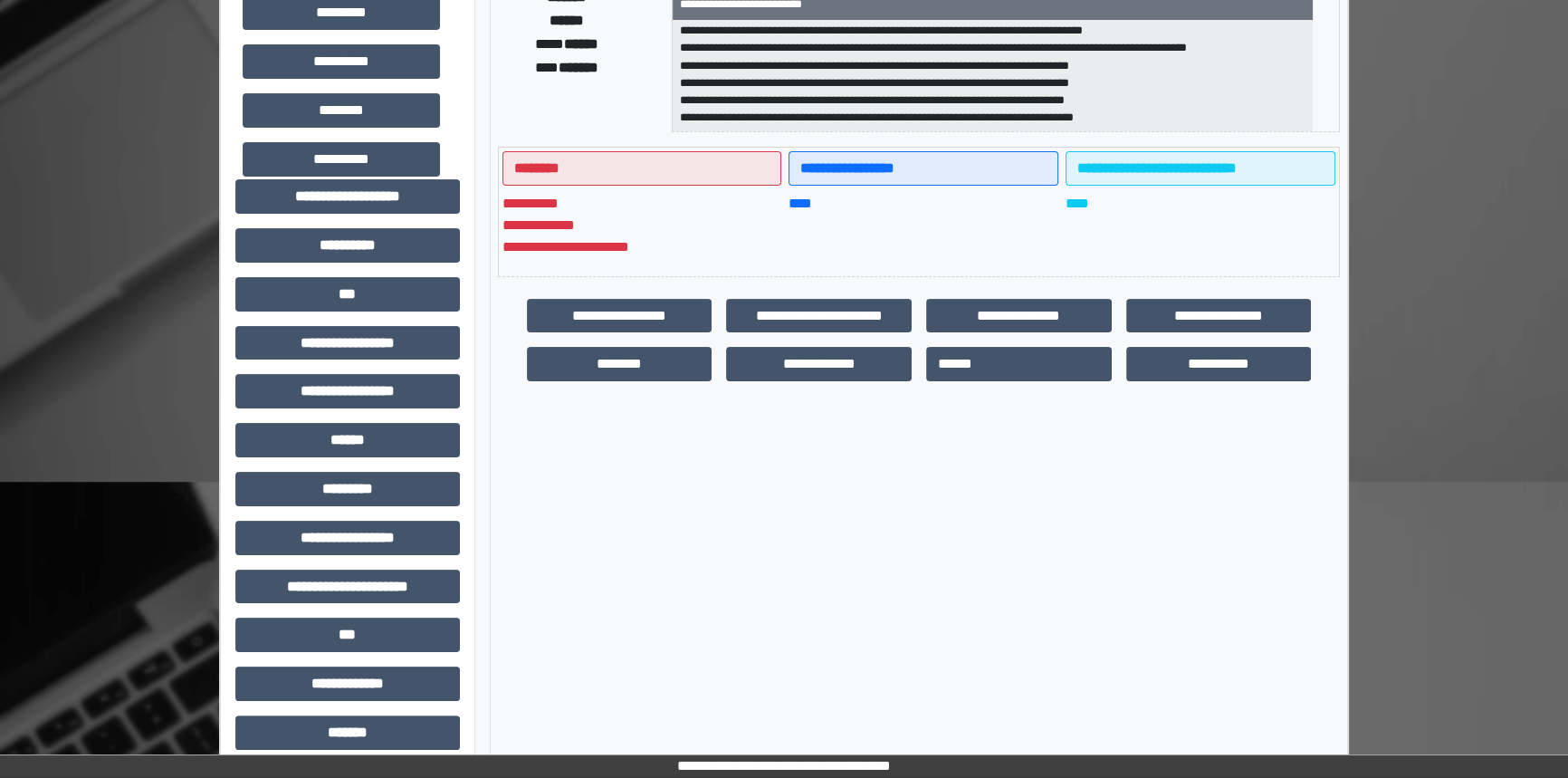 scroll, scrollTop: 446, scrollLeft: 0, axis: vertical 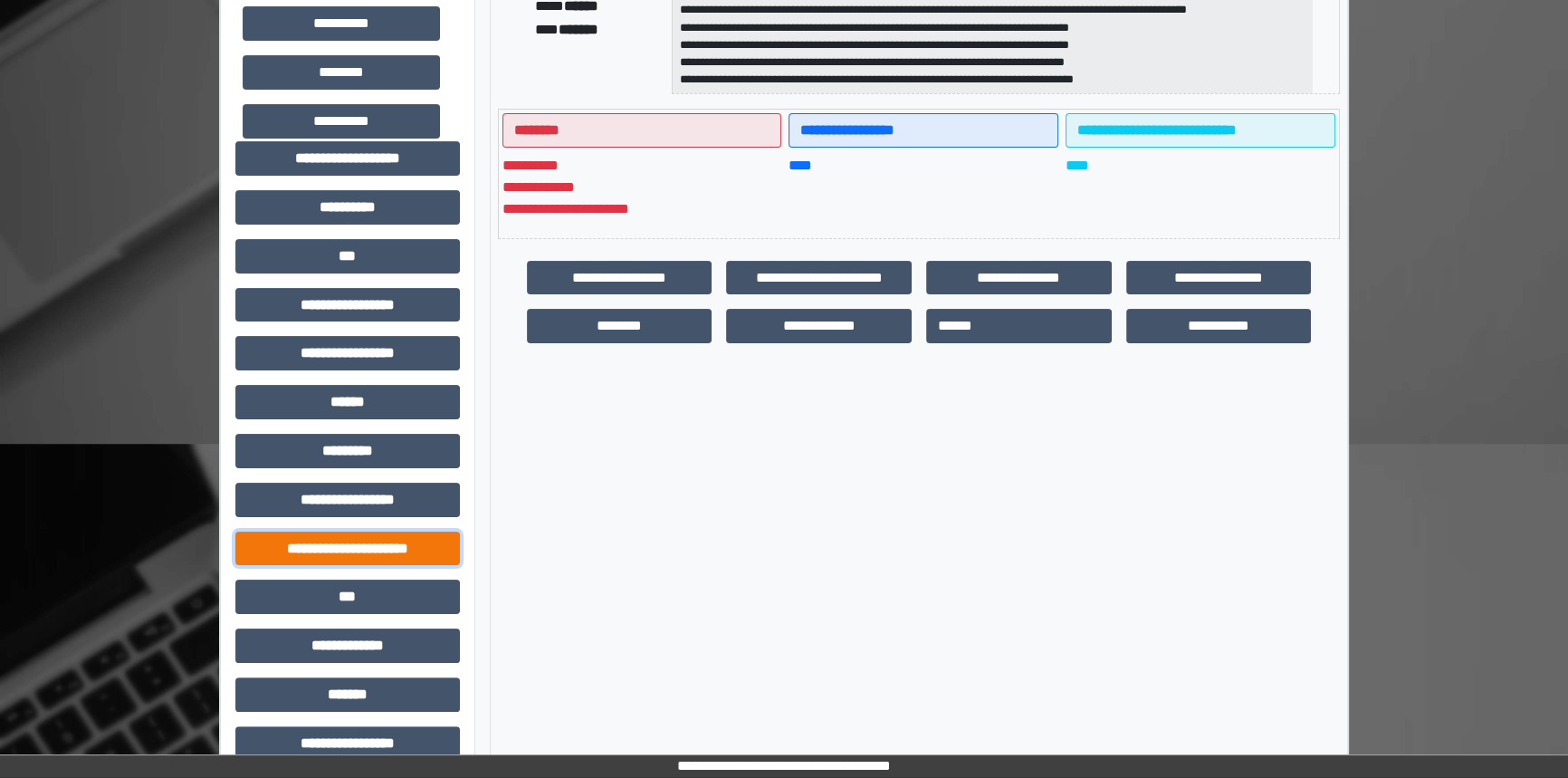 click on "**********" at bounding box center (348, 549) 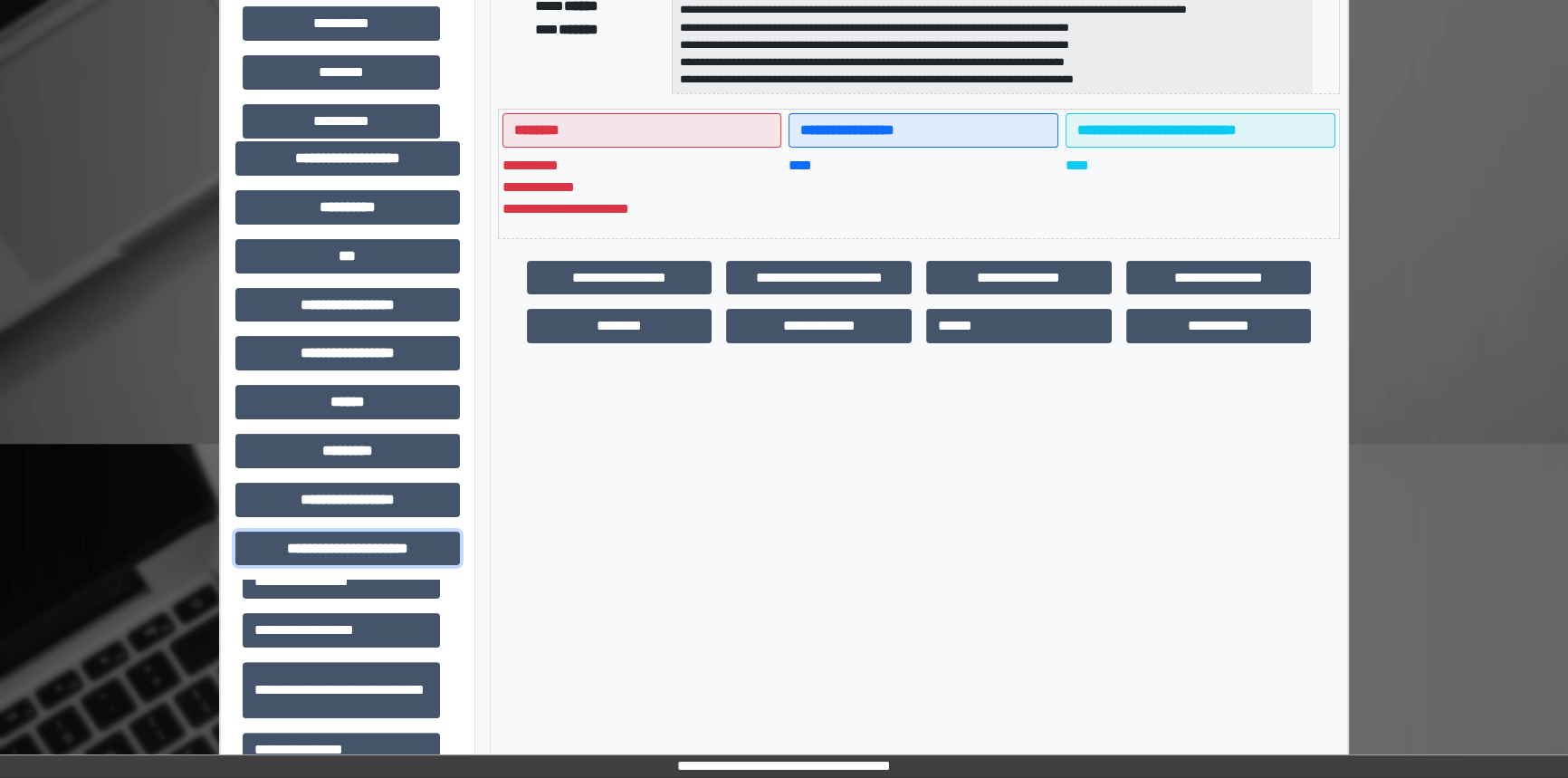 scroll, scrollTop: 40, scrollLeft: 0, axis: vertical 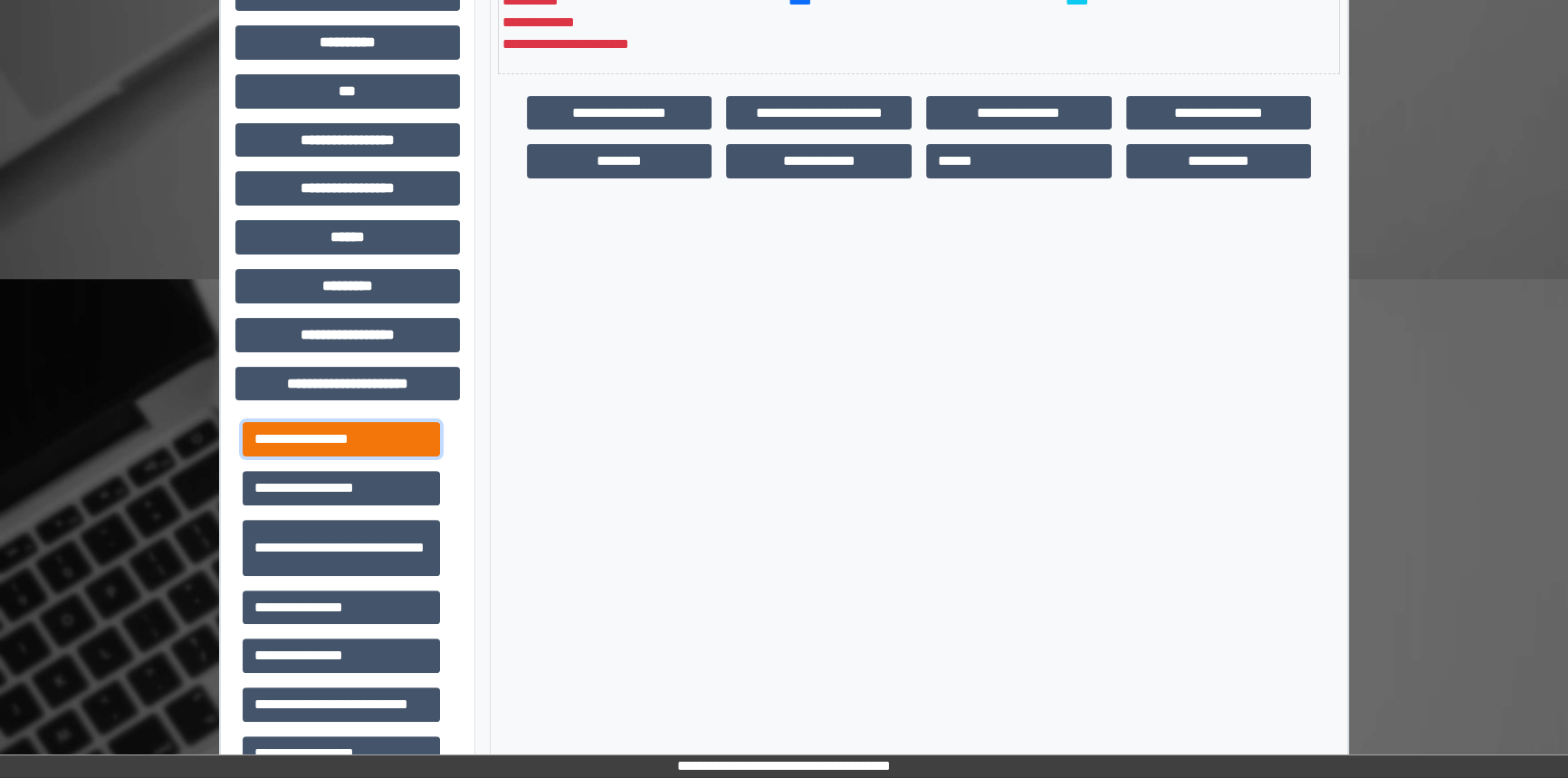 click on "**********" at bounding box center (341, 439) 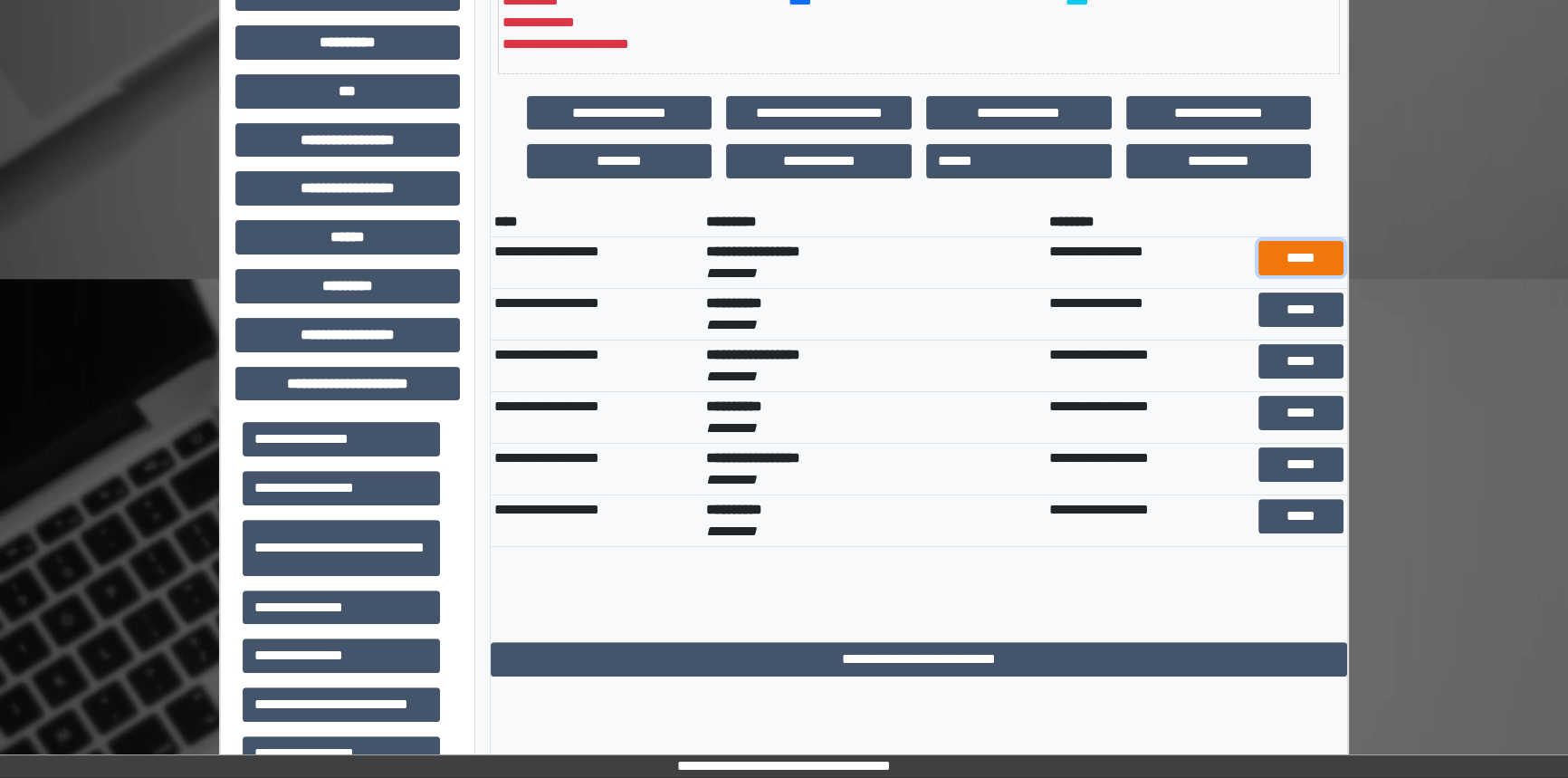 click on "*****" at bounding box center (1301, 258) 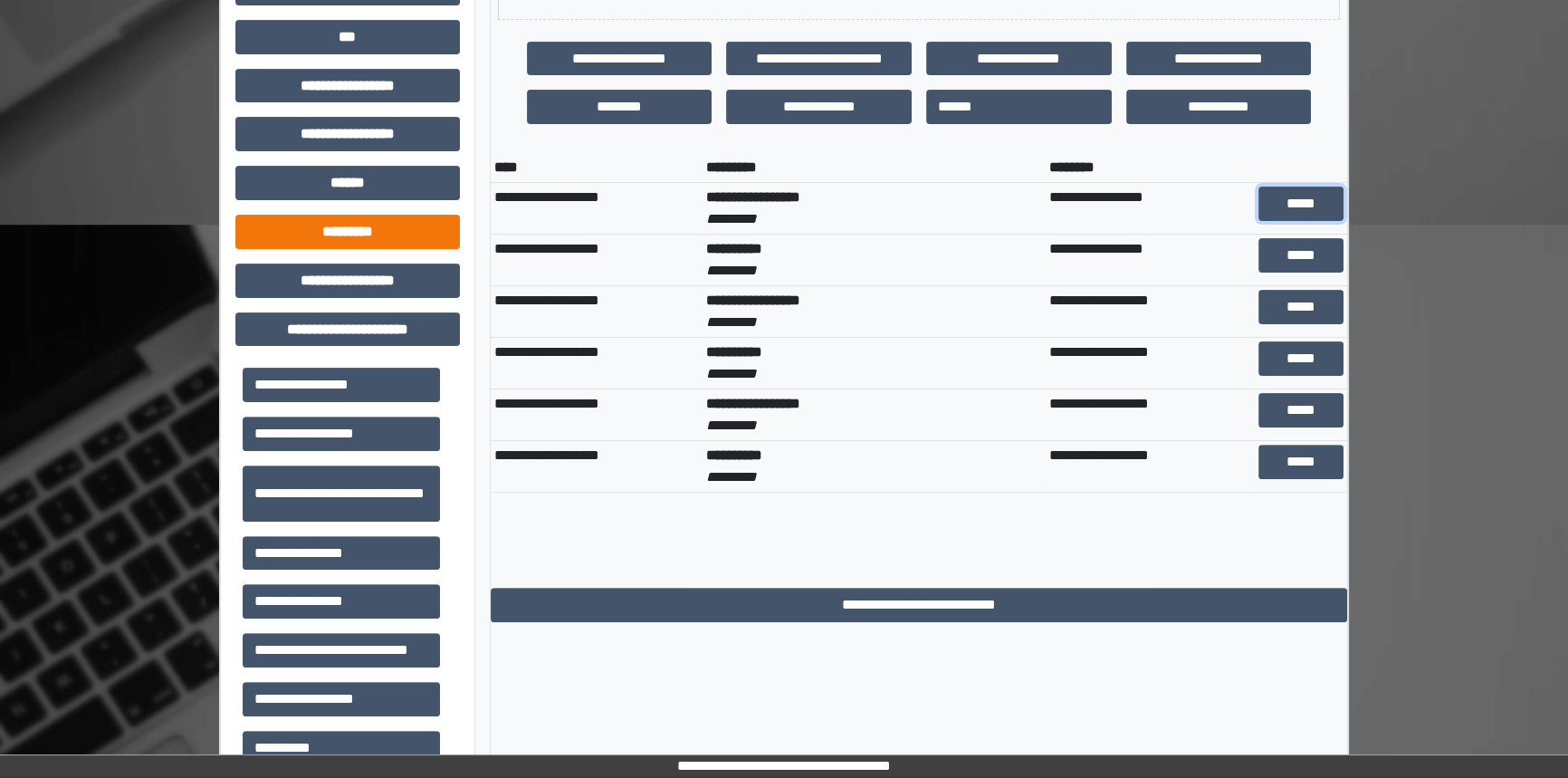 scroll, scrollTop: 693, scrollLeft: 0, axis: vertical 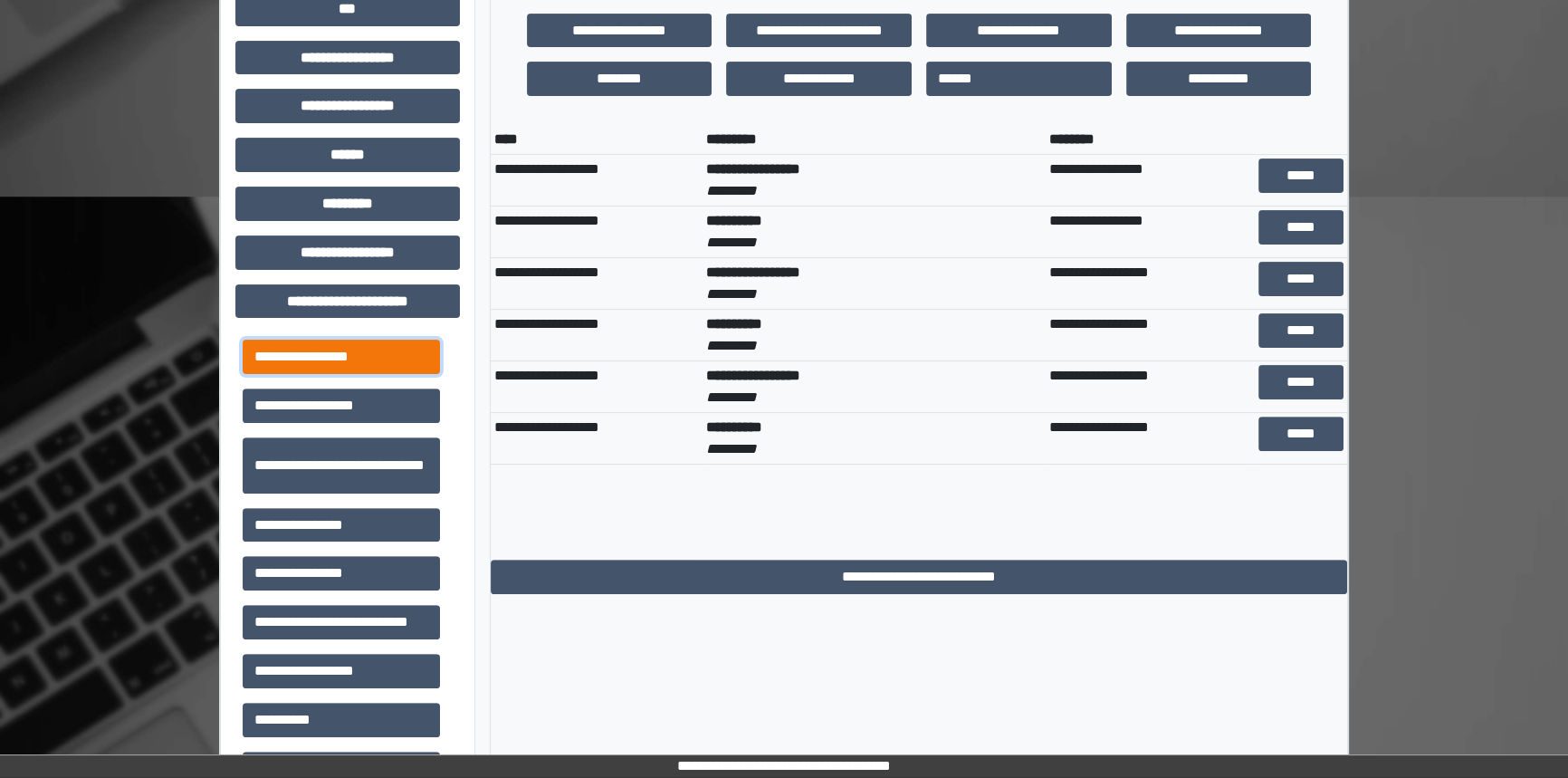 click on "**********" at bounding box center [341, 357] 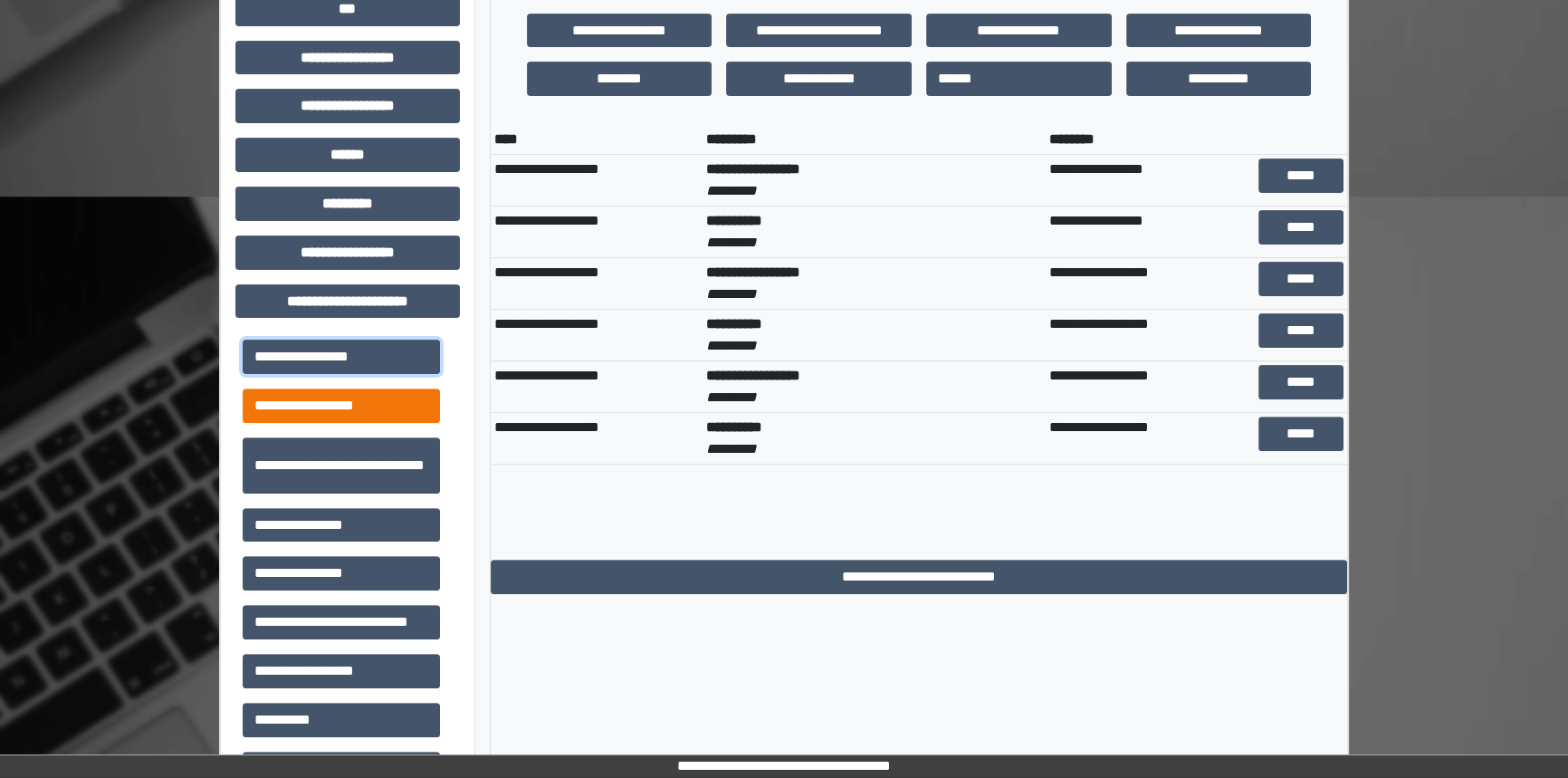 scroll, scrollTop: 40, scrollLeft: 0, axis: vertical 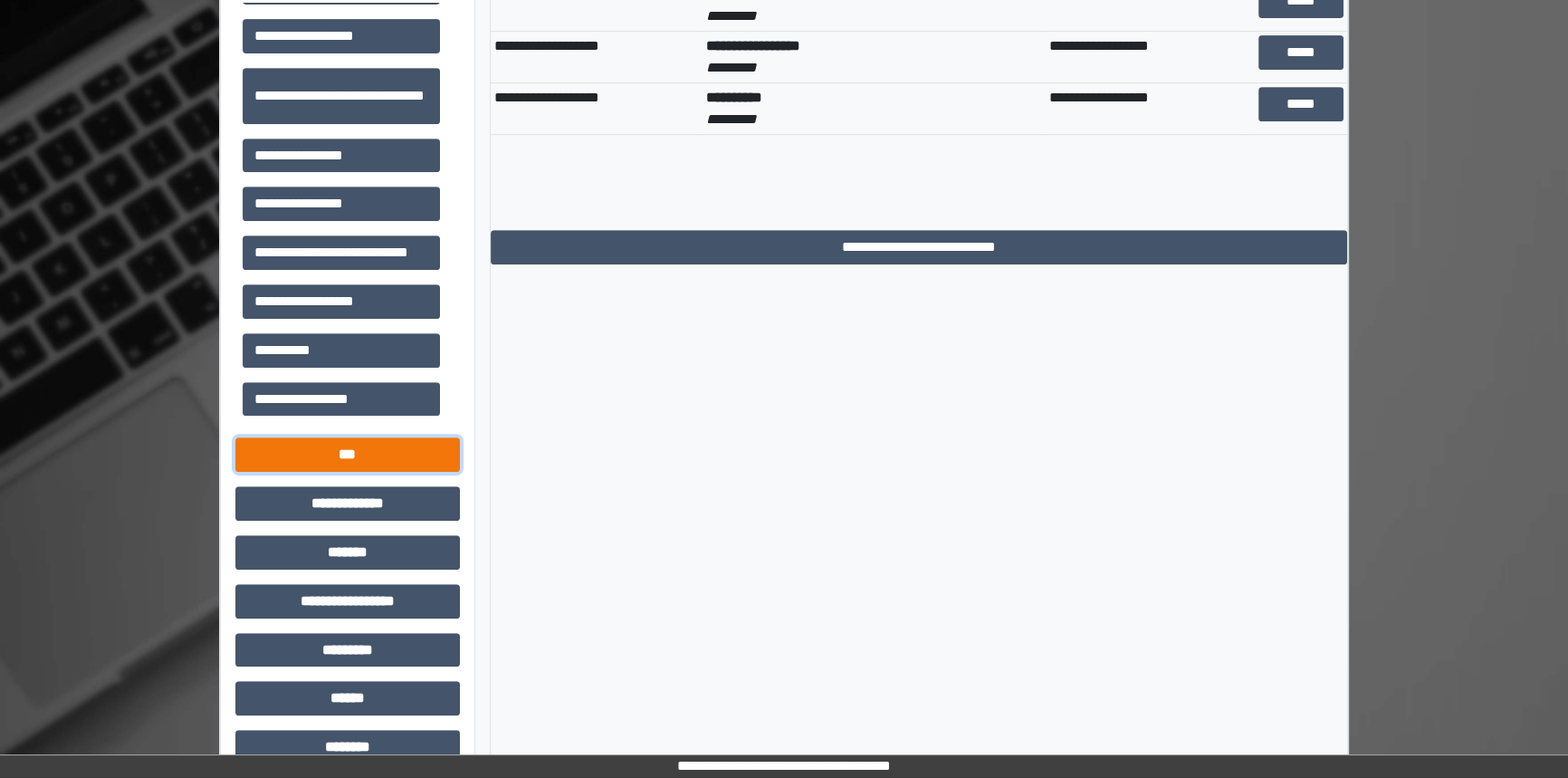 click on "***" at bounding box center (348, 455) 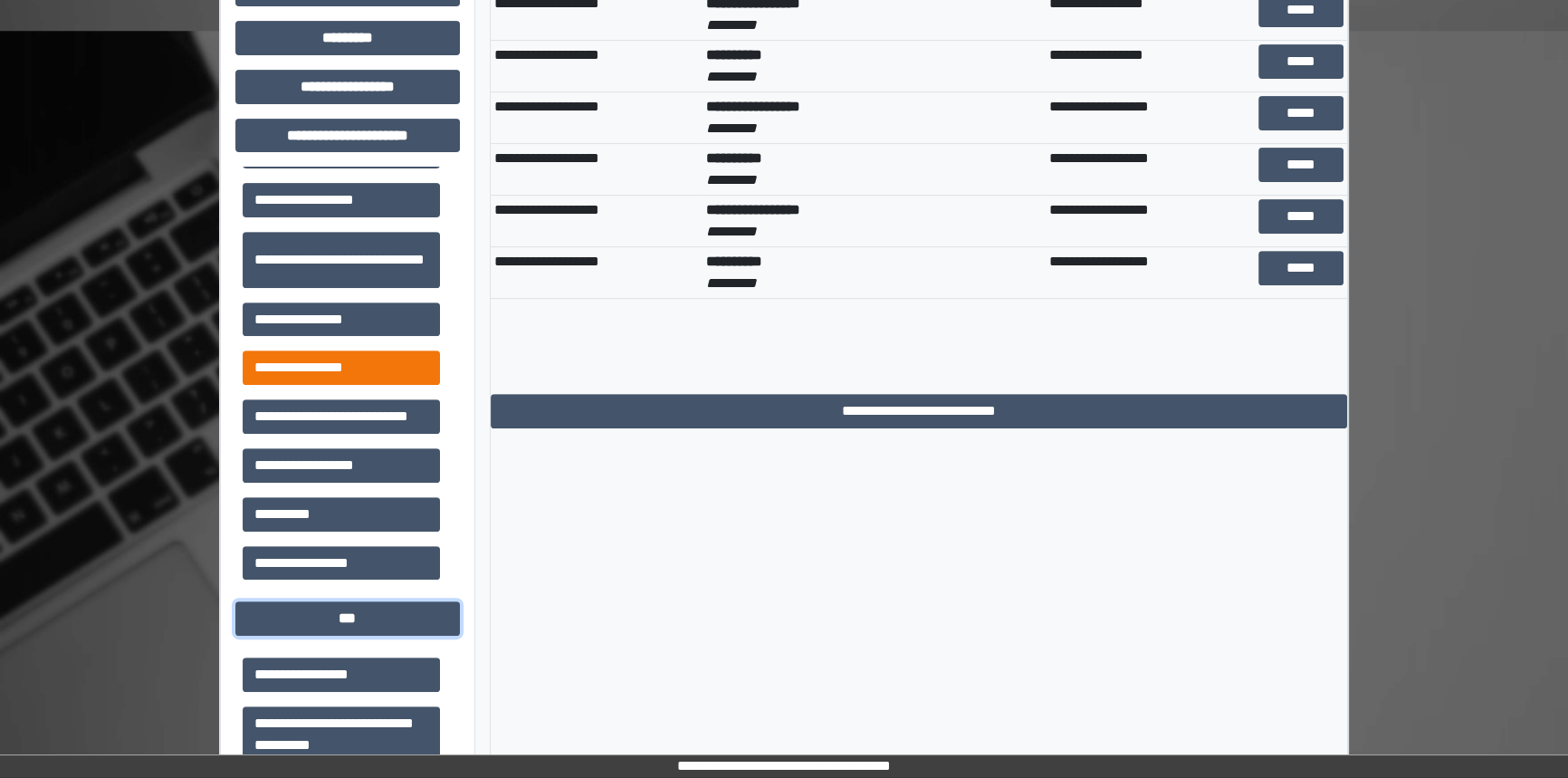scroll, scrollTop: 858, scrollLeft: 0, axis: vertical 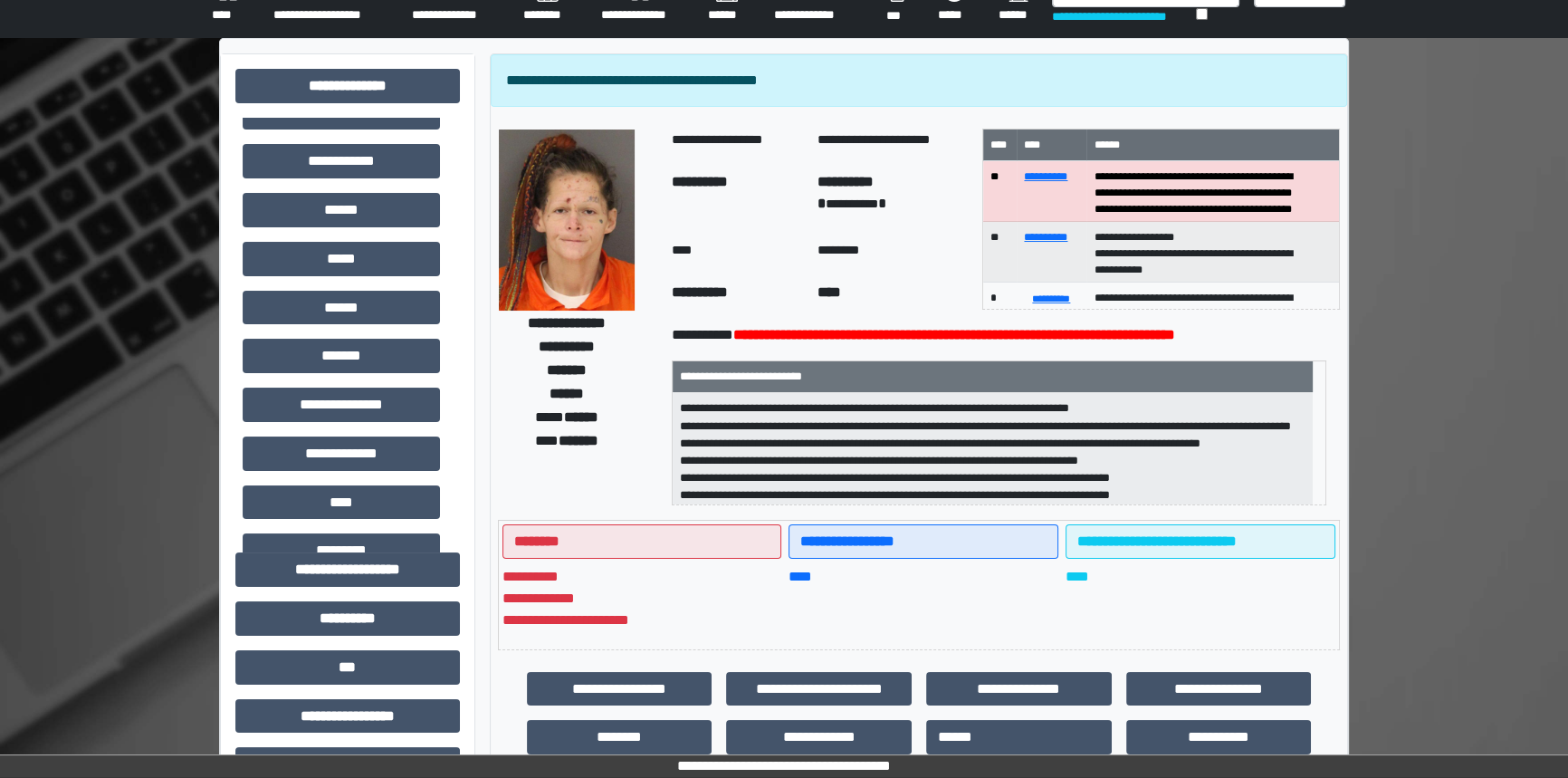 click on "**********" at bounding box center [992, 448] 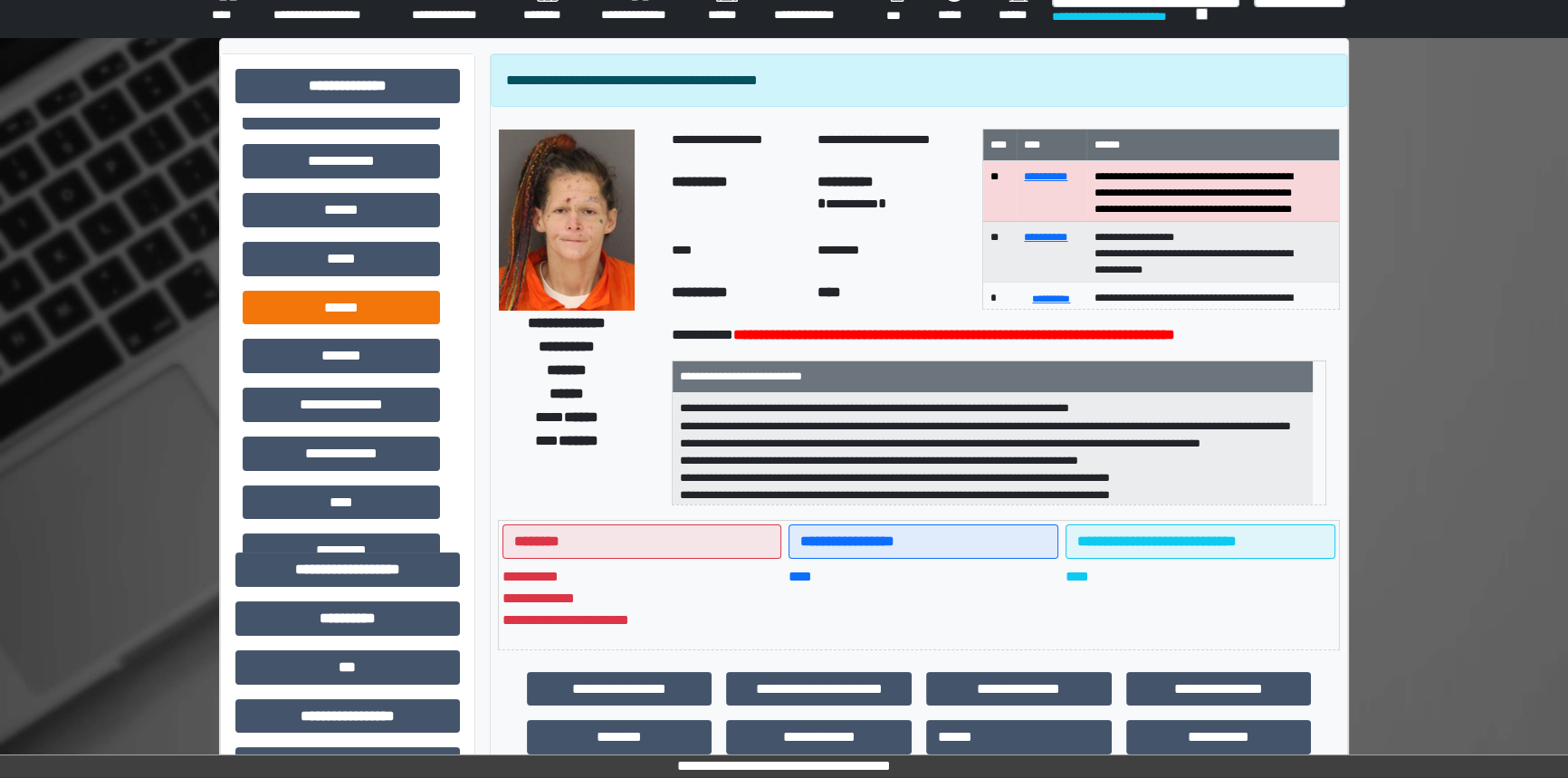 scroll, scrollTop: 164, scrollLeft: 0, axis: vertical 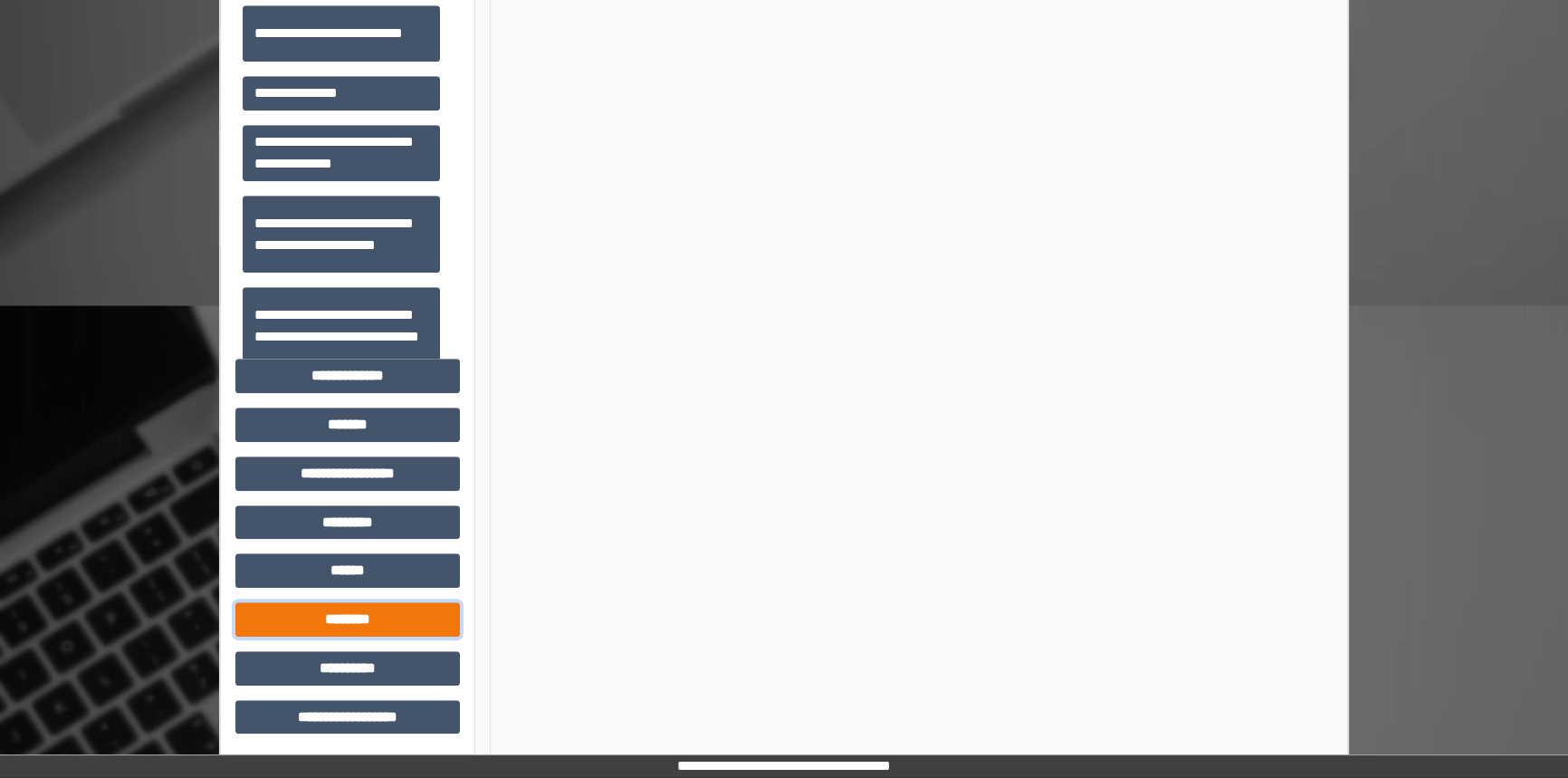 click on "********" at bounding box center (348, 620) 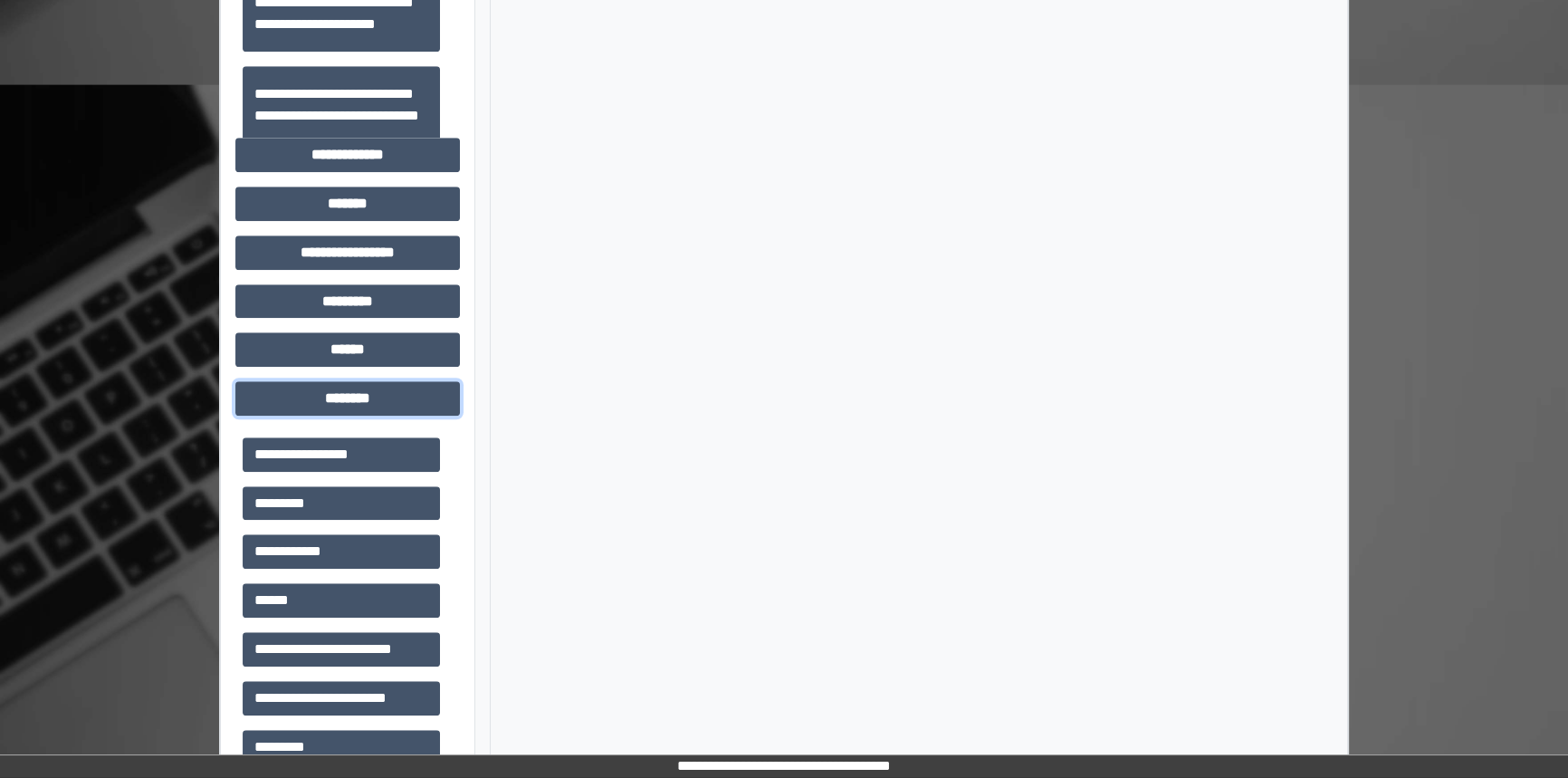 scroll, scrollTop: 1832, scrollLeft: 0, axis: vertical 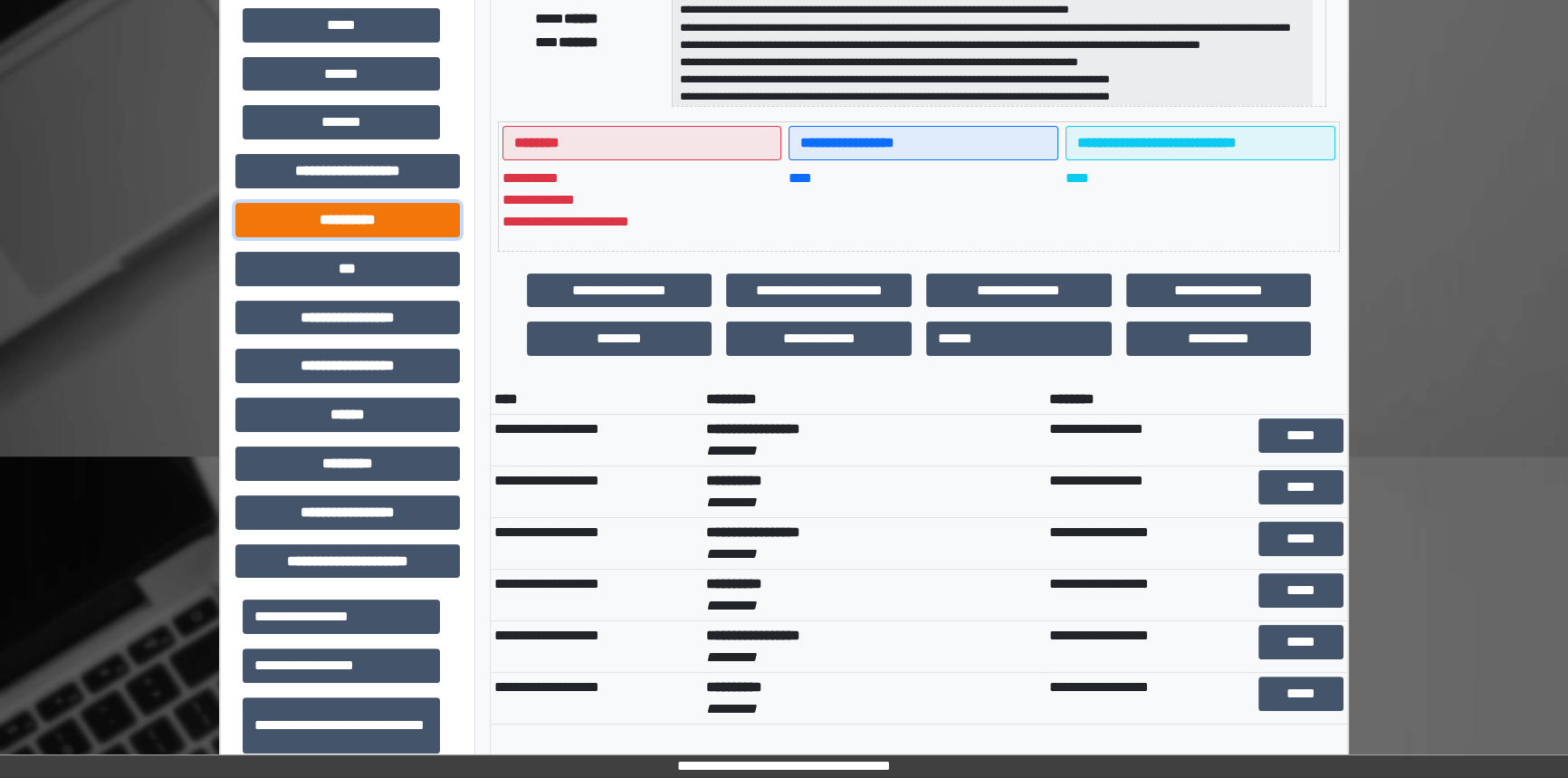click on "**********" at bounding box center (348, 220) 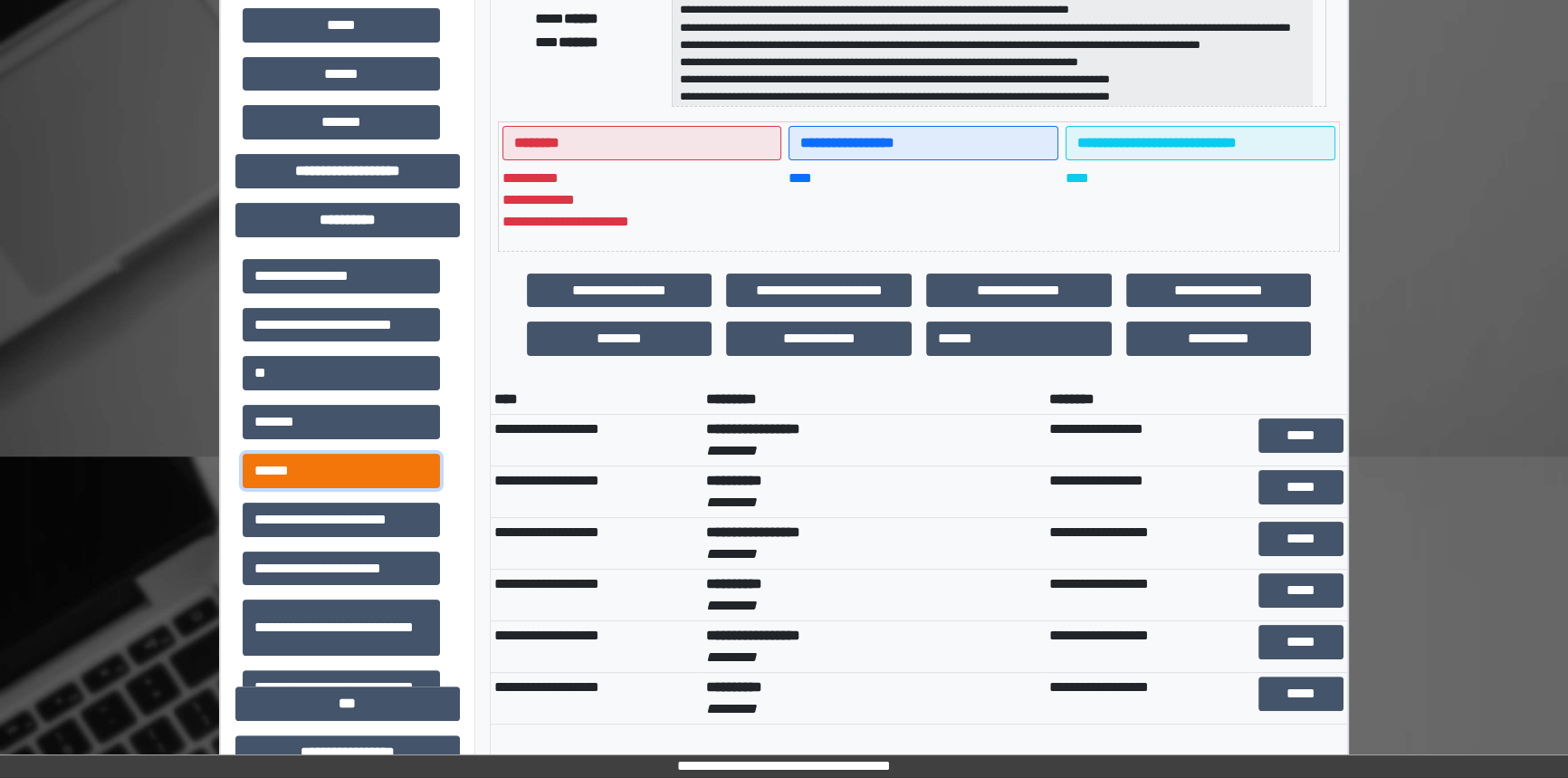 click on "******" at bounding box center [341, 471] 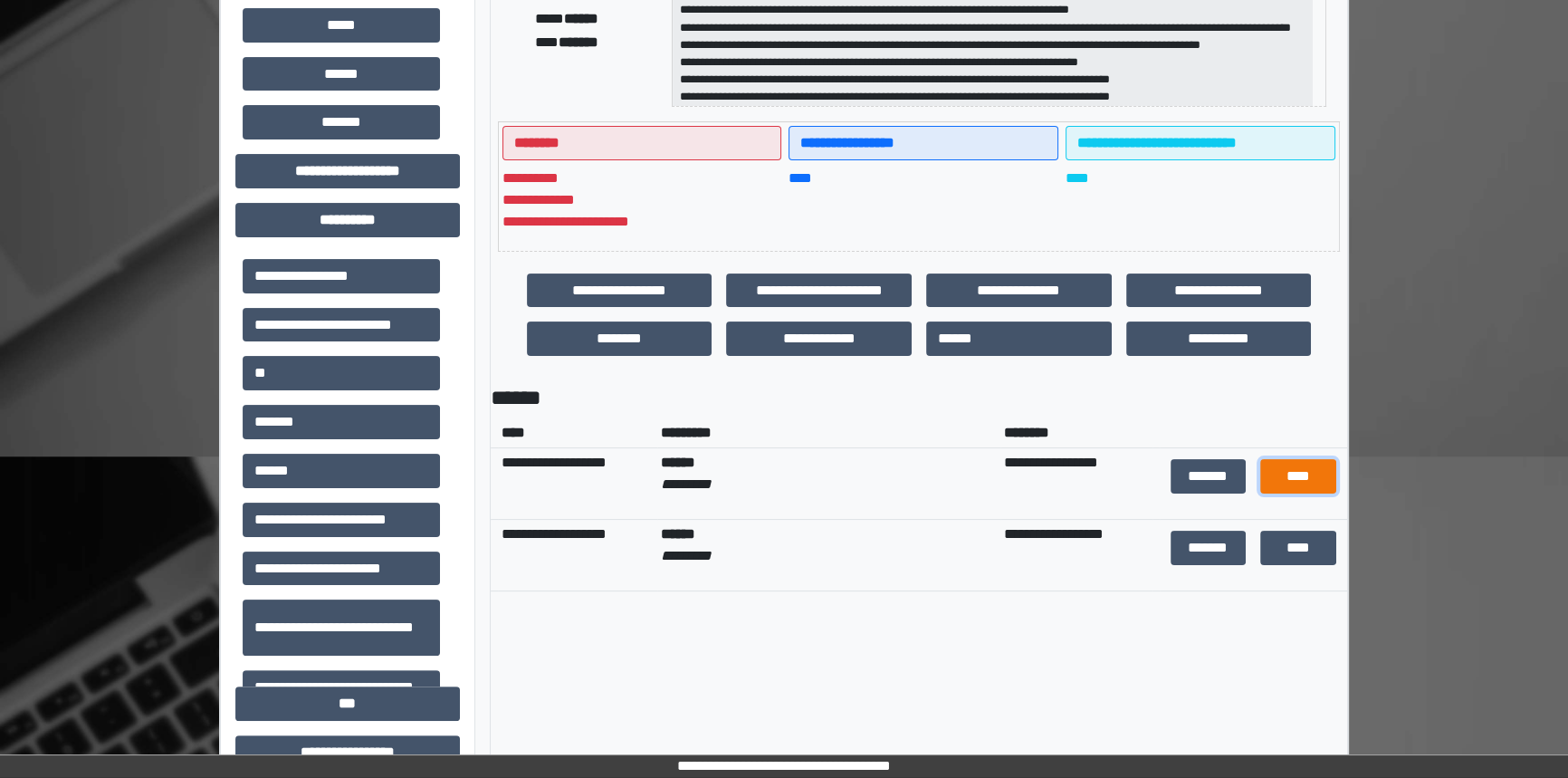 click on "****" at bounding box center [1297, 476] 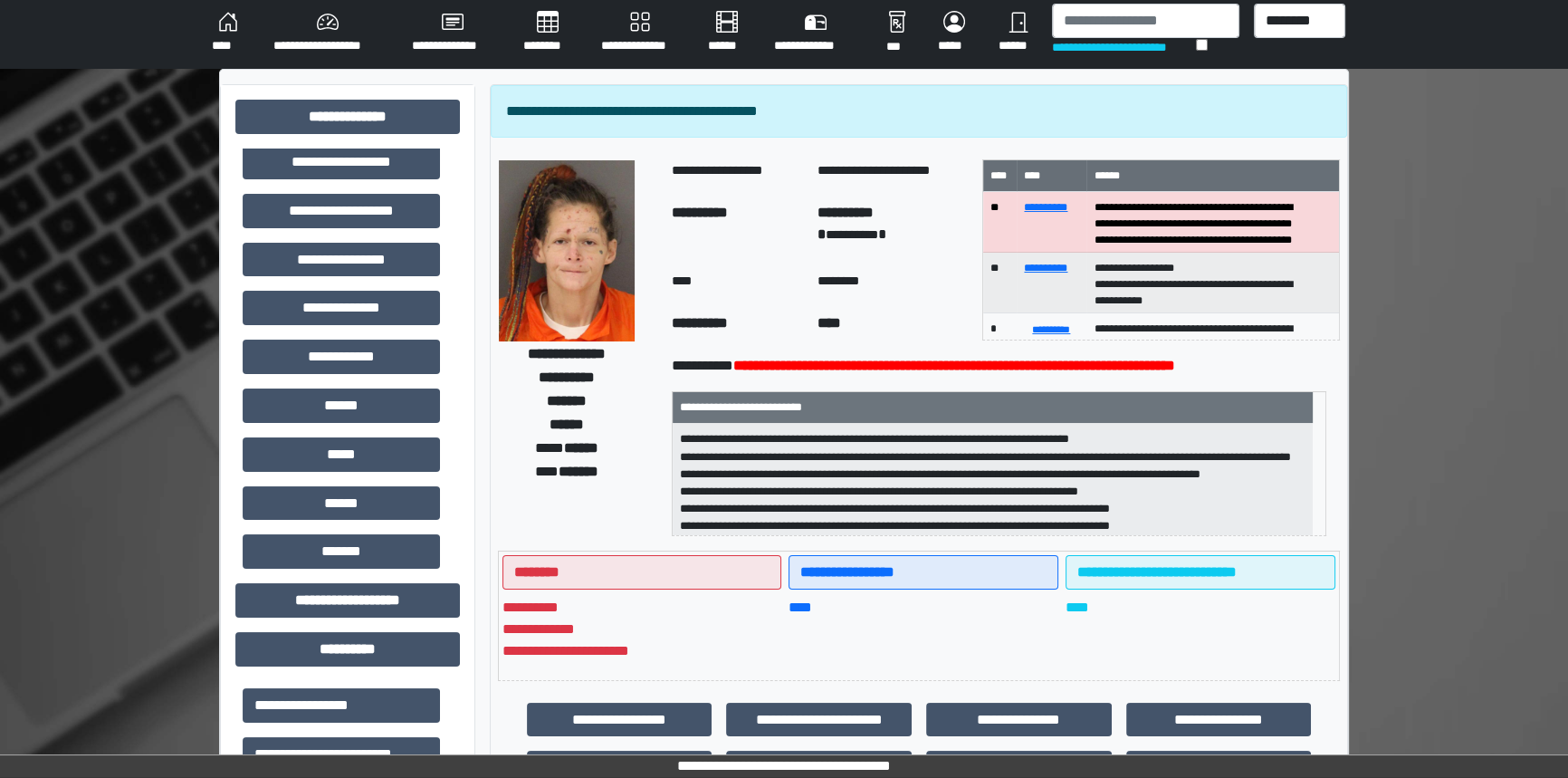 scroll, scrollTop: 0, scrollLeft: 0, axis: both 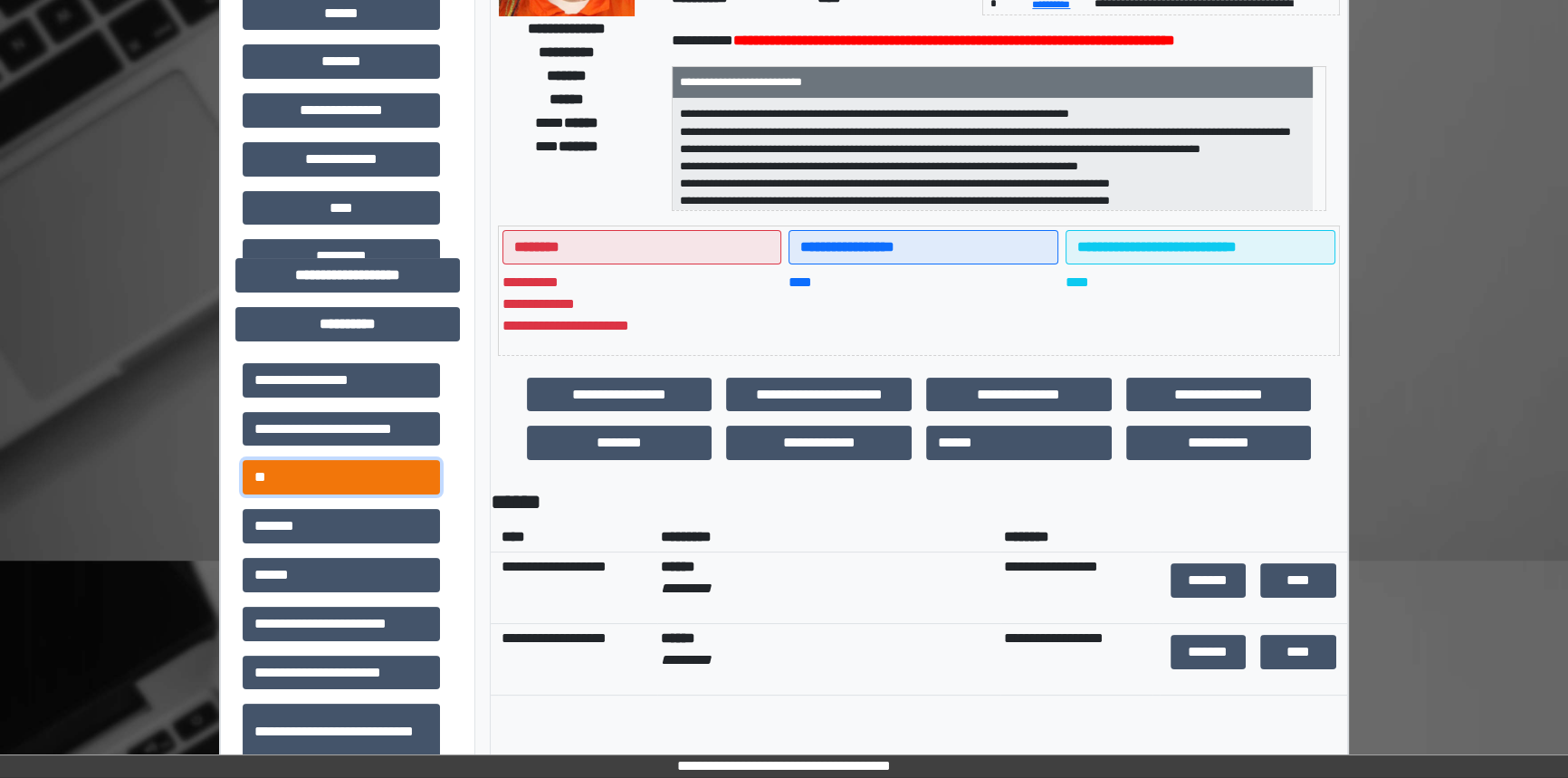 click on "**" at bounding box center (341, 477) 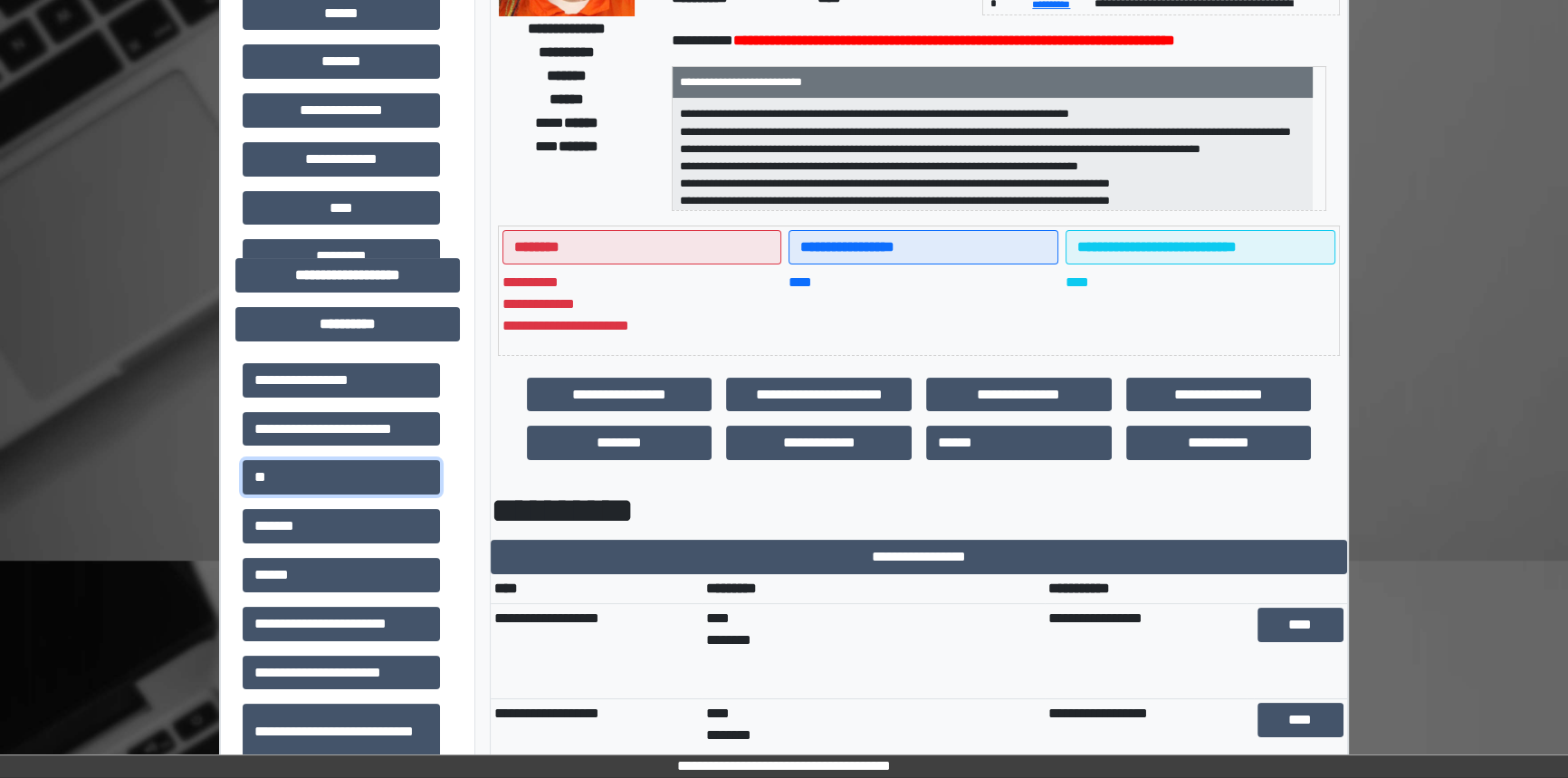 scroll, scrollTop: 0, scrollLeft: 0, axis: both 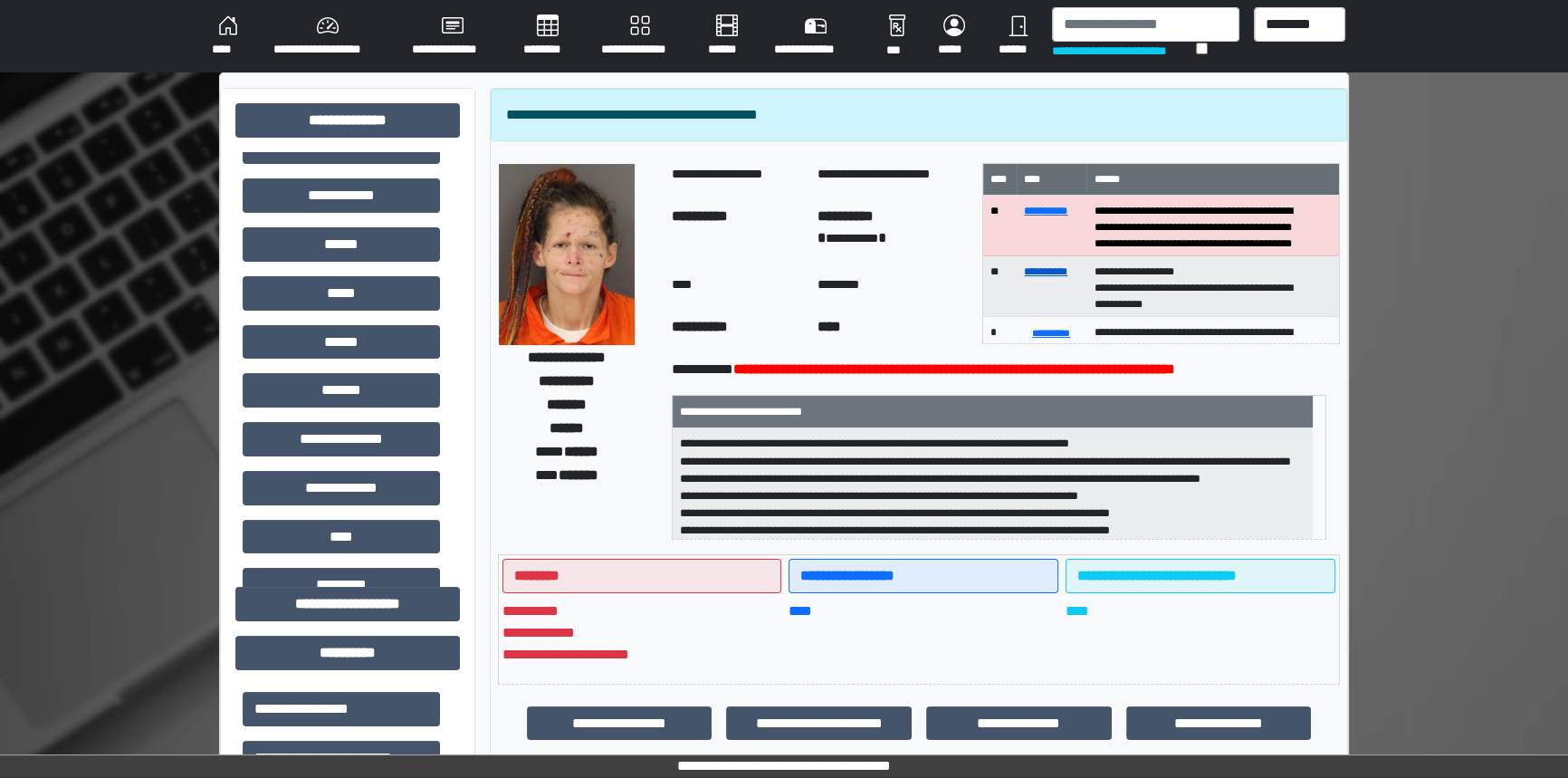 click on "**********" at bounding box center (1046, 272) 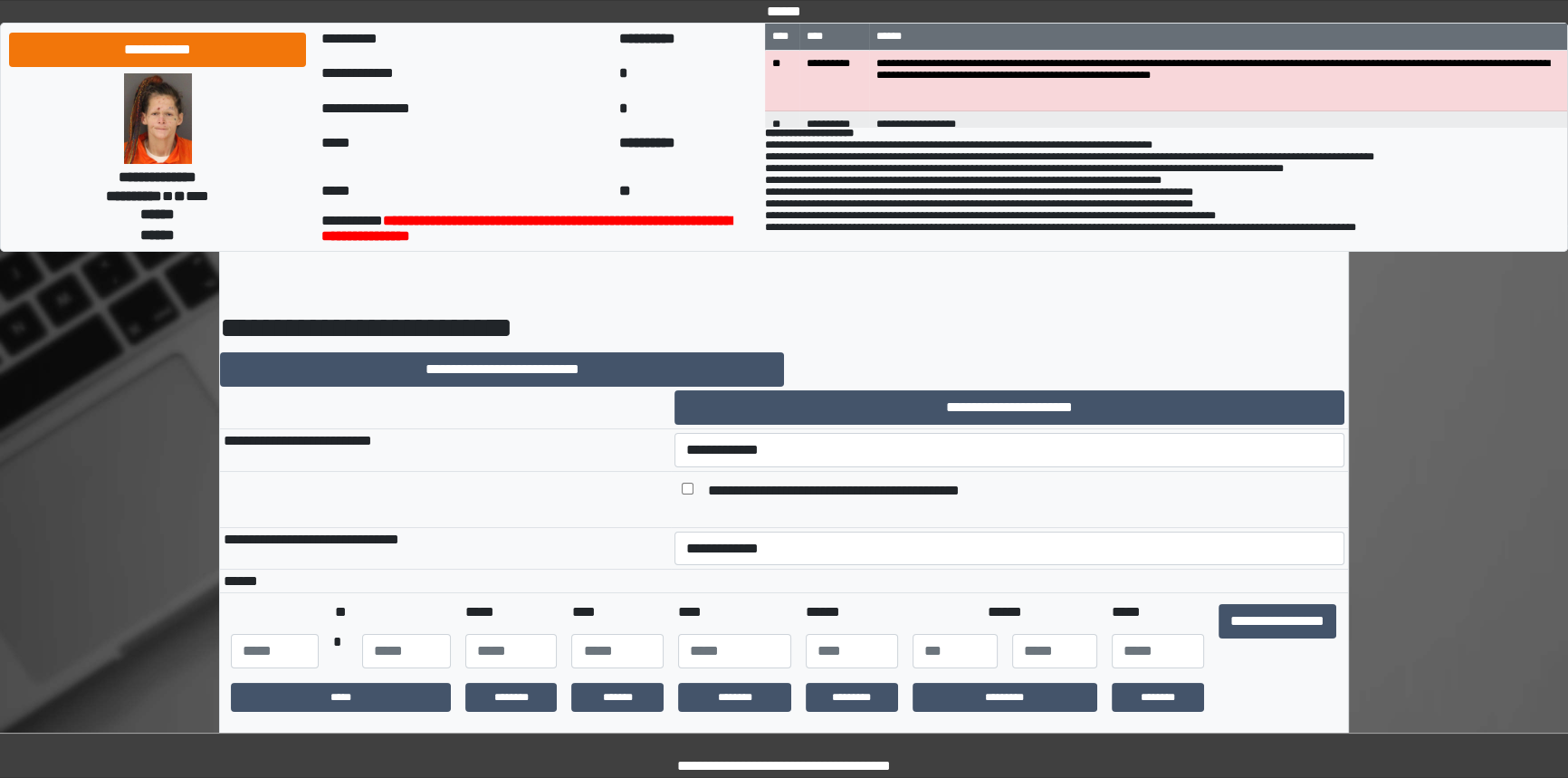 scroll, scrollTop: 82, scrollLeft: 0, axis: vertical 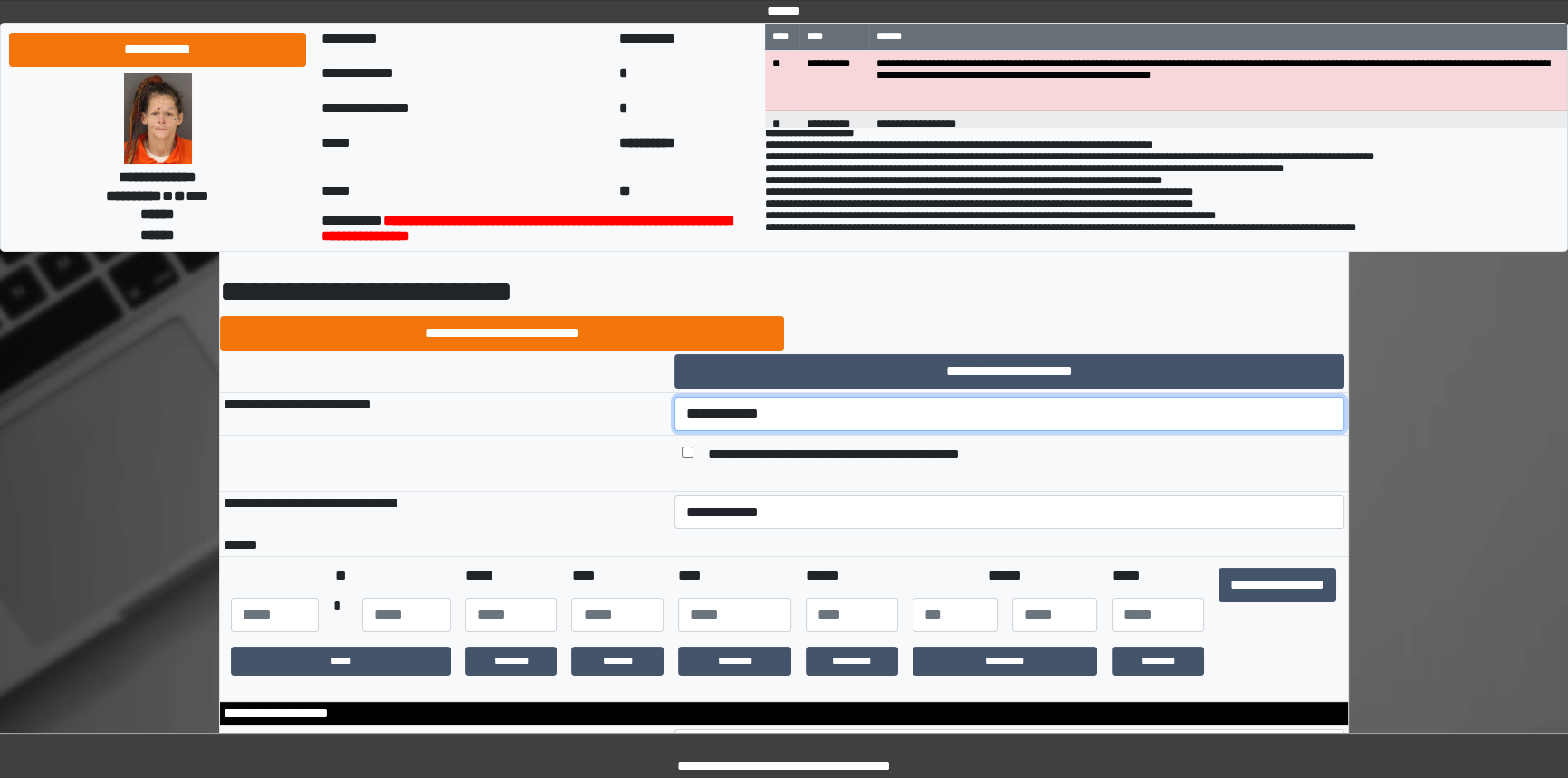 click on "**********" at bounding box center (1009, 414) 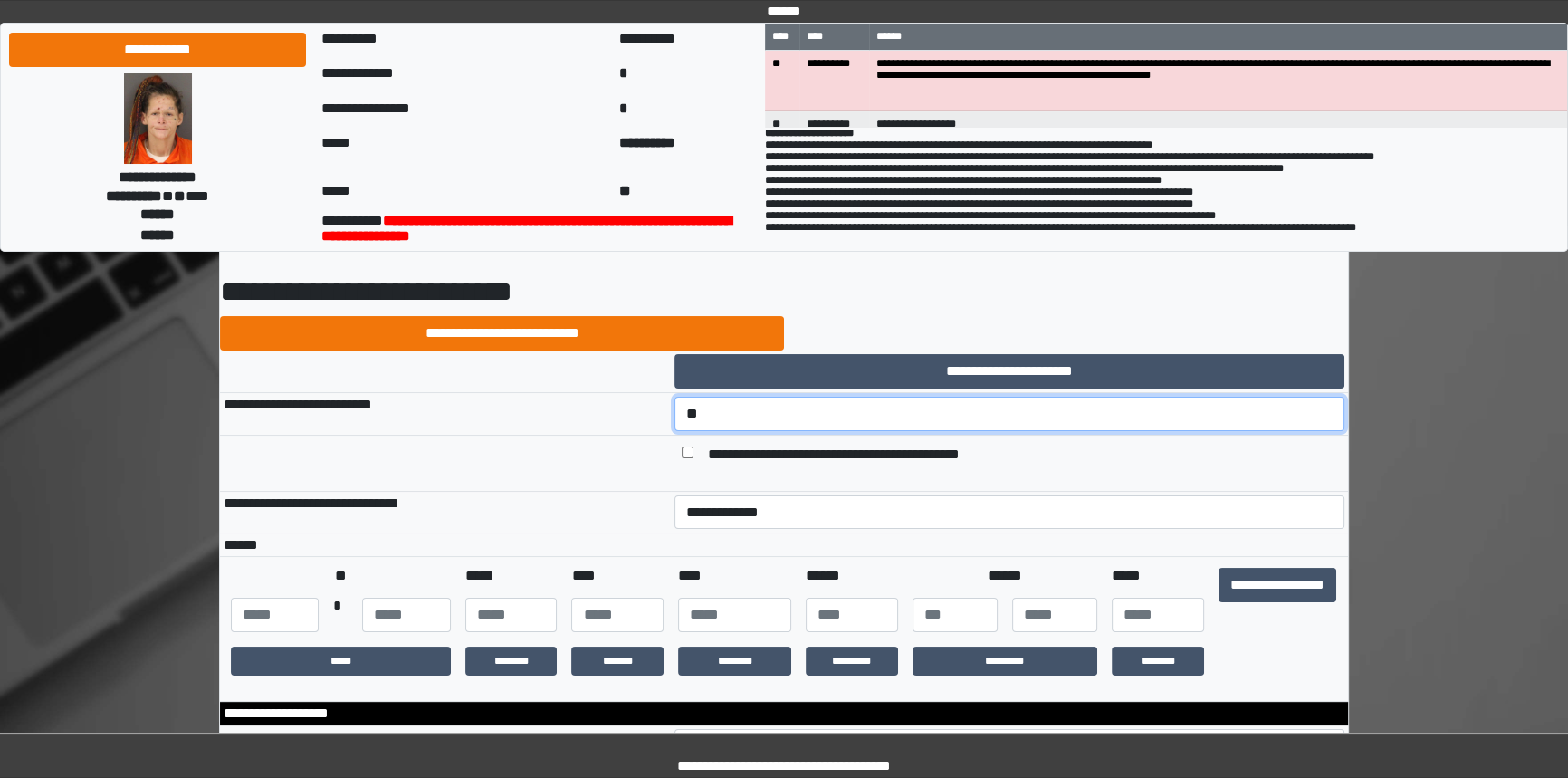 click on "**********" at bounding box center (1009, 414) 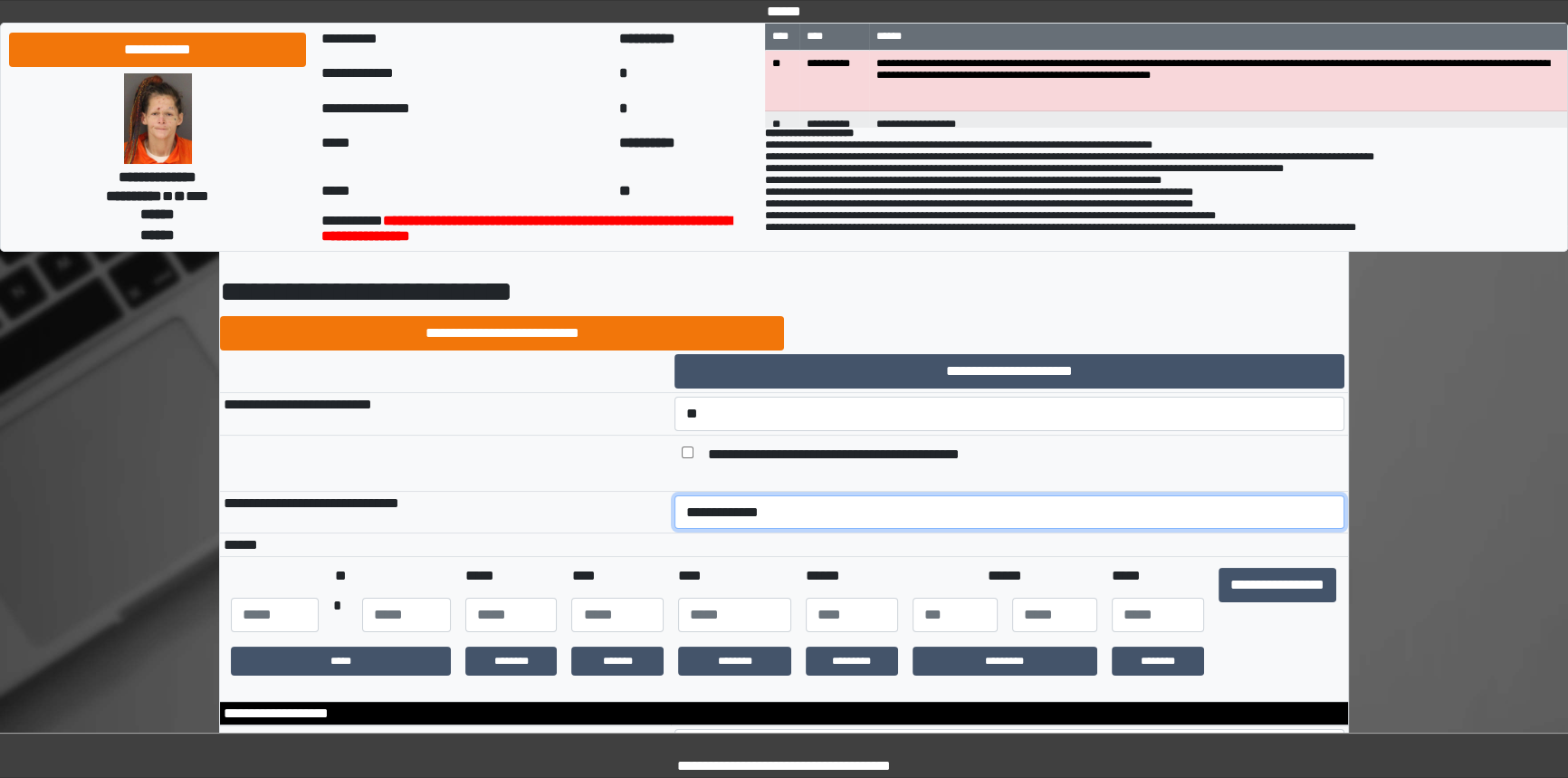click on "**********" at bounding box center (1009, 513) 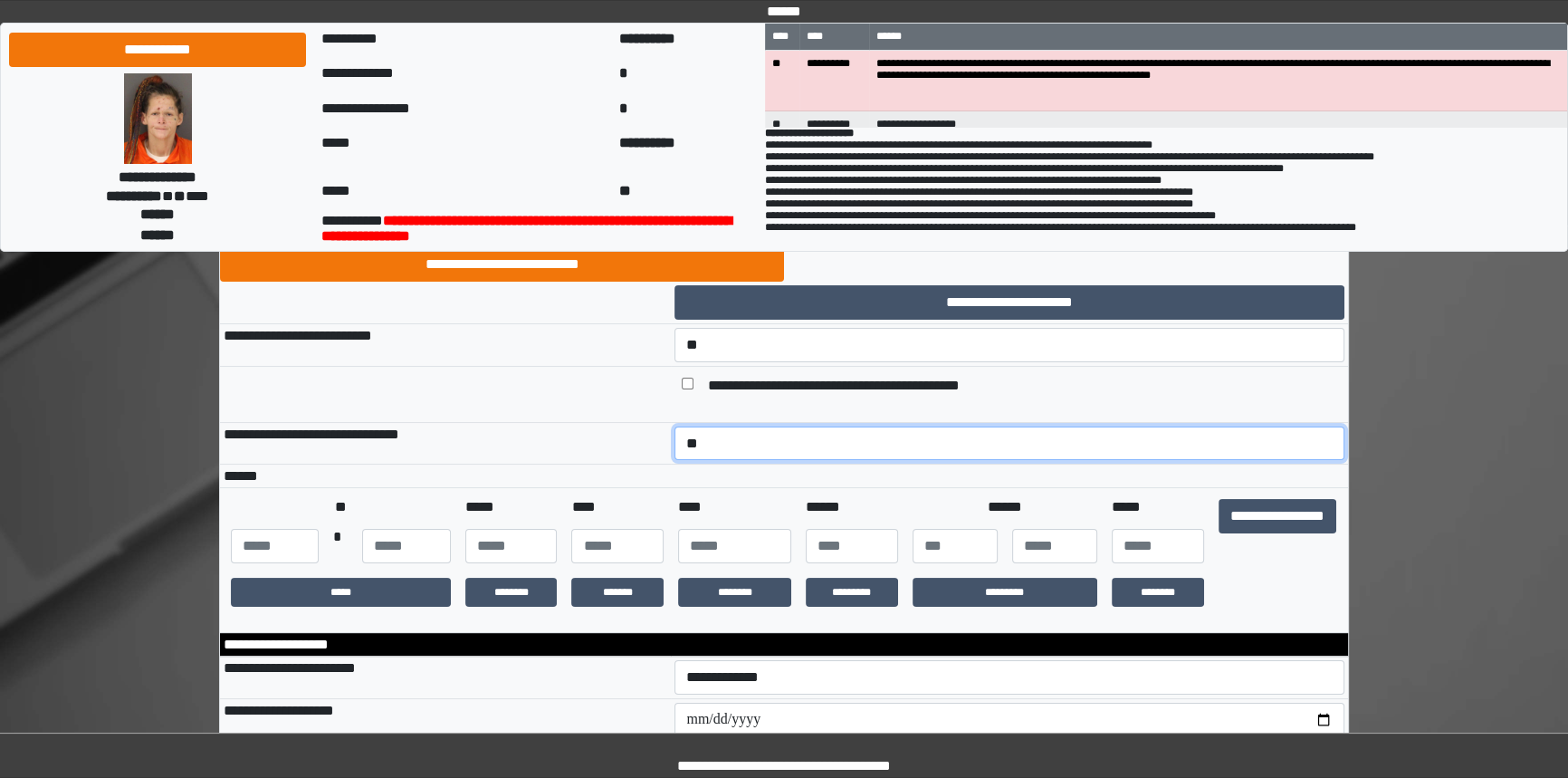 scroll, scrollTop: 246, scrollLeft: 0, axis: vertical 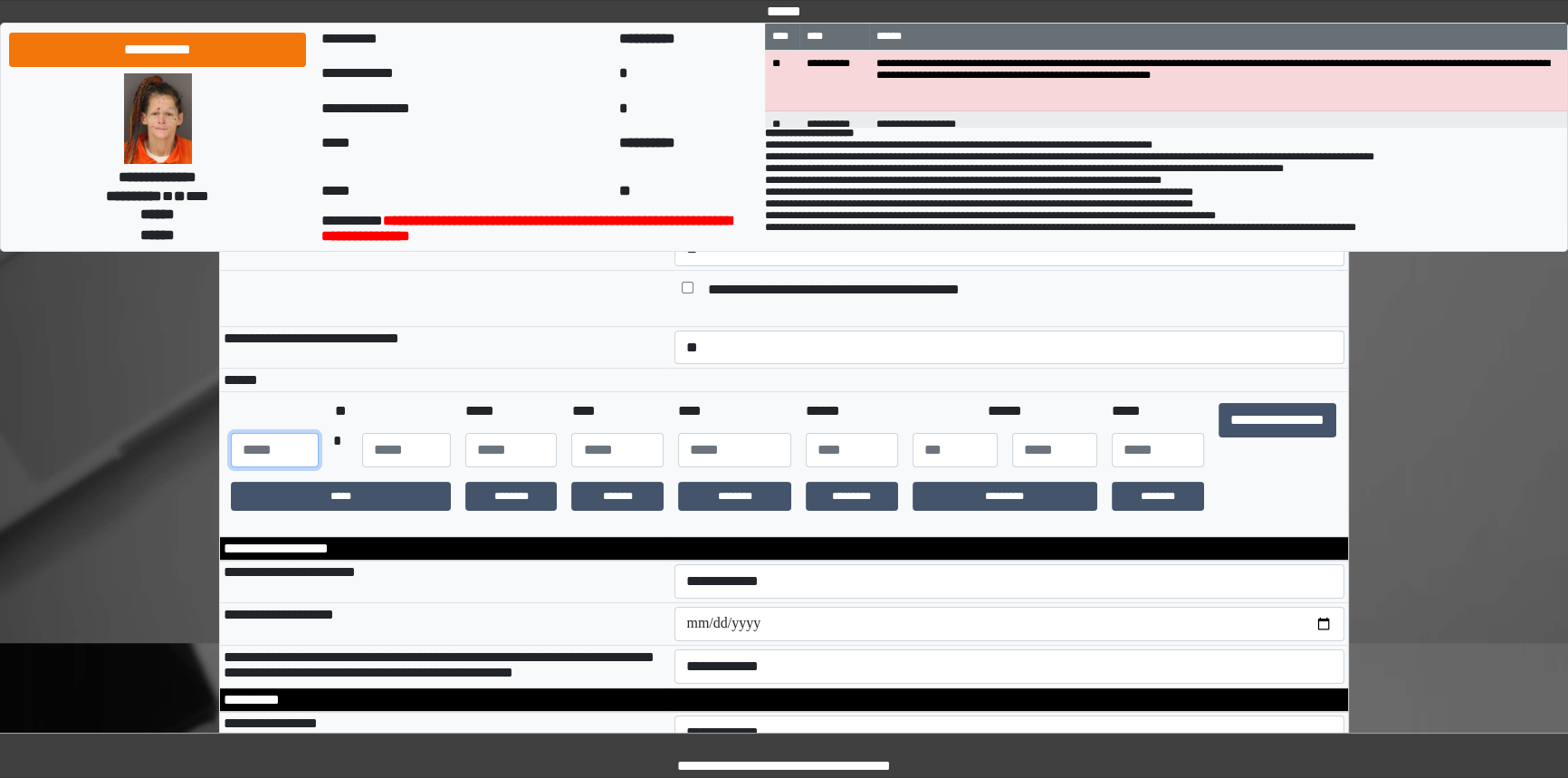 drag, startPoint x: 272, startPoint y: 456, endPoint x: 288, endPoint y: 451, distance: 16.763055 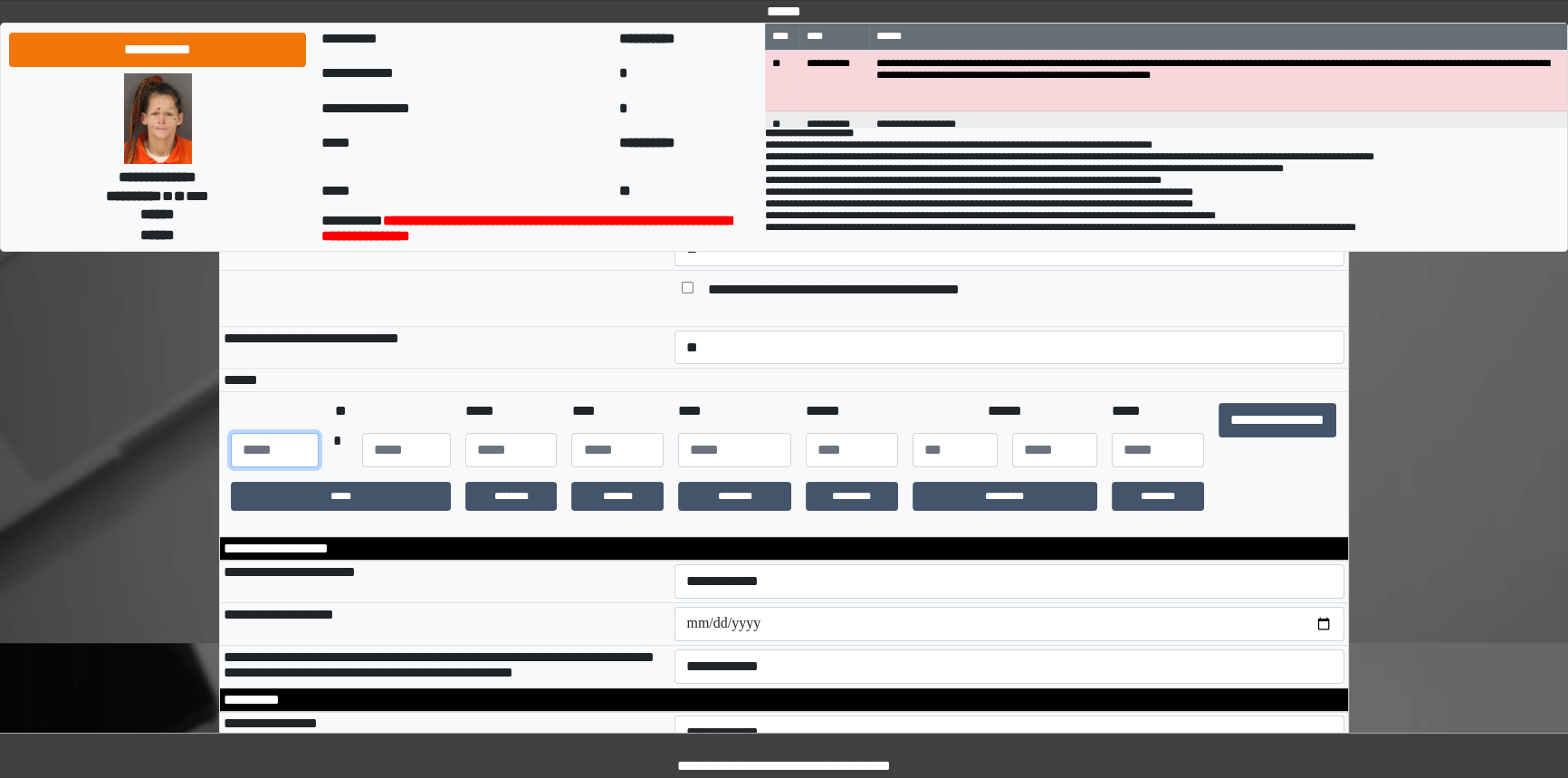 click at bounding box center [274, 450] 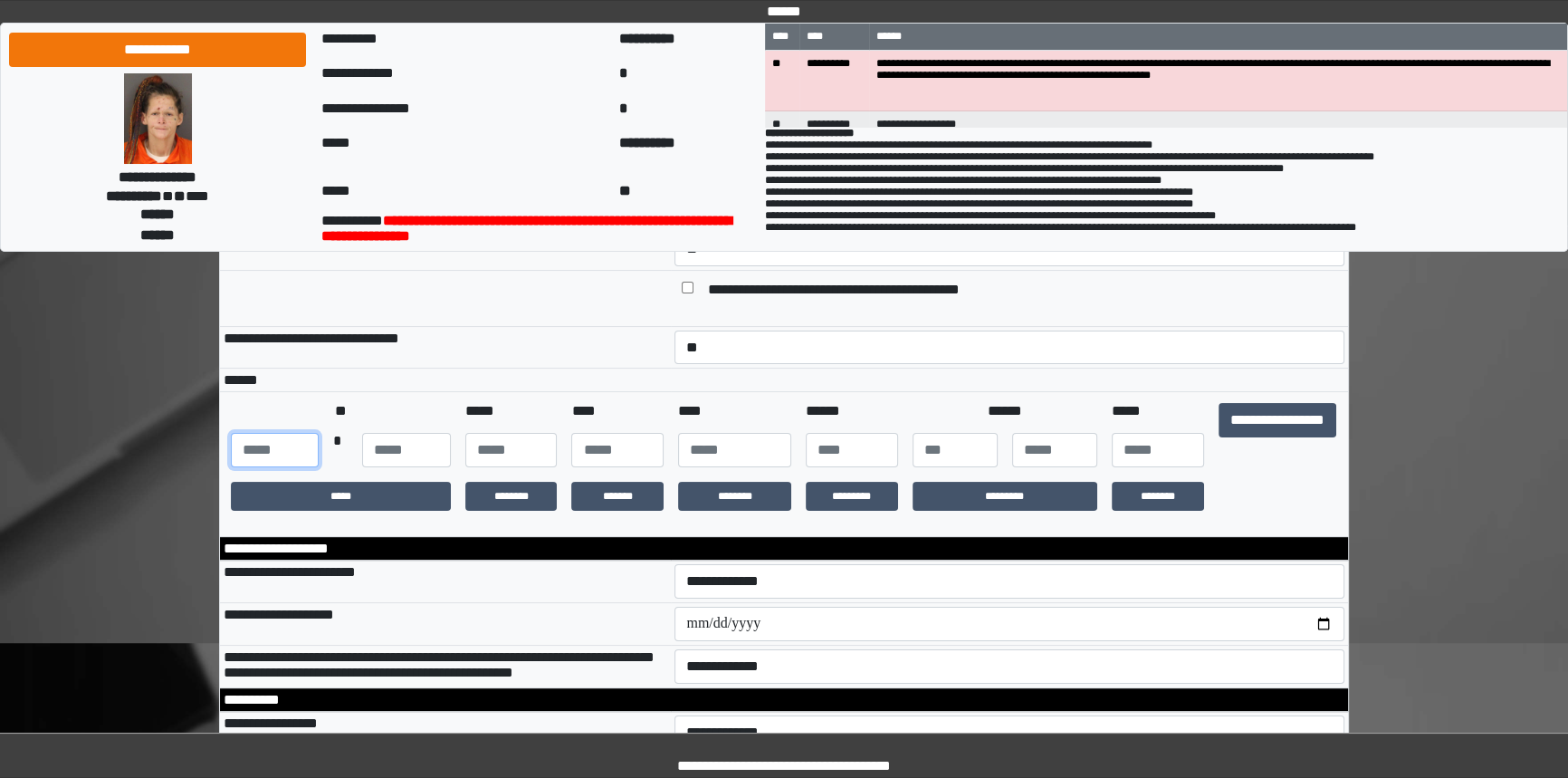 scroll, scrollTop: 329, scrollLeft: 0, axis: vertical 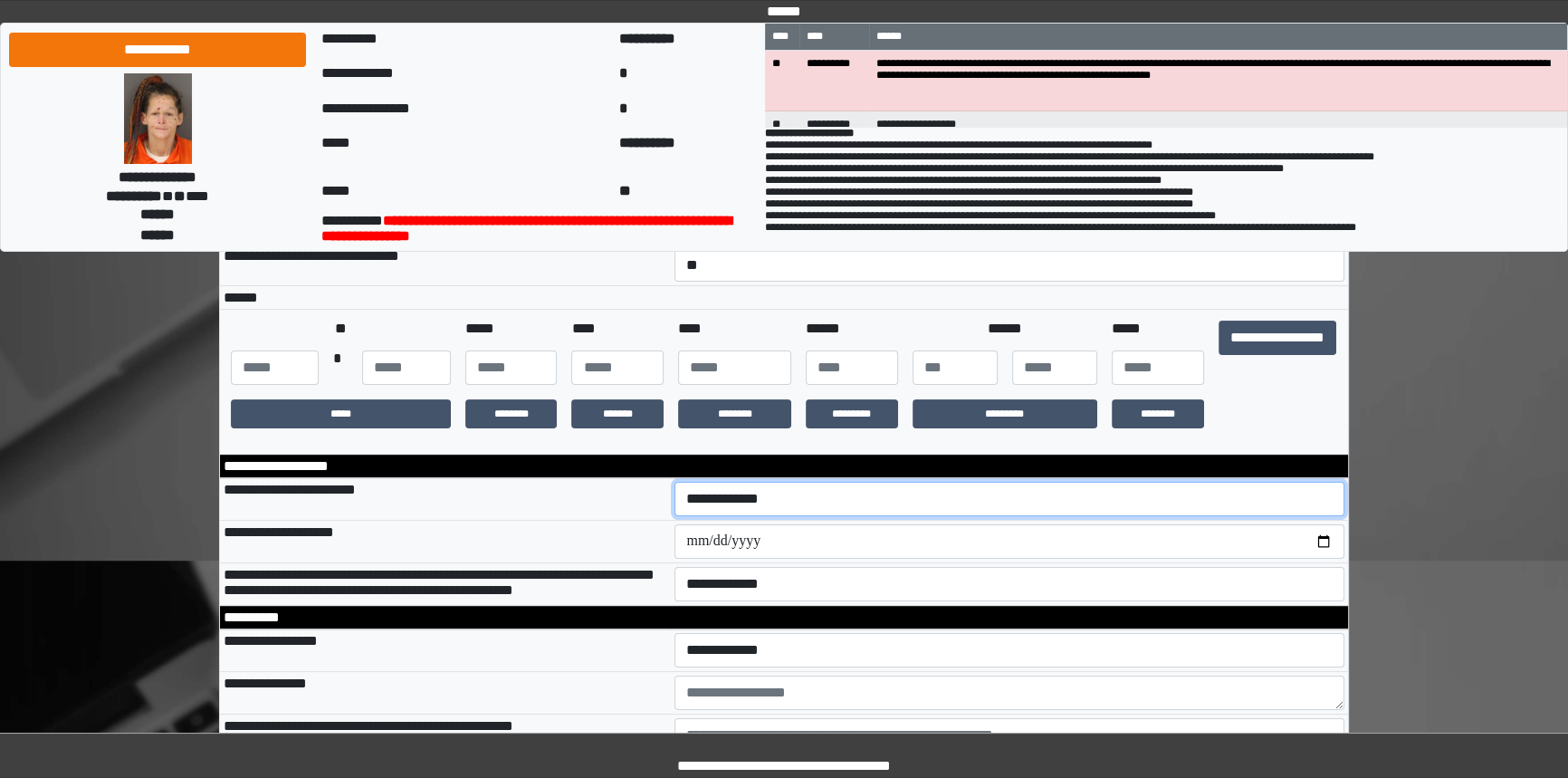 click on "**********" at bounding box center (1009, 499) 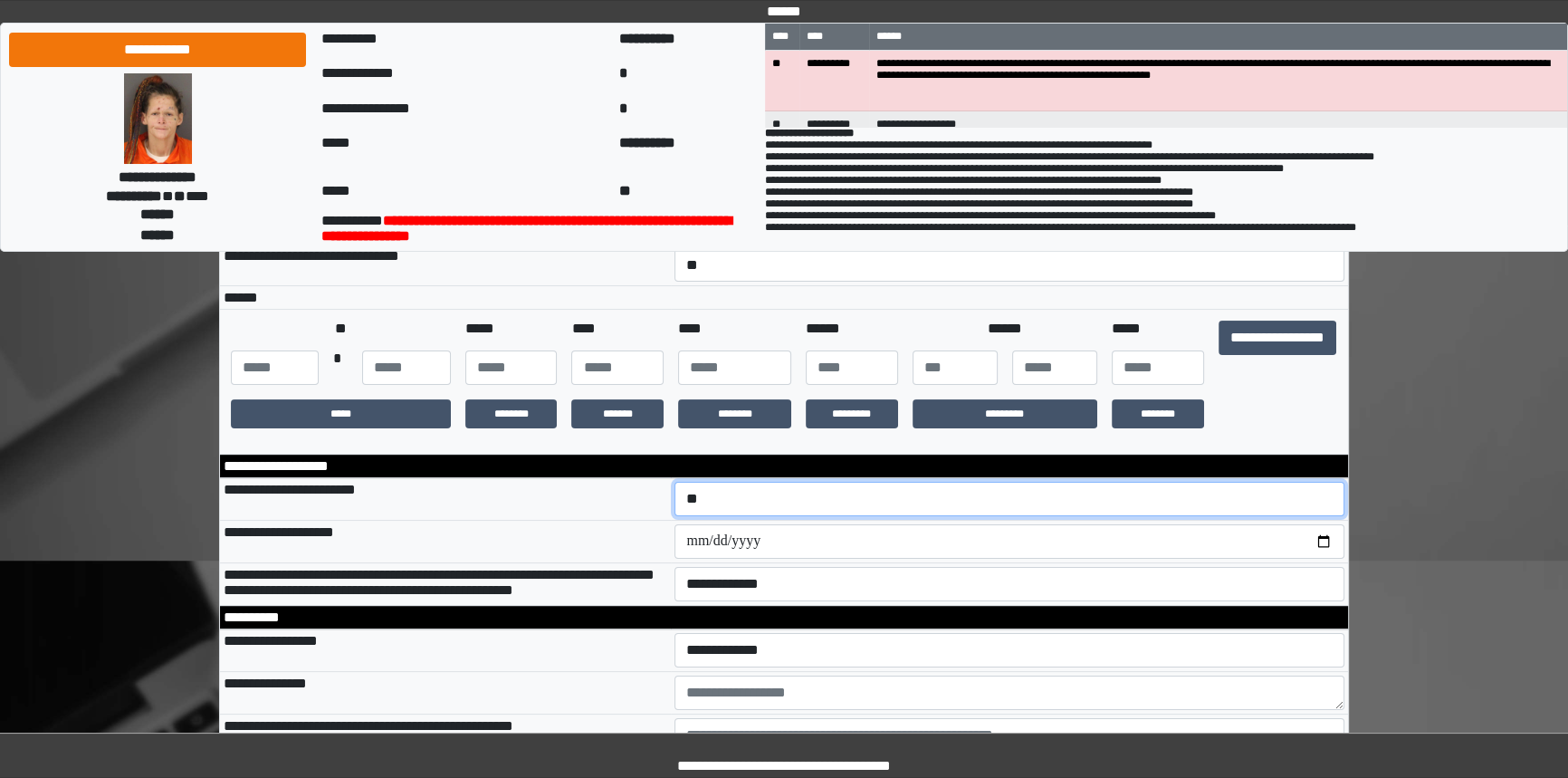 click on "**********" at bounding box center (1009, 499) 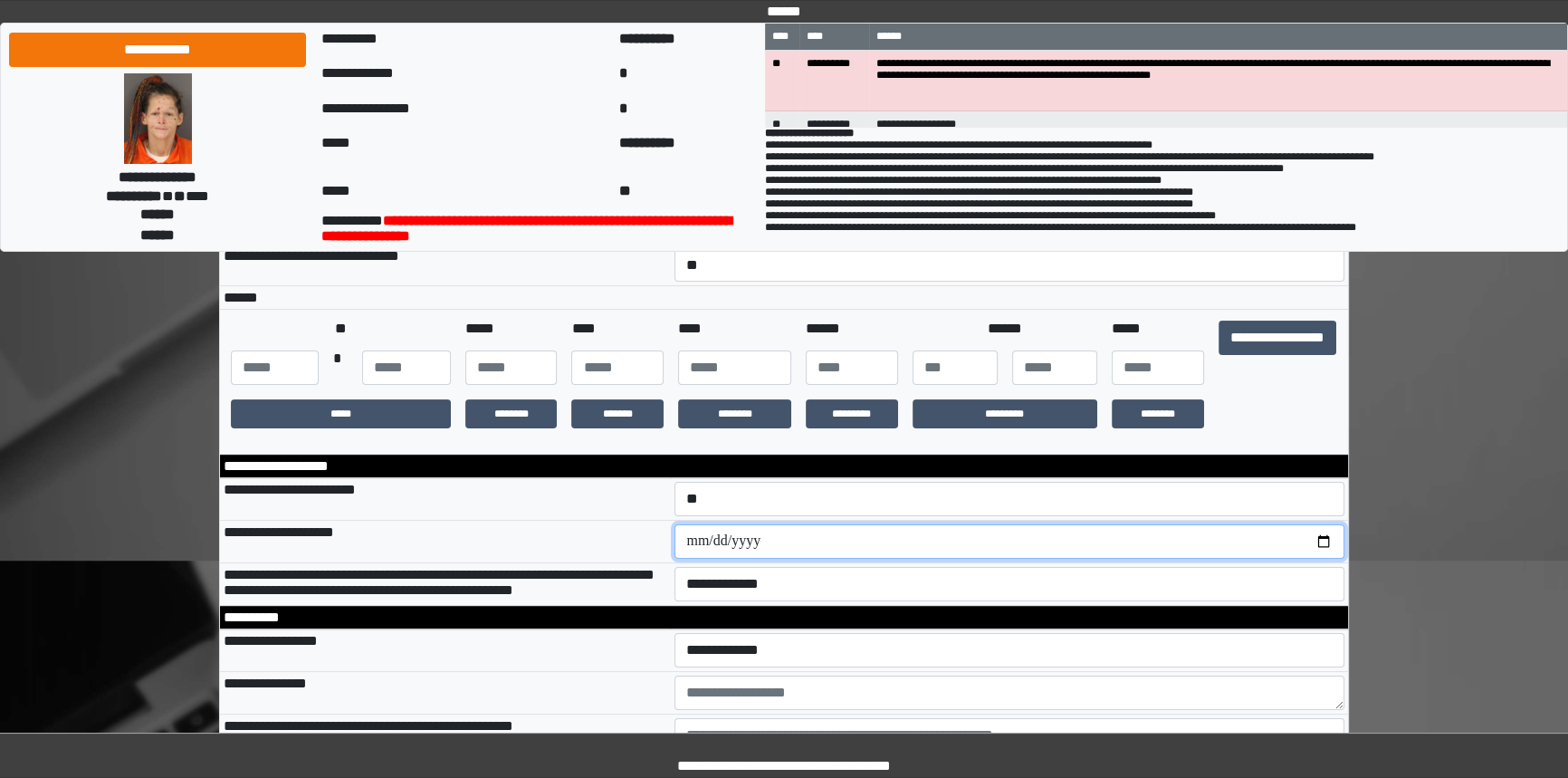 click at bounding box center (1009, 542) 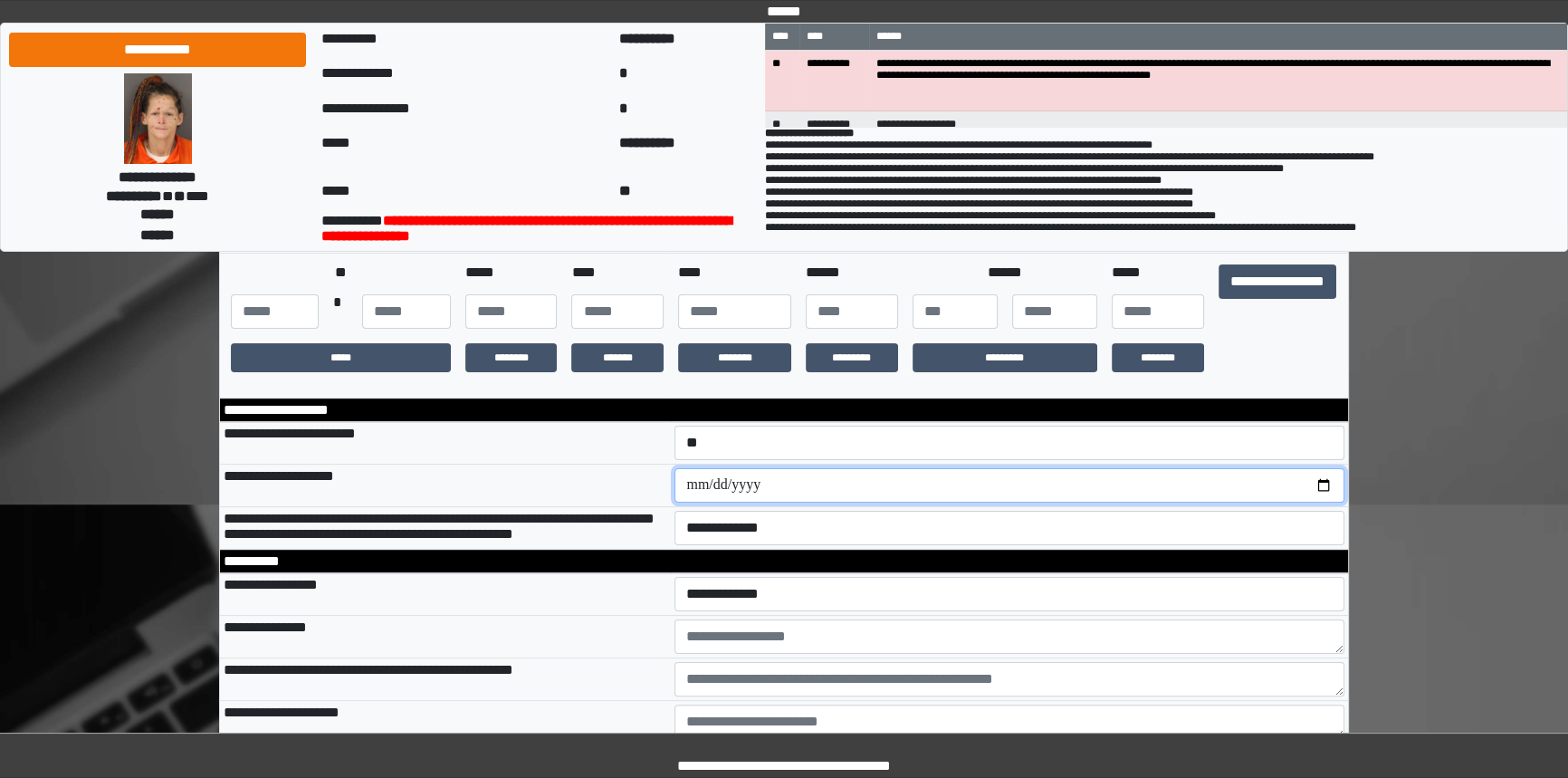 scroll, scrollTop: 411, scrollLeft: 0, axis: vertical 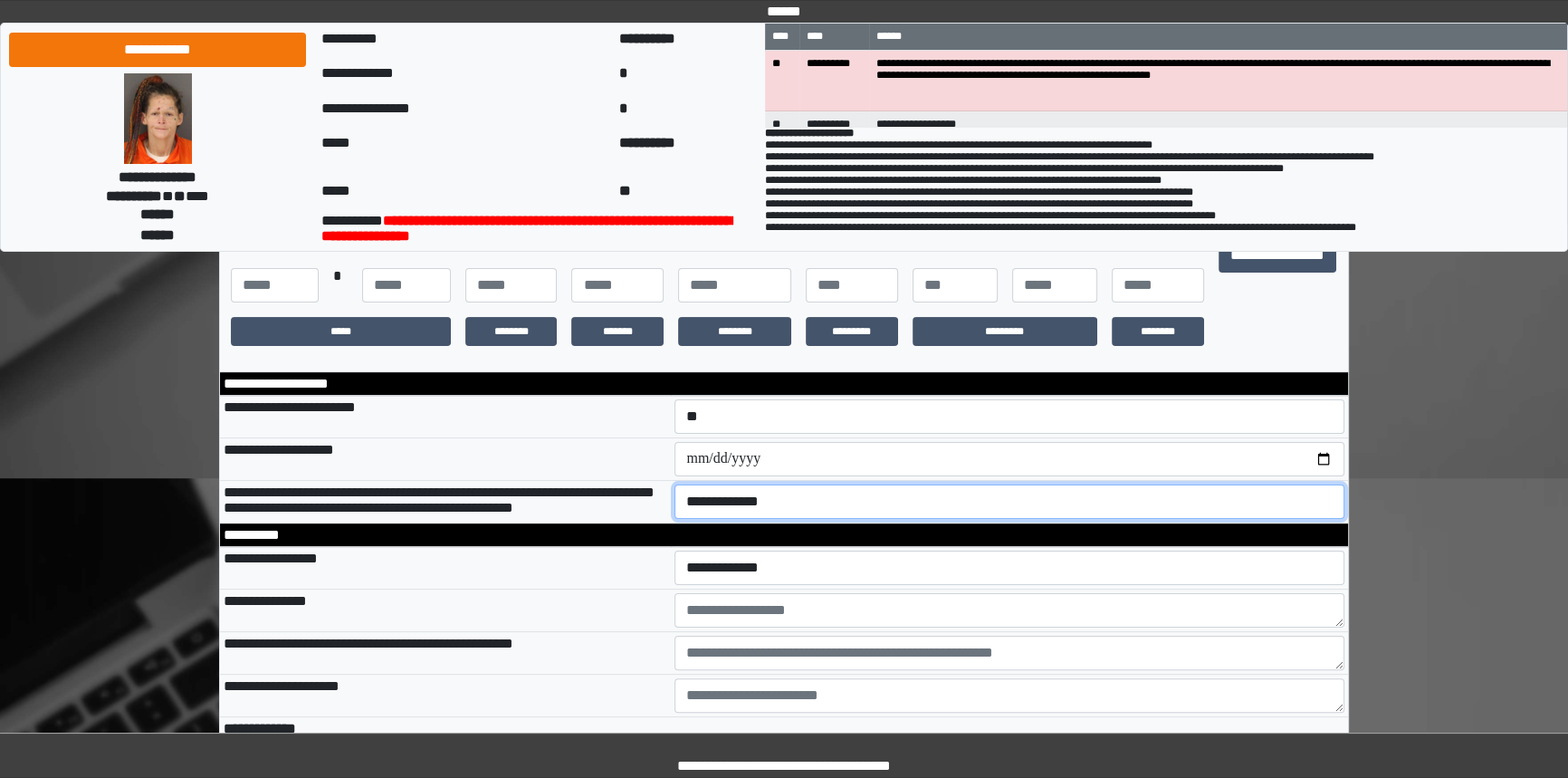 click on "**********" at bounding box center [1009, 502] 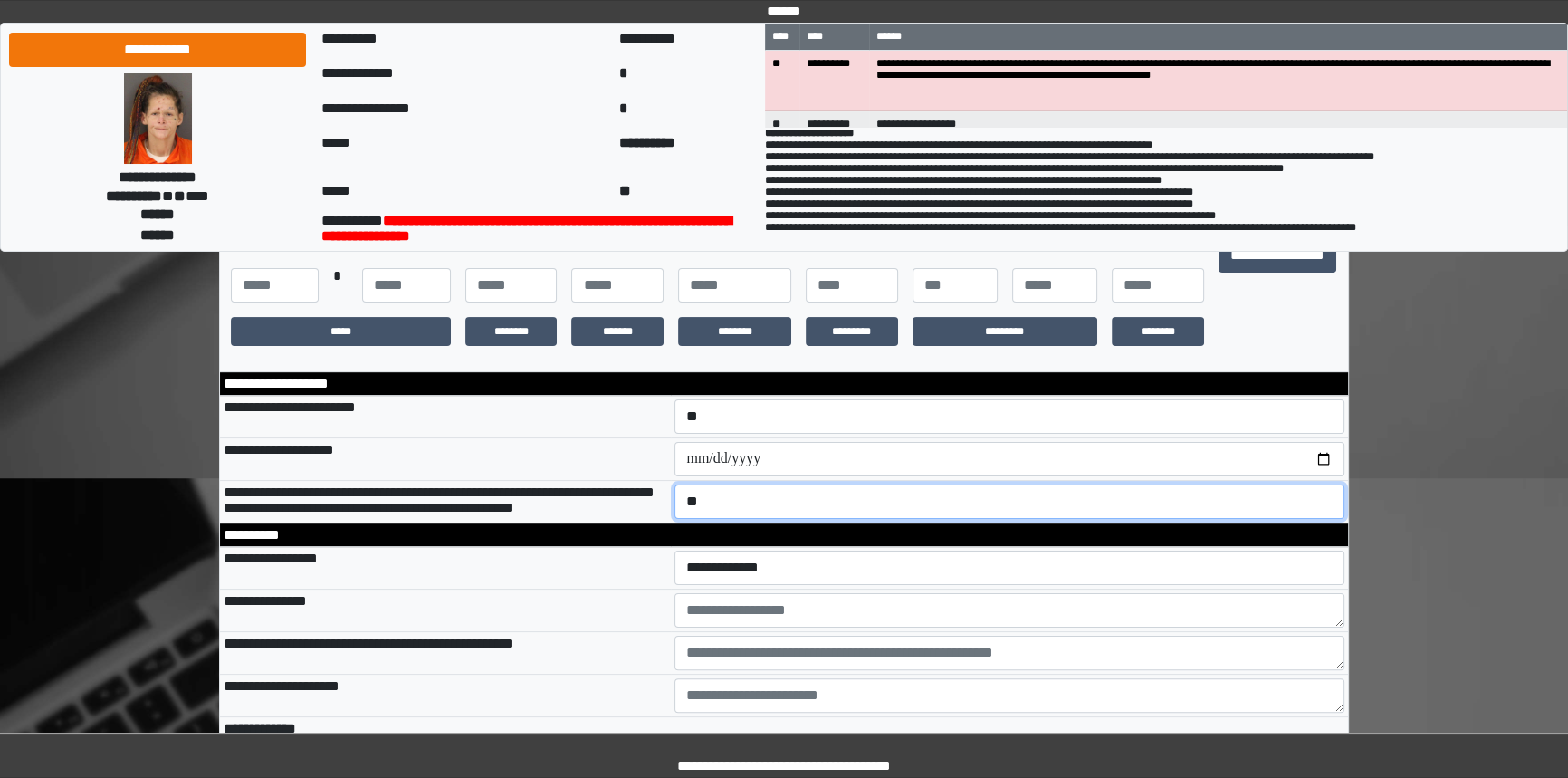 click on "**********" at bounding box center (1009, 502) 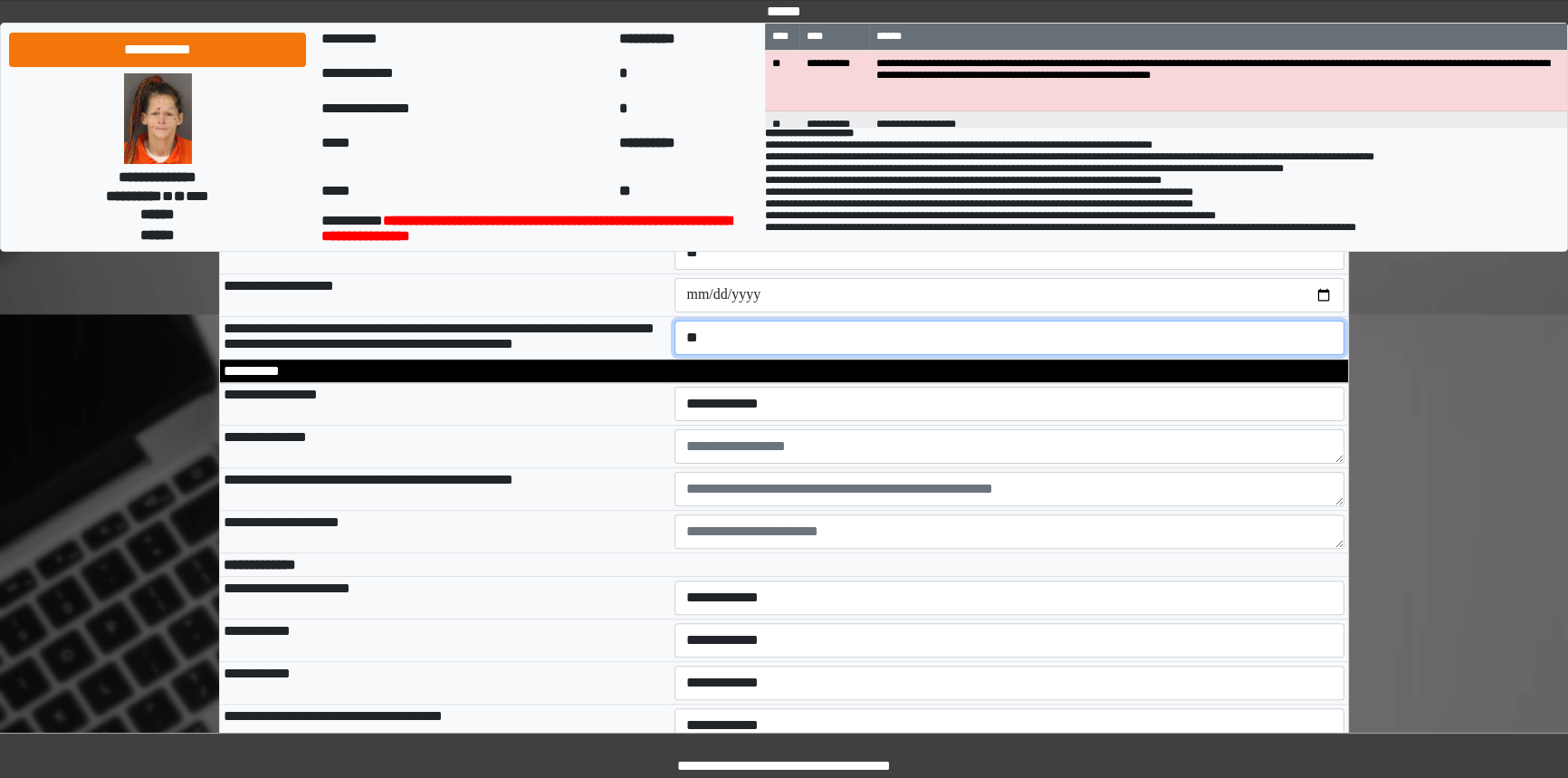 scroll, scrollTop: 576, scrollLeft: 0, axis: vertical 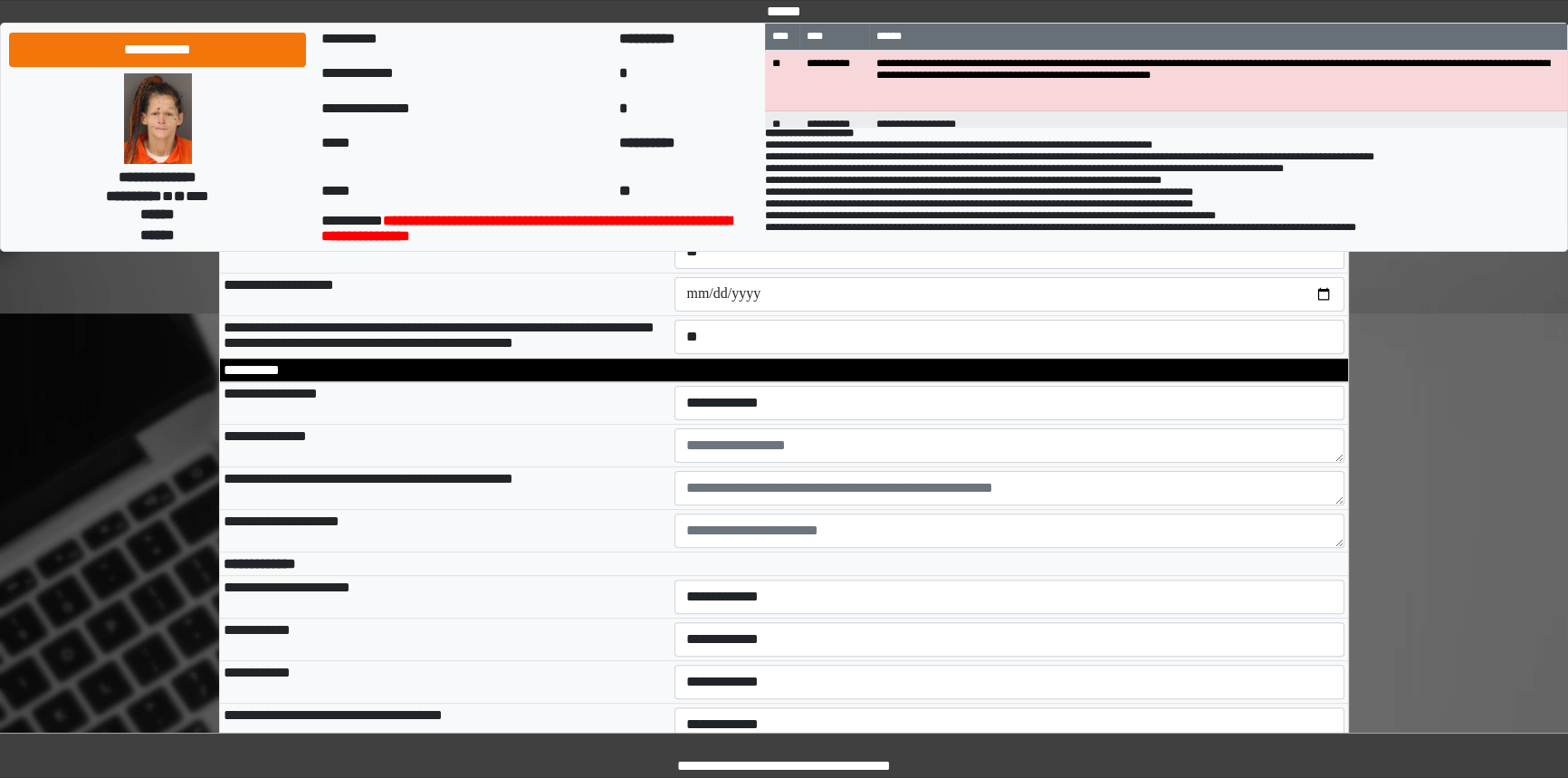 click at bounding box center (1009, 488) 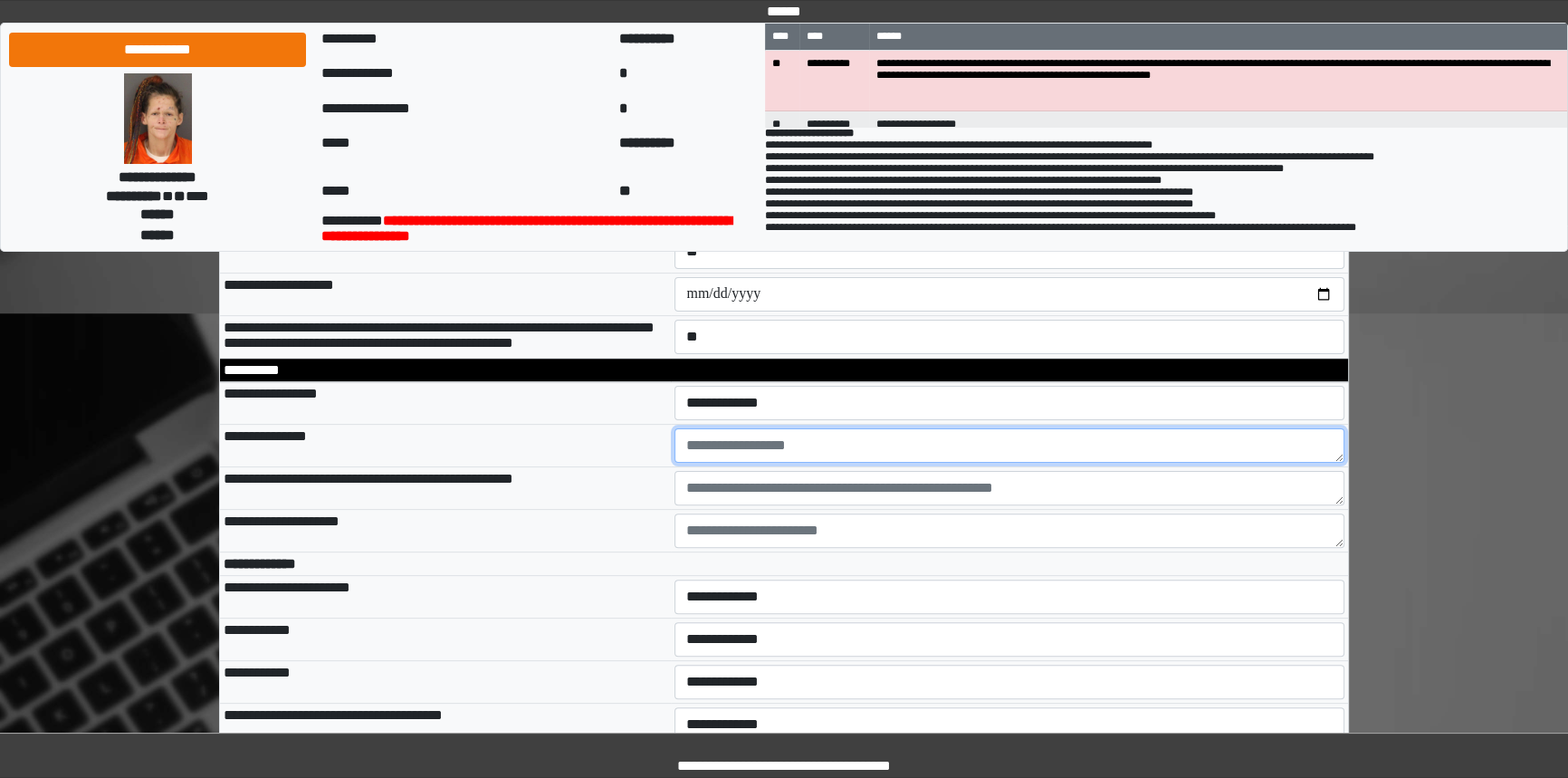 click at bounding box center (1009, 446) 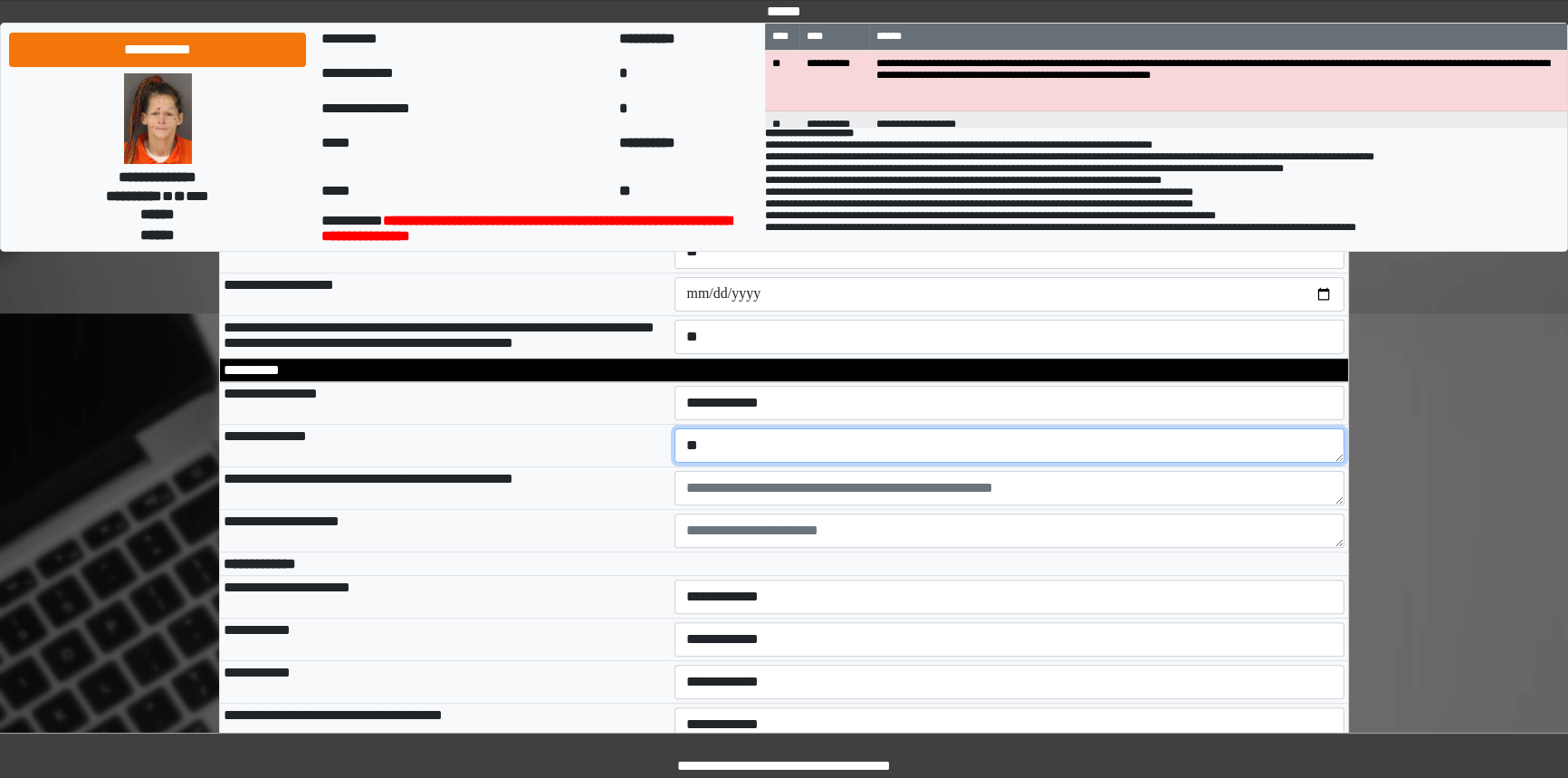 click on "**" at bounding box center [1009, 446] 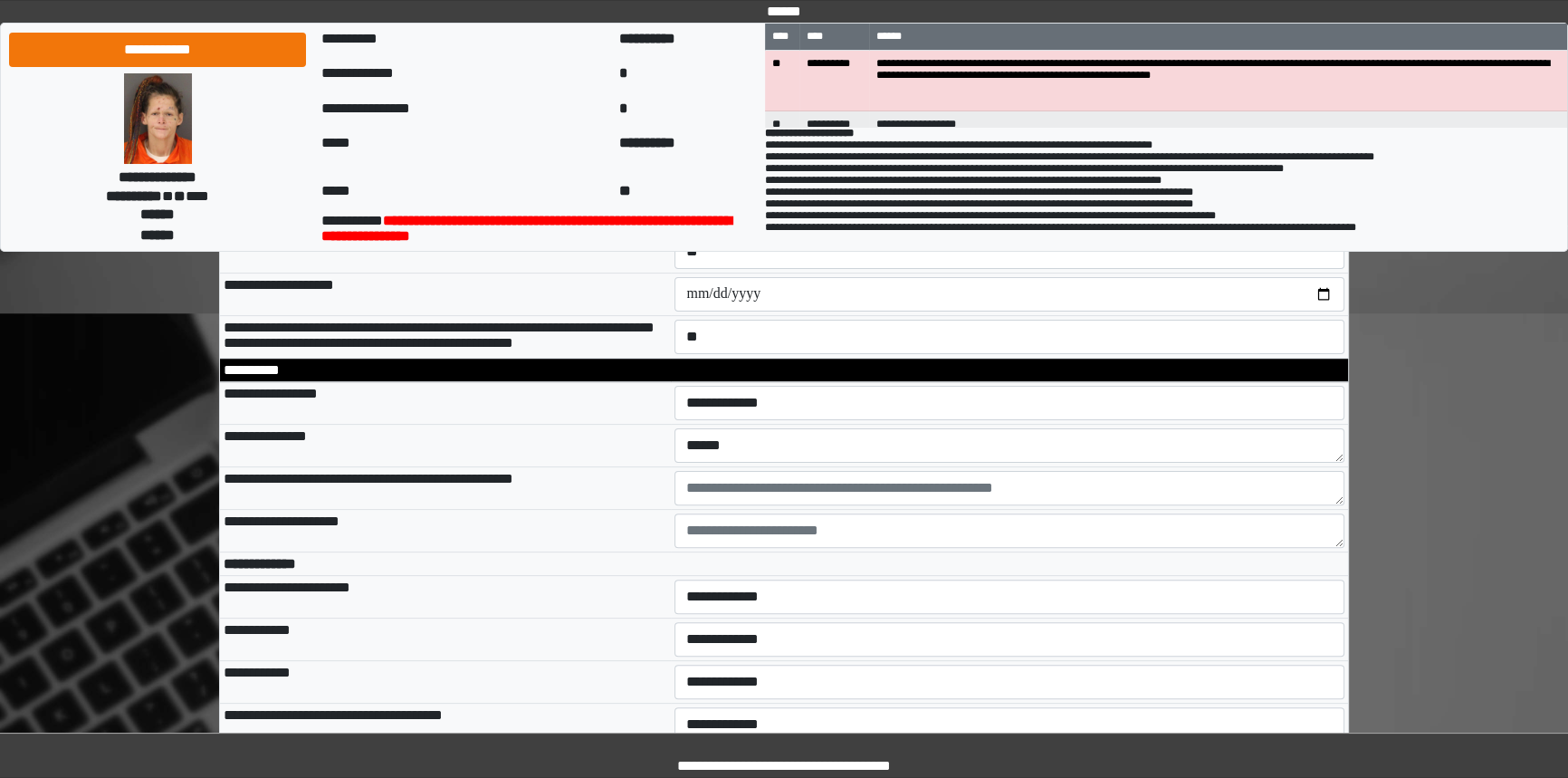 click on "**********" at bounding box center (445, 531) 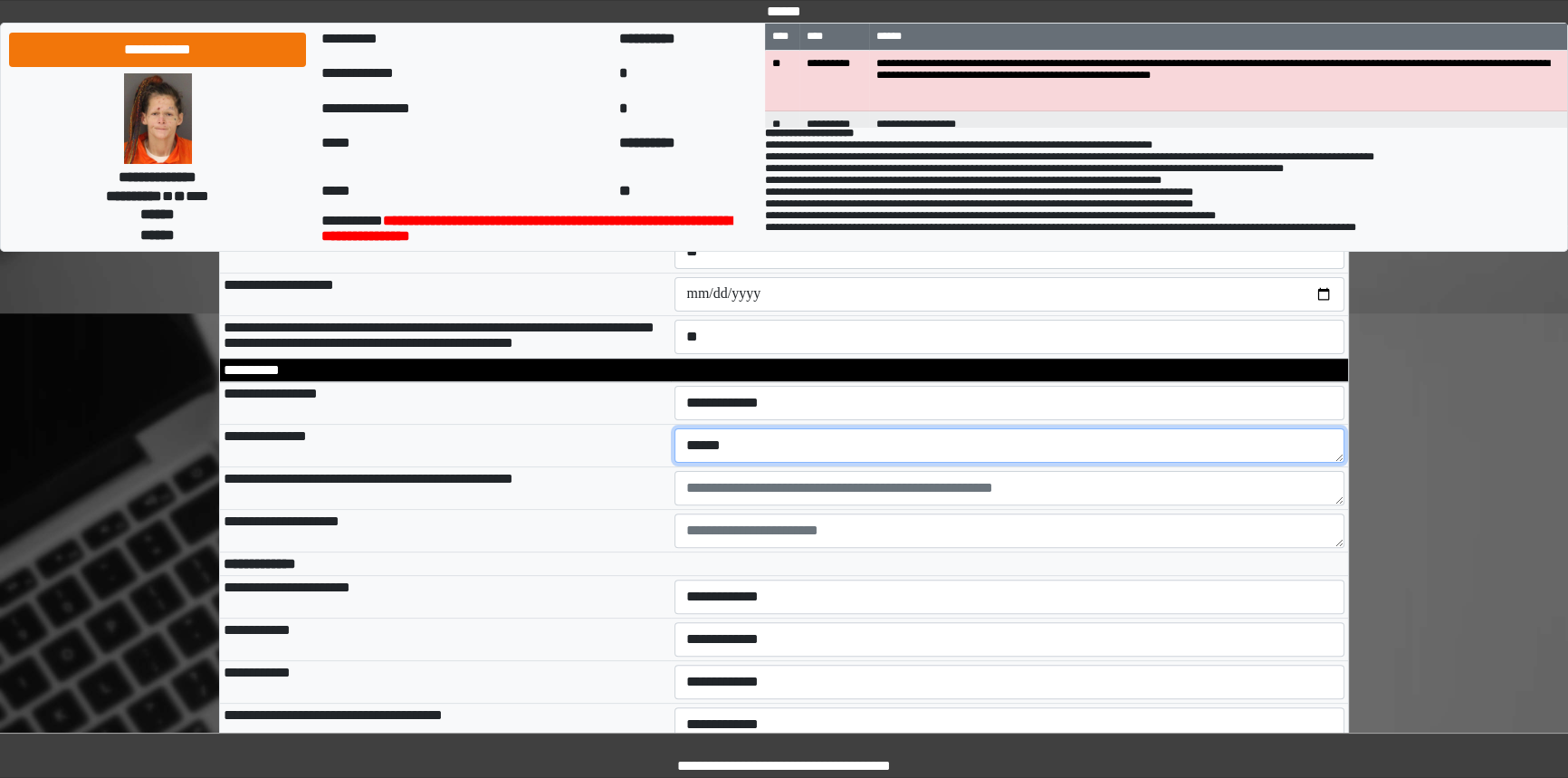click on "******" at bounding box center [1009, 446] 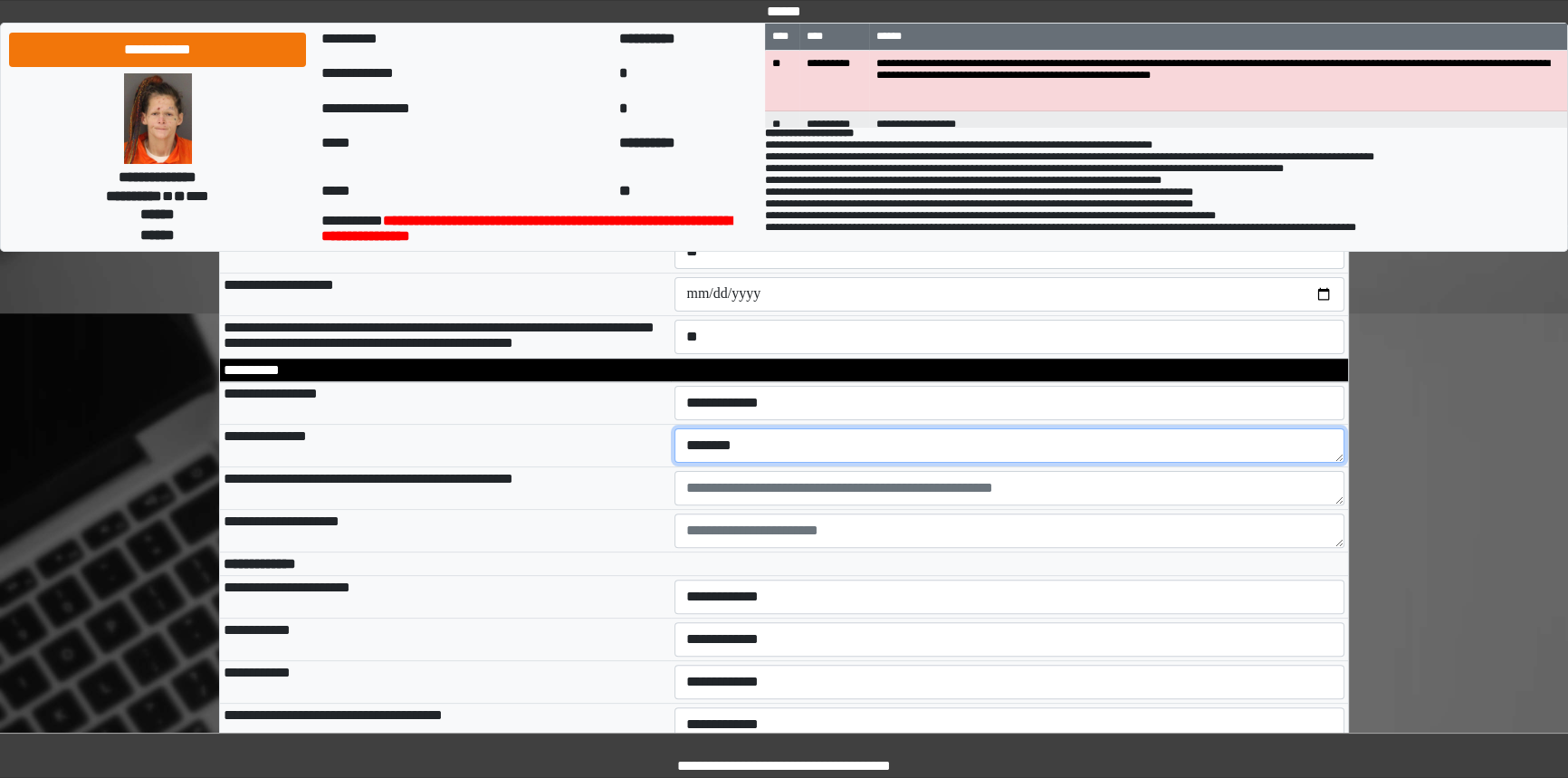 click on "********" at bounding box center (1009, 446) 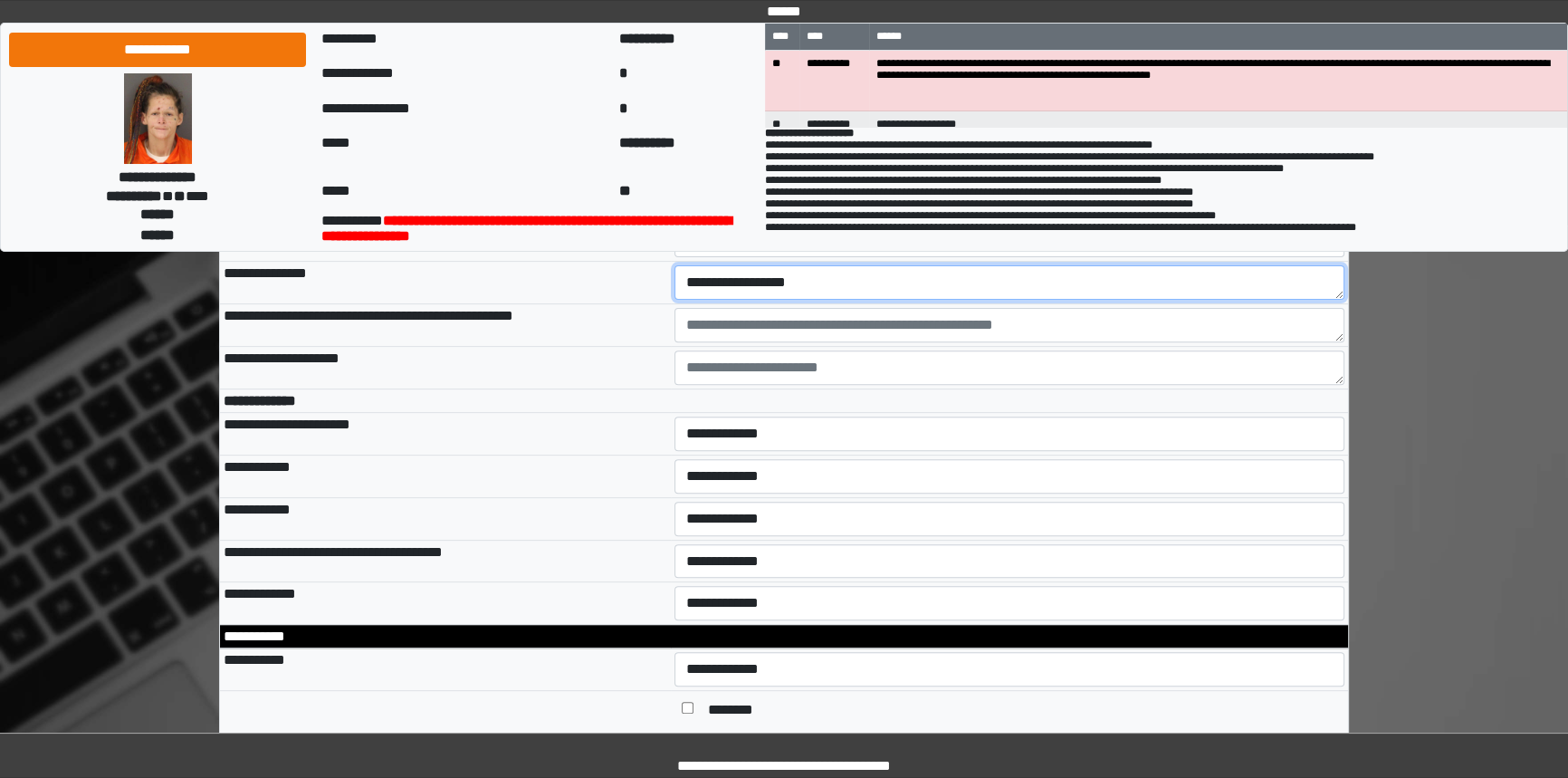scroll, scrollTop: 741, scrollLeft: 0, axis: vertical 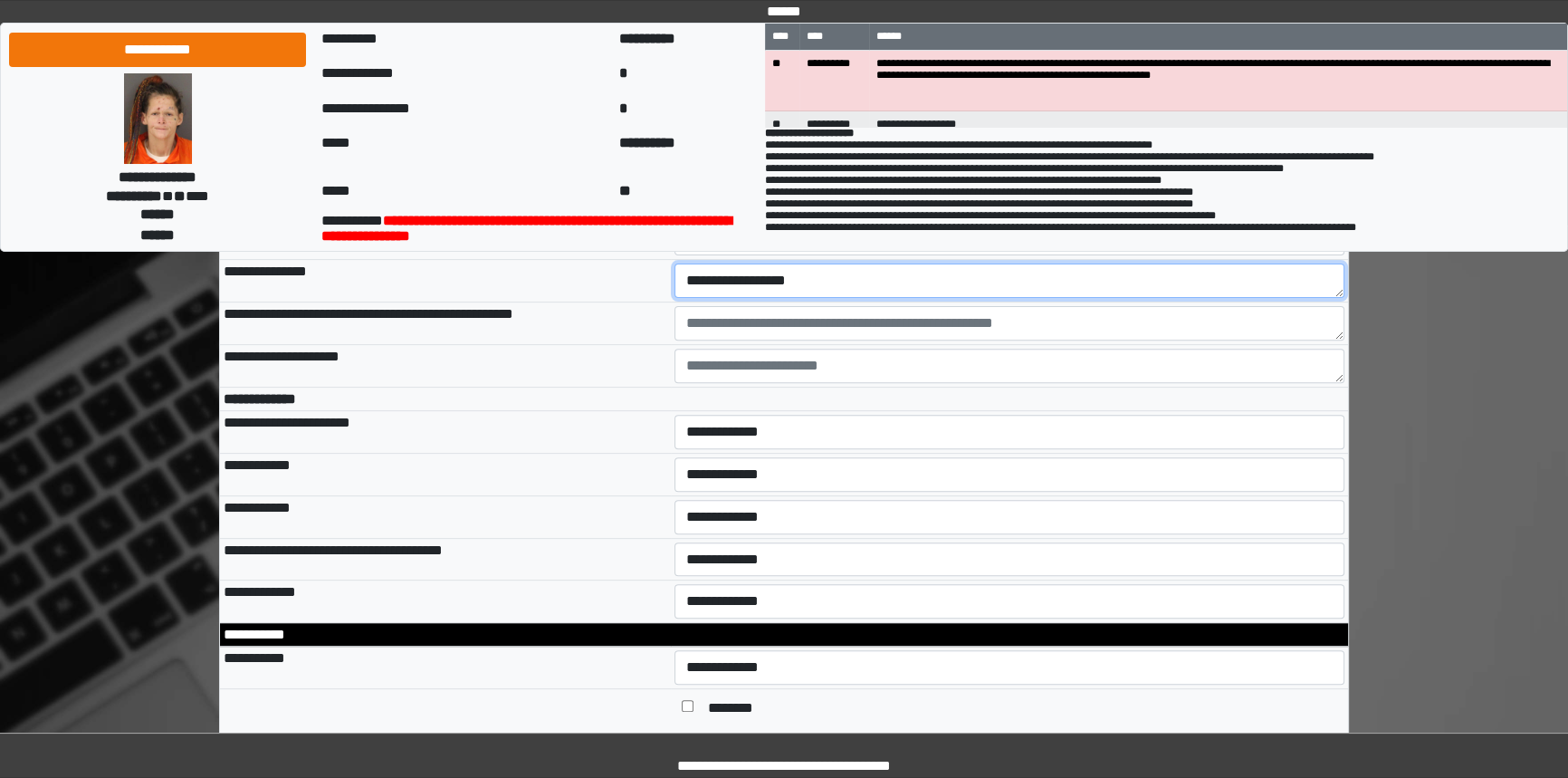 type on "**********" 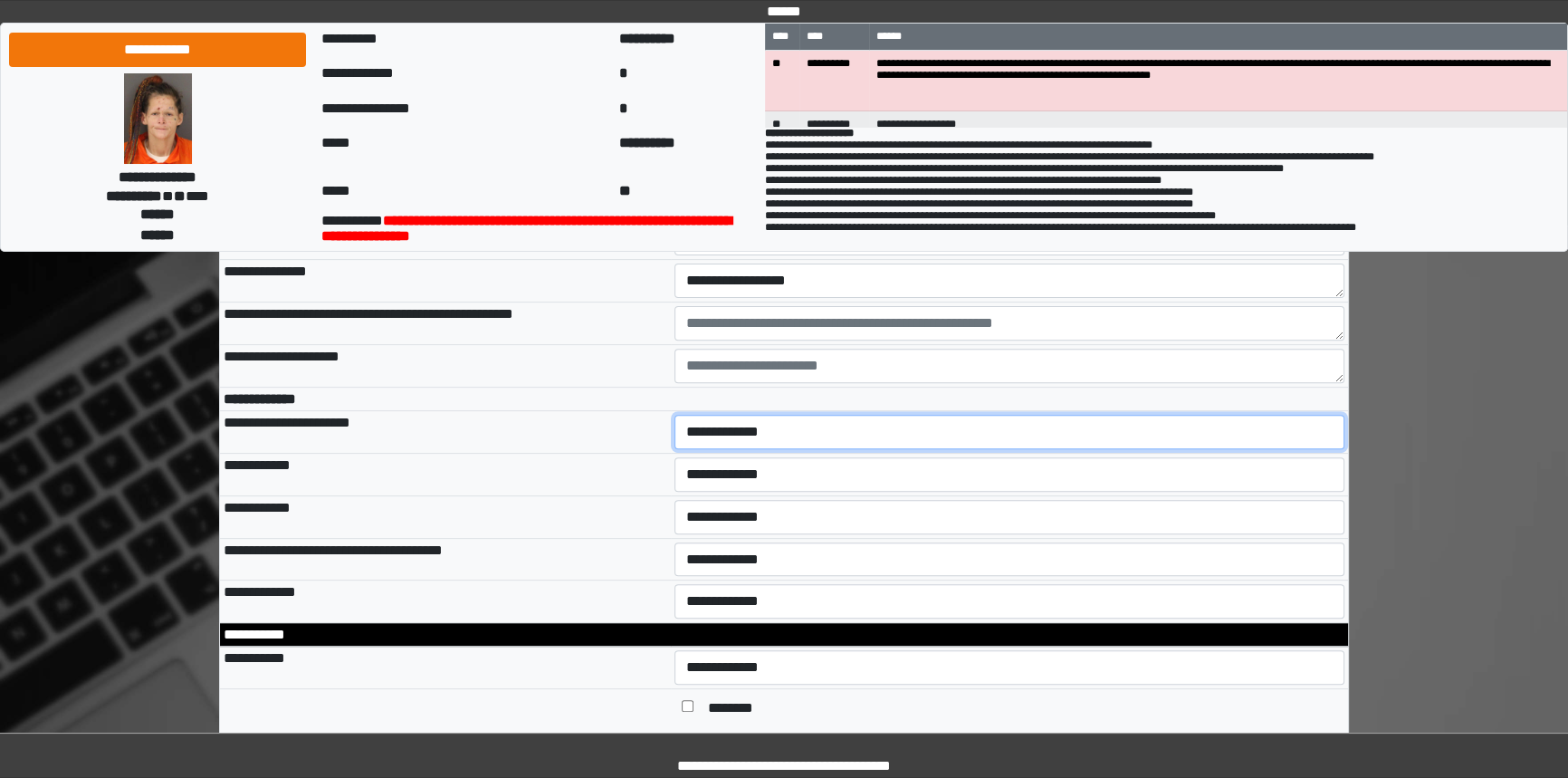 click on "**********" at bounding box center [1009, 432] 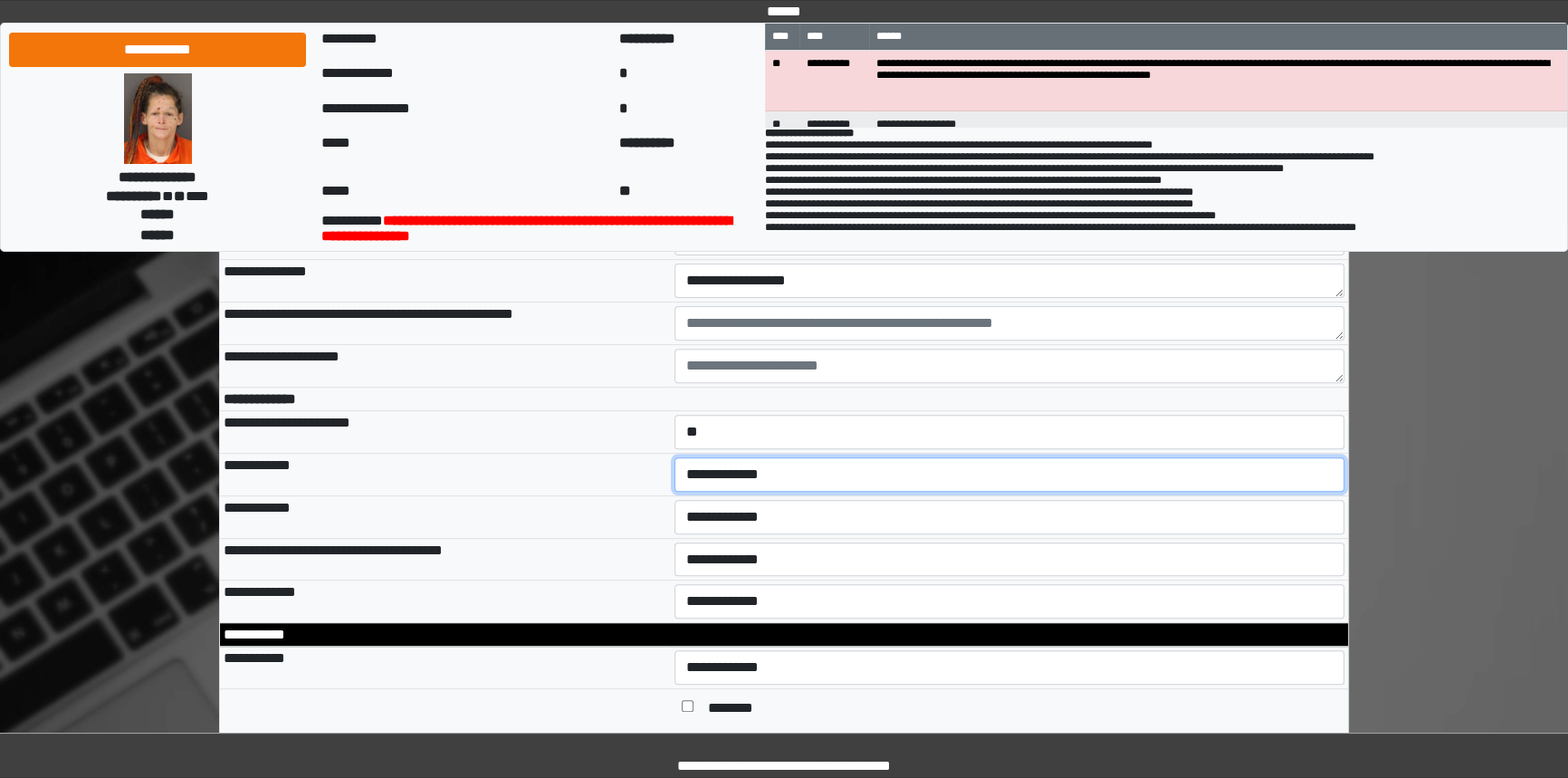 click on "**********" at bounding box center [1009, 475] 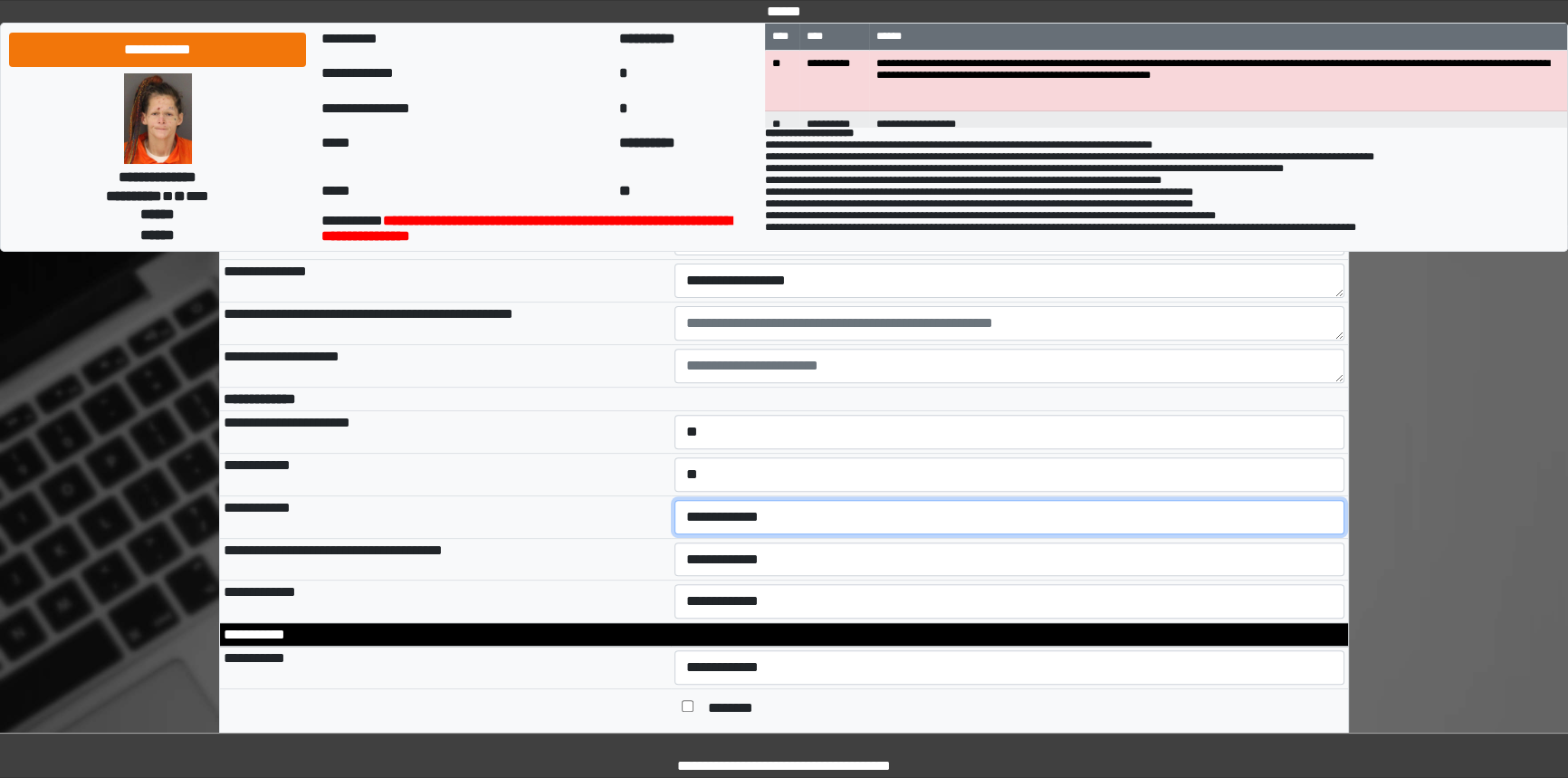 click on "**********" at bounding box center [1009, 517] 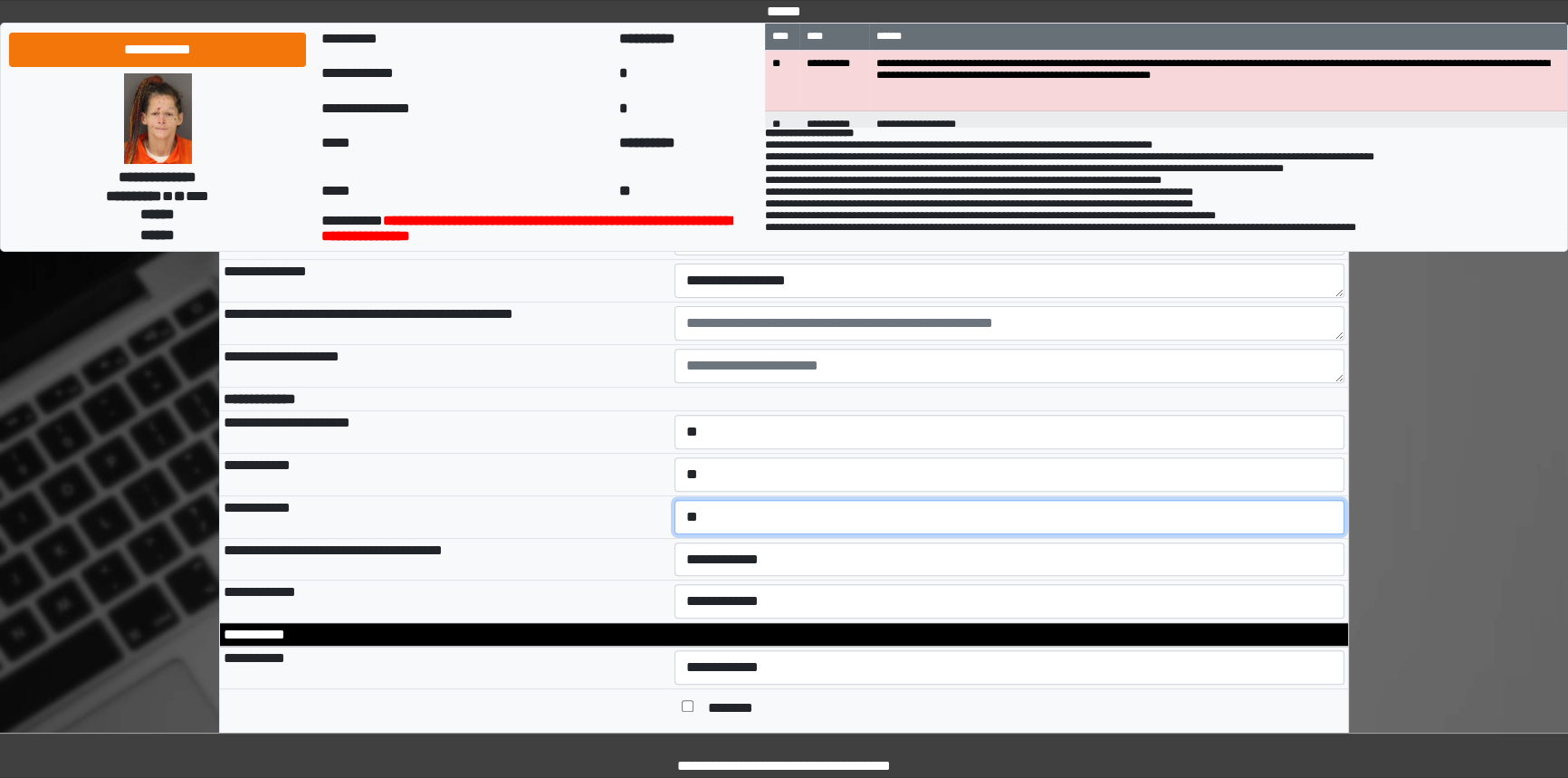click on "**********" at bounding box center [1009, 517] 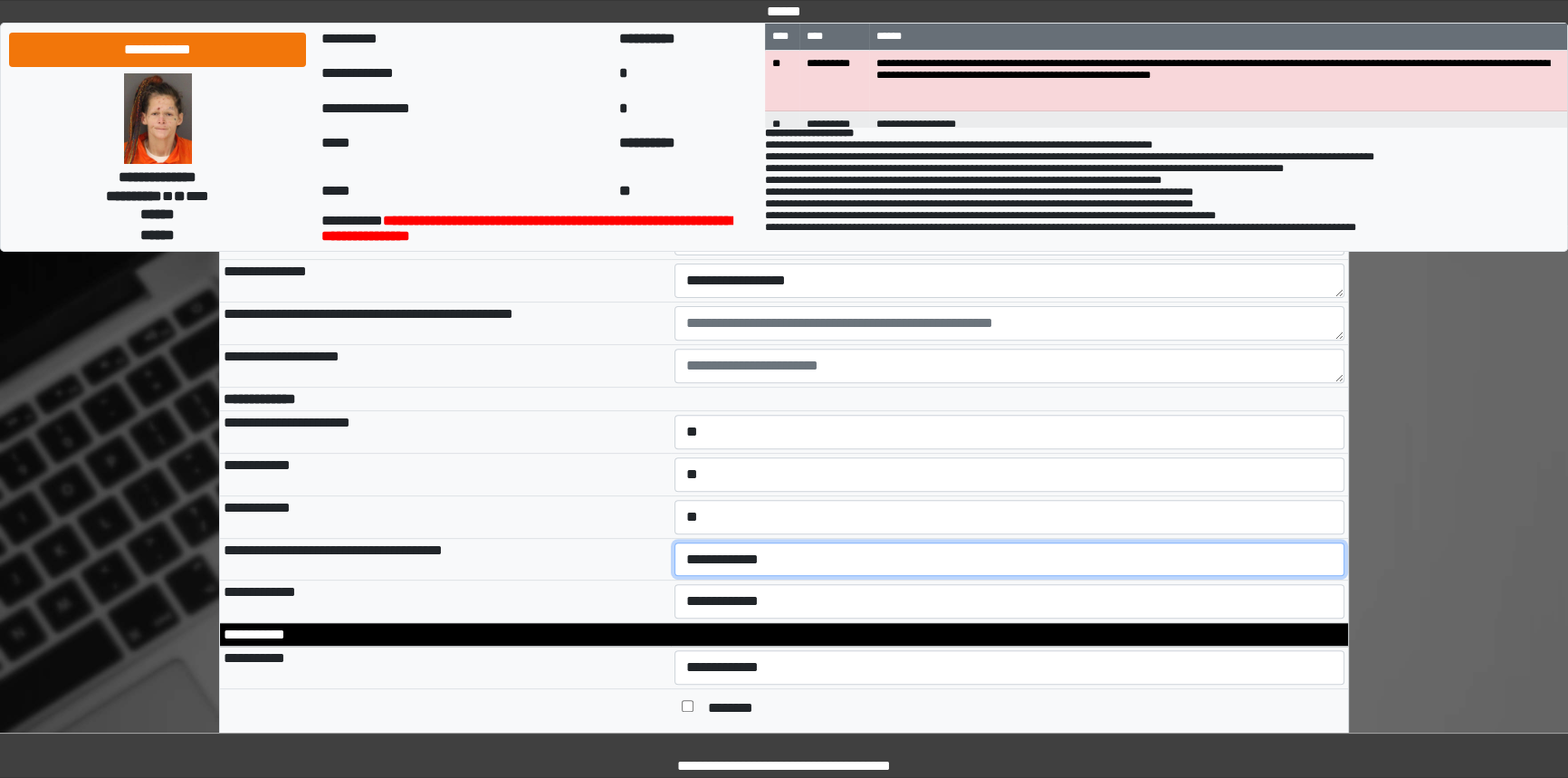 click on "**********" at bounding box center (1009, 560) 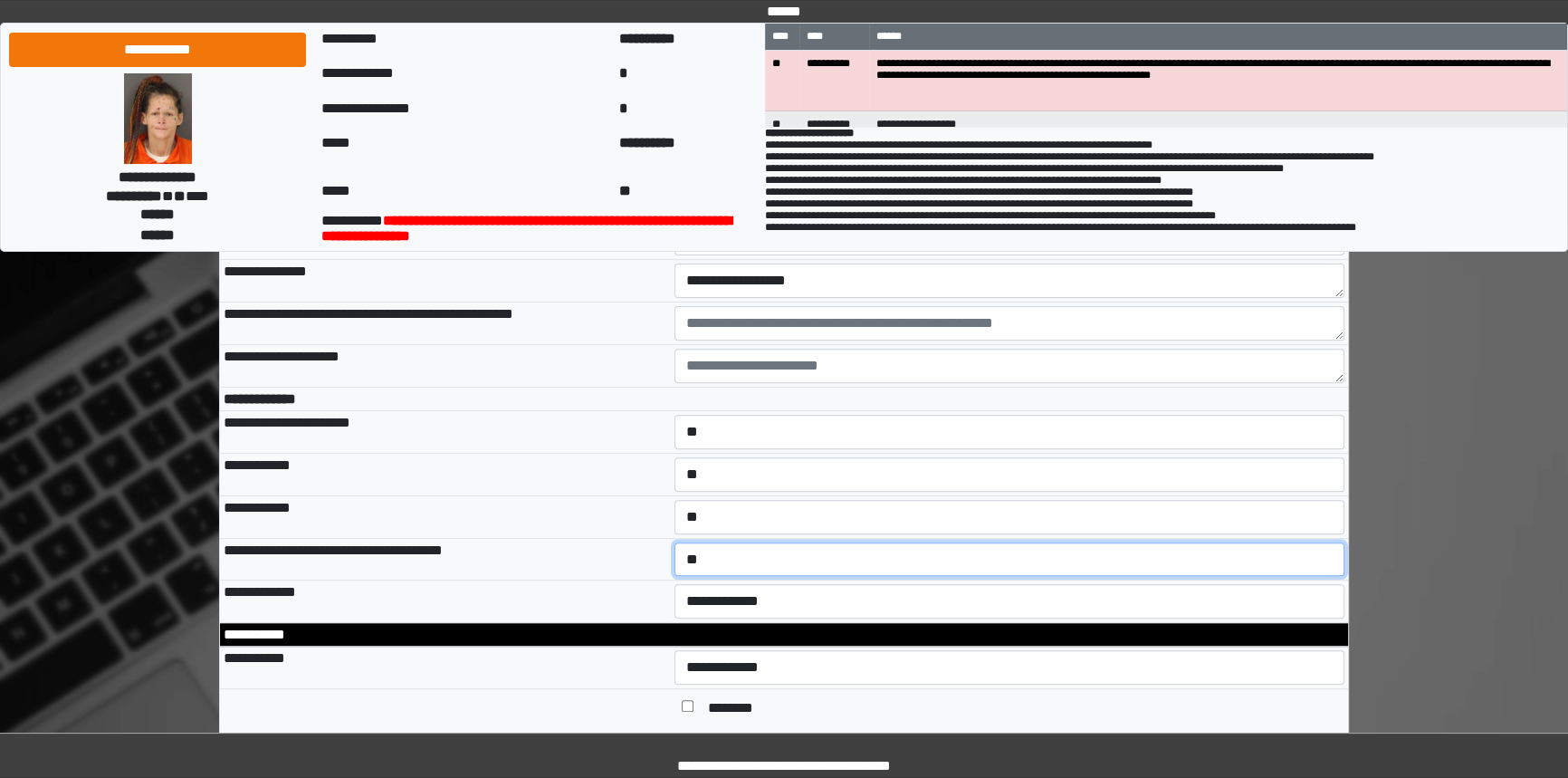 click on "**********" at bounding box center (1009, 560) 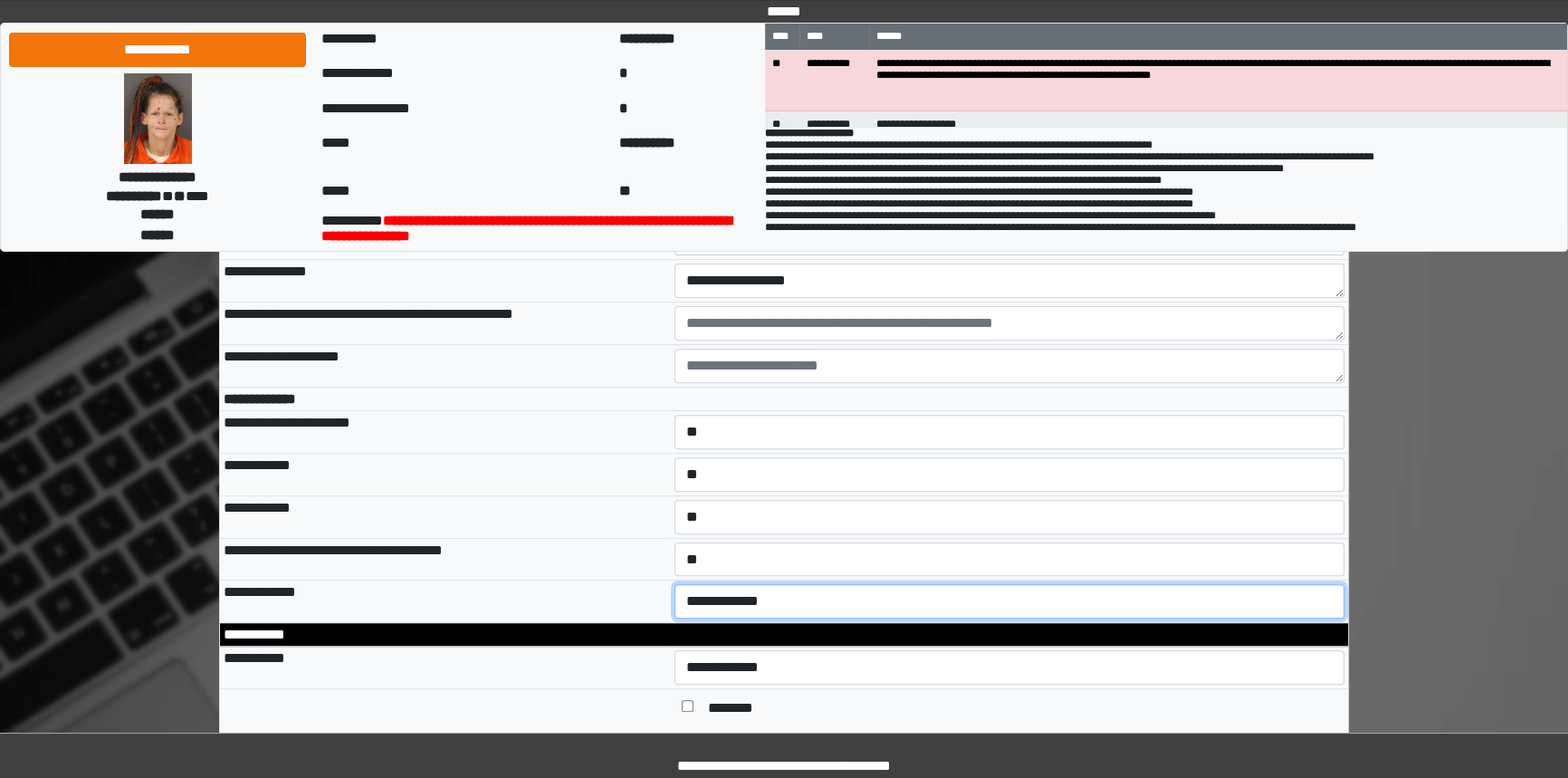 click on "**********" at bounding box center [1009, 601] 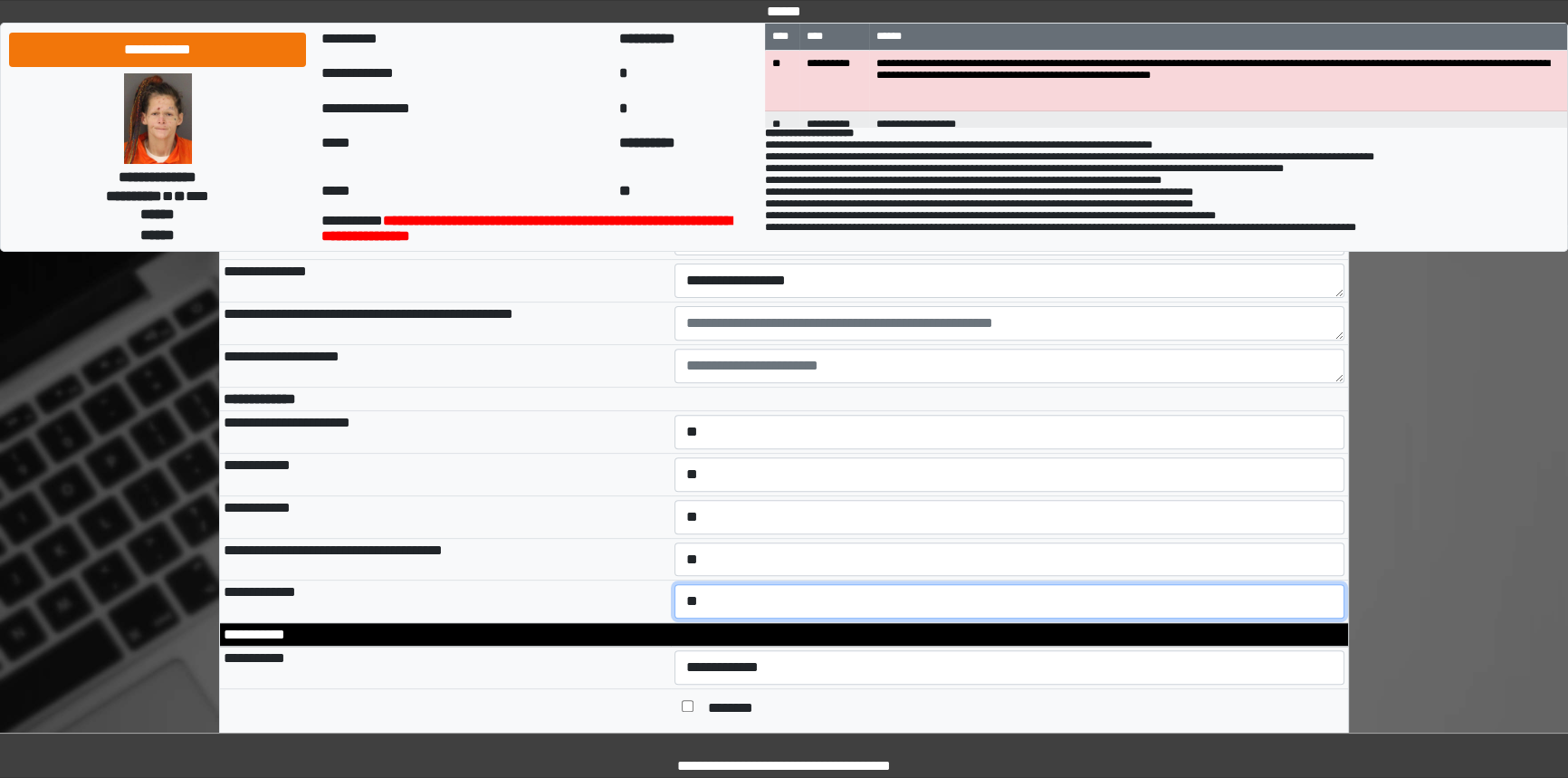 click on "**********" at bounding box center (1009, 601) 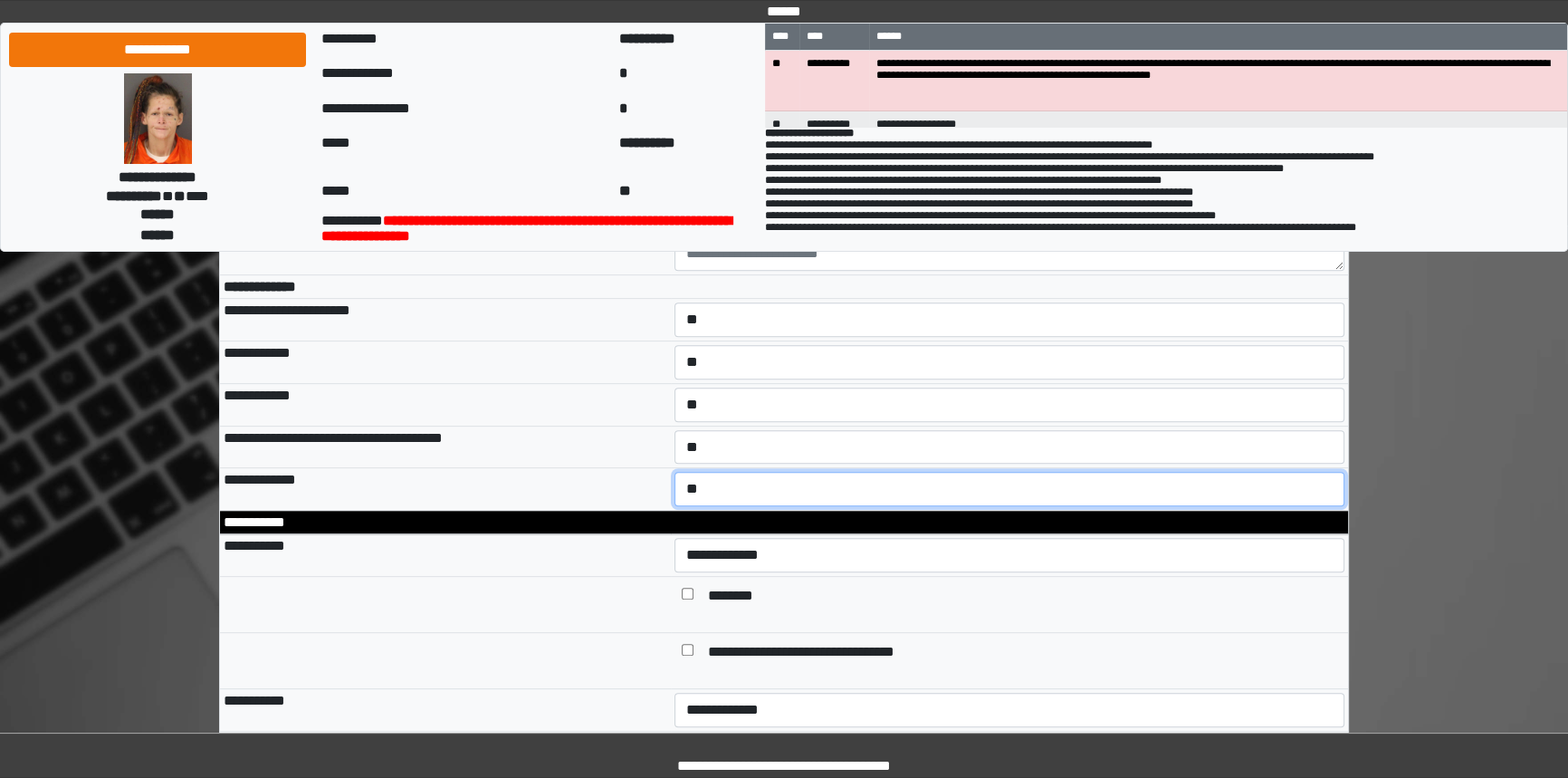scroll, scrollTop: 906, scrollLeft: 0, axis: vertical 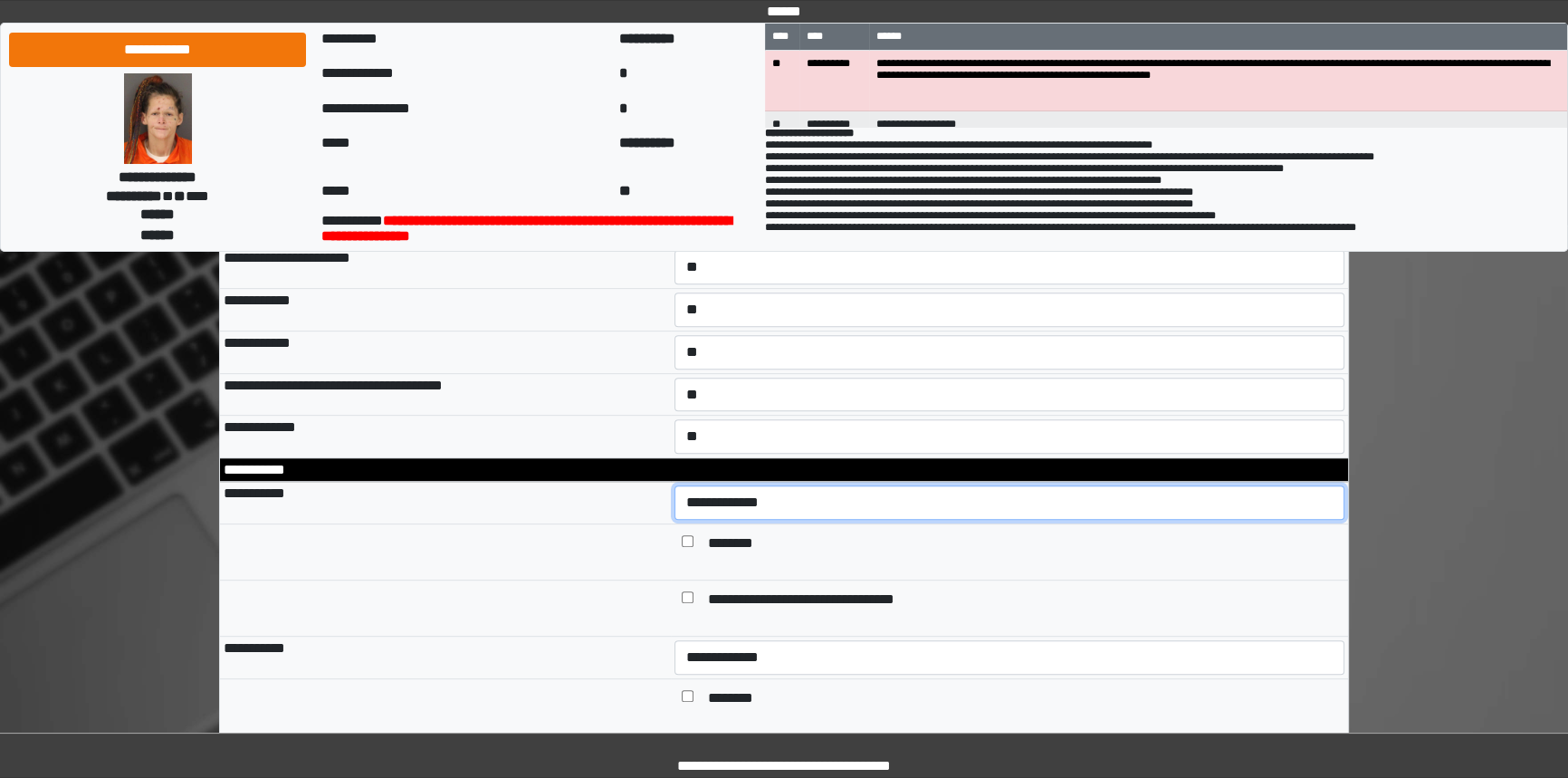 click on "**********" at bounding box center [1009, 503] 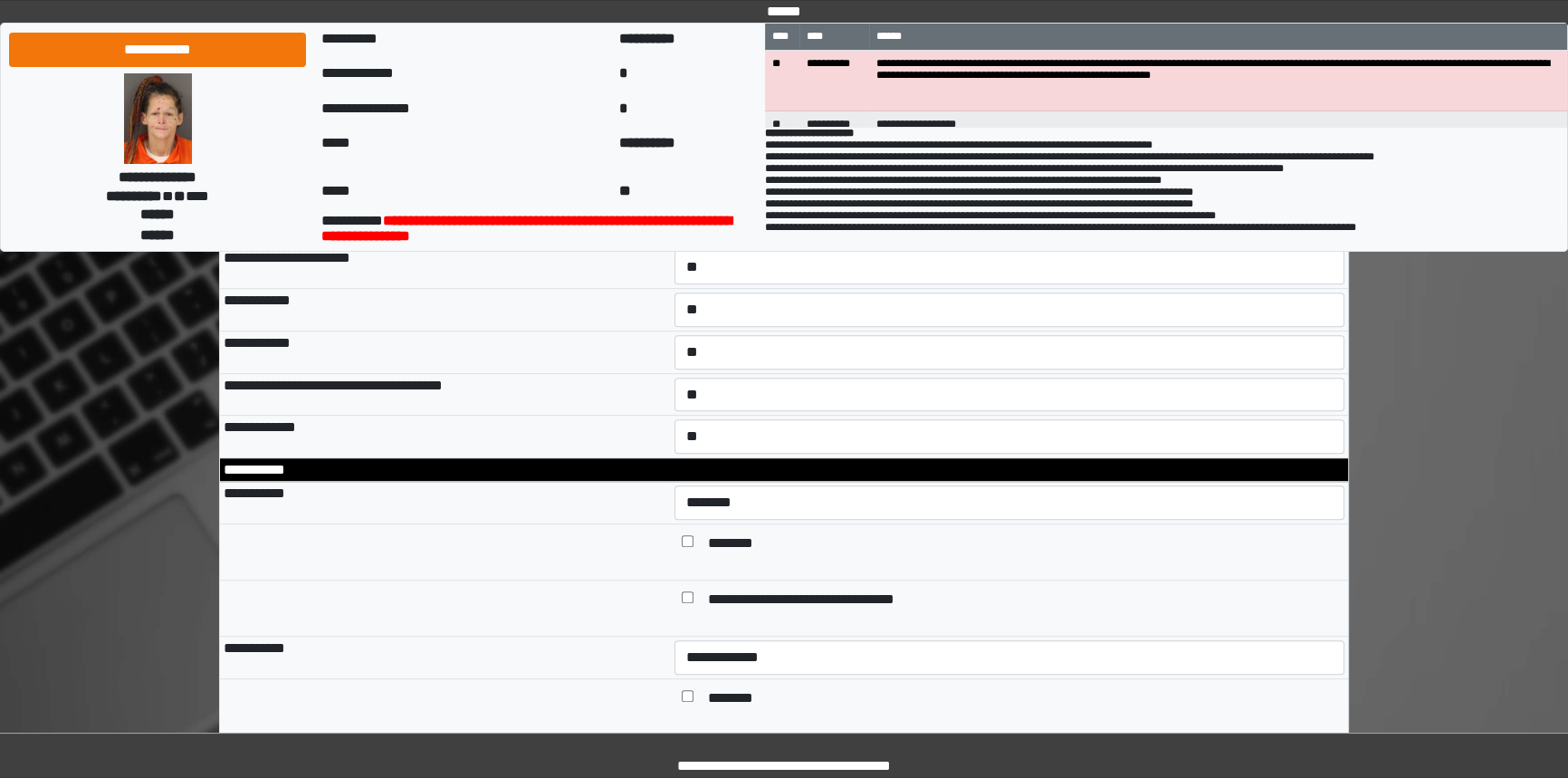 click at bounding box center (687, 544) 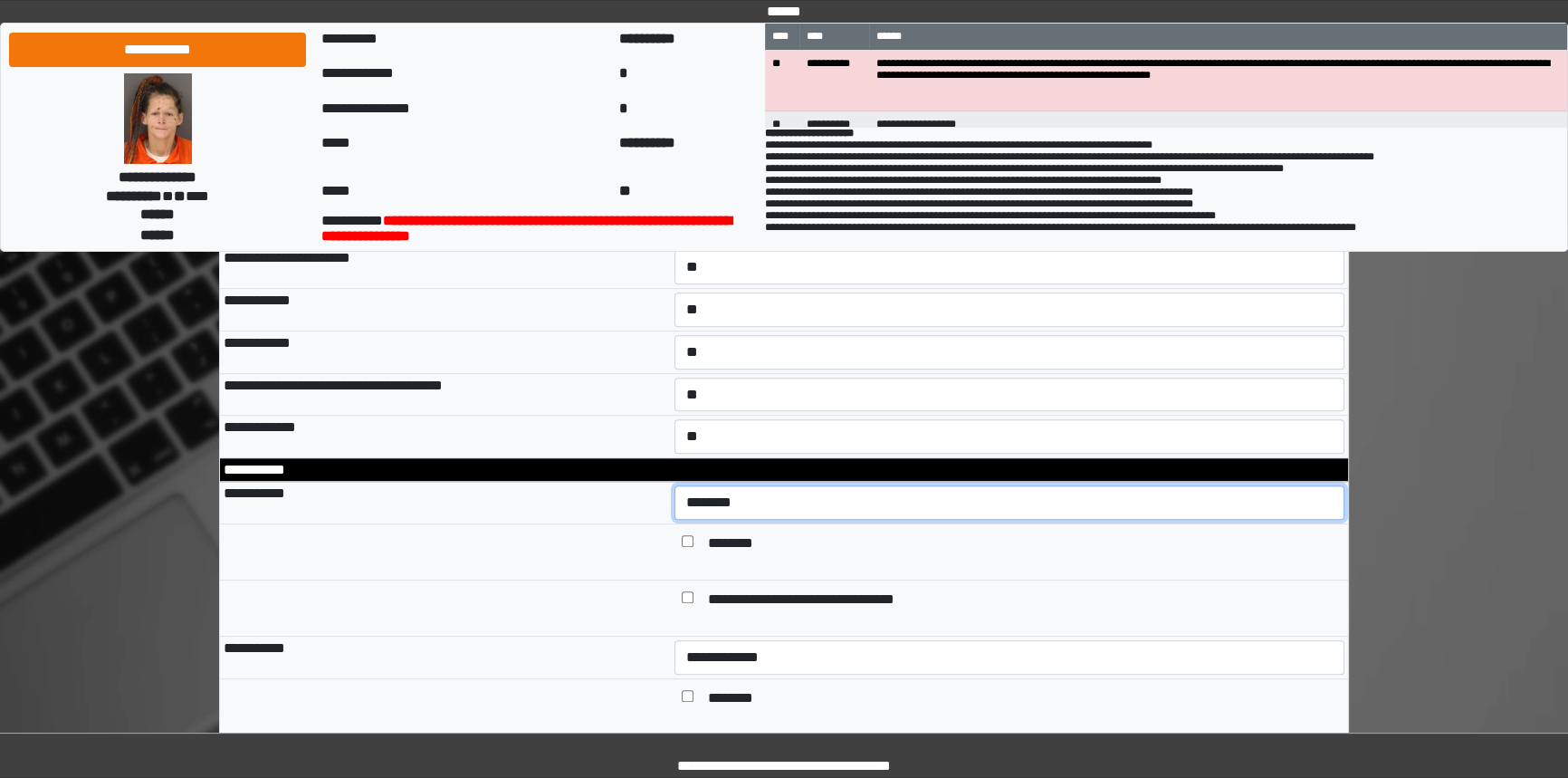 click on "**********" at bounding box center [1009, 503] 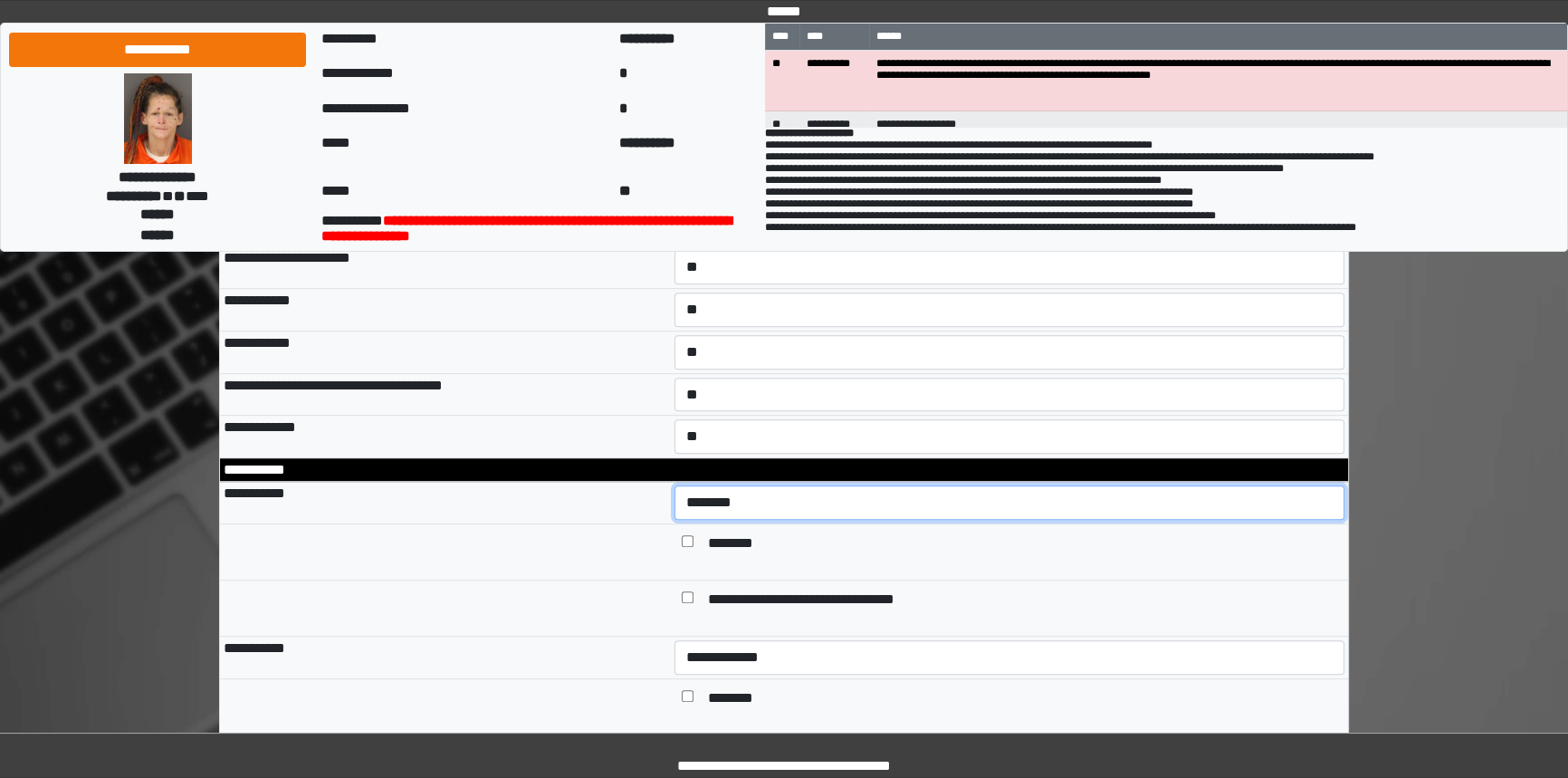 click on "**********" at bounding box center [1009, 503] 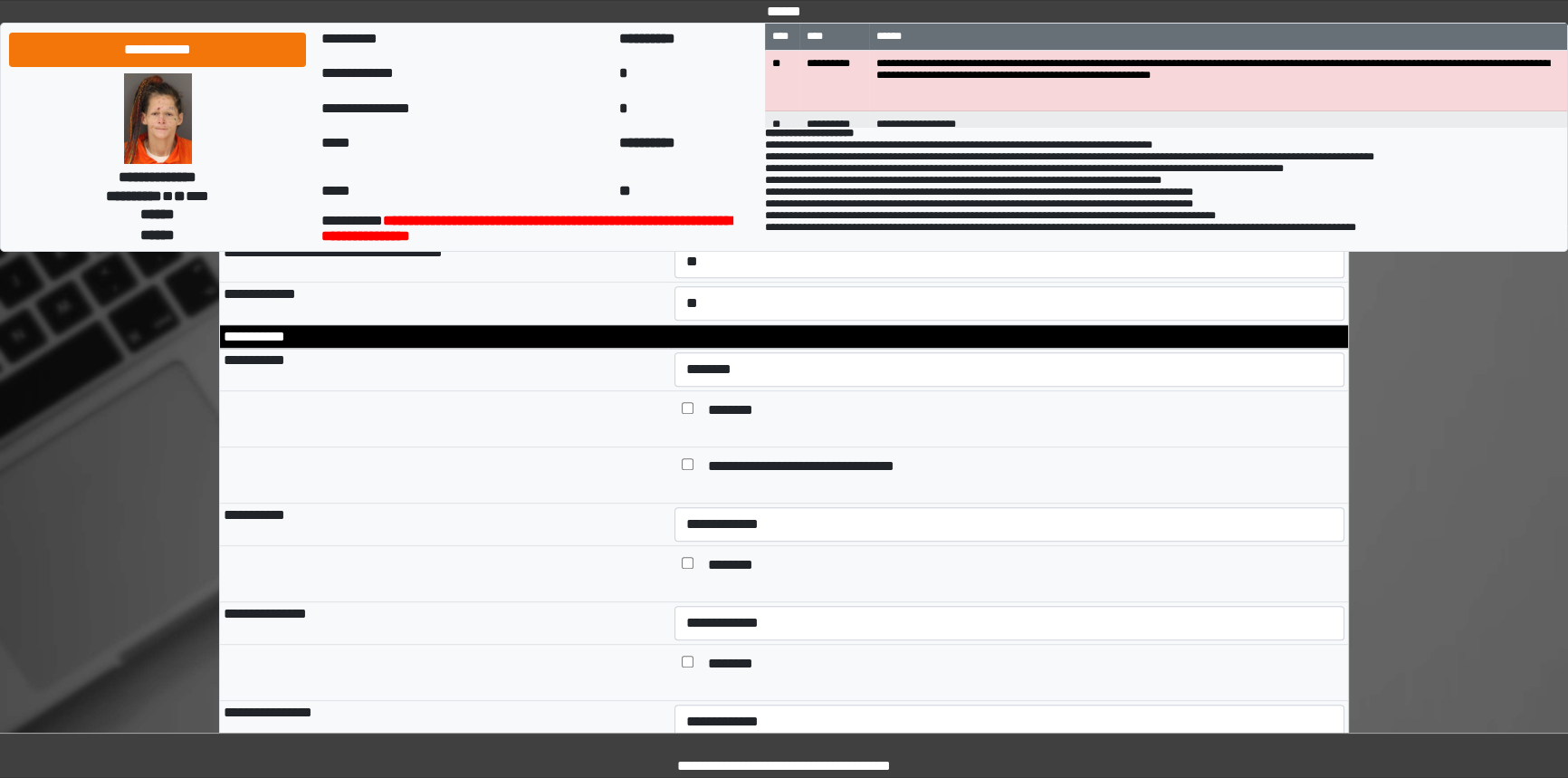 scroll, scrollTop: 1070, scrollLeft: 0, axis: vertical 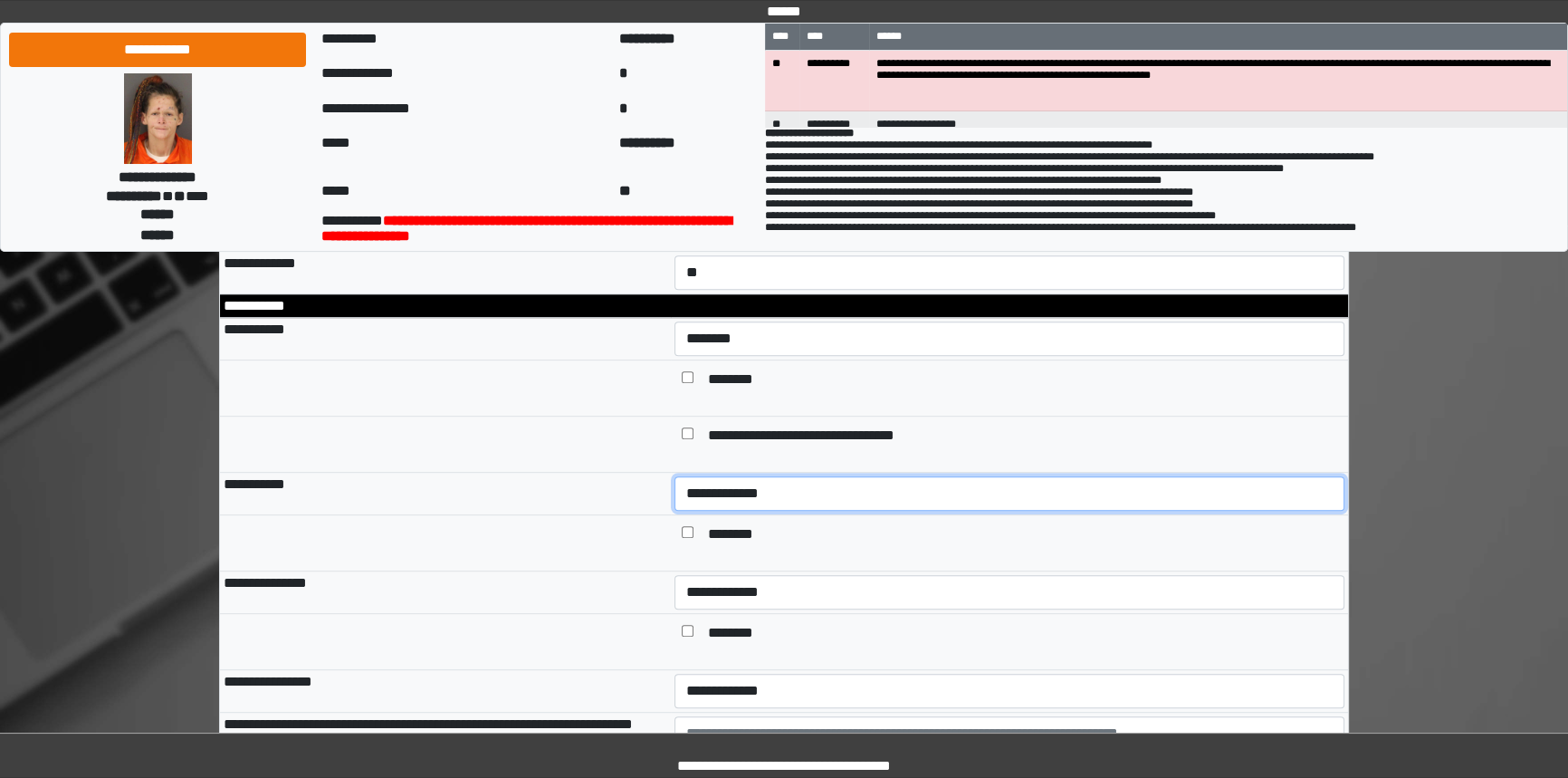 click on "**********" at bounding box center [1009, 494] 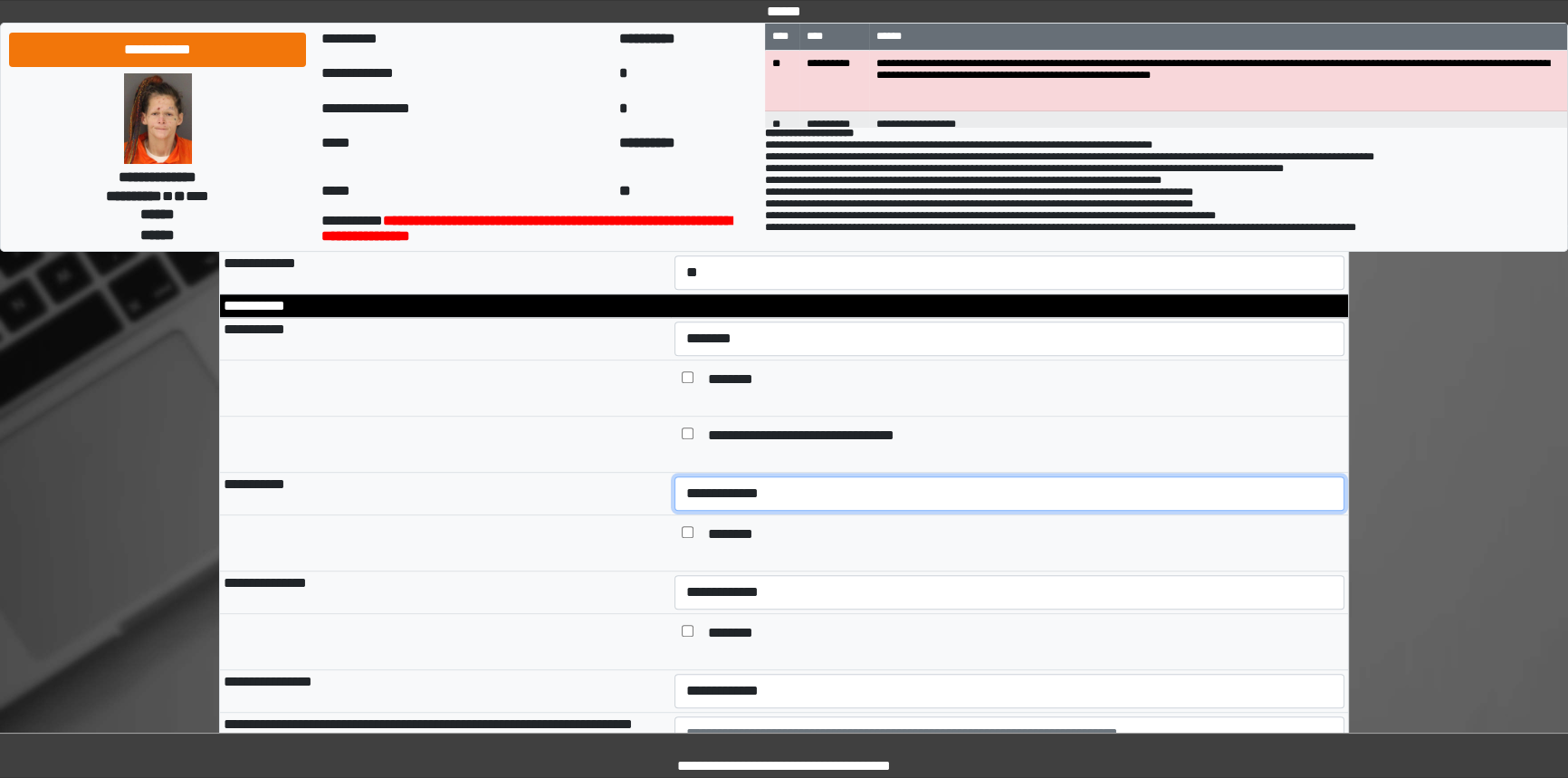select on "***" 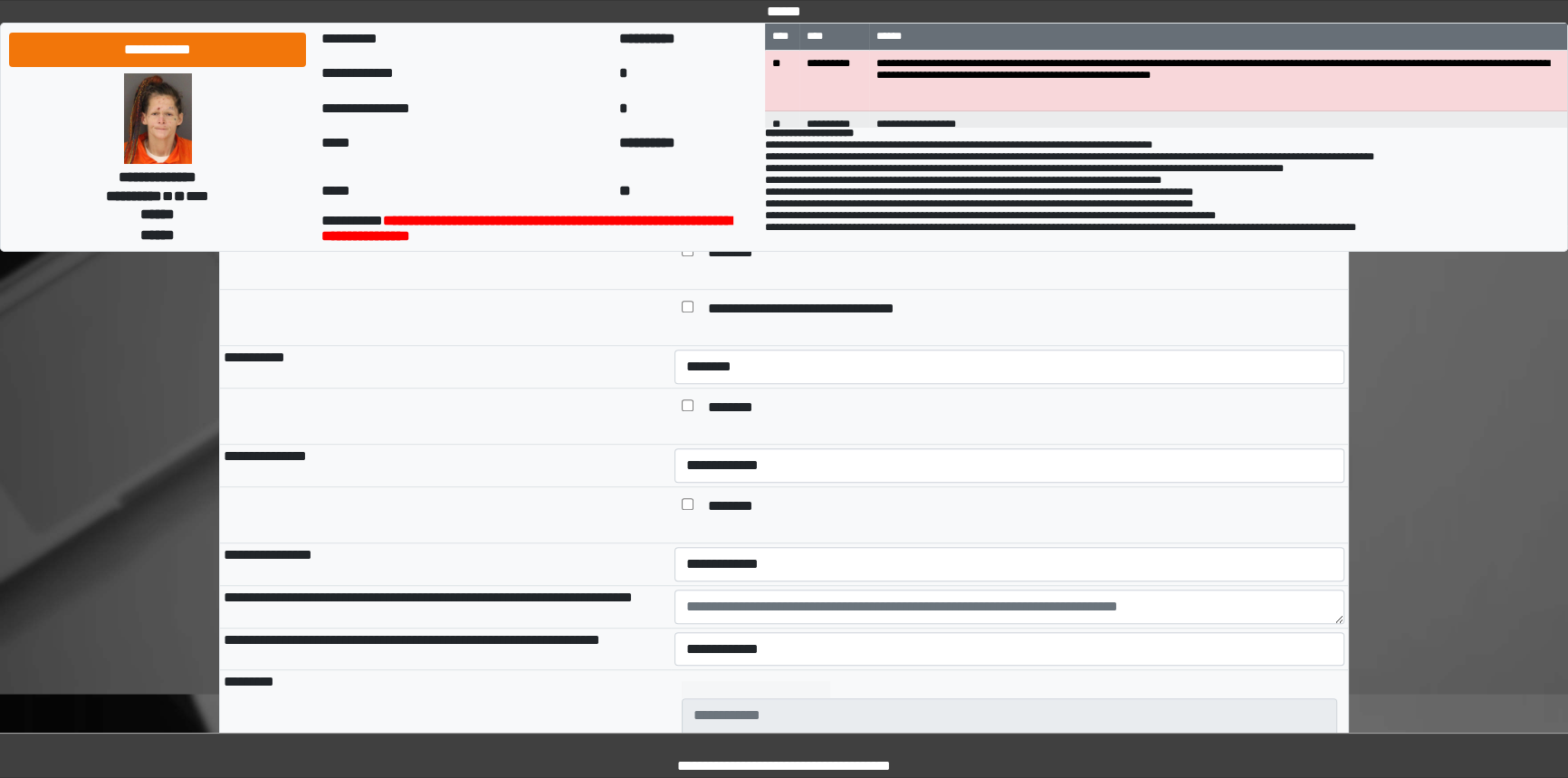 scroll, scrollTop: 1234, scrollLeft: 0, axis: vertical 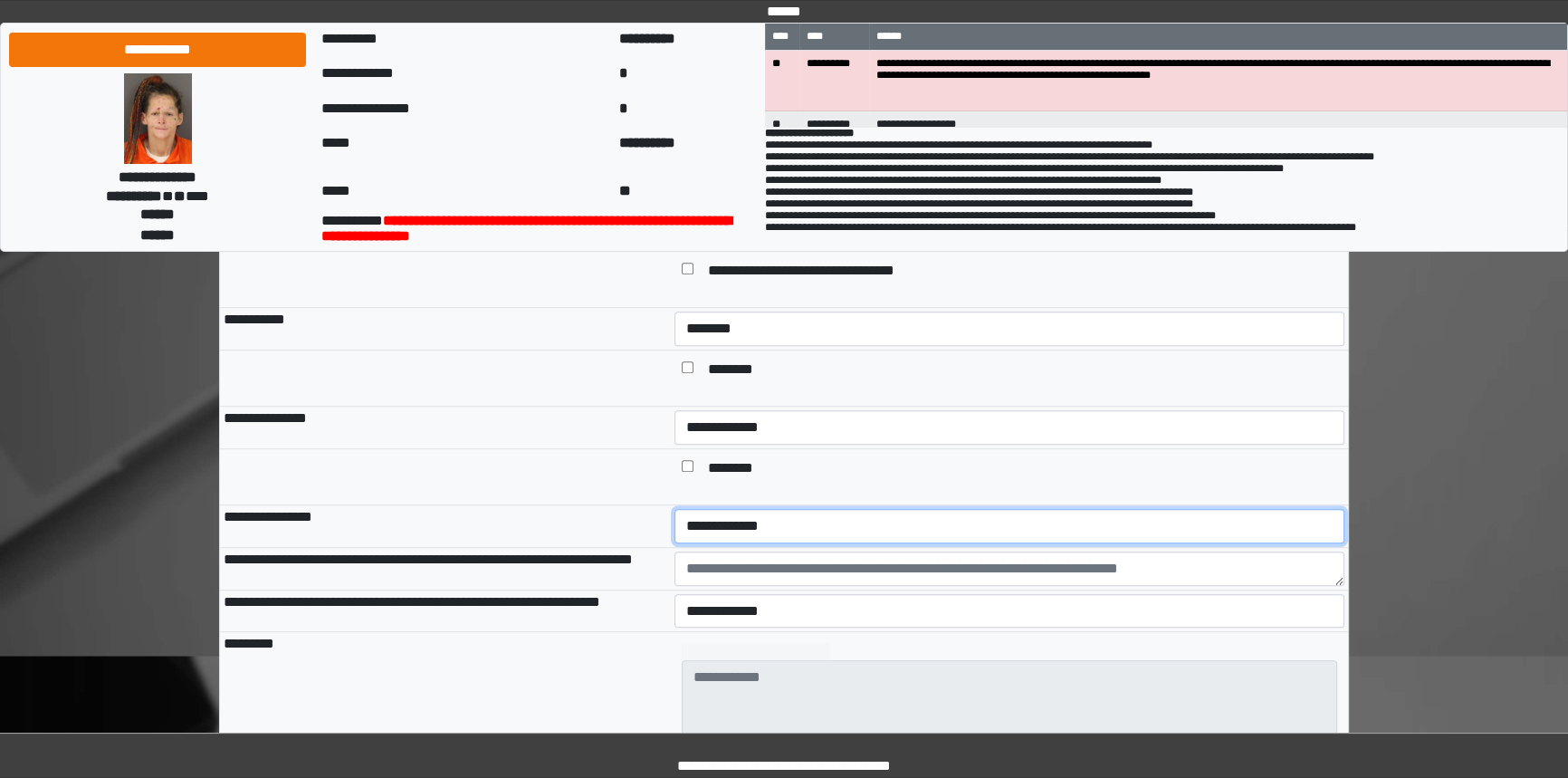 click on "**********" at bounding box center (1009, 526) 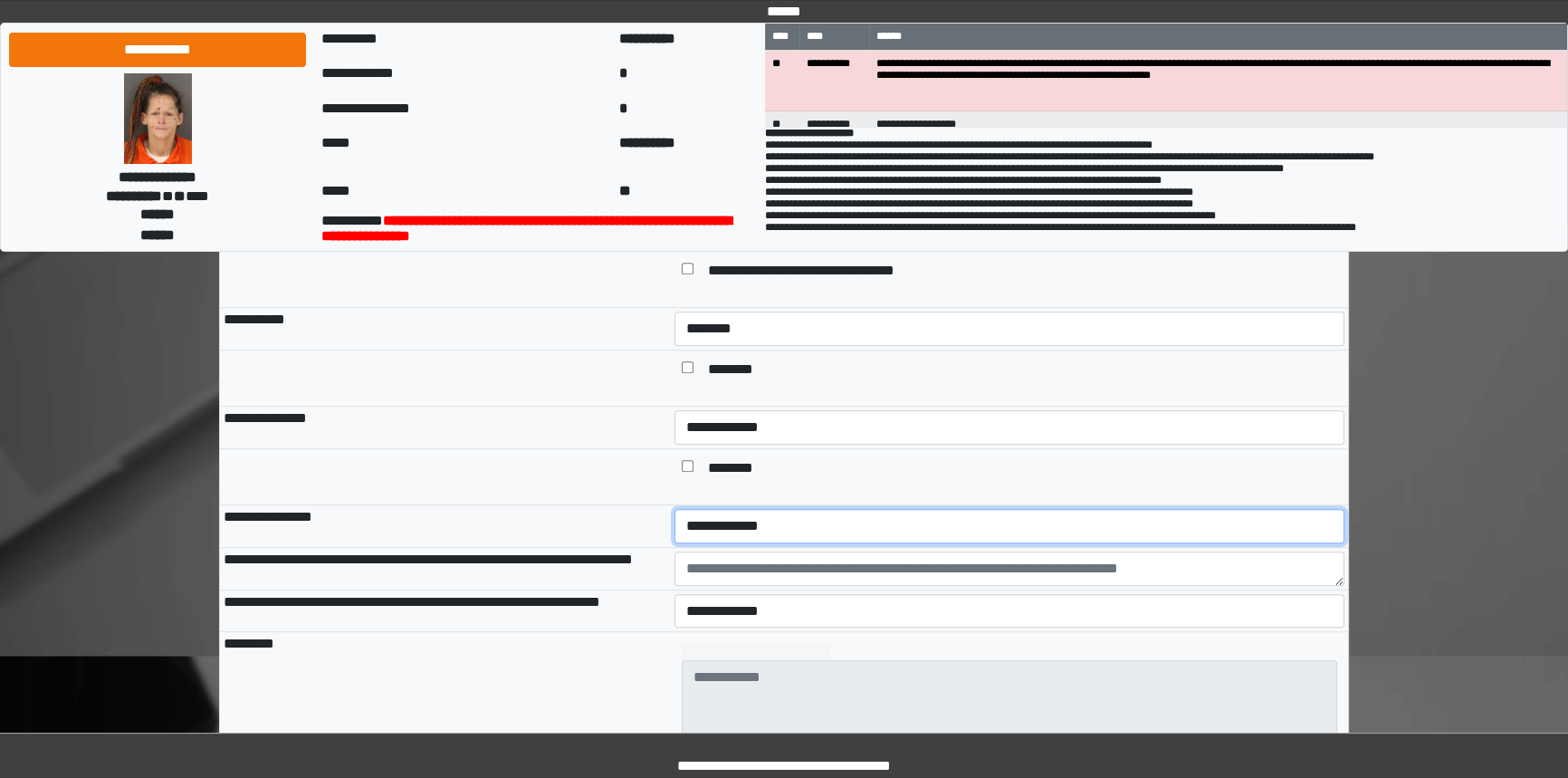 select on "*" 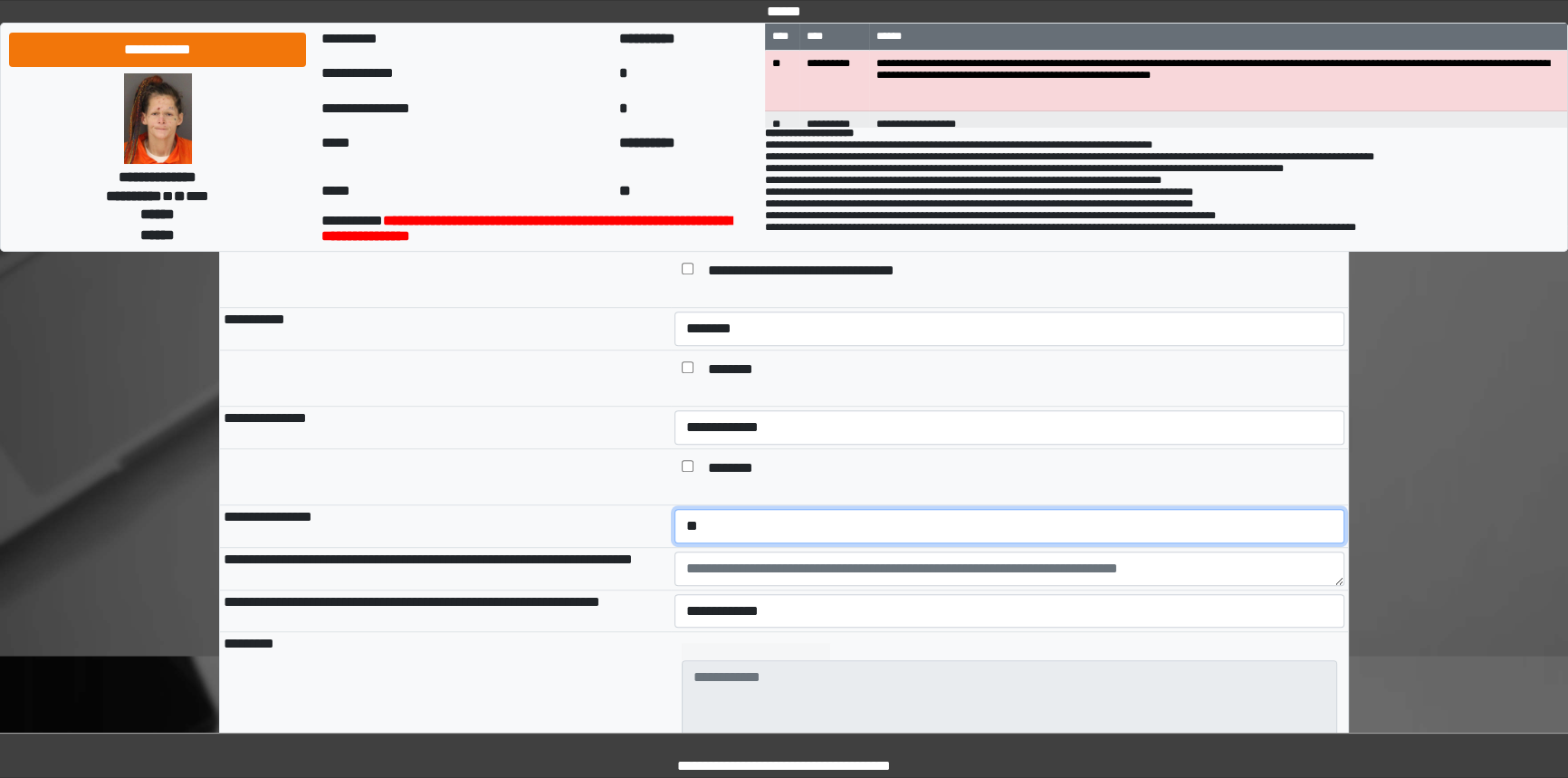 click on "**********" at bounding box center (1009, 526) 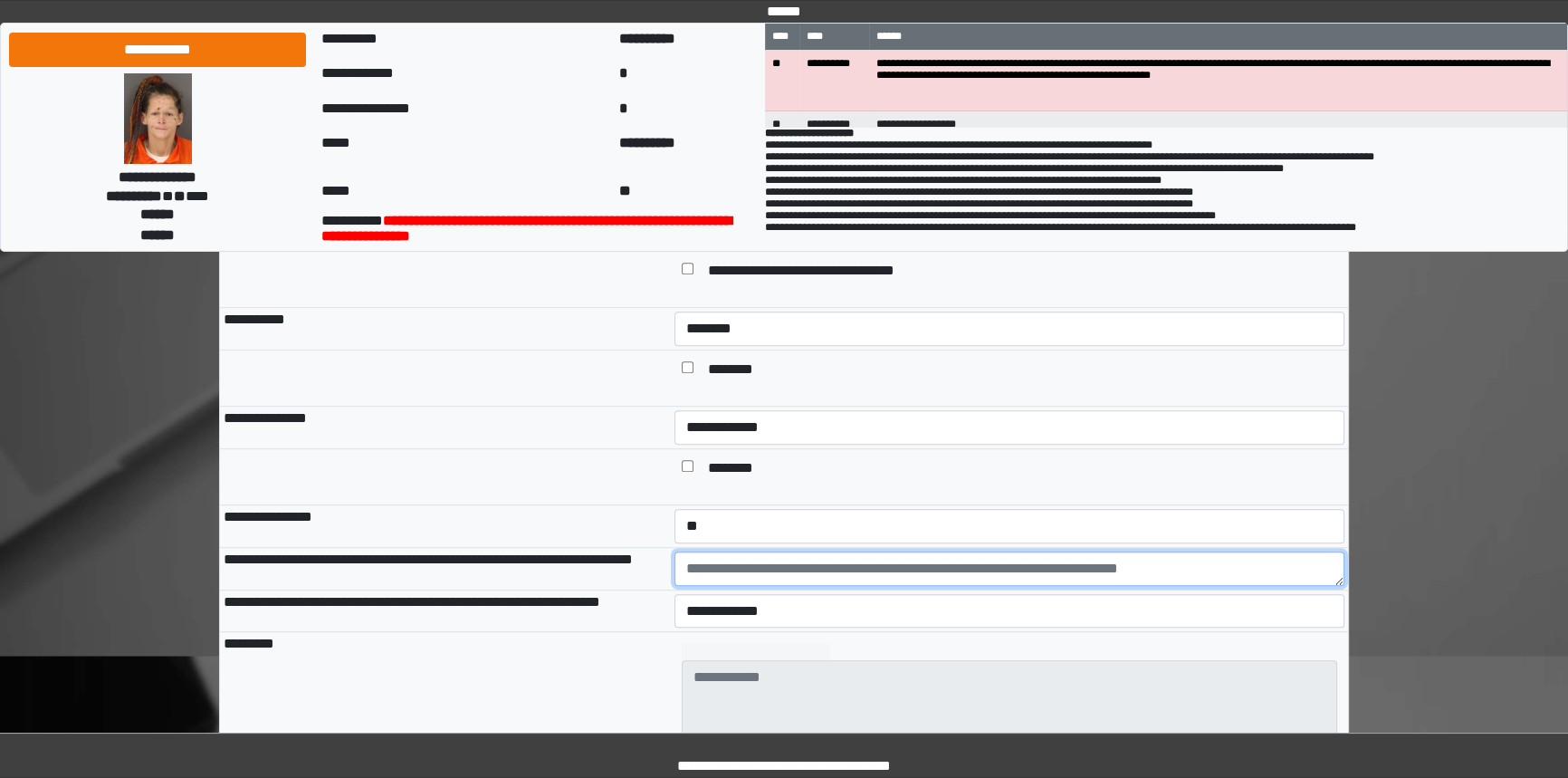 click at bounding box center (1009, 569) 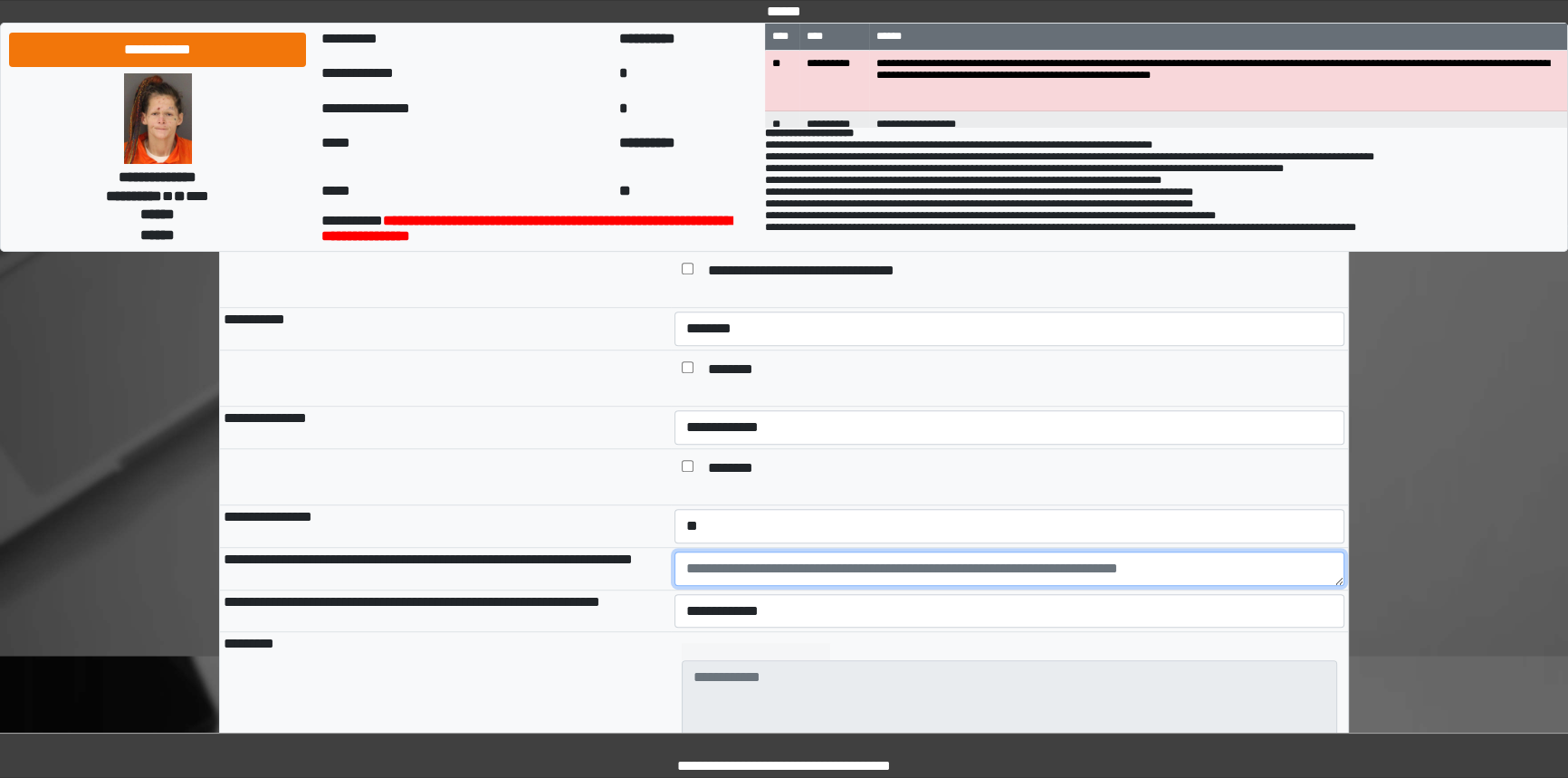 click at bounding box center (1009, 569) 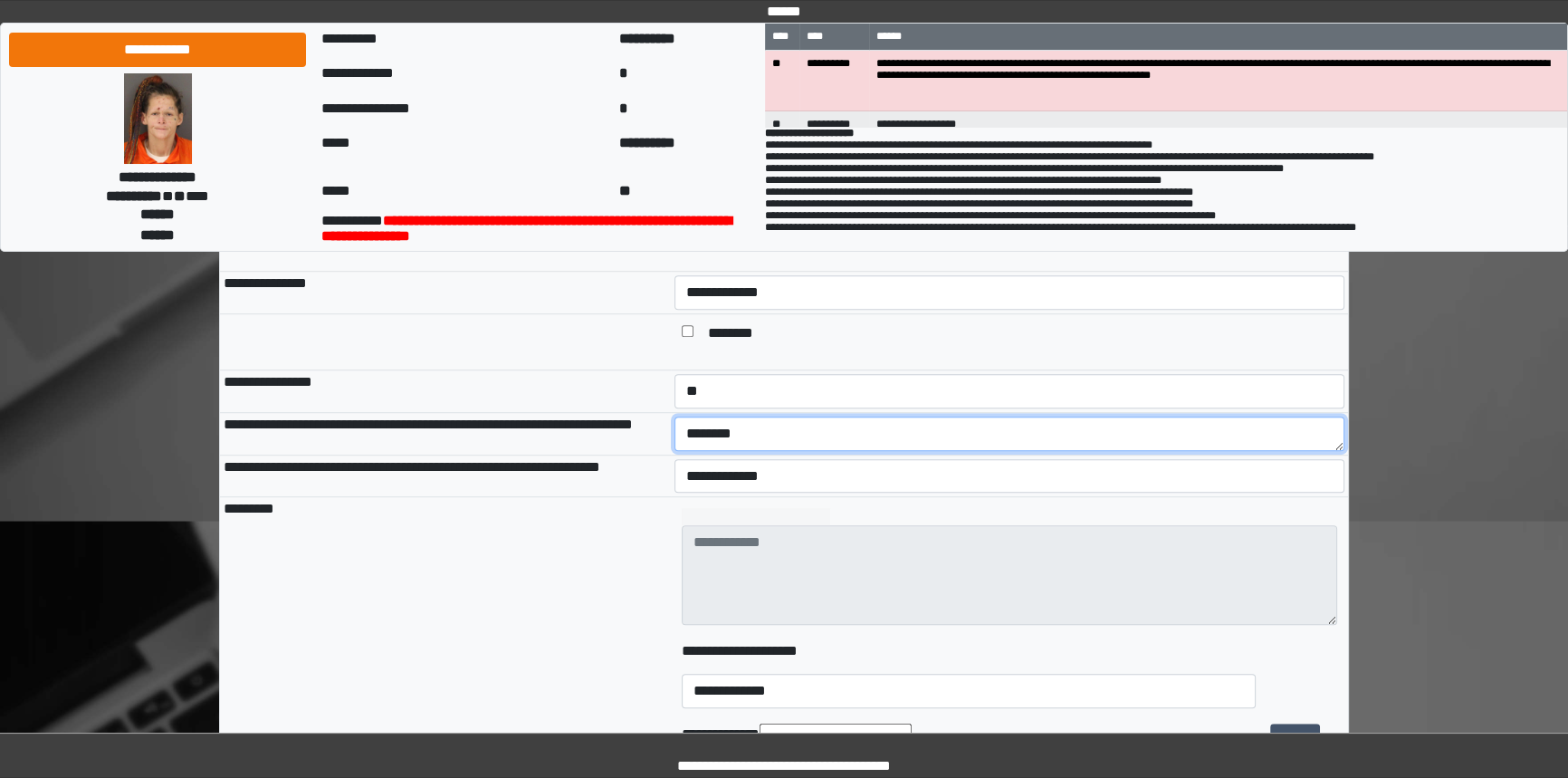 scroll, scrollTop: 1399, scrollLeft: 0, axis: vertical 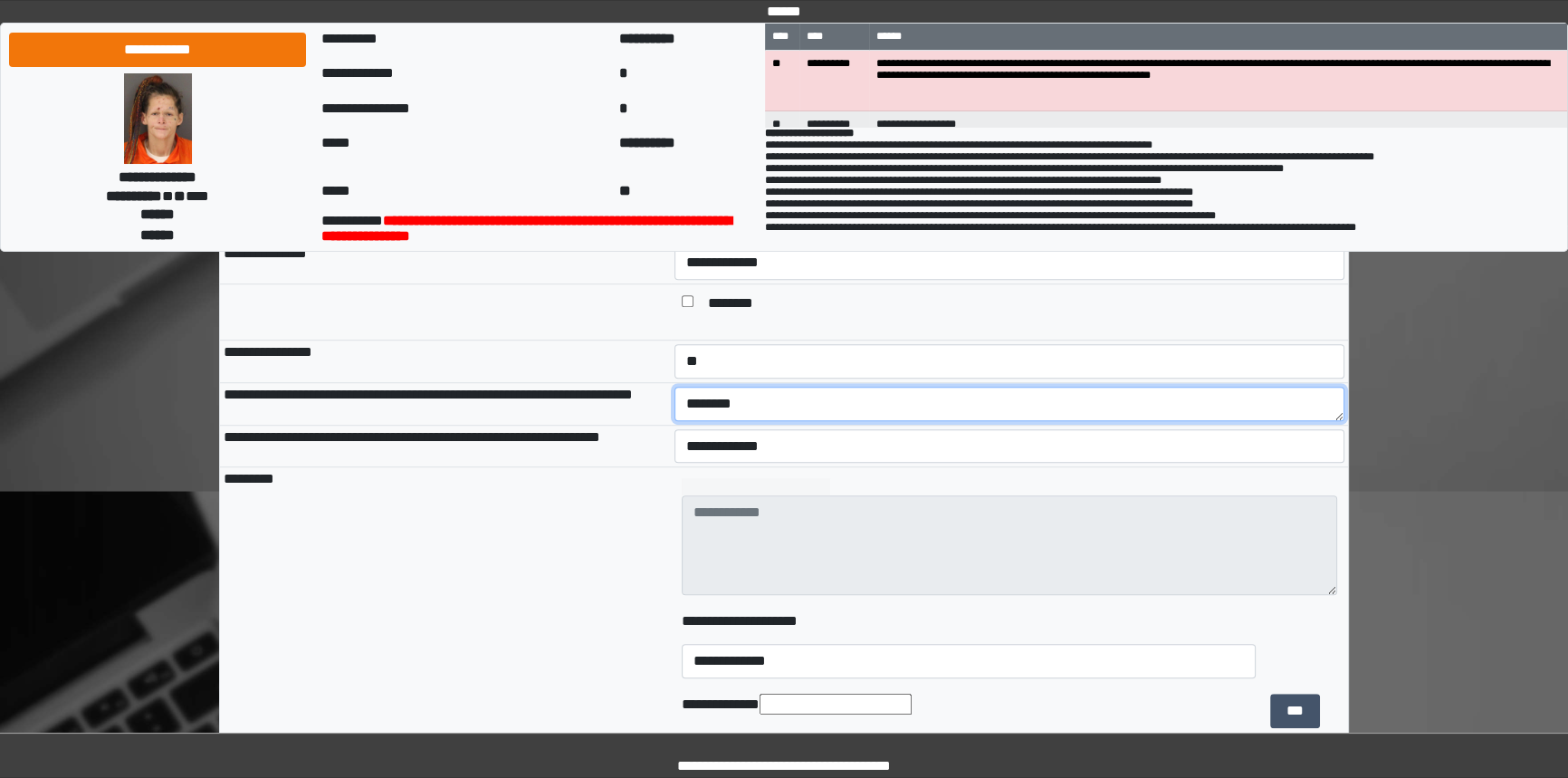 type on "********" 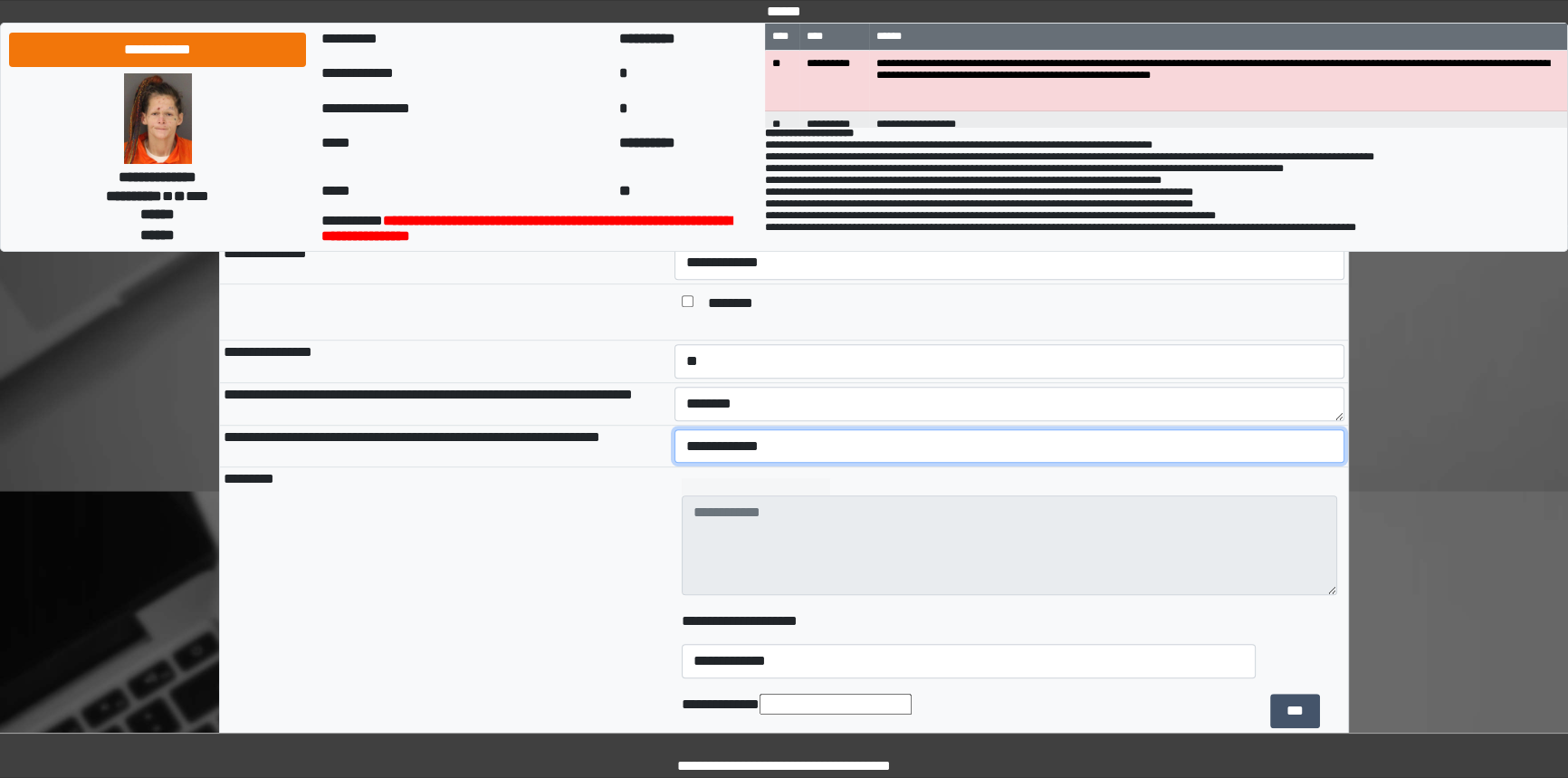 click on "**********" at bounding box center (1009, 447) 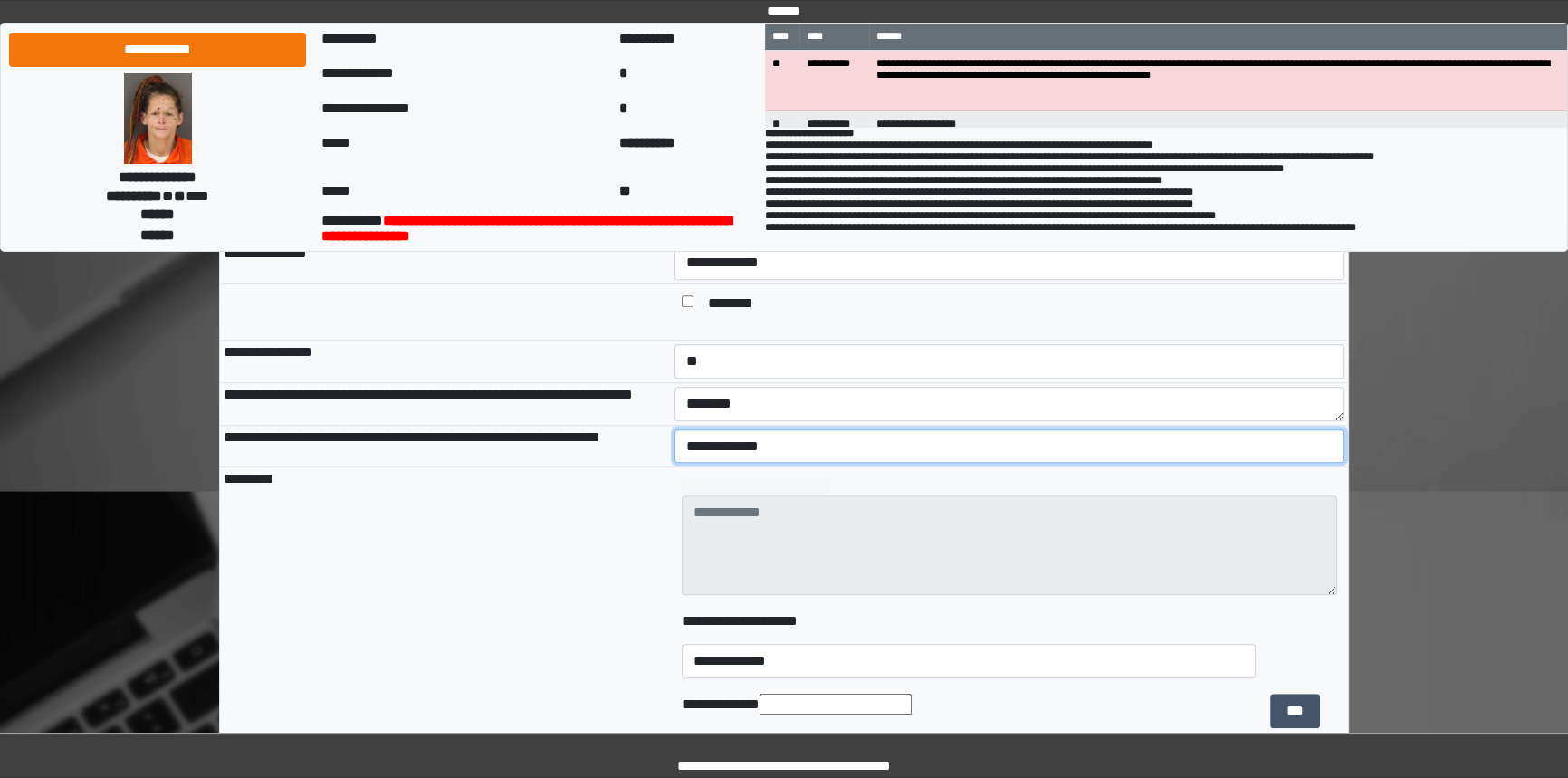 select on "*" 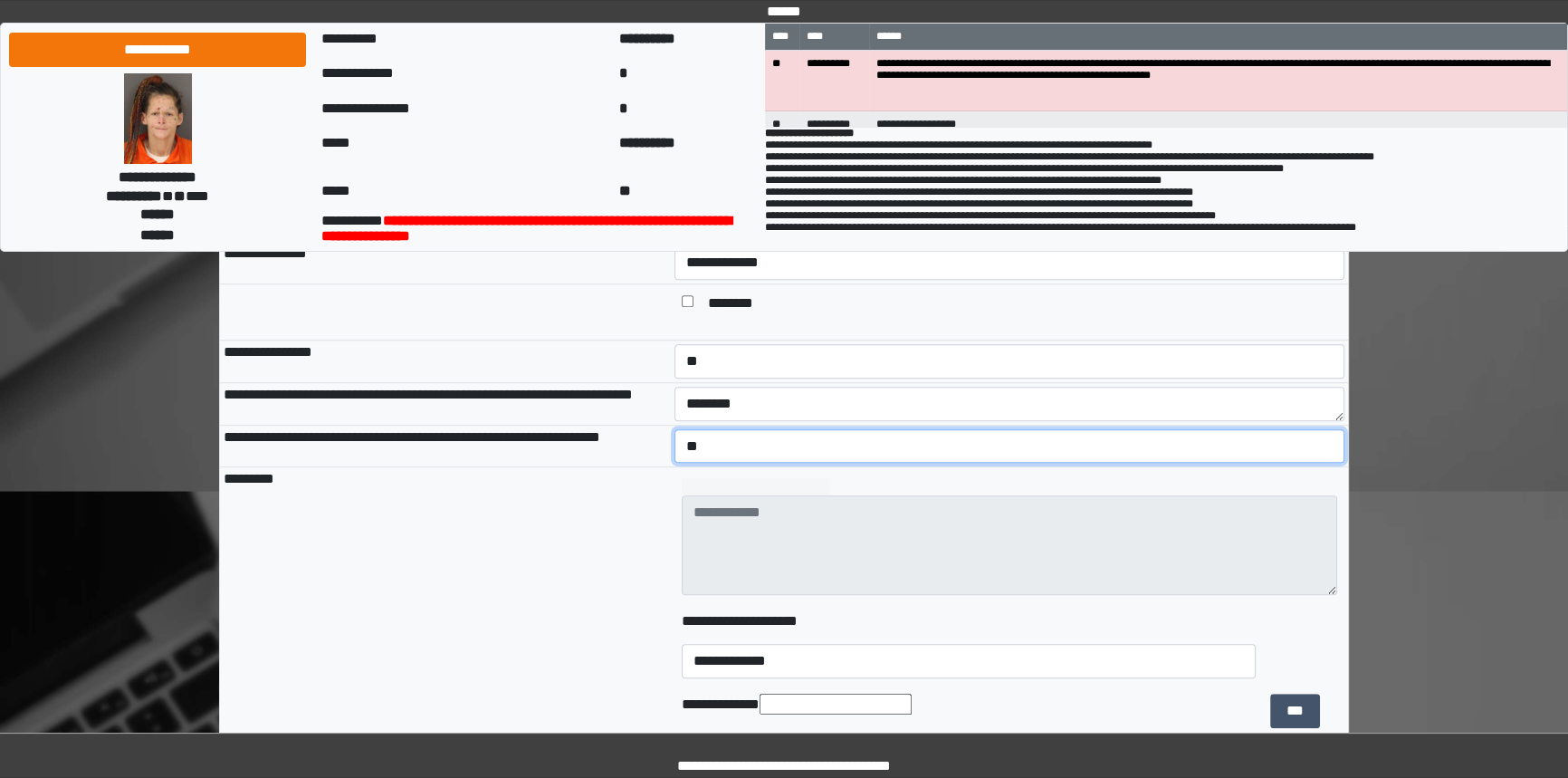 click on "**********" at bounding box center (1009, 447) 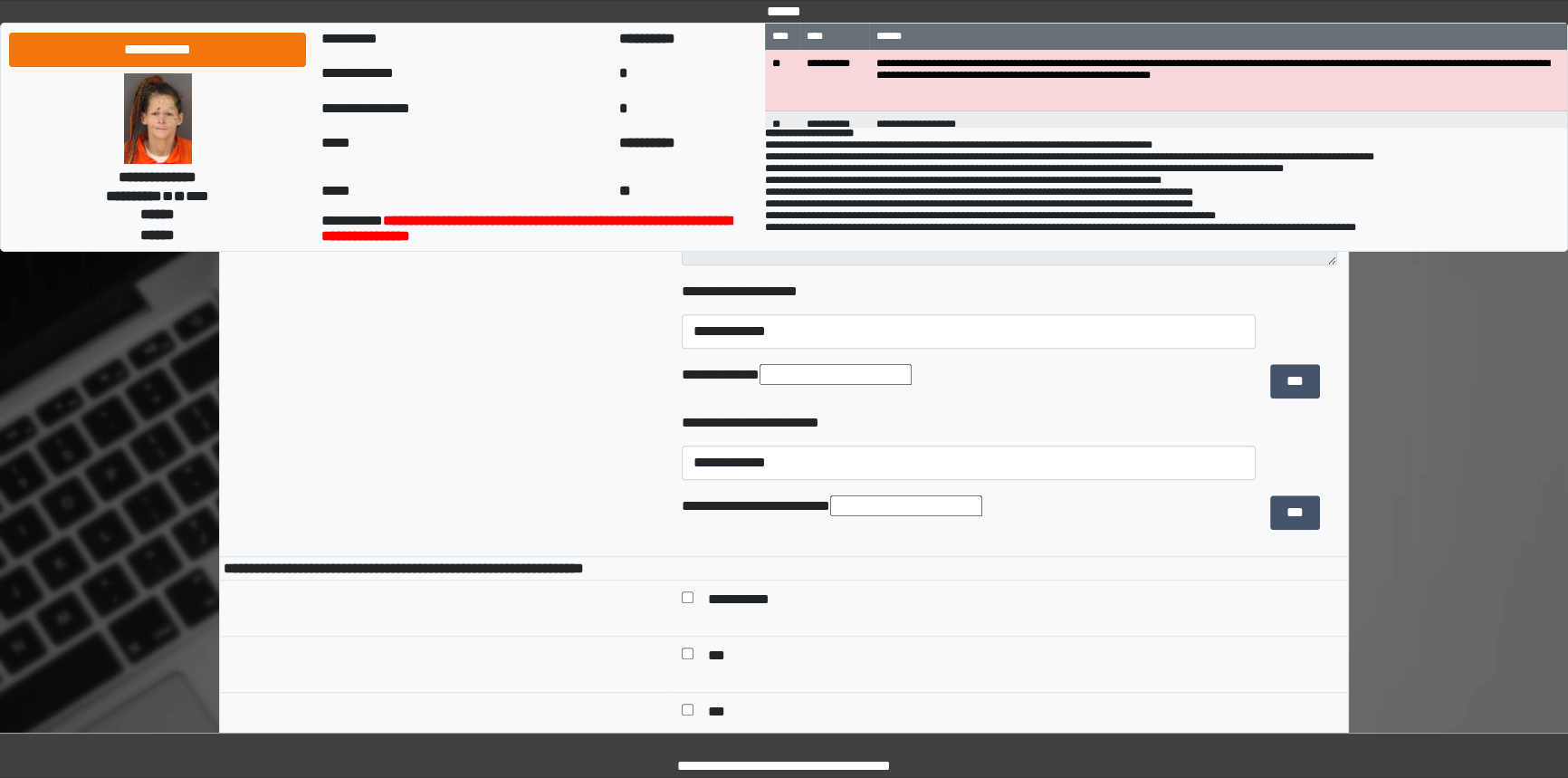 scroll, scrollTop: 2058, scrollLeft: 0, axis: vertical 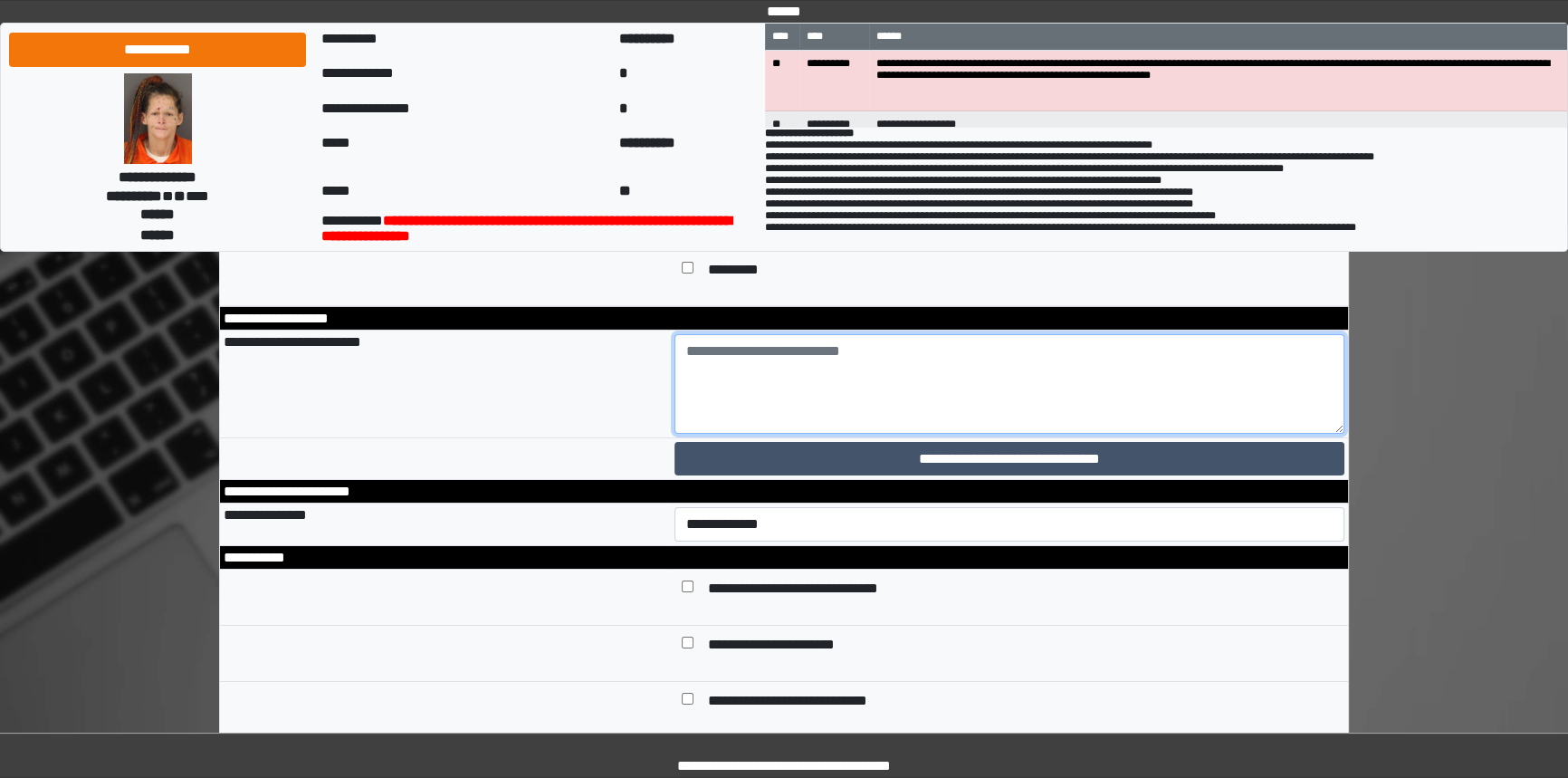 click at bounding box center (1009, 384) 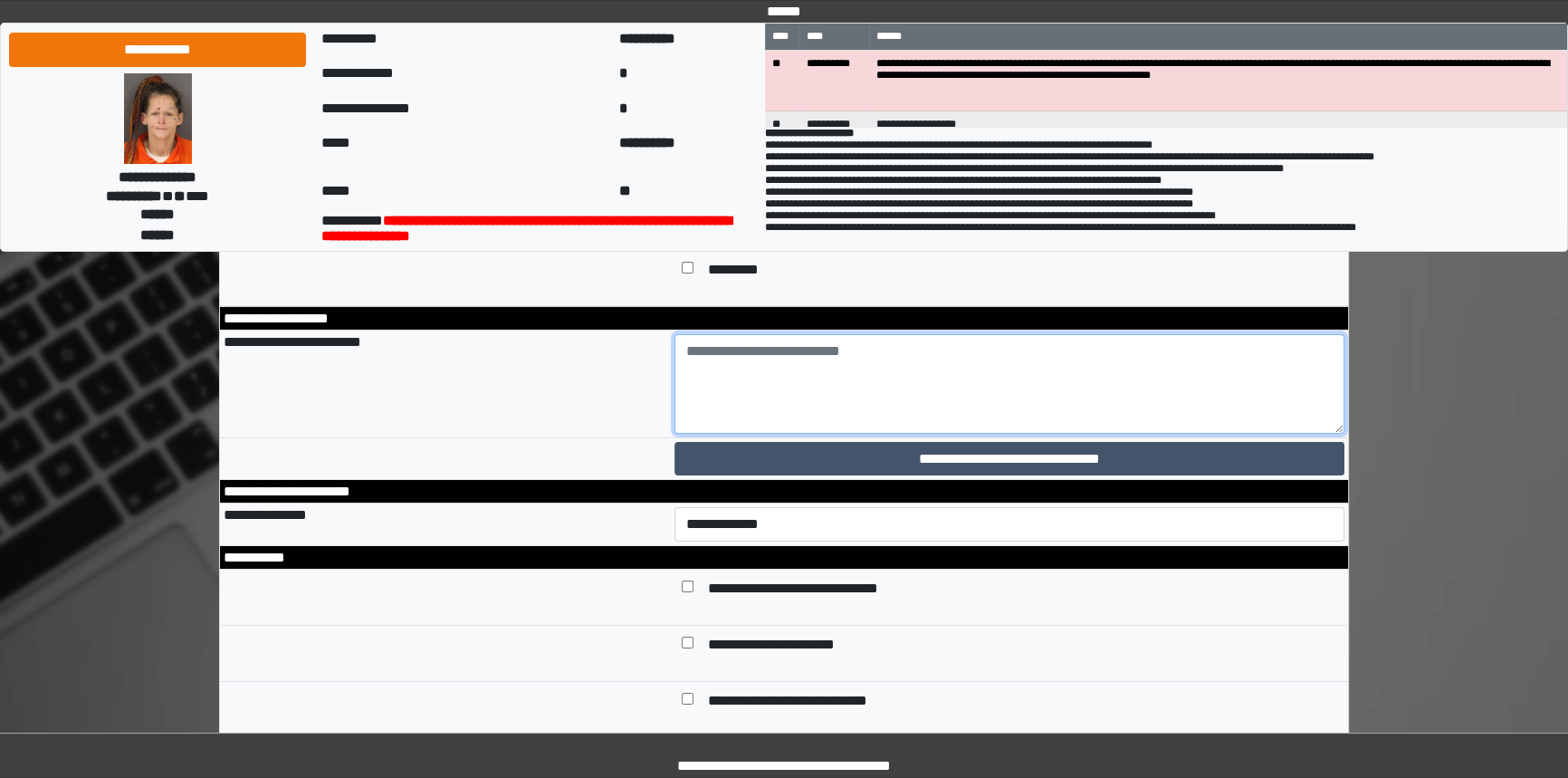 paste on "**********" 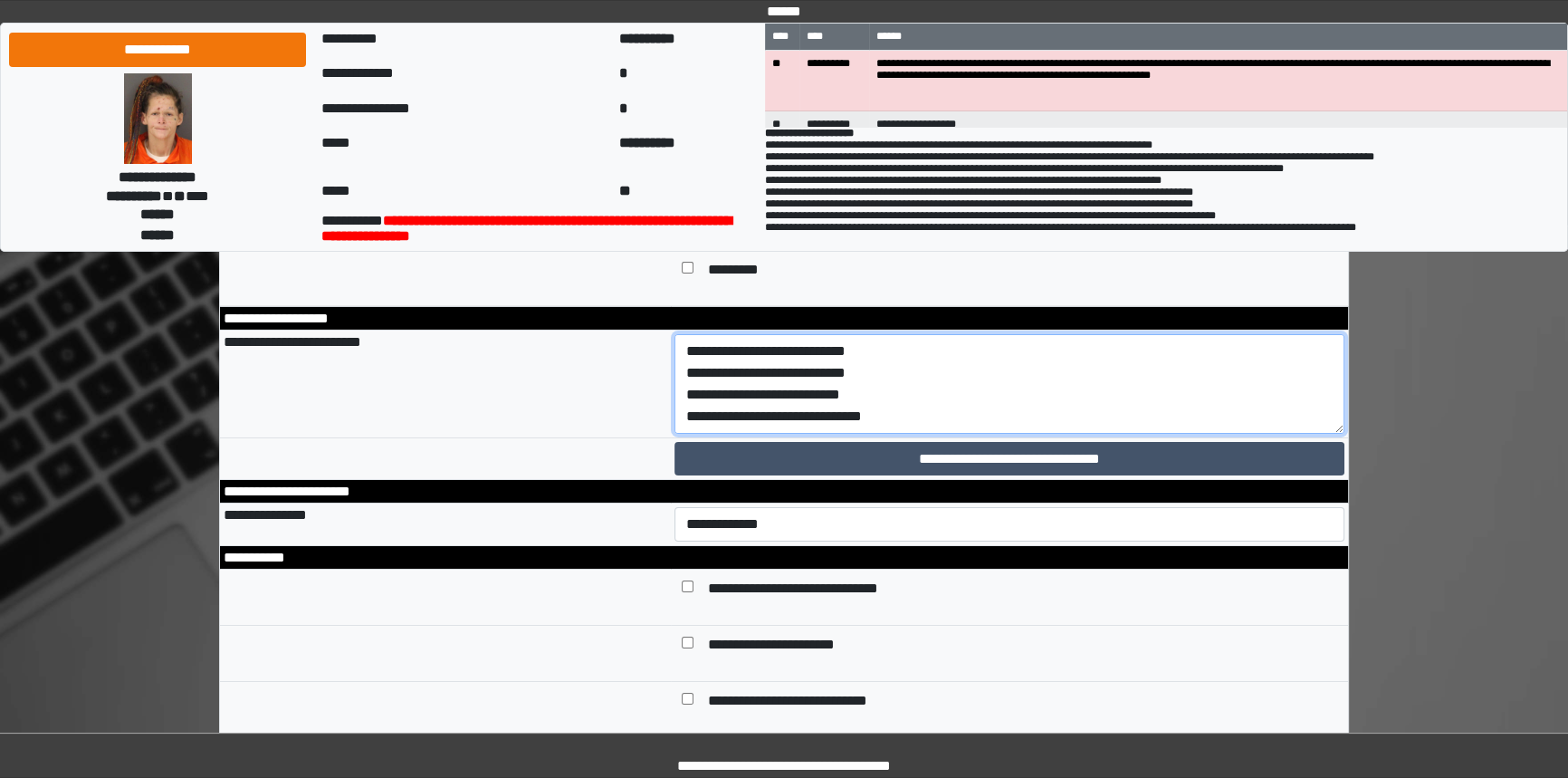 scroll, scrollTop: 341, scrollLeft: 0, axis: vertical 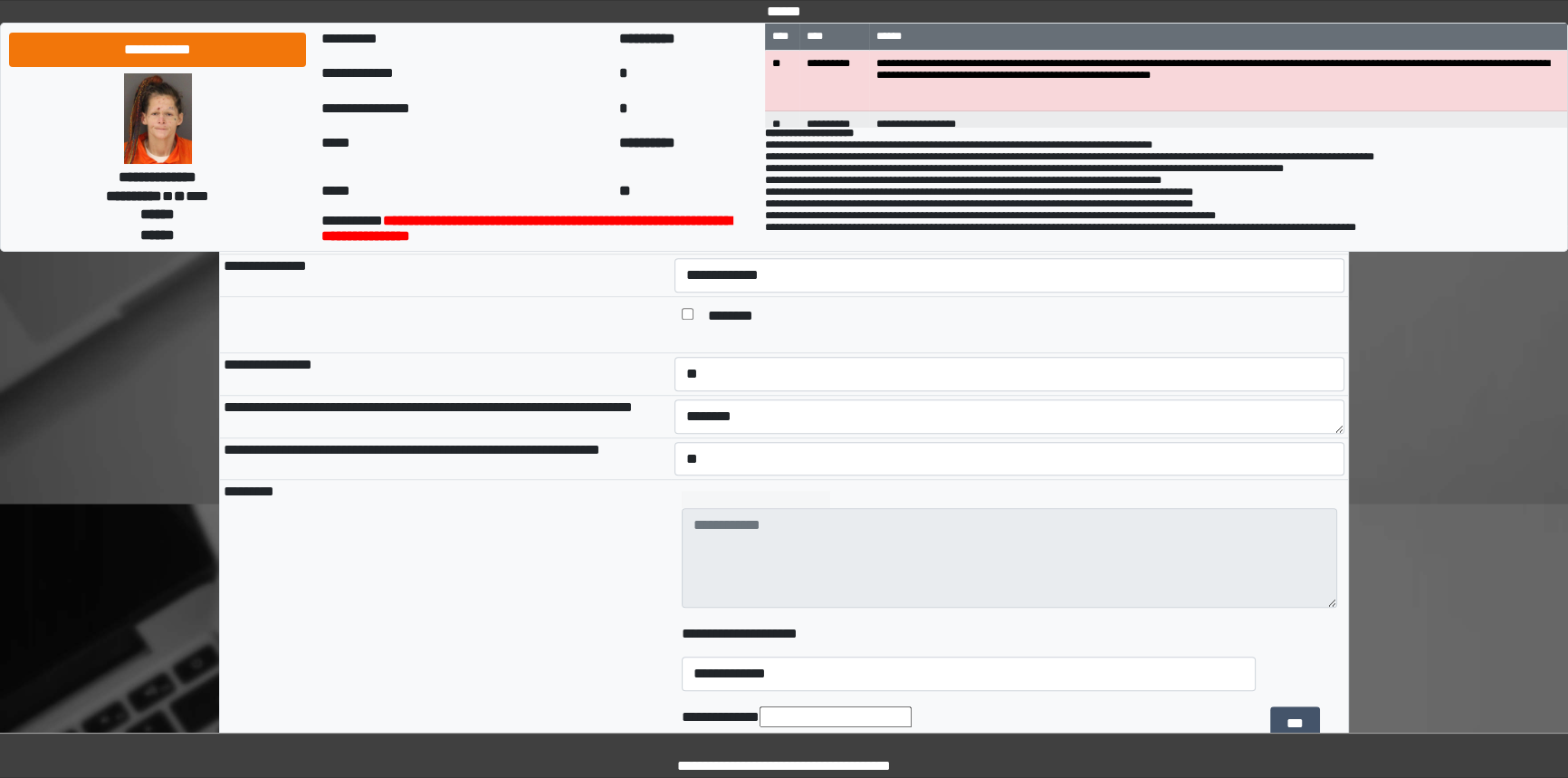type on "**********" 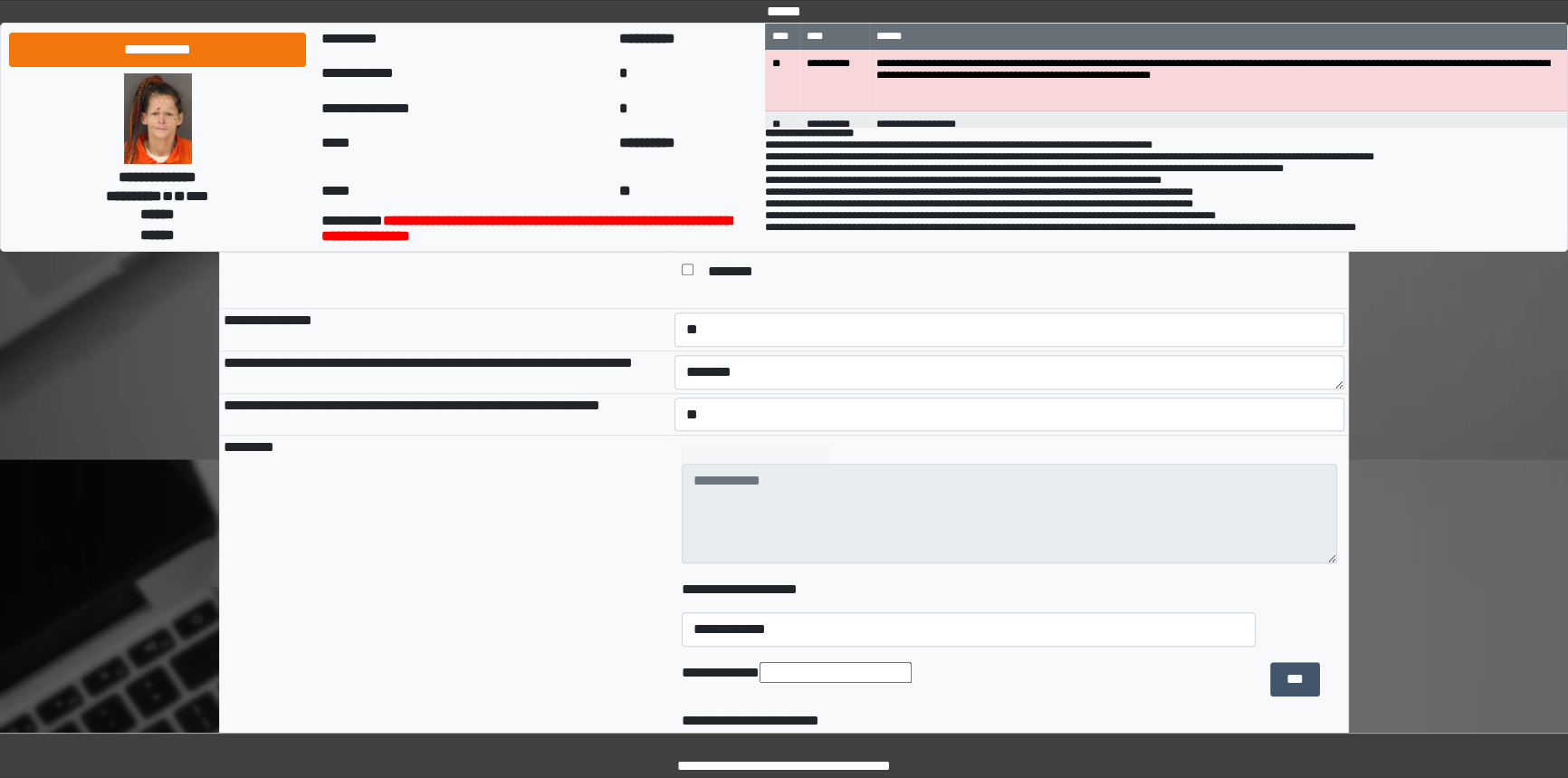 scroll, scrollTop: 1469, scrollLeft: 0, axis: vertical 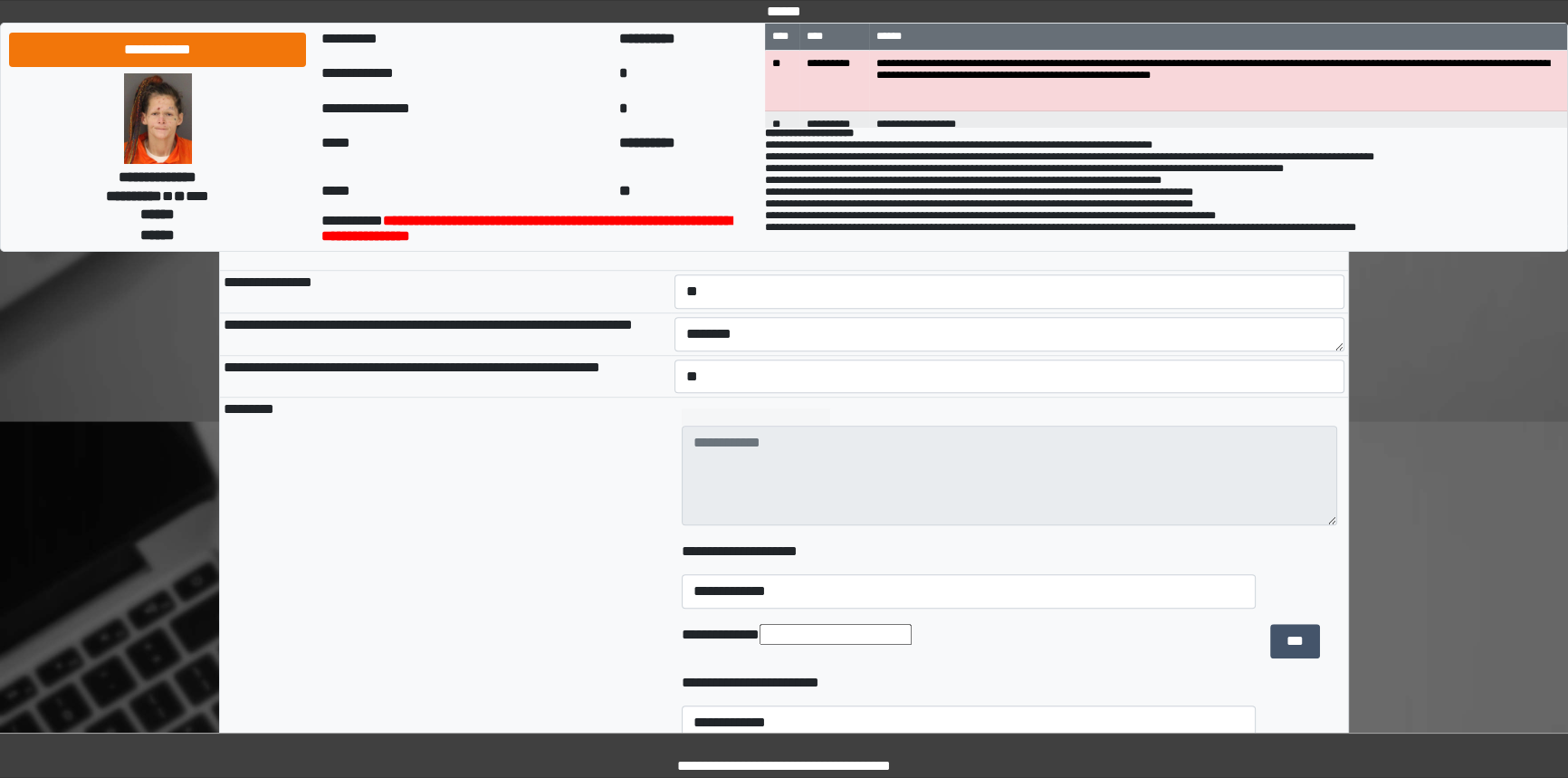 click at bounding box center (836, 634) 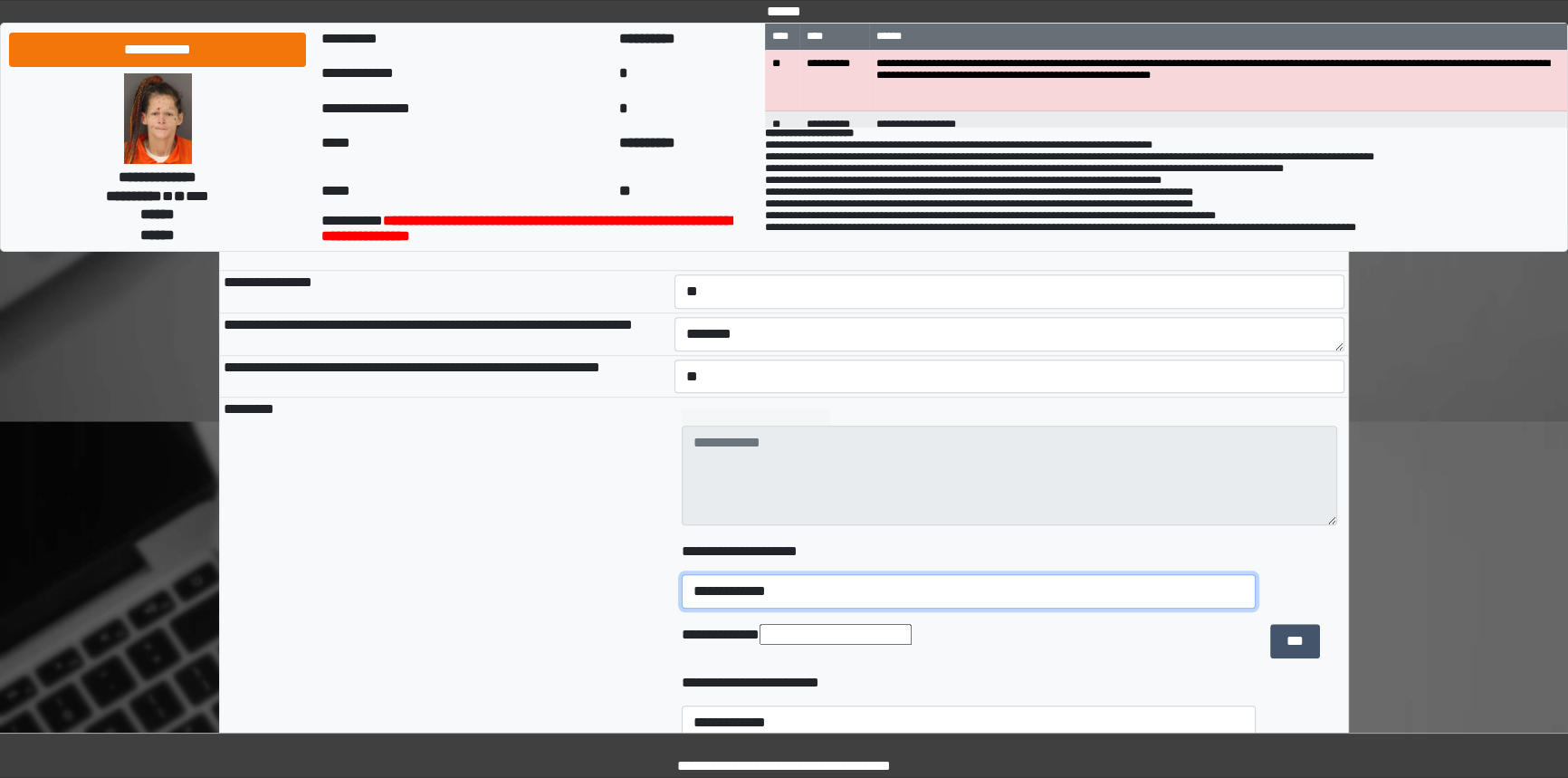 click on "**********" at bounding box center (968, 591) 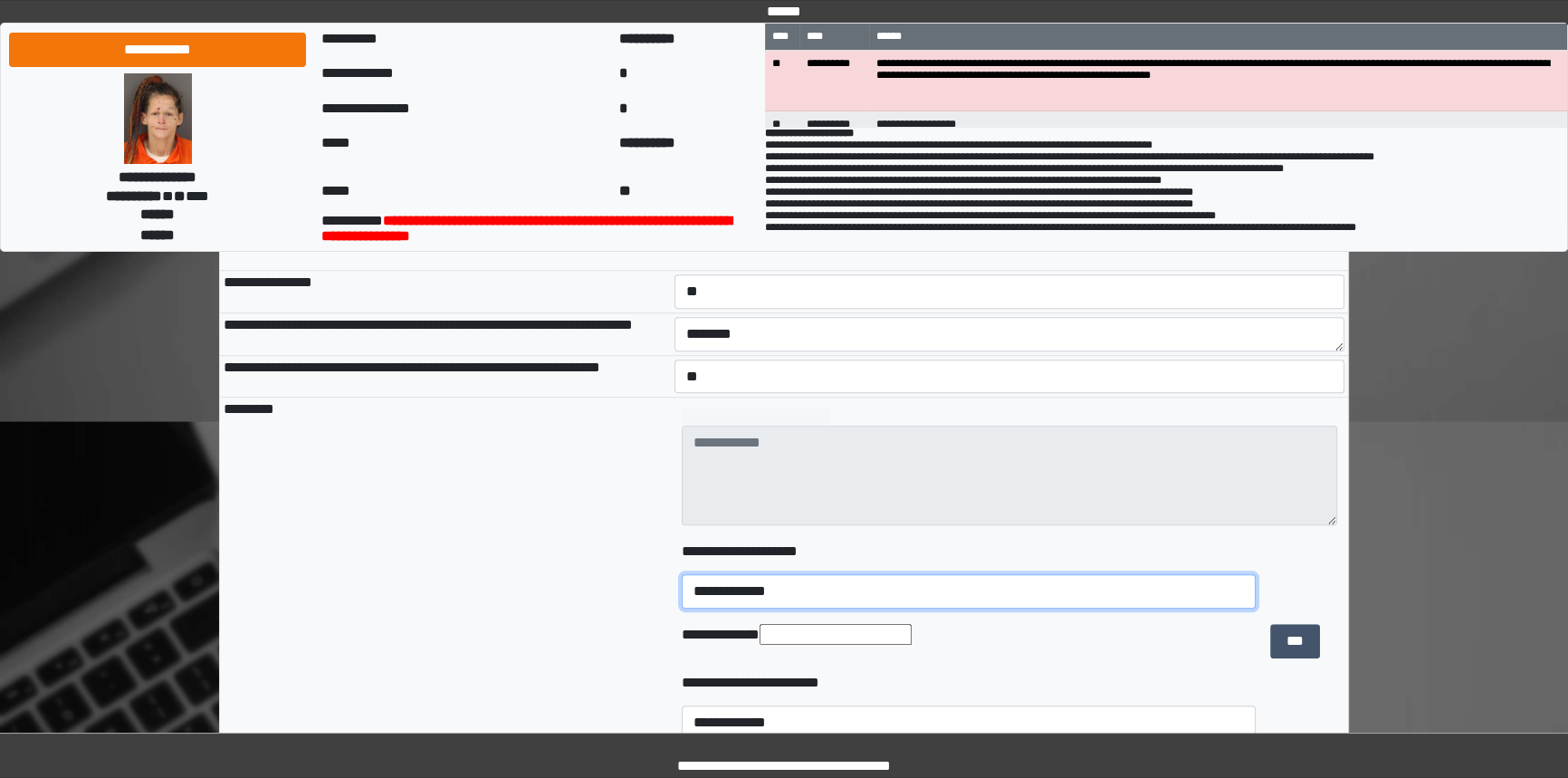 select on "****" 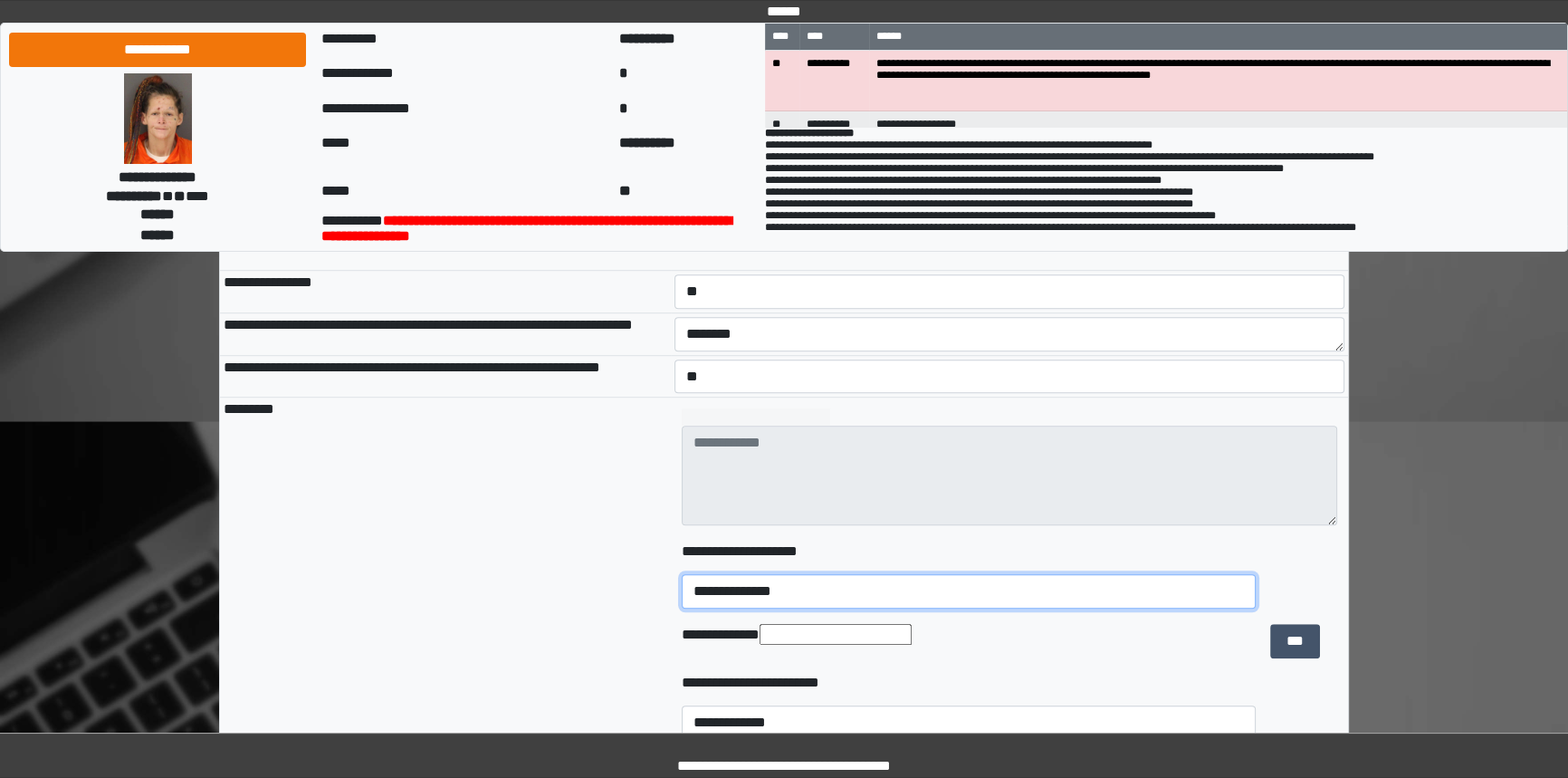 click on "**********" at bounding box center [968, 591] 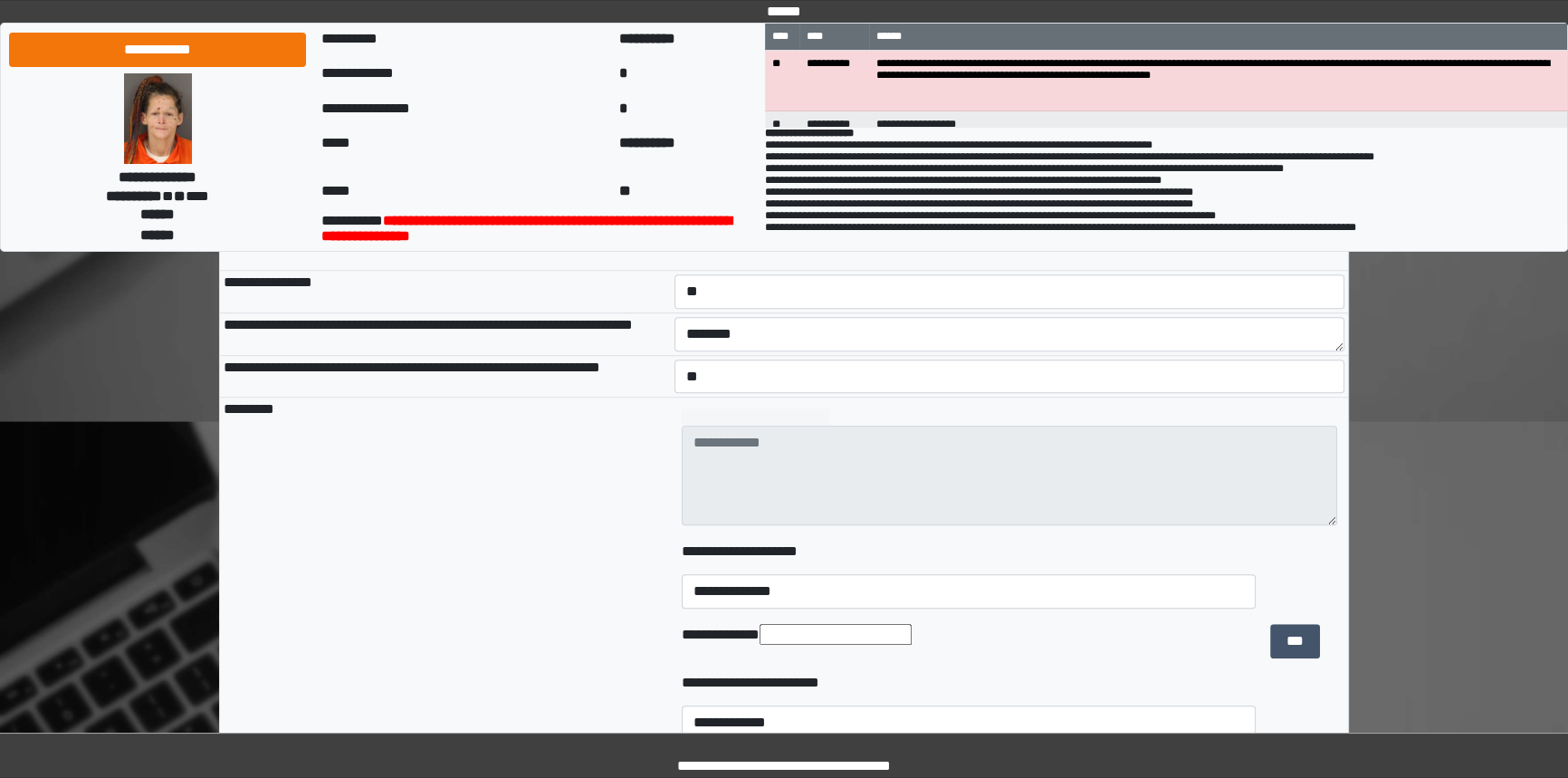 click on "**********" at bounding box center (968, 641) 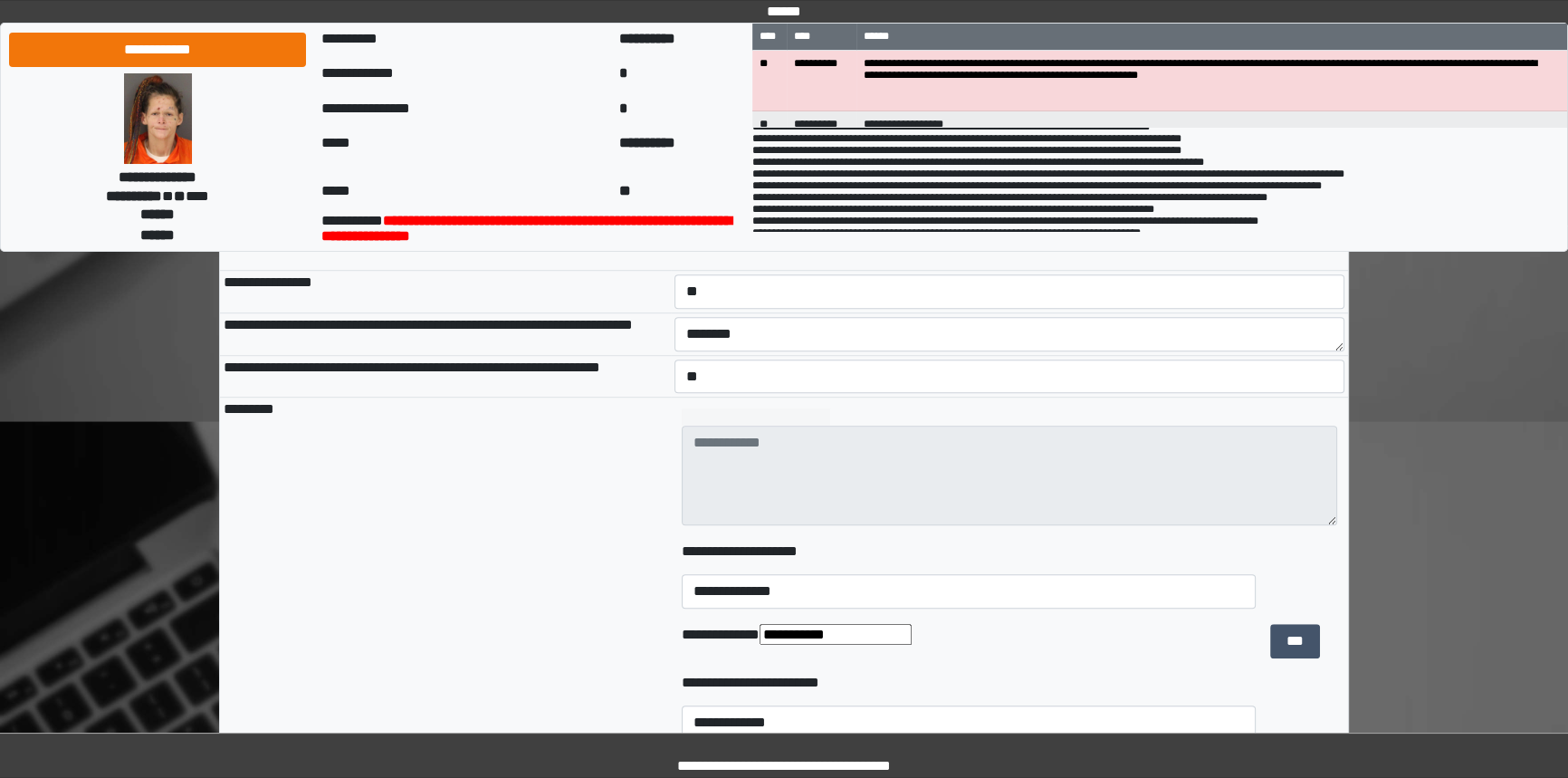 scroll, scrollTop: 82, scrollLeft: 0, axis: vertical 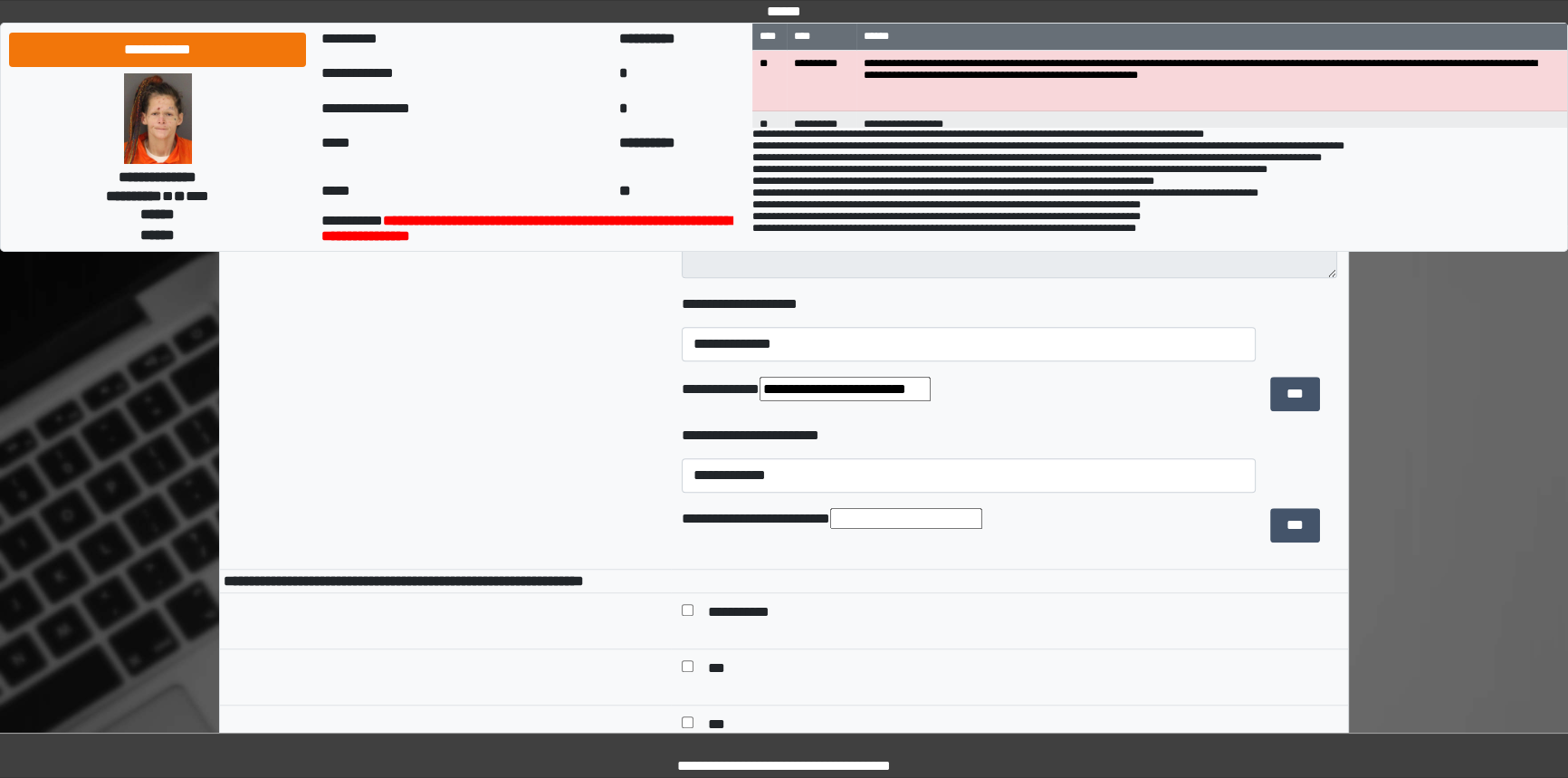 type on "**********" 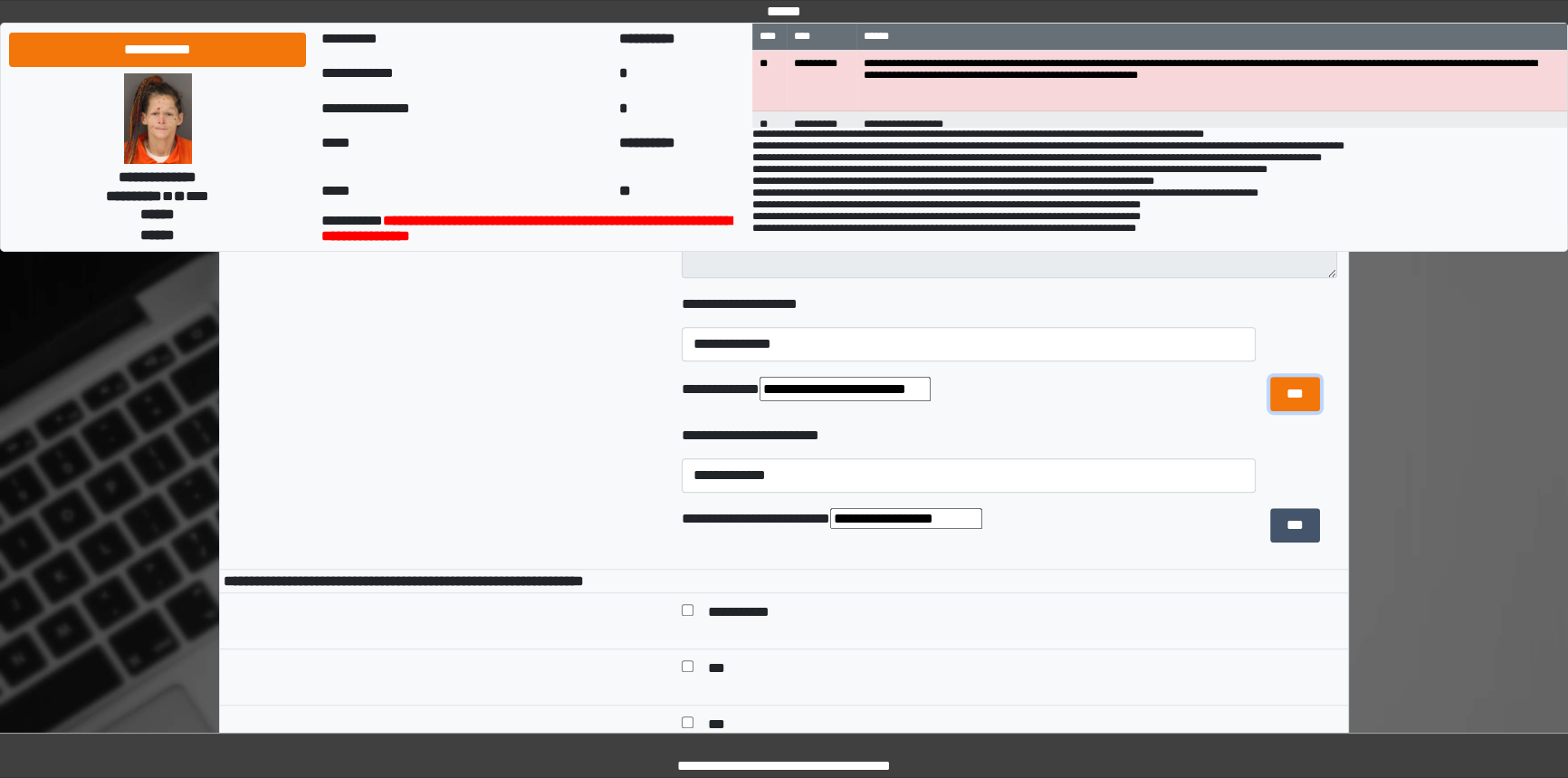 click on "***" at bounding box center (1295, 394) 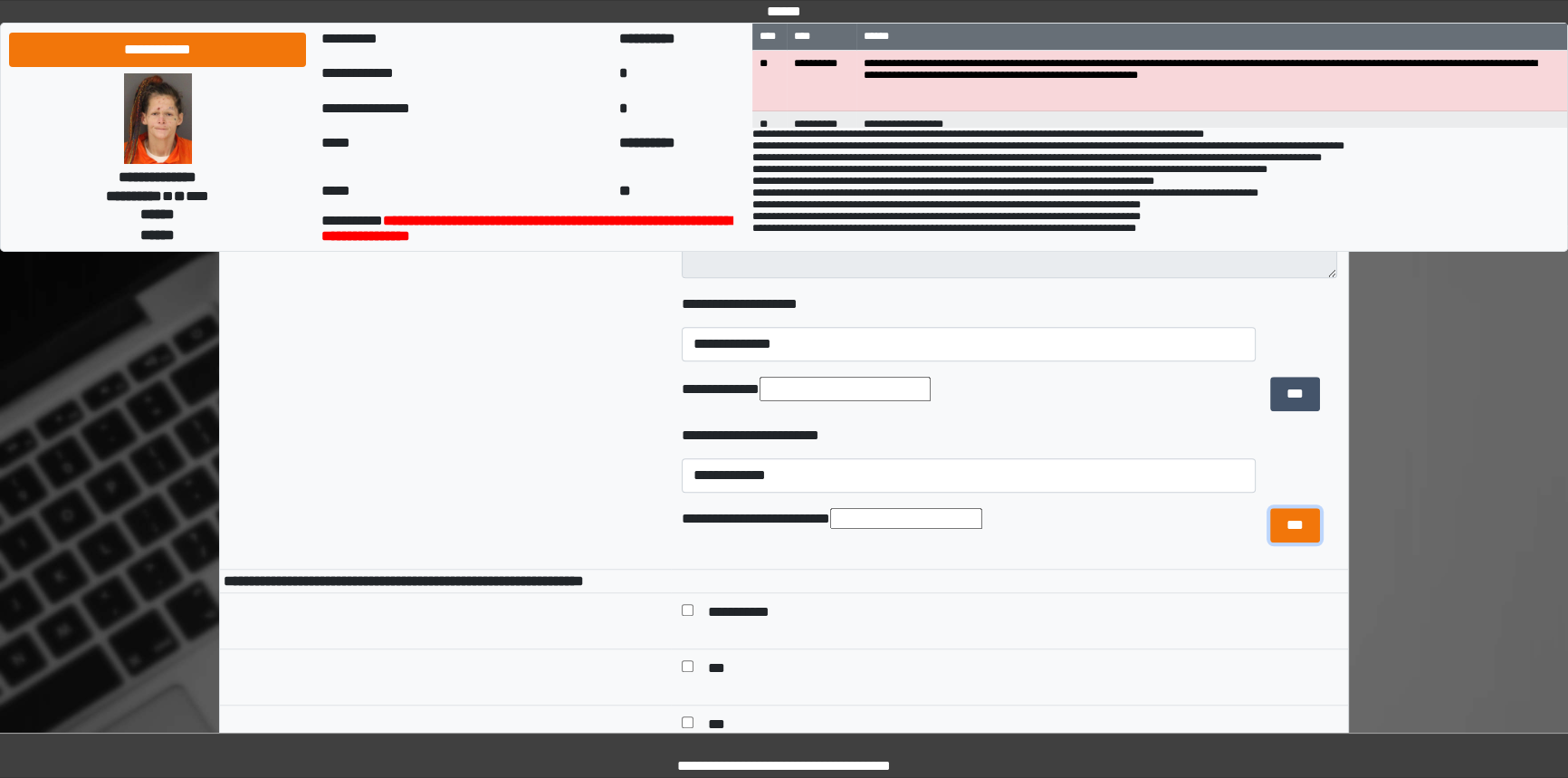 click on "***" at bounding box center [1295, 525] 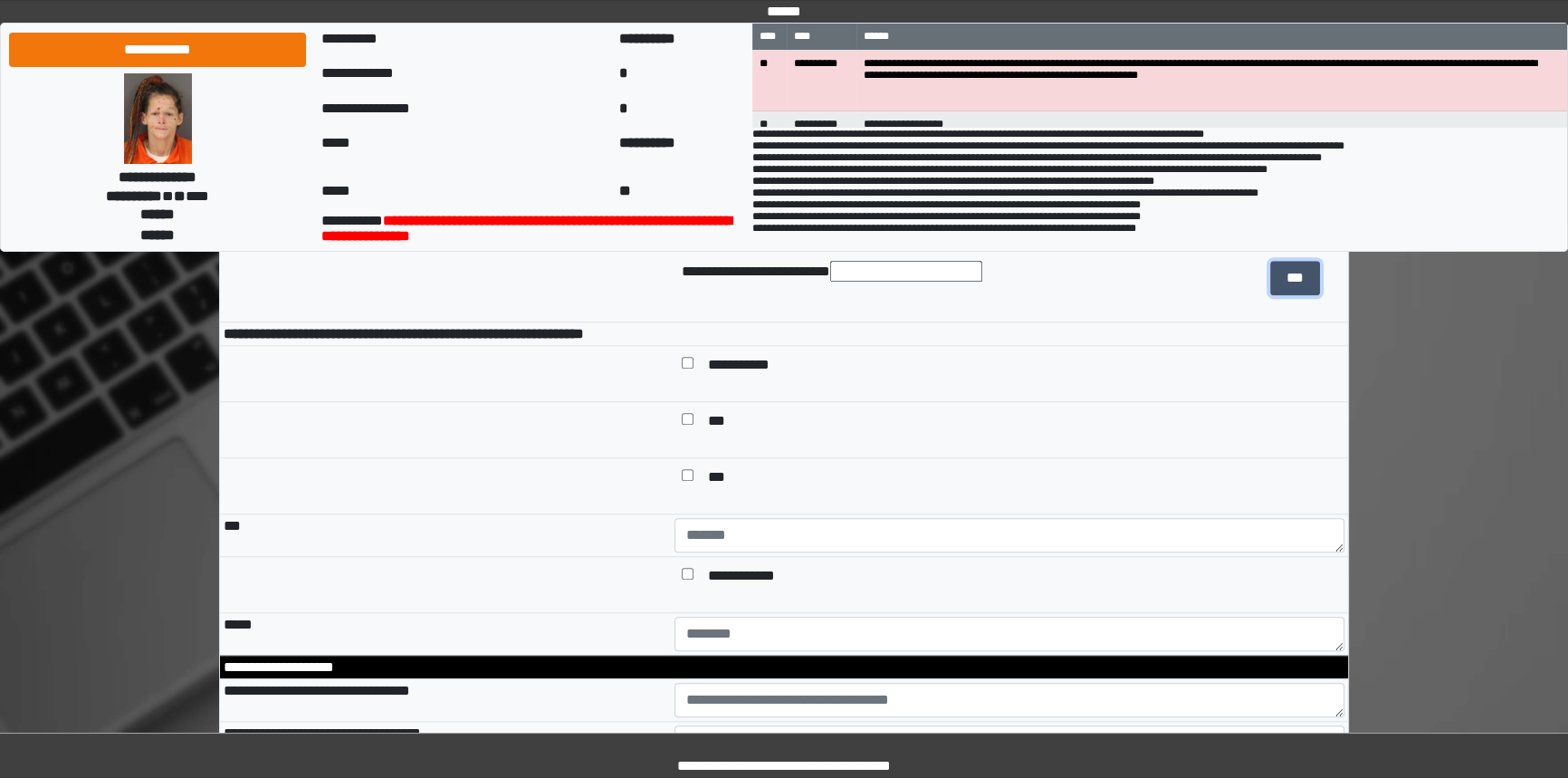 scroll, scrollTop: 2046, scrollLeft: 0, axis: vertical 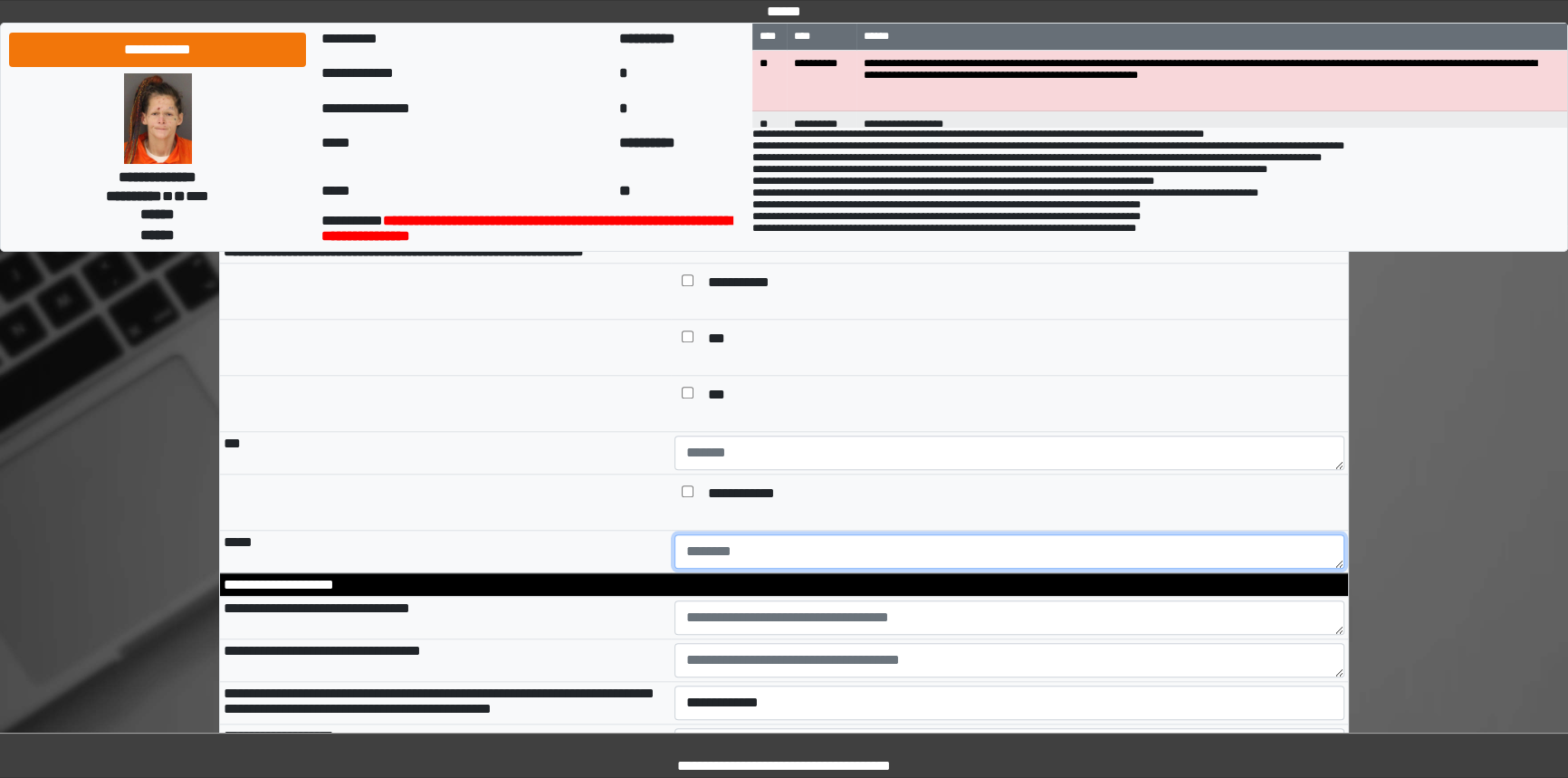 click at bounding box center [1009, 552] 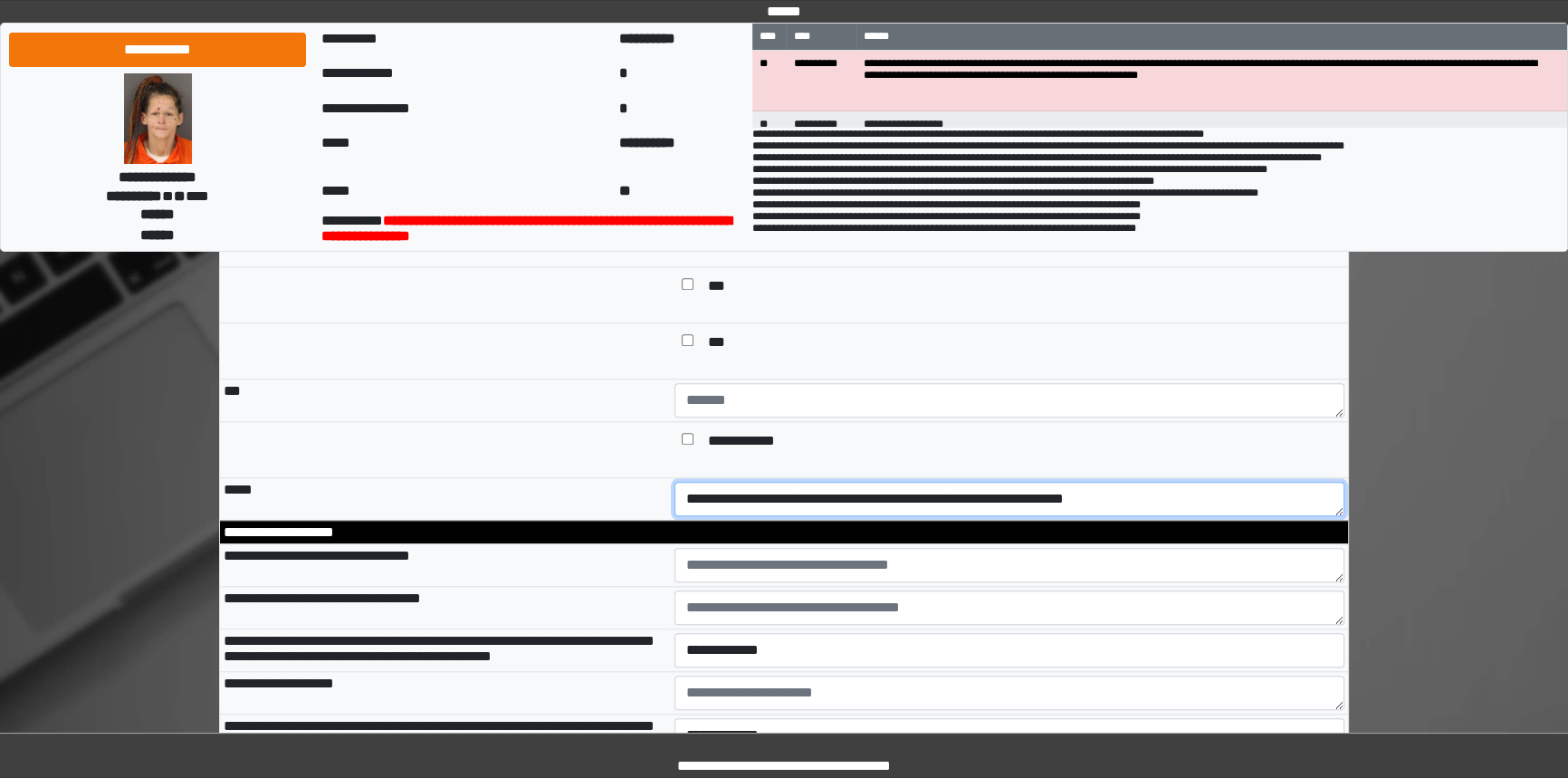 scroll, scrollTop: 2128, scrollLeft: 0, axis: vertical 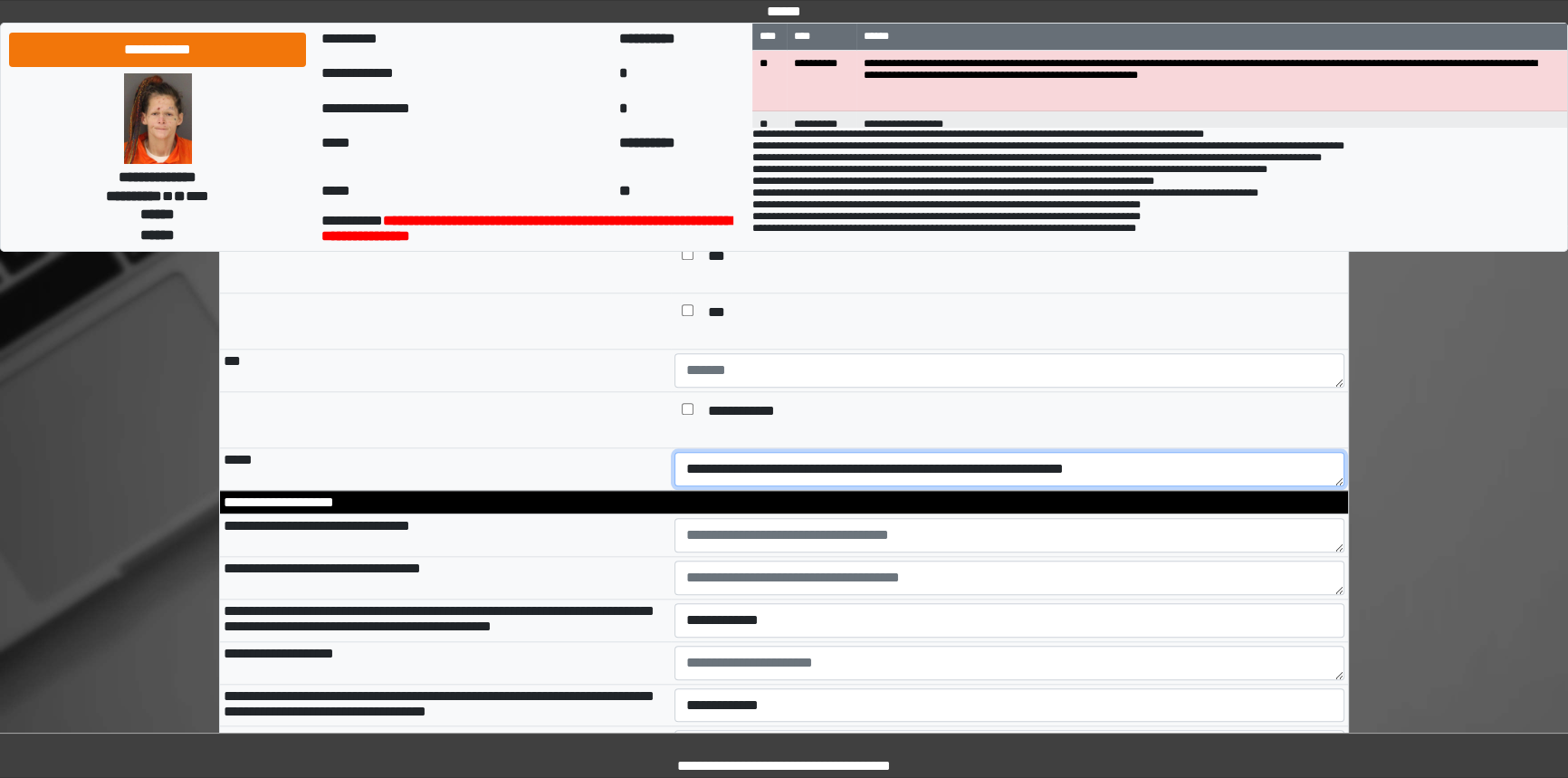 type on "**********" 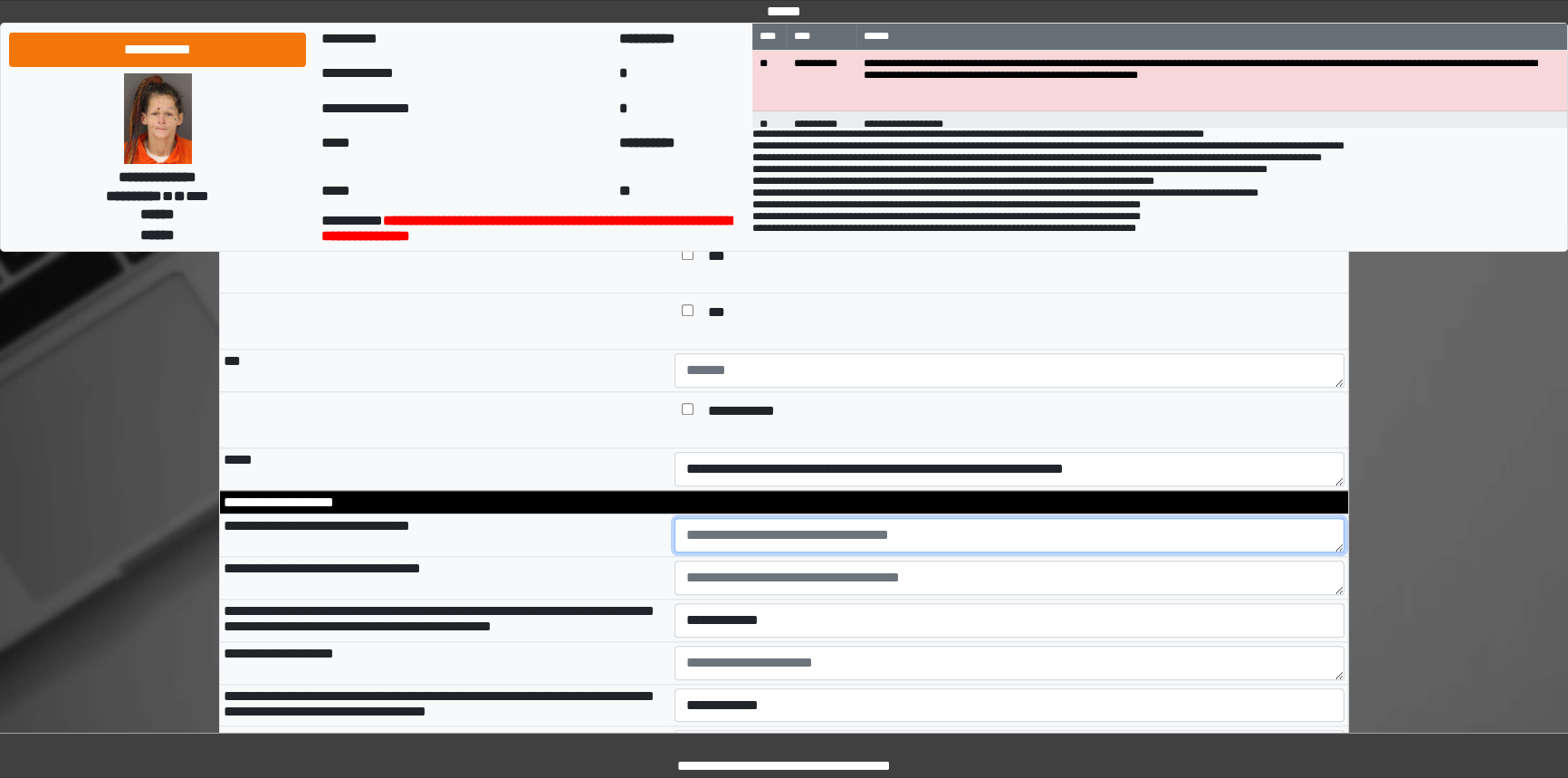 click at bounding box center [1009, 535] 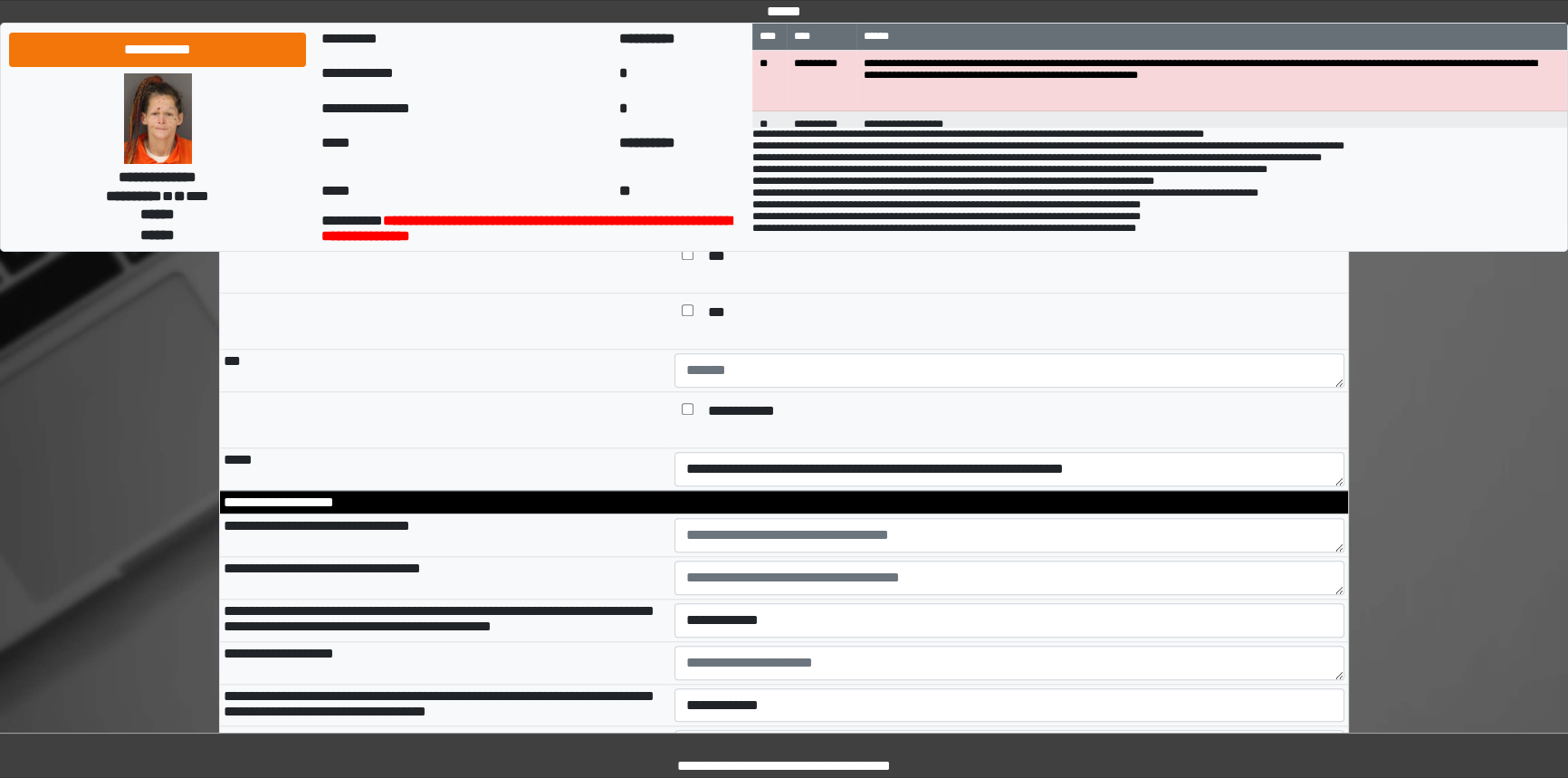 click on "*****" at bounding box center (445, 468) 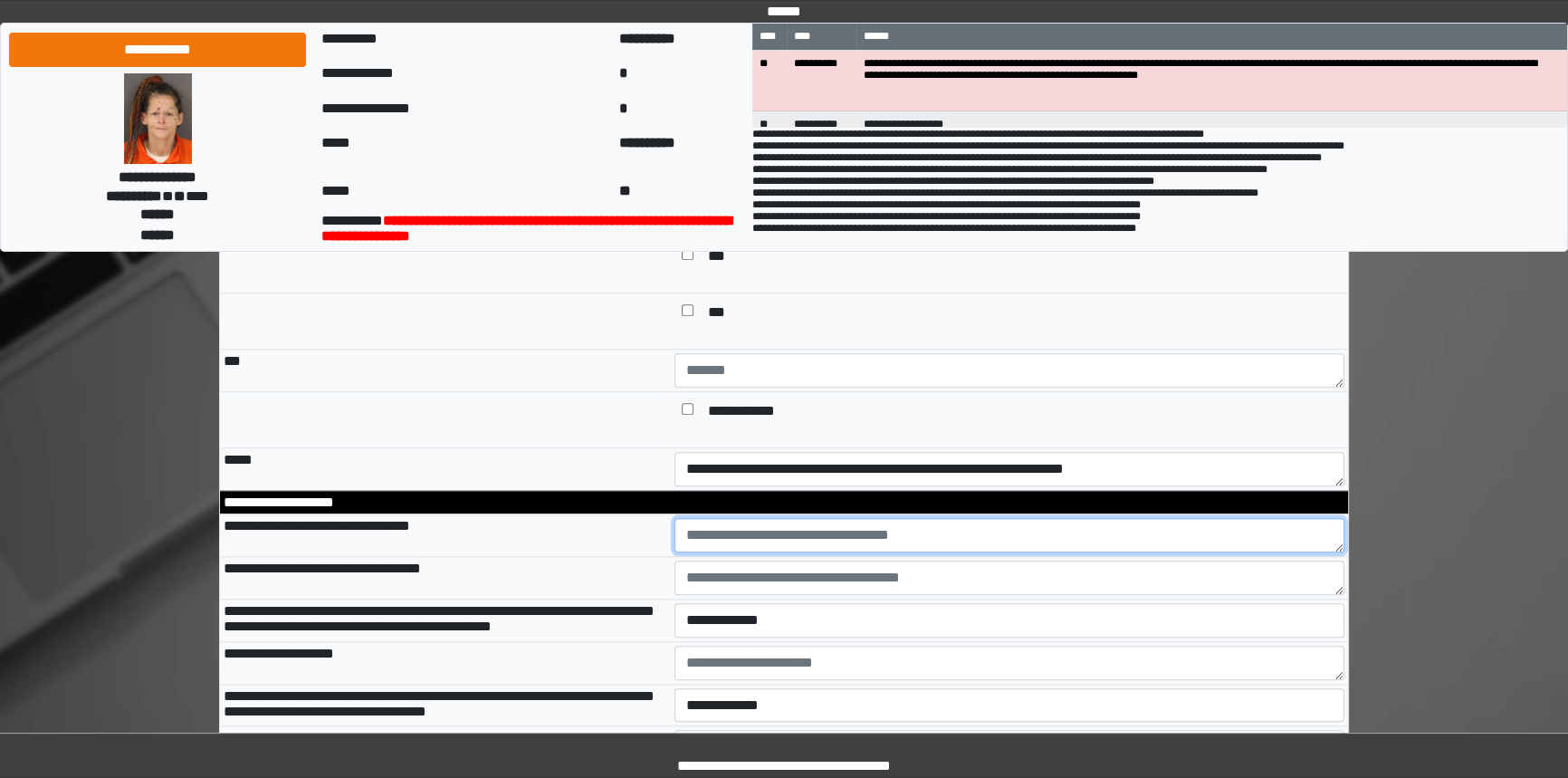 click at bounding box center (1009, 535) 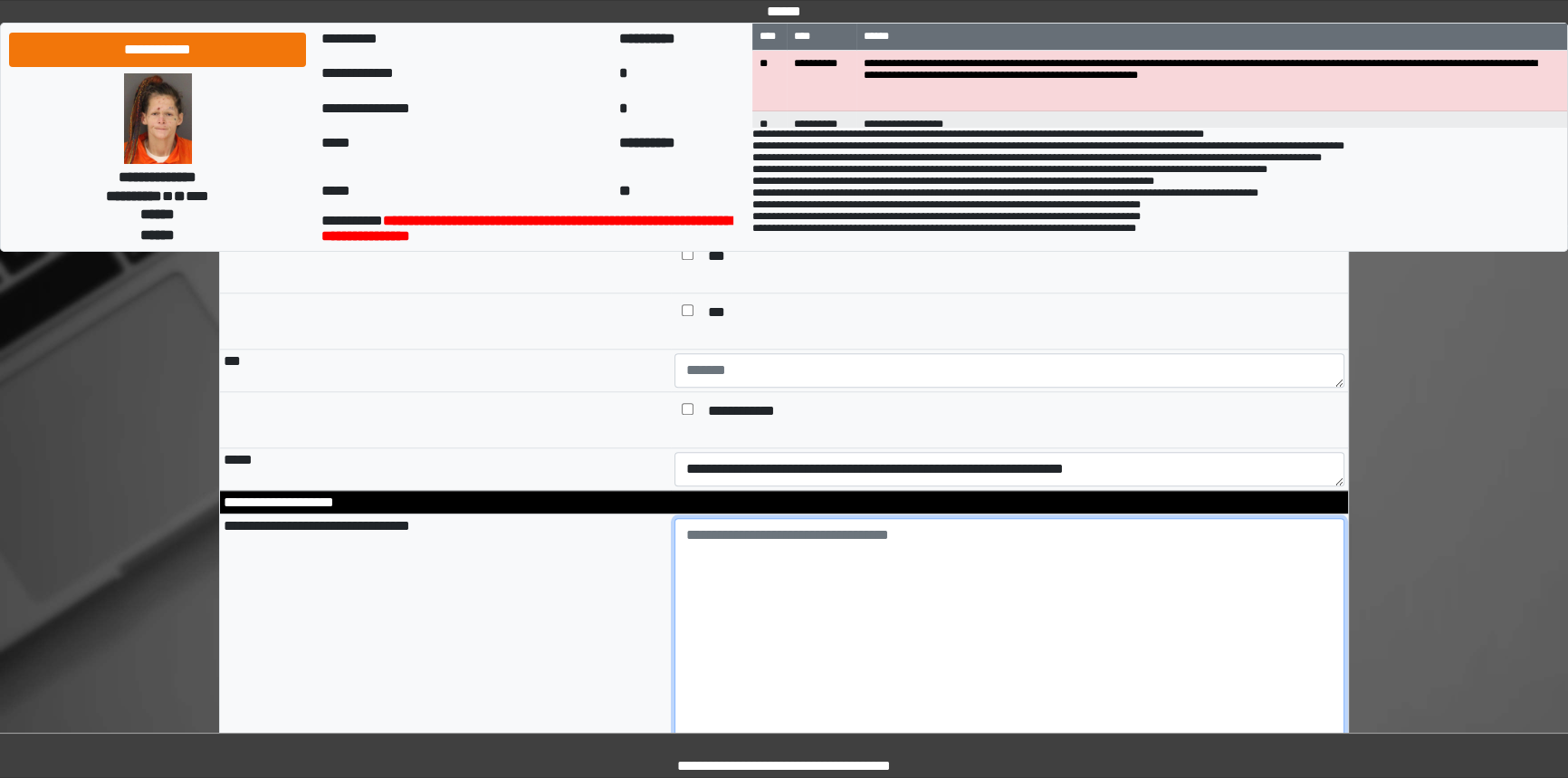 drag, startPoint x: 1341, startPoint y: 598, endPoint x: 1334, endPoint y: 816, distance: 218.11236 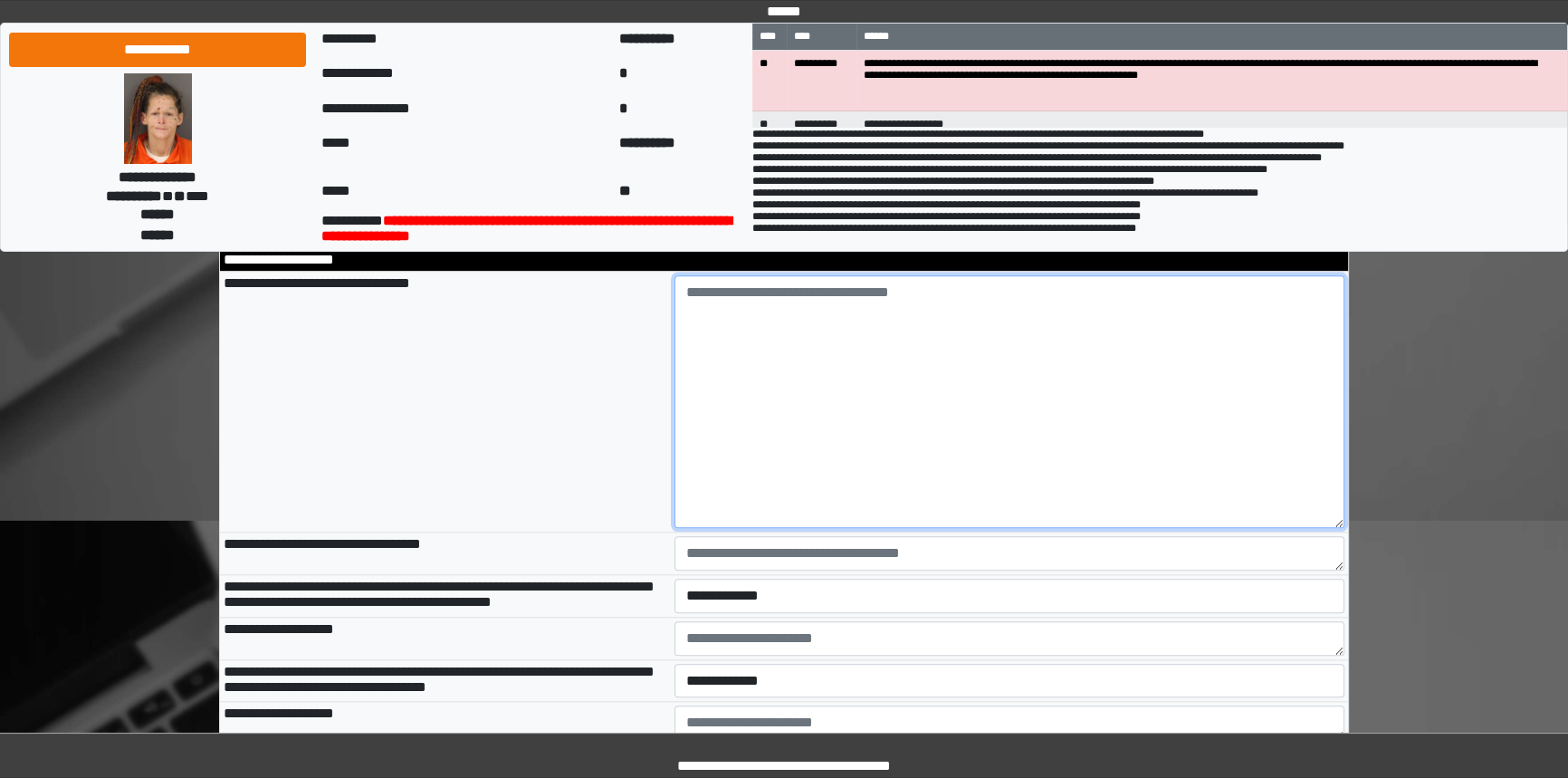 scroll, scrollTop: 2375, scrollLeft: 0, axis: vertical 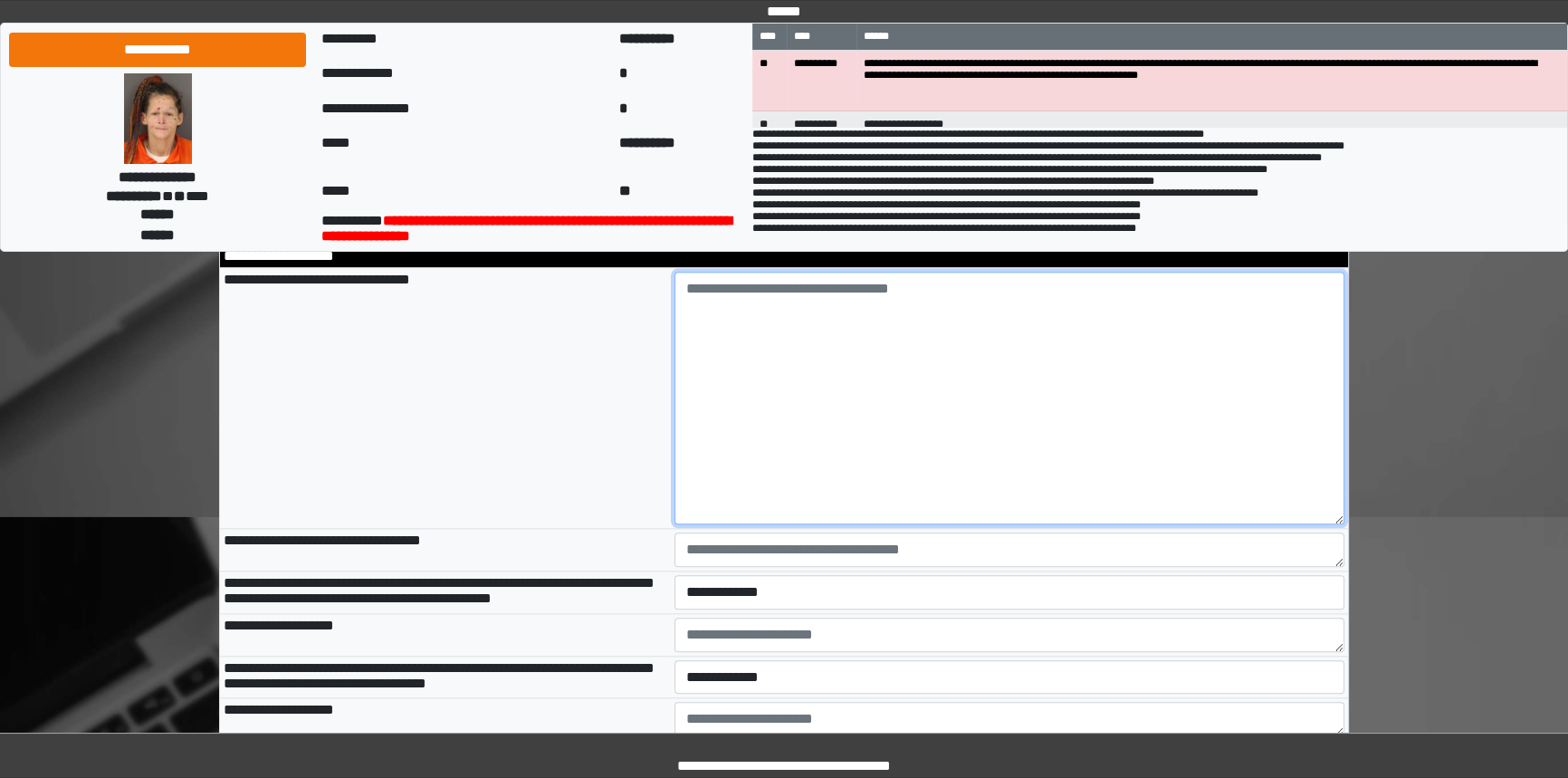 click at bounding box center (1009, 398) 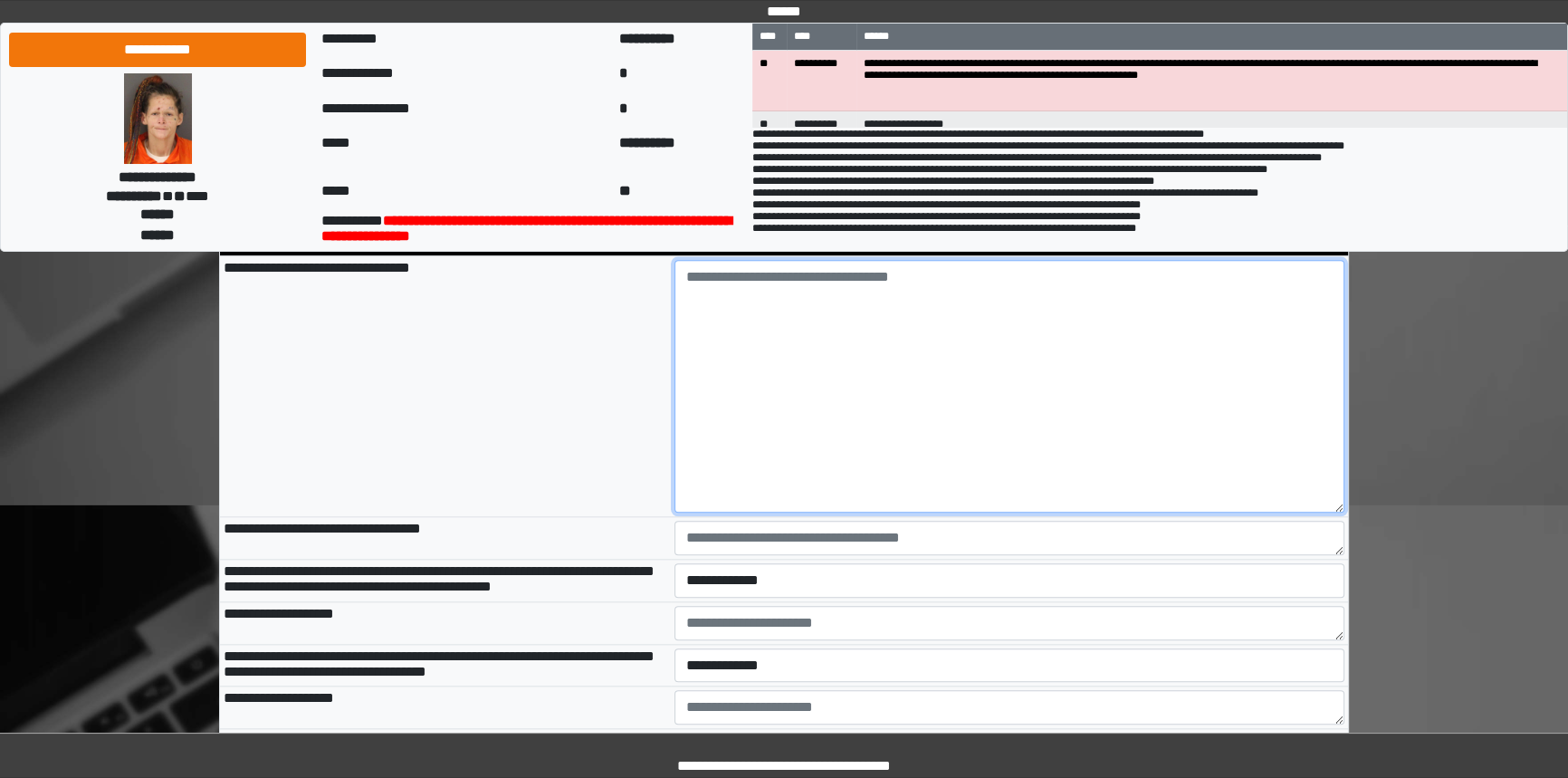 scroll, scrollTop: 2292, scrollLeft: 0, axis: vertical 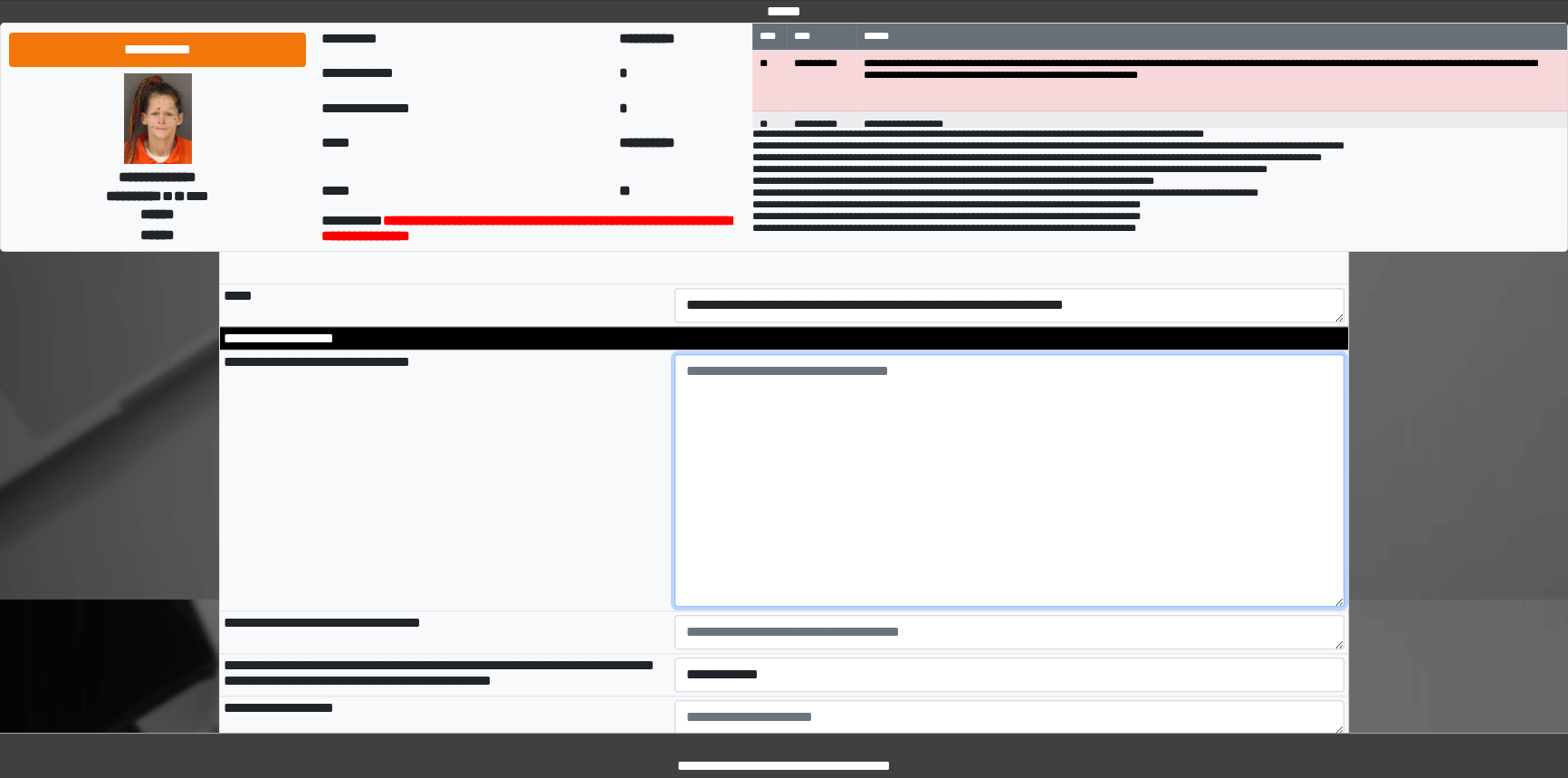 click at bounding box center [1009, 480] 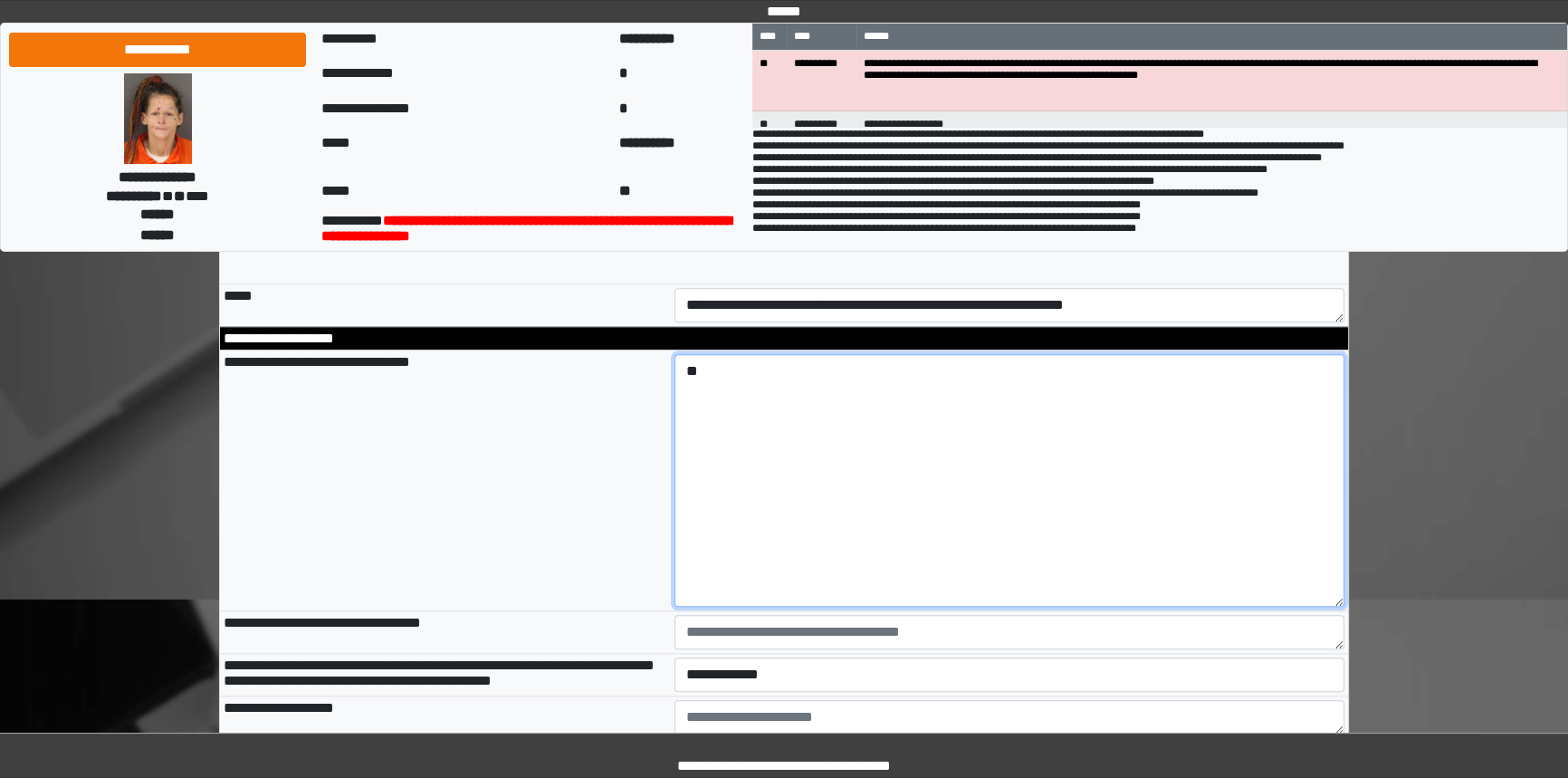 type on "*" 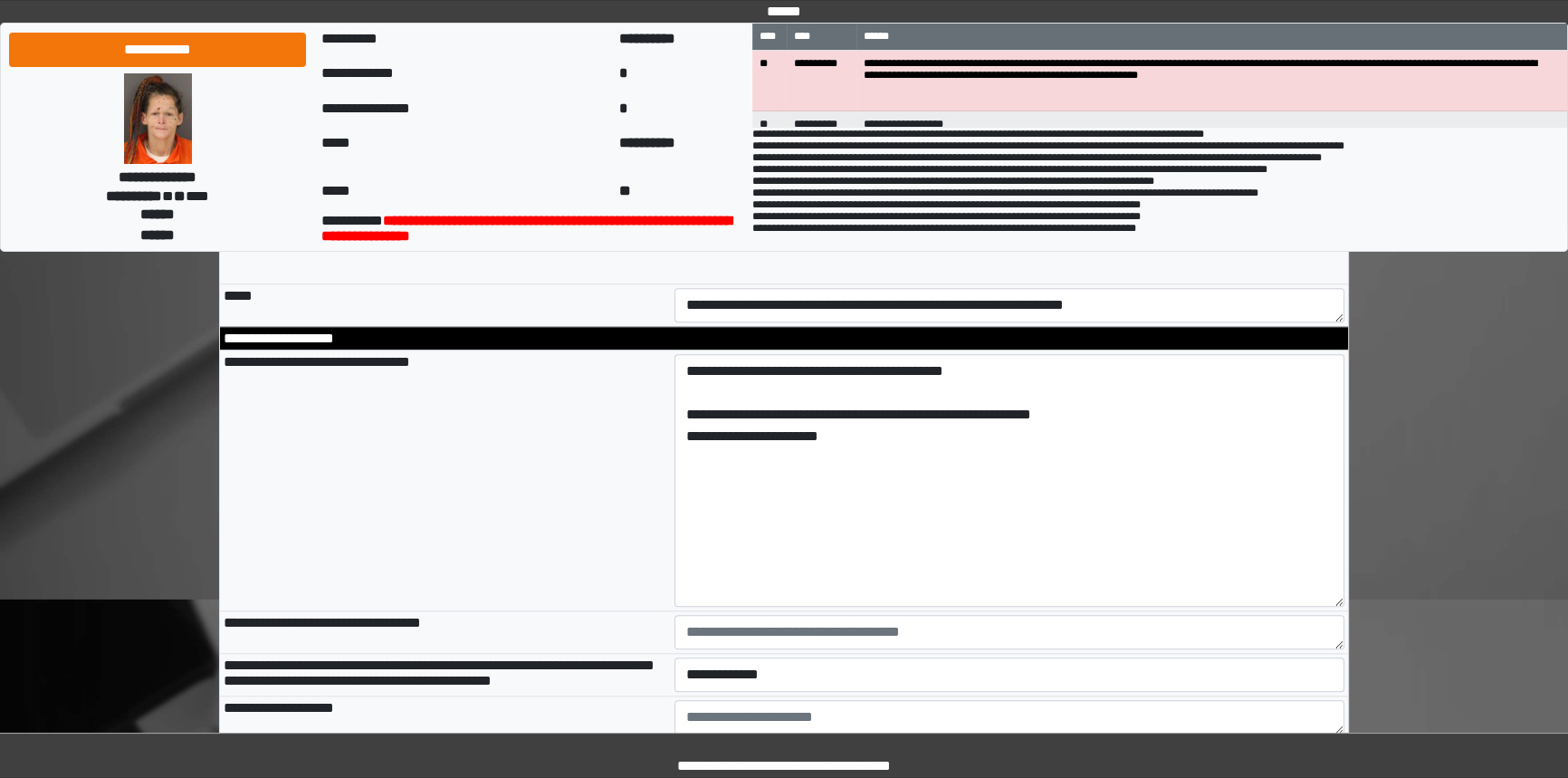 click on "**********" at bounding box center [784, 338] 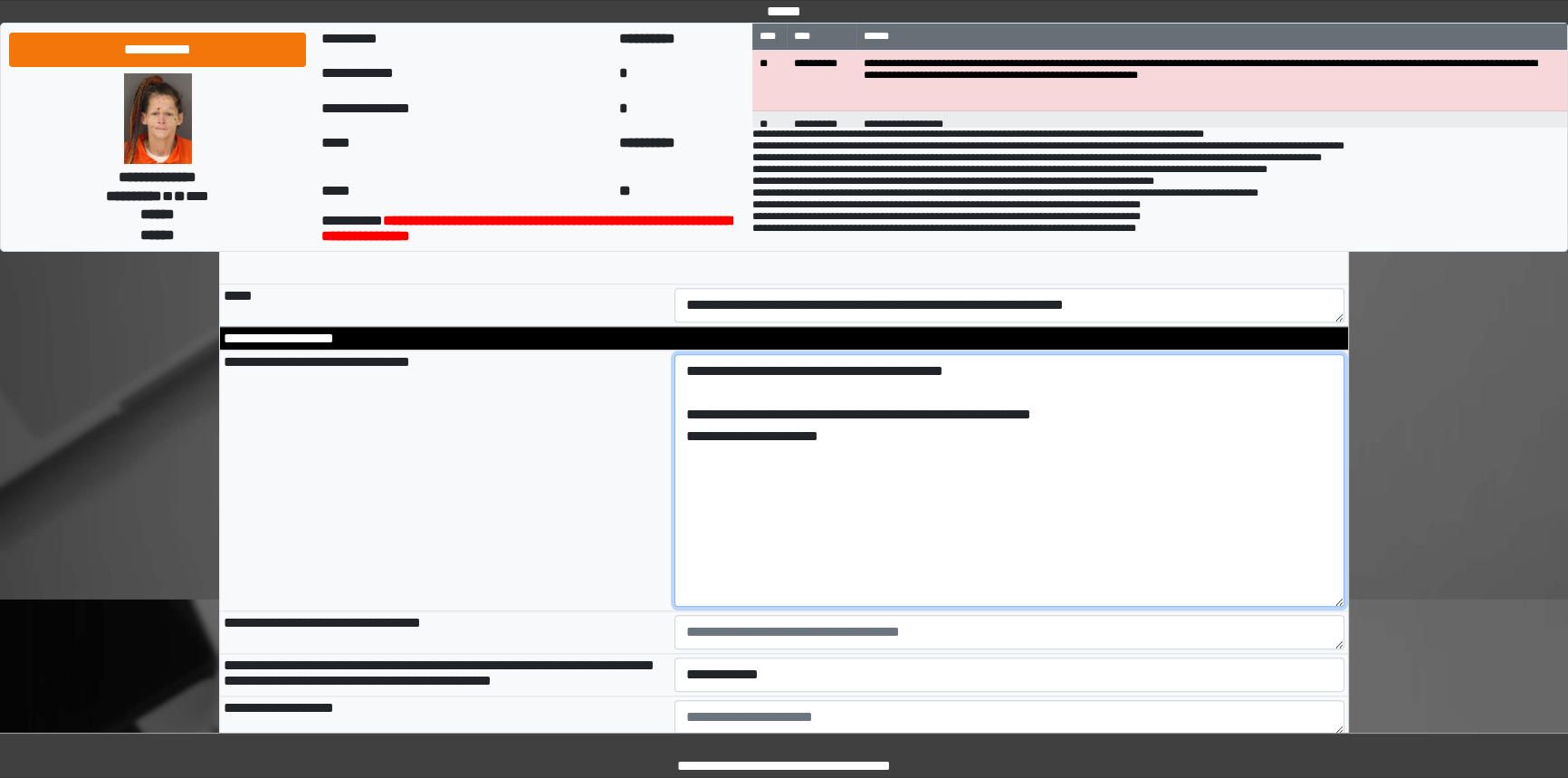 click on "**********" at bounding box center [1009, 480] 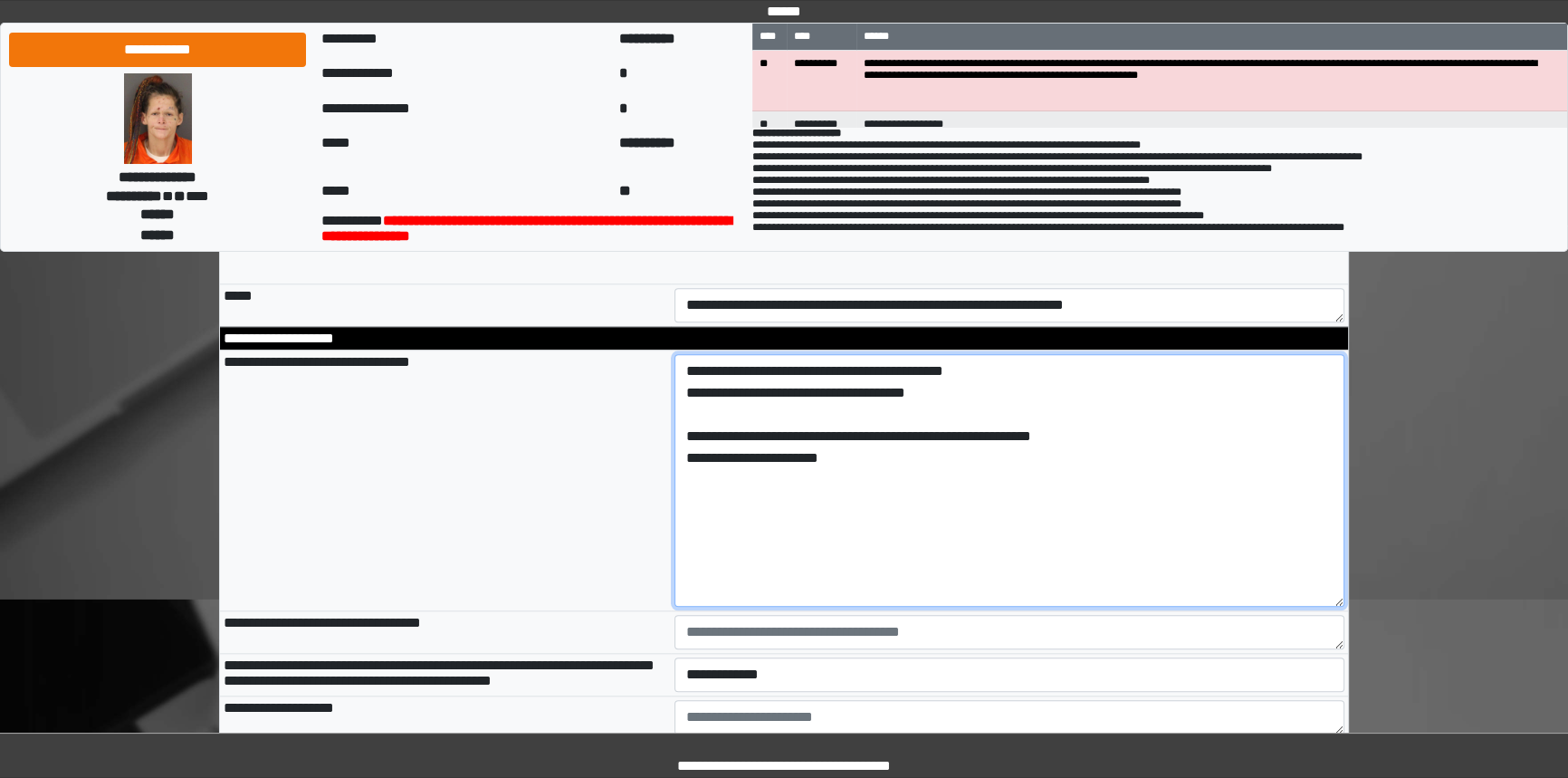 scroll, scrollTop: 0, scrollLeft: 0, axis: both 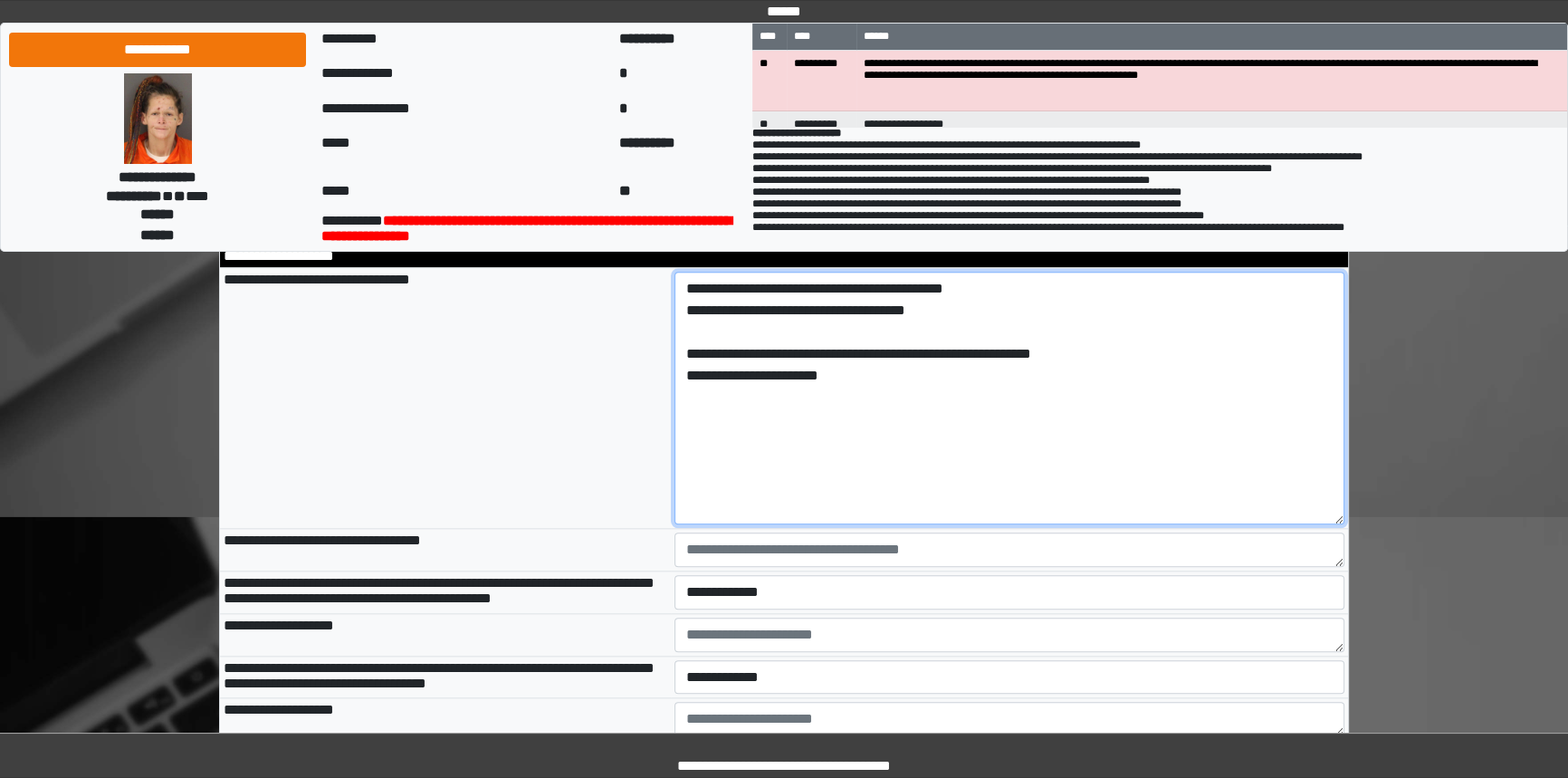 click on "**********" at bounding box center [1009, 398] 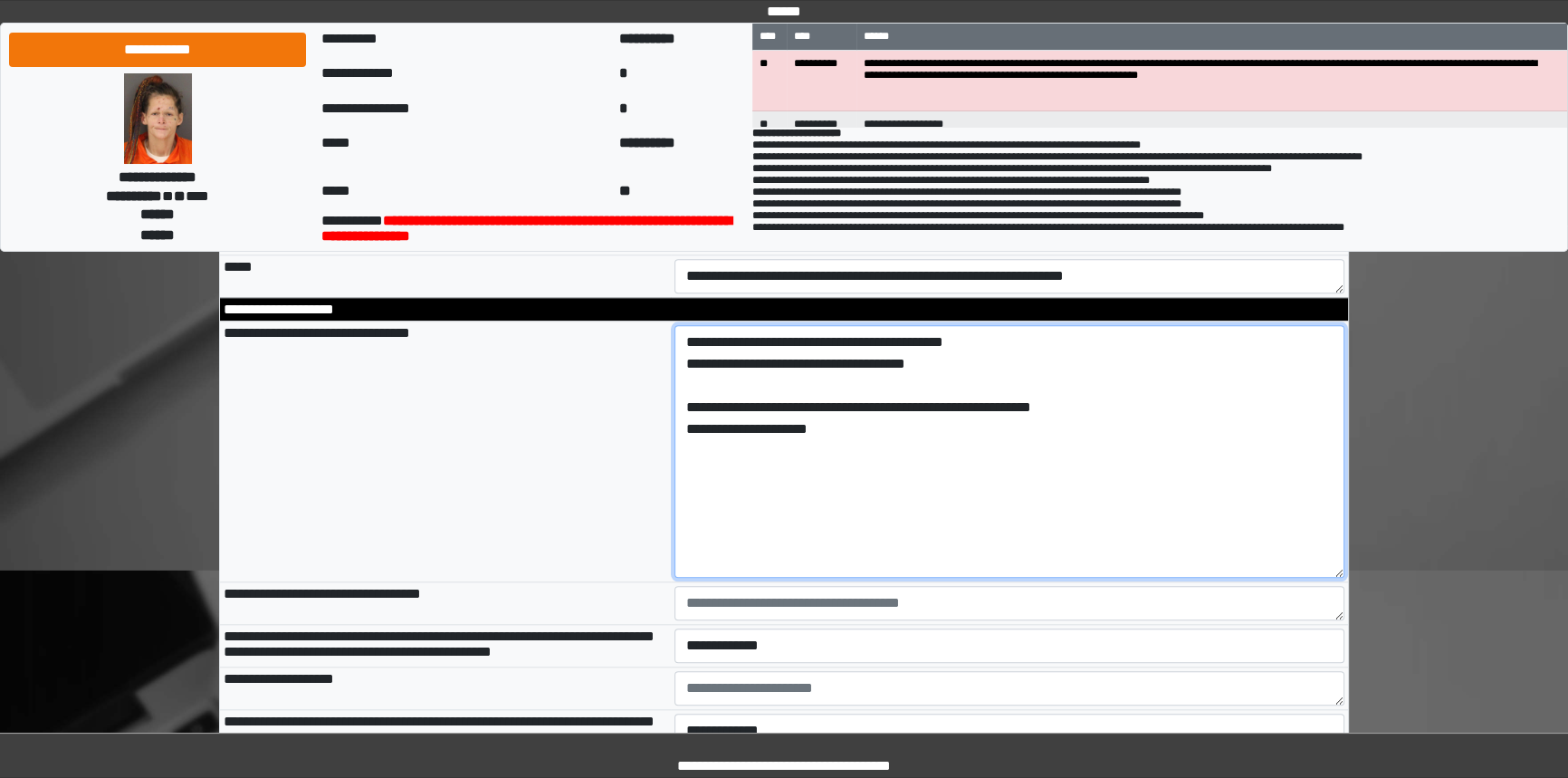 scroll, scrollTop: 2292, scrollLeft: 0, axis: vertical 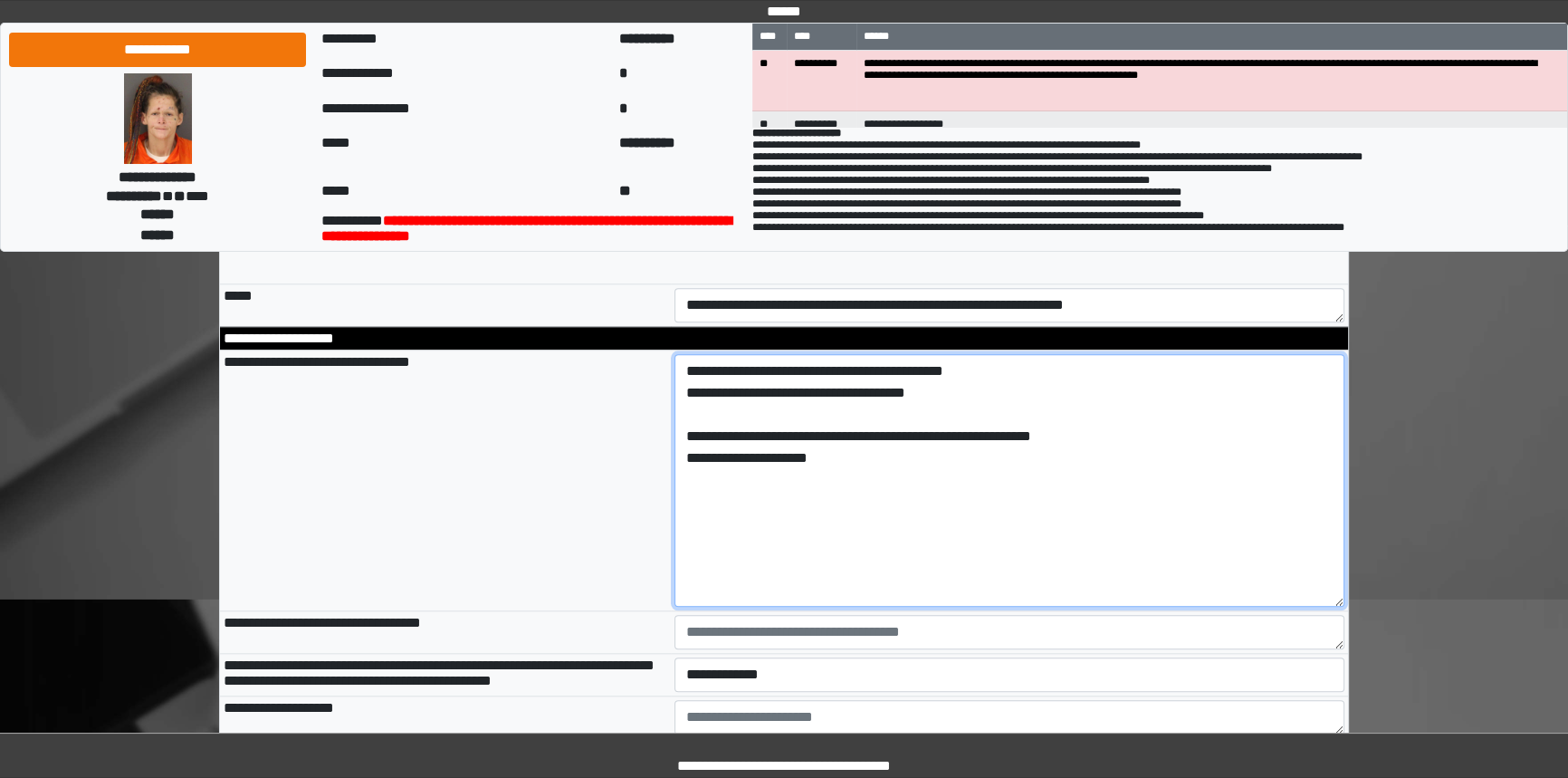 click on "**********" at bounding box center [1009, 480] 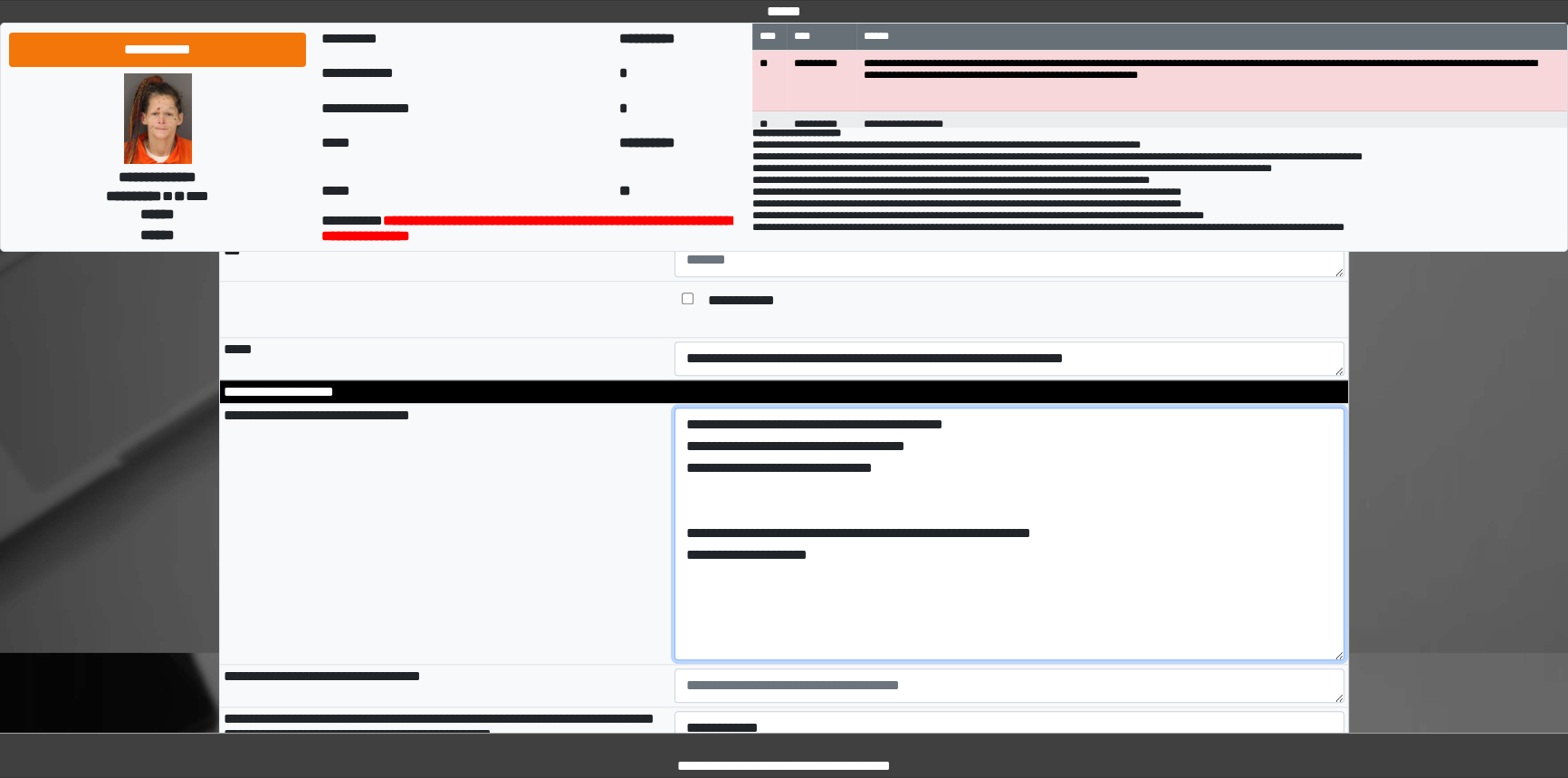 scroll, scrollTop: 2210, scrollLeft: 0, axis: vertical 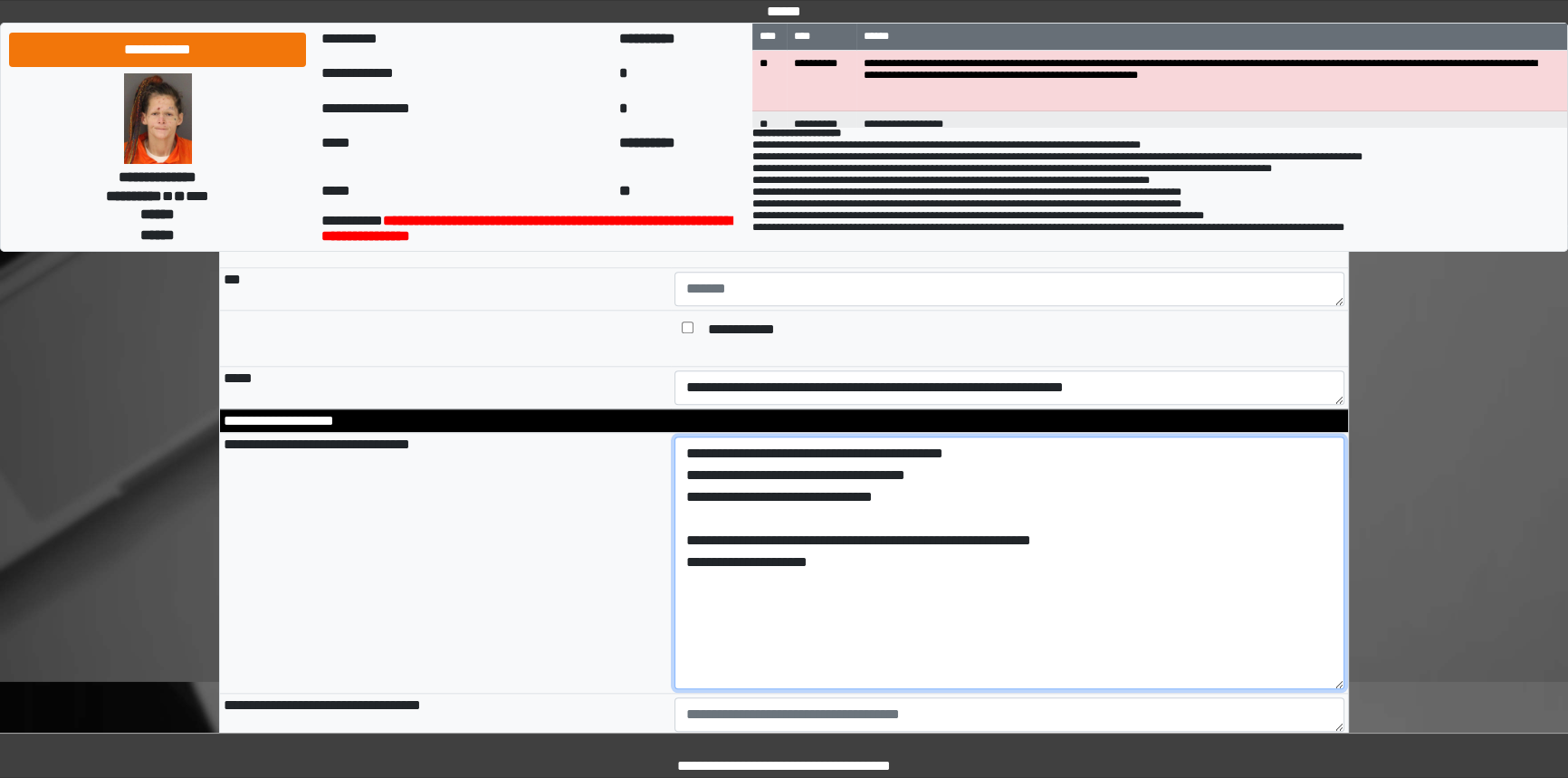 click on "**********" at bounding box center [1009, 562] 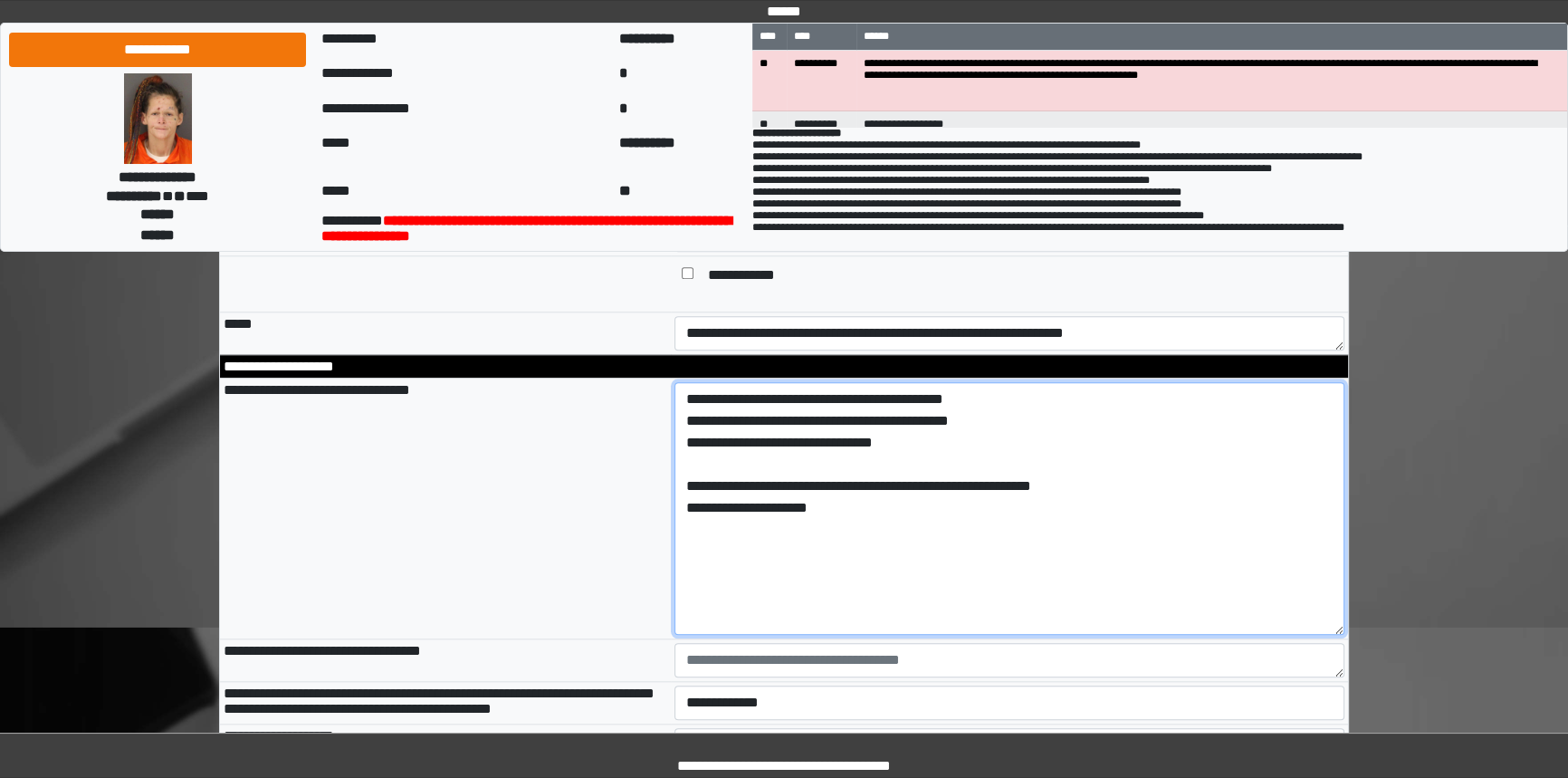scroll, scrollTop: 2292, scrollLeft: 0, axis: vertical 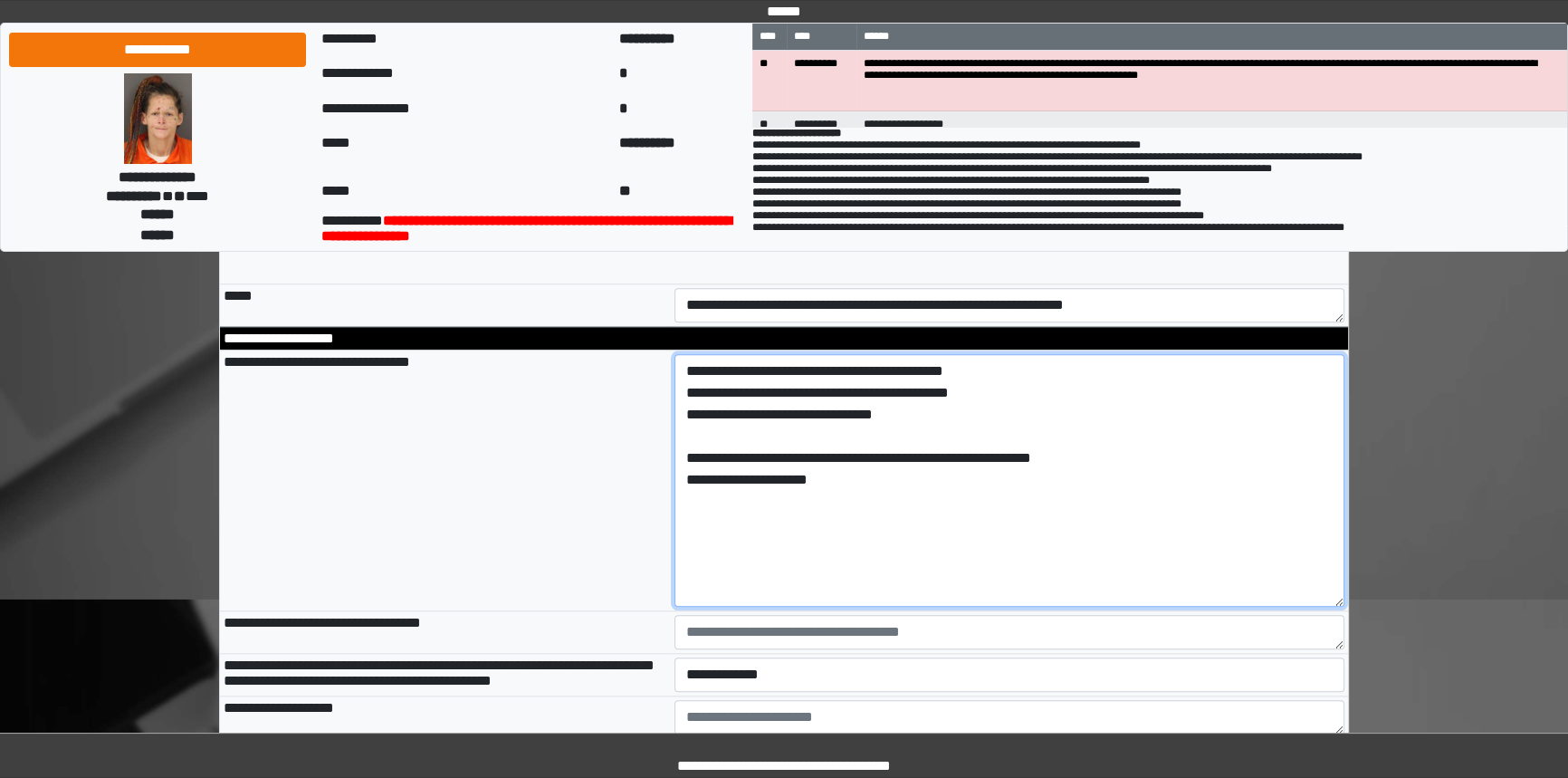 click on "**********" at bounding box center (1009, 480) 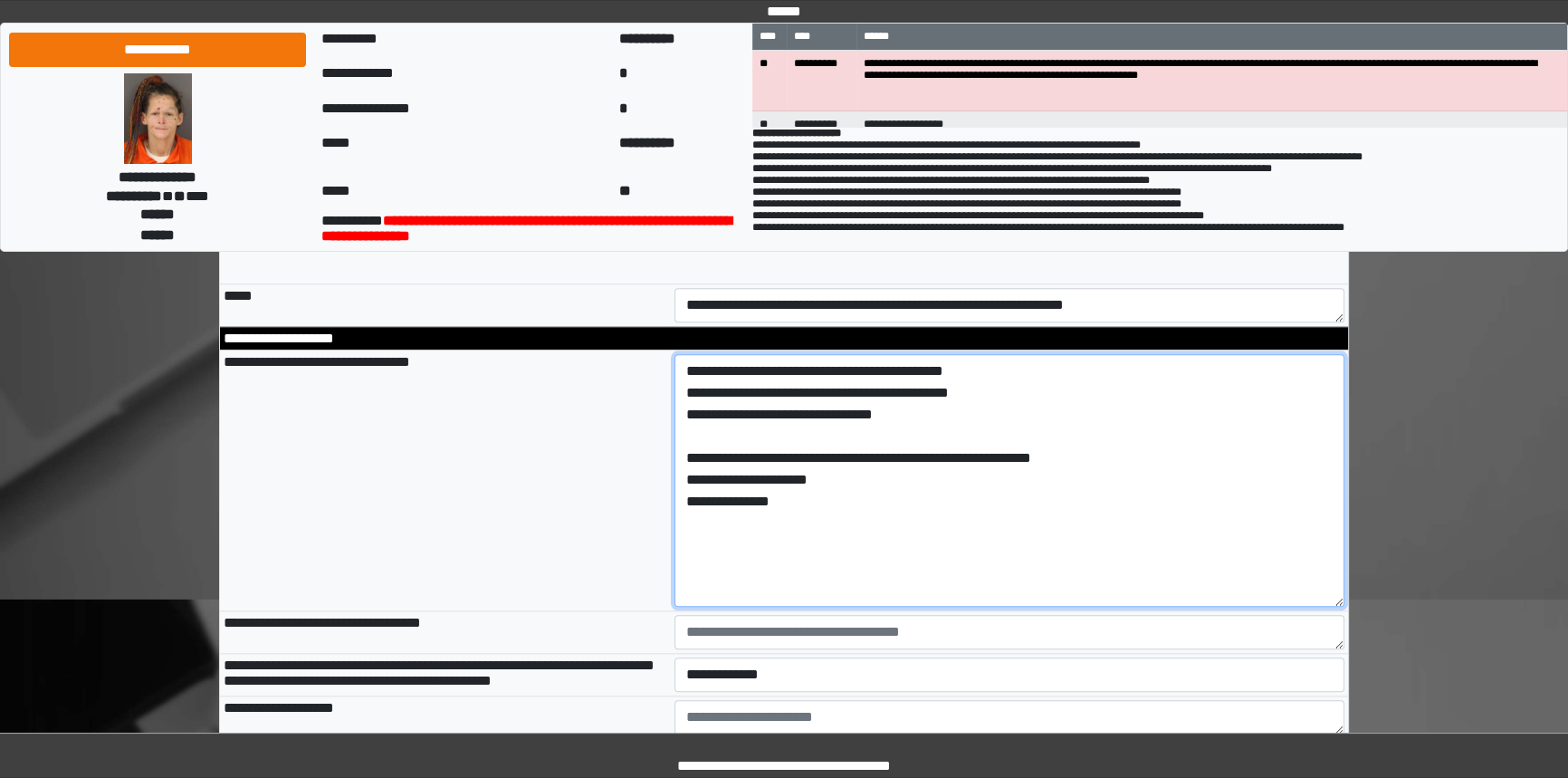 click on "**********" at bounding box center [1009, 480] 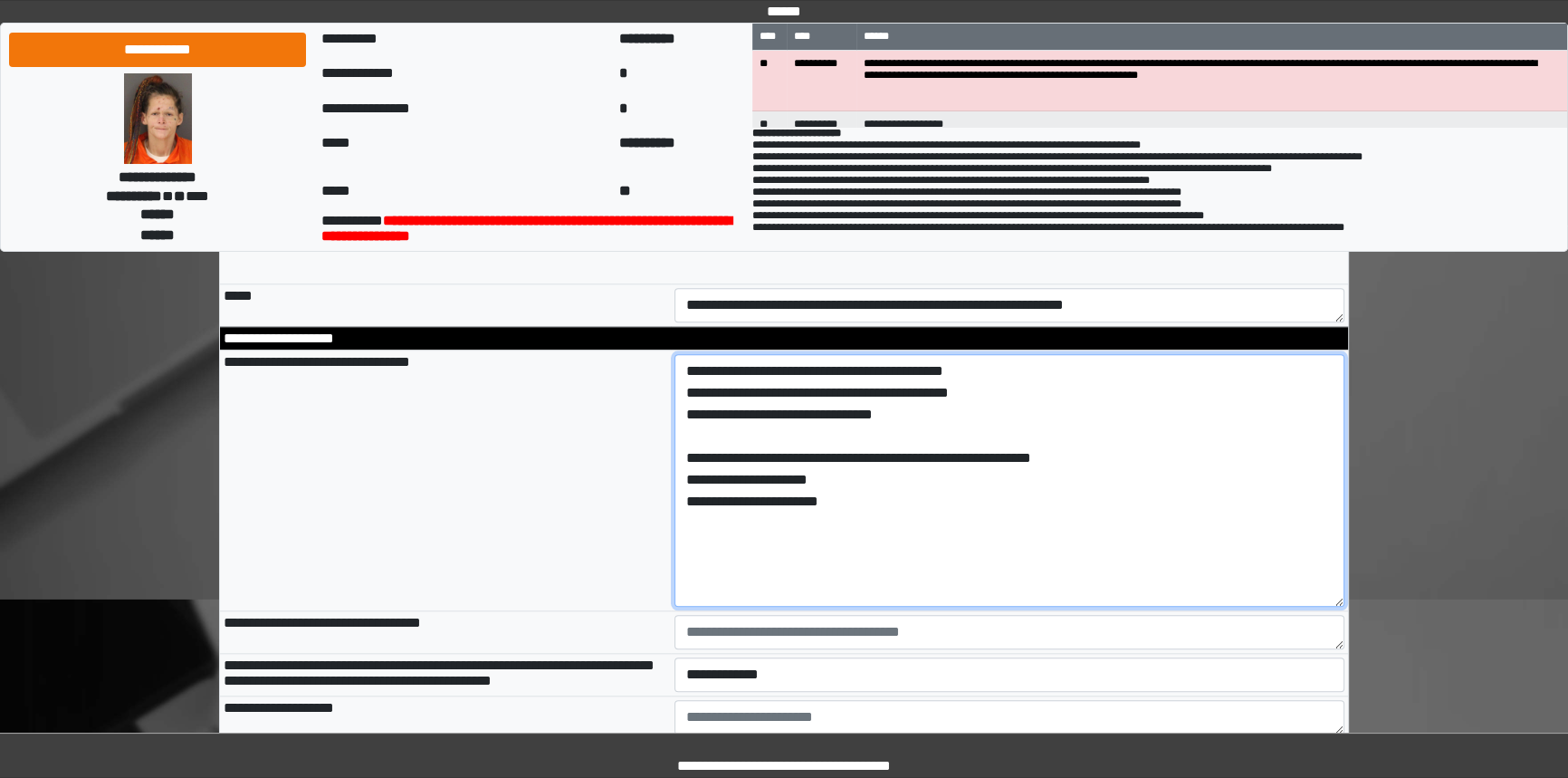 click on "**********" at bounding box center [1009, 480] 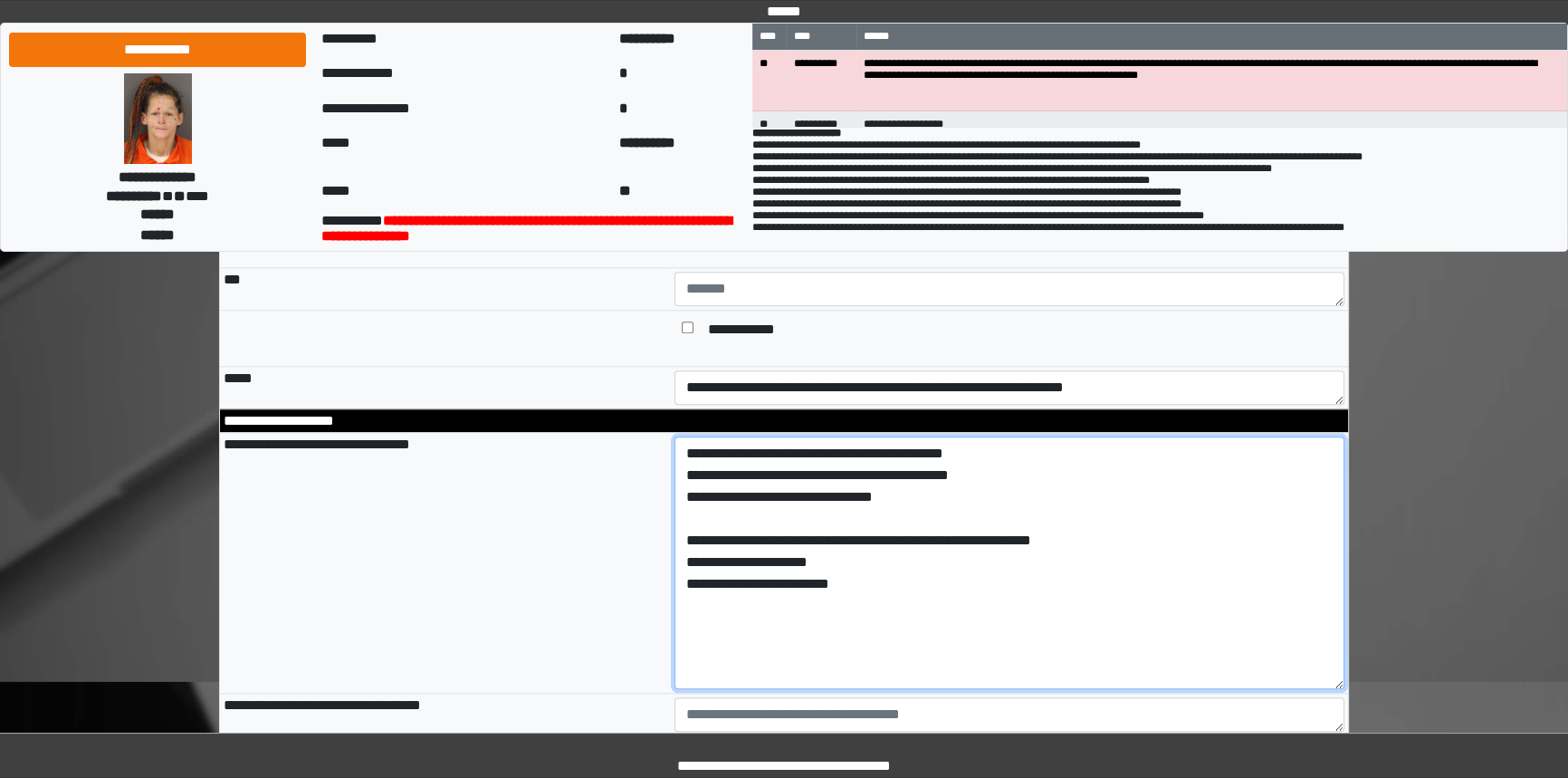 scroll, scrollTop: 2210, scrollLeft: 0, axis: vertical 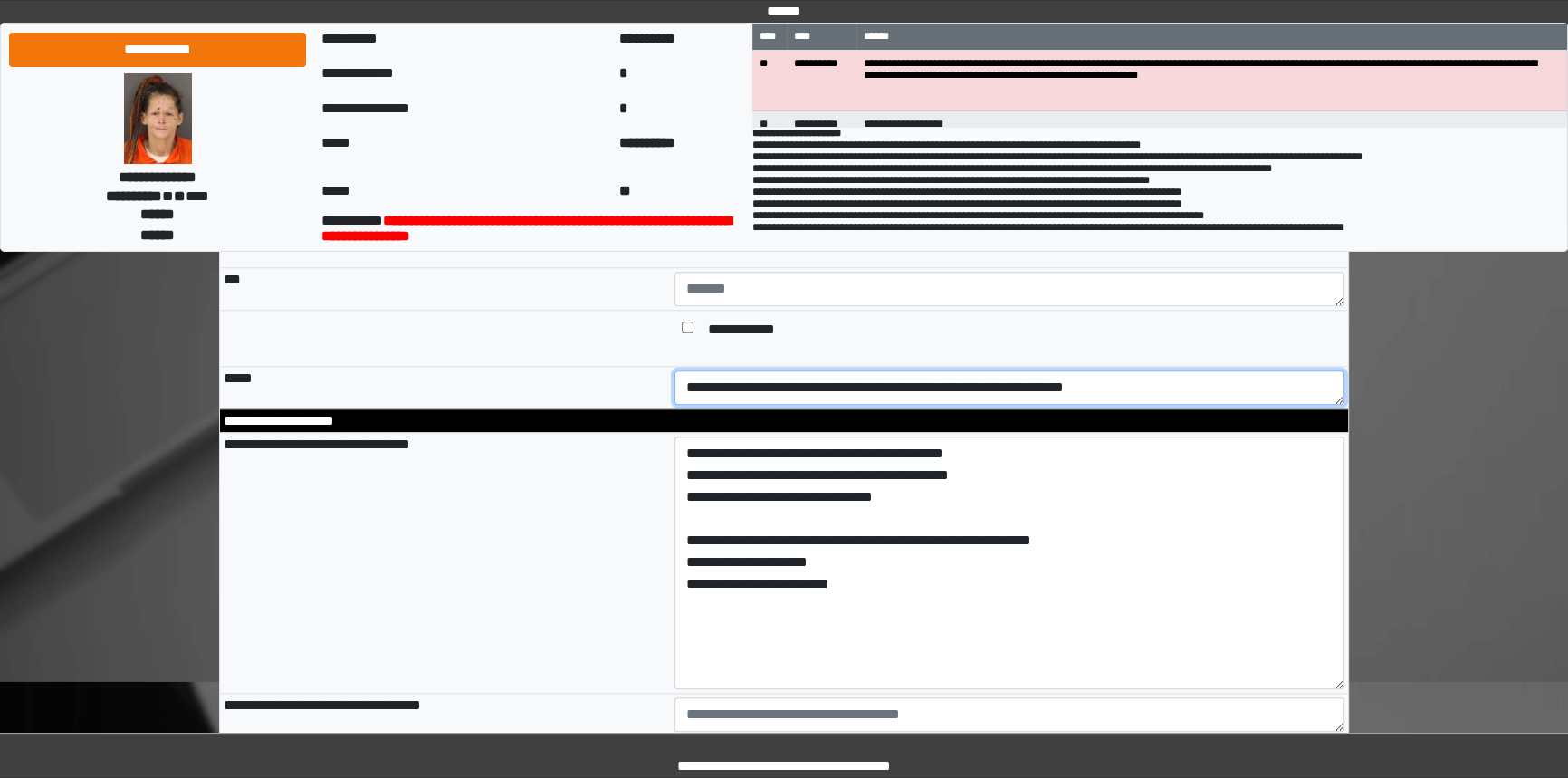 drag, startPoint x: 869, startPoint y: 428, endPoint x: 984, endPoint y: 420, distance: 115.2779 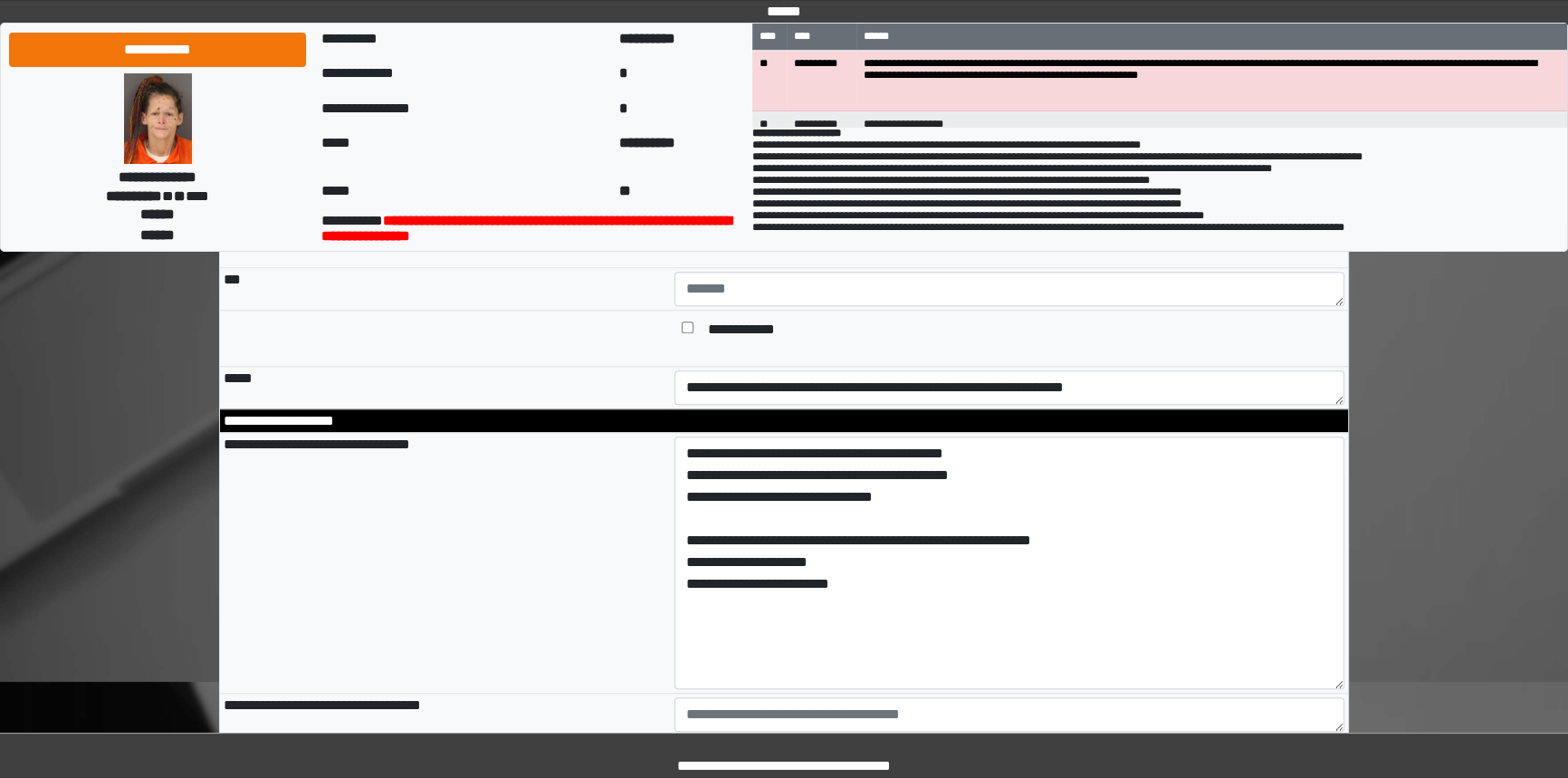 drag, startPoint x: 962, startPoint y: 424, endPoint x: 912, endPoint y: 382, distance: 65.29931 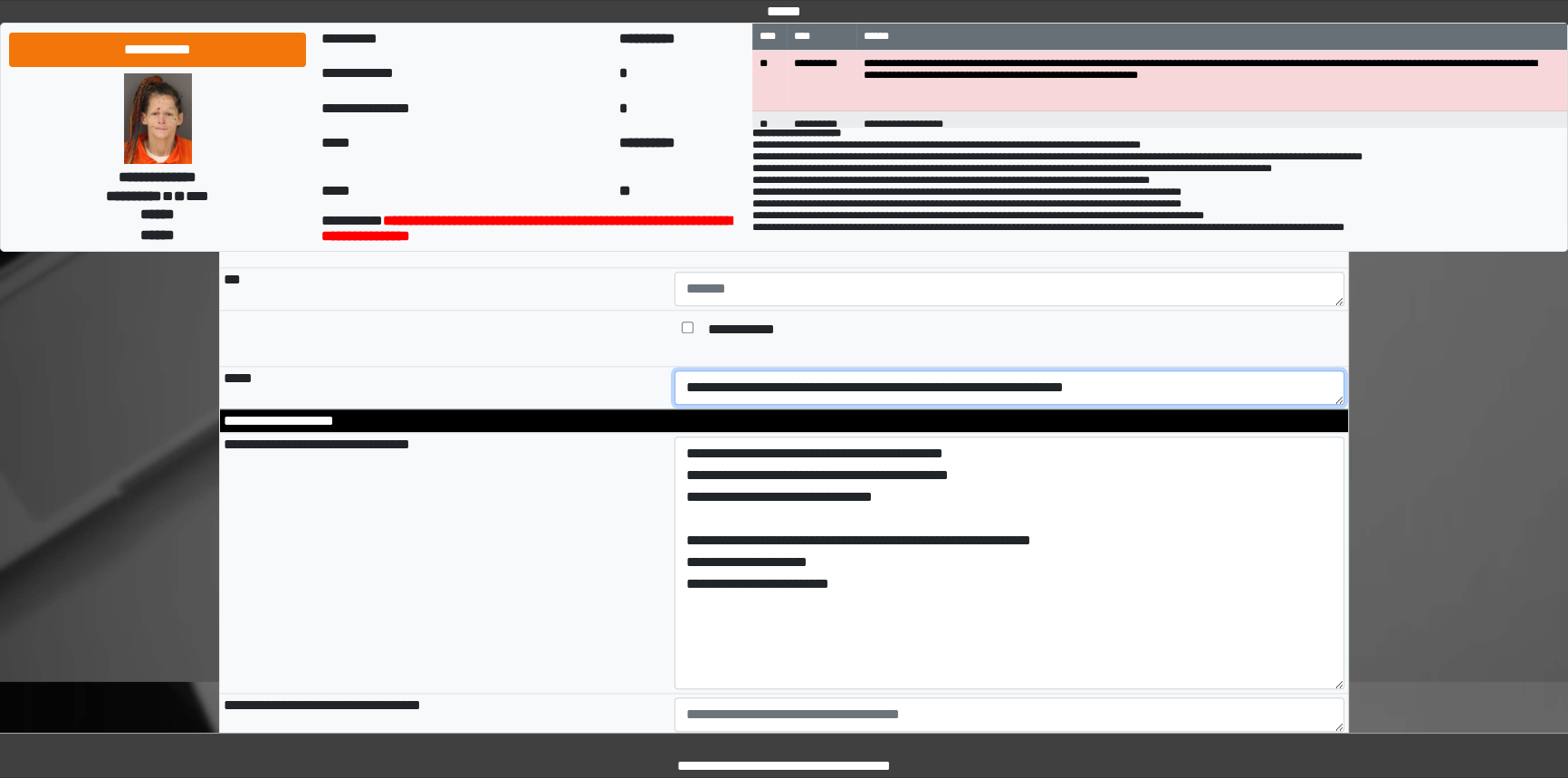 drag, startPoint x: 872, startPoint y: 430, endPoint x: 1078, endPoint y: 423, distance: 206.1189 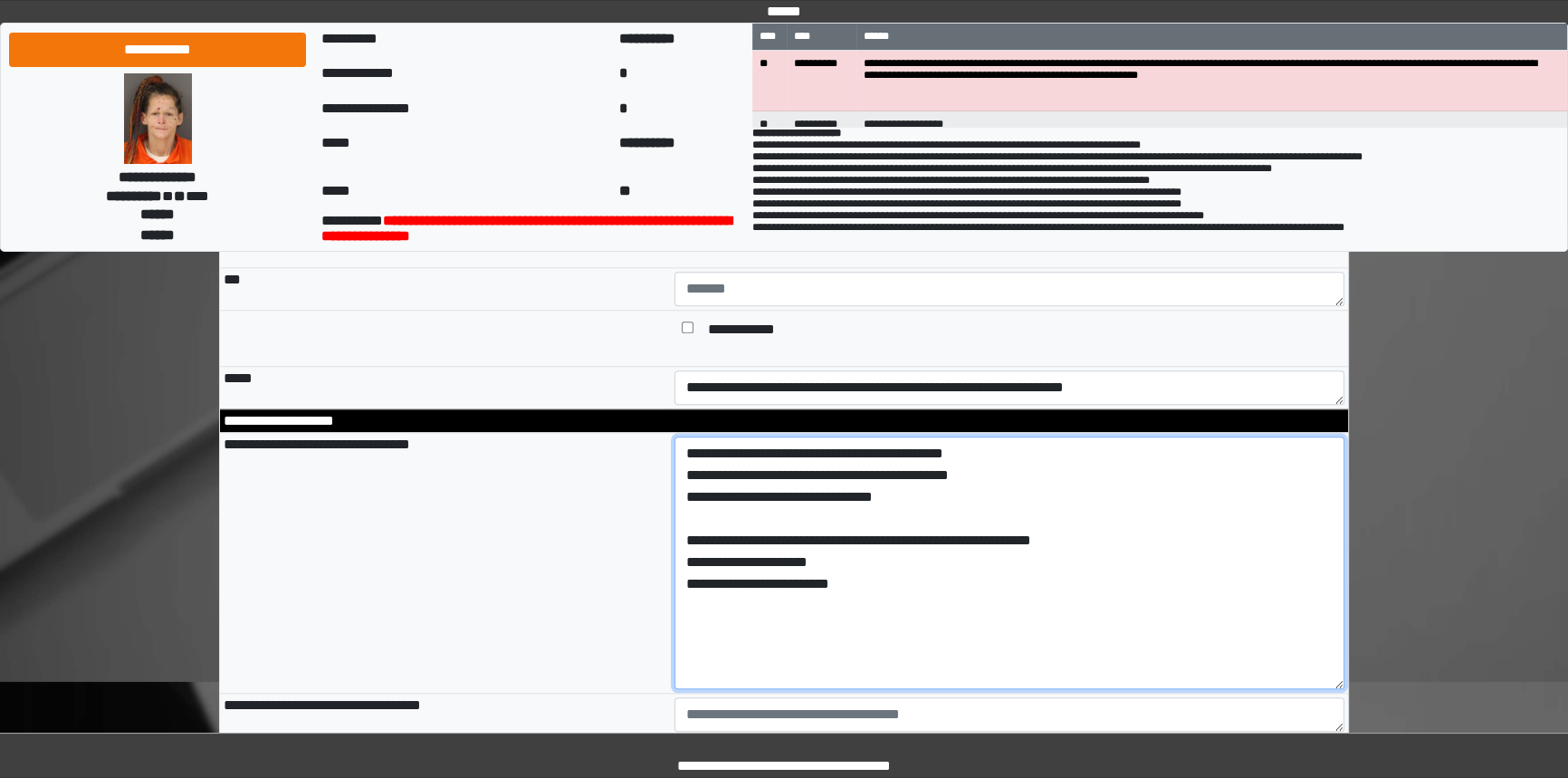 click on "**********" at bounding box center (1009, 562) 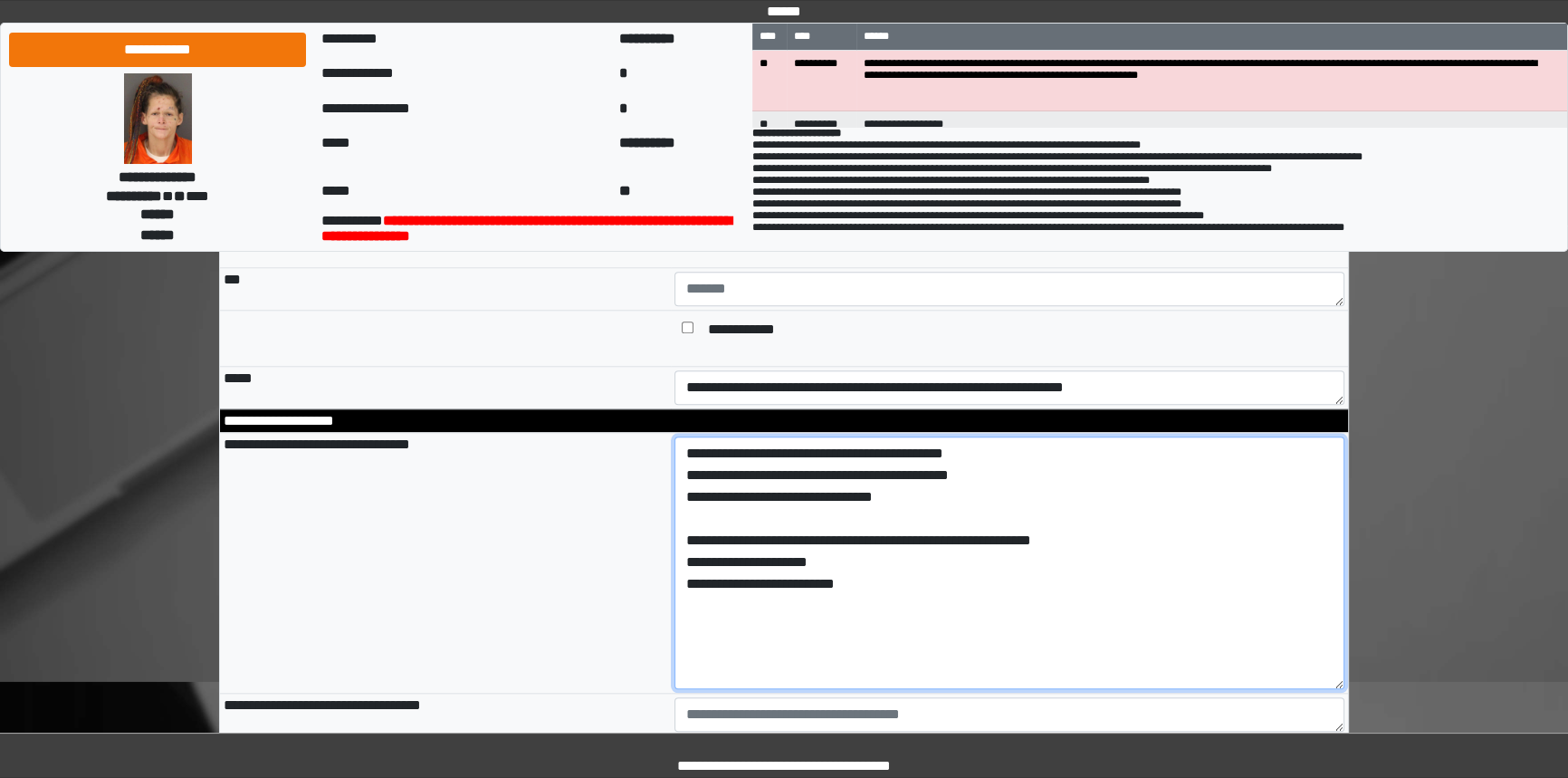 paste on "**********" 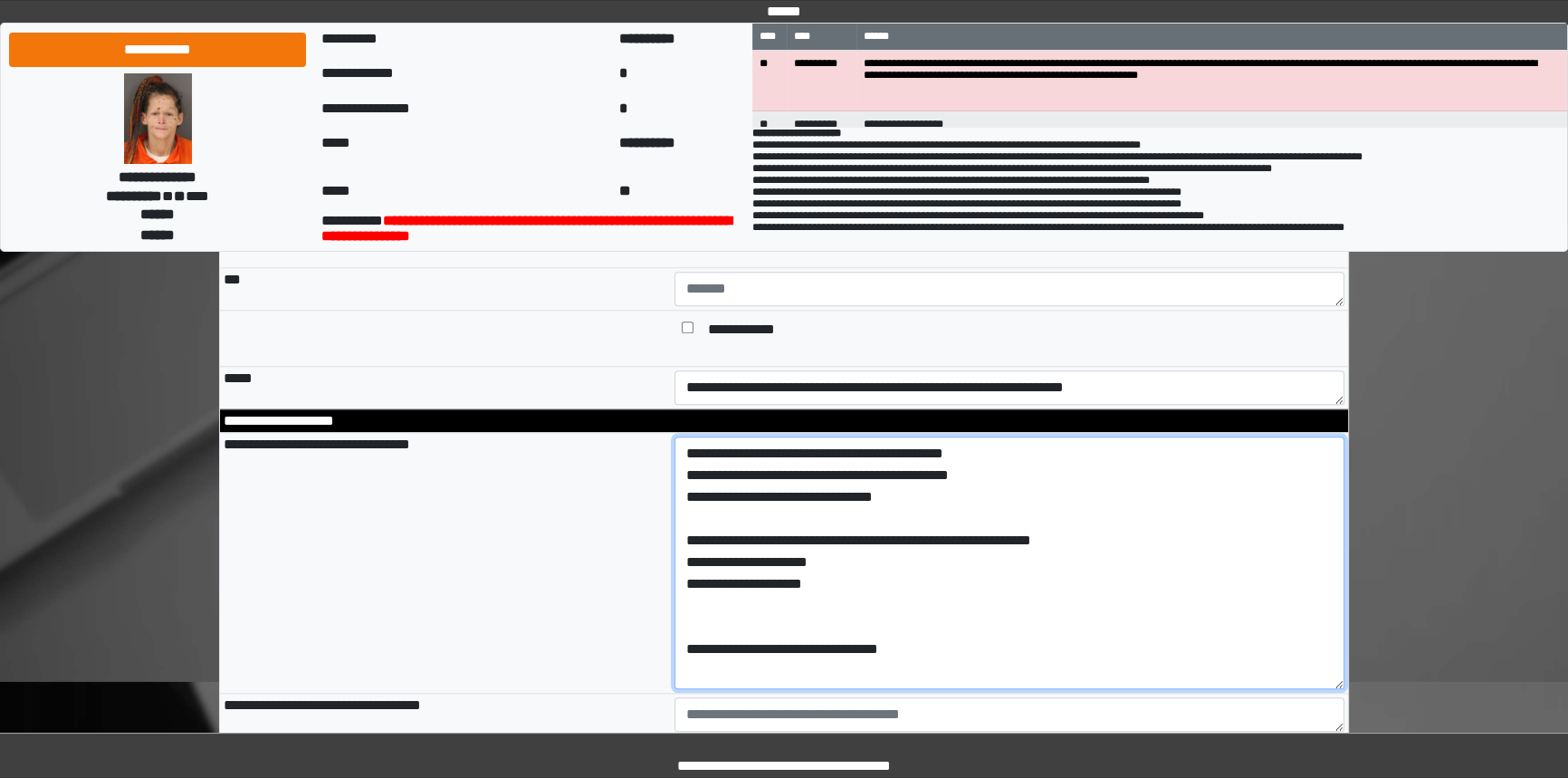 click on "**********" at bounding box center (1009, 562) 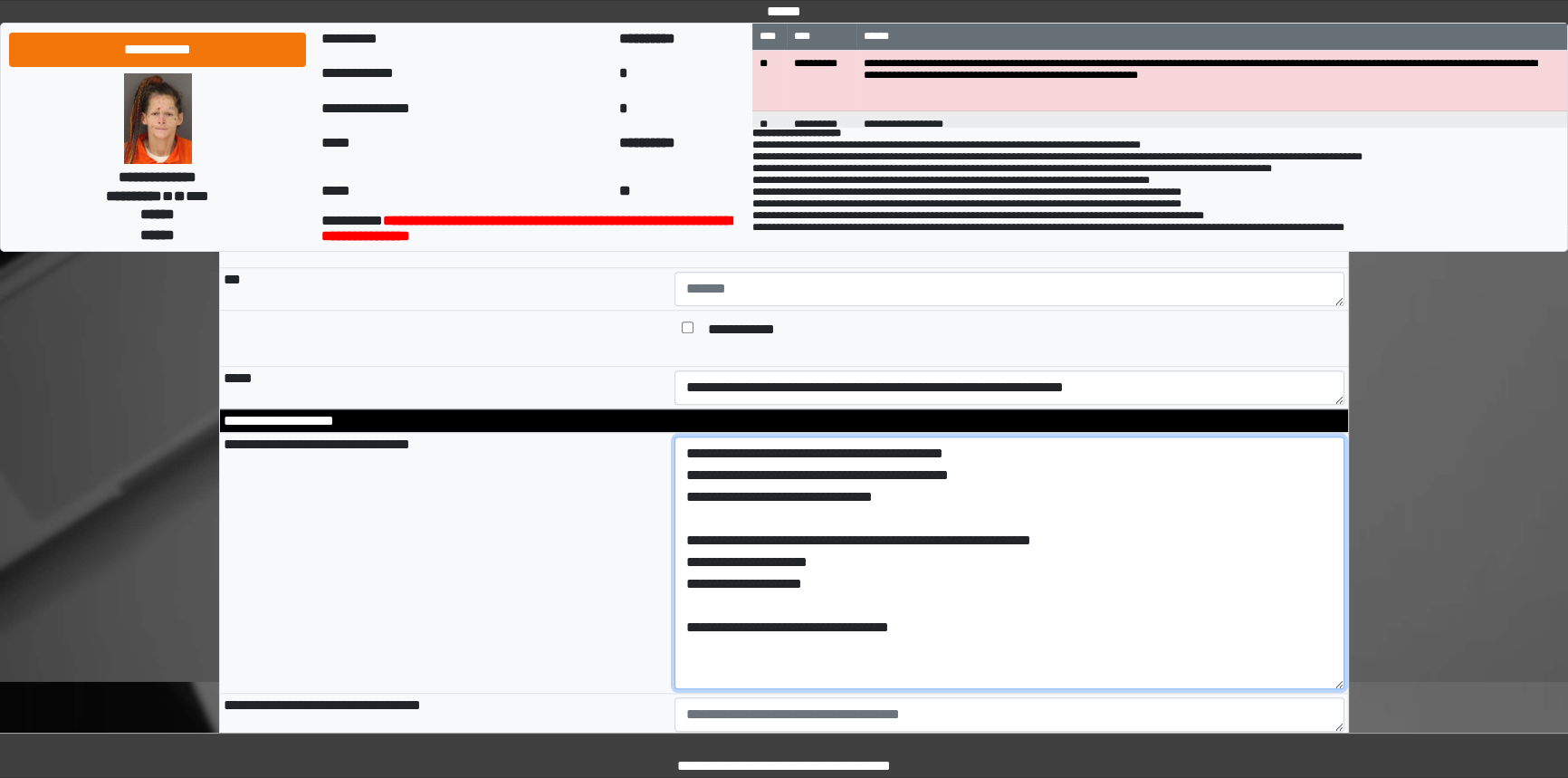click on "**********" at bounding box center (1009, 562) 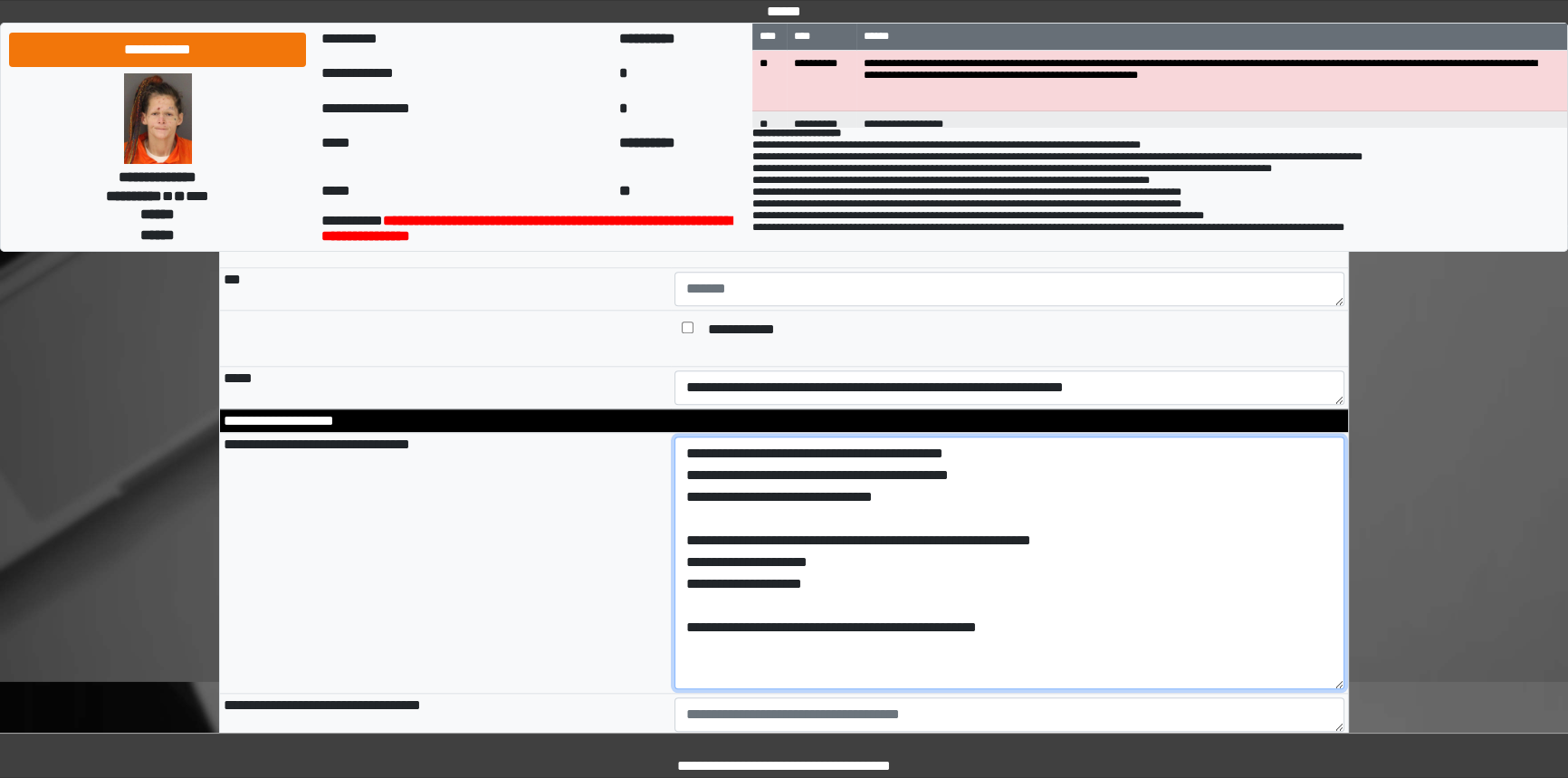 scroll, scrollTop: 42, scrollLeft: 0, axis: vertical 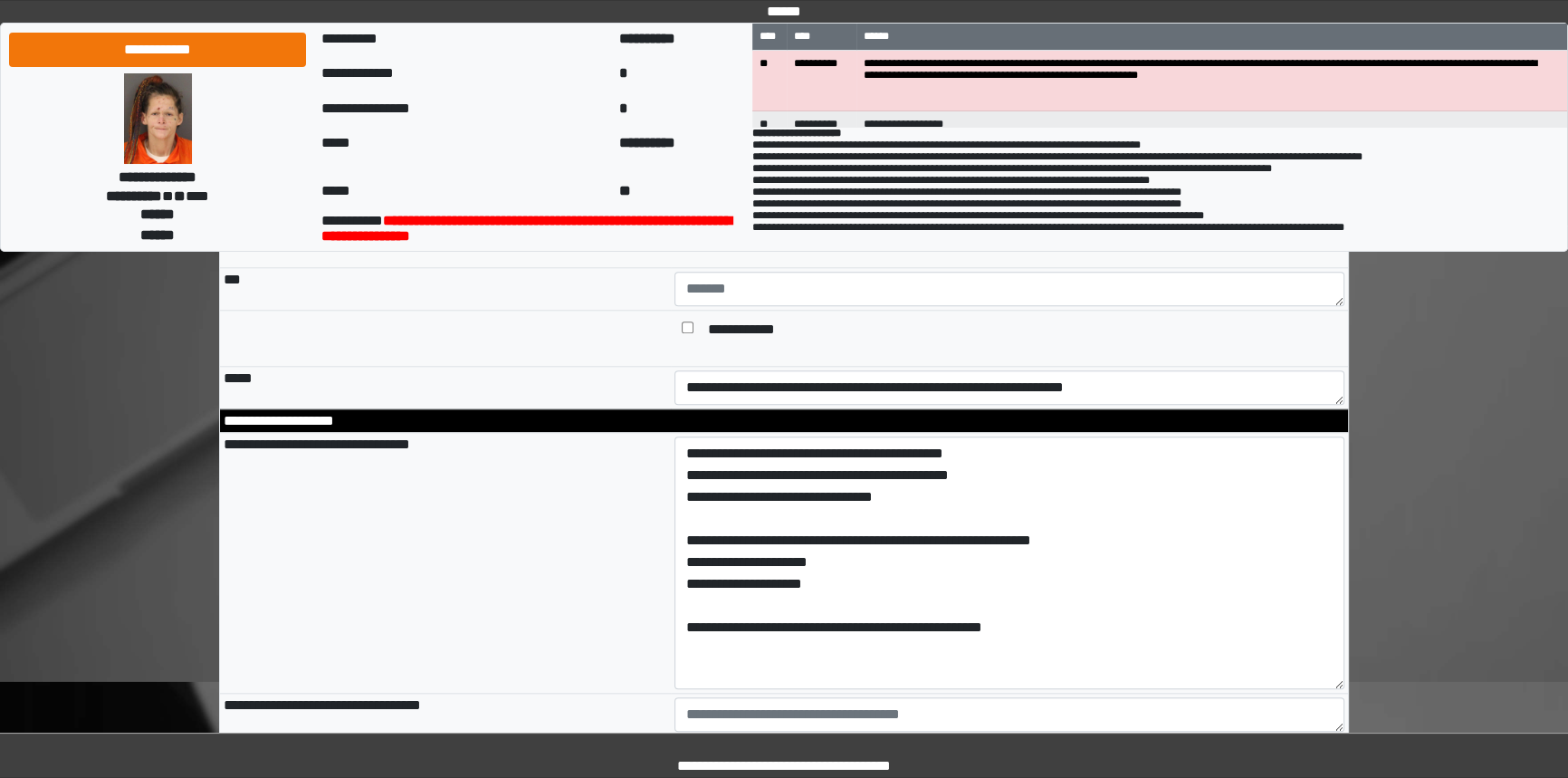 click on "**********" at bounding box center (445, 562) 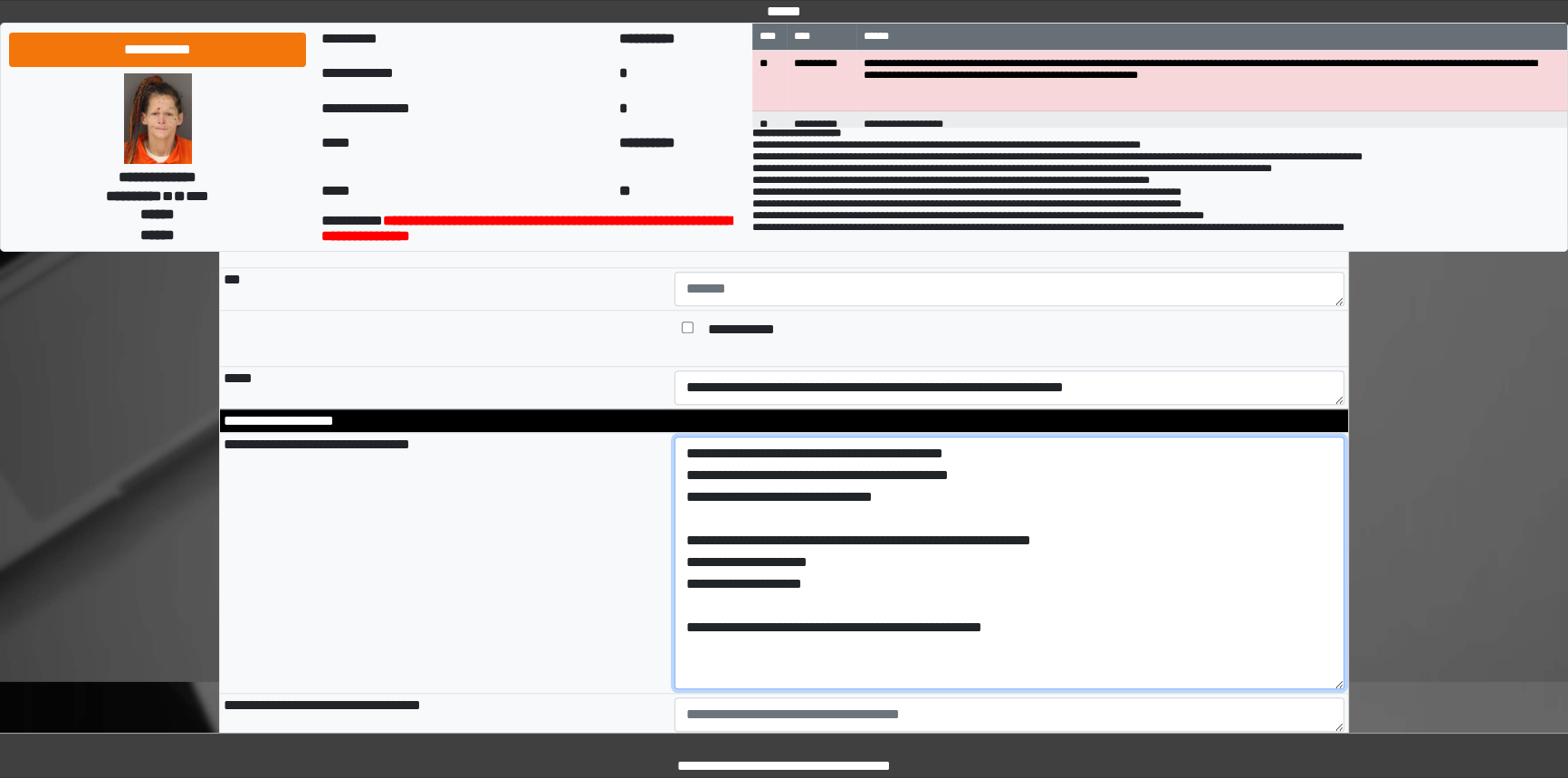 click on "**********" at bounding box center (1009, 562) 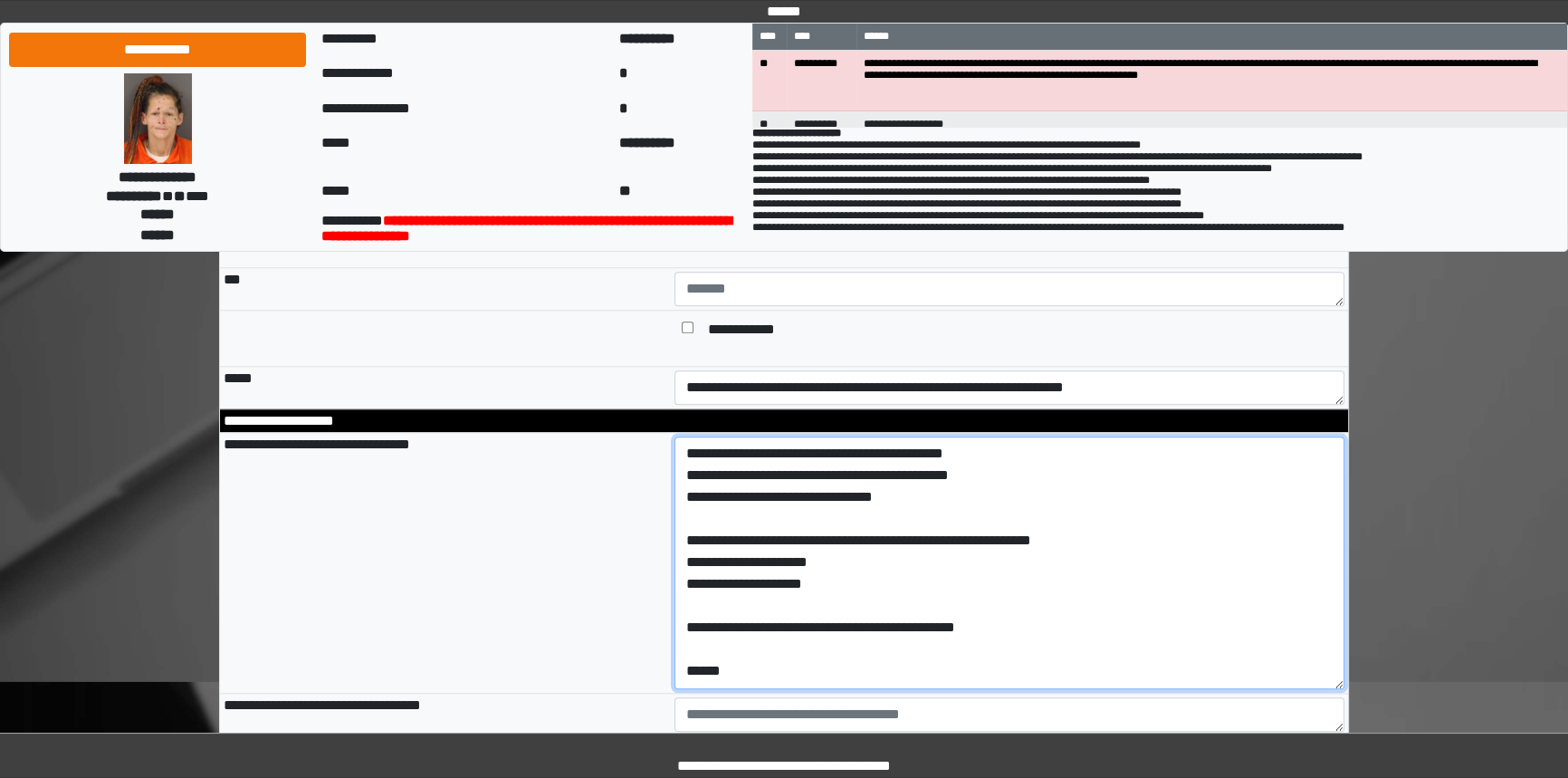 scroll, scrollTop: 0, scrollLeft: 0, axis: both 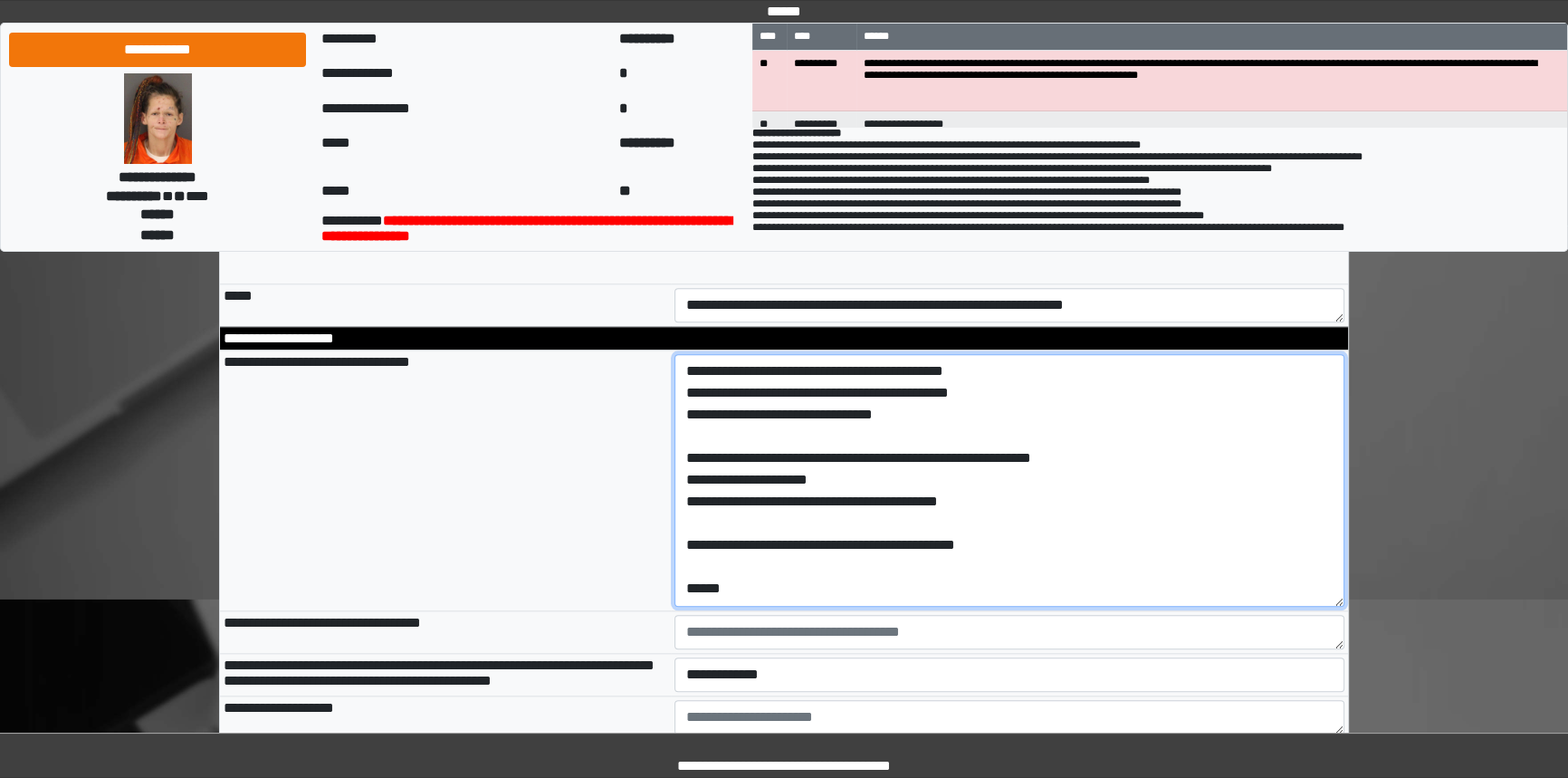 click on "**********" at bounding box center (1009, 480) 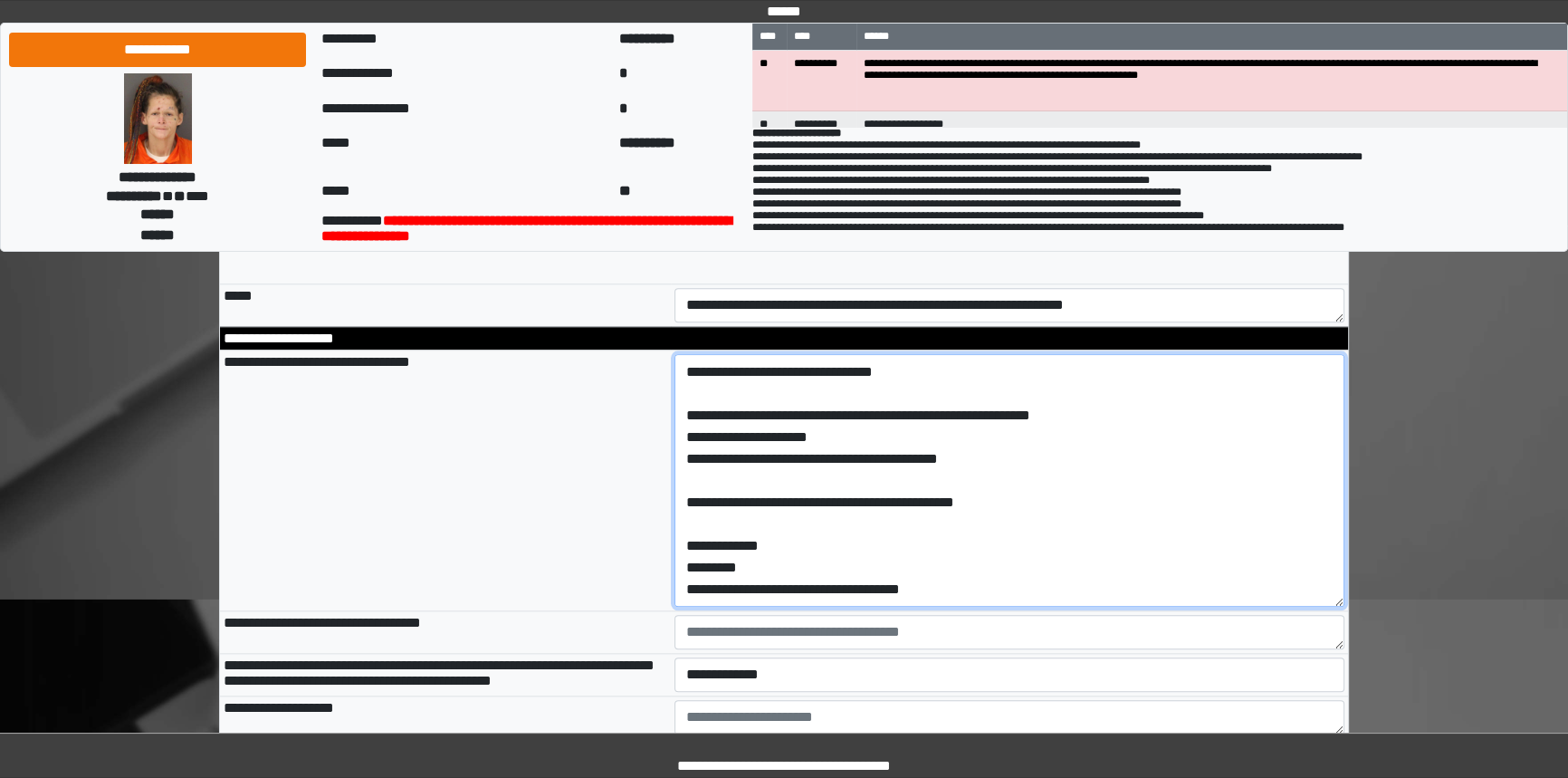 click on "**********" at bounding box center [1009, 480] 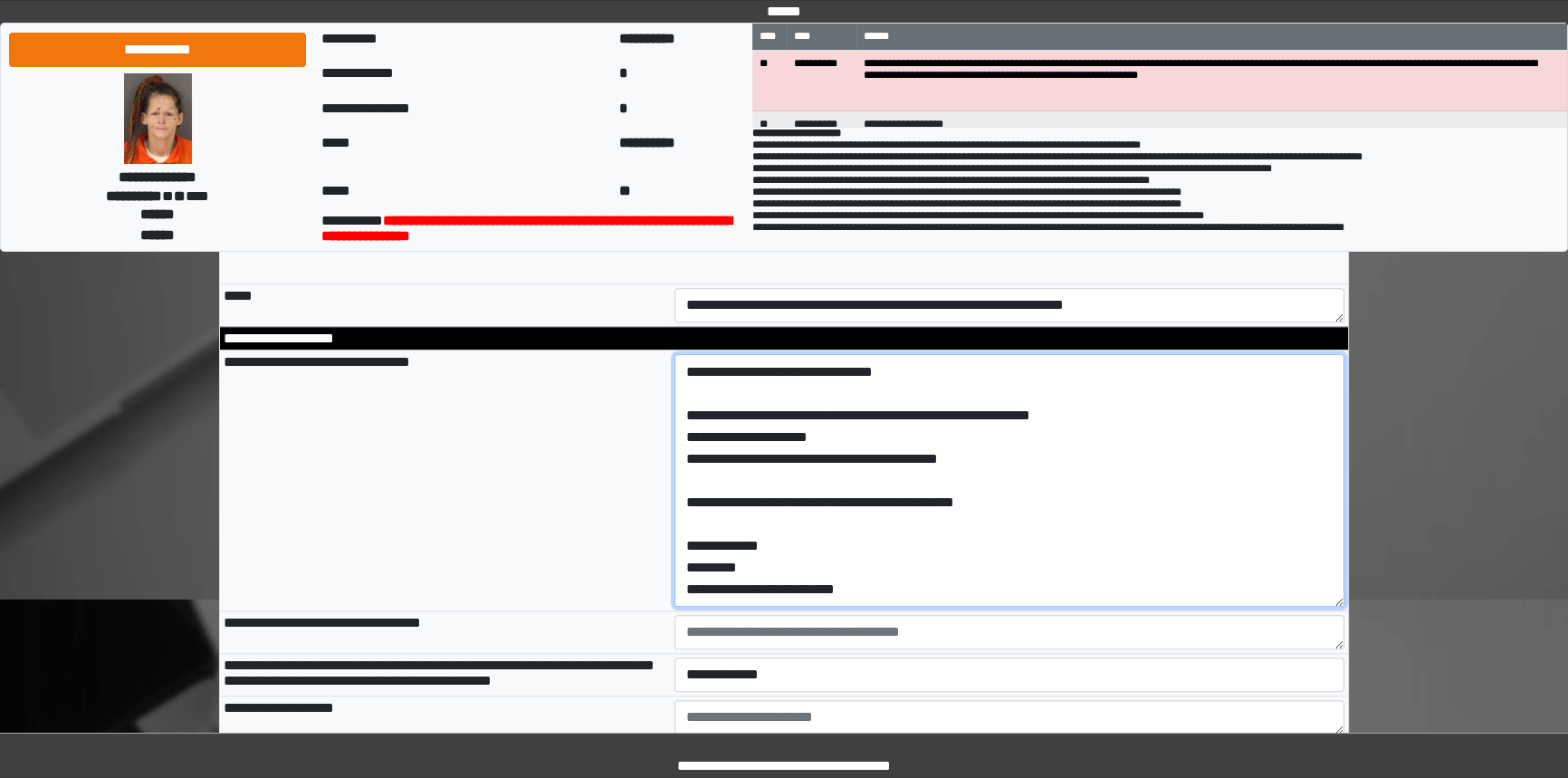 scroll, scrollTop: 107, scrollLeft: 0, axis: vertical 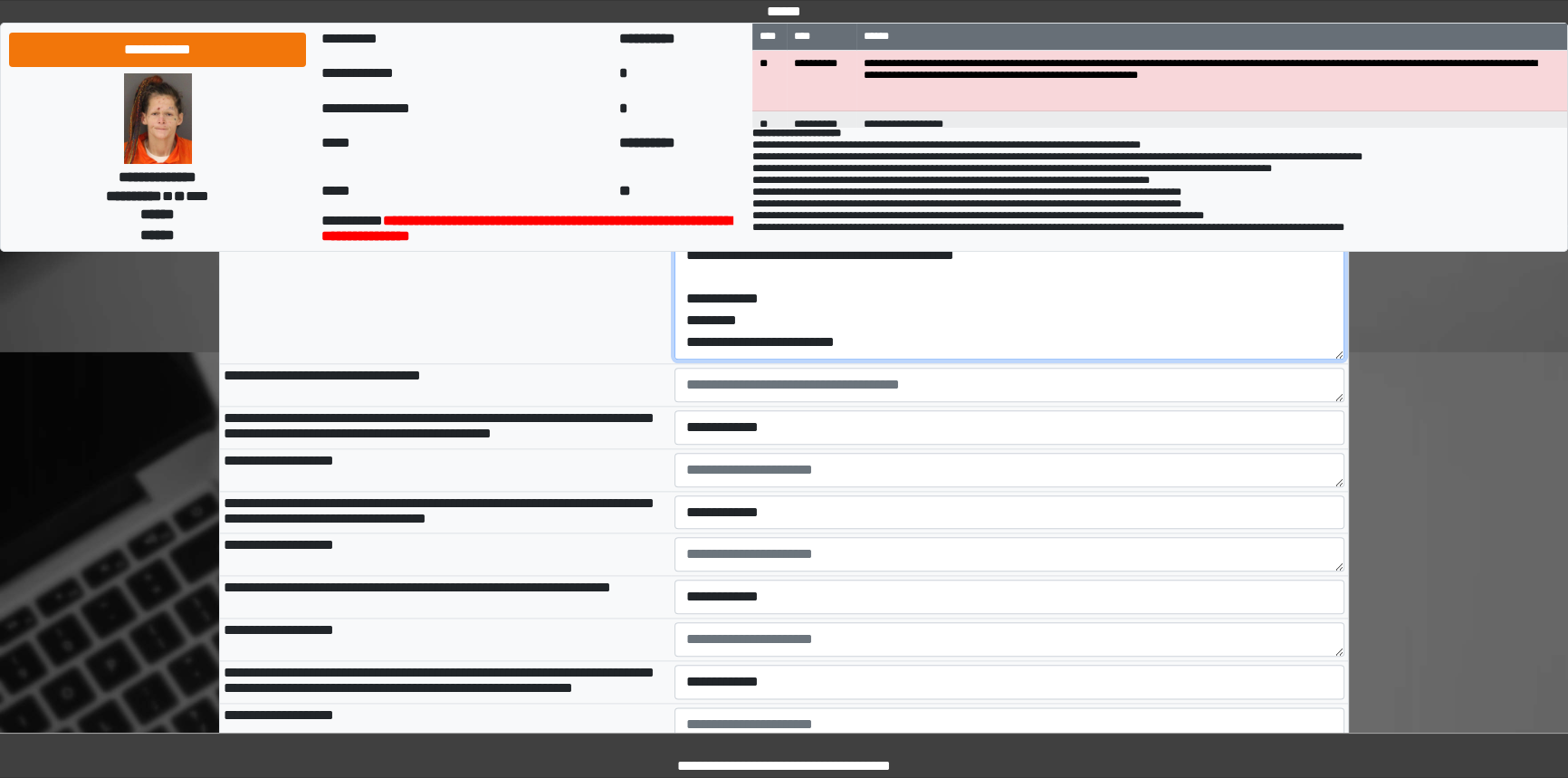 type on "**********" 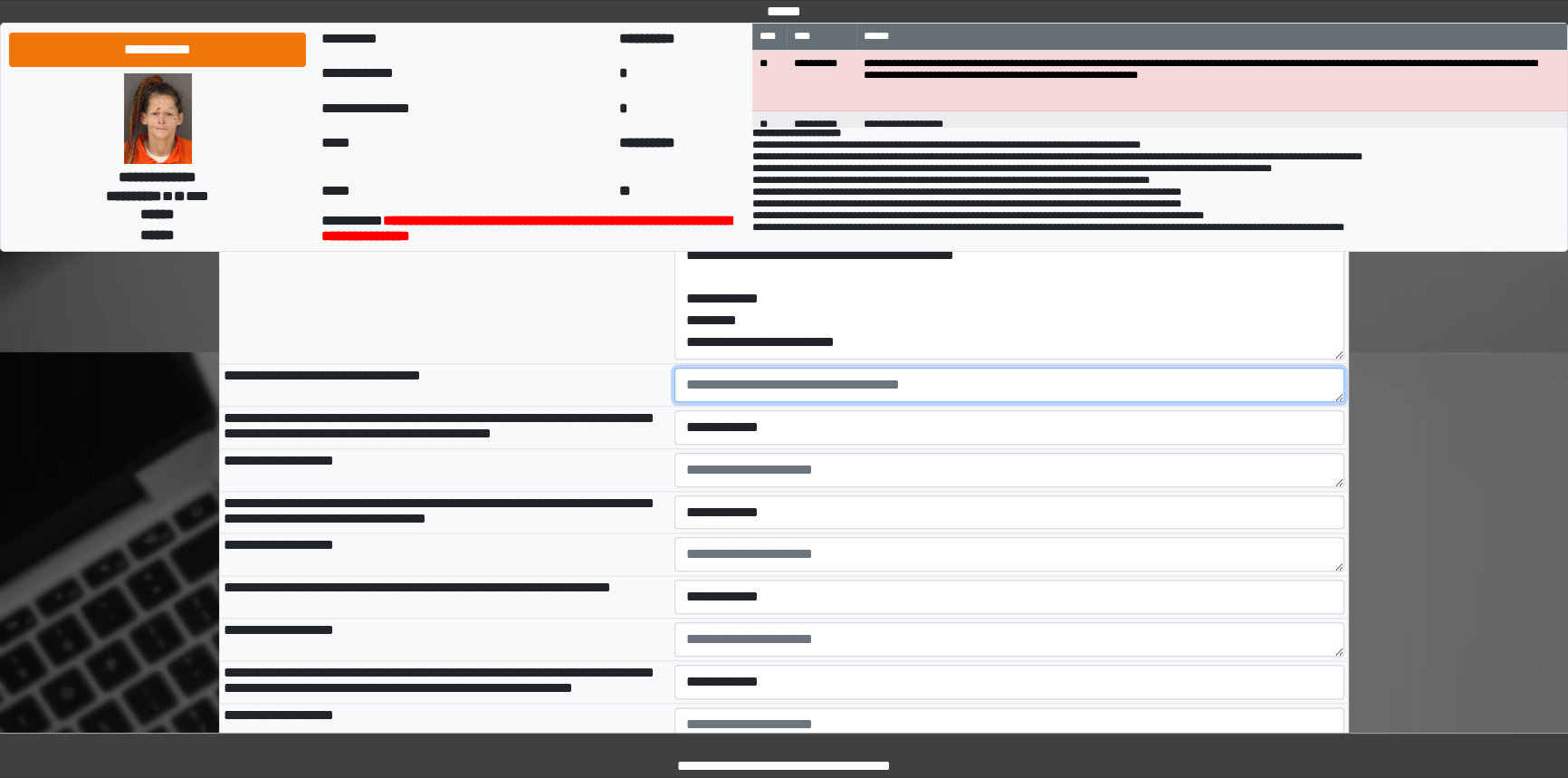 click at bounding box center (1009, 385) 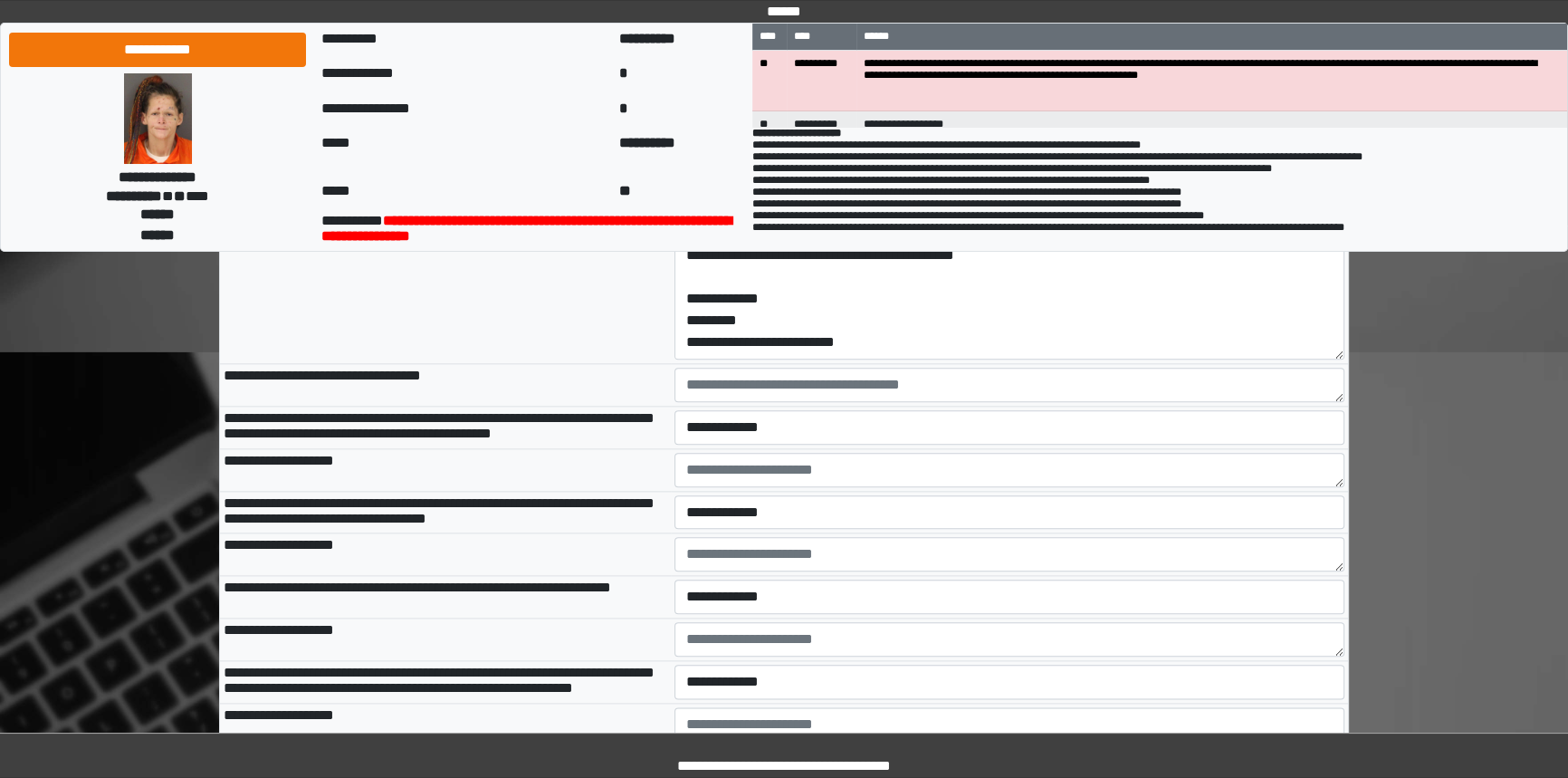 click on "**********" at bounding box center (445, 233) 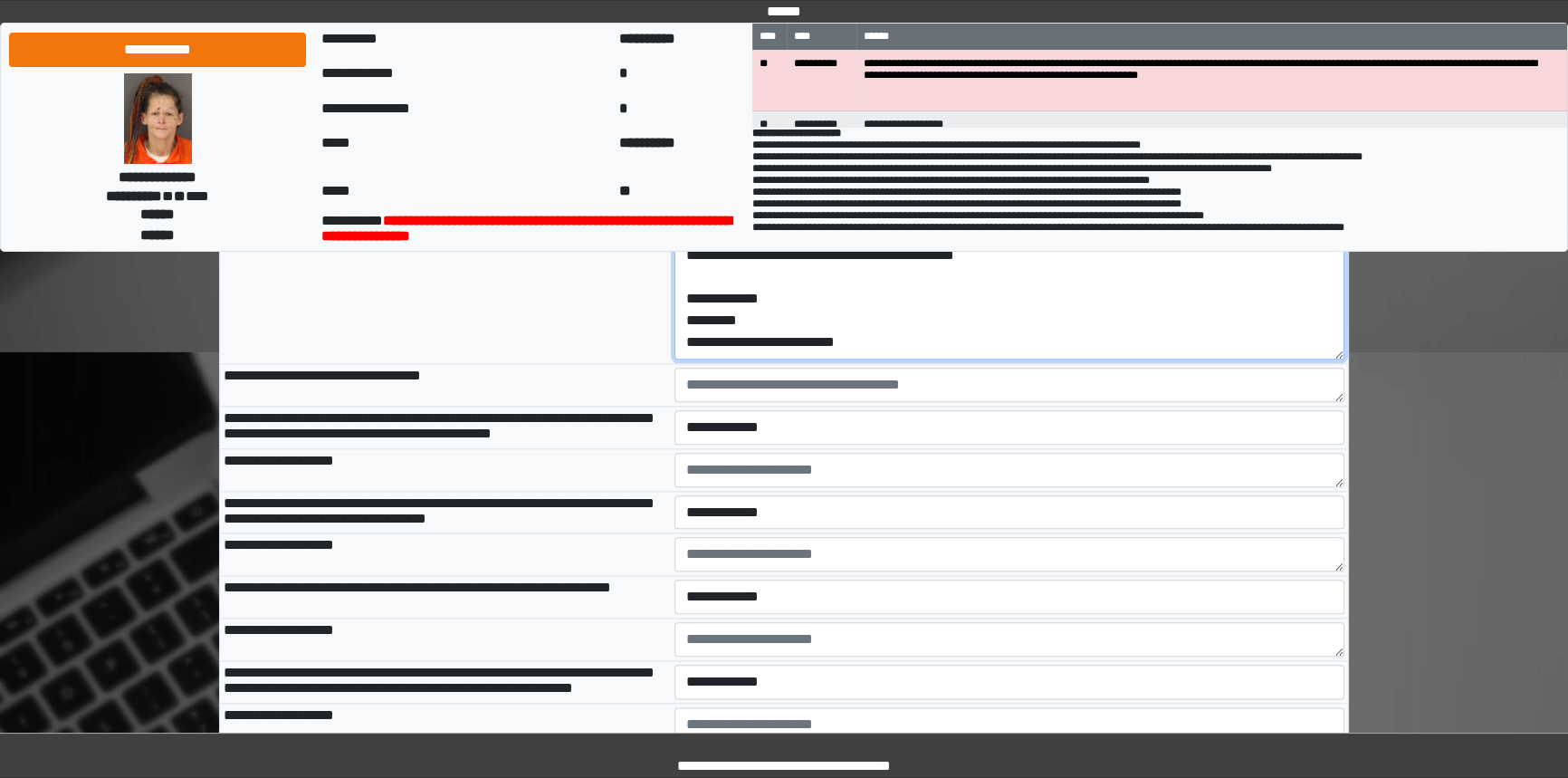click on "**********" at bounding box center (1009, 233) 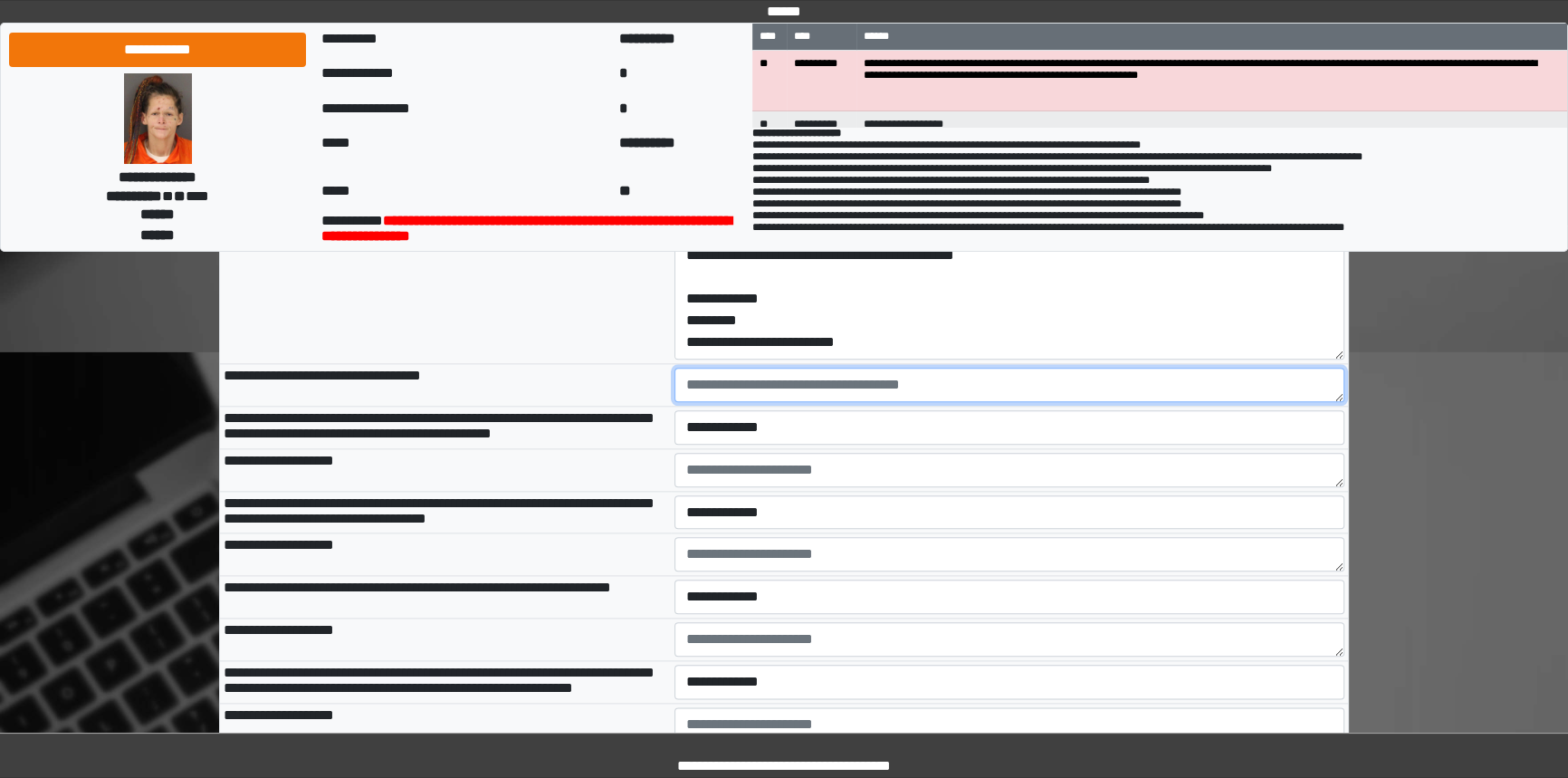 click at bounding box center (1009, 385) 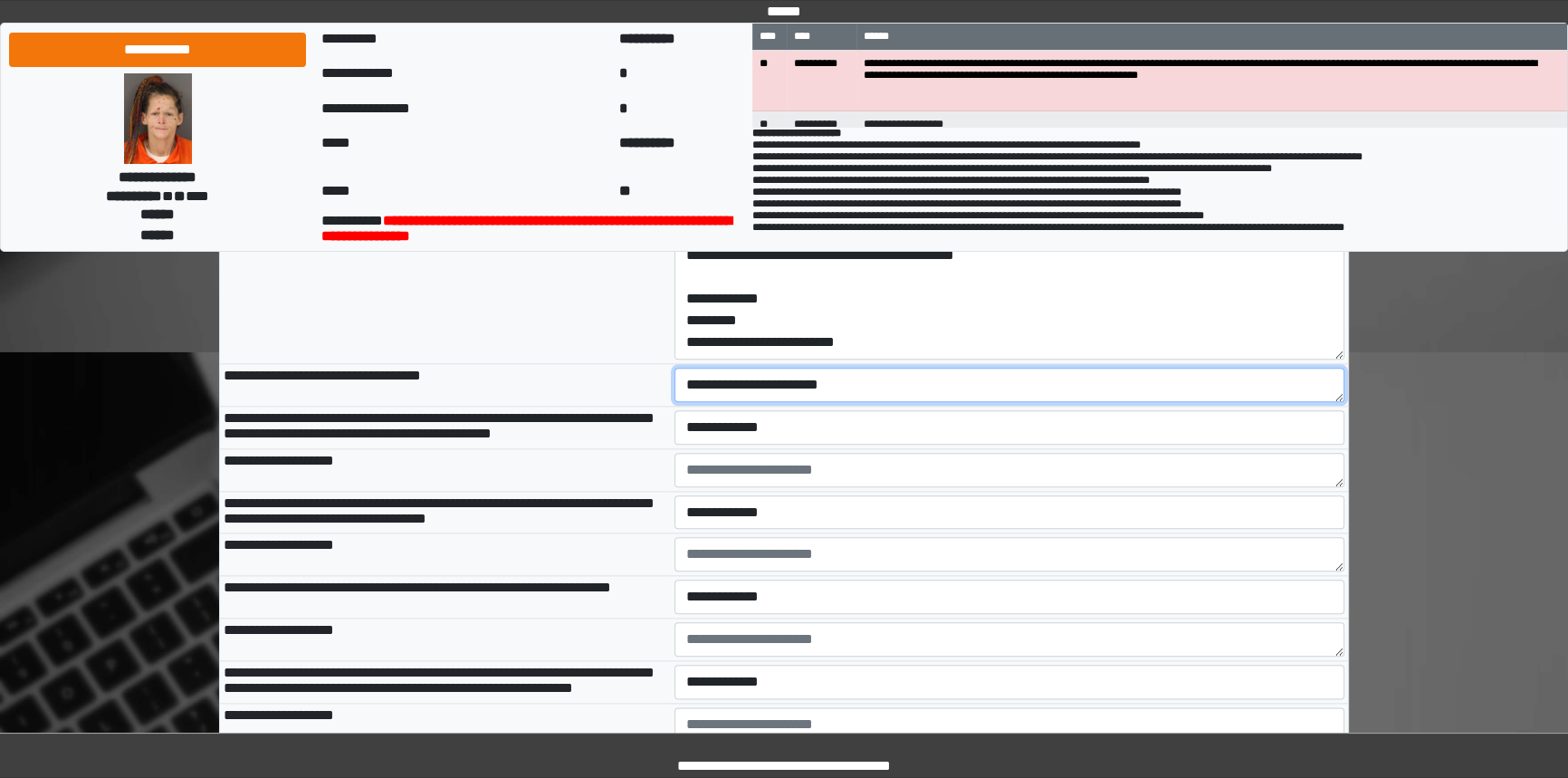 scroll, scrollTop: 14, scrollLeft: 0, axis: vertical 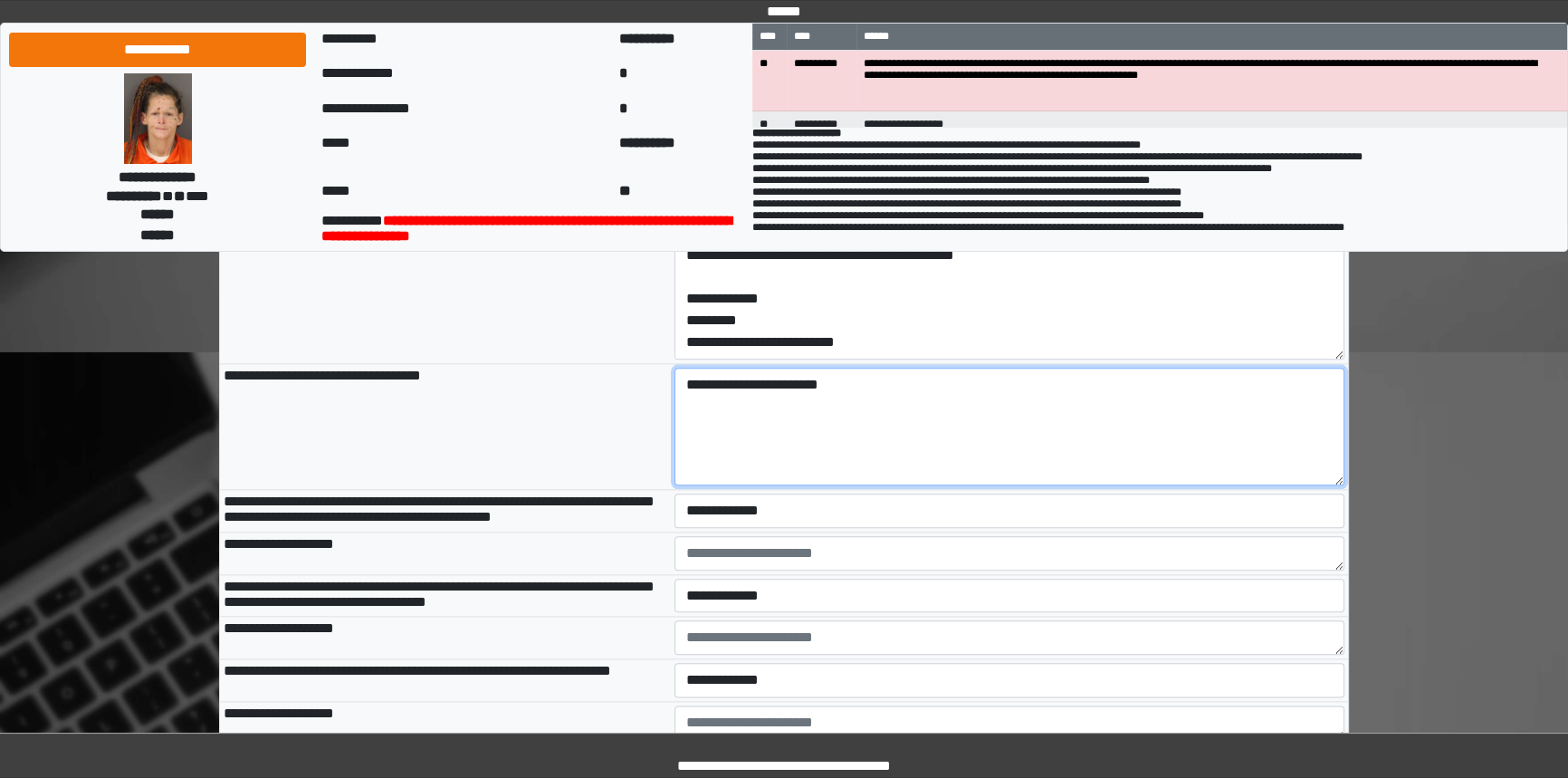 drag, startPoint x: 1340, startPoint y: 445, endPoint x: 1328, endPoint y: 590, distance: 145.4957 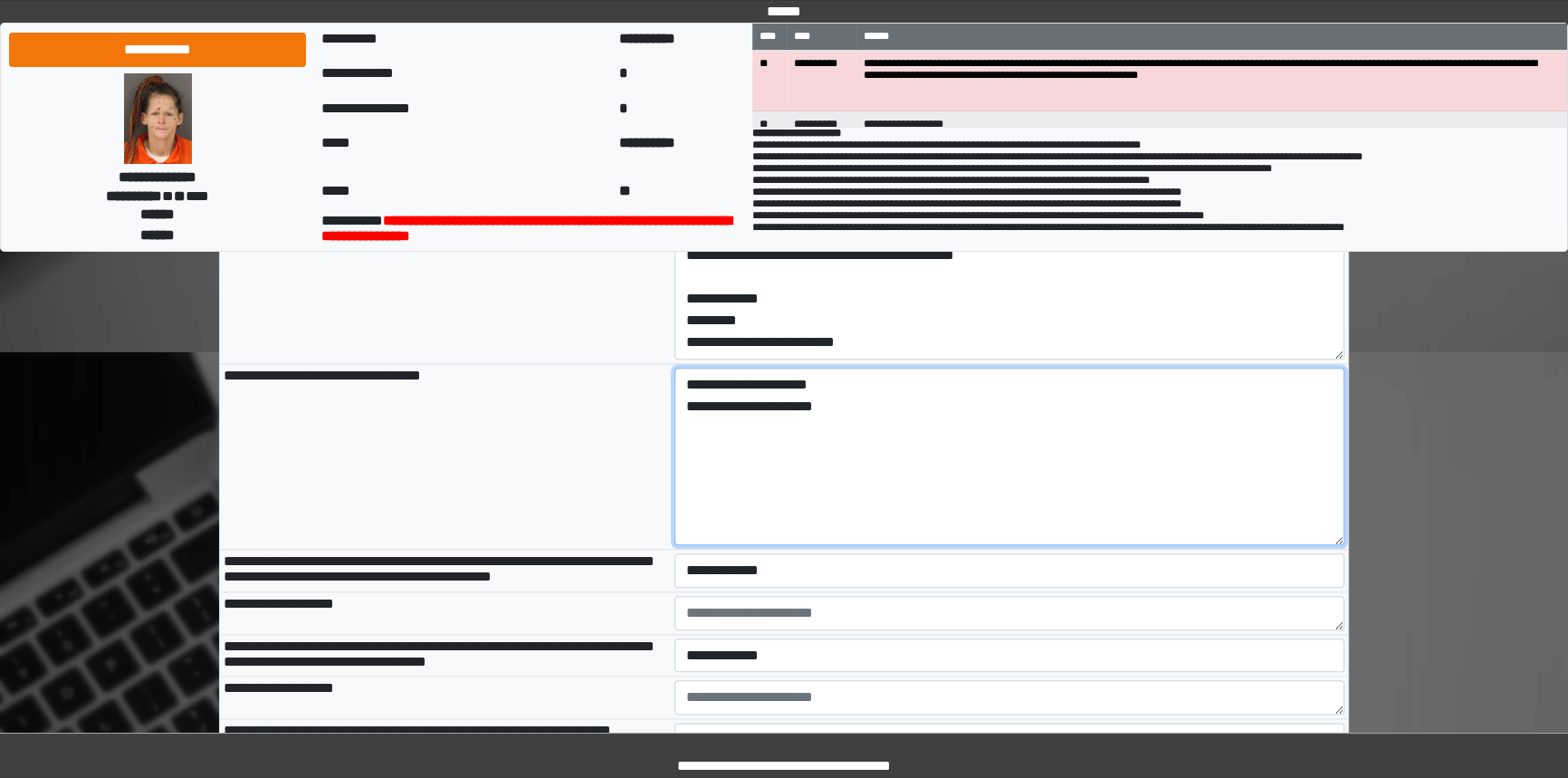 click on "**********" at bounding box center [1009, 456] 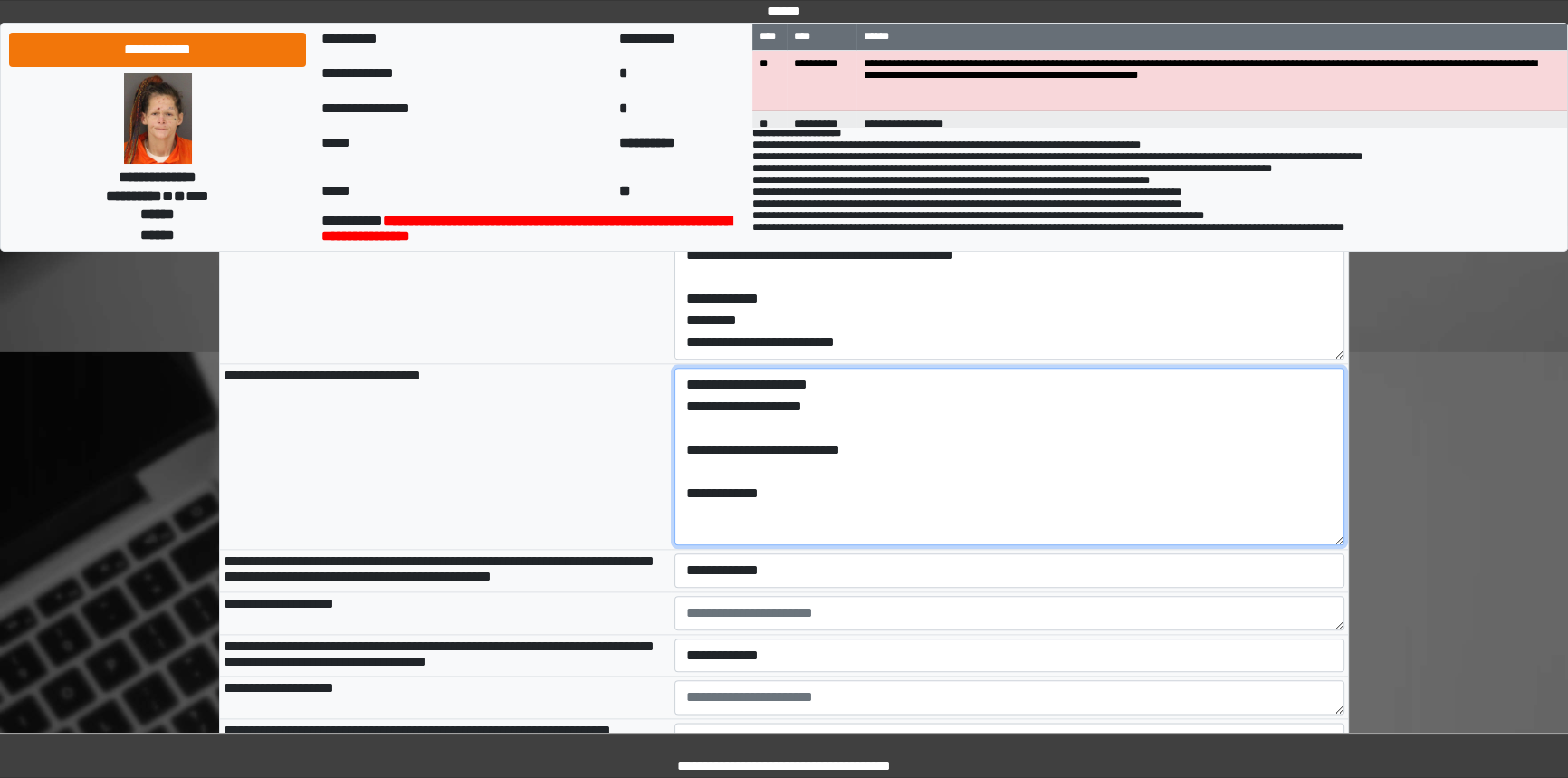 click on "**********" at bounding box center (1009, 456) 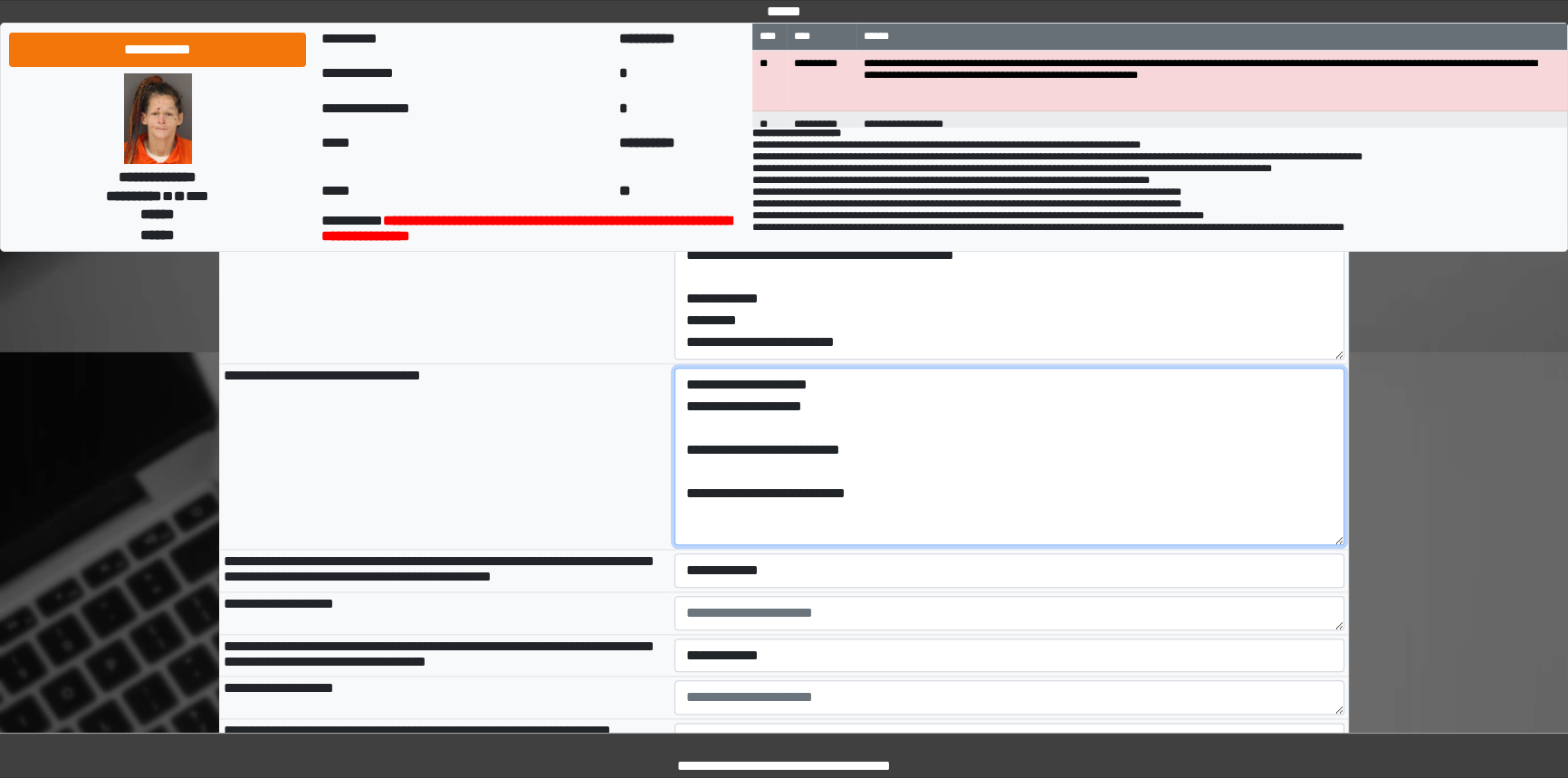 drag, startPoint x: 811, startPoint y: 555, endPoint x: 996, endPoint y: 500, distance: 193.00259 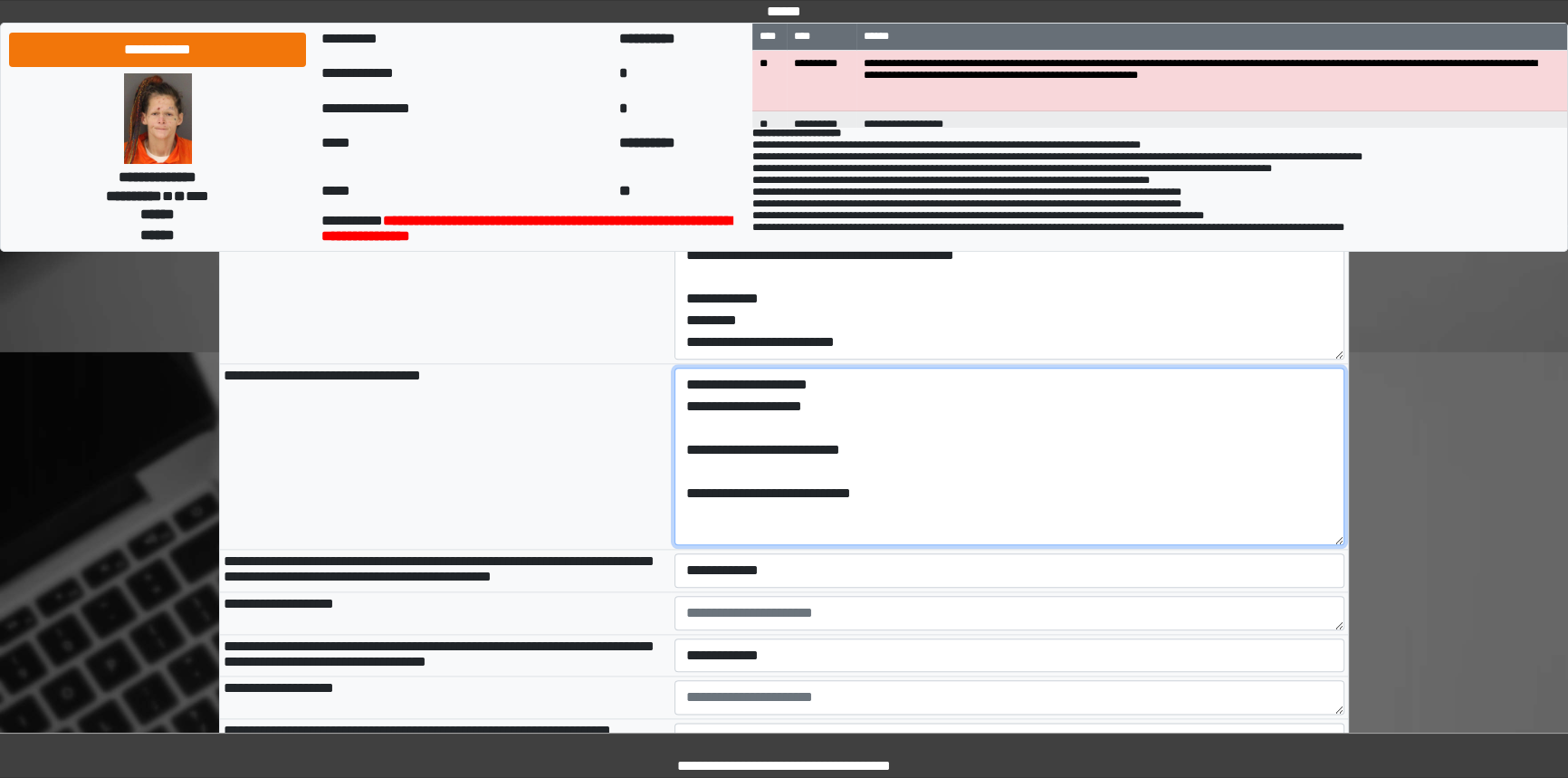 click on "**********" at bounding box center [1009, 456] 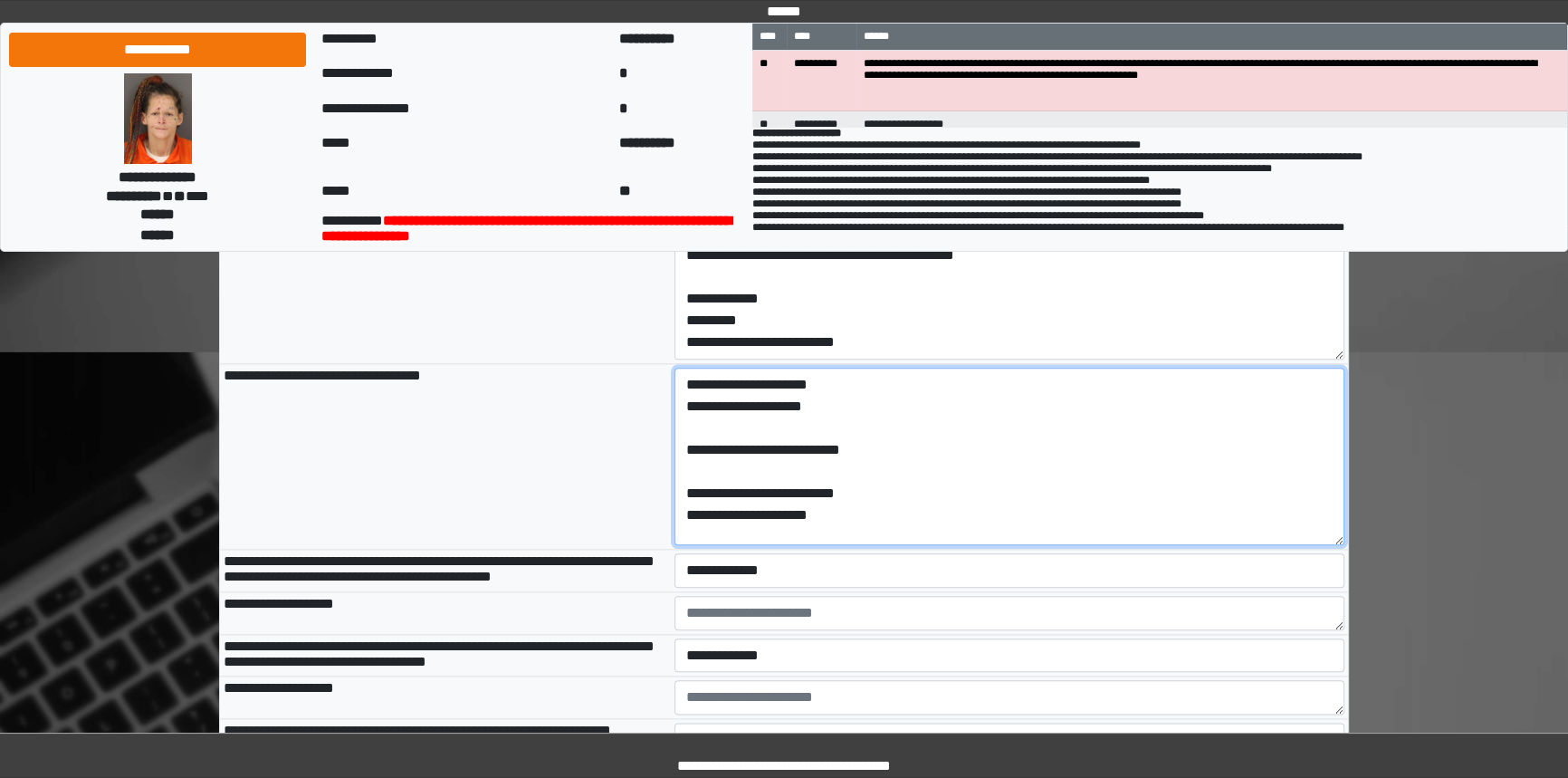 scroll, scrollTop: 52, scrollLeft: 0, axis: vertical 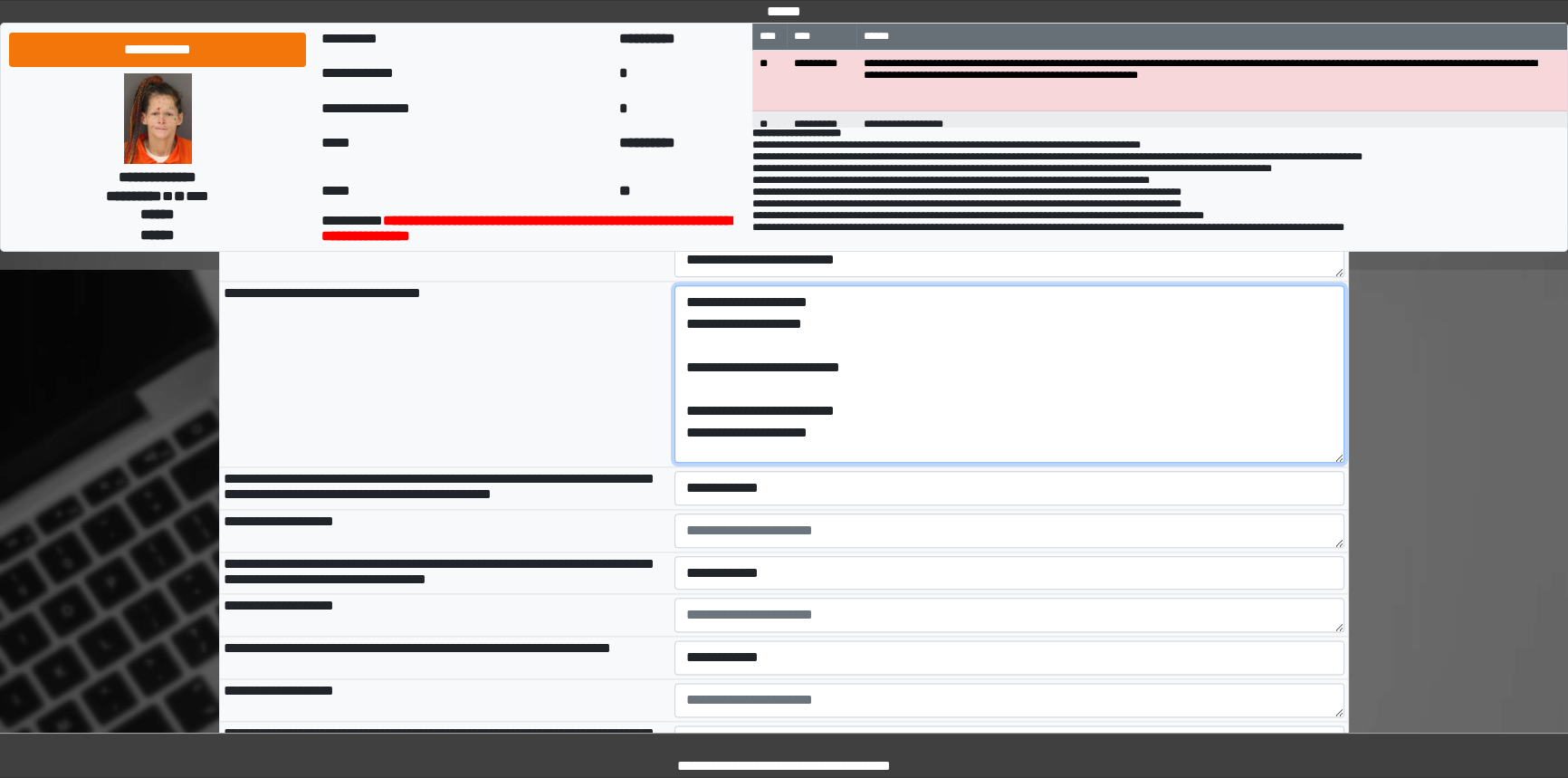 type on "**********" 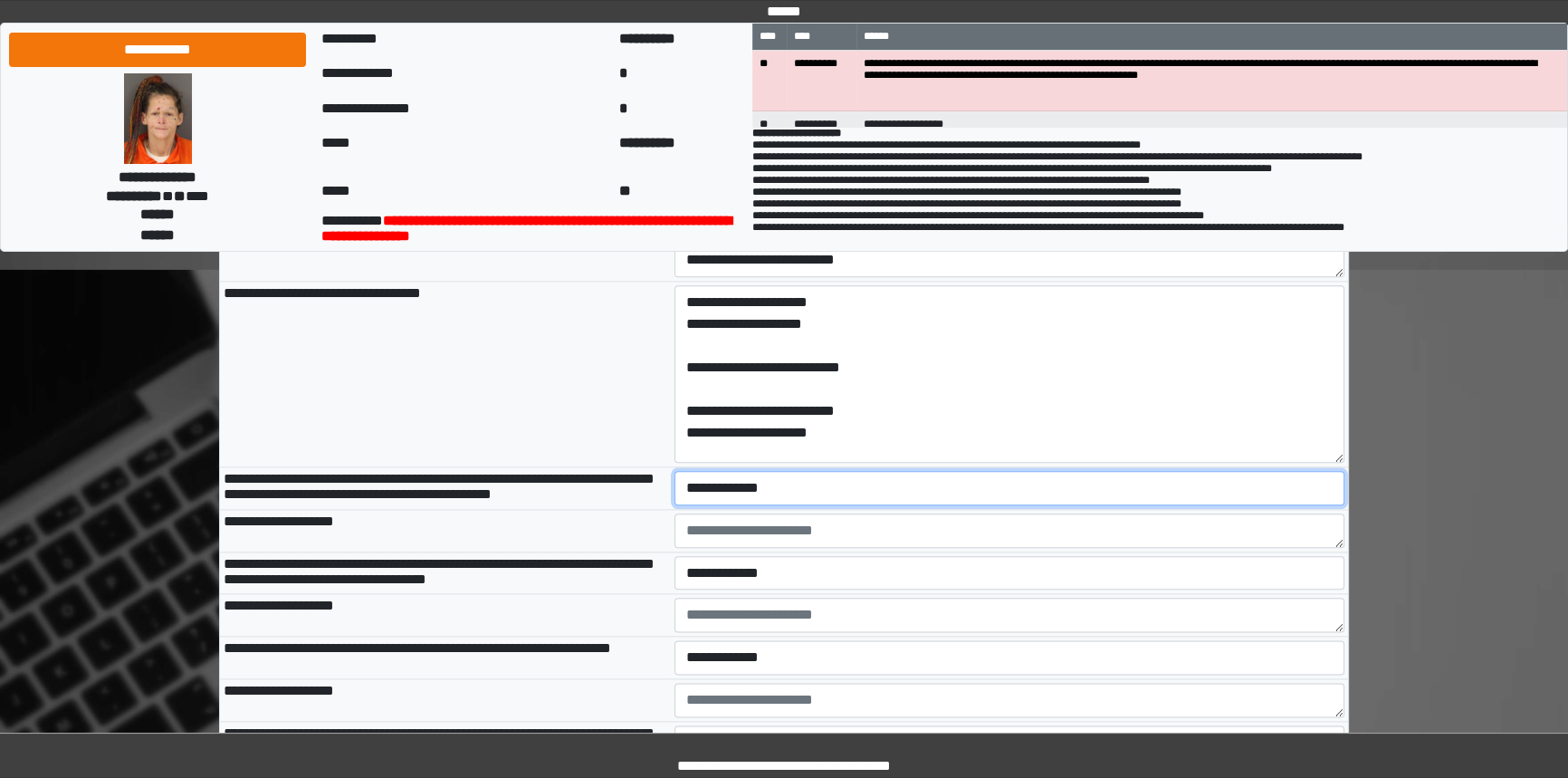 click on "**********" at bounding box center [1009, 488] 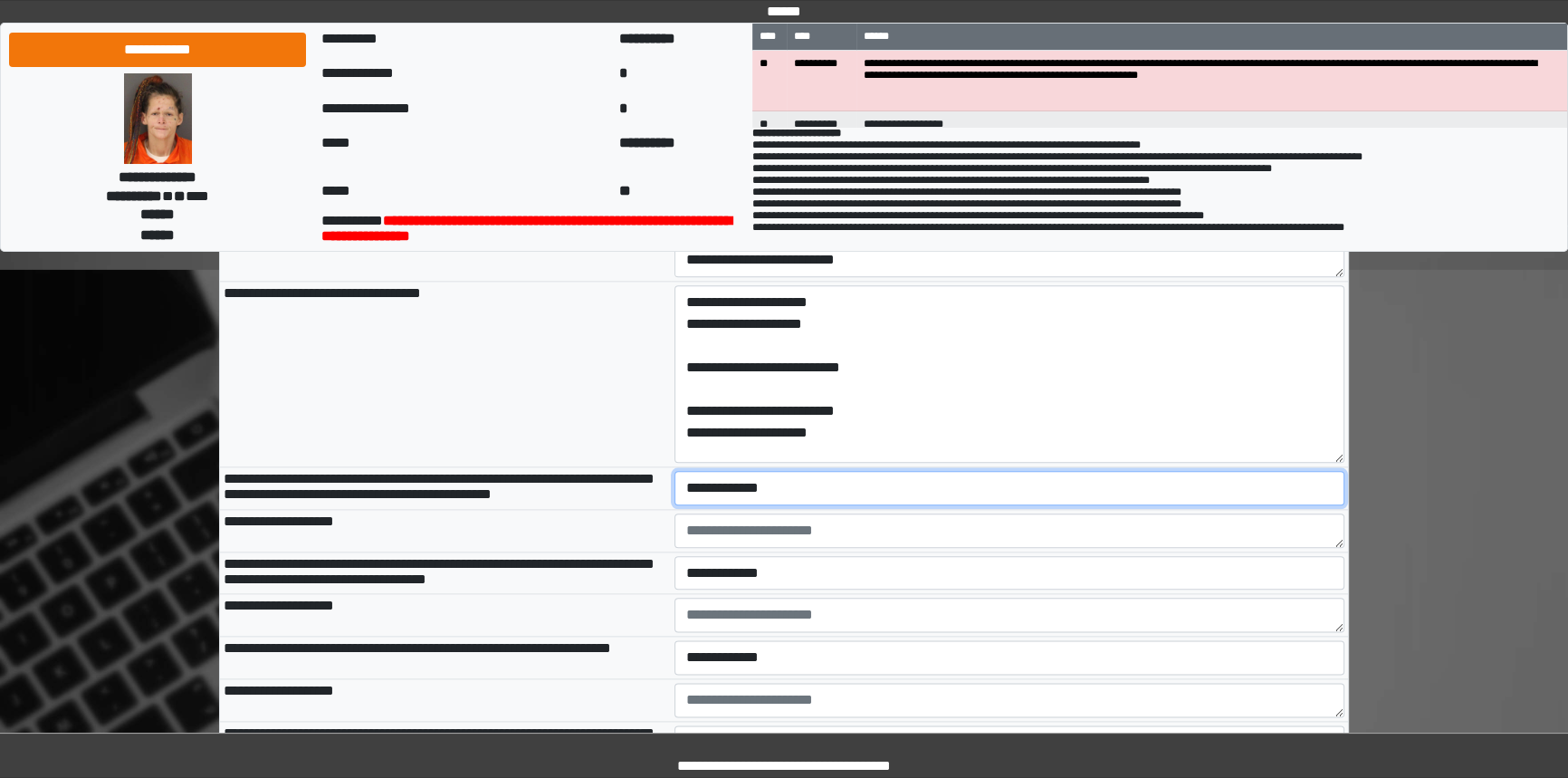 select on "*" 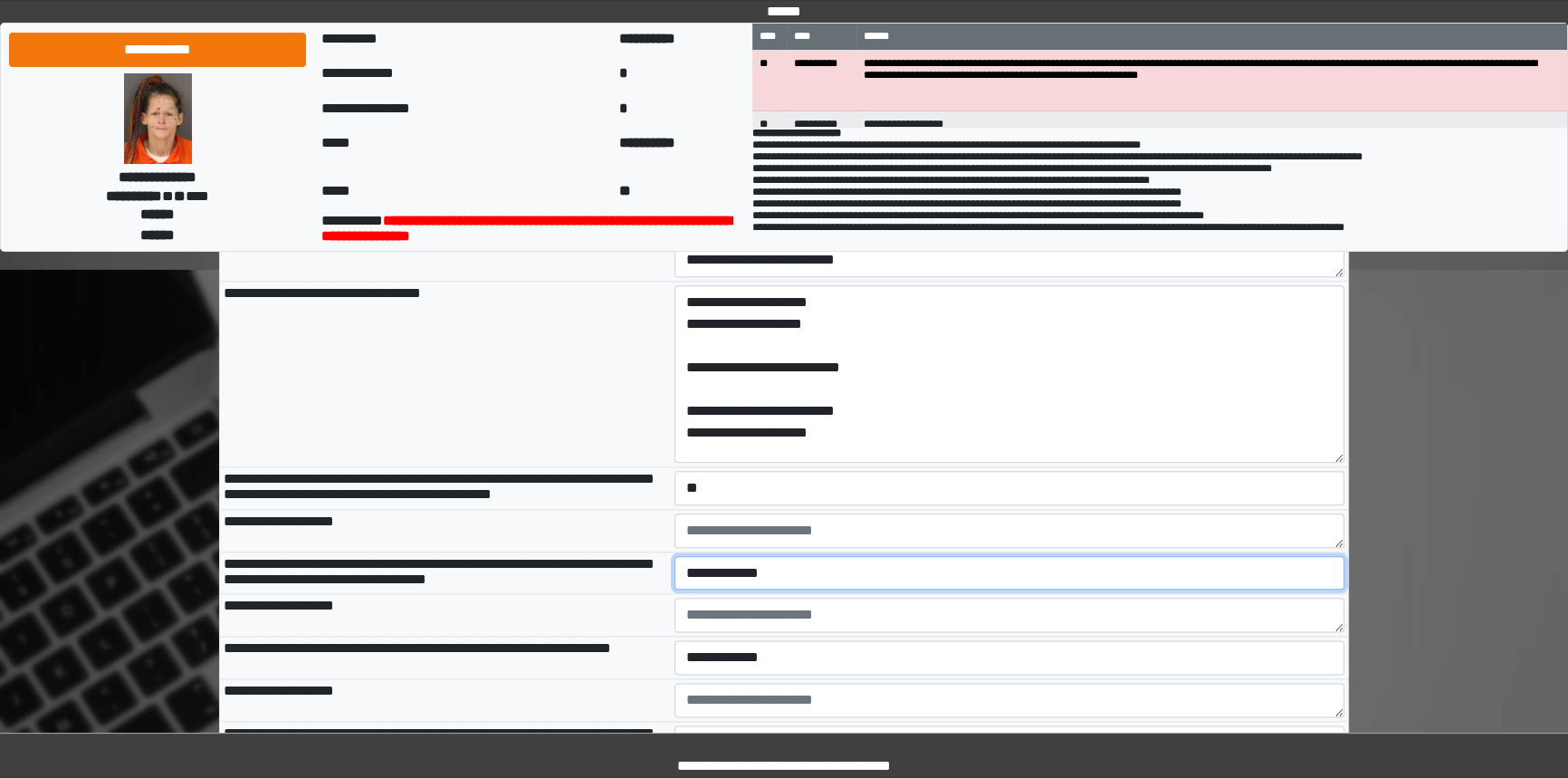click on "**********" at bounding box center [1009, 573] 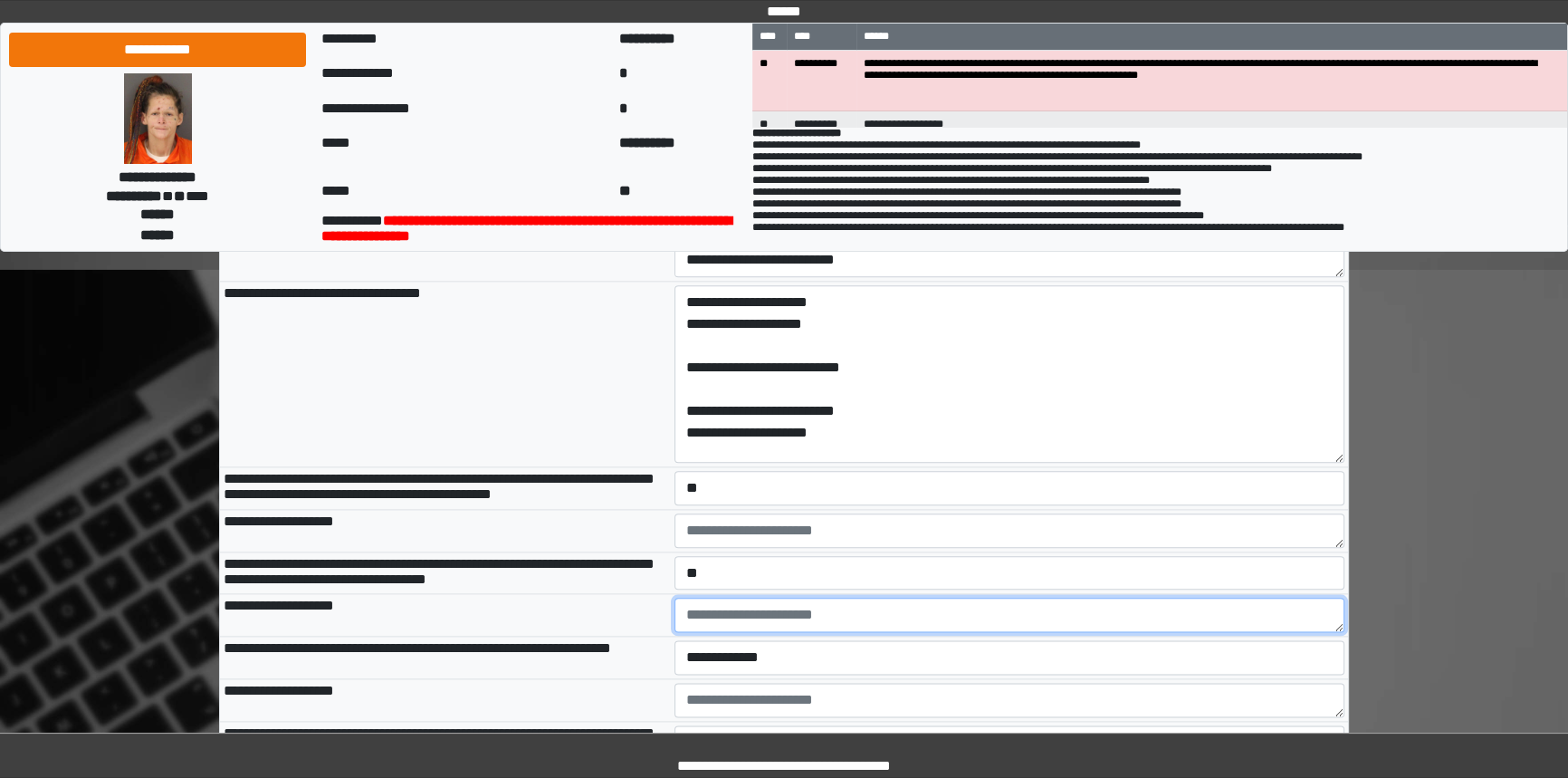 click at bounding box center [1009, 615] 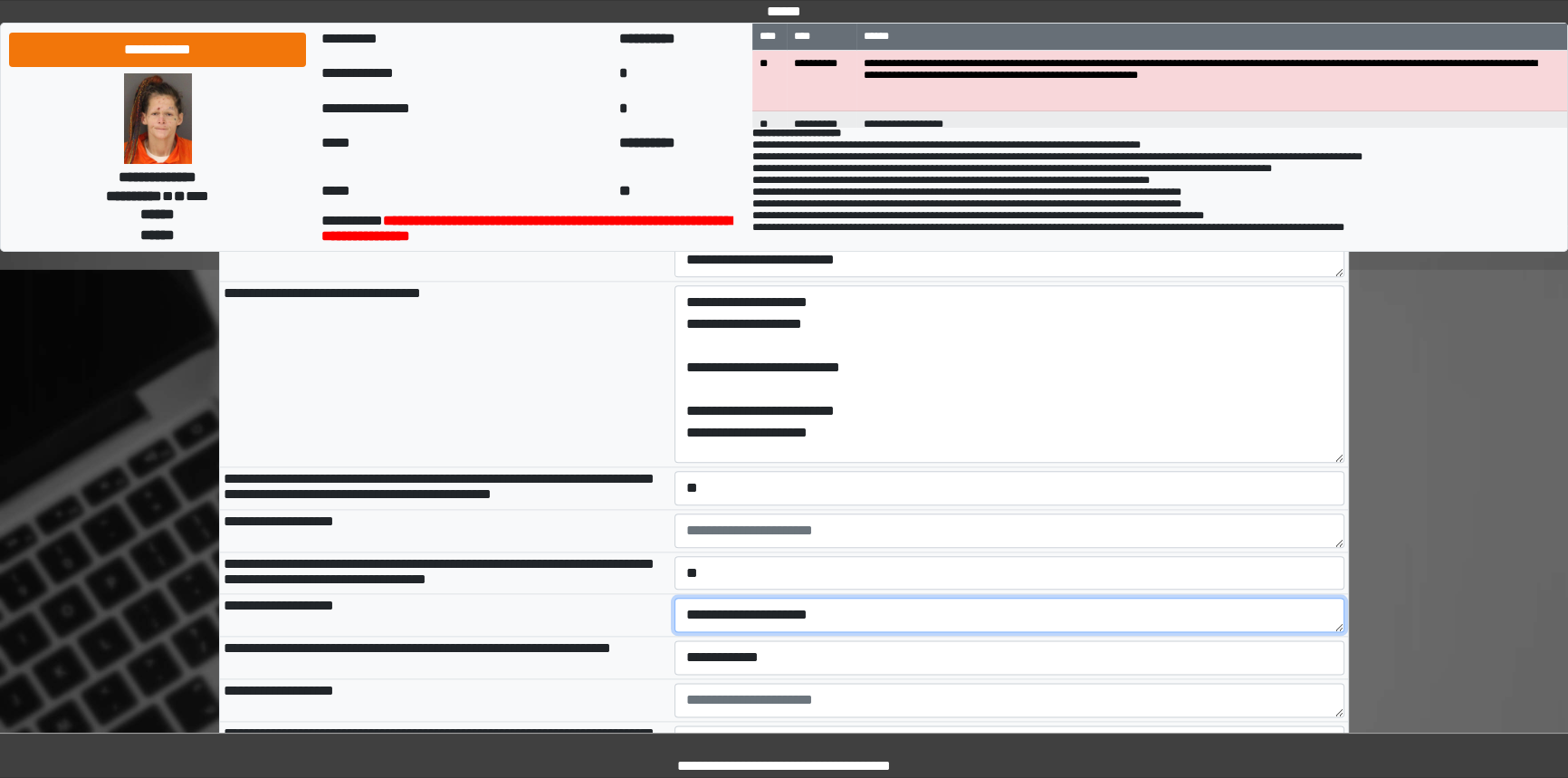 scroll, scrollTop: 0, scrollLeft: 0, axis: both 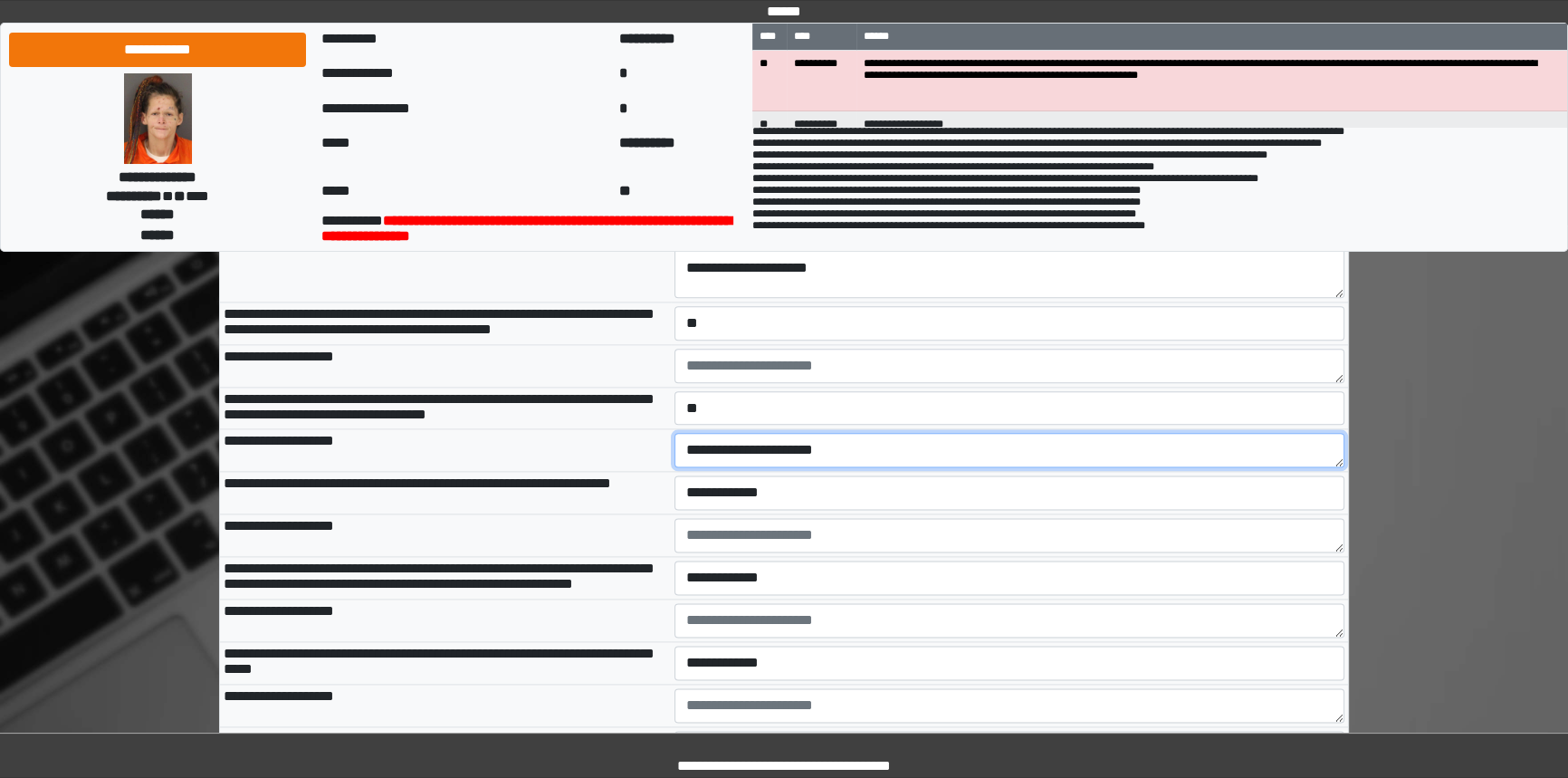 type on "**********" 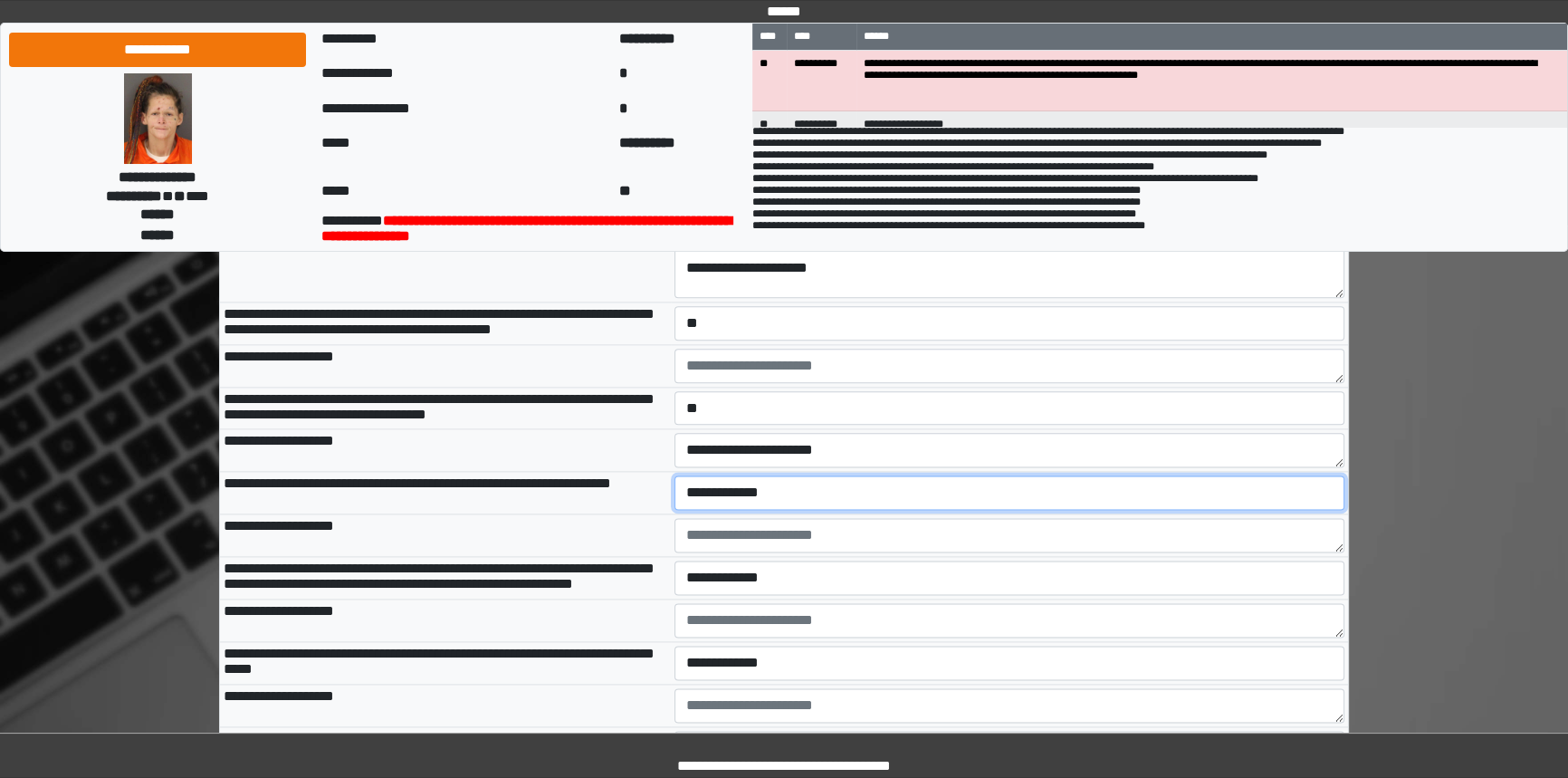 click on "**********" at bounding box center [1009, 493] 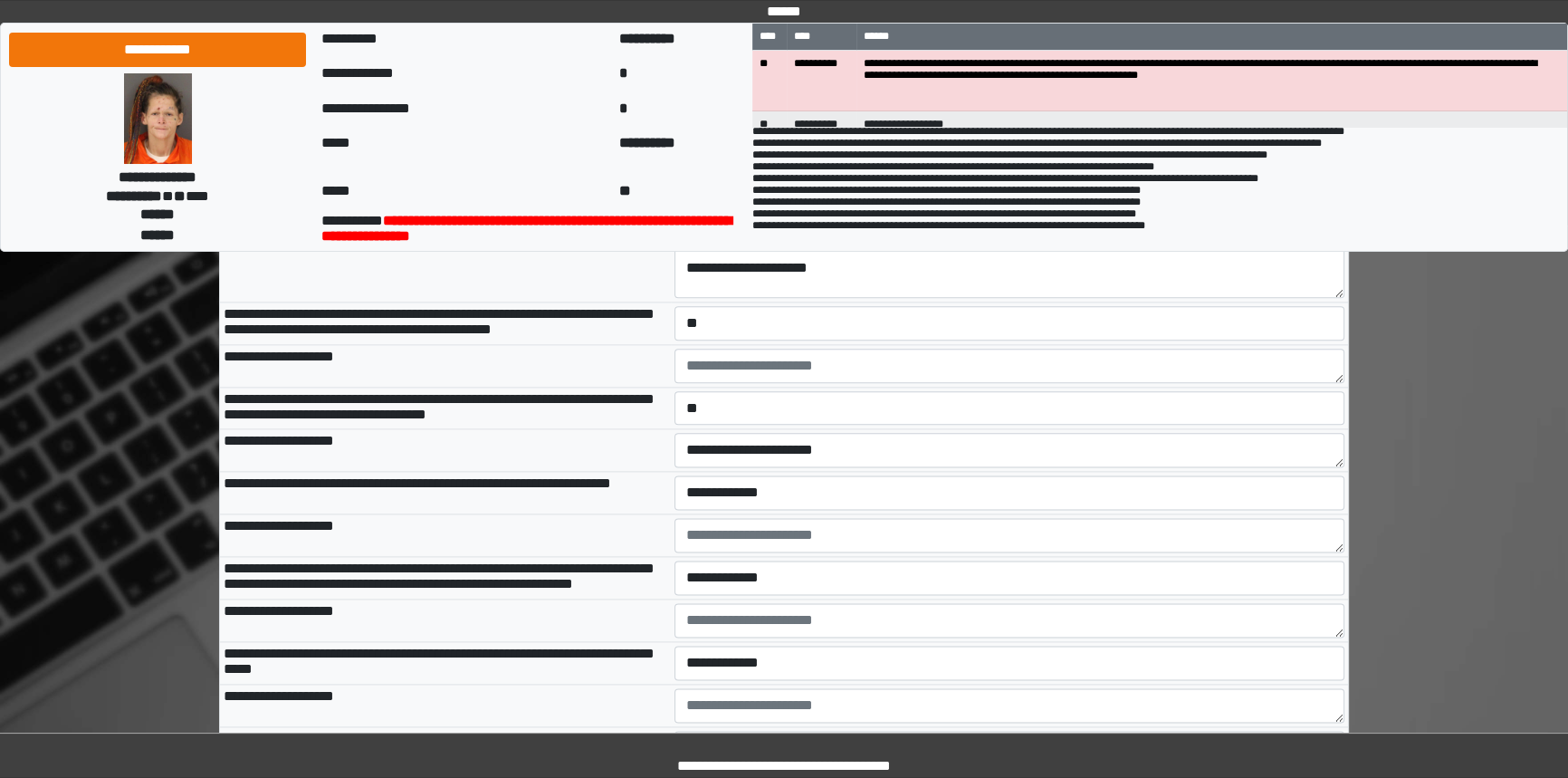 click on "**********" at bounding box center [445, 450] 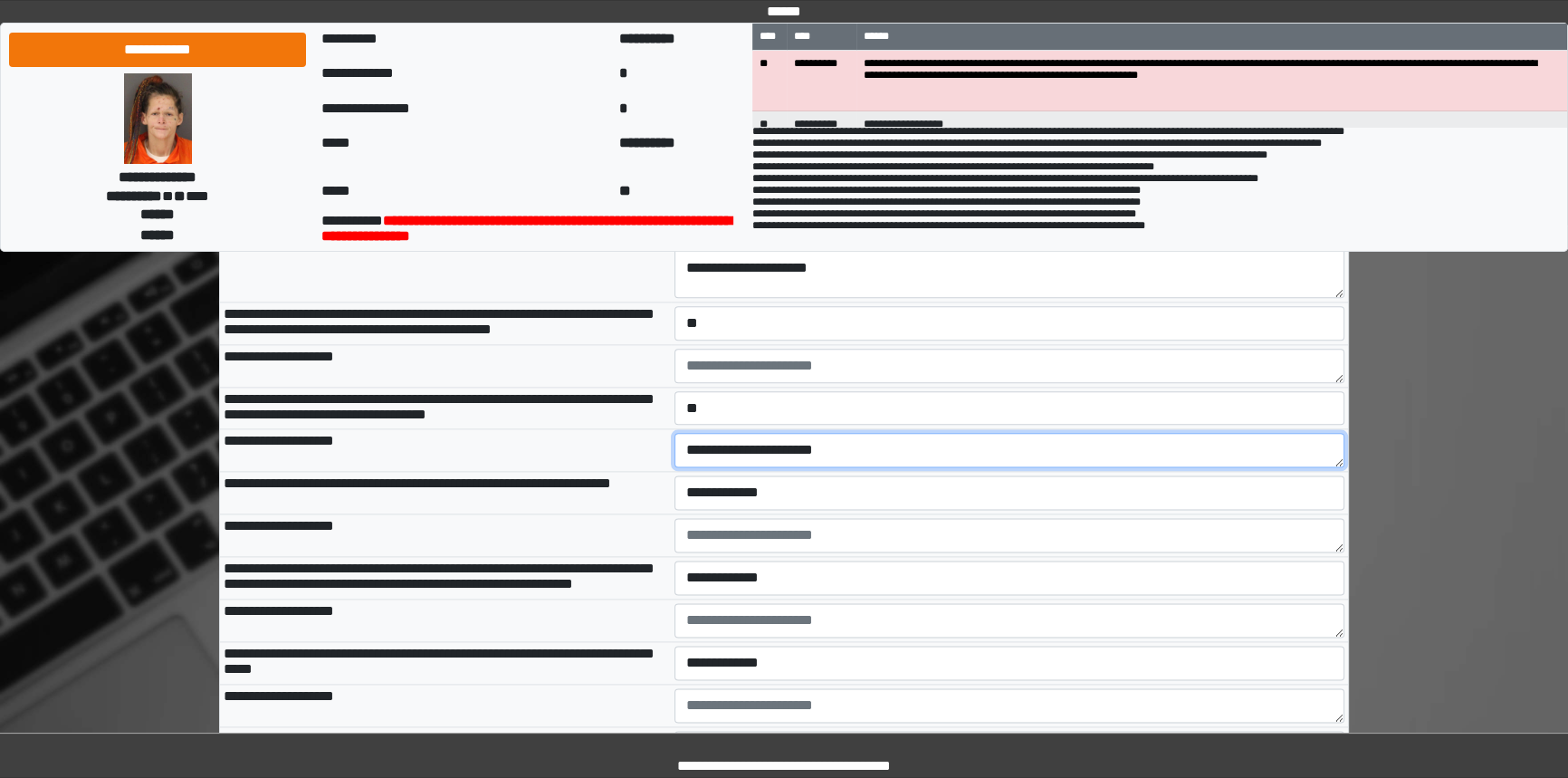 click on "**********" at bounding box center (1009, 450) 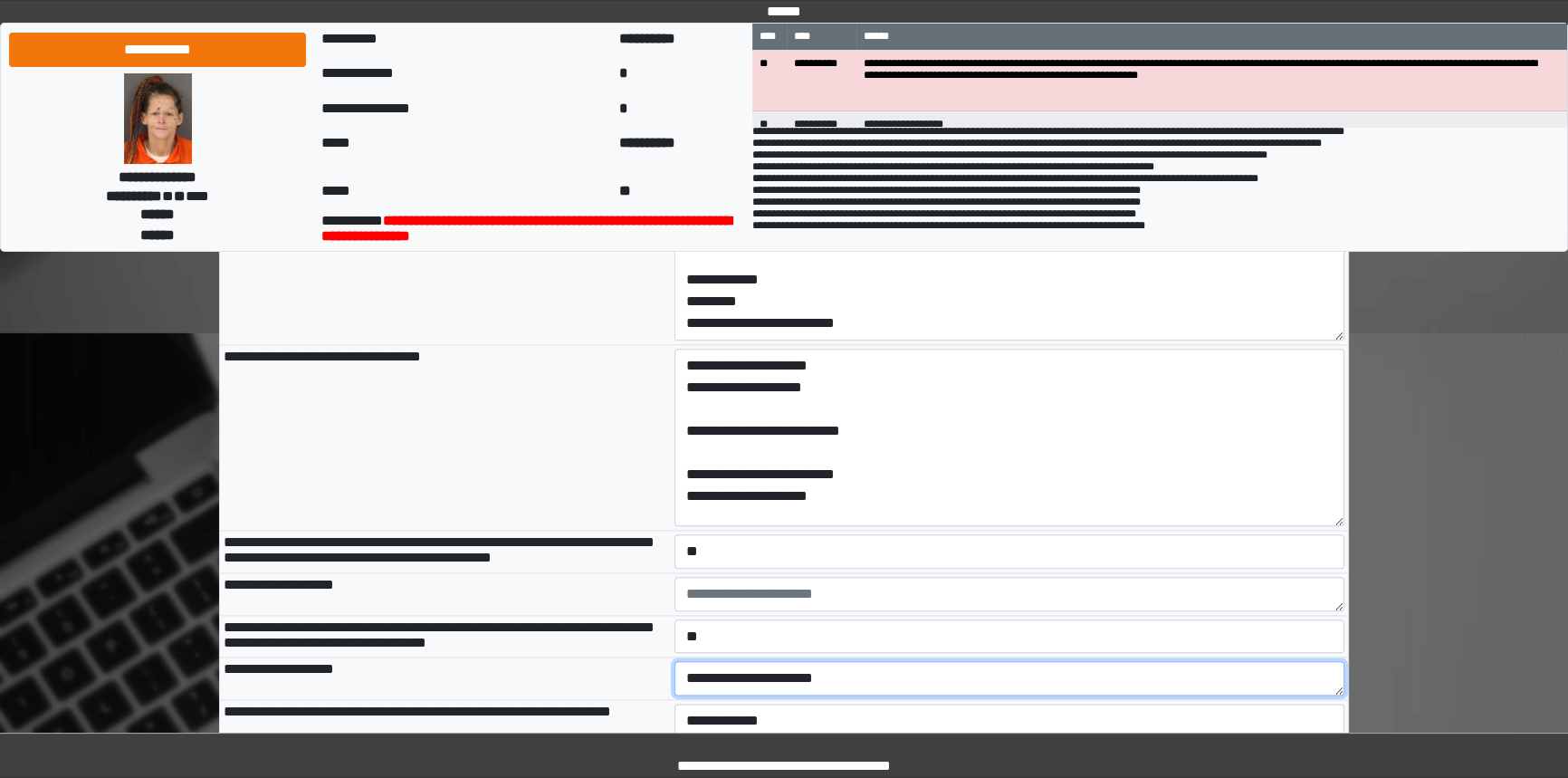 scroll, scrollTop: 2540, scrollLeft: 0, axis: vertical 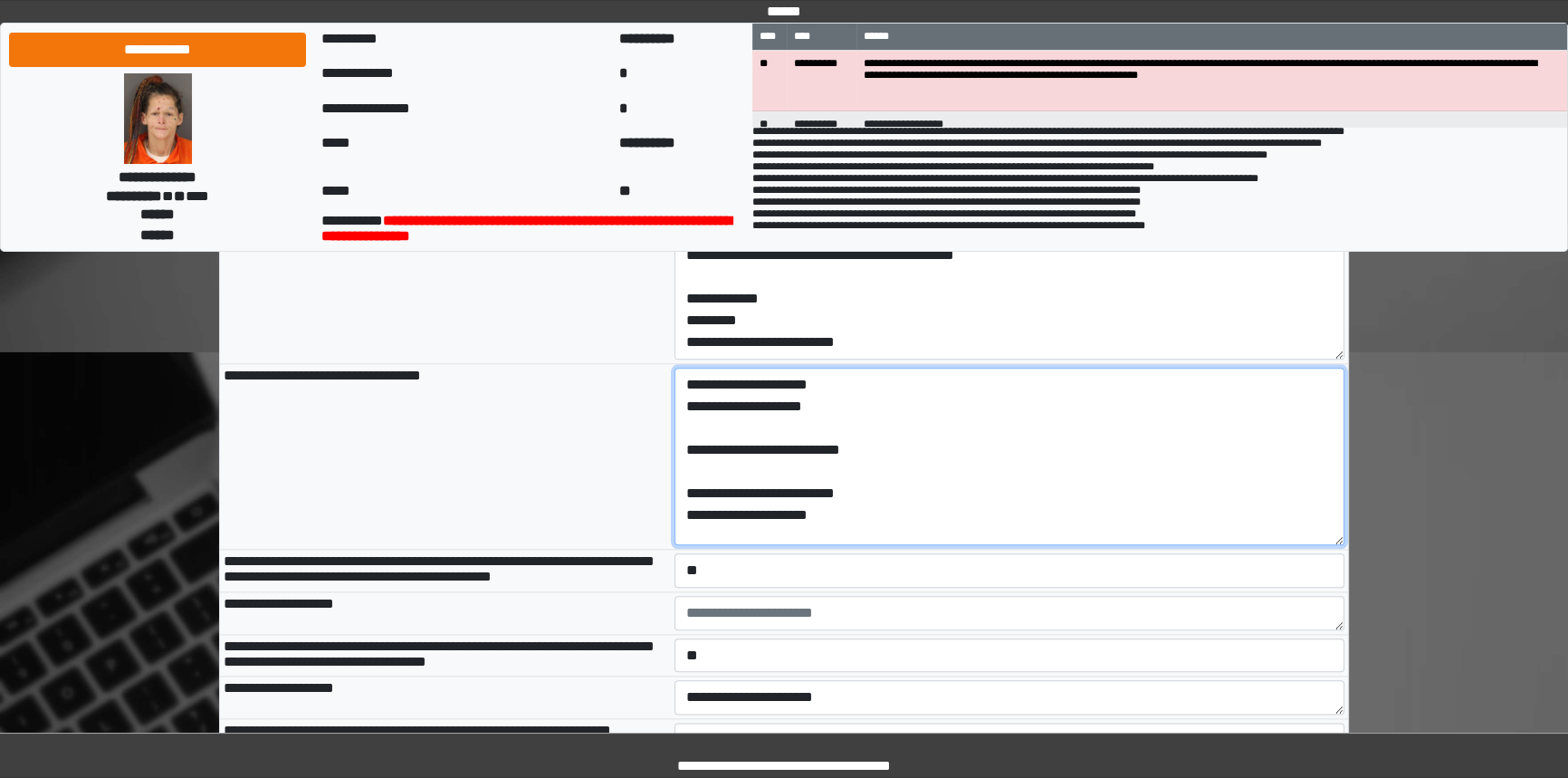 click on "**********" at bounding box center (1009, 456) 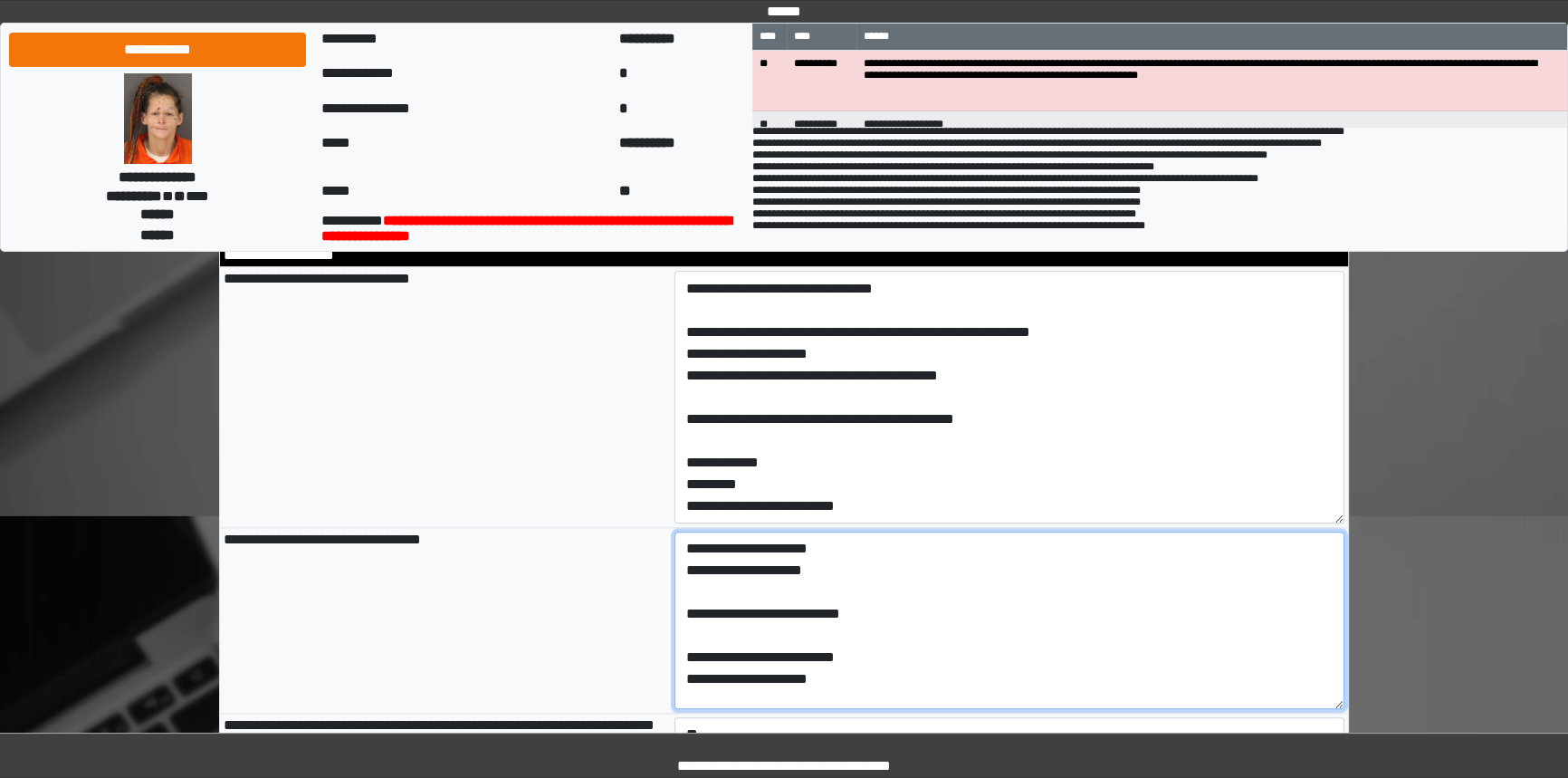 scroll, scrollTop: 2375, scrollLeft: 0, axis: vertical 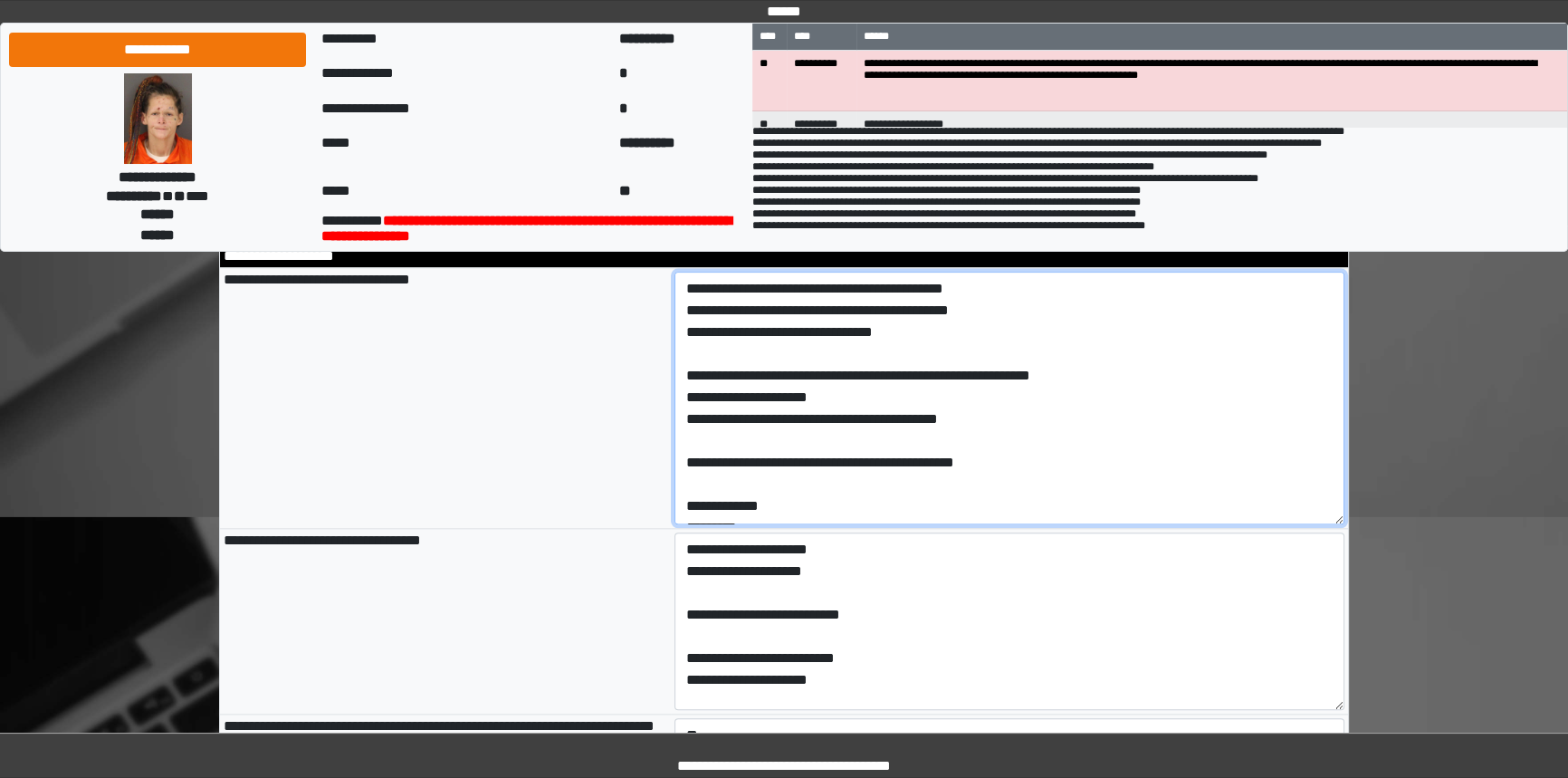 click on "**********" at bounding box center [1009, 398] 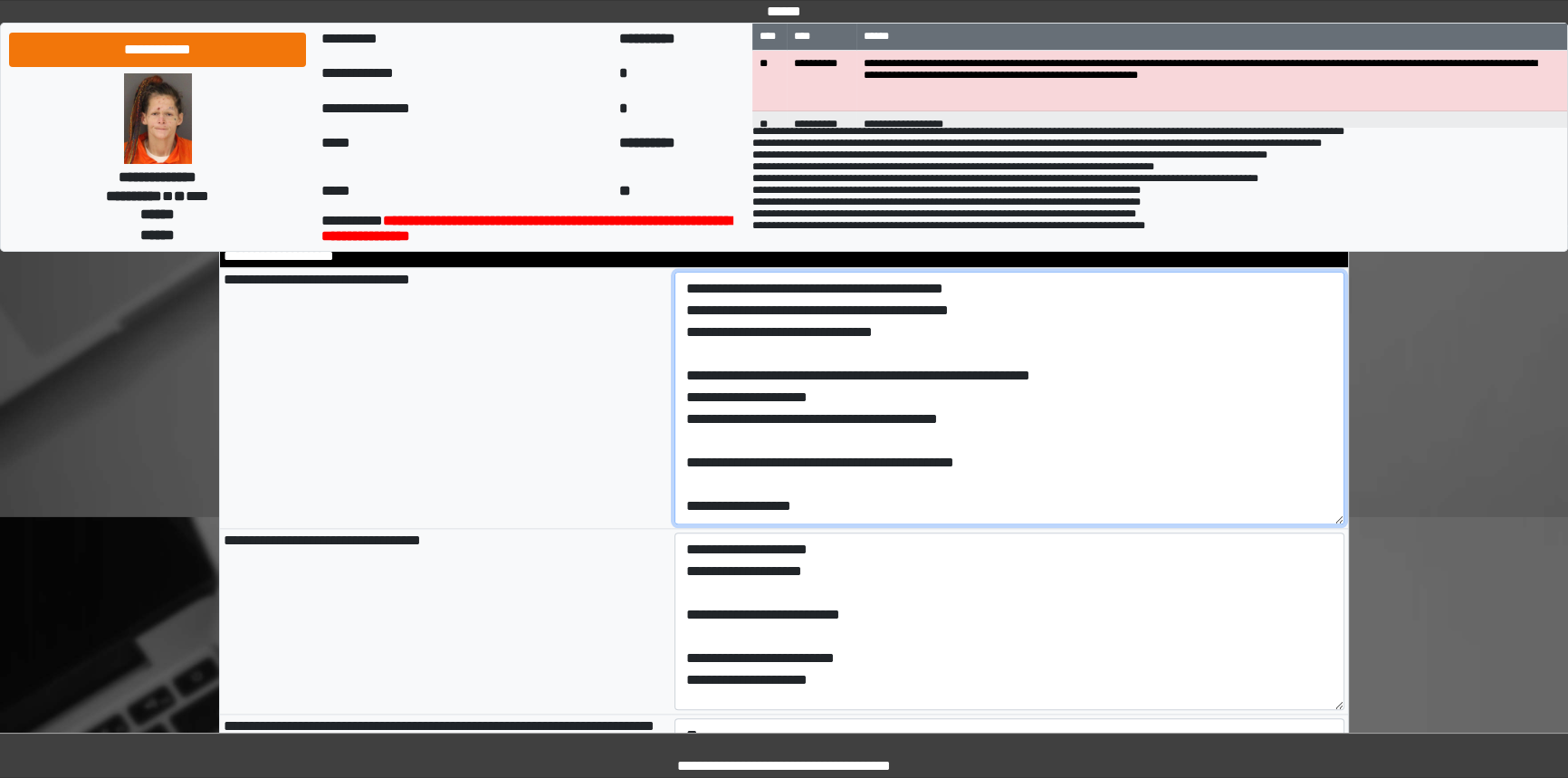 click on "**********" at bounding box center (1009, 398) 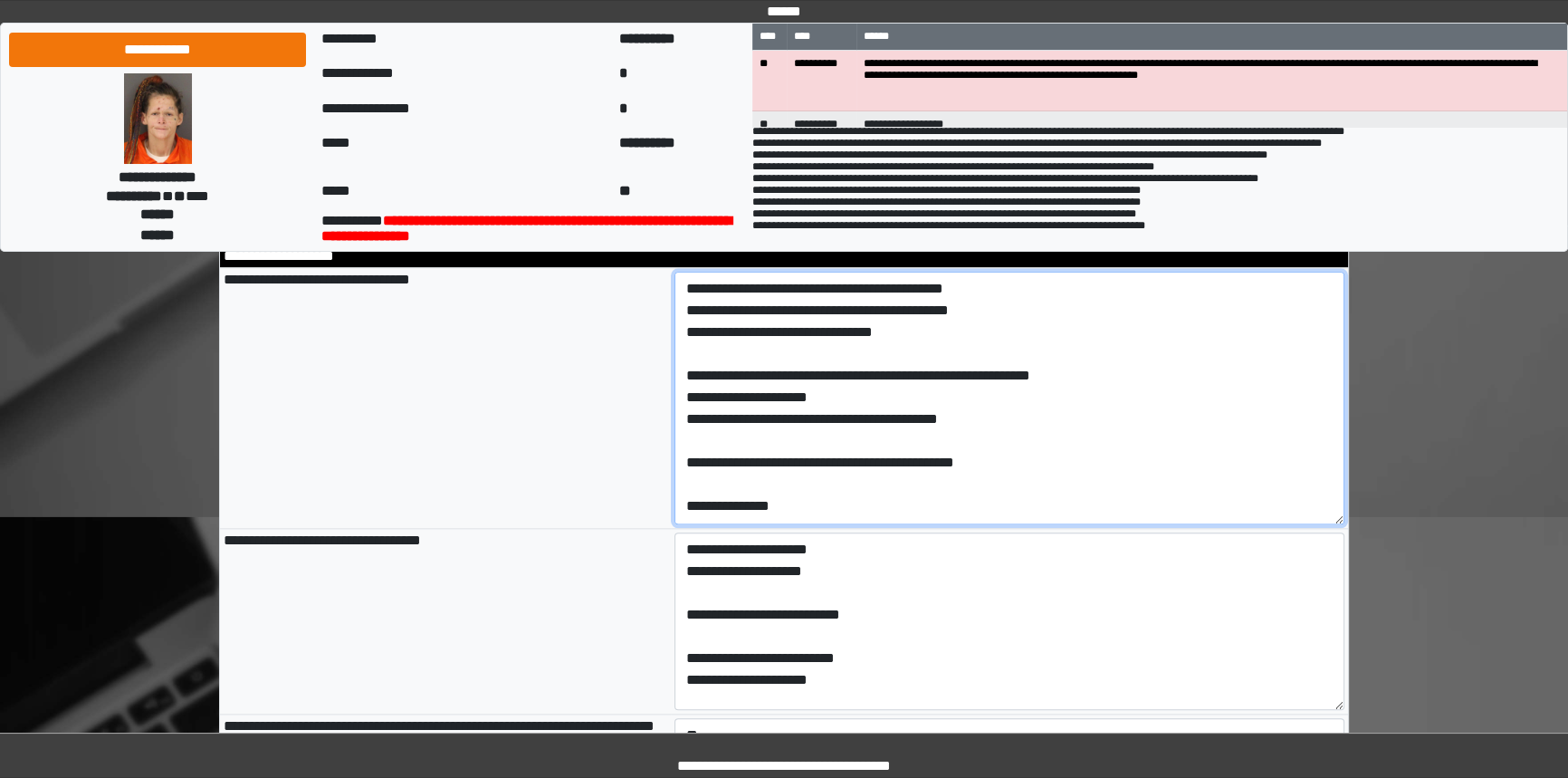 click on "**********" at bounding box center (1009, 398) 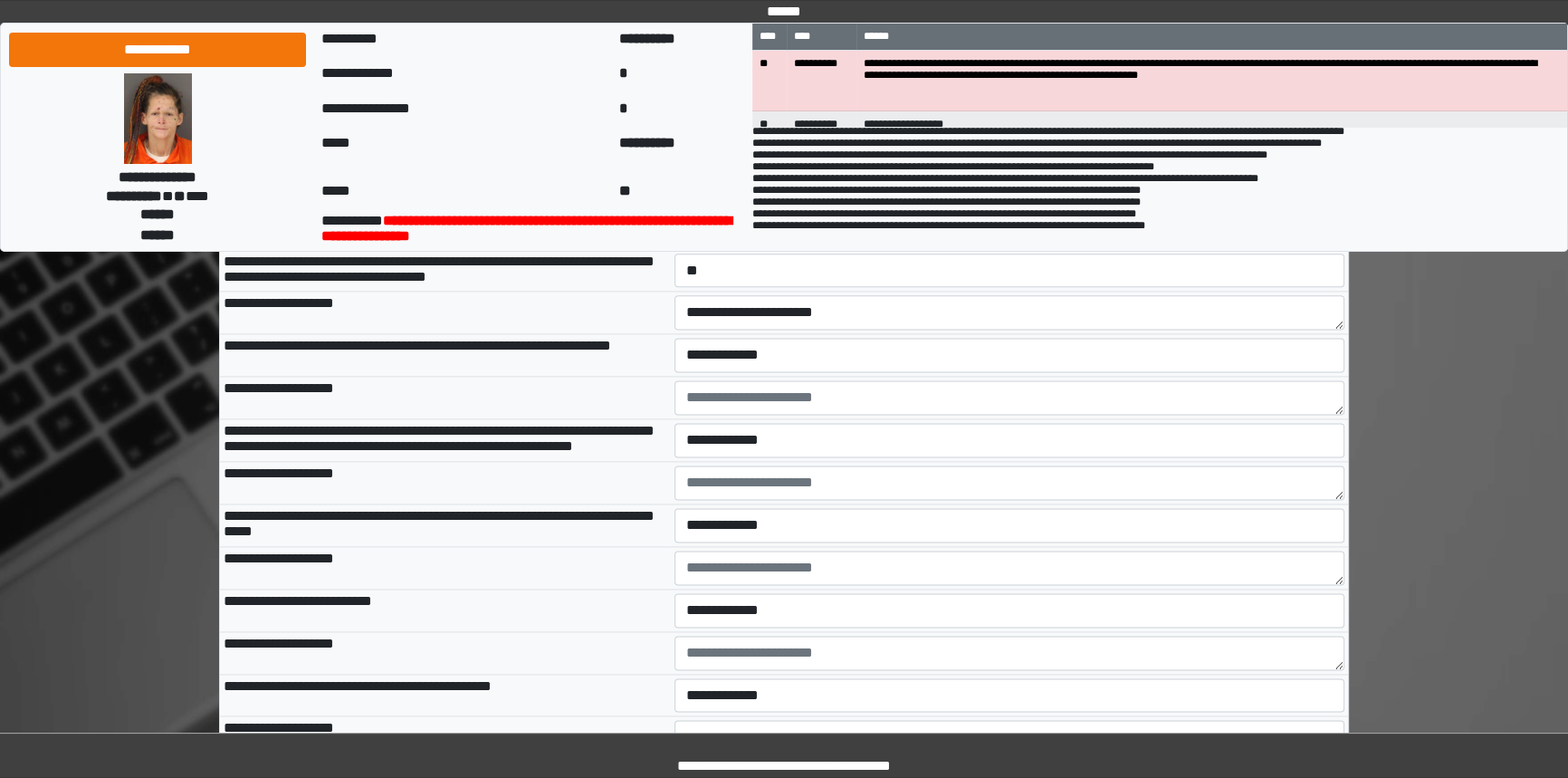 scroll, scrollTop: 2952, scrollLeft: 0, axis: vertical 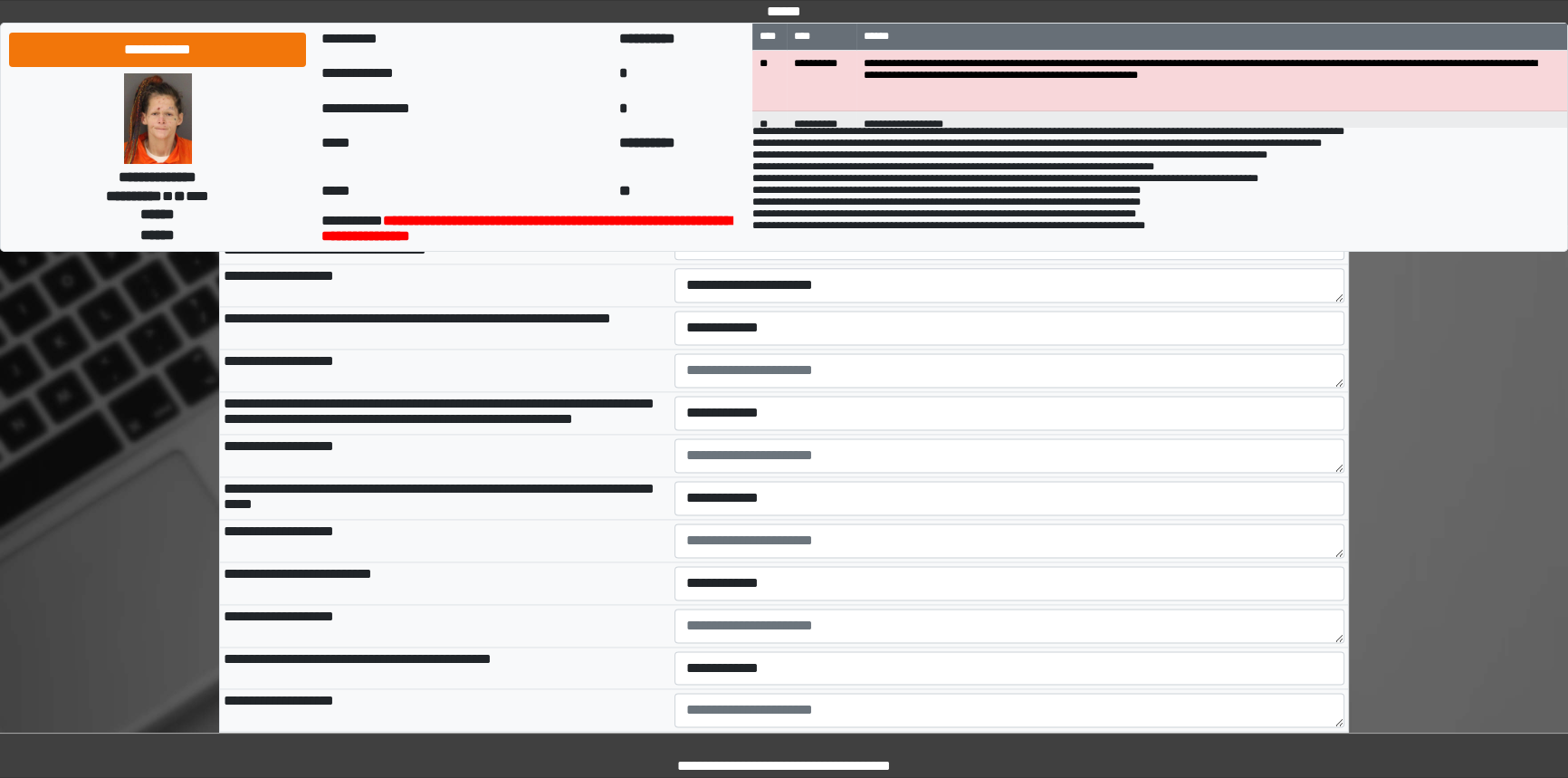 type on "**********" 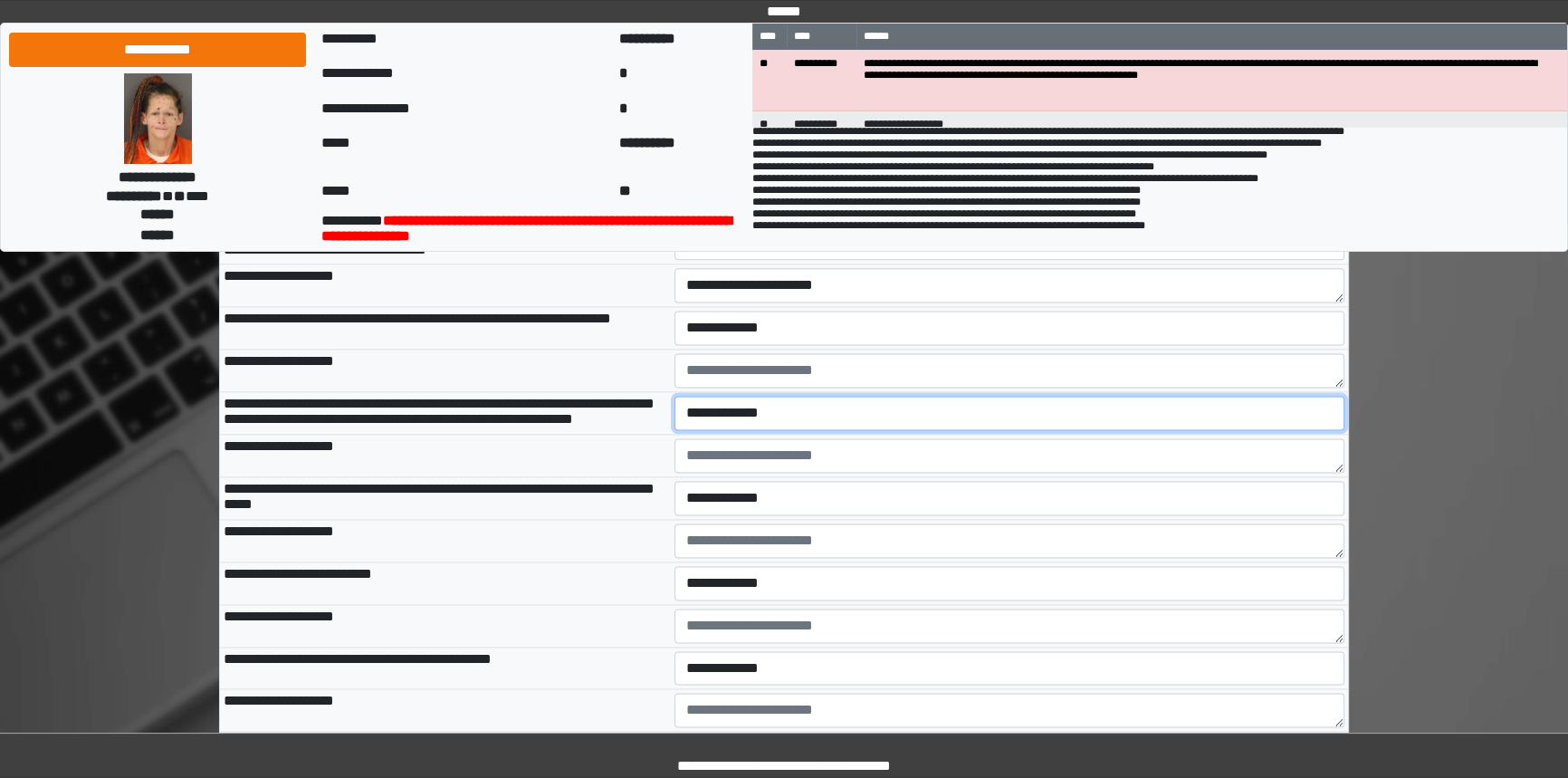 click on "**********" at bounding box center (1009, 413) 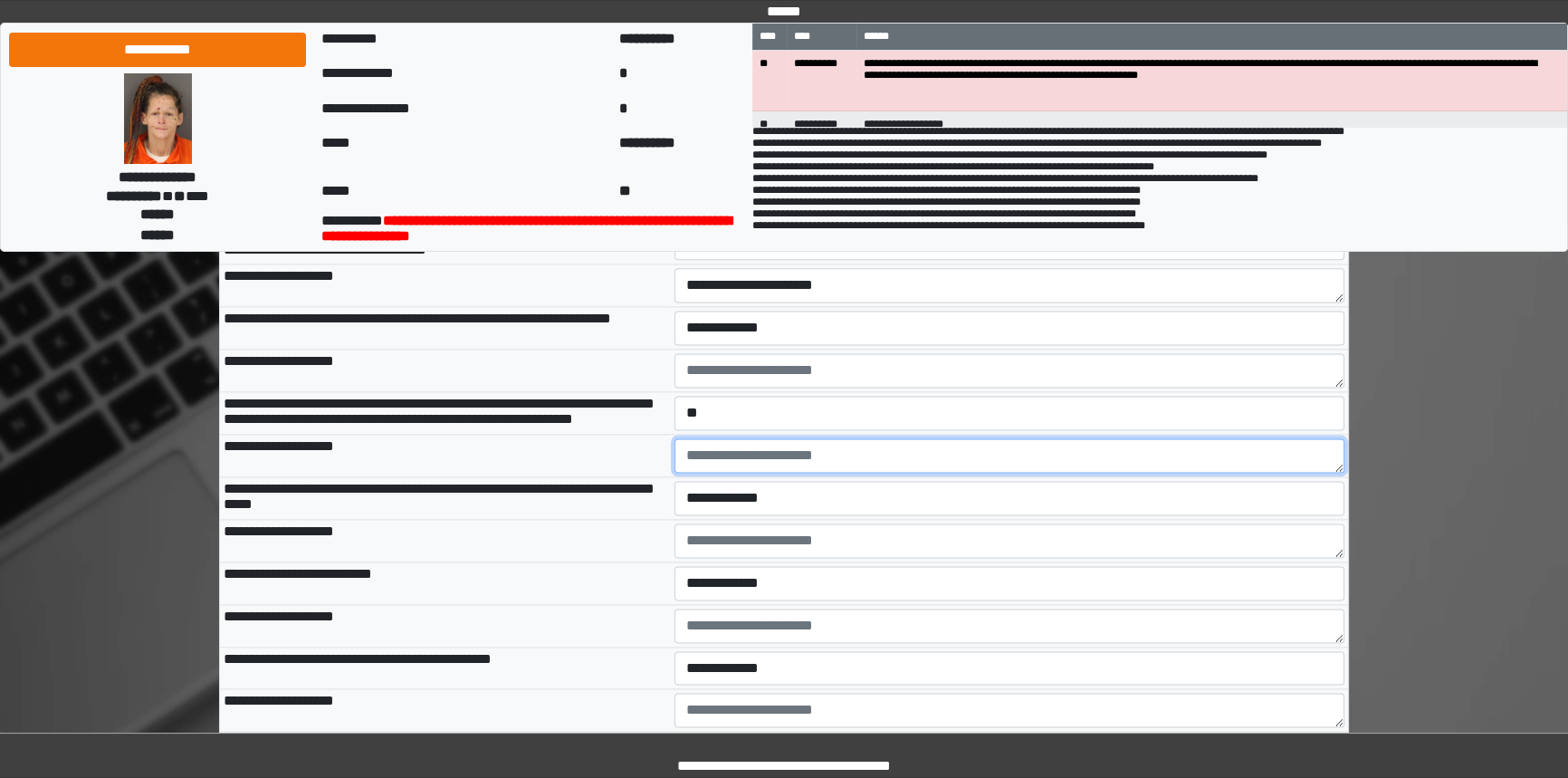 click at bounding box center [1009, 456] 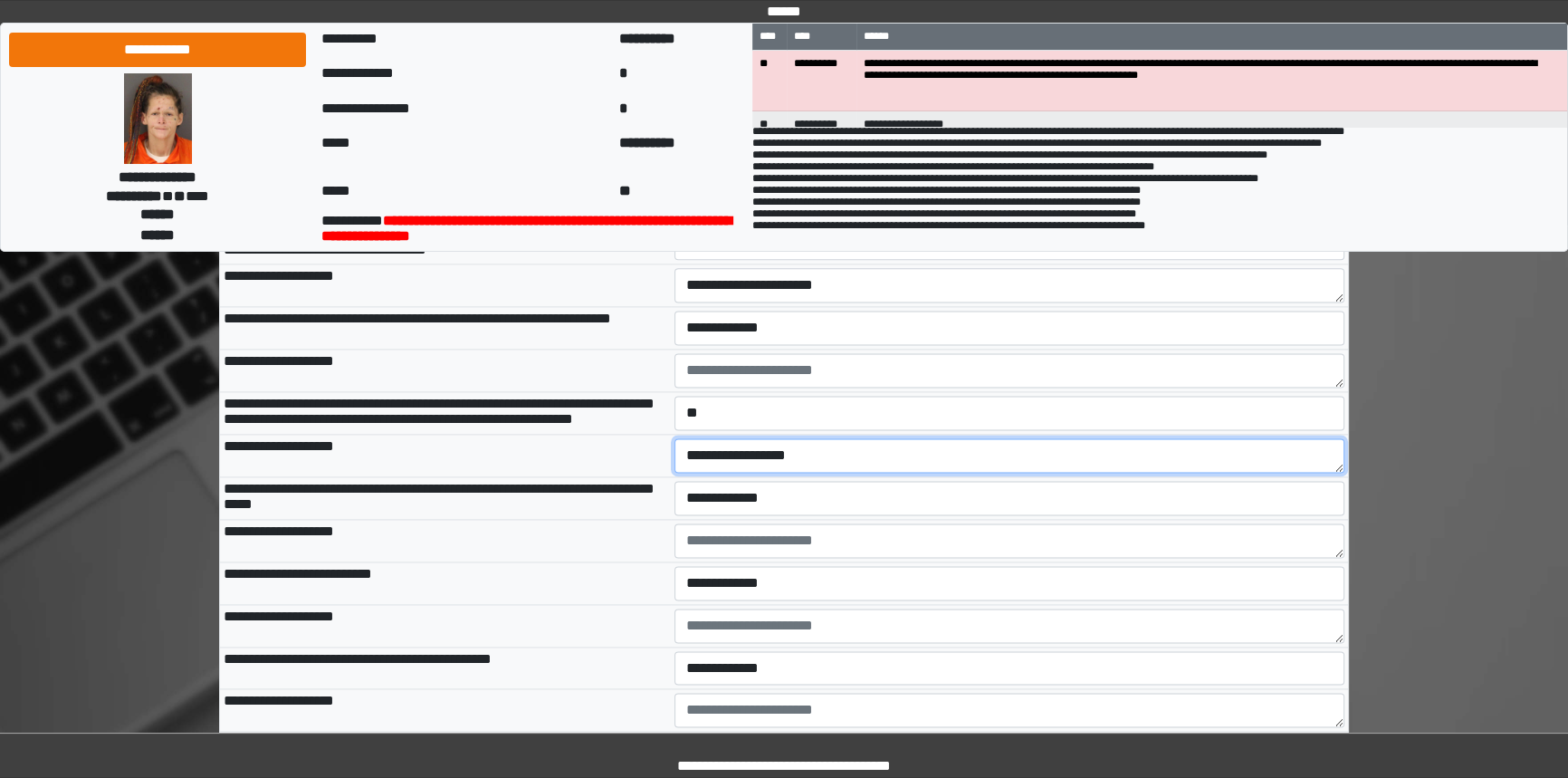type on "**********" 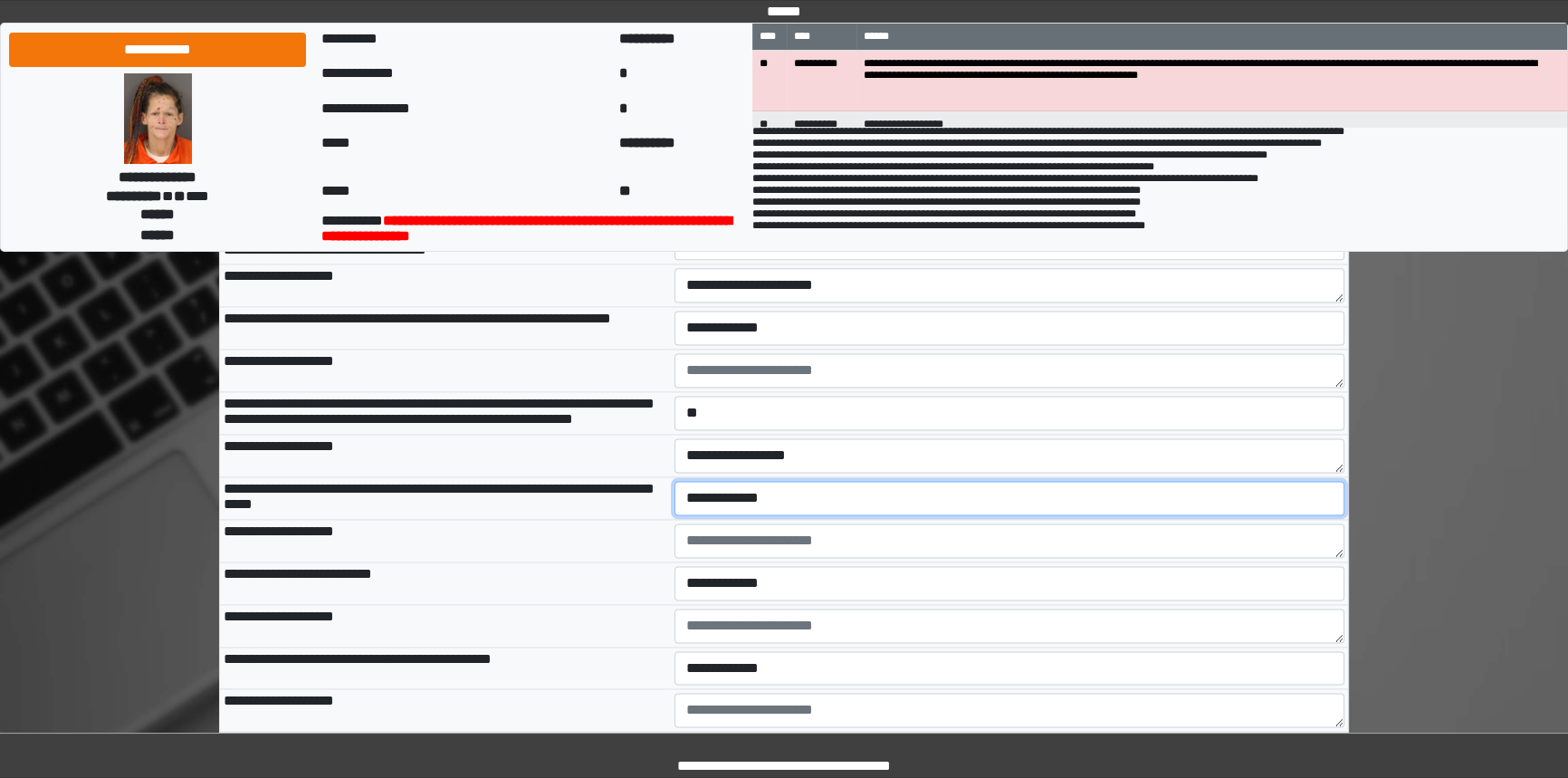 click on "**********" at bounding box center [1009, 498] 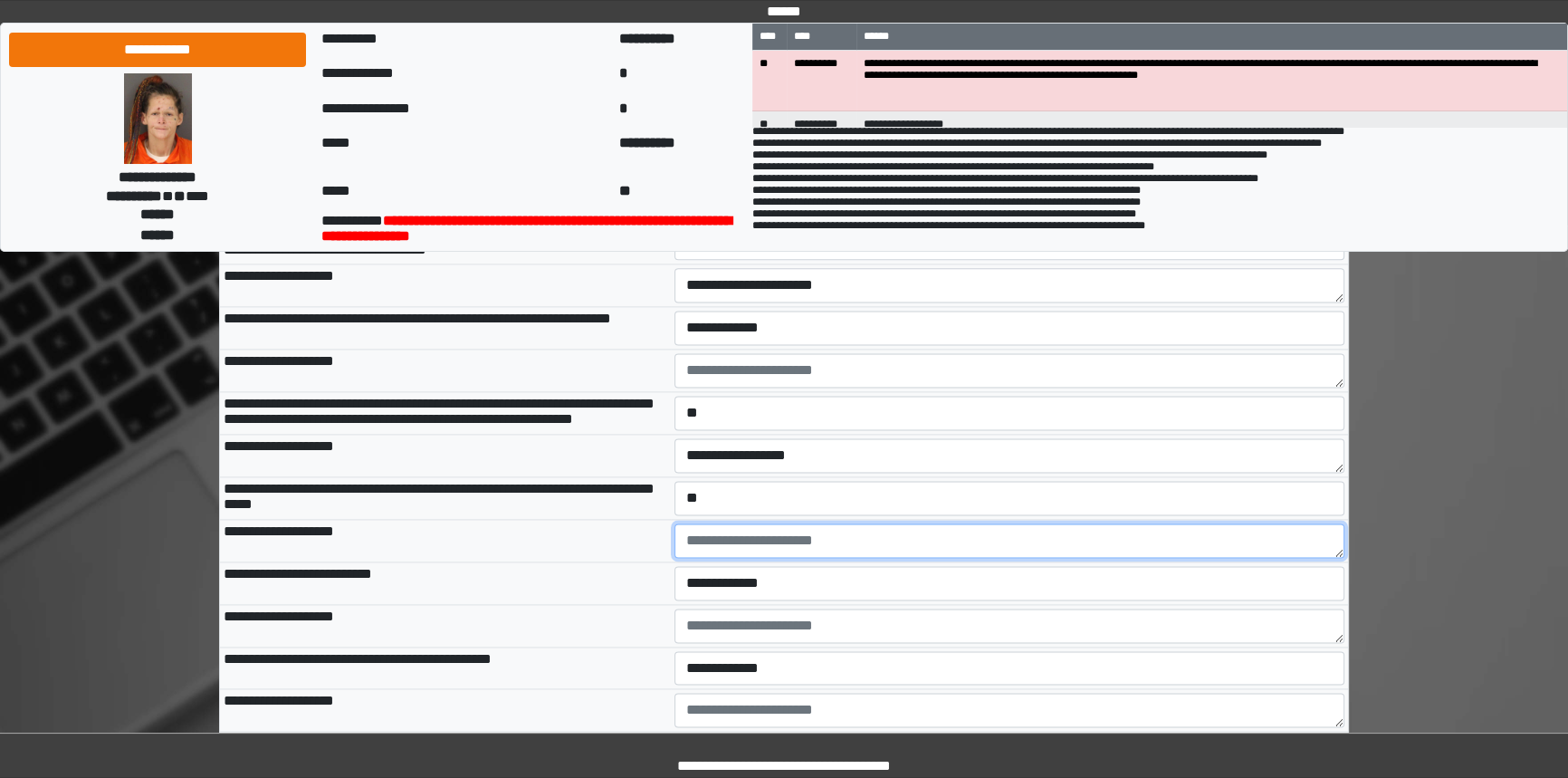 click at bounding box center [1009, 541] 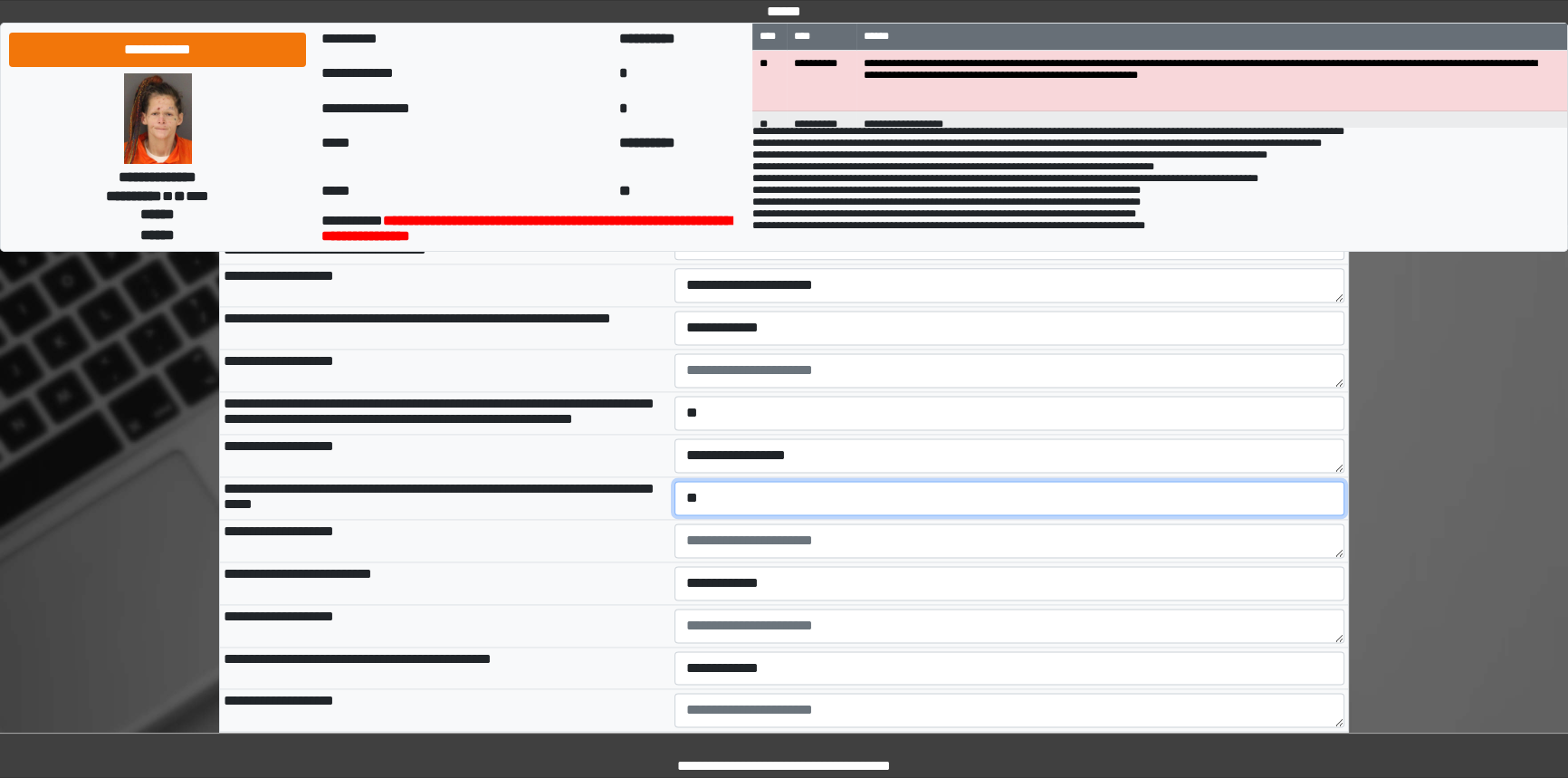 click on "**********" at bounding box center (1009, 498) 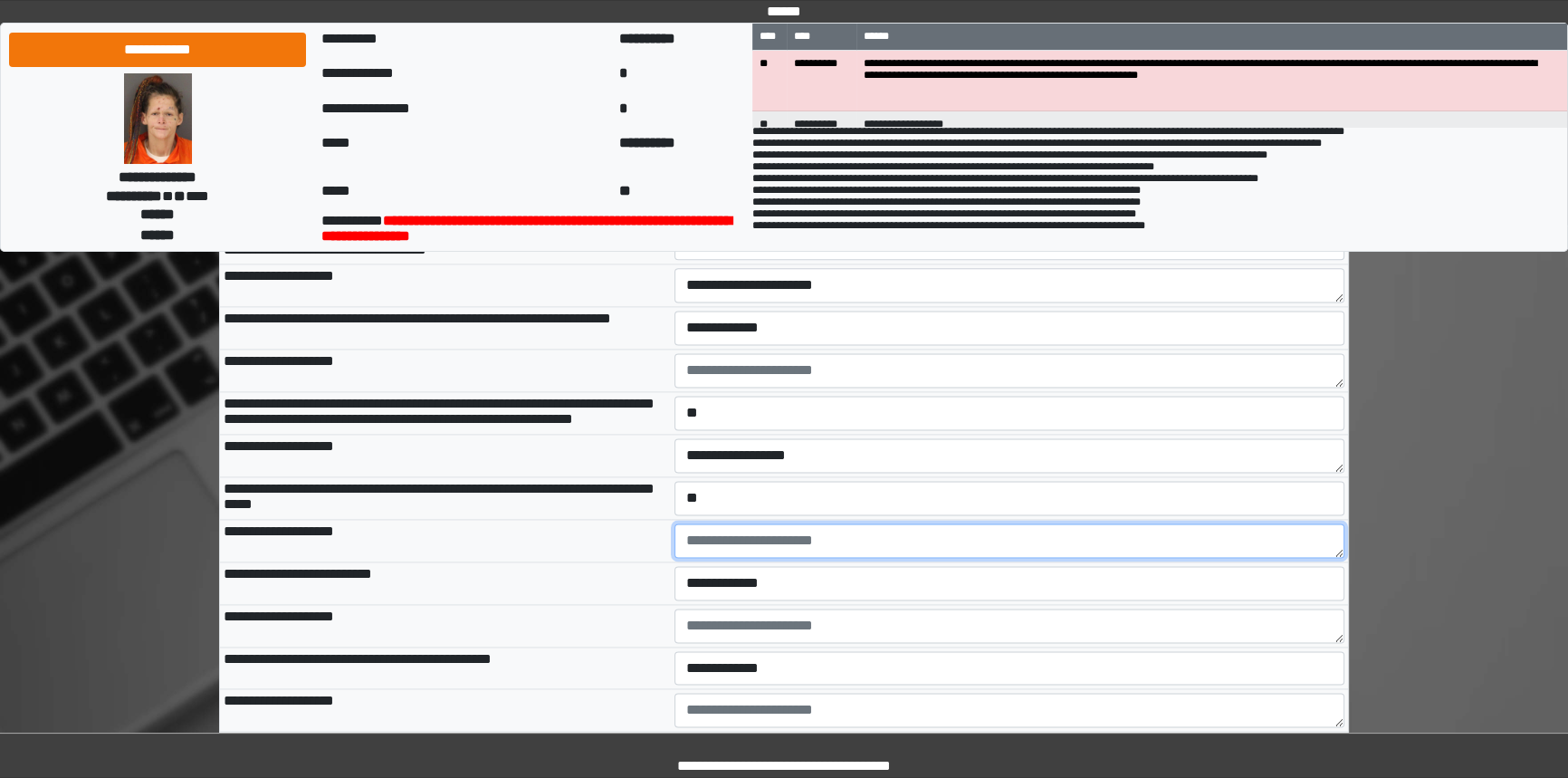 drag, startPoint x: 696, startPoint y: 630, endPoint x: 952, endPoint y: 630, distance: 256 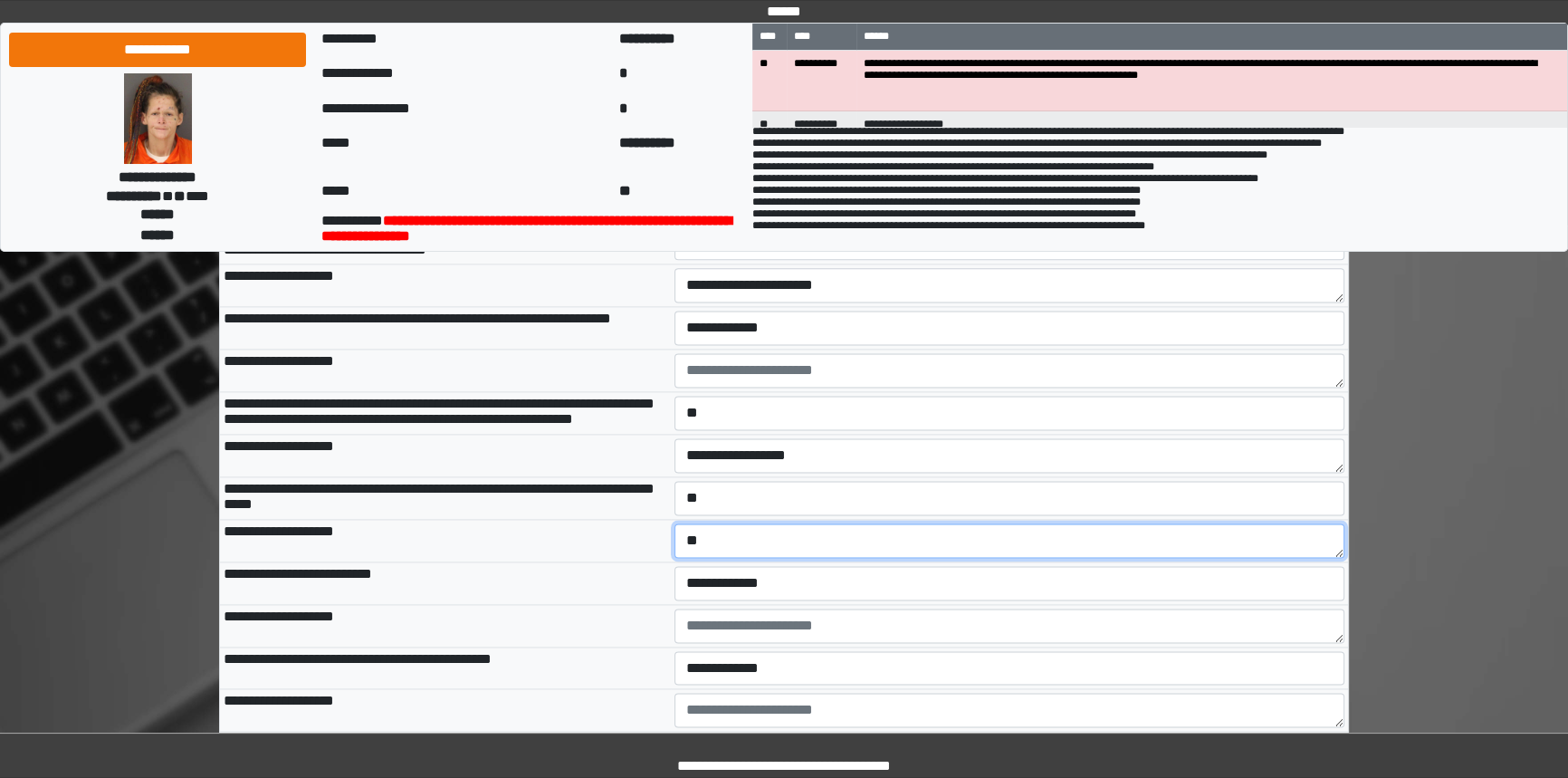 type on "*" 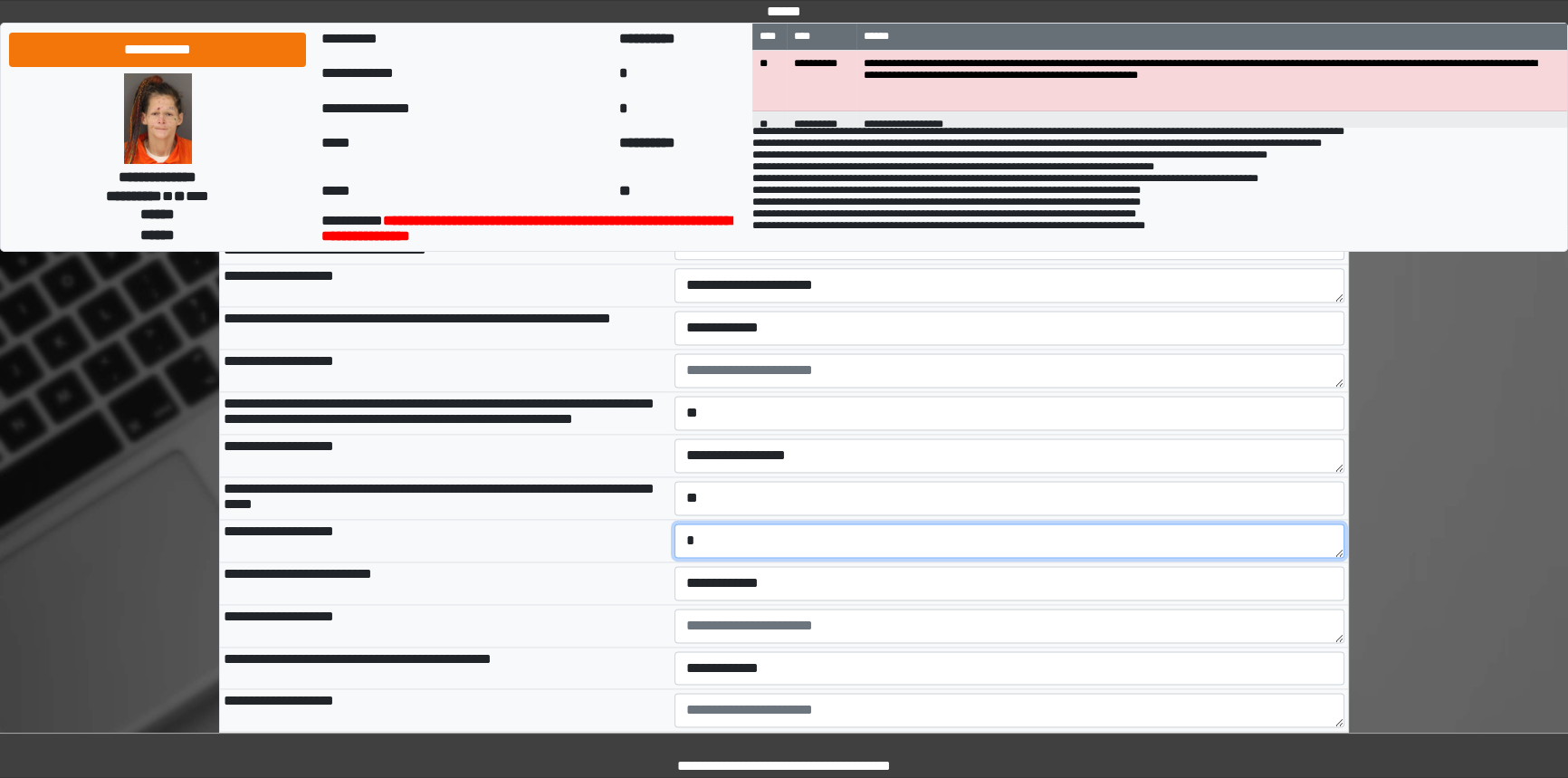 type 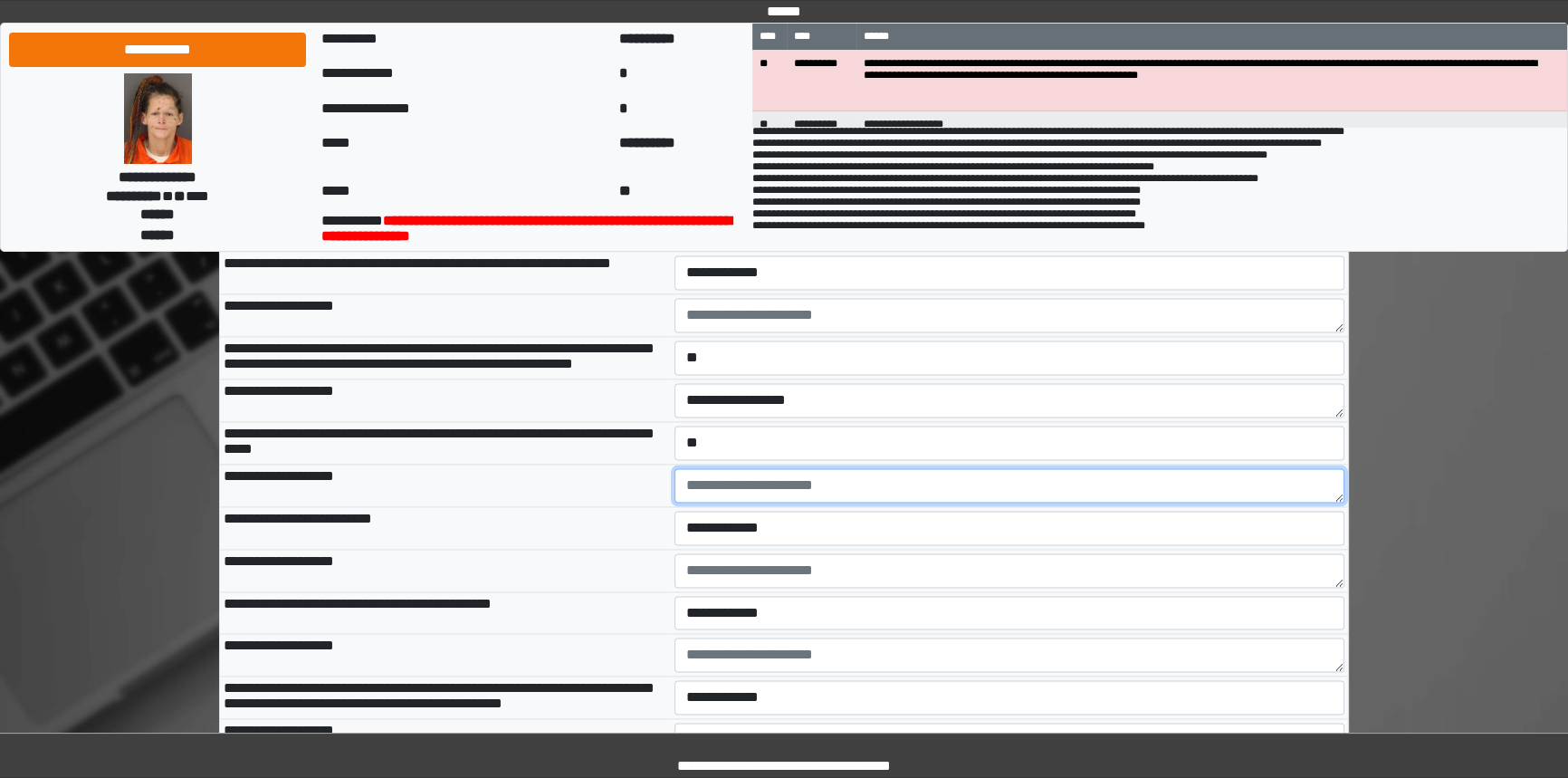 scroll, scrollTop: 3034, scrollLeft: 0, axis: vertical 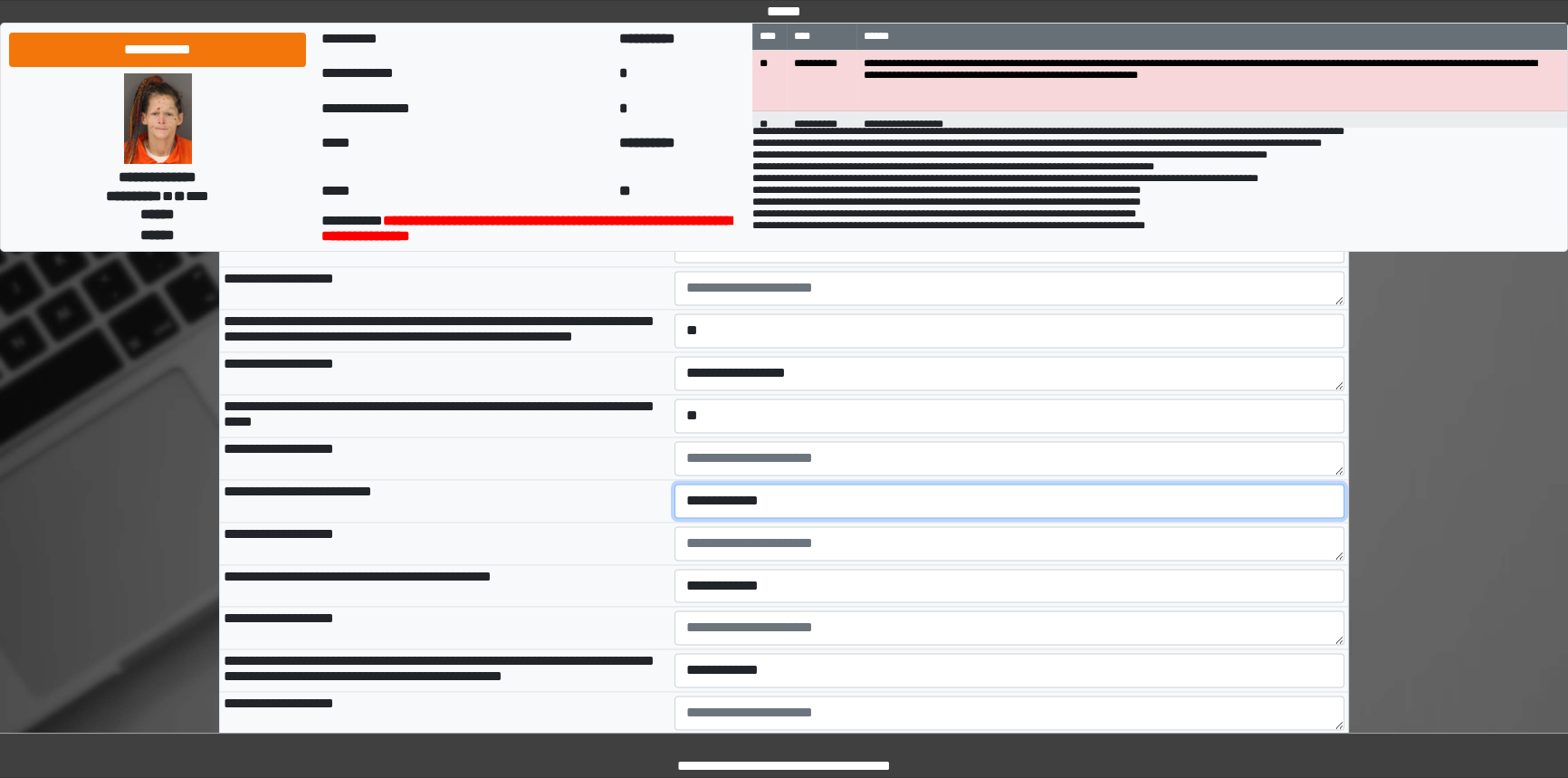 click on "**********" at bounding box center (1009, 501) 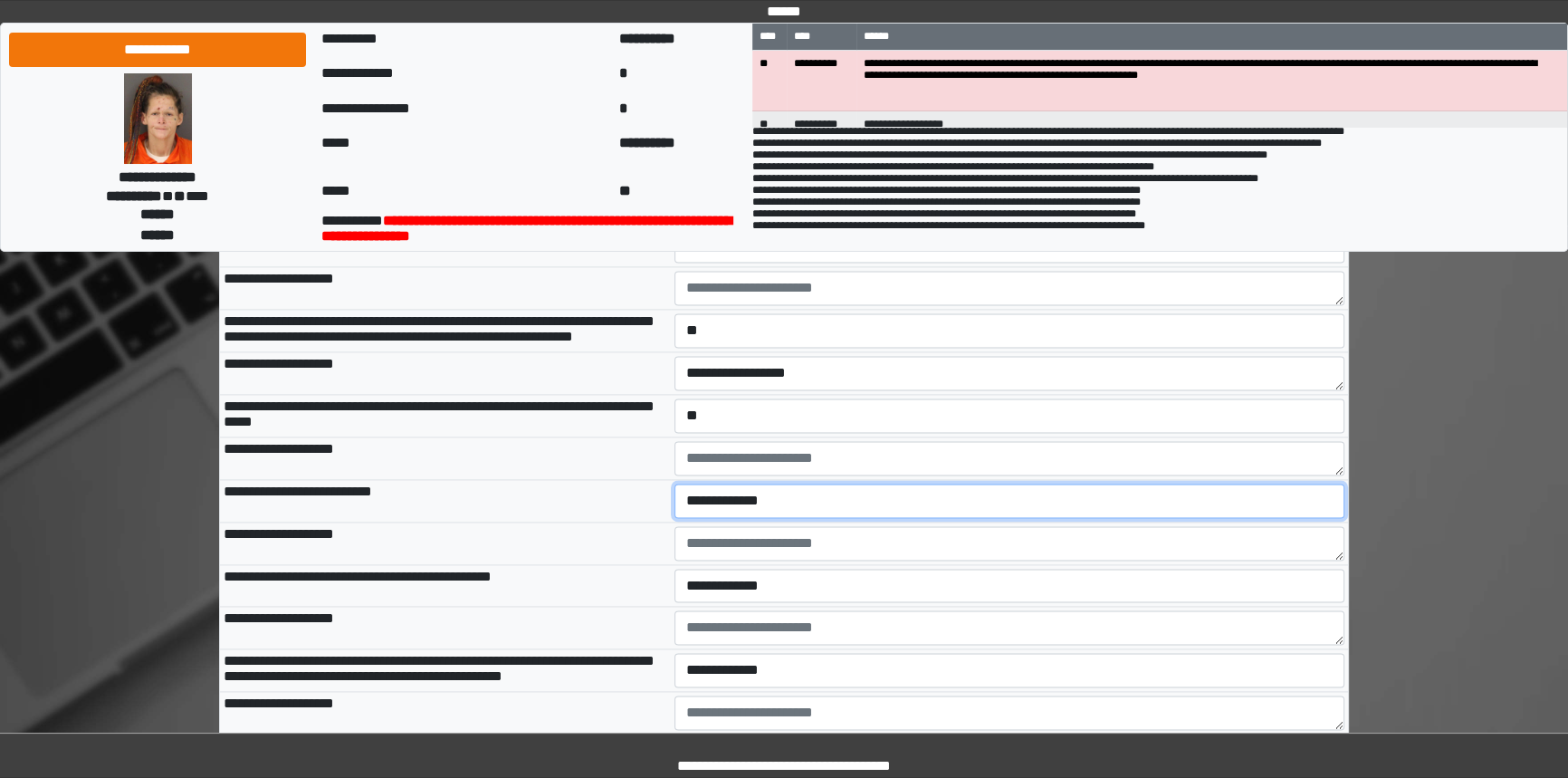 select on "*" 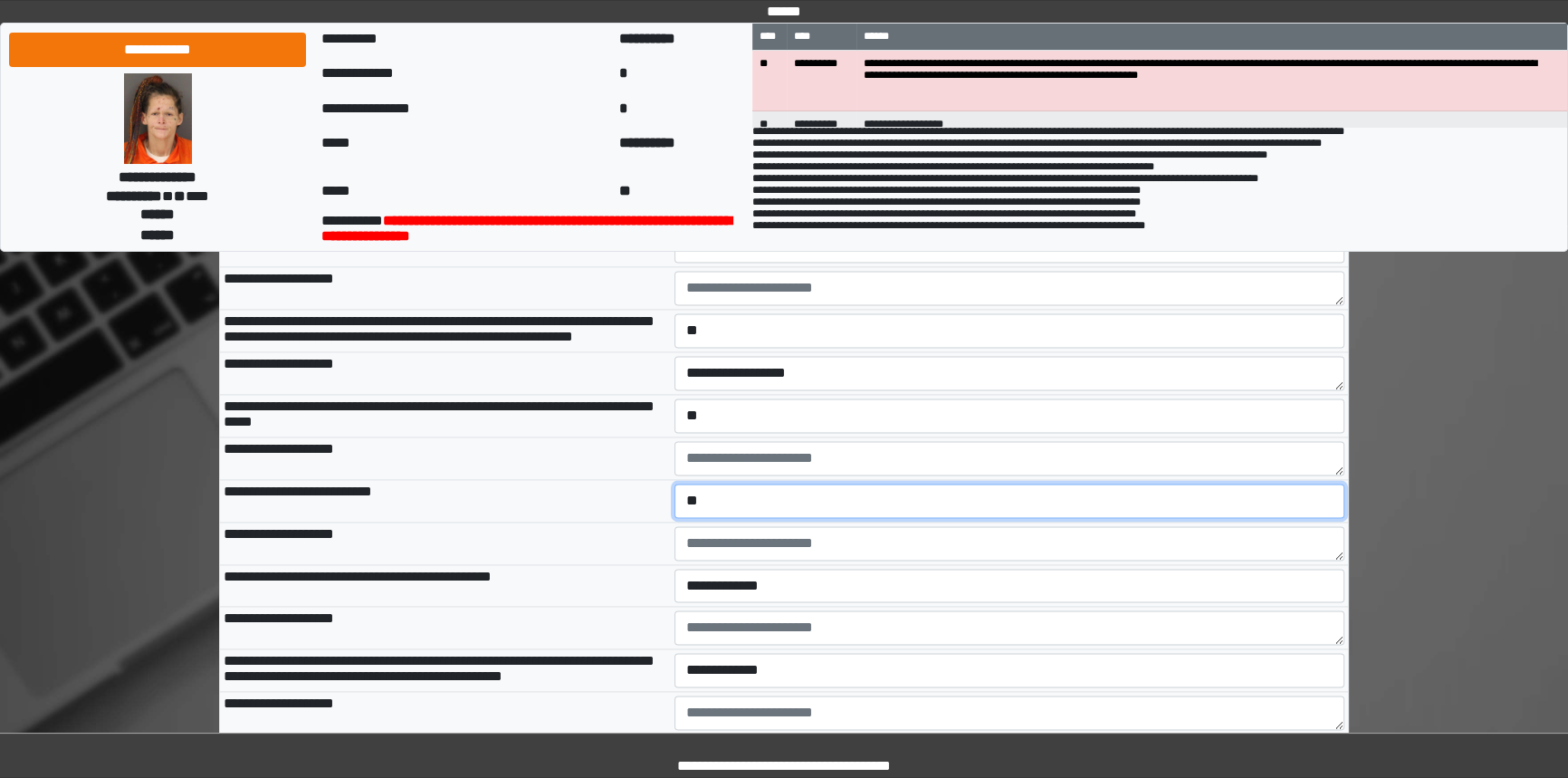 click on "**********" at bounding box center (1009, 501) 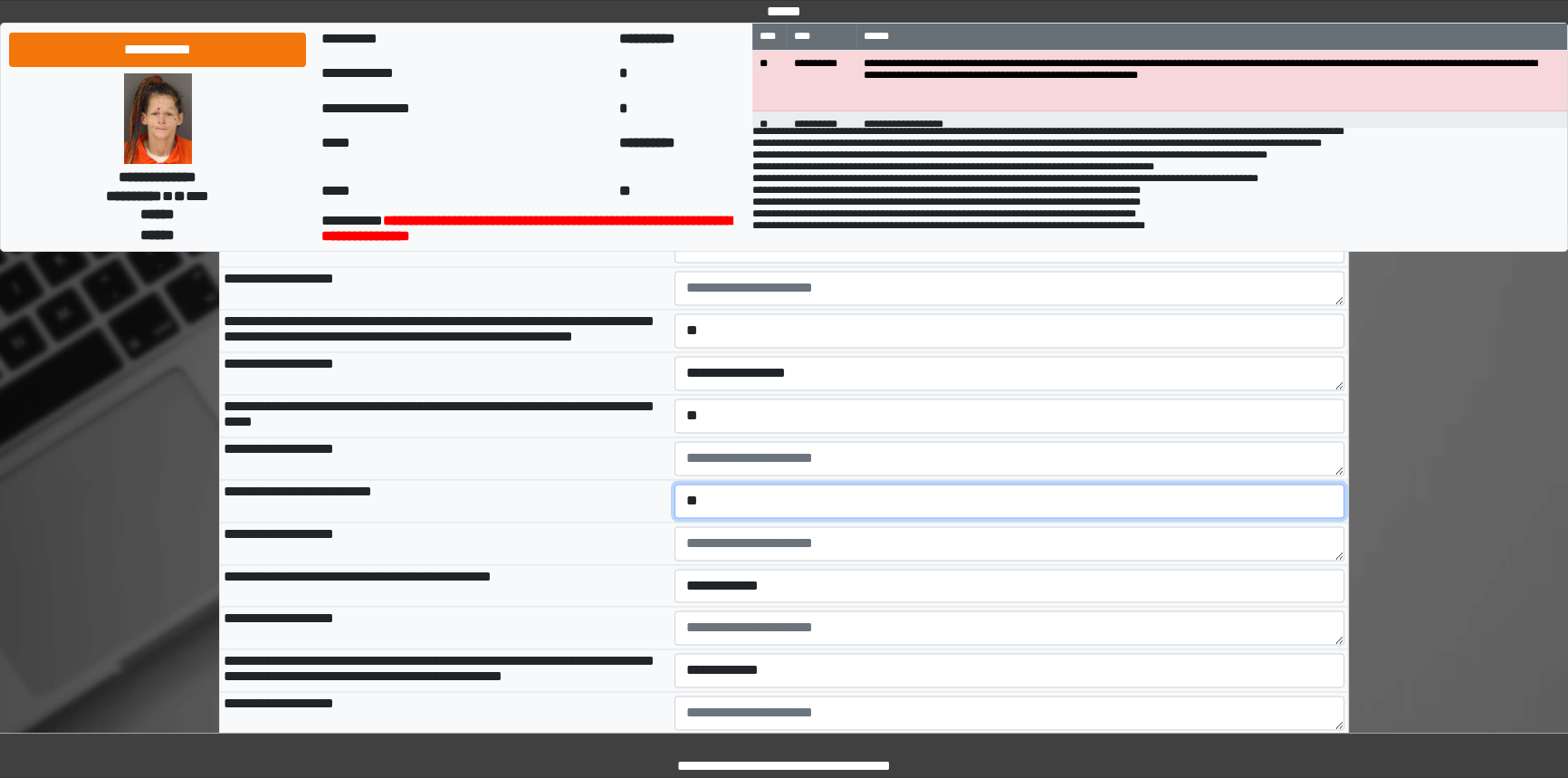scroll, scrollTop: 3116, scrollLeft: 0, axis: vertical 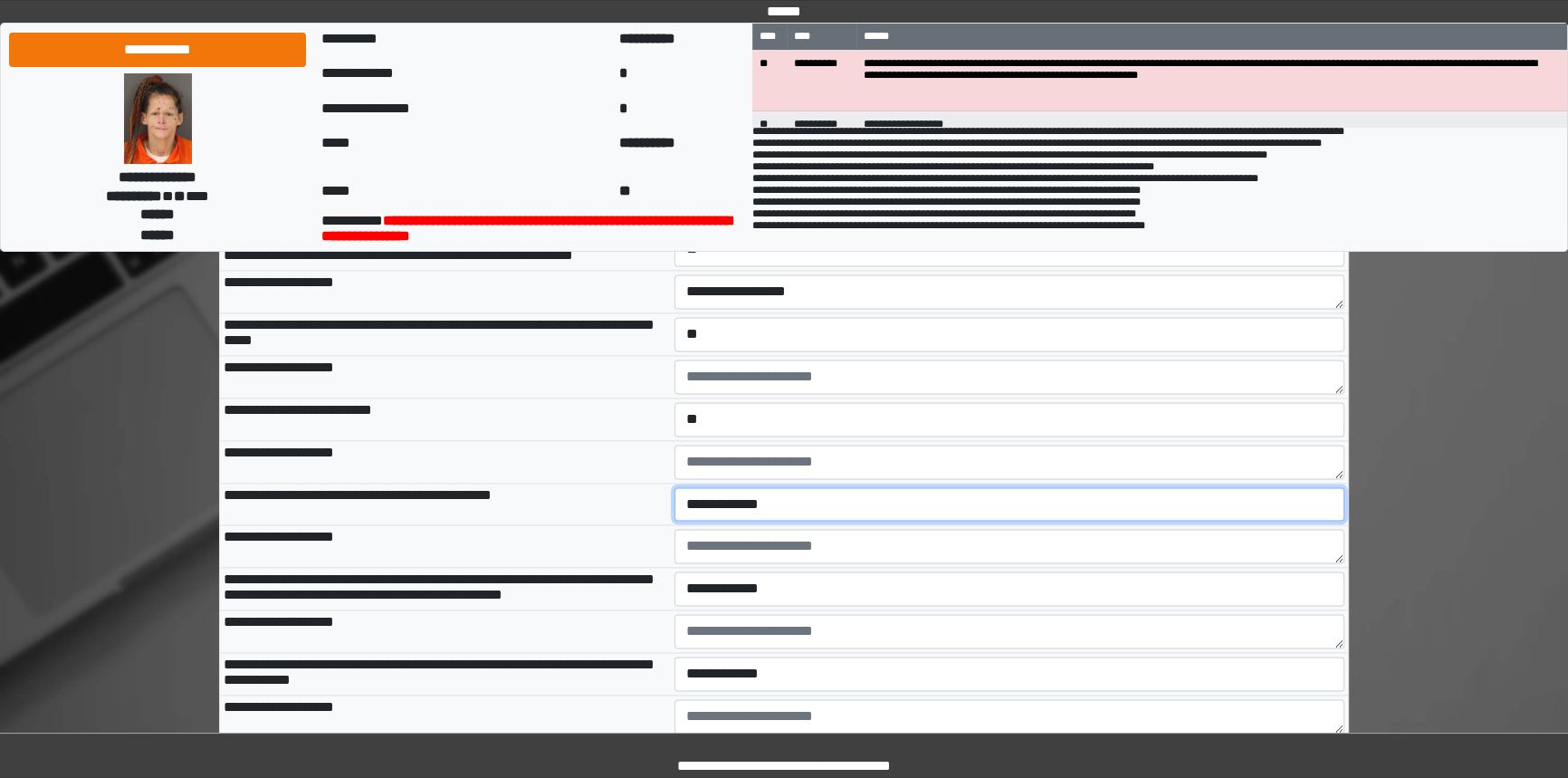 click on "**********" at bounding box center [1009, 504] 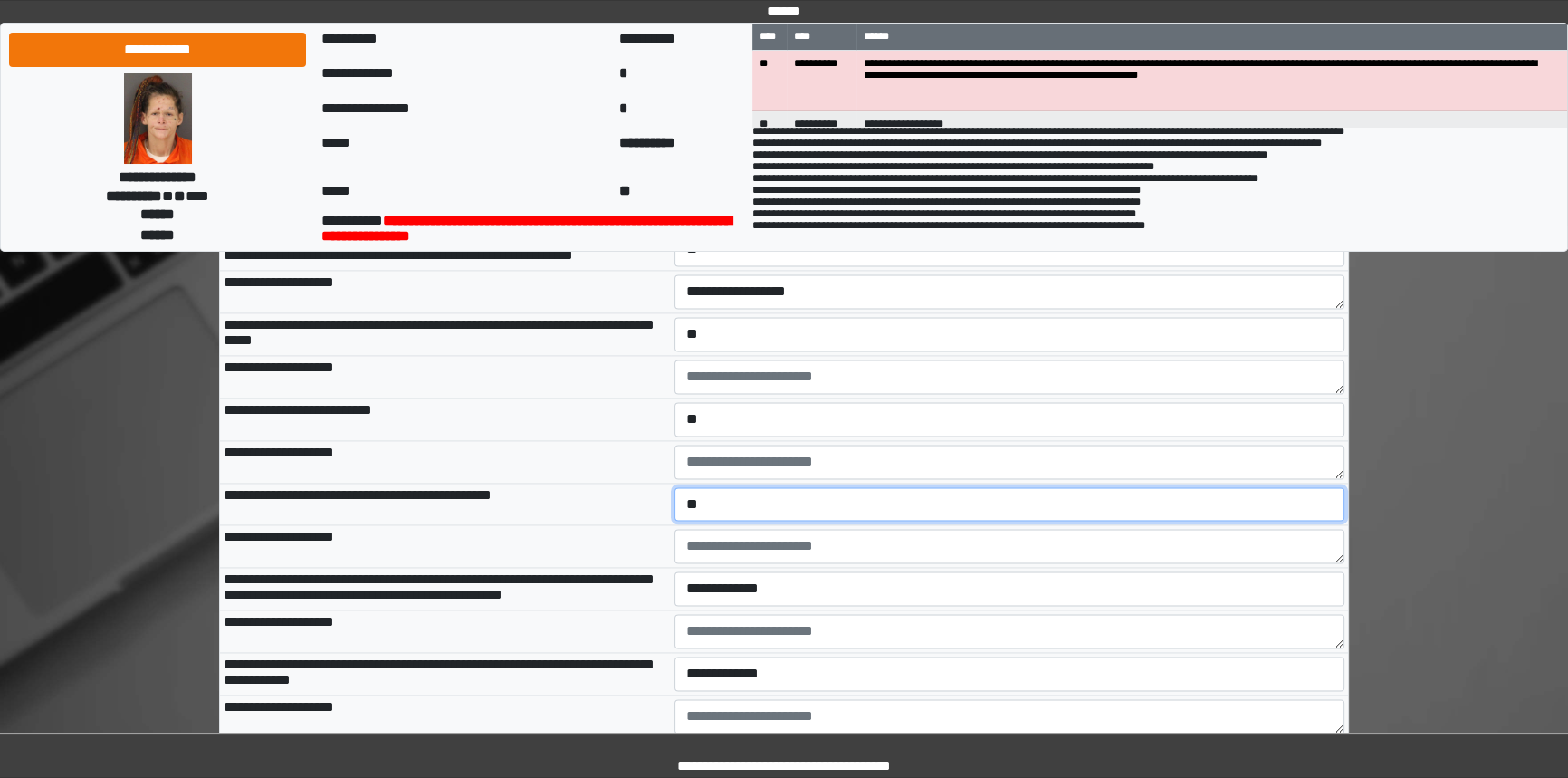 click on "**********" at bounding box center (1009, 504) 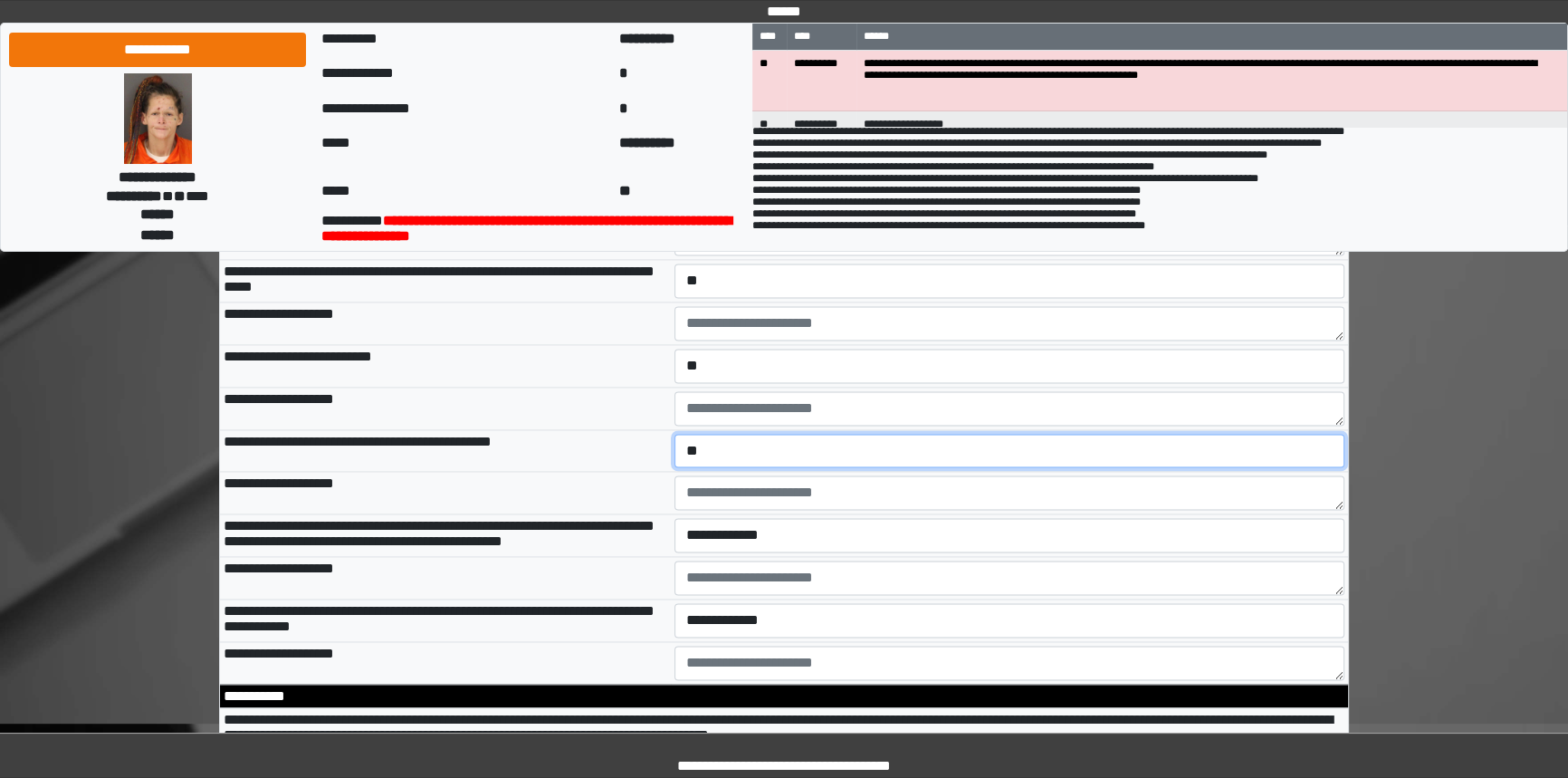 scroll, scrollTop: 3198, scrollLeft: 0, axis: vertical 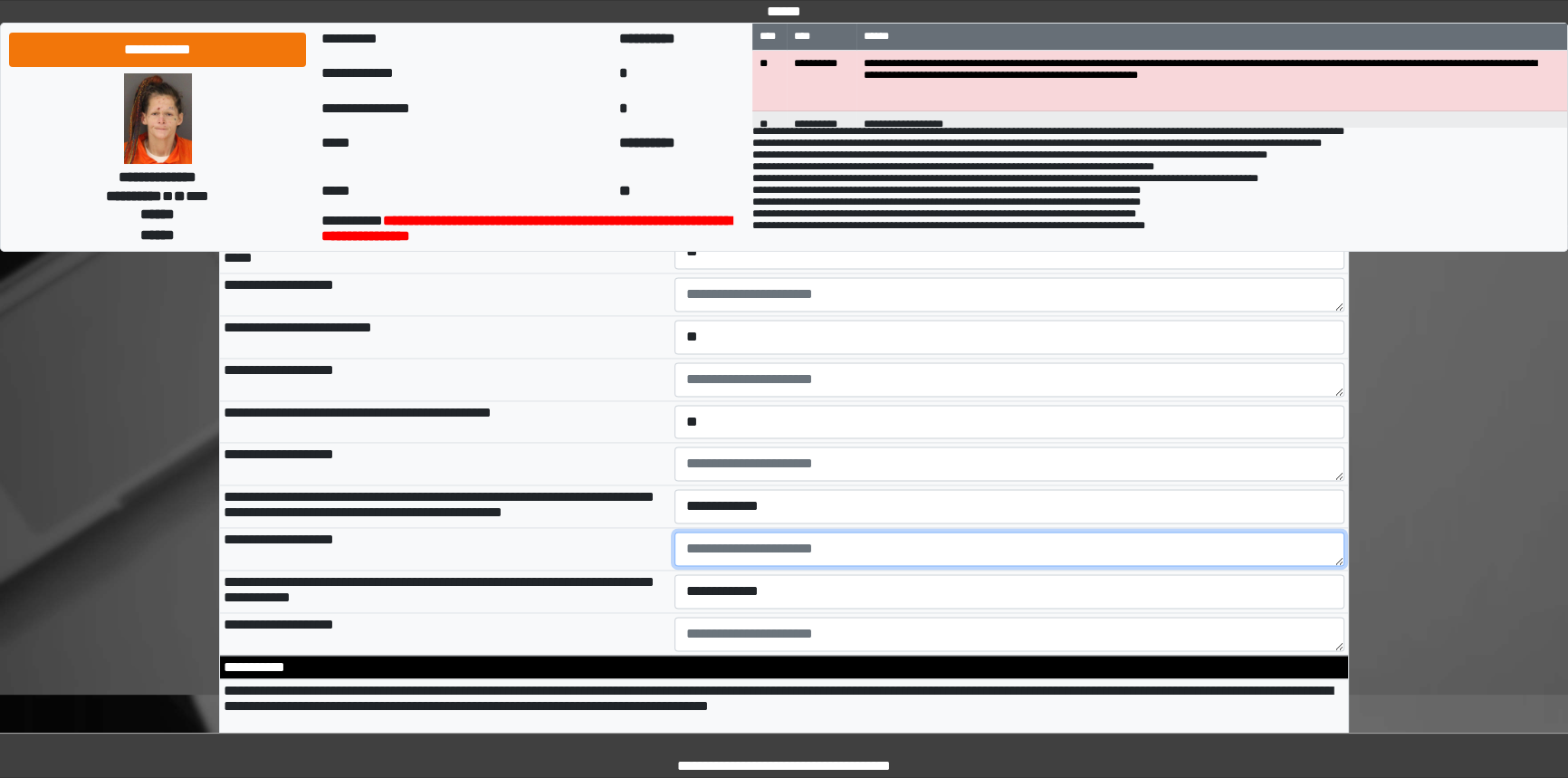 click at bounding box center [1009, 549] 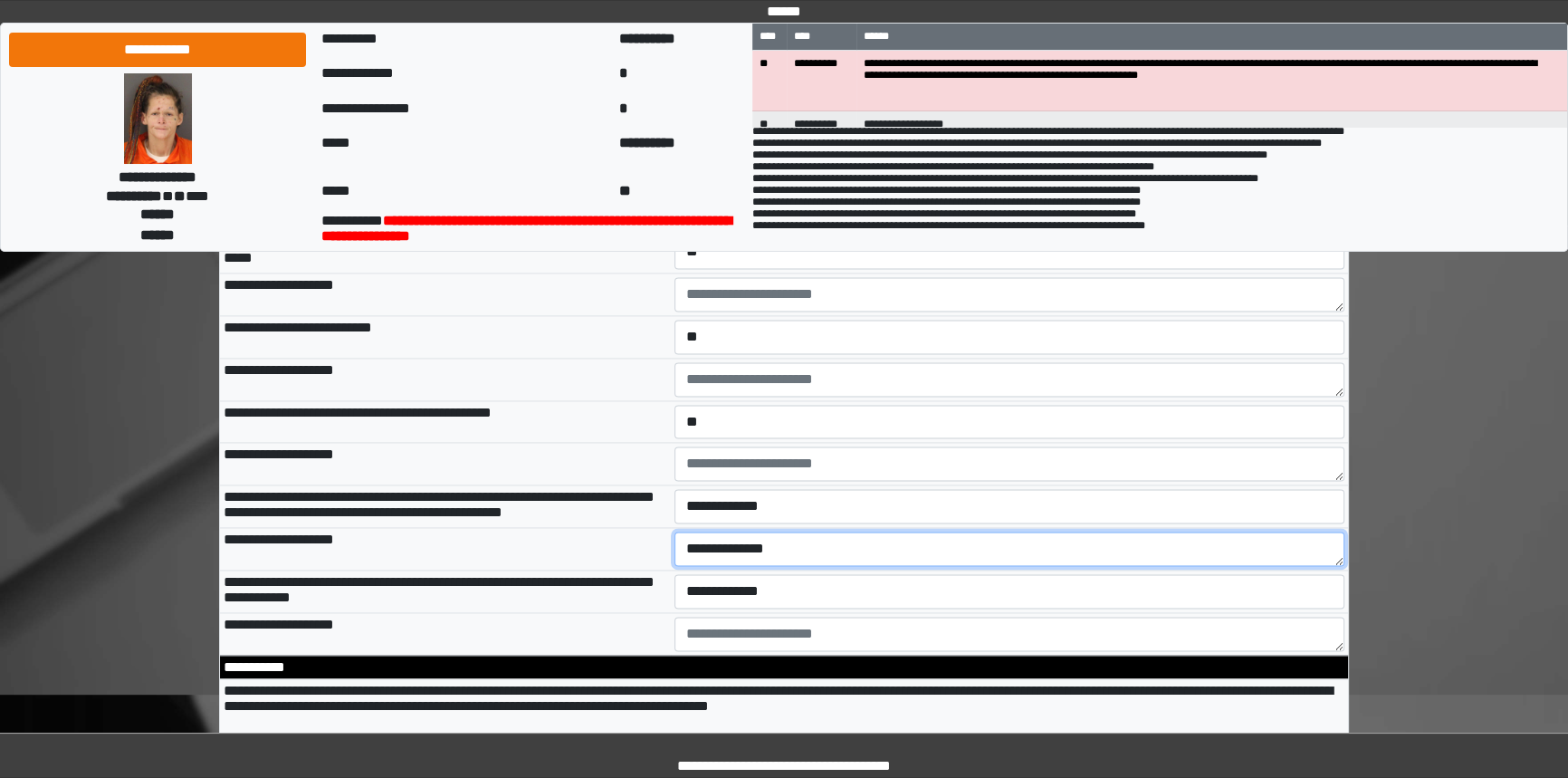 scroll, scrollTop: 3280, scrollLeft: 0, axis: vertical 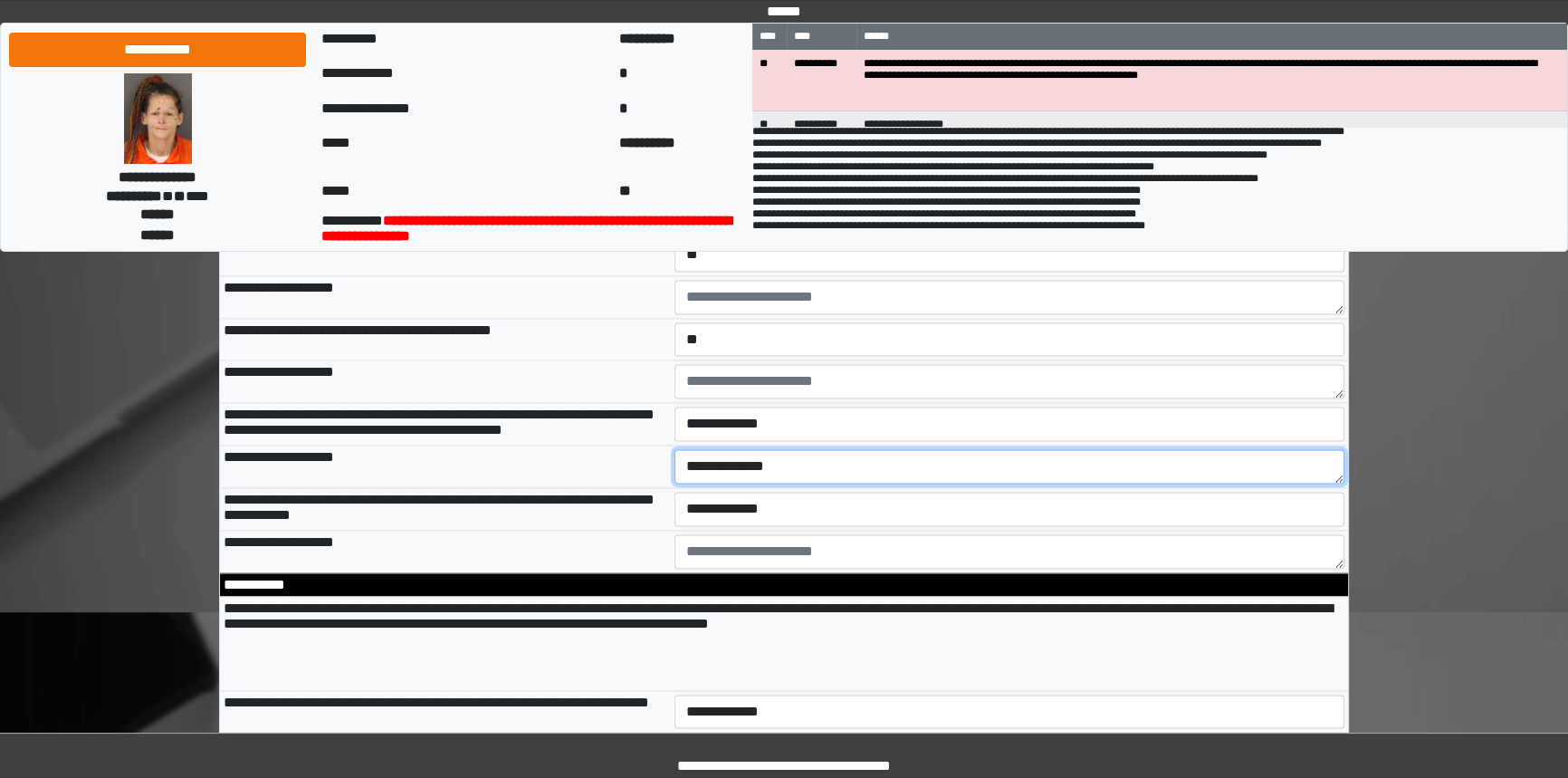 type on "**********" 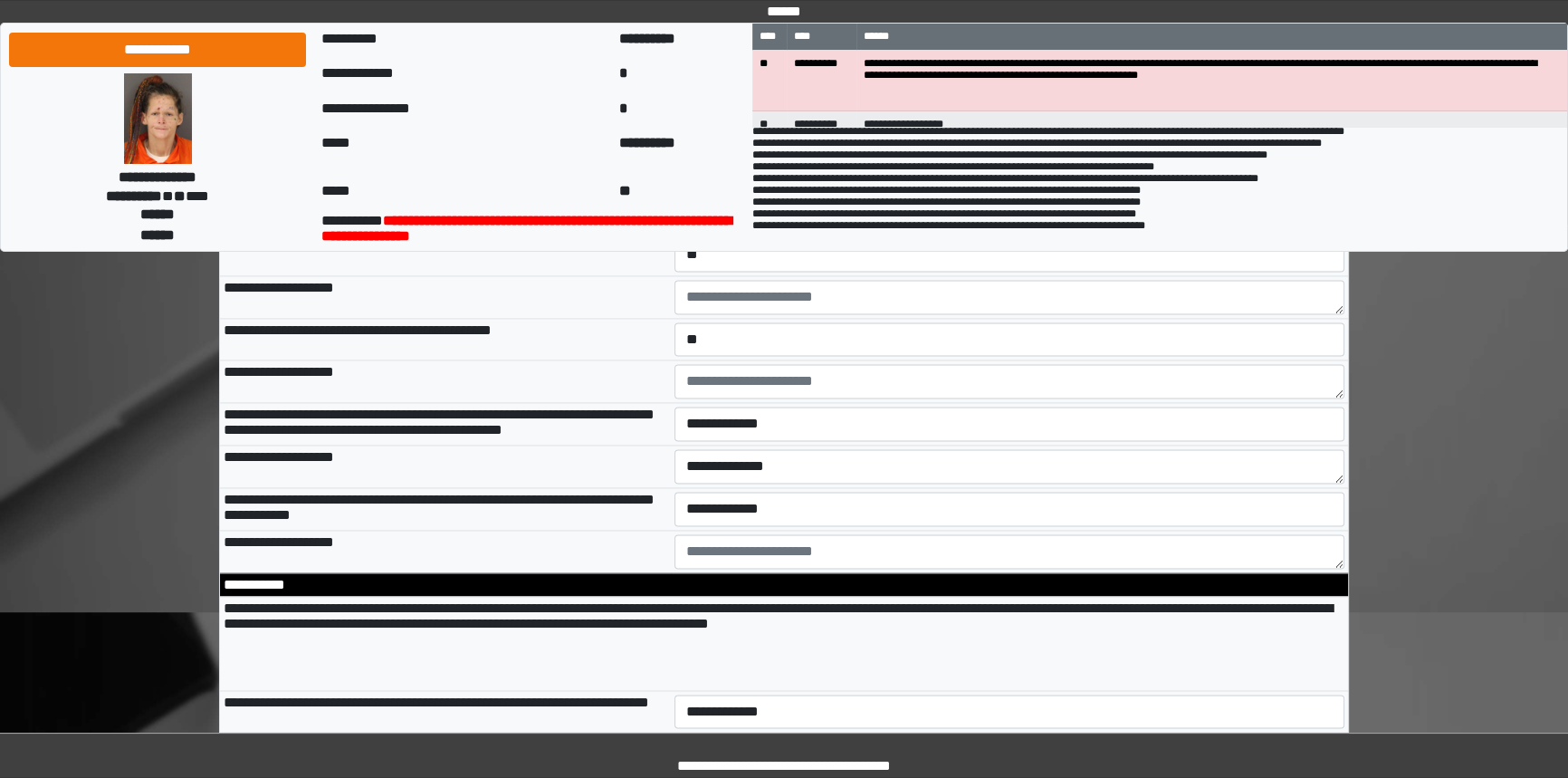 click on "**********" at bounding box center [533, 228] 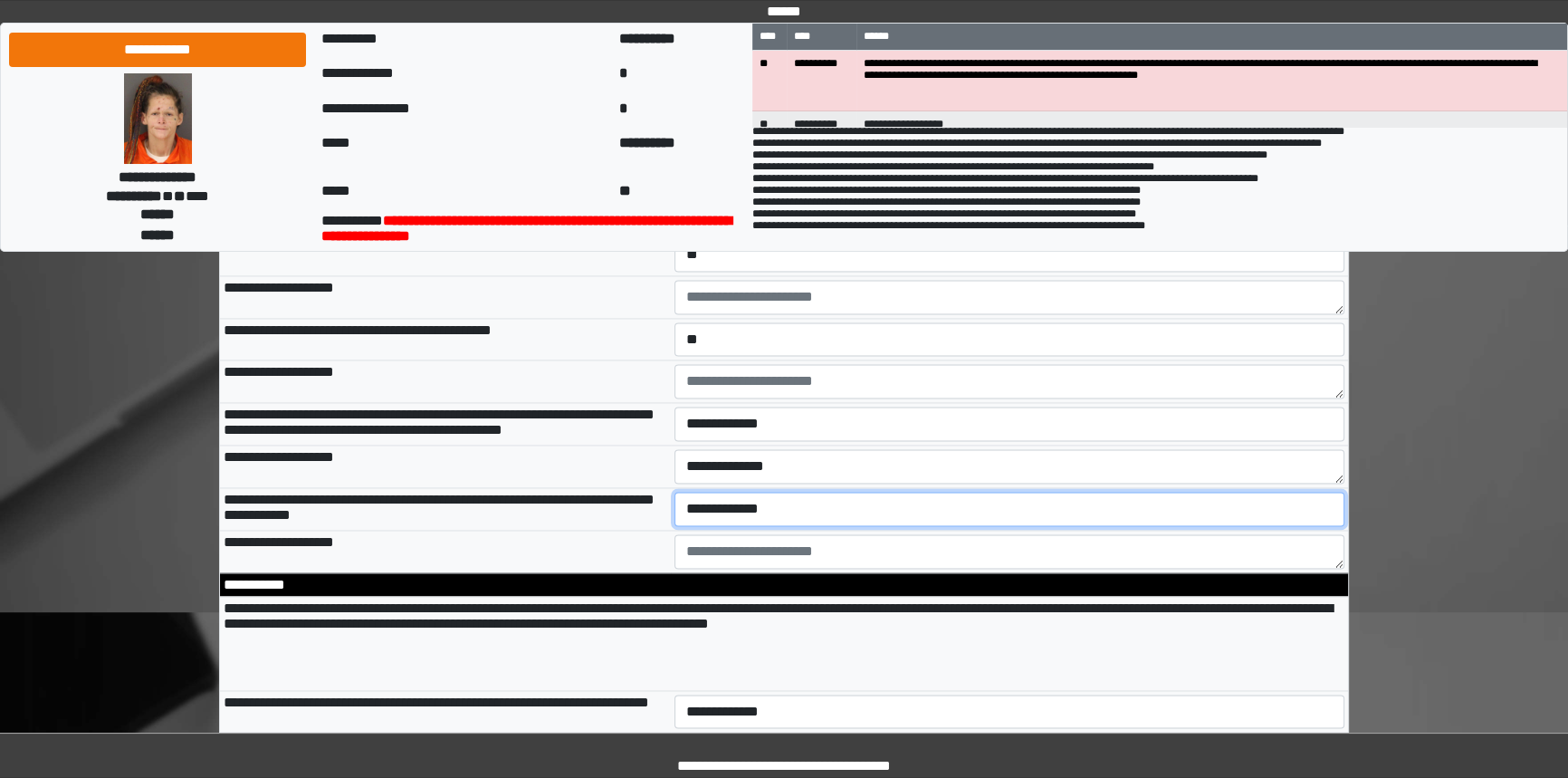 click on "**********" at bounding box center (1009, 509) 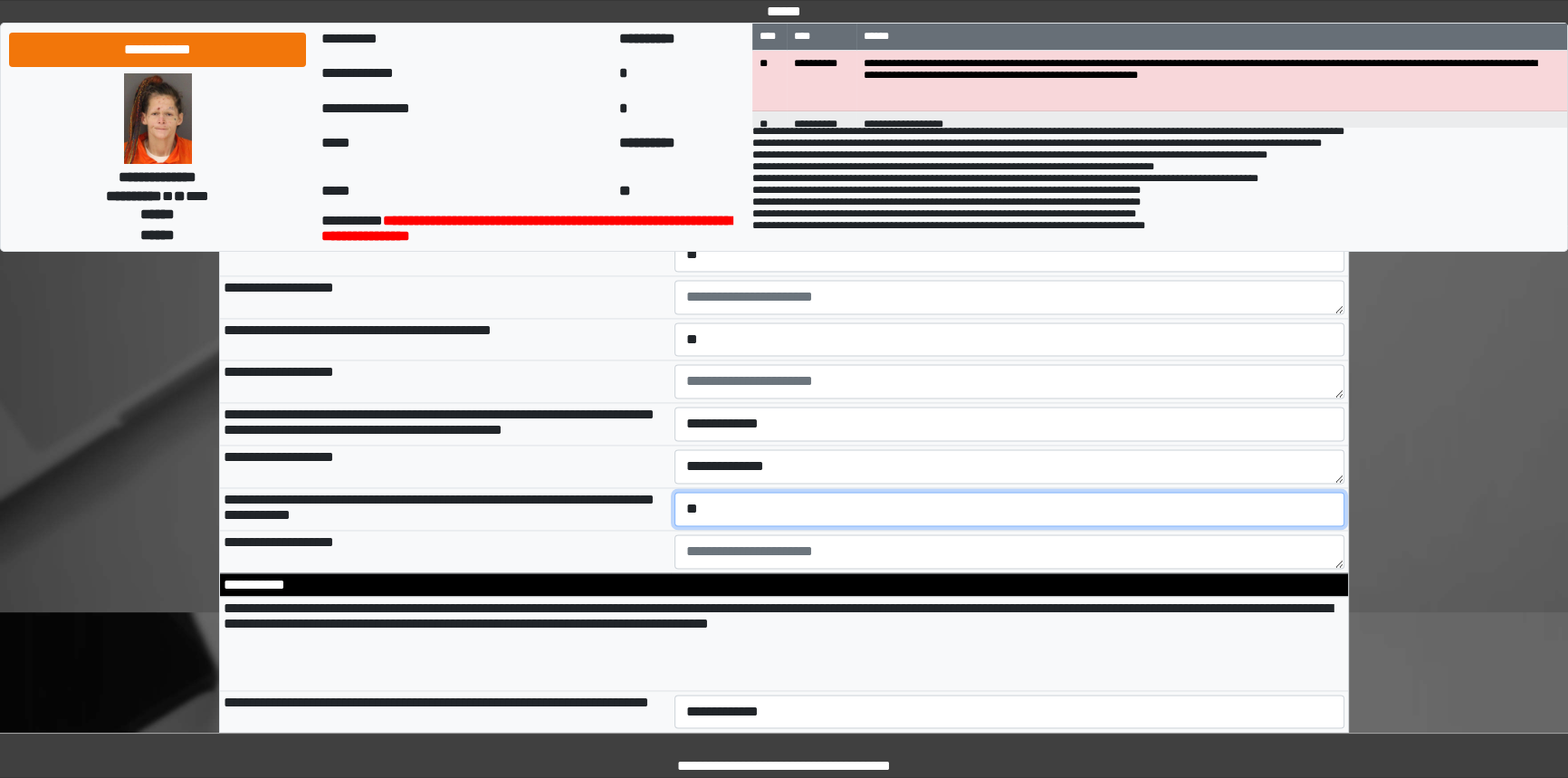 click on "**********" at bounding box center (1009, 509) 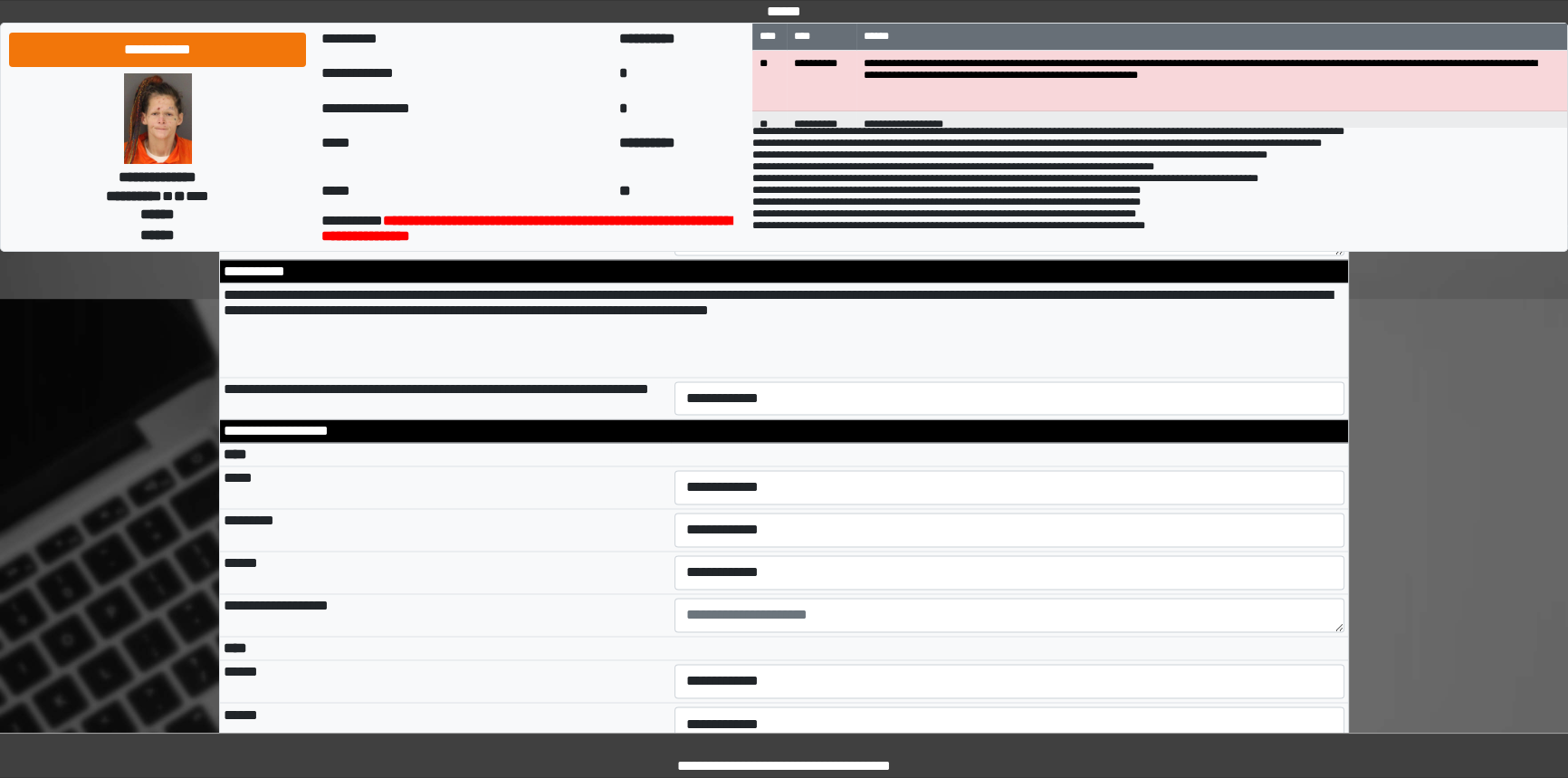 scroll, scrollTop: 3610, scrollLeft: 0, axis: vertical 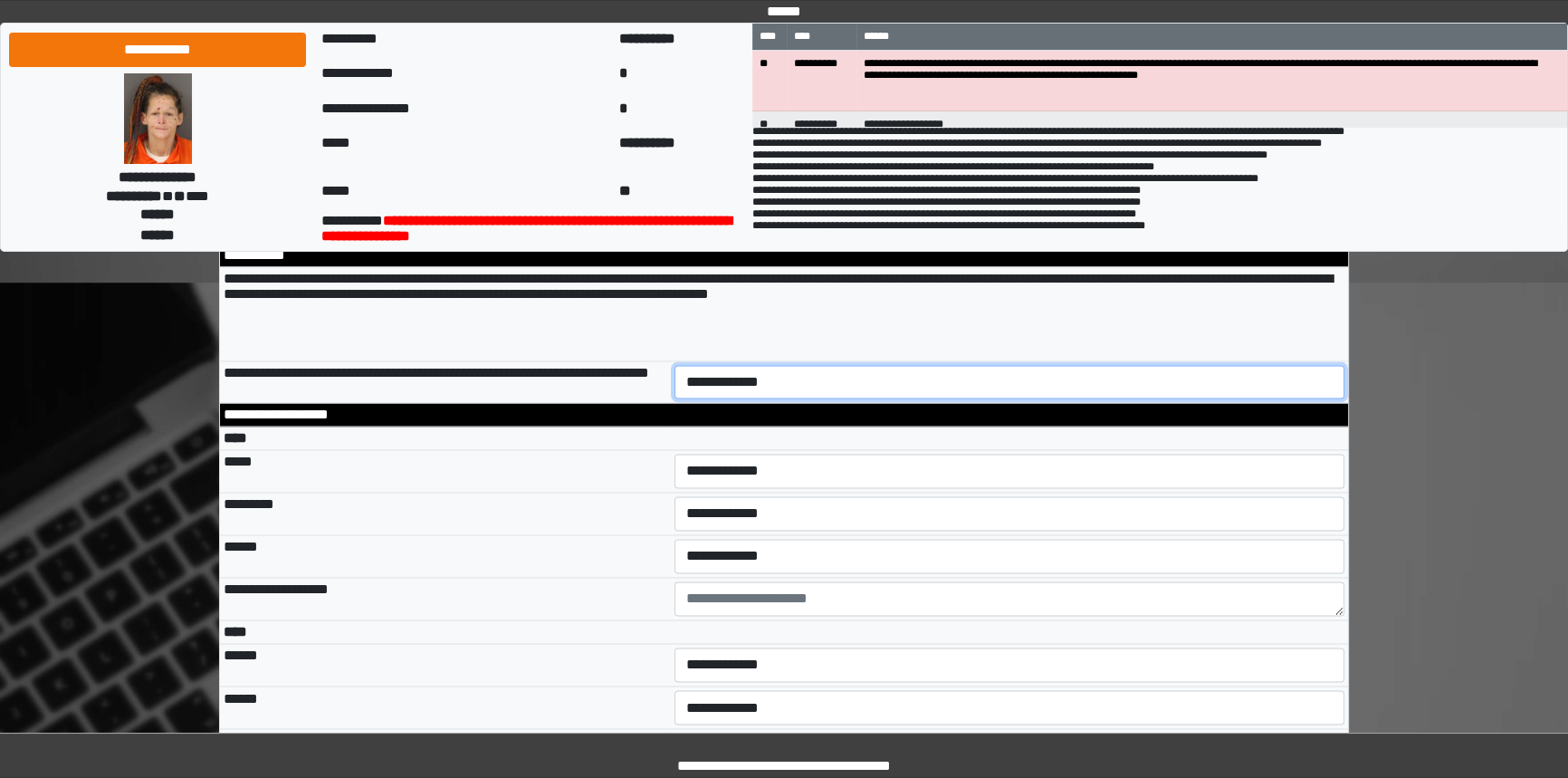 click on "**********" at bounding box center [1009, 382] 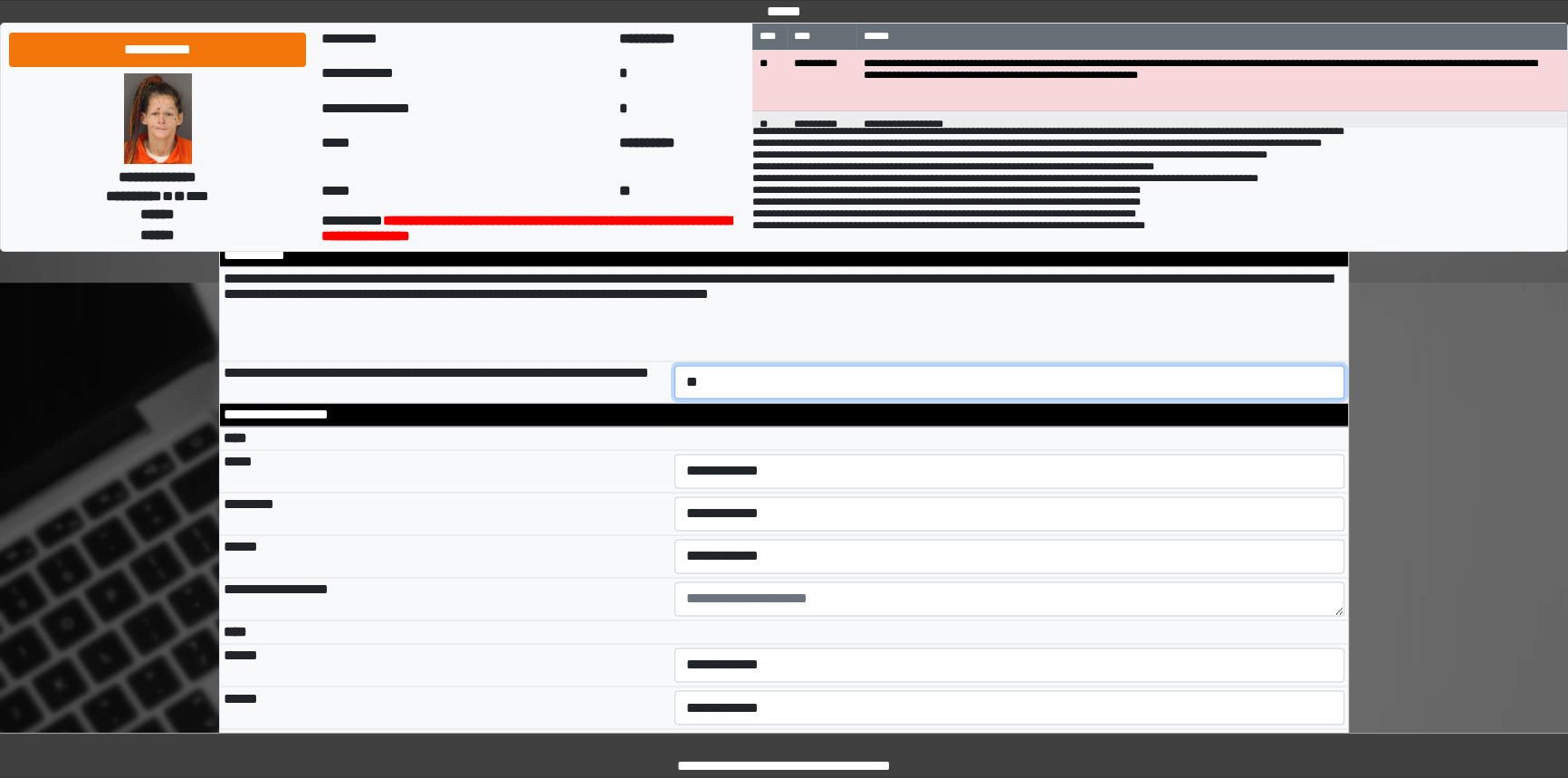 click on "**********" at bounding box center (1009, 382) 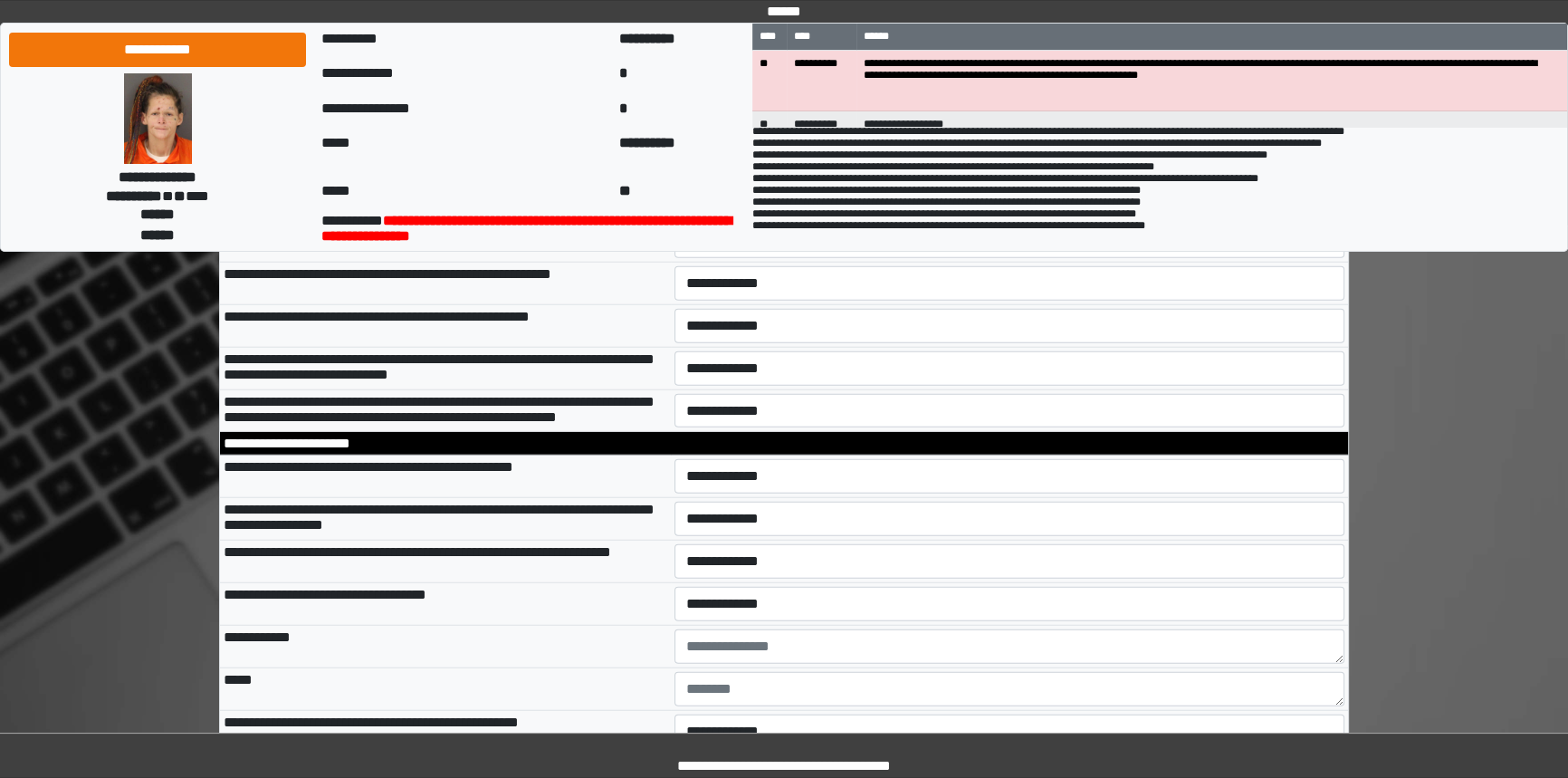 scroll, scrollTop: 5833, scrollLeft: 0, axis: vertical 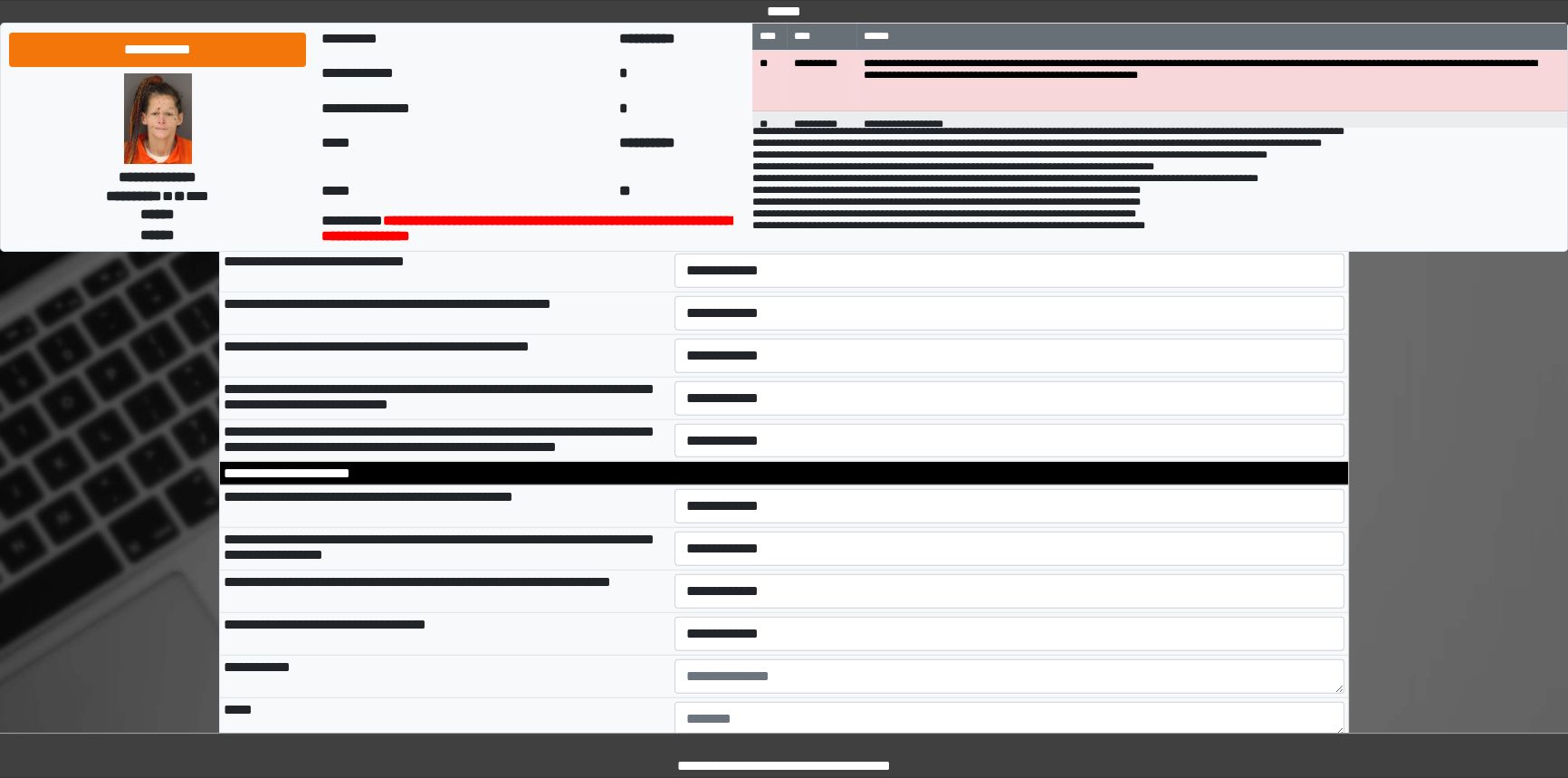 click on "**********" at bounding box center (1009, 187) 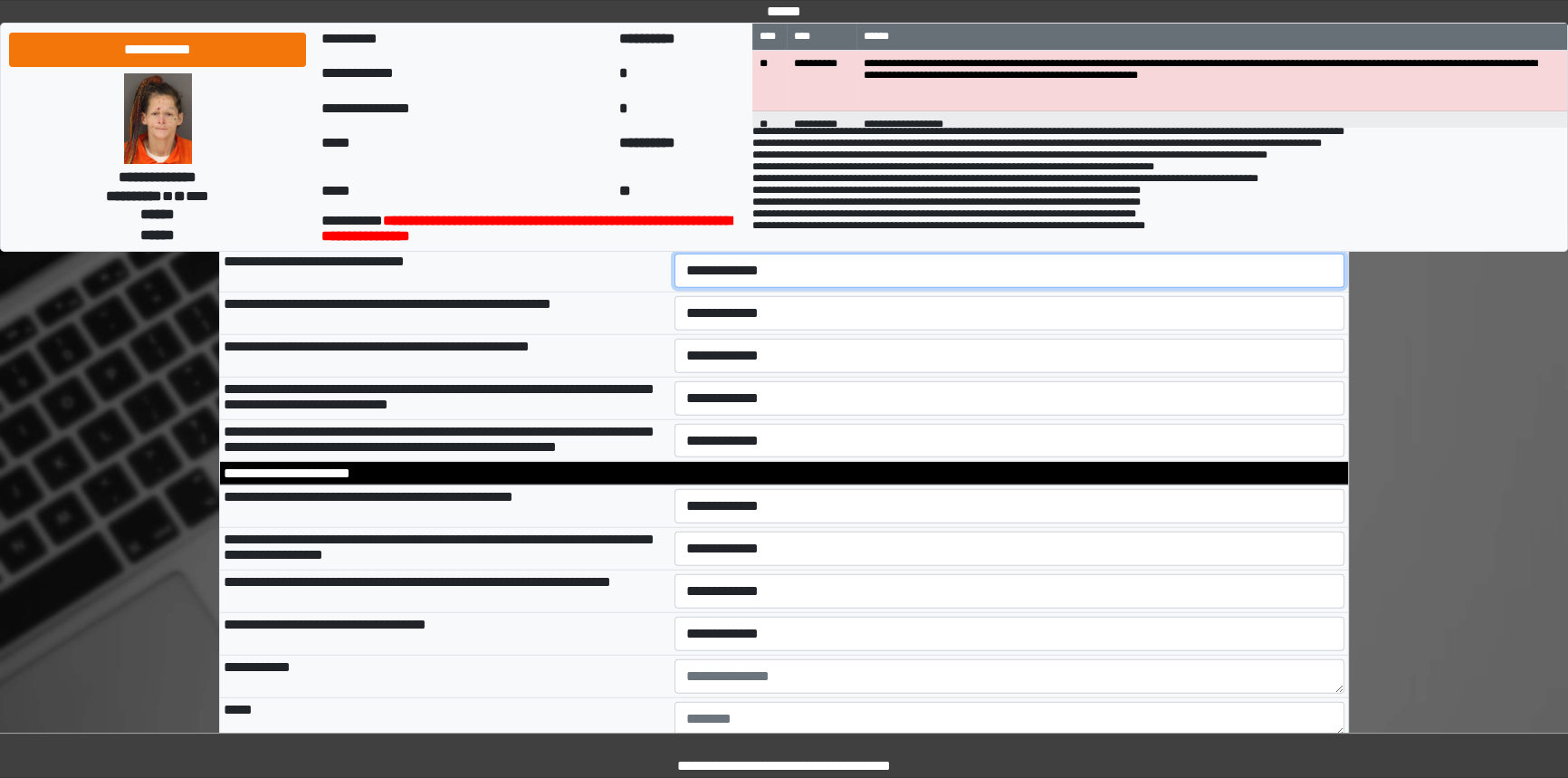 drag, startPoint x: 792, startPoint y: 409, endPoint x: 777, endPoint y: 419, distance: 18.027756 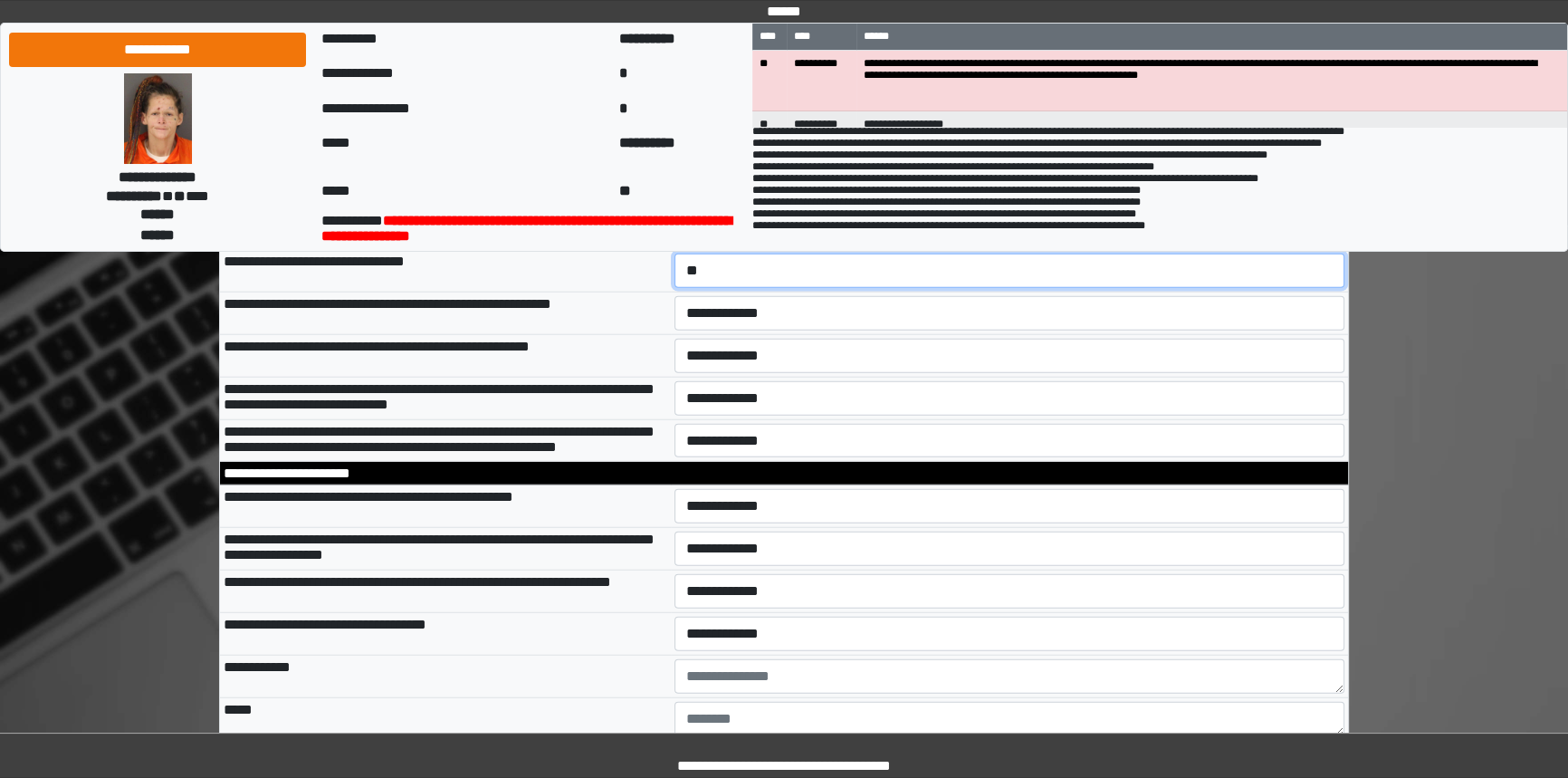 click on "**********" at bounding box center (1009, 271) 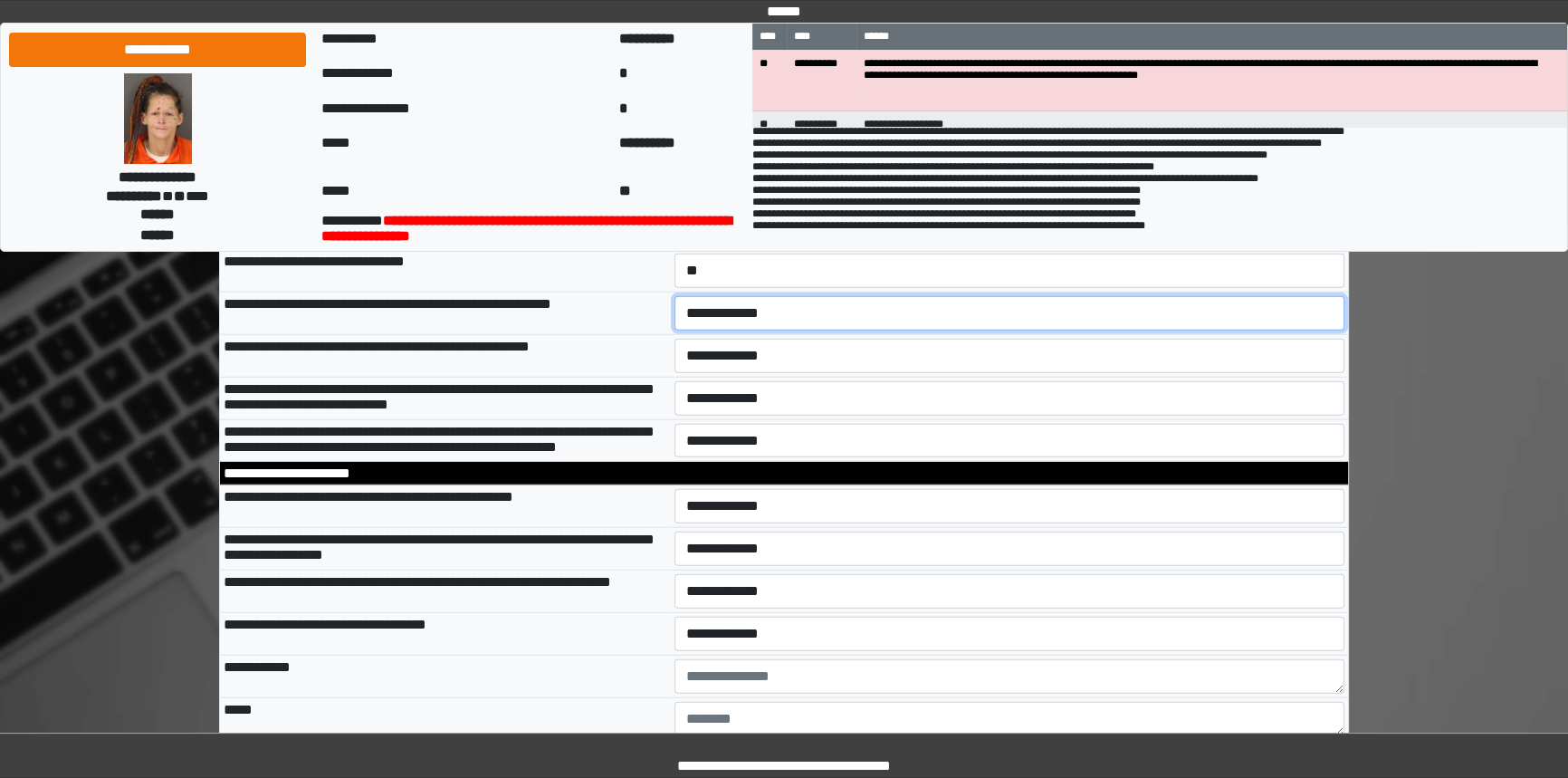 click on "**********" at bounding box center [1009, 313] 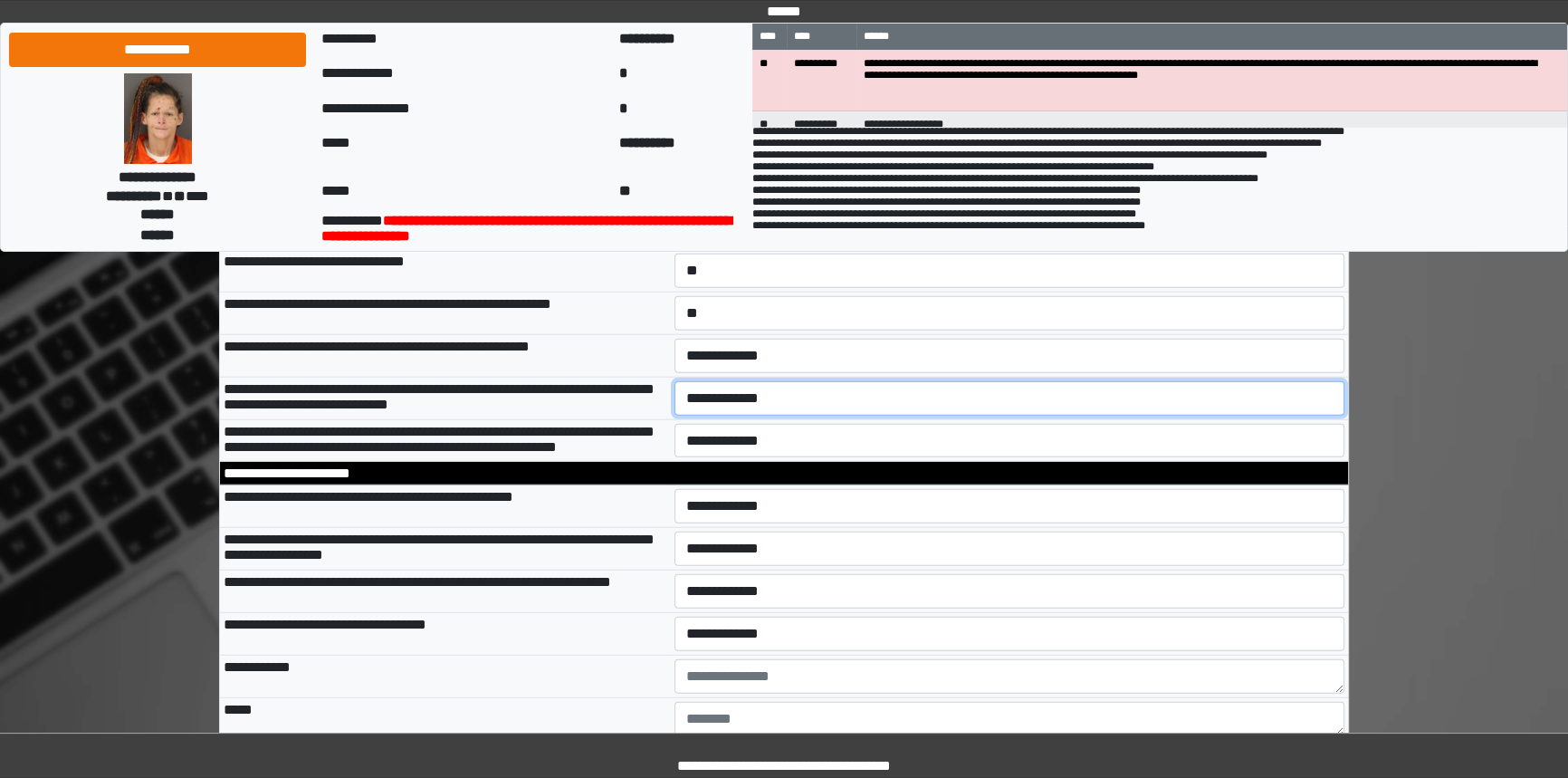 click on "**********" at bounding box center [1009, 399] 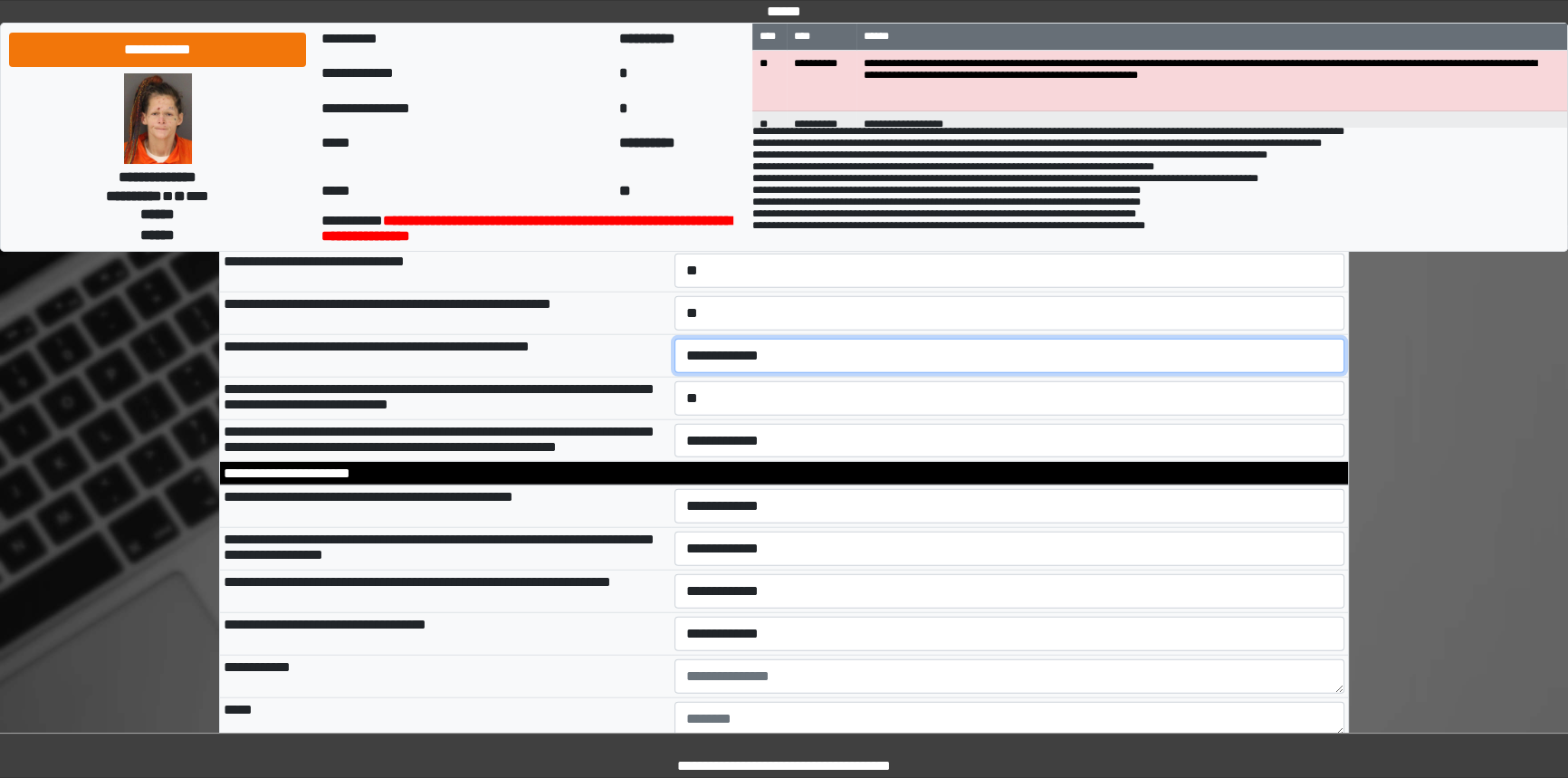 click on "**********" at bounding box center [1009, 356] 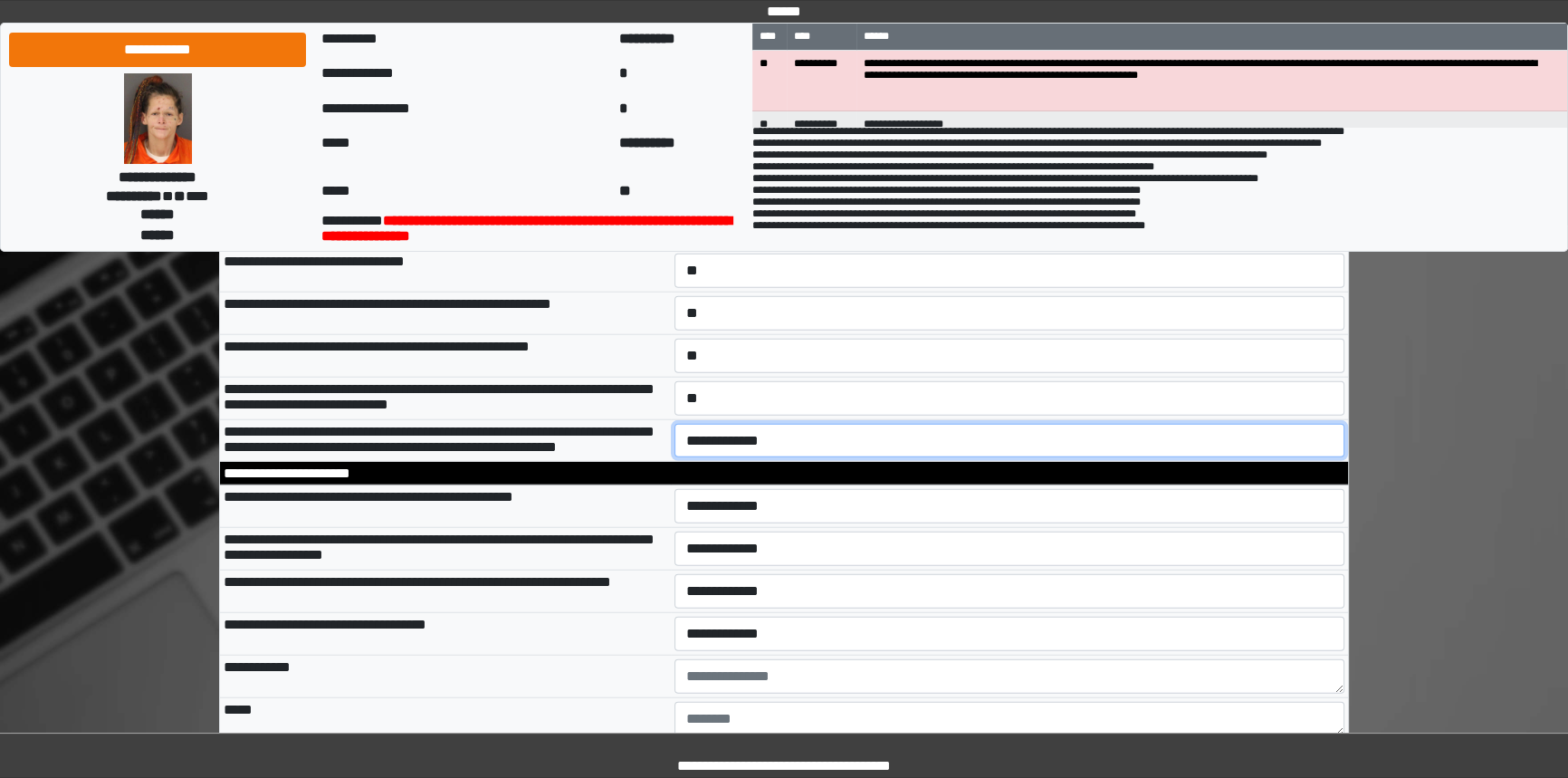 click on "**********" at bounding box center [1009, 441] 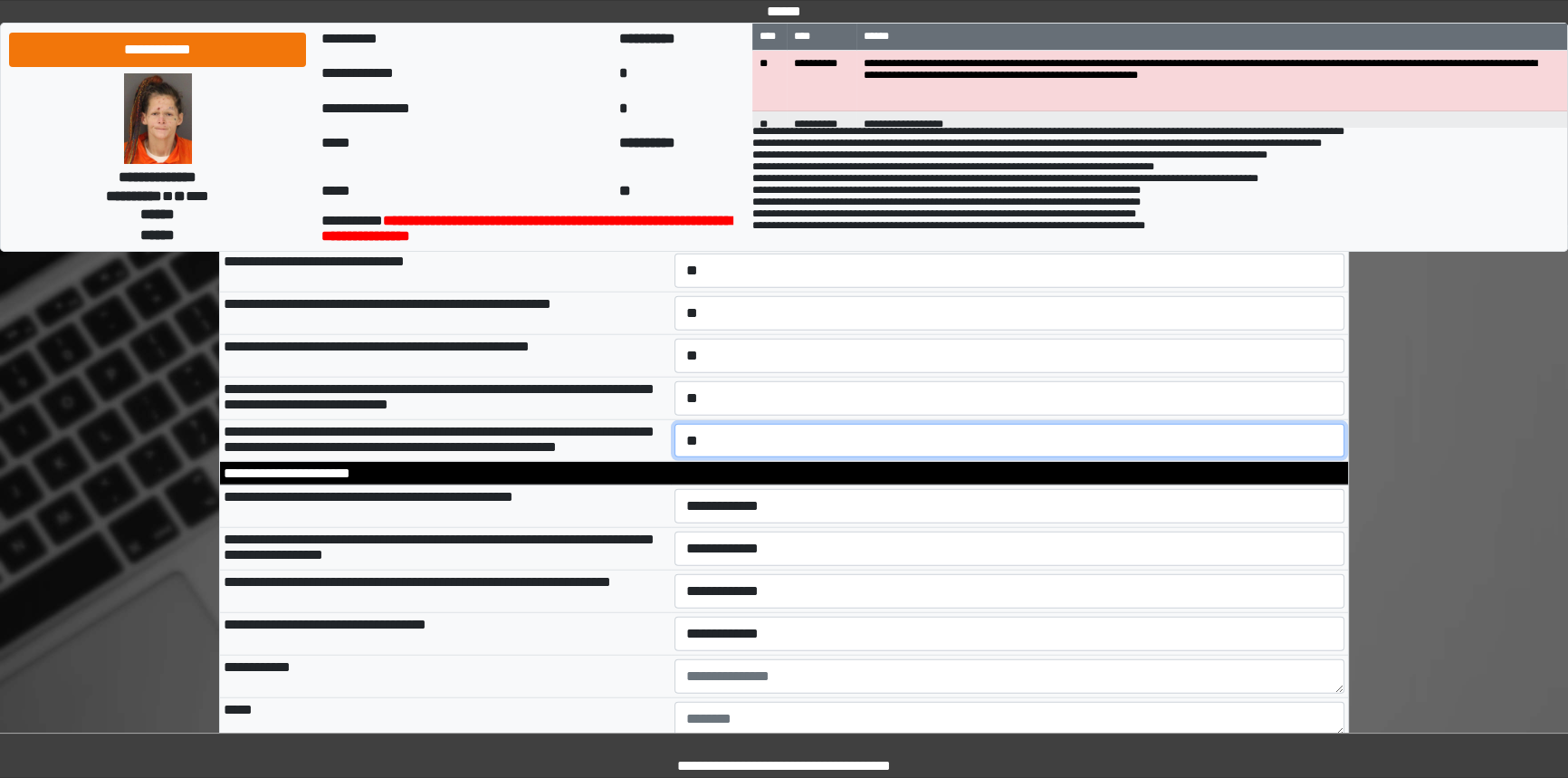 click on "**********" at bounding box center (1009, 441) 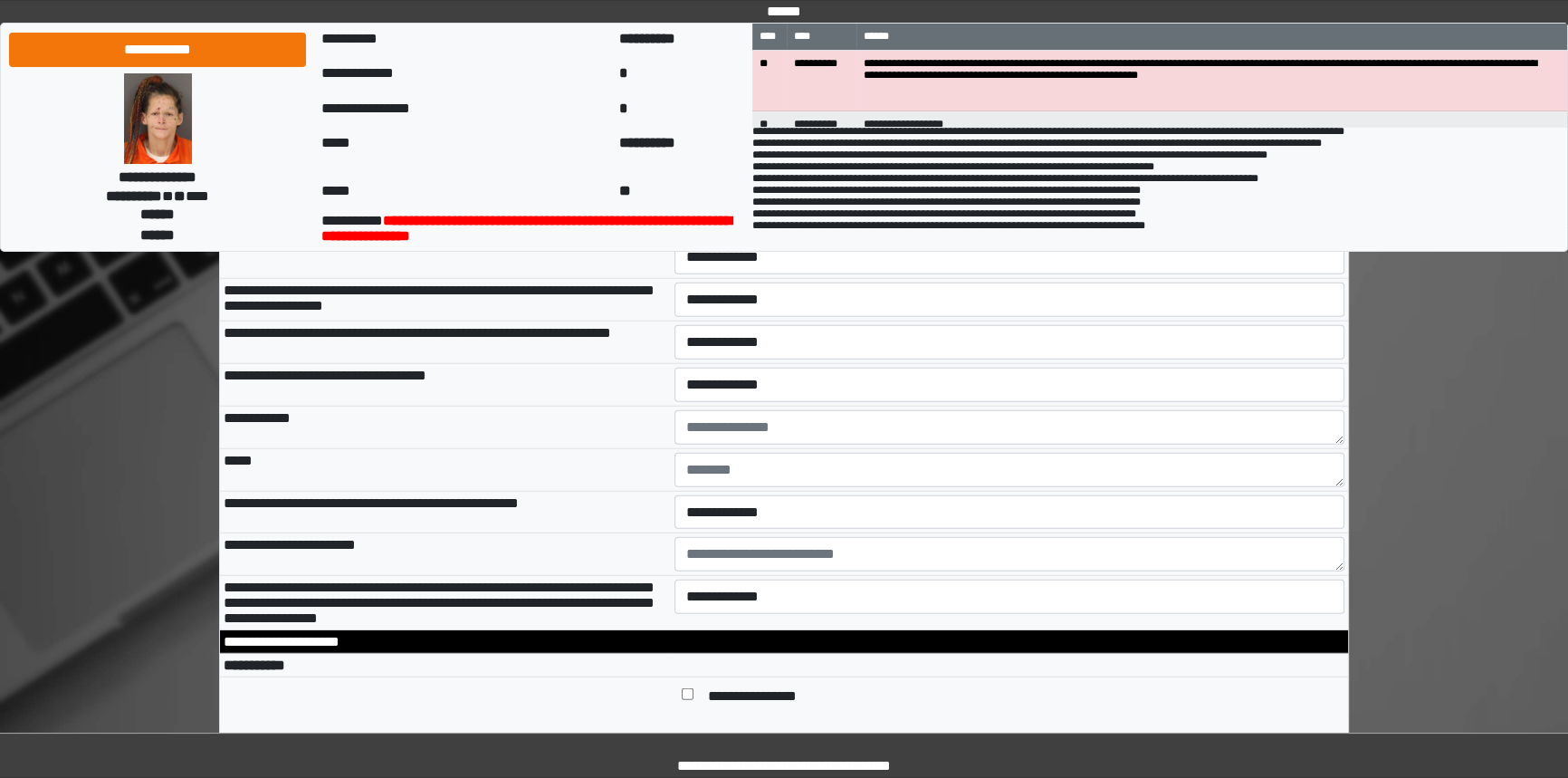 scroll, scrollTop: 6080, scrollLeft: 0, axis: vertical 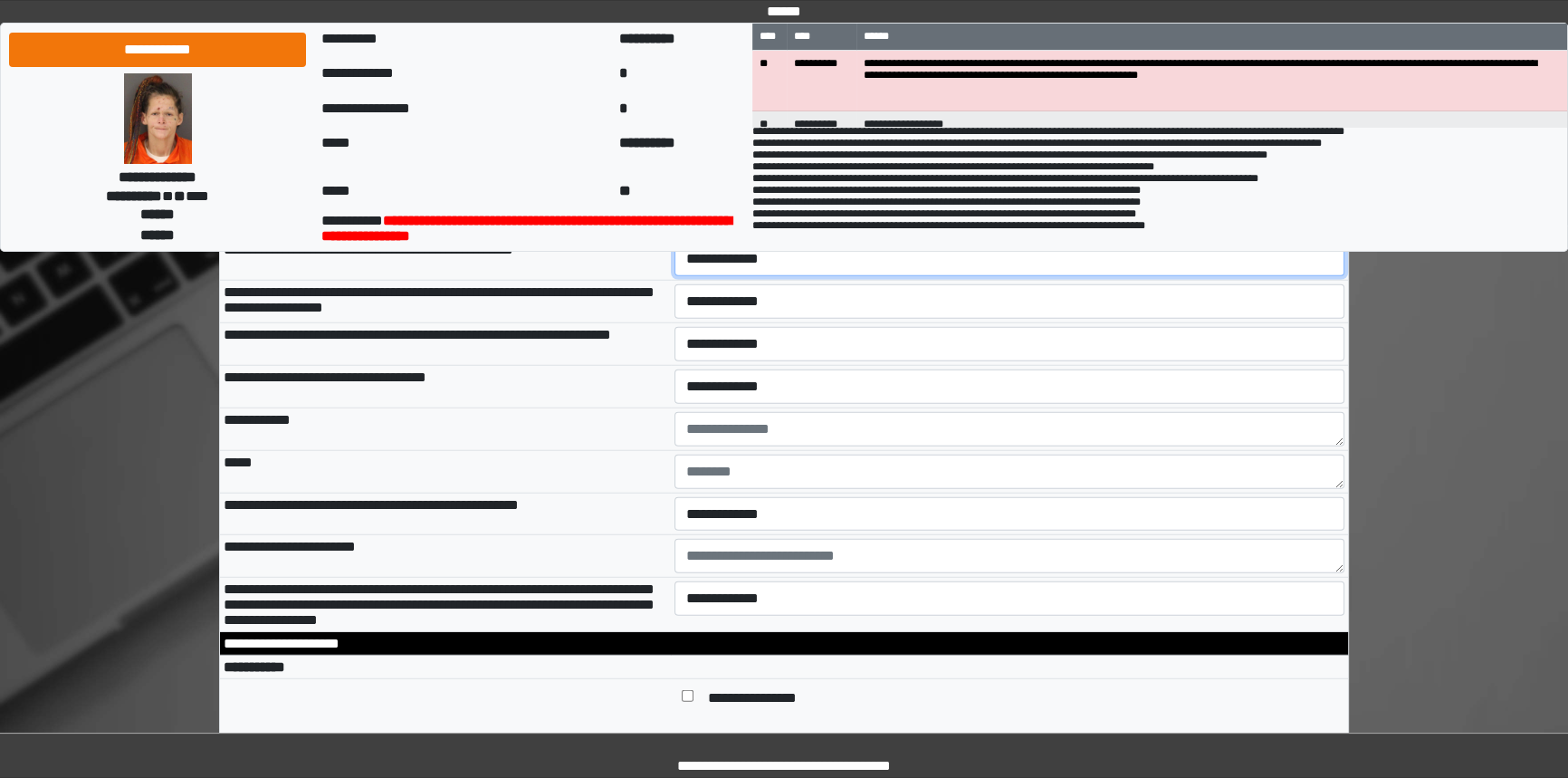 click on "**********" at bounding box center (1009, 259) 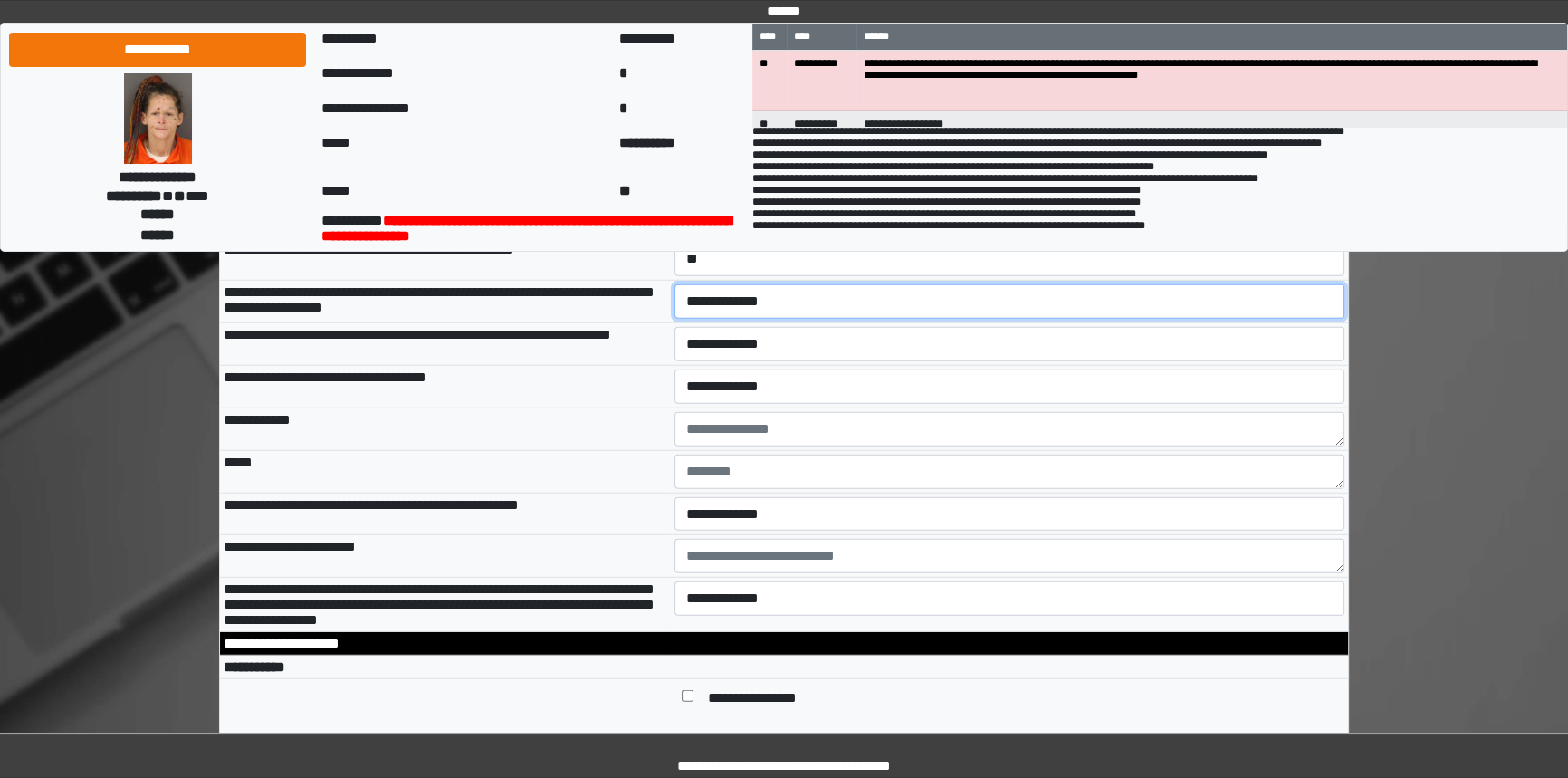 click on "**********" at bounding box center (1009, 302) 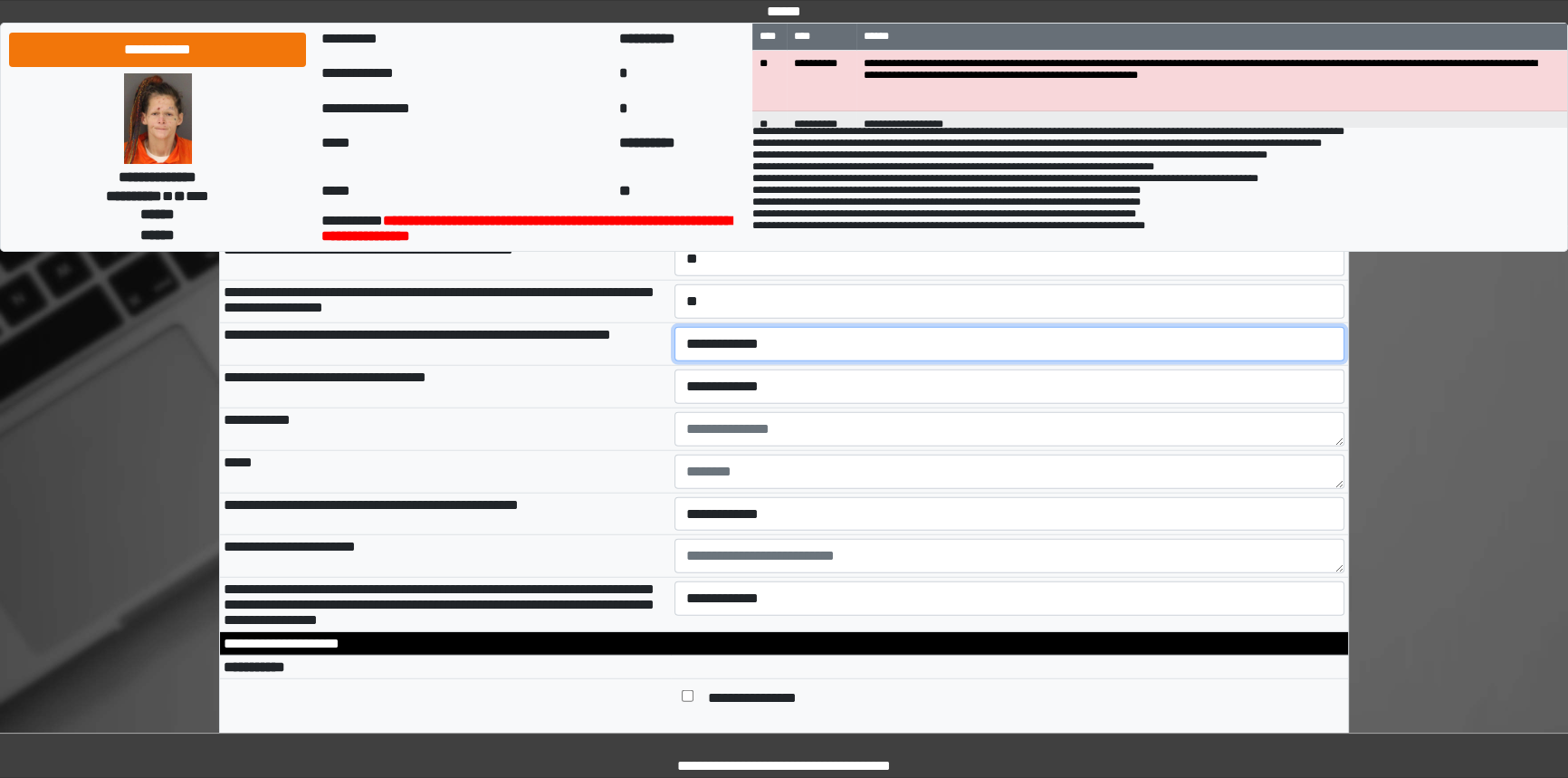 click on "**********" at bounding box center [1009, 344] 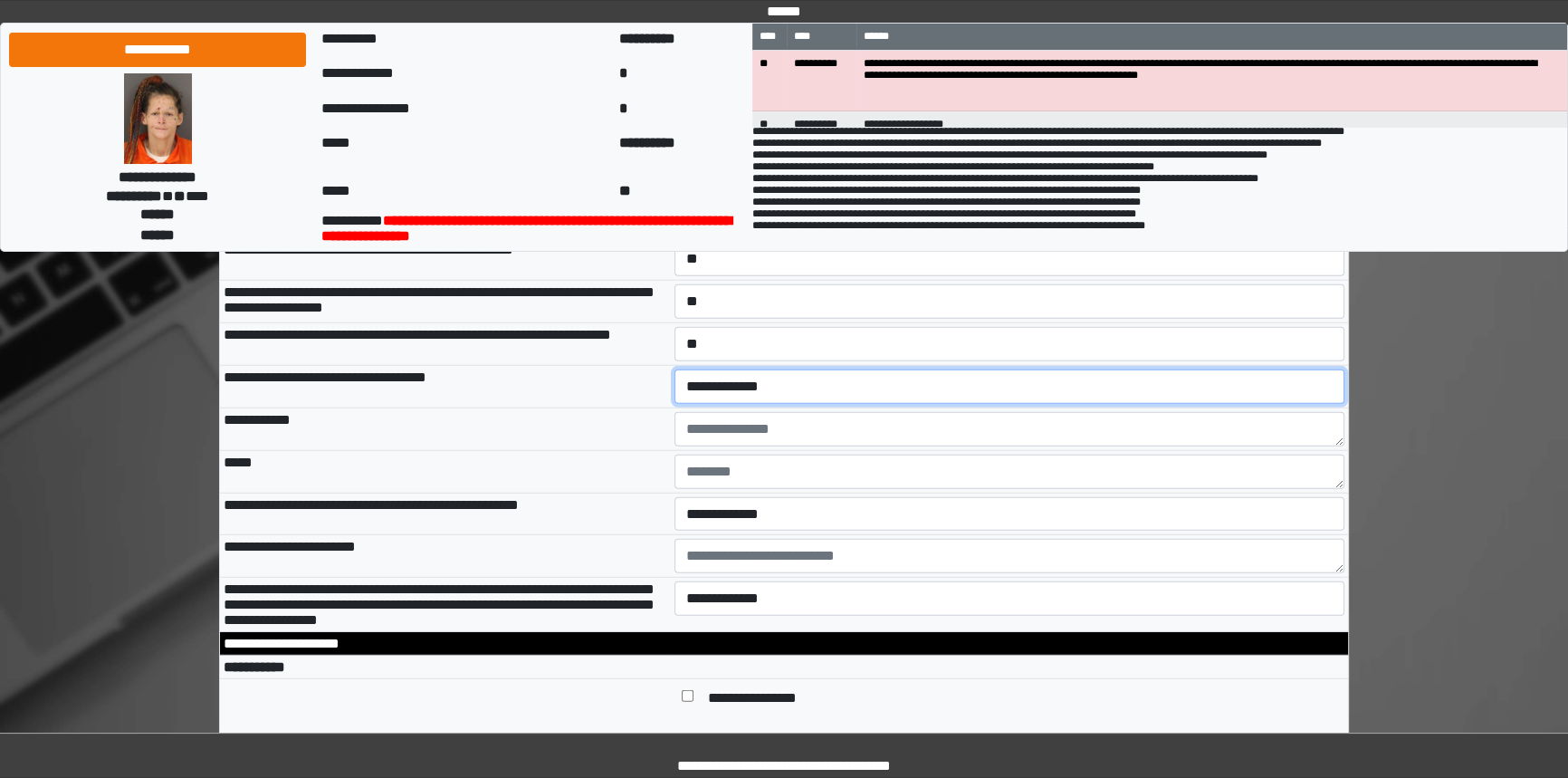 click on "**********" at bounding box center (1009, 387) 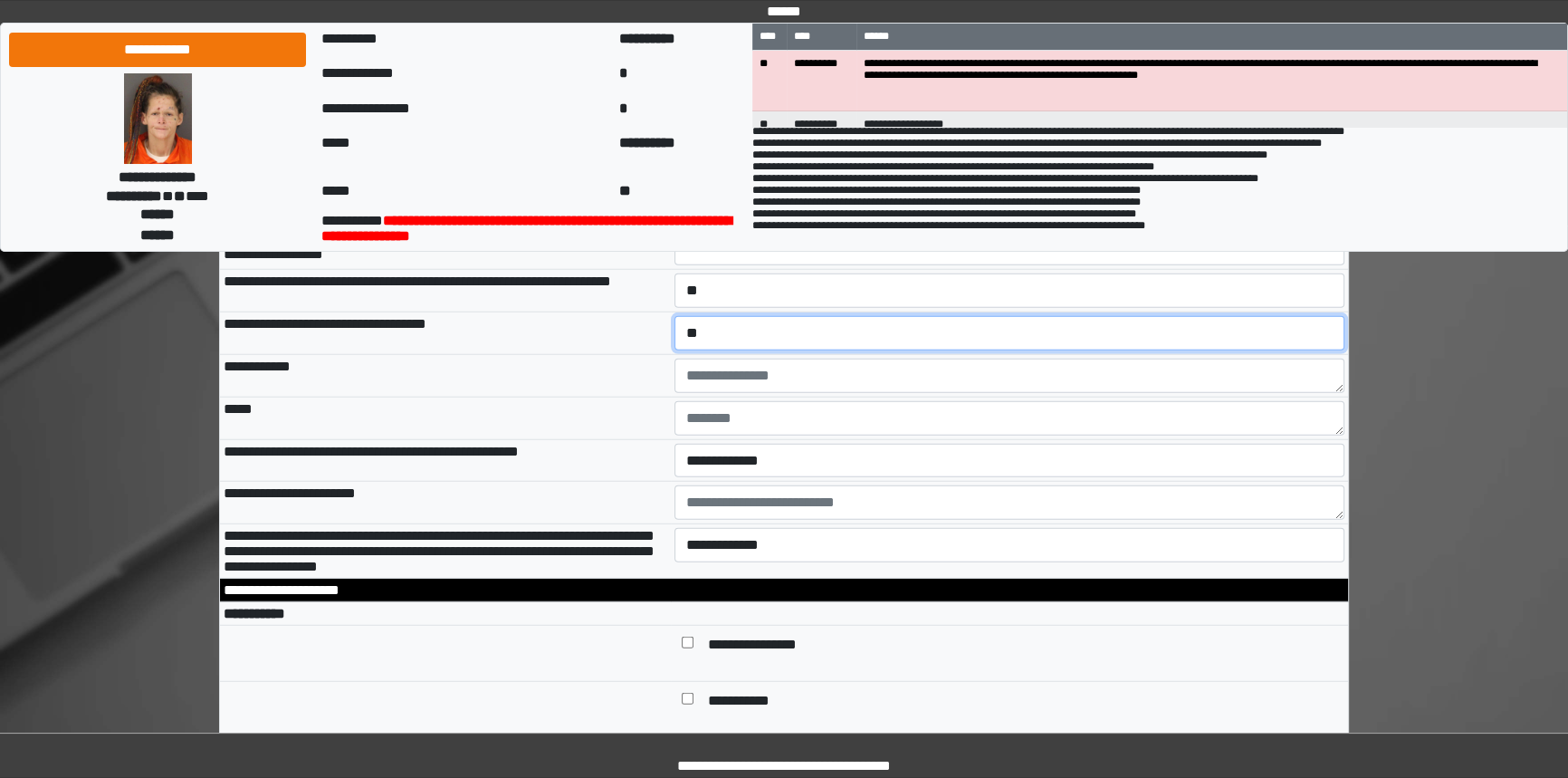 scroll, scrollTop: 6162, scrollLeft: 0, axis: vertical 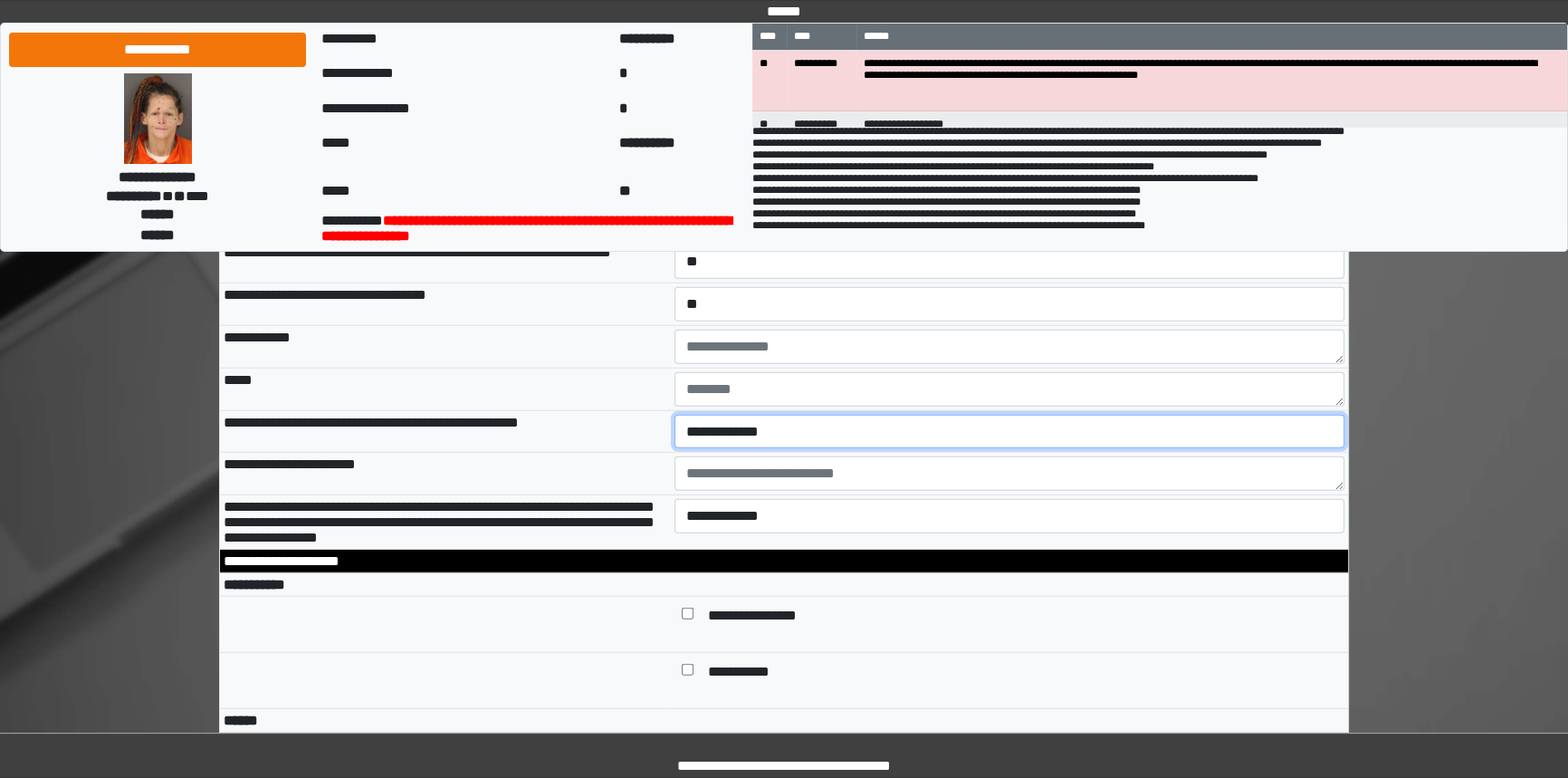 click on "**********" at bounding box center [1009, 432] 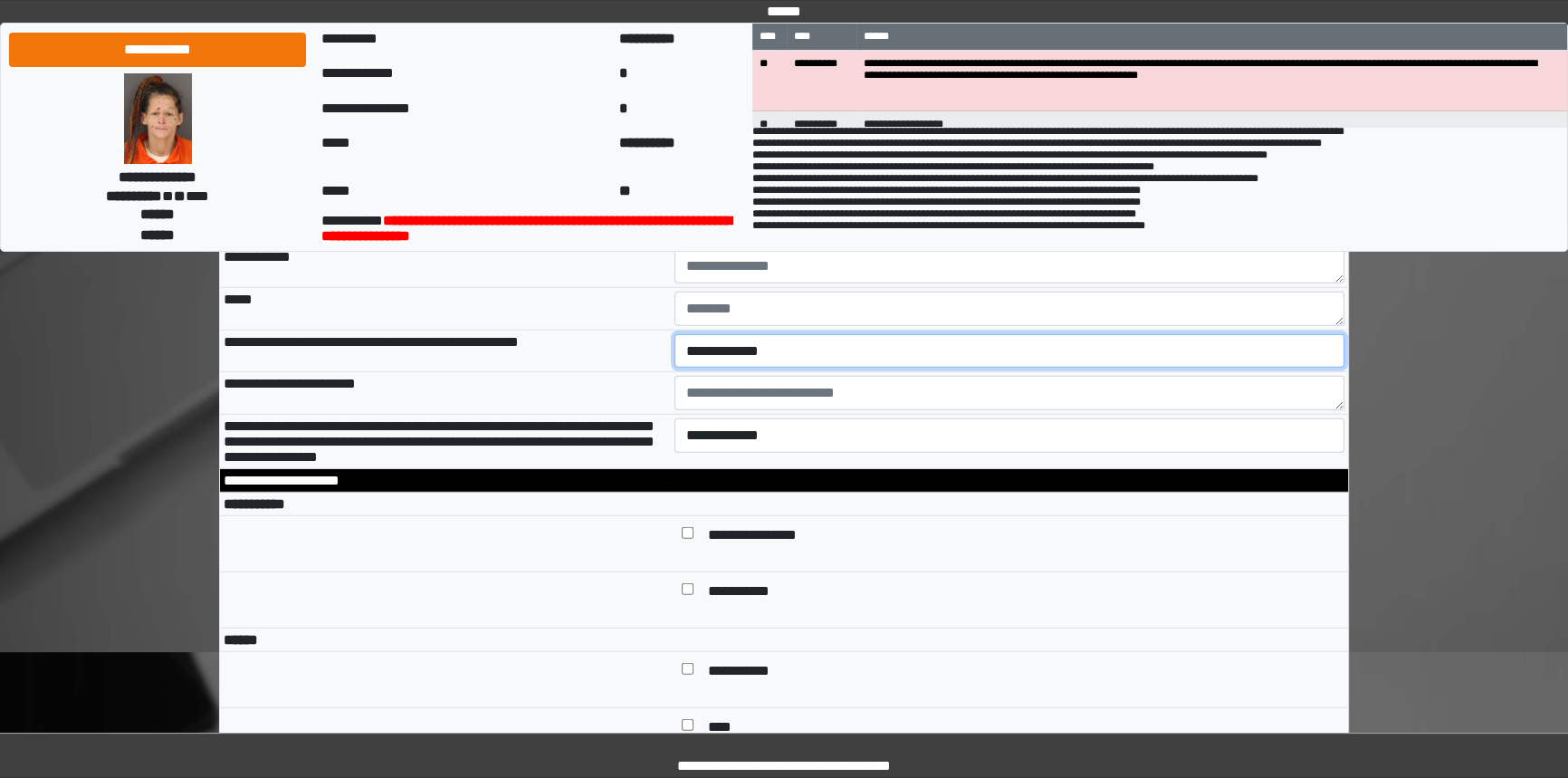 scroll, scrollTop: 6245, scrollLeft: 0, axis: vertical 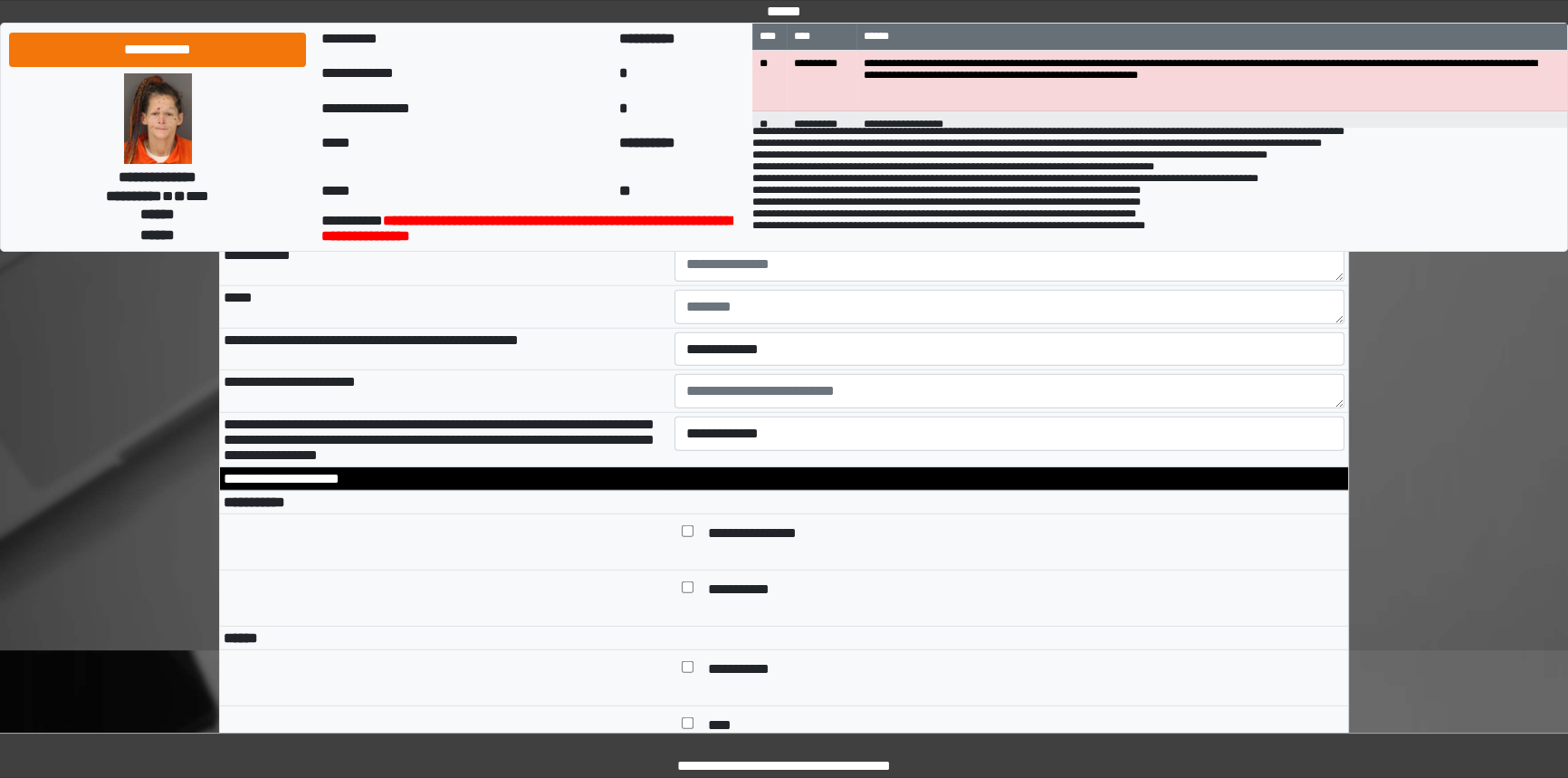 click on "**********" at bounding box center (784, -1365) 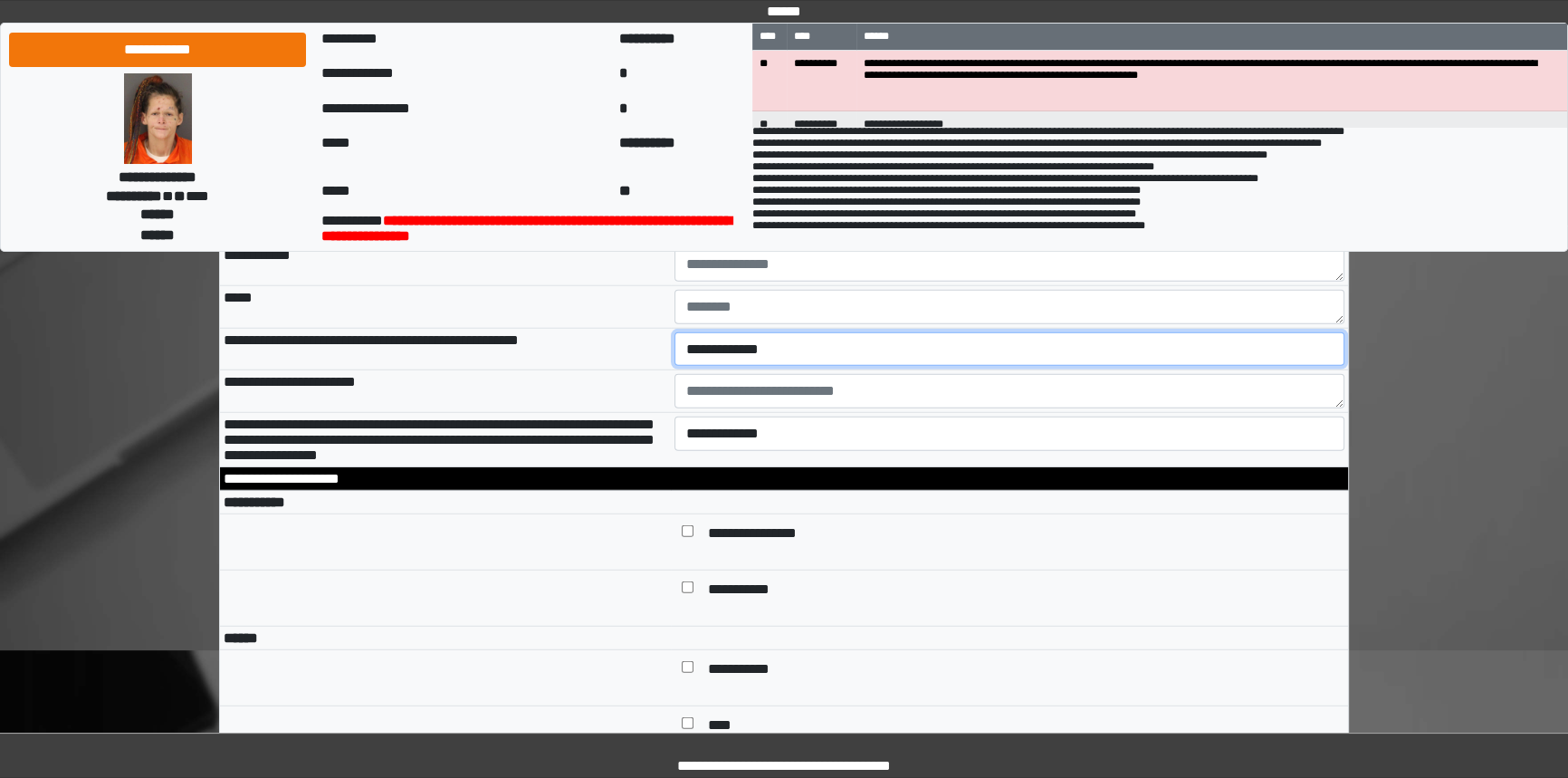 drag, startPoint x: 744, startPoint y: 513, endPoint x: 730, endPoint y: 513, distance: 14 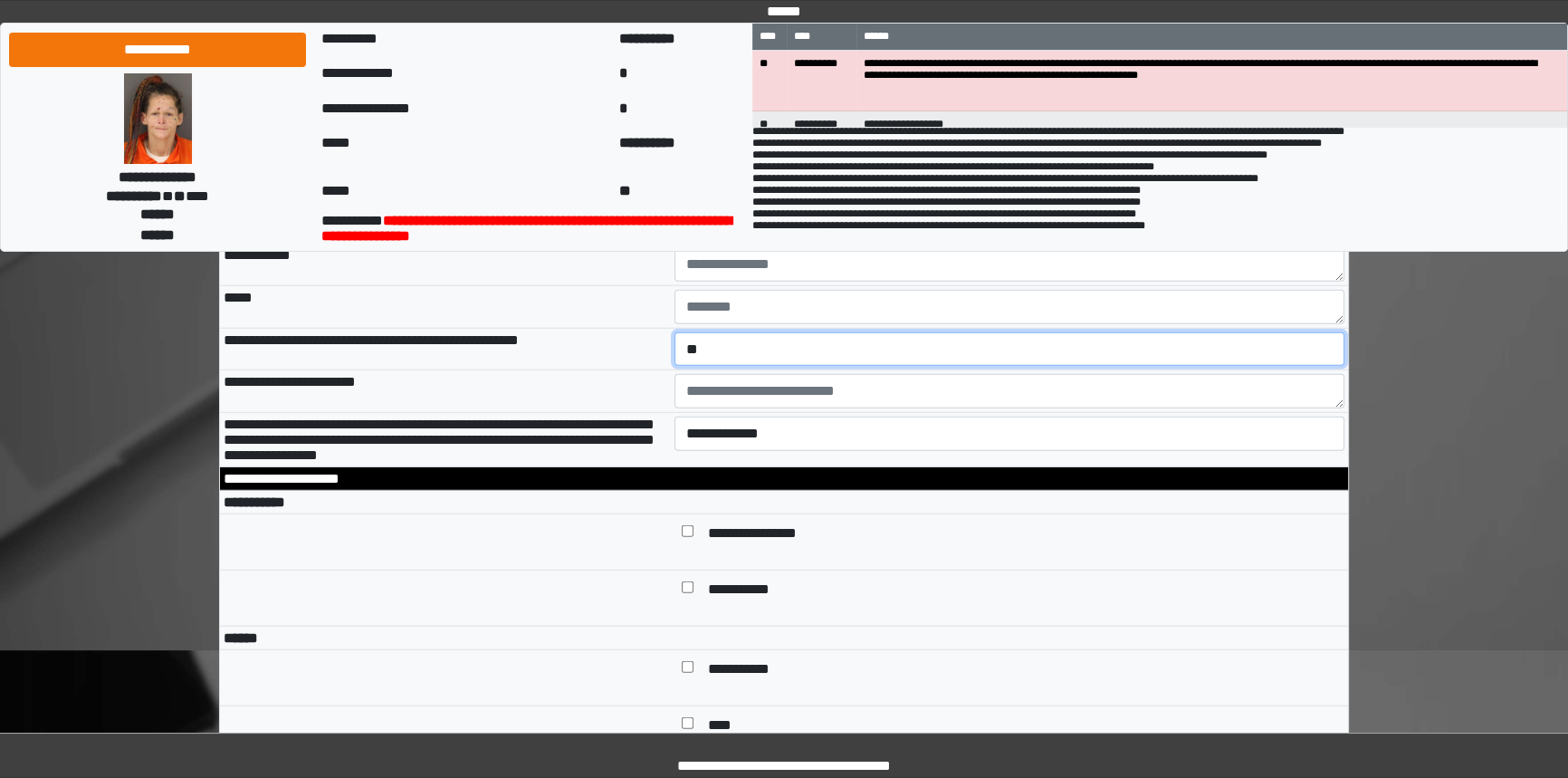 click on "**********" at bounding box center (1009, 350) 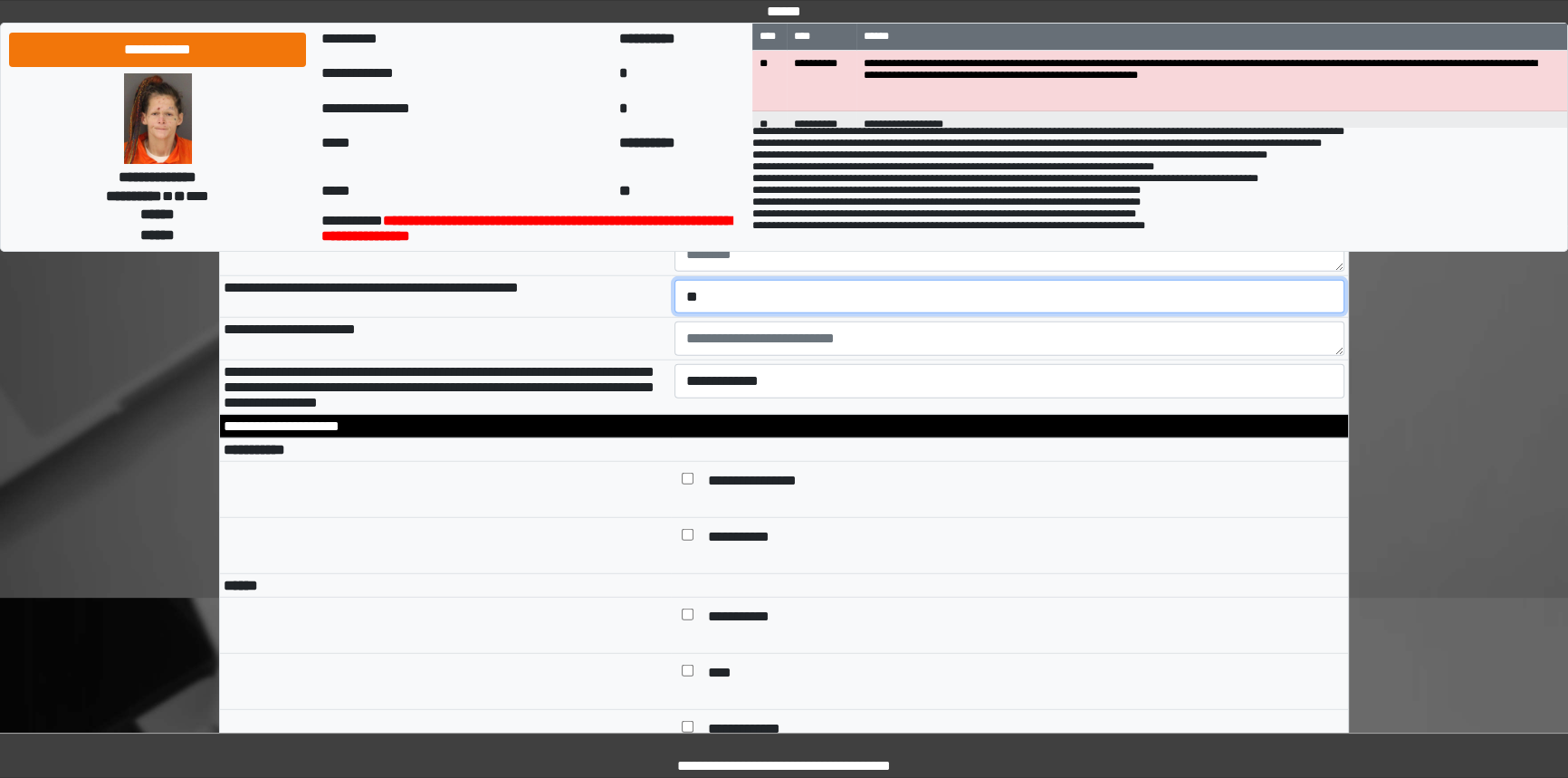 scroll, scrollTop: 6327, scrollLeft: 0, axis: vertical 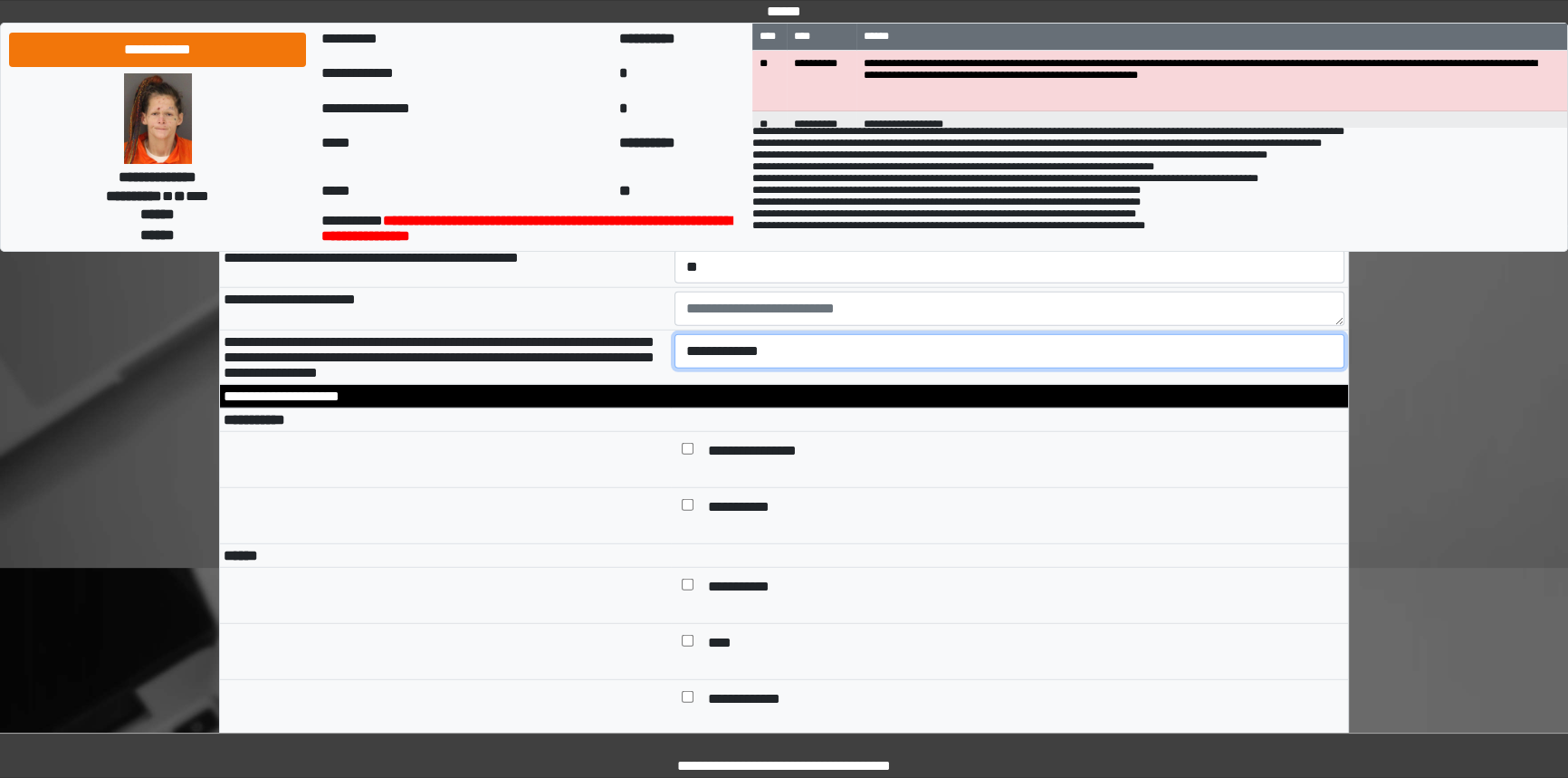 drag, startPoint x: 712, startPoint y: 517, endPoint x: 636, endPoint y: 541, distance: 79.699435 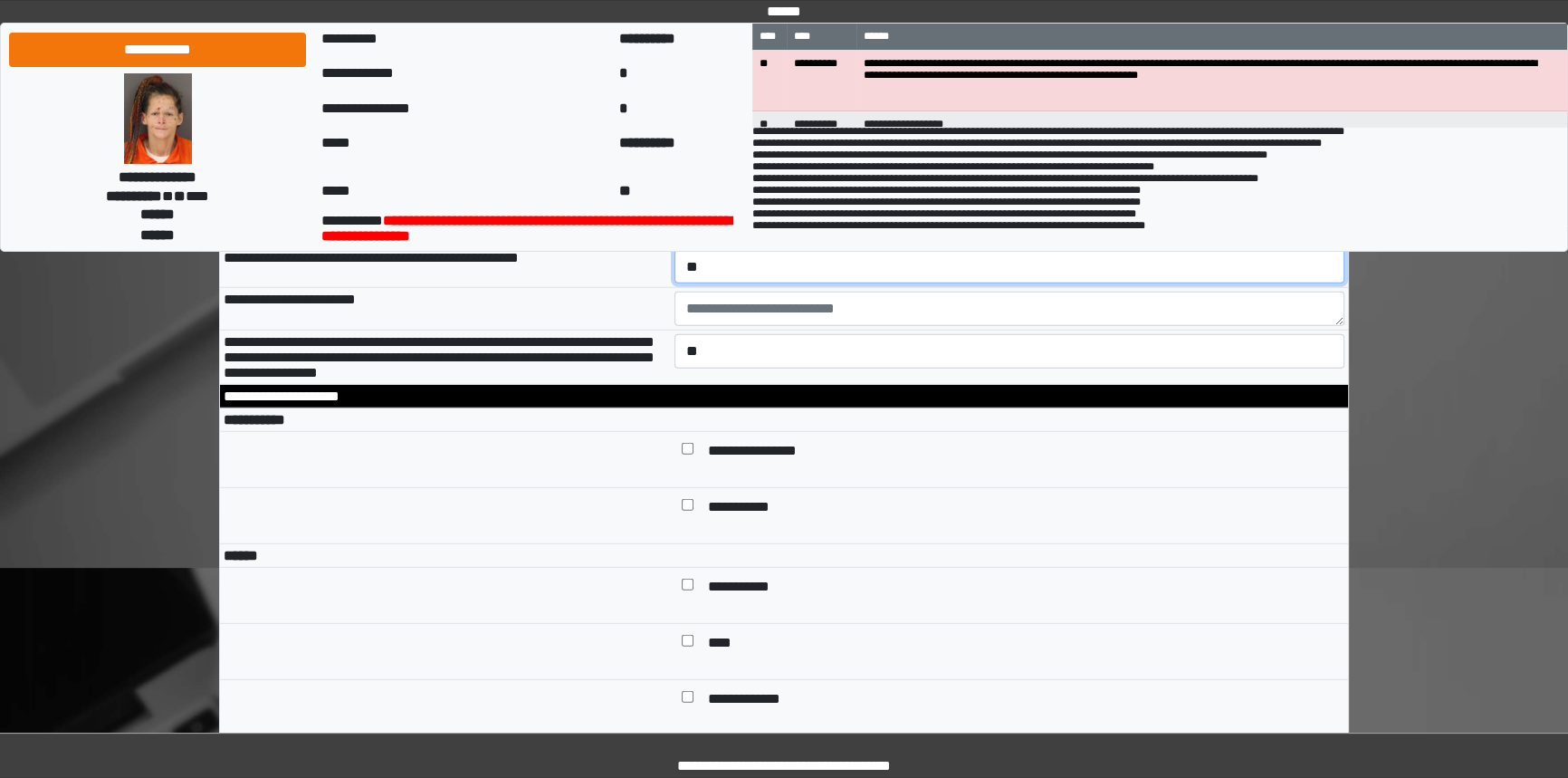 click on "**********" at bounding box center (1009, 267) 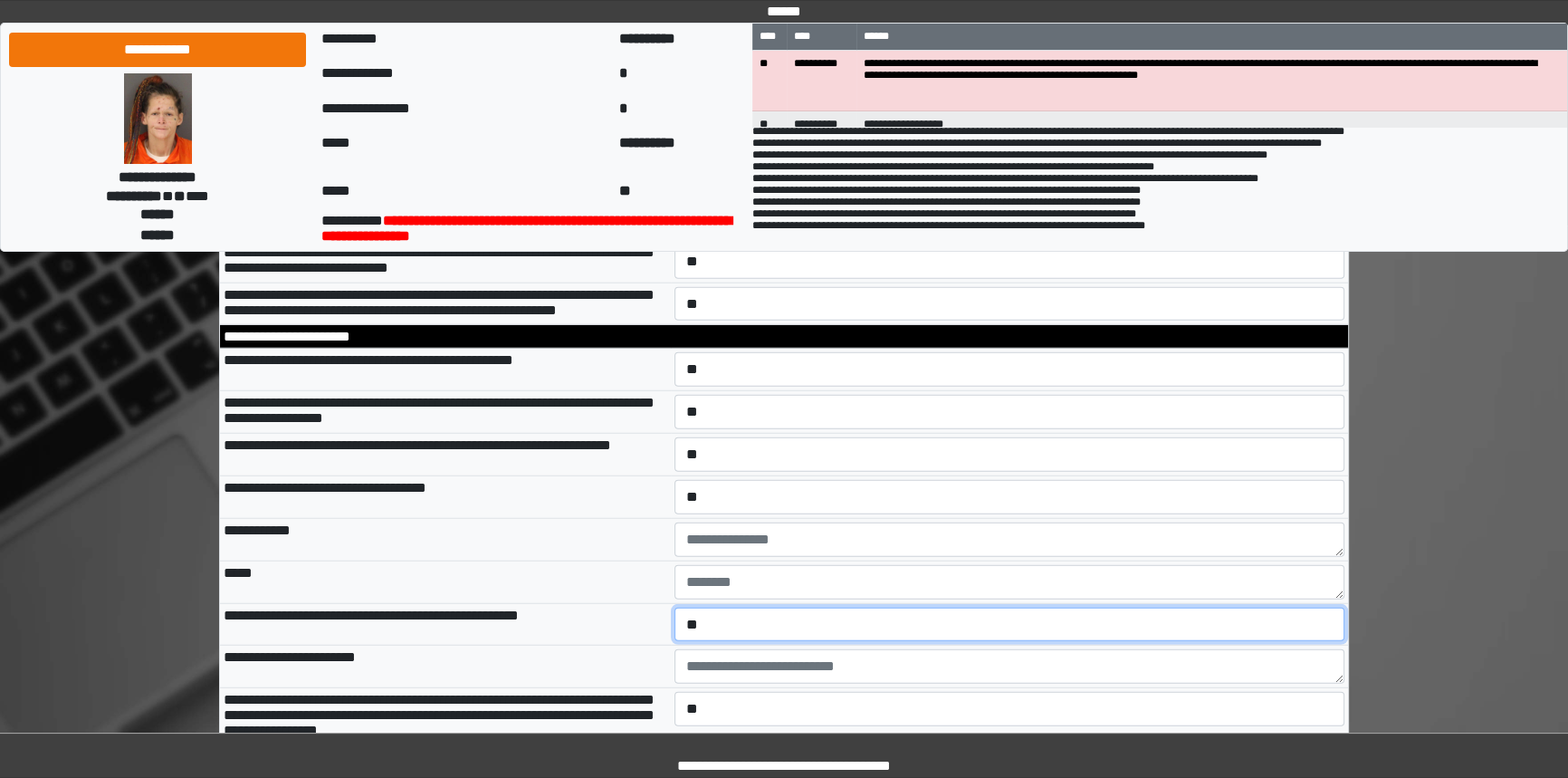 scroll, scrollTop: 5669, scrollLeft: 0, axis: vertical 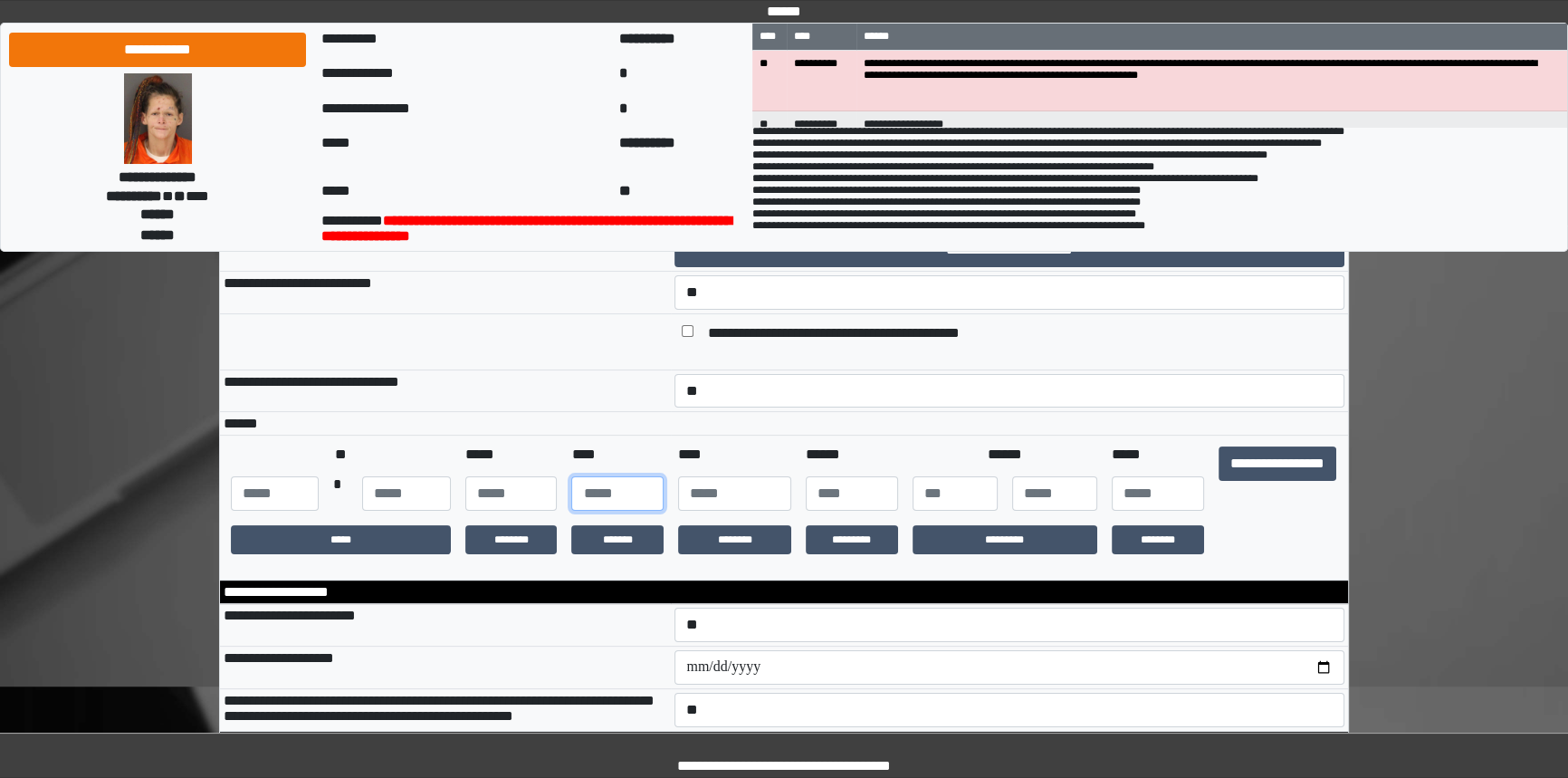 click at bounding box center (617, 494) 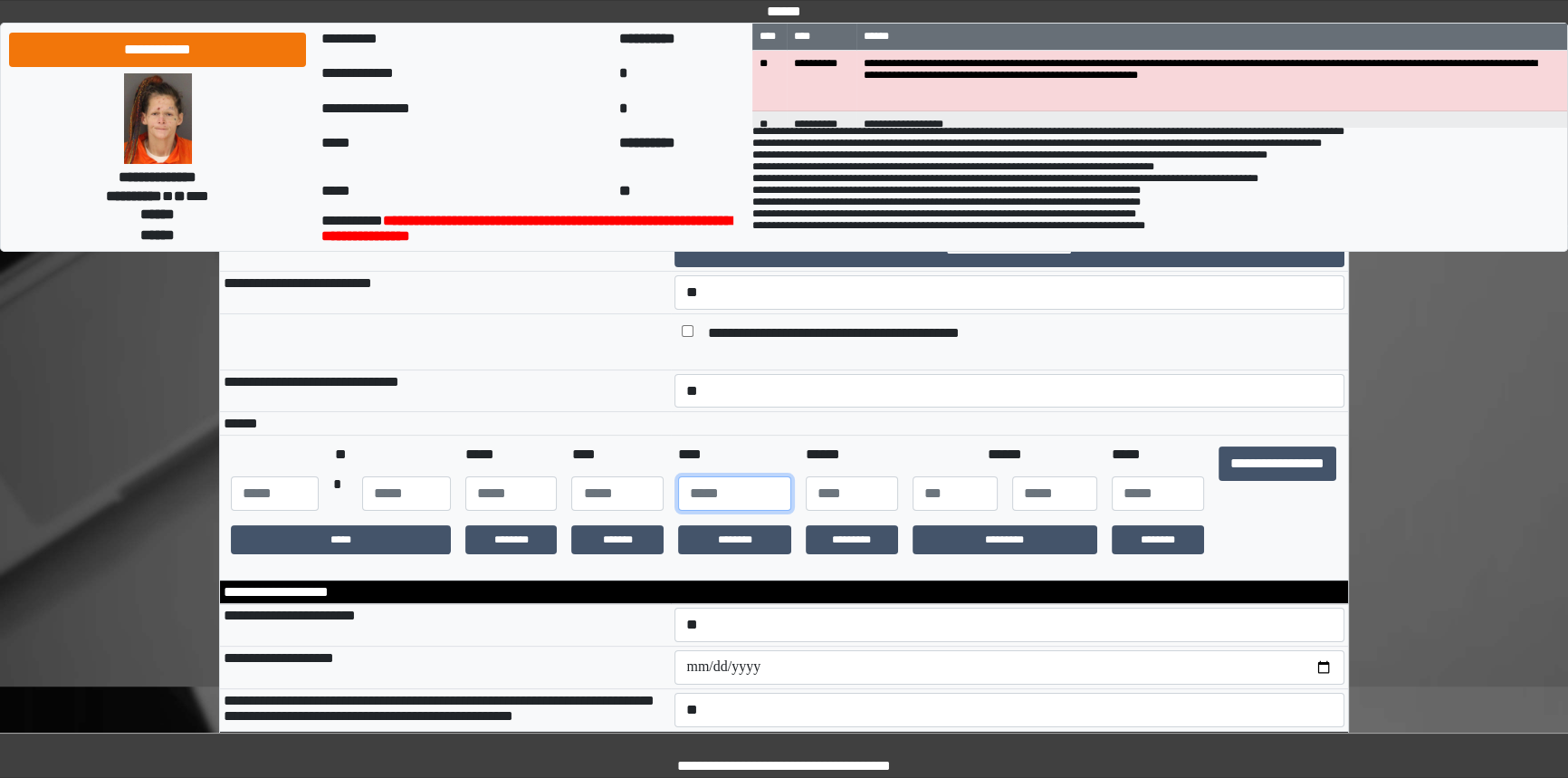 click on "**********" at bounding box center [784, 500] 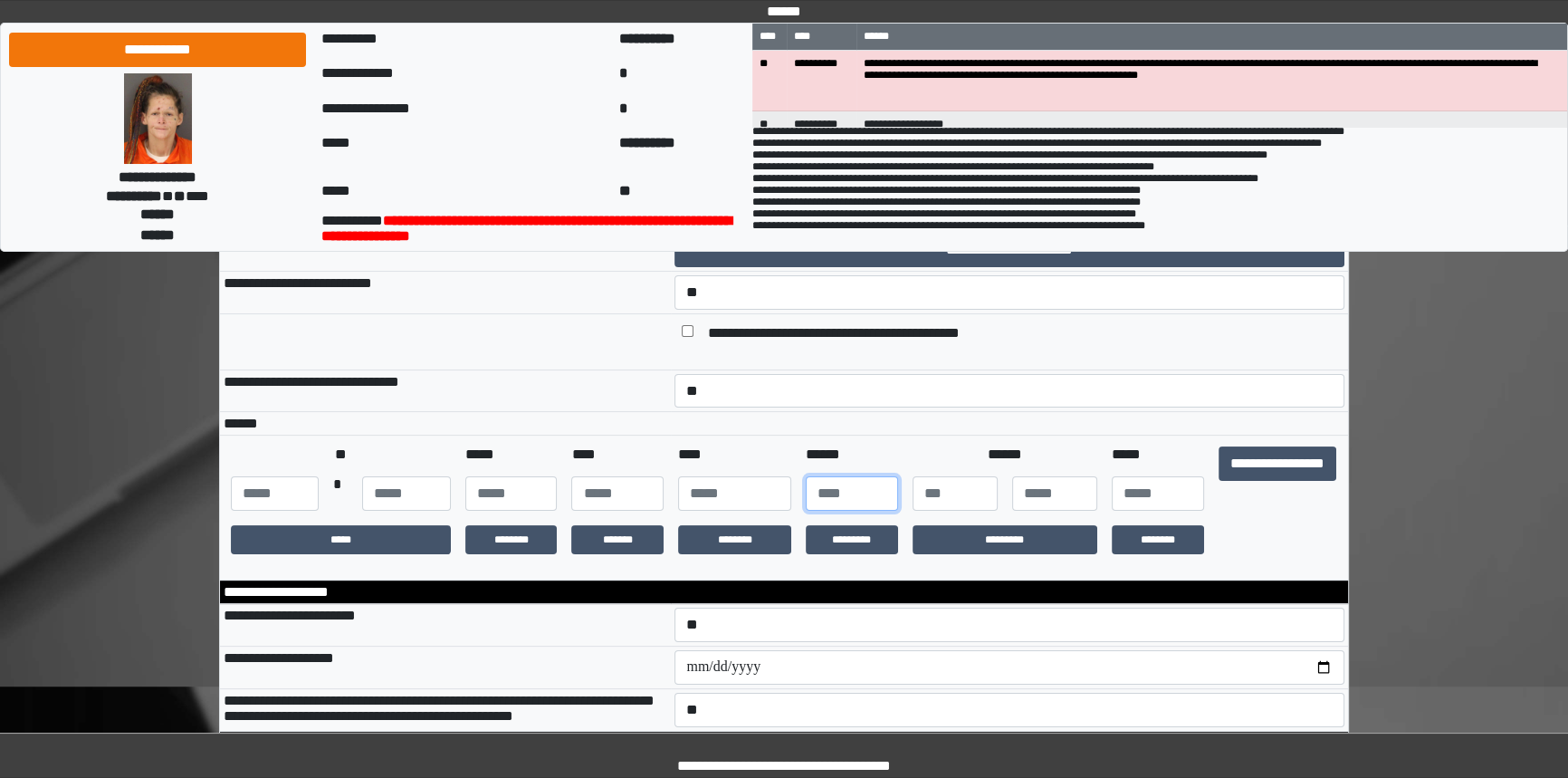 click at bounding box center [852, 494] 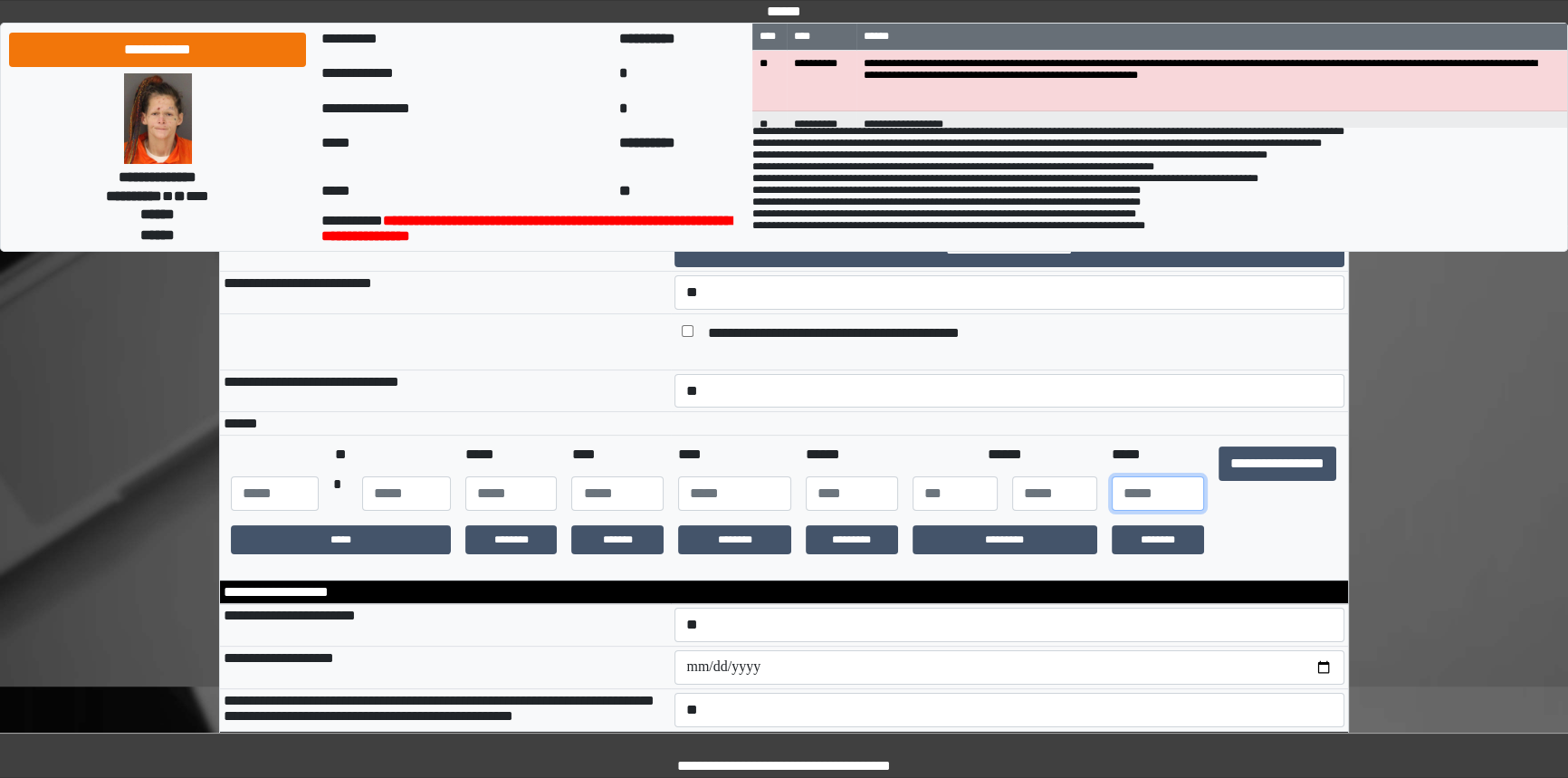type on "*" 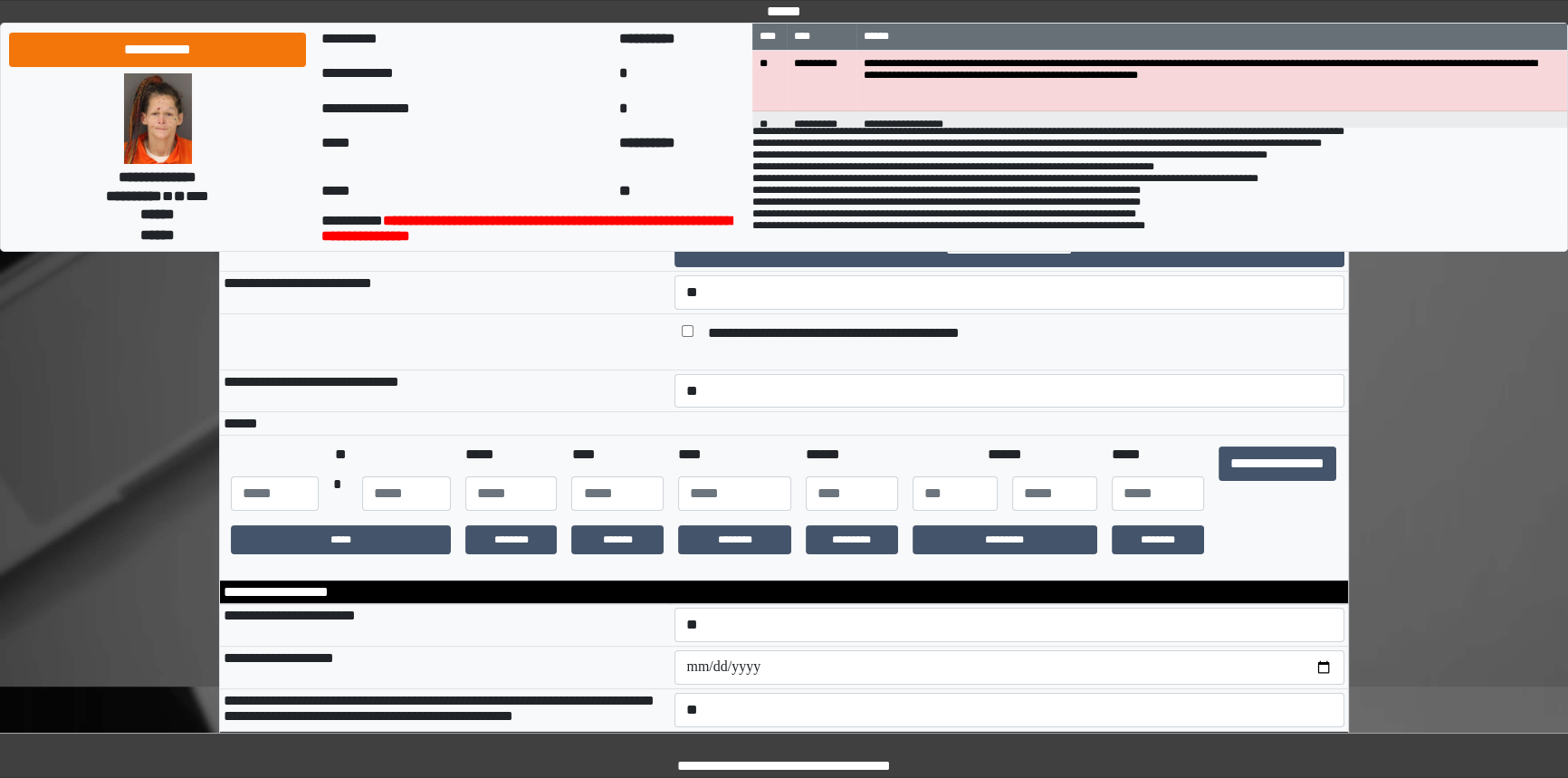 click on "****" at bounding box center (734, 494) 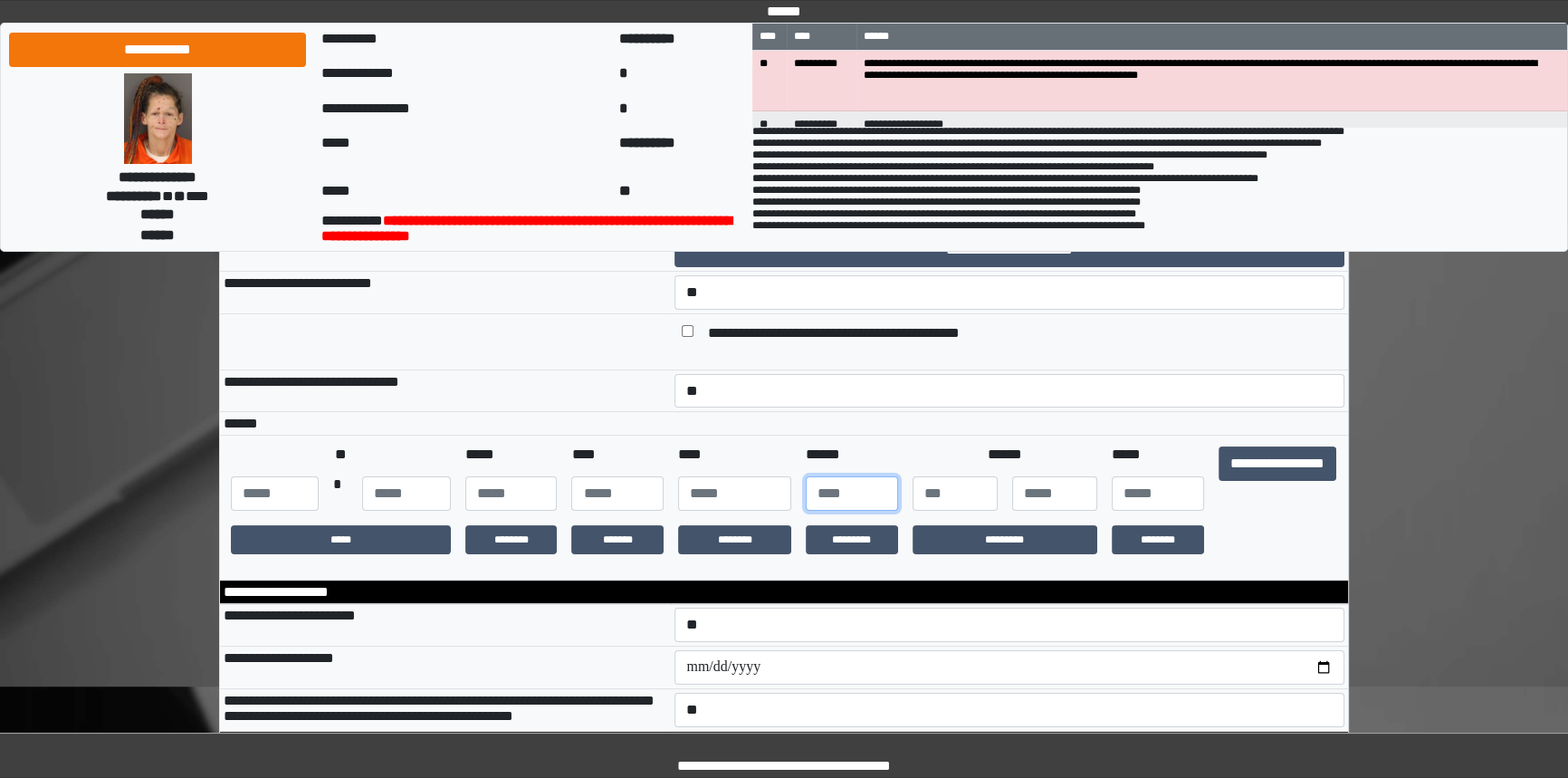 click at bounding box center [852, 494] 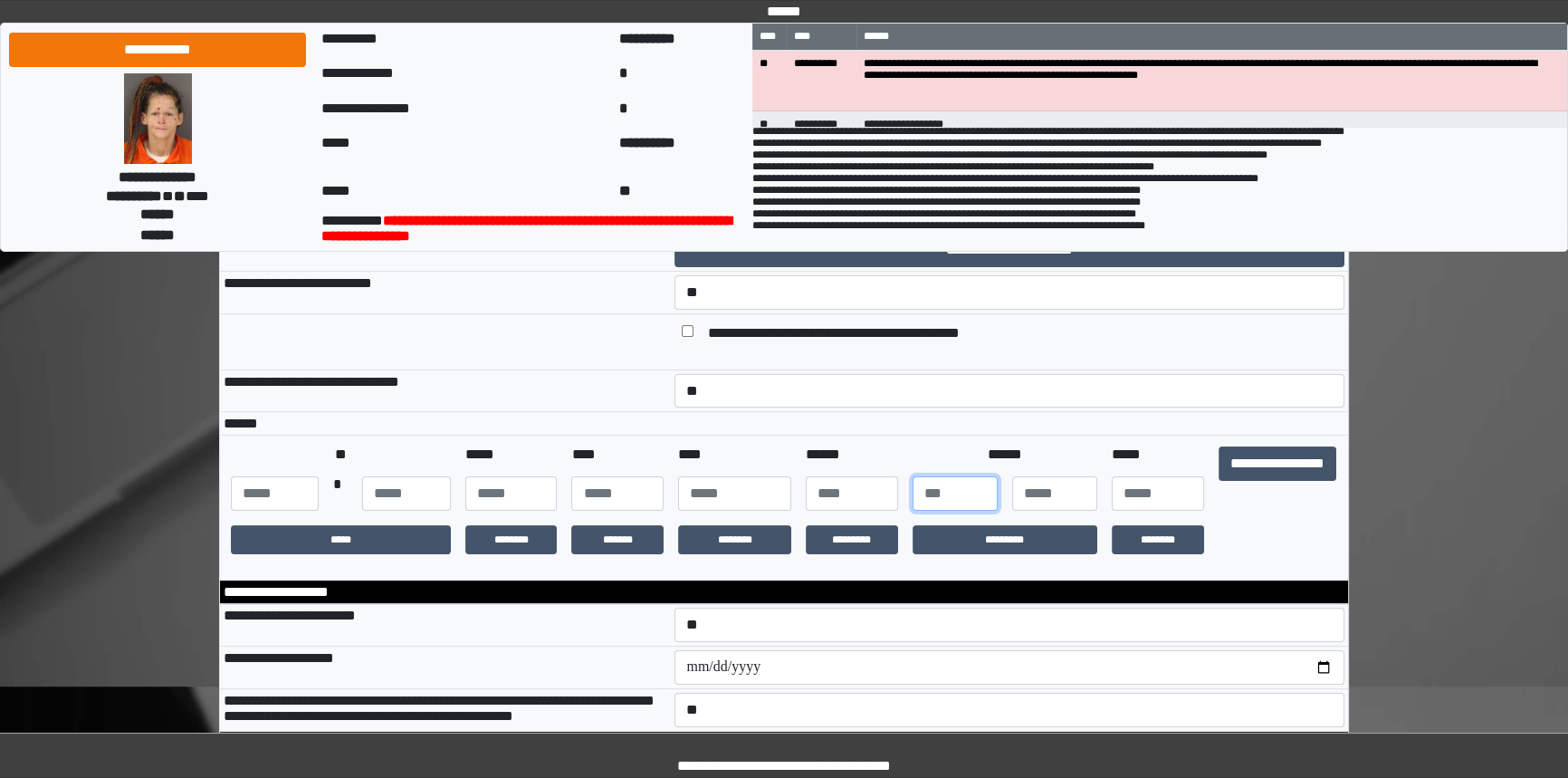 click at bounding box center (955, 494) 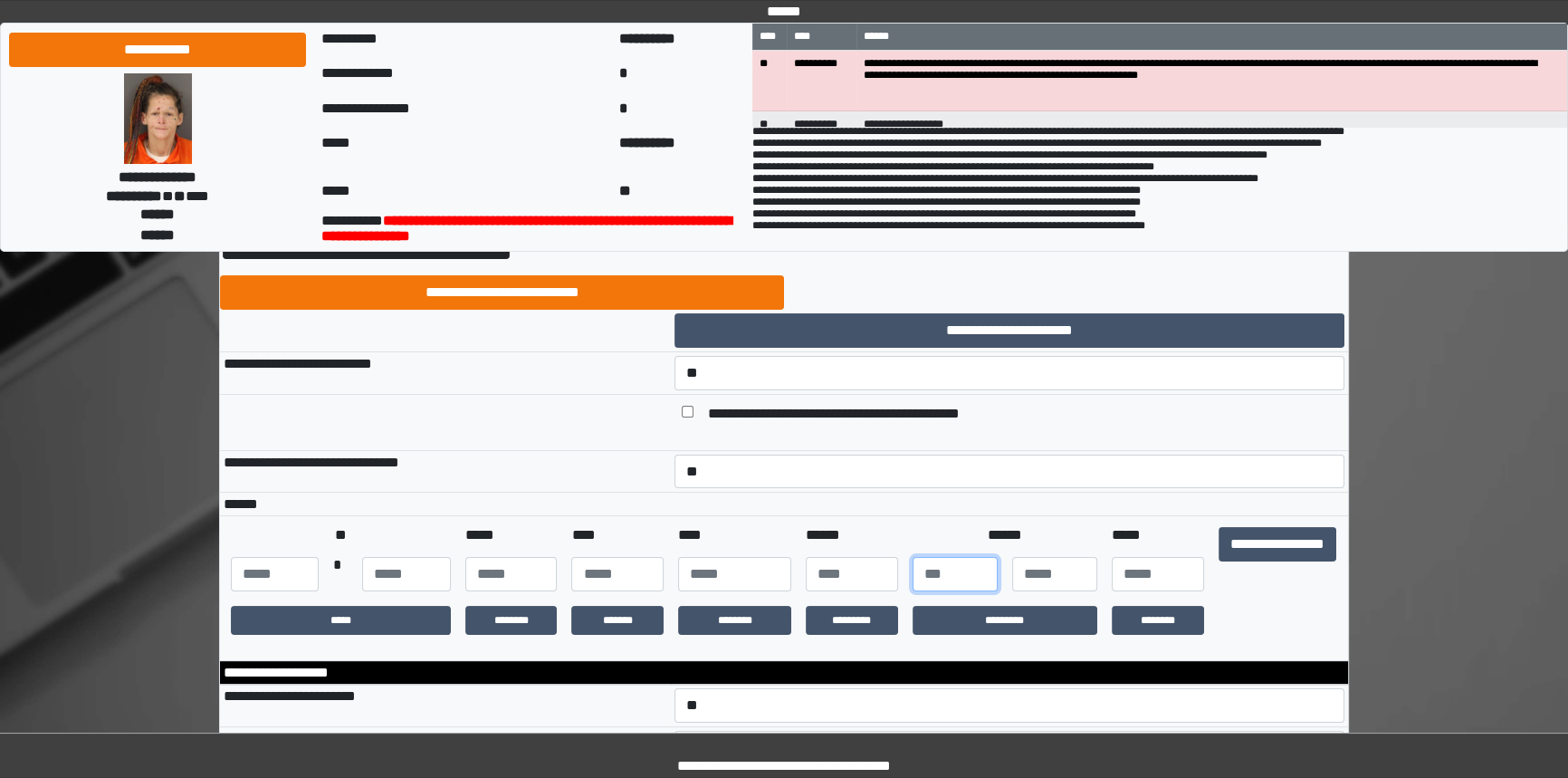 scroll, scrollTop: 120, scrollLeft: 0, axis: vertical 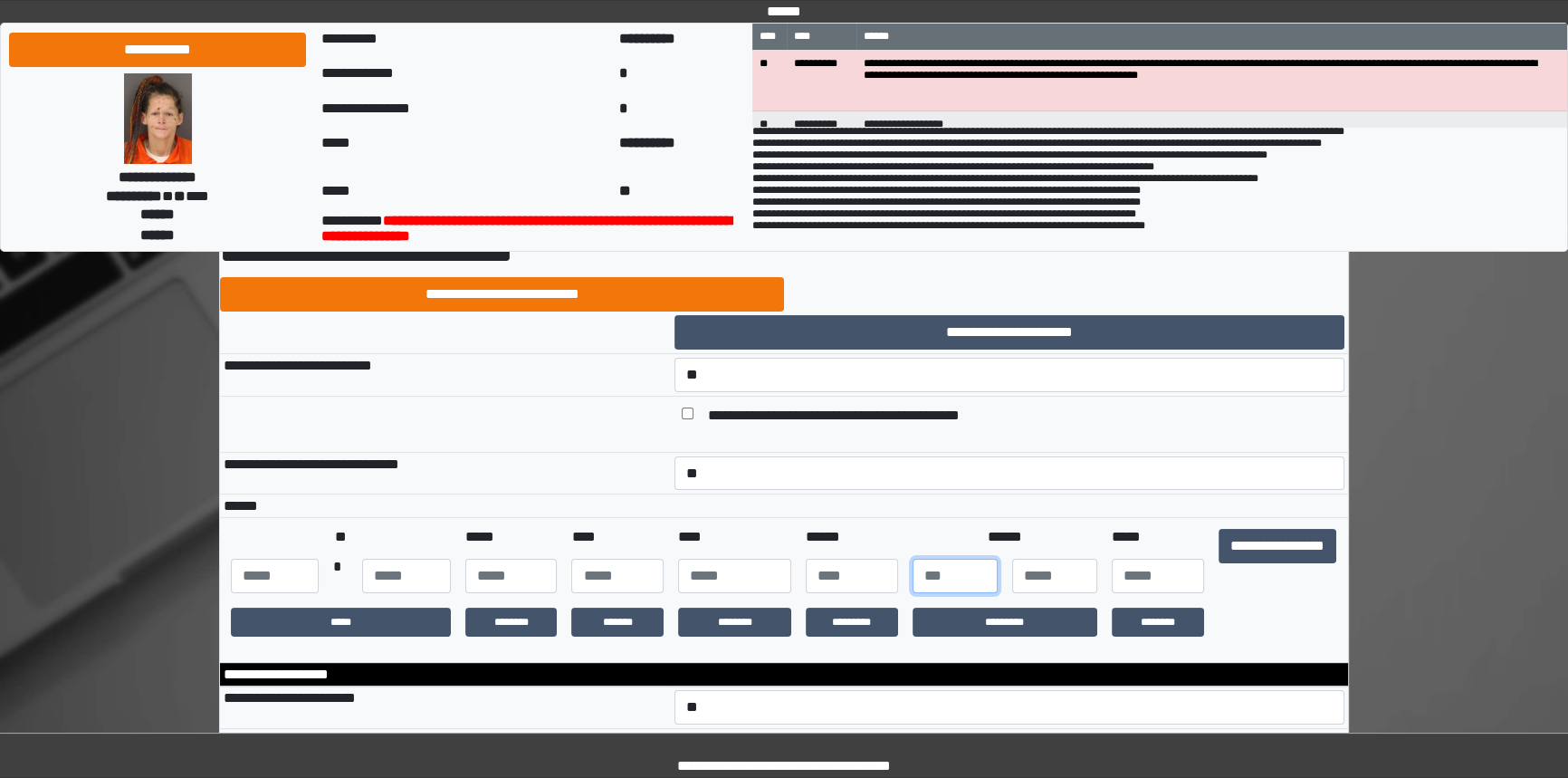 type on "*" 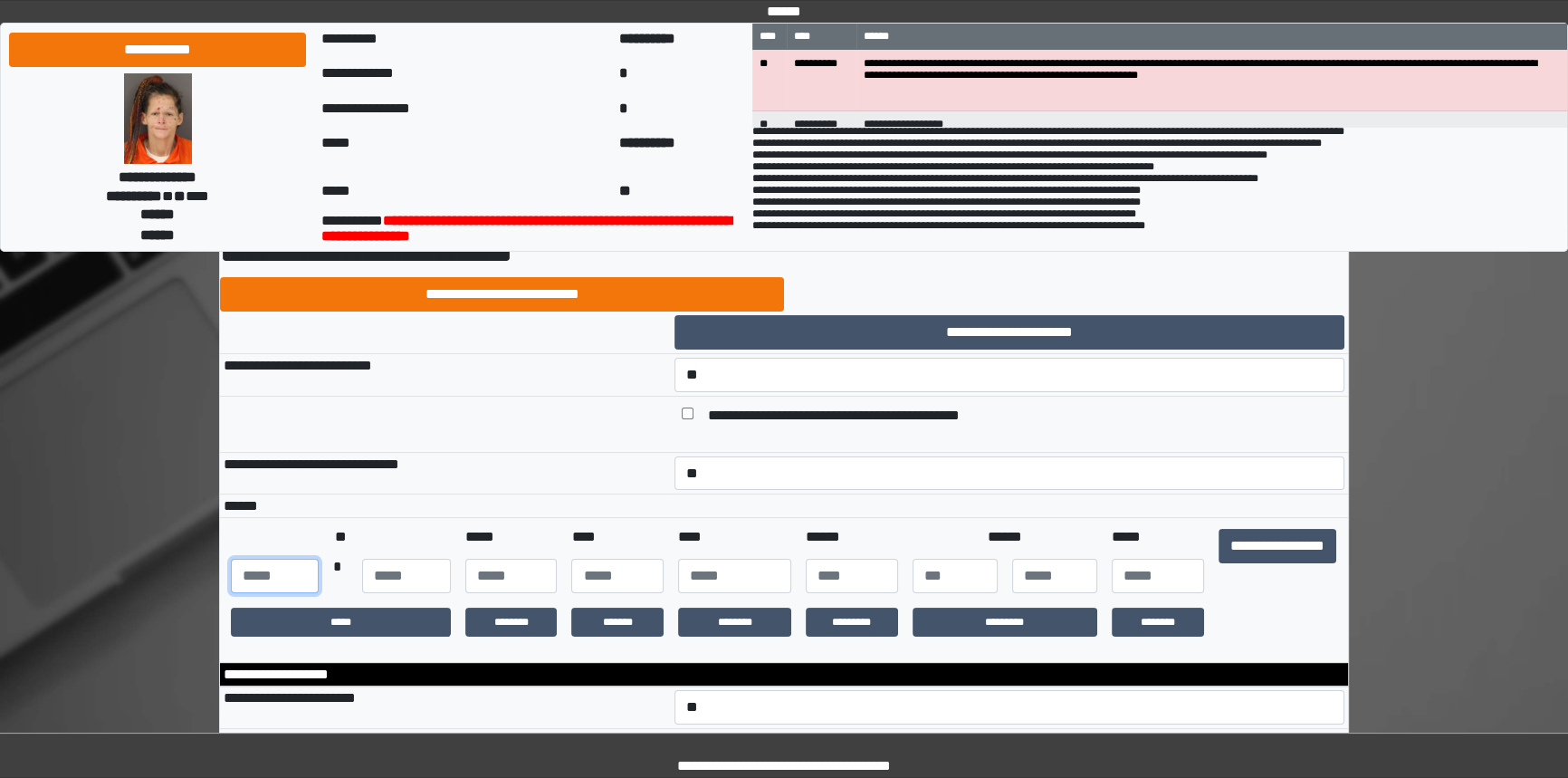 click at bounding box center [274, 576] 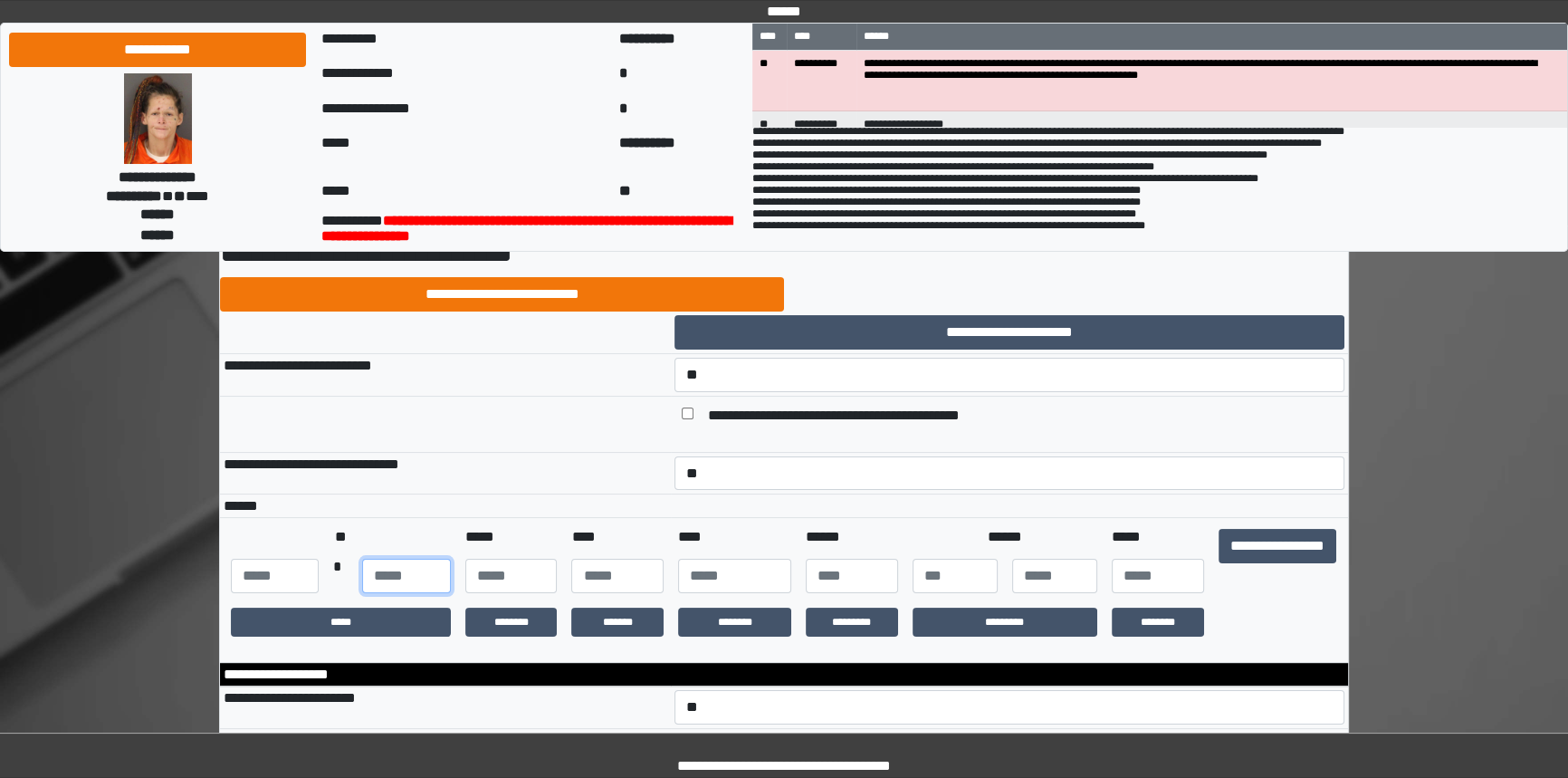 click at bounding box center [406, 576] 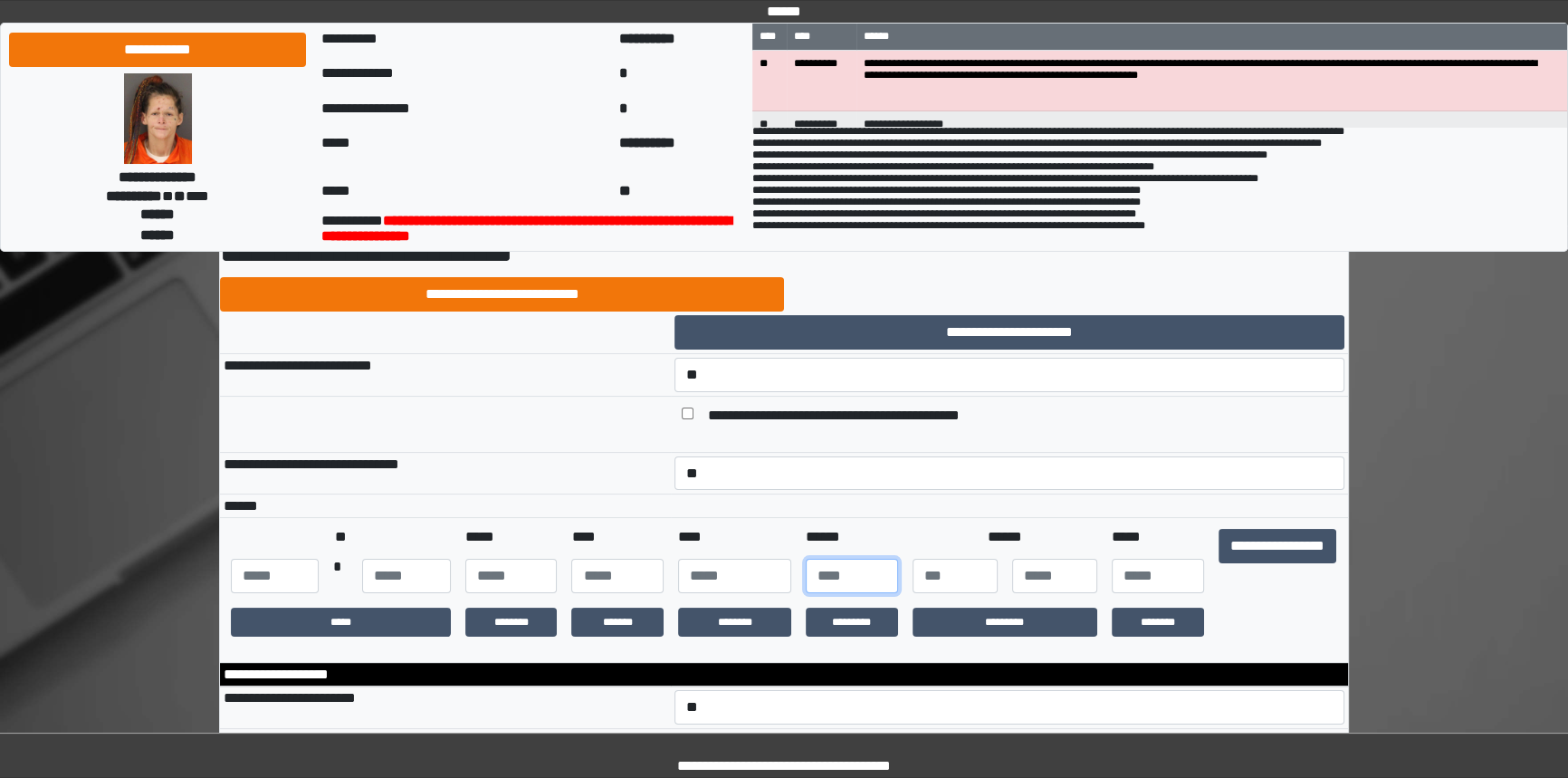 click at bounding box center [852, 576] 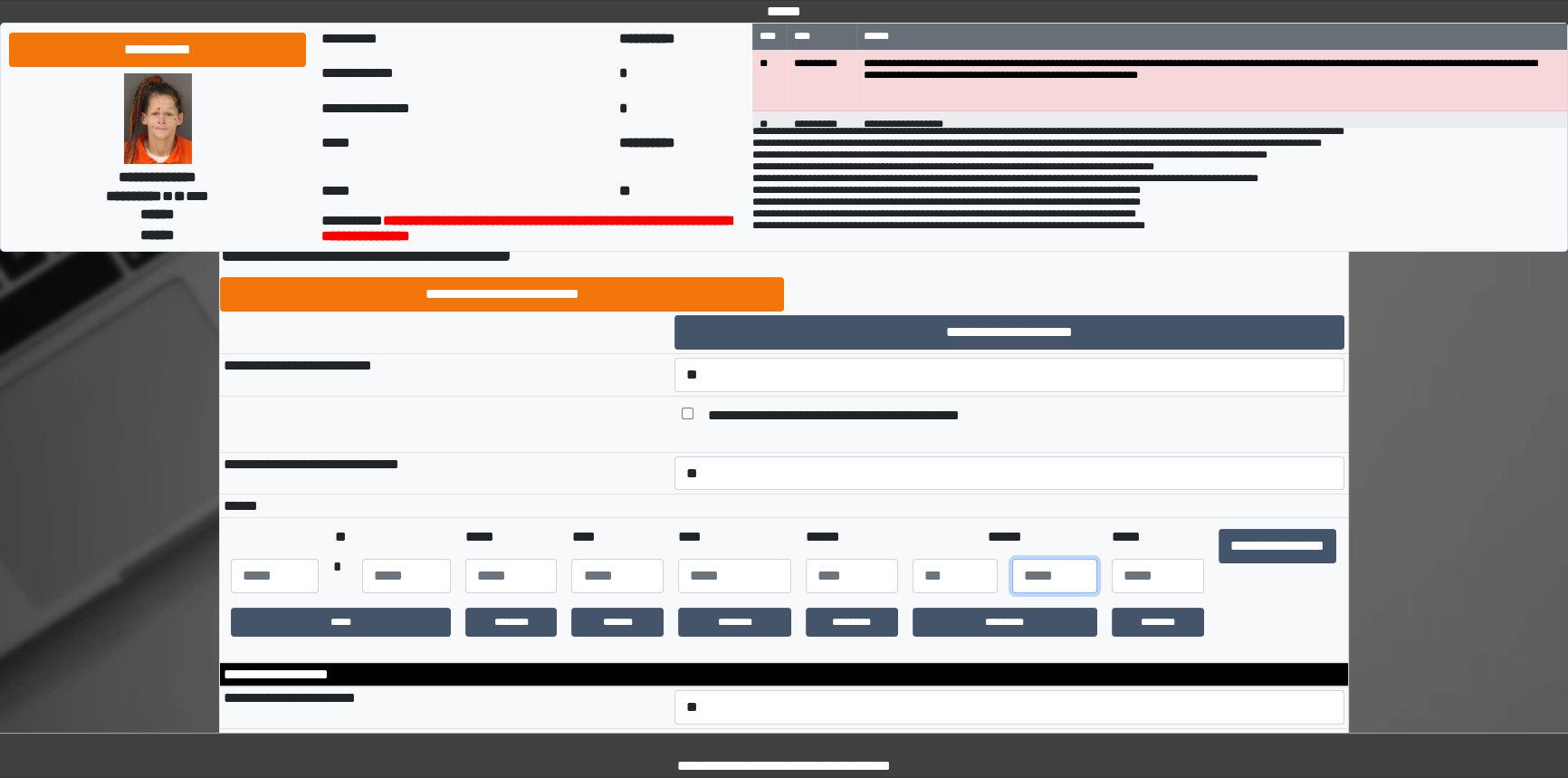 click at bounding box center (1055, 576) 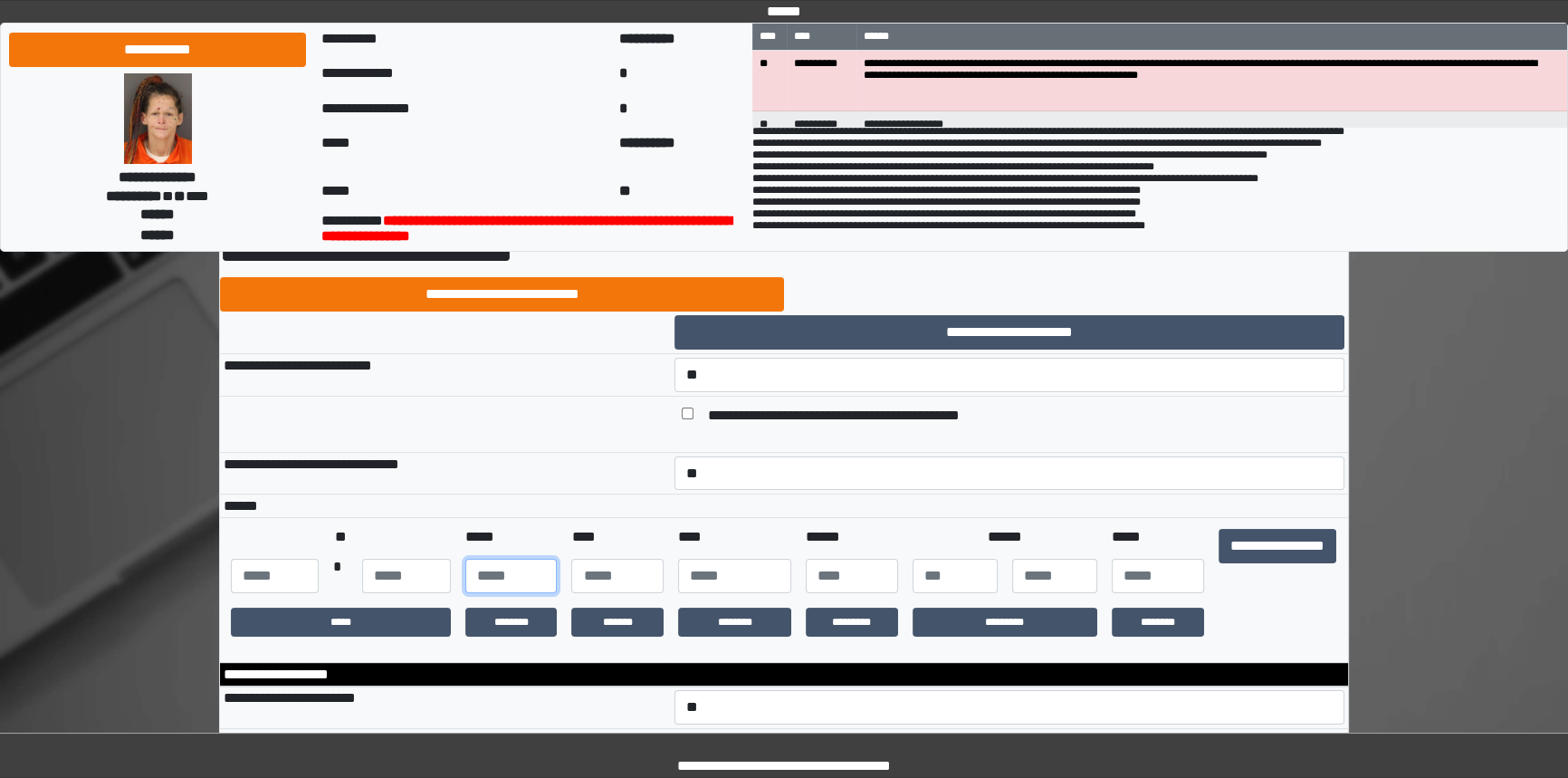 click at bounding box center [512, 576] 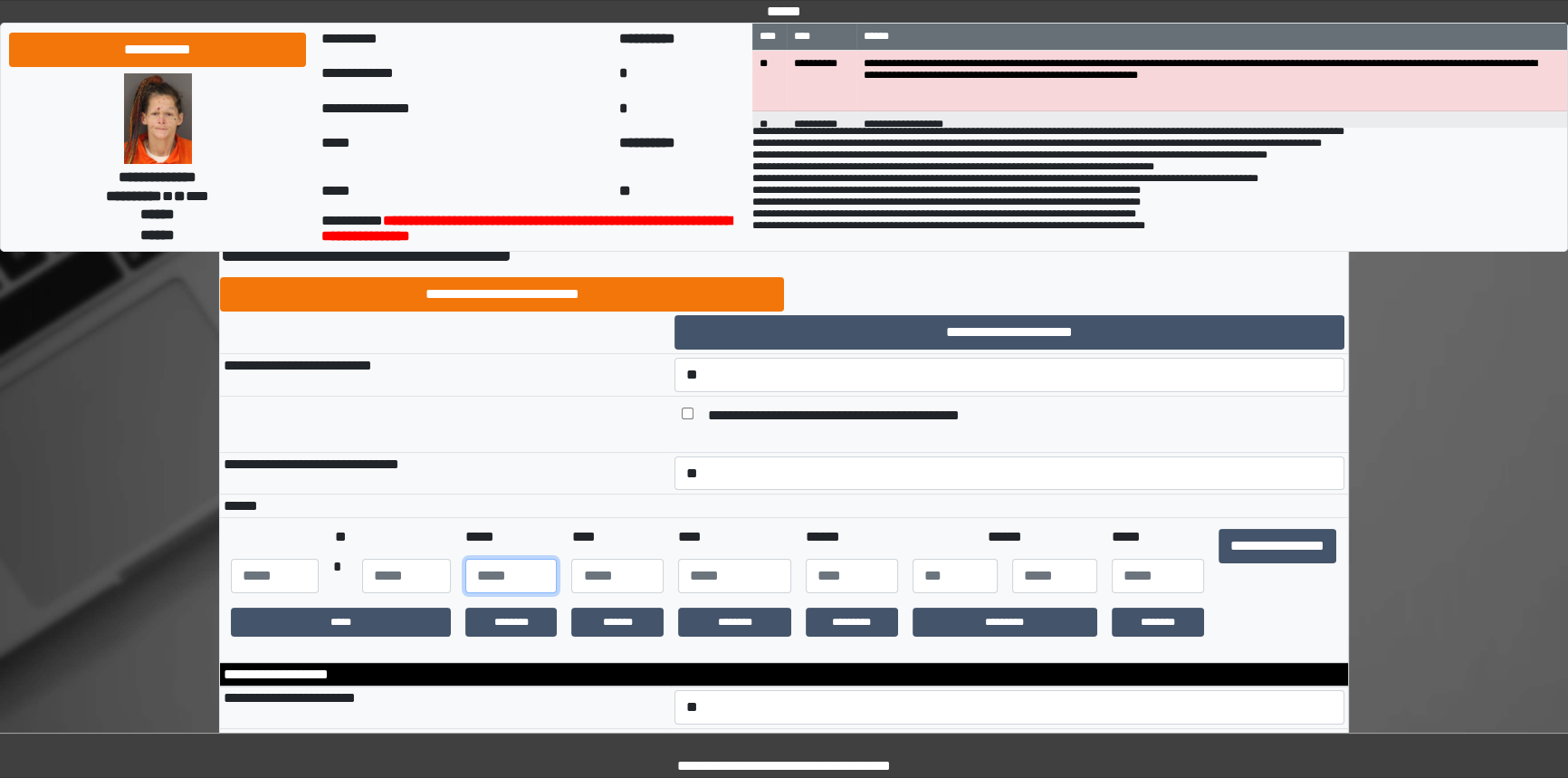 type on "*" 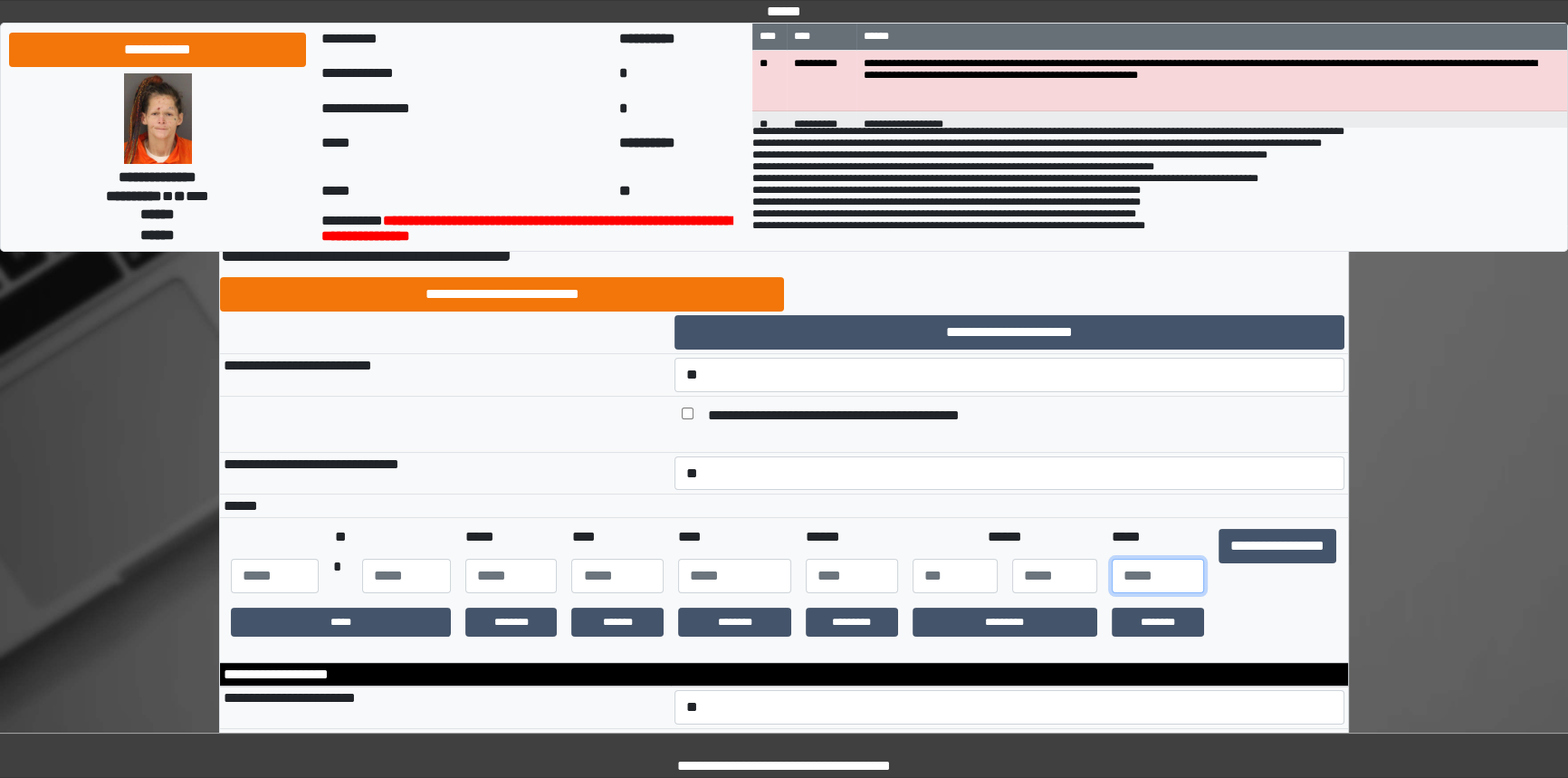 click on "*" at bounding box center [1158, 576] 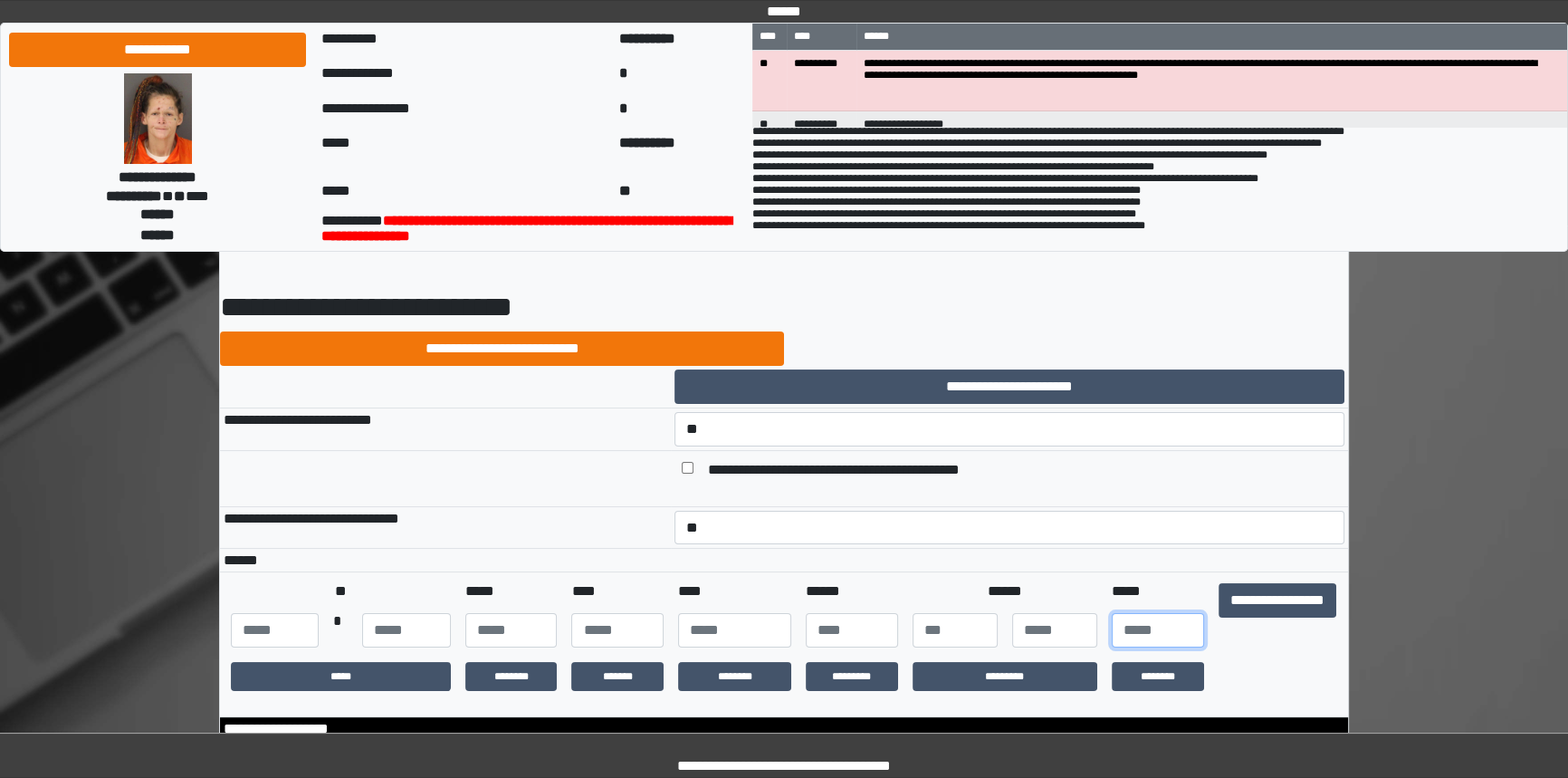 scroll, scrollTop: 38, scrollLeft: 0, axis: vertical 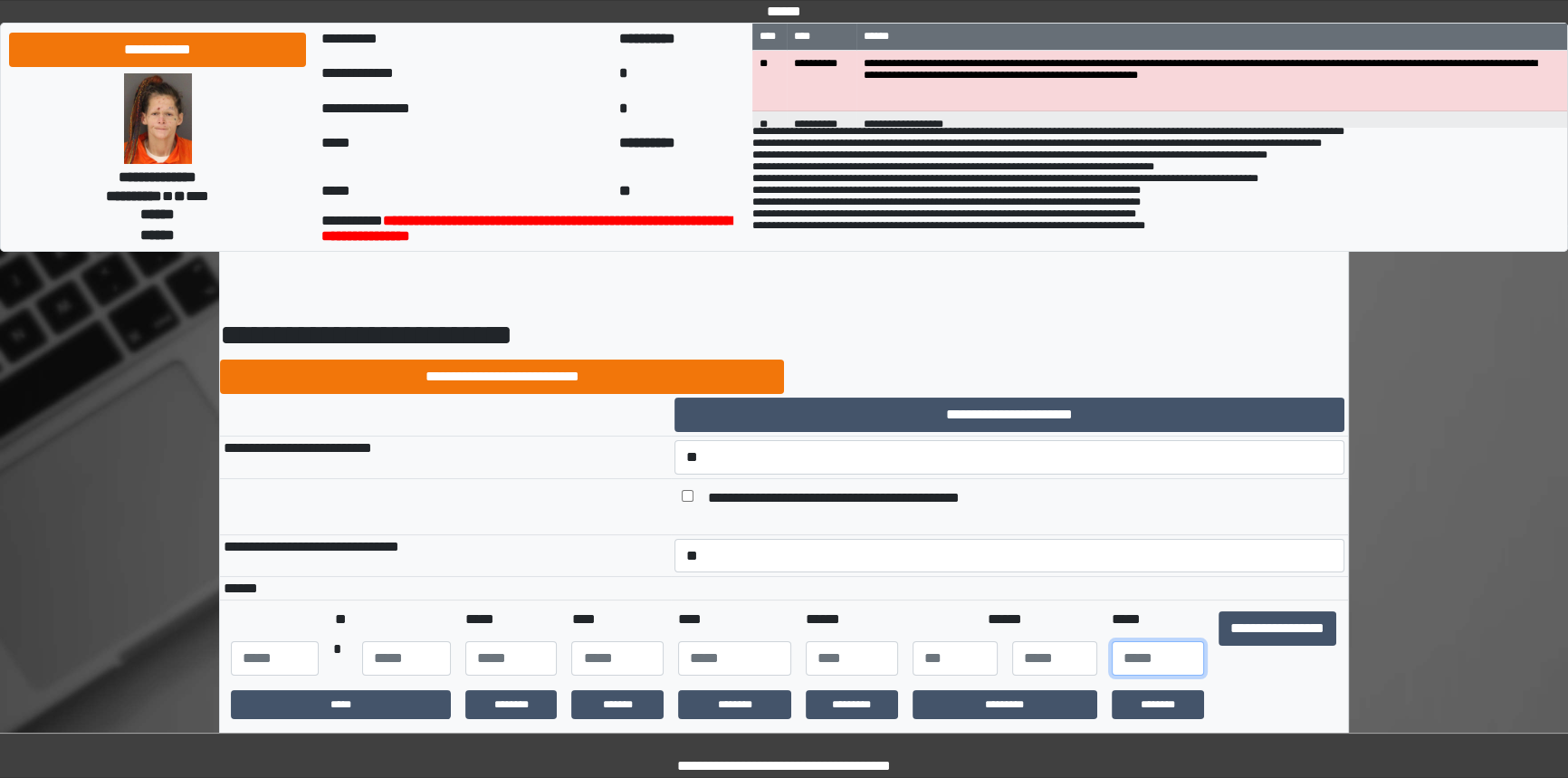 type on "*" 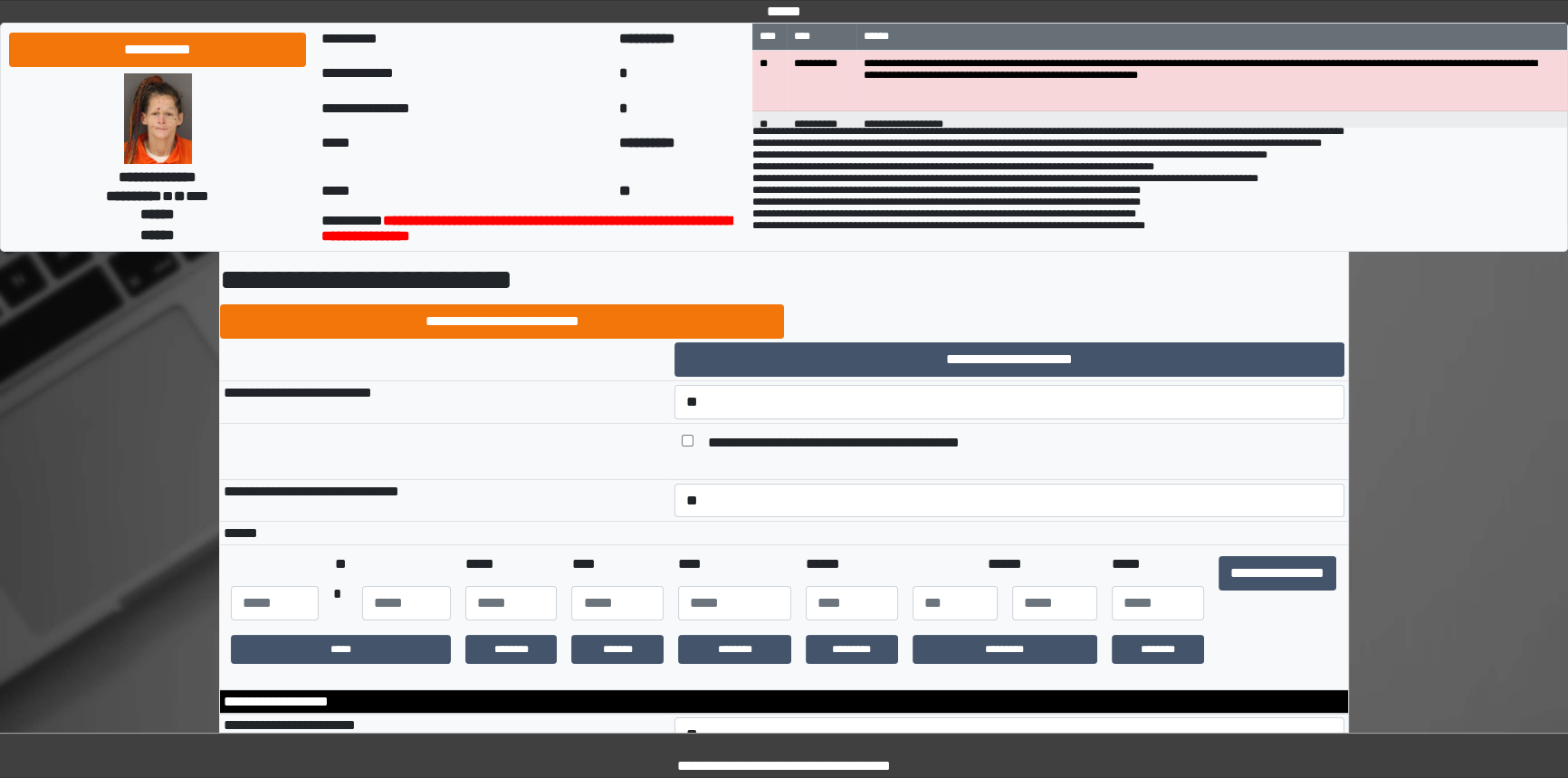 scroll, scrollTop: 120, scrollLeft: 0, axis: vertical 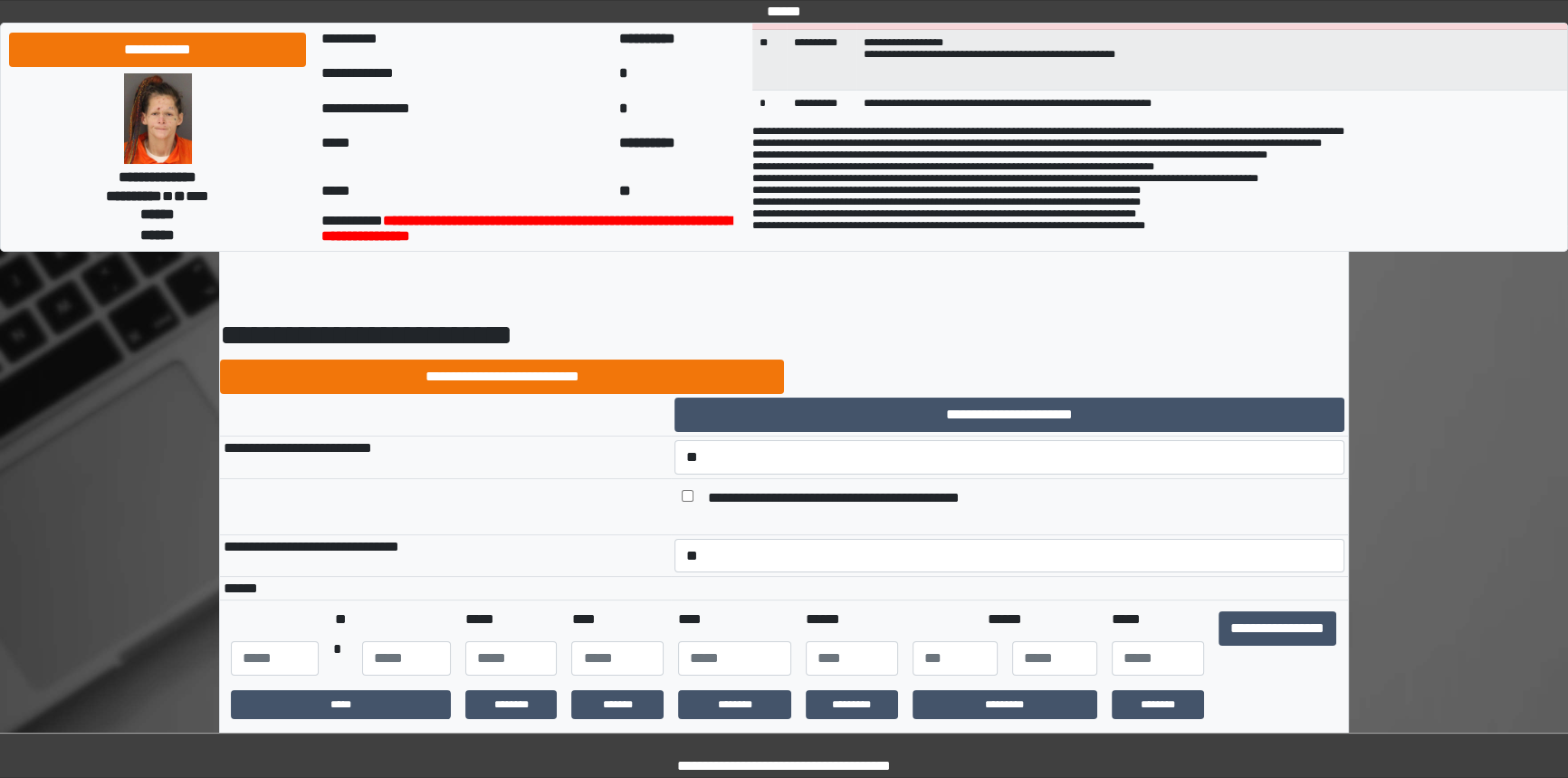 click on "**********" at bounding box center (821, 60) 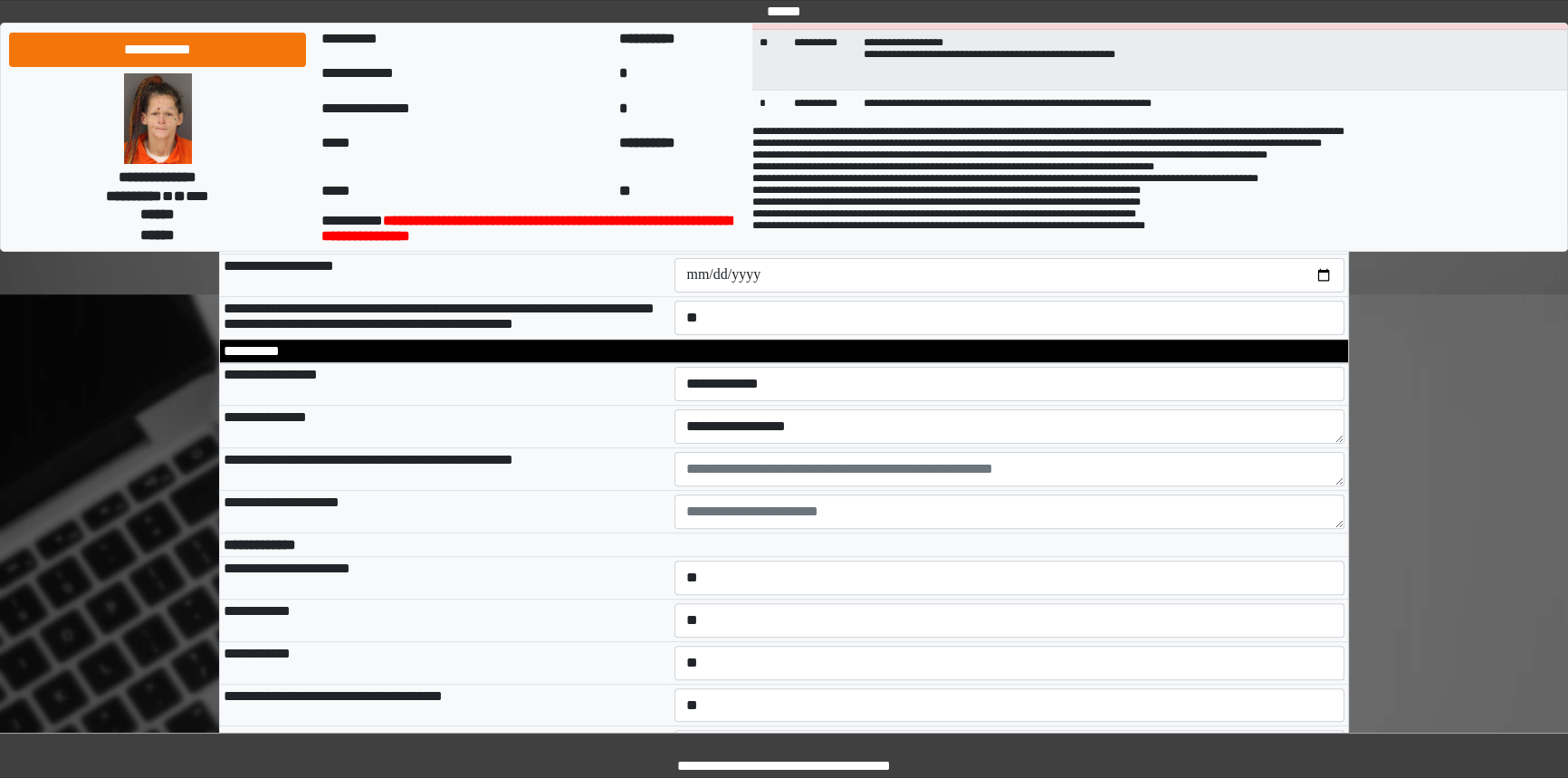 scroll, scrollTop: 697, scrollLeft: 0, axis: vertical 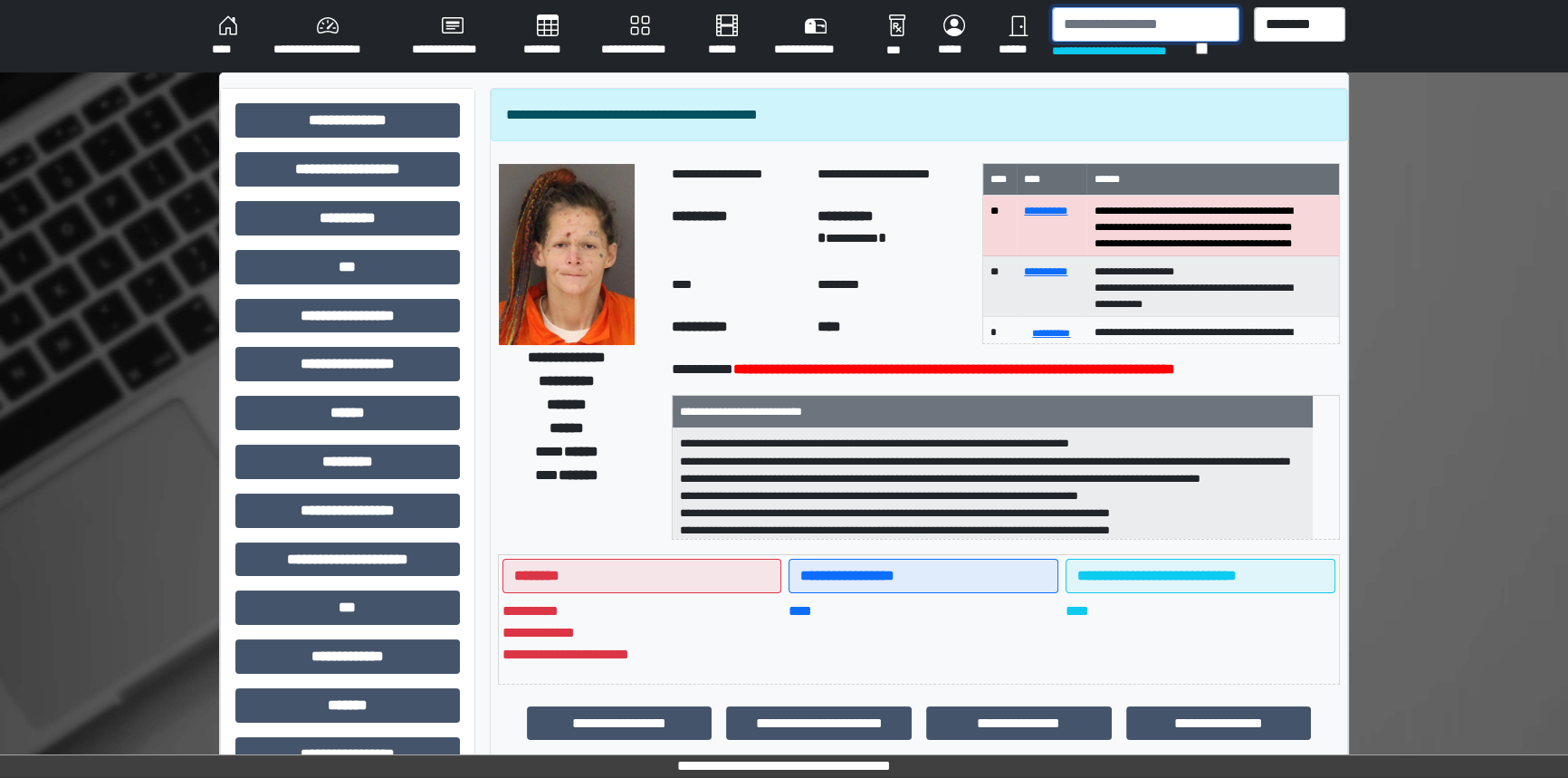 click at bounding box center [1145, 24] 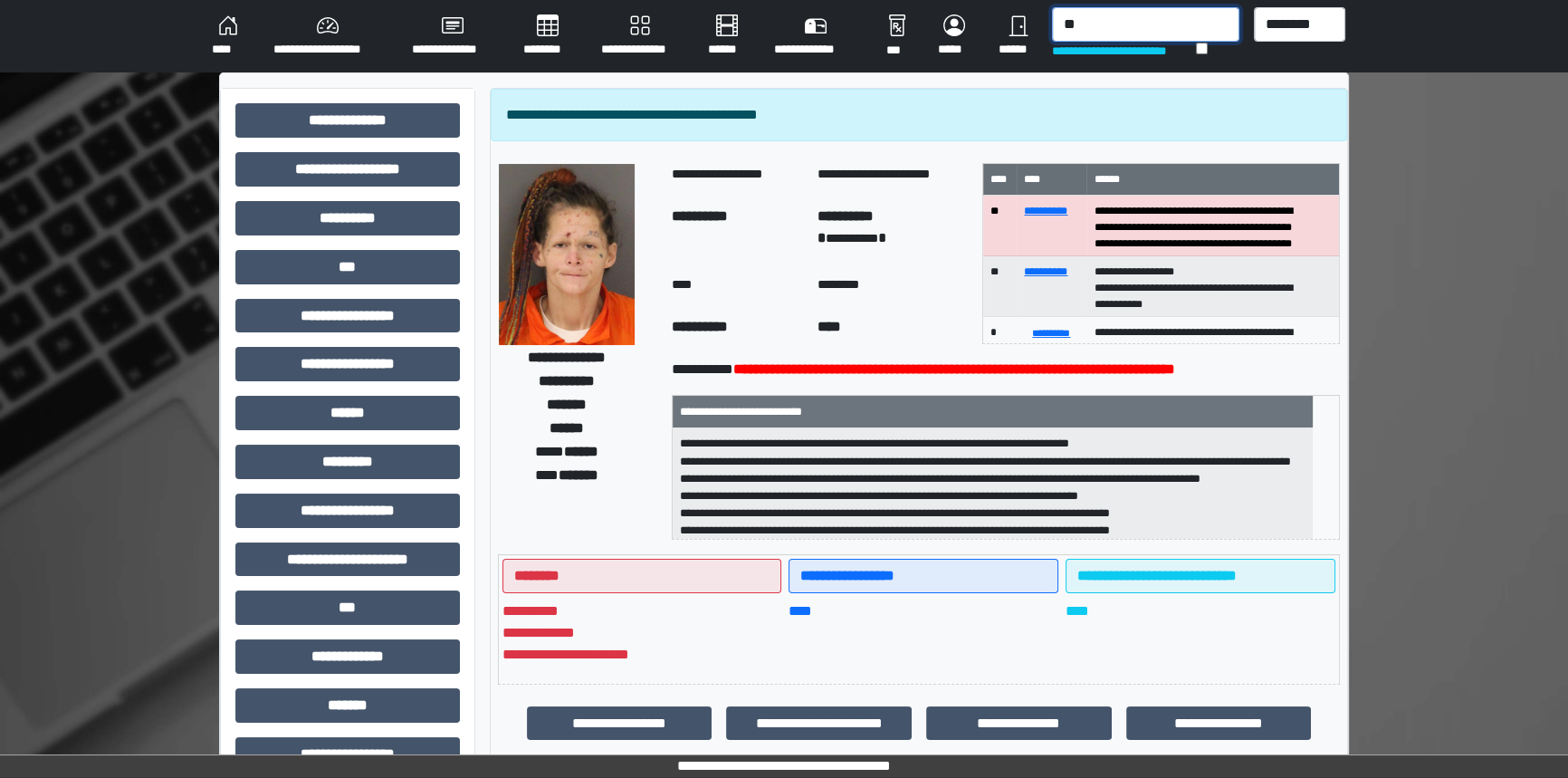 type on "*" 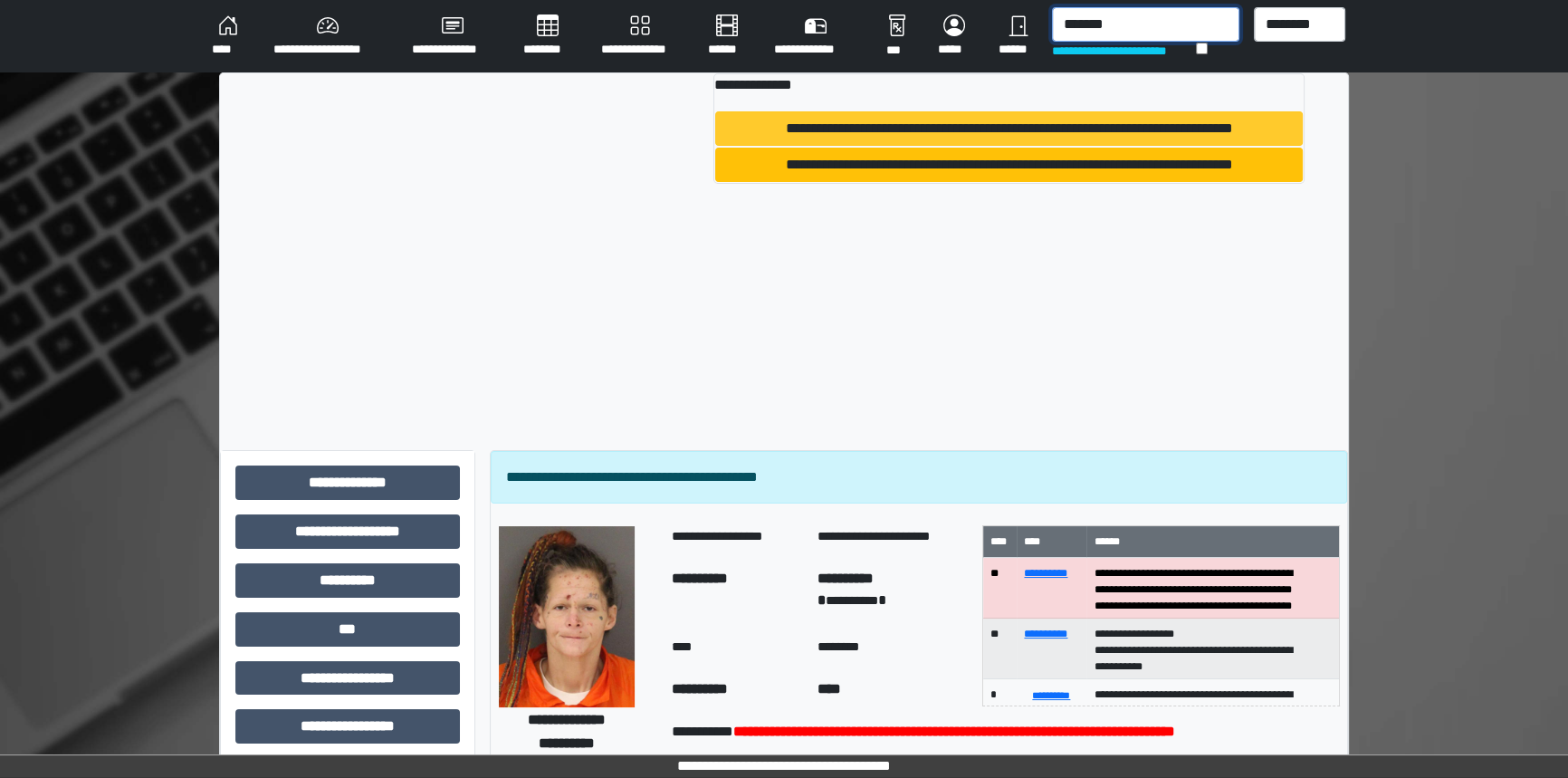 type on "*******" 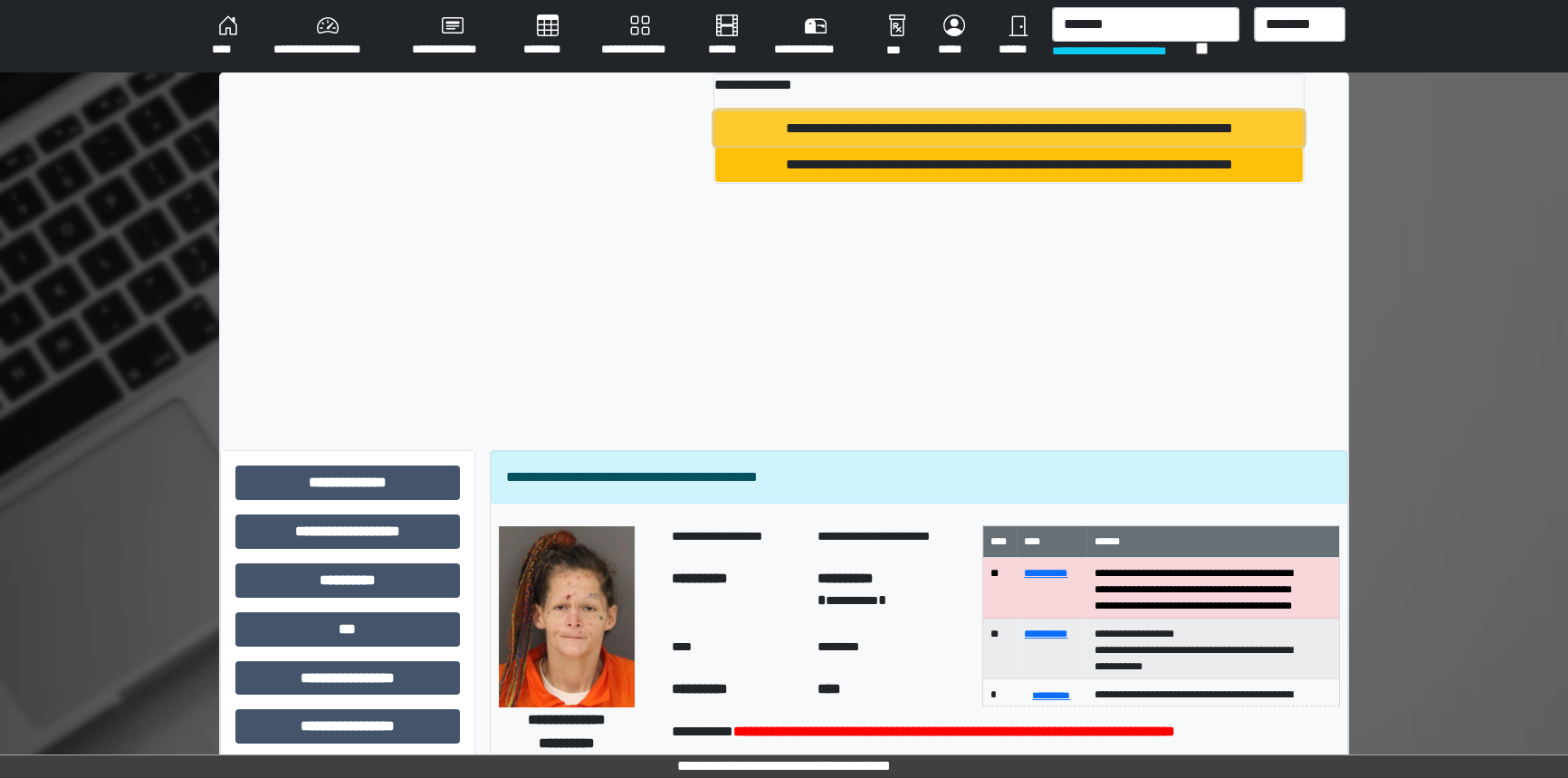 click on "**********" at bounding box center [1009, 129] 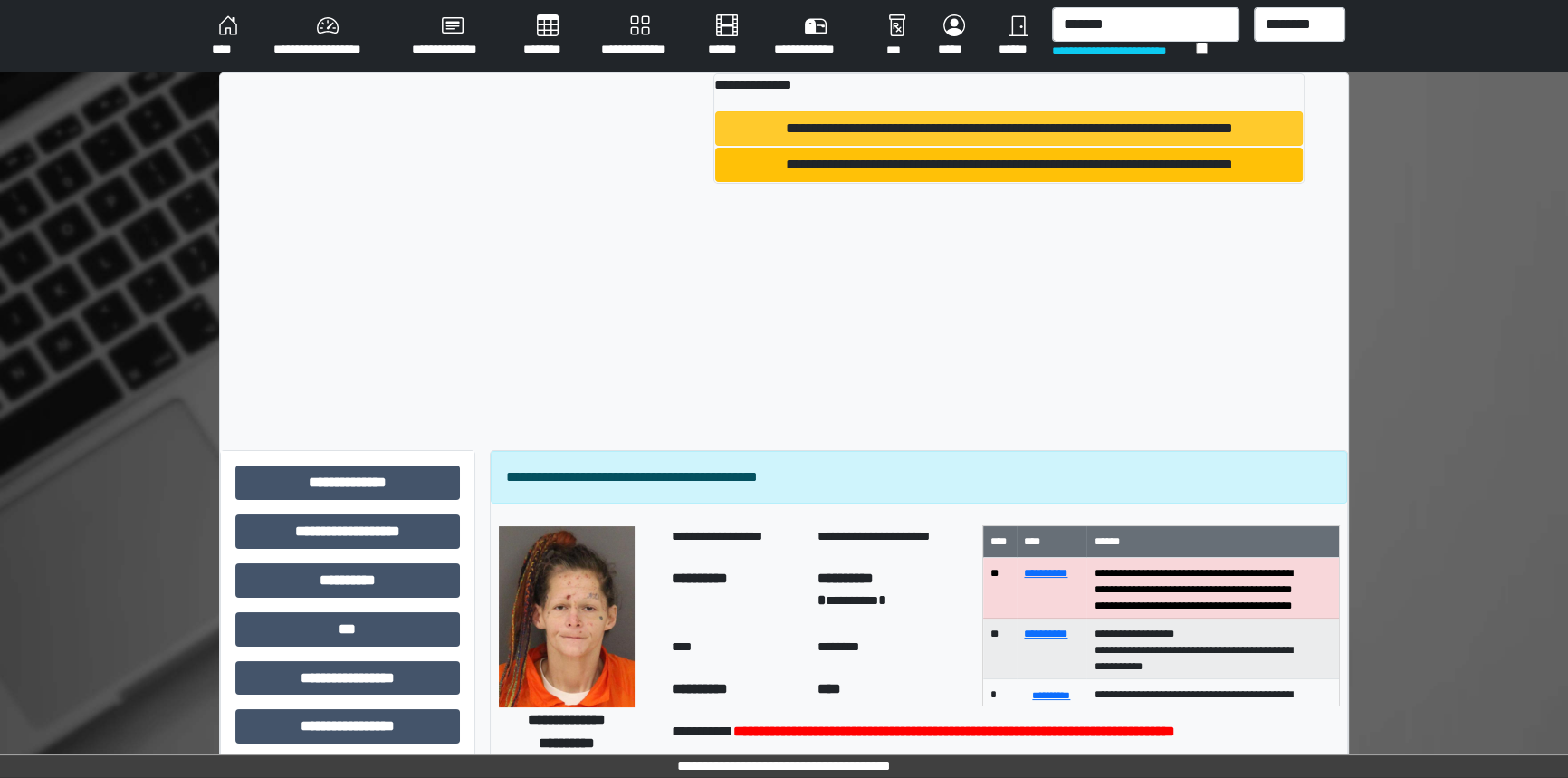 type 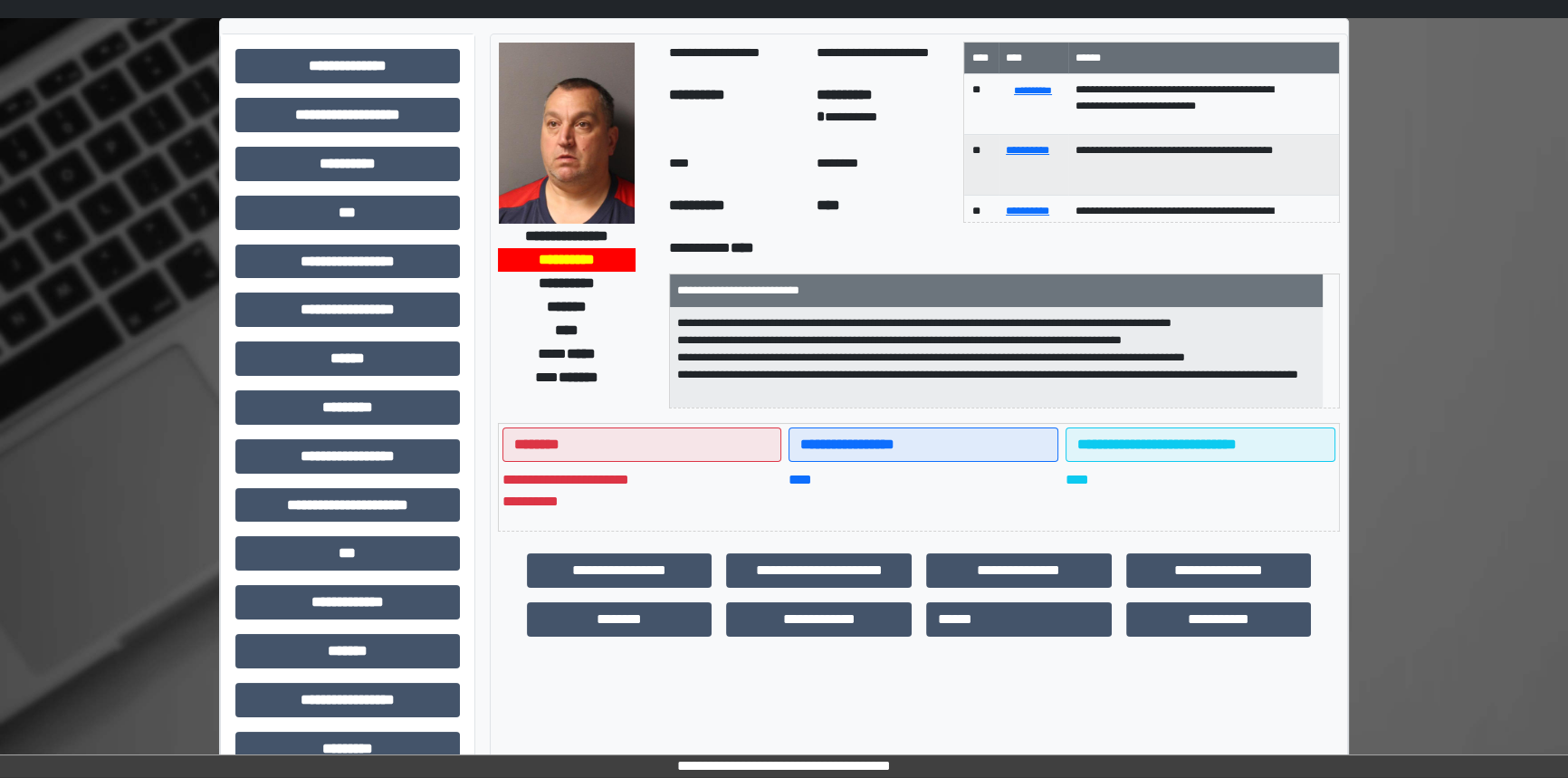 scroll, scrollTop: 82, scrollLeft: 0, axis: vertical 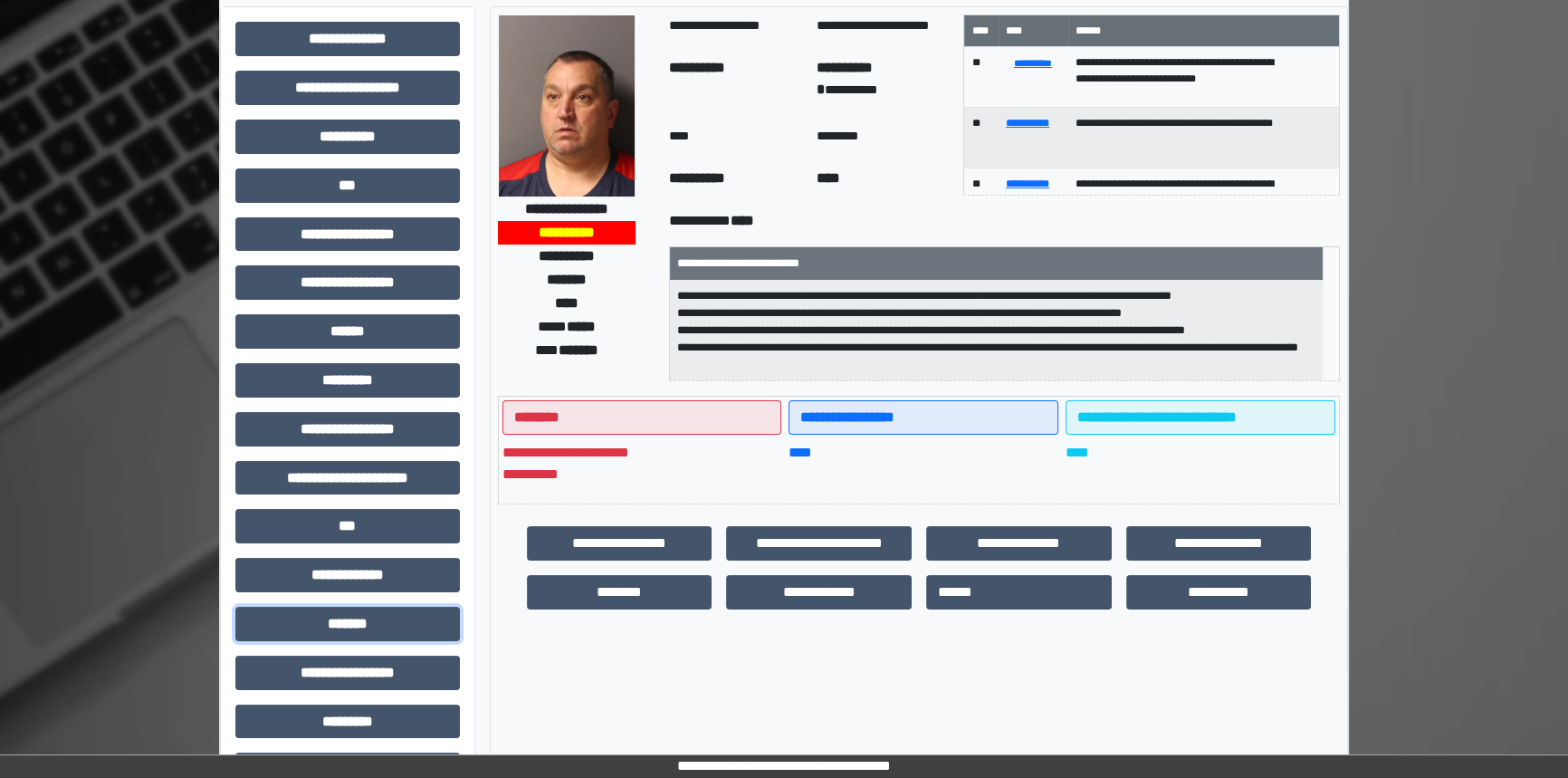 drag, startPoint x: 424, startPoint y: 633, endPoint x: 483, endPoint y: 558, distance: 95.42536 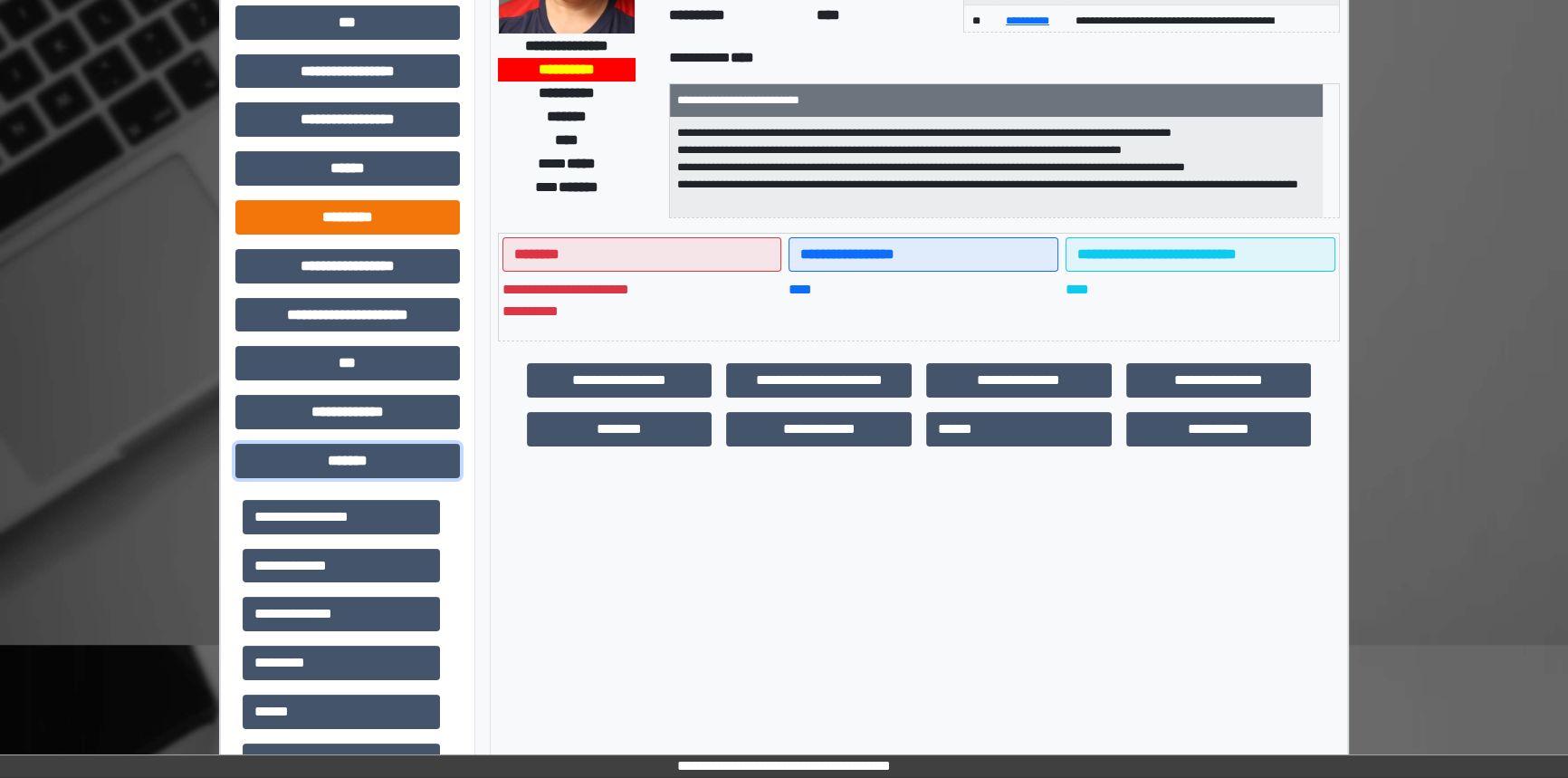 scroll, scrollTop: 246, scrollLeft: 0, axis: vertical 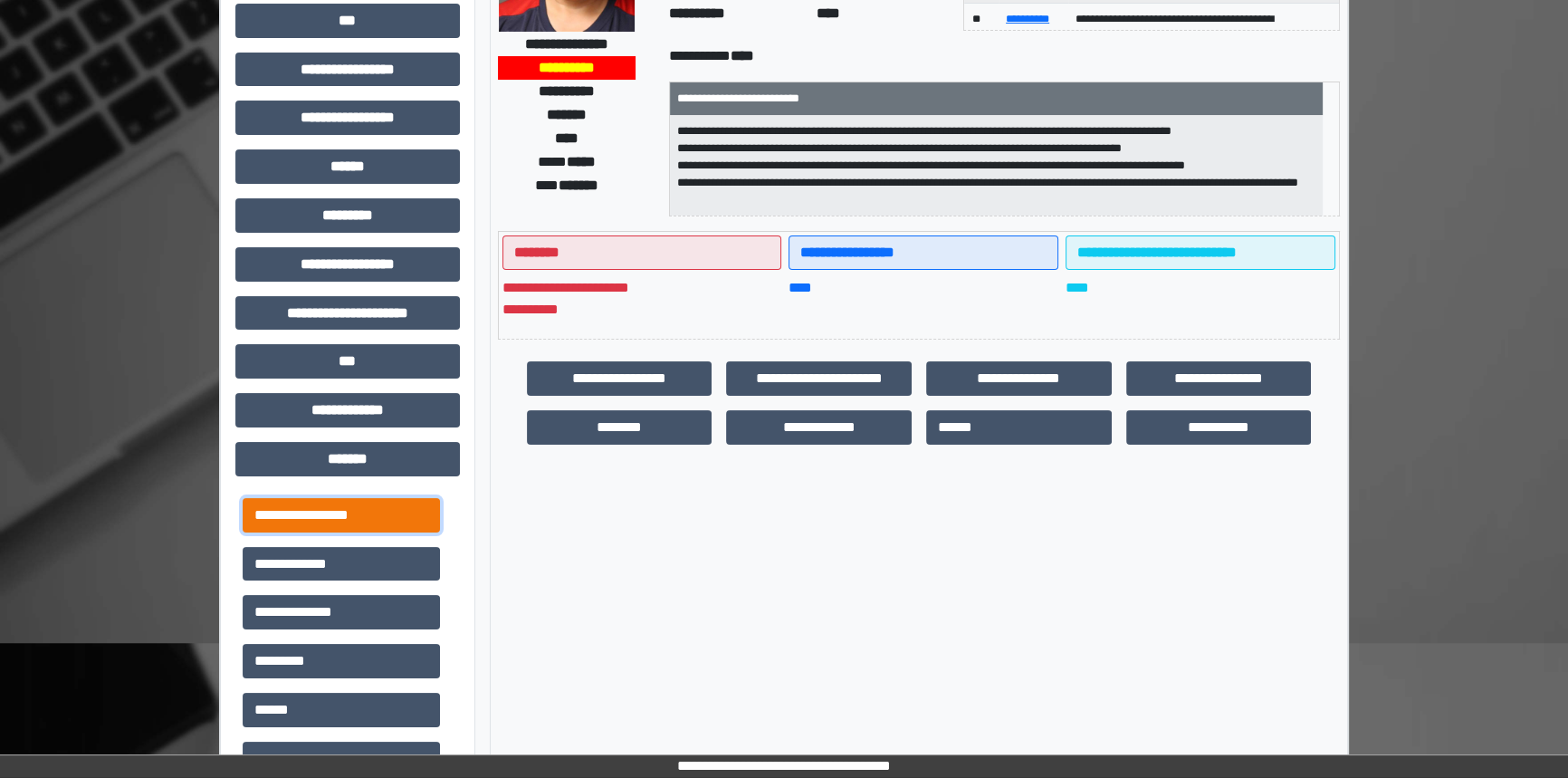 click on "**********" at bounding box center [341, 515] 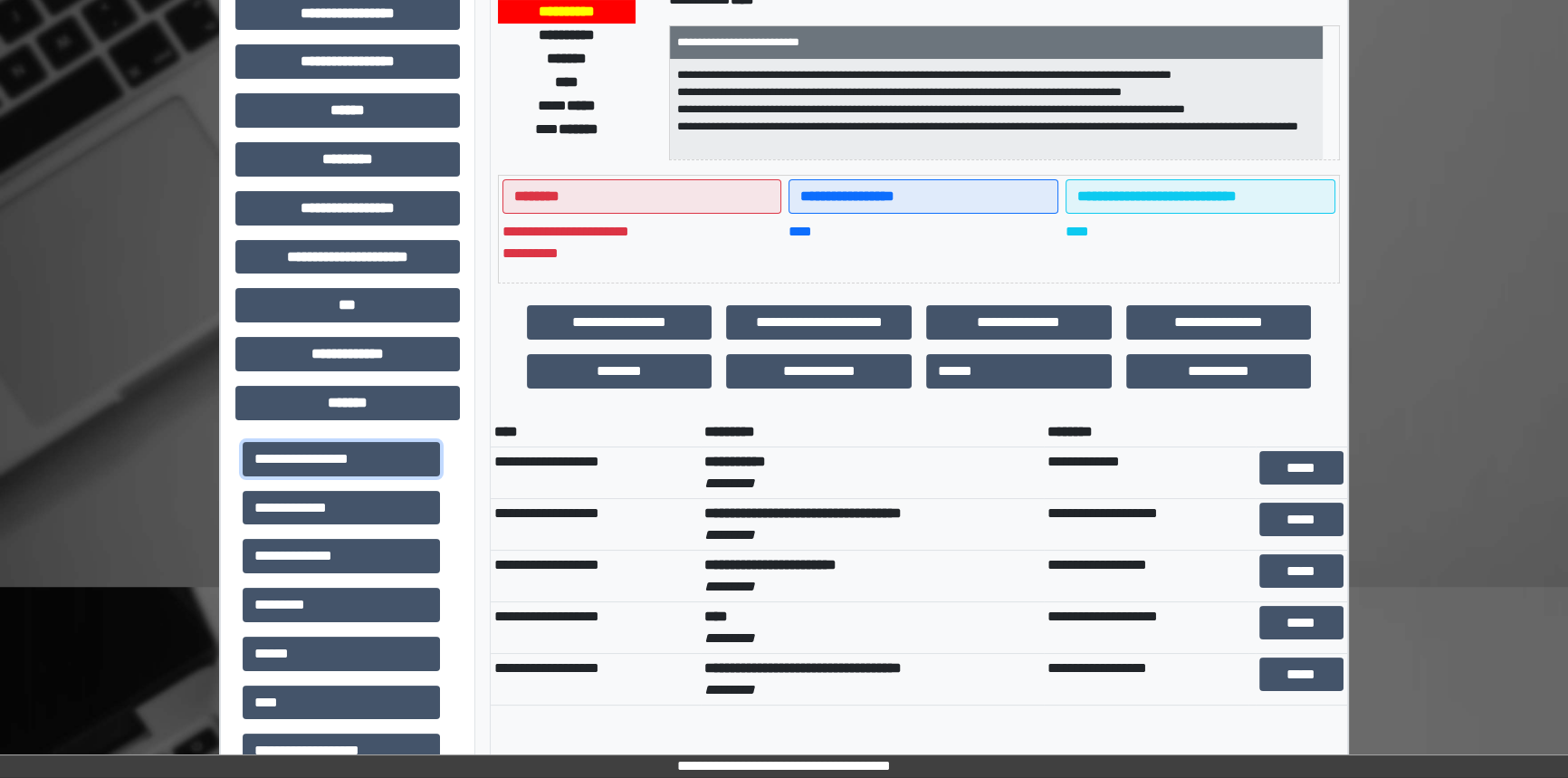 scroll, scrollTop: 411, scrollLeft: 0, axis: vertical 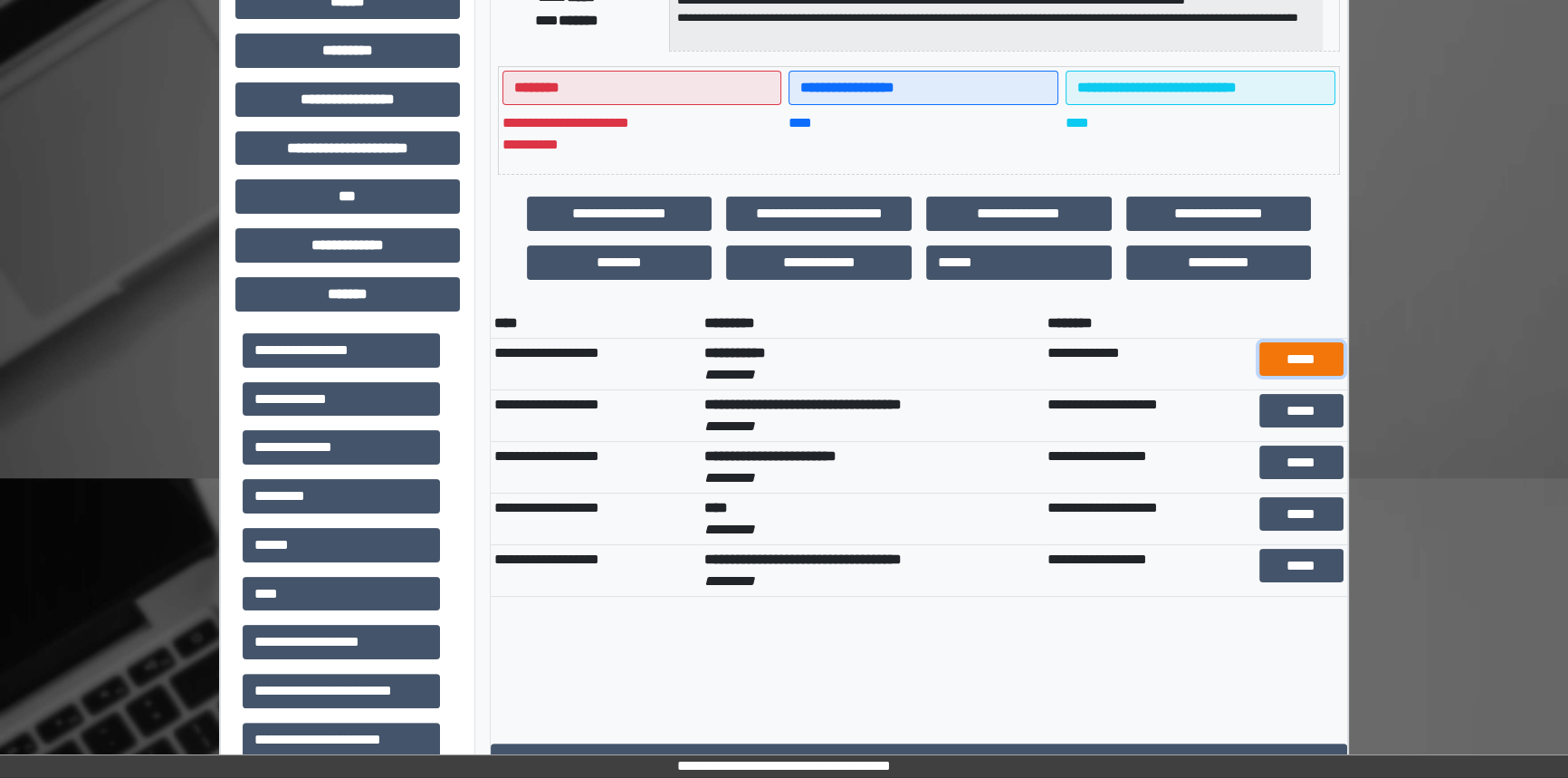 click on "*****" at bounding box center (1301, 360) 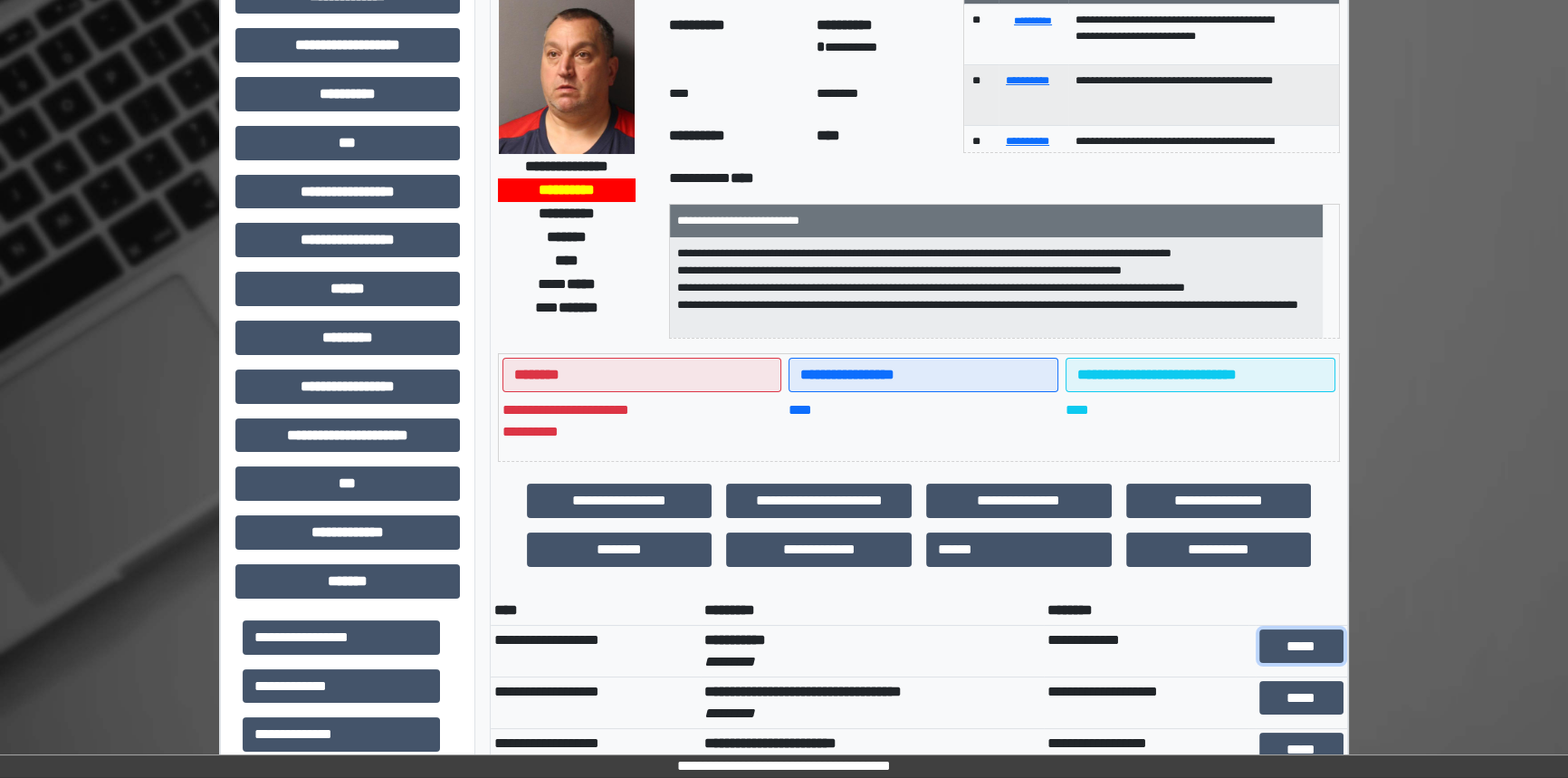 scroll, scrollTop: 82, scrollLeft: 0, axis: vertical 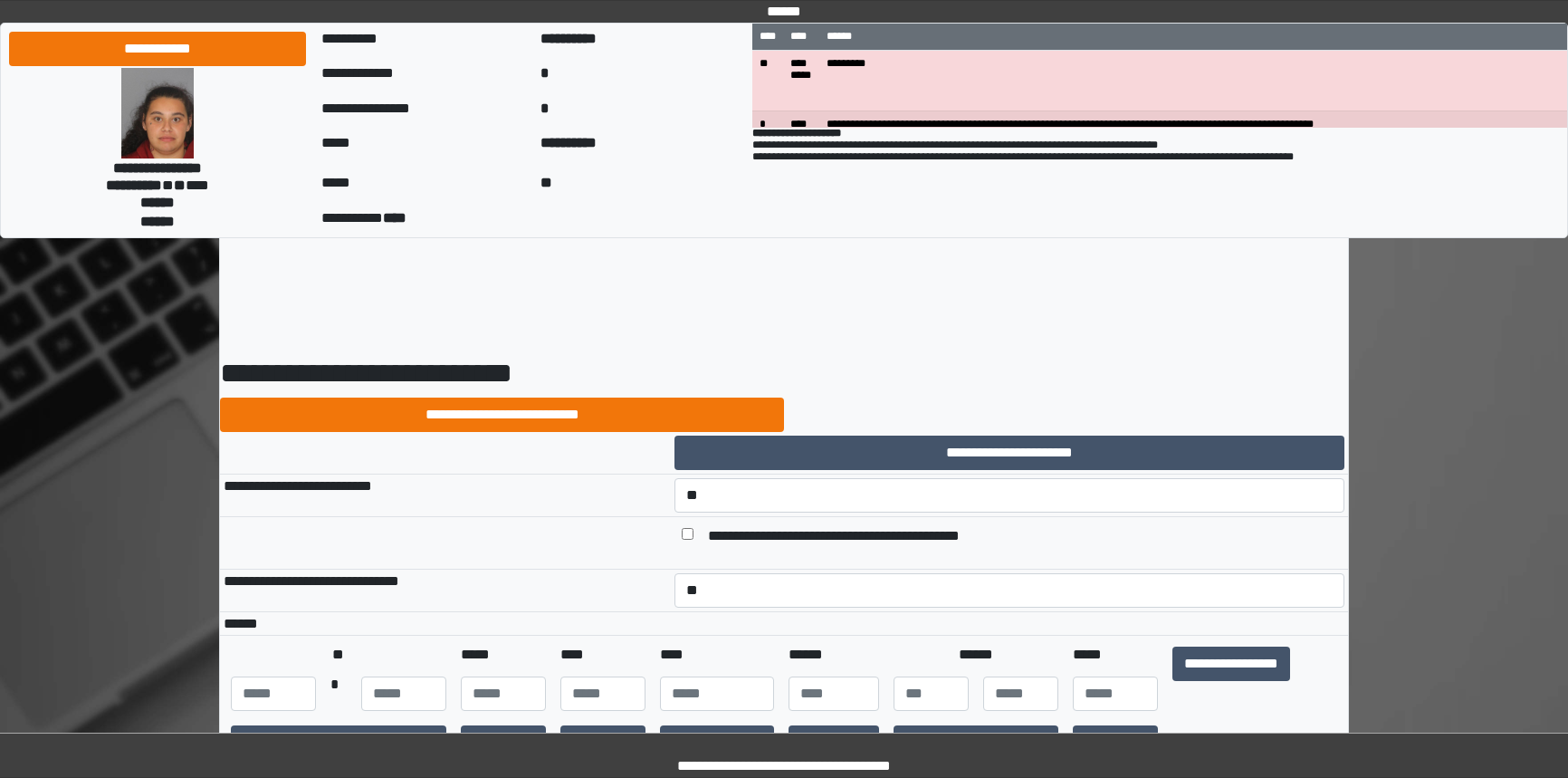 select on "*" 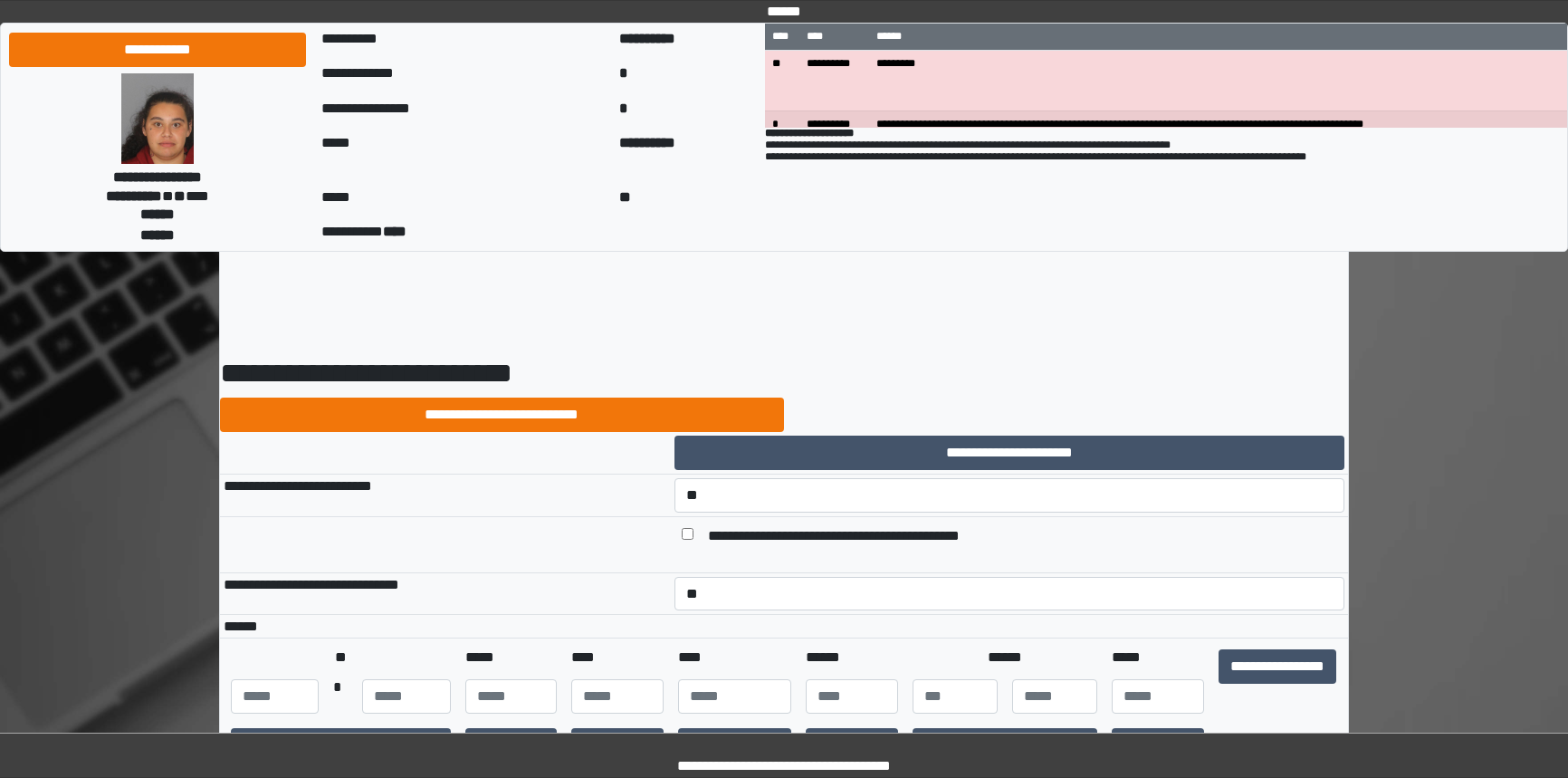 scroll, scrollTop: 2493, scrollLeft: 0, axis: vertical 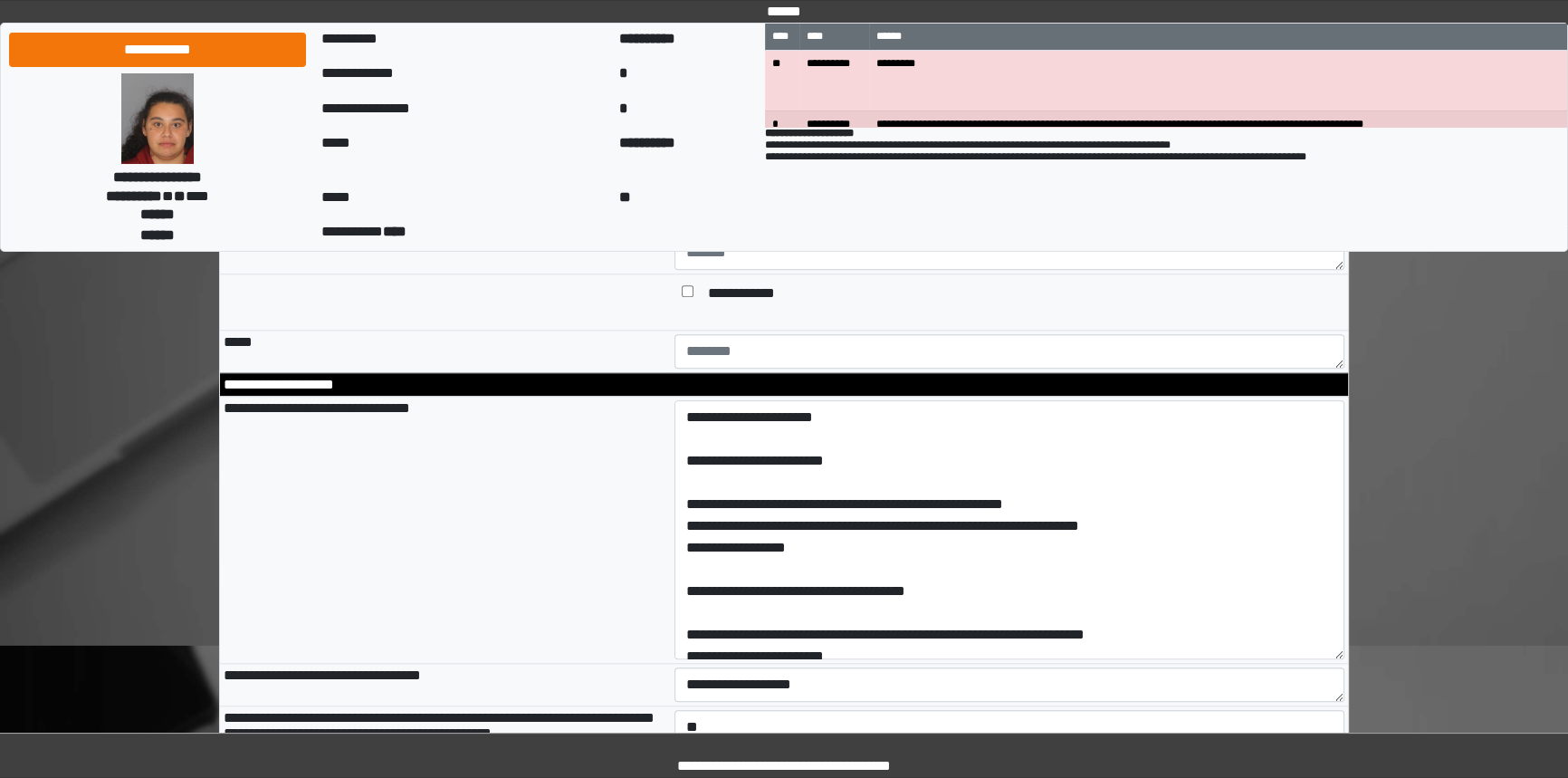 click on "**********" at bounding box center (1009, 530) 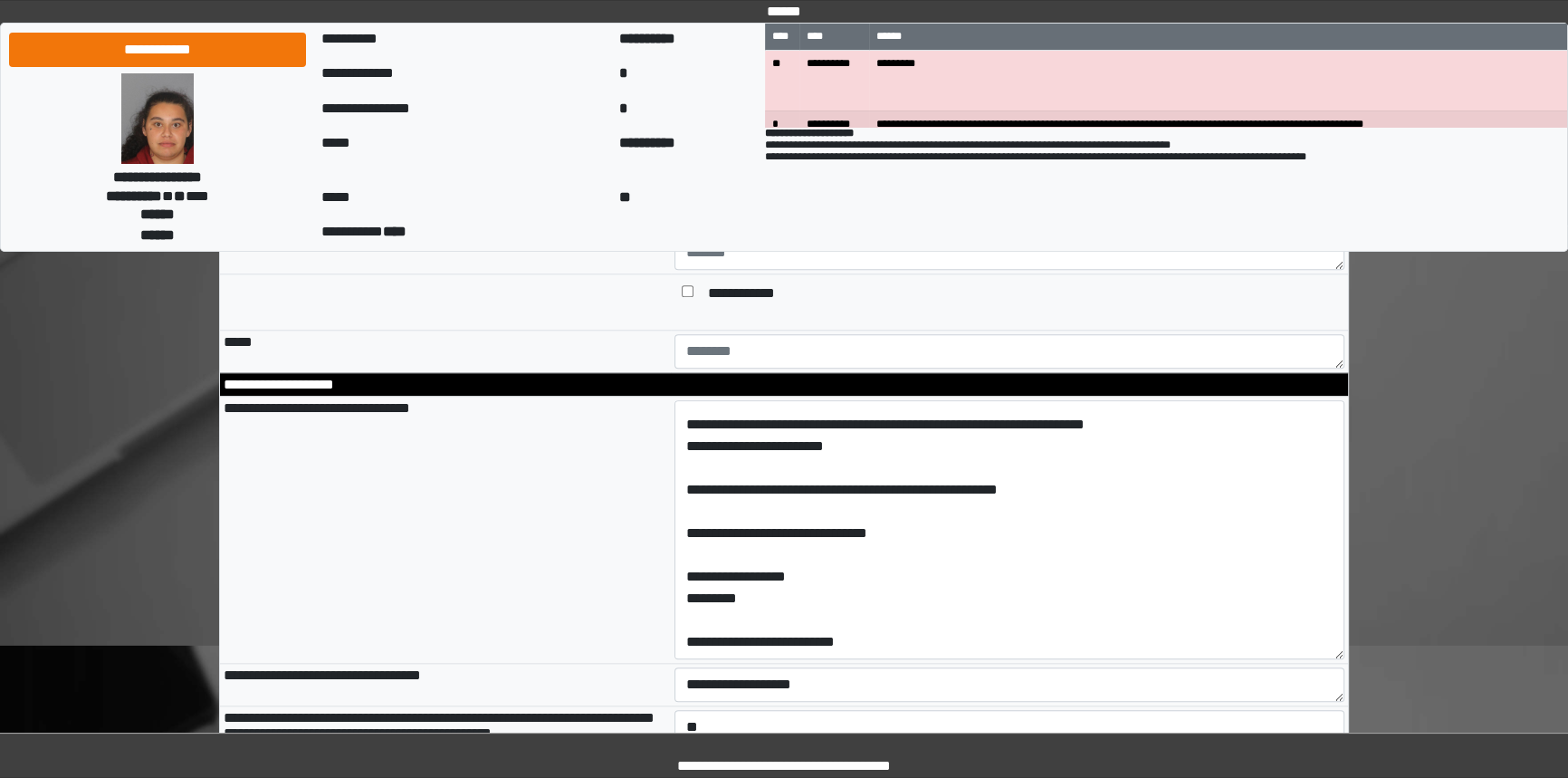 drag, startPoint x: 682, startPoint y: 471, endPoint x: 1007, endPoint y: 691, distance: 392.46019 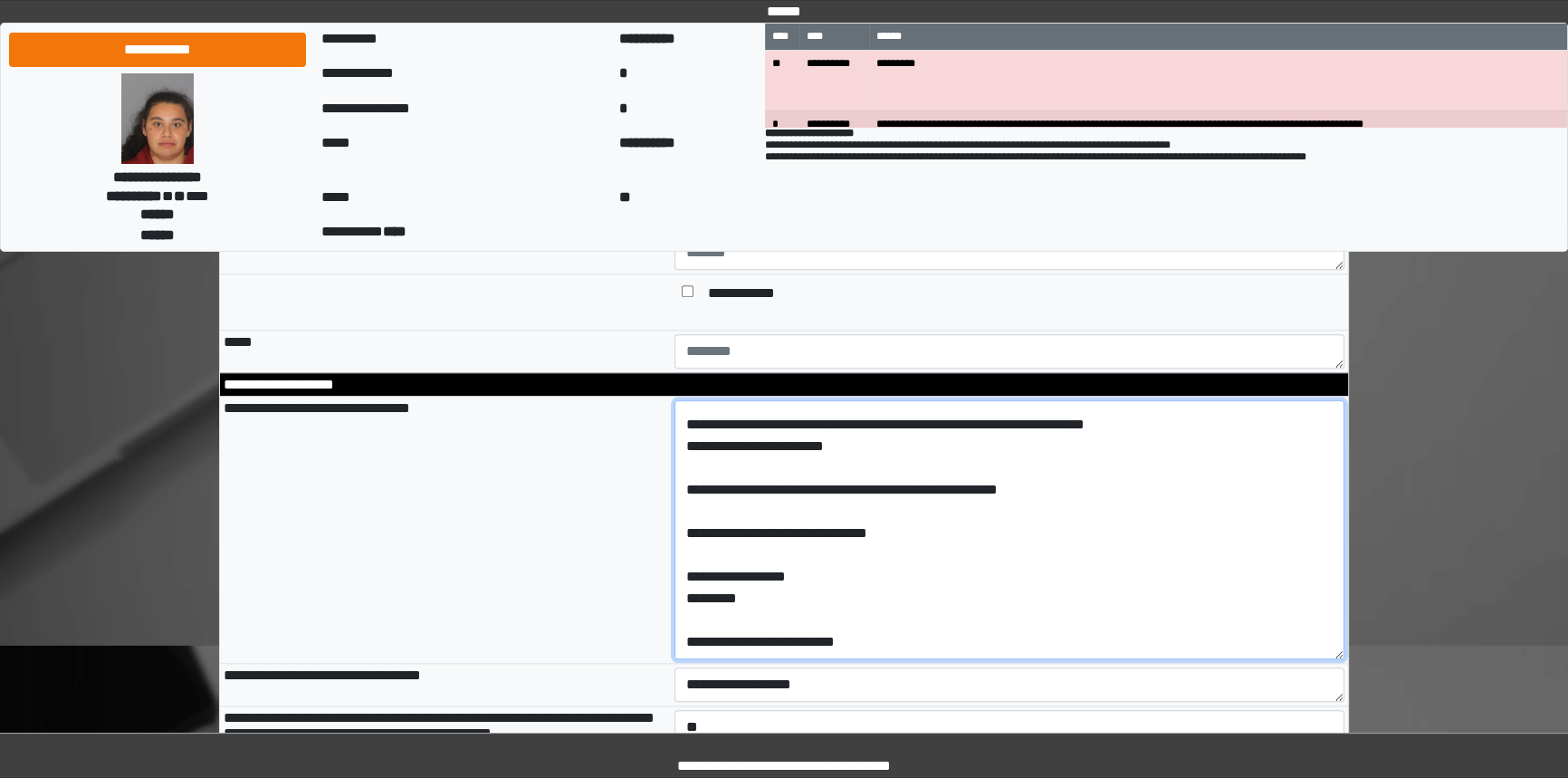 click on "**********" at bounding box center [1009, 530] 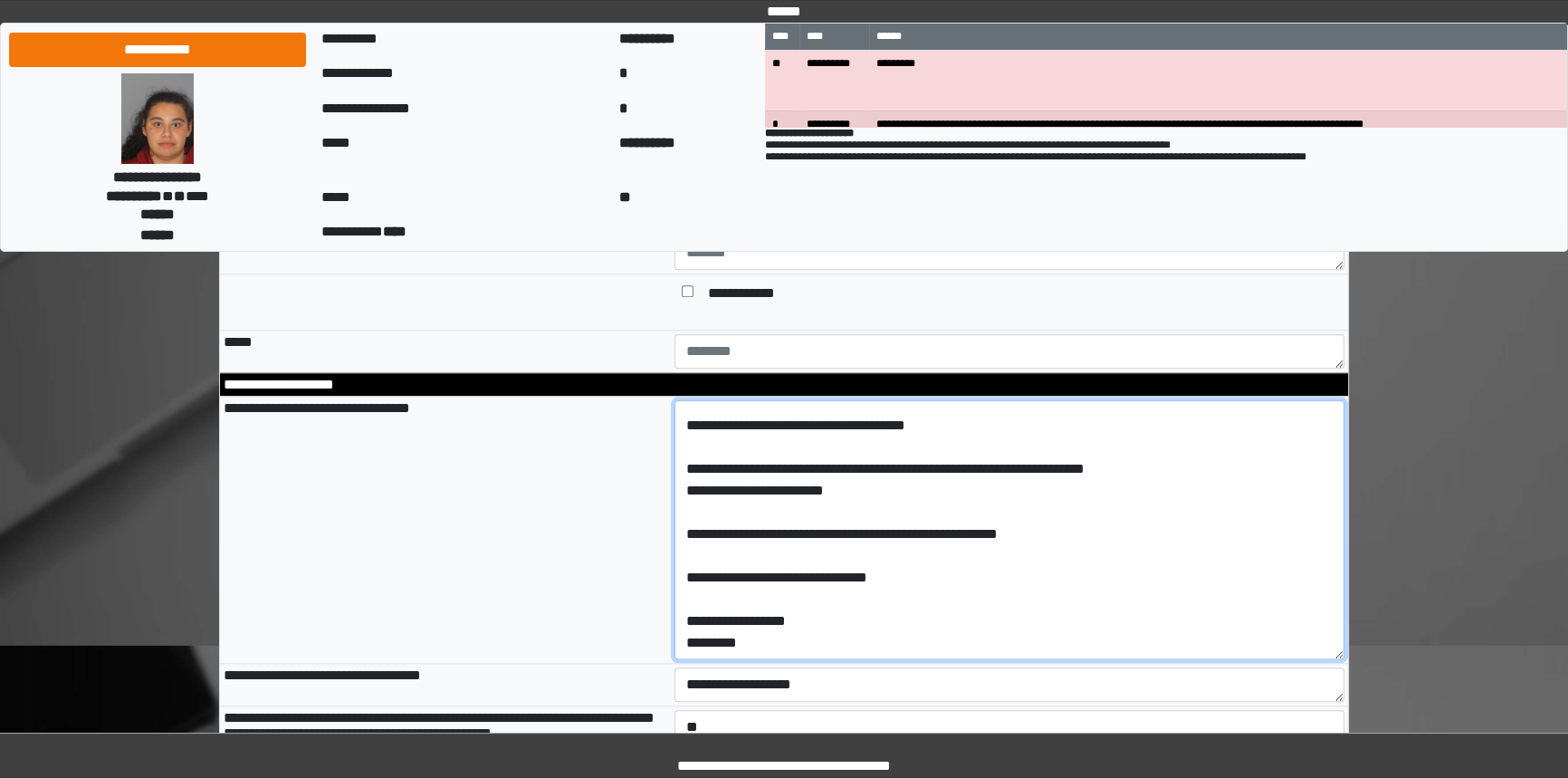scroll, scrollTop: 88, scrollLeft: 0, axis: vertical 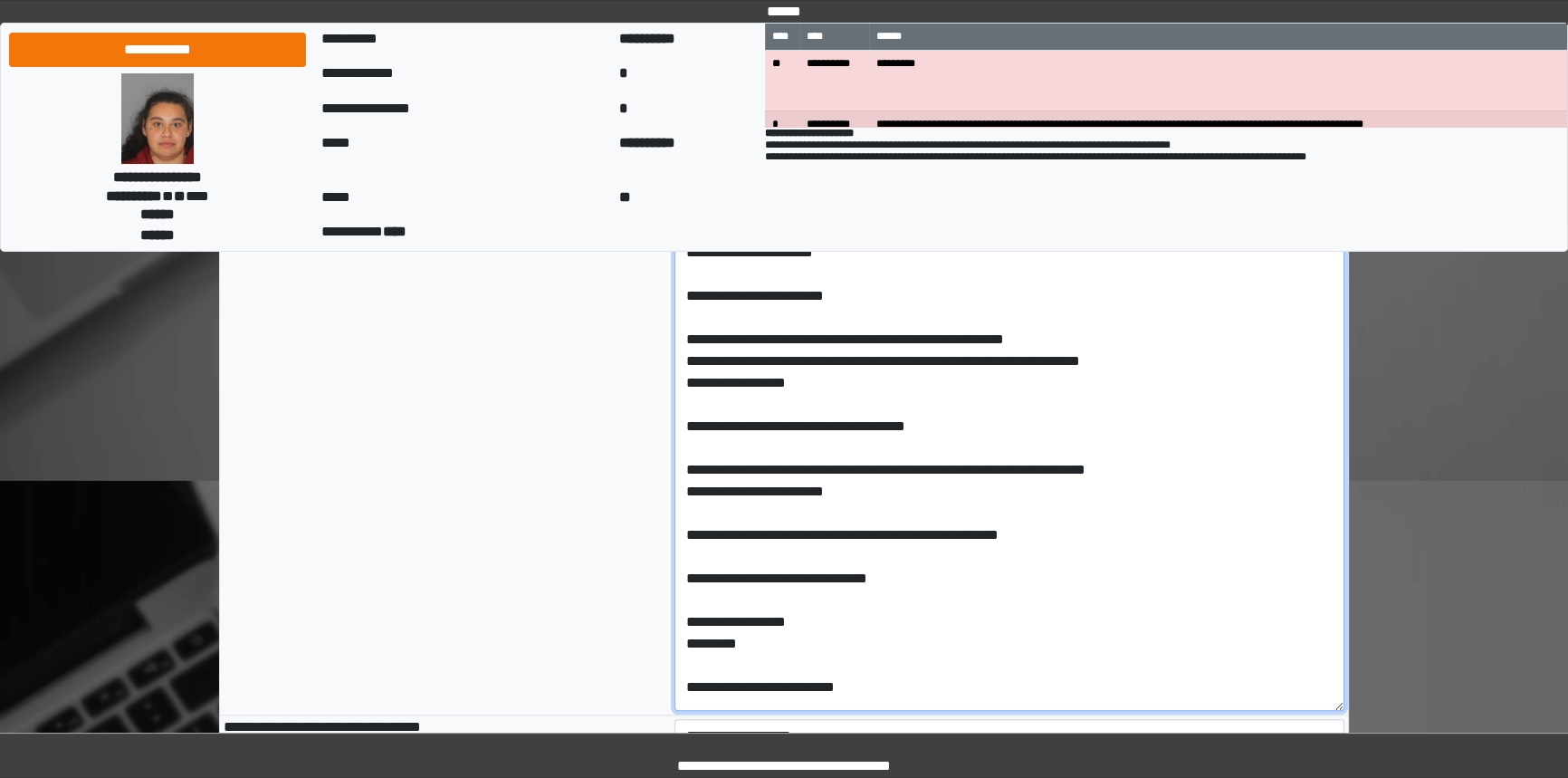 drag, startPoint x: 1340, startPoint y: 538, endPoint x: 1335, endPoint y: 734, distance: 196.06377 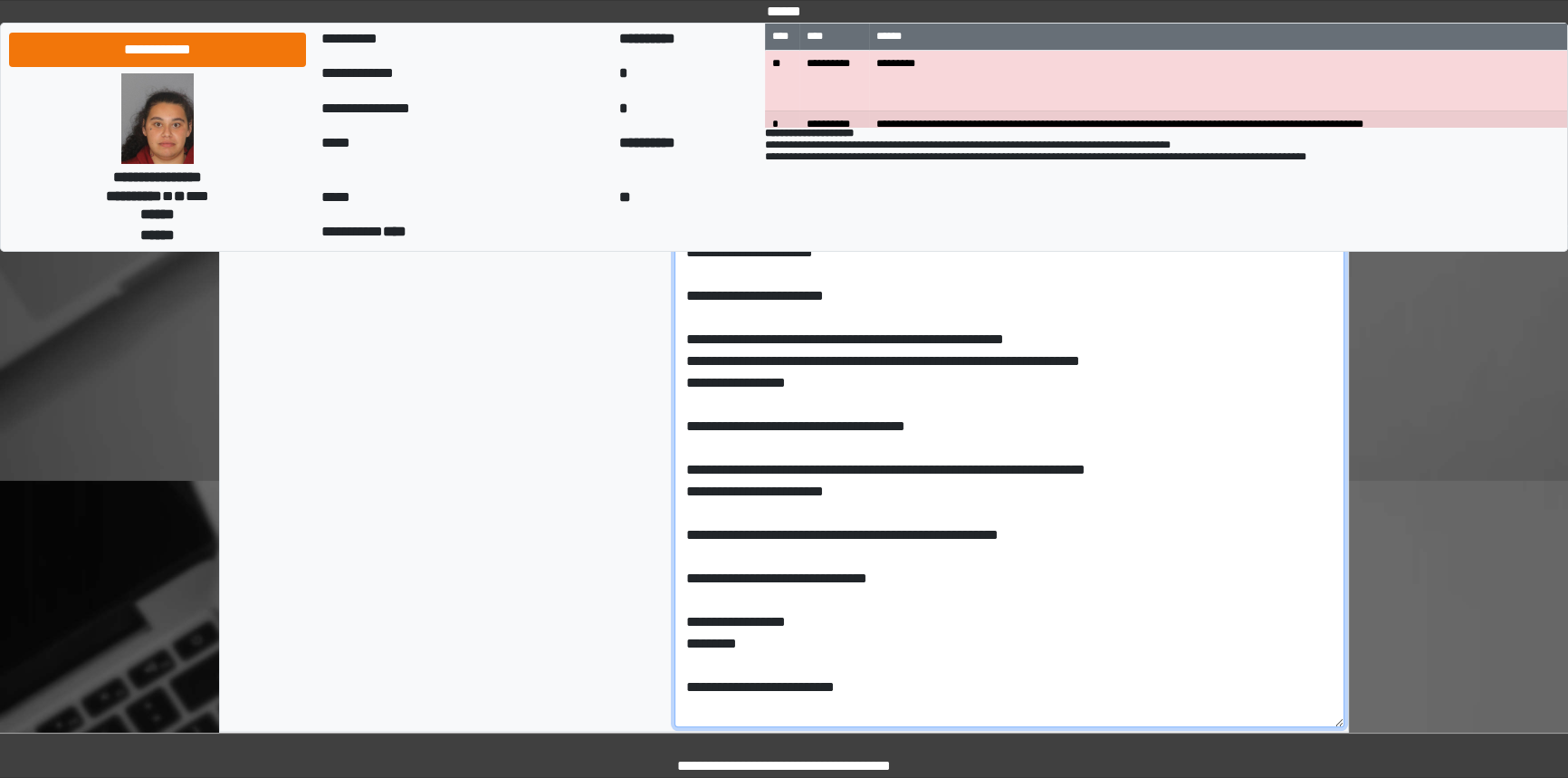 scroll, scrollTop: 0, scrollLeft: 0, axis: both 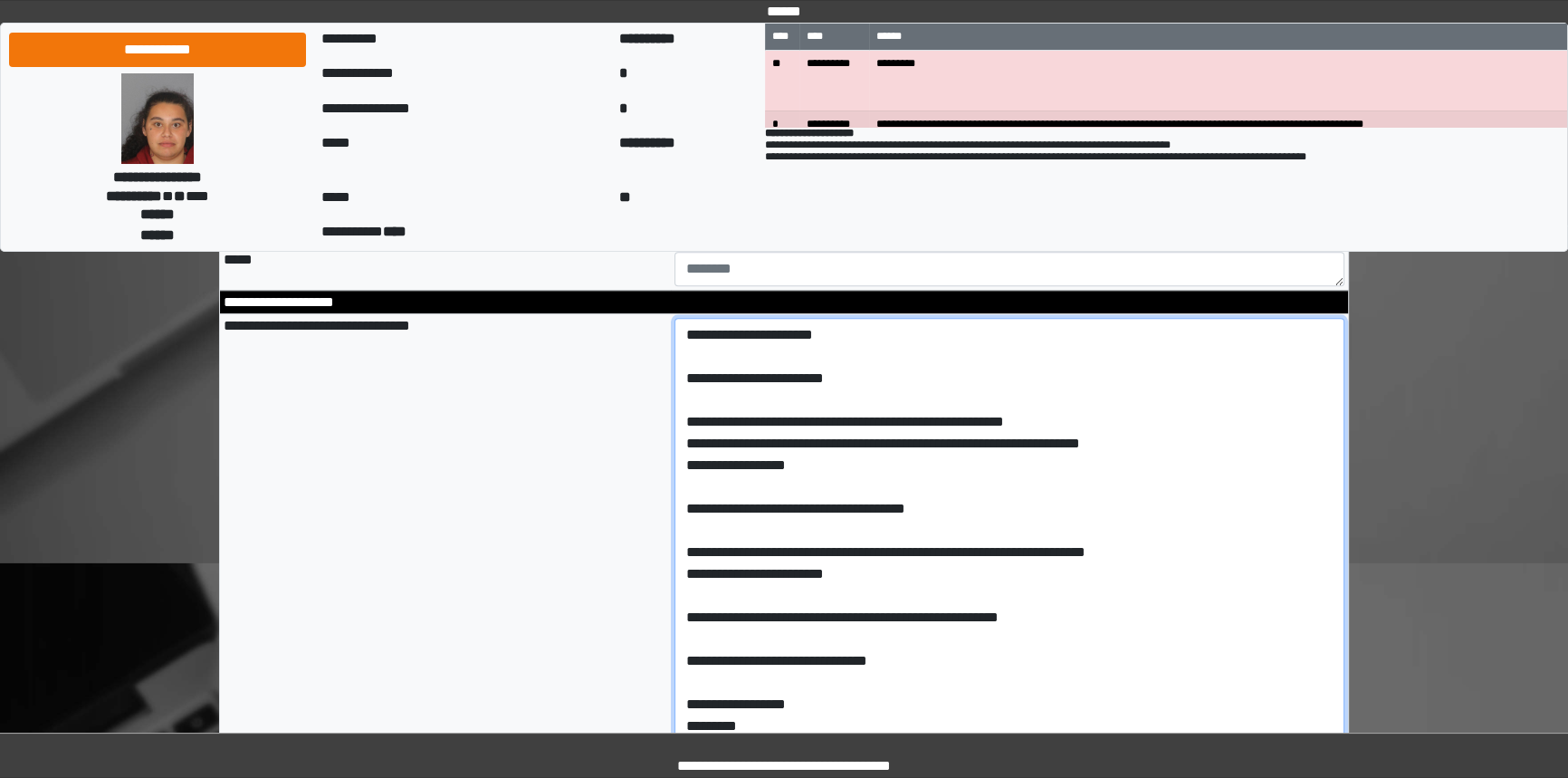 click on "**********" at bounding box center (1009, 563) 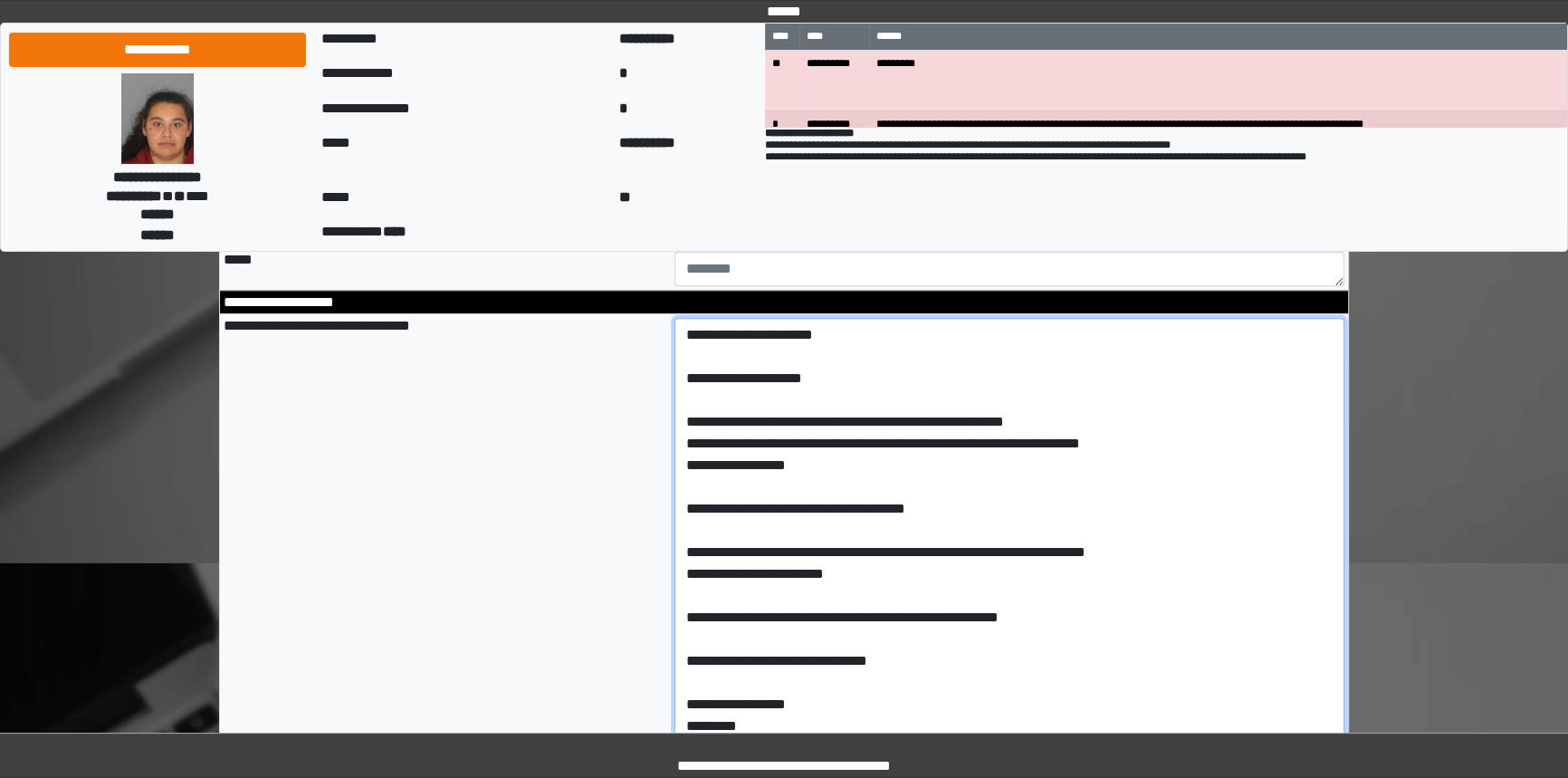 drag, startPoint x: 706, startPoint y: 416, endPoint x: 805, endPoint y: 416, distance: 99 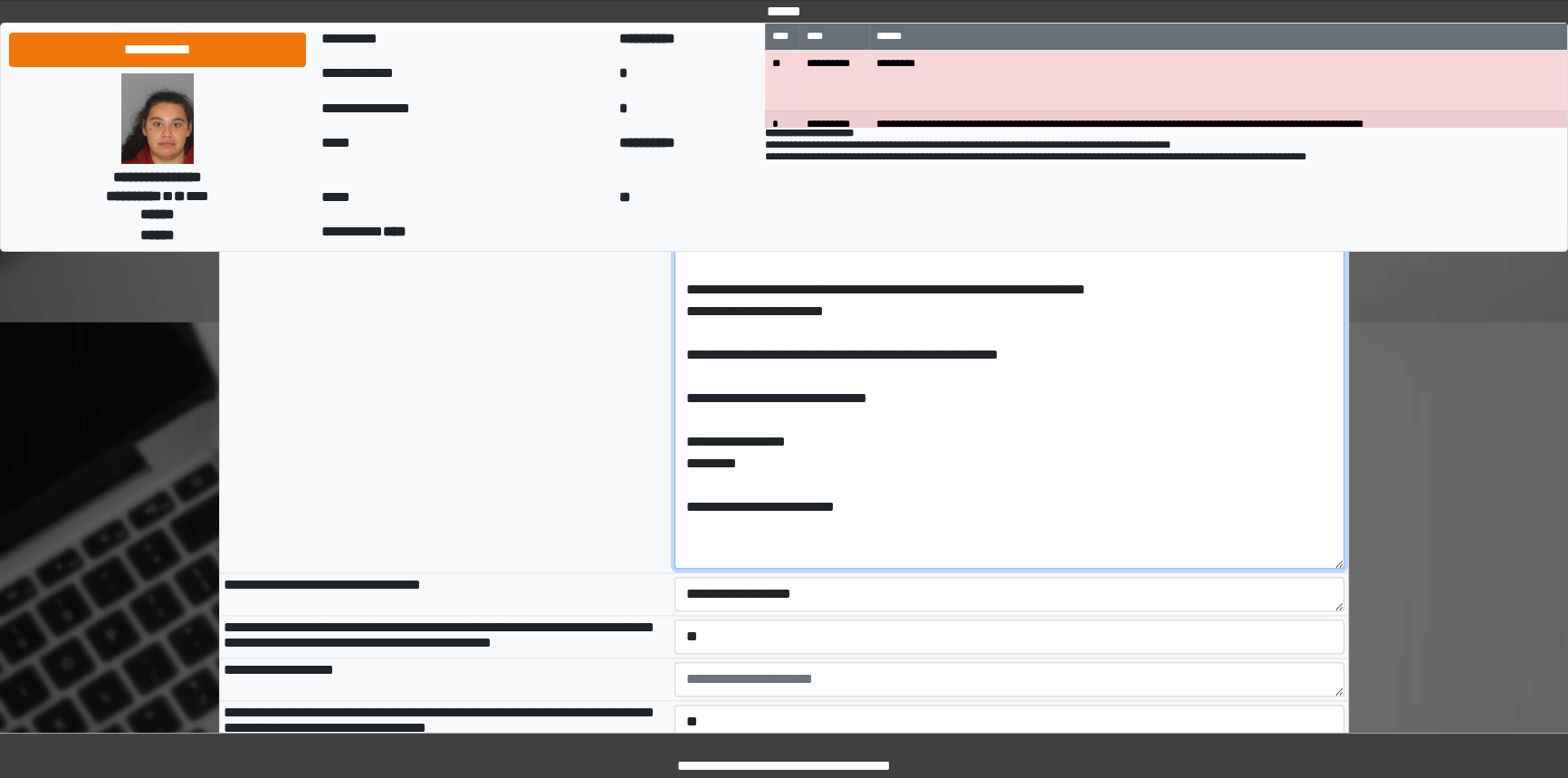 scroll, scrollTop: 2576, scrollLeft: 0, axis: vertical 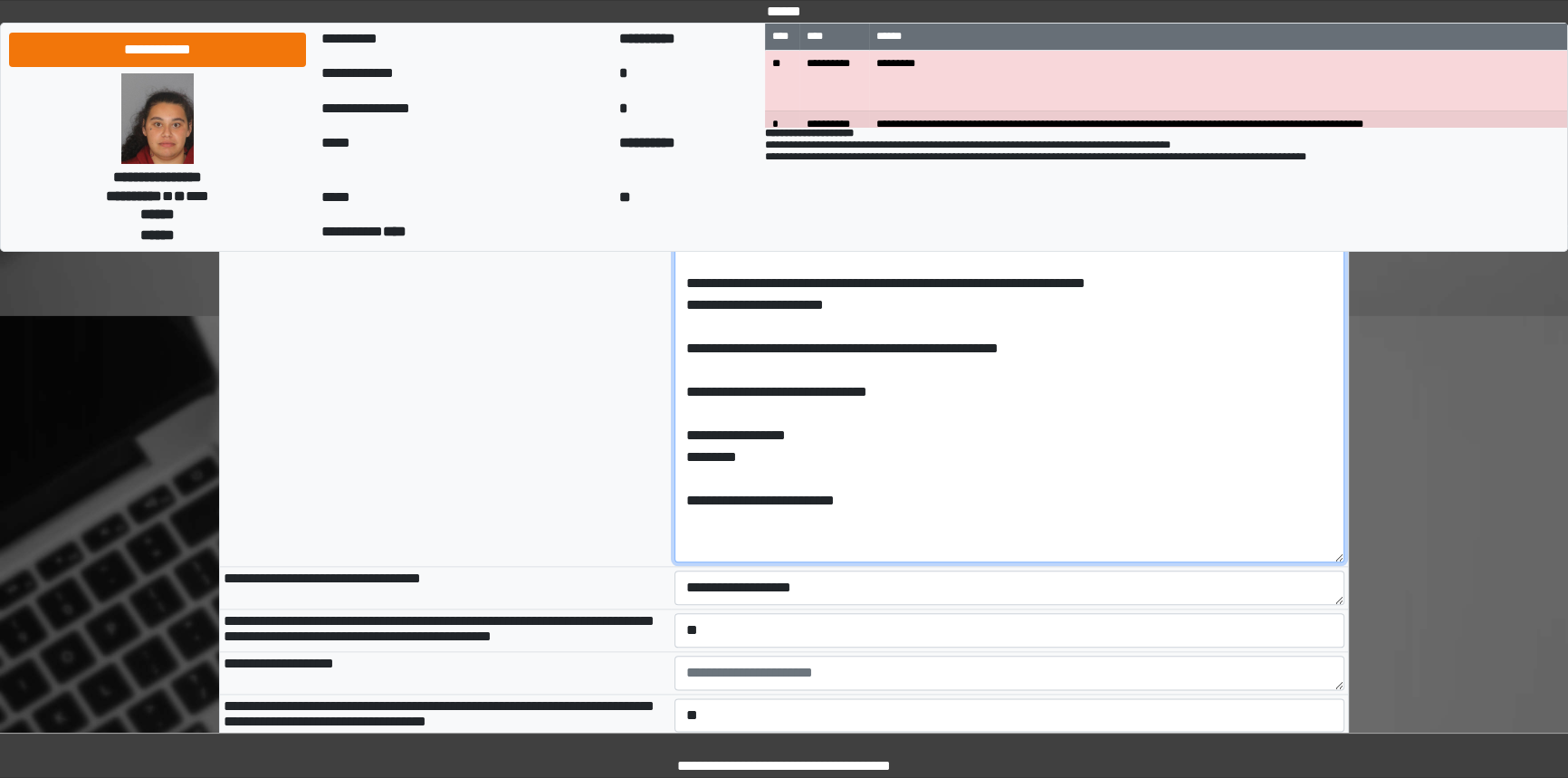 click on "**********" at bounding box center [1009, 316] 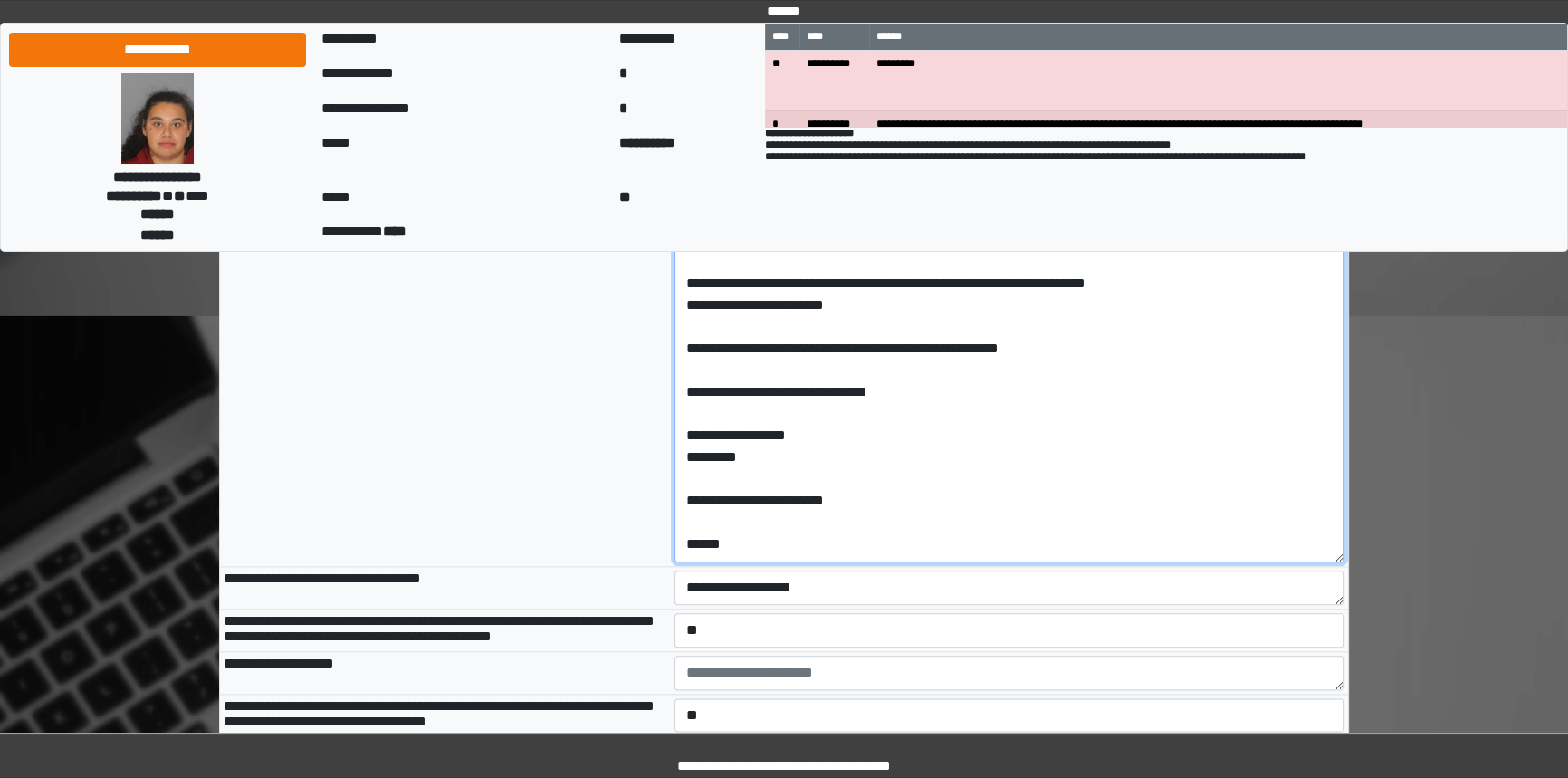 scroll, scrollTop: 43, scrollLeft: 0, axis: vertical 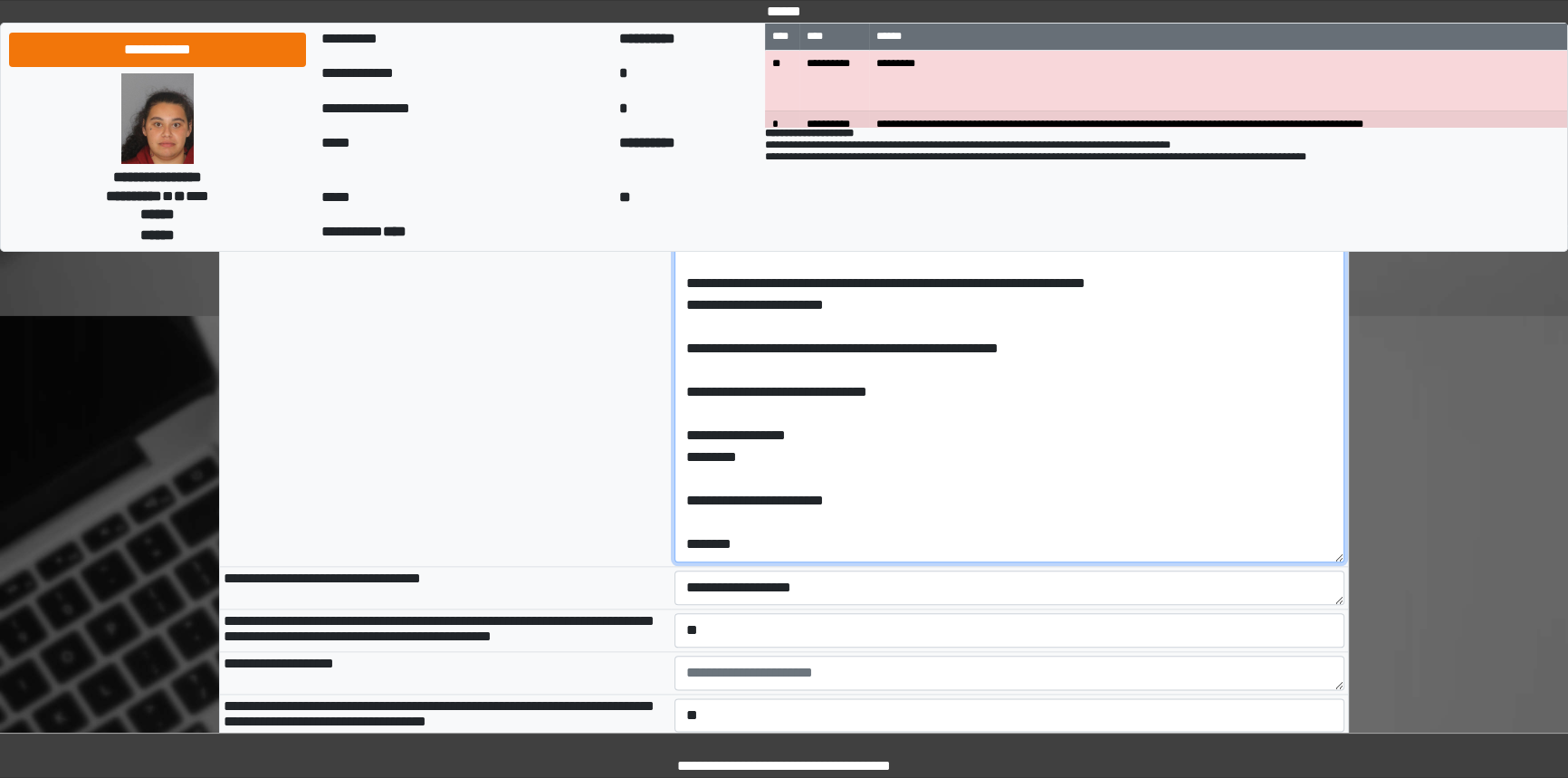 paste on "**********" 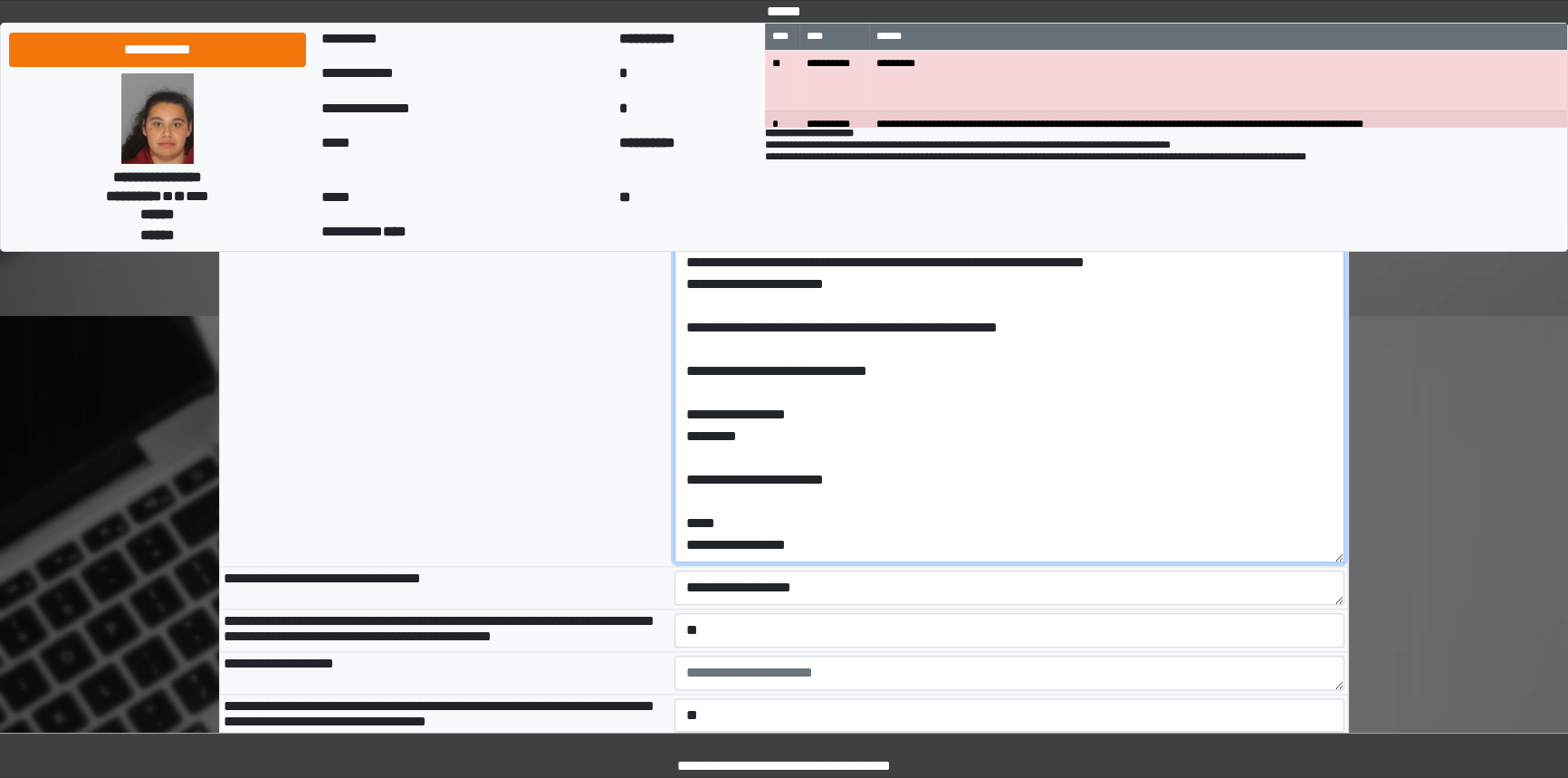 scroll, scrollTop: 0, scrollLeft: 0, axis: both 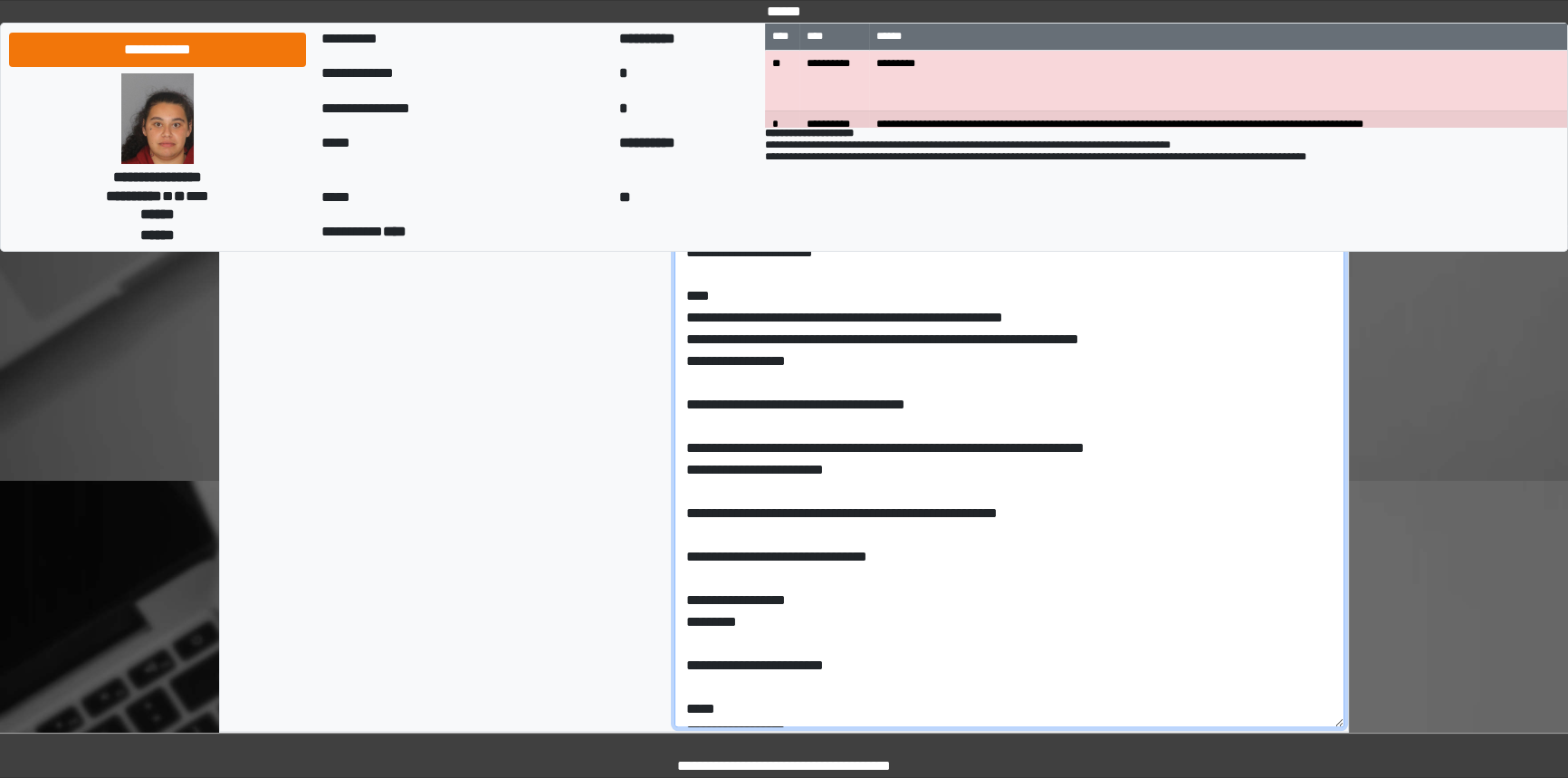 click on "**********" at bounding box center [1009, 481] 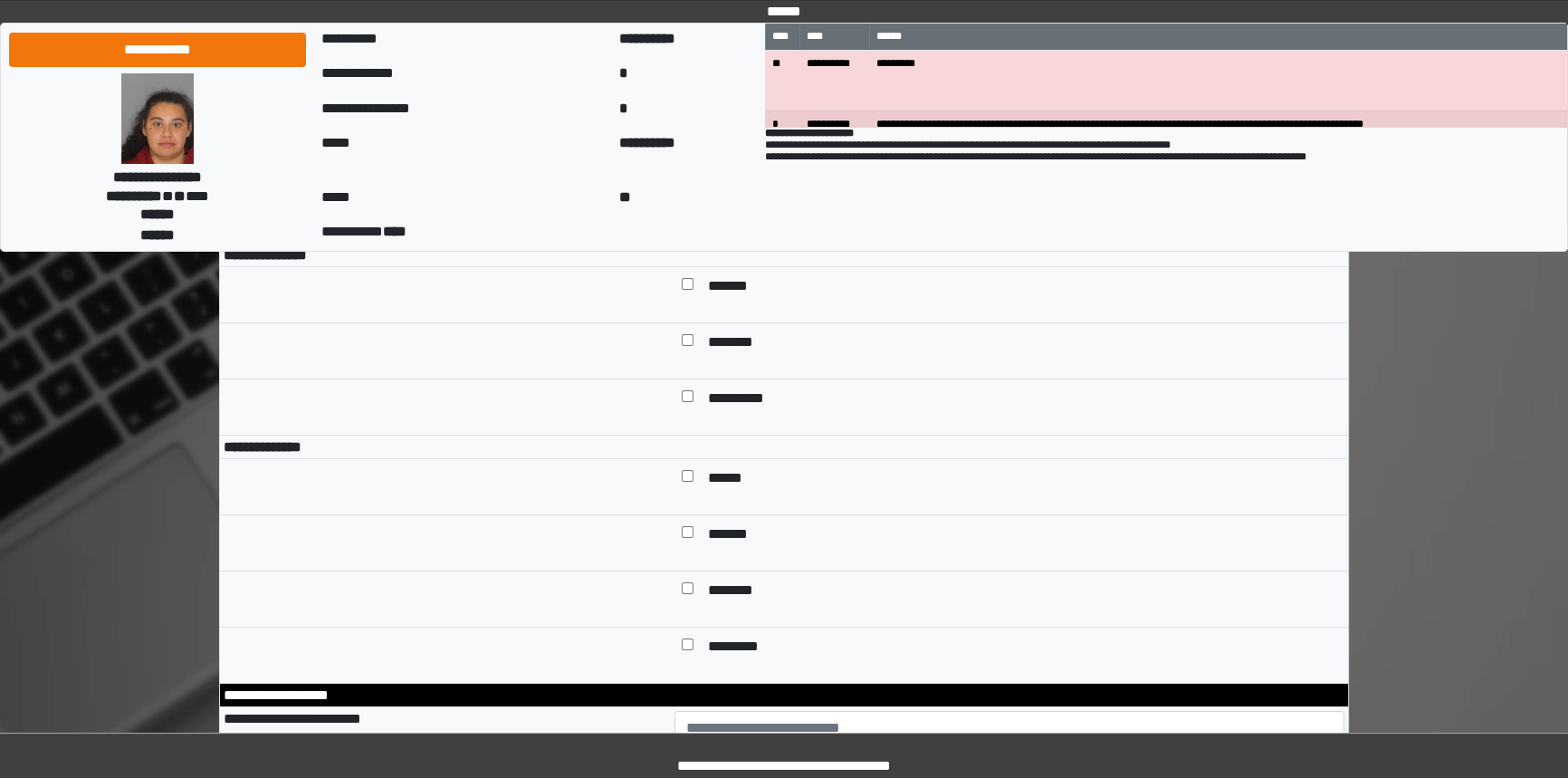 scroll, scrollTop: 8340, scrollLeft: 0, axis: vertical 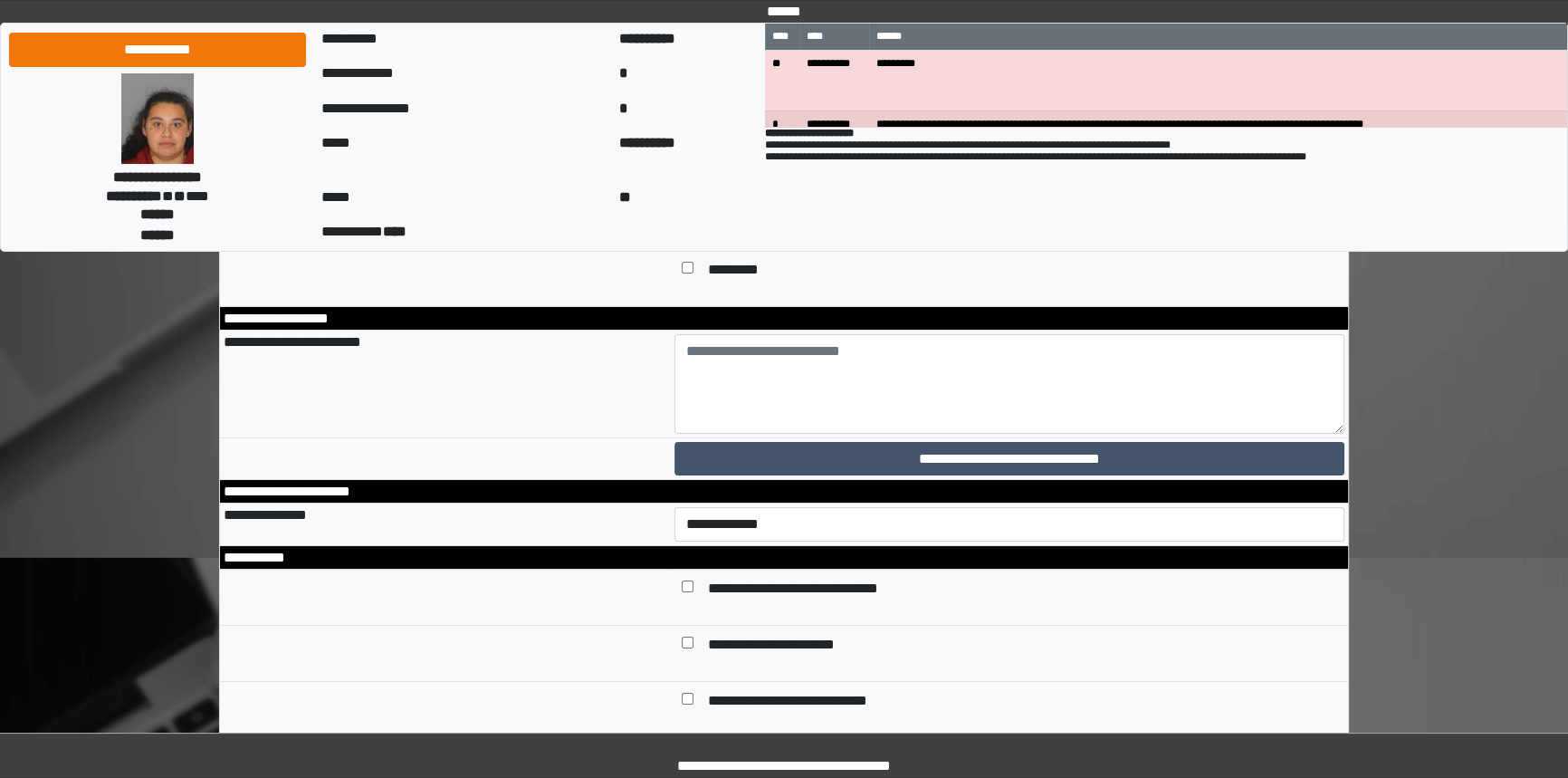 type on "**********" 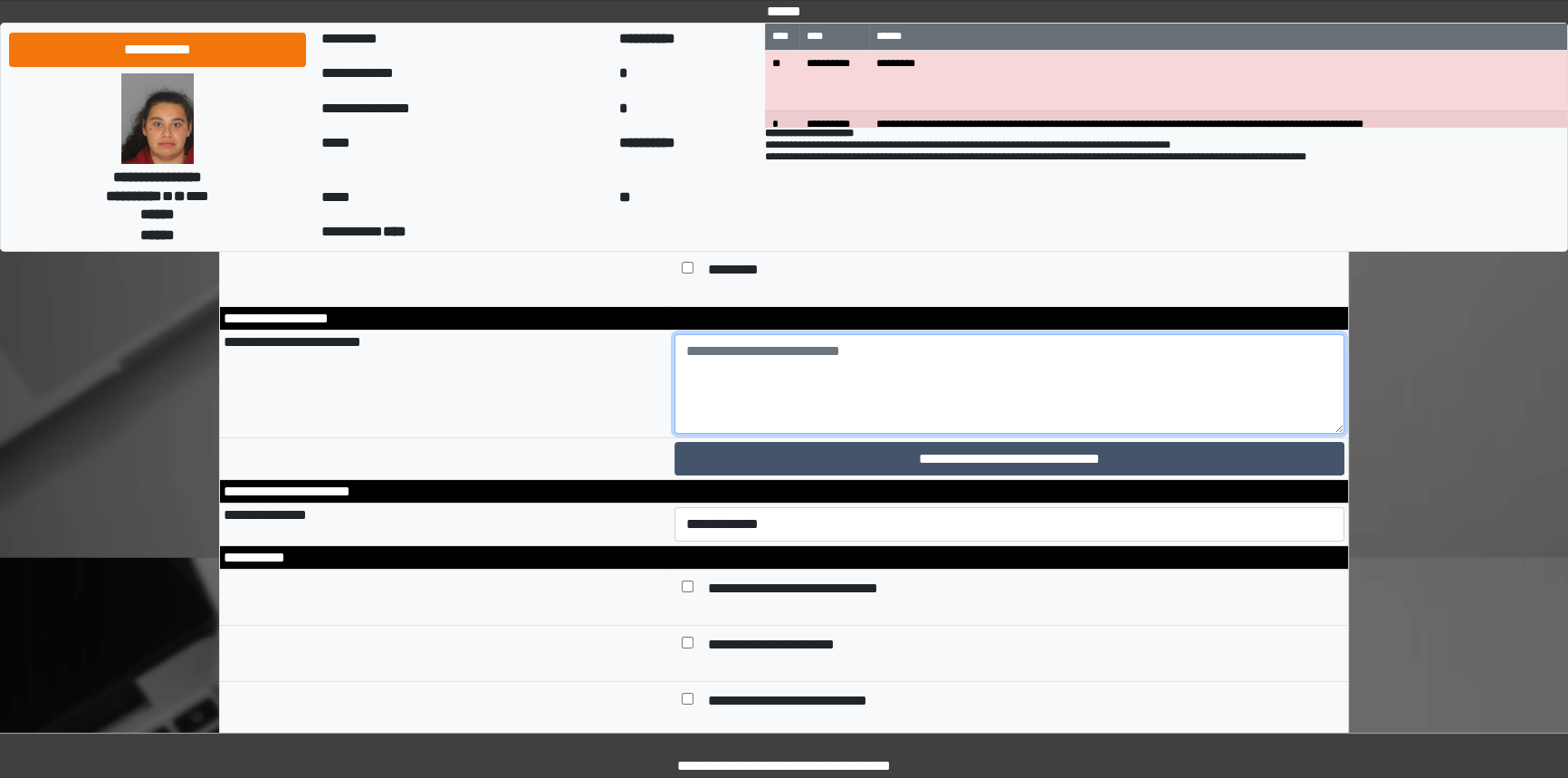 click at bounding box center [1009, 384] 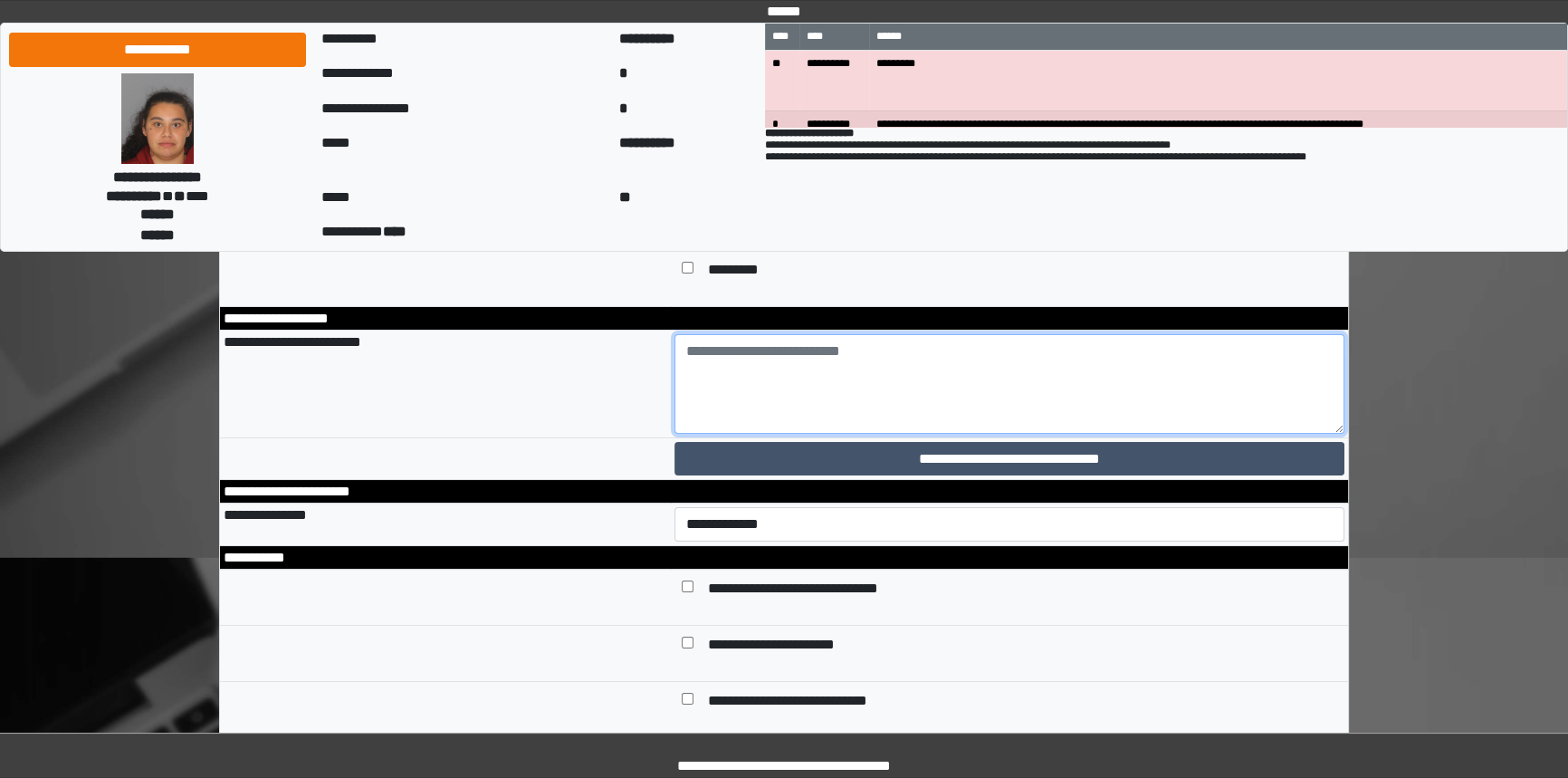 paste on "**********" 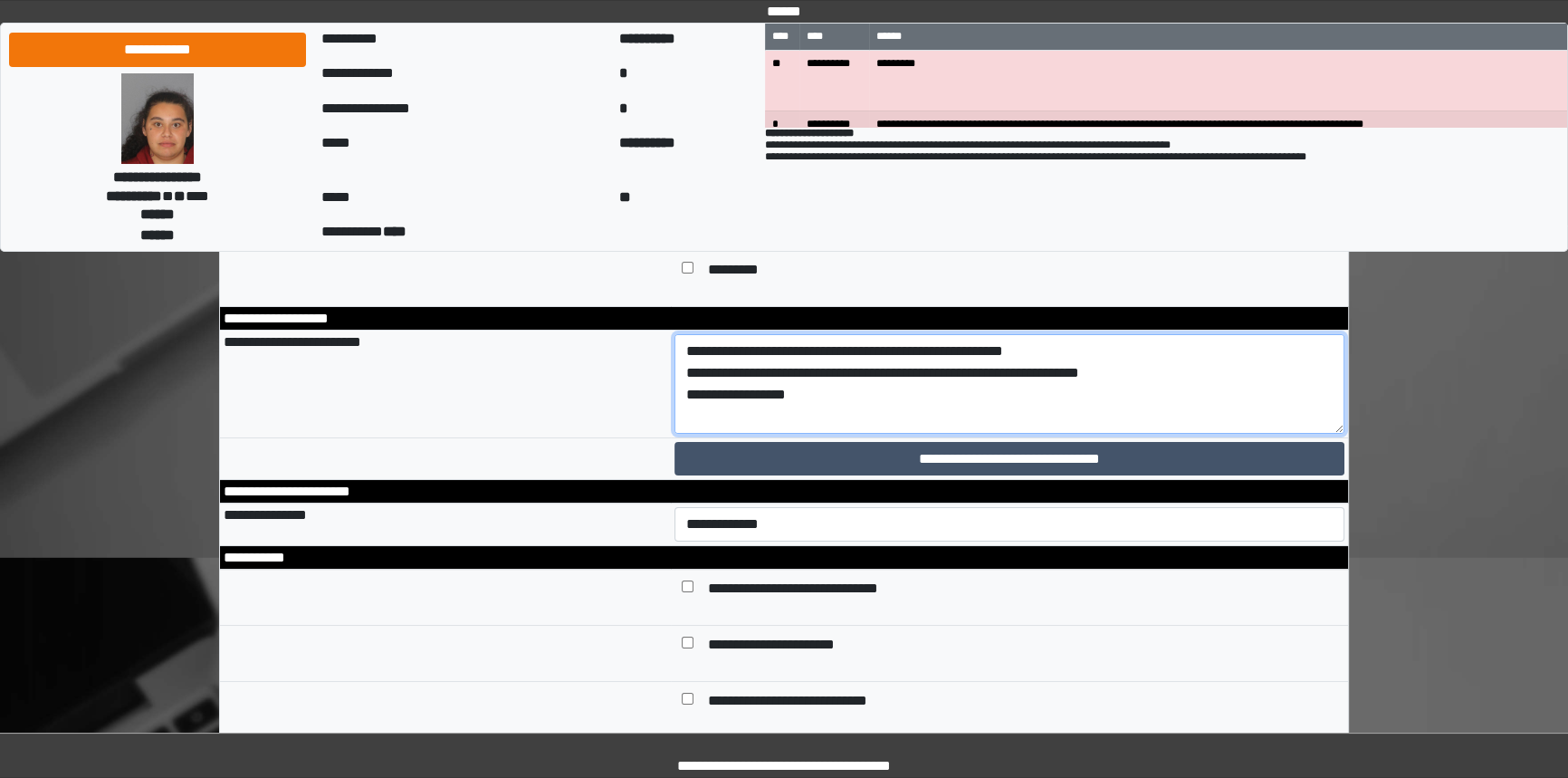 scroll, scrollTop: 232, scrollLeft: 0, axis: vertical 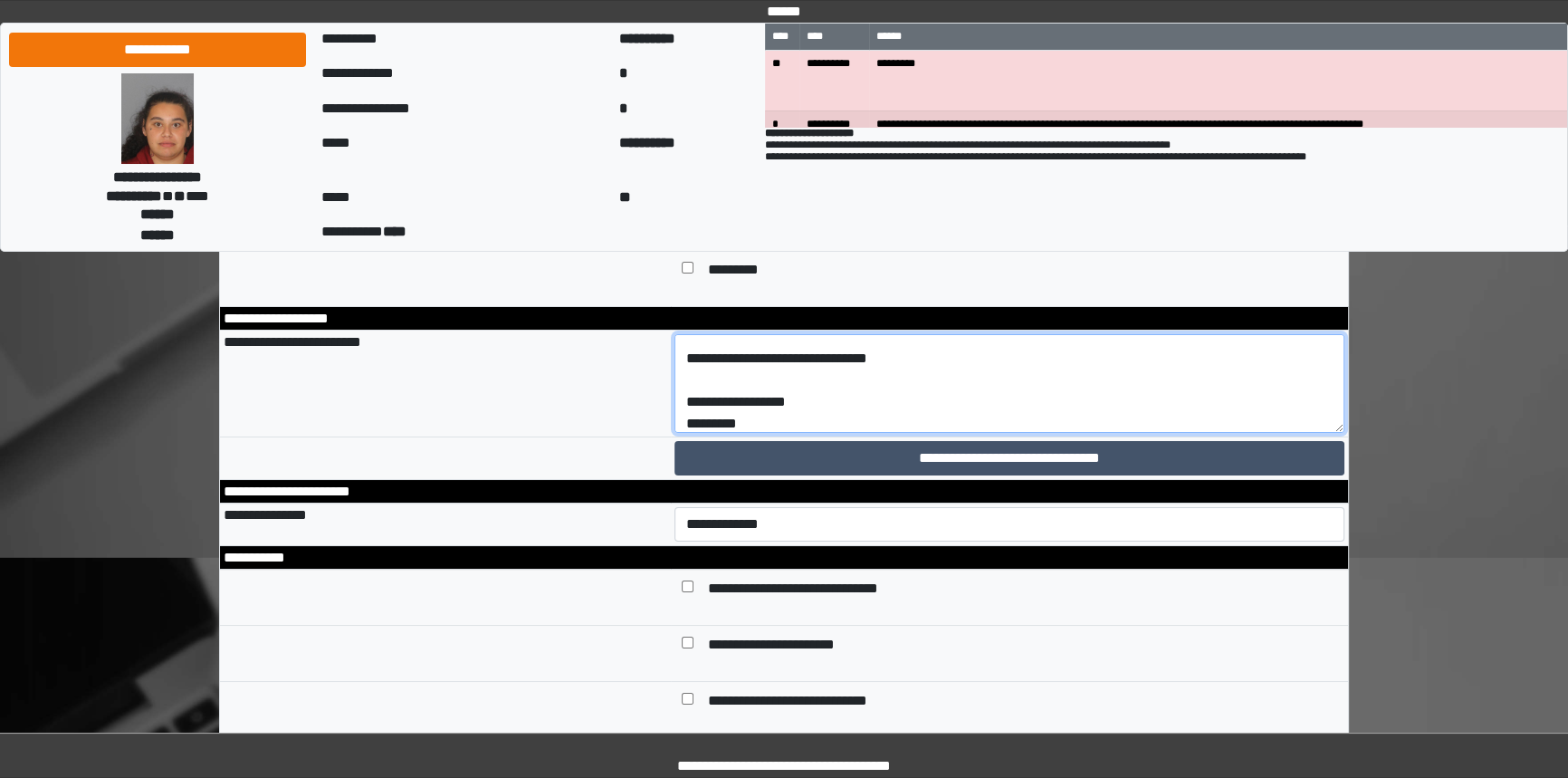 drag, startPoint x: 1341, startPoint y: 643, endPoint x: 1344, endPoint y: 812, distance: 169.02663 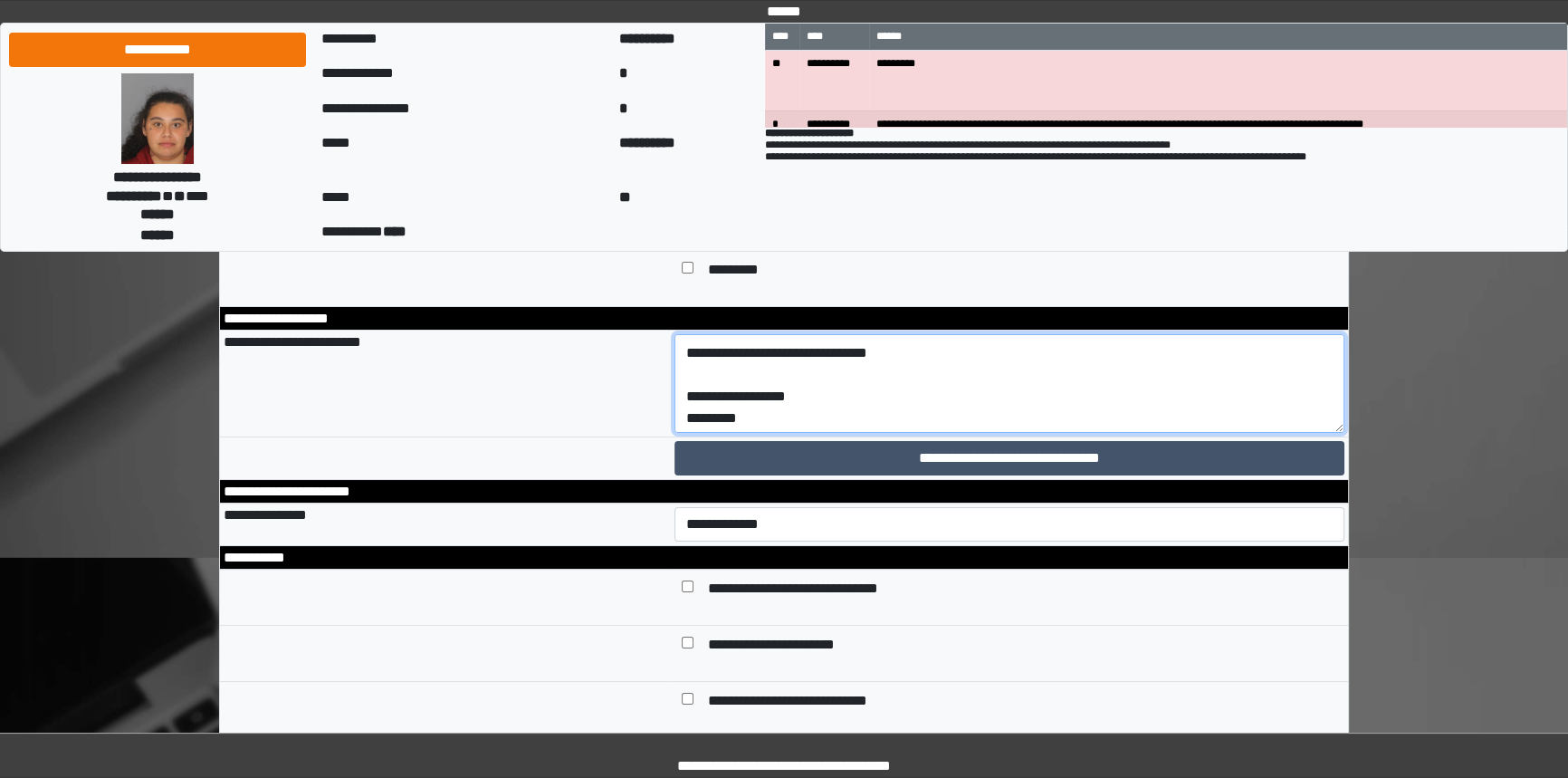 scroll, scrollTop: 238, scrollLeft: 0, axis: vertical 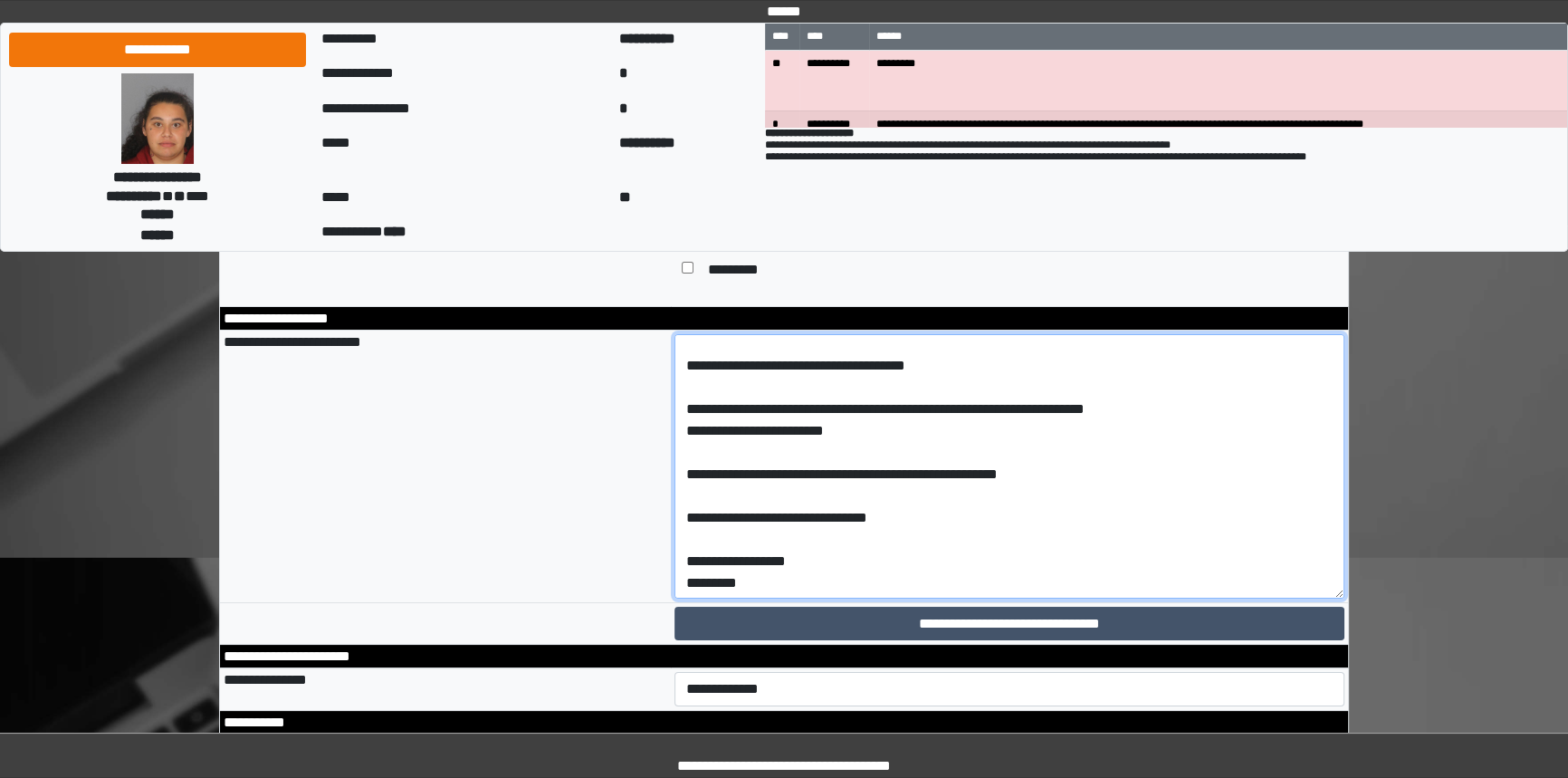 drag, startPoint x: 1340, startPoint y: 642, endPoint x: 1339, endPoint y: 687, distance: 45.01 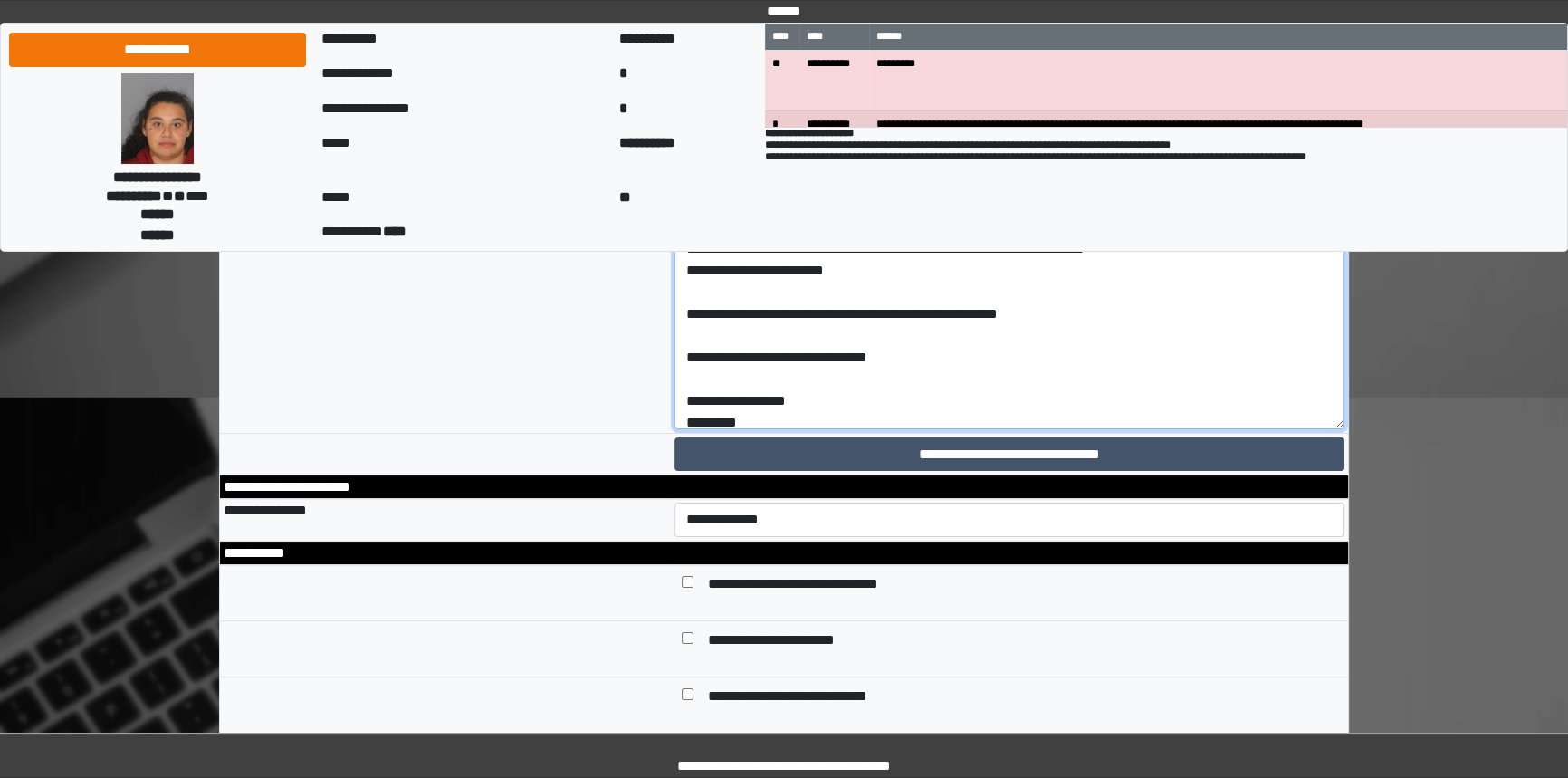scroll, scrollTop: 8668, scrollLeft: 0, axis: vertical 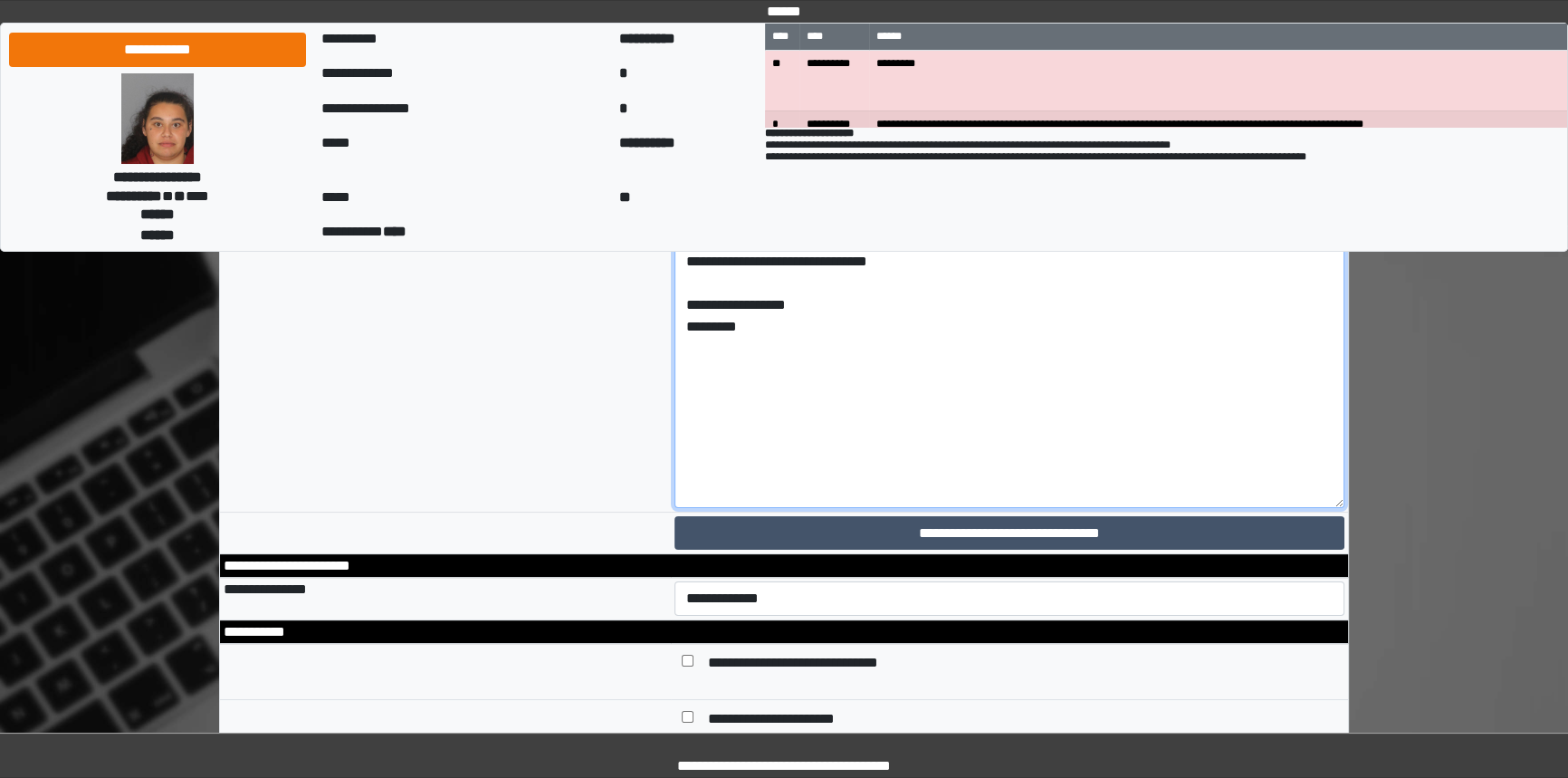drag, startPoint x: 1340, startPoint y: 467, endPoint x: 1233, endPoint y: 596, distance: 167.60072 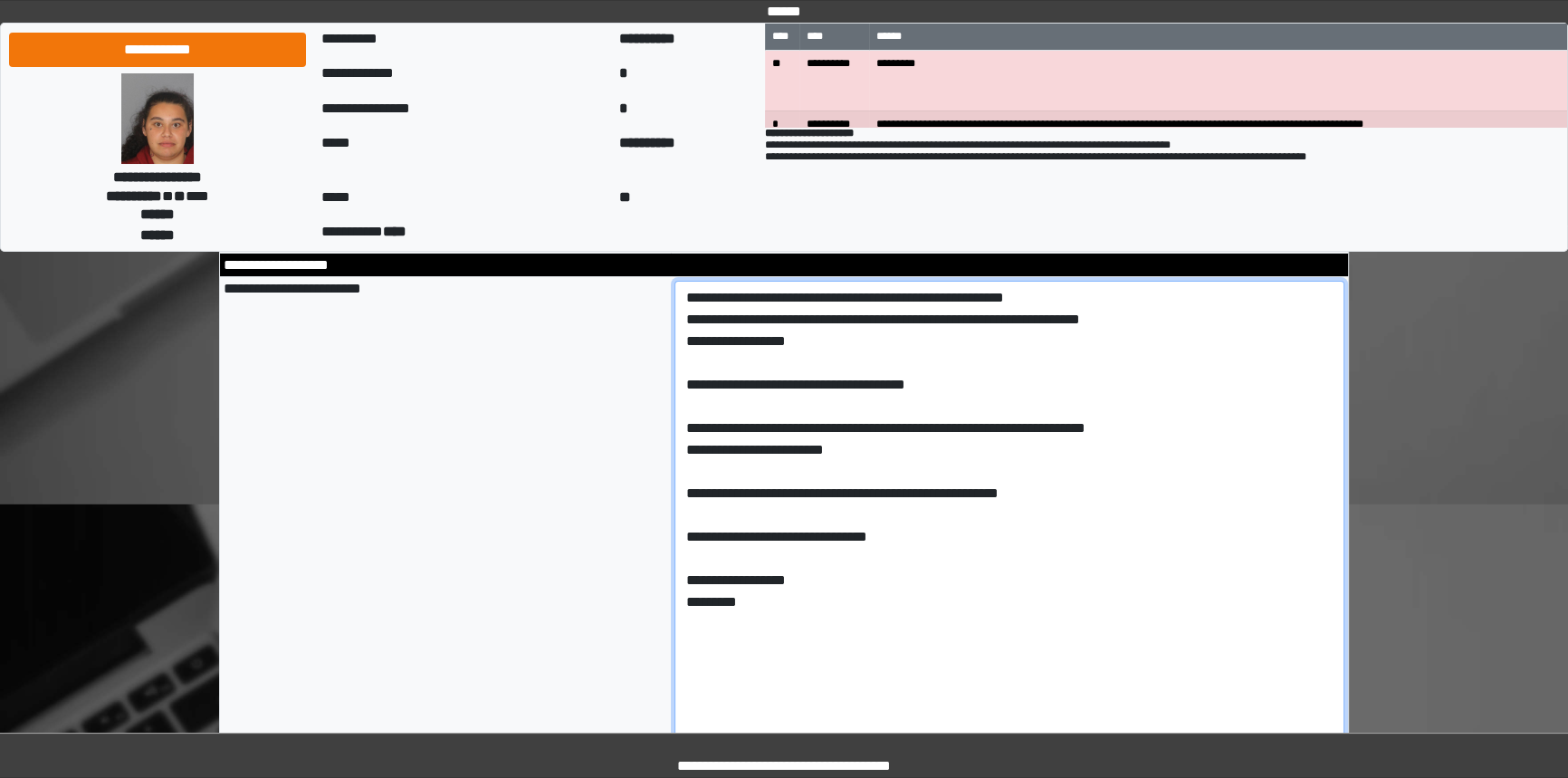 scroll, scrollTop: 8422, scrollLeft: 0, axis: vertical 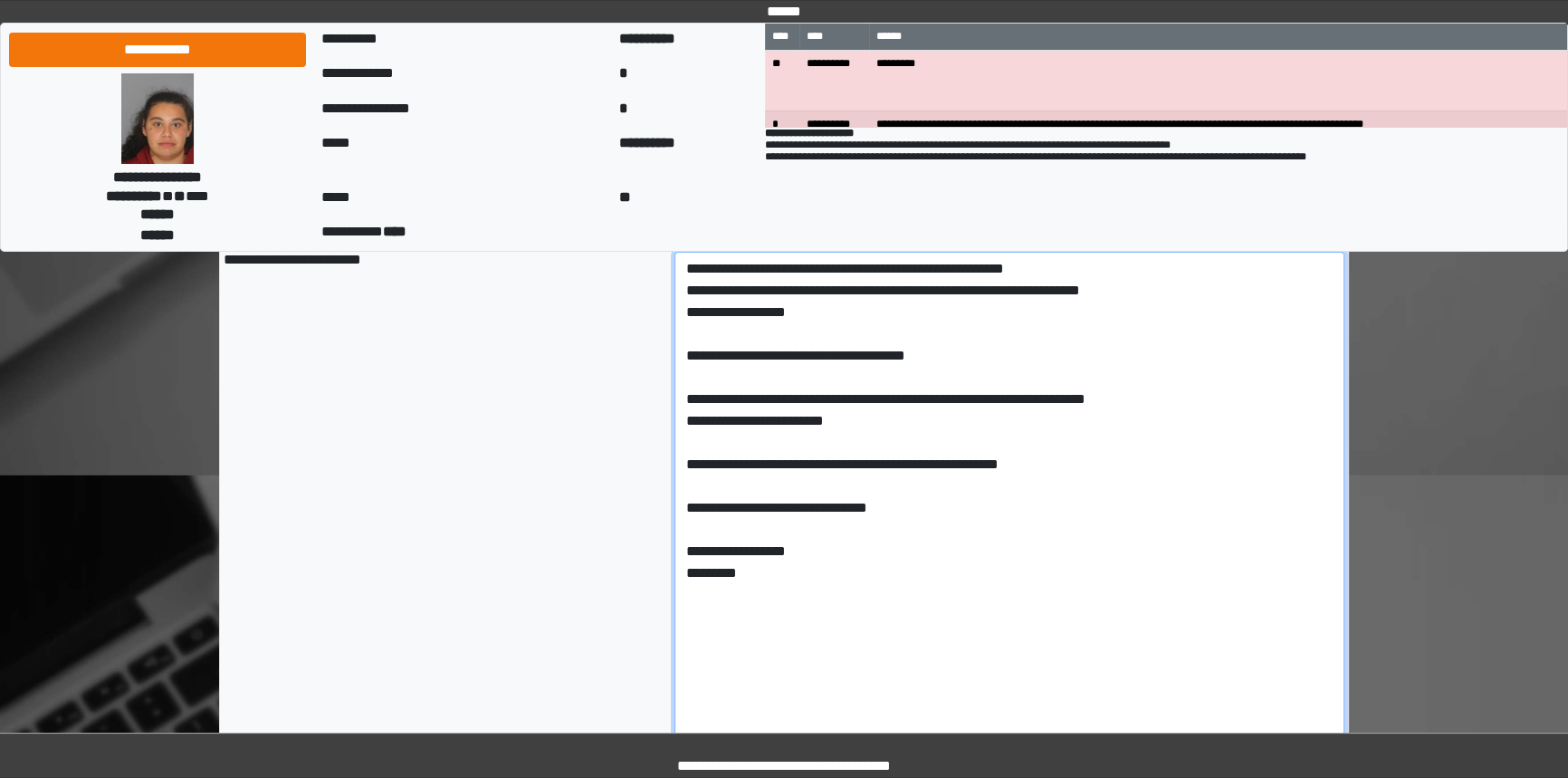 click on "**********" at bounding box center [1009, 497] 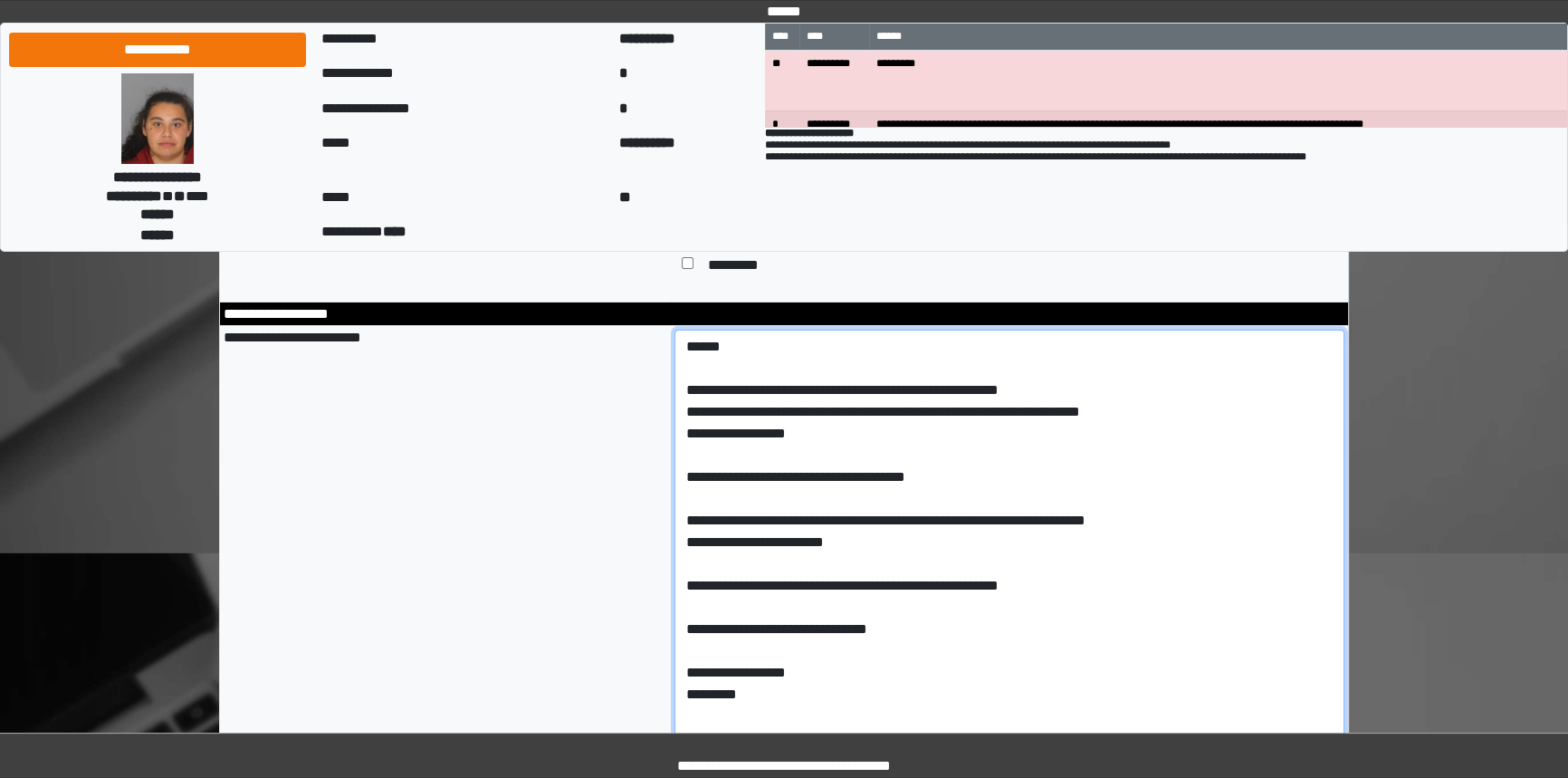 scroll, scrollTop: 8505, scrollLeft: 0, axis: vertical 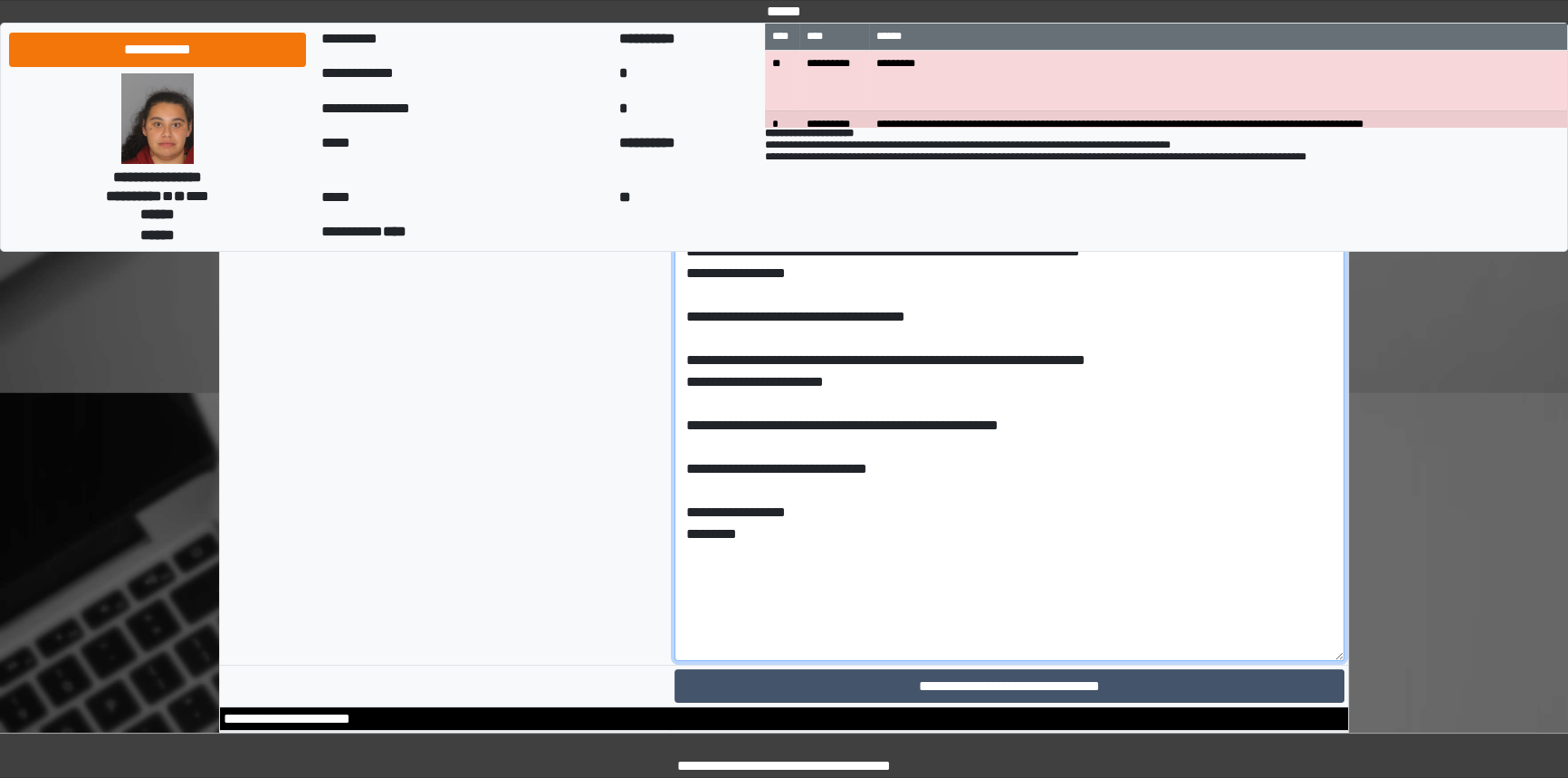 click on "**********" at bounding box center (1009, 415) 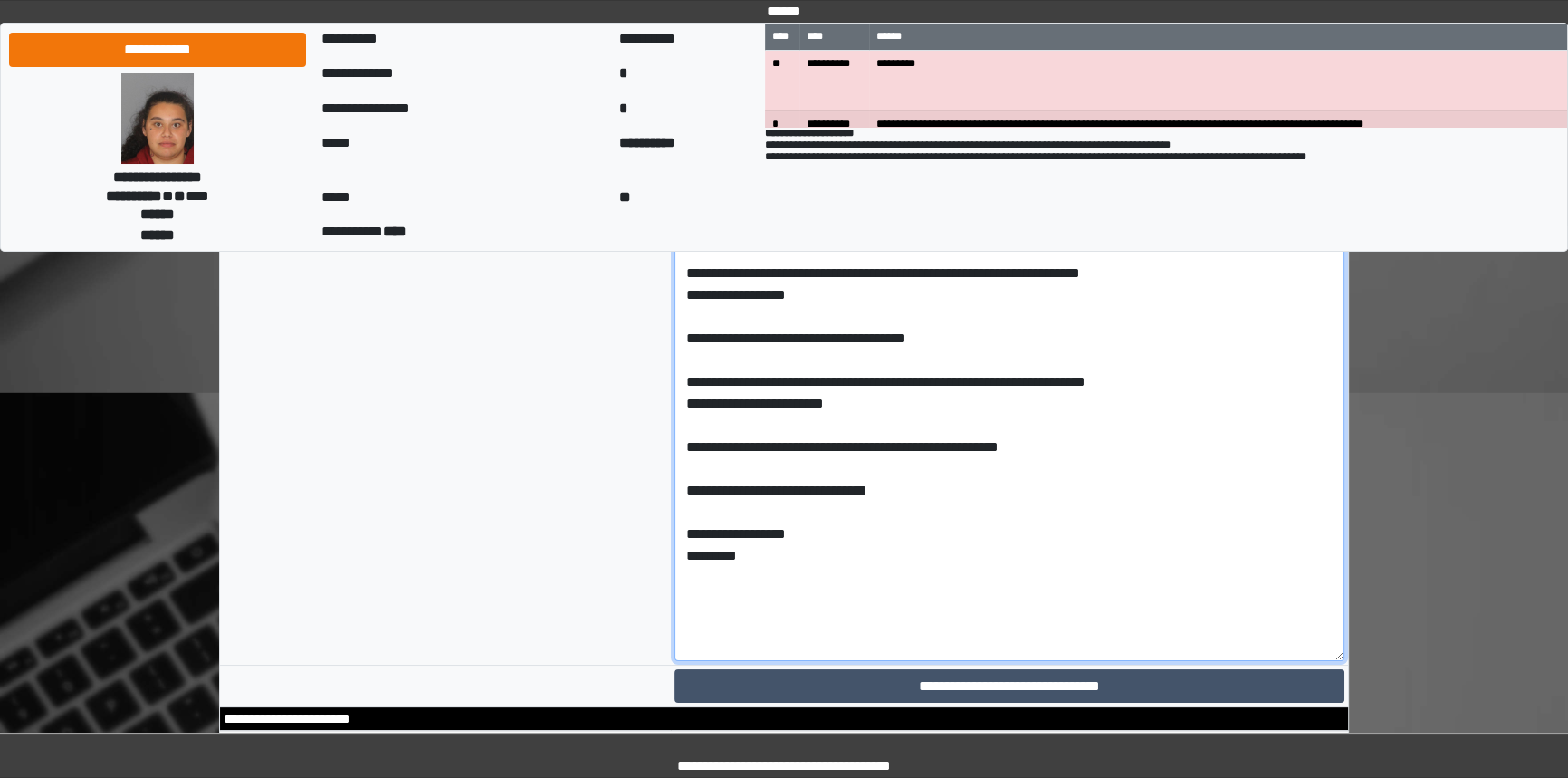 click on "**********" at bounding box center [1009, 415] 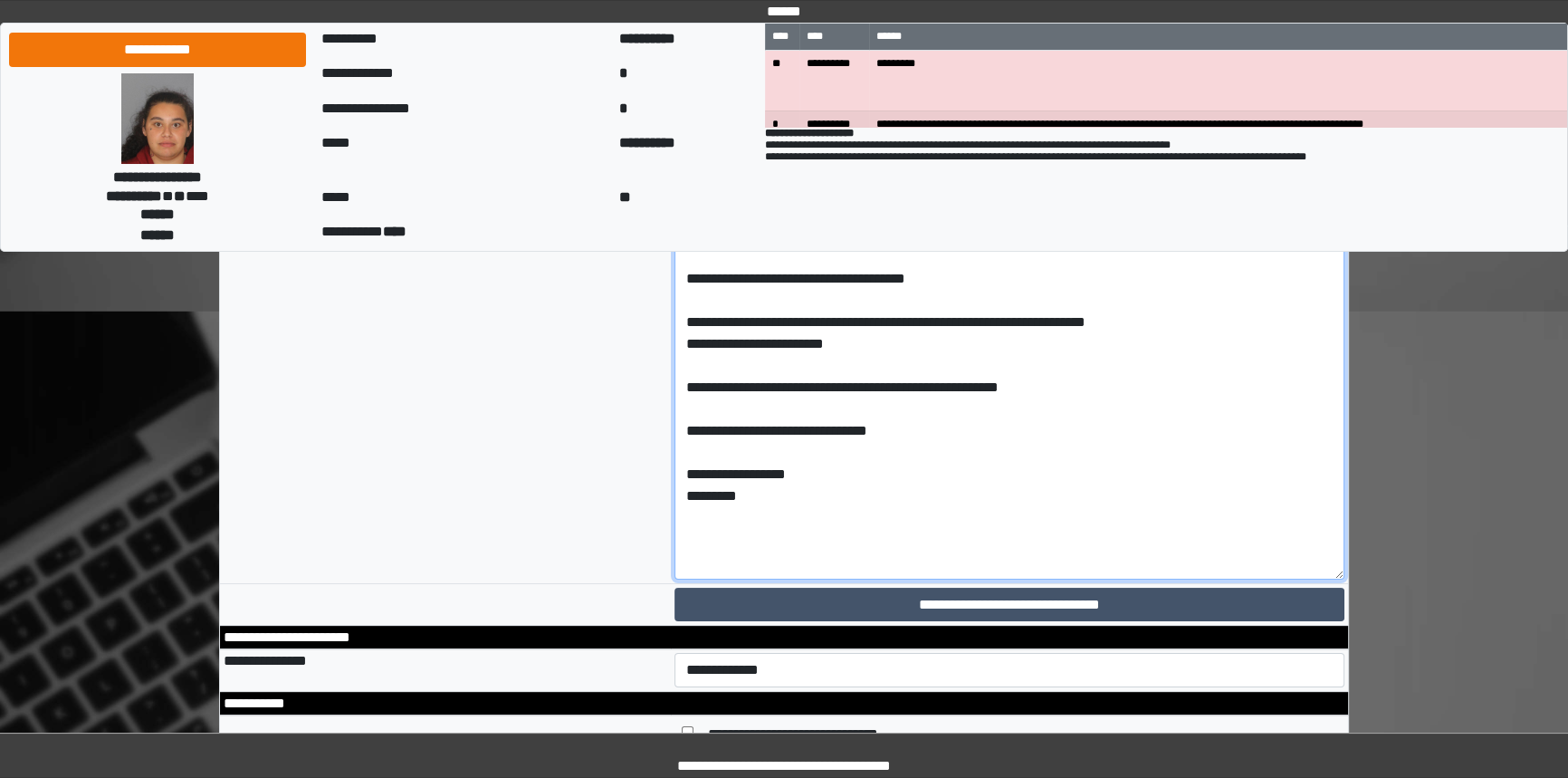 scroll, scrollTop: 8586, scrollLeft: 0, axis: vertical 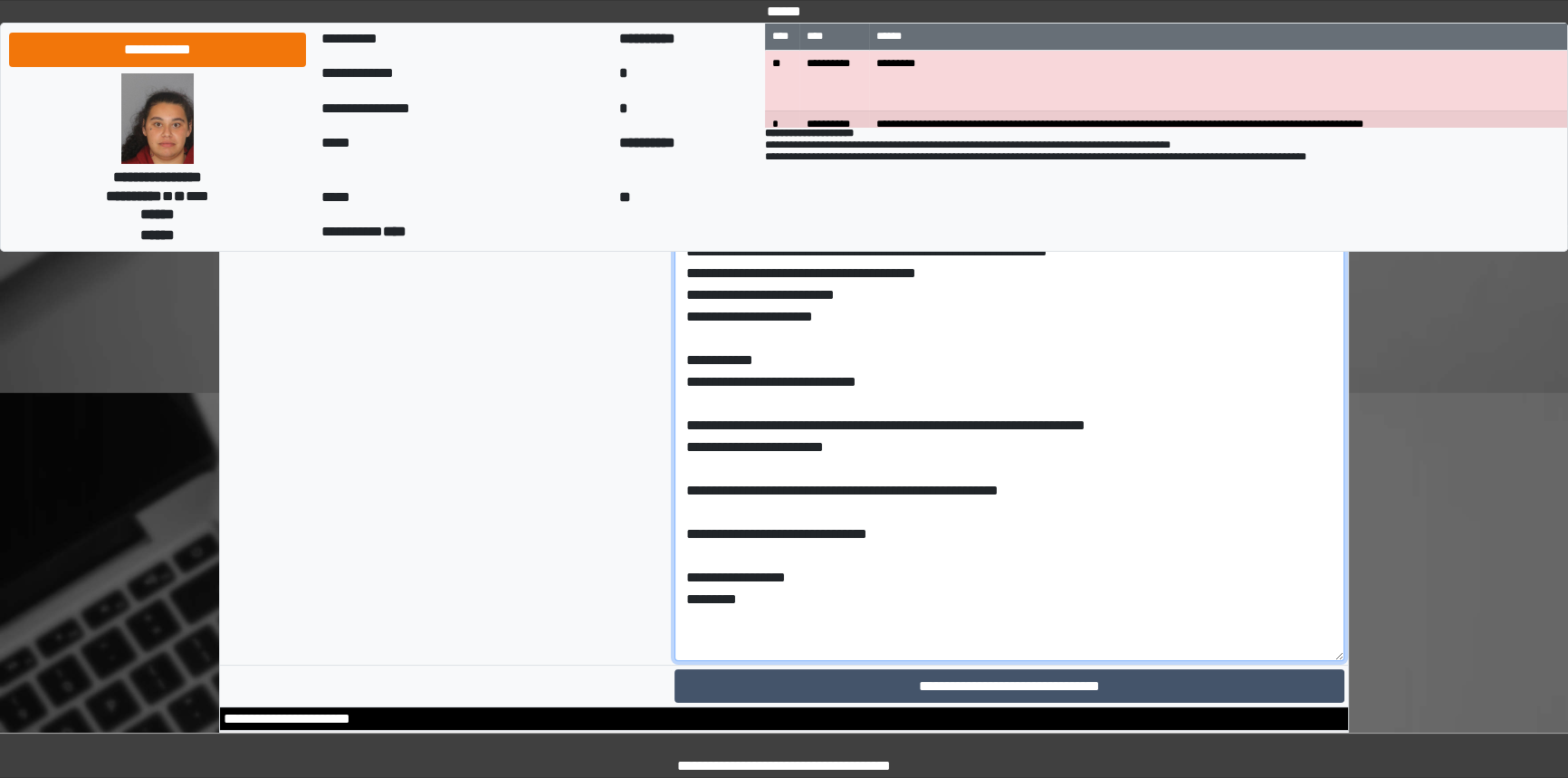 click on "**********" at bounding box center (1009, 415) 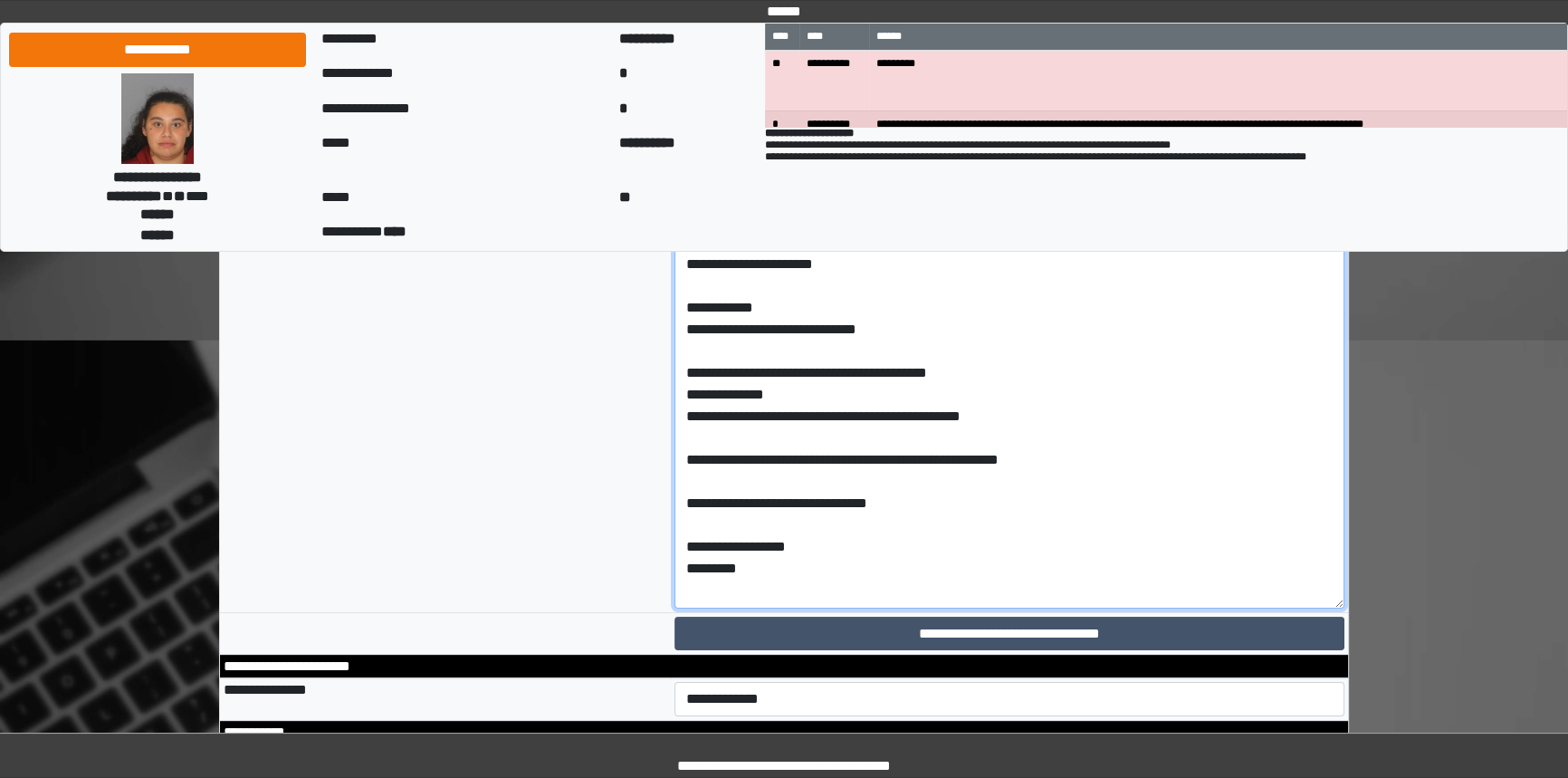 scroll, scrollTop: 8586, scrollLeft: 0, axis: vertical 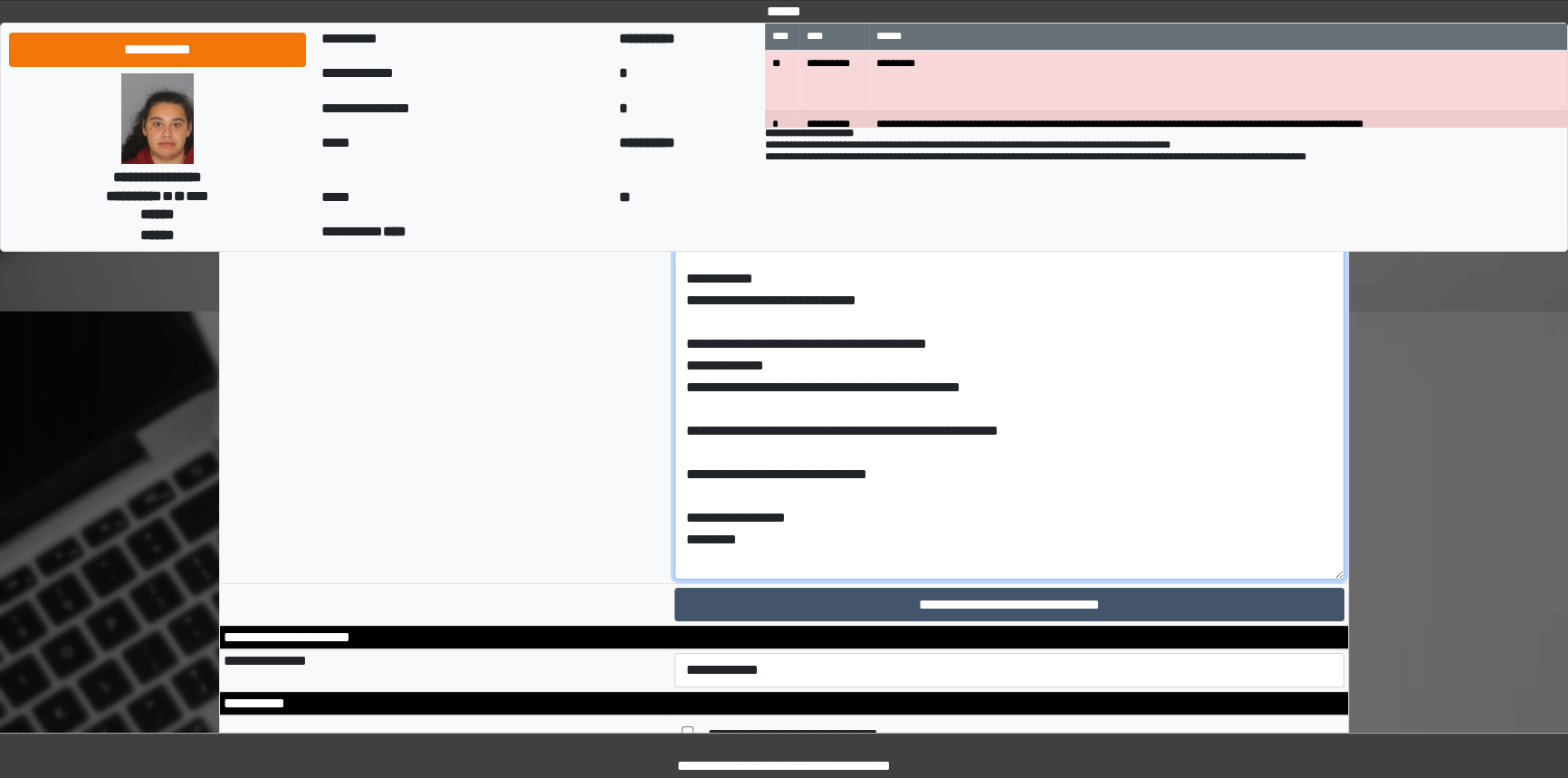 click on "**********" at bounding box center [1009, 333] 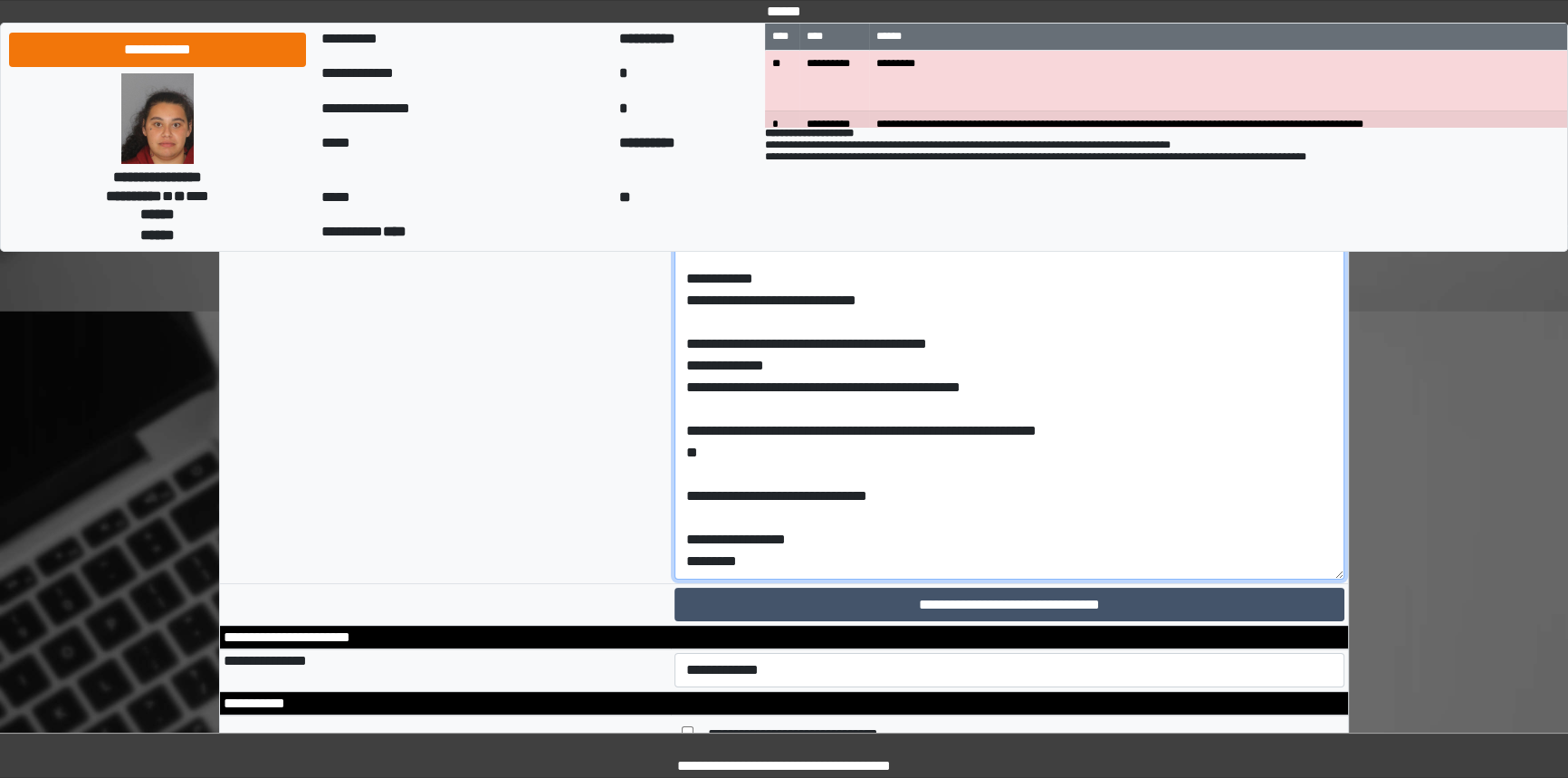 click on "**********" at bounding box center [1009, 333] 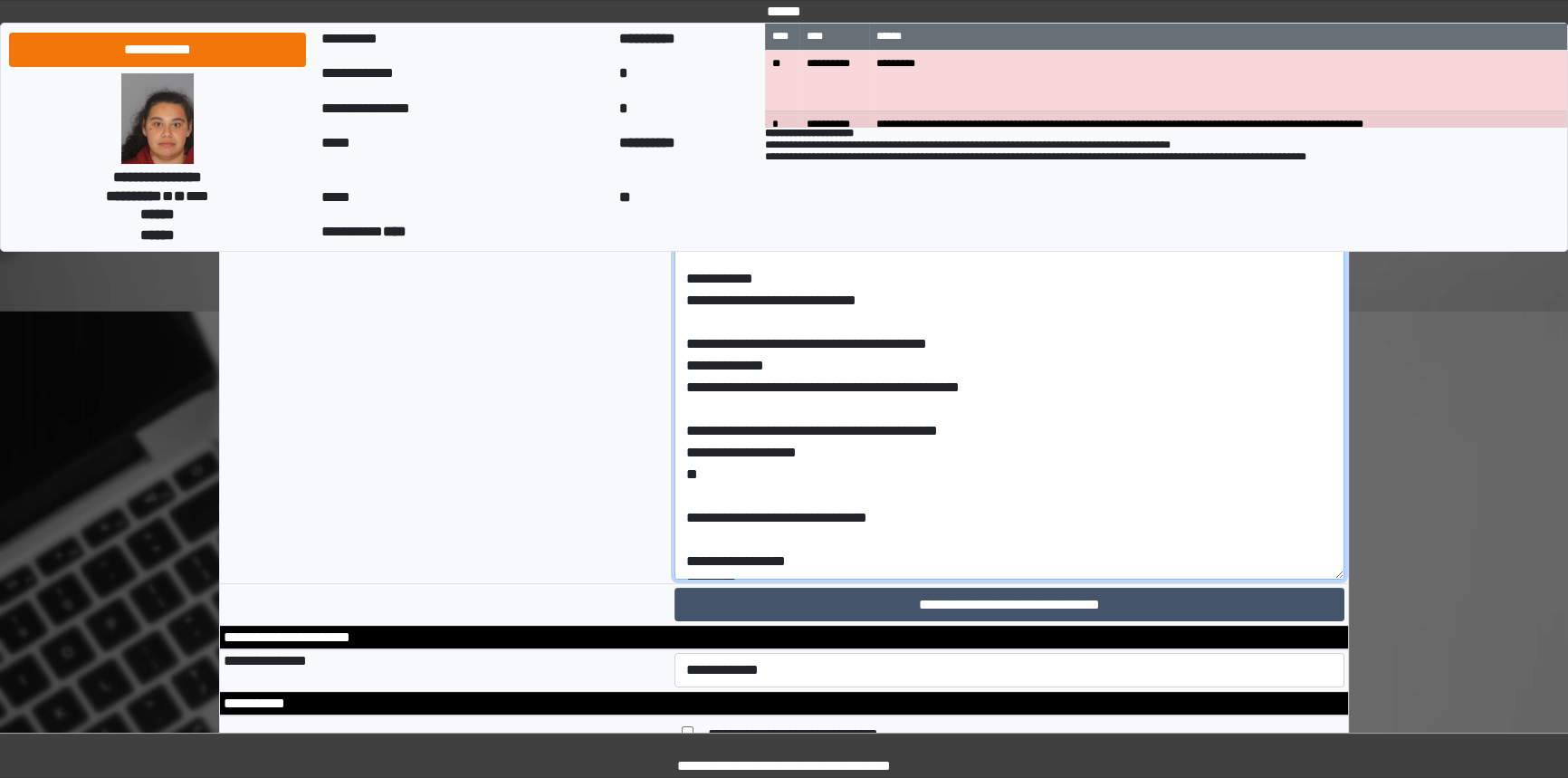 click on "**********" at bounding box center (1009, 333) 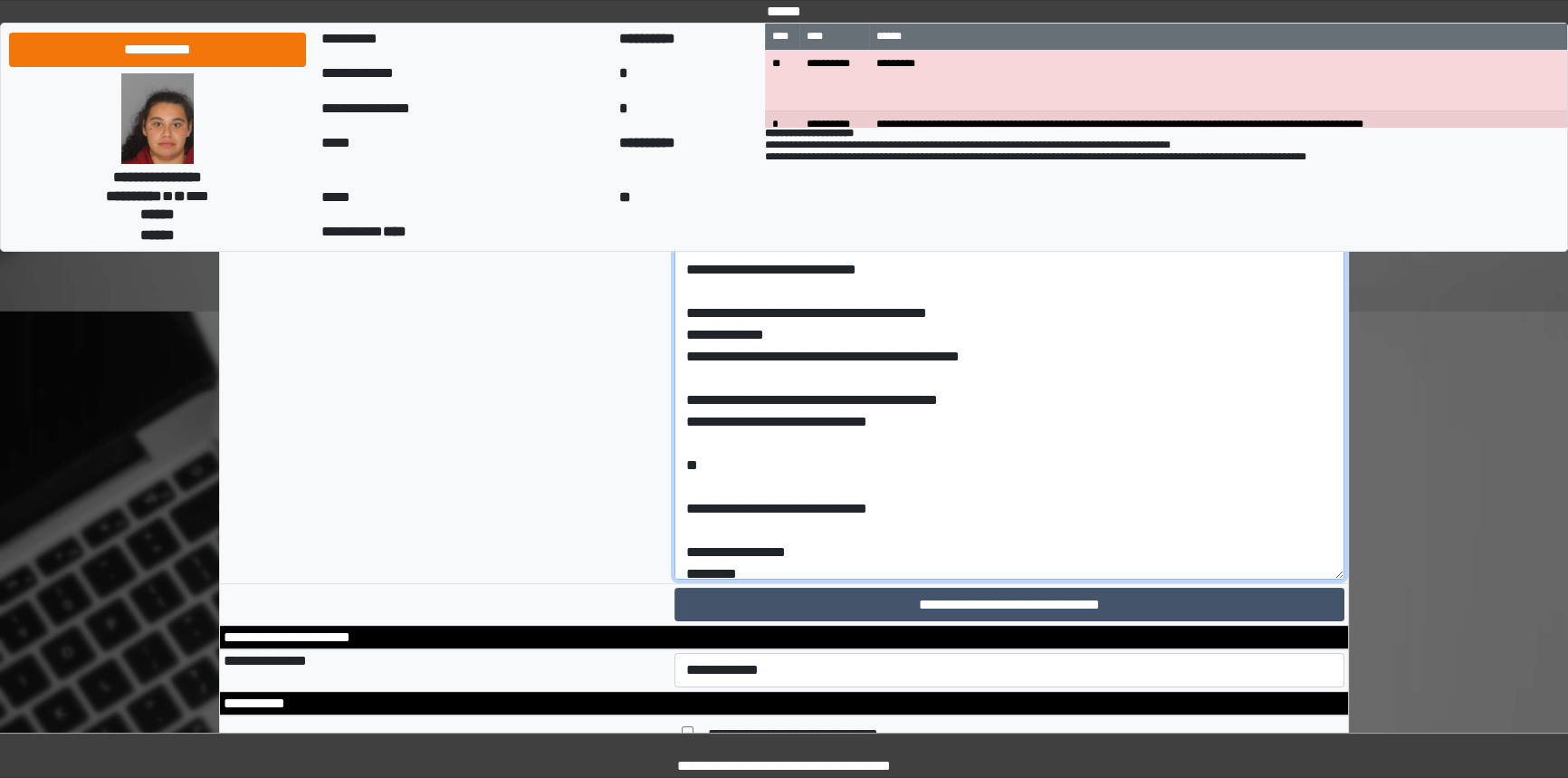 scroll, scrollTop: 43, scrollLeft: 0, axis: vertical 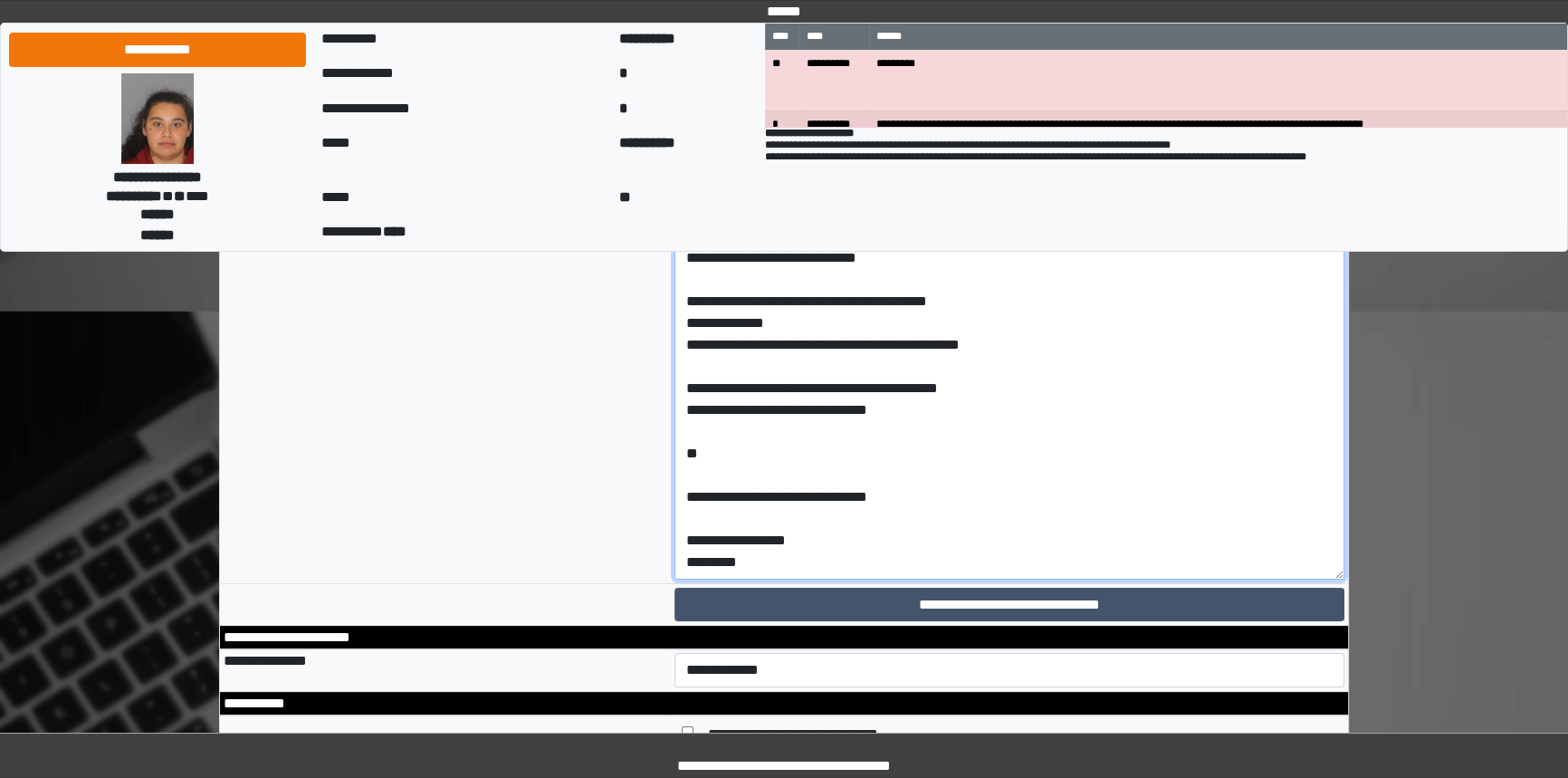 click on "**********" at bounding box center (1009, 333) 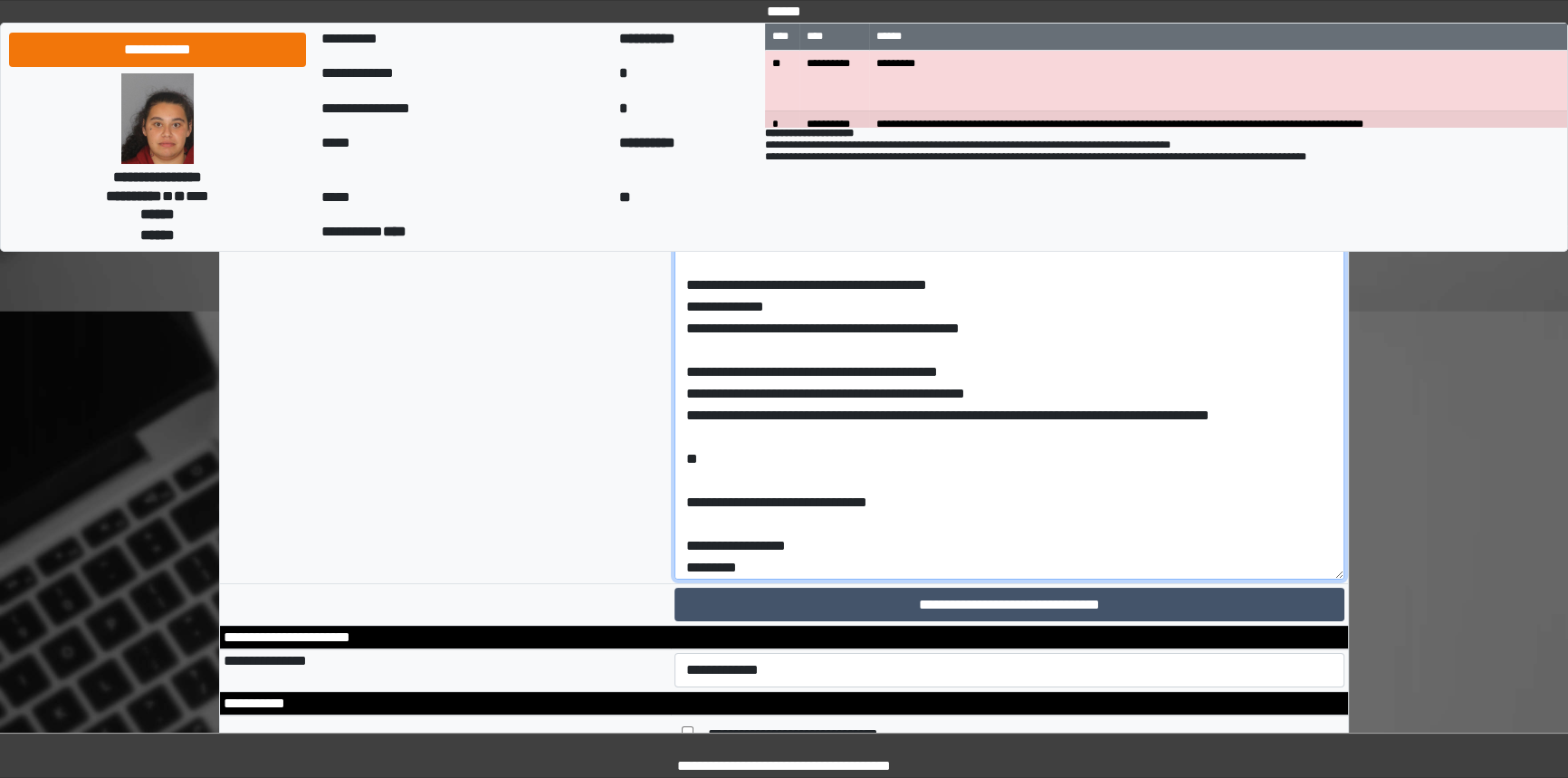 scroll, scrollTop: 63, scrollLeft: 0, axis: vertical 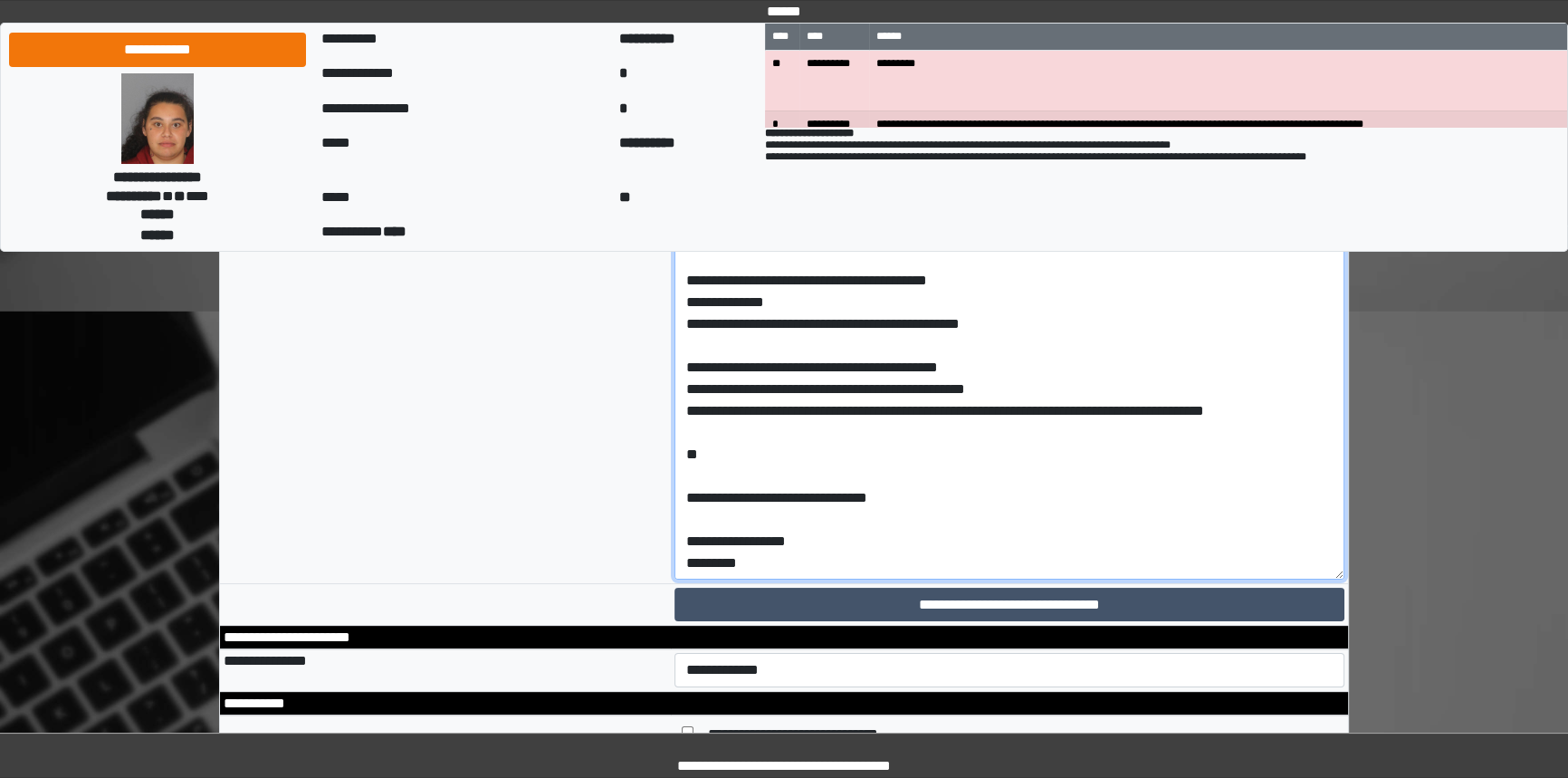 drag, startPoint x: 1023, startPoint y: 625, endPoint x: 983, endPoint y: 452, distance: 177.56407 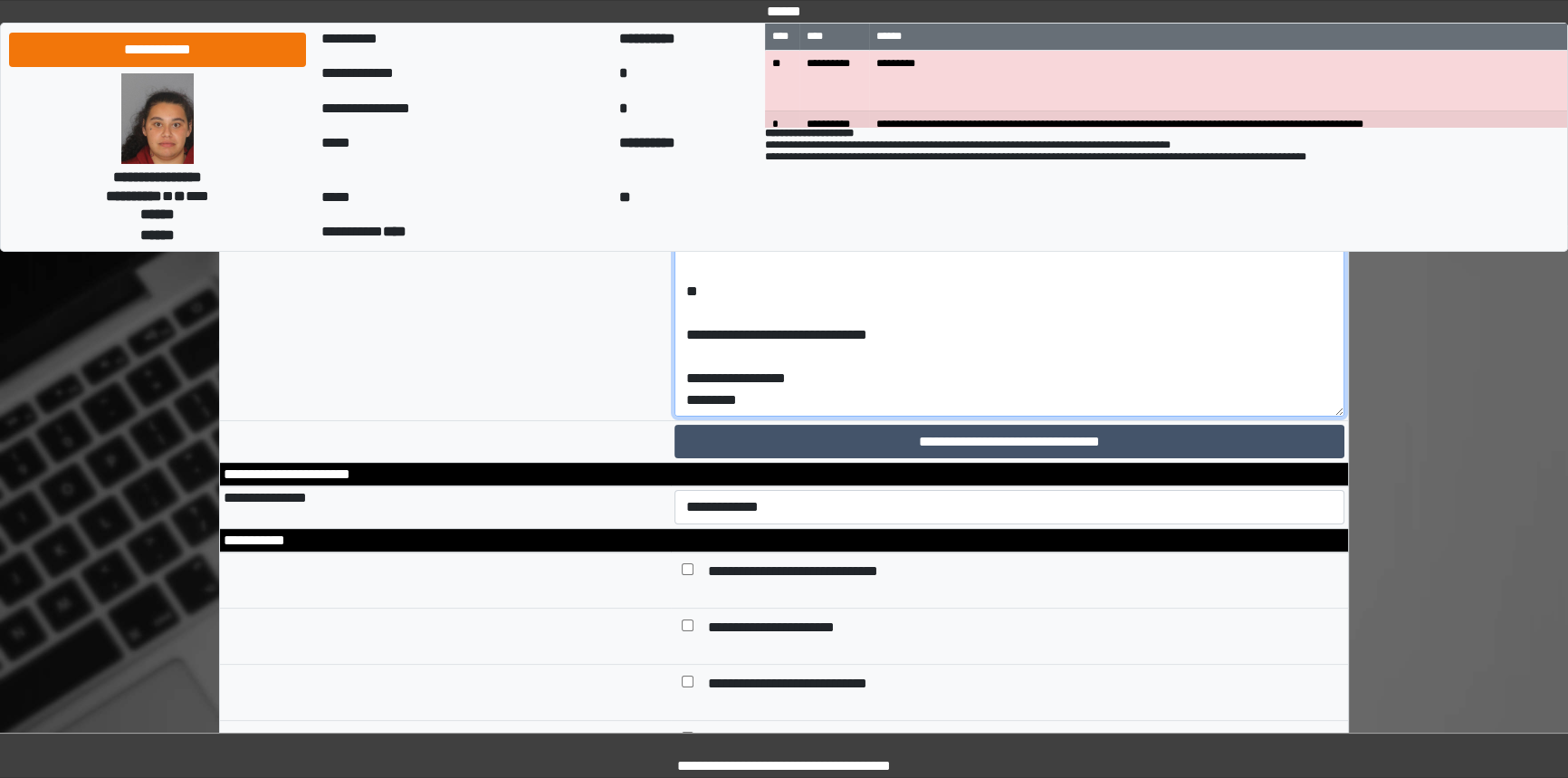 scroll, scrollTop: 8751, scrollLeft: 0, axis: vertical 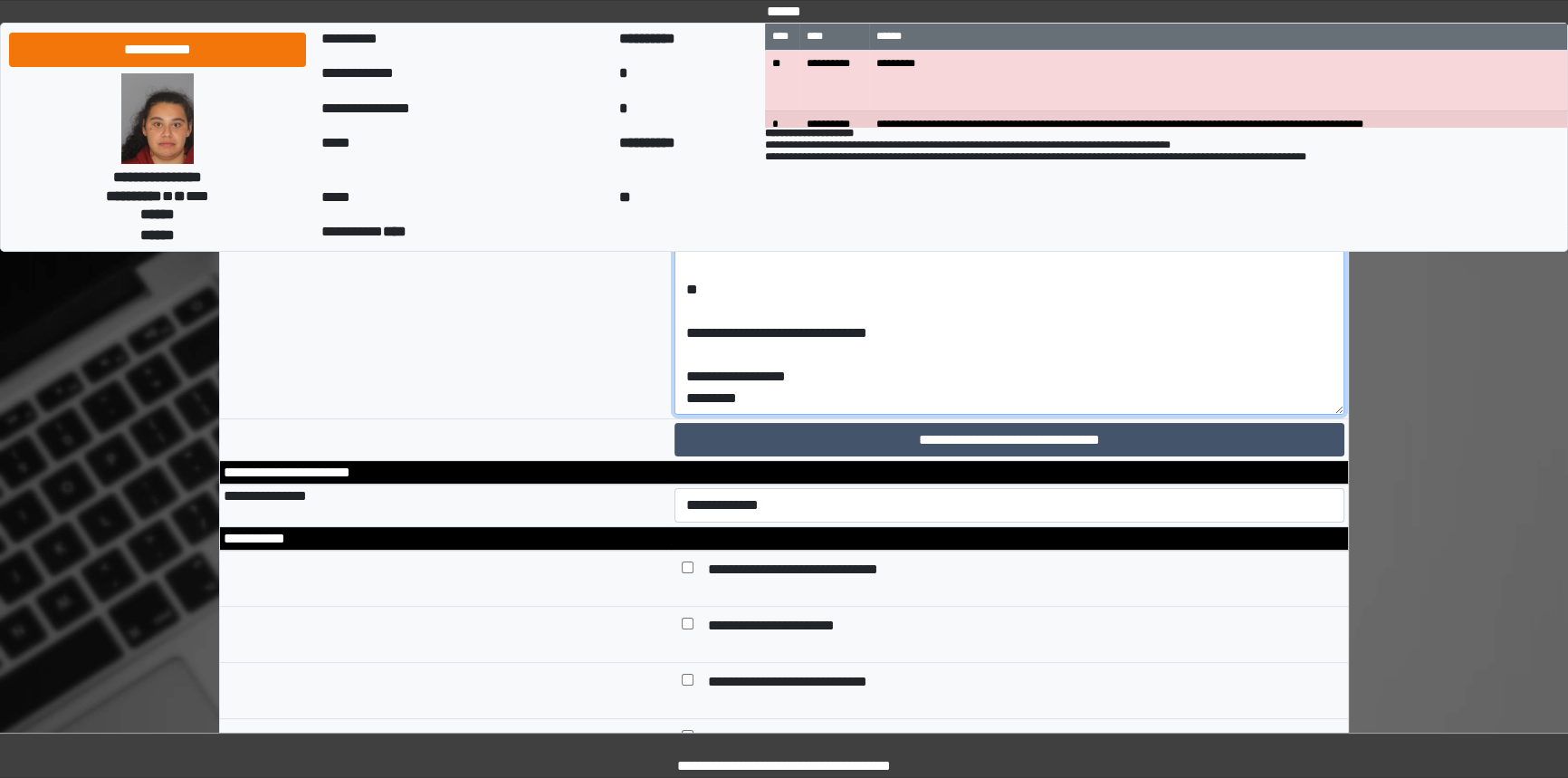 click on "**********" at bounding box center [1009, 168] 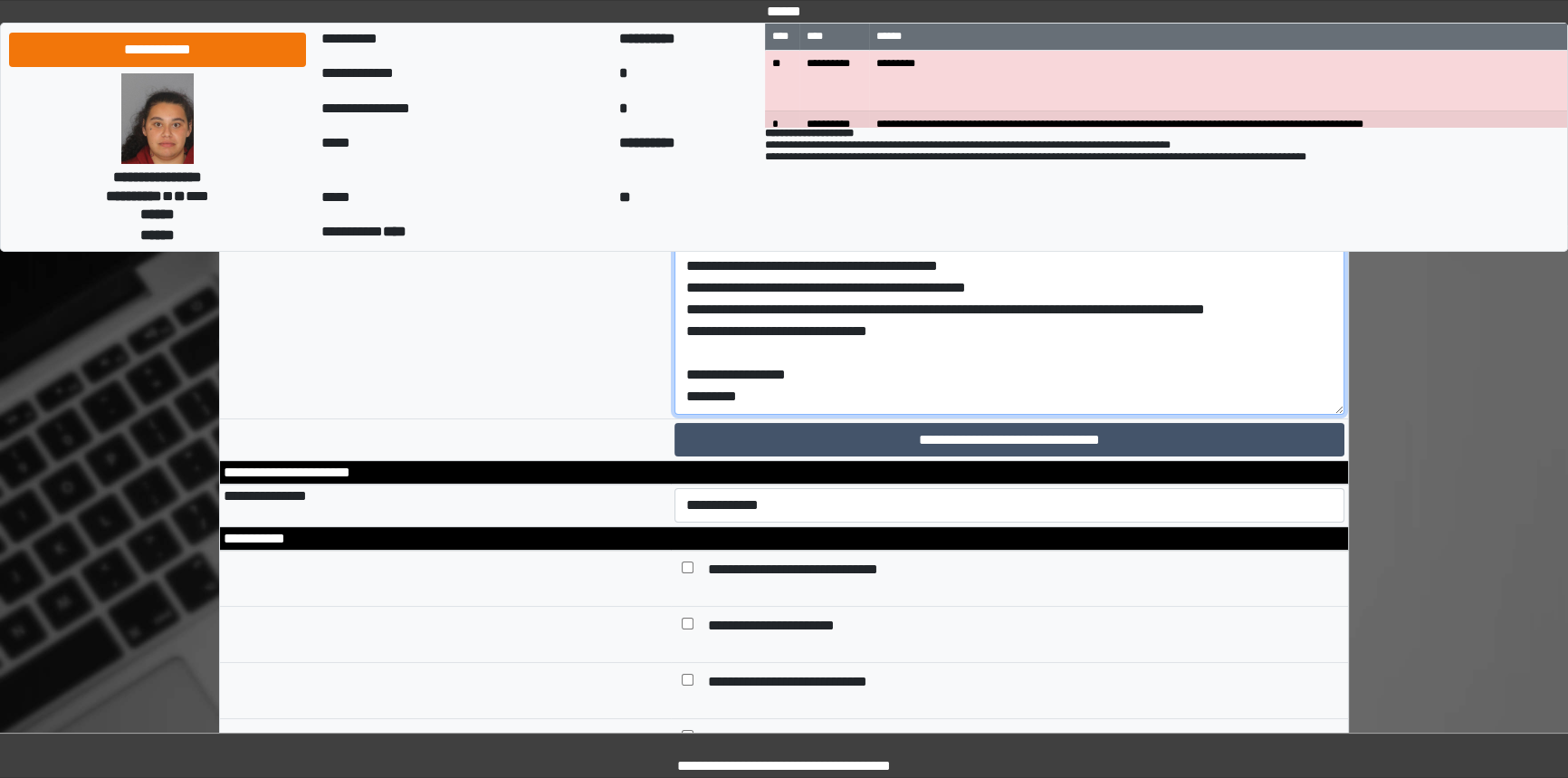 scroll, scrollTop: 0, scrollLeft: 0, axis: both 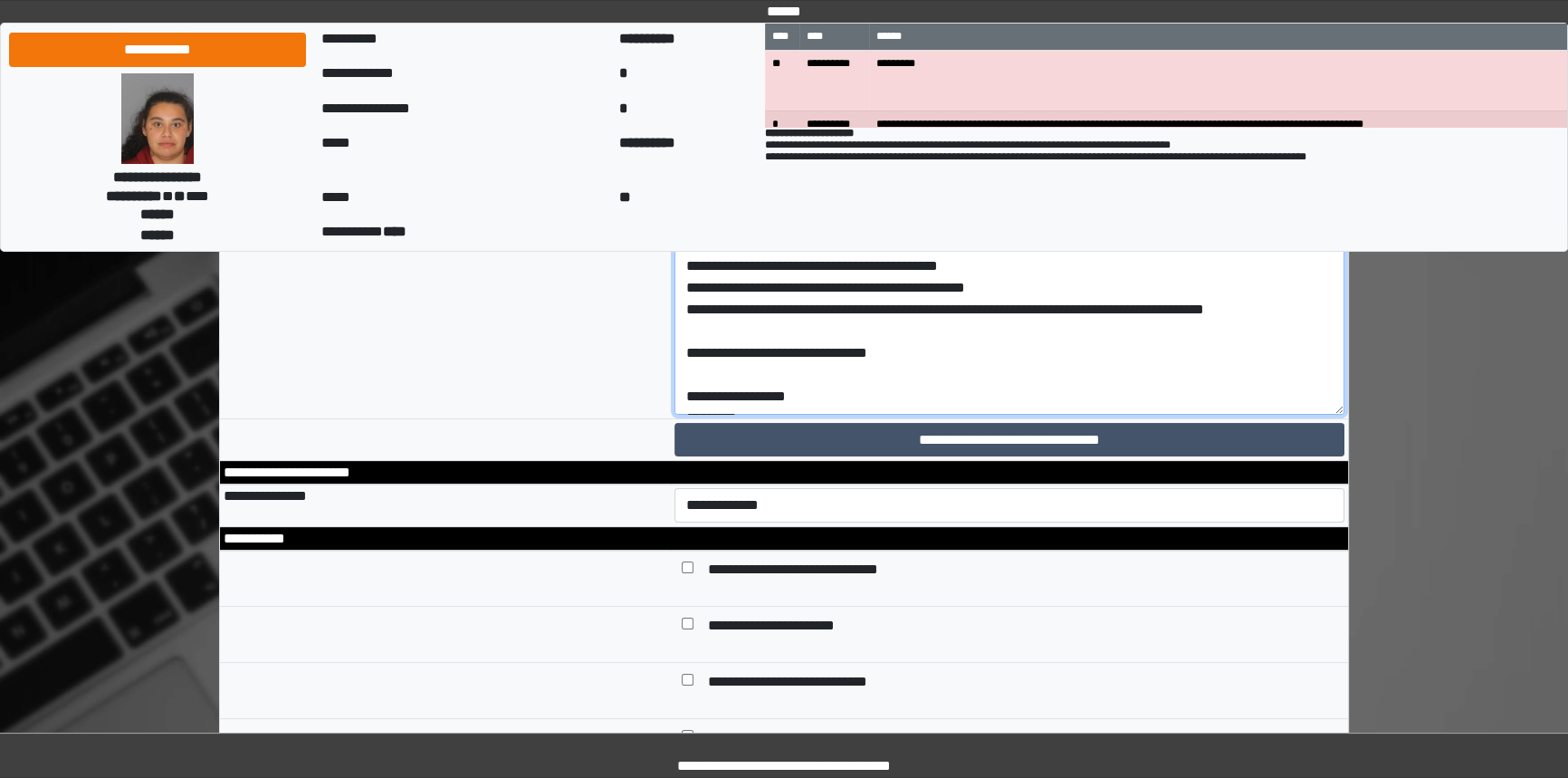 click on "**********" at bounding box center [1009, 168] 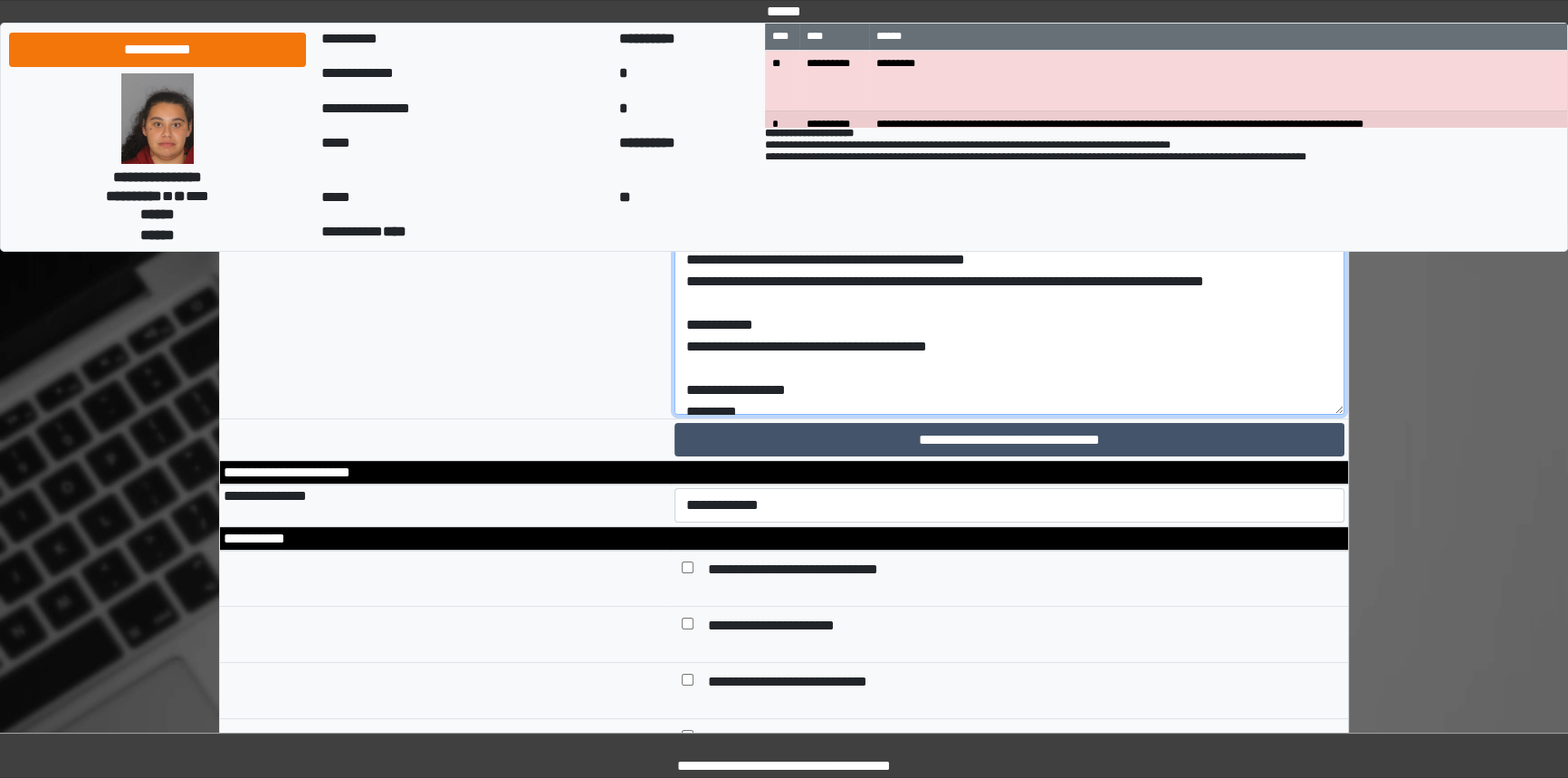 scroll, scrollTop: 43, scrollLeft: 0, axis: vertical 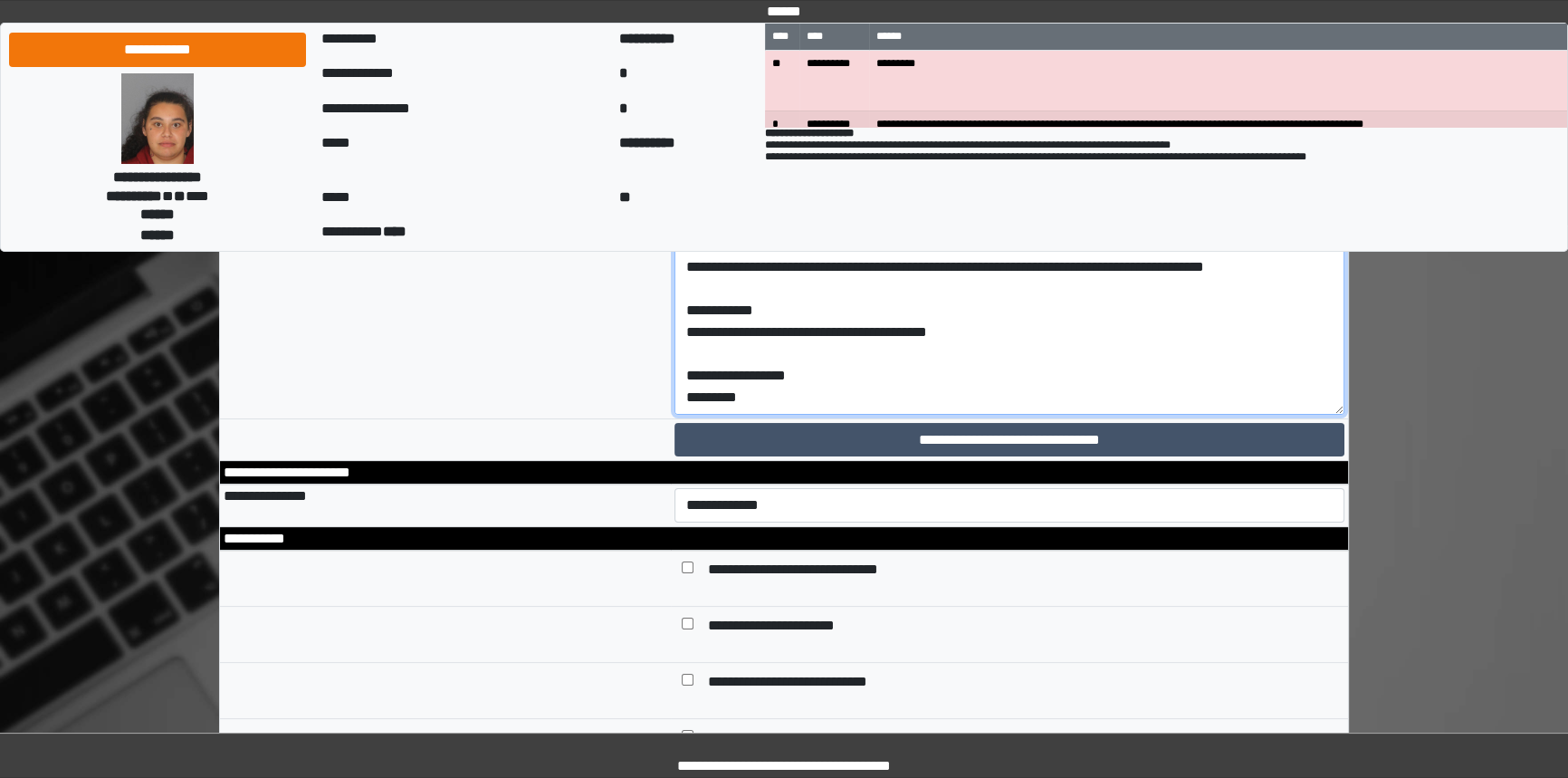 click on "**********" at bounding box center (1009, 168) 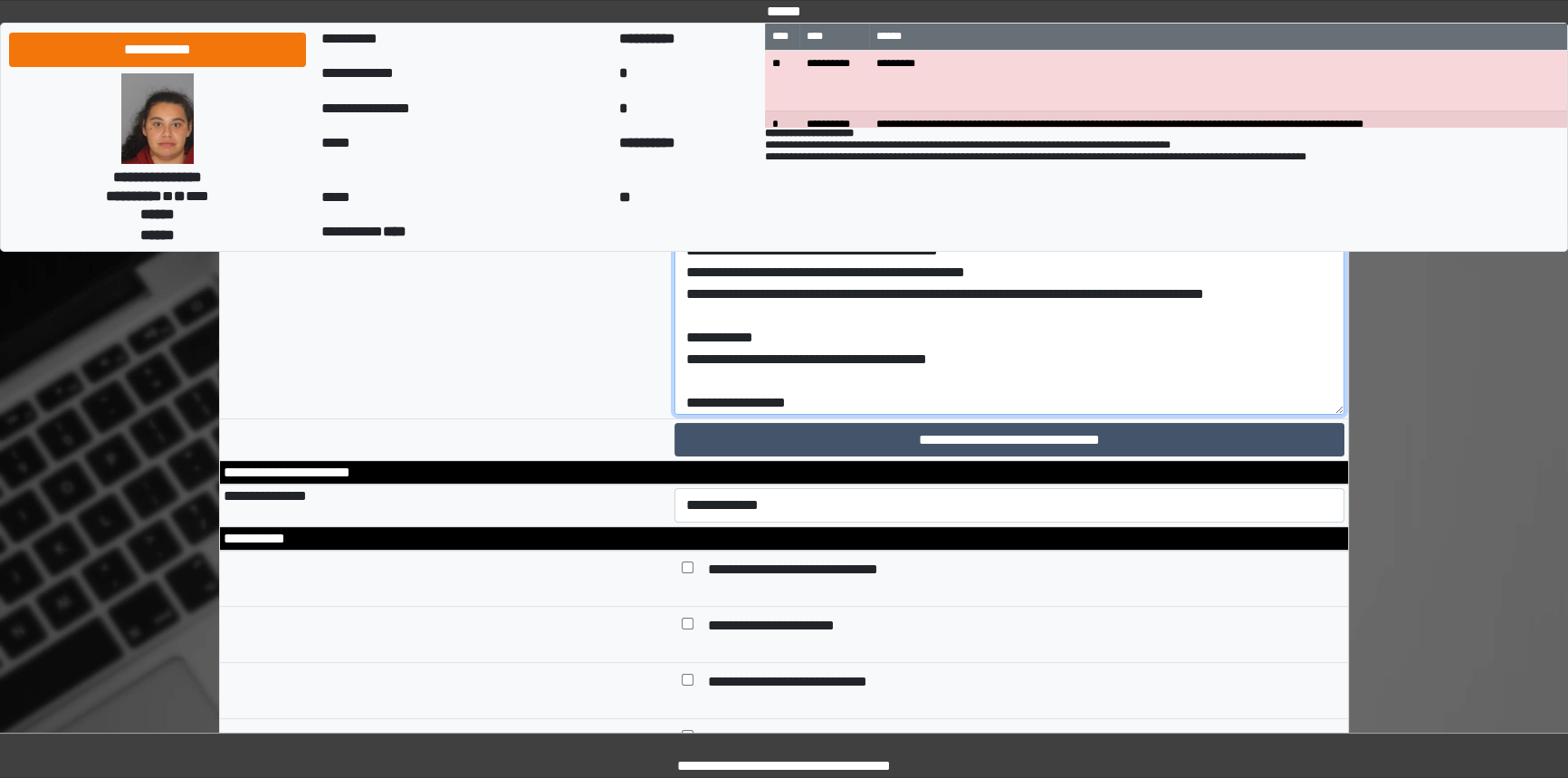 scroll, scrollTop: 43, scrollLeft: 0, axis: vertical 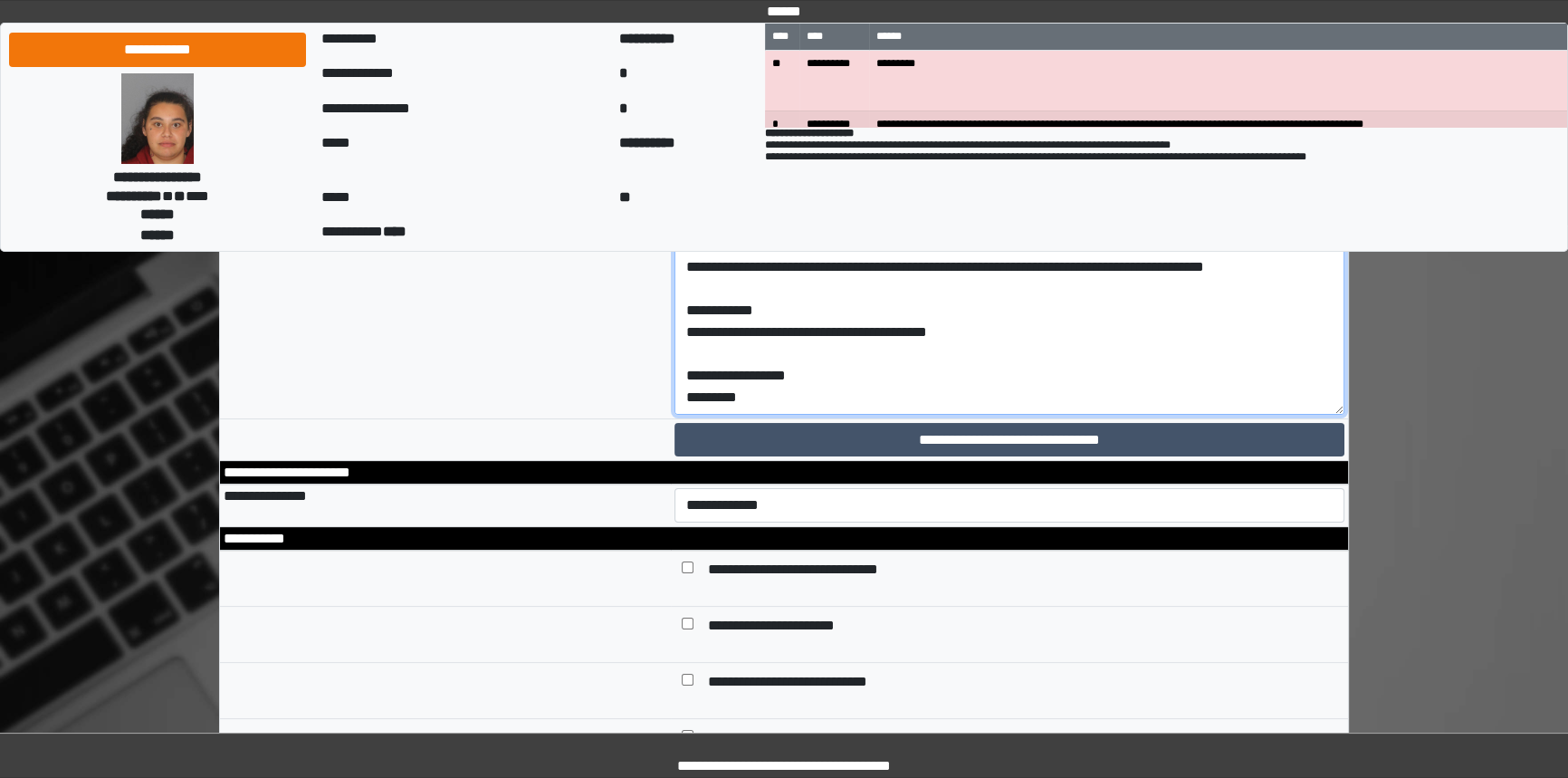 drag, startPoint x: 684, startPoint y: 588, endPoint x: 770, endPoint y: 610, distance: 88.76936 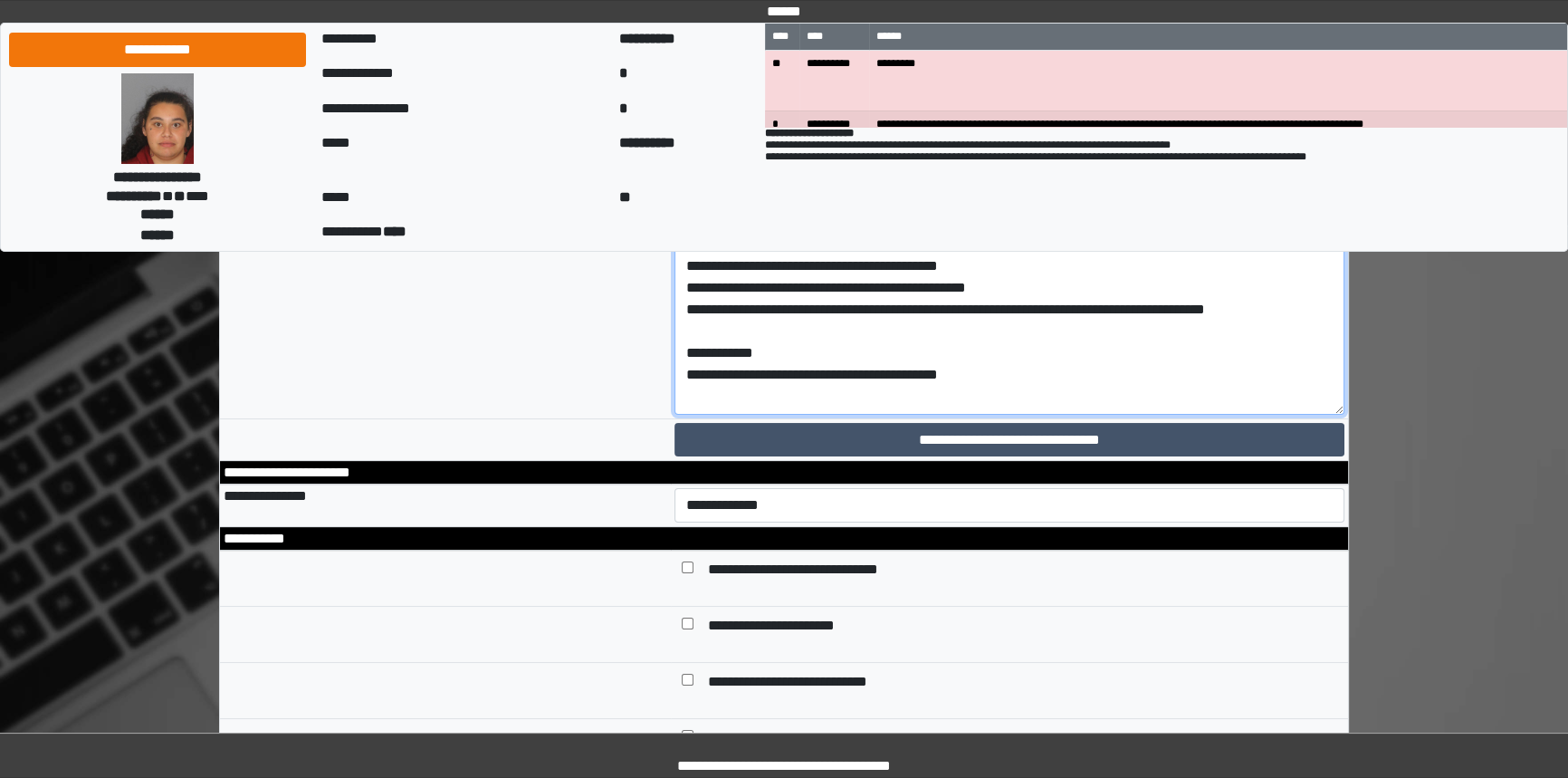 scroll, scrollTop: 0, scrollLeft: 0, axis: both 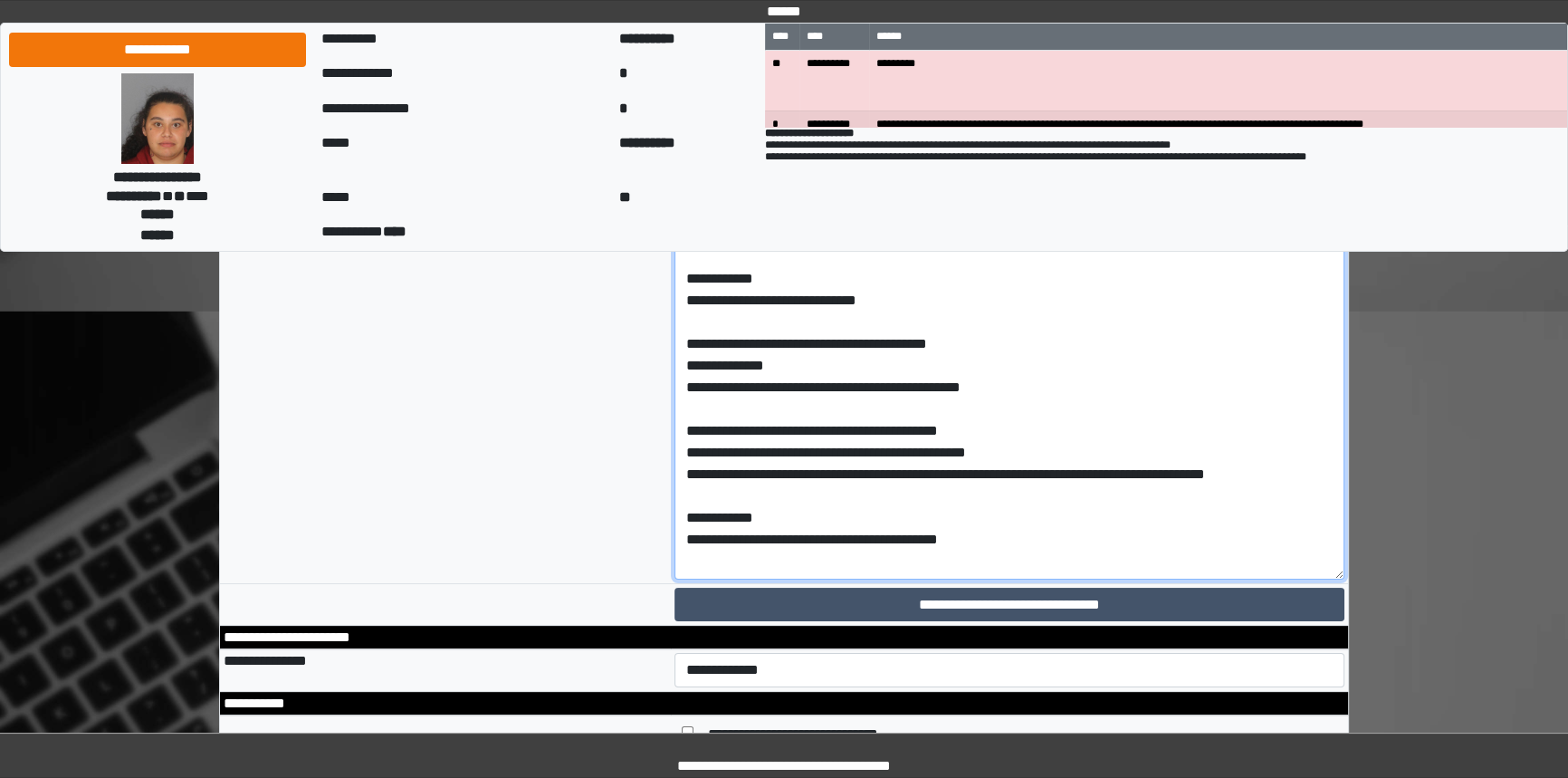 click on "**********" at bounding box center [1009, 333] 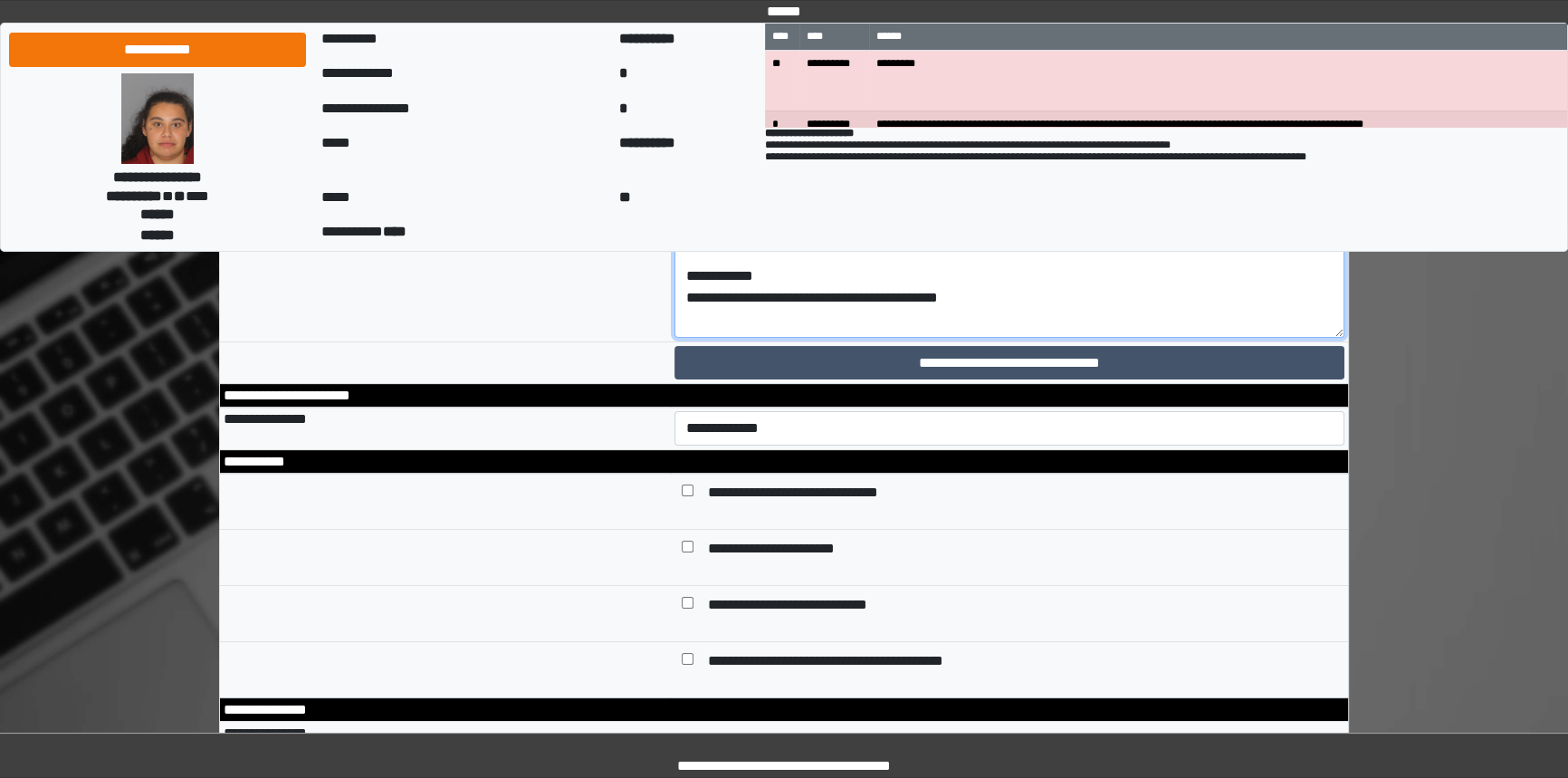 scroll, scrollTop: 8833, scrollLeft: 0, axis: vertical 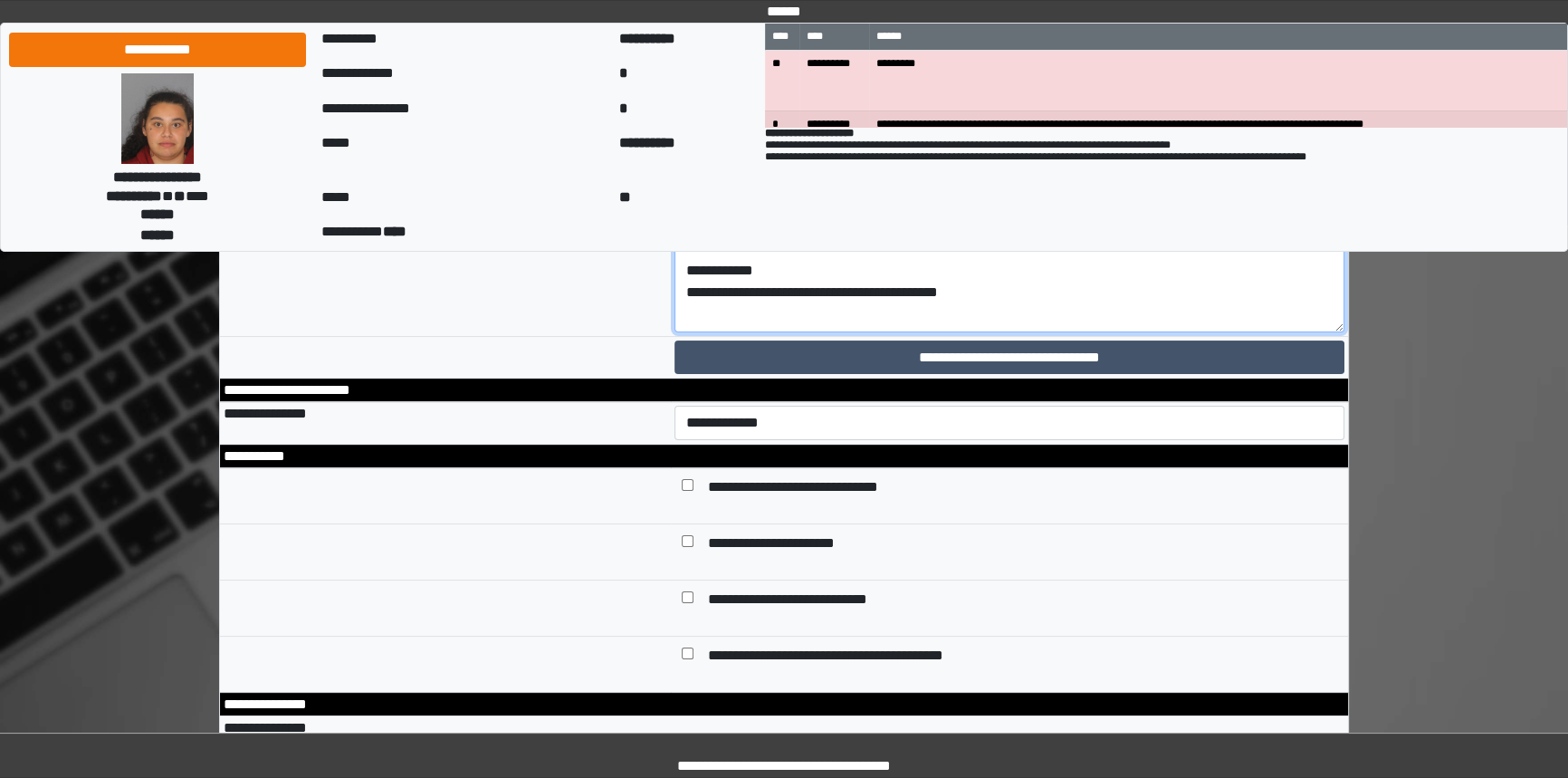 click on "**********" at bounding box center [1009, 86] 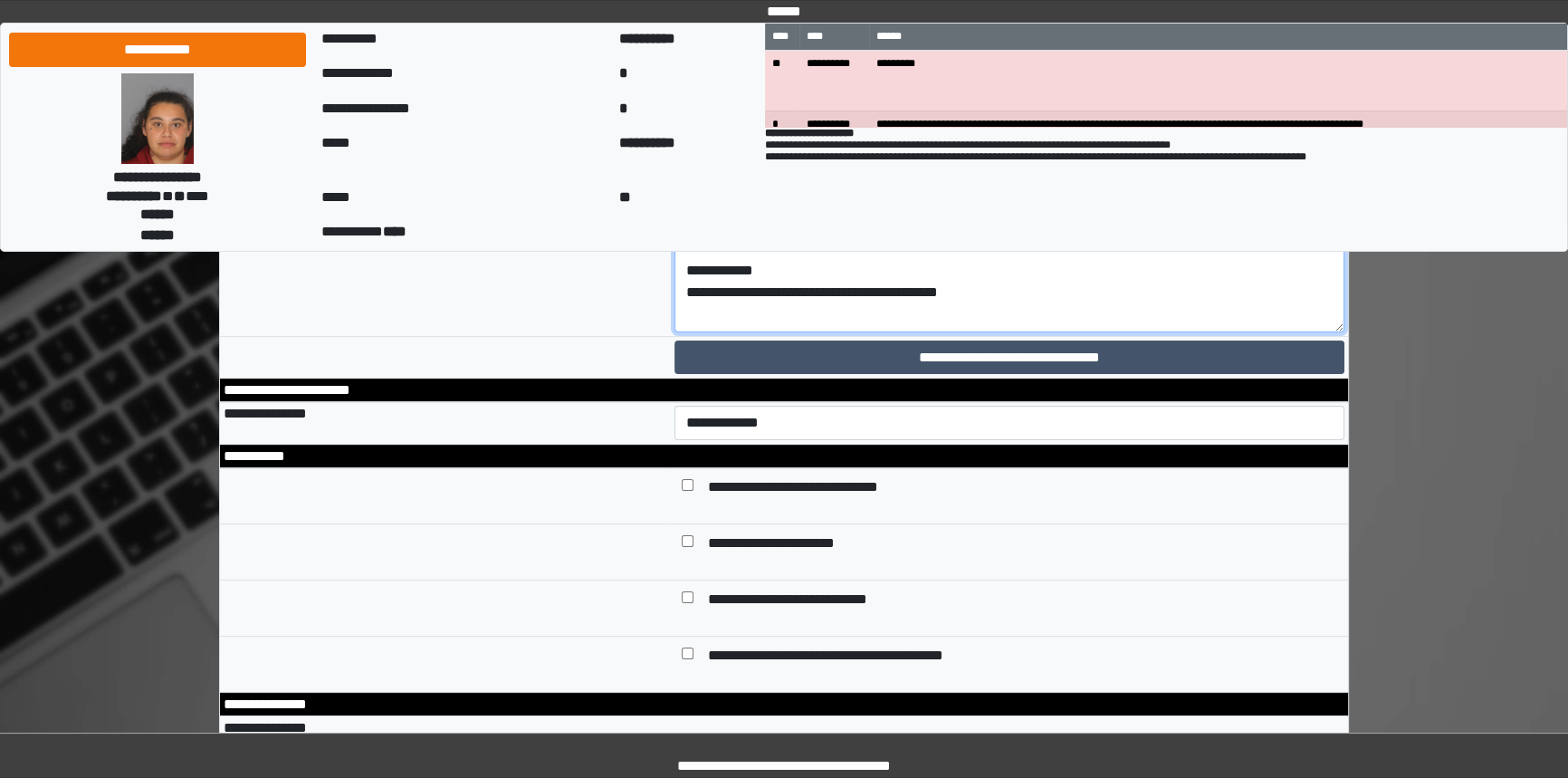 scroll, scrollTop: 20, scrollLeft: 0, axis: vertical 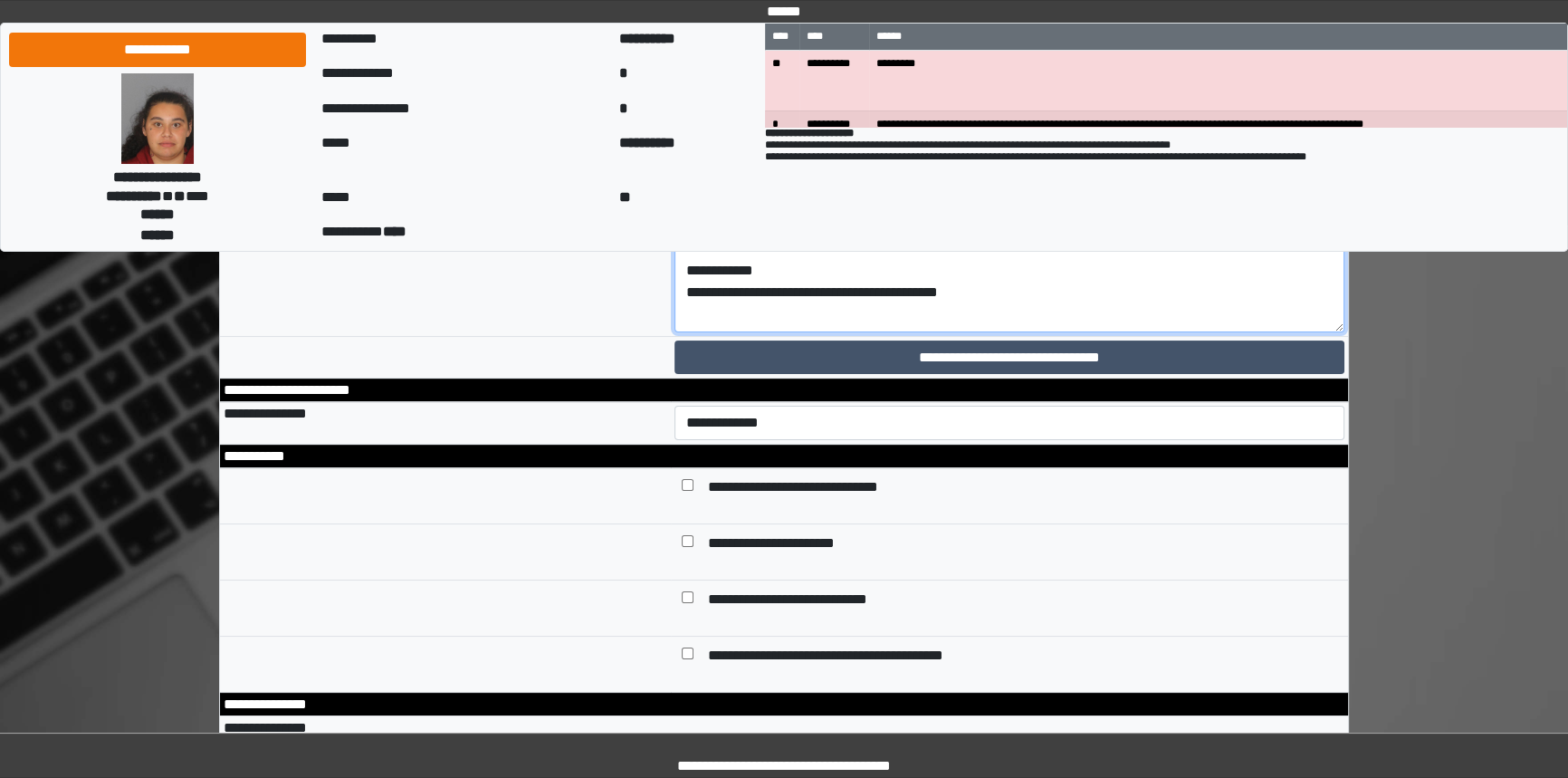 paste on "**********" 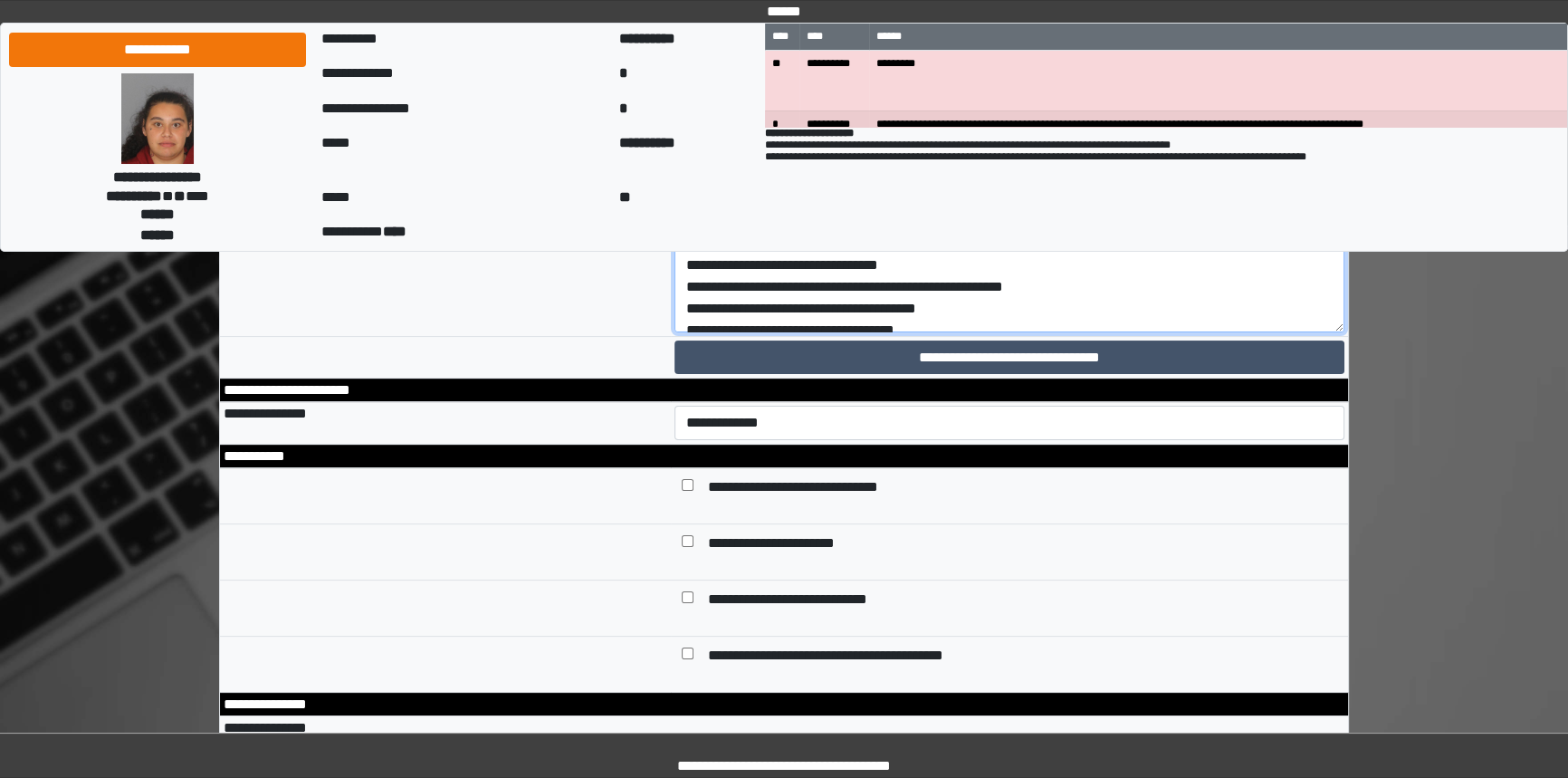 scroll, scrollTop: 164, scrollLeft: 0, axis: vertical 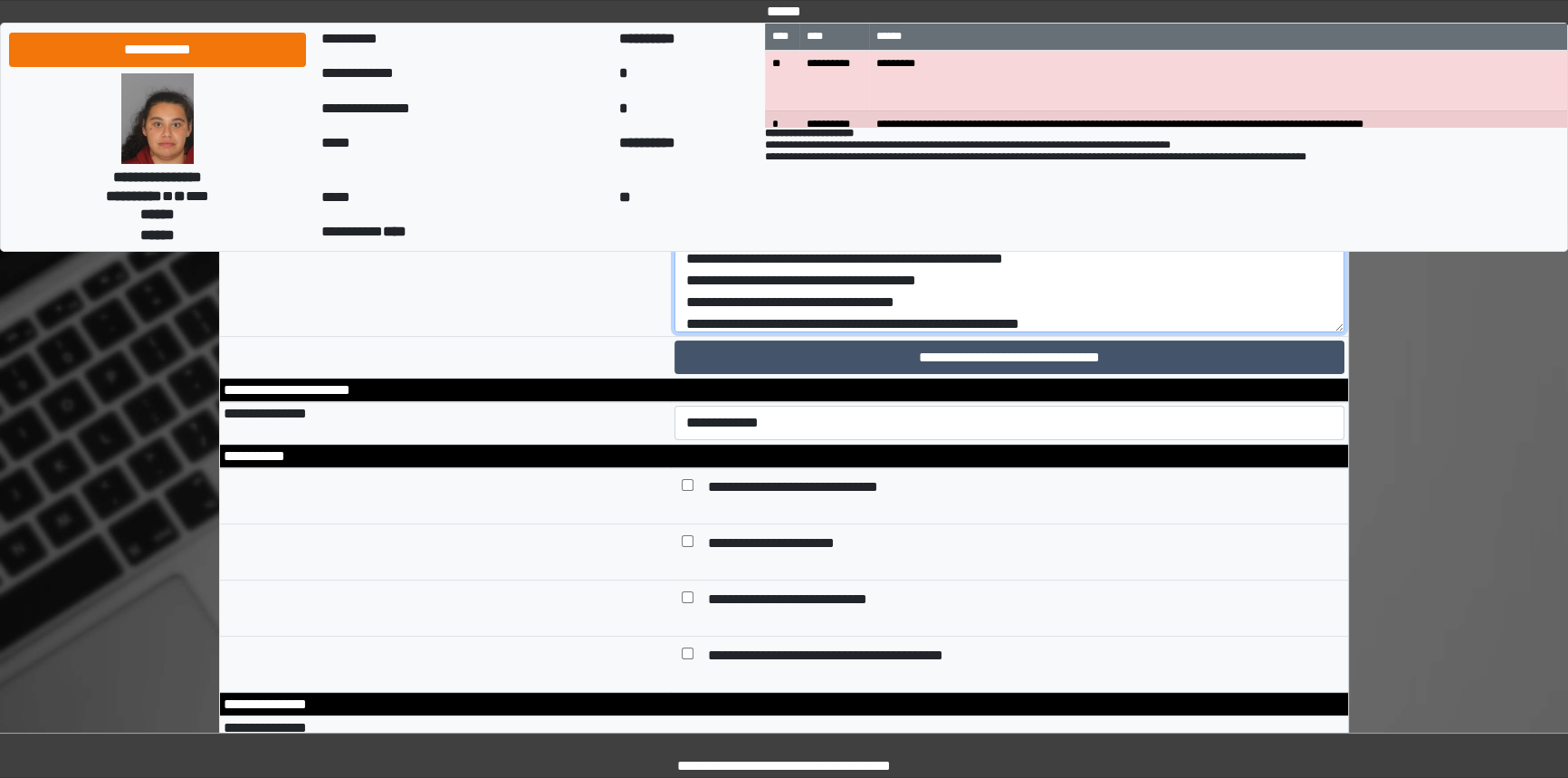 click at bounding box center [1009, 86] 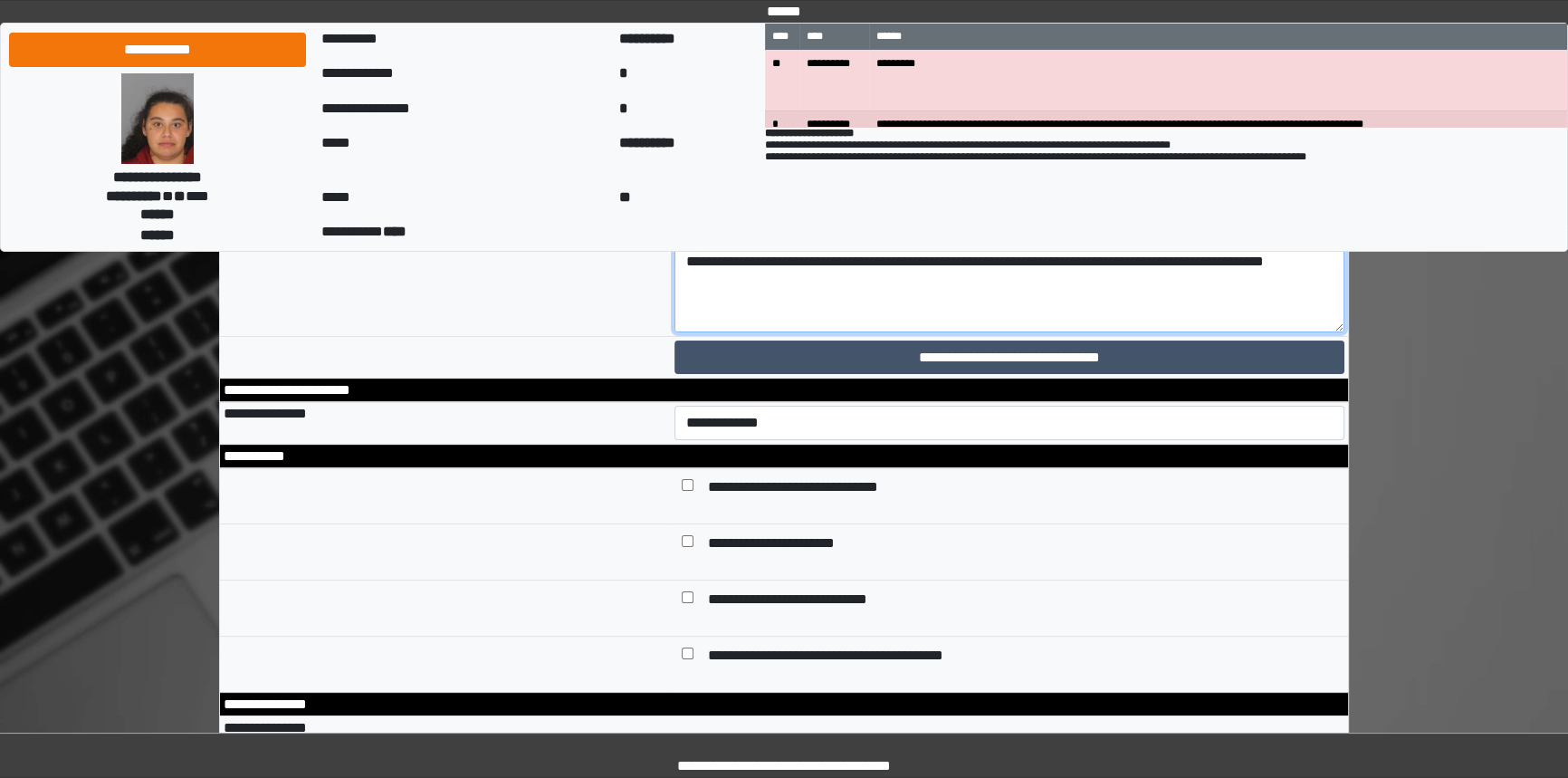 scroll, scrollTop: 455, scrollLeft: 0, axis: vertical 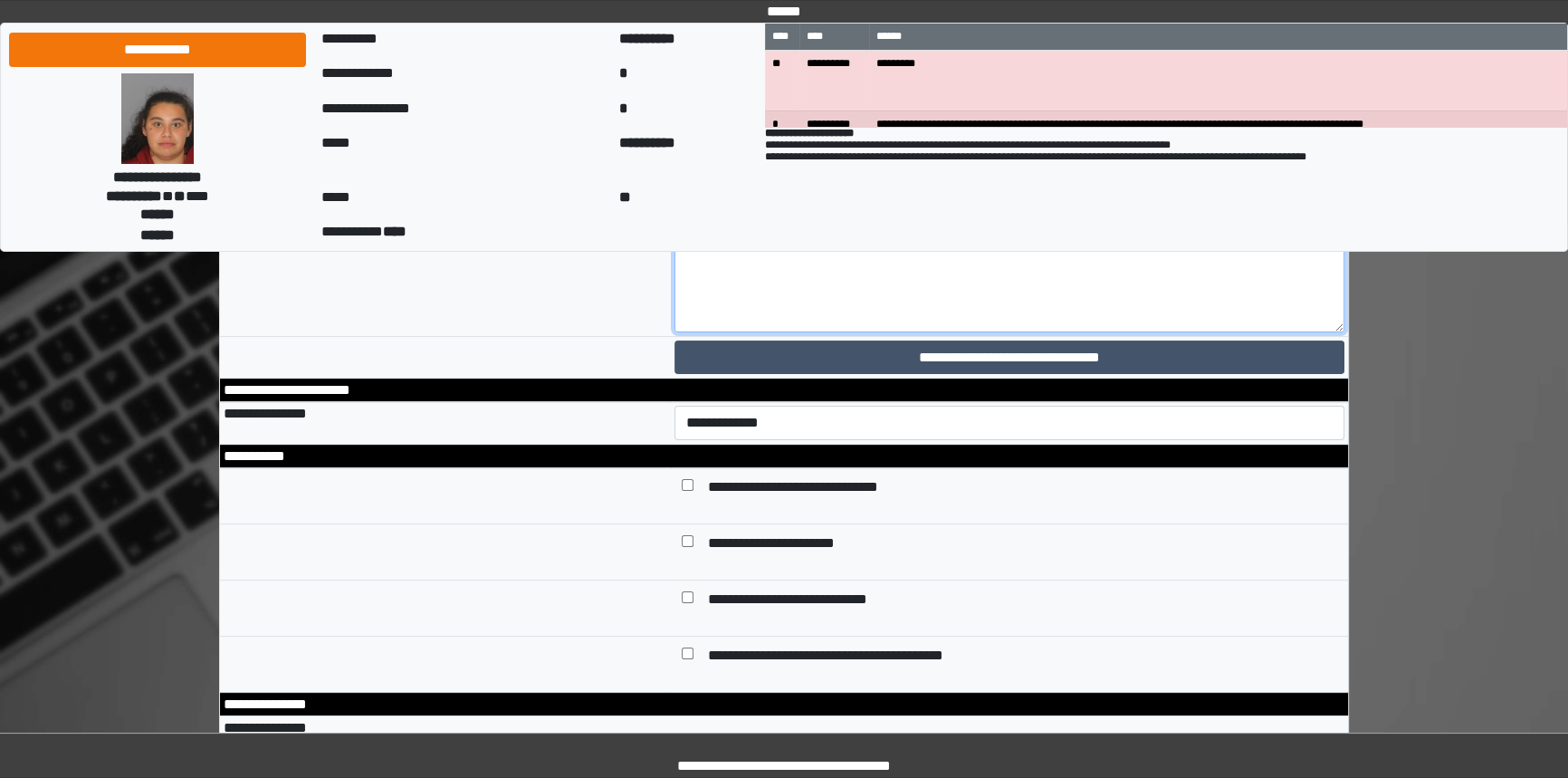 drag, startPoint x: 683, startPoint y: 363, endPoint x: 951, endPoint y: 376, distance: 268.3151 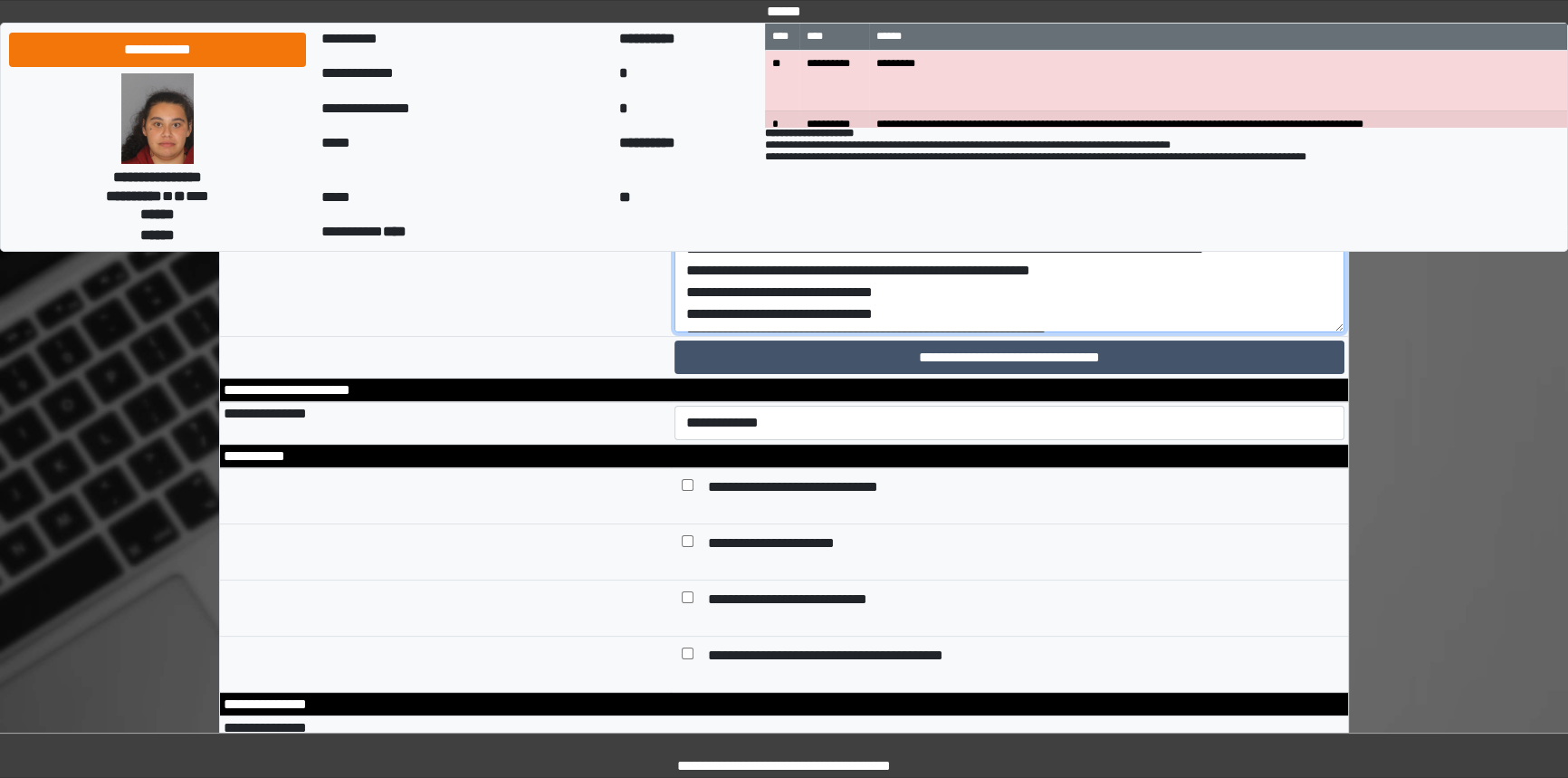 scroll, scrollTop: 0, scrollLeft: 0, axis: both 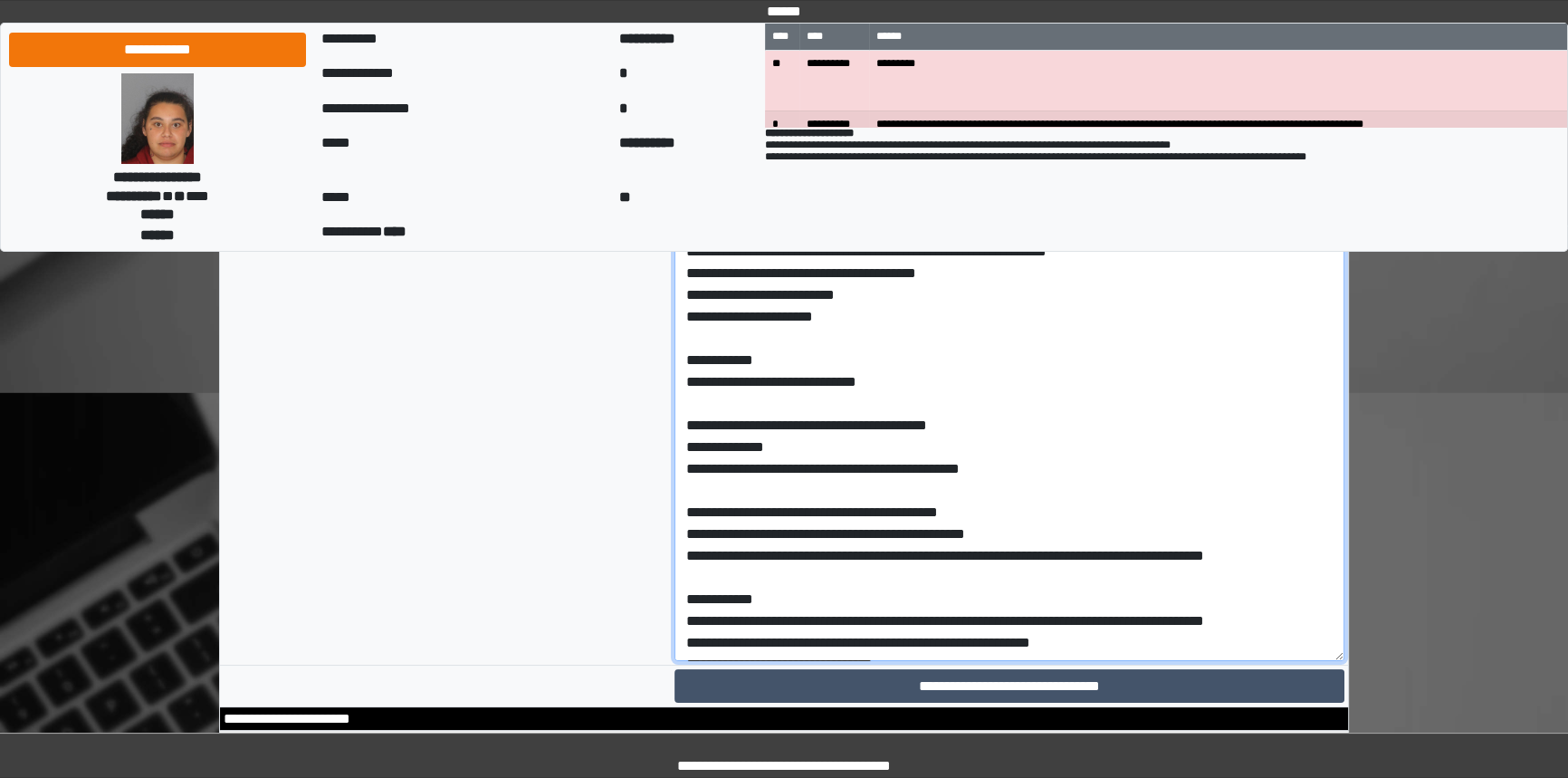 drag, startPoint x: 1343, startPoint y: 456, endPoint x: 1337, endPoint y: 526, distance: 70.25667 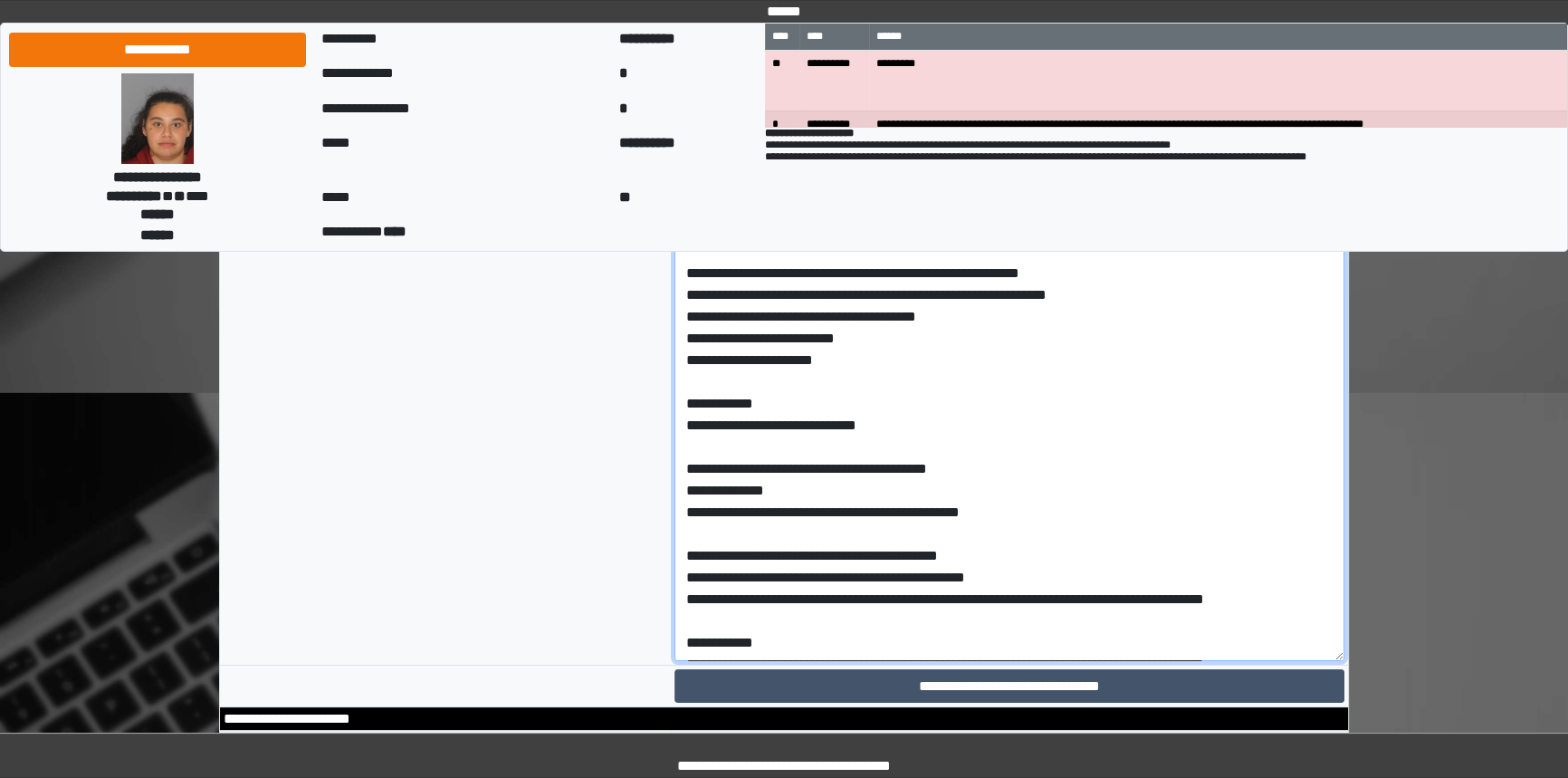paste on "**********" 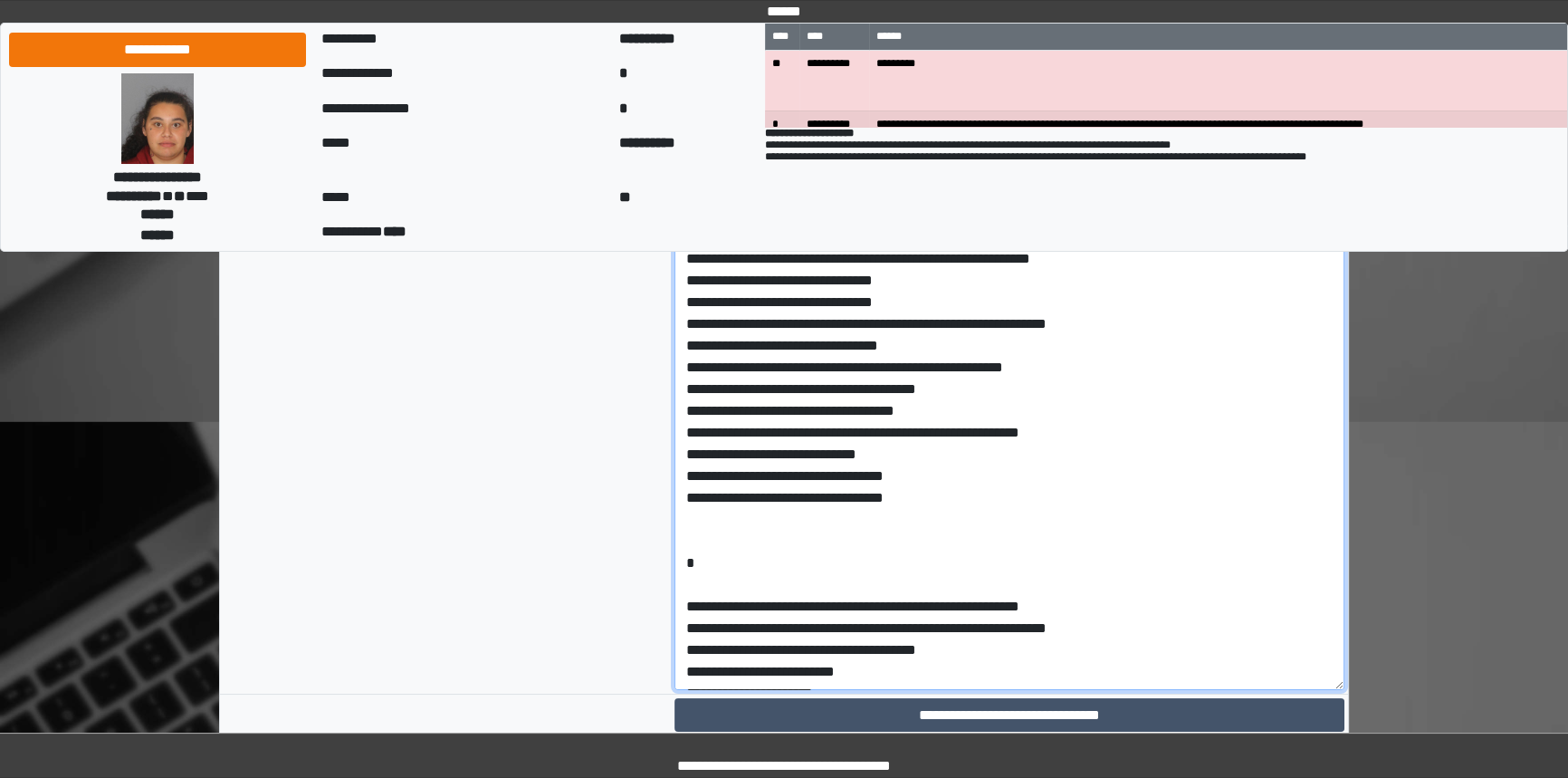scroll, scrollTop: 8505, scrollLeft: 0, axis: vertical 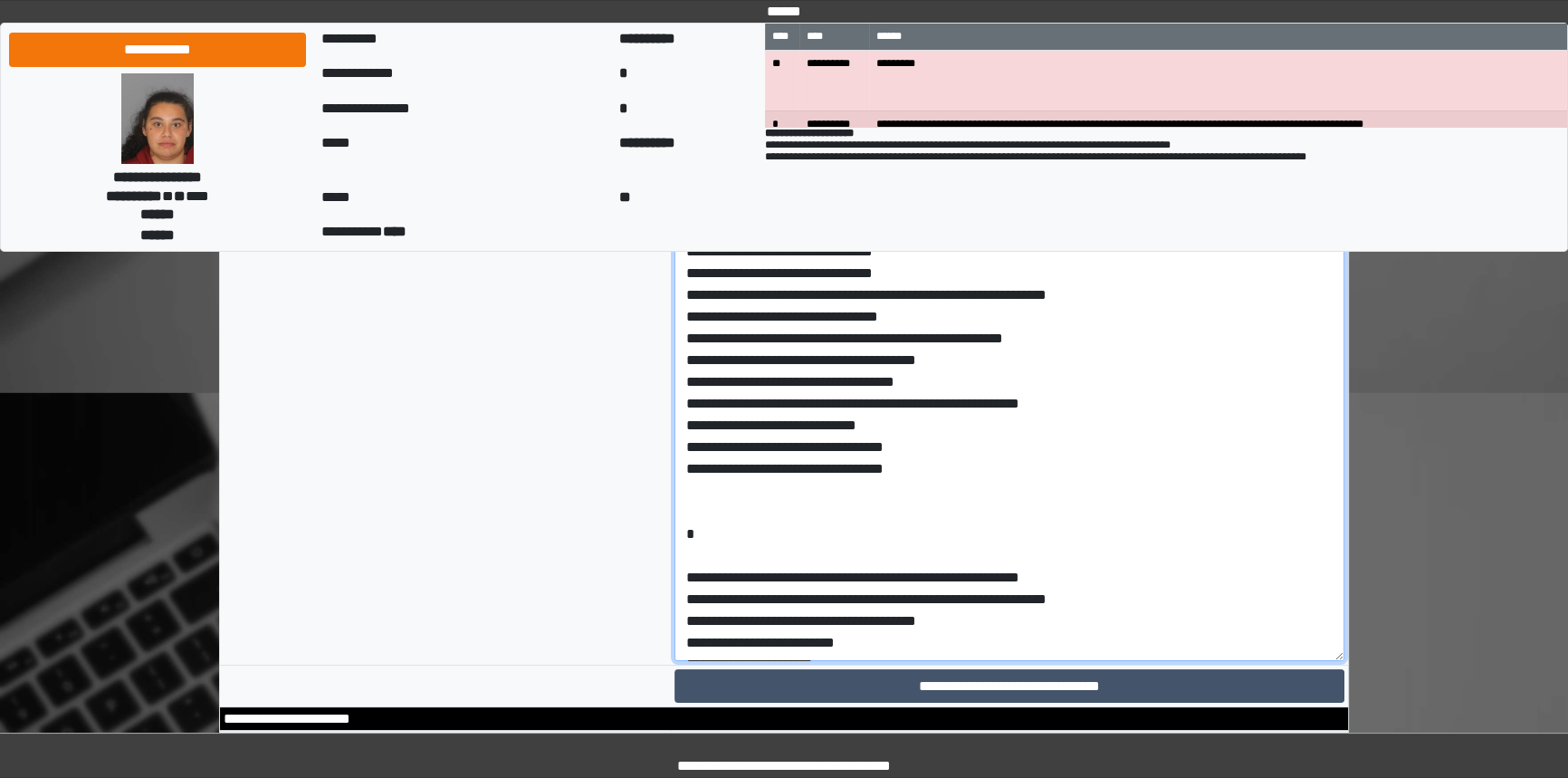click at bounding box center (1009, 415) 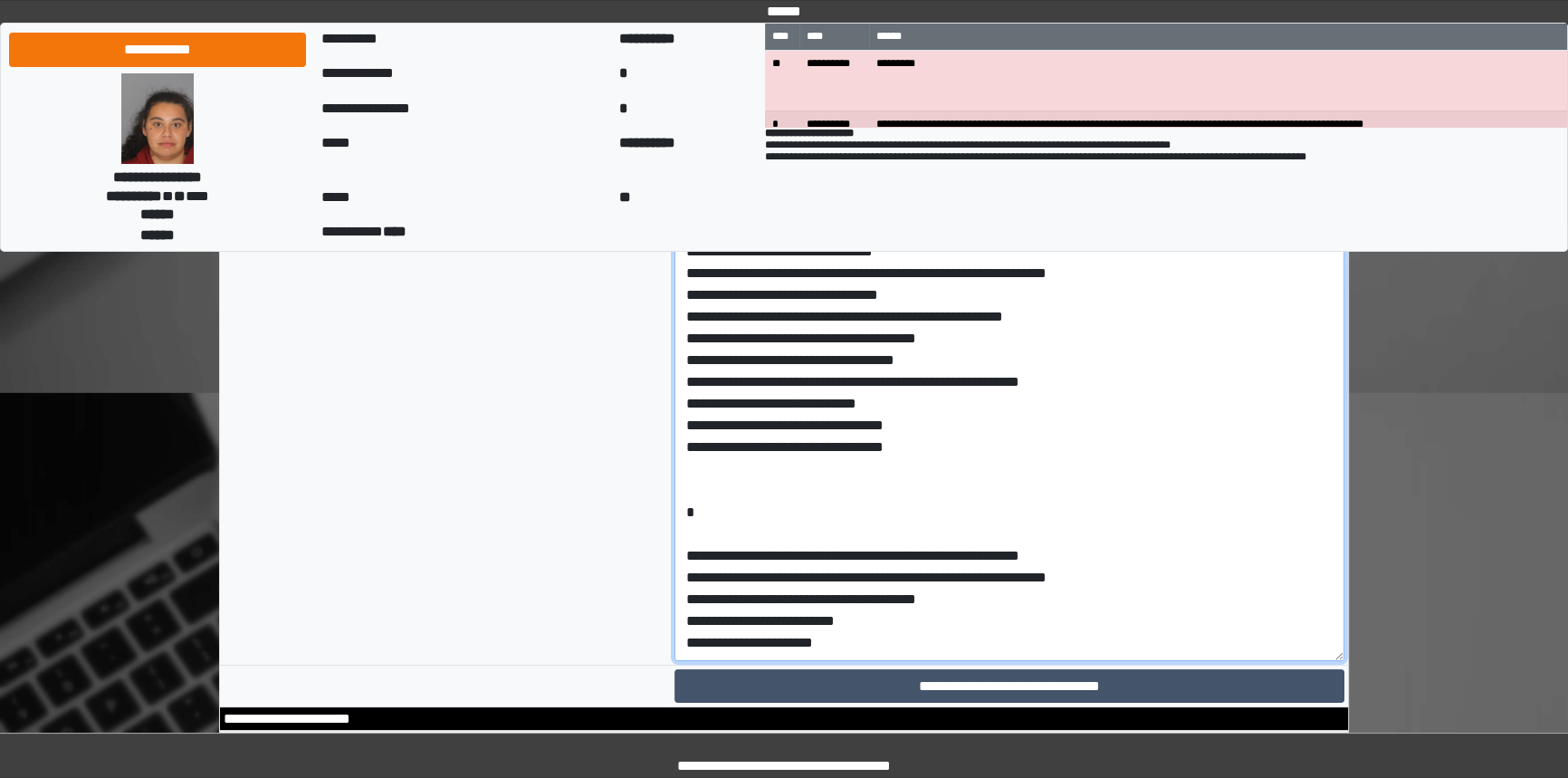 click at bounding box center (1009, 415) 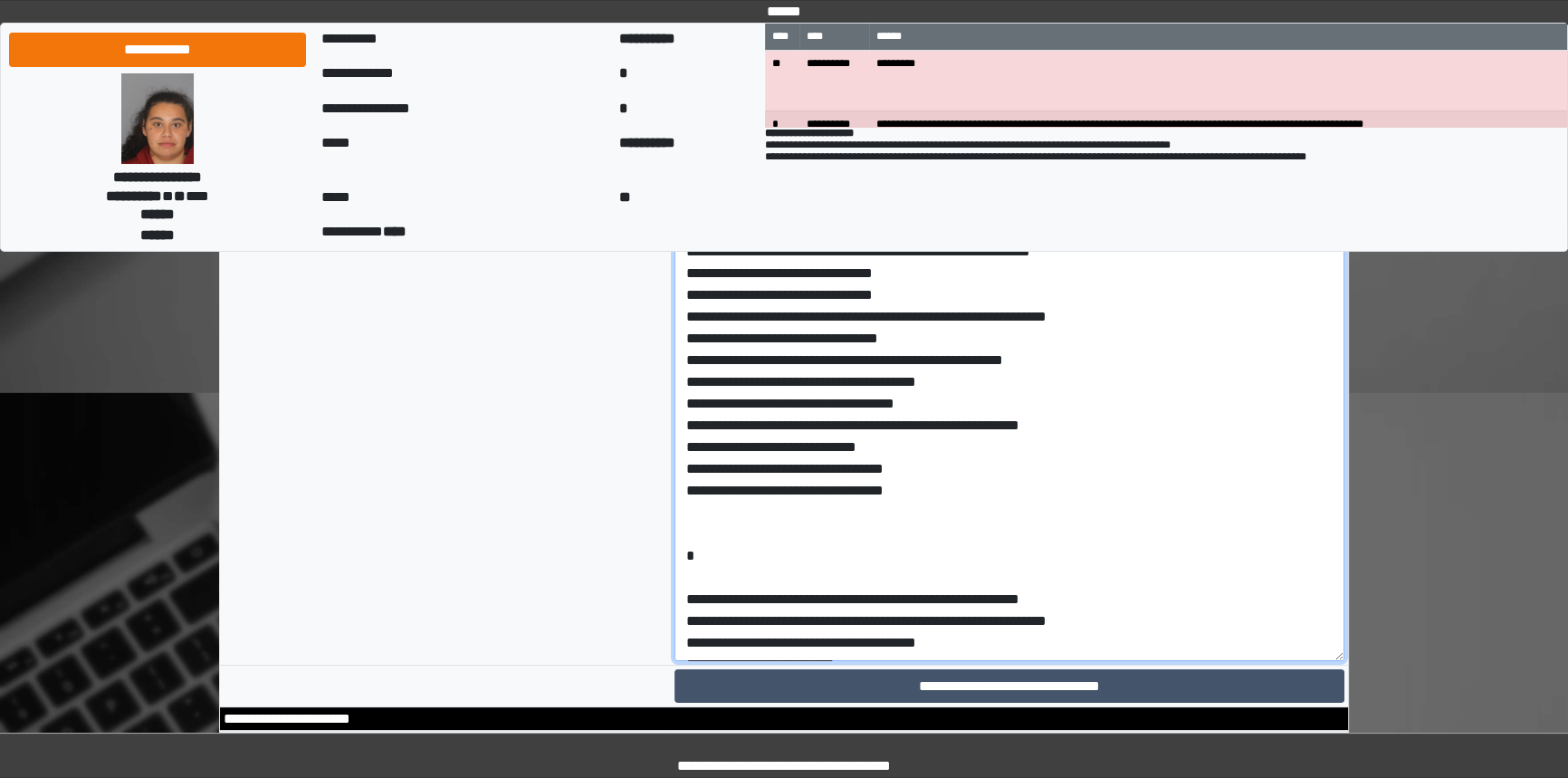 click at bounding box center (1009, 415) 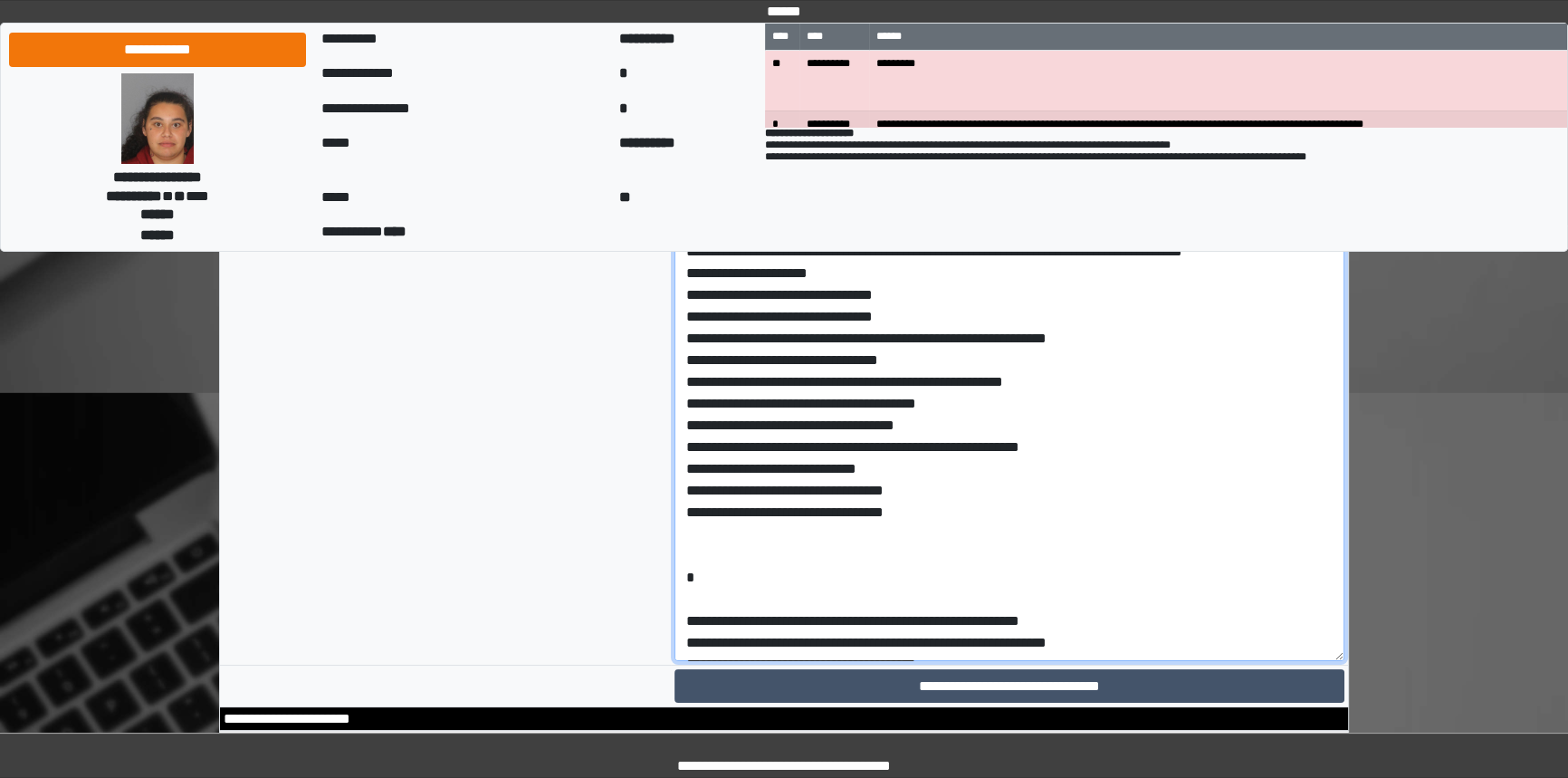 click at bounding box center [1009, 415] 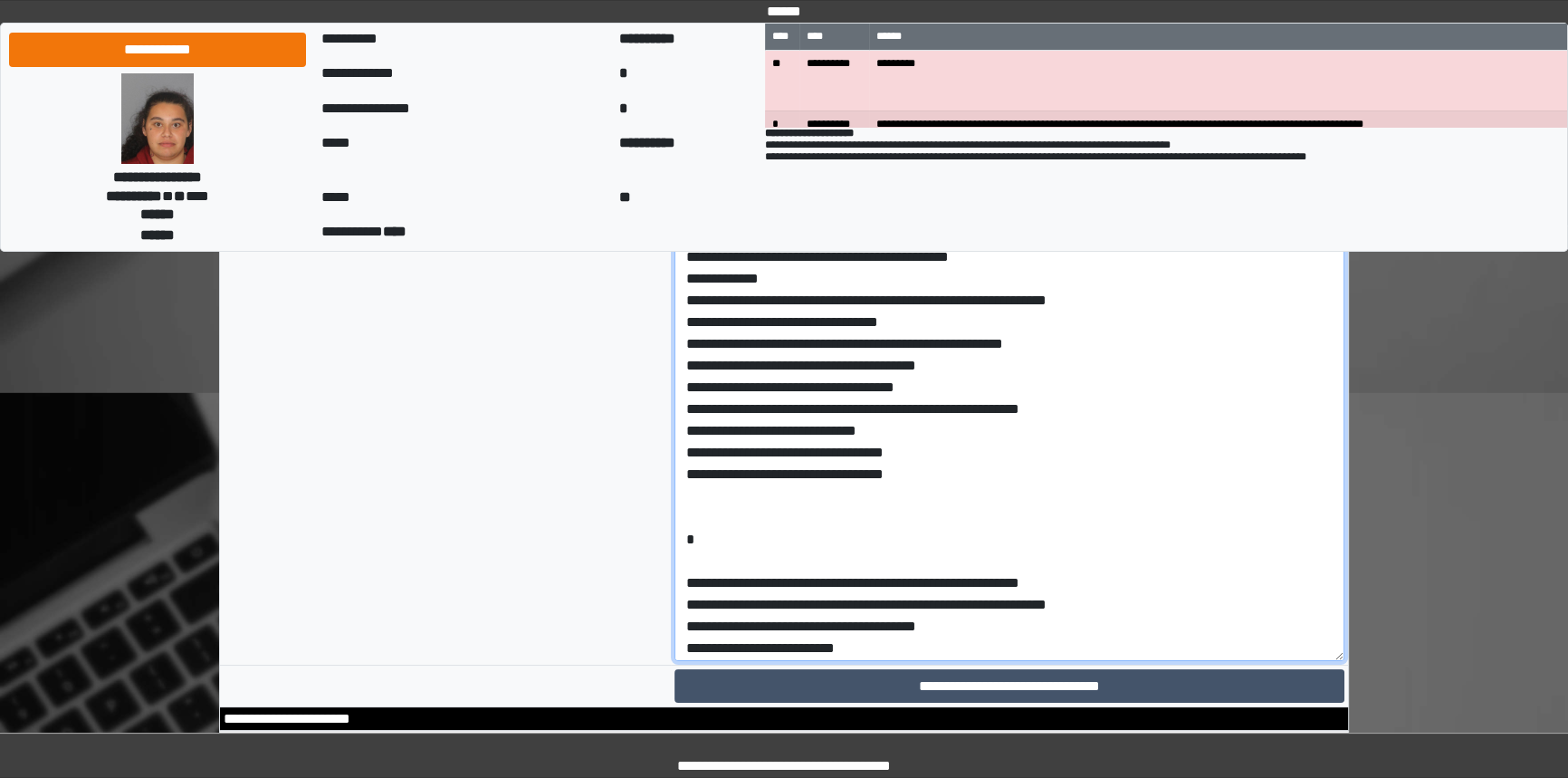 scroll, scrollTop: 164, scrollLeft: 0, axis: vertical 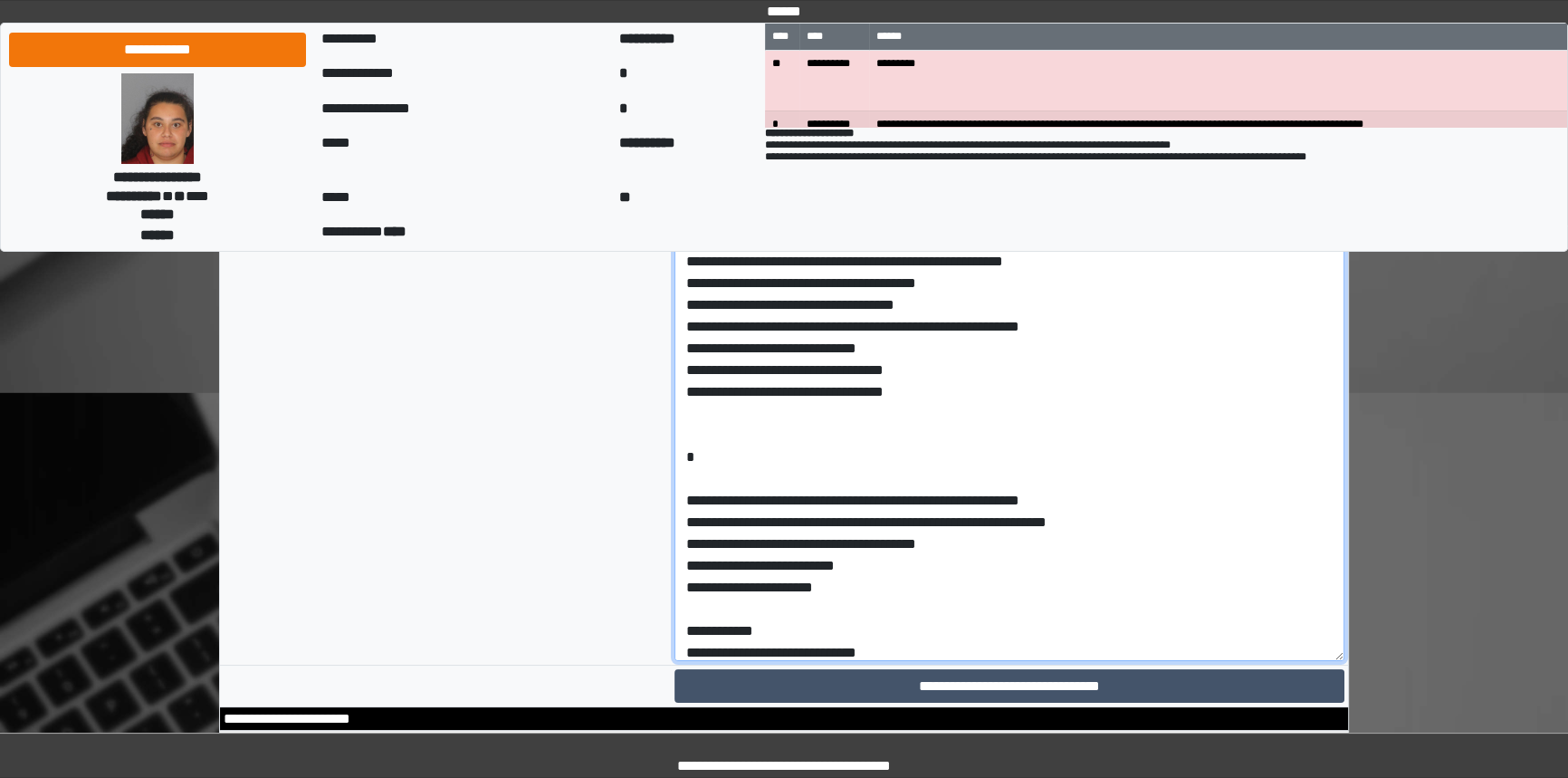 drag, startPoint x: 835, startPoint y: 538, endPoint x: 885, endPoint y: 538, distance: 50 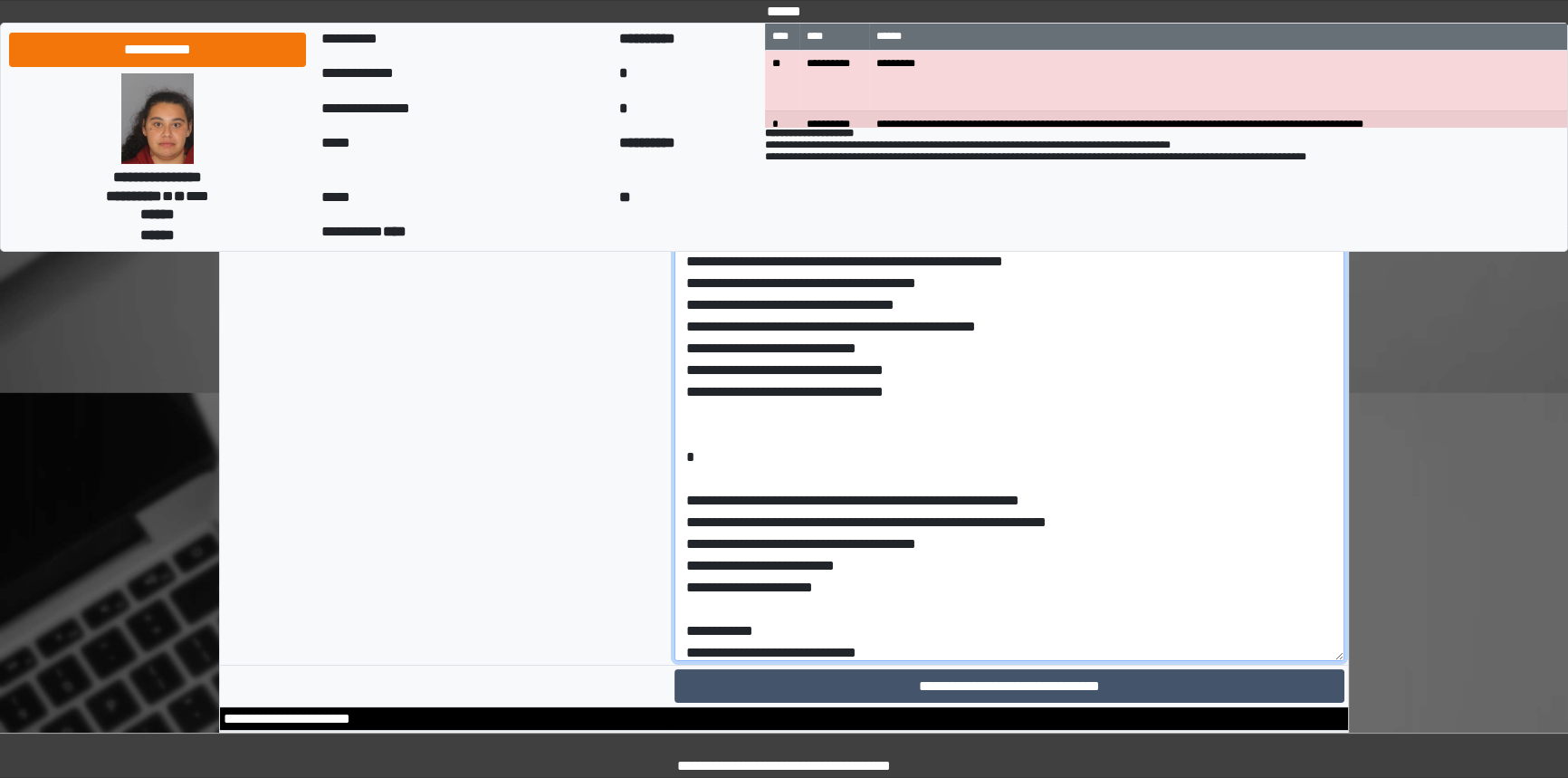 scroll, scrollTop: 0, scrollLeft: 0, axis: both 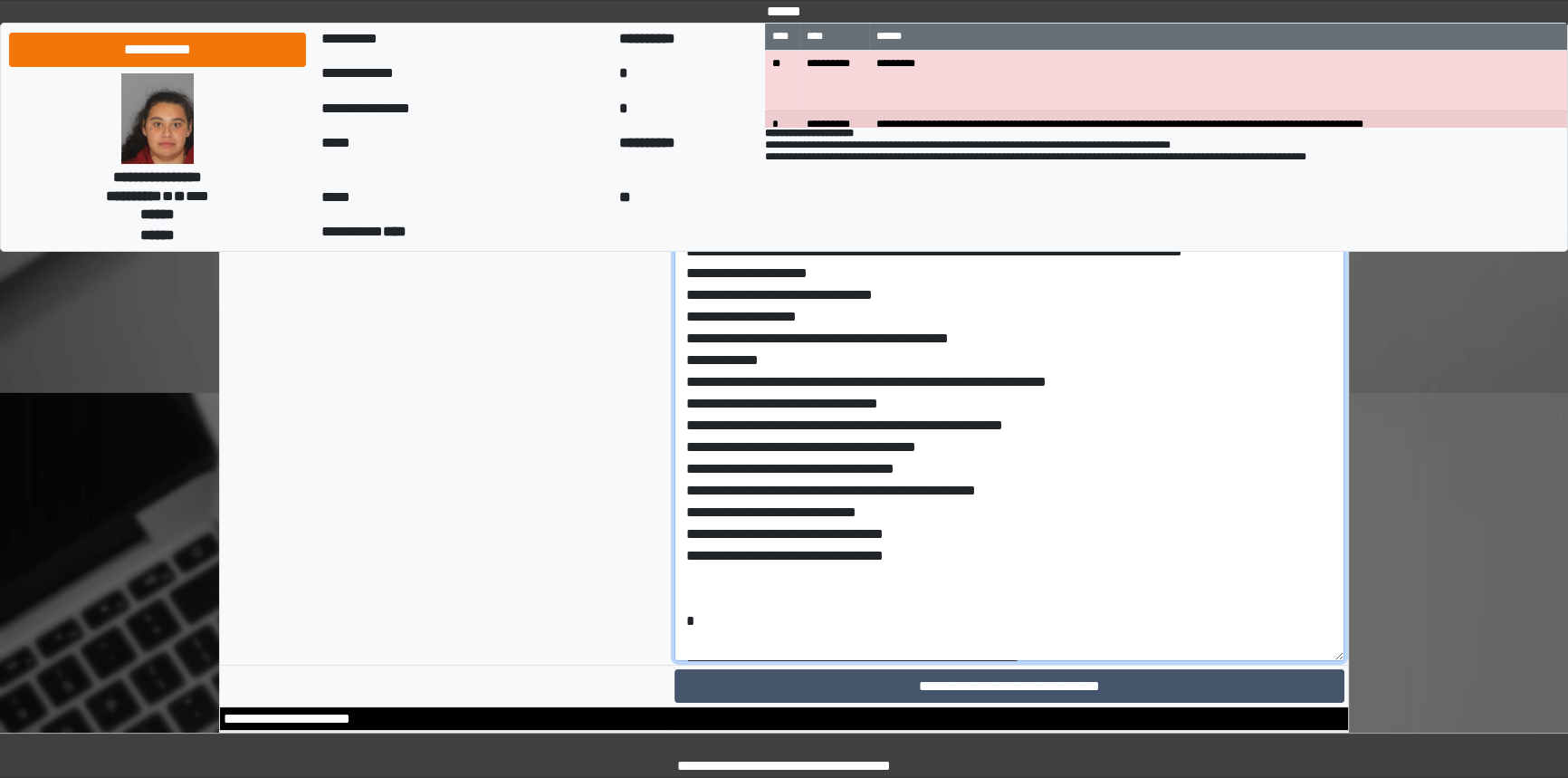 click at bounding box center (1009, 415) 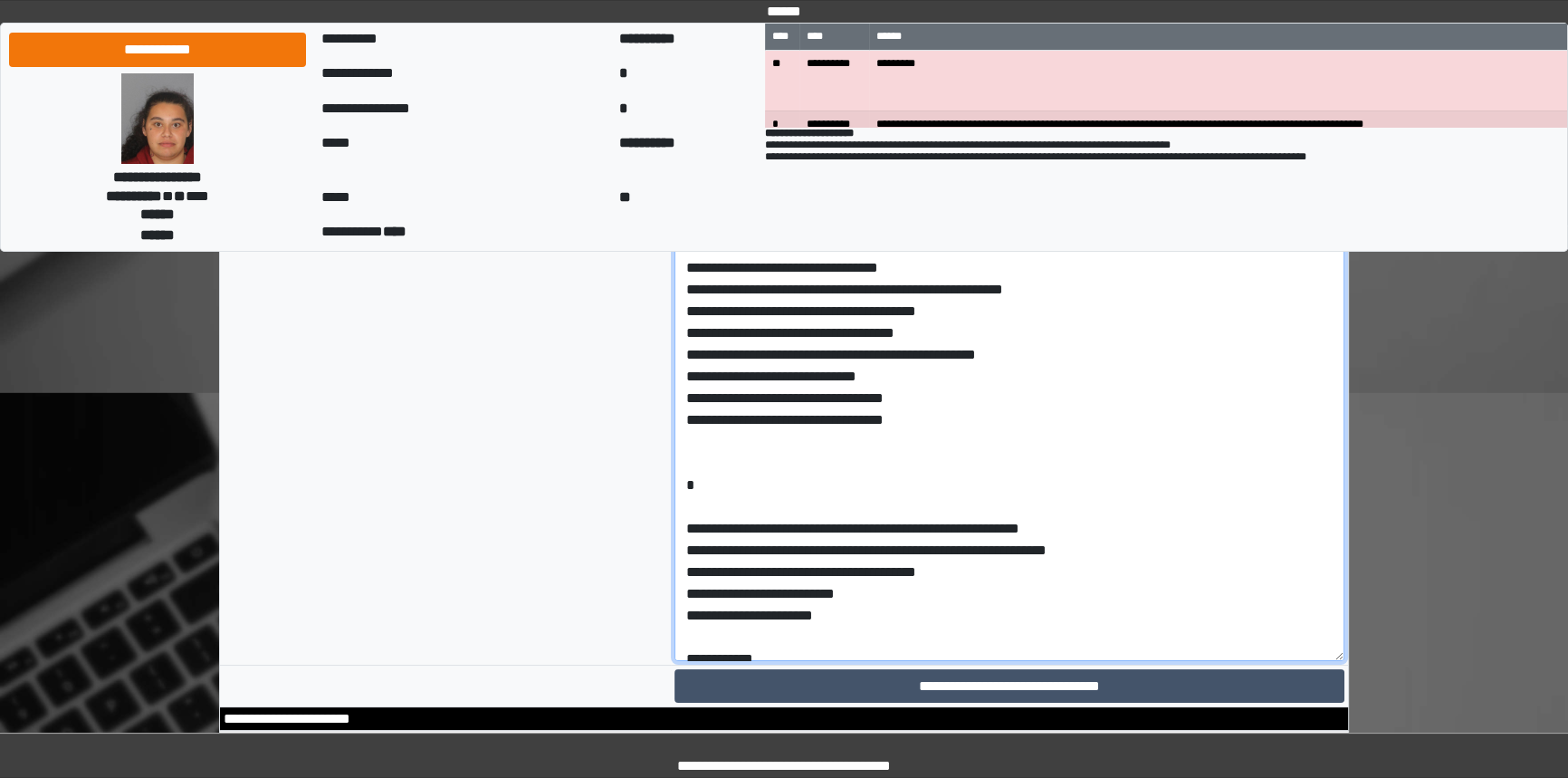 scroll, scrollTop: 164, scrollLeft: 0, axis: vertical 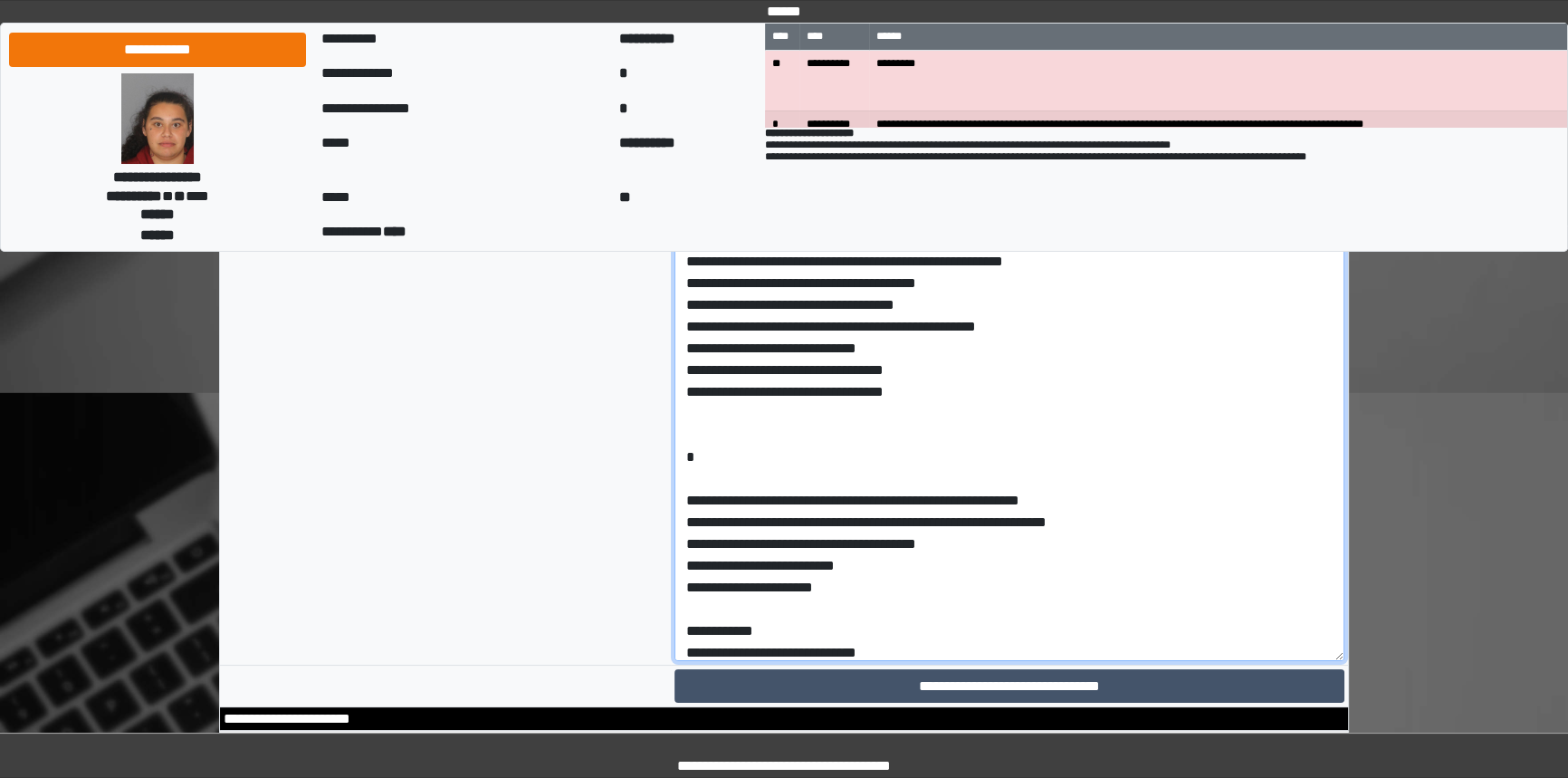 click at bounding box center (1009, 415) 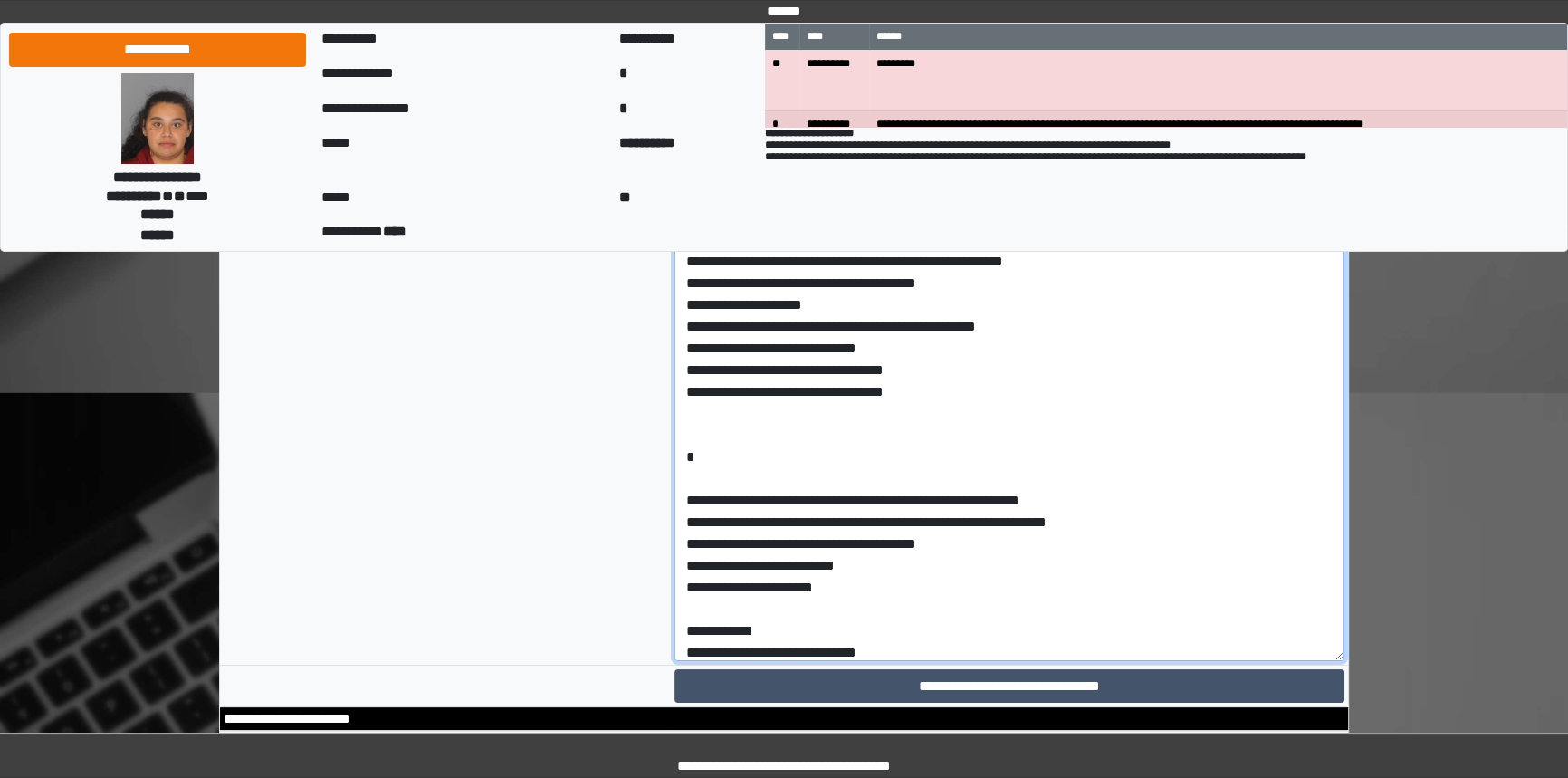 scroll, scrollTop: 246, scrollLeft: 0, axis: vertical 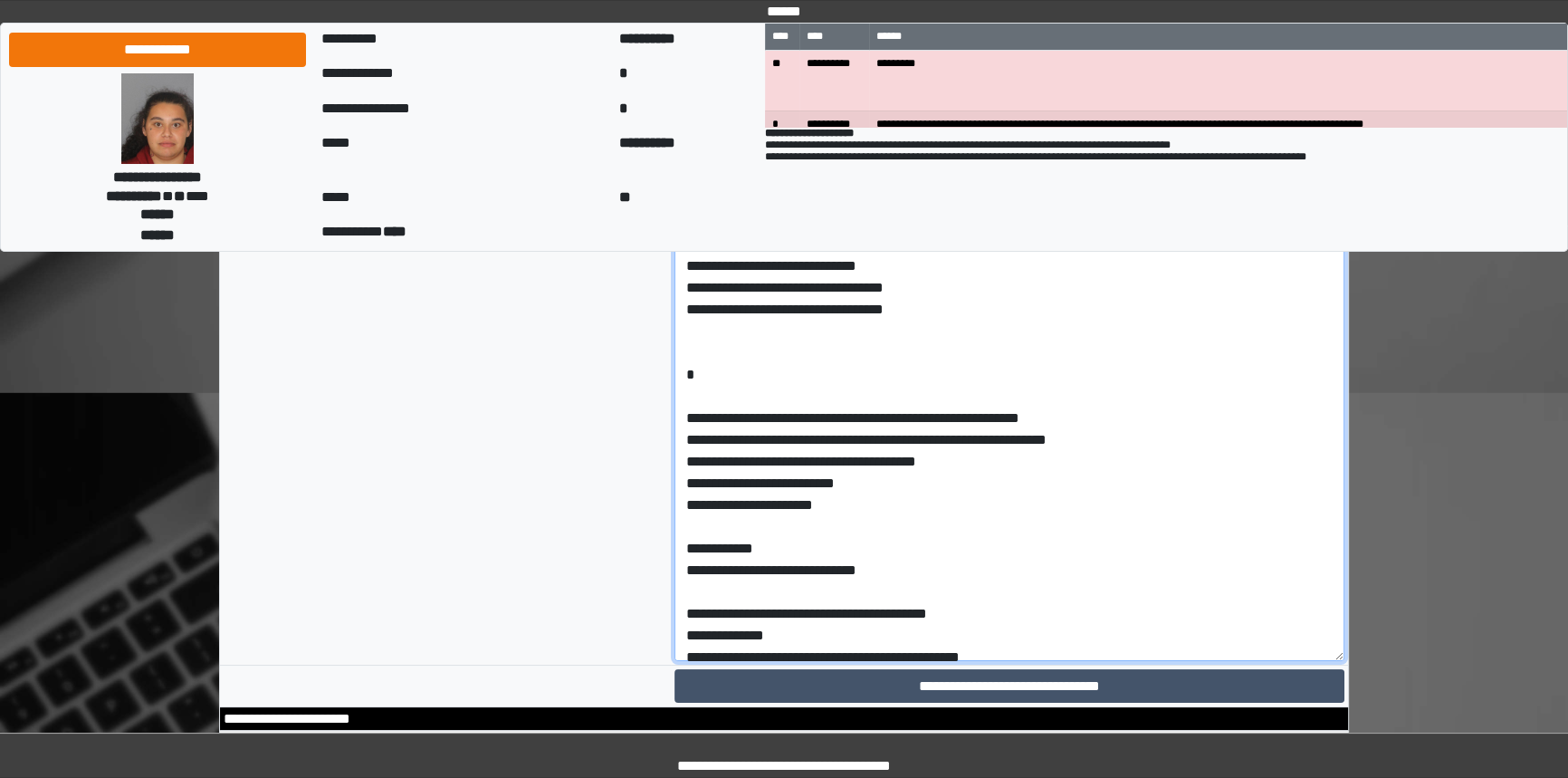 click at bounding box center (1009, 415) 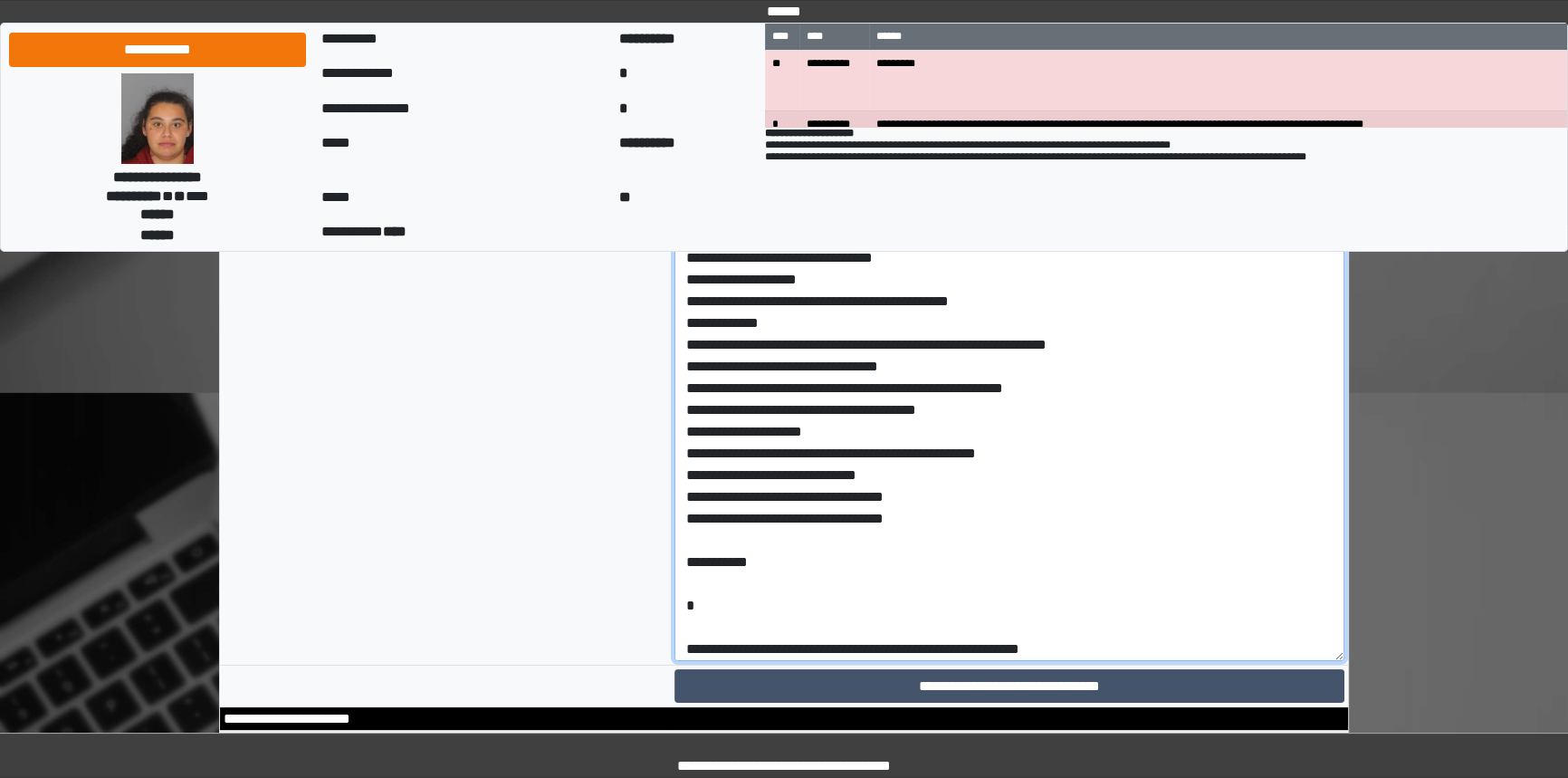 scroll, scrollTop: 0, scrollLeft: 0, axis: both 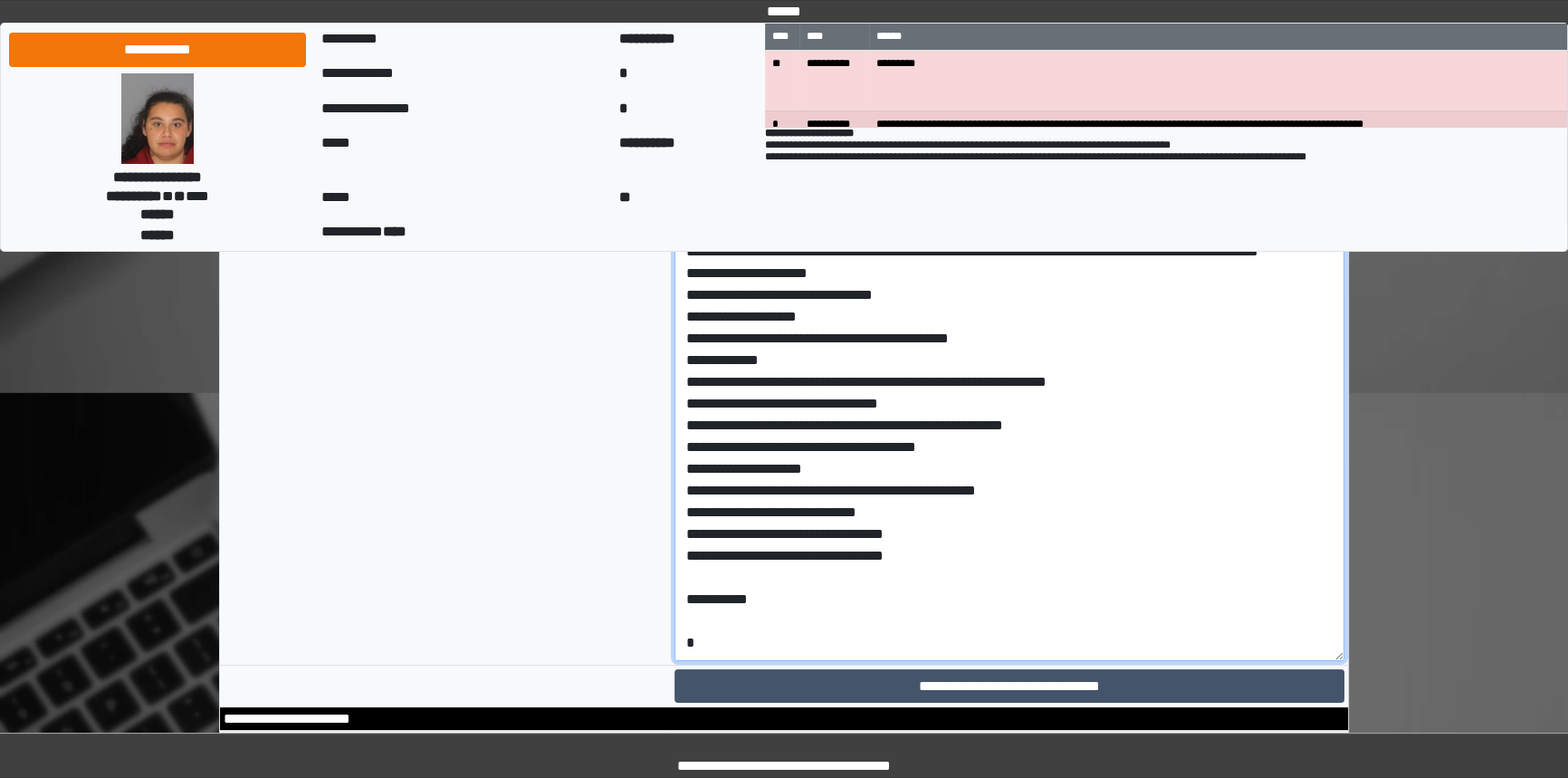 click at bounding box center (1009, 415) 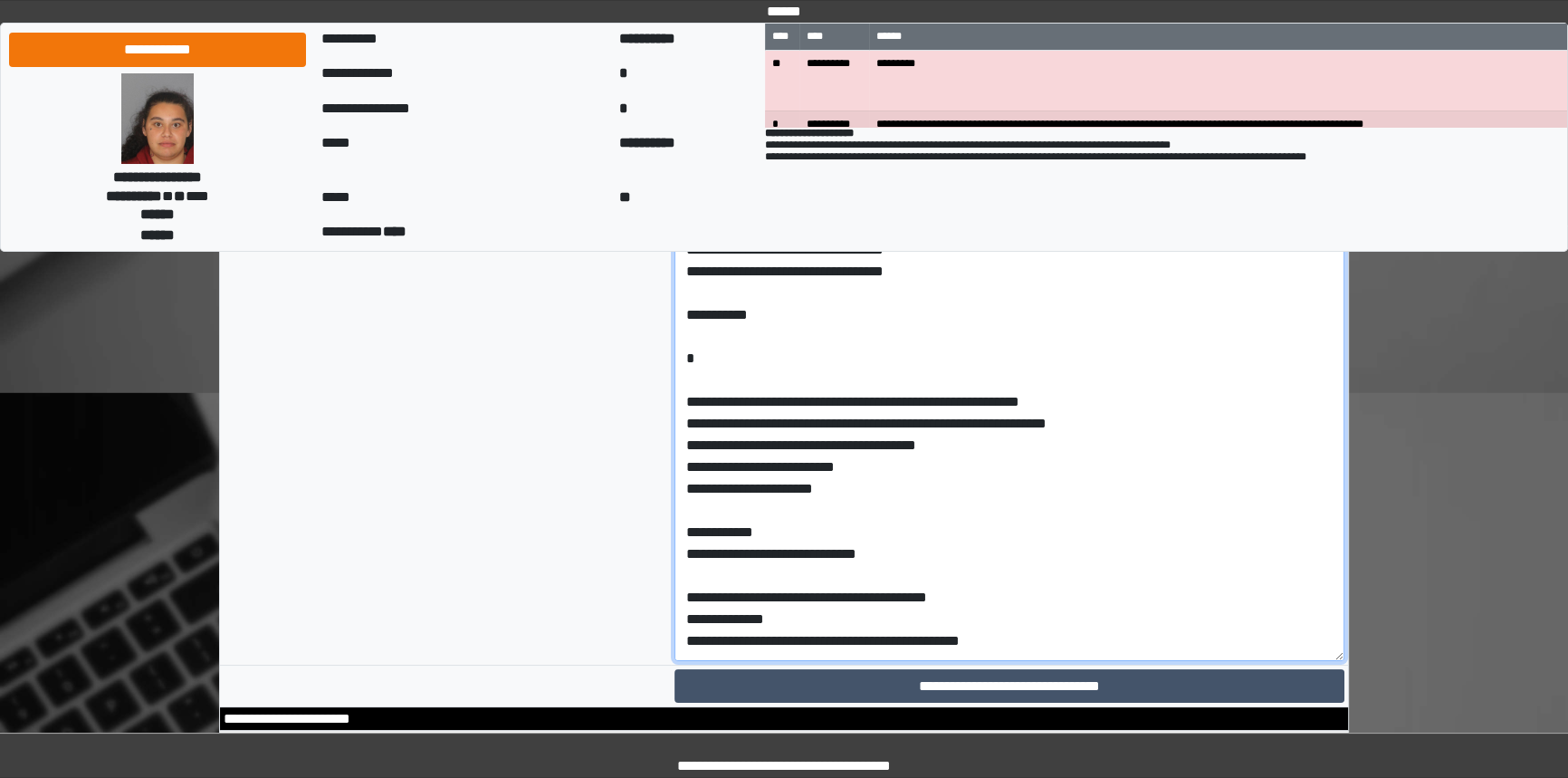 scroll, scrollTop: 246, scrollLeft: 0, axis: vertical 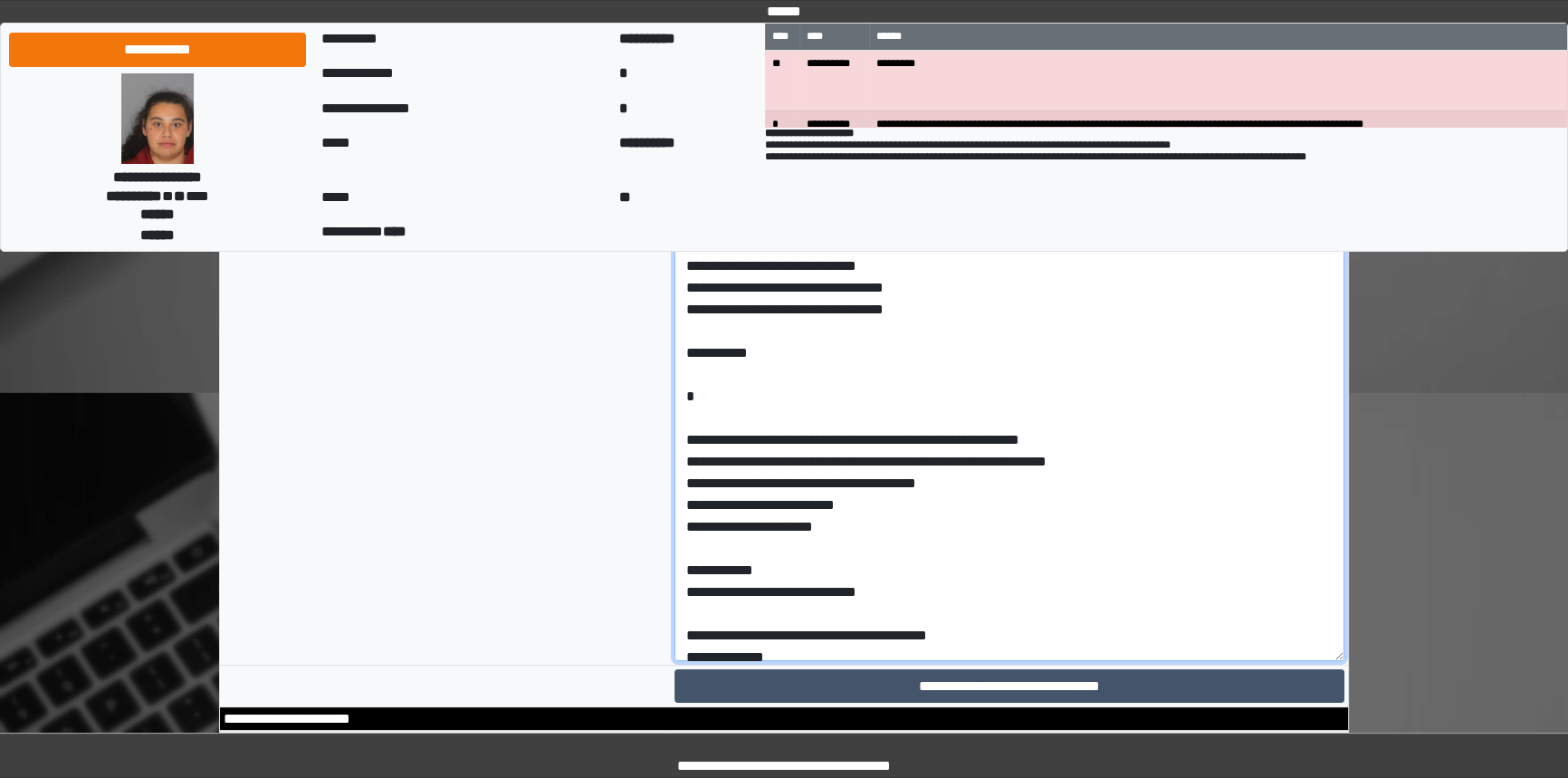 click at bounding box center (1009, 415) 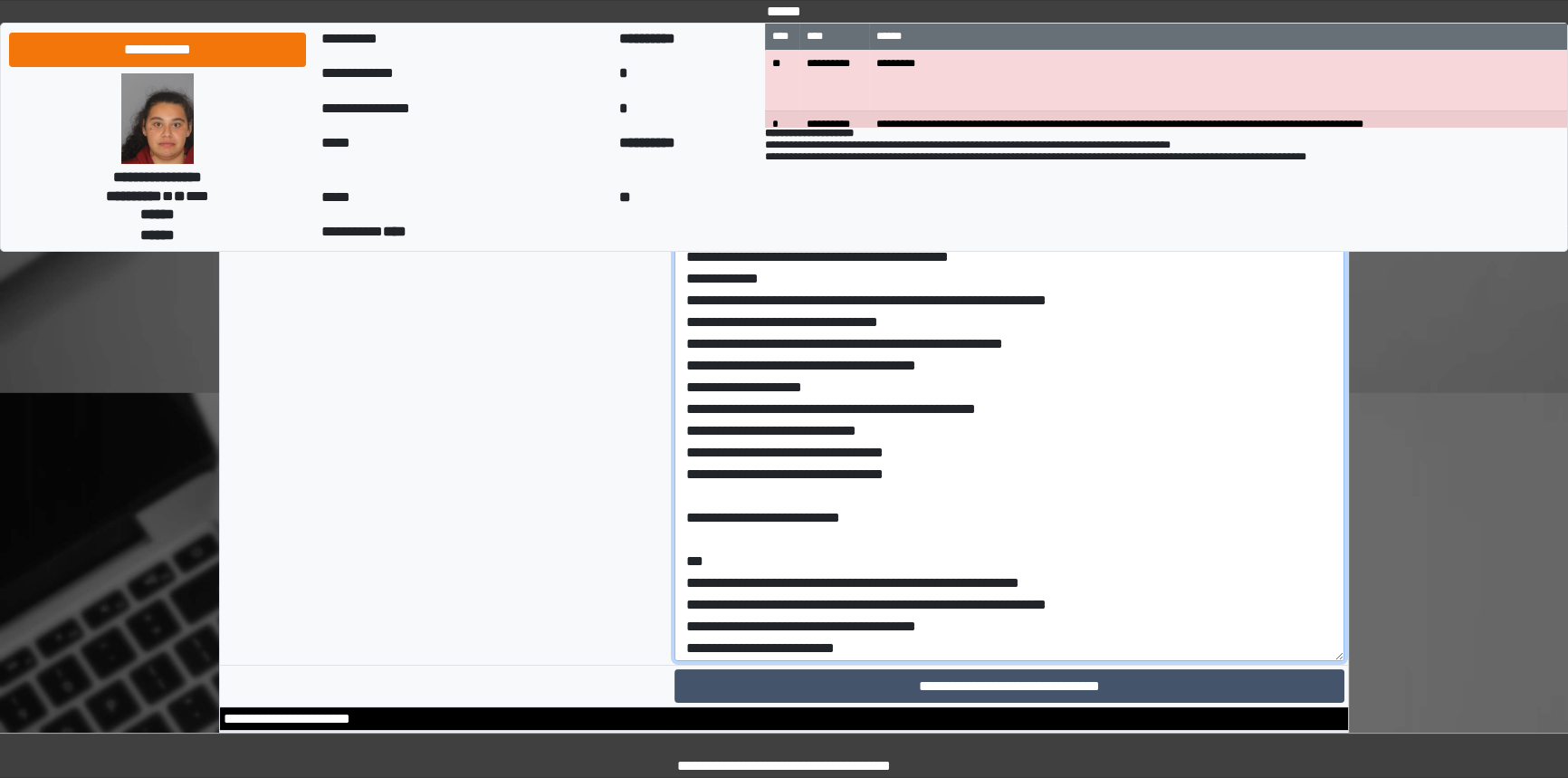 scroll, scrollTop: 164, scrollLeft: 0, axis: vertical 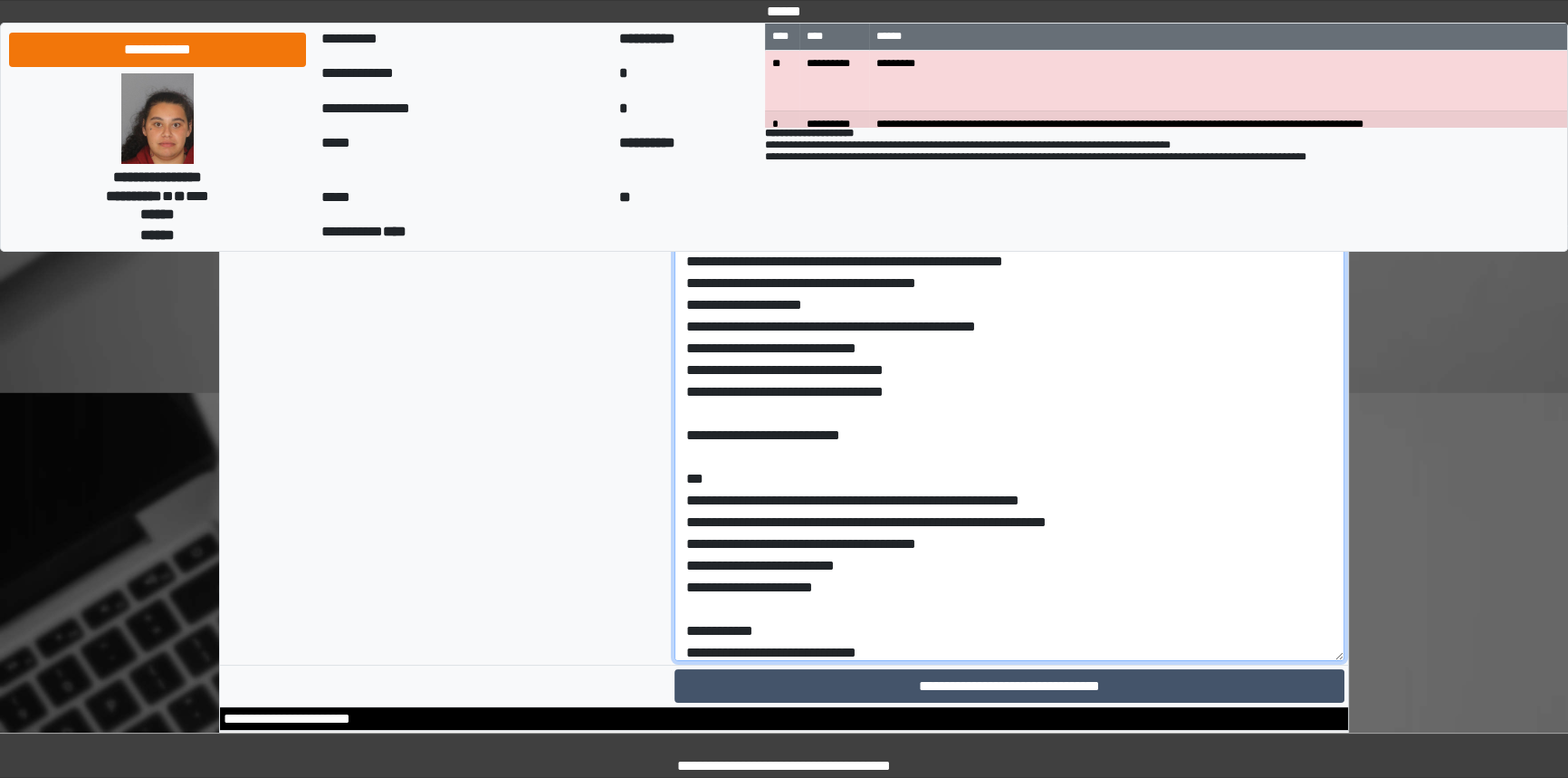 click at bounding box center [1009, 415] 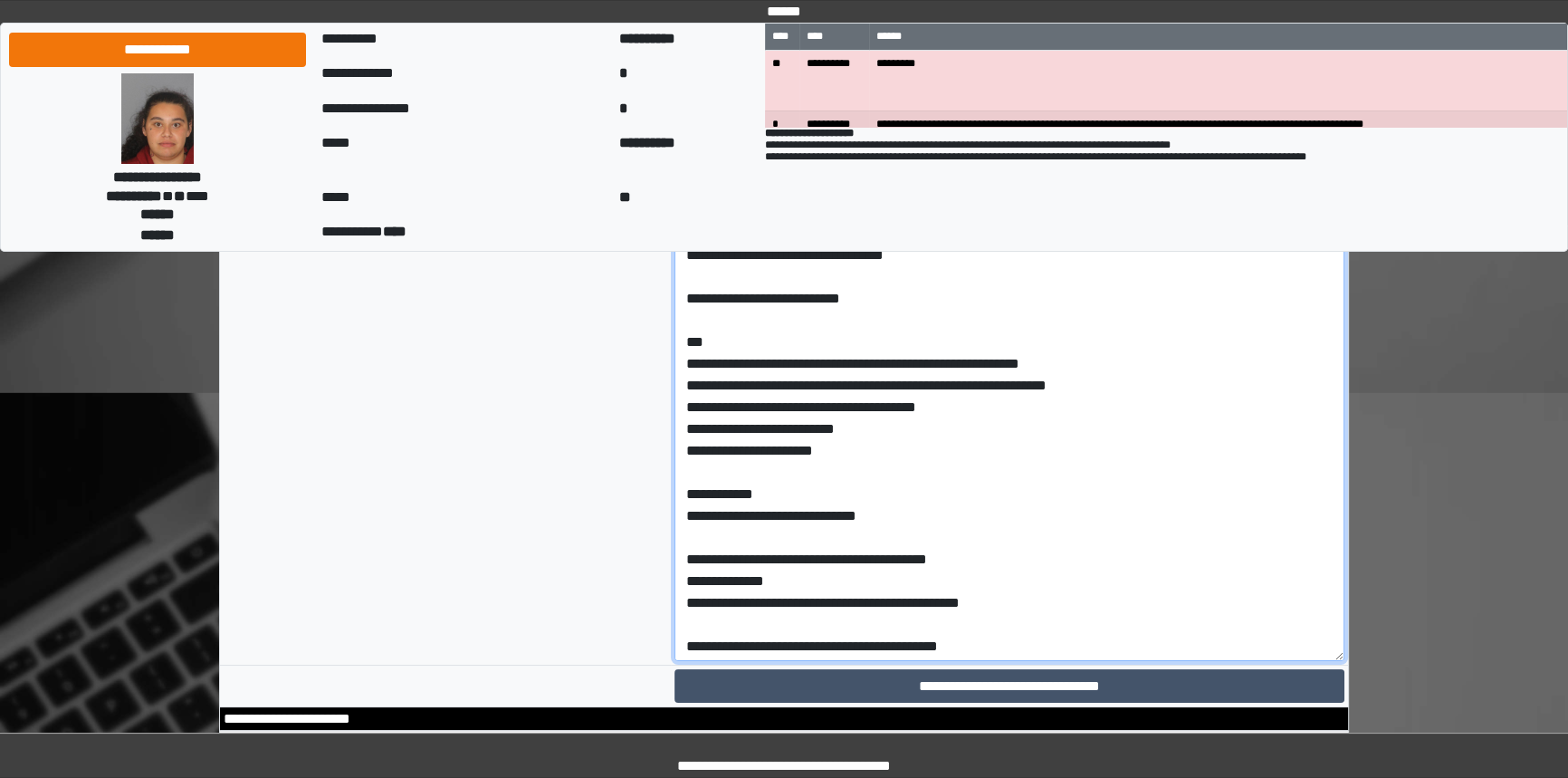 scroll, scrollTop: 329, scrollLeft: 0, axis: vertical 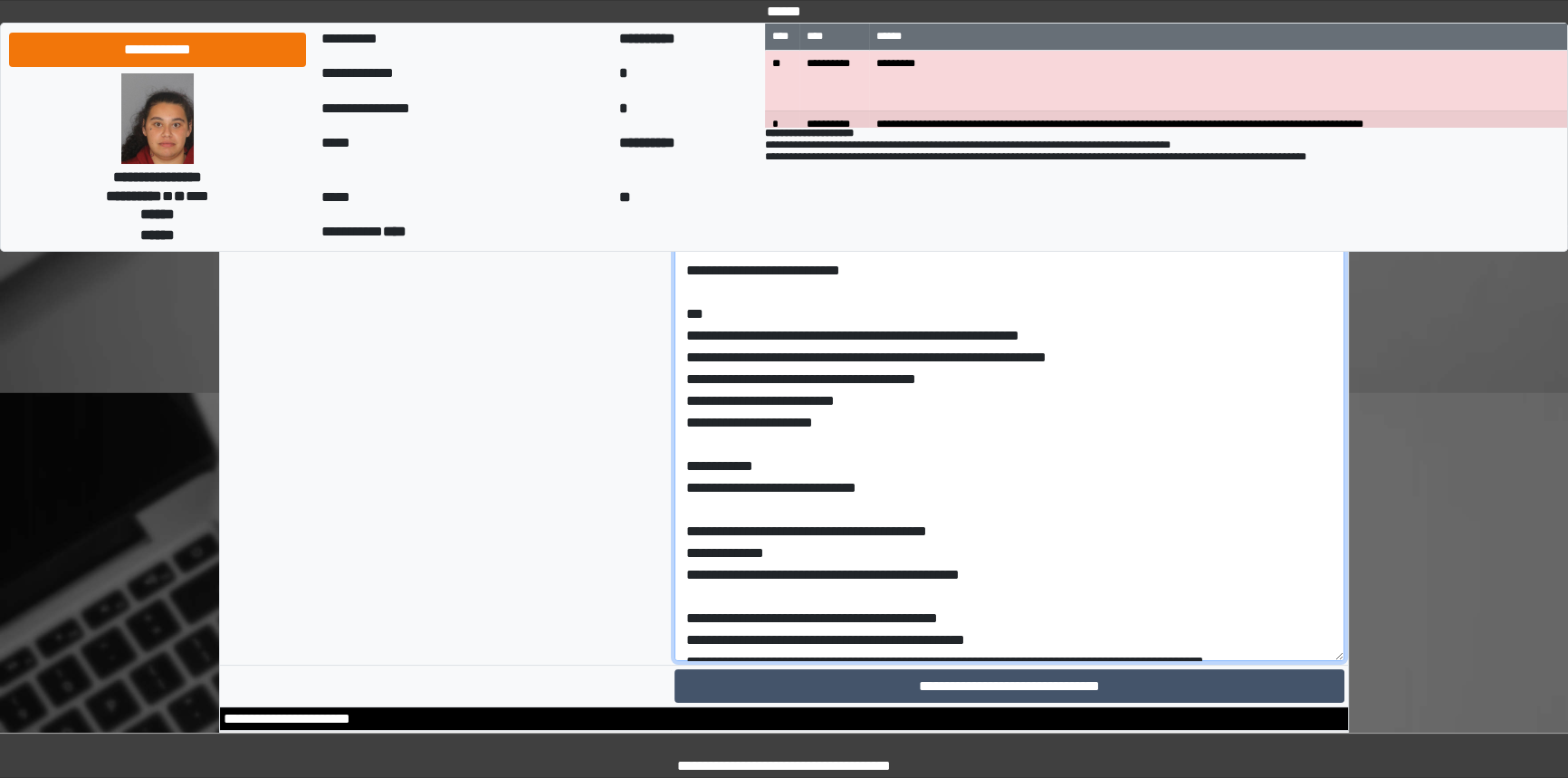 click at bounding box center (1009, 415) 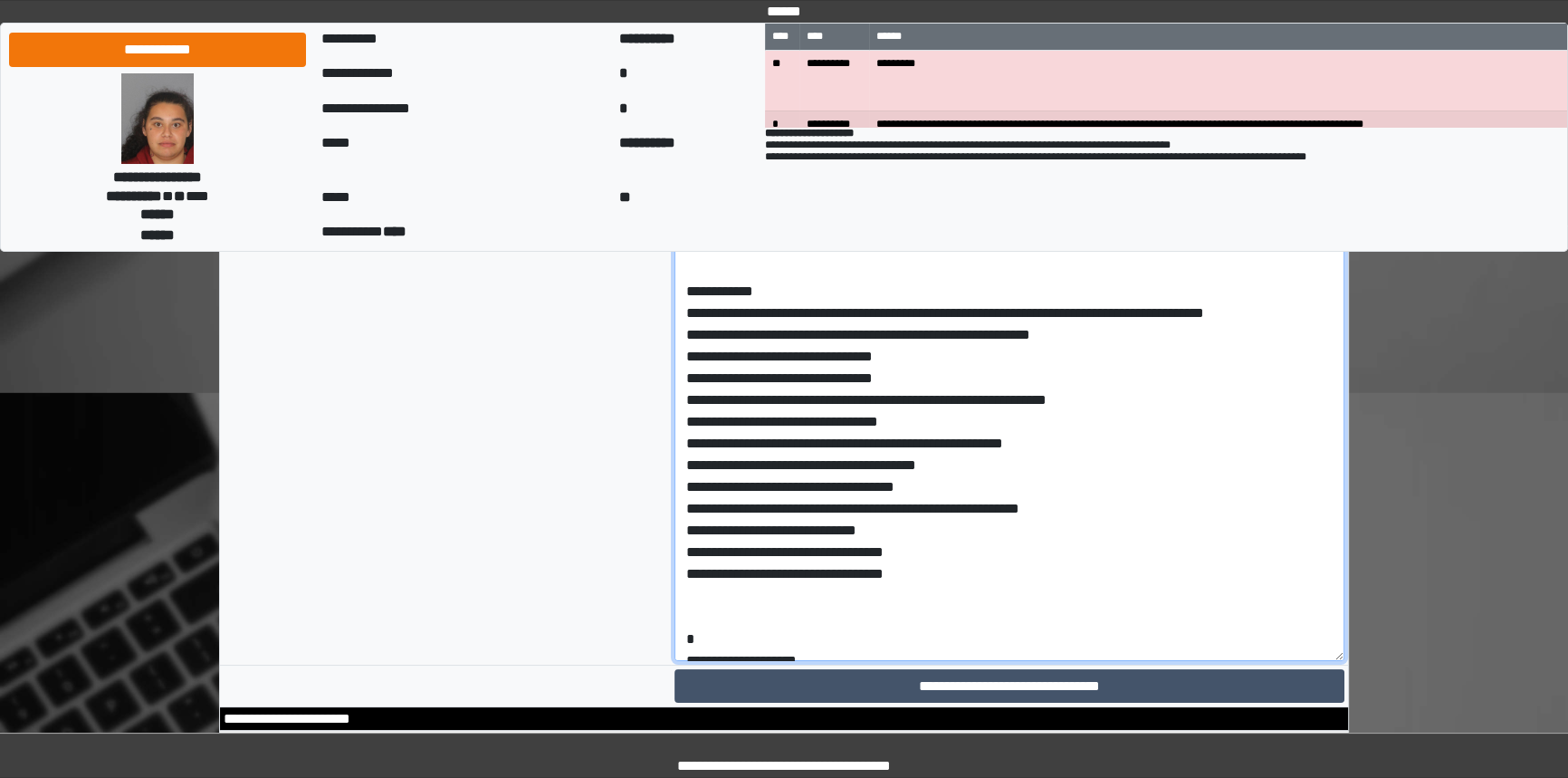 scroll, scrollTop: 741, scrollLeft: 0, axis: vertical 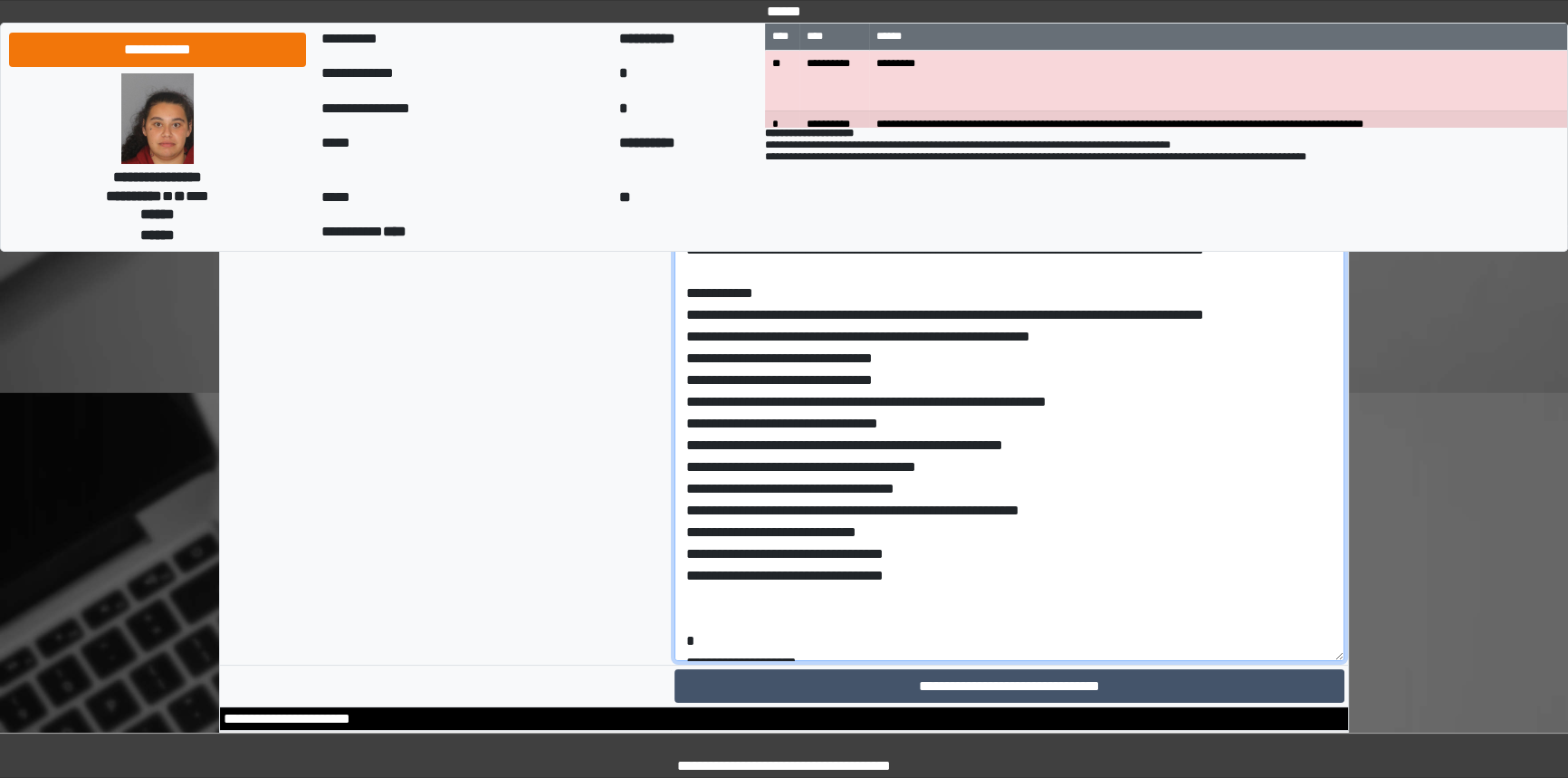 drag, startPoint x: 678, startPoint y: 571, endPoint x: 1010, endPoint y: 735, distance: 370.29718 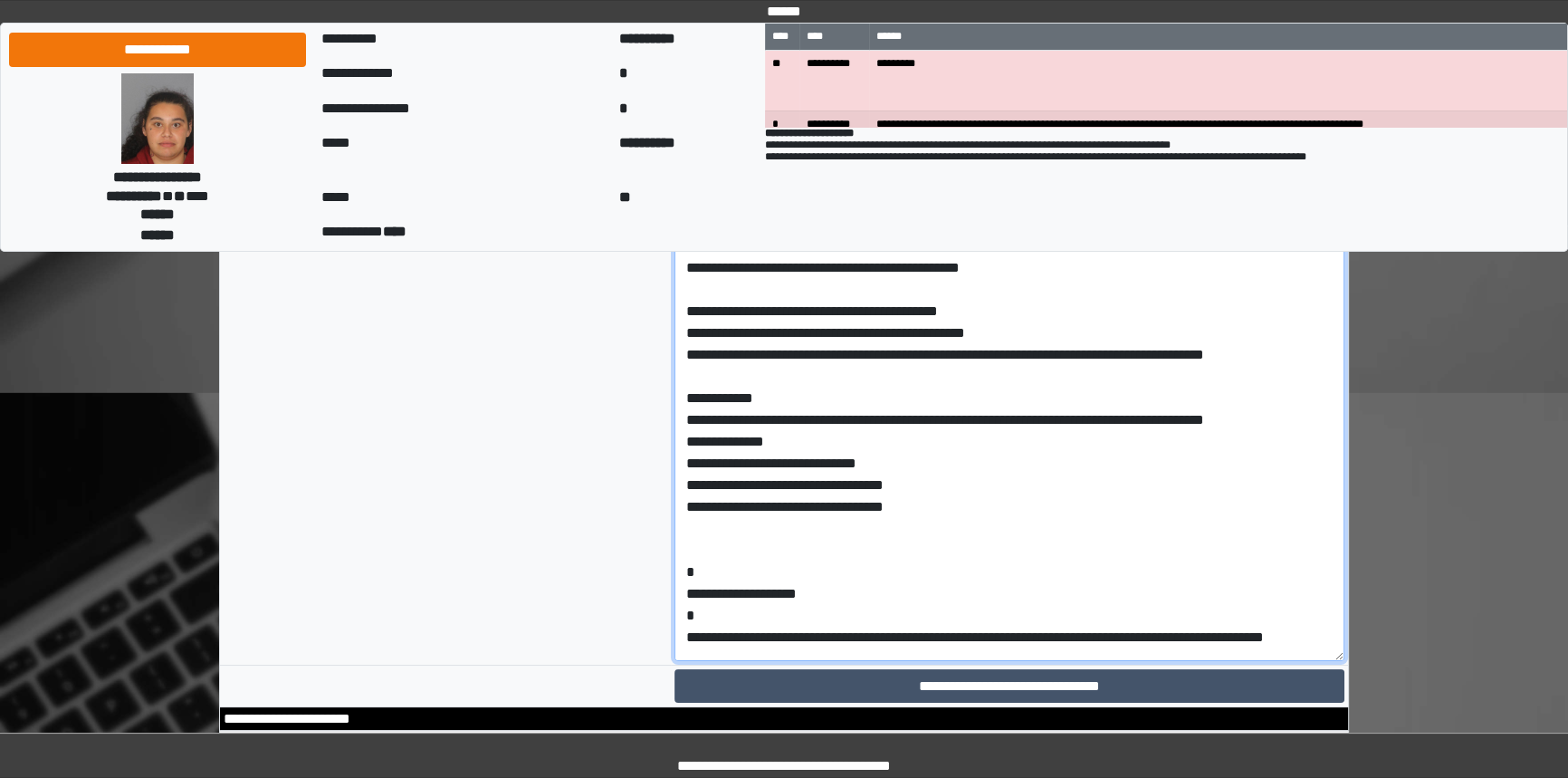 scroll, scrollTop: 576, scrollLeft: 0, axis: vertical 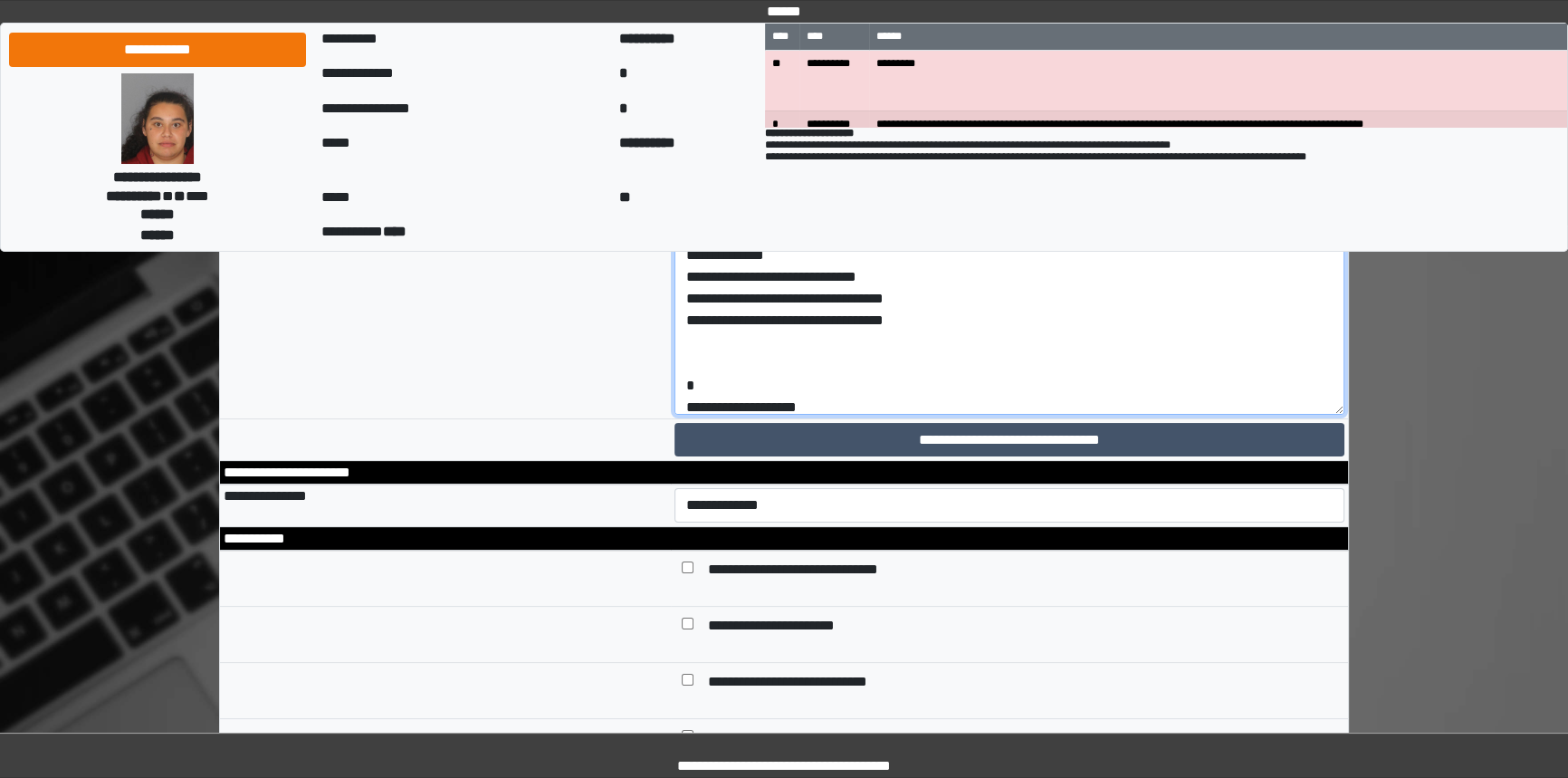 click at bounding box center [1009, 168] 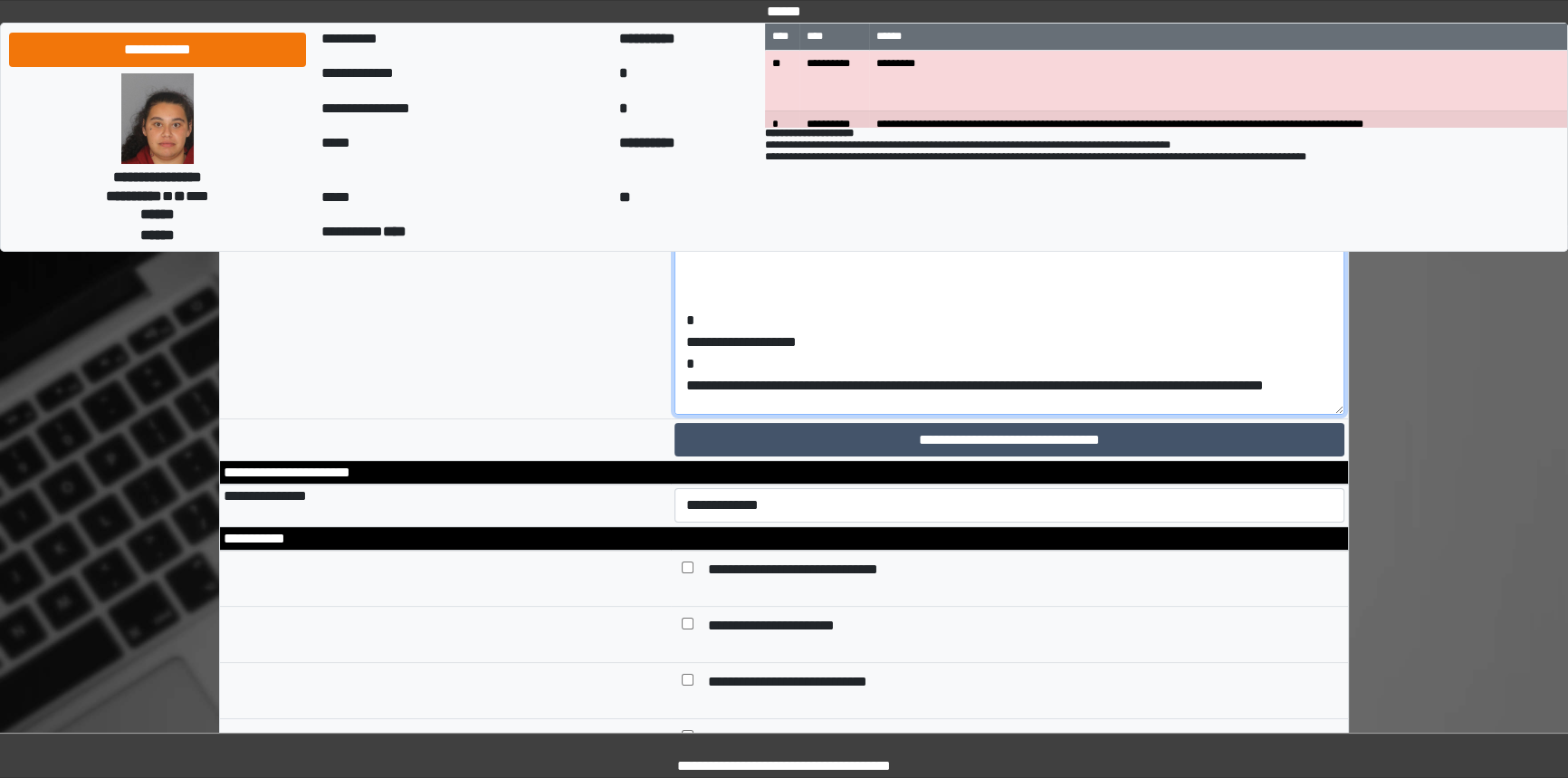 click at bounding box center (1009, 168) 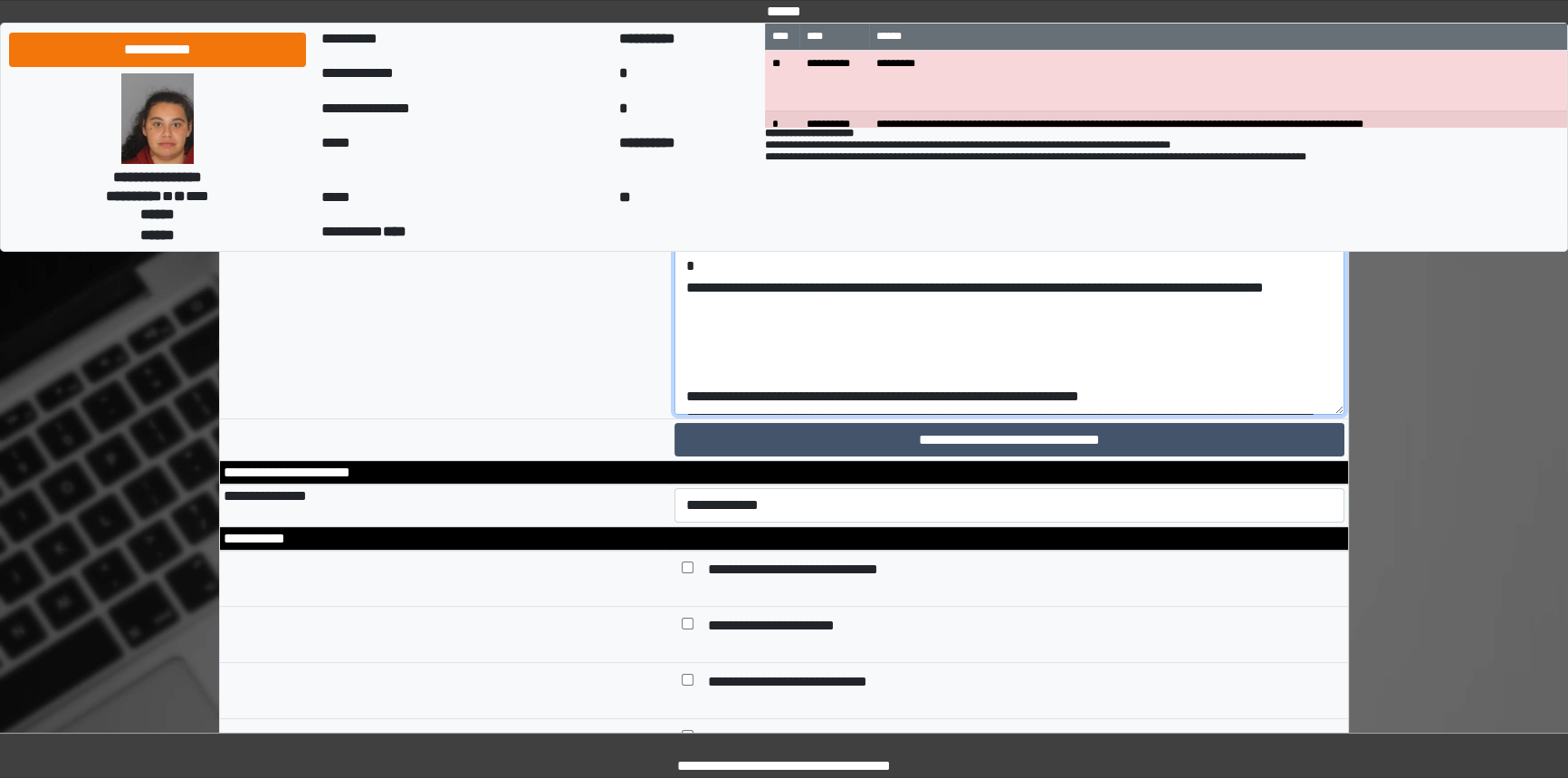 scroll, scrollTop: 658, scrollLeft: 0, axis: vertical 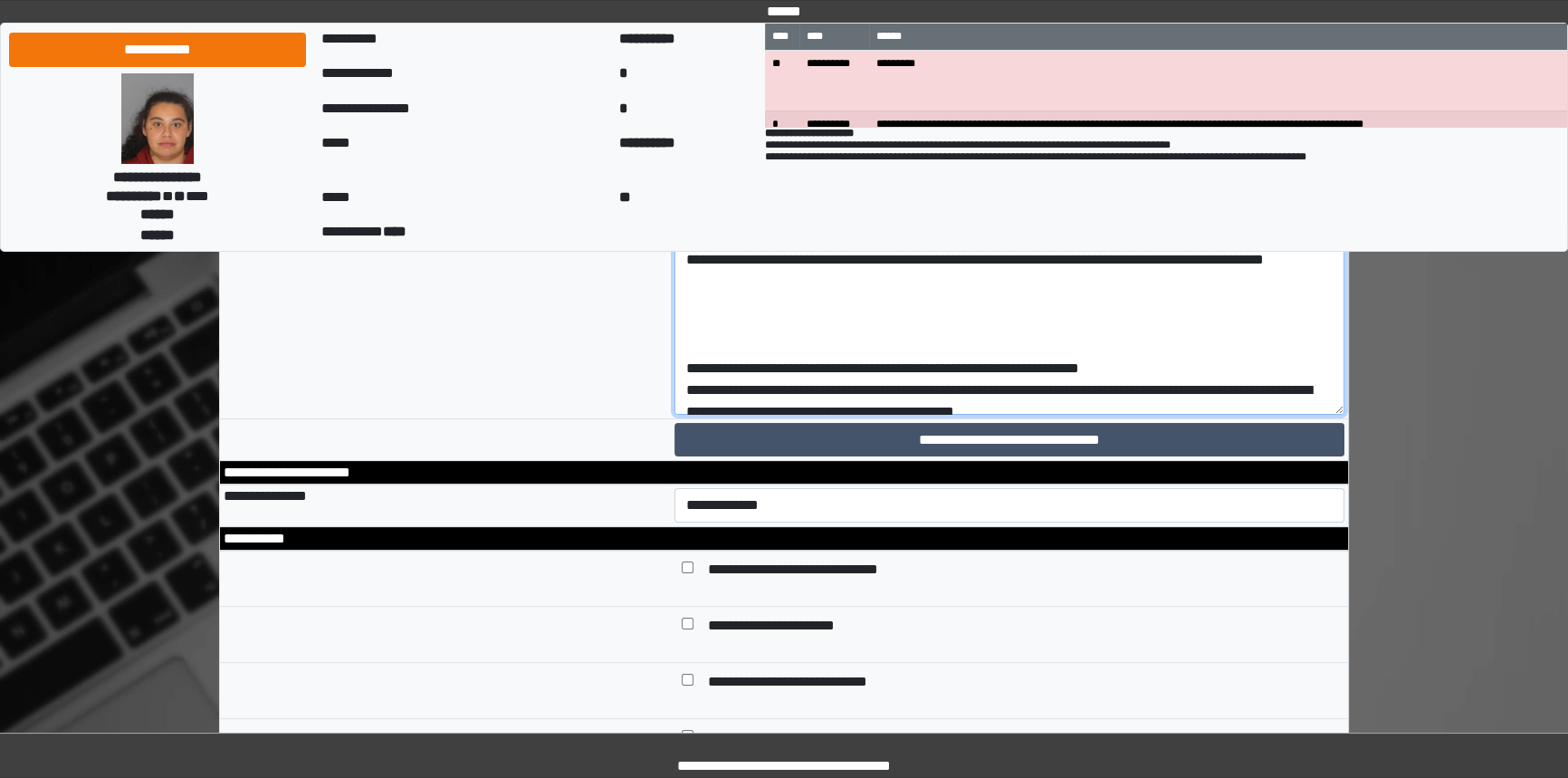 drag, startPoint x: 684, startPoint y: 442, endPoint x: 825, endPoint y: 444, distance: 141.01418 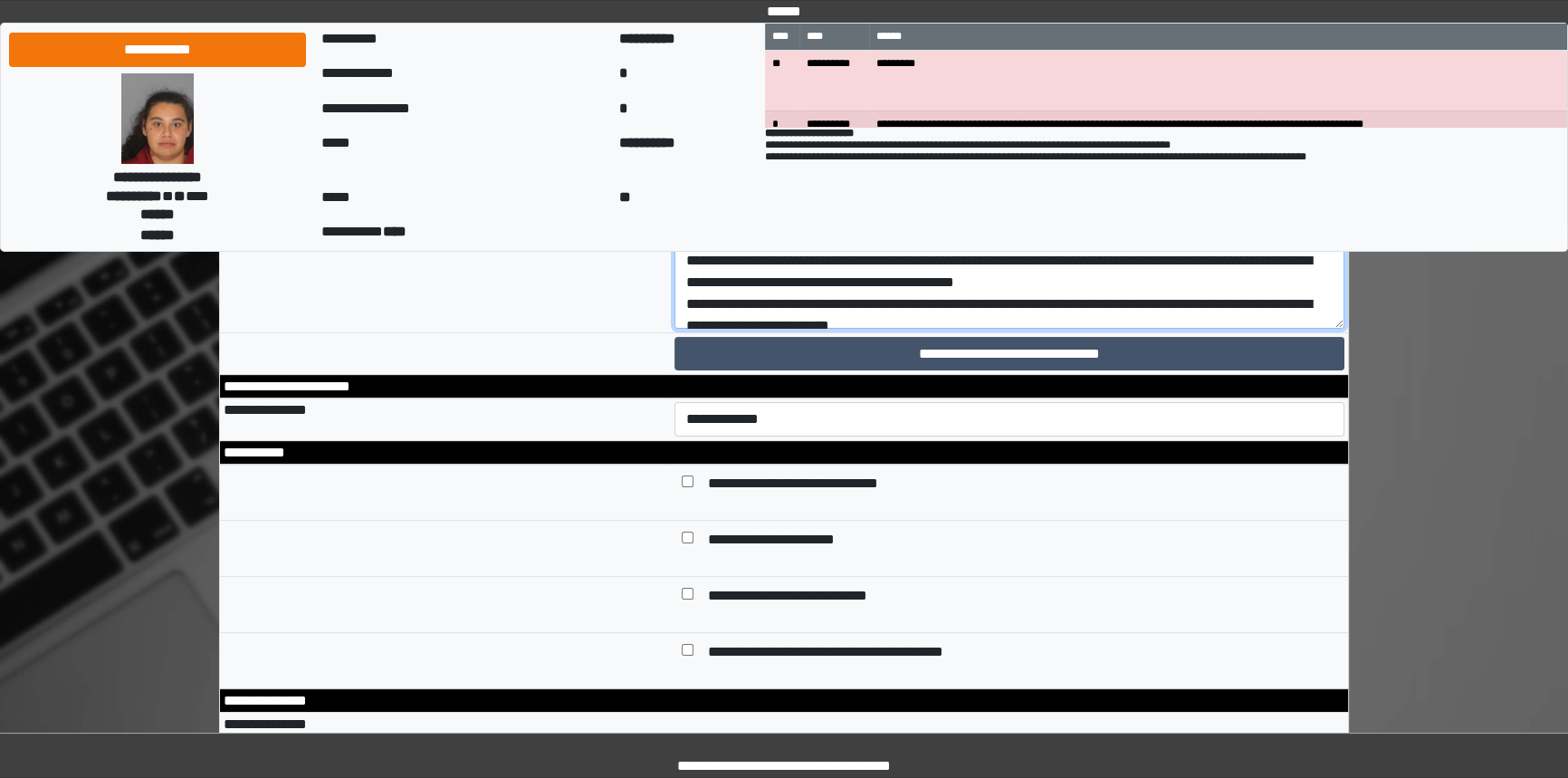 scroll, scrollTop: 8916, scrollLeft: 0, axis: vertical 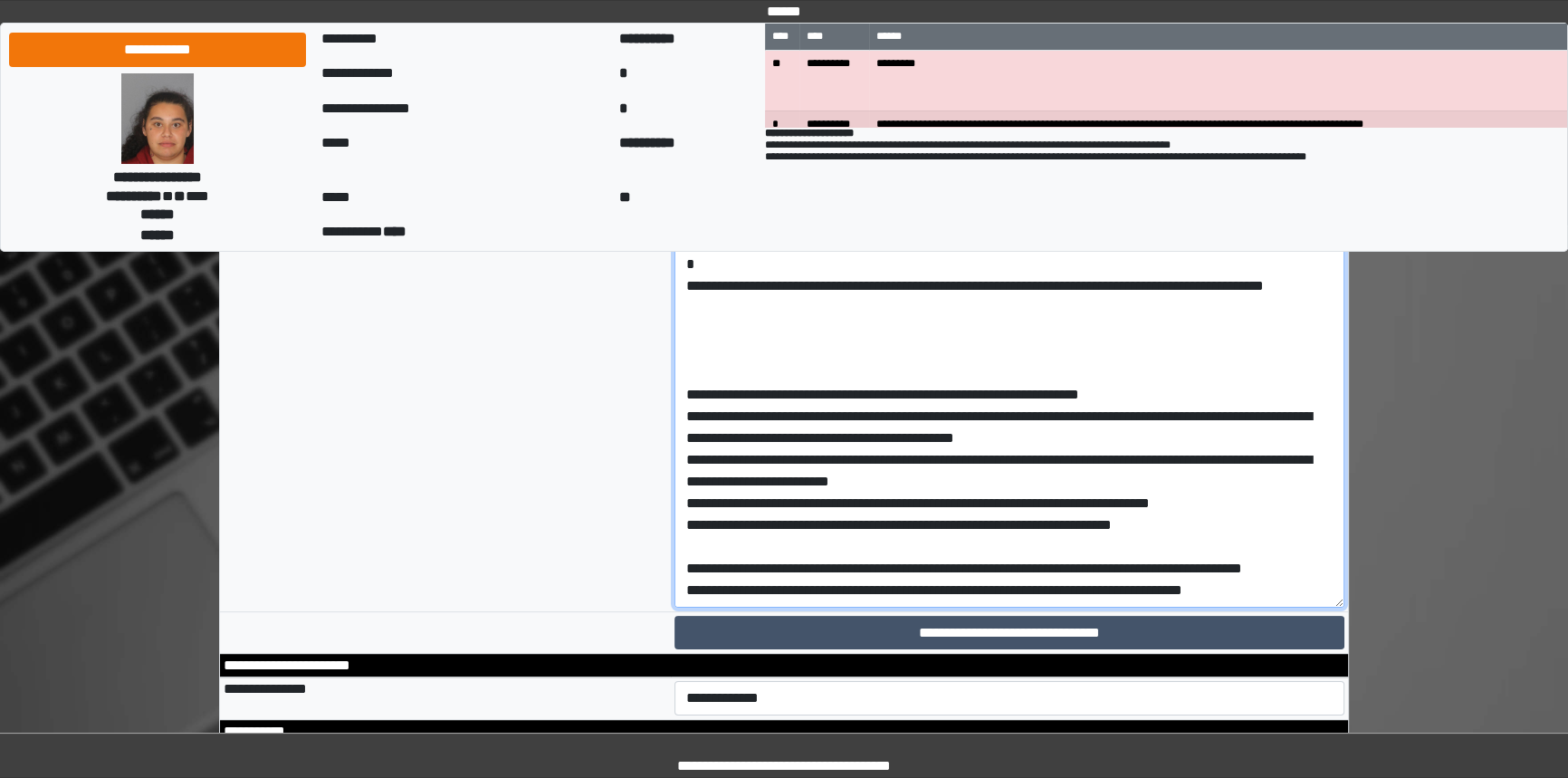 drag, startPoint x: 1341, startPoint y: 458, endPoint x: 1293, endPoint y: 816, distance: 361.20354 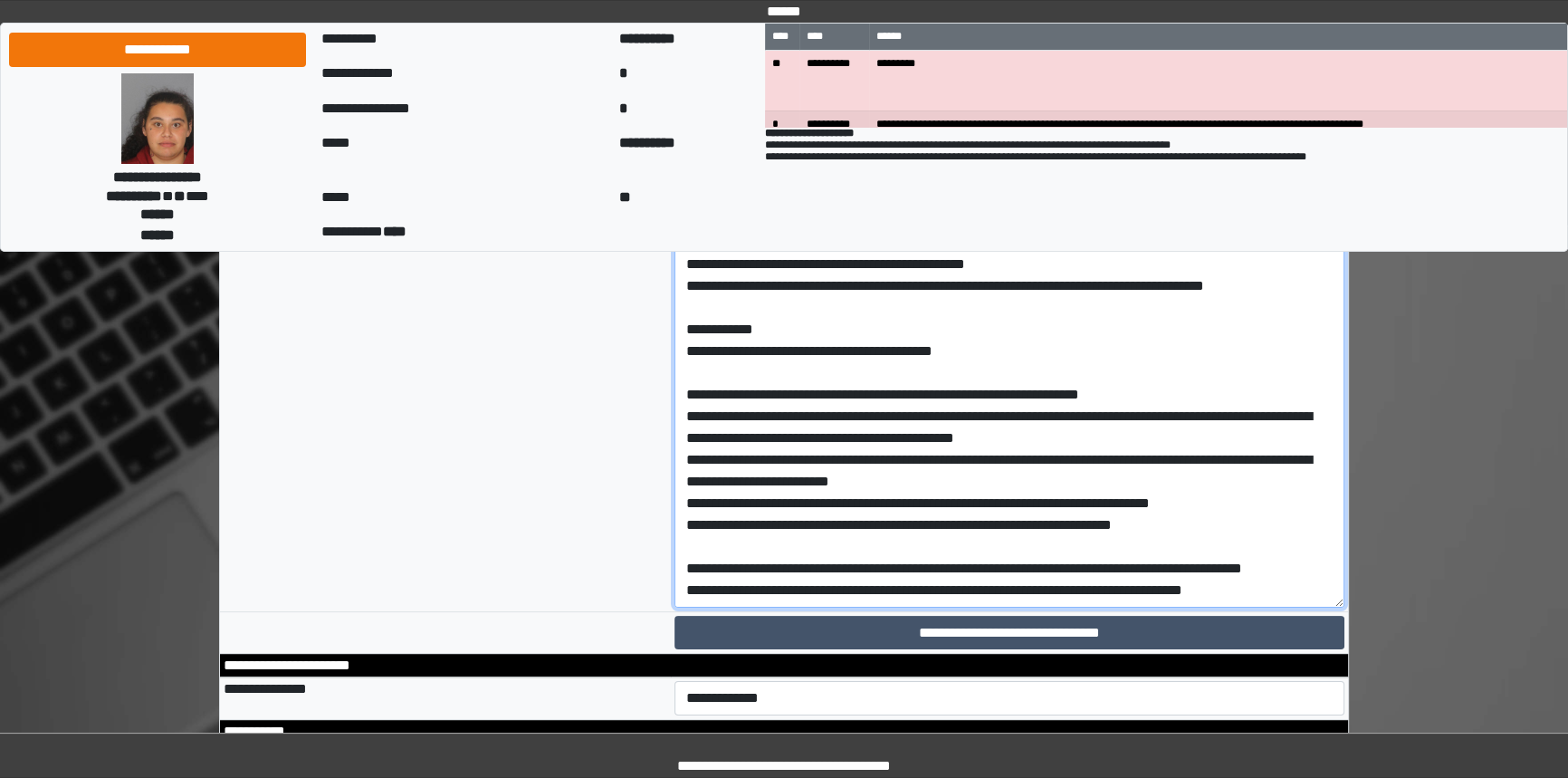 scroll, scrollTop: 400, scrollLeft: 0, axis: vertical 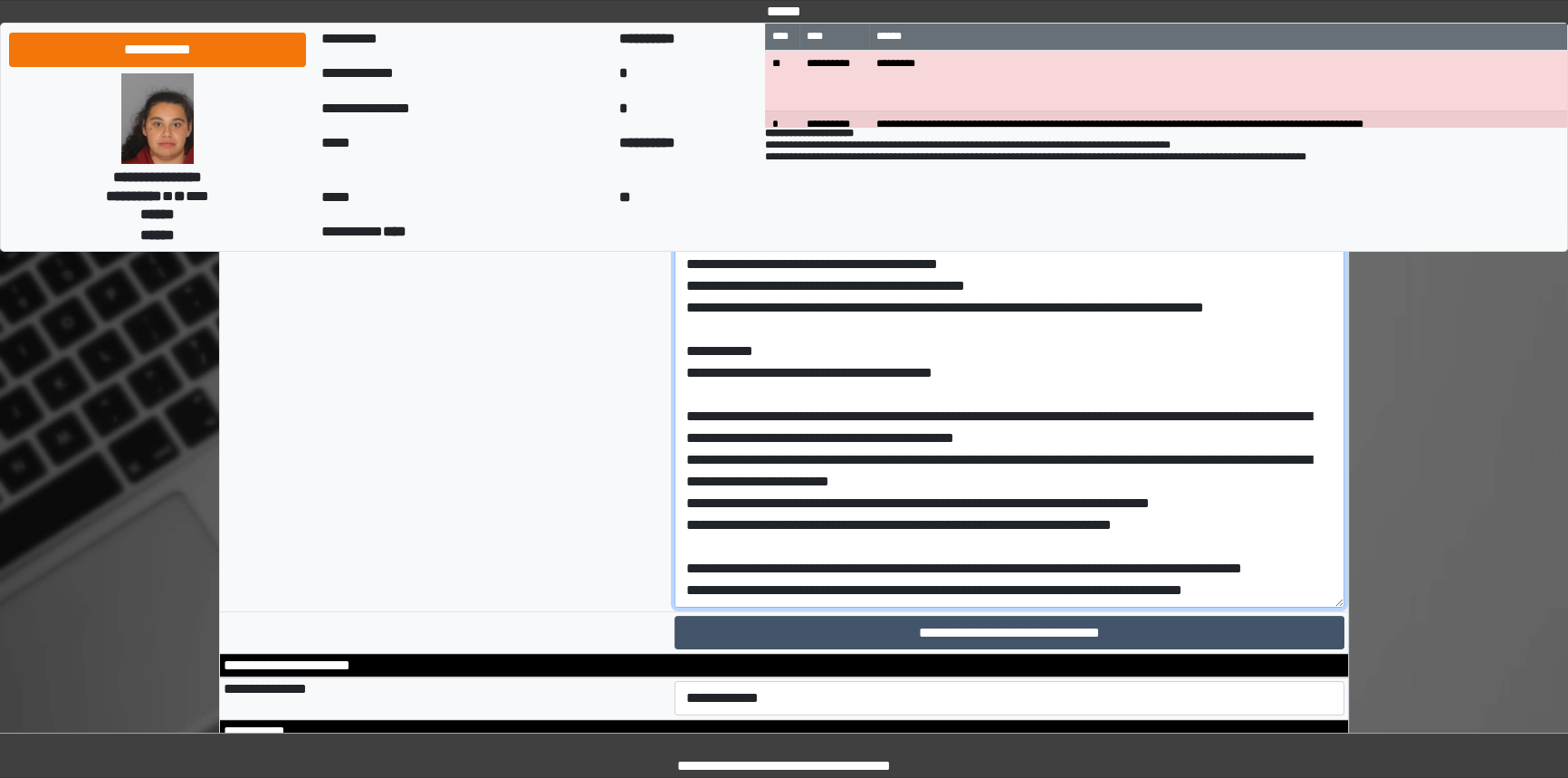 click at bounding box center [1009, 183] 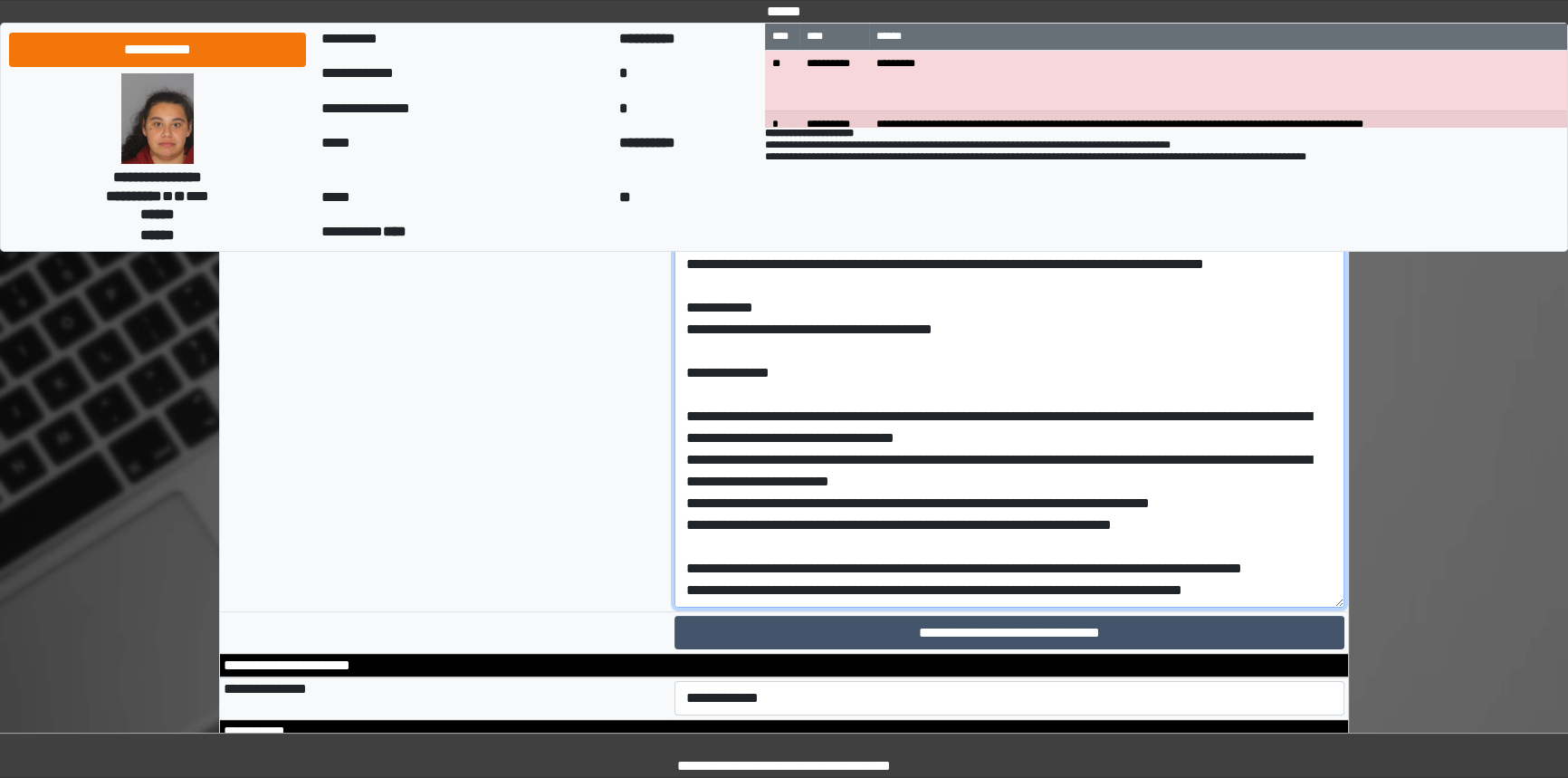 scroll, scrollTop: 423, scrollLeft: 0, axis: vertical 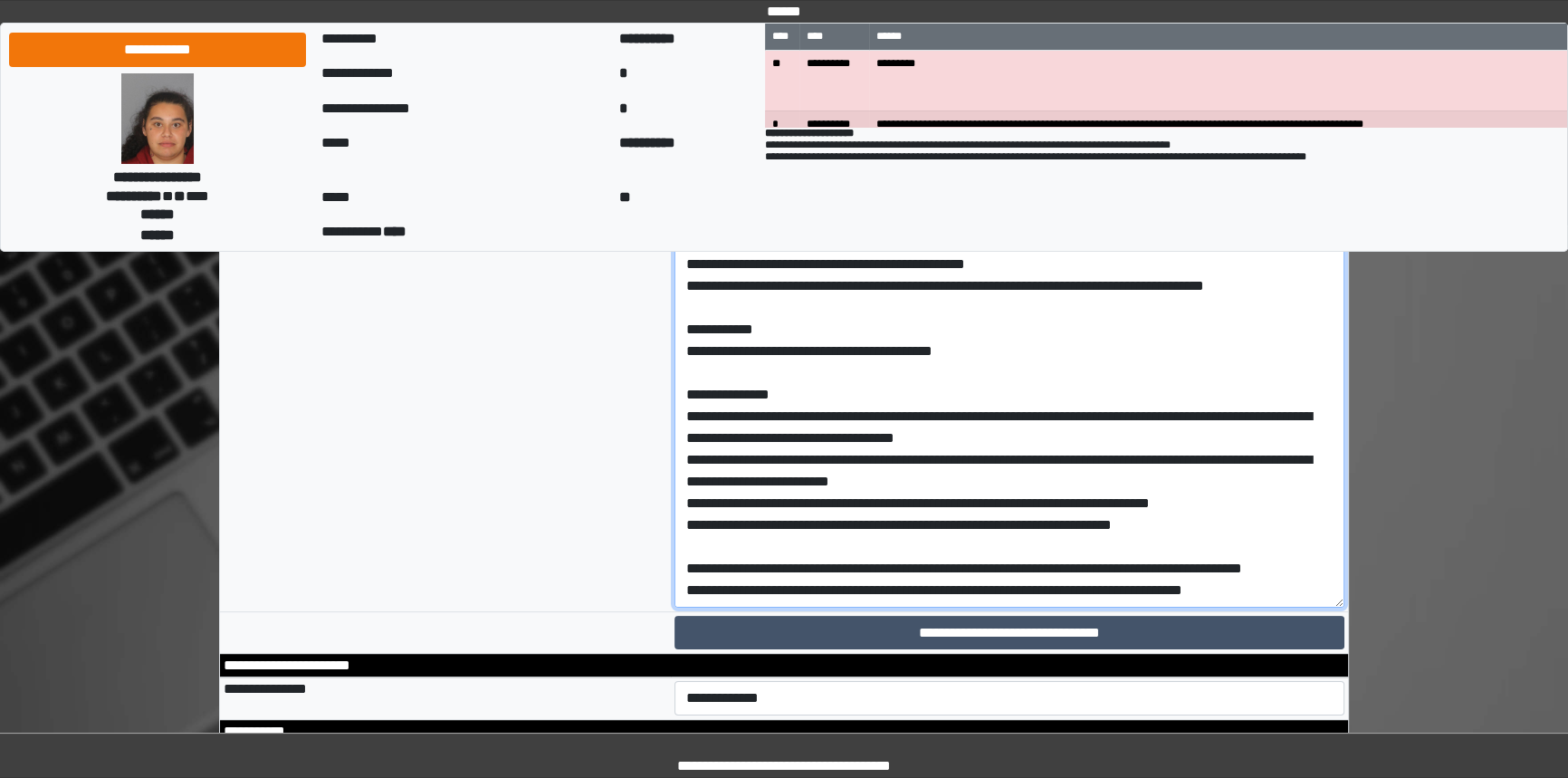 drag, startPoint x: 686, startPoint y: 547, endPoint x: 823, endPoint y: 542, distance: 137.09121 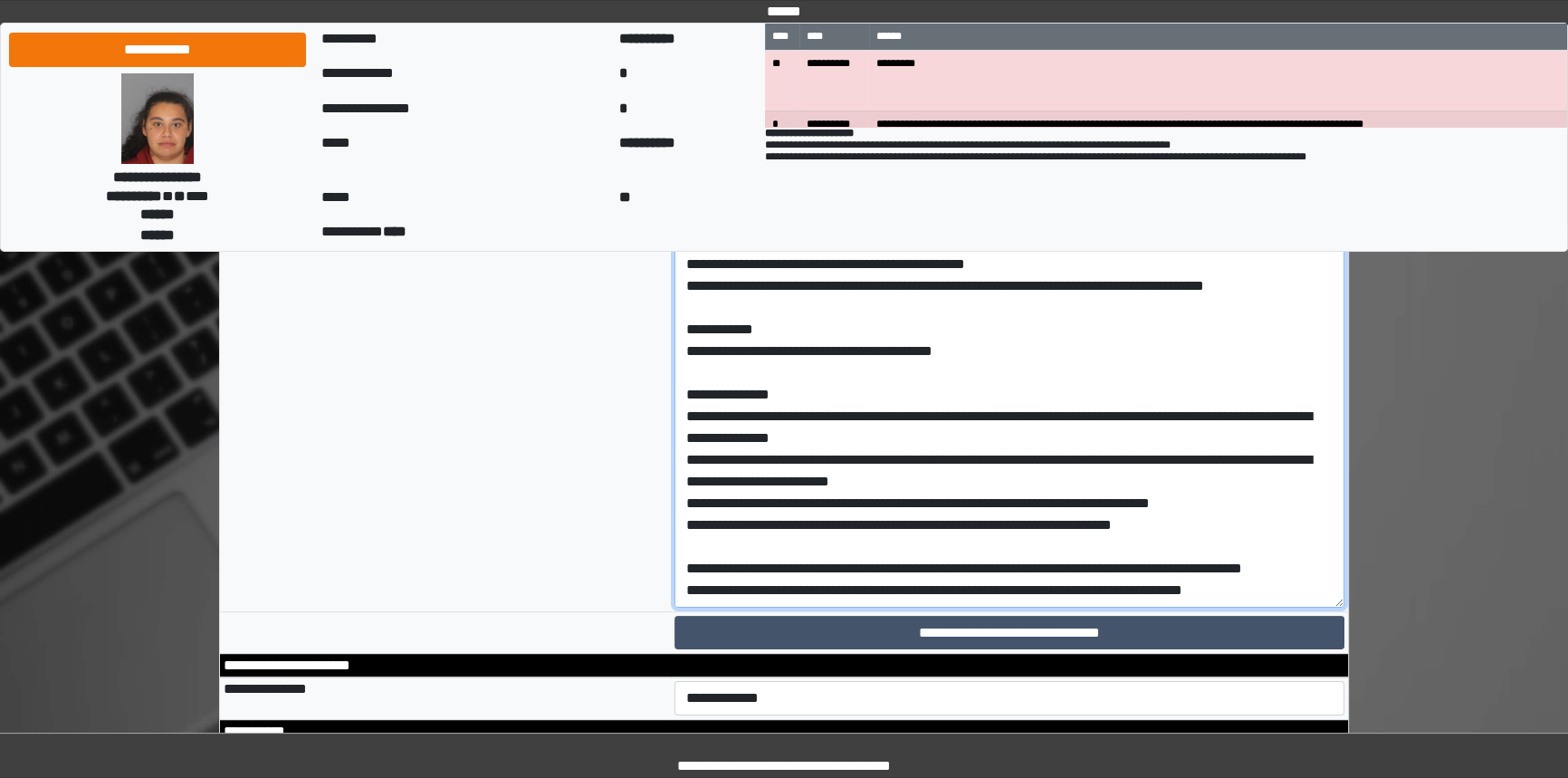 click at bounding box center [1009, 183] 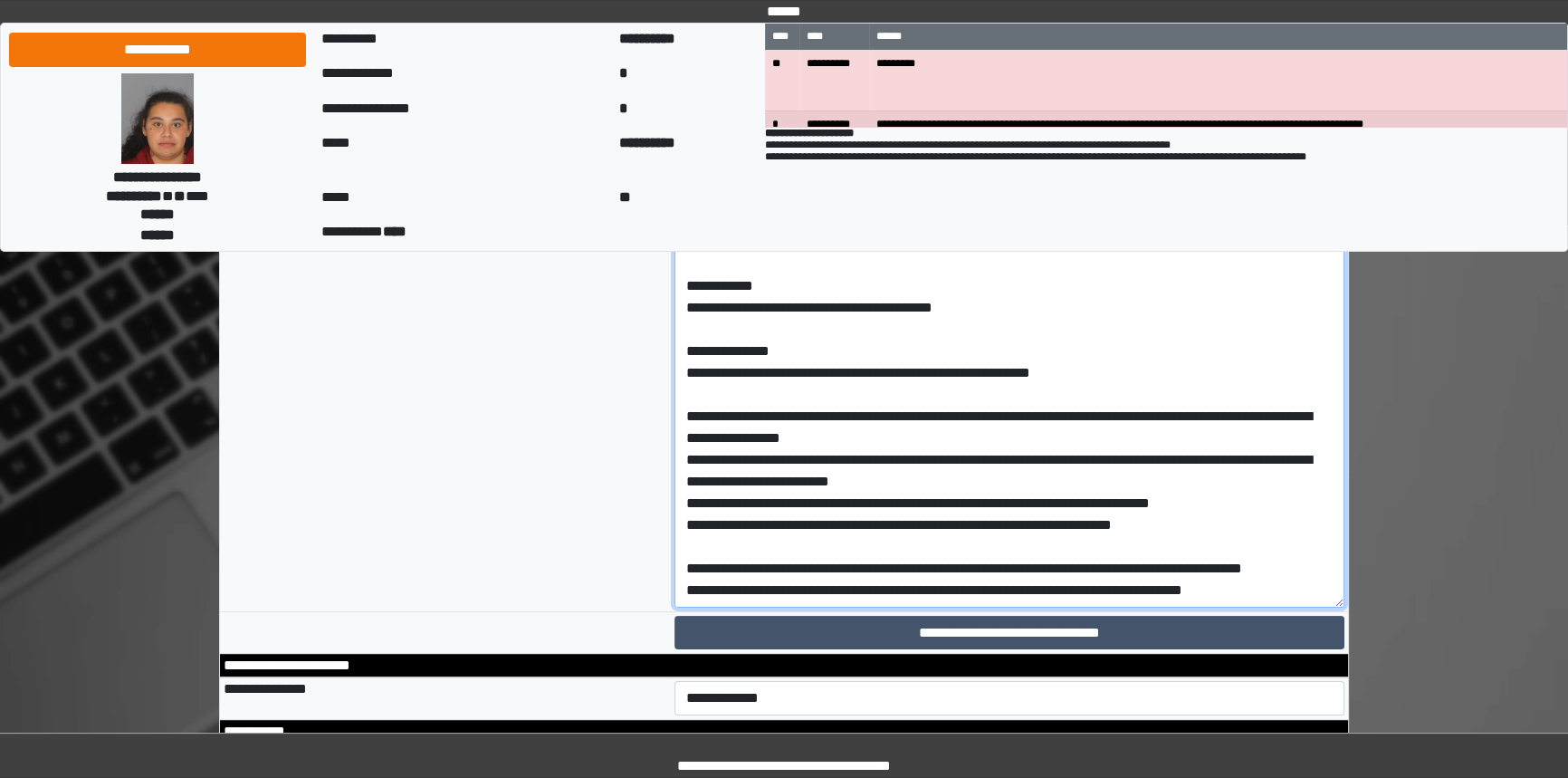 scroll, scrollTop: 444, scrollLeft: 0, axis: vertical 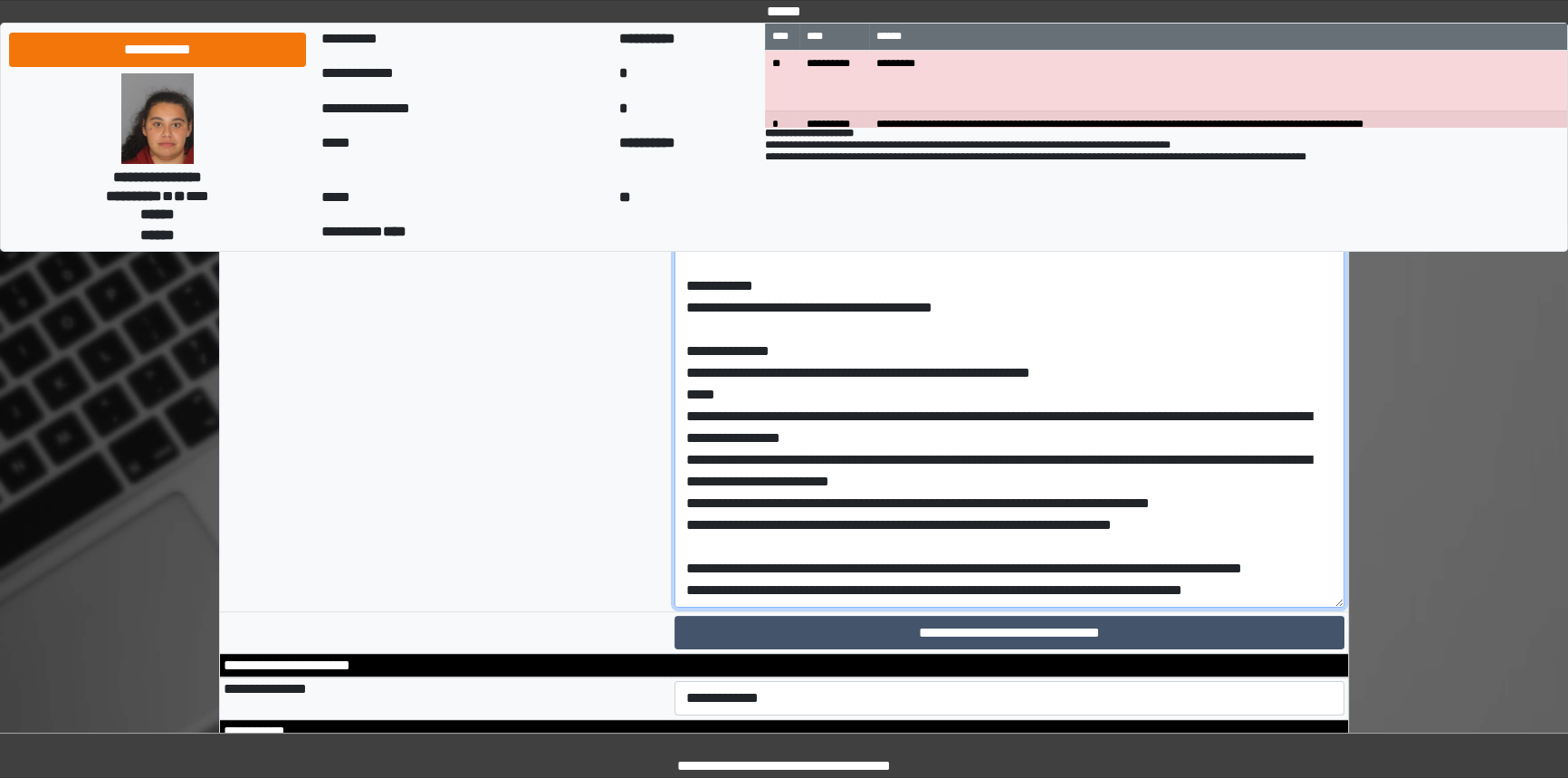 drag, startPoint x: 1153, startPoint y: 586, endPoint x: 1205, endPoint y: 598, distance: 53.366656 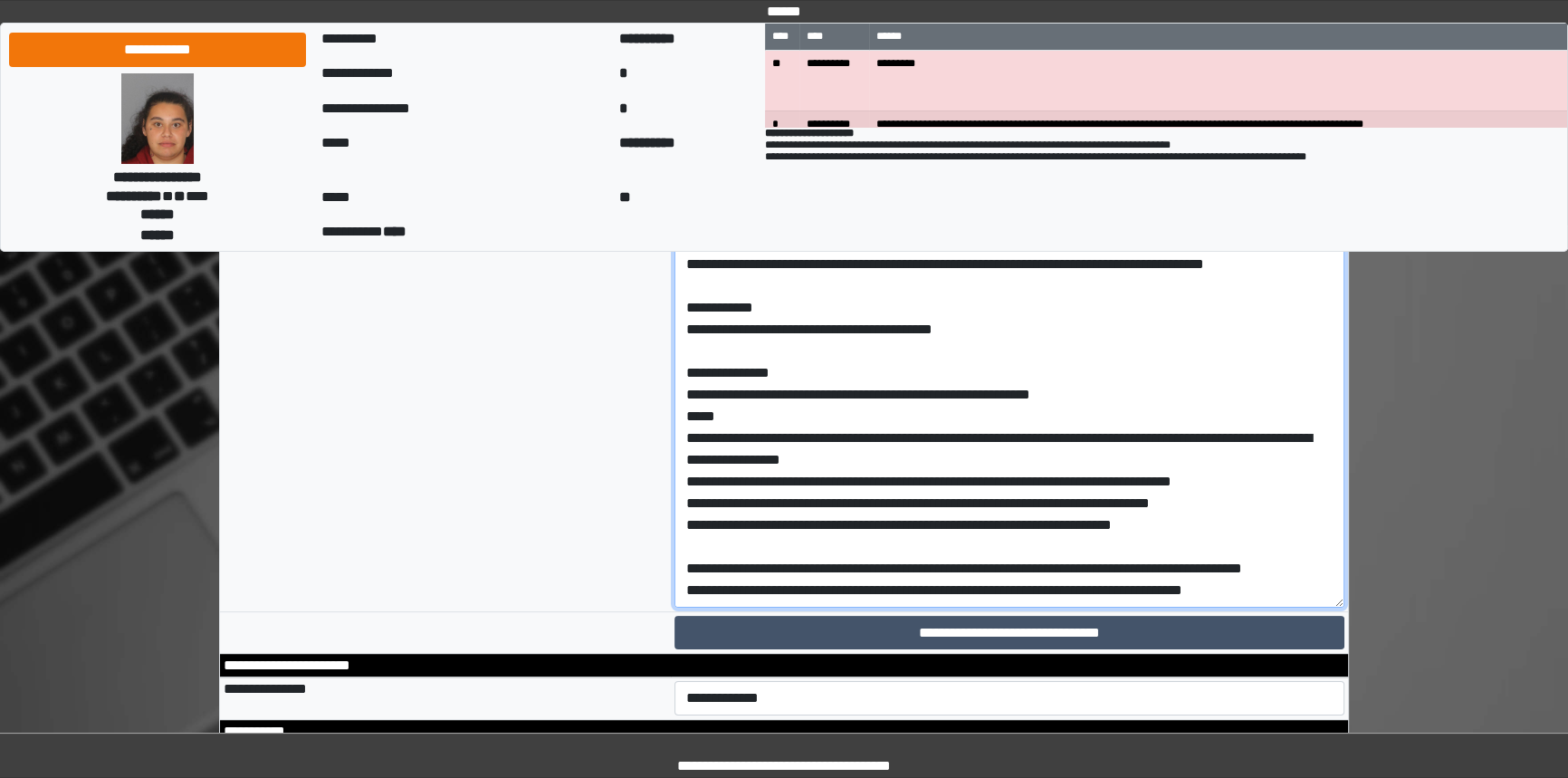 scroll, scrollTop: 423, scrollLeft: 0, axis: vertical 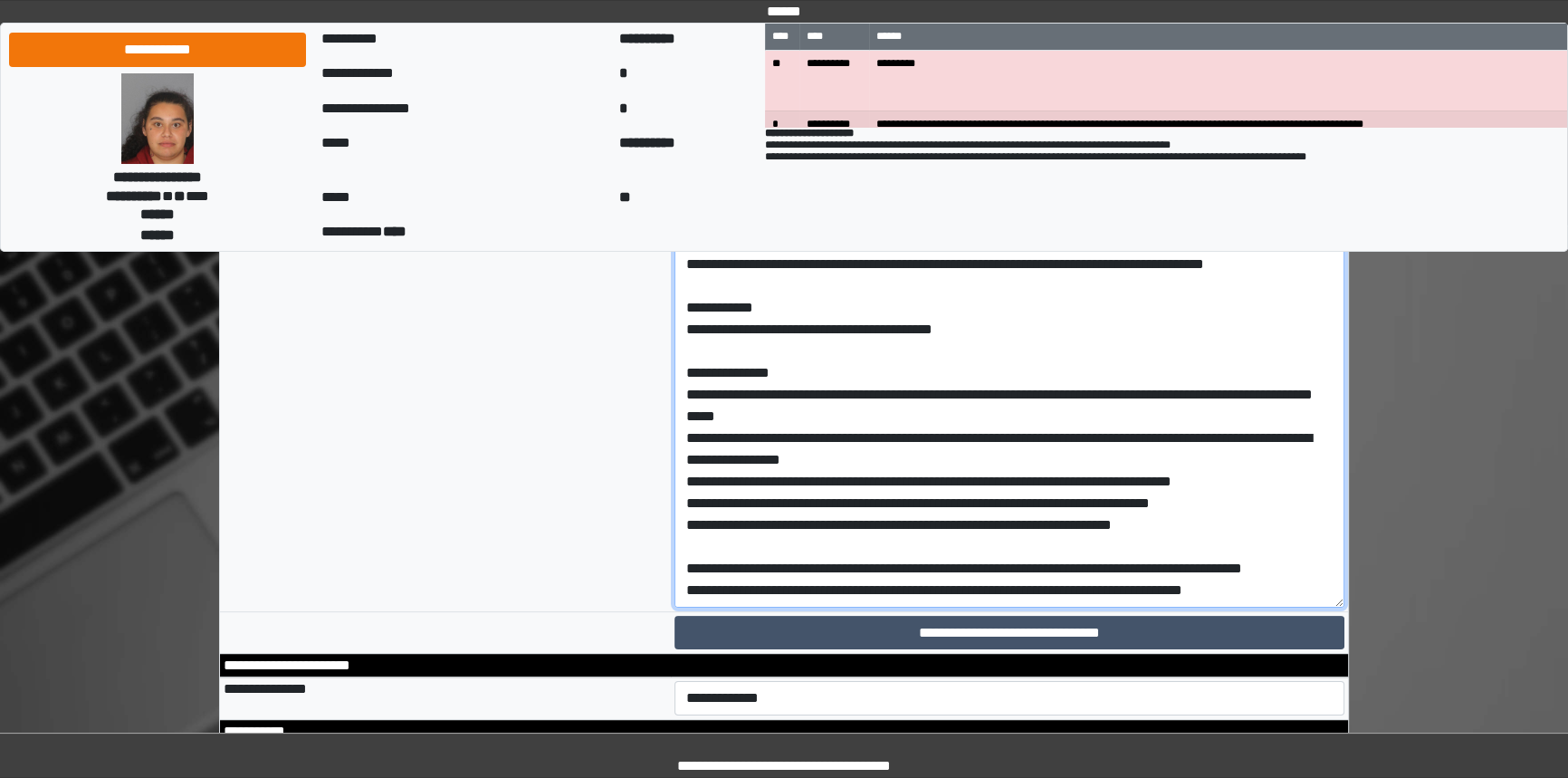 click at bounding box center [1009, 183] 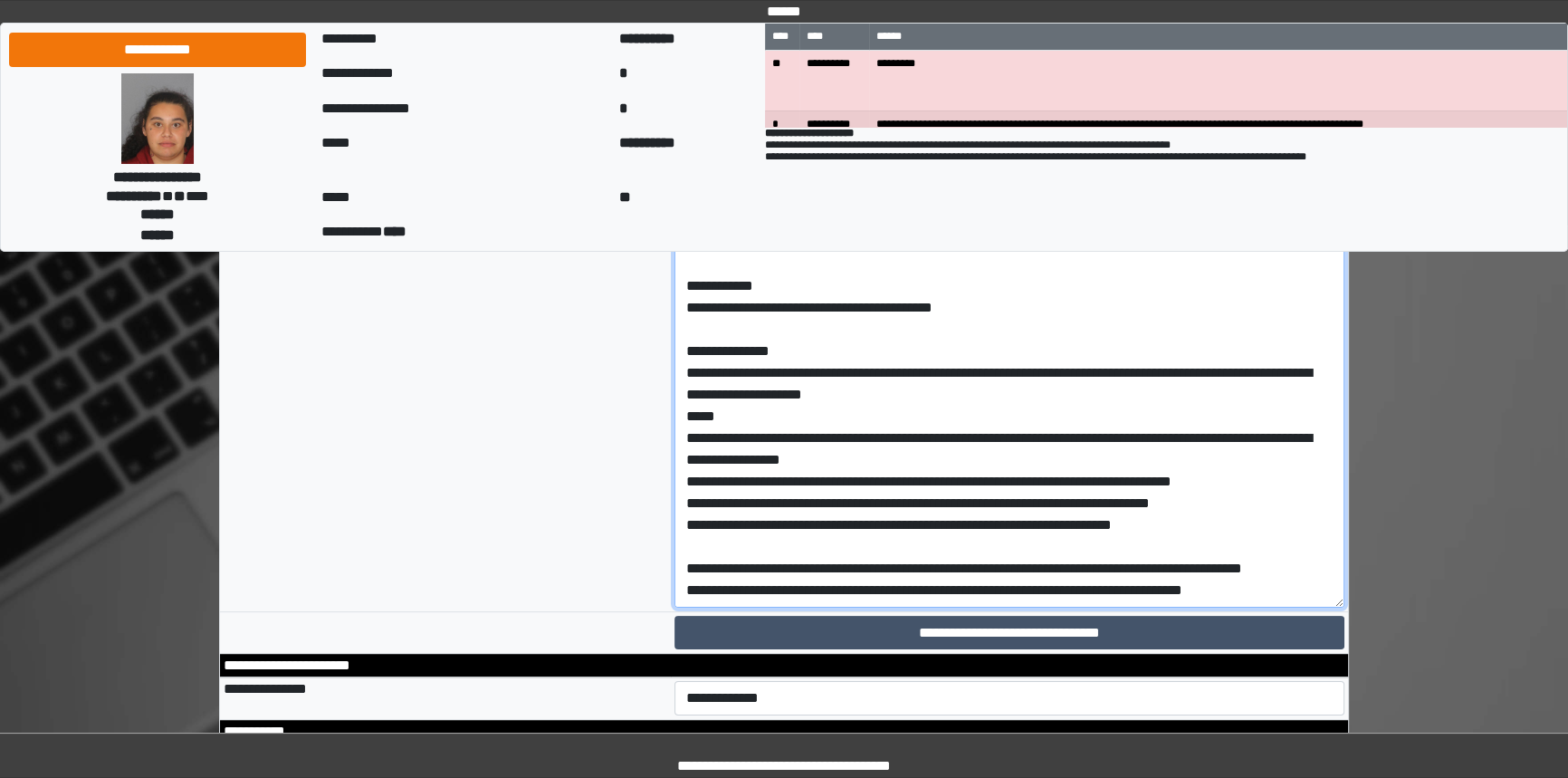drag, startPoint x: 701, startPoint y: 569, endPoint x: 1293, endPoint y: 595, distance: 592.57067 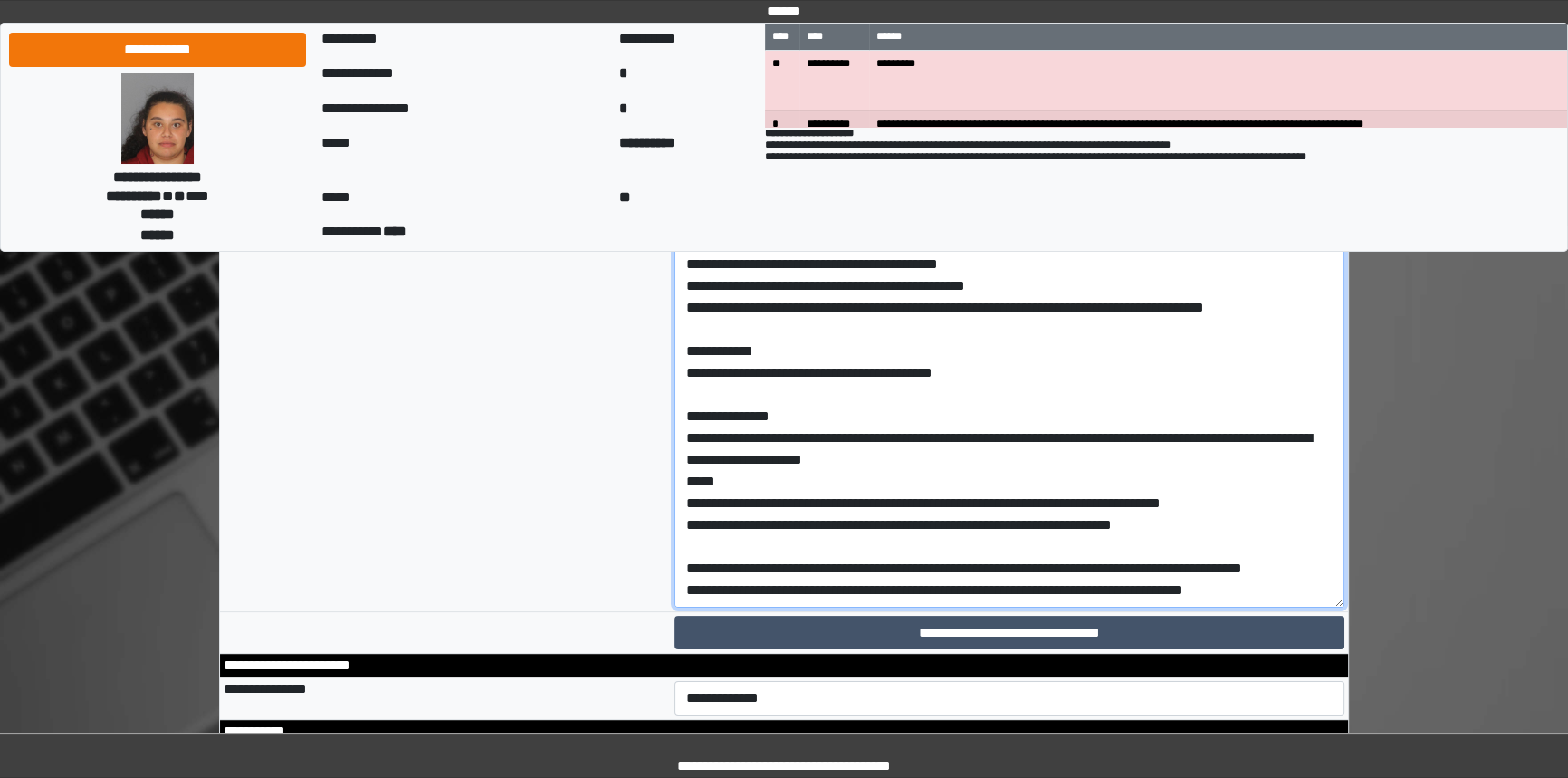 scroll, scrollTop: 379, scrollLeft: 0, axis: vertical 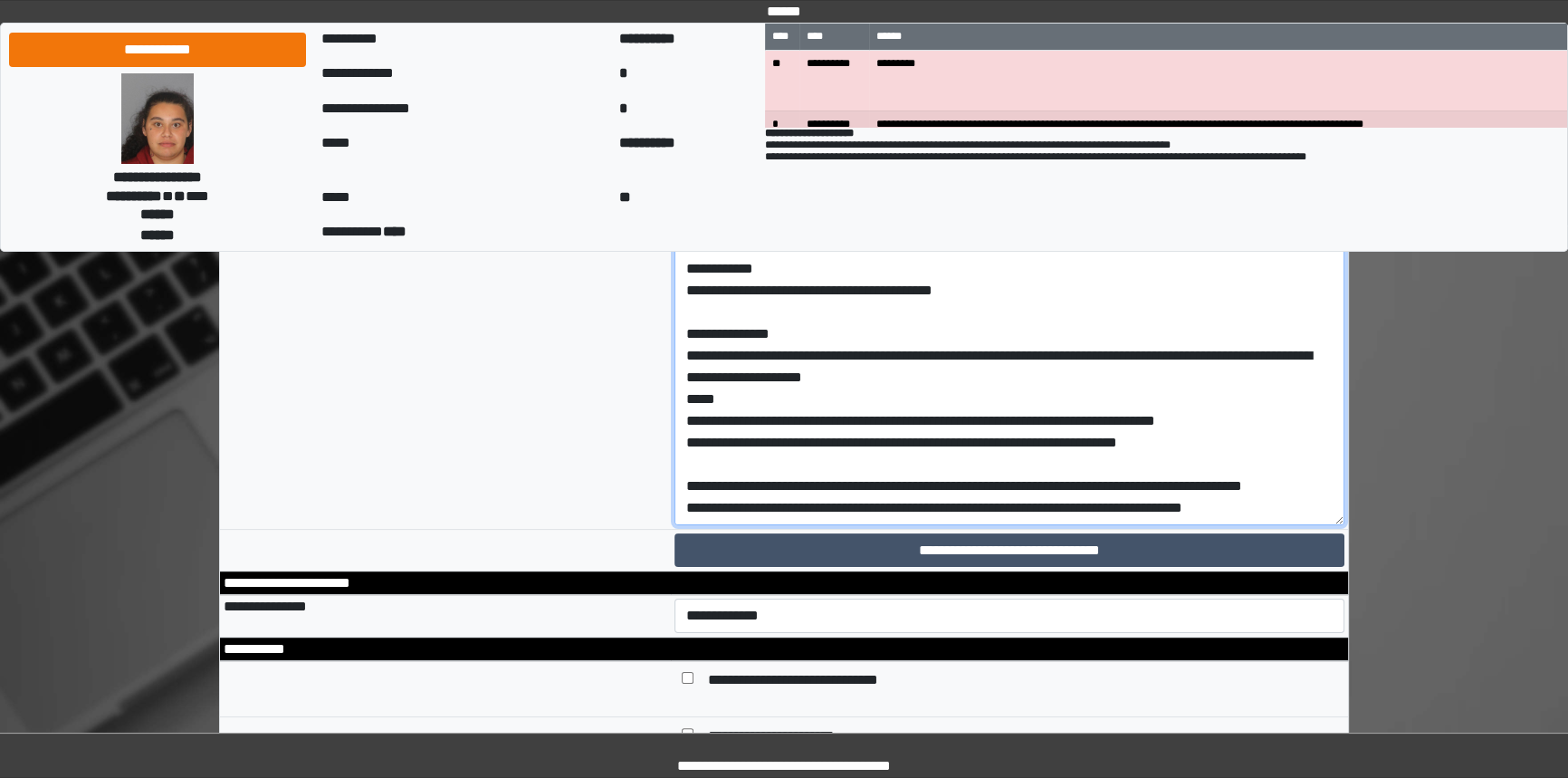 click at bounding box center (1009, 101) 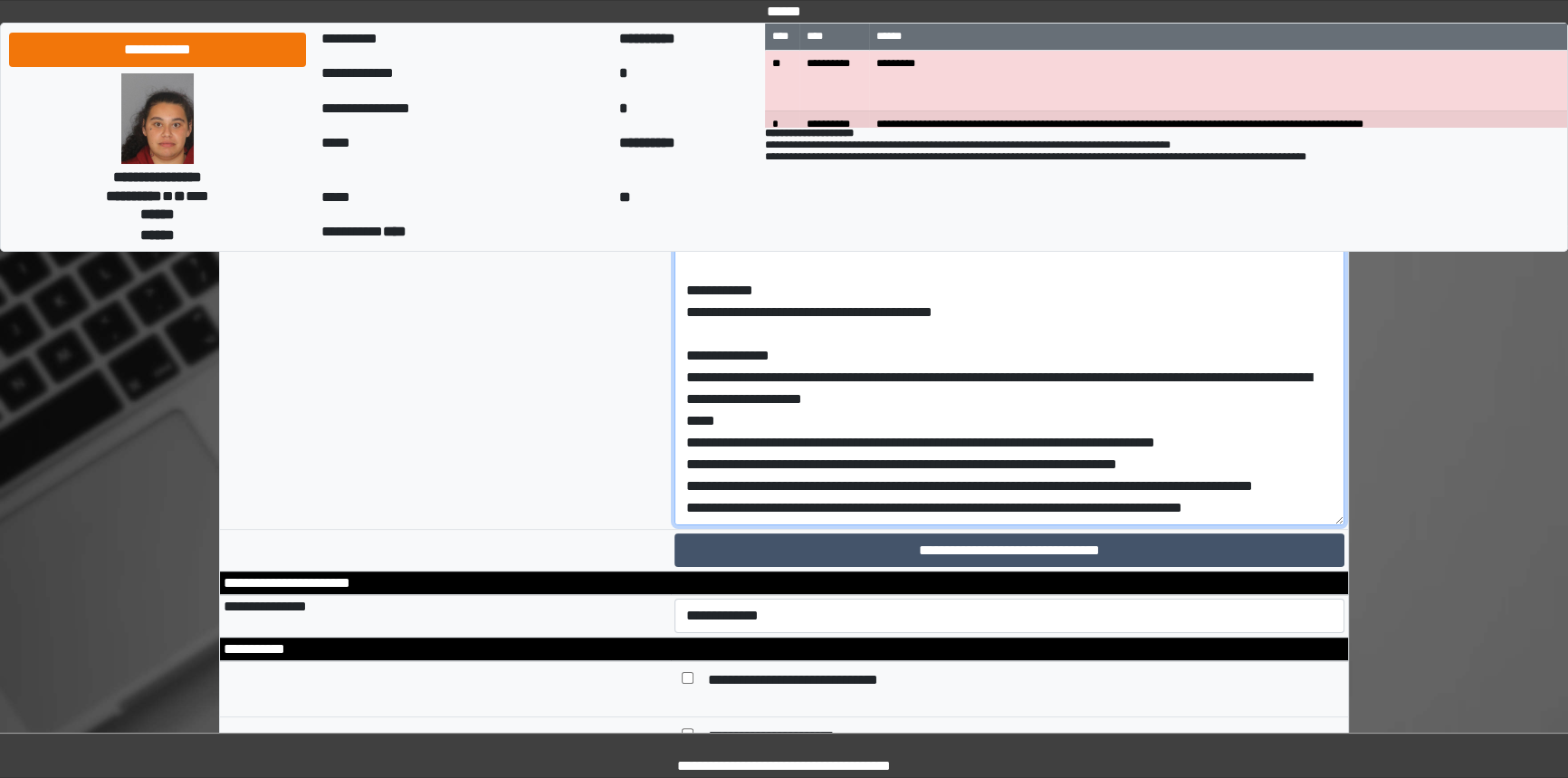 scroll, scrollTop: 358, scrollLeft: 0, axis: vertical 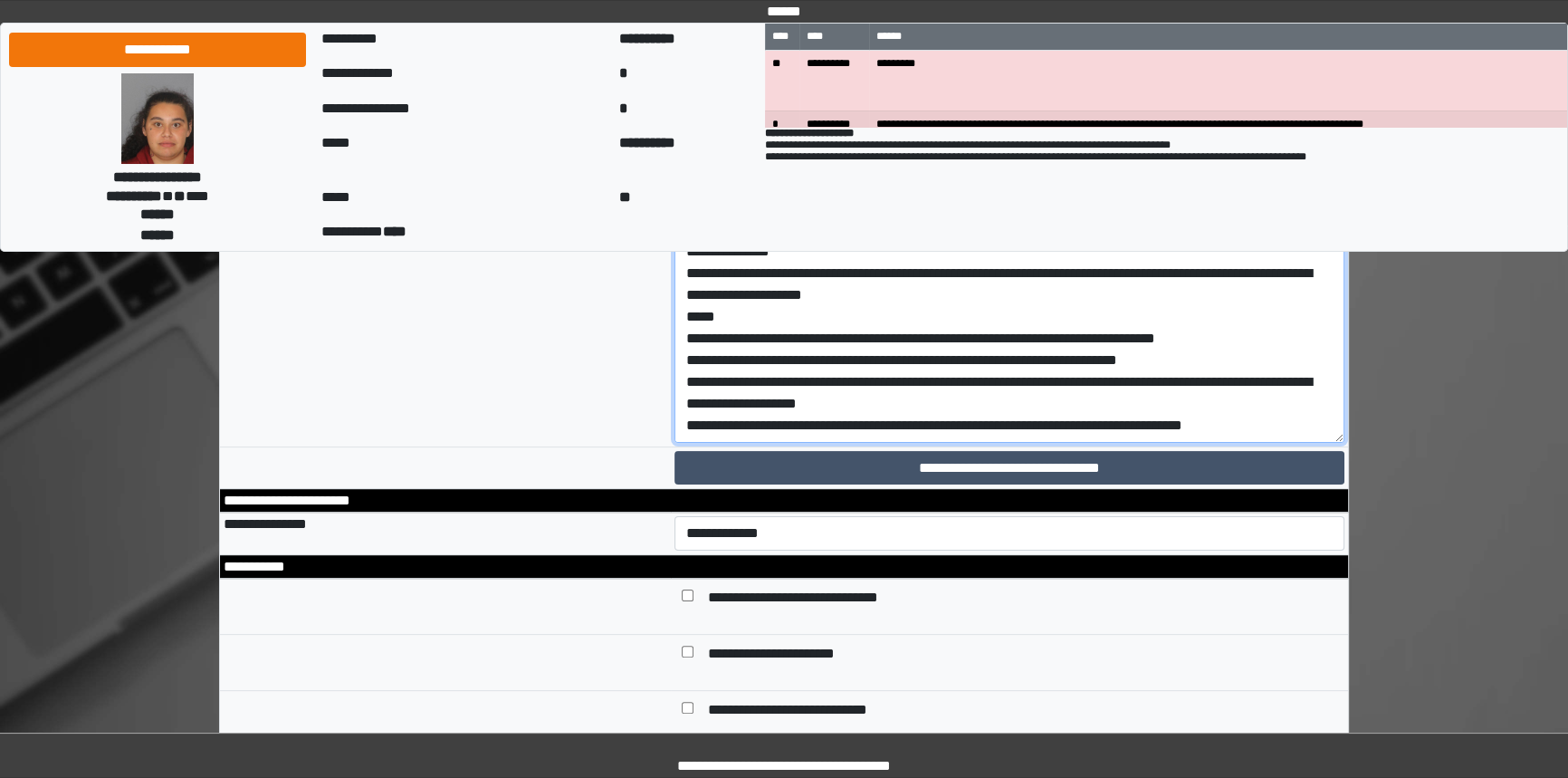 click at bounding box center (1009, 18) 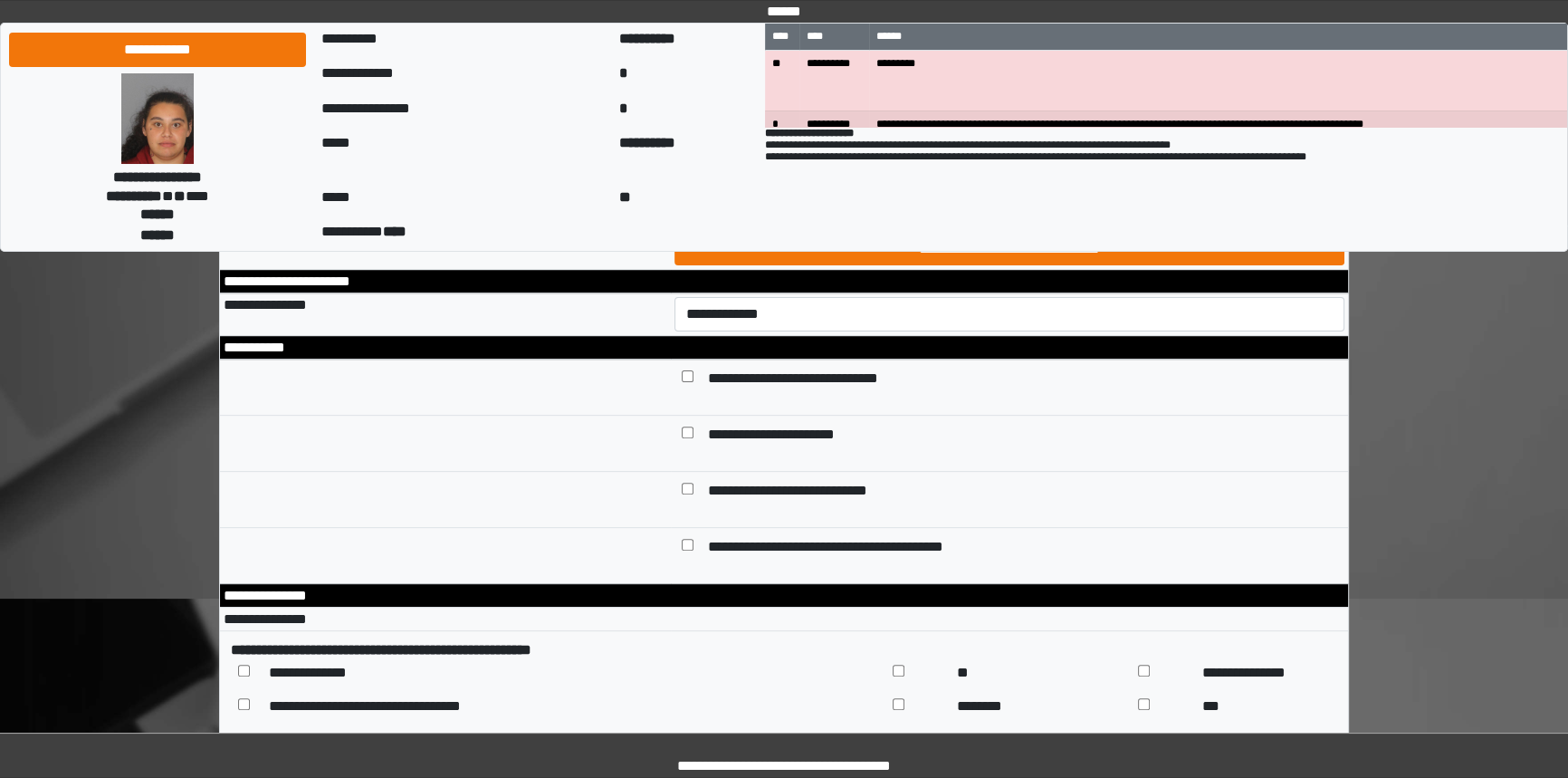 scroll, scrollTop: 9328, scrollLeft: 0, axis: vertical 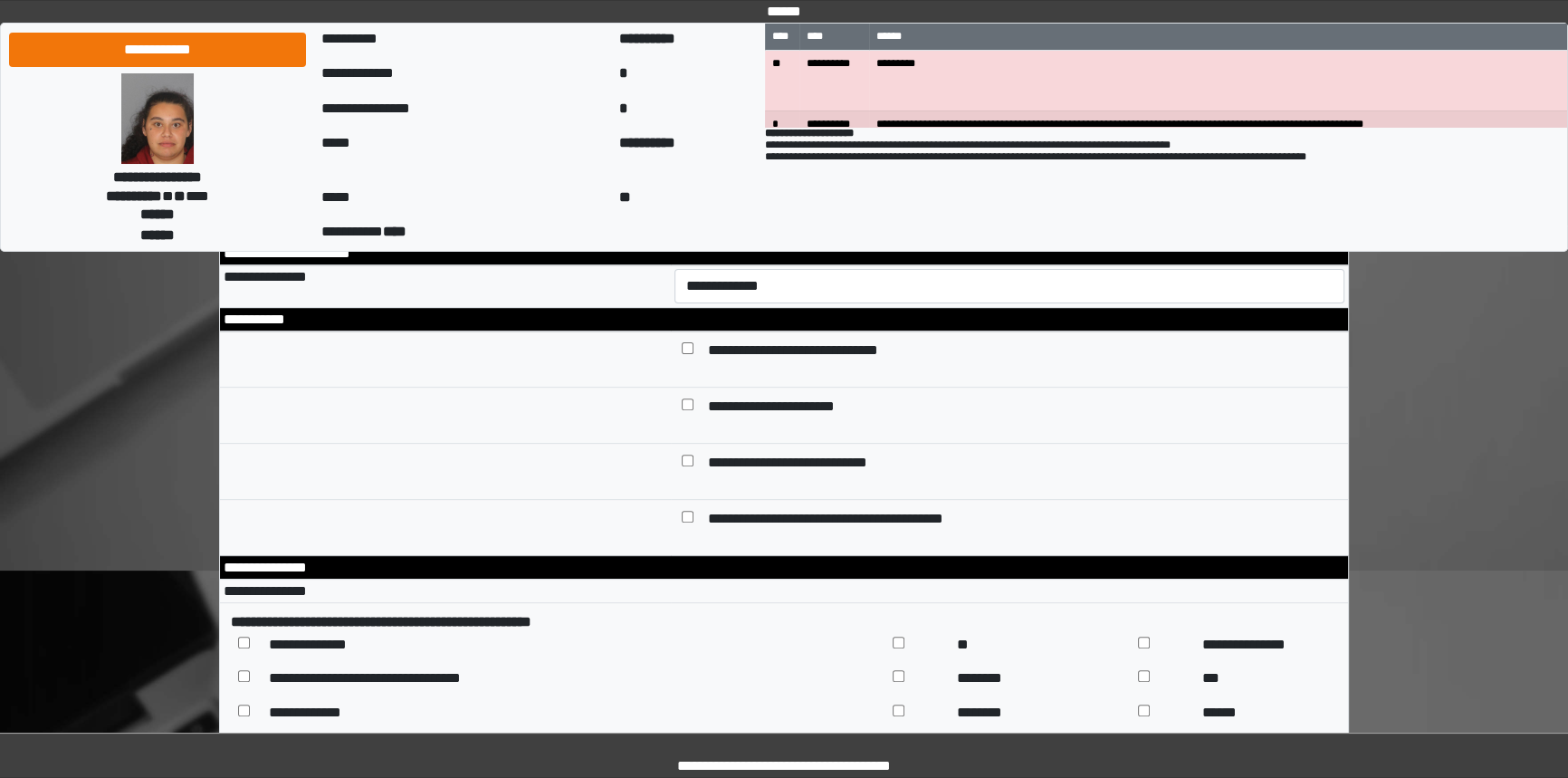 drag, startPoint x: 1267, startPoint y: 331, endPoint x: 985, endPoint y: 372, distance: 284.9649 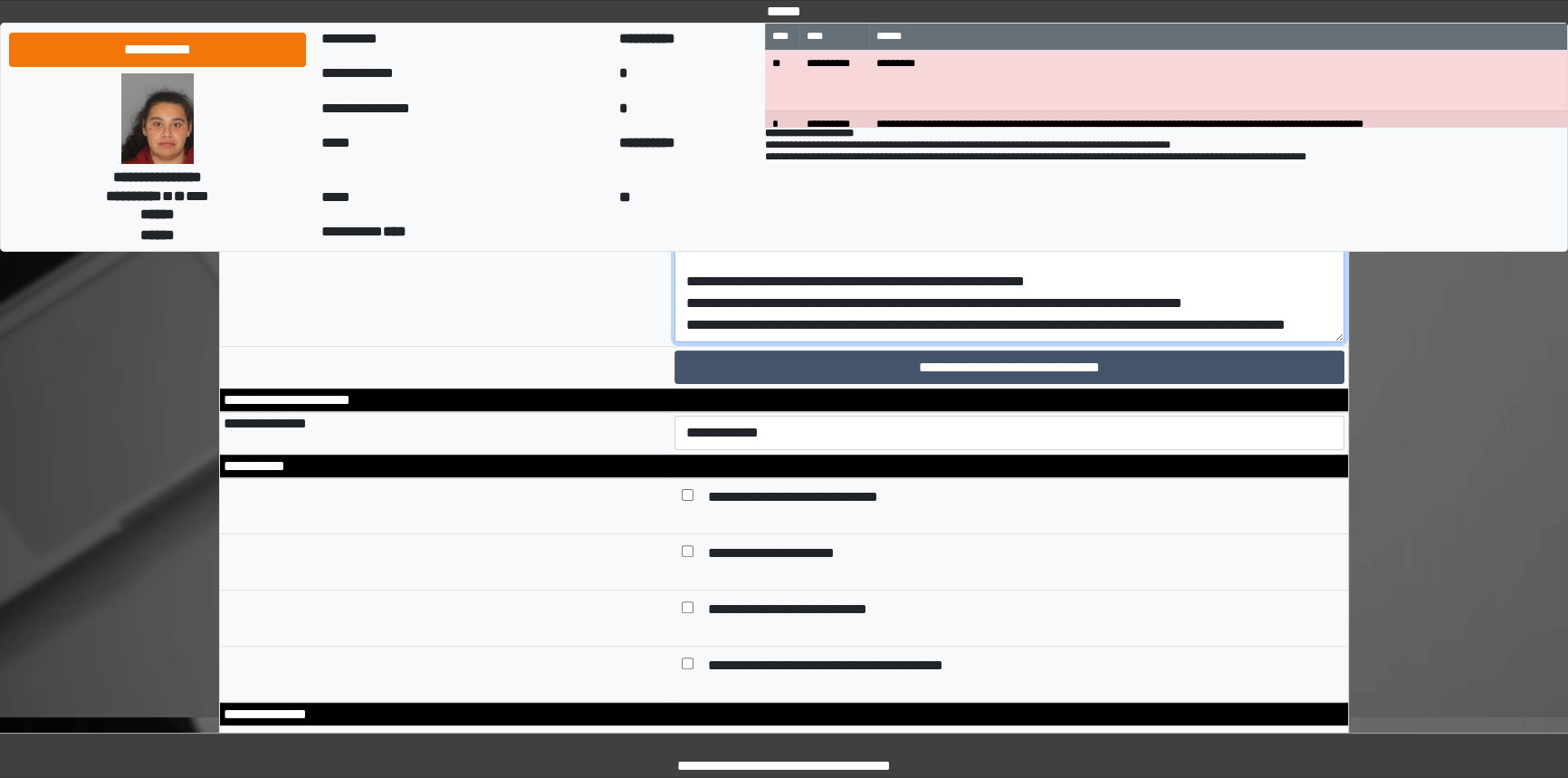 scroll, scrollTop: 9163, scrollLeft: 0, axis: vertical 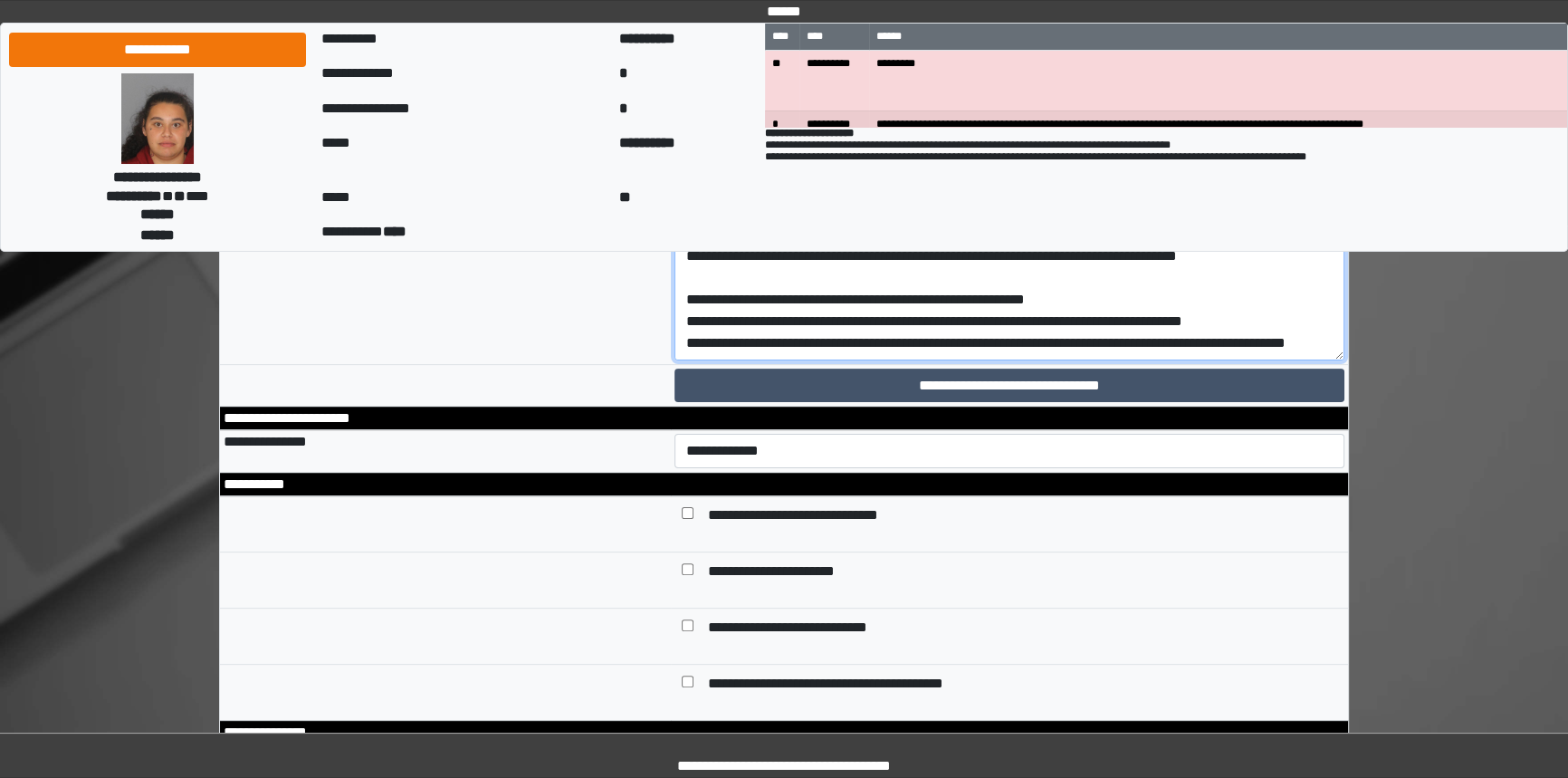 click at bounding box center [1009, -64] 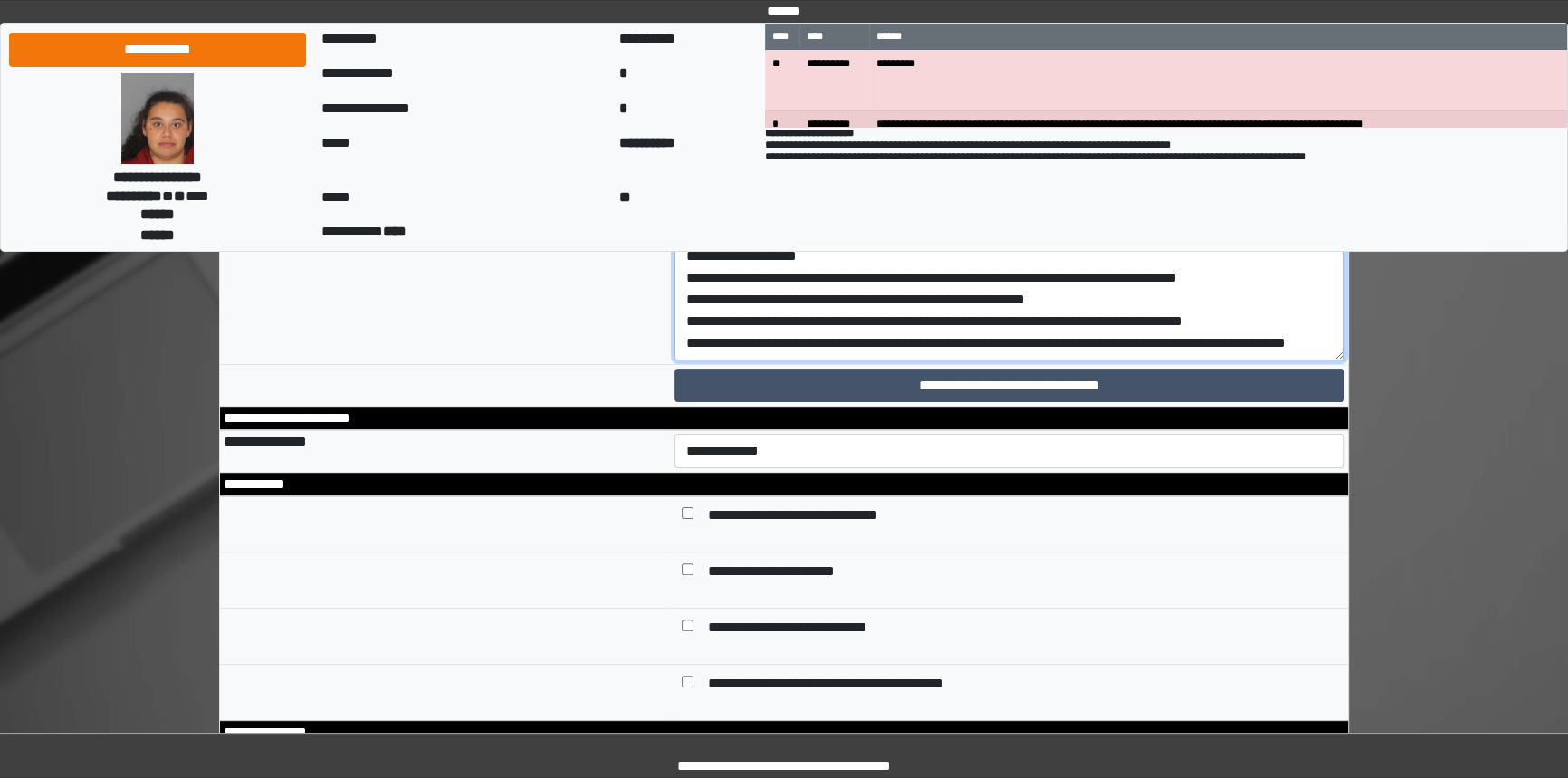 scroll, scrollTop: 423, scrollLeft: 0, axis: vertical 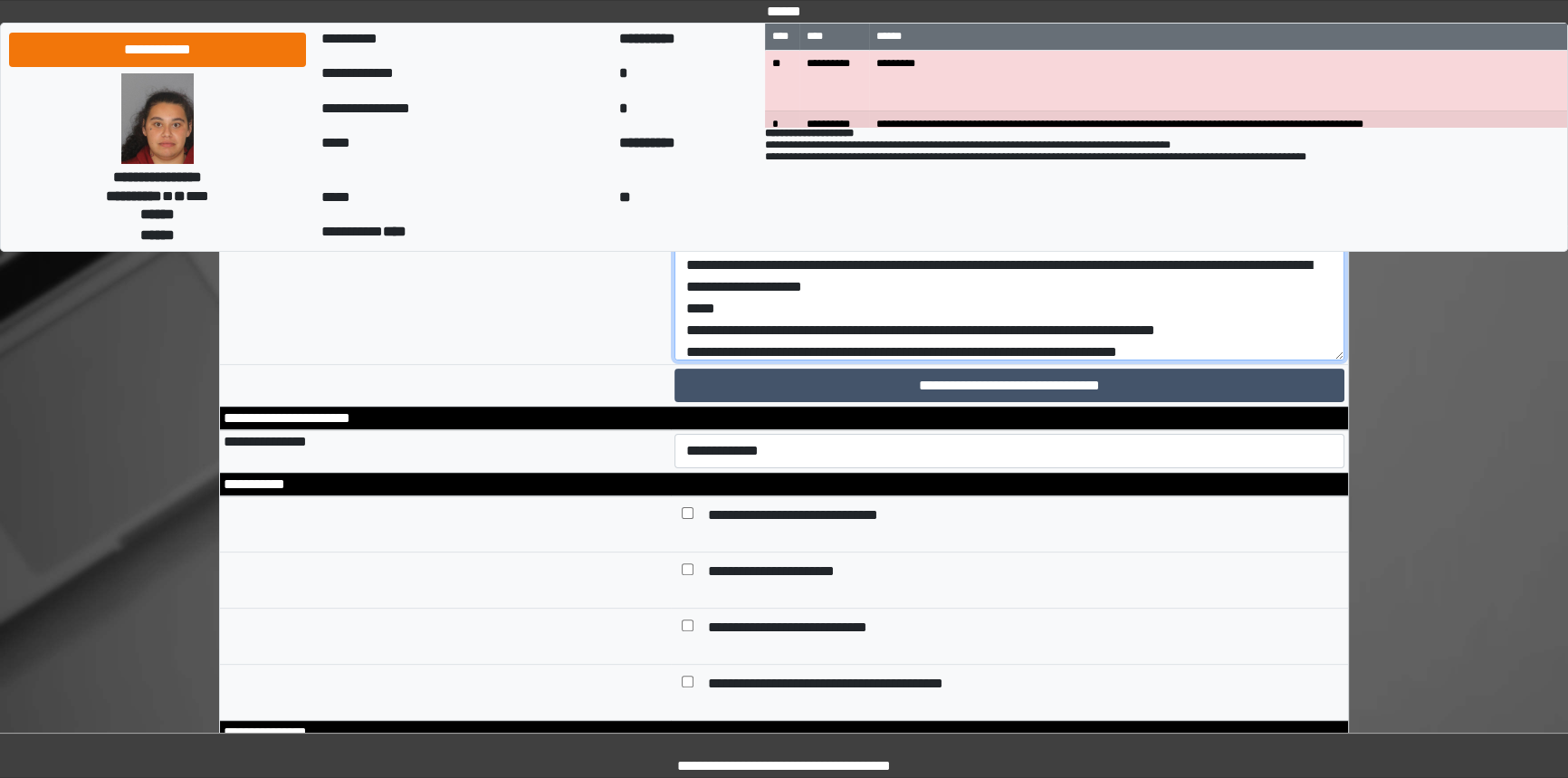 click at bounding box center [1009, -64] 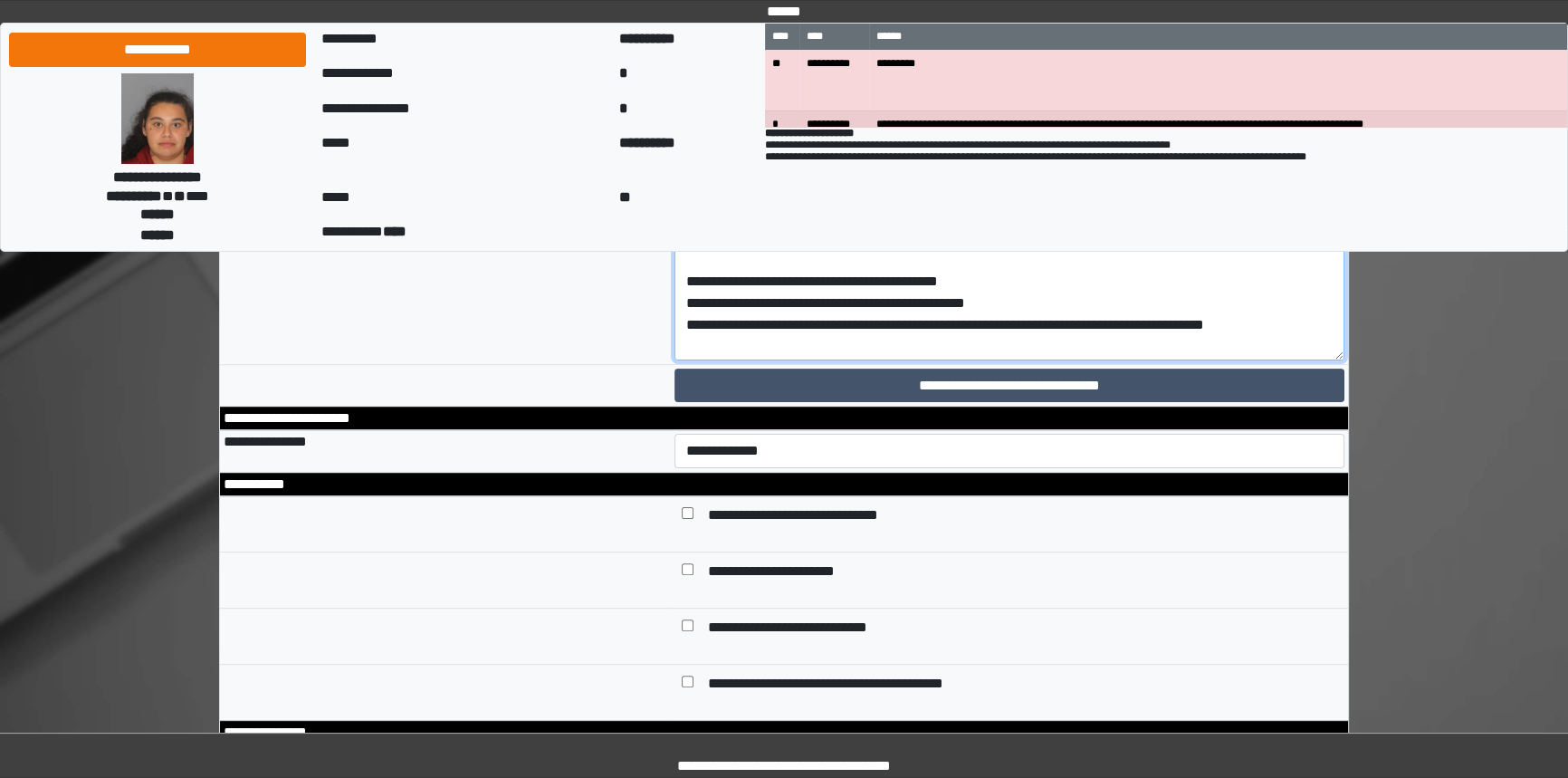scroll, scrollTop: 0, scrollLeft: 0, axis: both 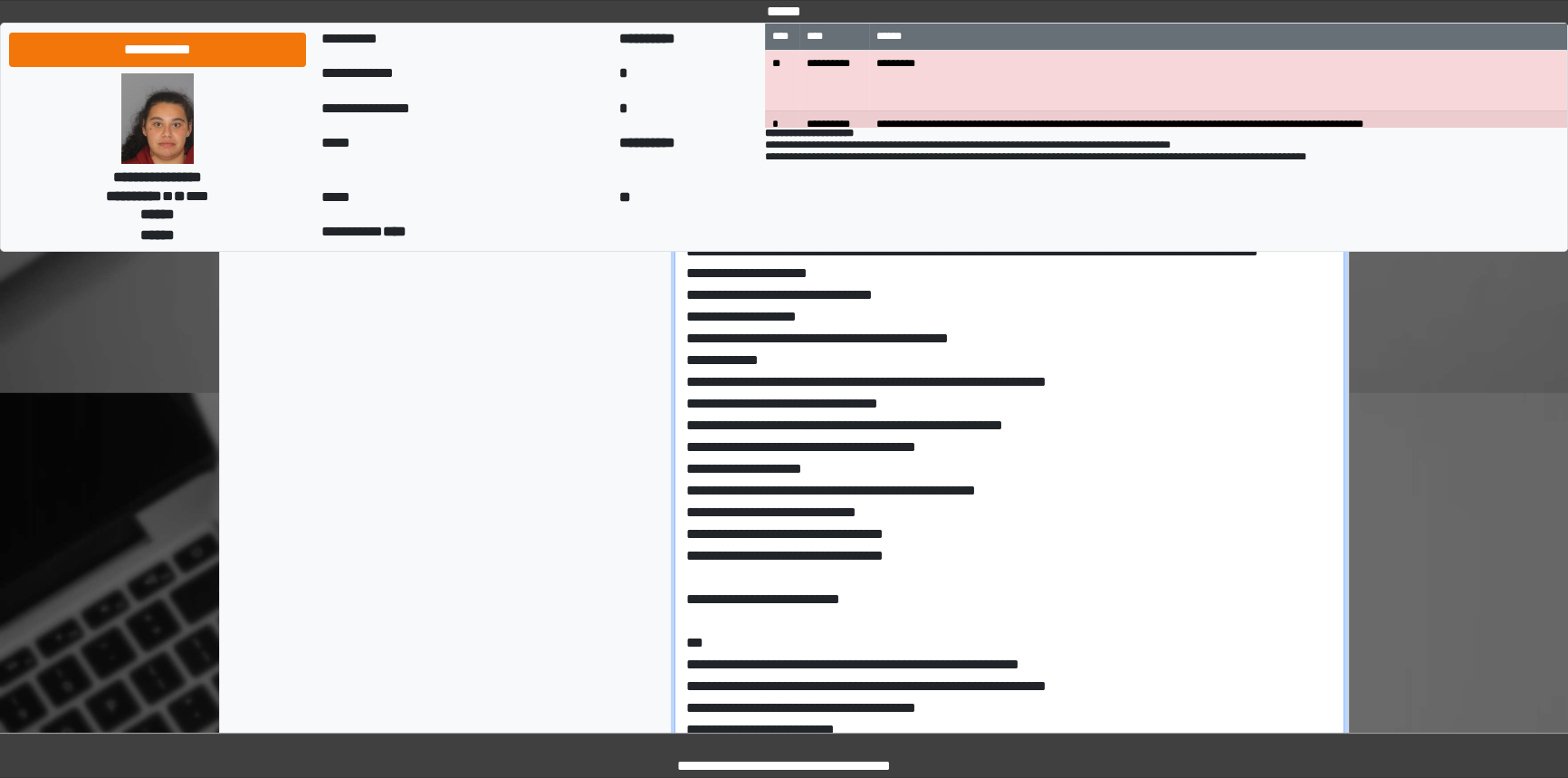 click at bounding box center [1009, 594] 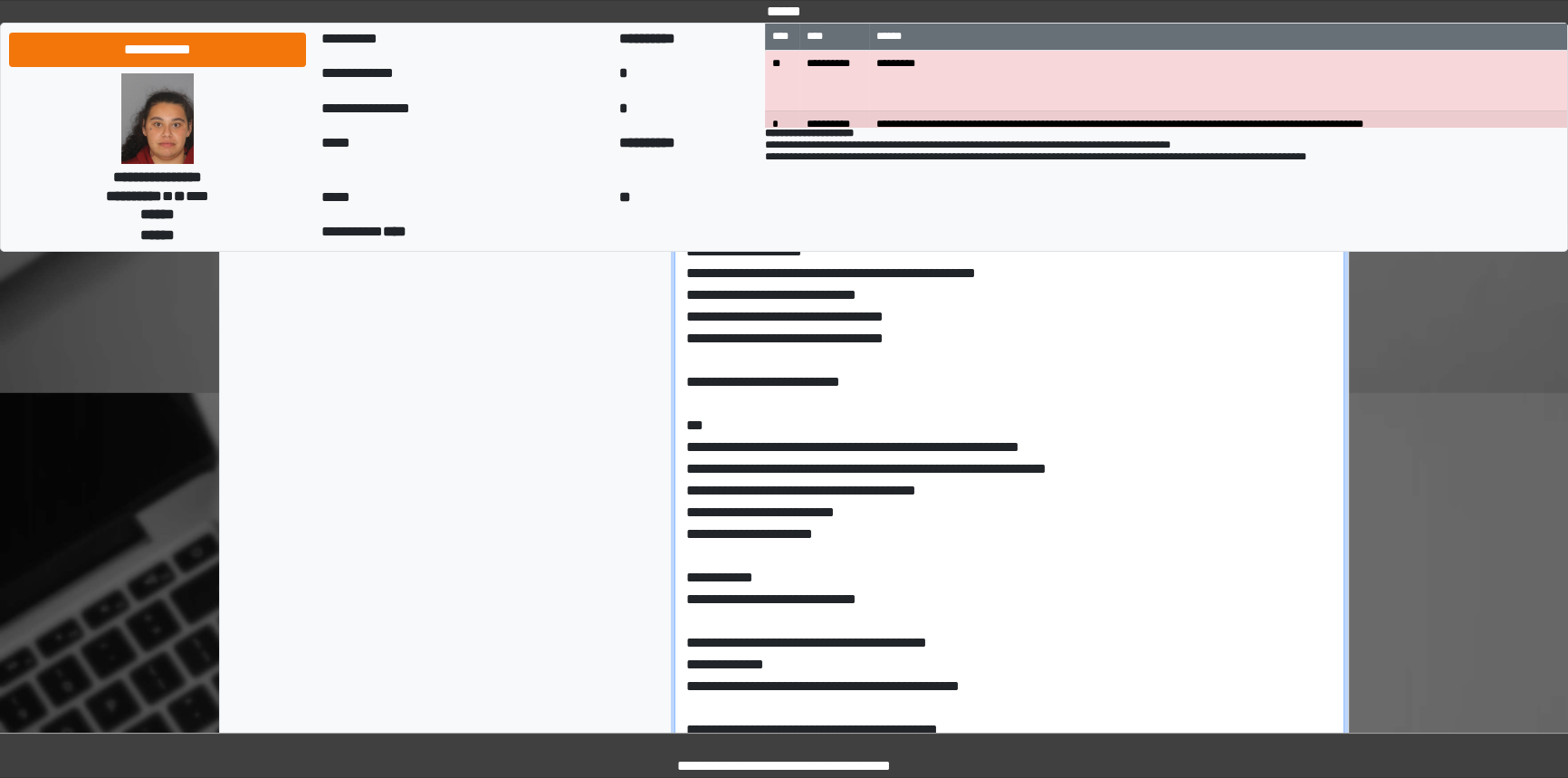 scroll, scrollTop: 246, scrollLeft: 0, axis: vertical 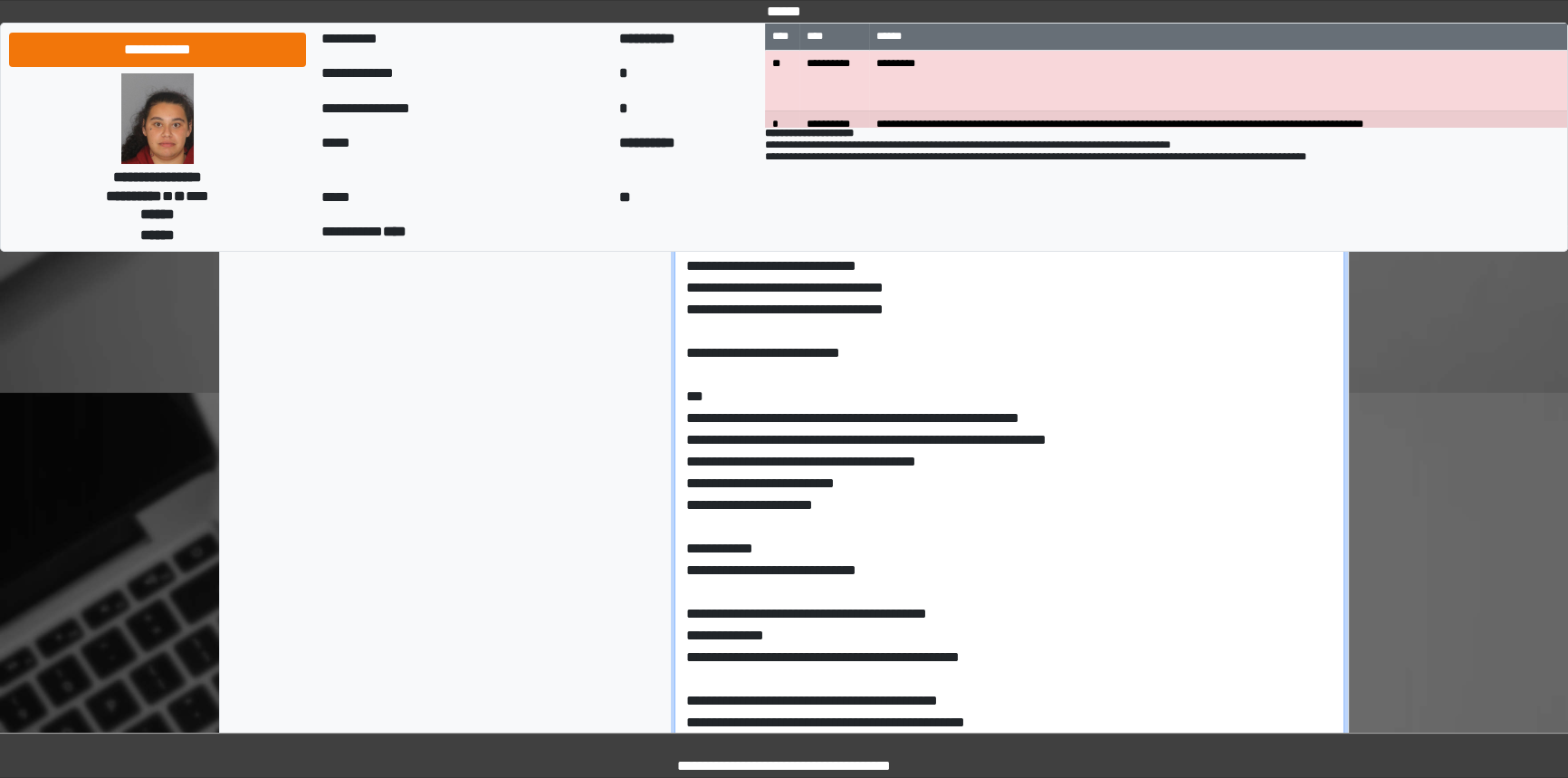 click at bounding box center [1009, 594] 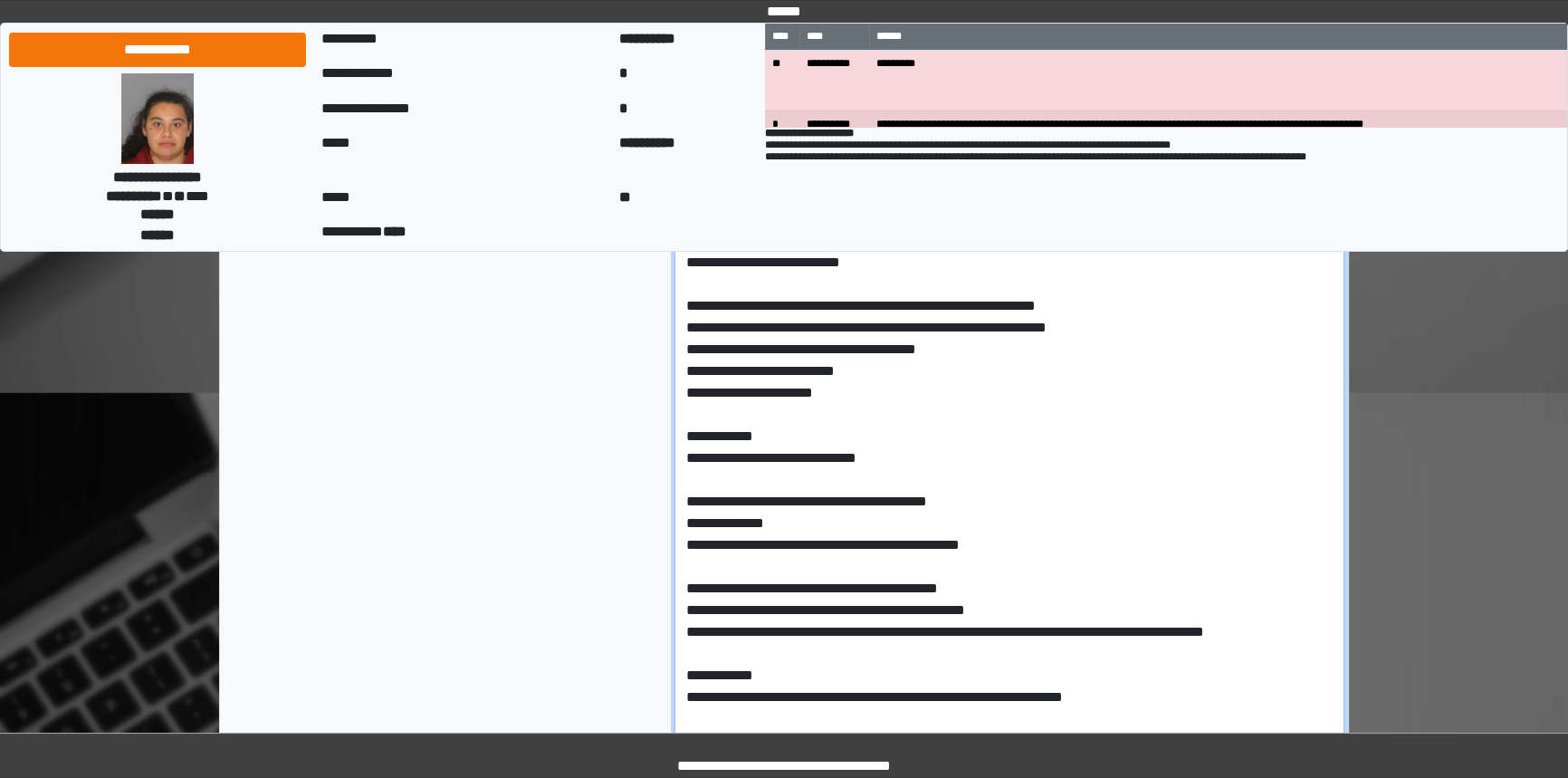 scroll, scrollTop: 423, scrollLeft: 0, axis: vertical 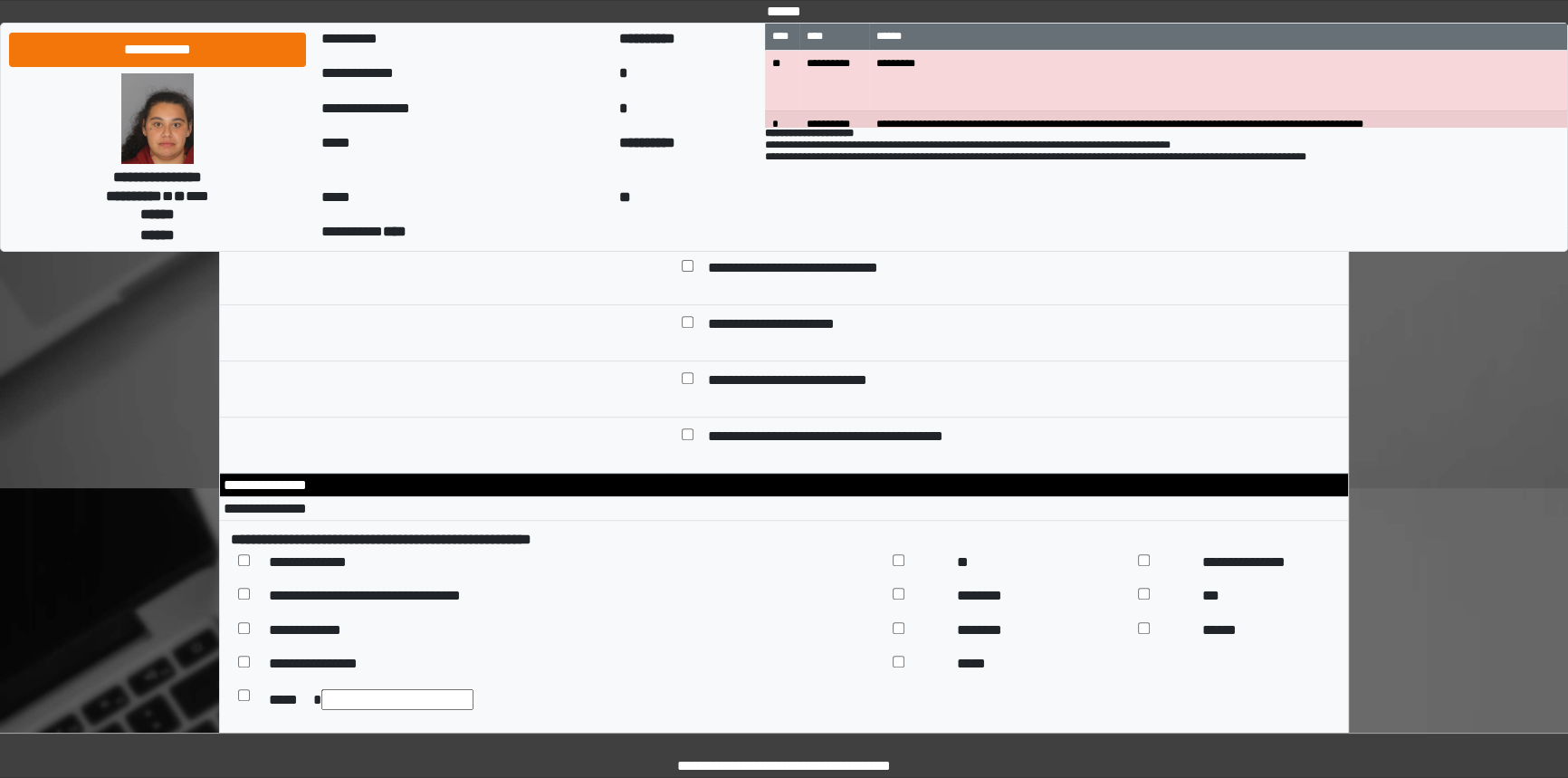 type on "**********" 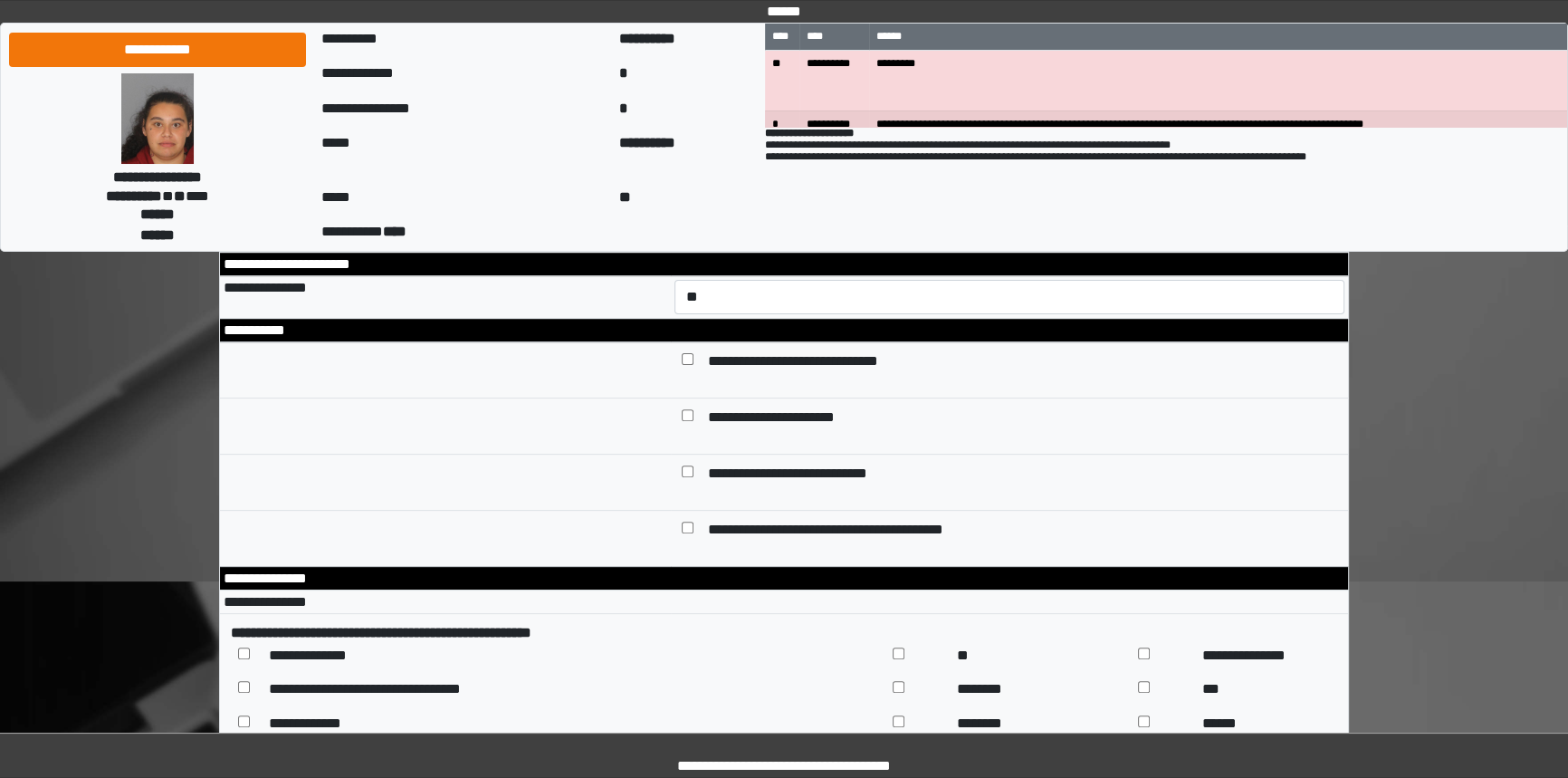 scroll, scrollTop: 9163, scrollLeft: 0, axis: vertical 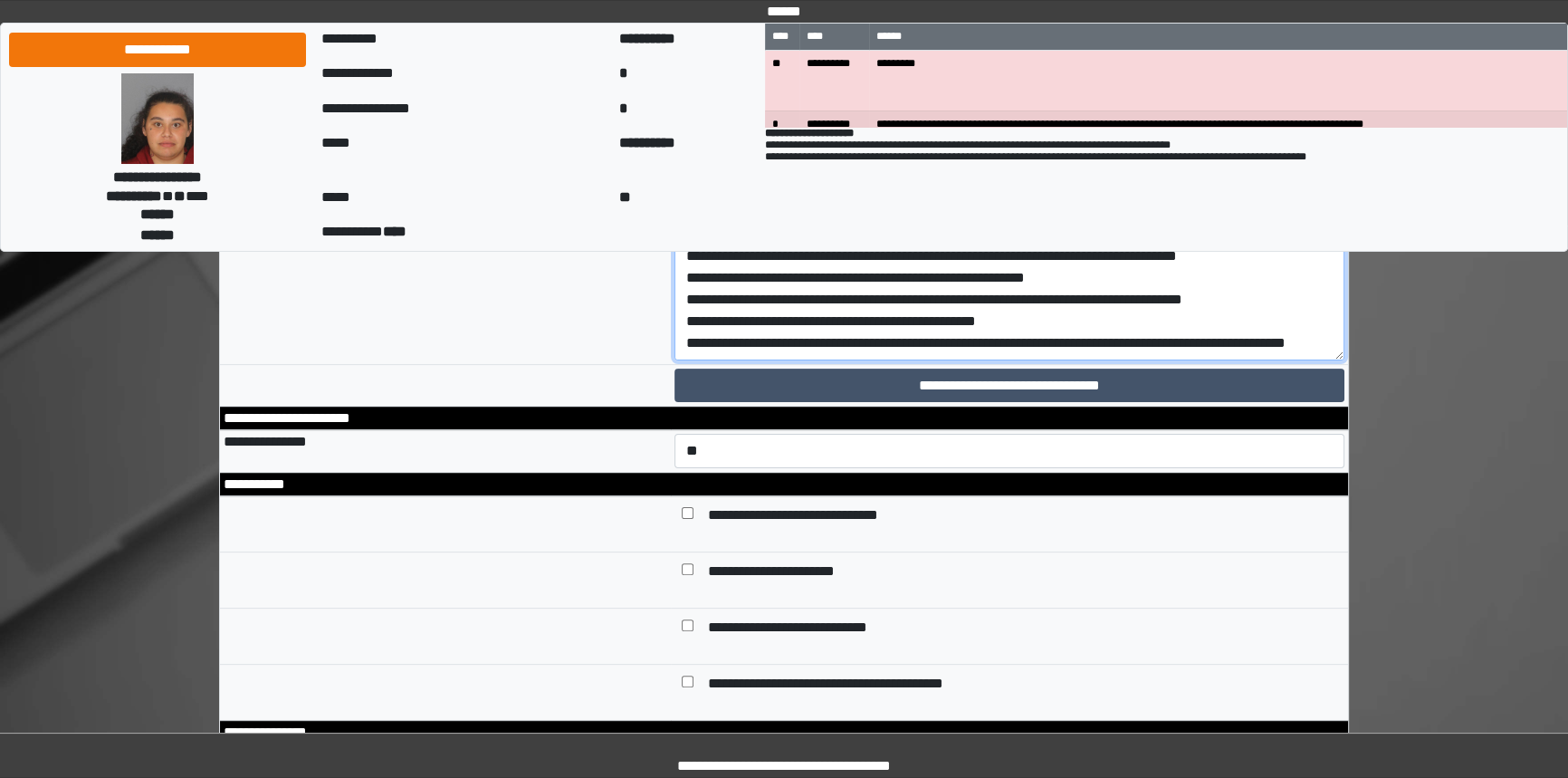 click at bounding box center [1009, -64] 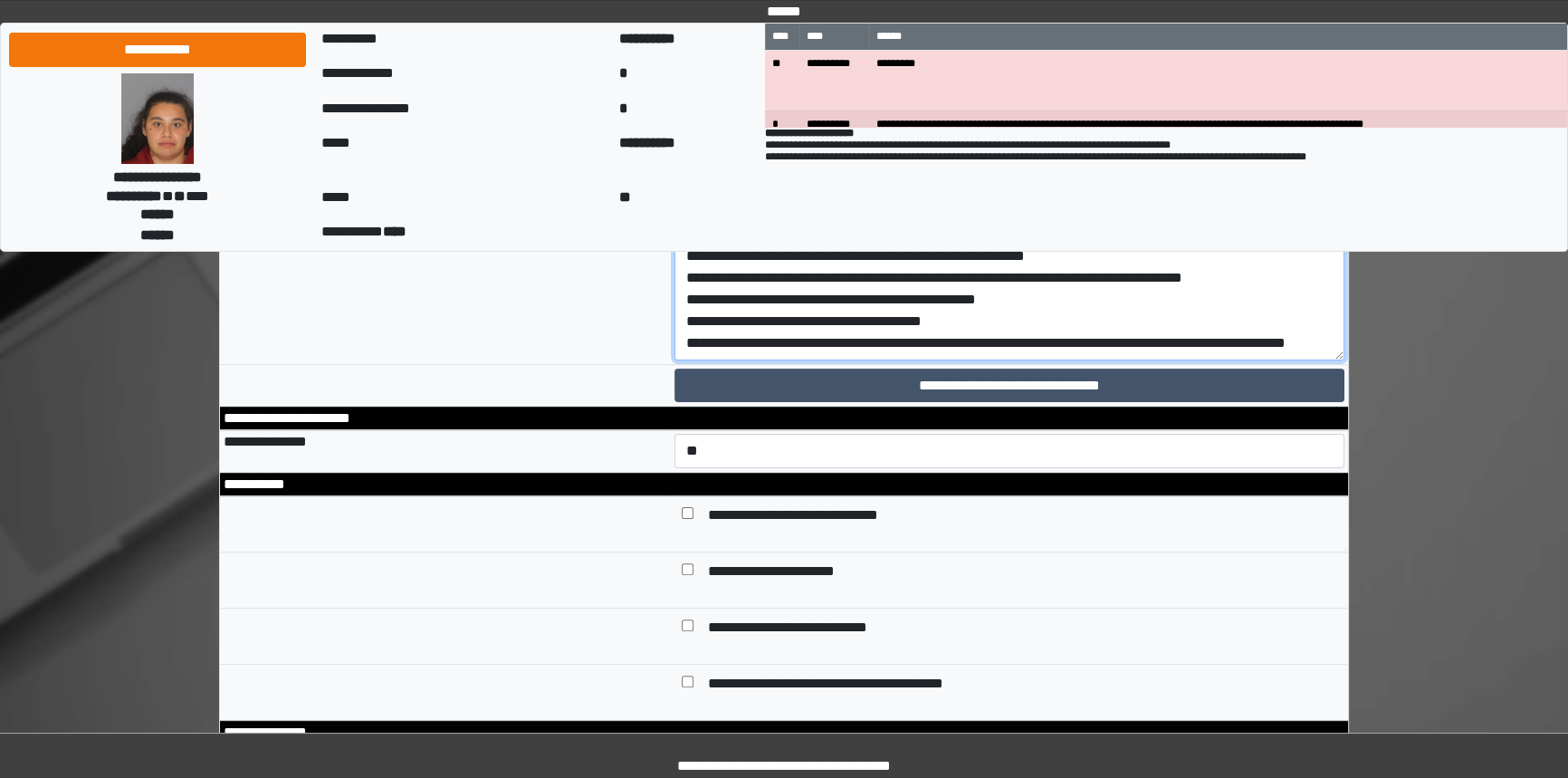 scroll, scrollTop: 444, scrollLeft: 0, axis: vertical 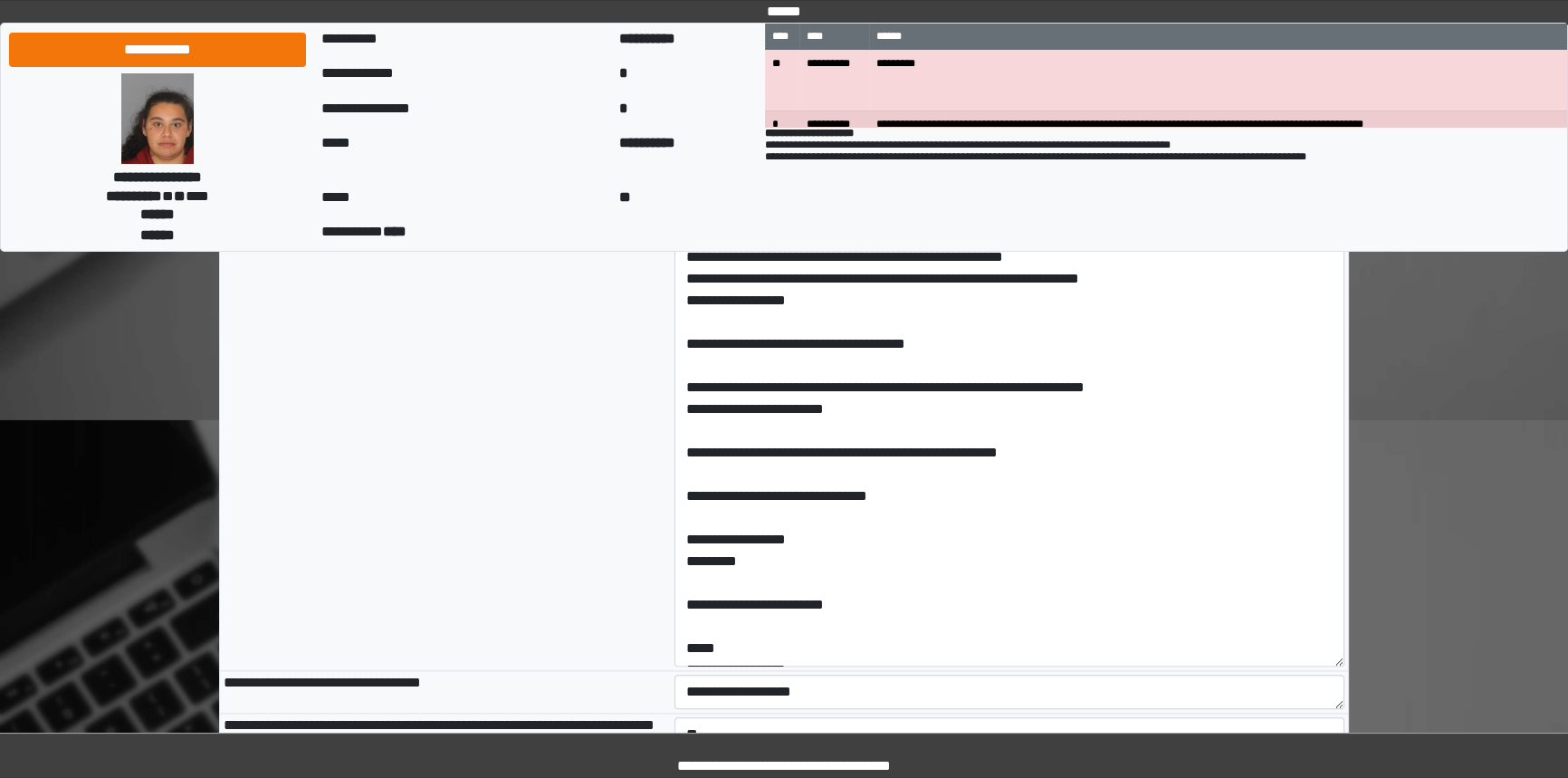 type on "**********" 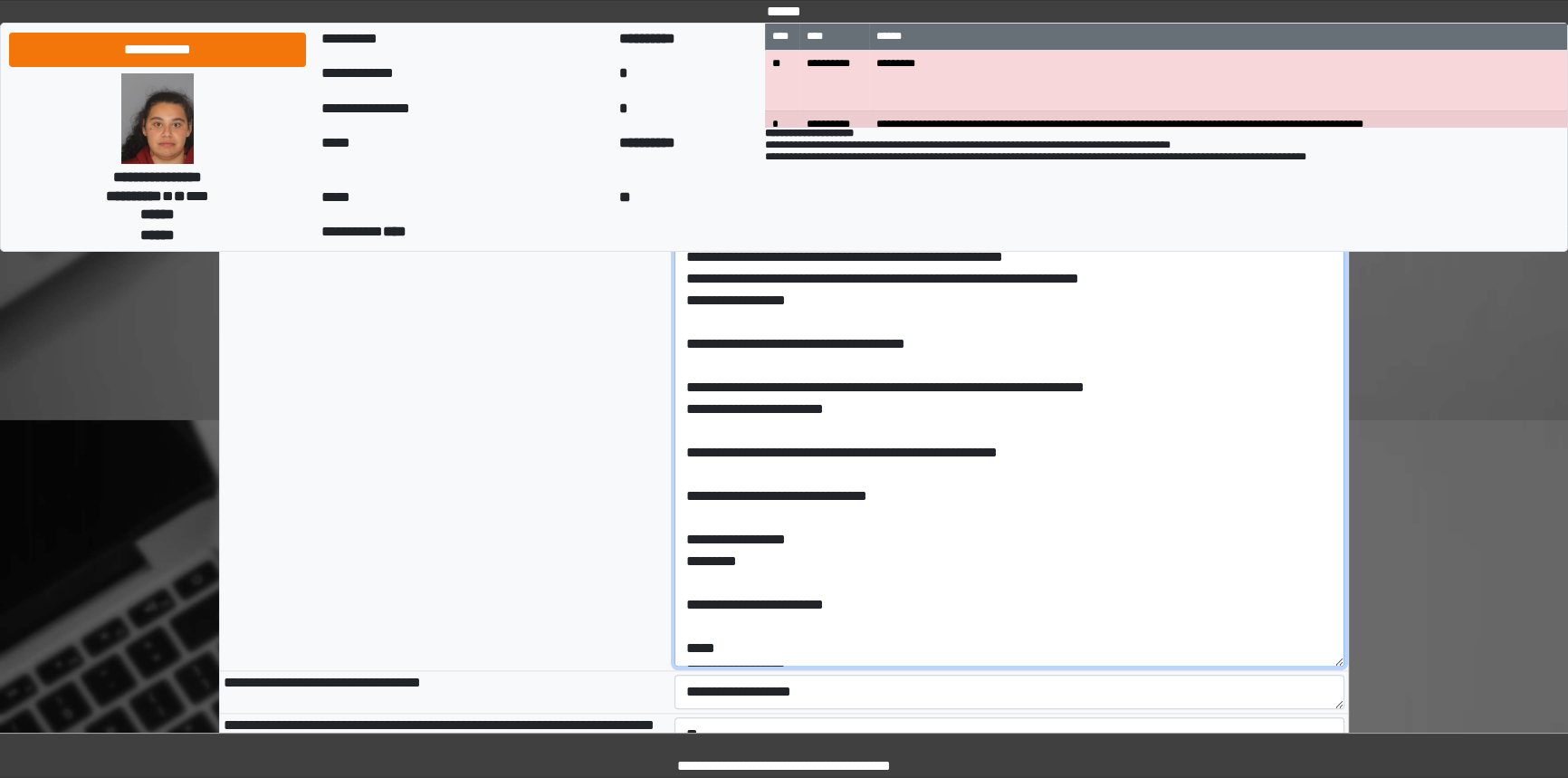 click on "**********" at bounding box center (1009, 420) 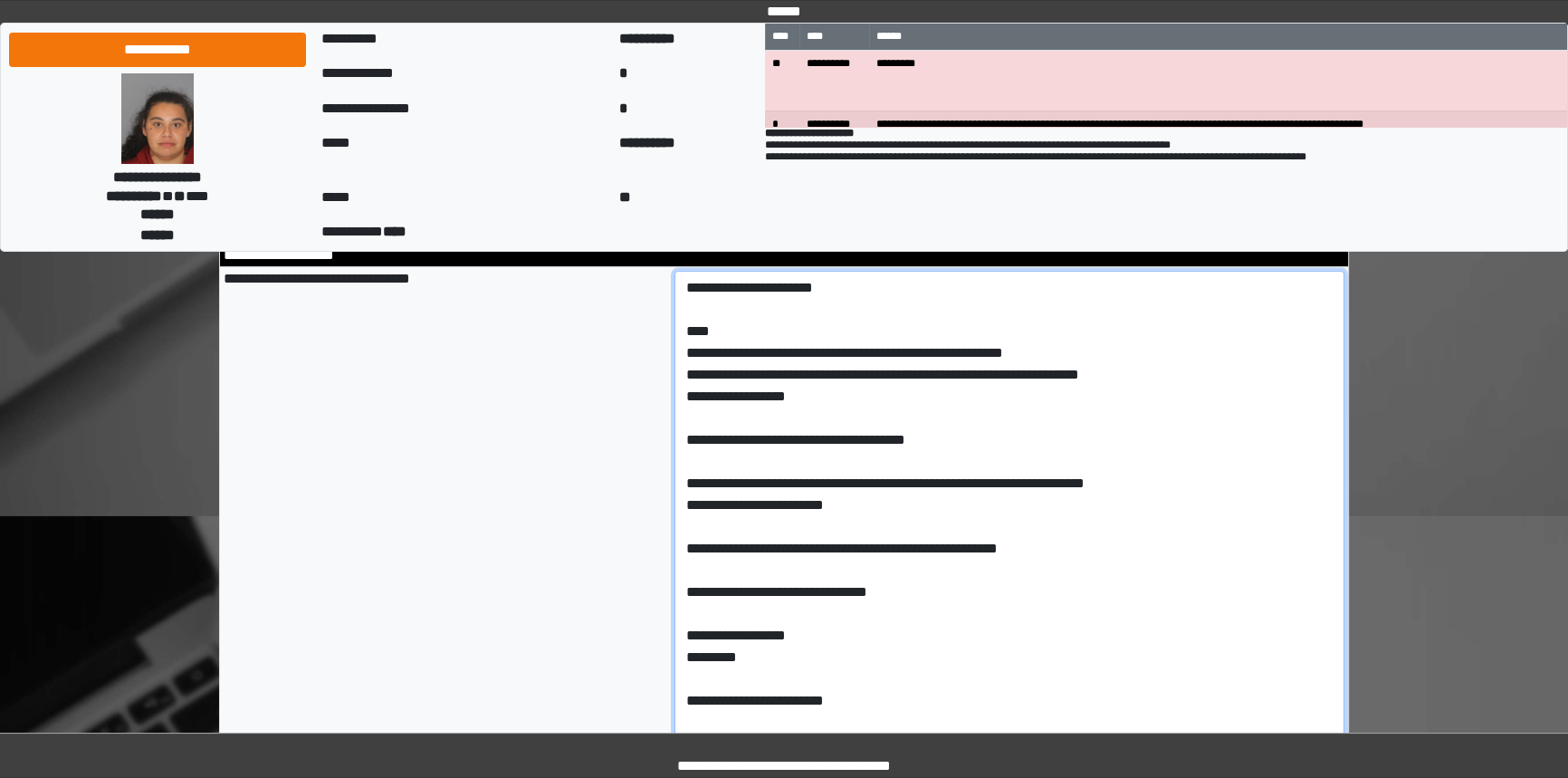 scroll, scrollTop: 2224, scrollLeft: 0, axis: vertical 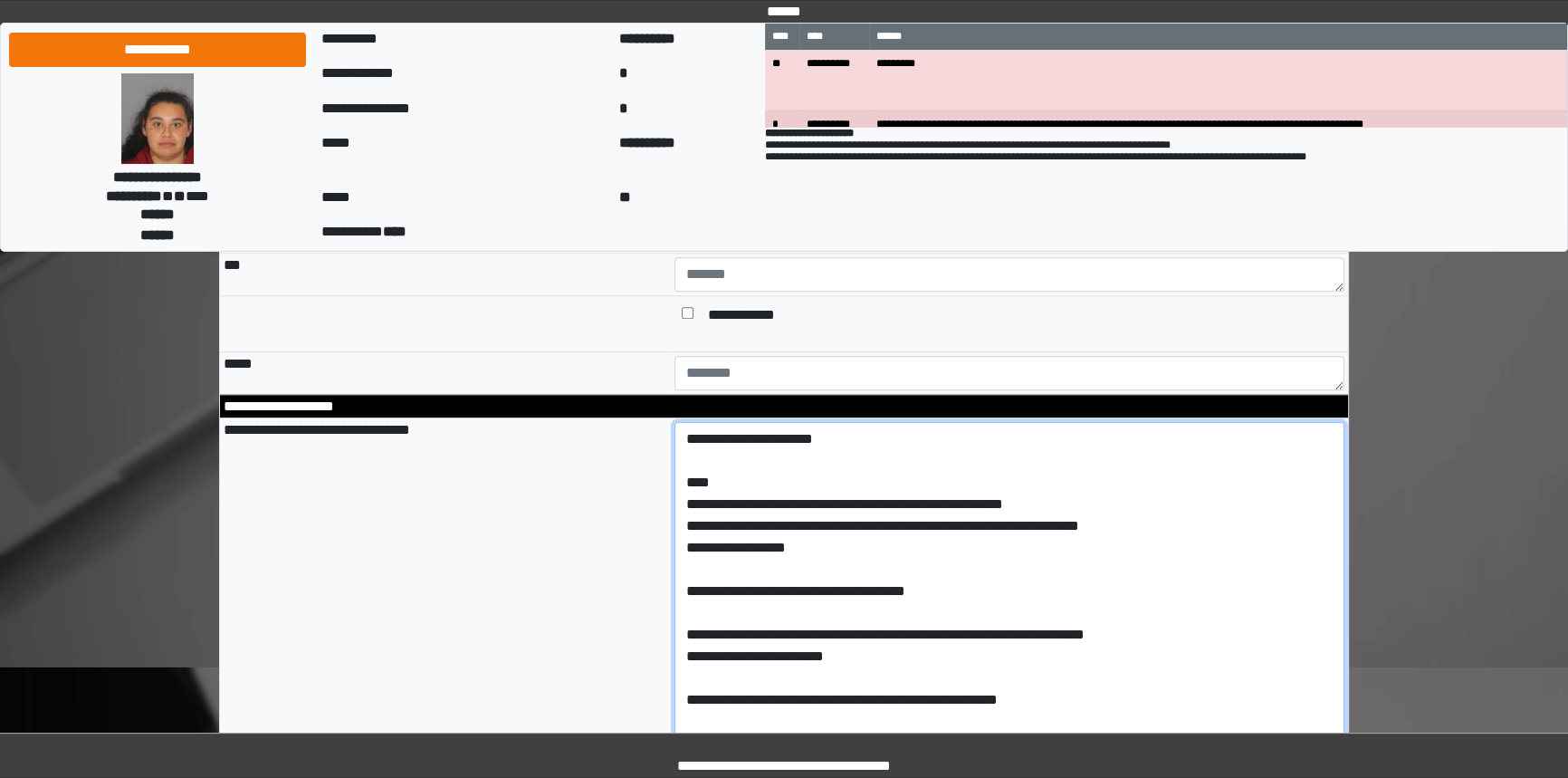 click on "**********" at bounding box center (1009, 668) 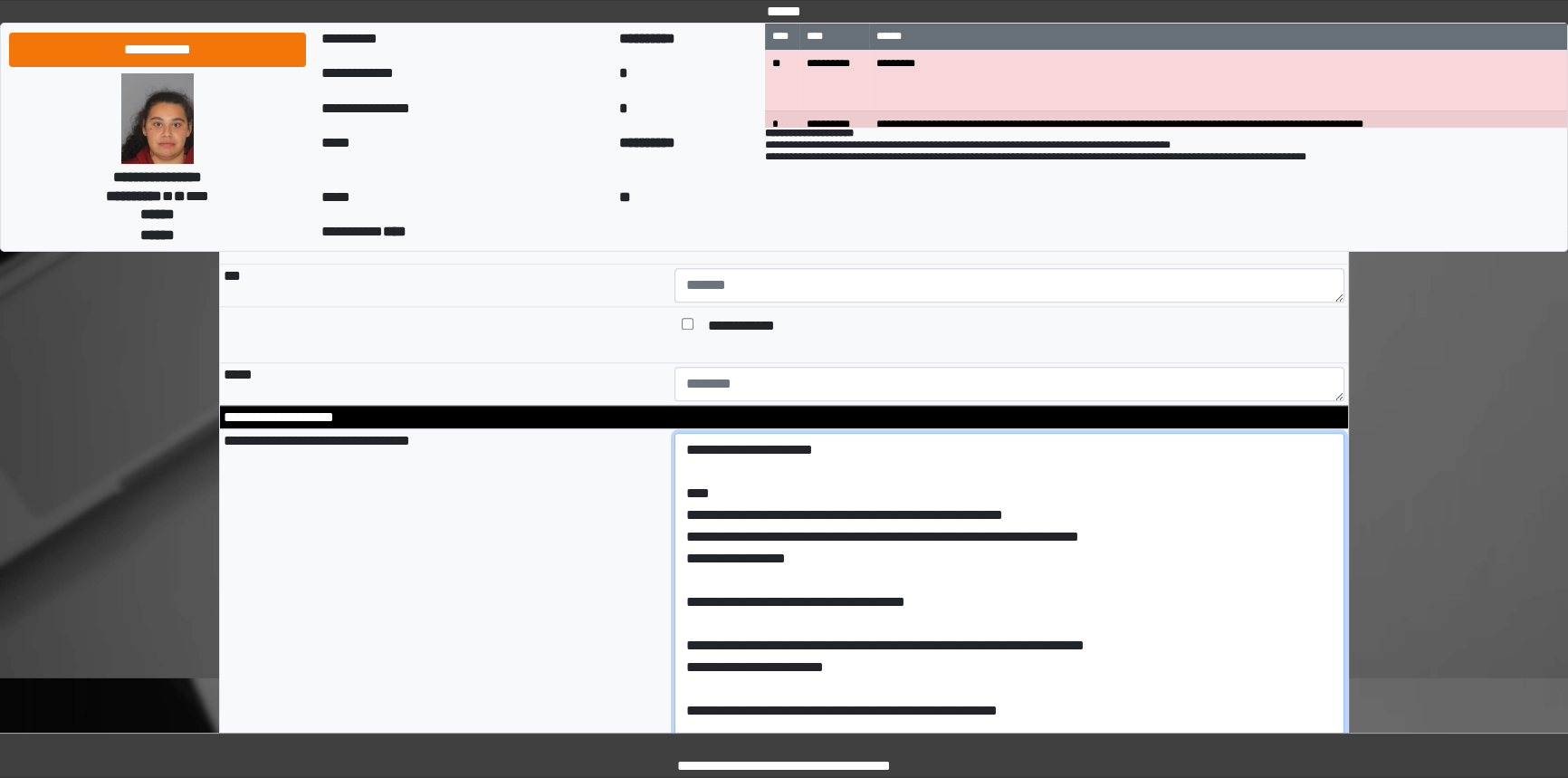 scroll, scrollTop: 2307, scrollLeft: 0, axis: vertical 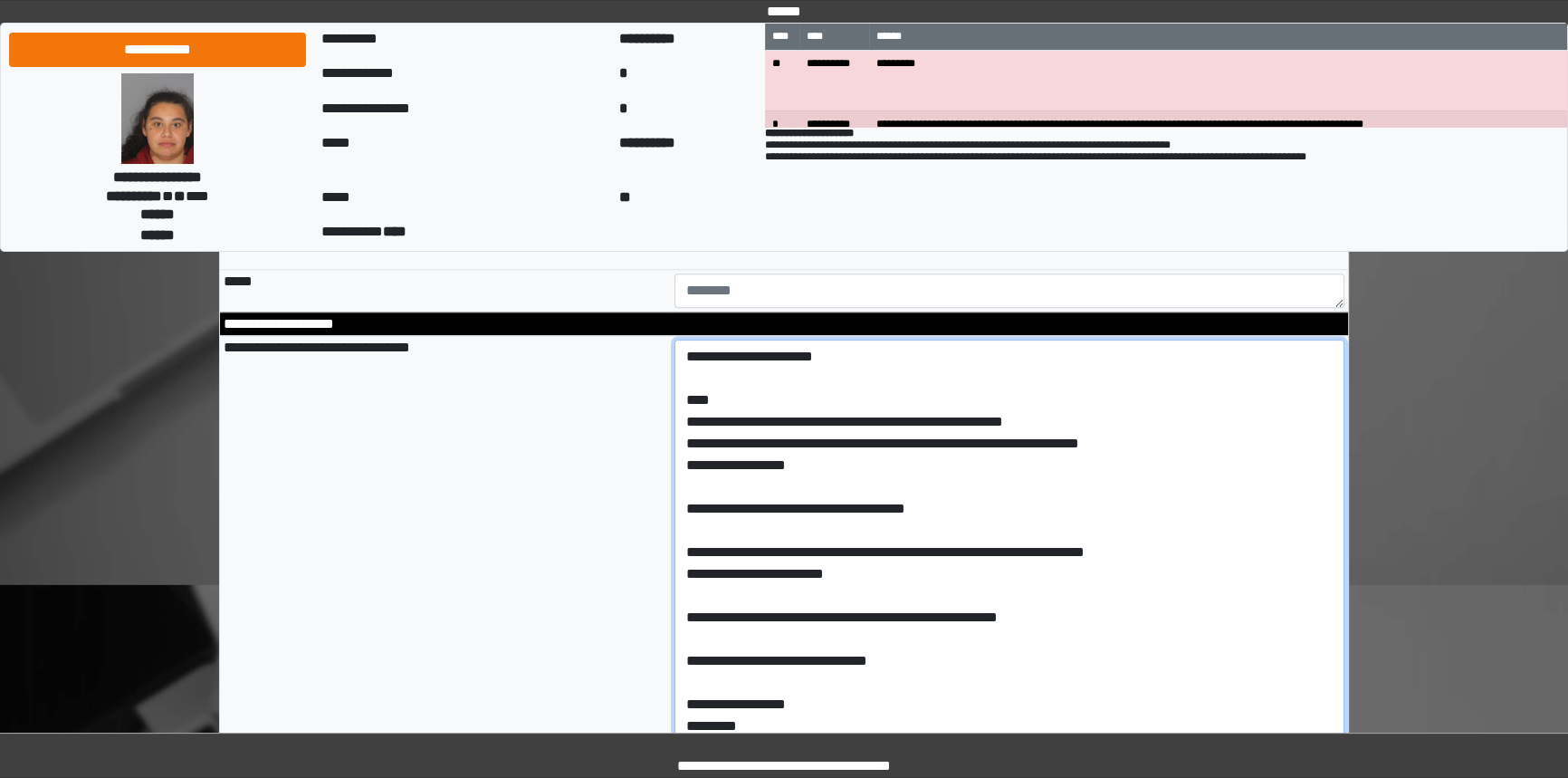 click on "**********" at bounding box center (1009, 585) 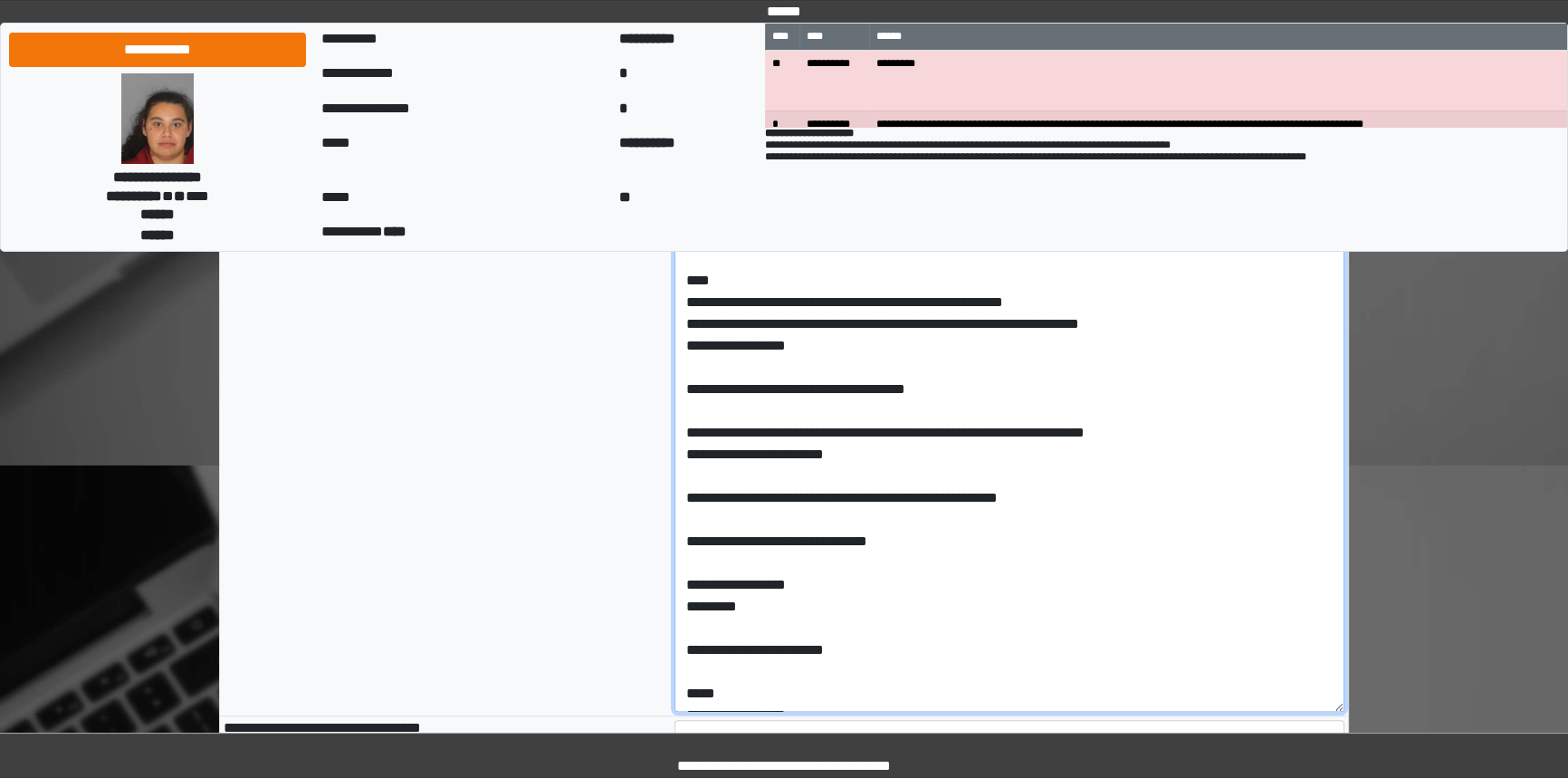 scroll, scrollTop: 2472, scrollLeft: 0, axis: vertical 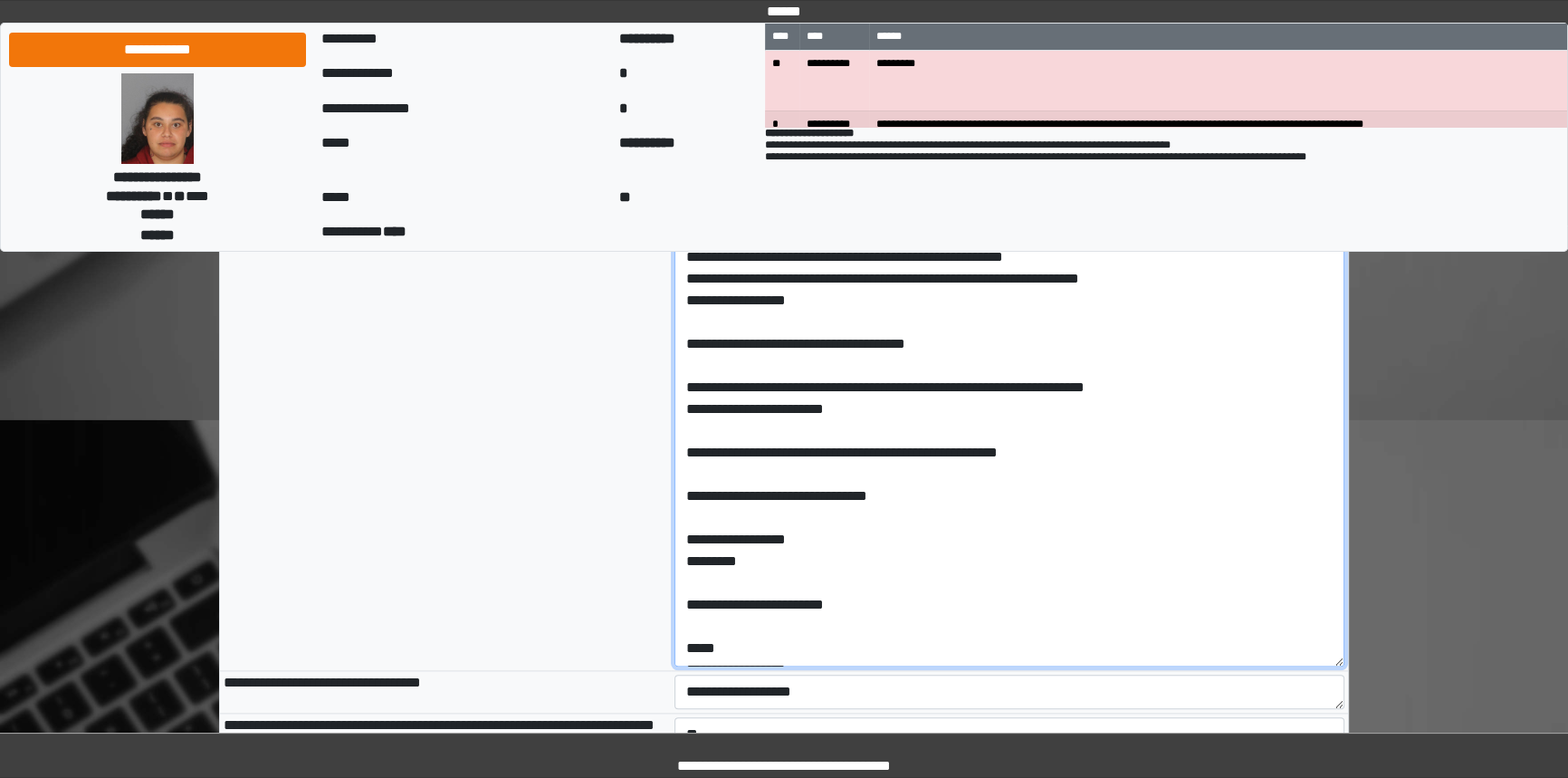 click on "**********" at bounding box center [1009, 420] 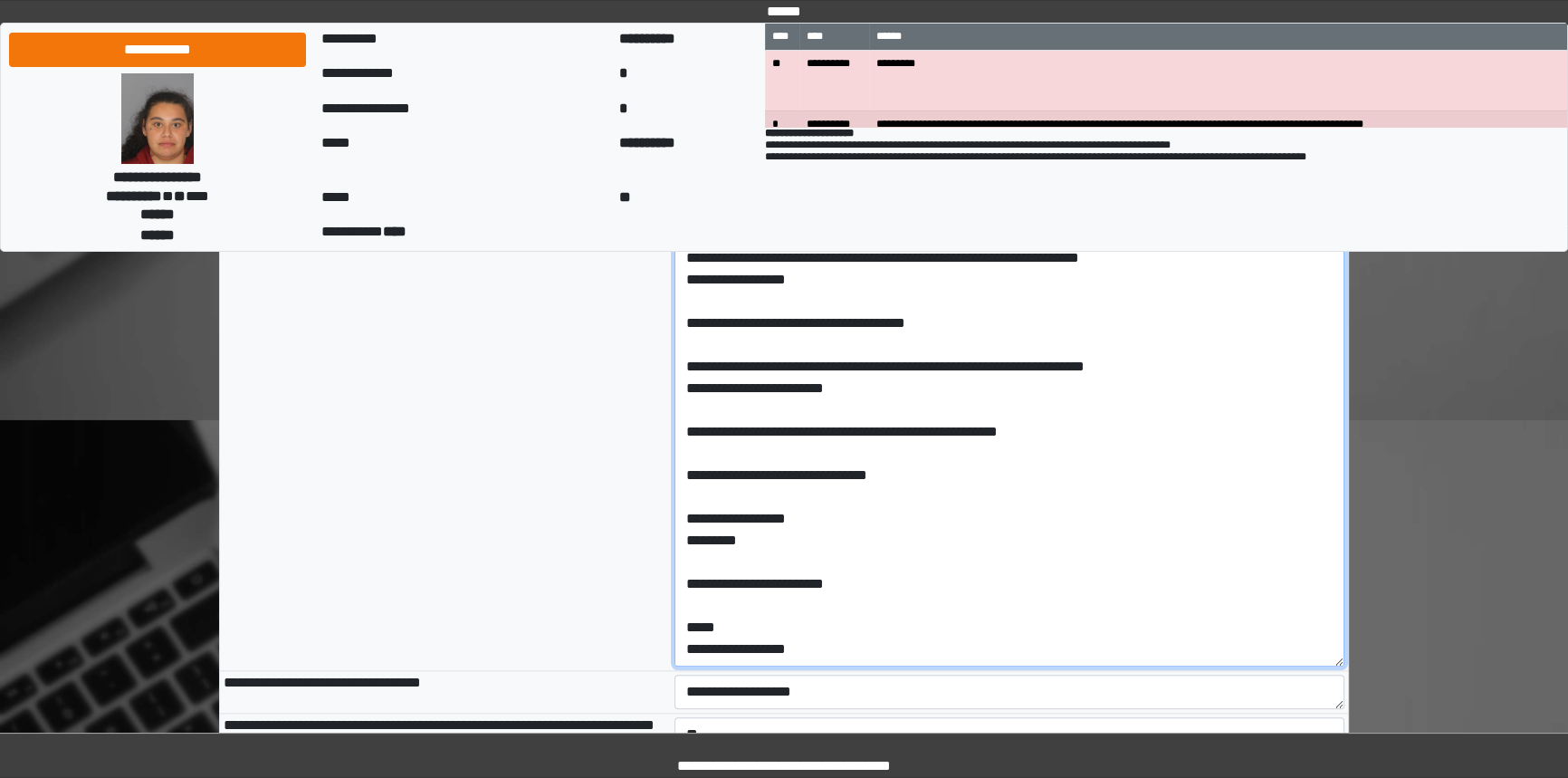 scroll, scrollTop: 63, scrollLeft: 0, axis: vertical 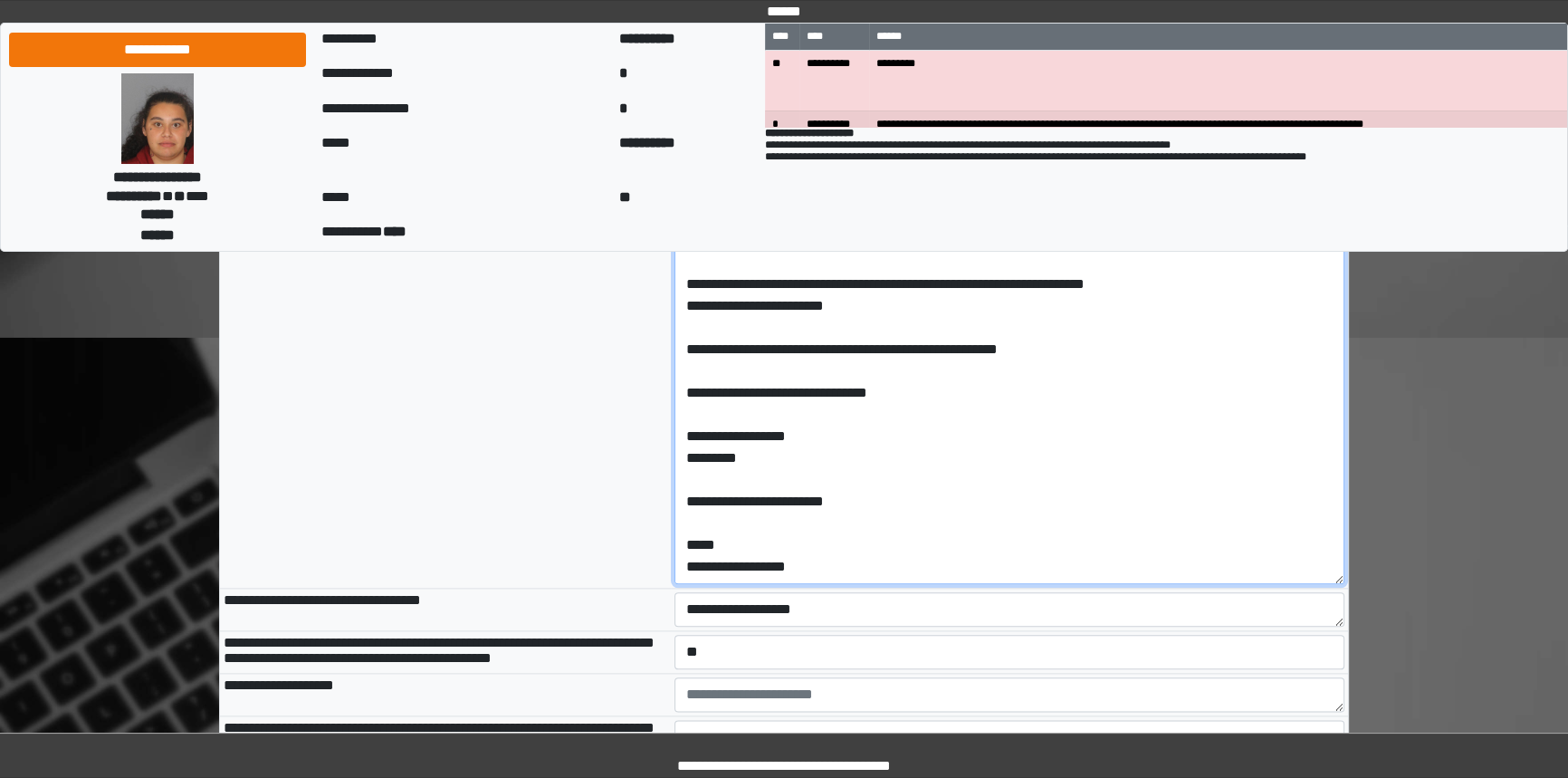 click on "**********" at bounding box center (1009, 338) 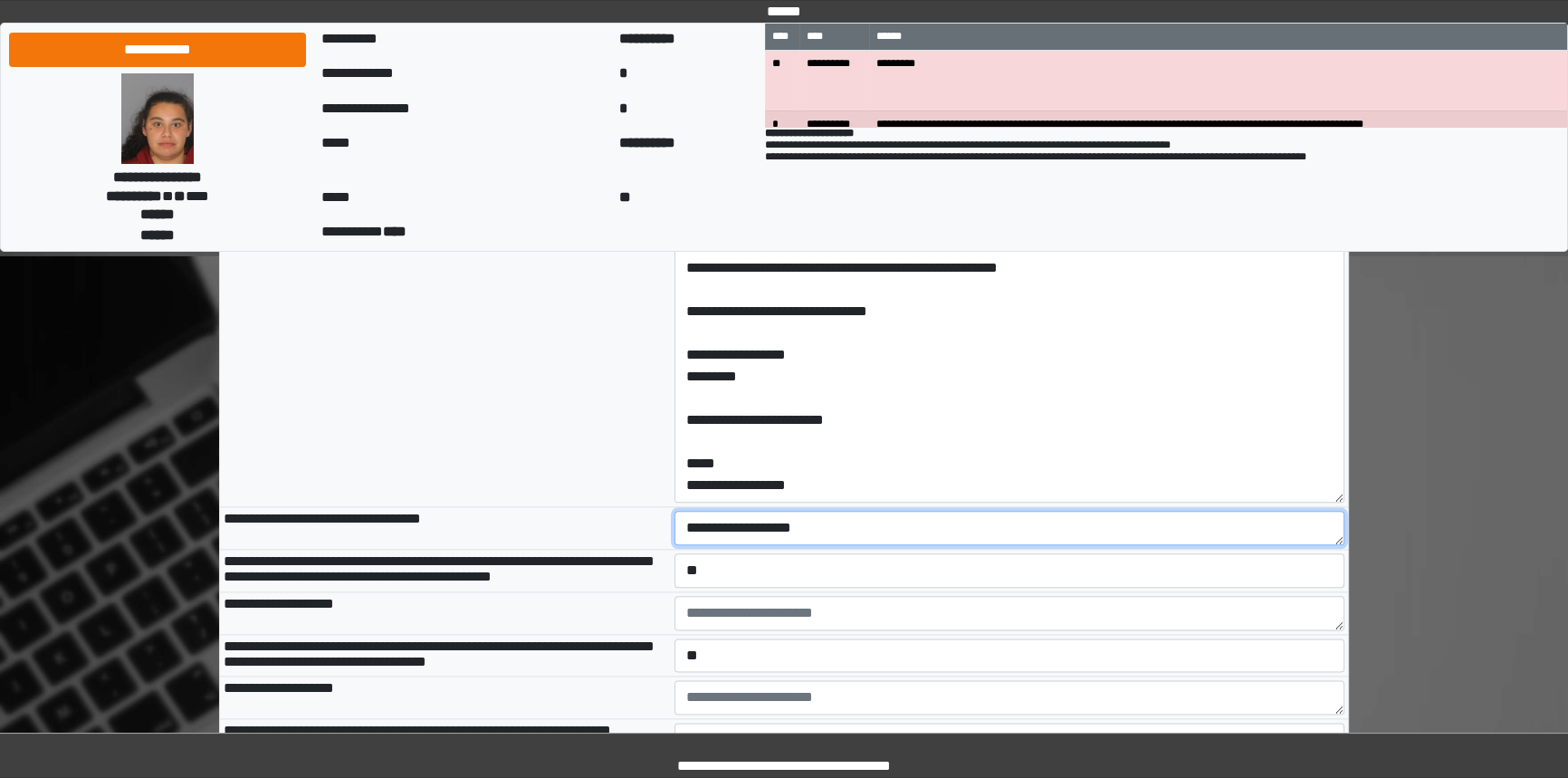 click on "**********" at bounding box center [1009, 528] 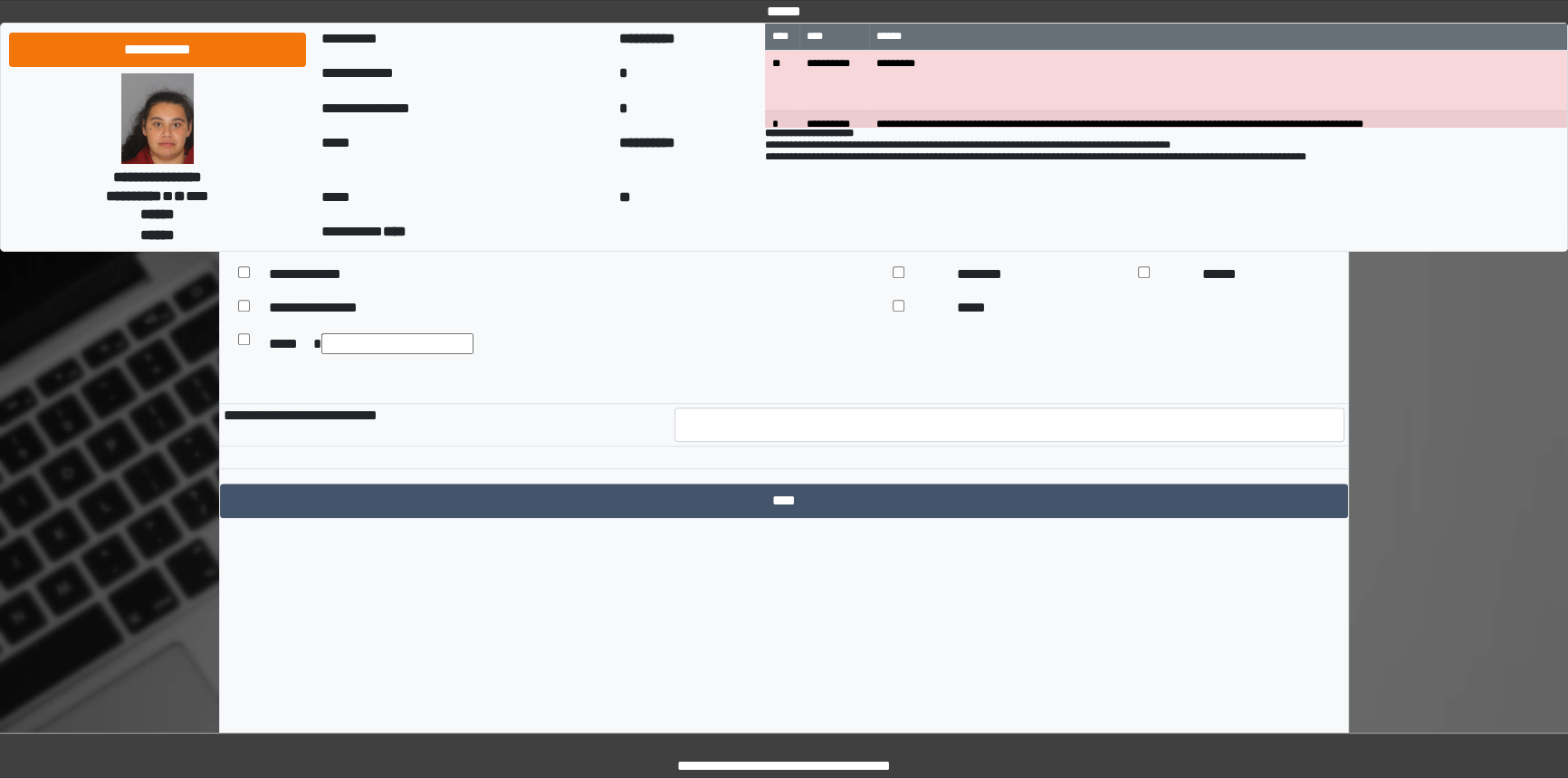 scroll, scrollTop: 9801, scrollLeft: 0, axis: vertical 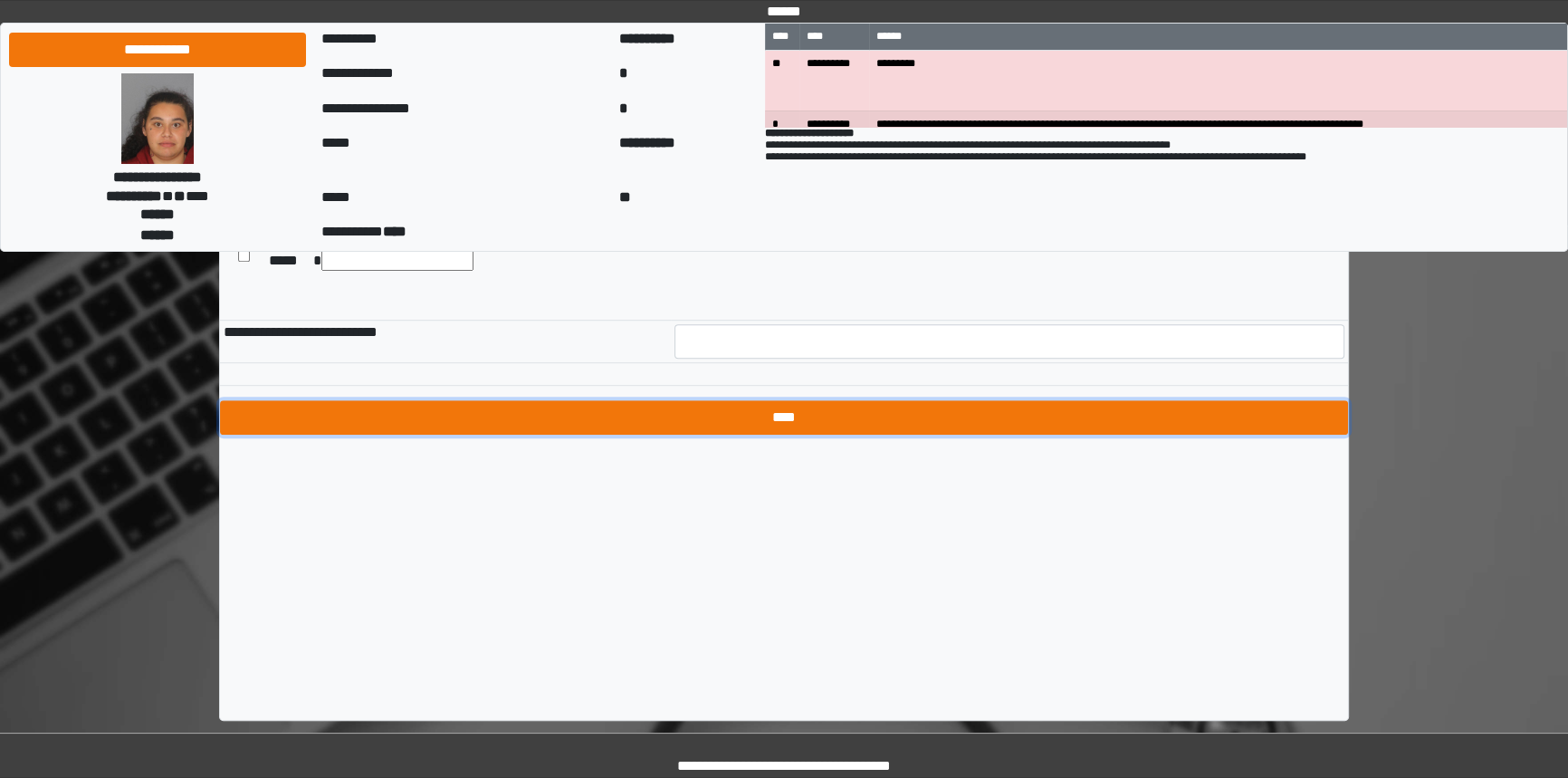 click on "****" at bounding box center [784, 418] 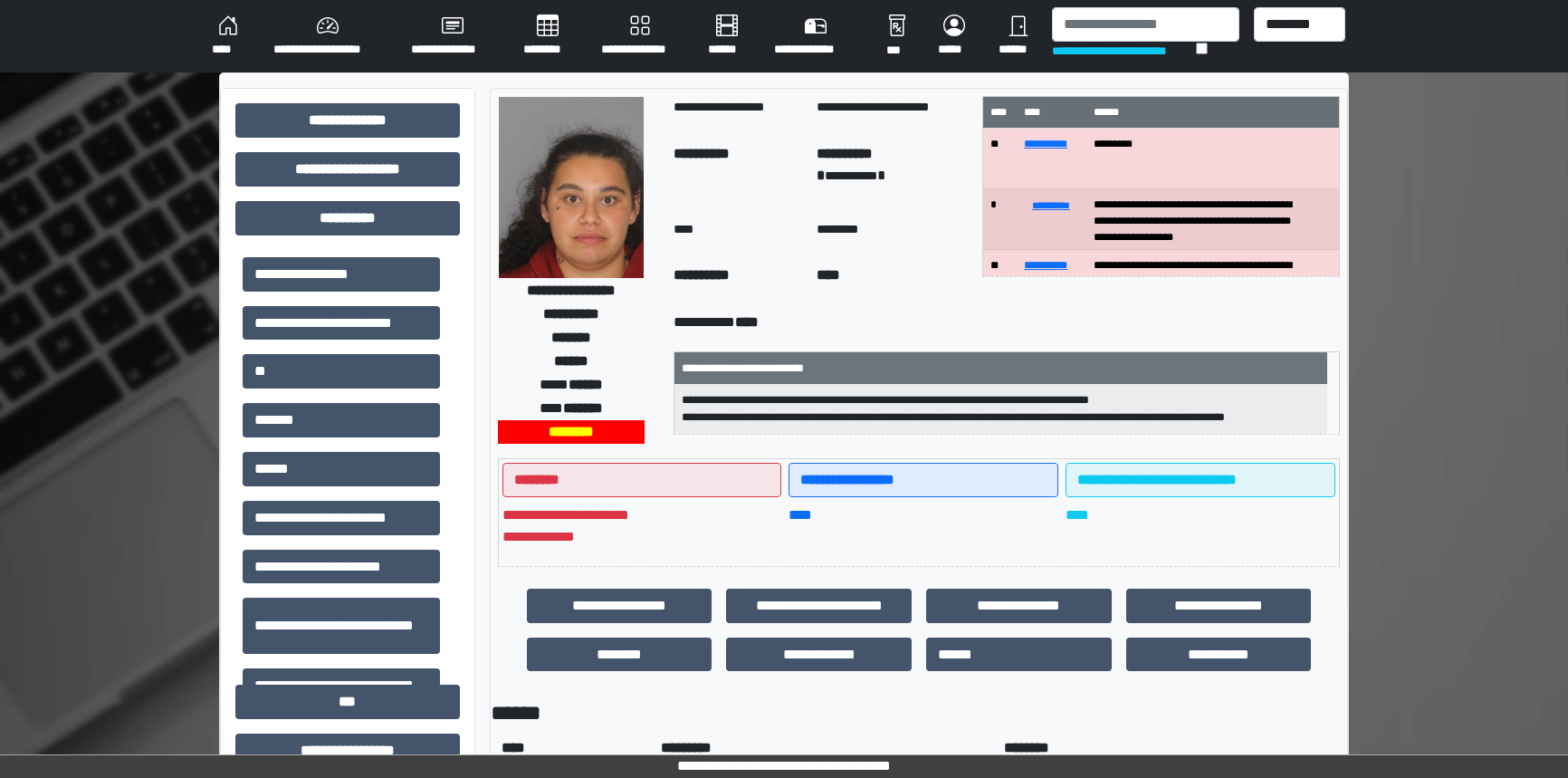 scroll, scrollTop: 329, scrollLeft: 0, axis: vertical 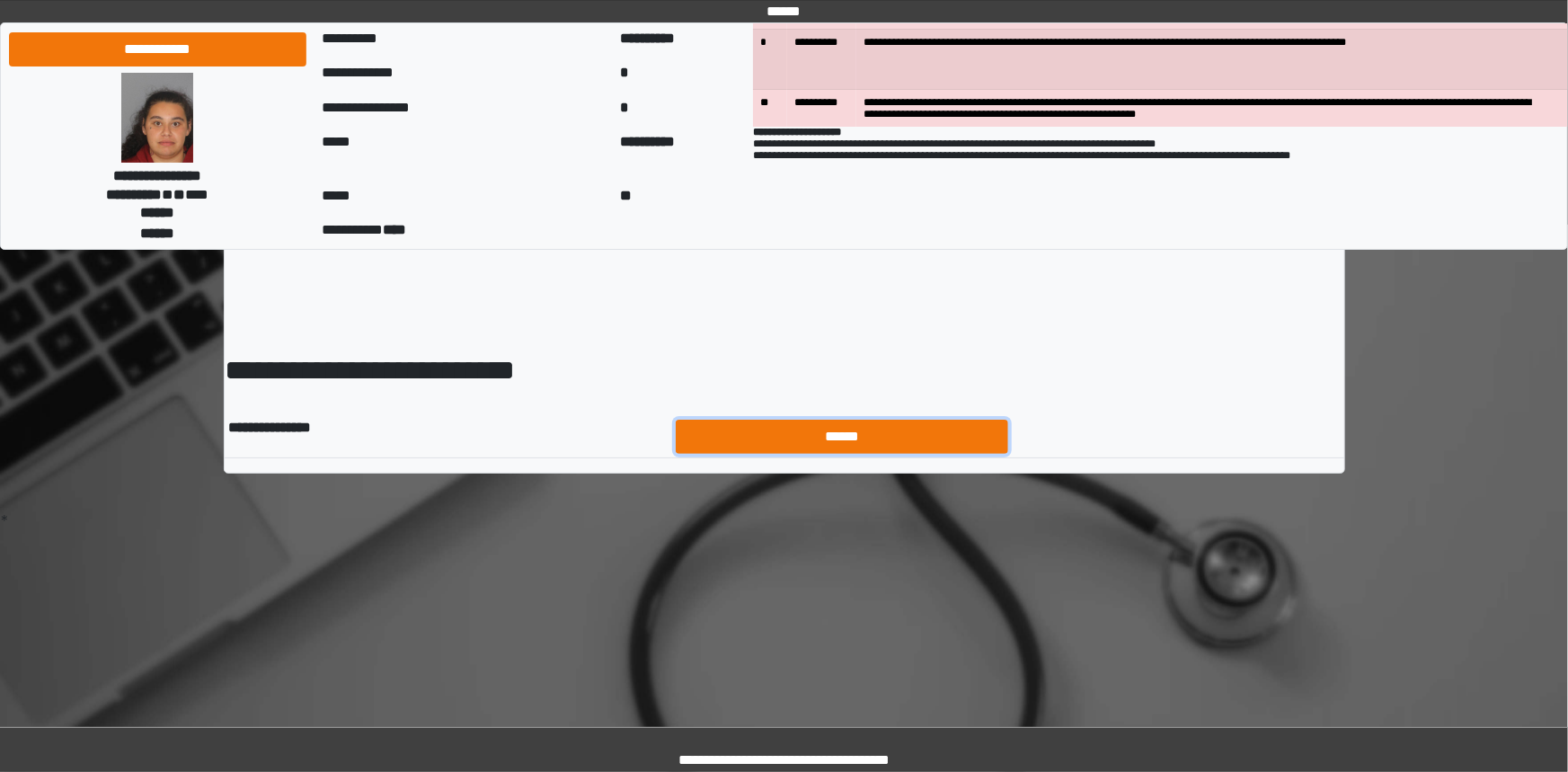 click on "******" at bounding box center [842, 437] 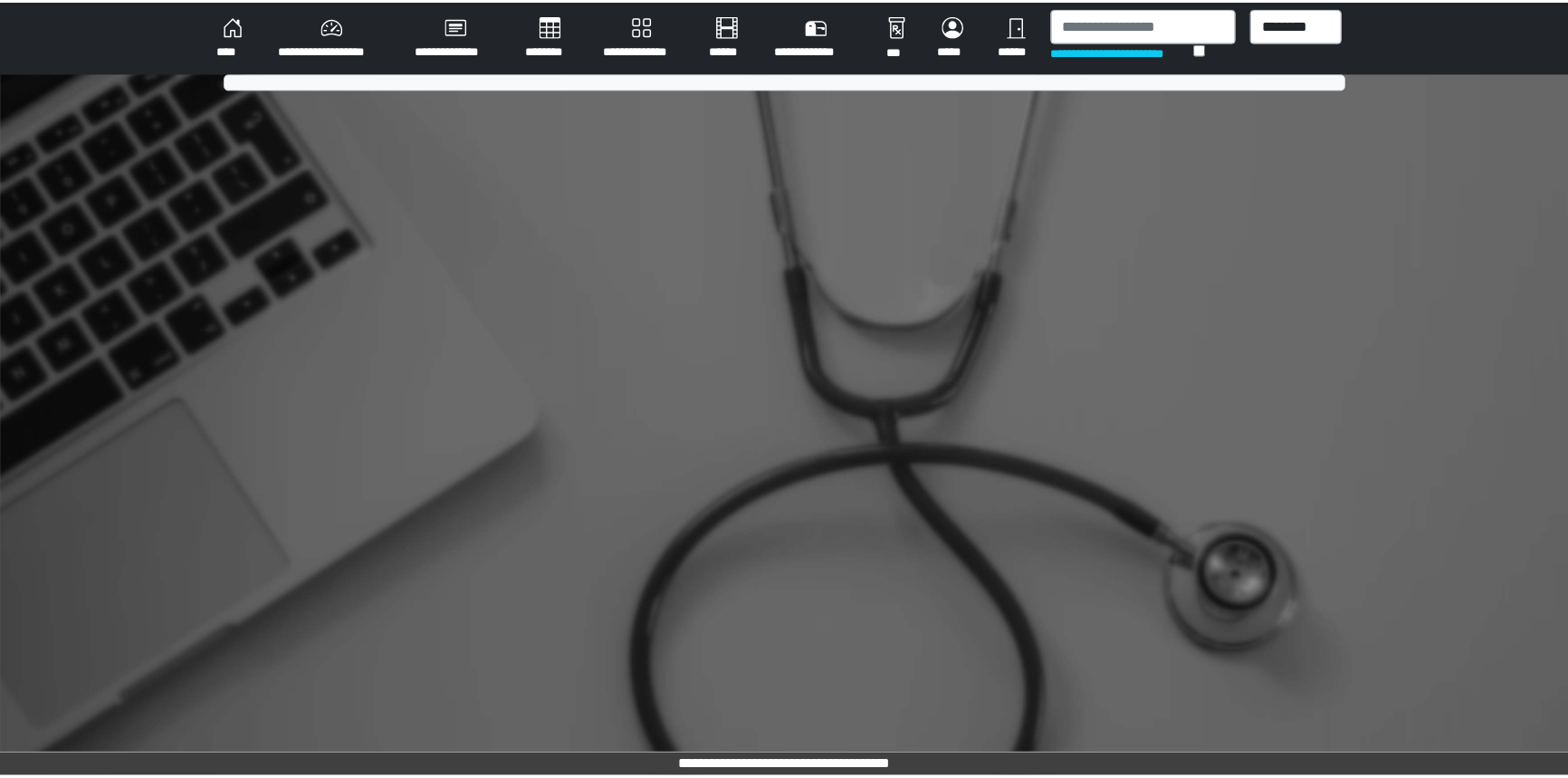 scroll, scrollTop: 0, scrollLeft: 0, axis: both 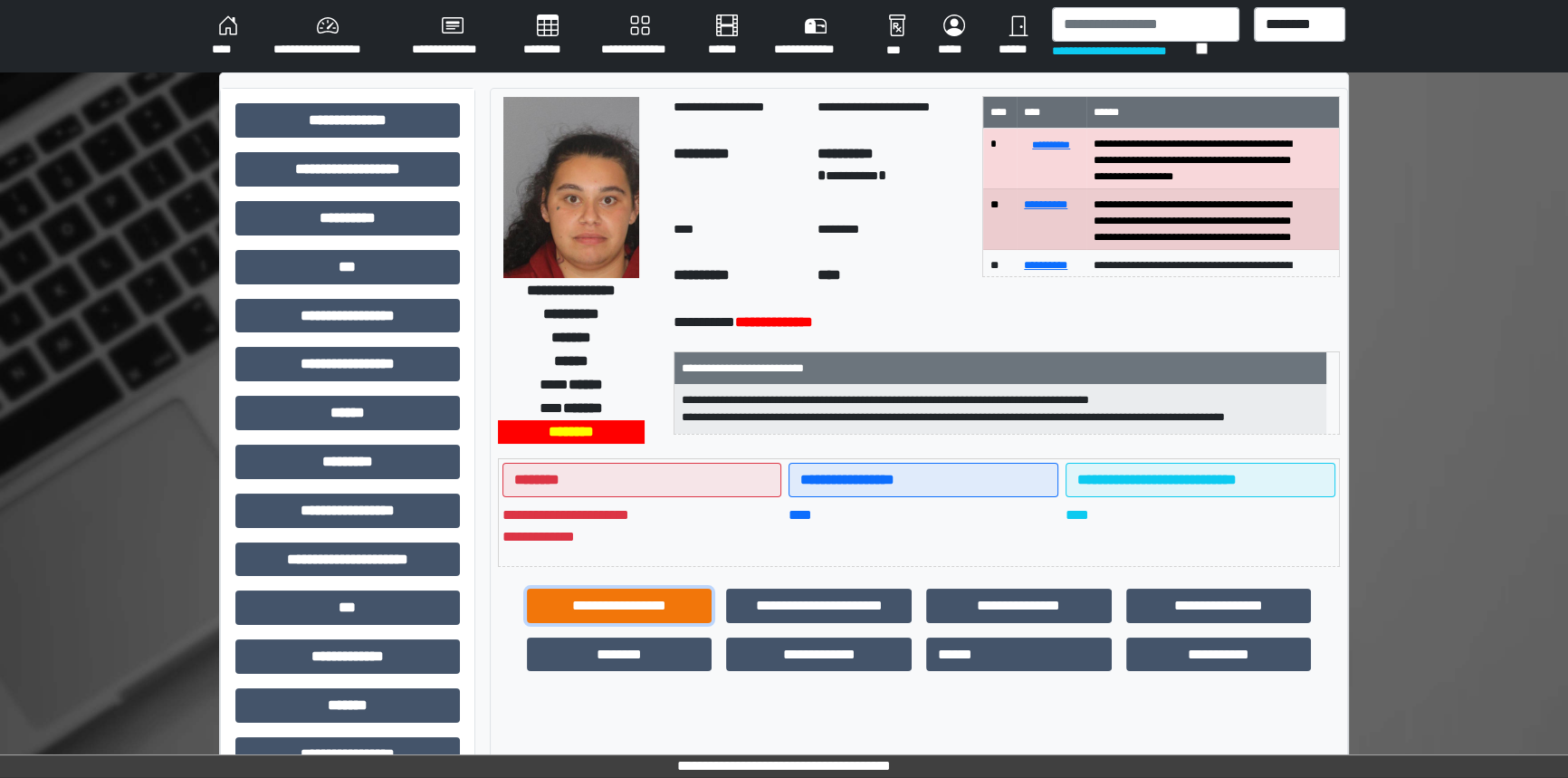 click on "**********" at bounding box center (619, 606) 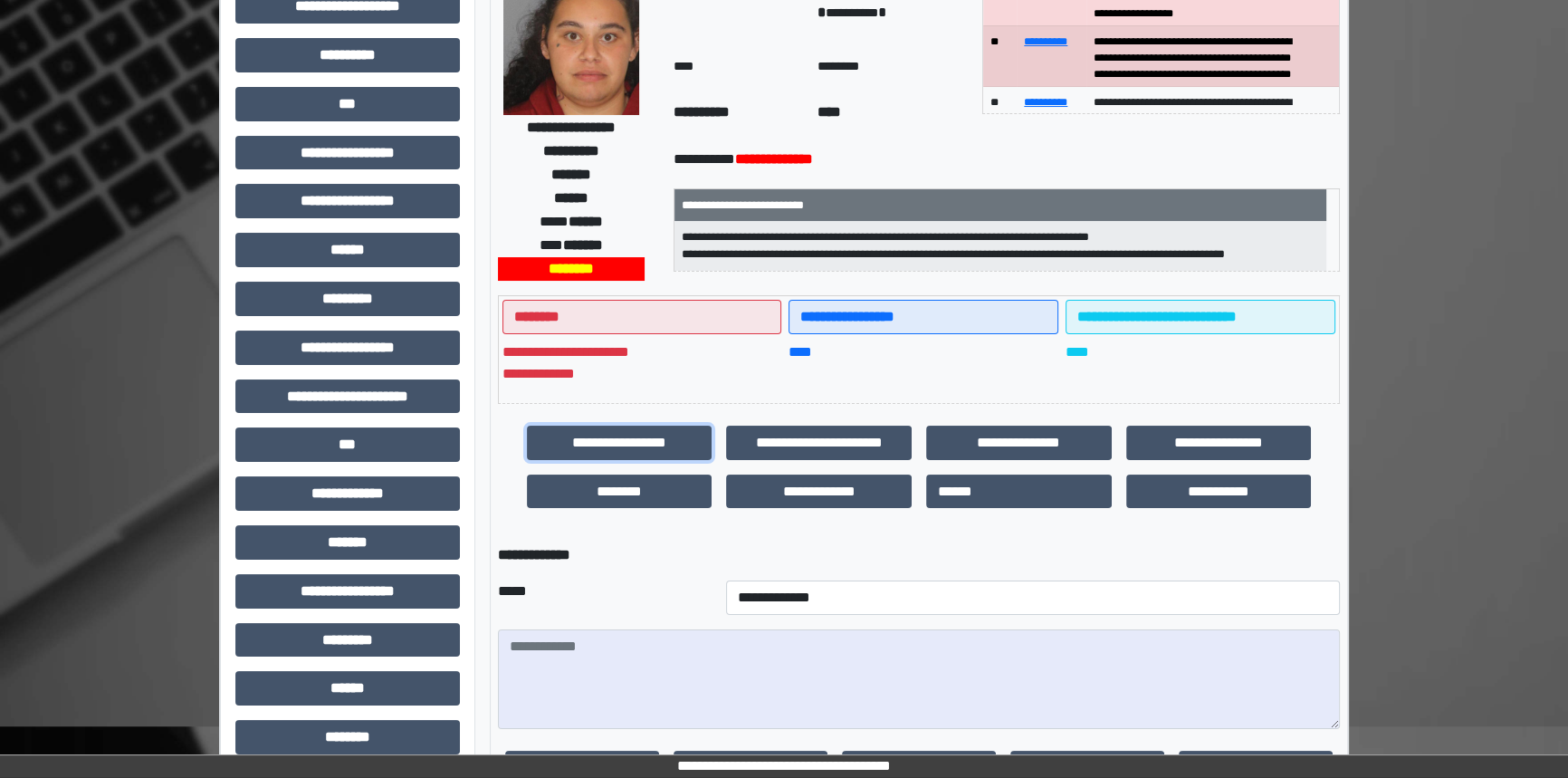 scroll, scrollTop: 164, scrollLeft: 0, axis: vertical 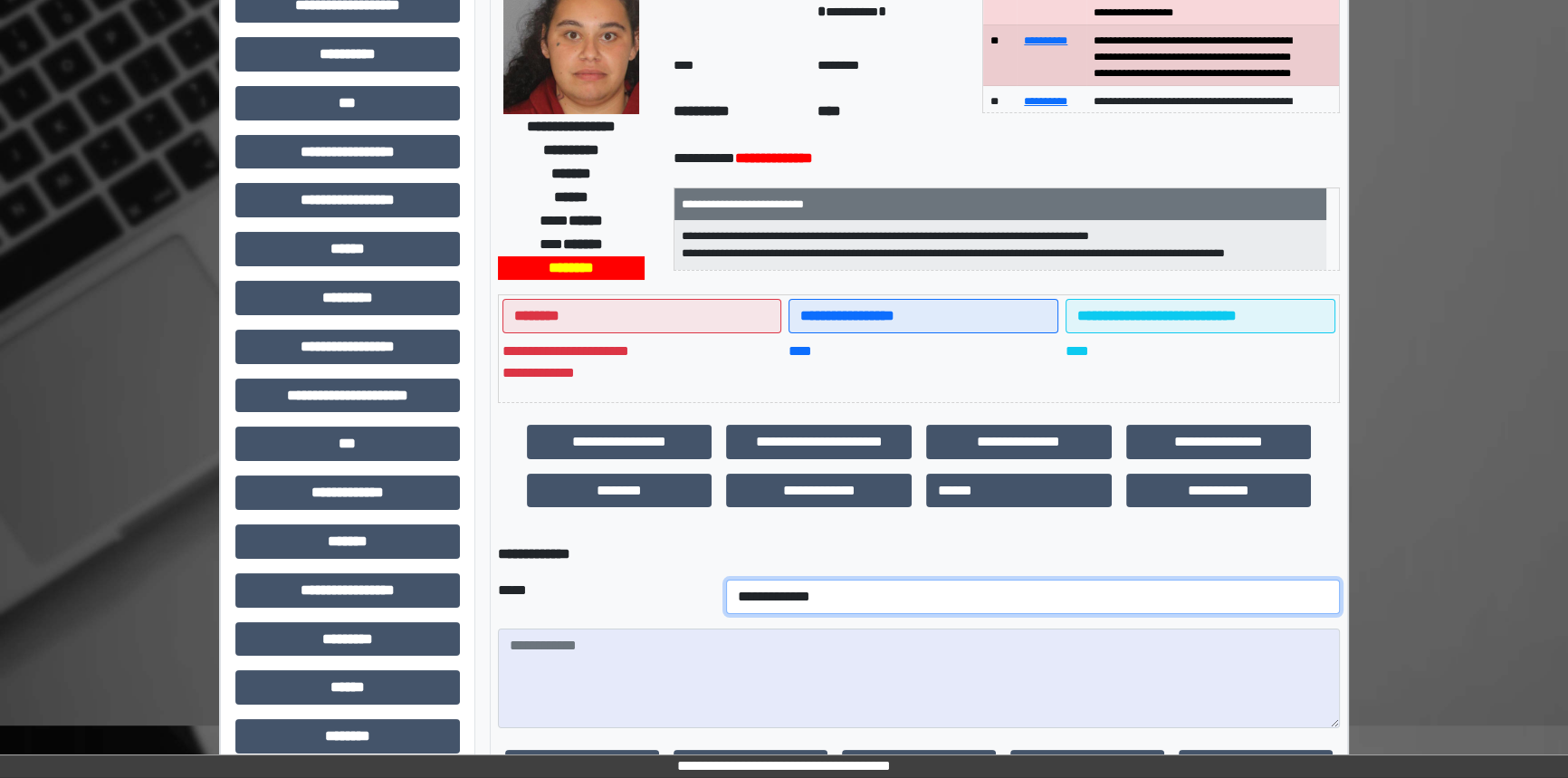 click on "**********" at bounding box center [1033, 597] 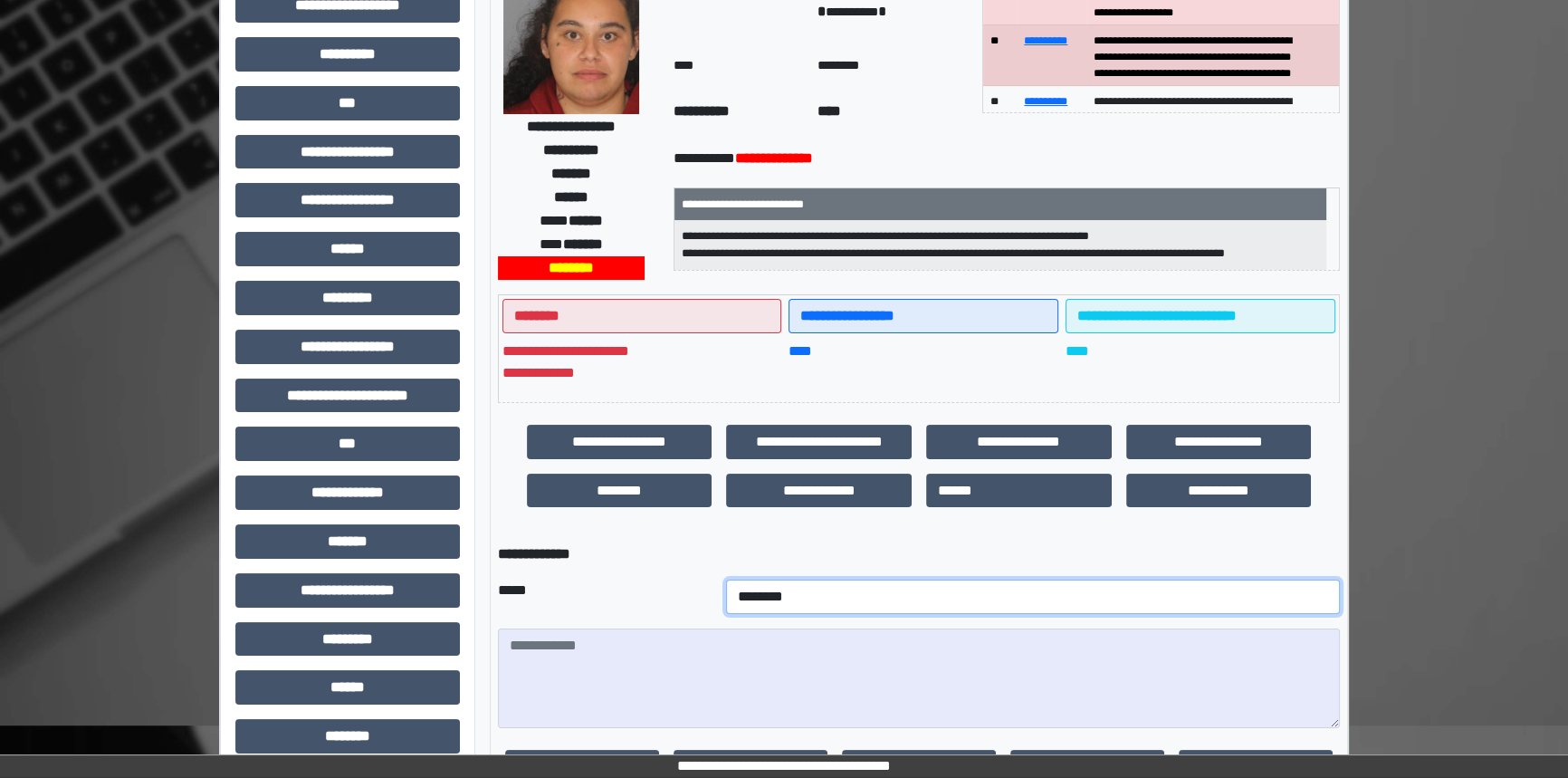 click on "**********" at bounding box center (1033, 597) 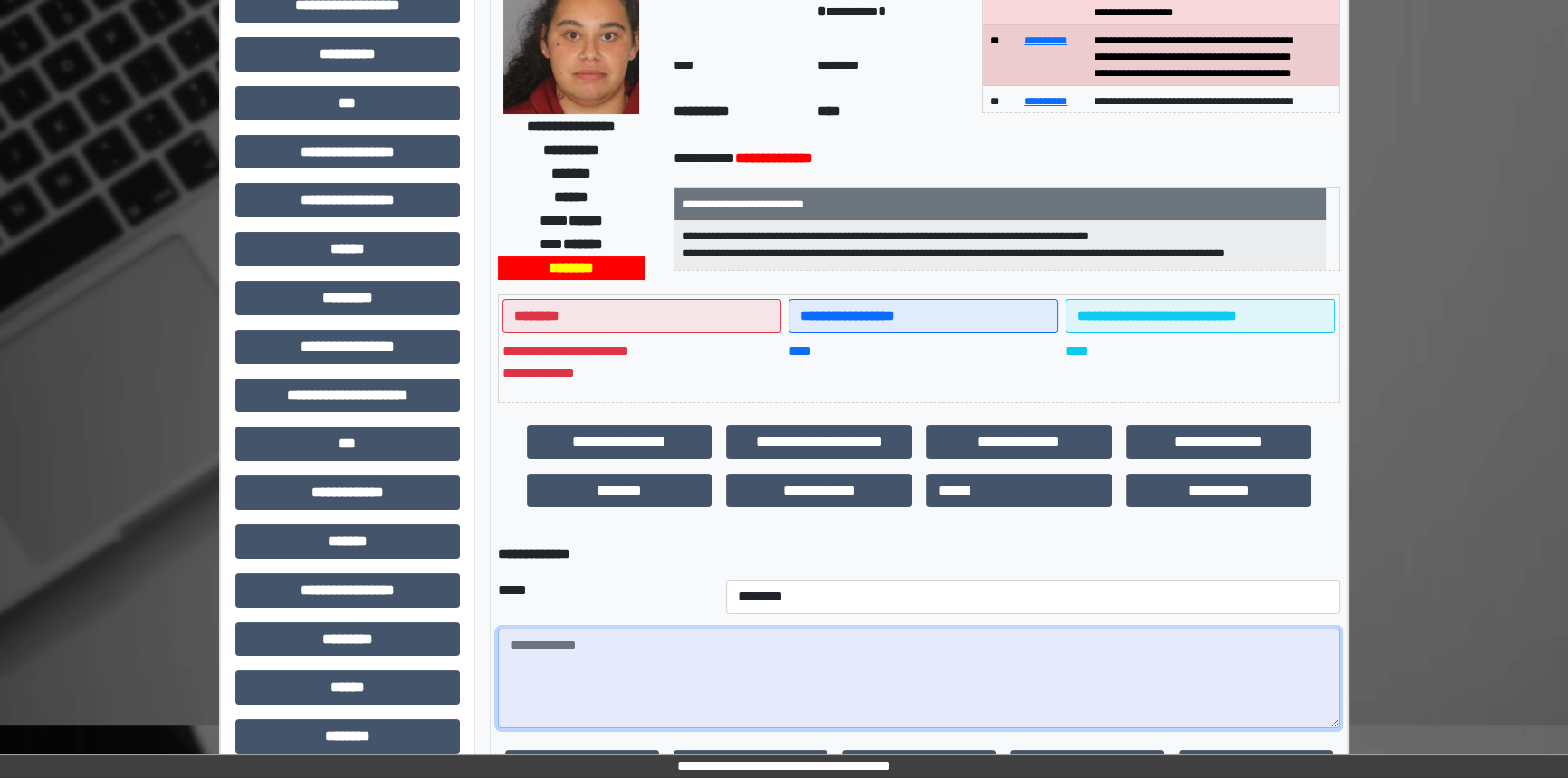 click at bounding box center [919, 678] 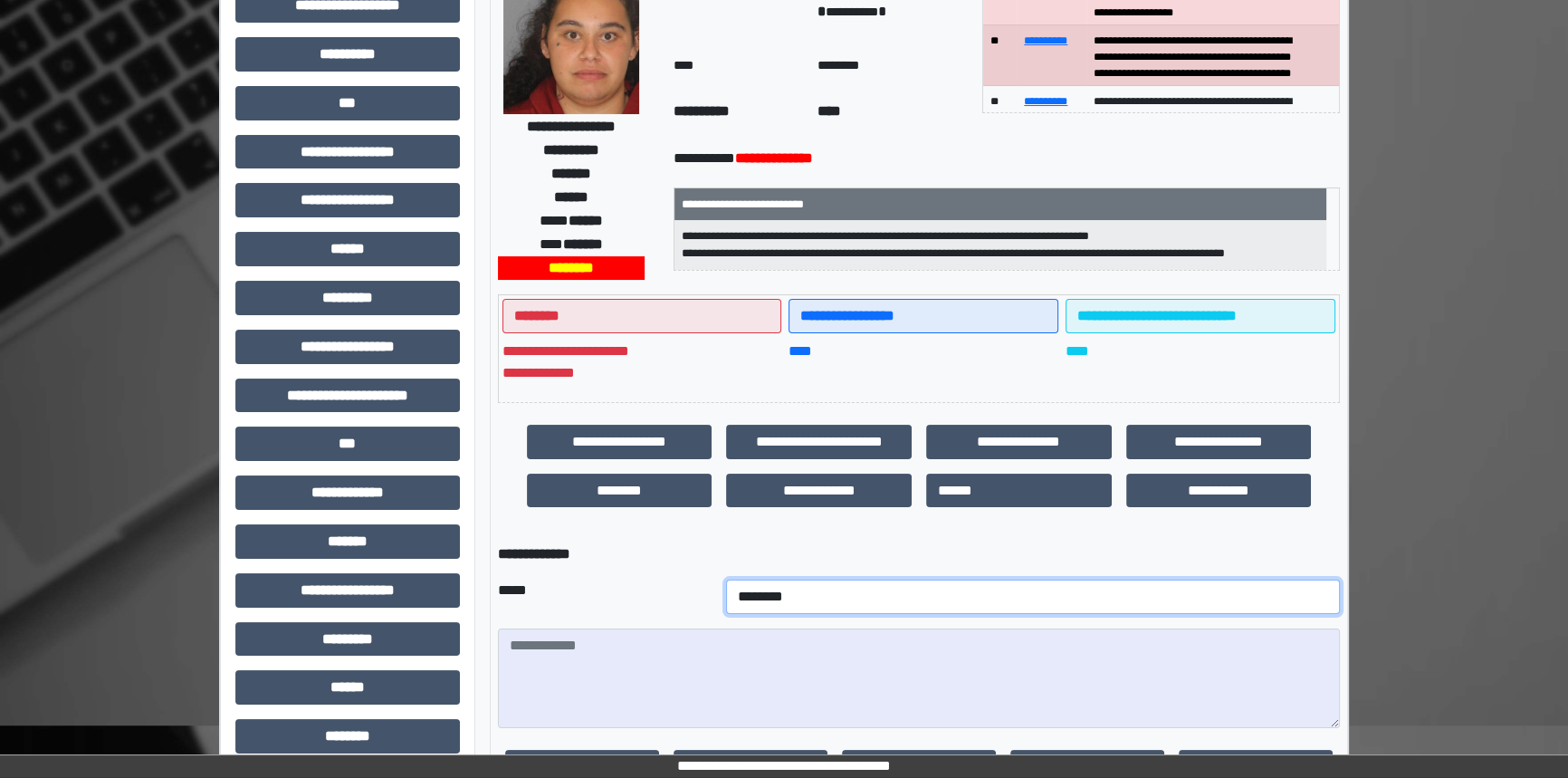 click on "**********" at bounding box center (1033, 597) 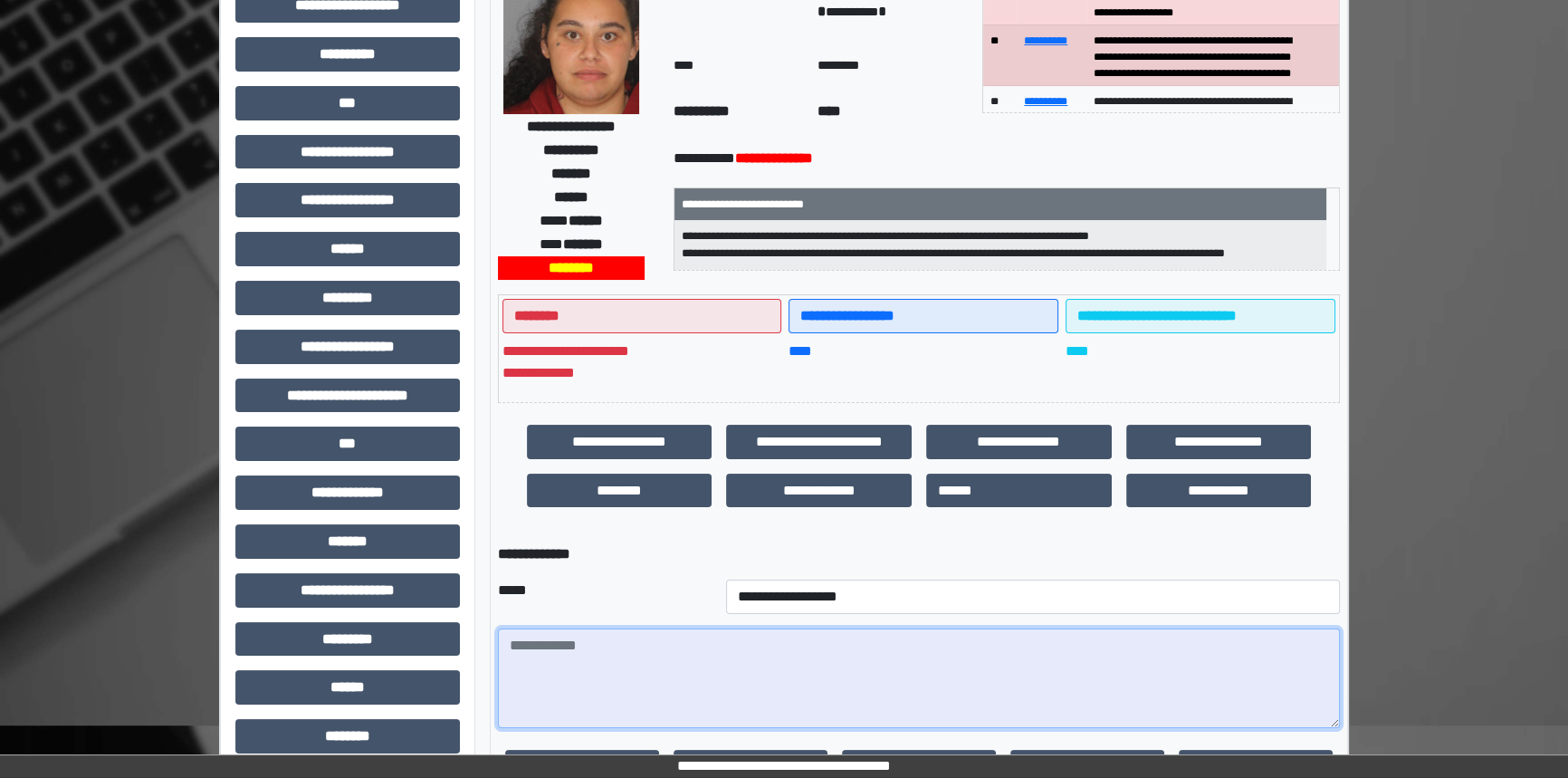 click at bounding box center (919, 678) 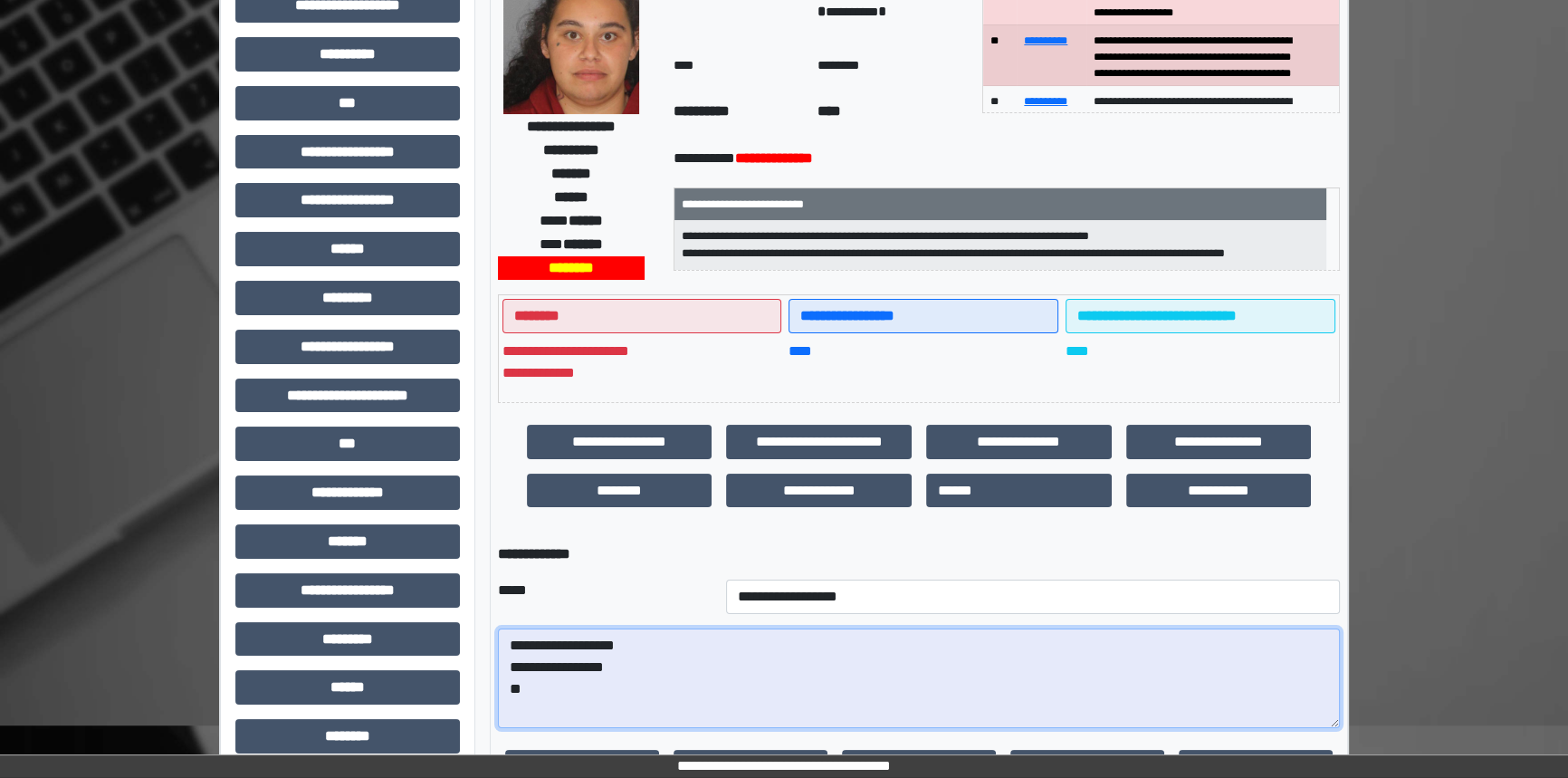 click on "**********" at bounding box center (919, 678) 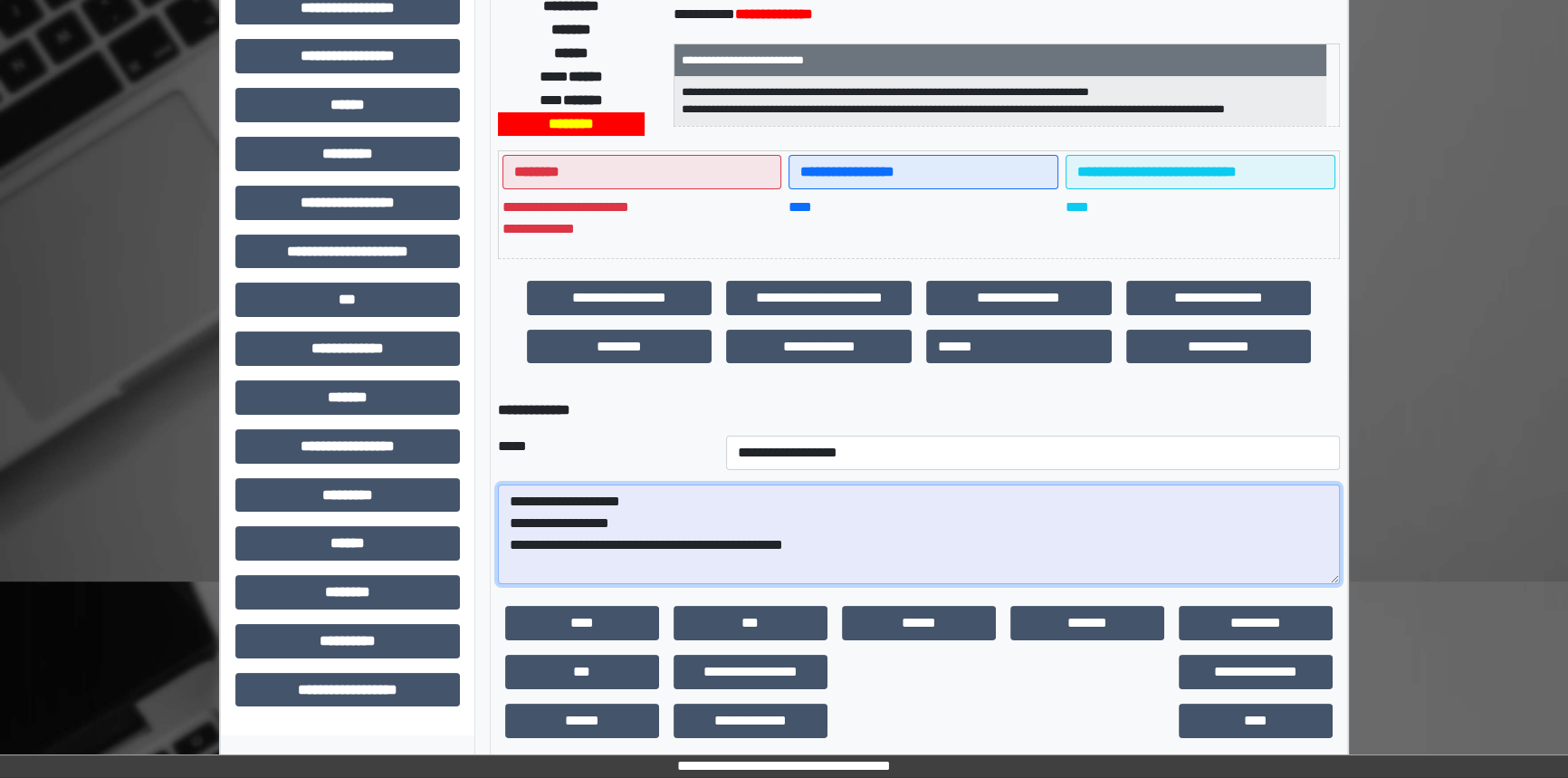 scroll, scrollTop: 326, scrollLeft: 0, axis: vertical 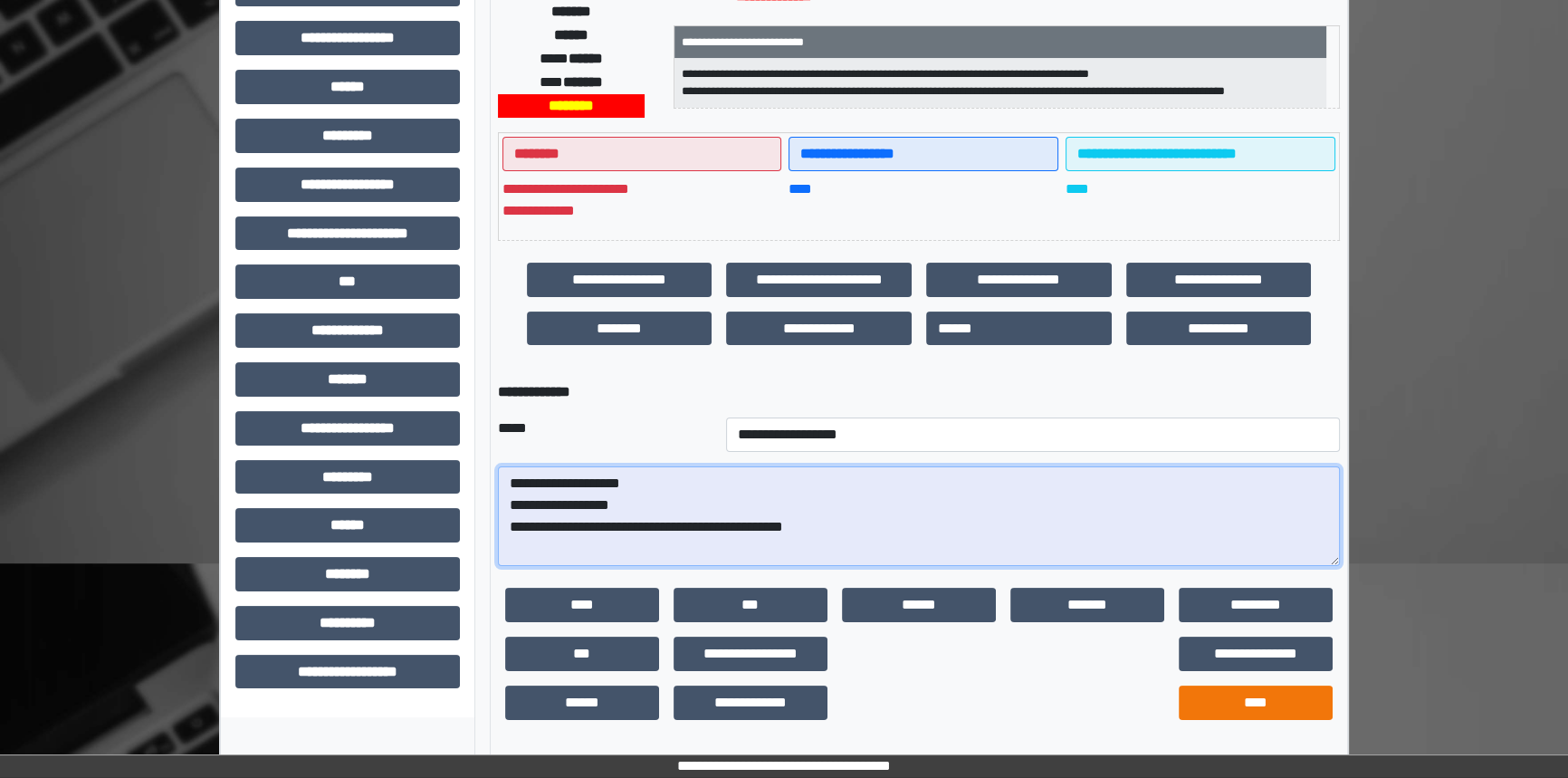 type on "**********" 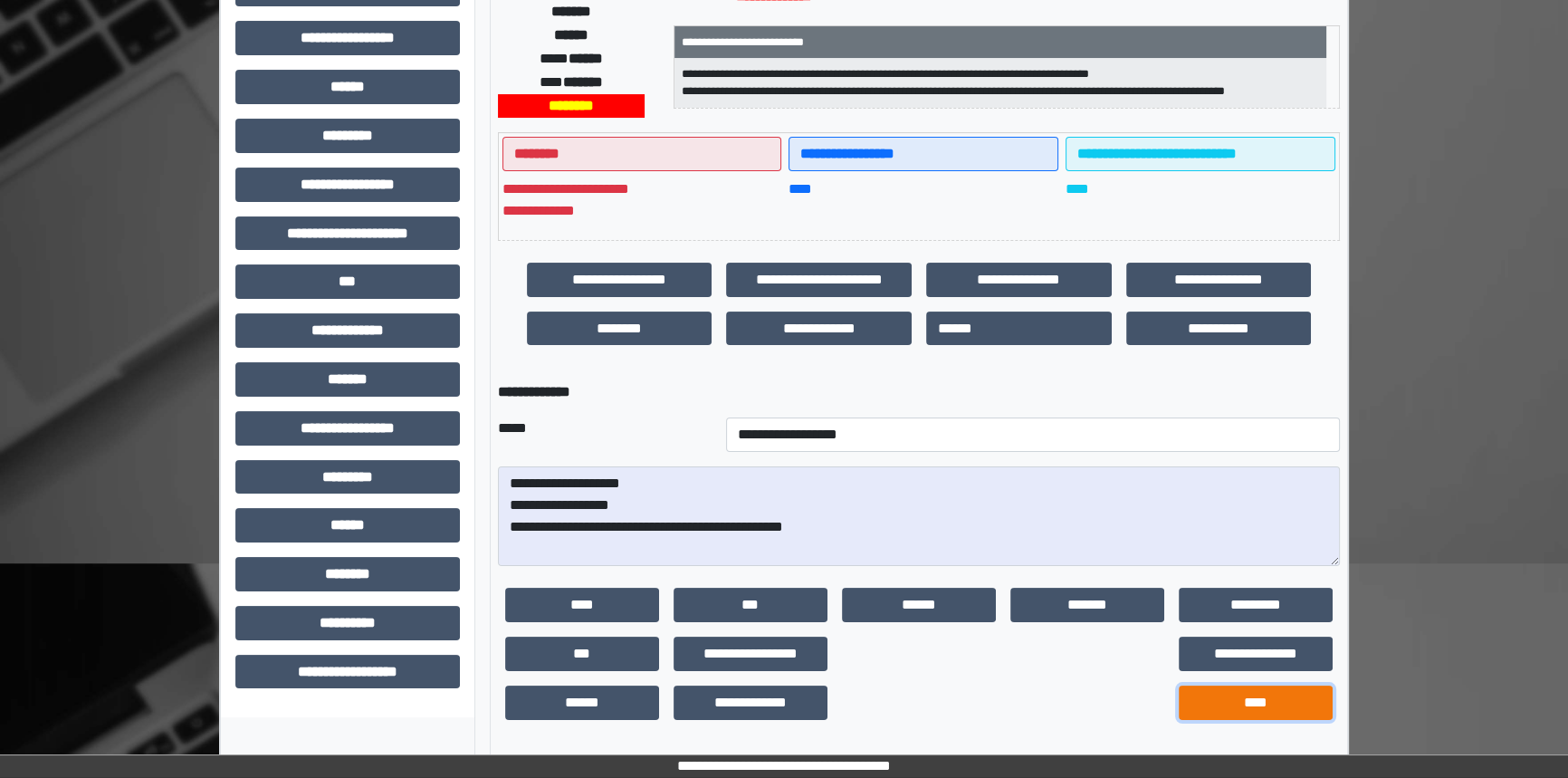 click on "****" at bounding box center (1256, 703) 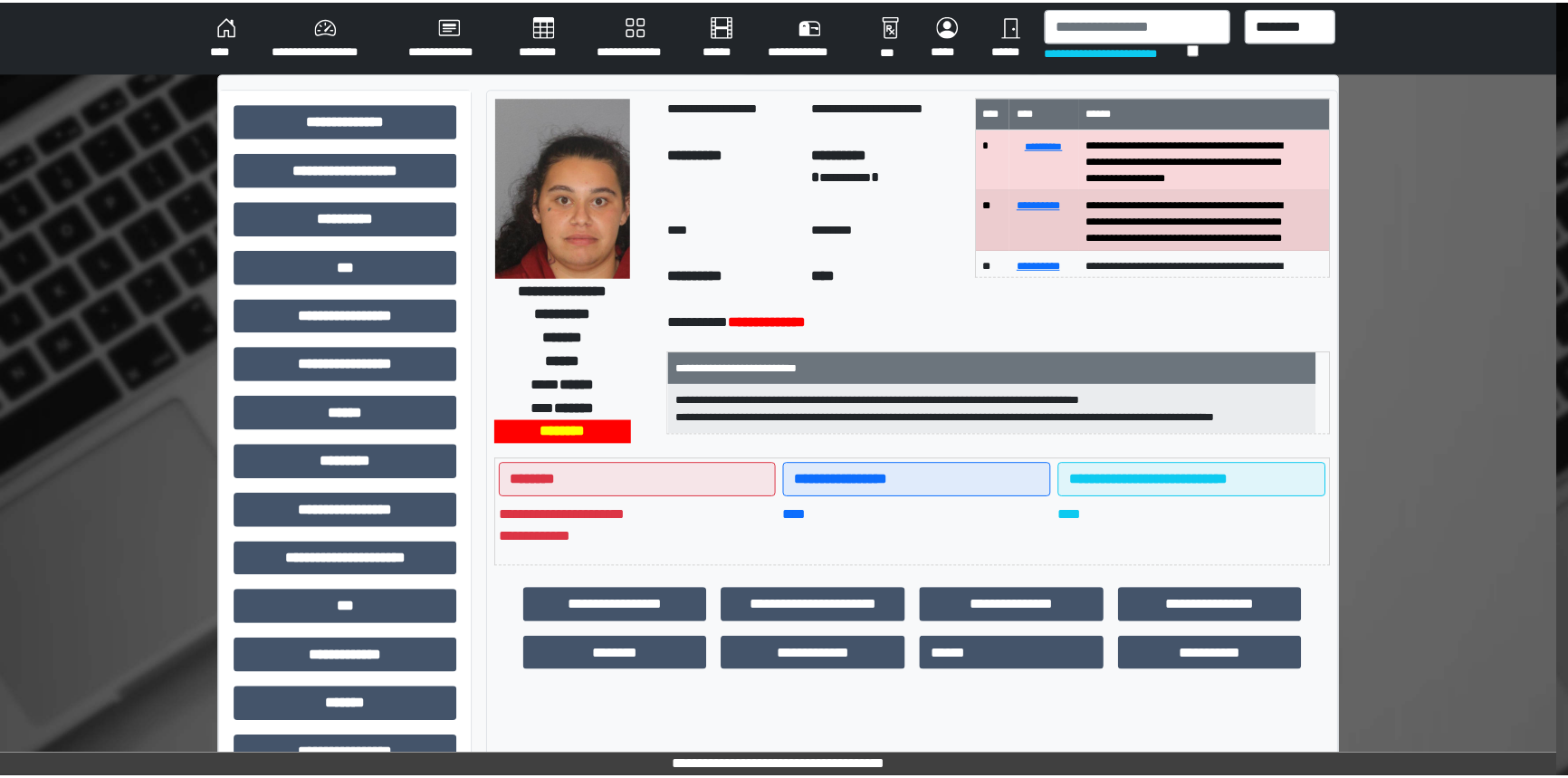 scroll, scrollTop: 0, scrollLeft: 0, axis: both 